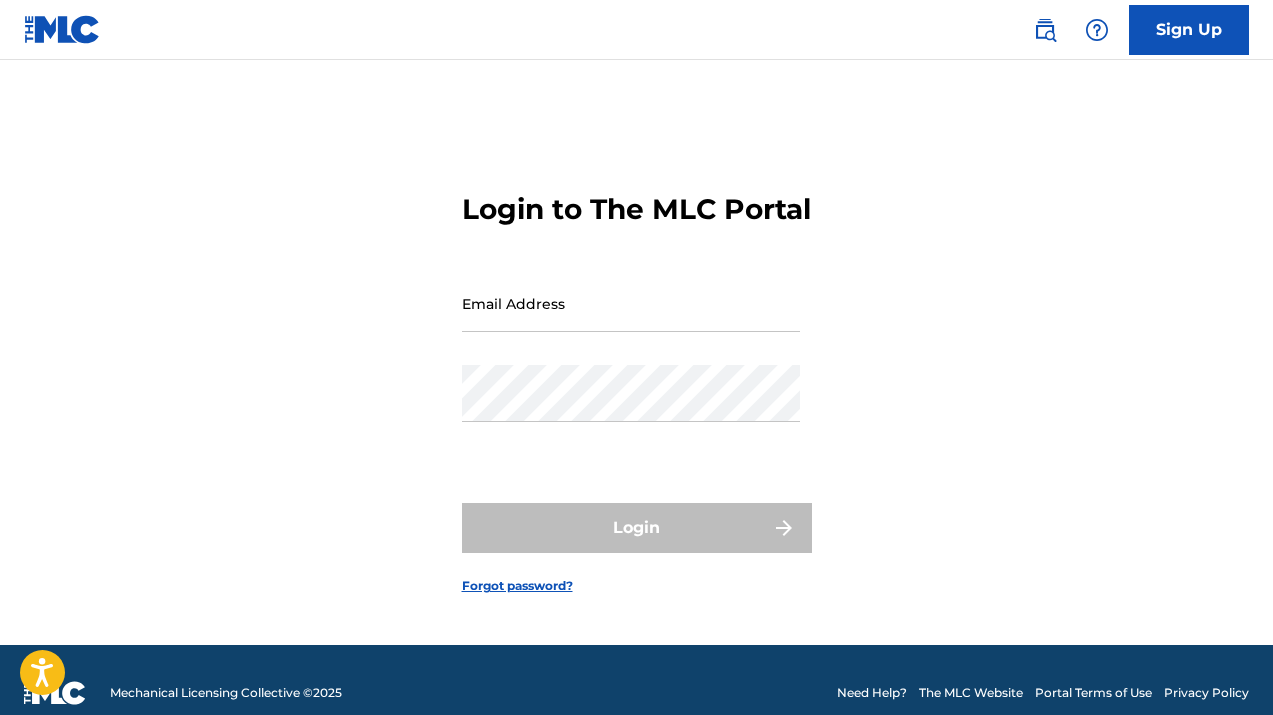 scroll, scrollTop: 0, scrollLeft: 0, axis: both 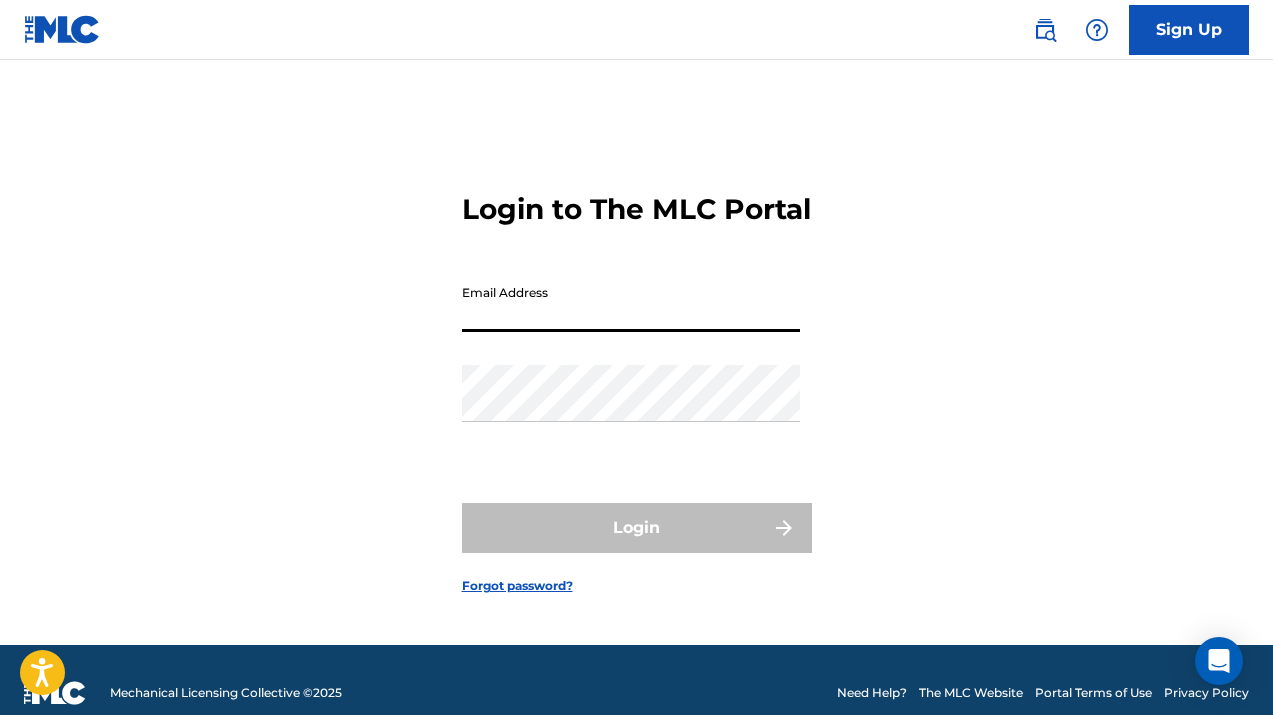 type on "[EMAIL_ADDRESS][DOMAIN_NAME]" 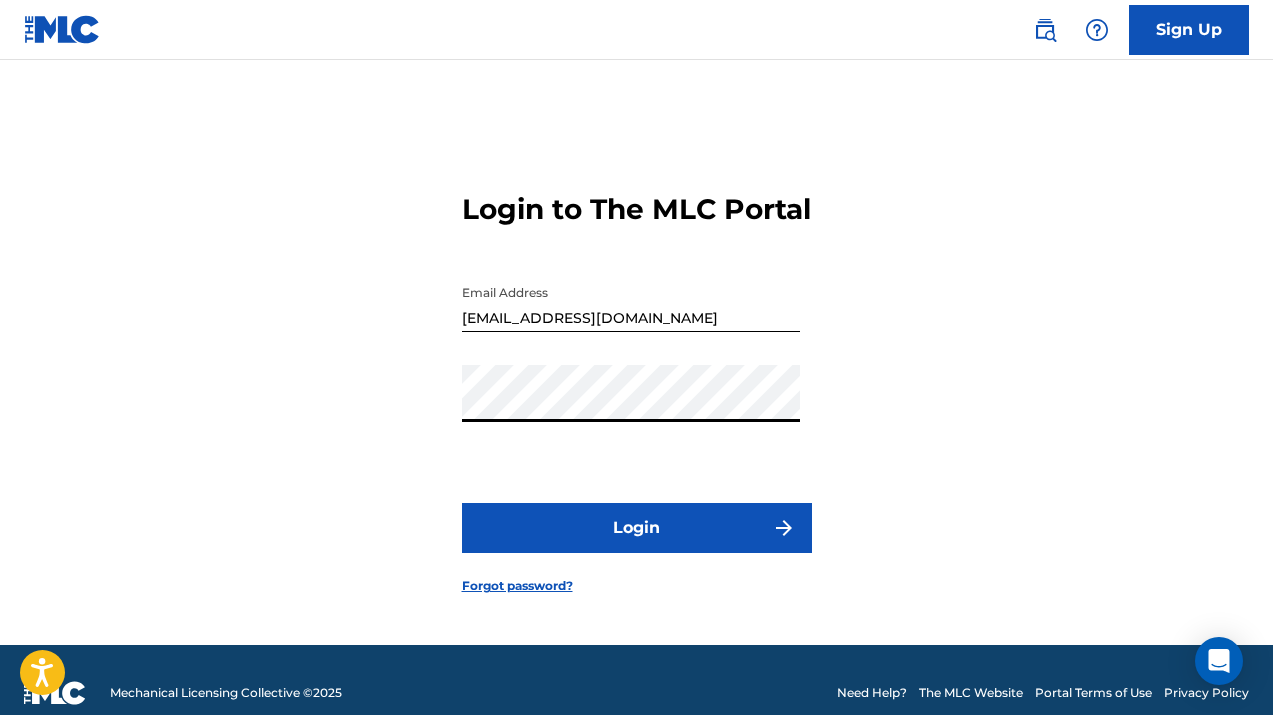 click on "Login" at bounding box center (637, 528) 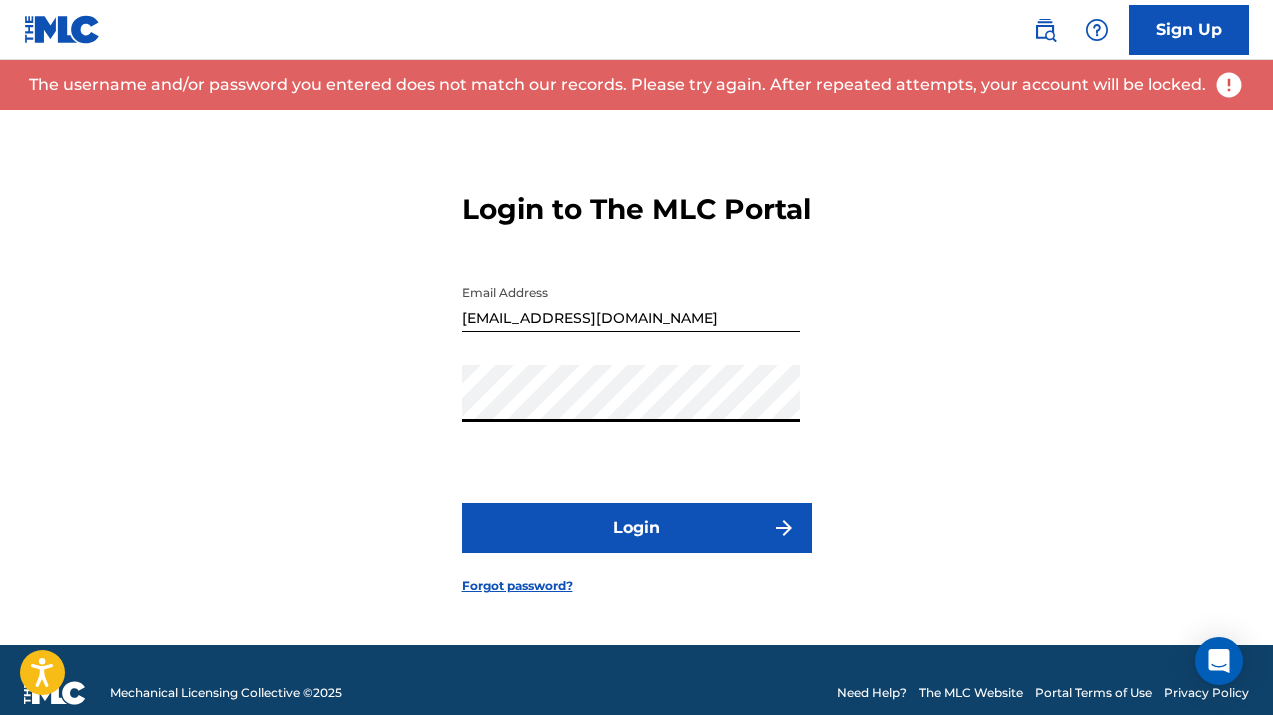 click on "Login to The MLC Portal Email Address [EMAIL_ADDRESS][DOMAIN_NAME] Password Login Forgot password?" at bounding box center [636, 377] 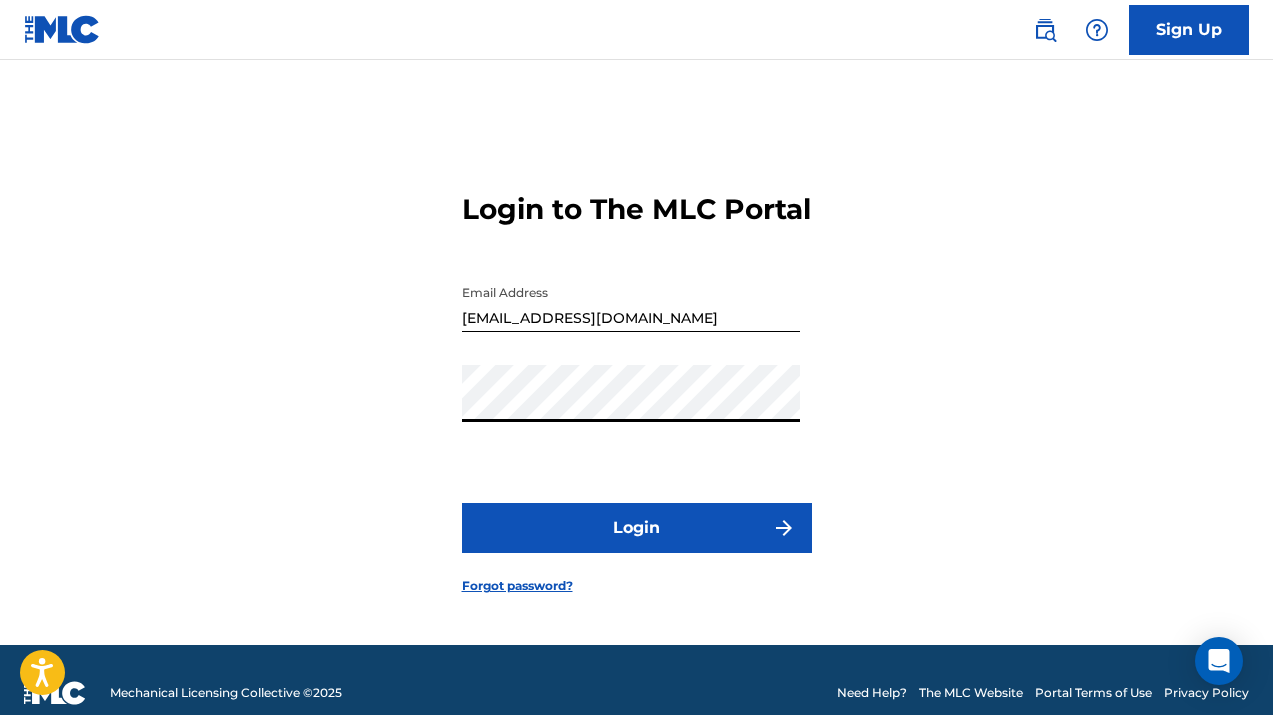 click on "Login" at bounding box center [637, 528] 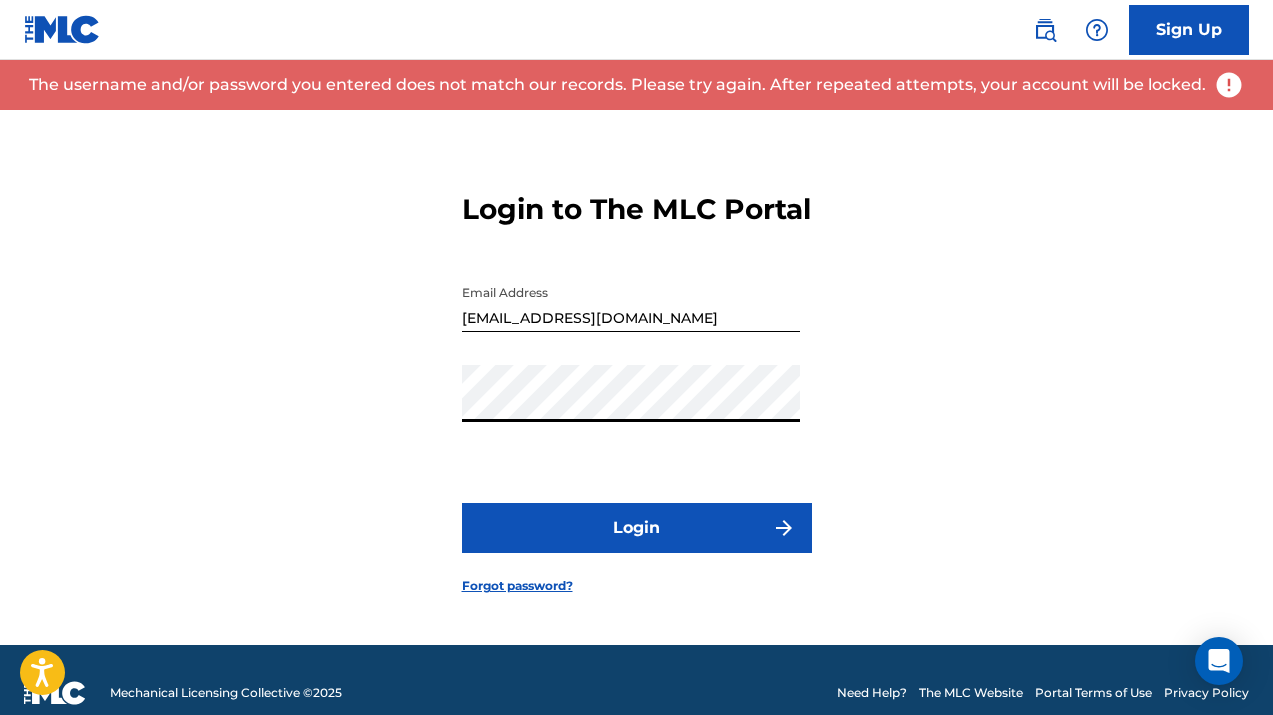 click on "Login to The MLC Portal Email Address [EMAIL_ADDRESS][DOMAIN_NAME] Password Login Forgot password?" at bounding box center (636, 377) 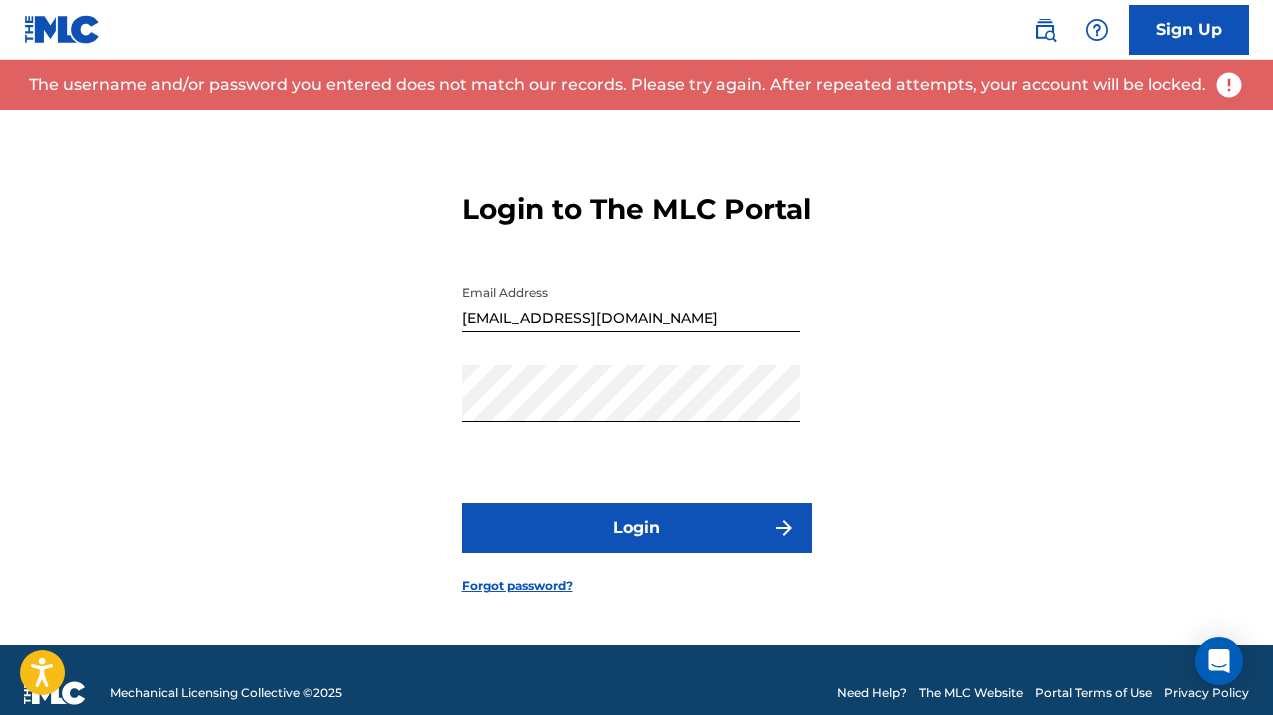 click on "Forgot password?" at bounding box center [517, 586] 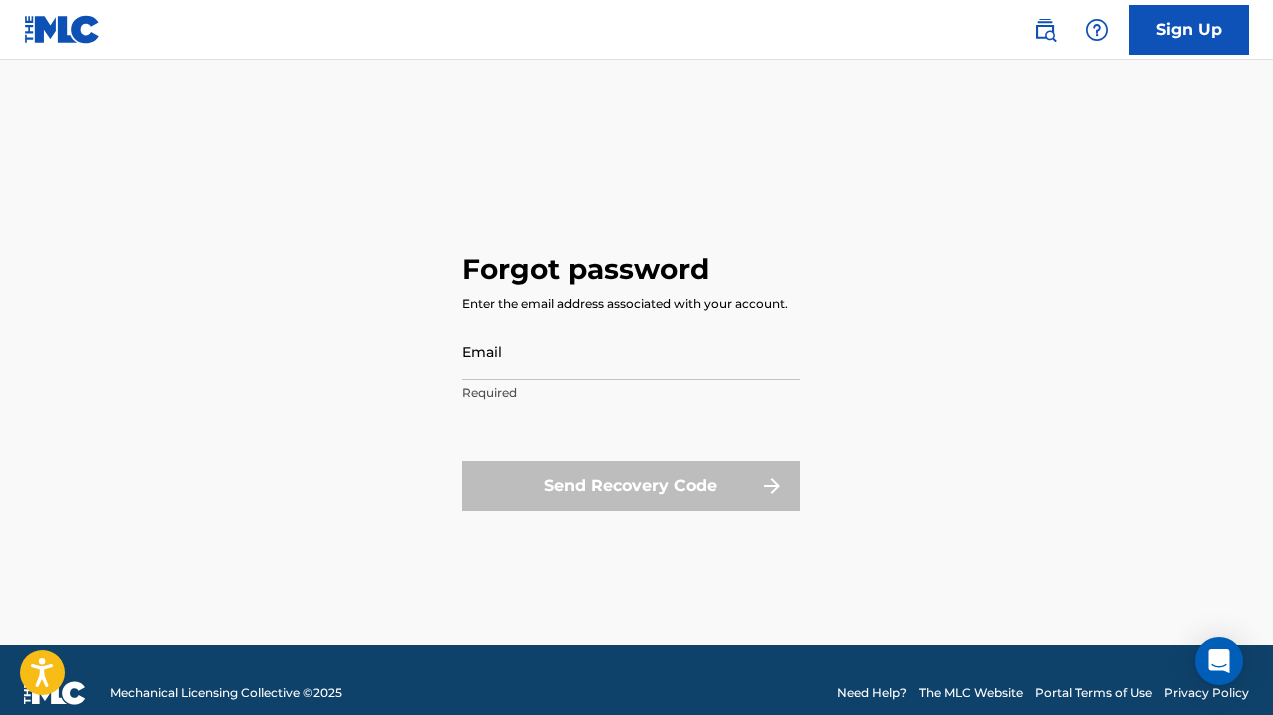 type on "[EMAIL_ADDRESS][DOMAIN_NAME]" 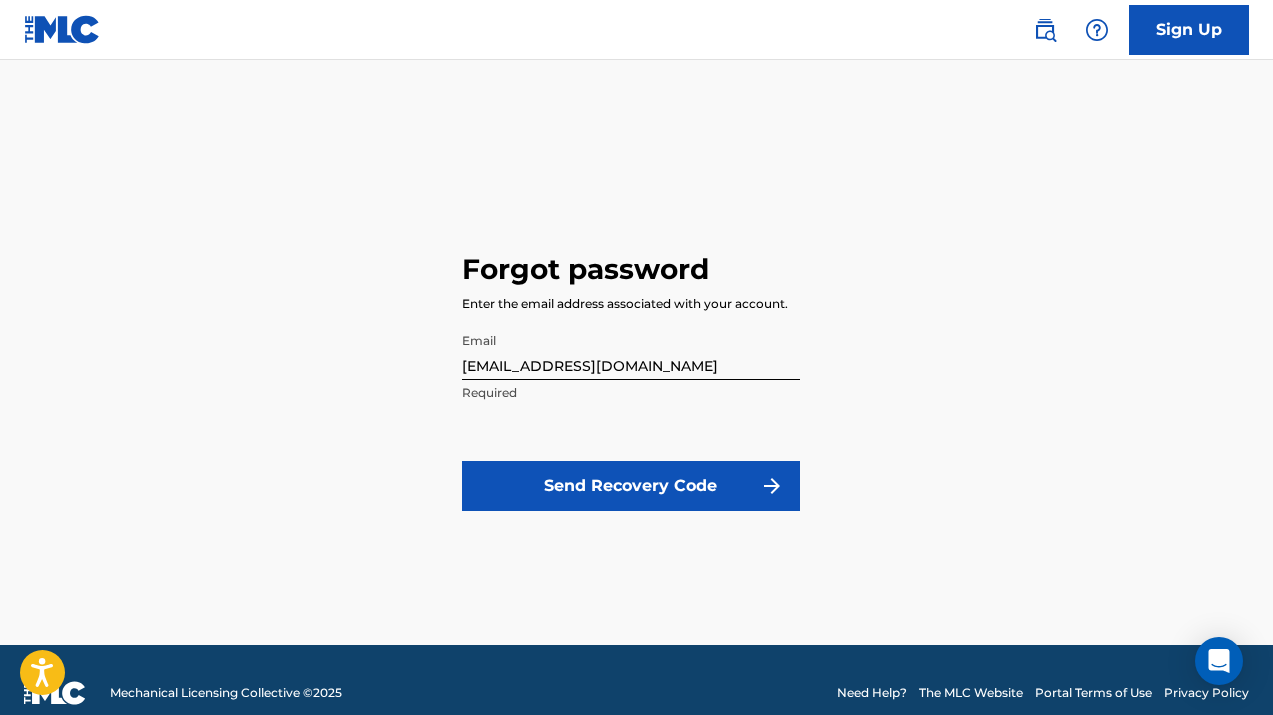 click on "Send Recovery Code" at bounding box center [631, 486] 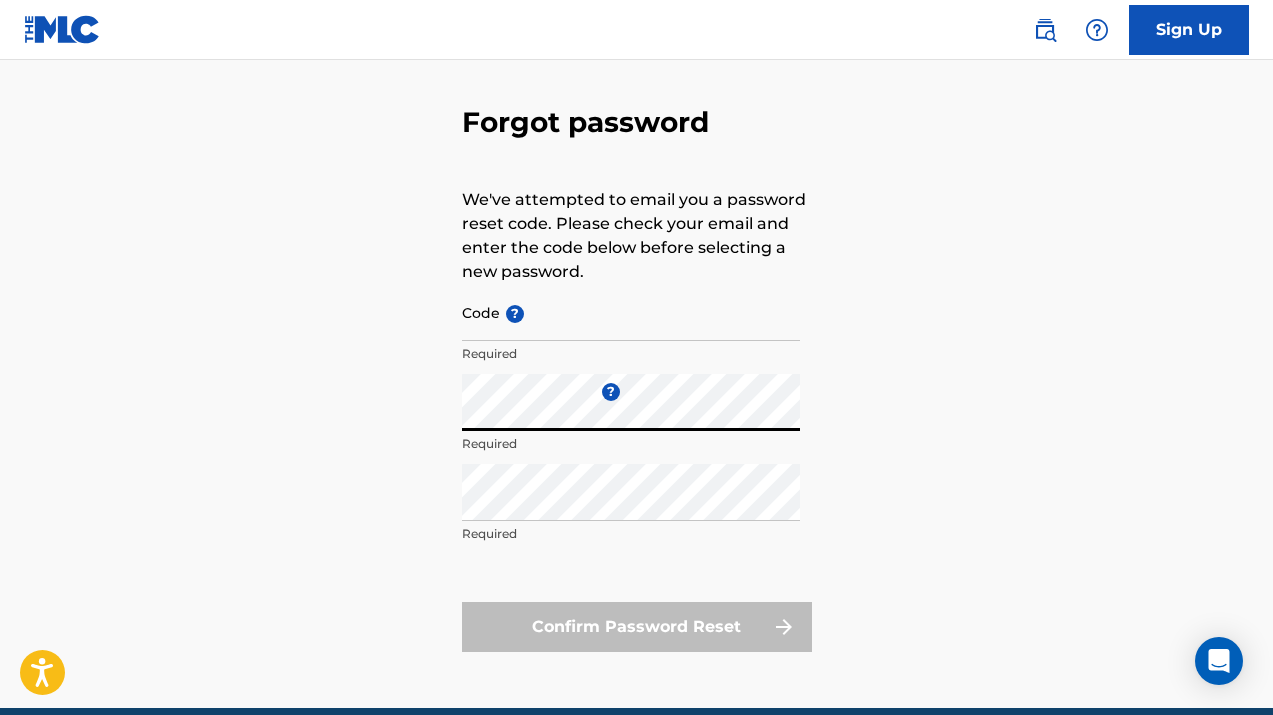 scroll, scrollTop: 74, scrollLeft: 0, axis: vertical 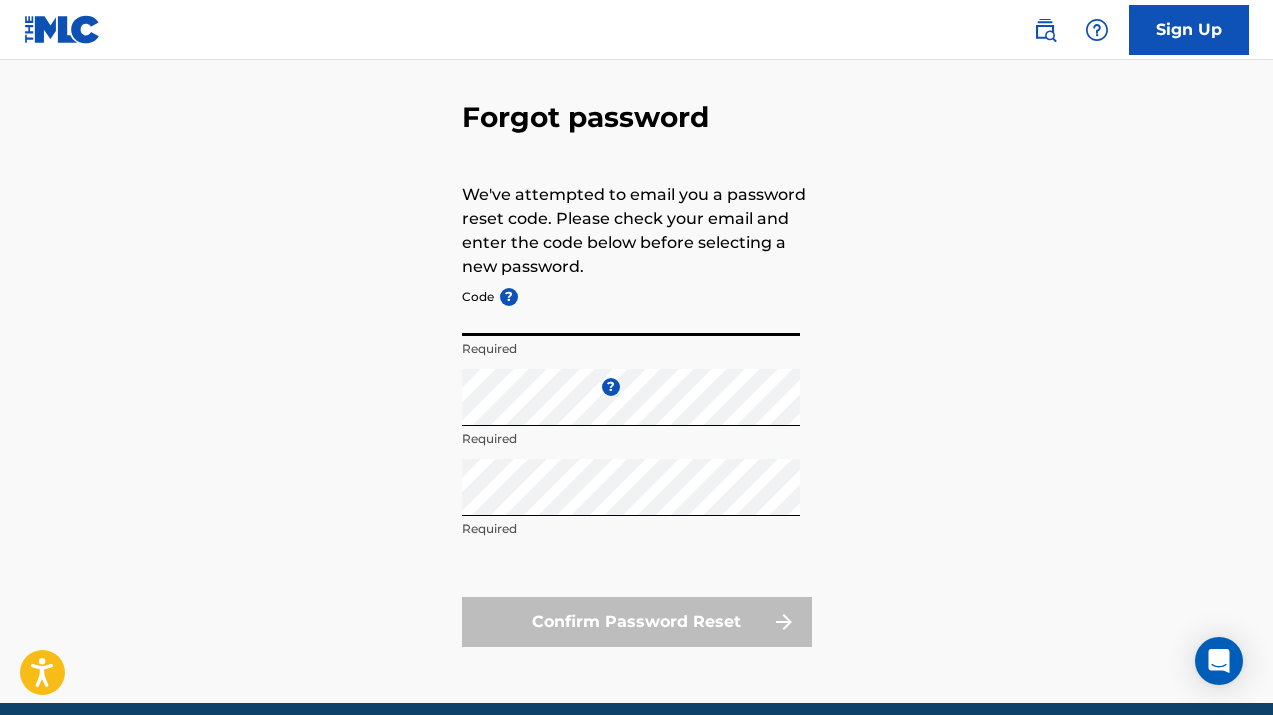click on "Code ?" at bounding box center (631, 307) 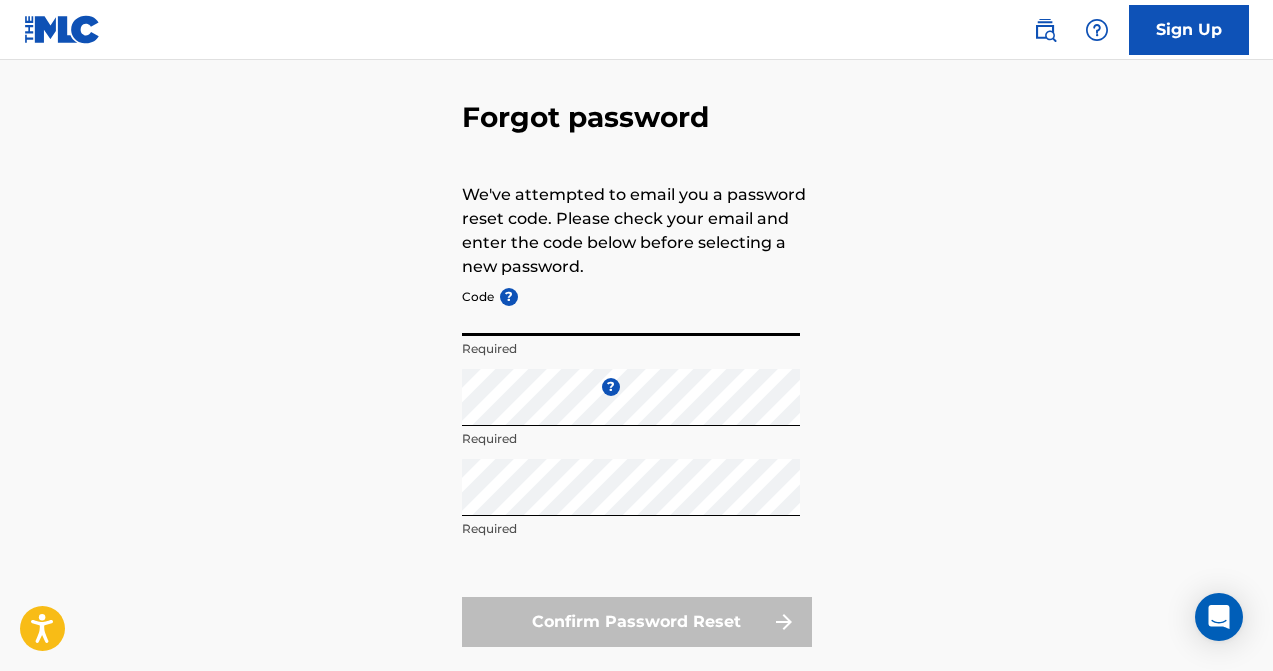 paste on "FP_02e83005cb219efe25e44c7e8542" 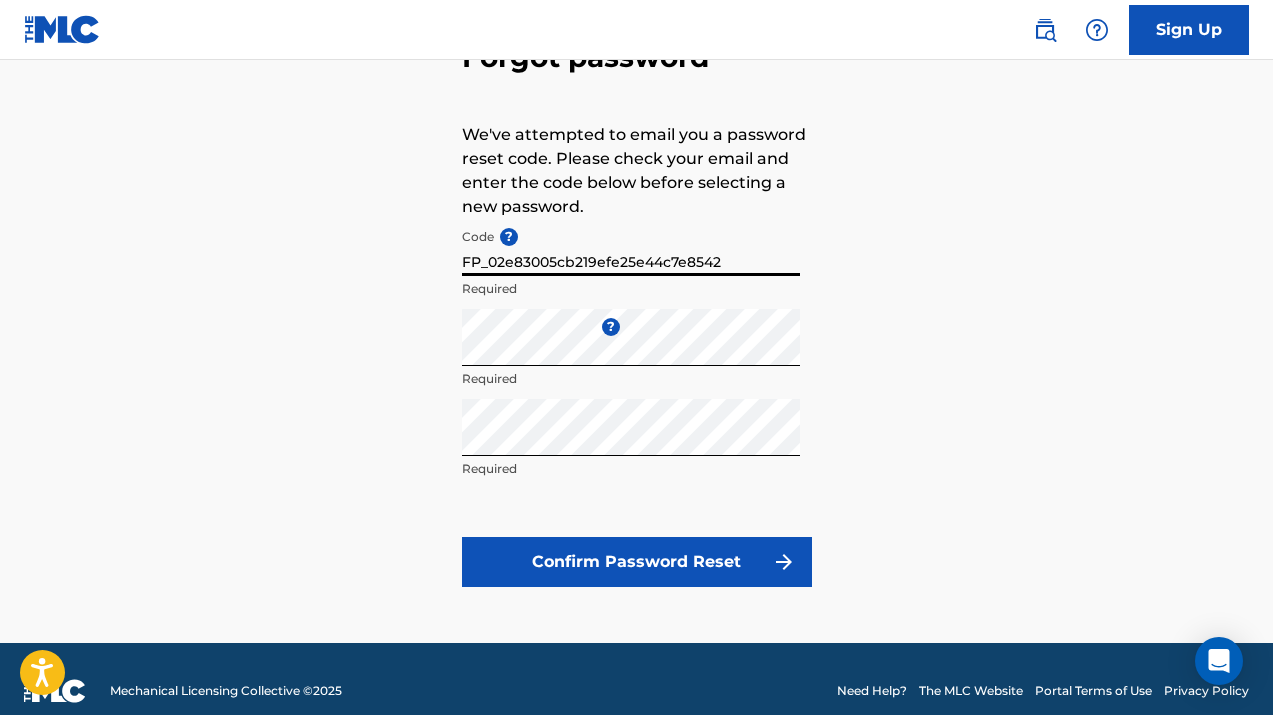 scroll, scrollTop: 158, scrollLeft: 0, axis: vertical 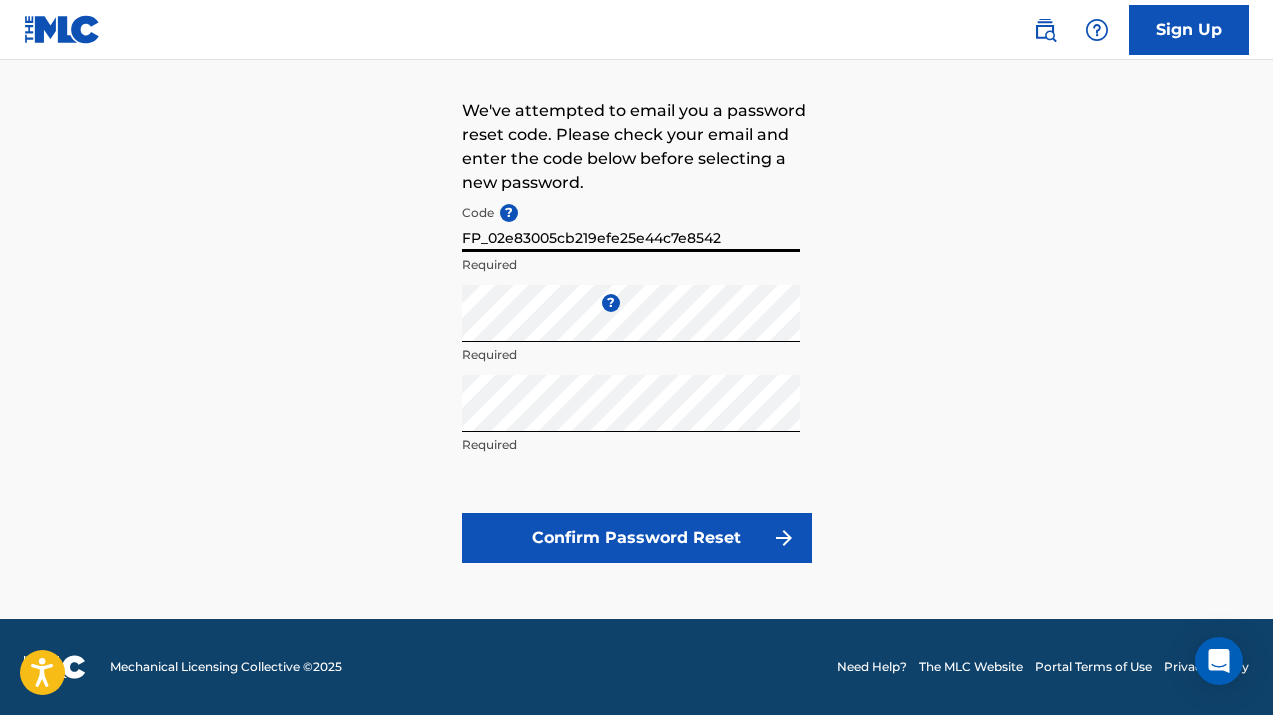 type on "FP_02e83005cb219efe25e44c7e8542" 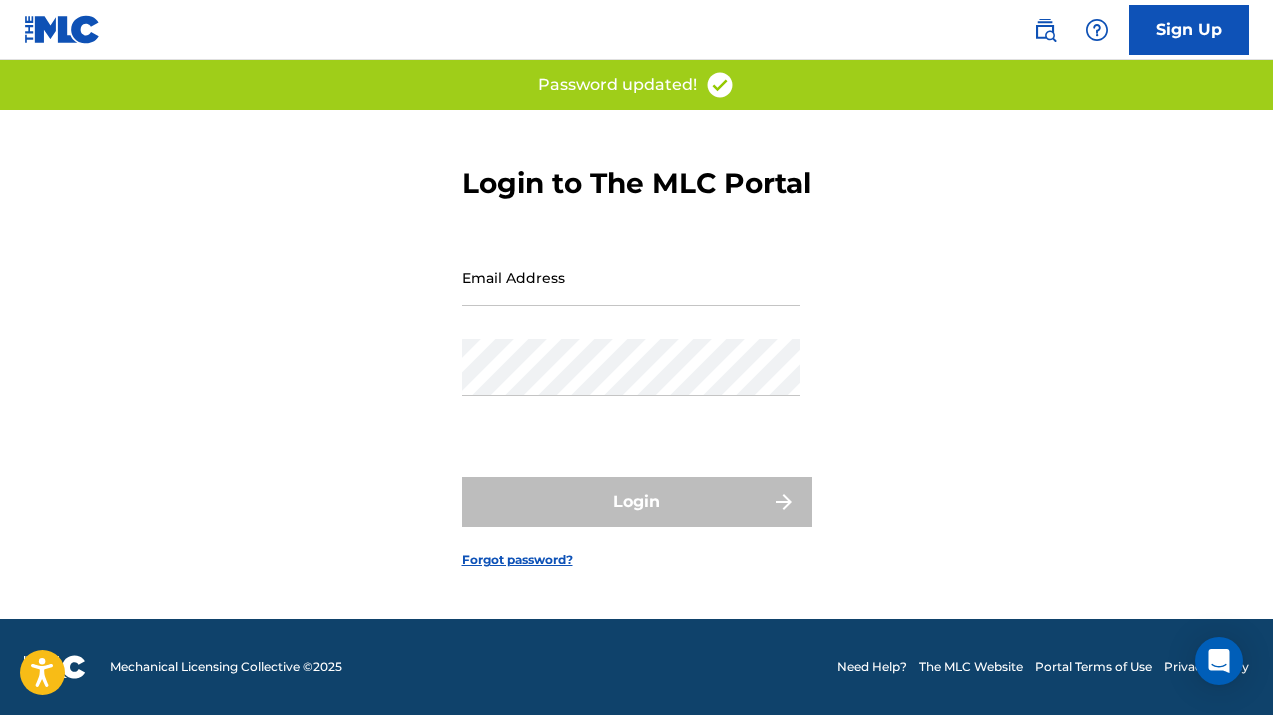 scroll, scrollTop: 0, scrollLeft: 0, axis: both 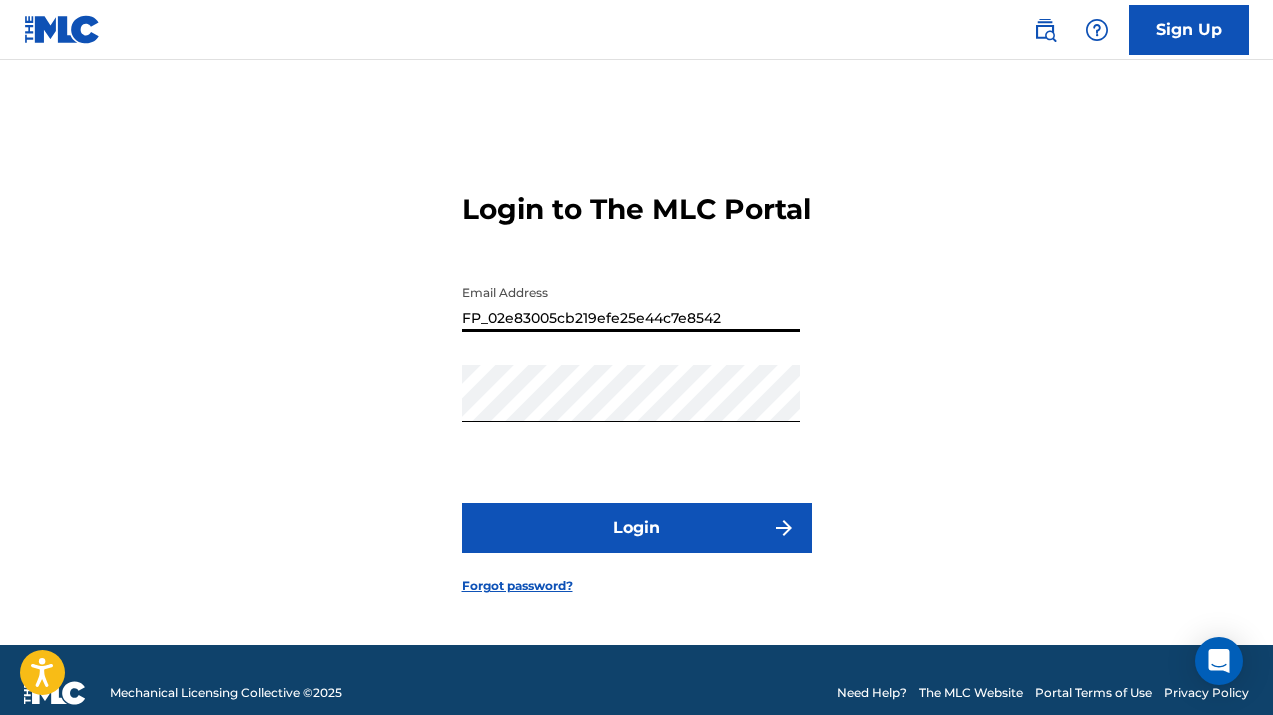 drag, startPoint x: 732, startPoint y: 335, endPoint x: 417, endPoint y: 298, distance: 317.16556 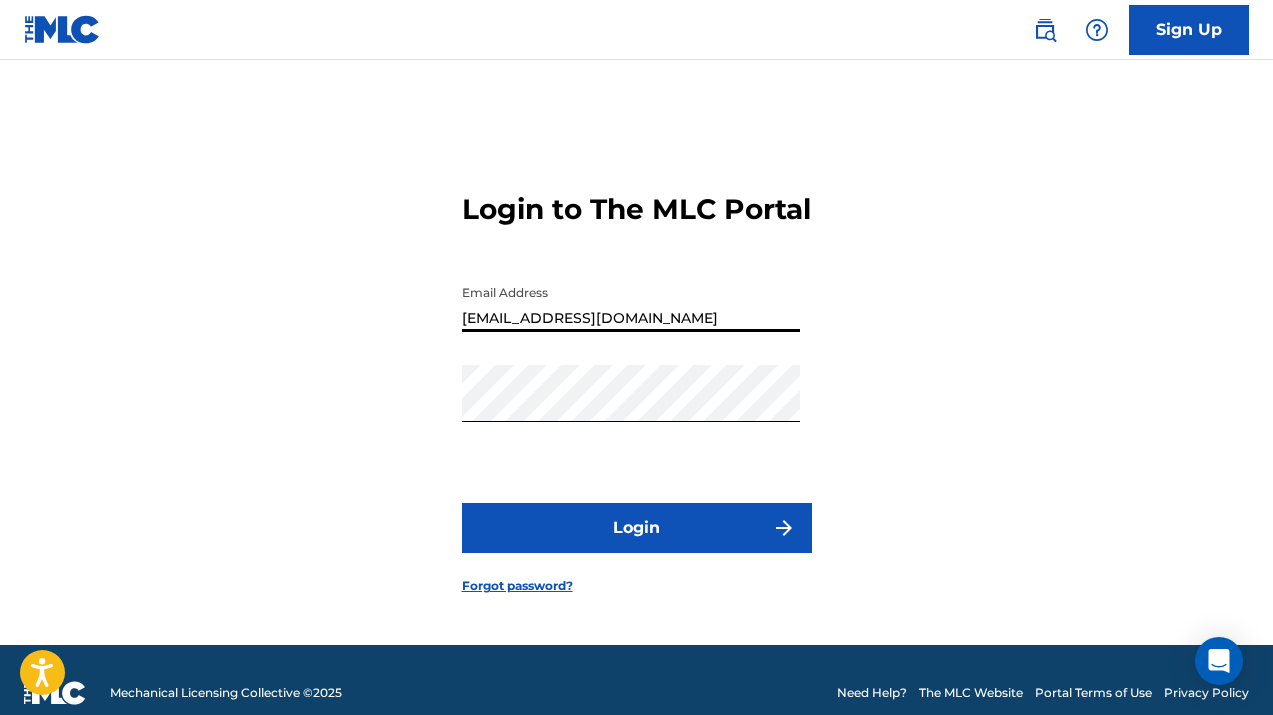 click on "Login" at bounding box center (637, 528) 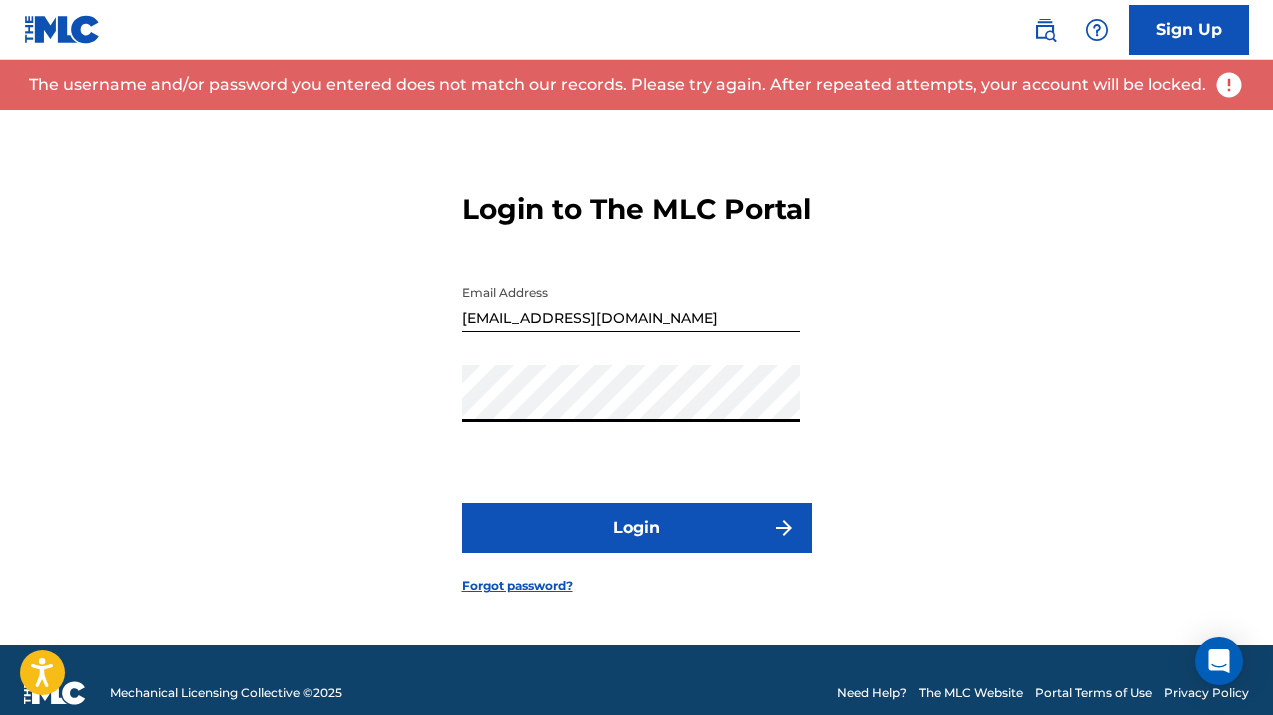 click on "Login to The MLC Portal Email Address [EMAIL_ADDRESS][DOMAIN_NAME] Password Login Forgot password?" at bounding box center [636, 377] 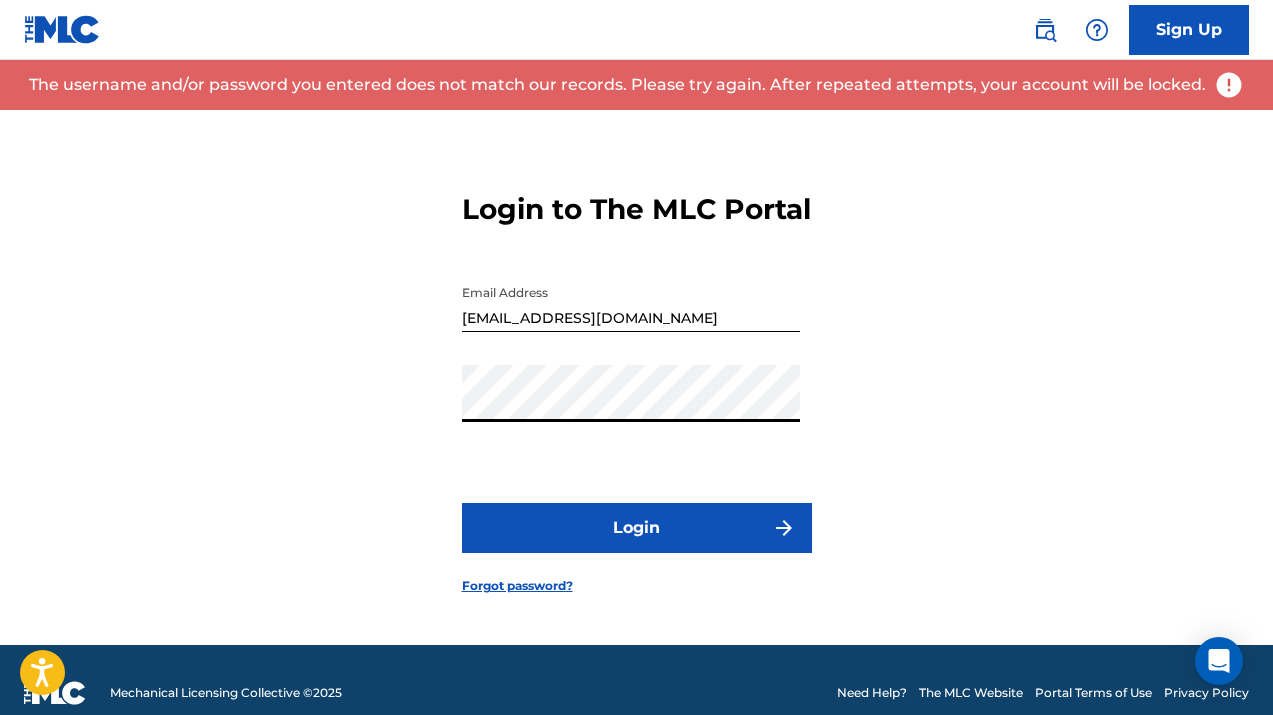 click on "Login to The MLC Portal Email Address [EMAIL_ADDRESS][DOMAIN_NAME] Password Login Forgot password?" at bounding box center [636, 377] 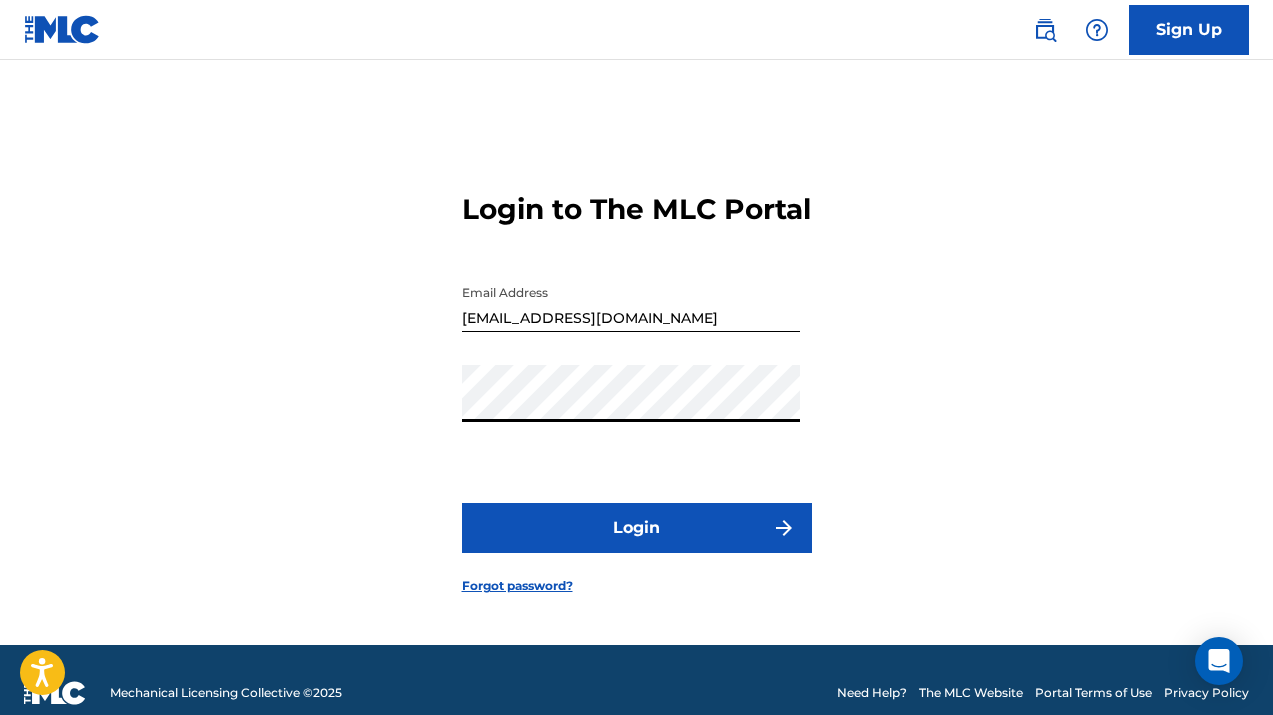 click on "Login" at bounding box center [637, 528] 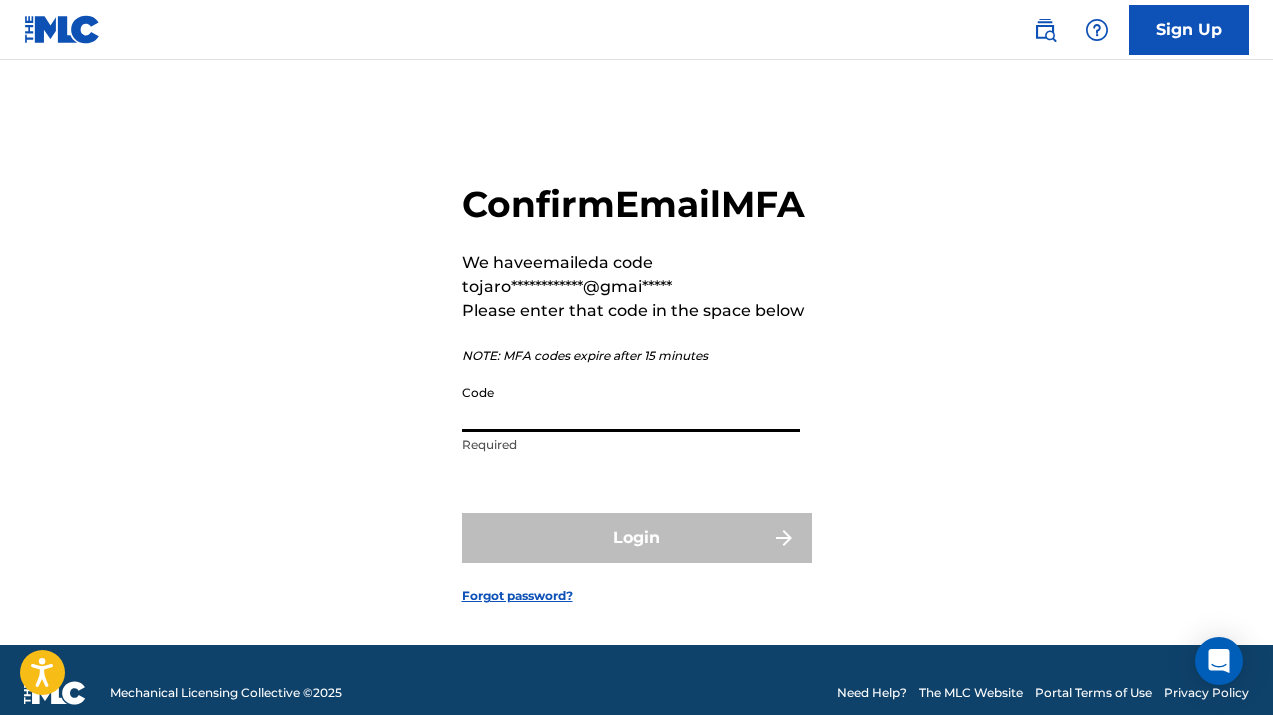 click on "Code" at bounding box center [631, 403] 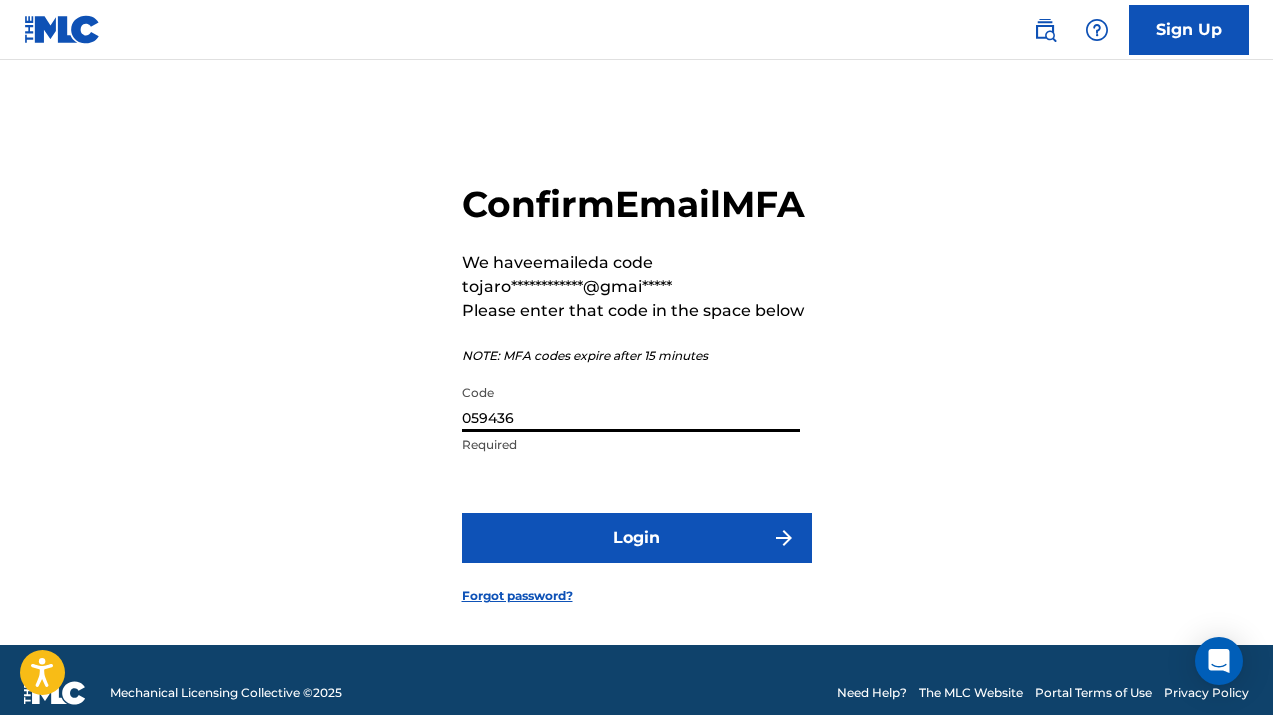 type on "059436" 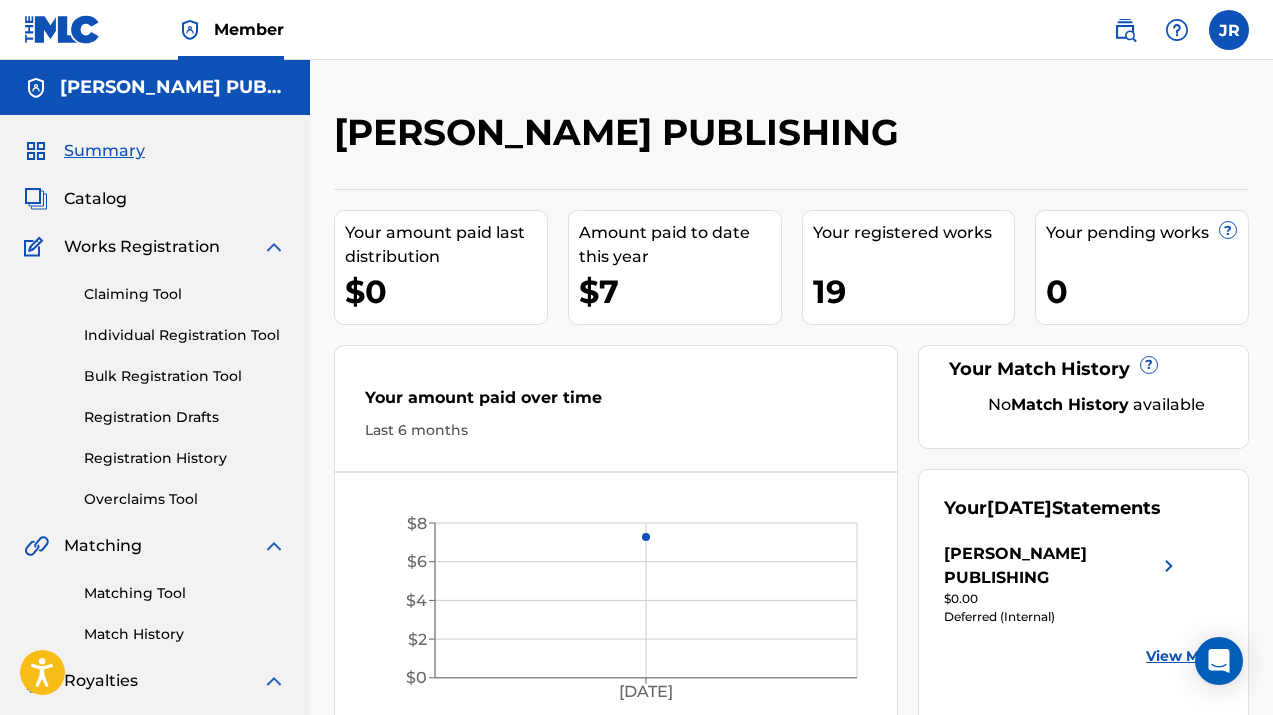 scroll, scrollTop: 0, scrollLeft: 0, axis: both 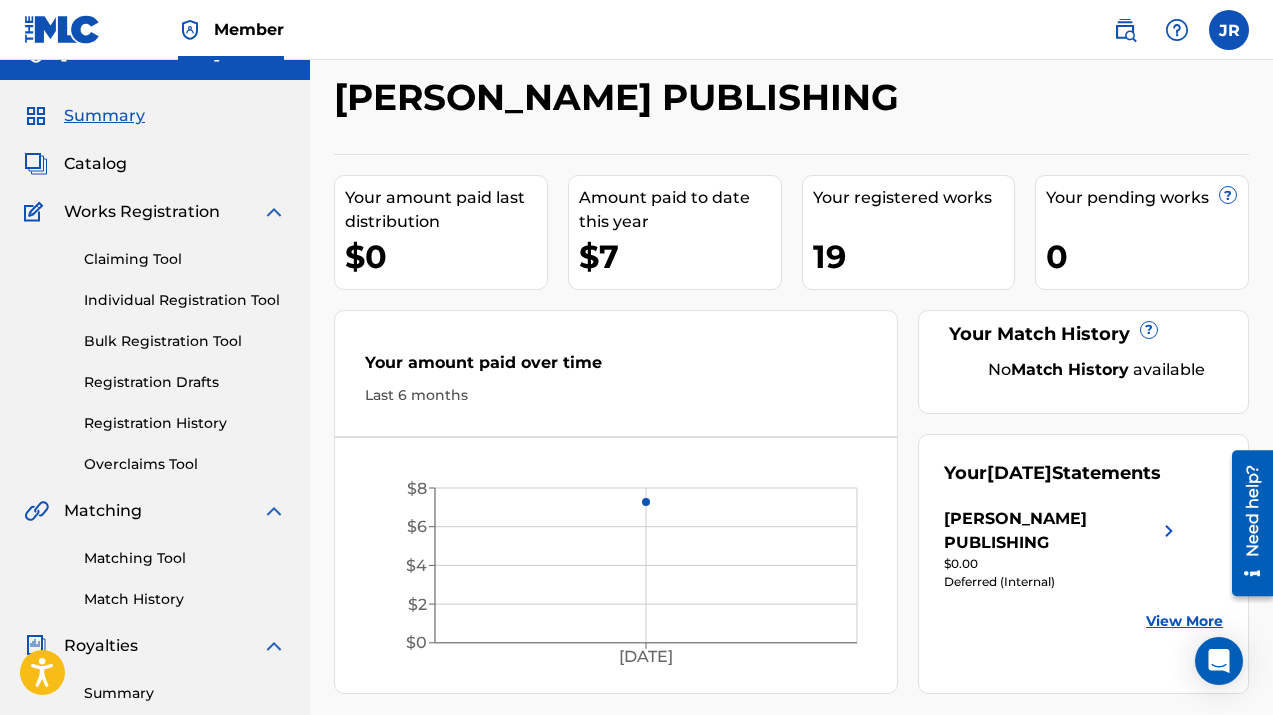 click on "Catalog" at bounding box center [95, 164] 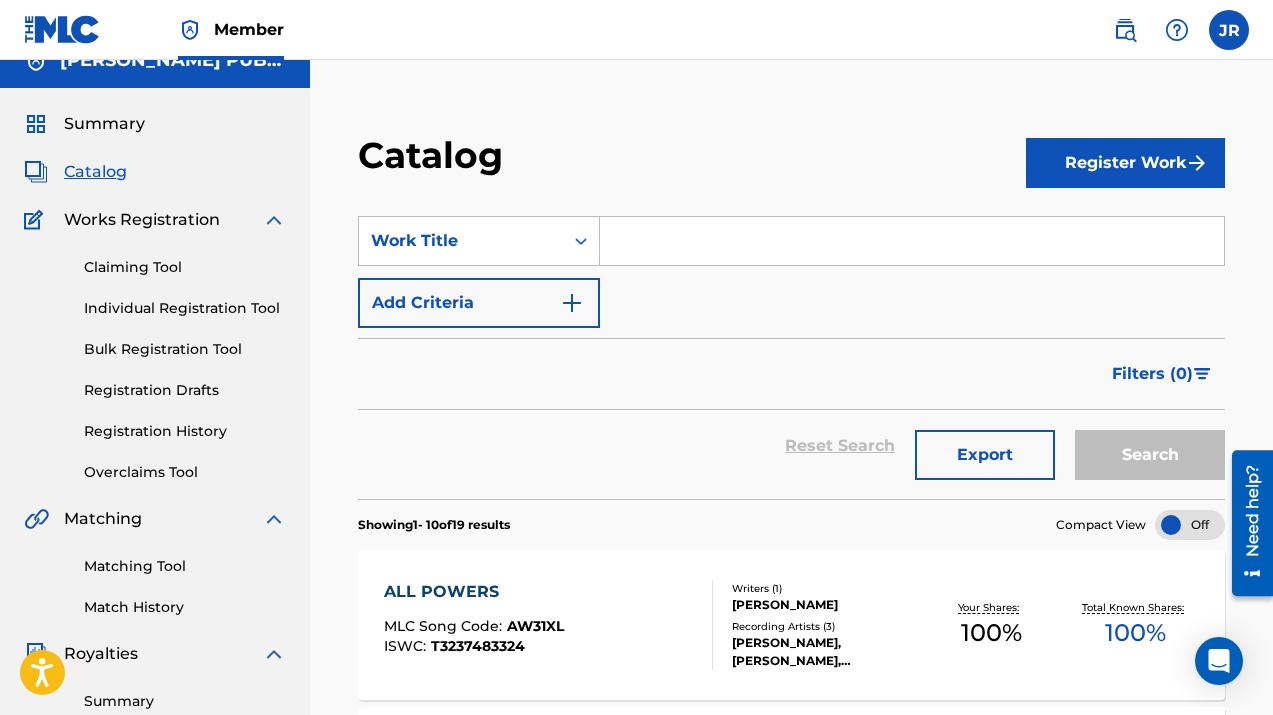 scroll, scrollTop: 0, scrollLeft: 0, axis: both 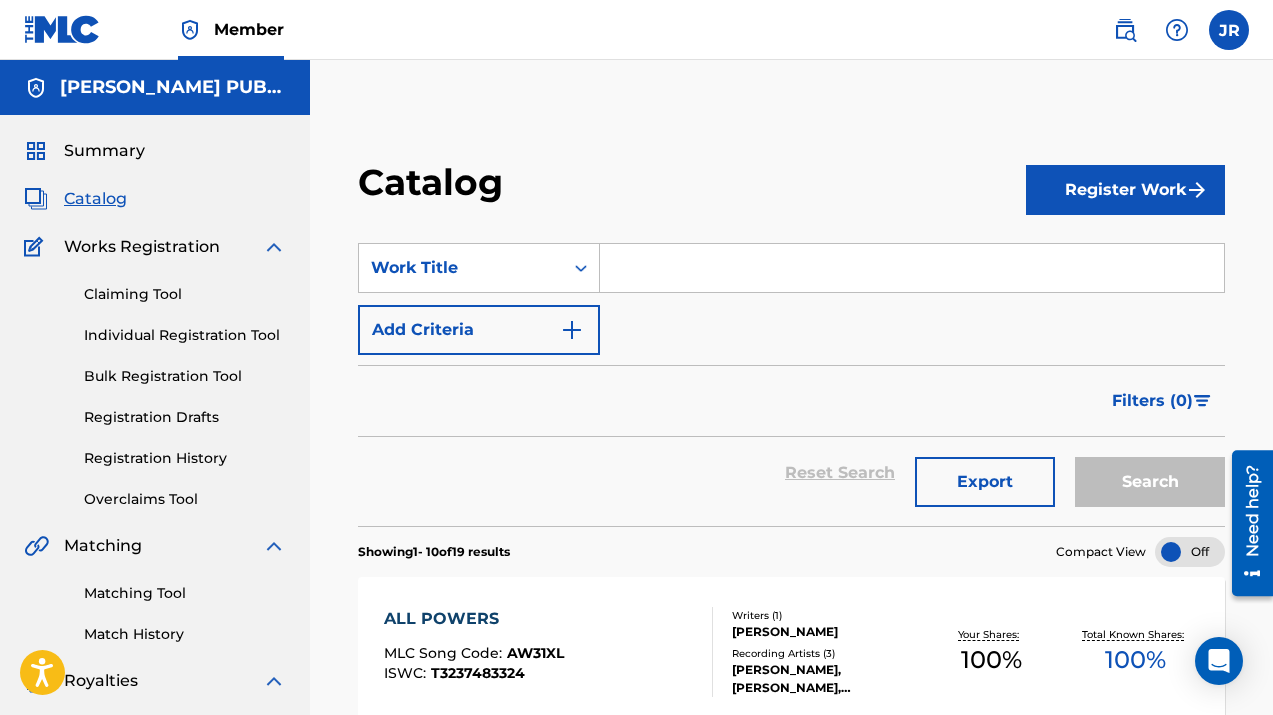 click on "Summary" at bounding box center (104, 151) 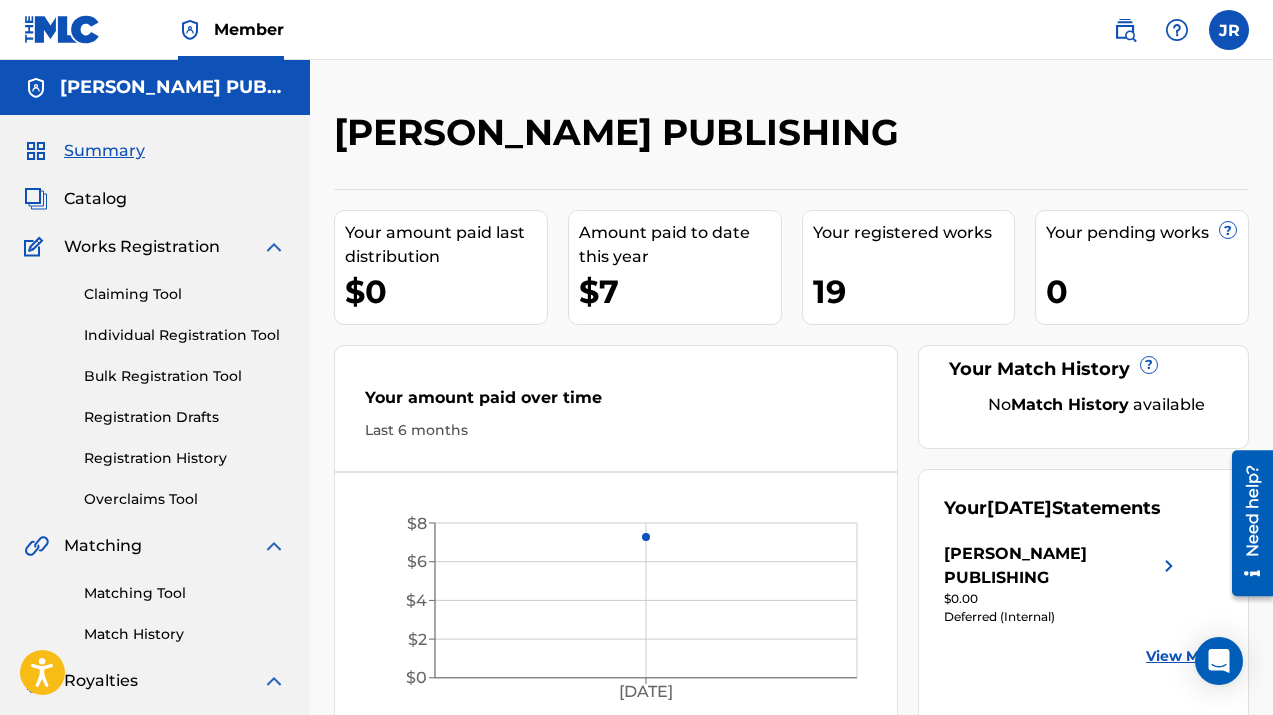 click on "Amount paid to date this year" at bounding box center (680, 245) 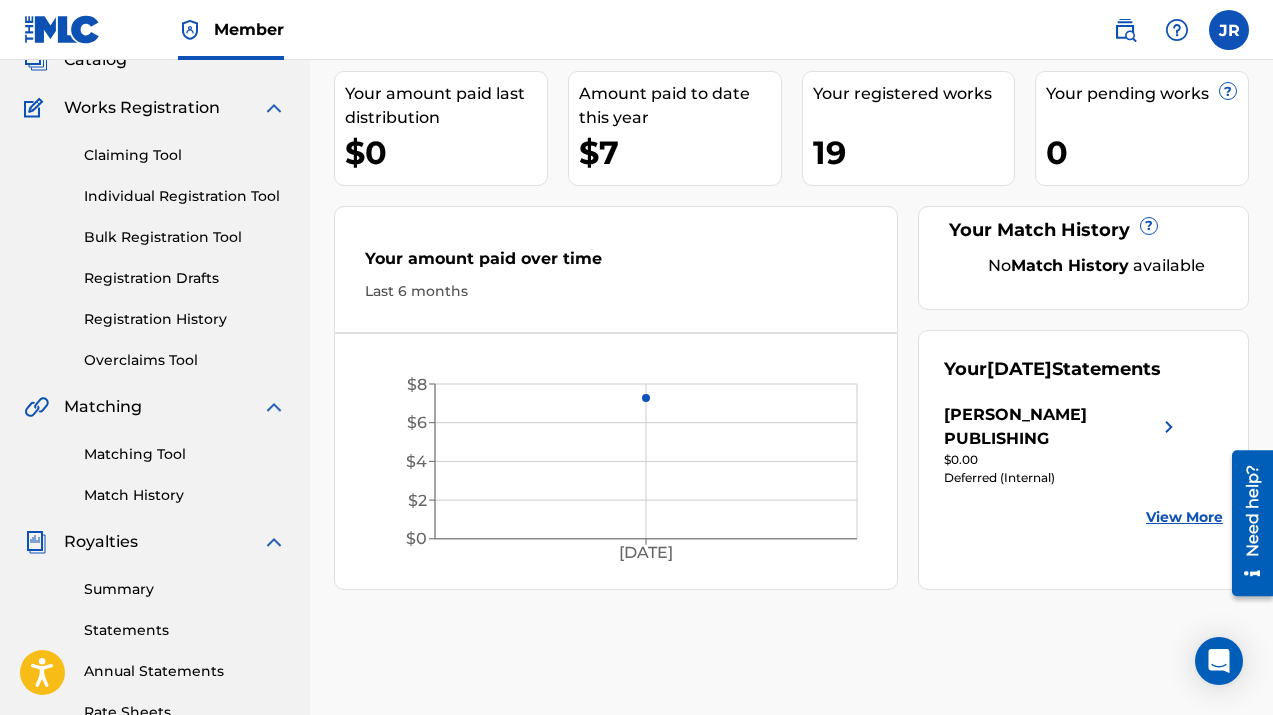 scroll, scrollTop: 223, scrollLeft: 0, axis: vertical 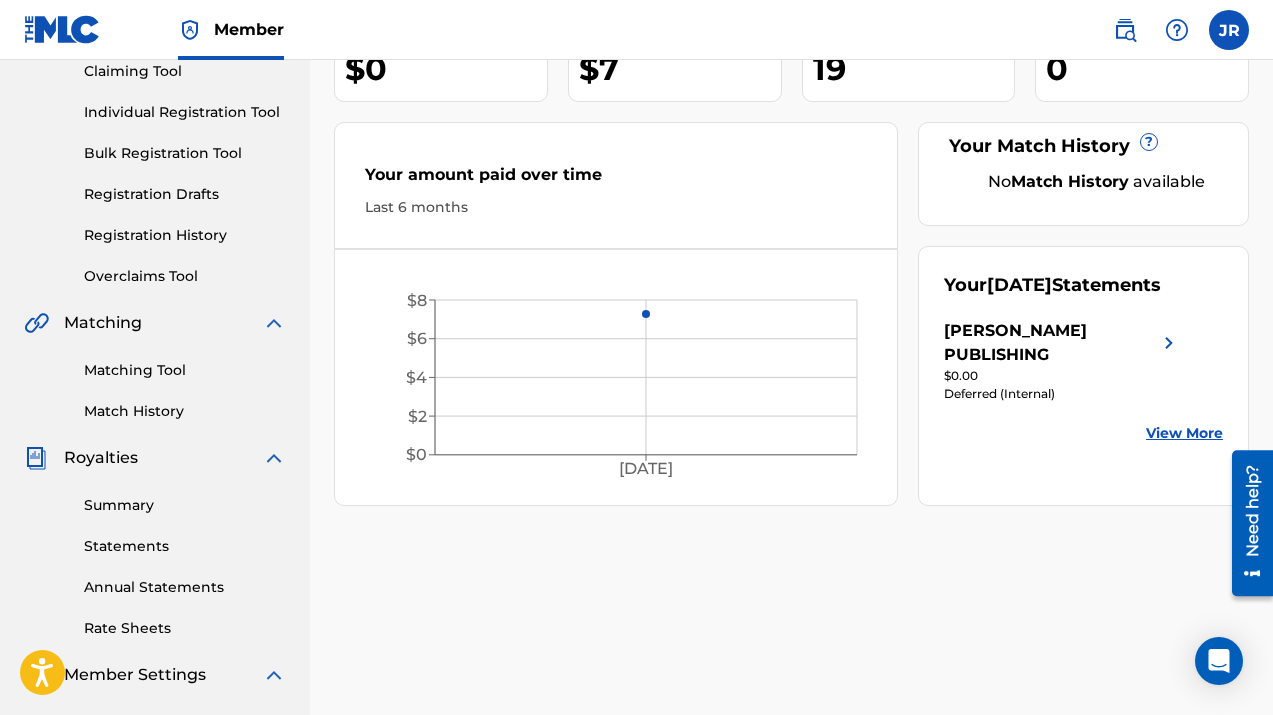 click on "View More" at bounding box center [1184, 433] 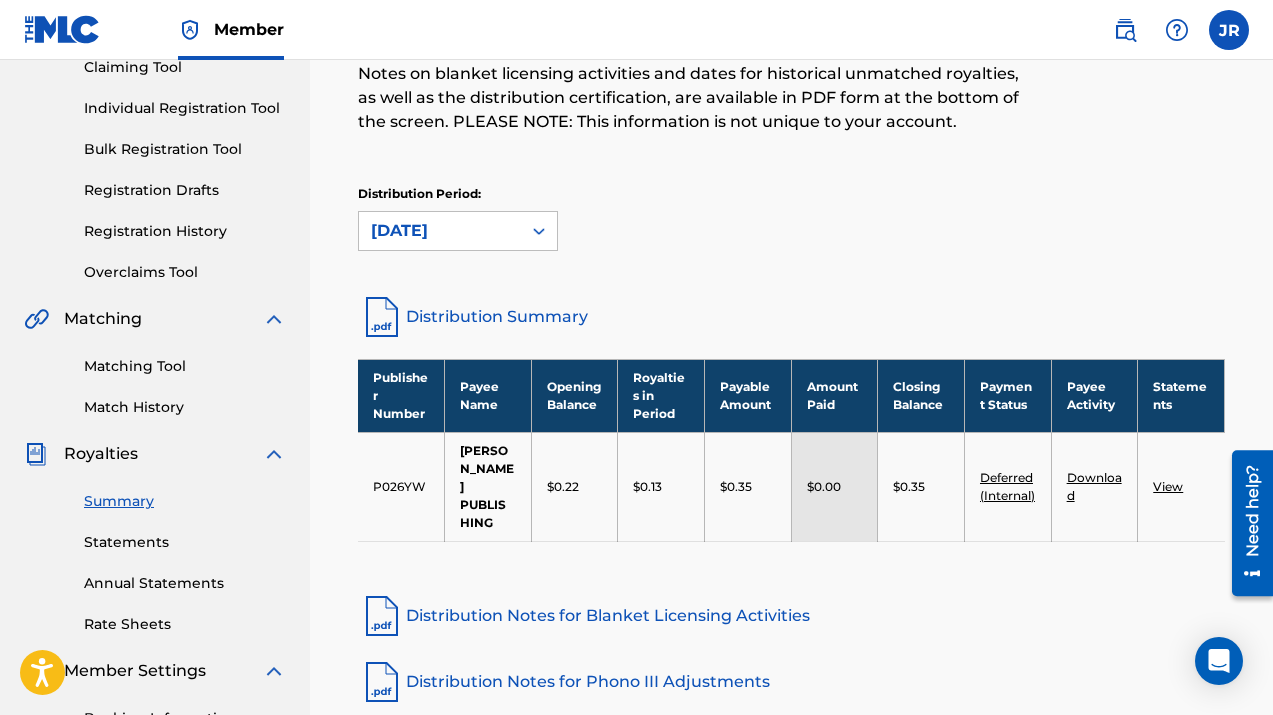 scroll, scrollTop: 225, scrollLeft: 0, axis: vertical 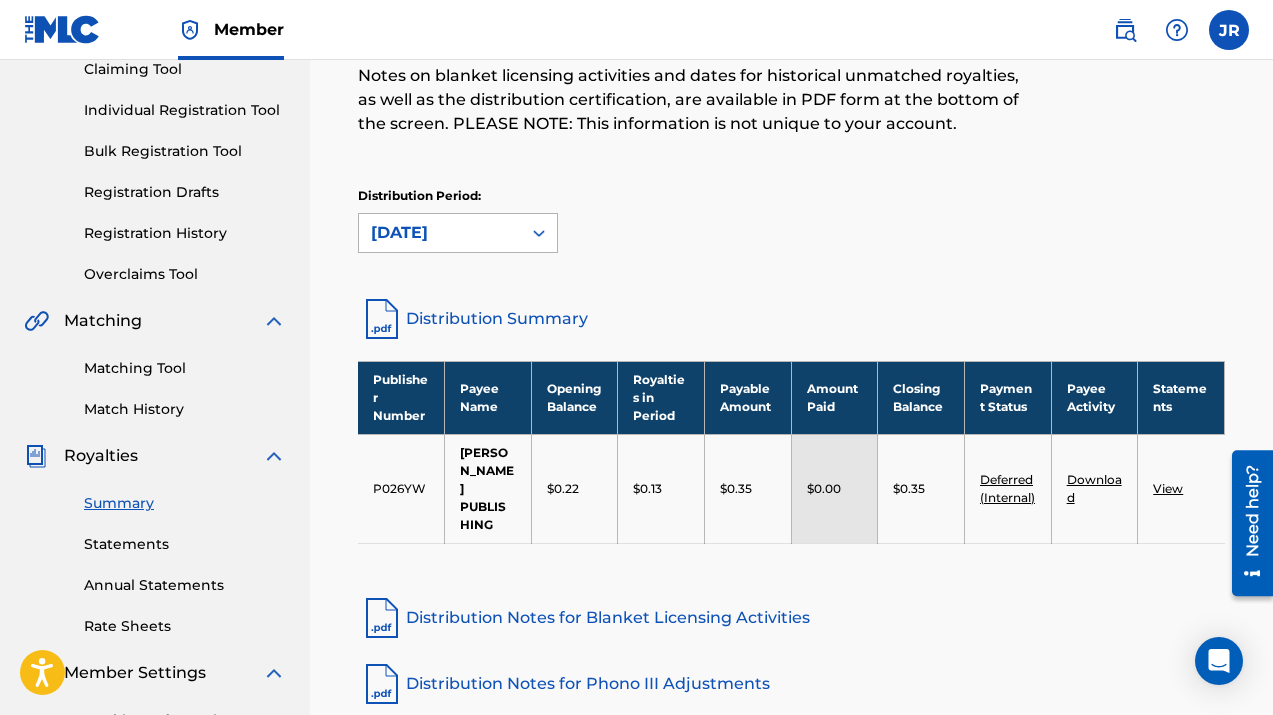 click at bounding box center [539, 233] 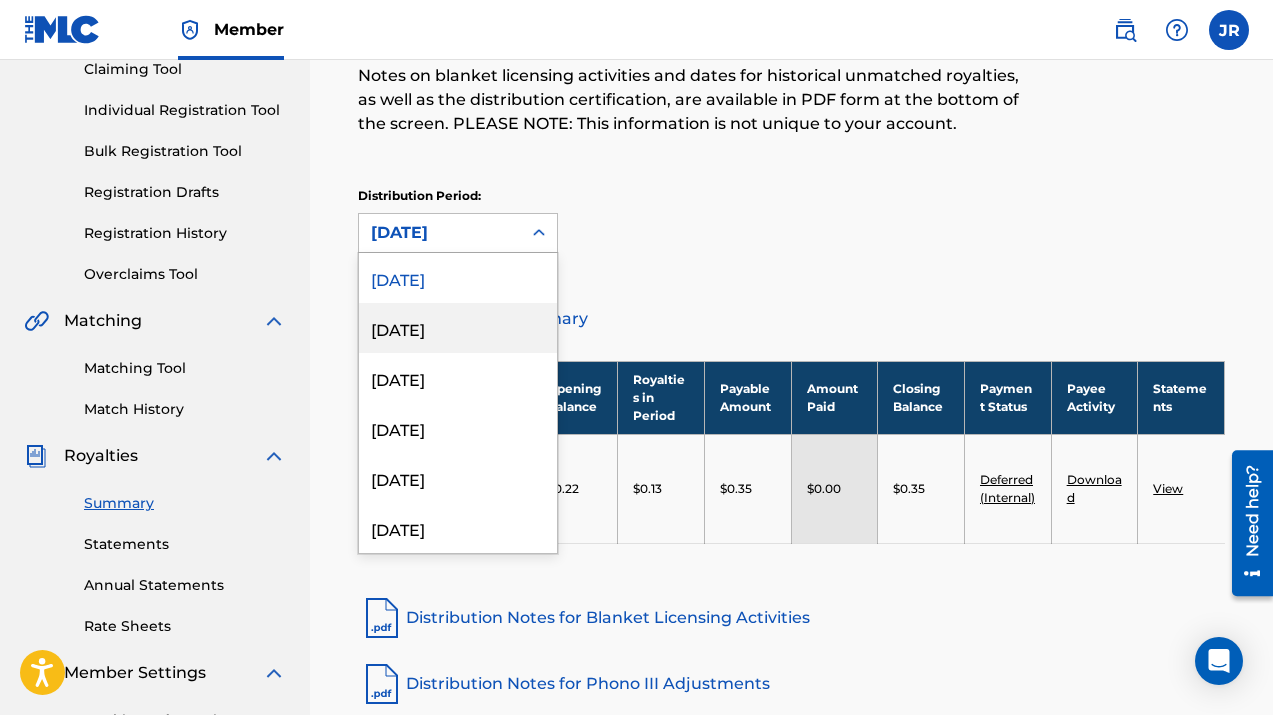 click on "[DATE]" at bounding box center (458, 328) 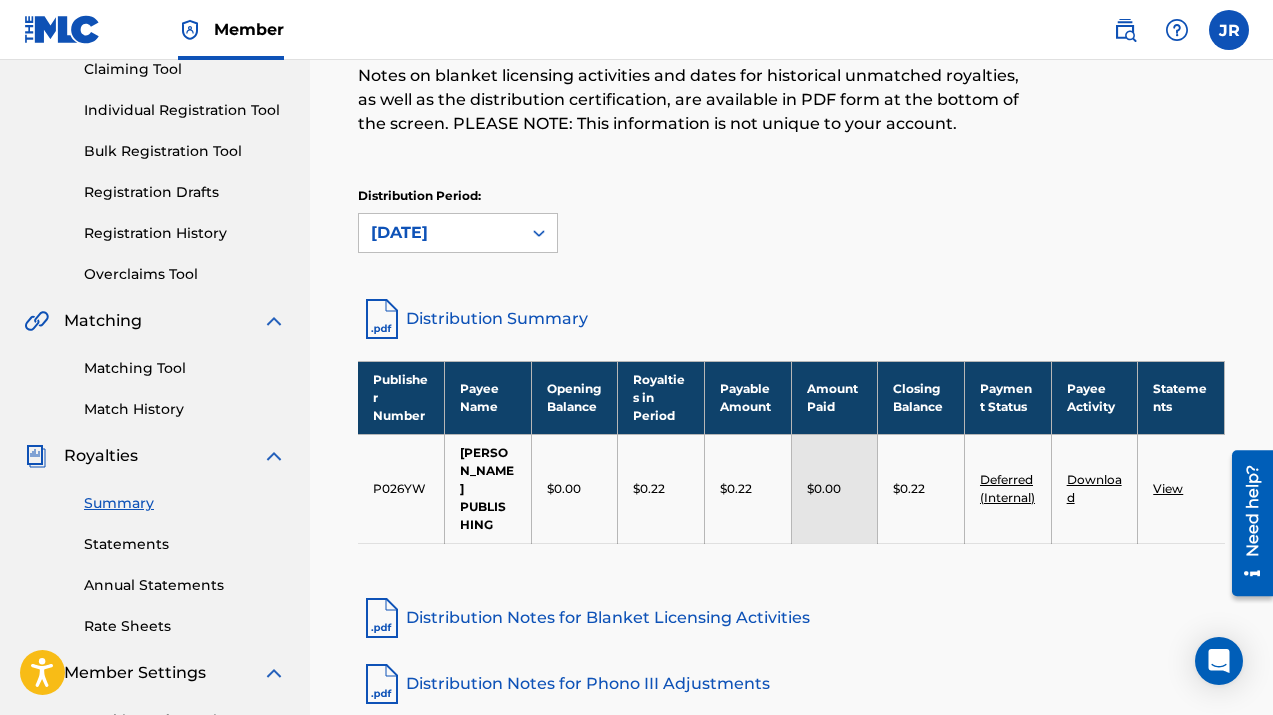 scroll, scrollTop: 233, scrollLeft: 0, axis: vertical 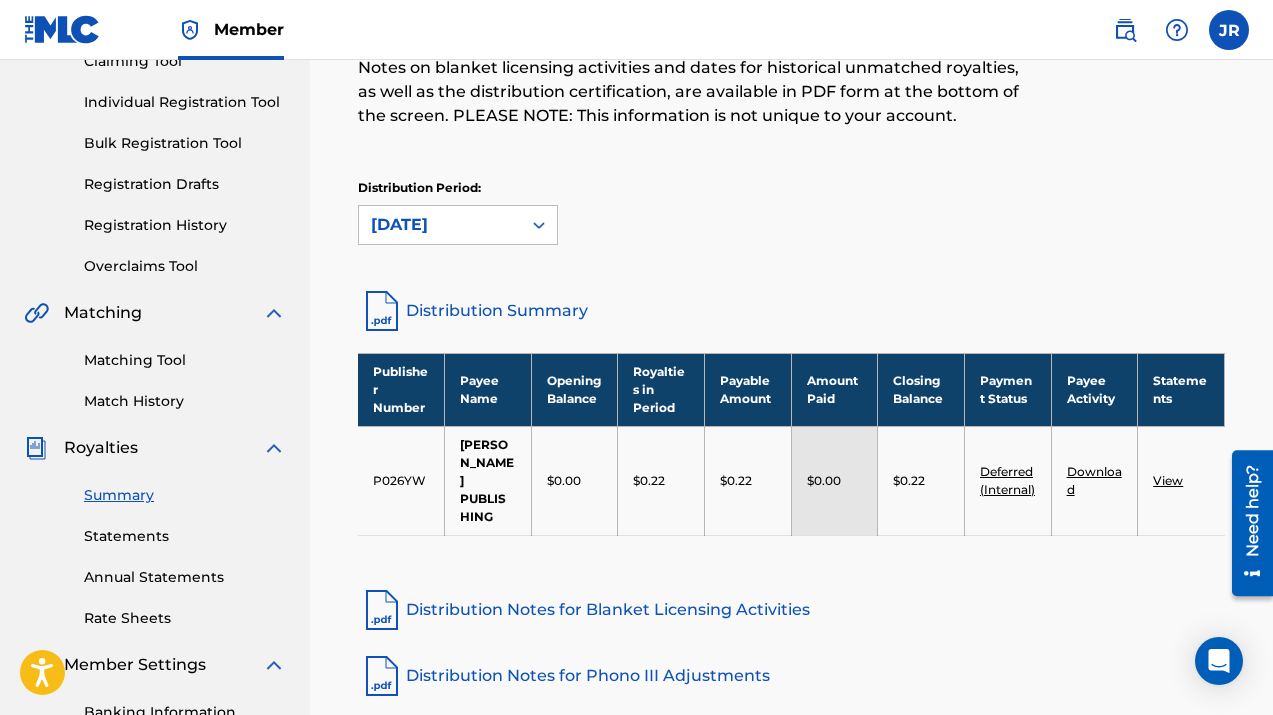 click on "[DATE]" at bounding box center (440, 225) 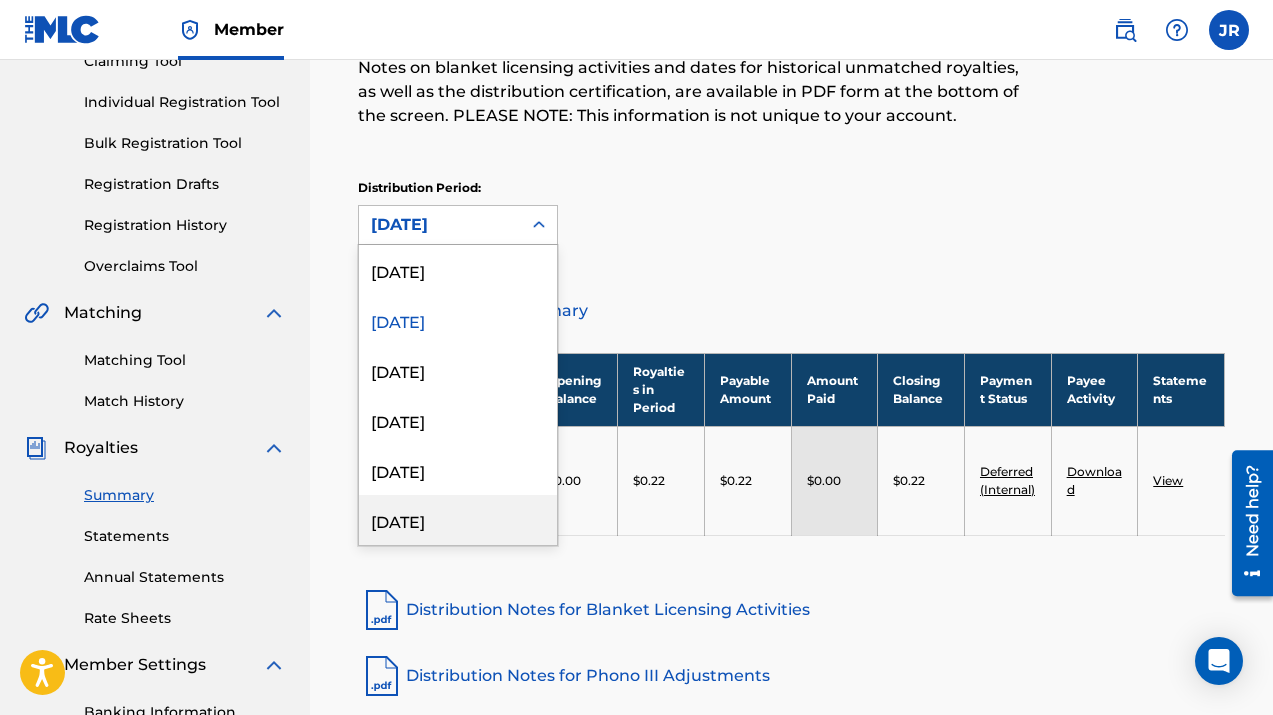 click on "[DATE]" at bounding box center (458, 520) 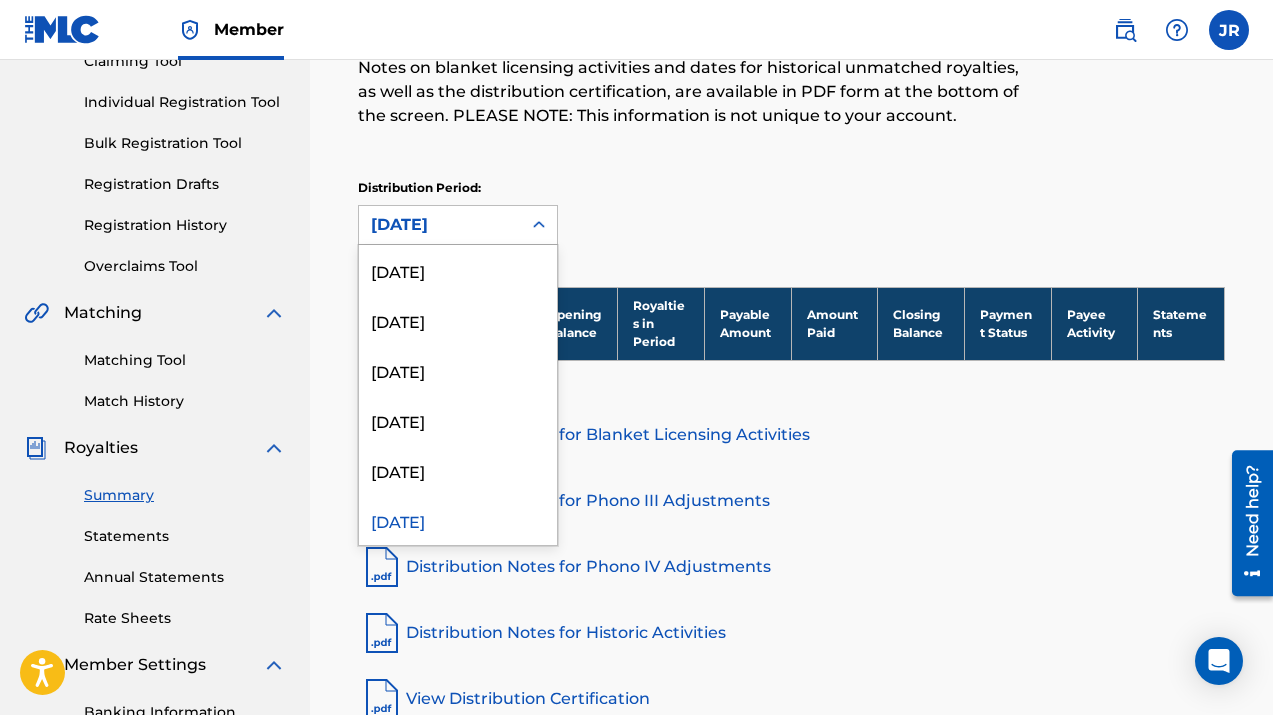 click on "[DATE]" at bounding box center (440, 225) 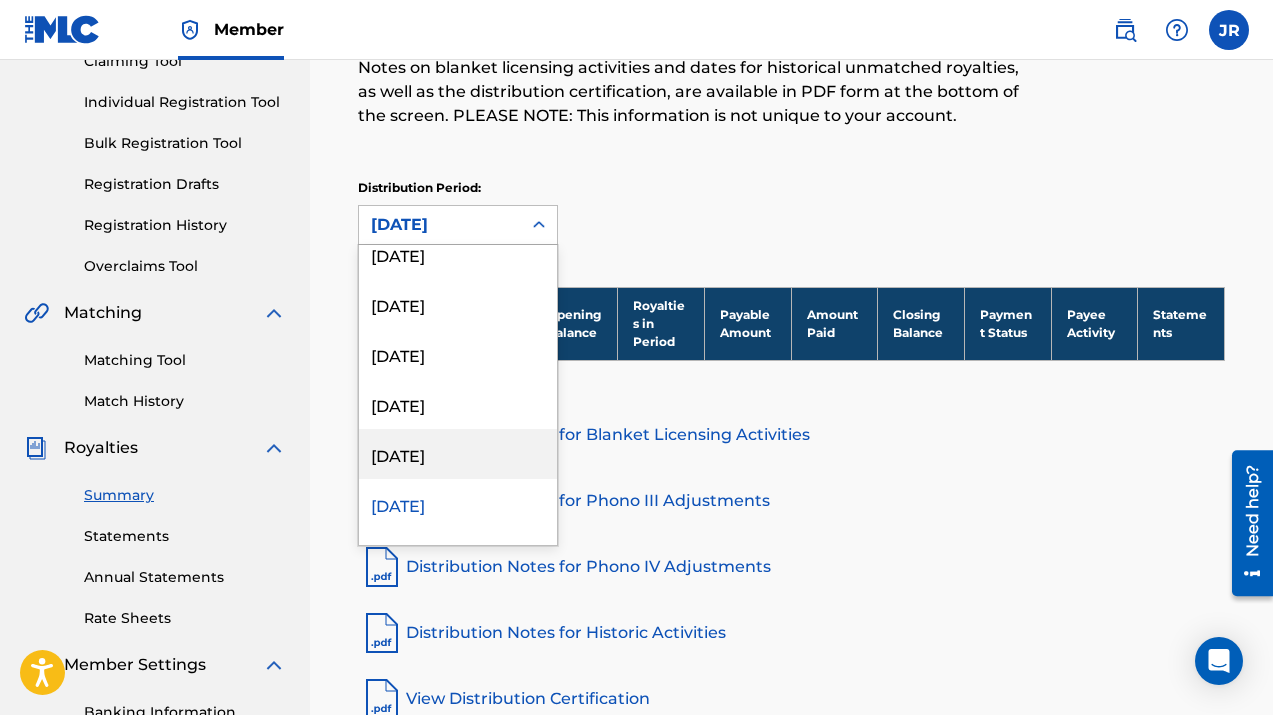 click on "[DATE]" at bounding box center [458, 454] 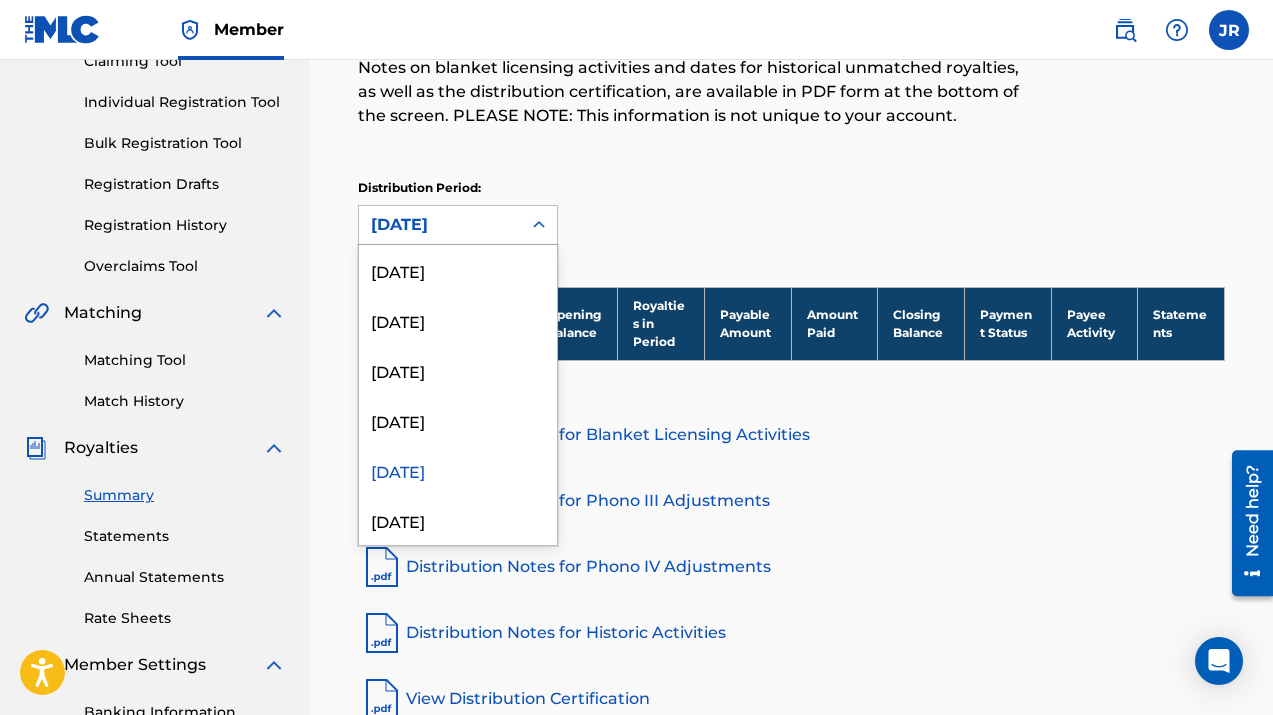 click on "[DATE]" at bounding box center [440, 225] 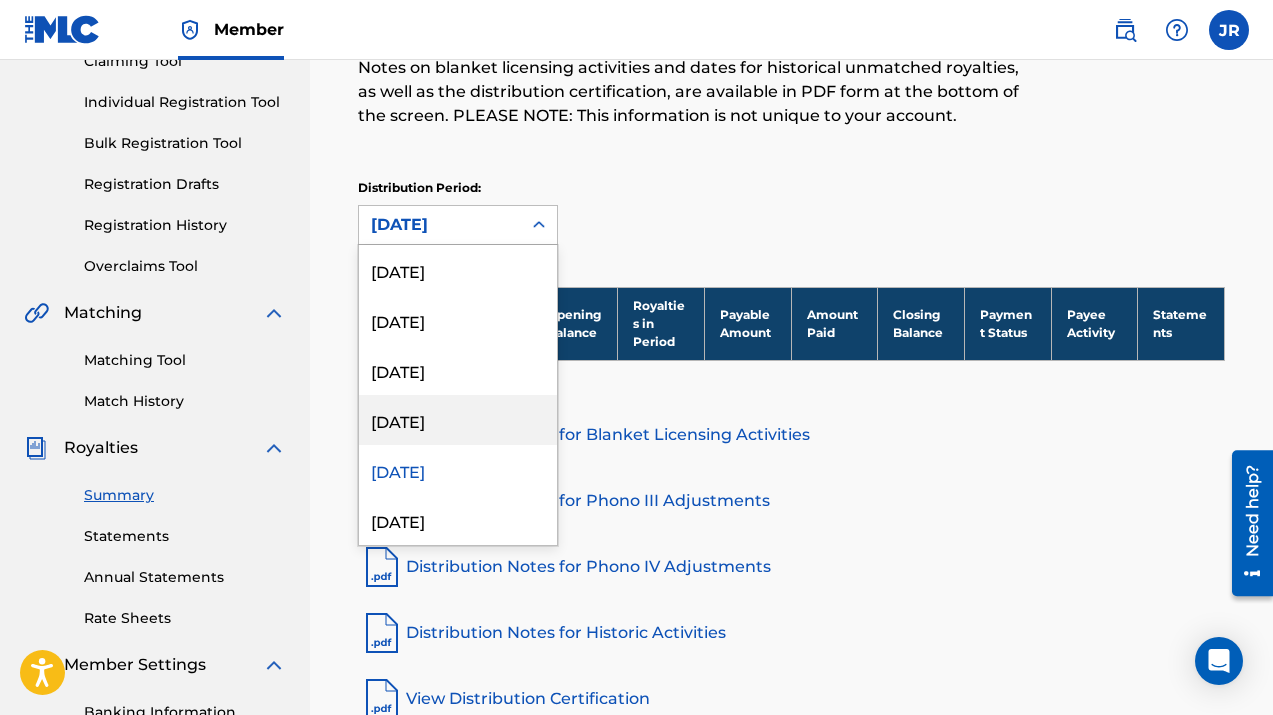 click on "[DATE]" at bounding box center (458, 420) 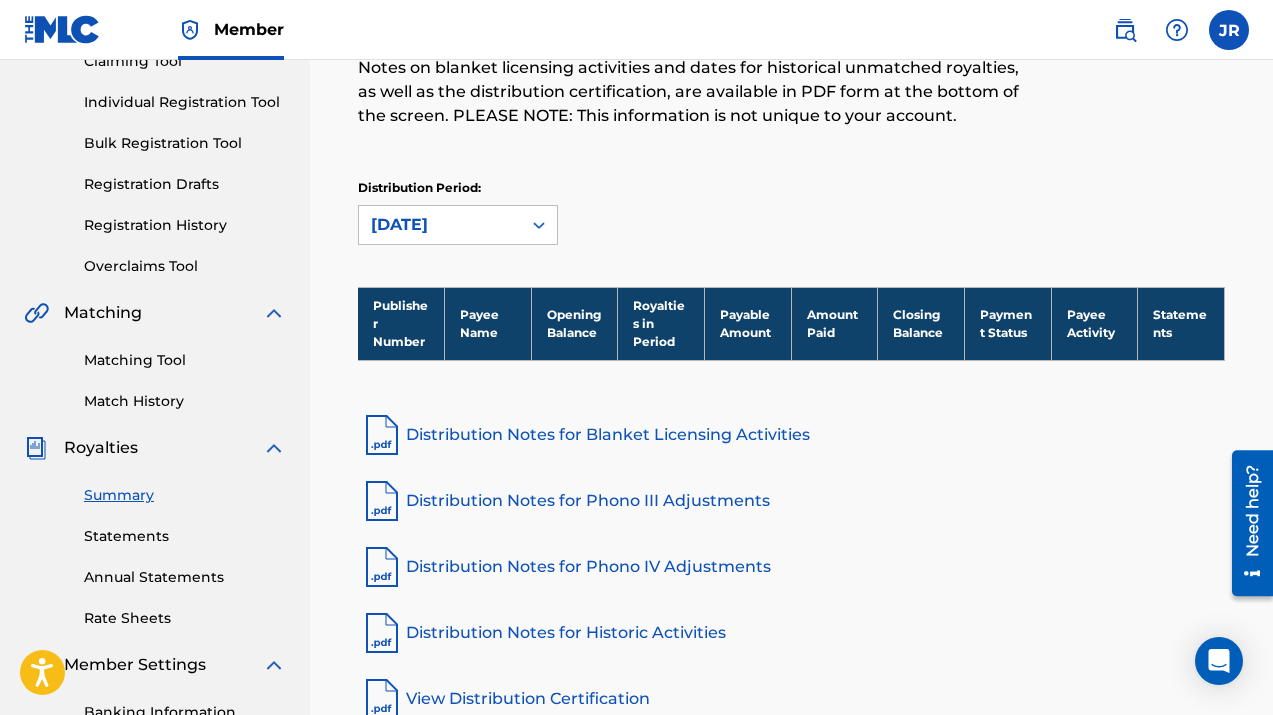 click on "[DATE]" at bounding box center [440, 225] 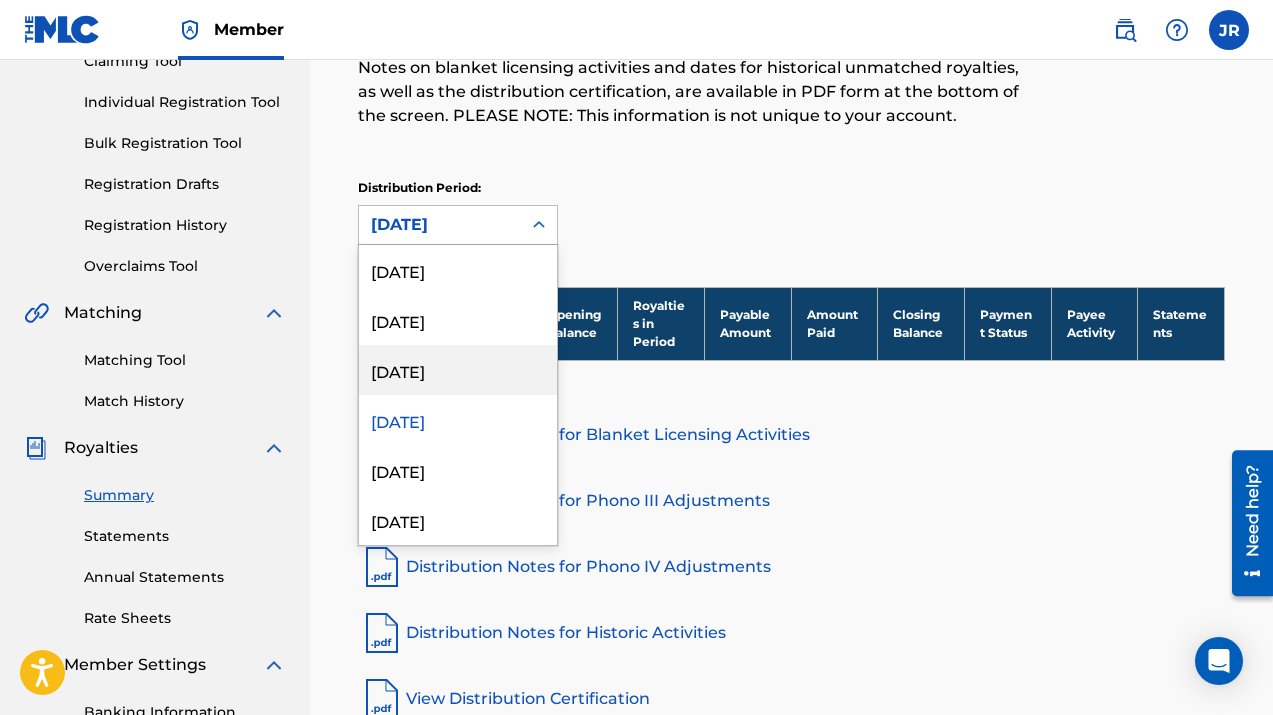 click on "[DATE]" at bounding box center [458, 370] 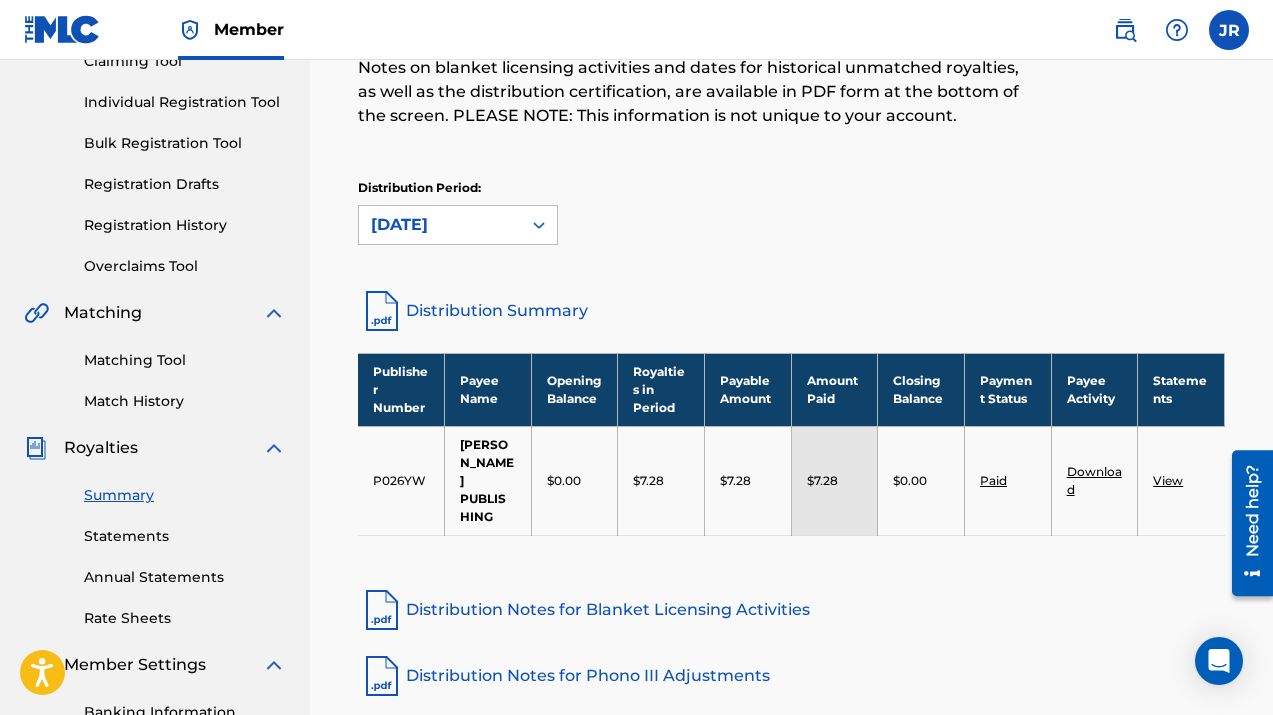 click on "View" at bounding box center (1168, 480) 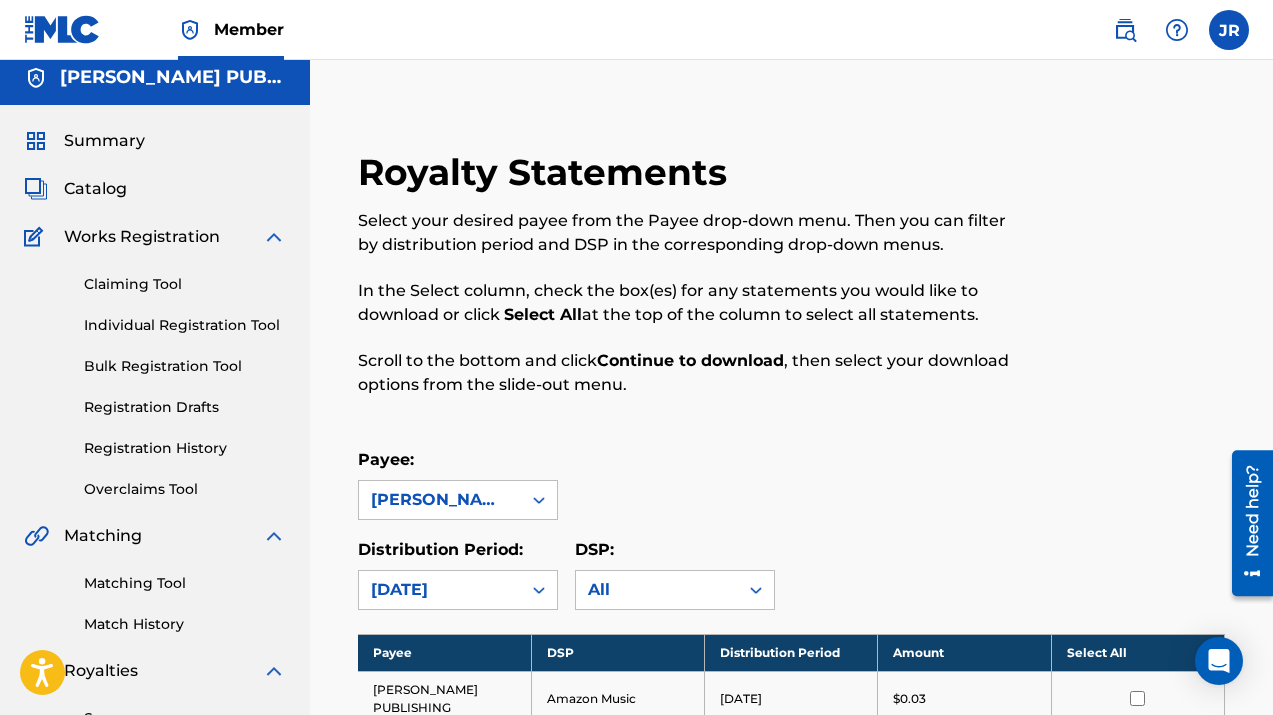 scroll, scrollTop: 0, scrollLeft: 0, axis: both 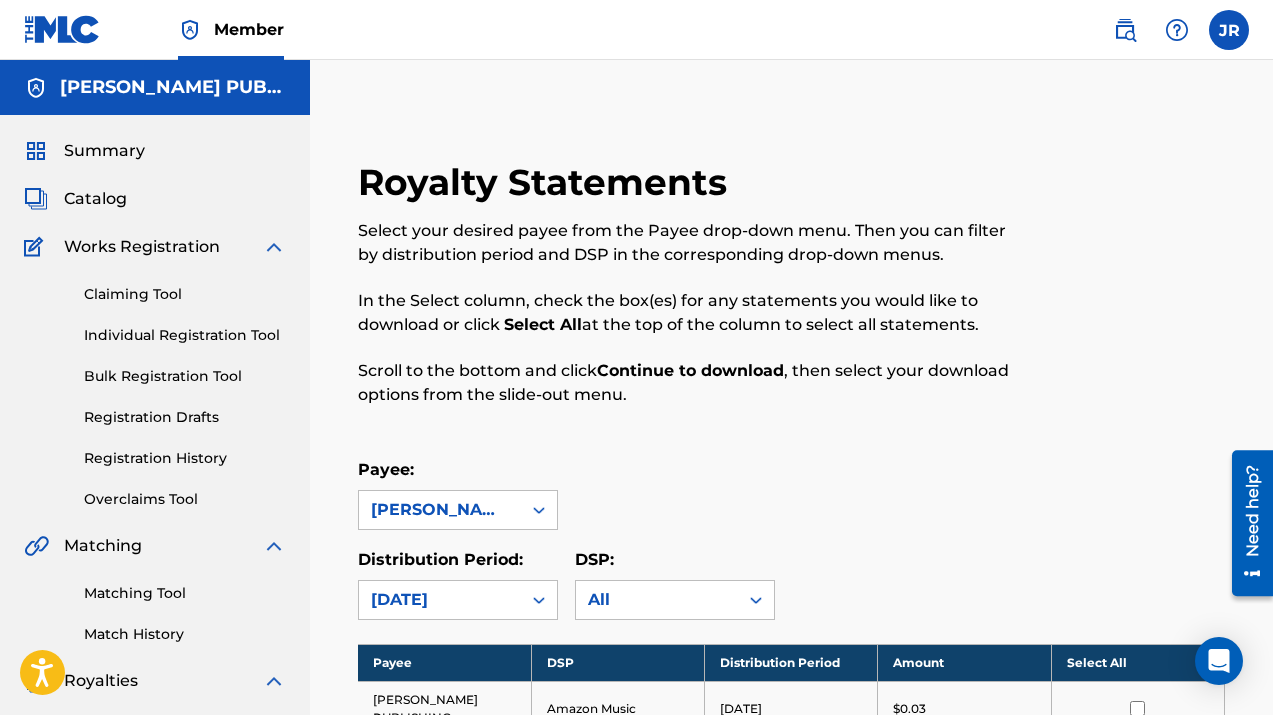 click on "Summary" at bounding box center [104, 151] 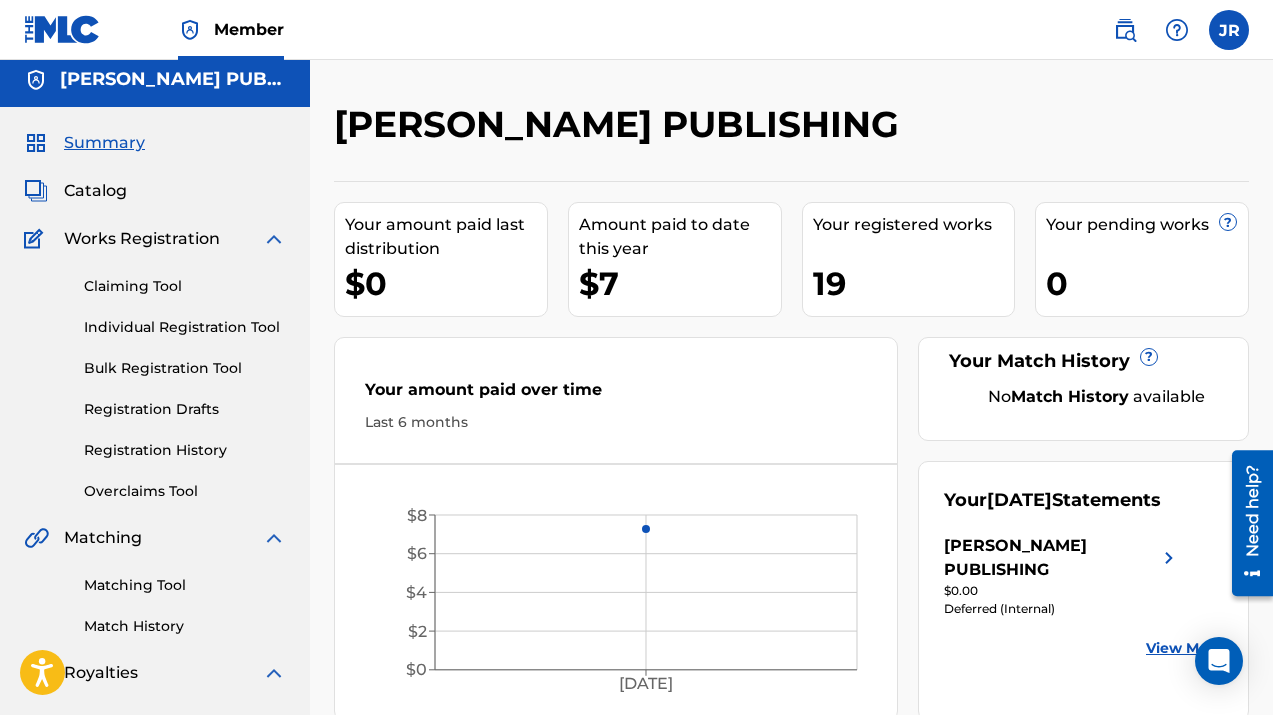 scroll, scrollTop: 0, scrollLeft: 0, axis: both 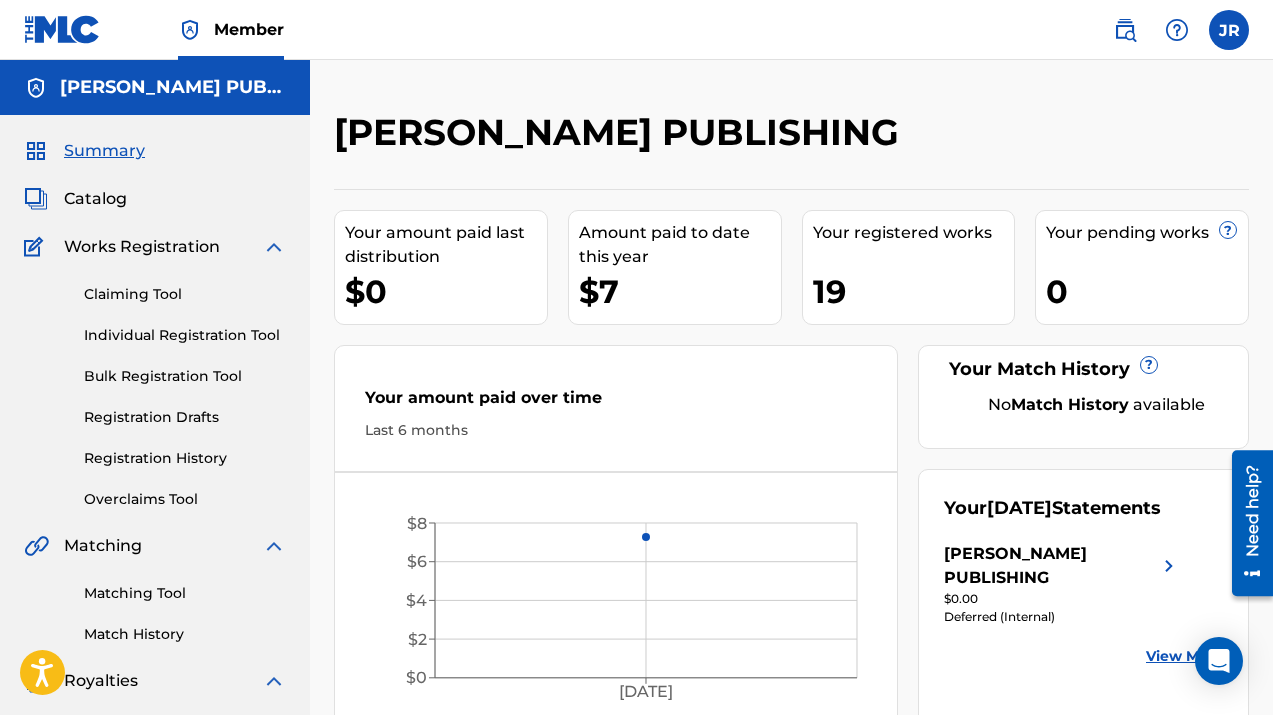 click on "Claiming Tool" at bounding box center (185, 294) 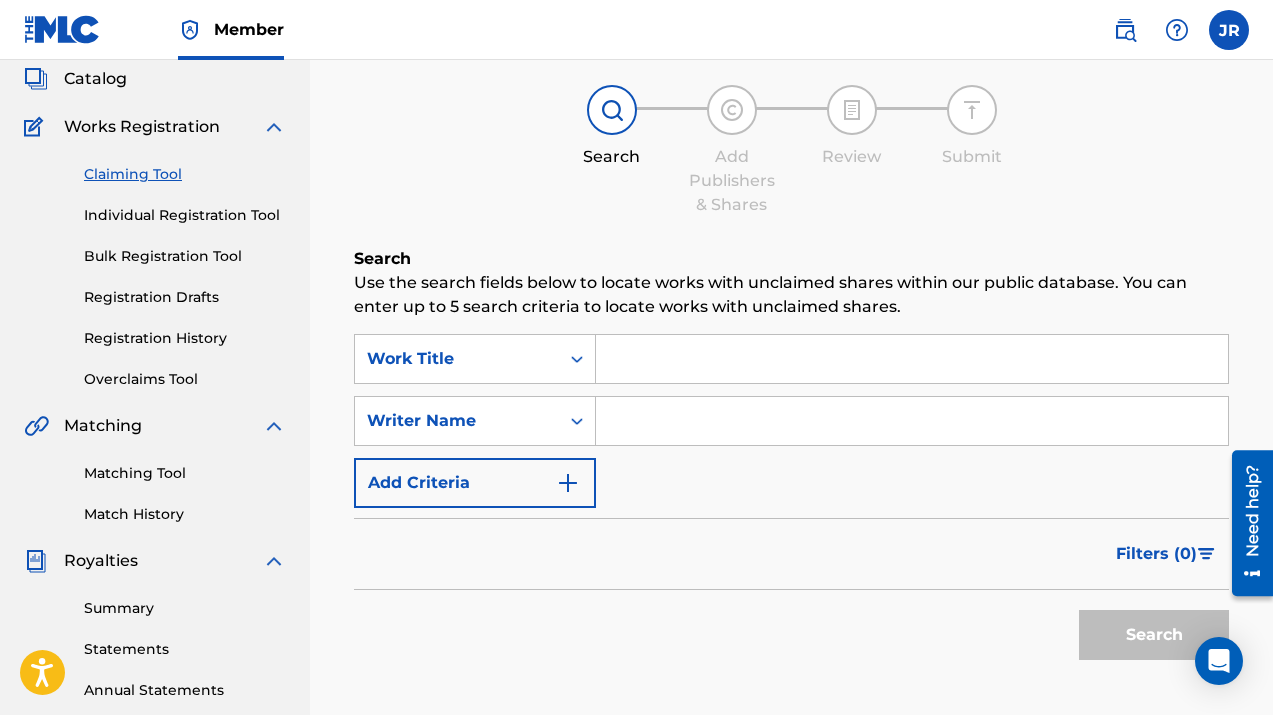 scroll, scrollTop: 102, scrollLeft: 0, axis: vertical 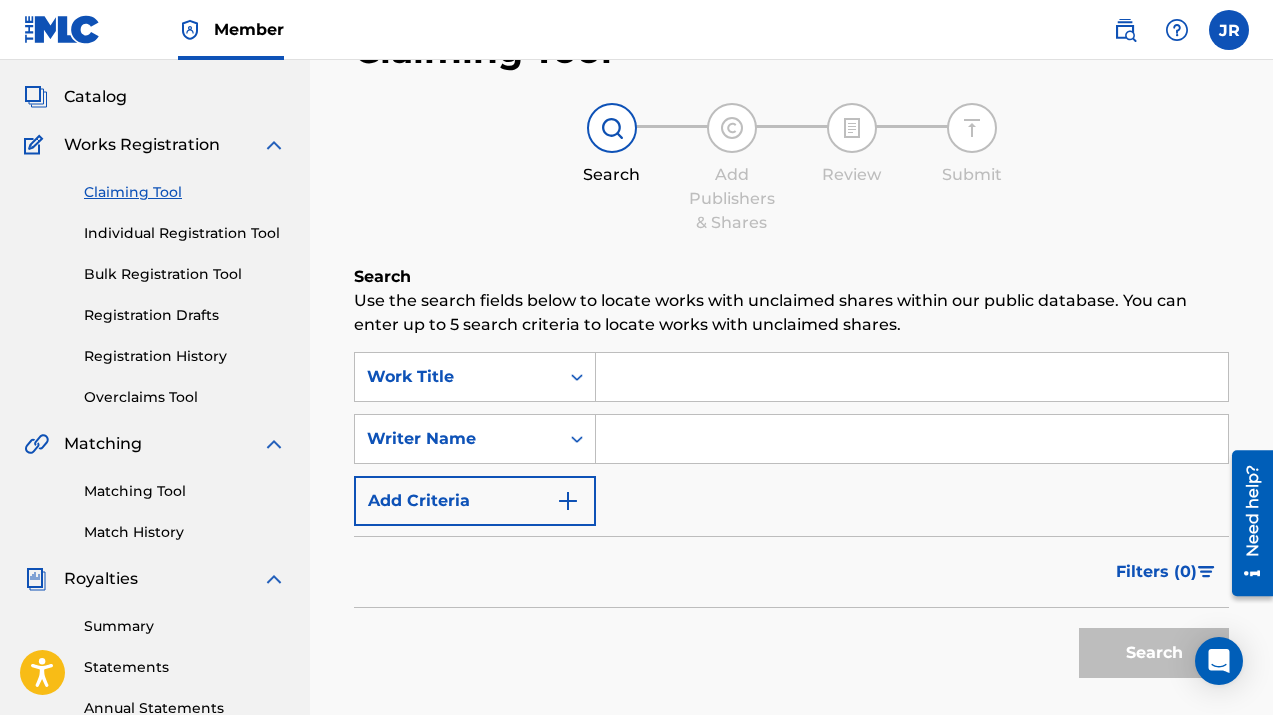 click at bounding box center [612, 128] 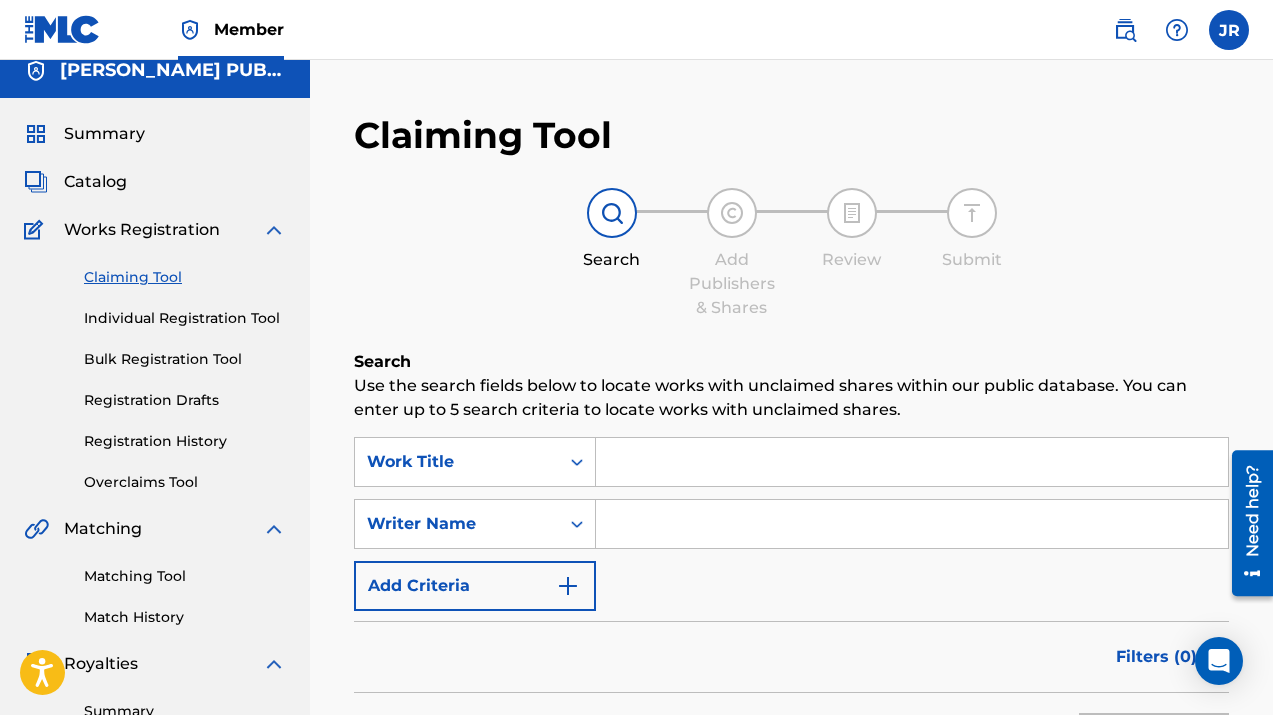 scroll, scrollTop: 10, scrollLeft: 0, axis: vertical 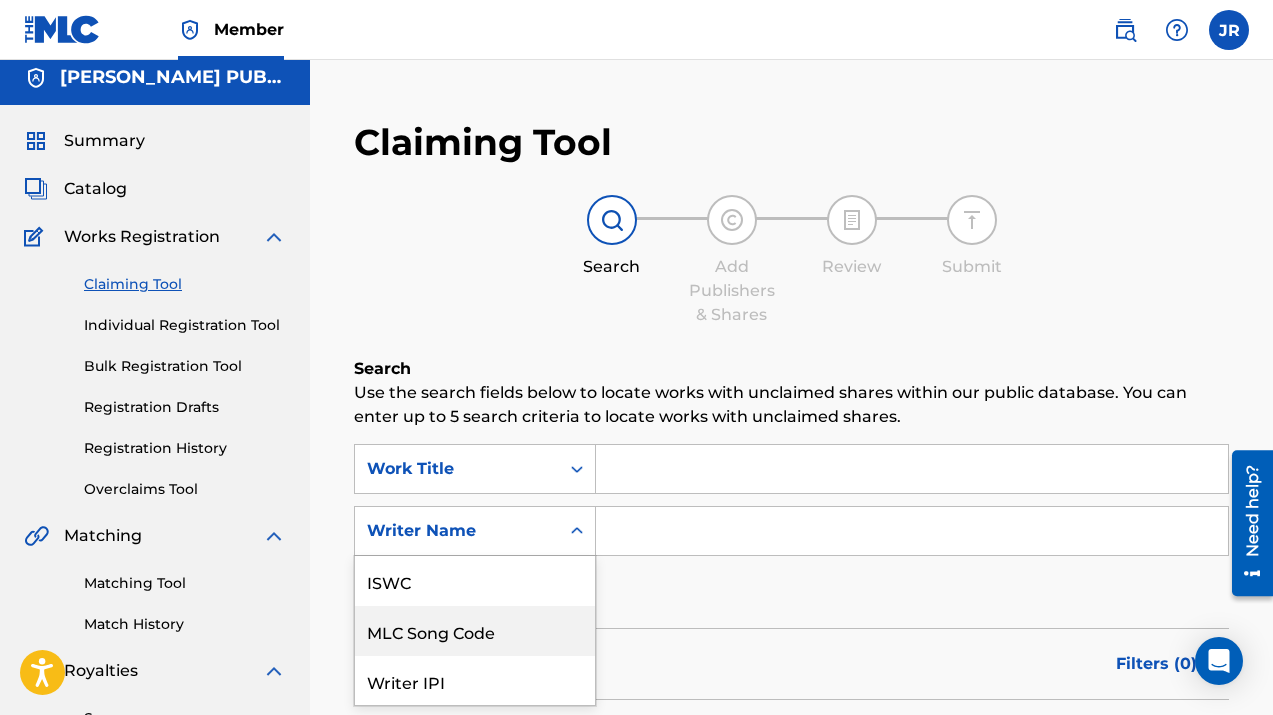 click on "MLC Song Code, 2 of 7. 7 results available. Use Up and Down to choose options, press Enter to select the currently focused option, press Escape to exit the menu, press Tab to select the option and exit the menu. Writer Name ISWC MLC Song Code Writer IPI Publisher Name Publisher IPI MLC Publisher Number Writer Name" at bounding box center (475, 531) 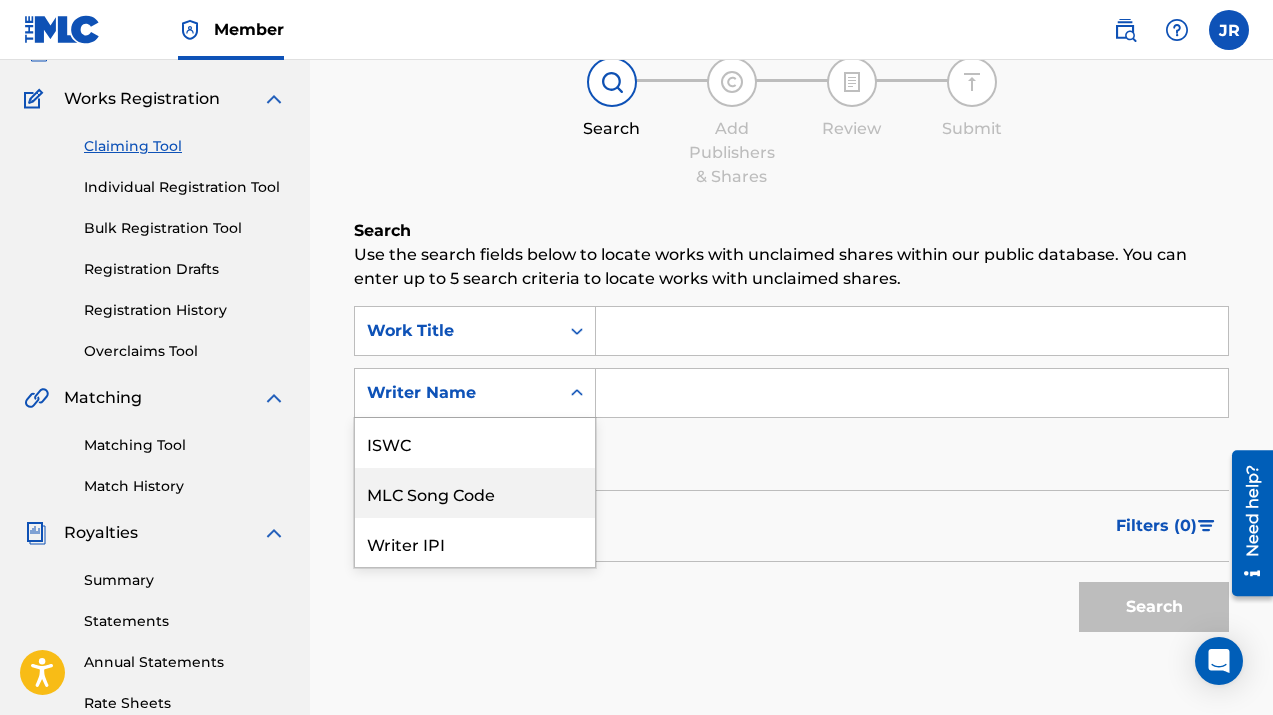 scroll, scrollTop: 50, scrollLeft: 0, axis: vertical 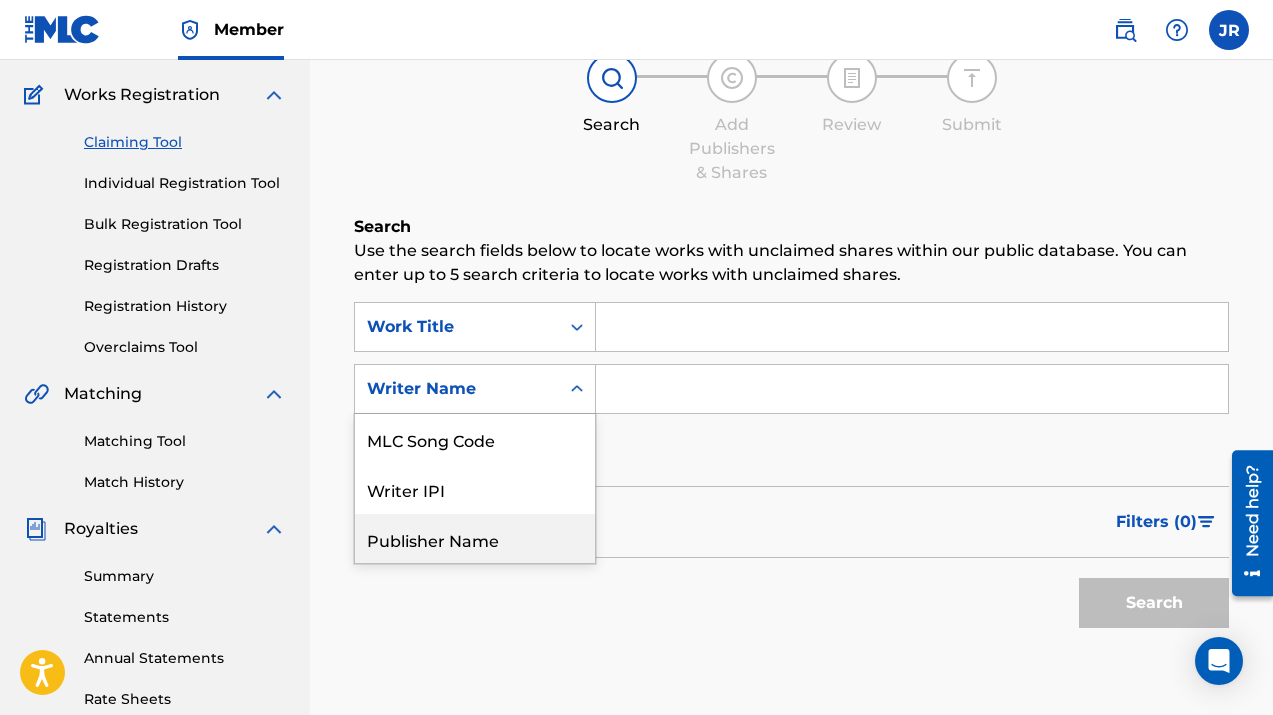 click on "Publisher Name" at bounding box center [475, 539] 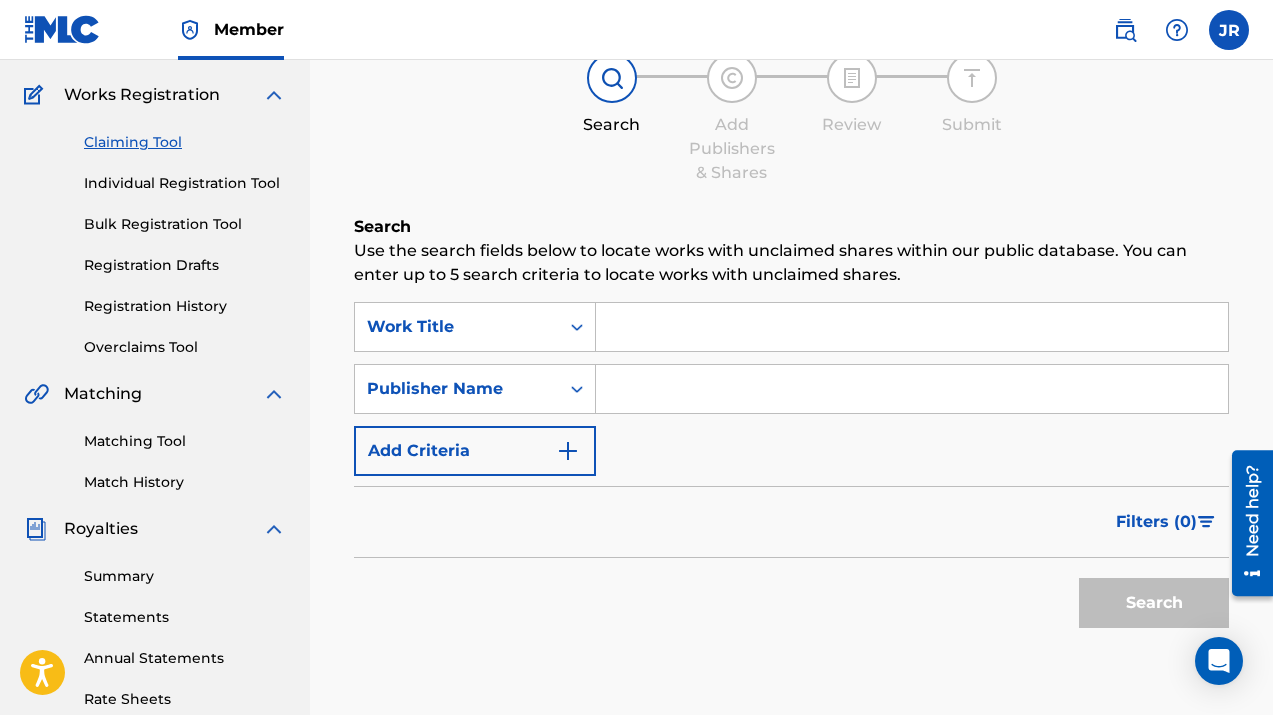 click at bounding box center (912, 389) 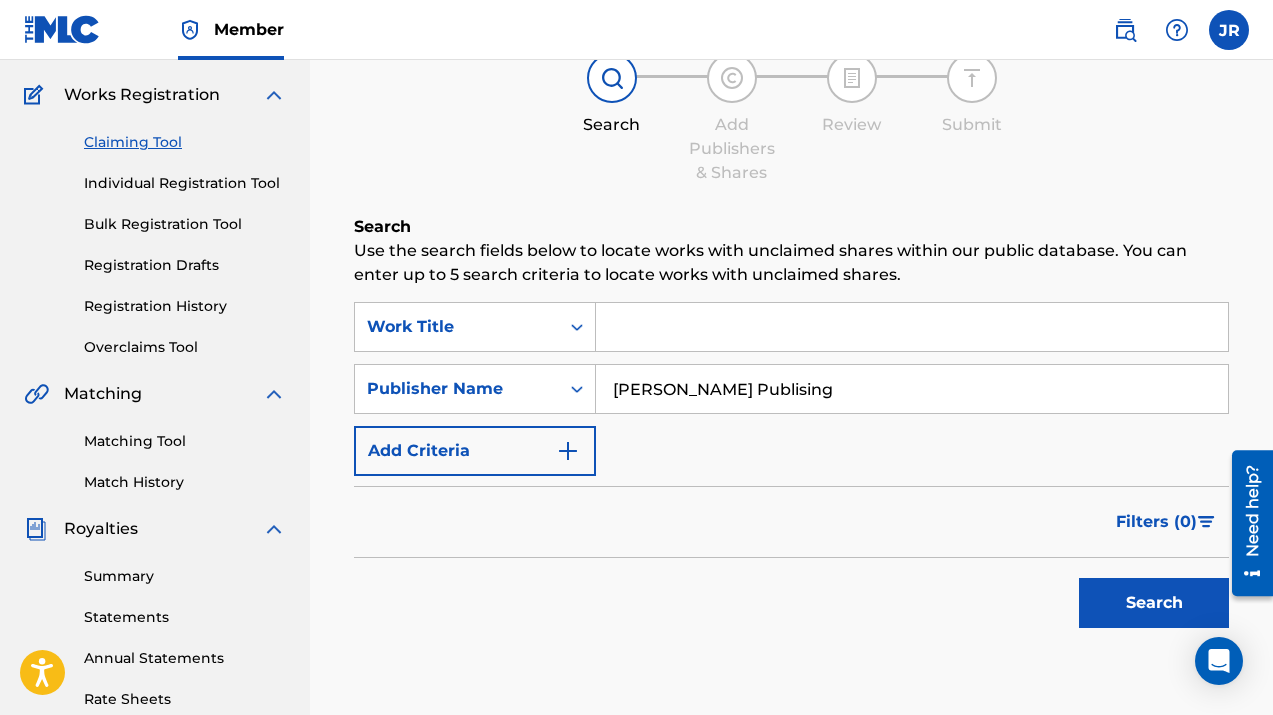 type on "[PERSON_NAME] Publising" 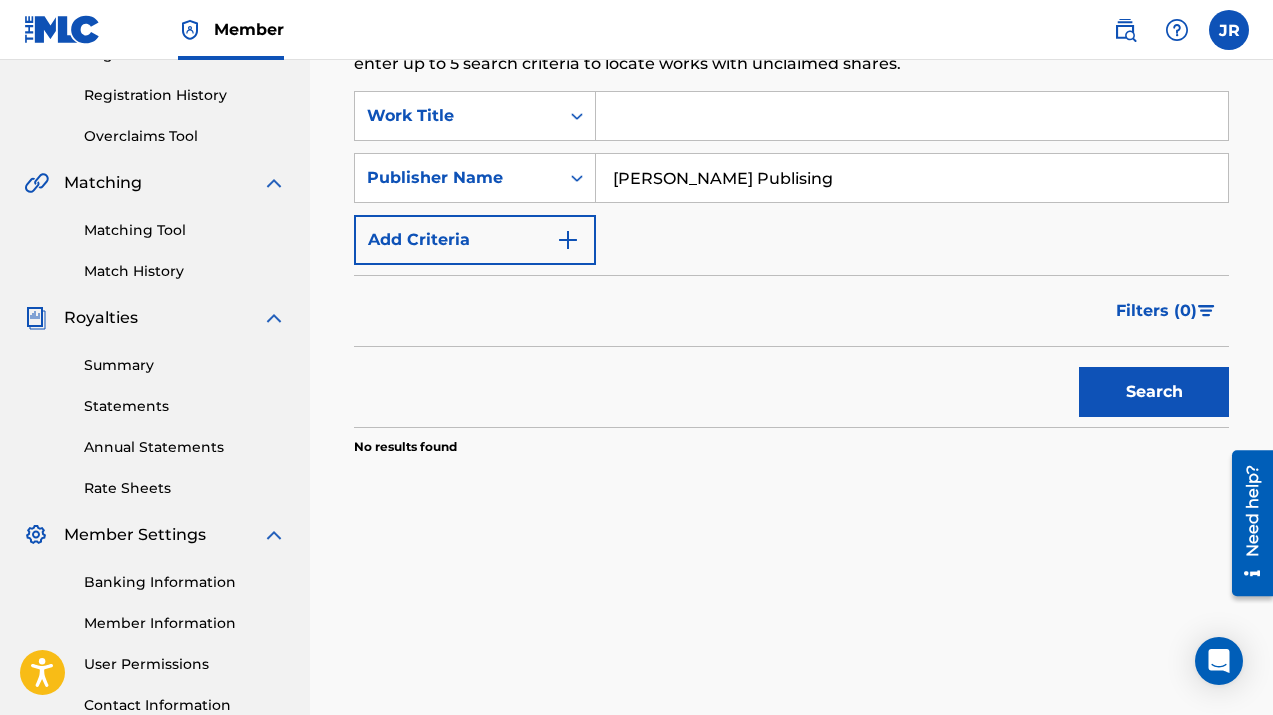 scroll, scrollTop: 266, scrollLeft: 0, axis: vertical 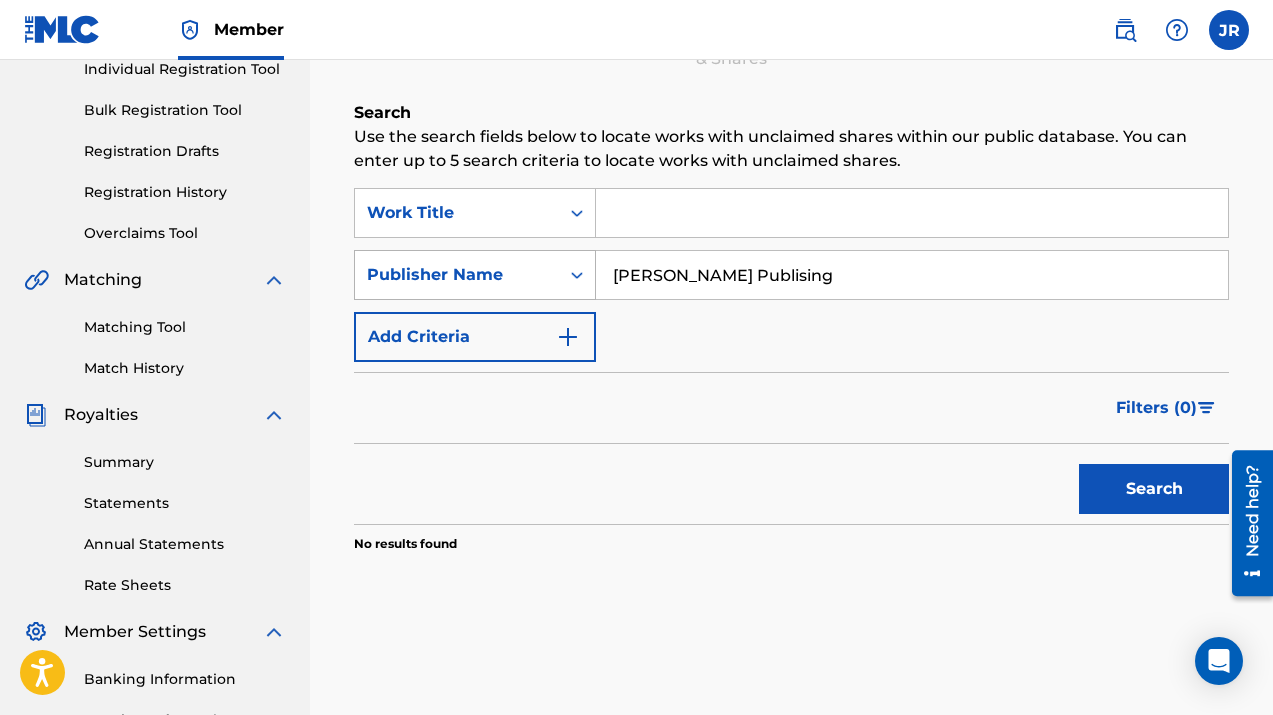 drag, startPoint x: 842, startPoint y: 286, endPoint x: 580, endPoint y: 259, distance: 263.38754 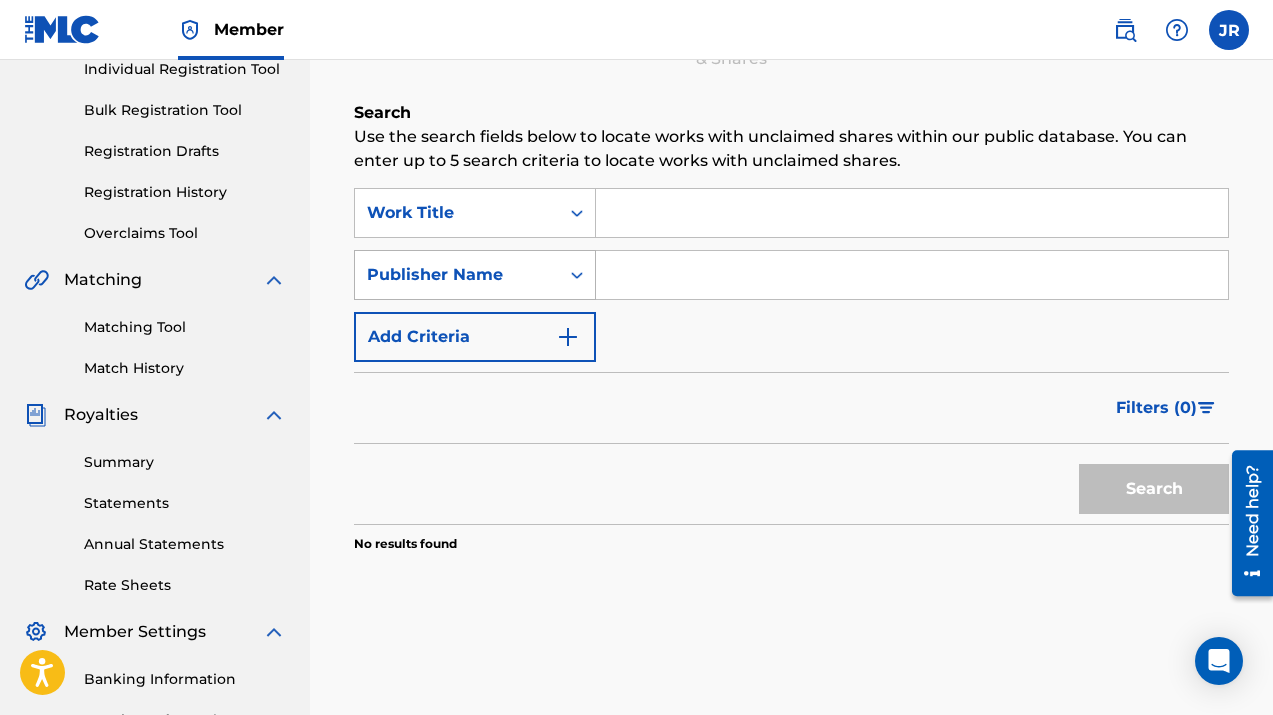 type 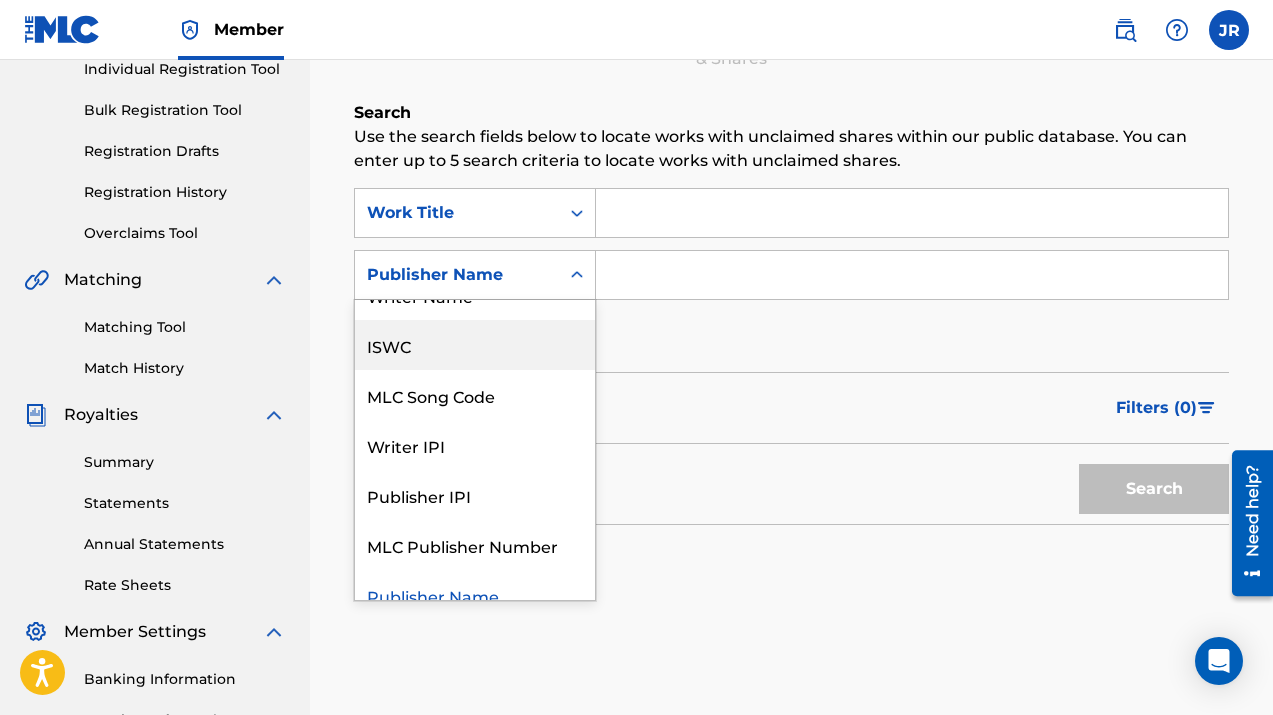 scroll, scrollTop: 0, scrollLeft: 0, axis: both 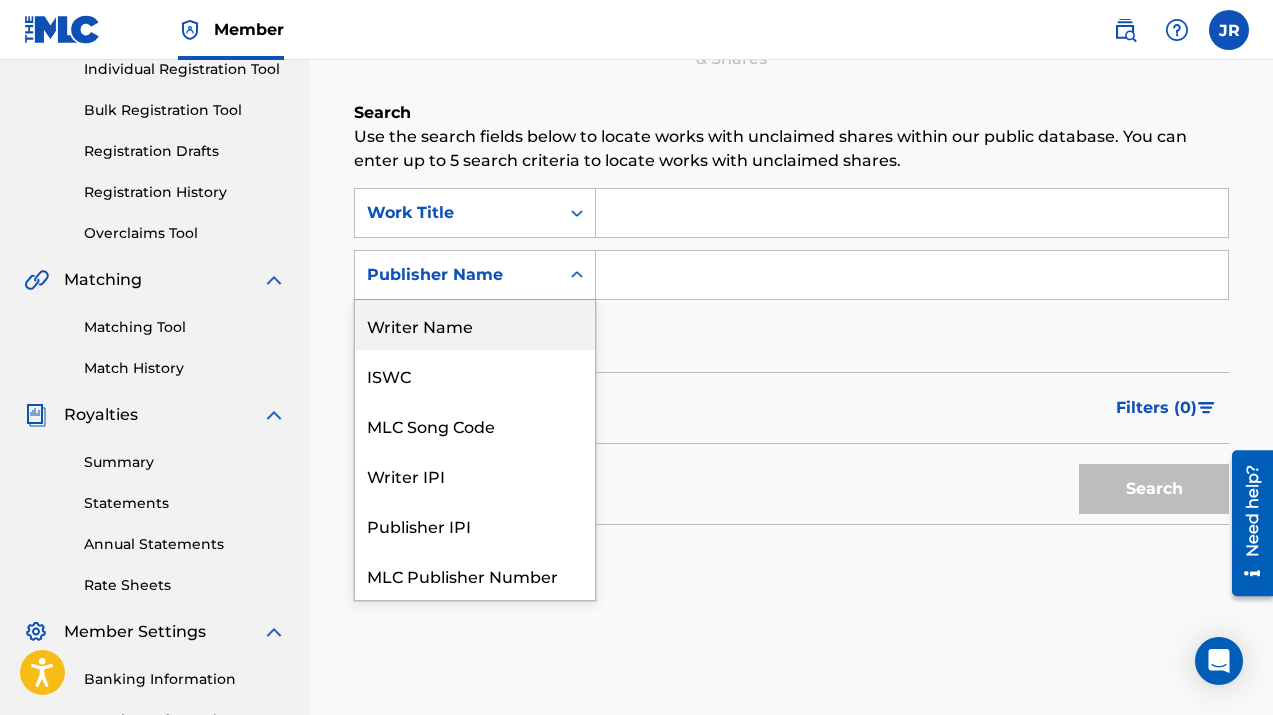 click on "Writer Name" at bounding box center [475, 325] 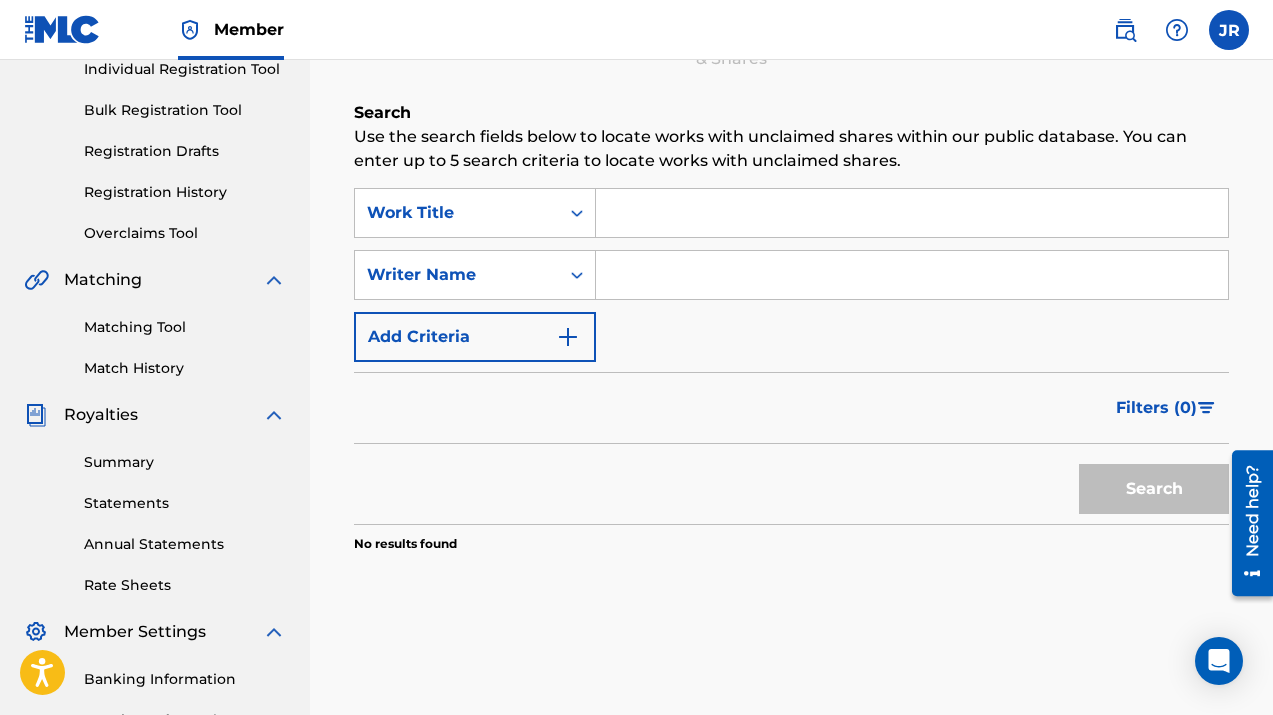 click at bounding box center [912, 275] 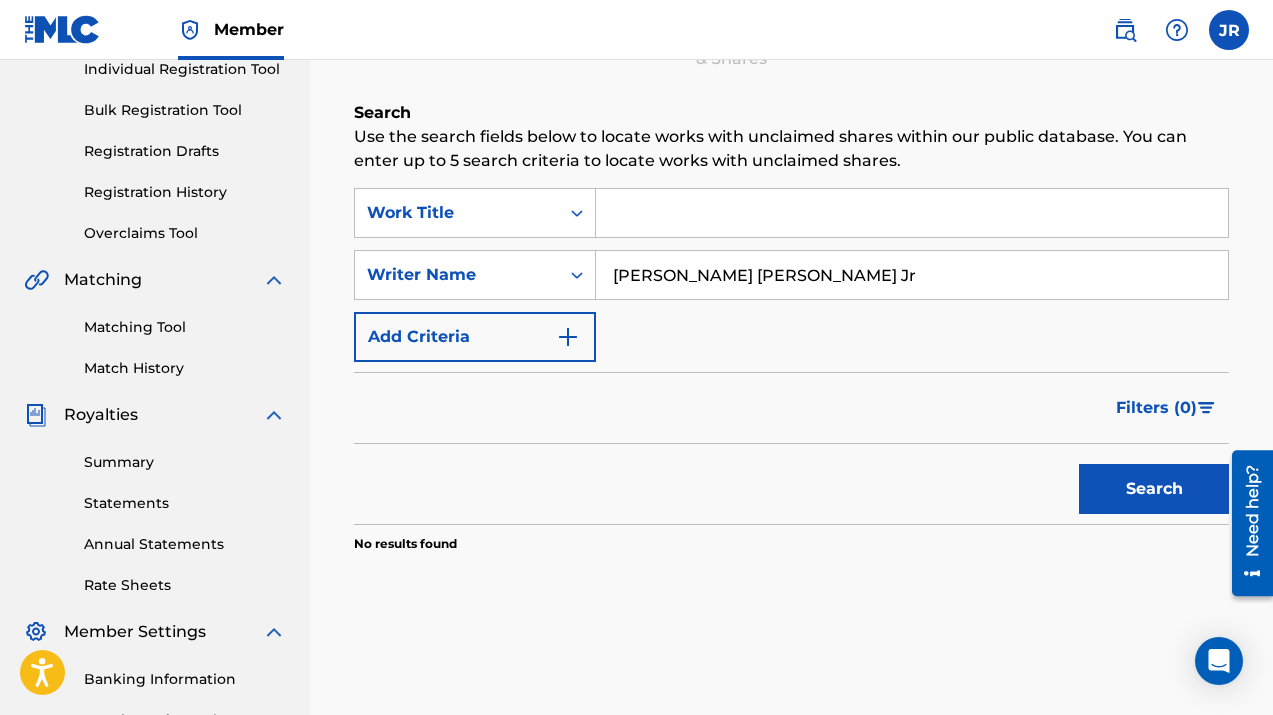 type on "[PERSON_NAME] [PERSON_NAME] Jr" 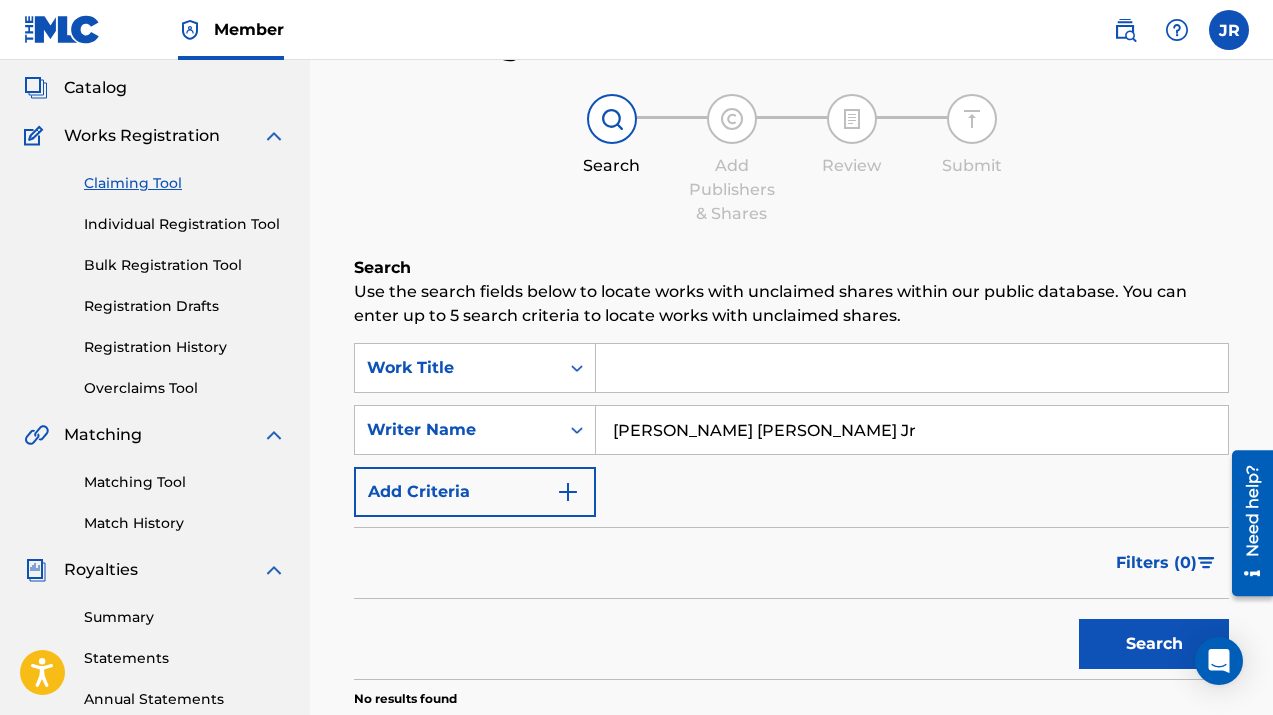scroll, scrollTop: 93, scrollLeft: 0, axis: vertical 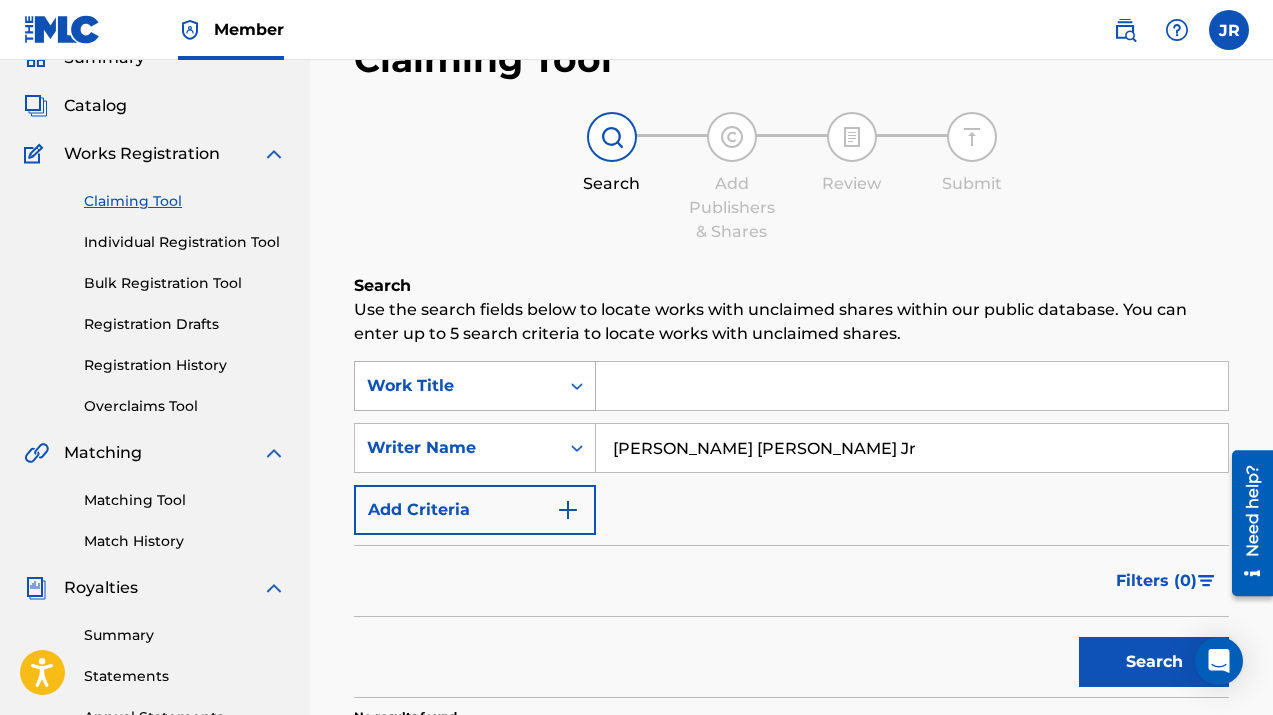 click on "Work Title" at bounding box center (457, 386) 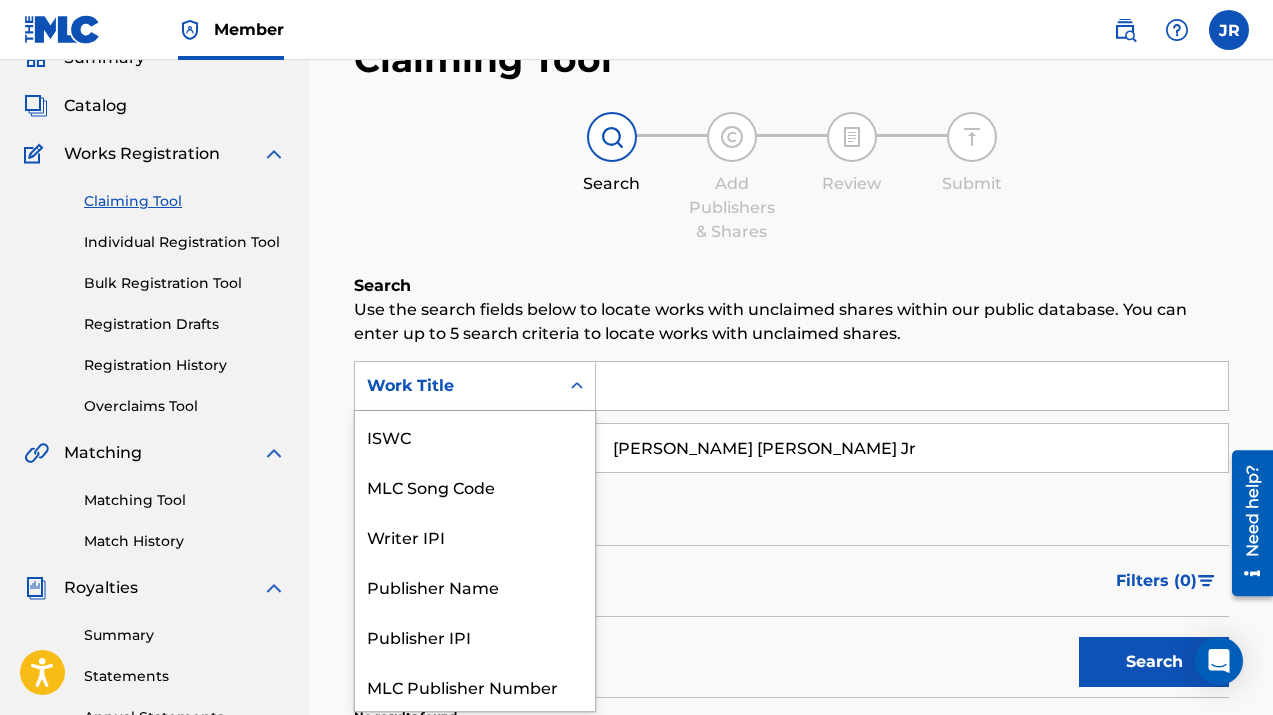 scroll, scrollTop: 50, scrollLeft: 0, axis: vertical 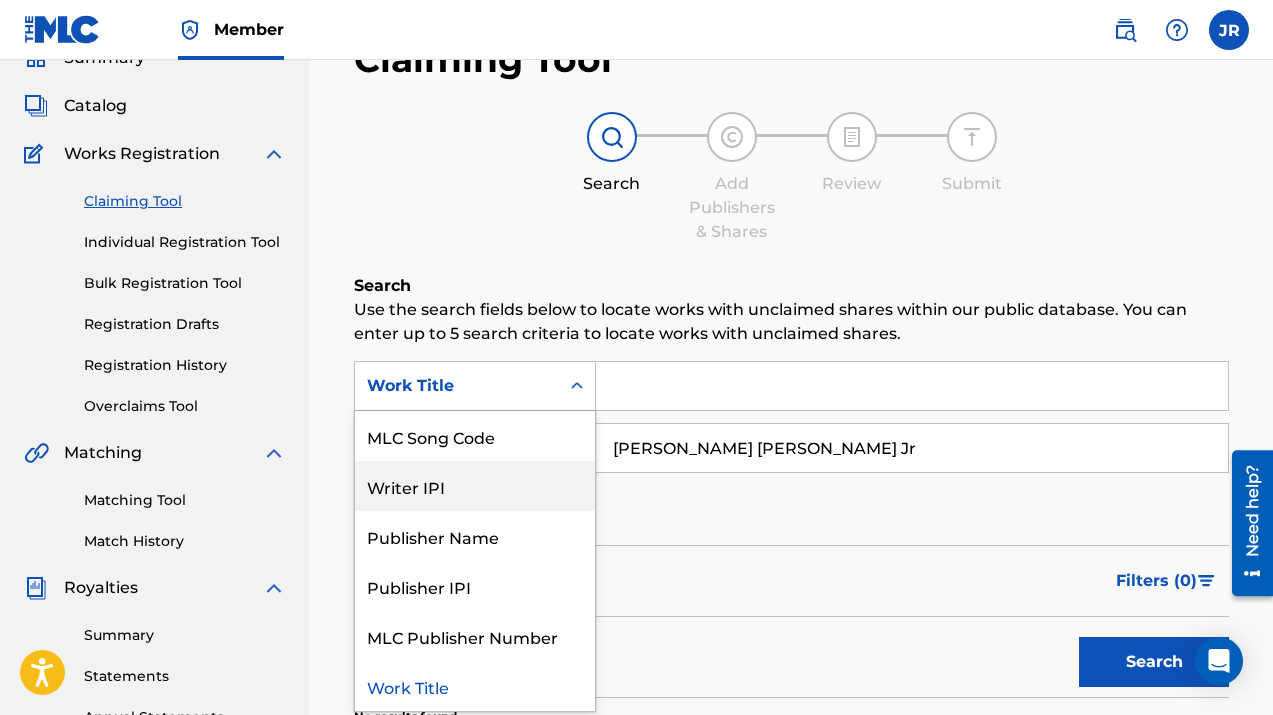 click on "Writer IPI" at bounding box center (475, 486) 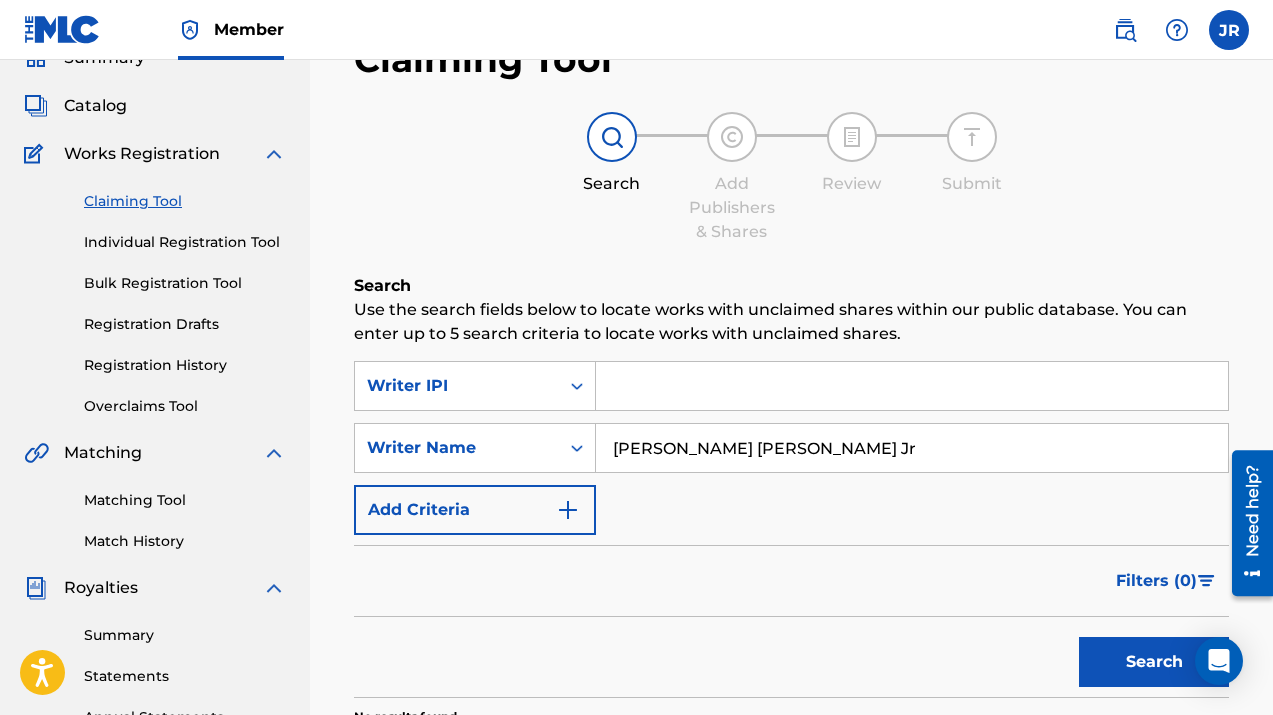 click at bounding box center (912, 386) 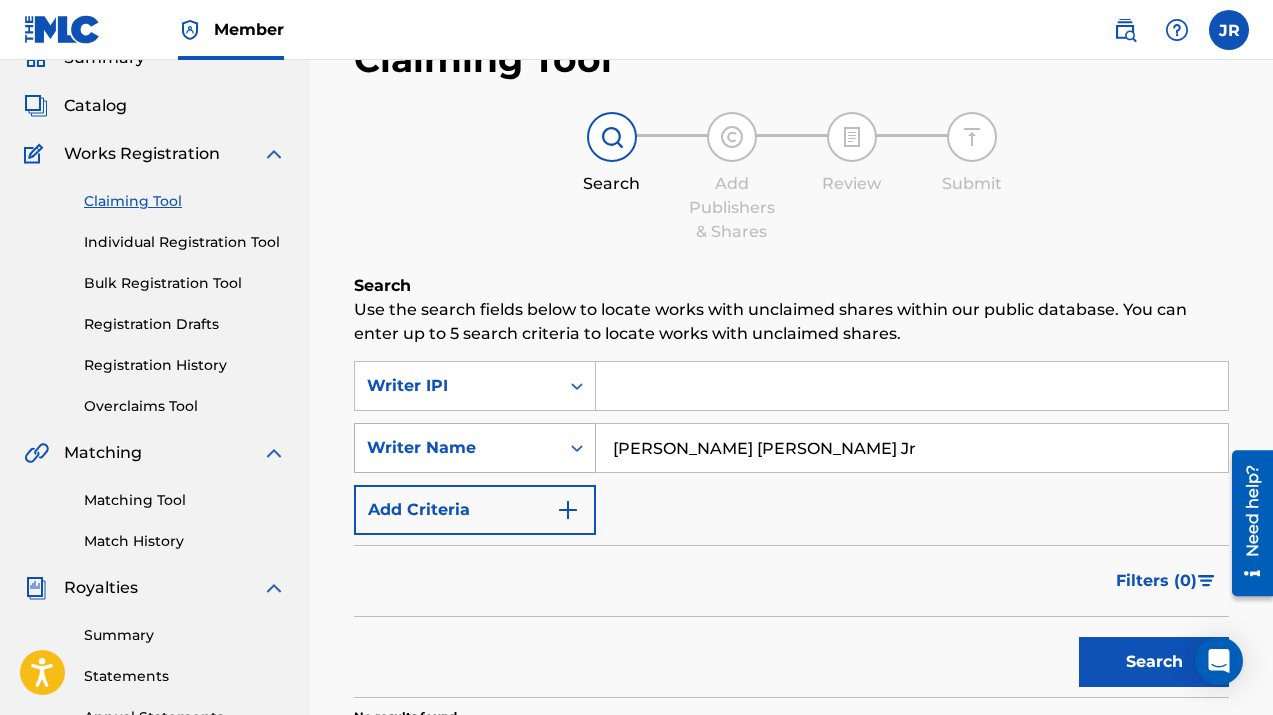 drag, startPoint x: 810, startPoint y: 449, endPoint x: 592, endPoint y: 430, distance: 218.82642 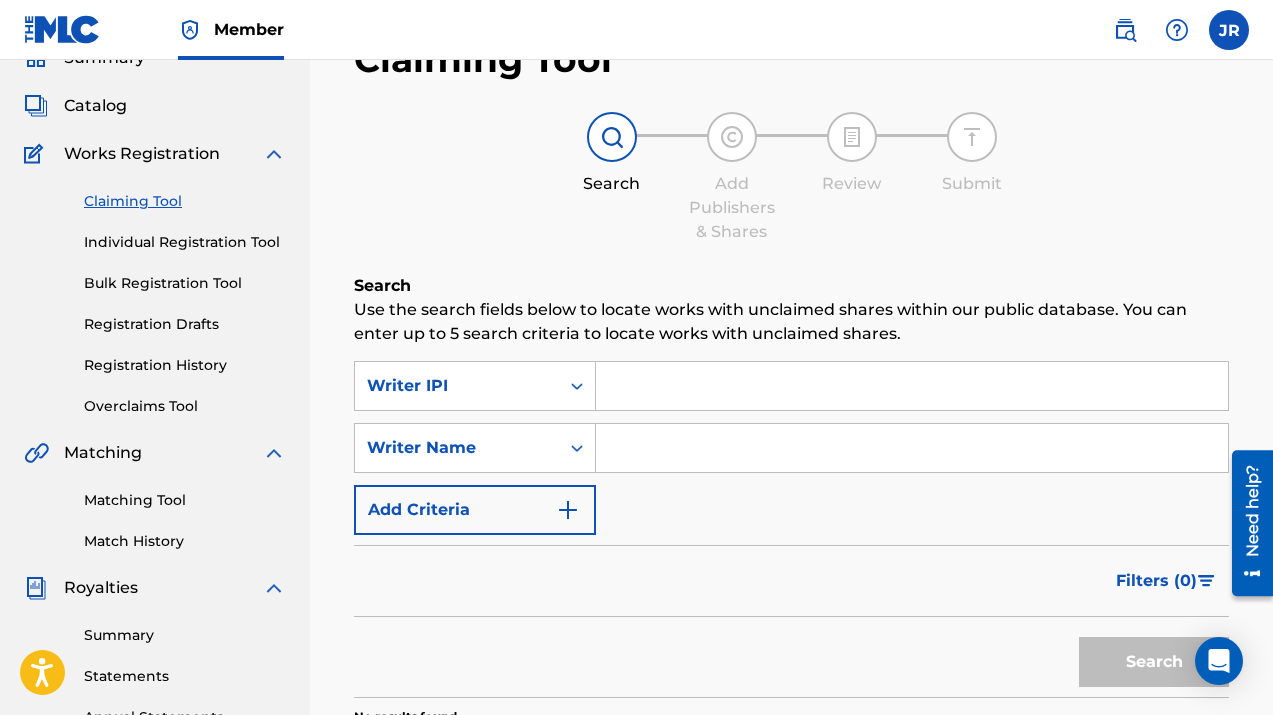 type 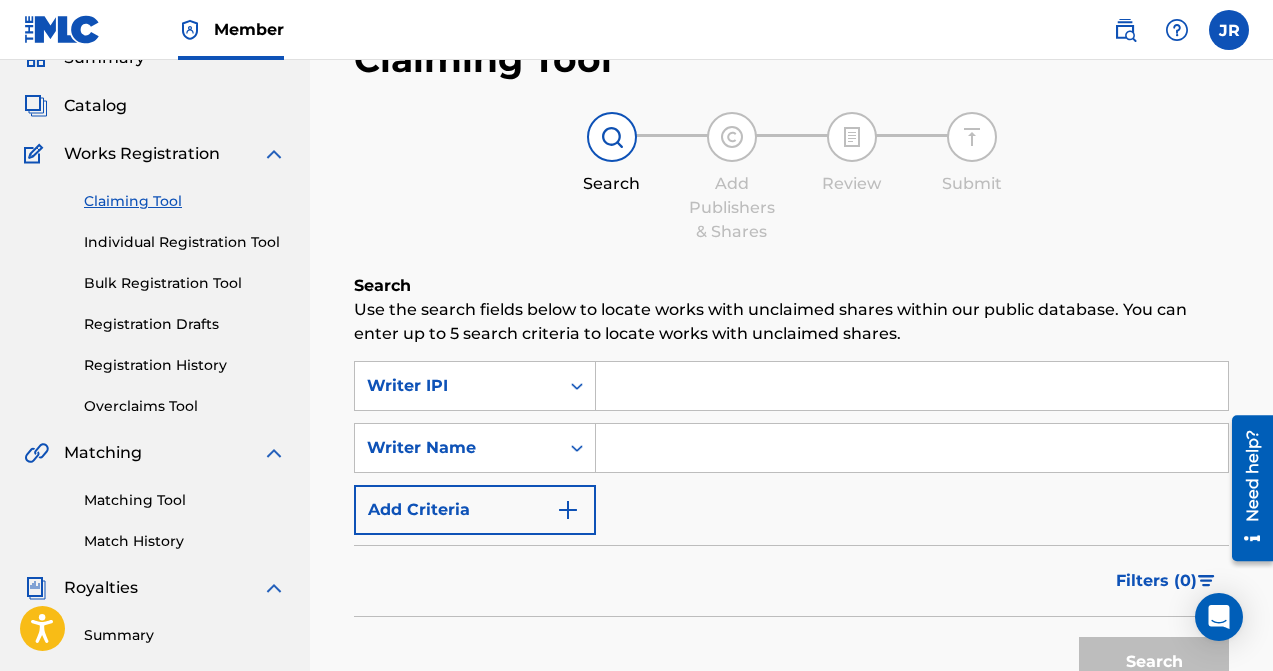 paste on "00665344431" 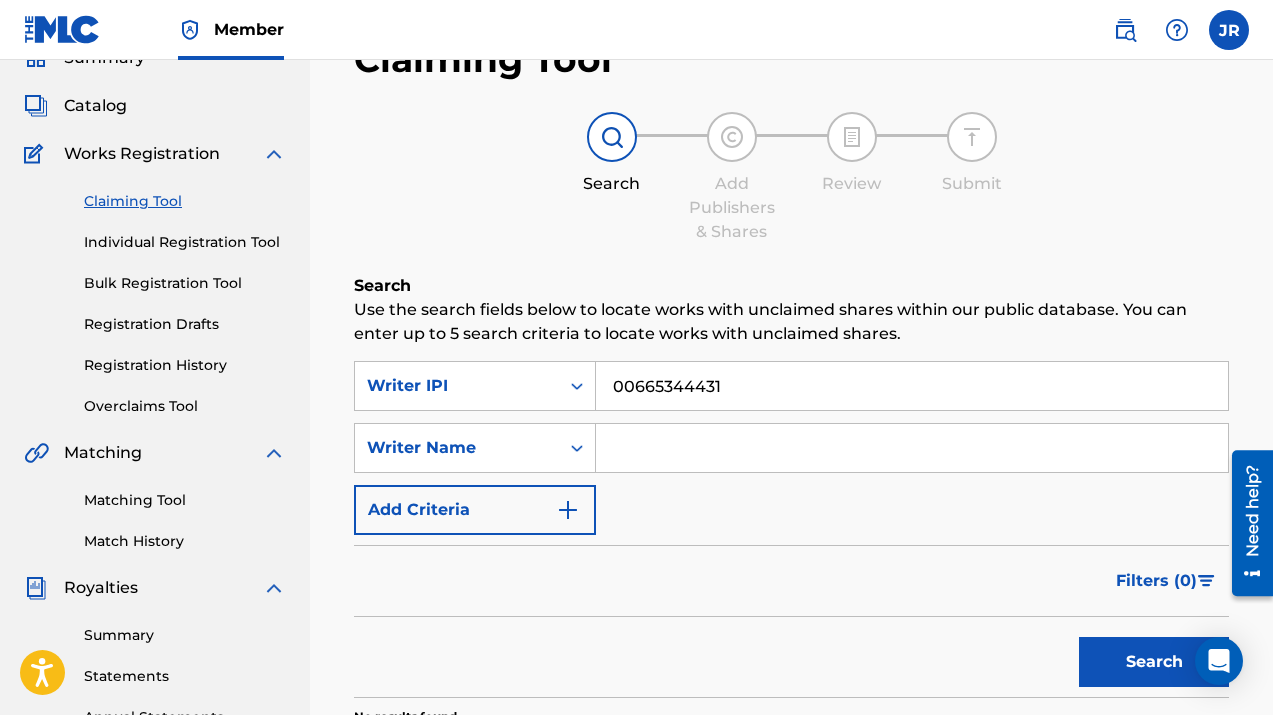 scroll, scrollTop: 160, scrollLeft: 0, axis: vertical 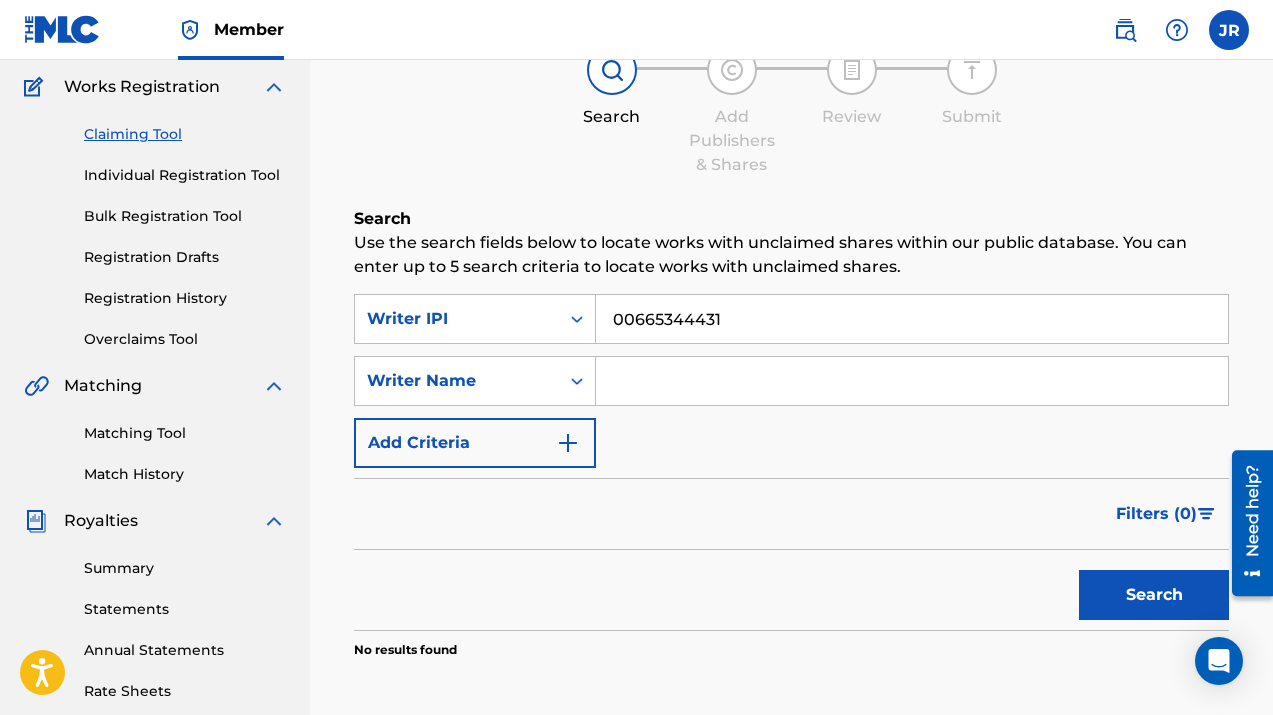 type on "00665344431" 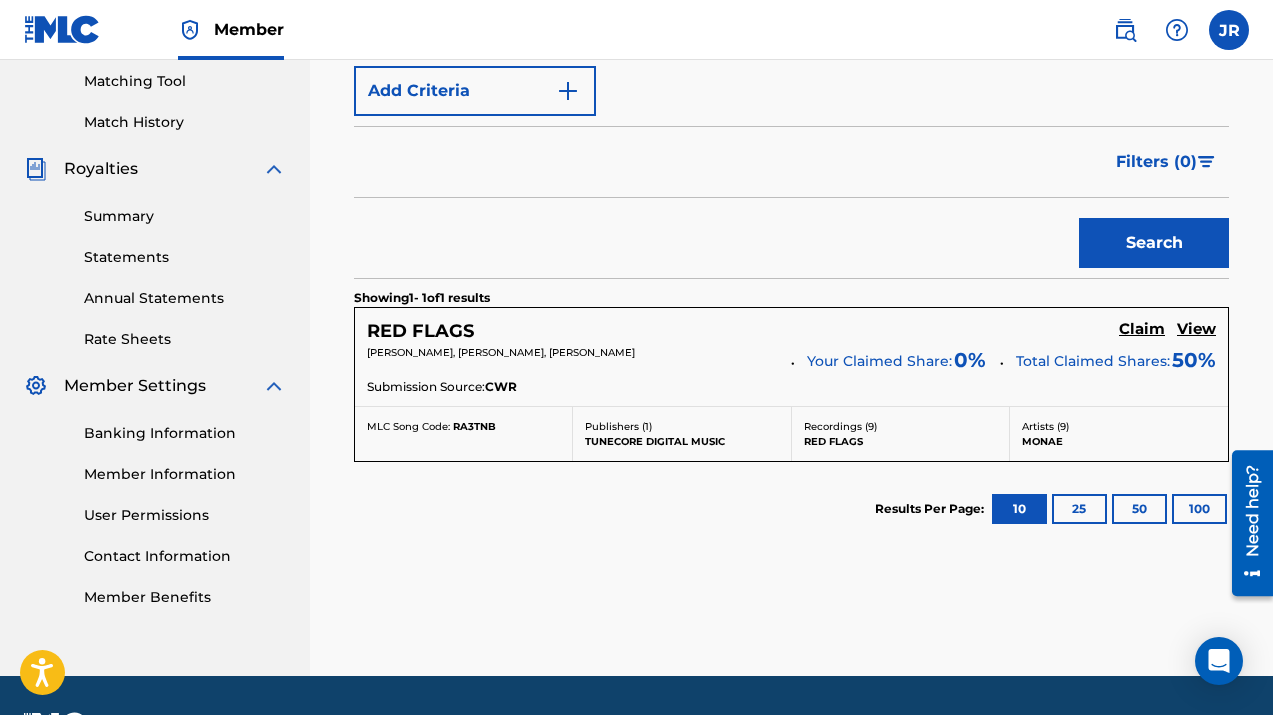 scroll, scrollTop: 519, scrollLeft: 0, axis: vertical 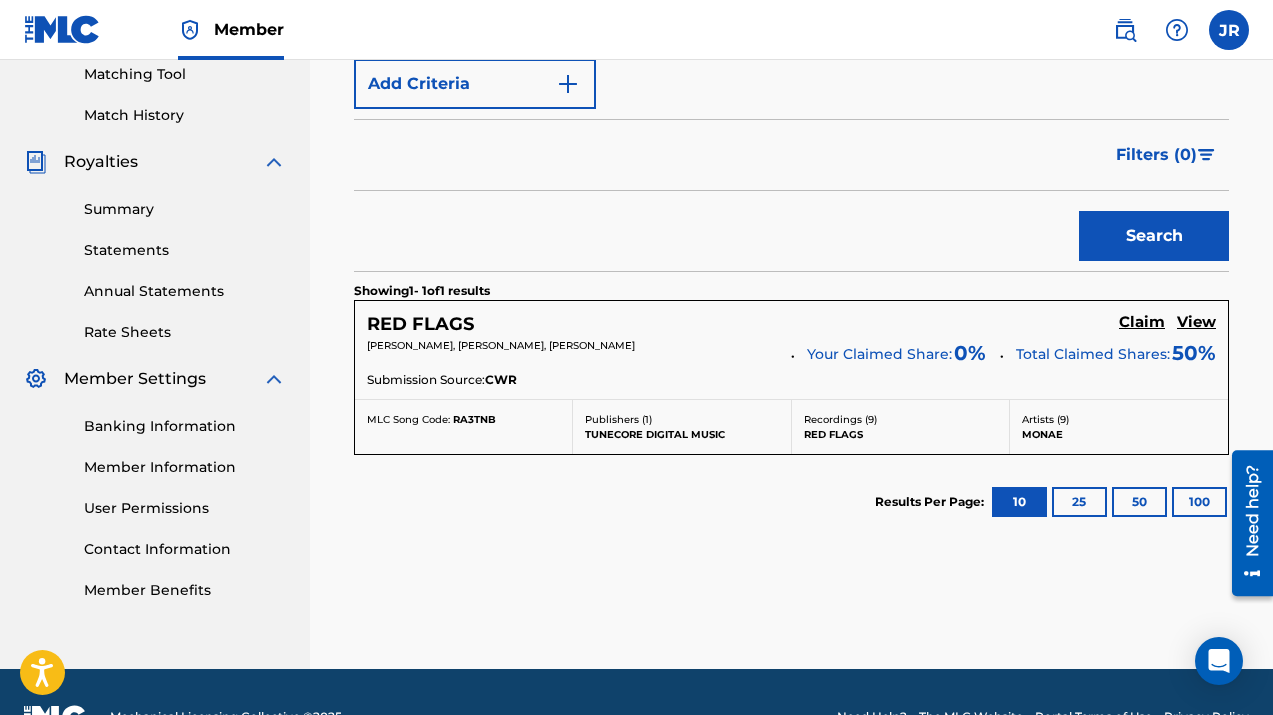 click on "Claim" at bounding box center (1142, 322) 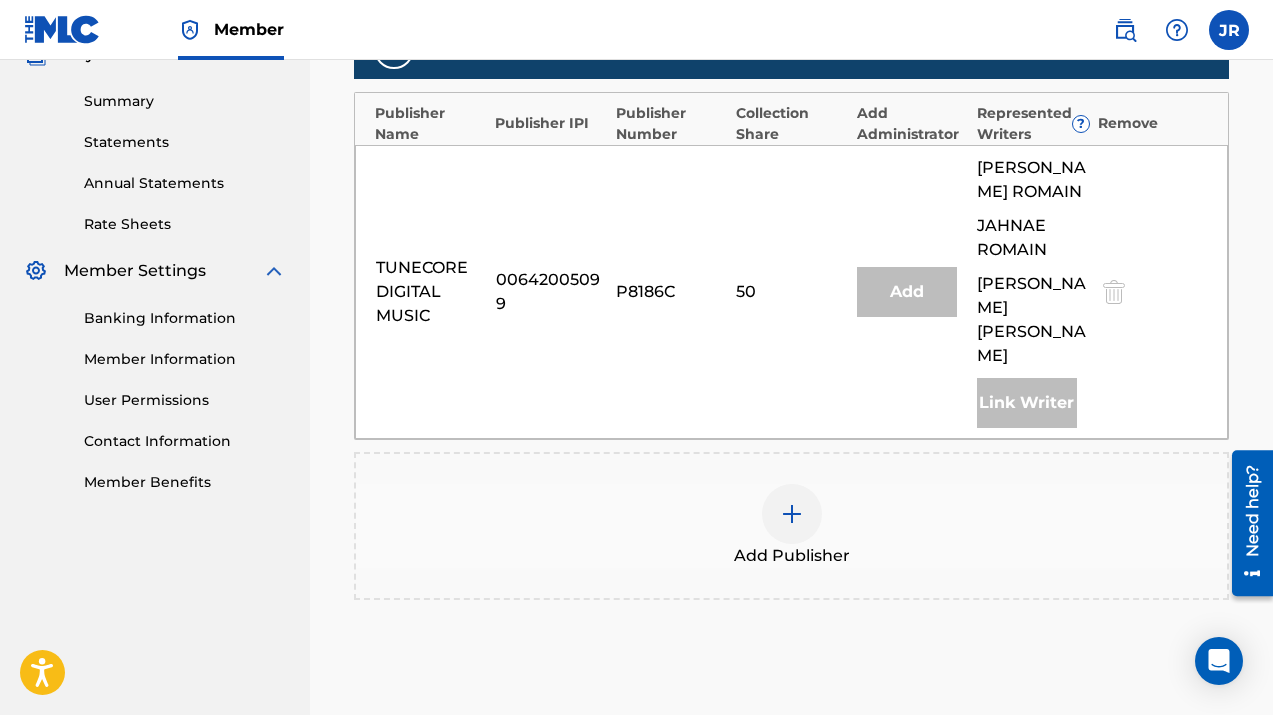 scroll, scrollTop: 629, scrollLeft: 0, axis: vertical 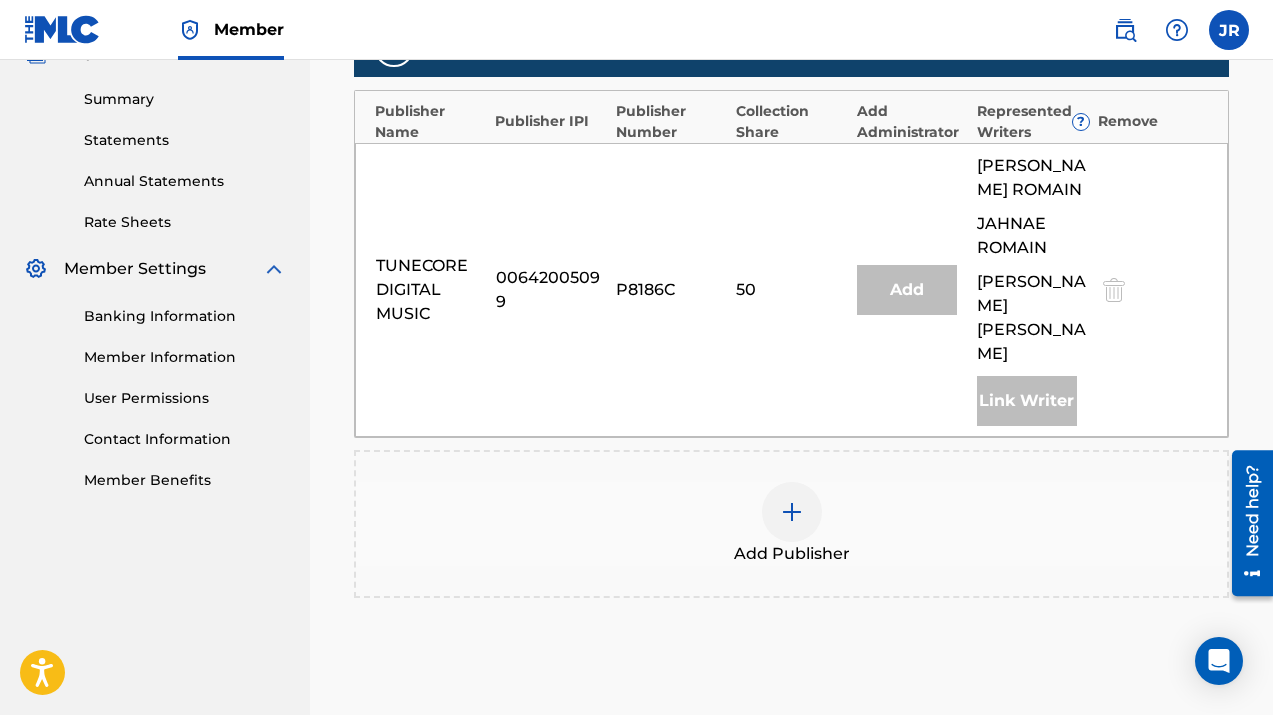 click at bounding box center [792, 512] 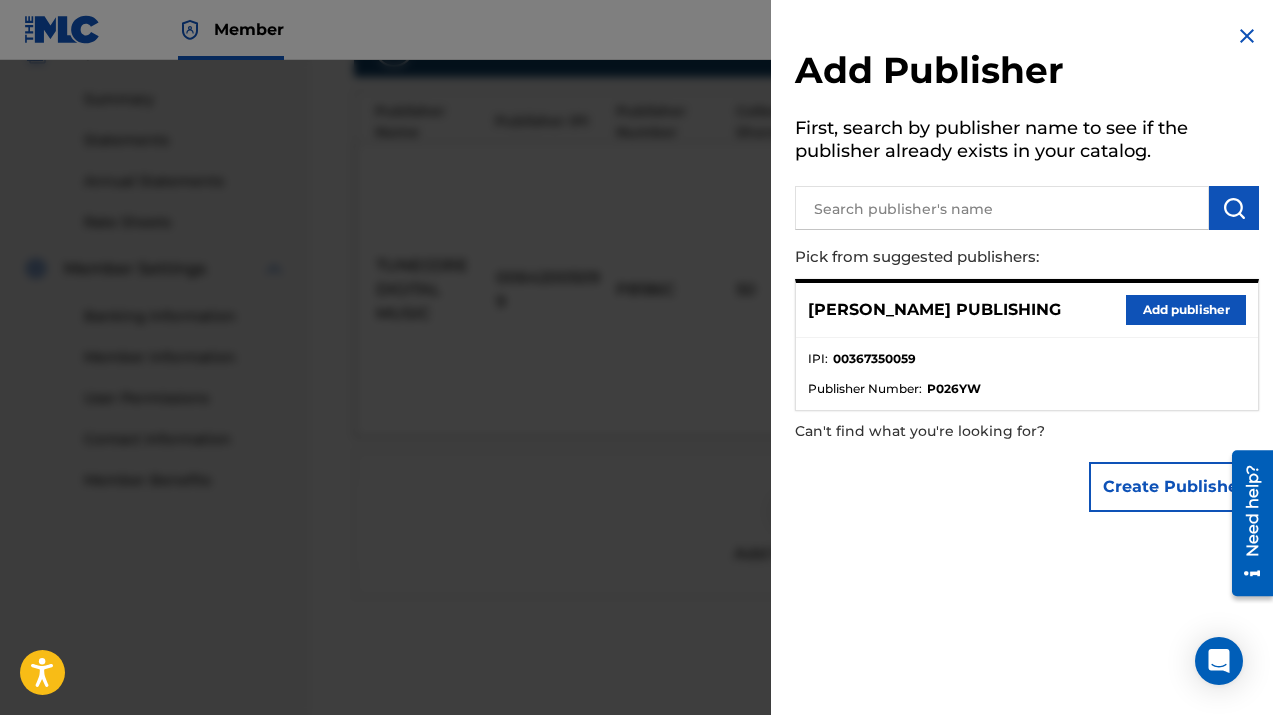 click on "Add publisher" at bounding box center [1186, 310] 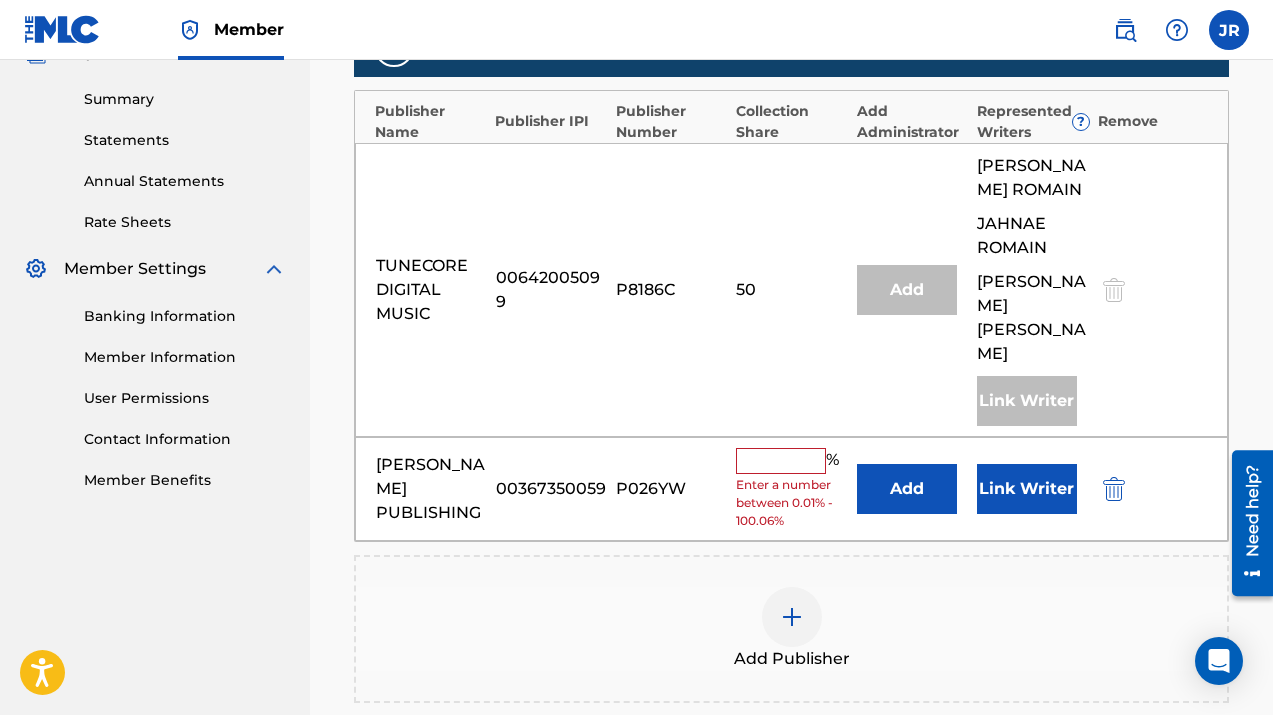 click at bounding box center [781, 461] 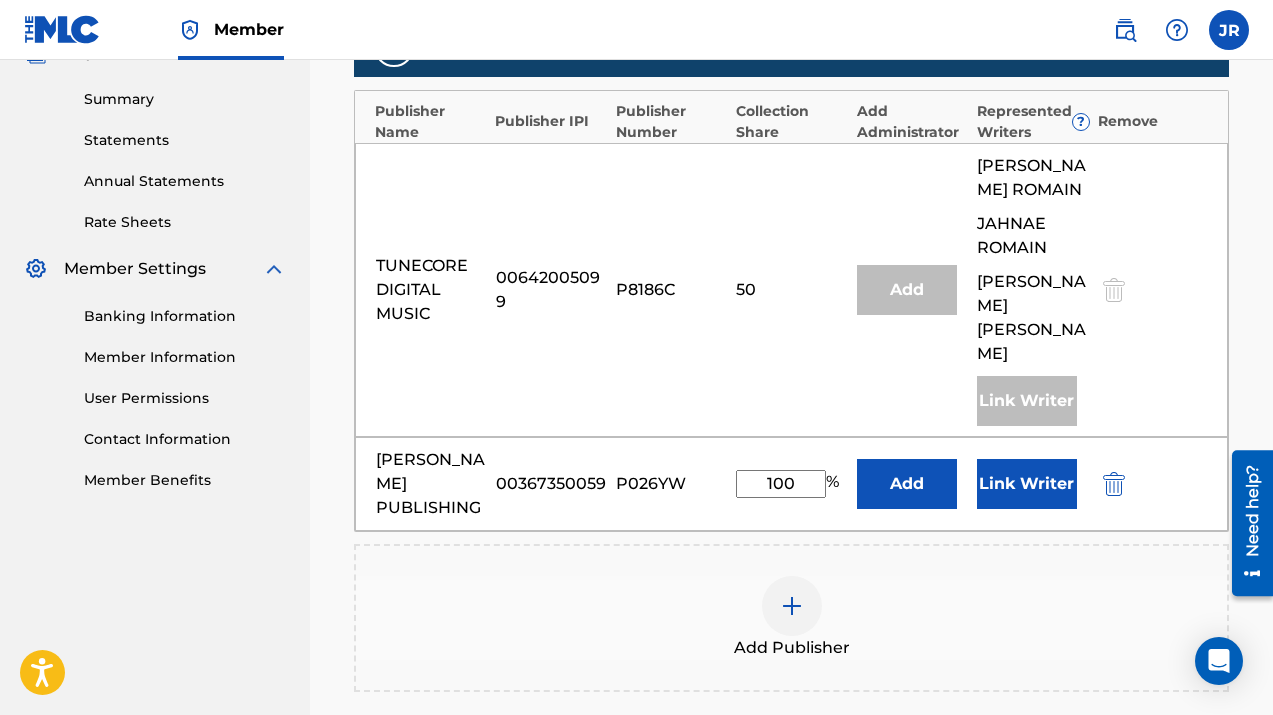 click on "Add" at bounding box center [907, 484] 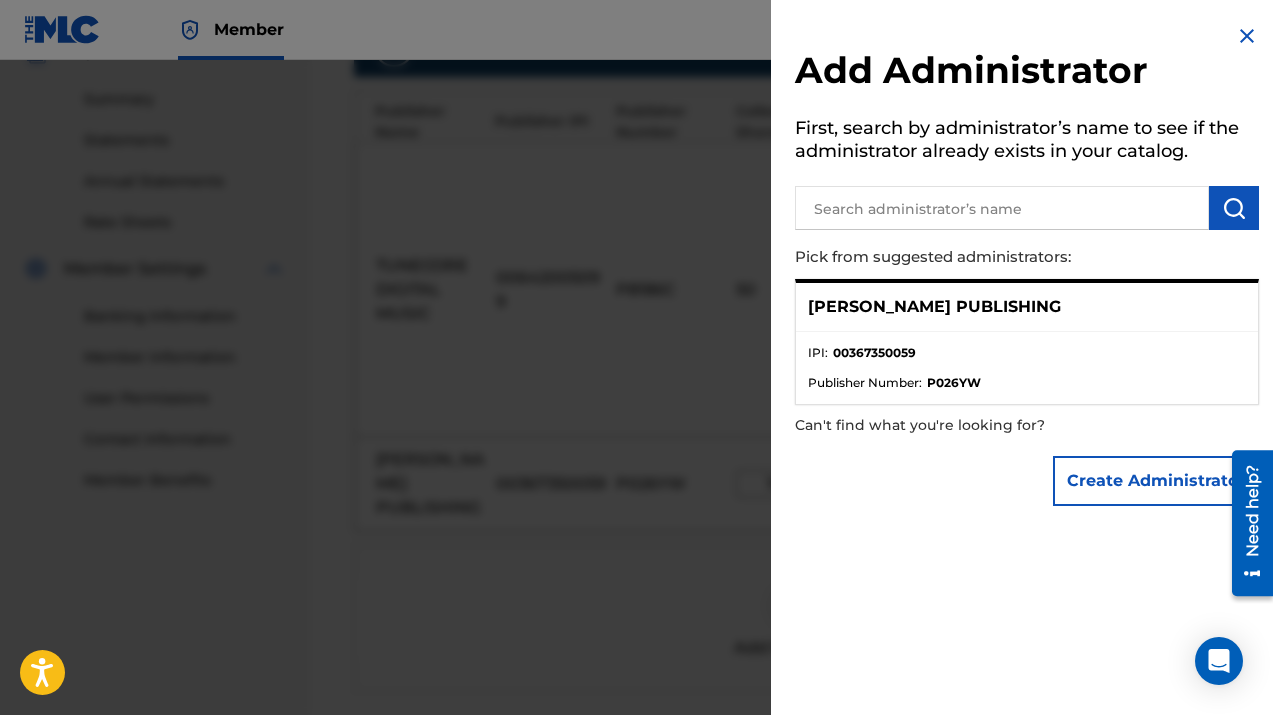 click at bounding box center (636, 417) 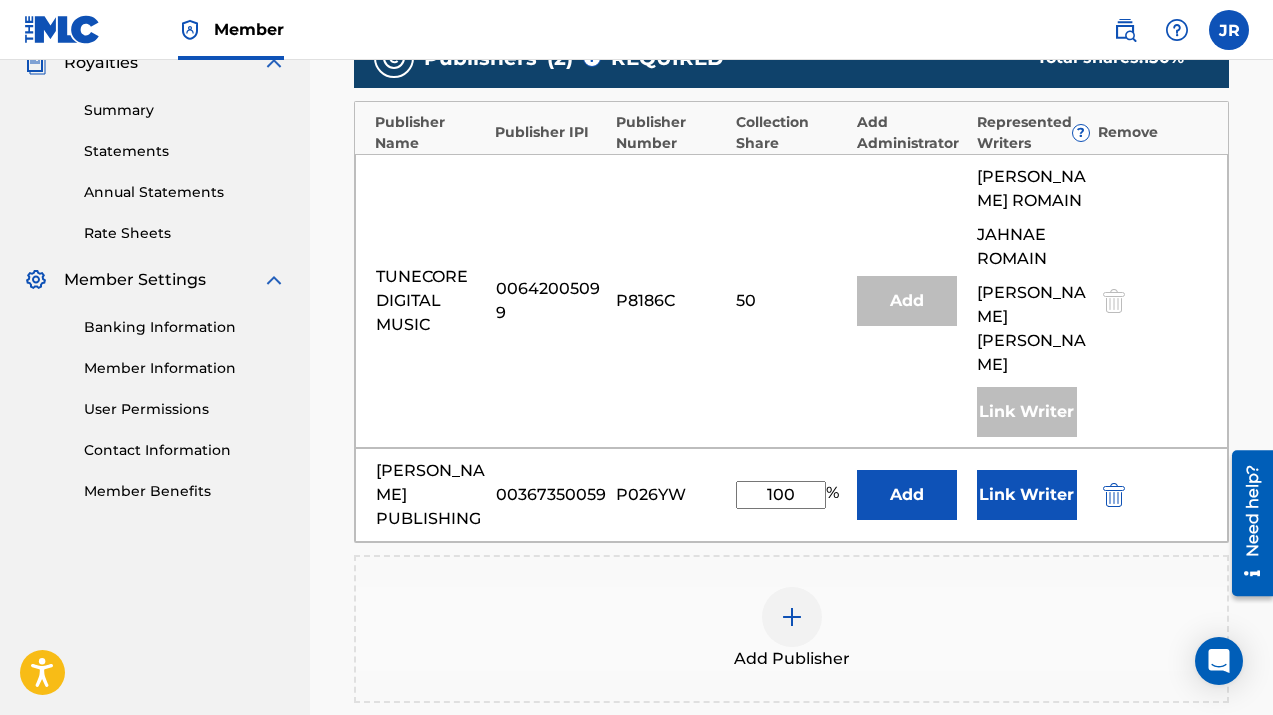 scroll, scrollTop: 619, scrollLeft: 0, axis: vertical 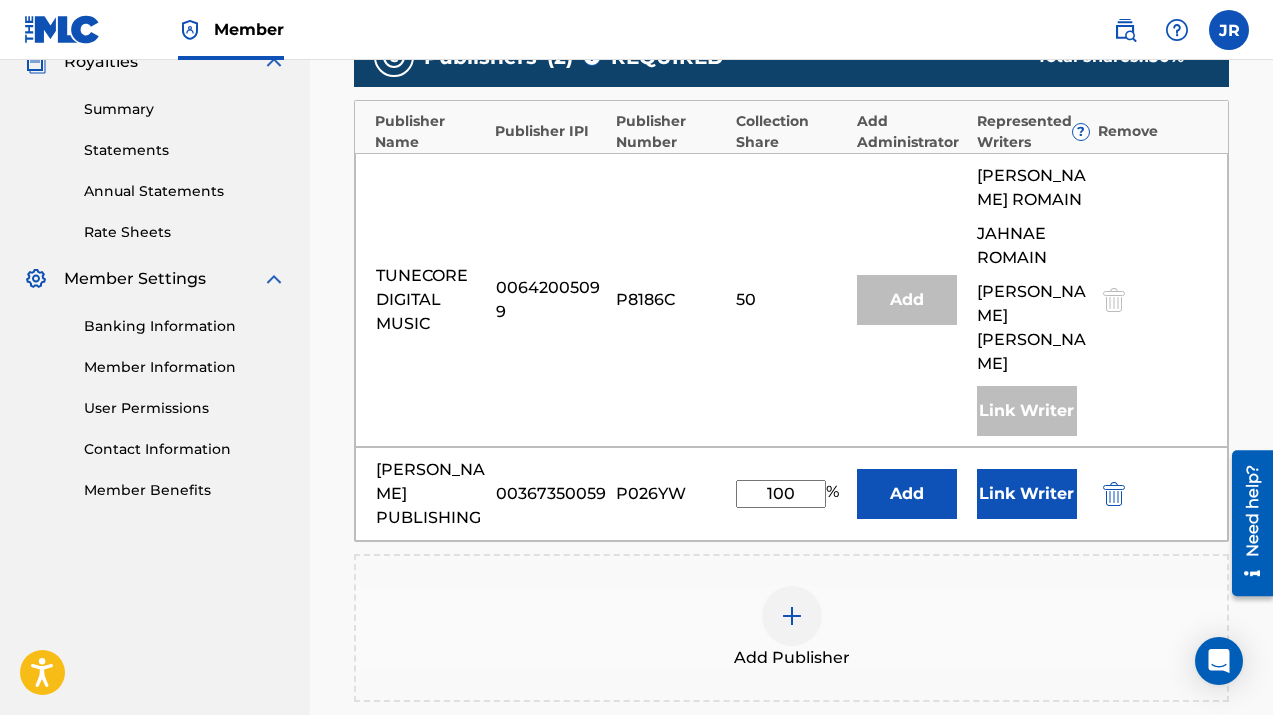drag, startPoint x: 816, startPoint y: 469, endPoint x: 696, endPoint y: 453, distance: 121.061966 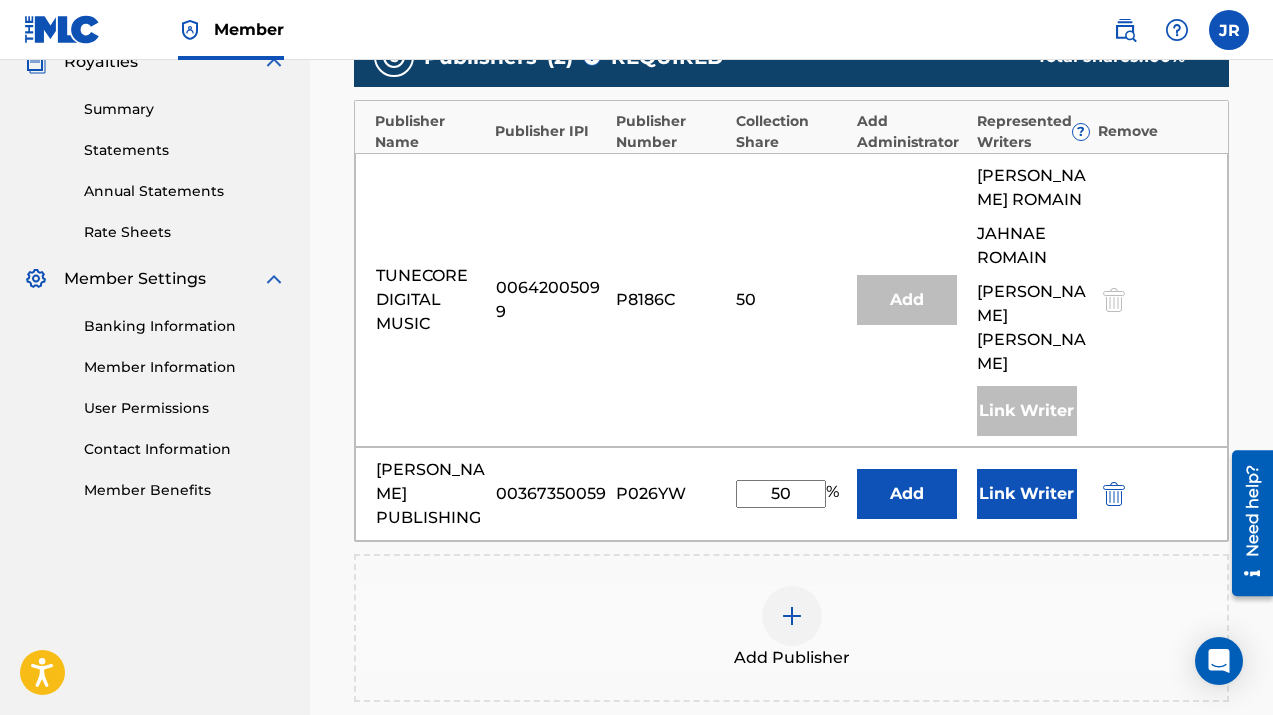type on "50" 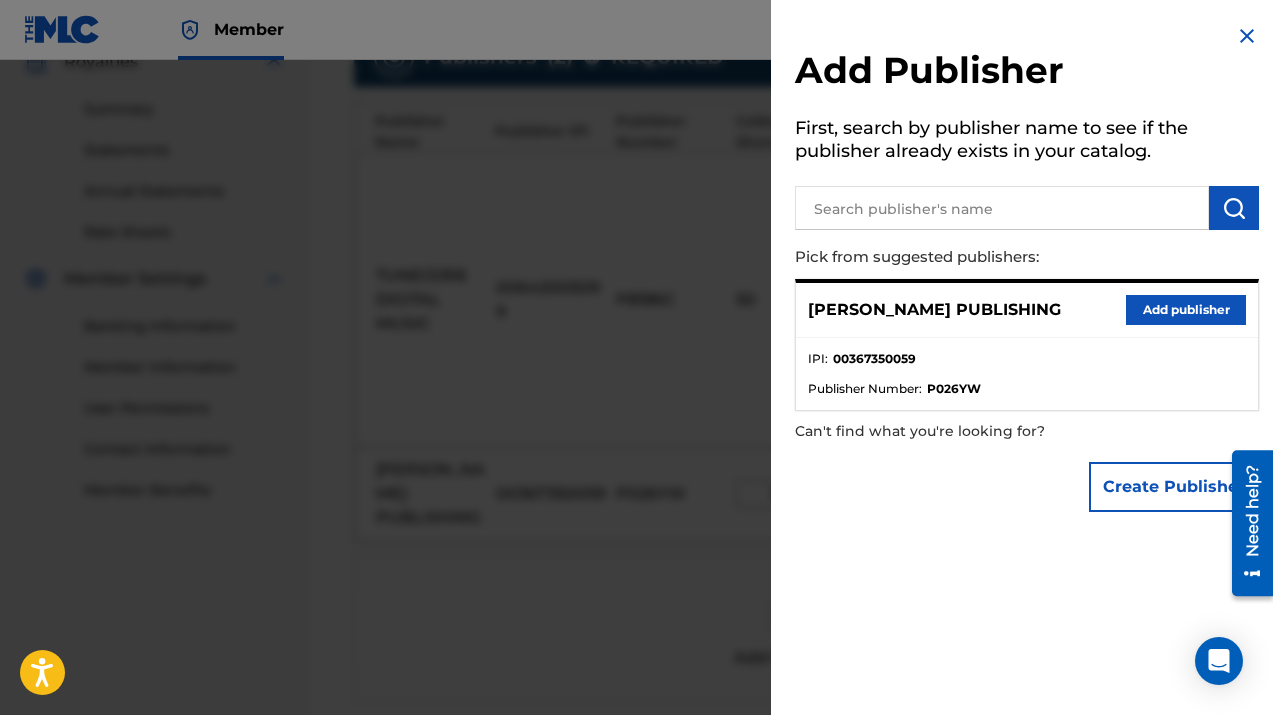 click on "Add publisher" at bounding box center [1186, 310] 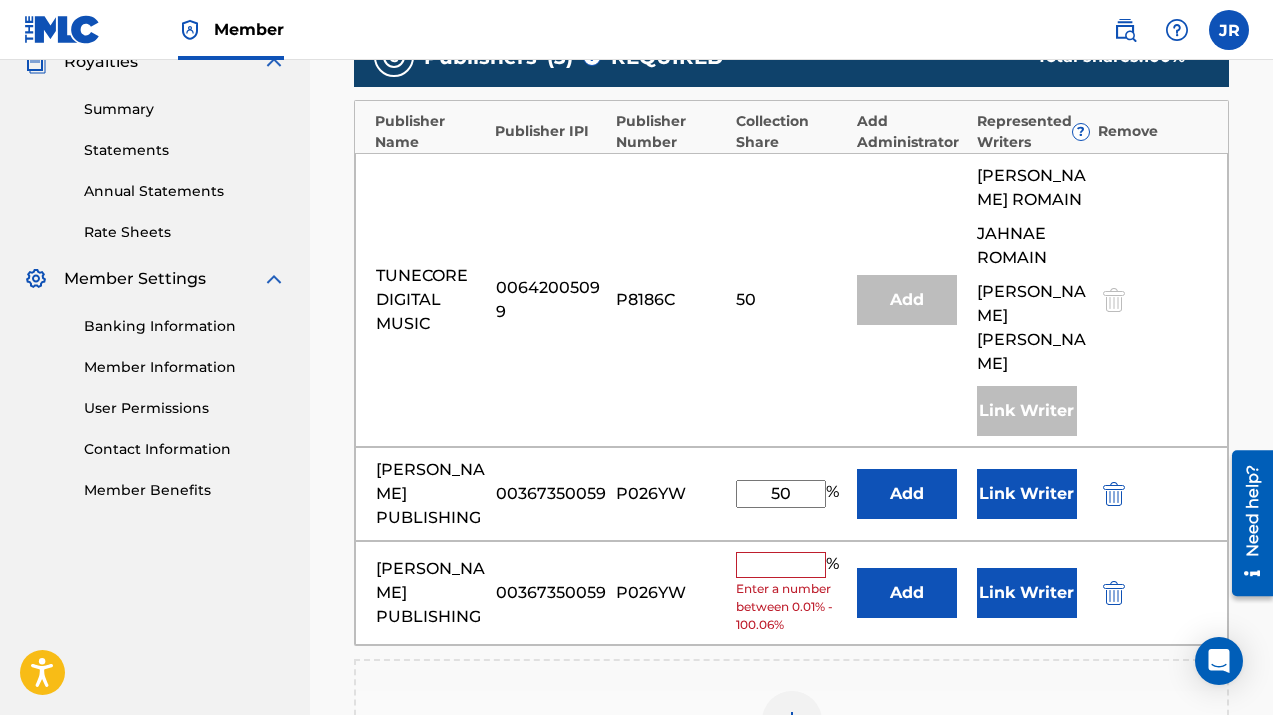 scroll, scrollTop: 678, scrollLeft: 0, axis: vertical 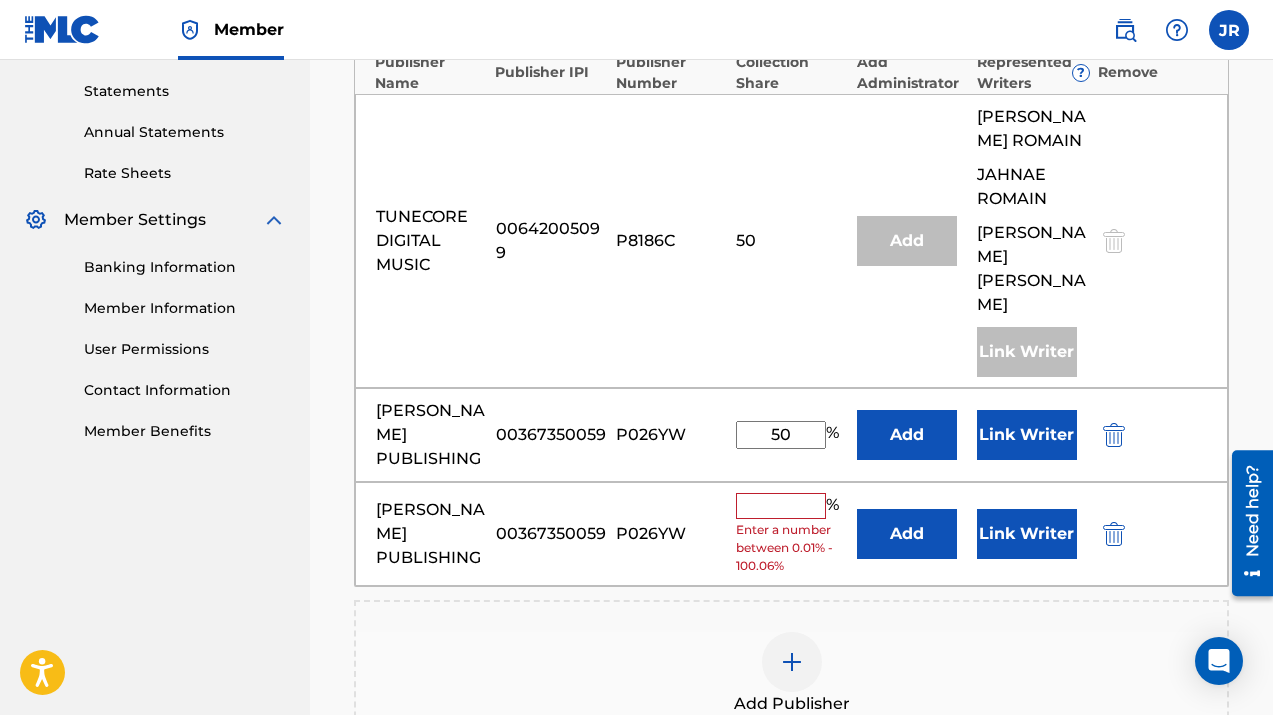 click at bounding box center (1114, 534) 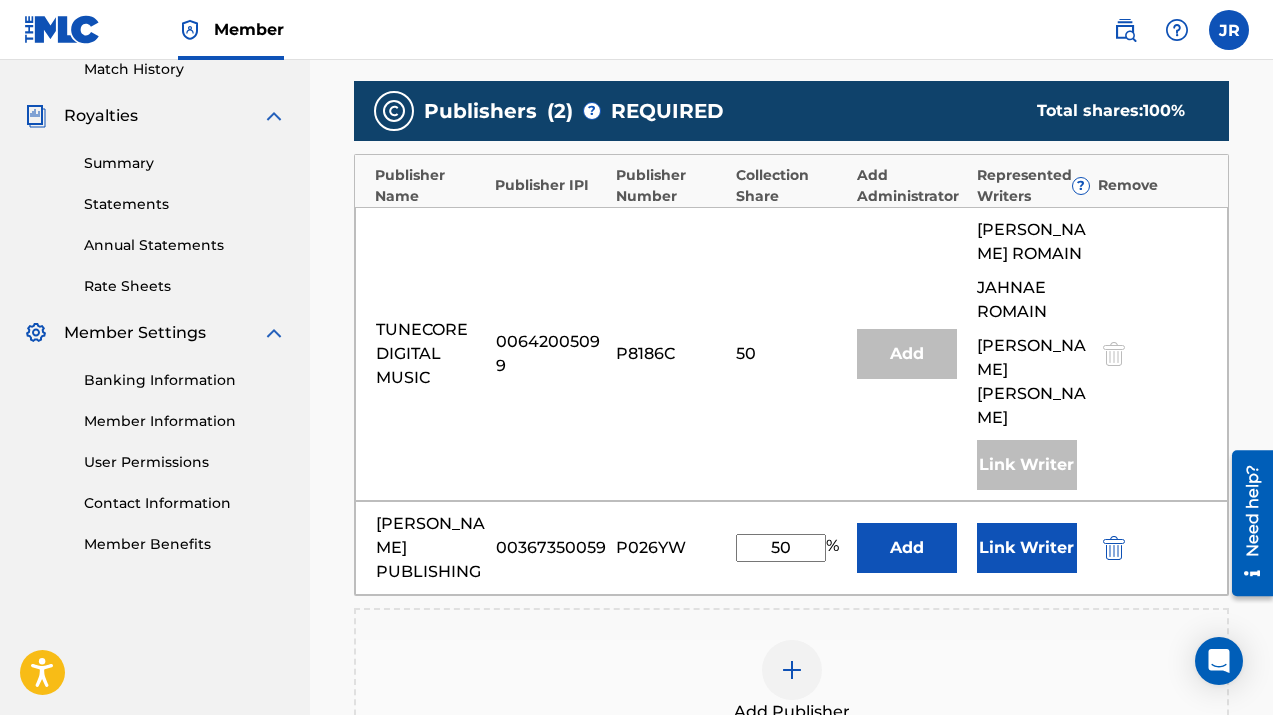 scroll, scrollTop: 564, scrollLeft: 0, axis: vertical 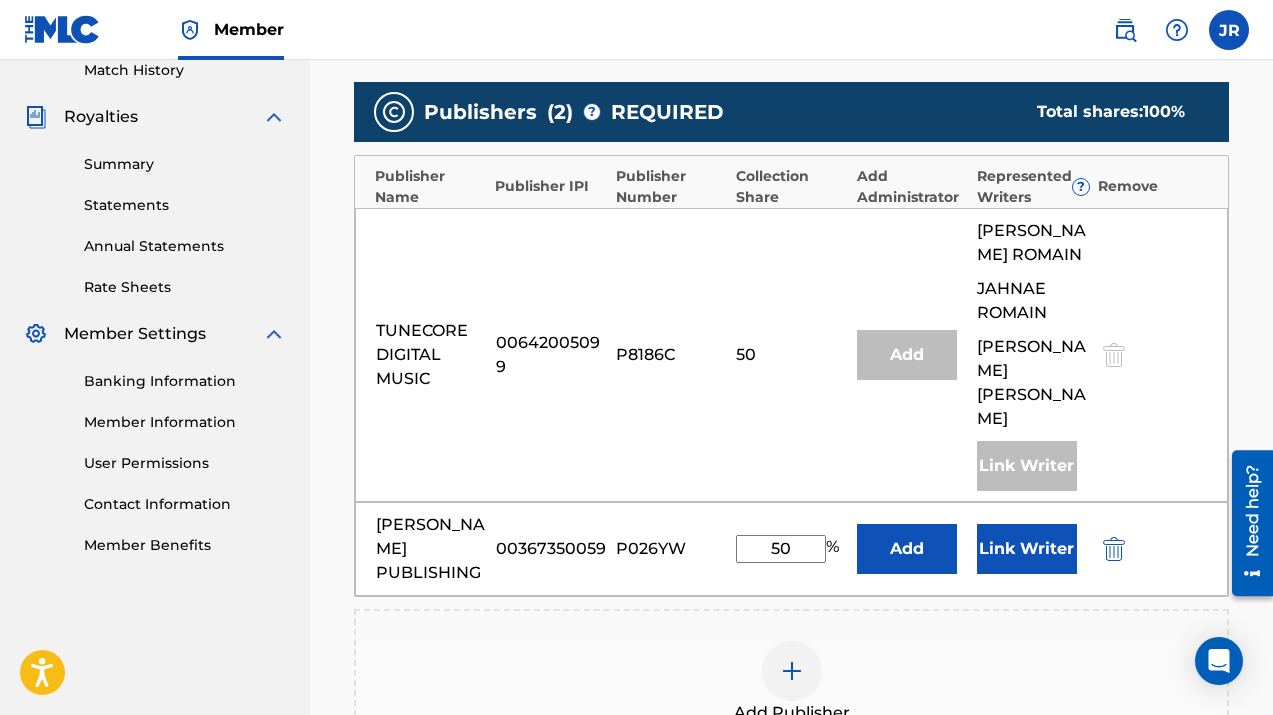 click on "Link Writer" at bounding box center (1027, 549) 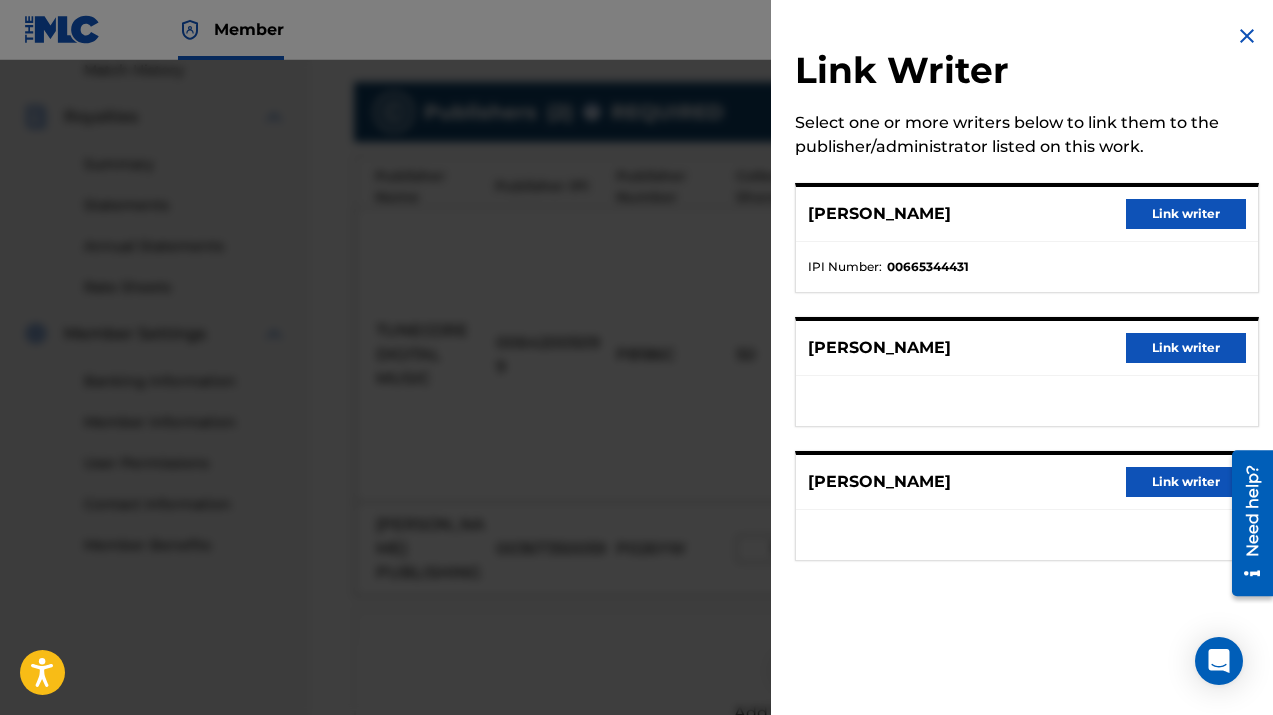 click on "Link writer" at bounding box center [1186, 214] 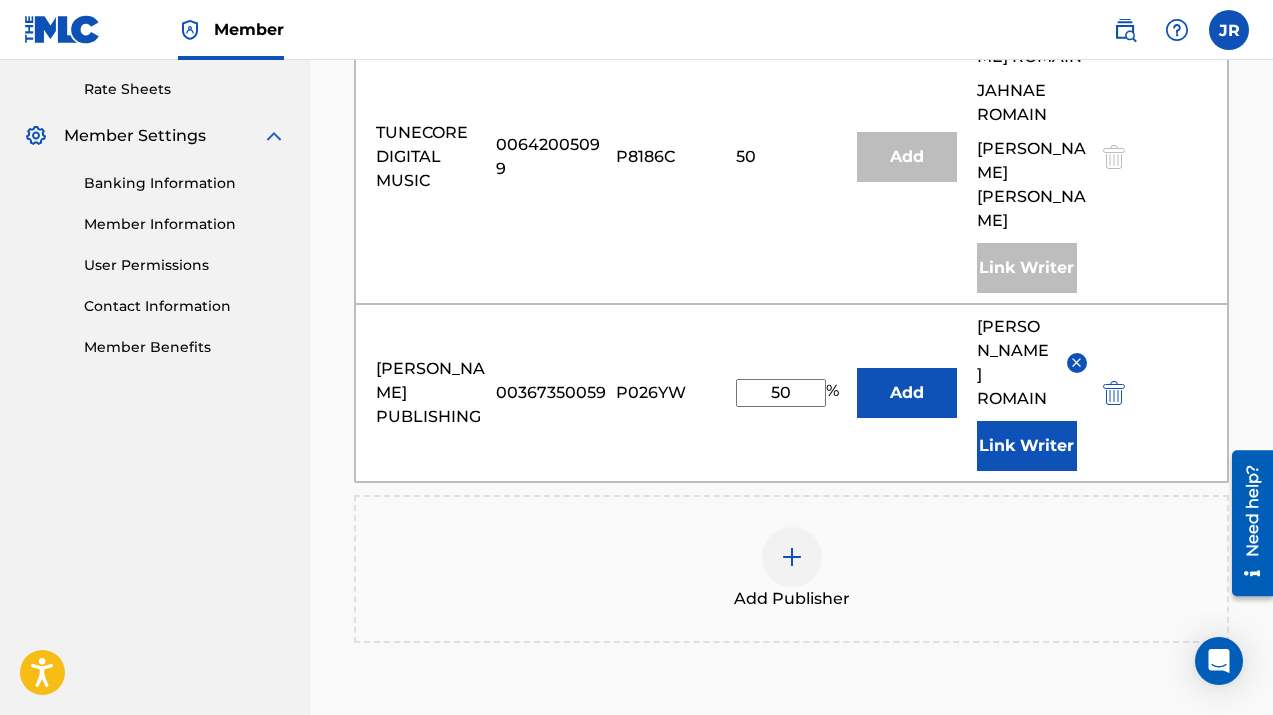 scroll, scrollTop: 769, scrollLeft: 0, axis: vertical 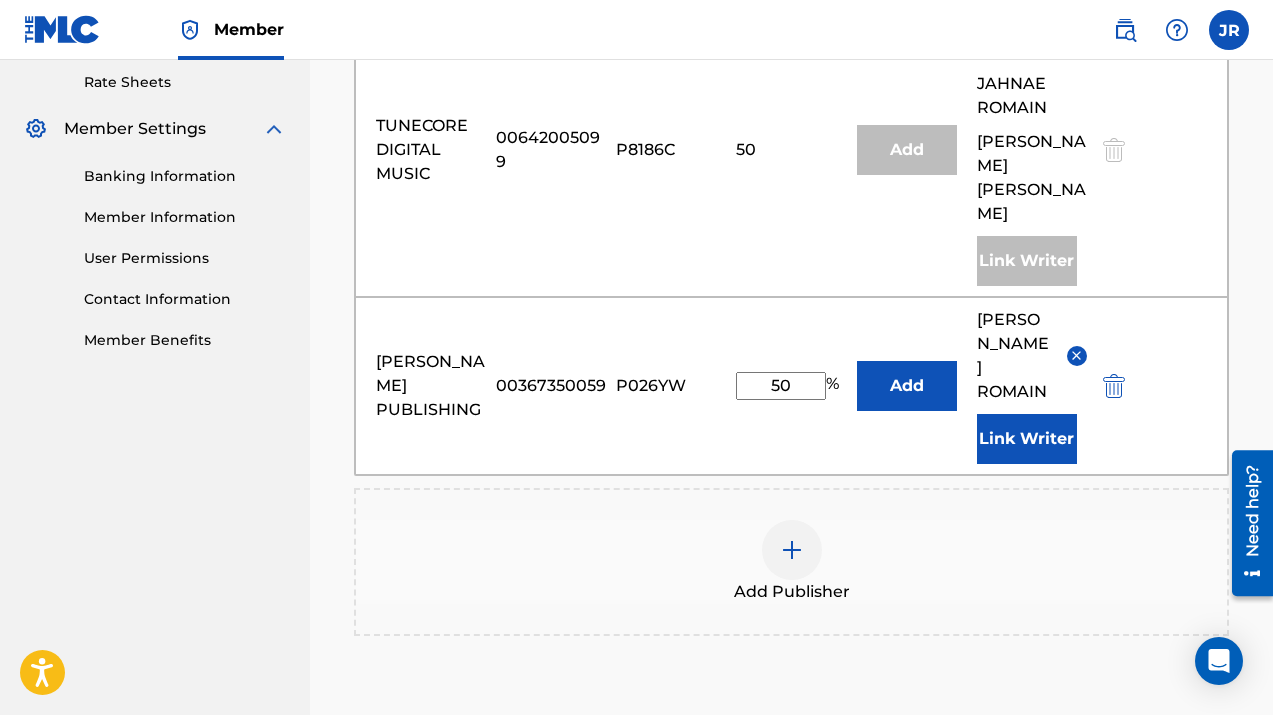 click on "Link Writer" at bounding box center [1027, 439] 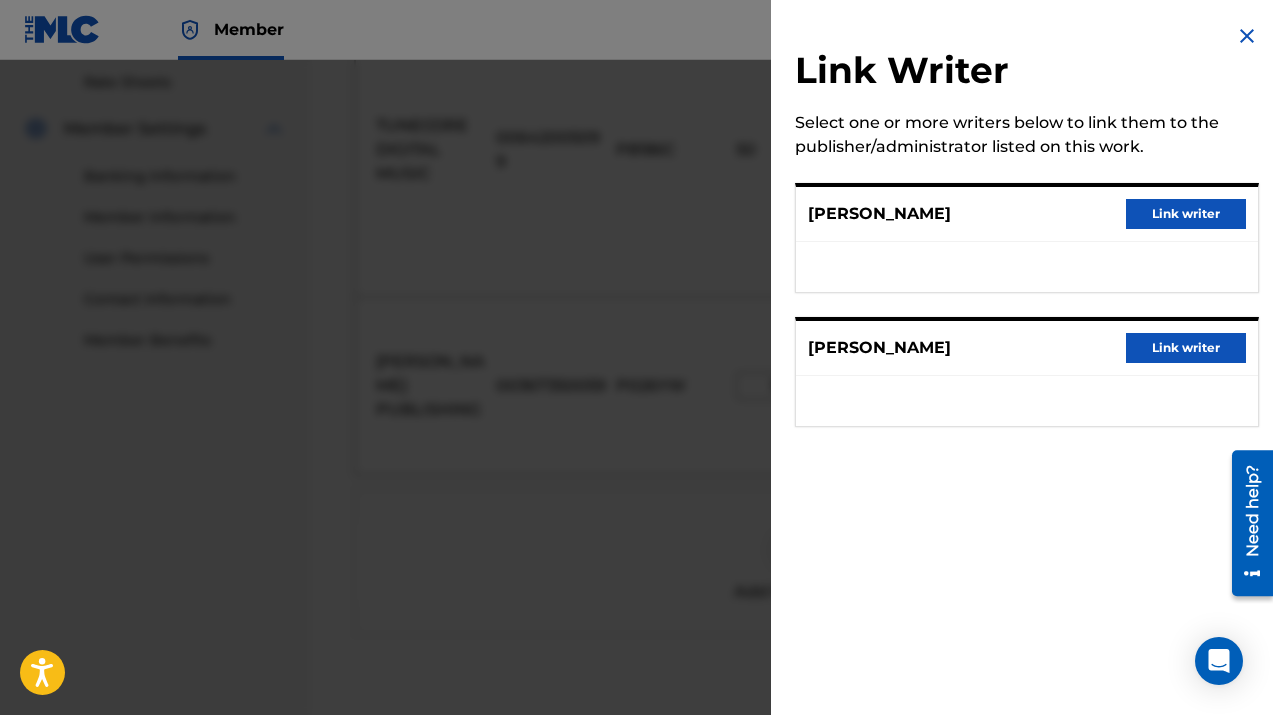 click on "Link writer" at bounding box center (1186, 214) 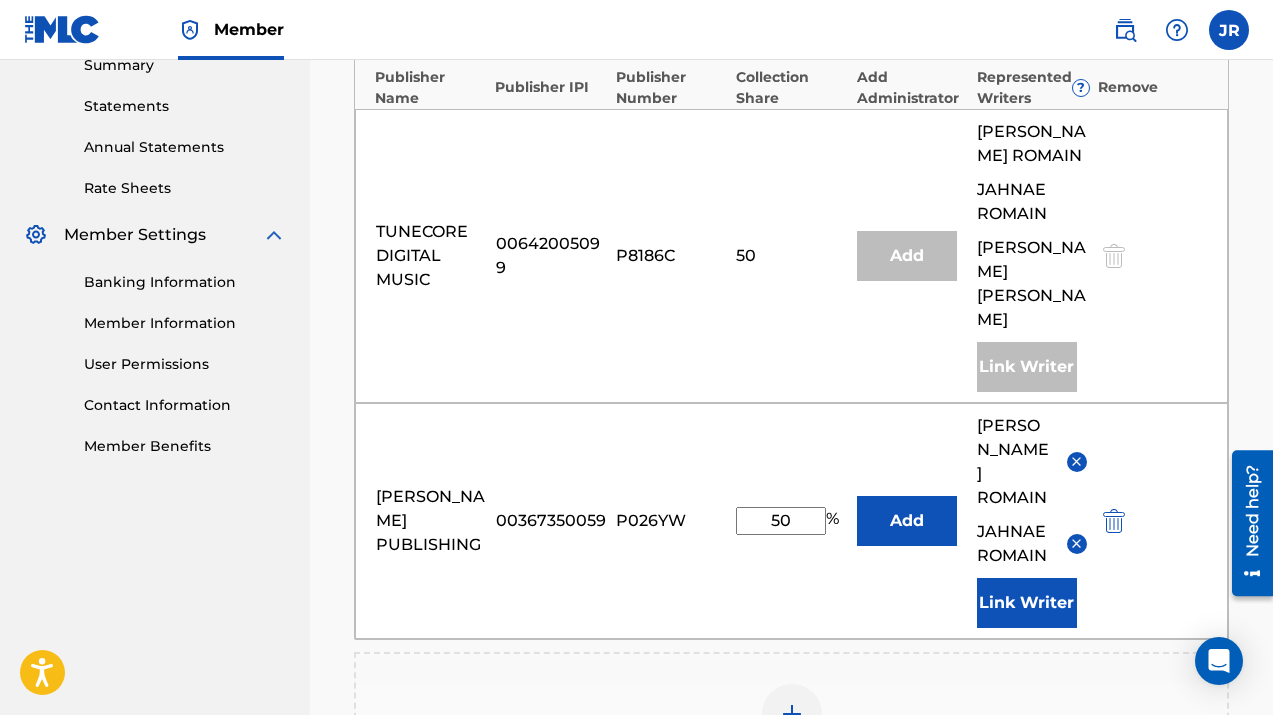 scroll, scrollTop: 717, scrollLeft: 0, axis: vertical 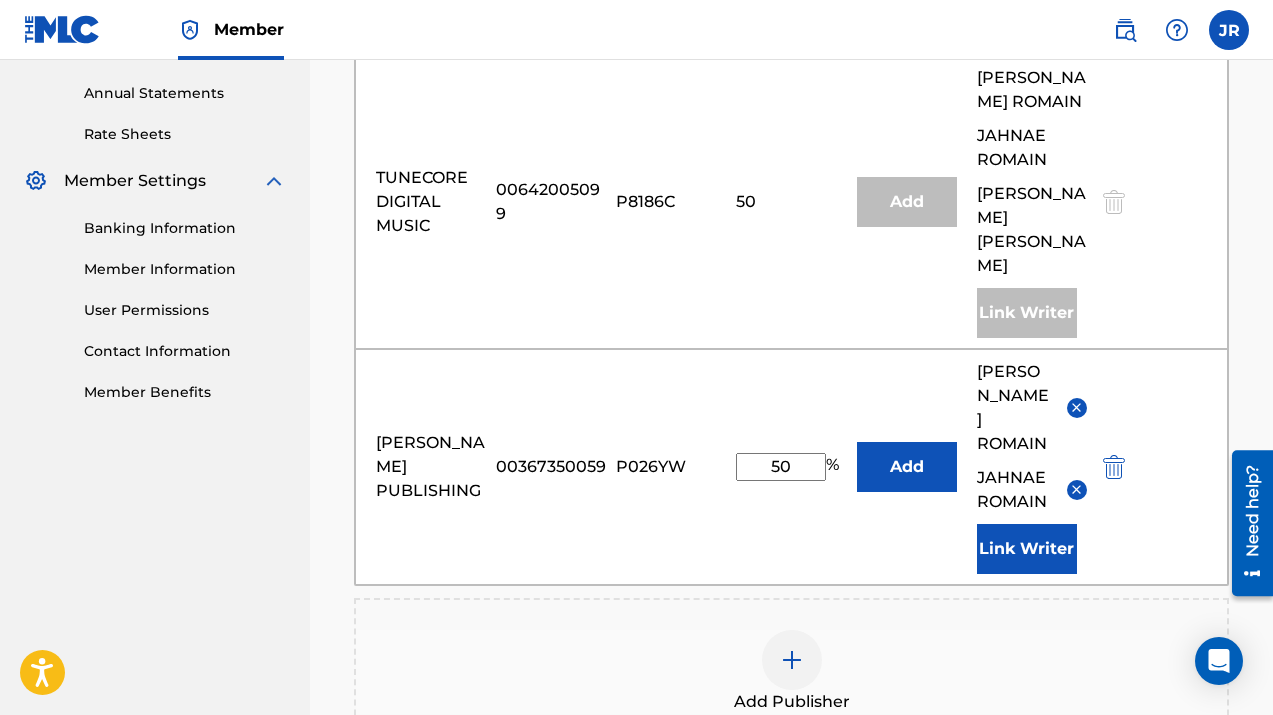 click on "Link Writer" at bounding box center [1027, 549] 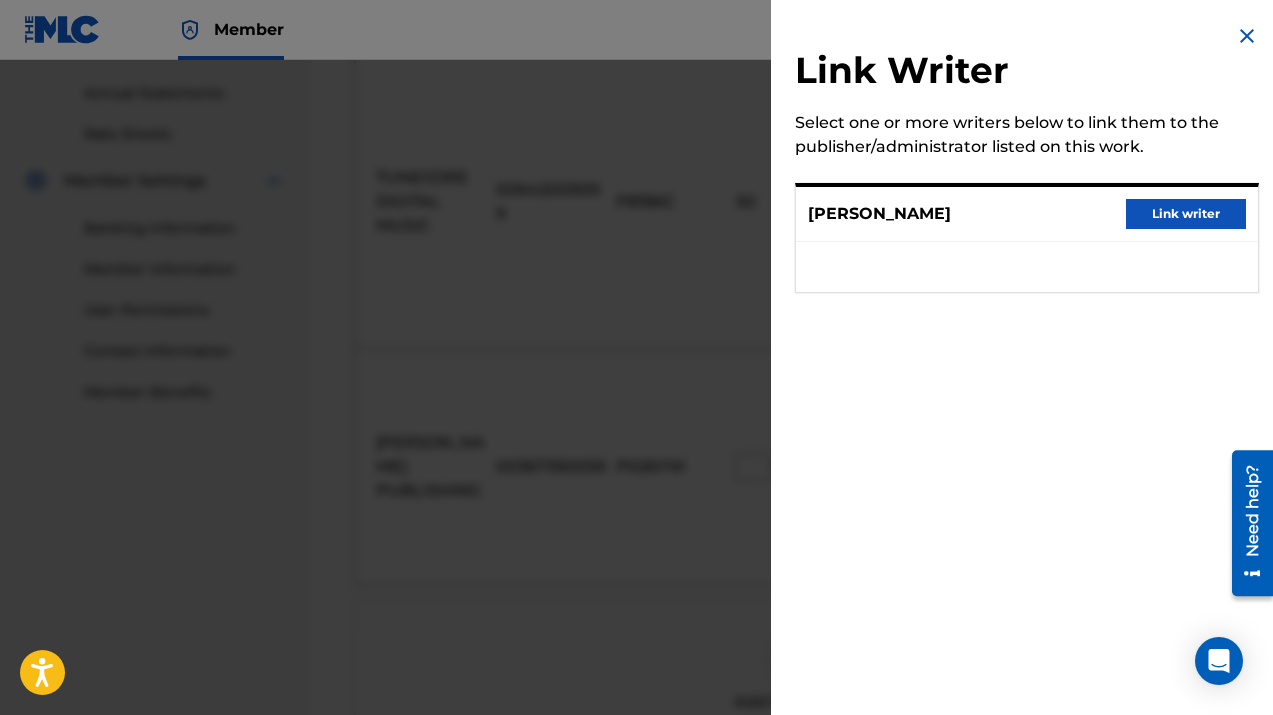 click on "Link writer" at bounding box center (1186, 214) 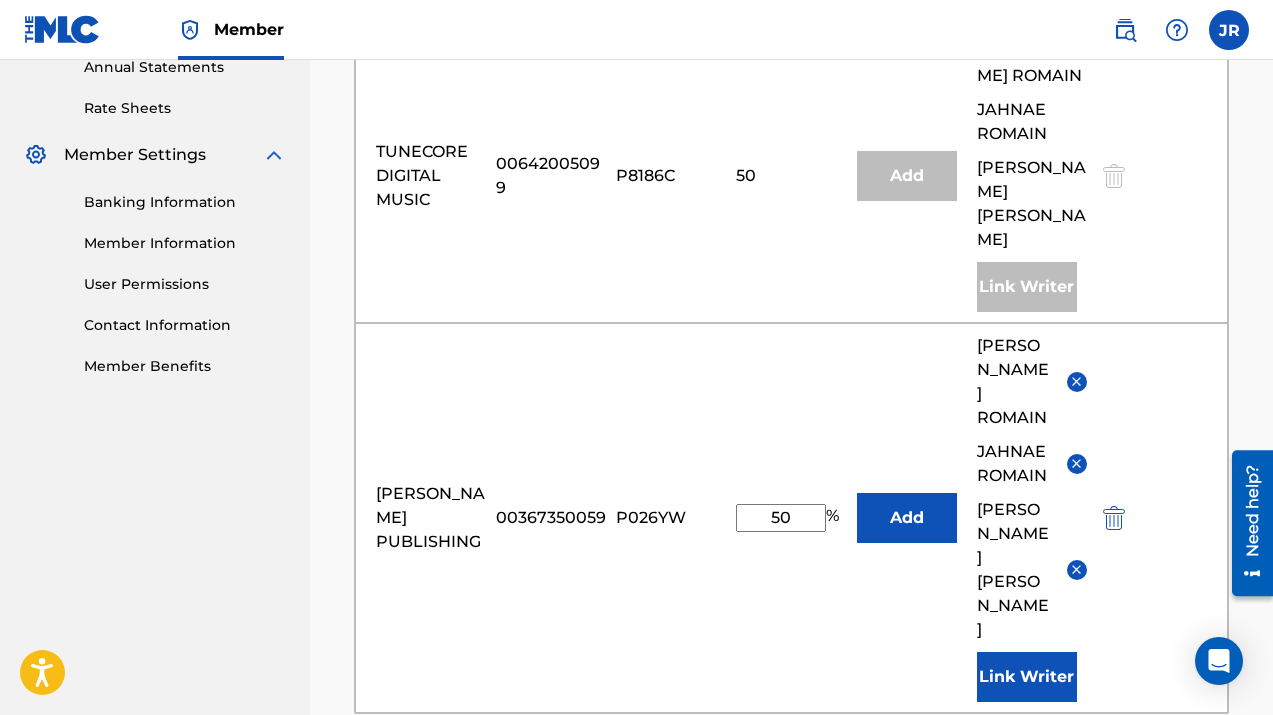 scroll, scrollTop: 819, scrollLeft: 0, axis: vertical 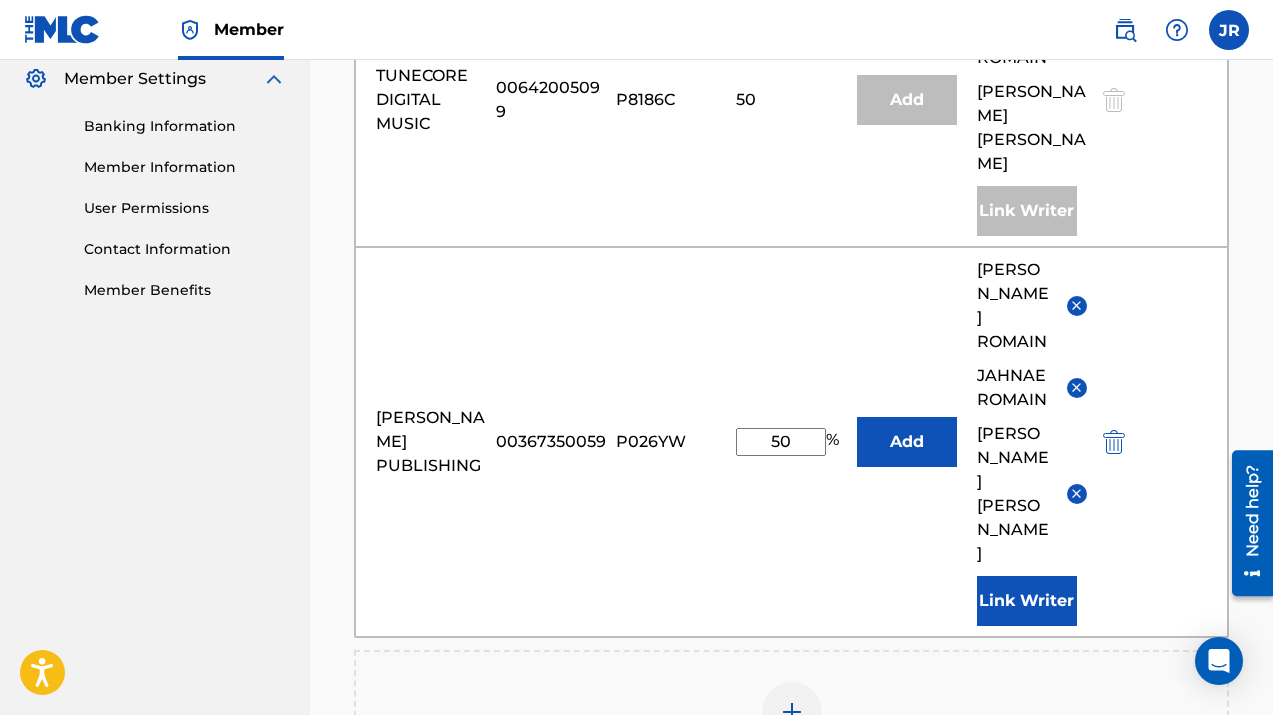 click on "[PERSON_NAME] PUBLISHING 00367350059 P026YW 50 % Add [PERSON_NAME] [PERSON_NAME] [PERSON_NAME] Link Writer" at bounding box center [791, 442] 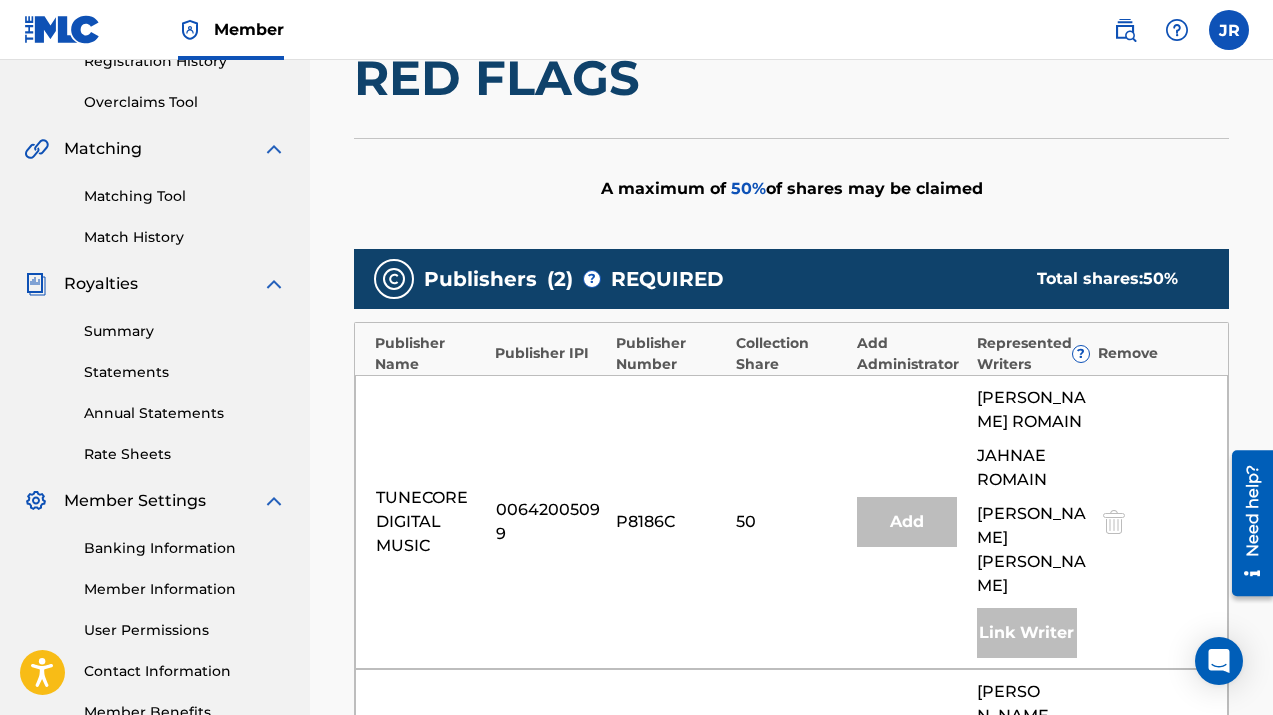 scroll, scrollTop: 796, scrollLeft: 0, axis: vertical 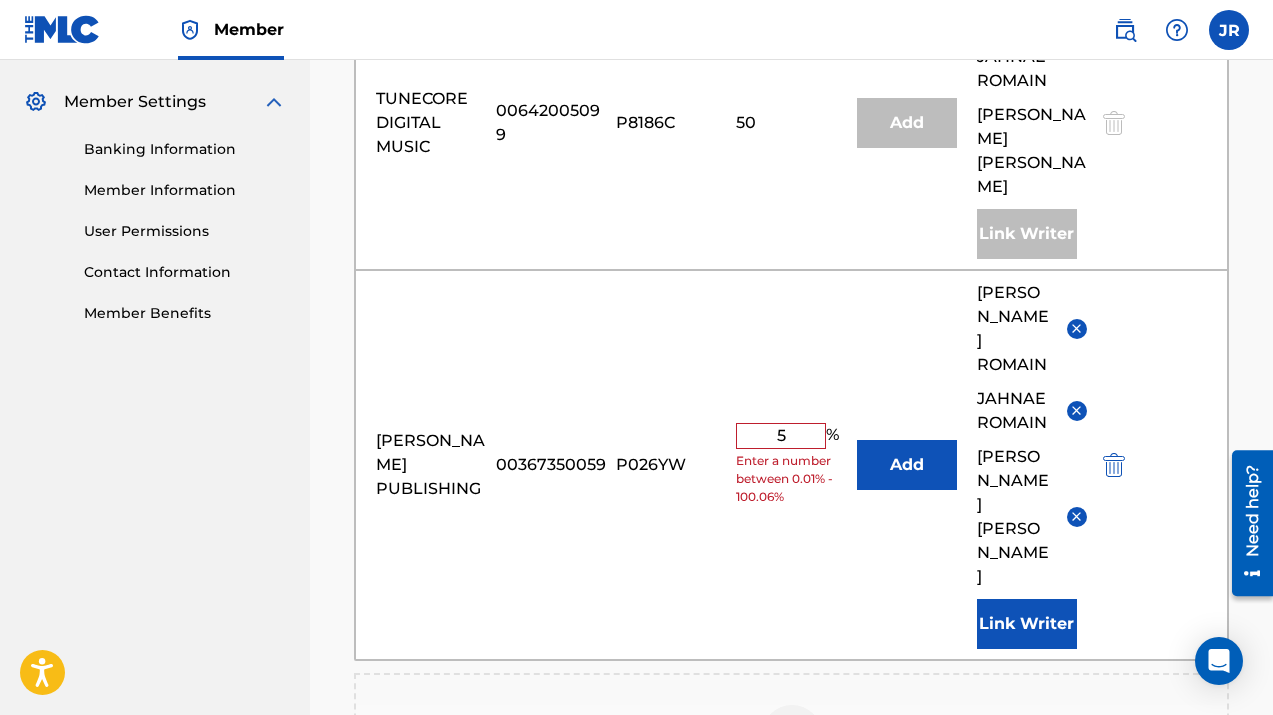 type on "50" 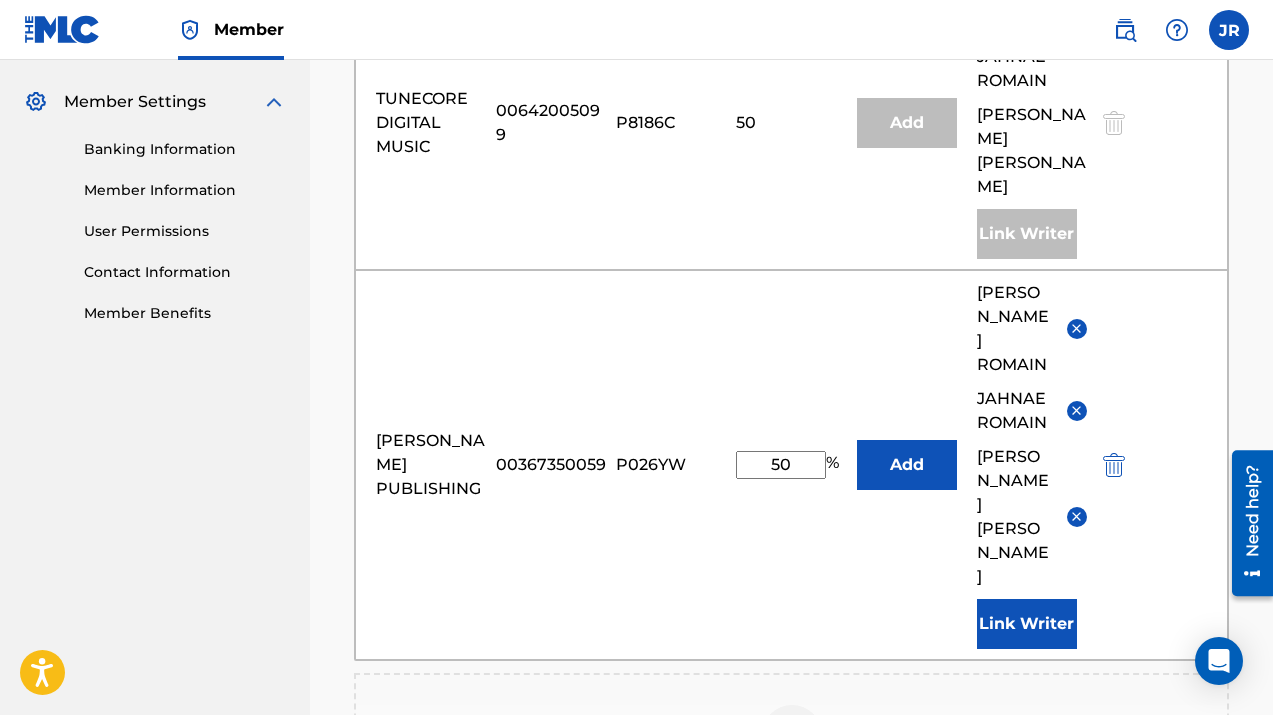 click on "00367350059" at bounding box center [551, 465] 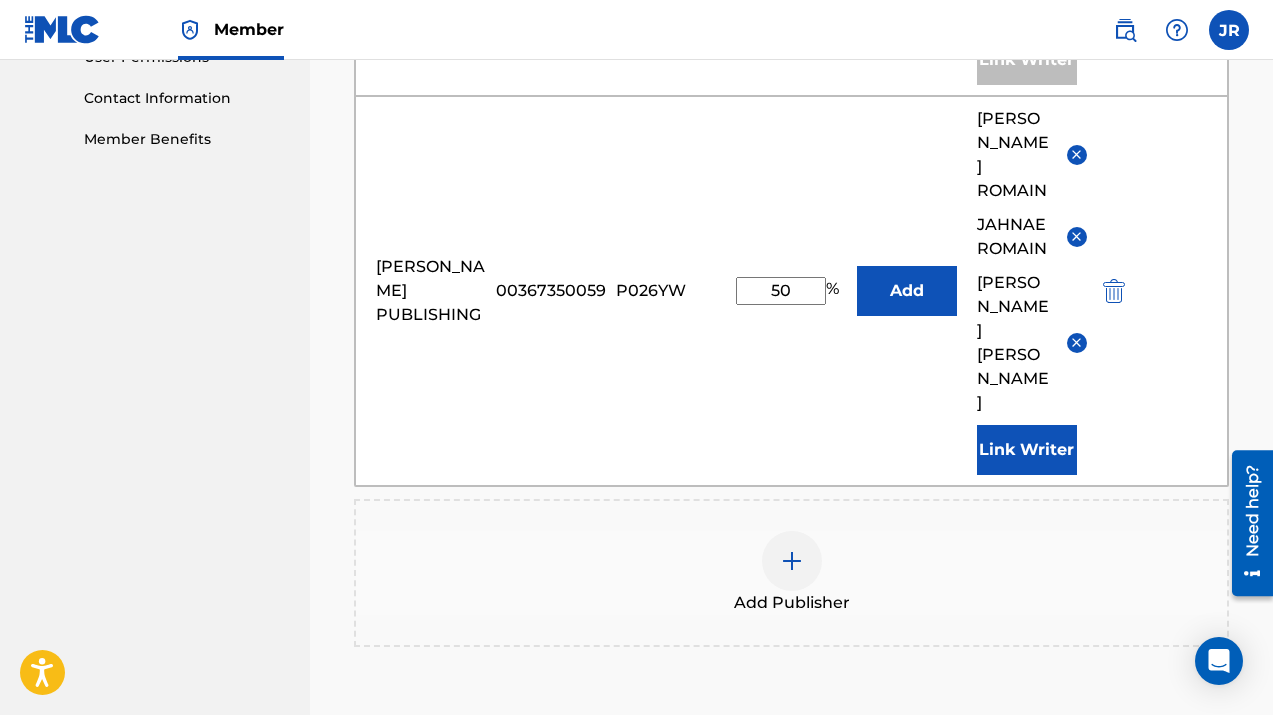 scroll, scrollTop: 997, scrollLeft: 0, axis: vertical 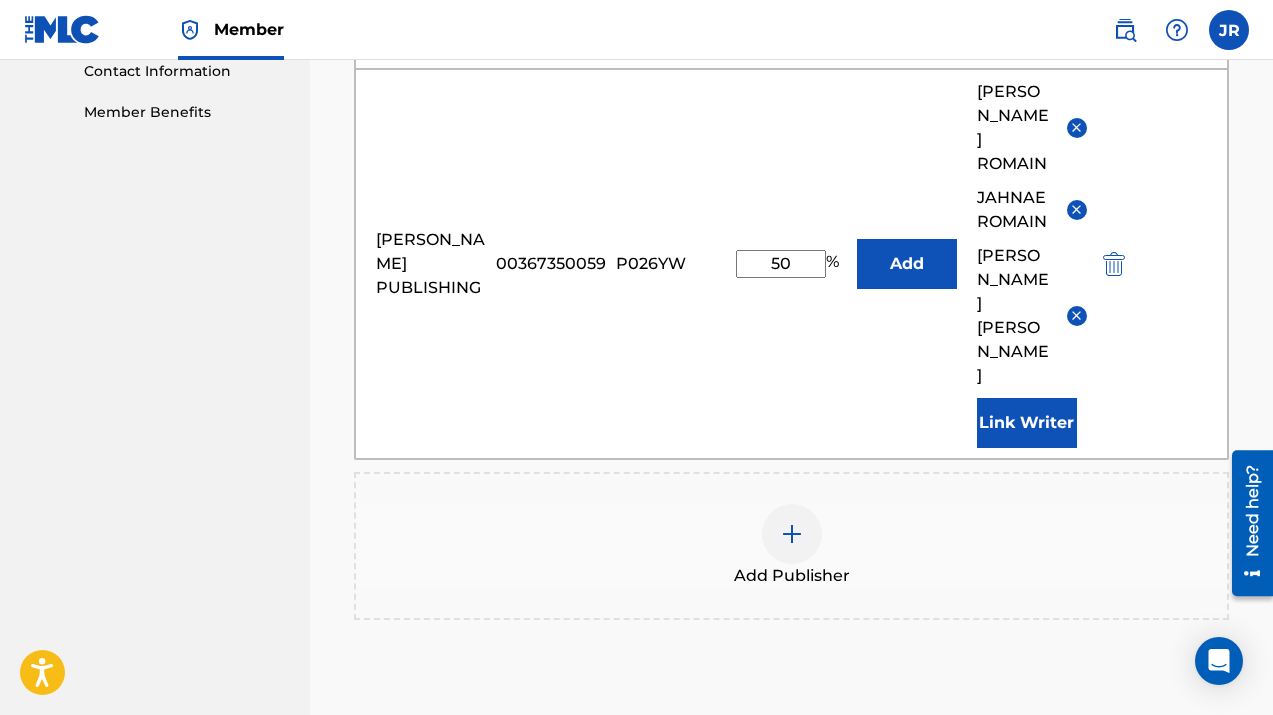 click on "Publishers ( 2 ) ? REQUIRED Total shares:  100 % Publisher Name Publisher IPI Publisher Number Collection Share Add Administrator Represented Writers ? Remove TUNECORE DIGITAL MUSIC 00642005099 P8186C 50 Add [PERSON_NAME] [PERSON_NAME] [PERSON_NAME] Link Writer [PERSON_NAME] PUBLISHING 00367350059 P026YW 50 % Add [PERSON_NAME]   ROMAIN [PERSON_NAME] [PERSON_NAME] Link Writer Add Publisher" at bounding box center [791, 144] 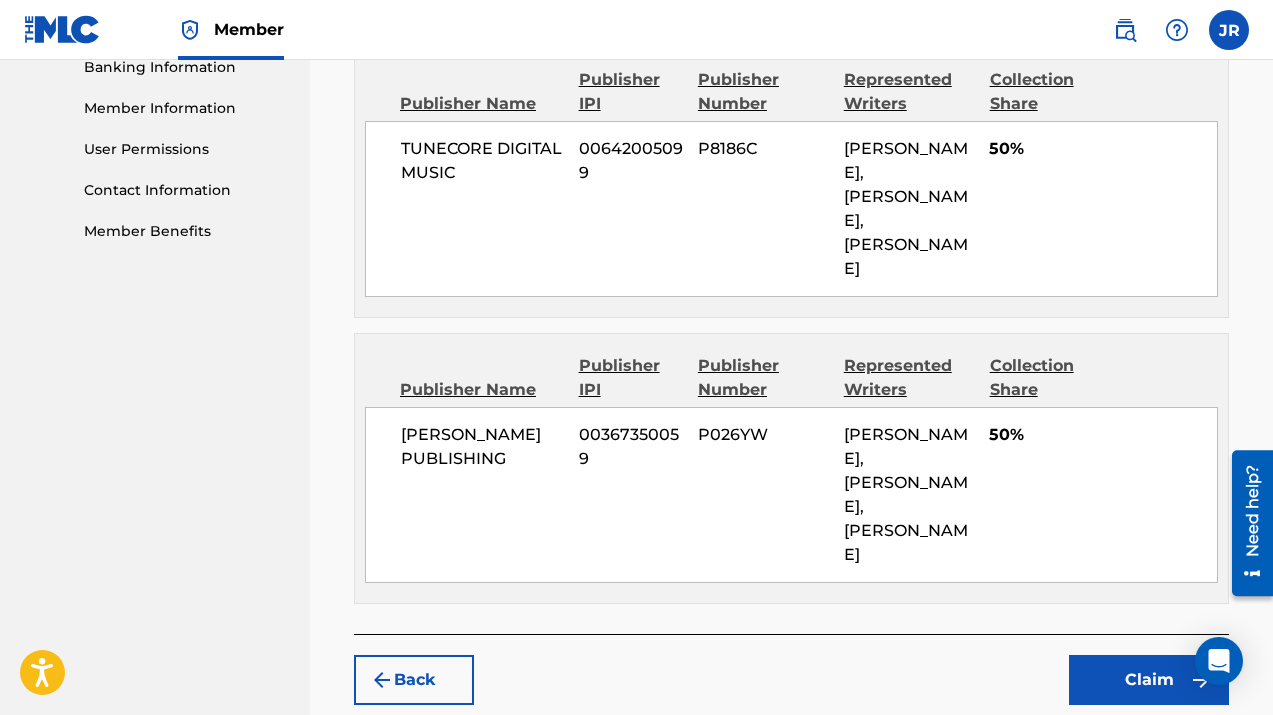 scroll, scrollTop: 936, scrollLeft: 0, axis: vertical 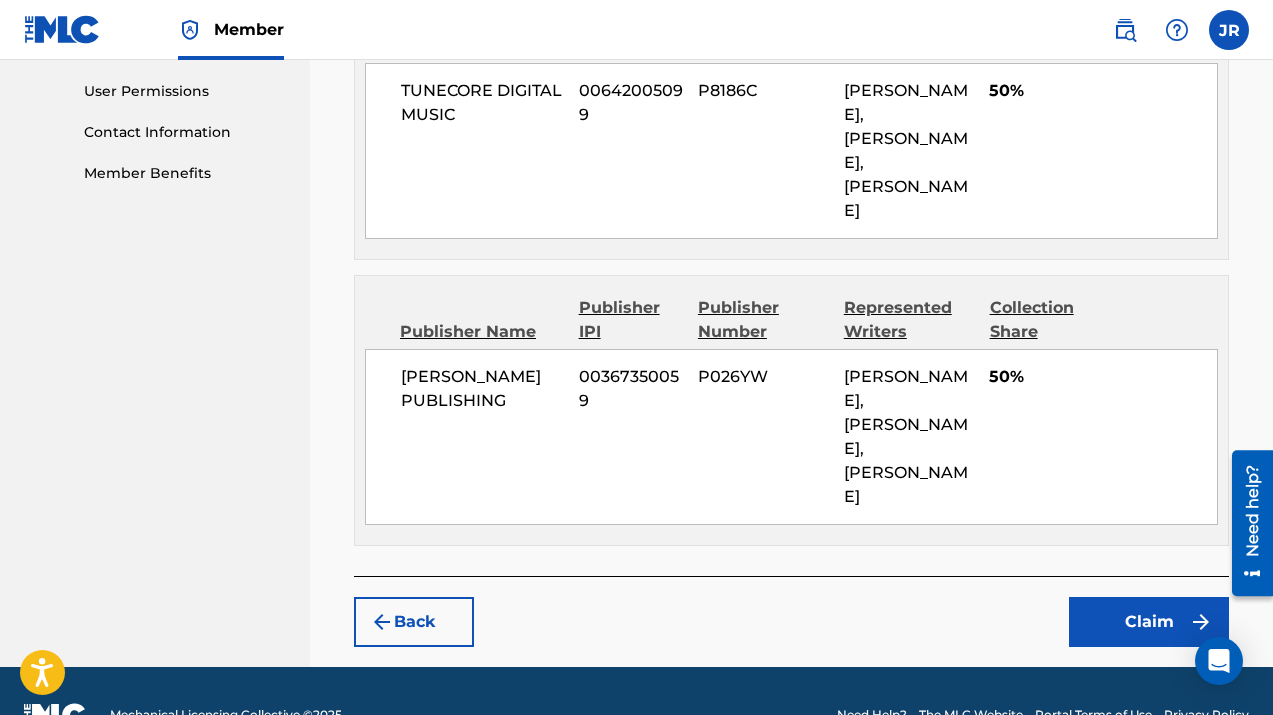 click on "Claim" at bounding box center [1149, 622] 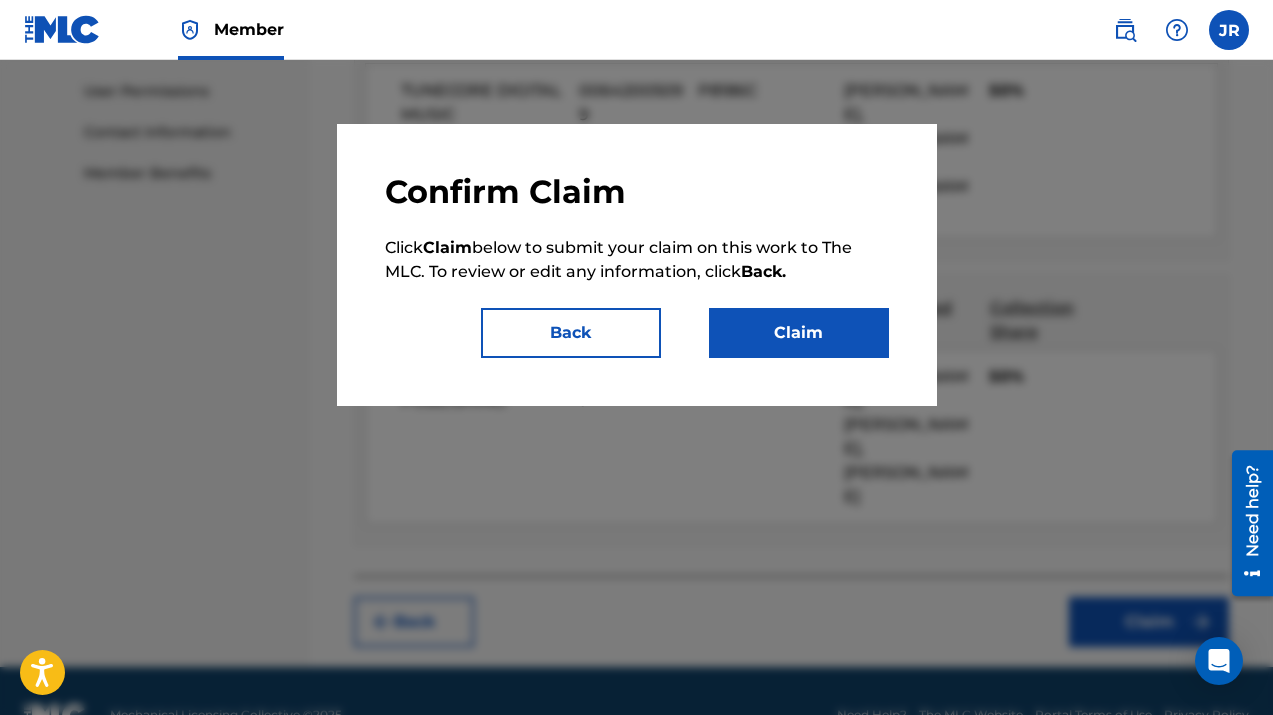 click on "Claim" at bounding box center (799, 333) 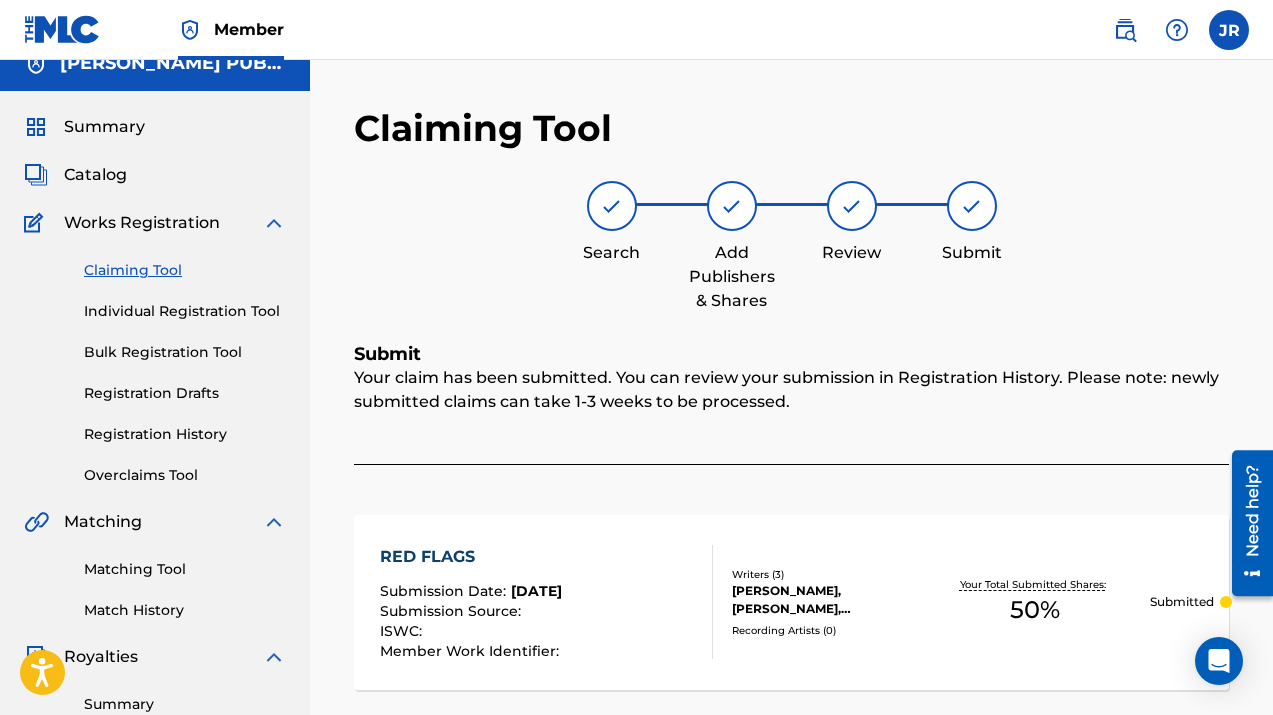 scroll, scrollTop: 6, scrollLeft: 0, axis: vertical 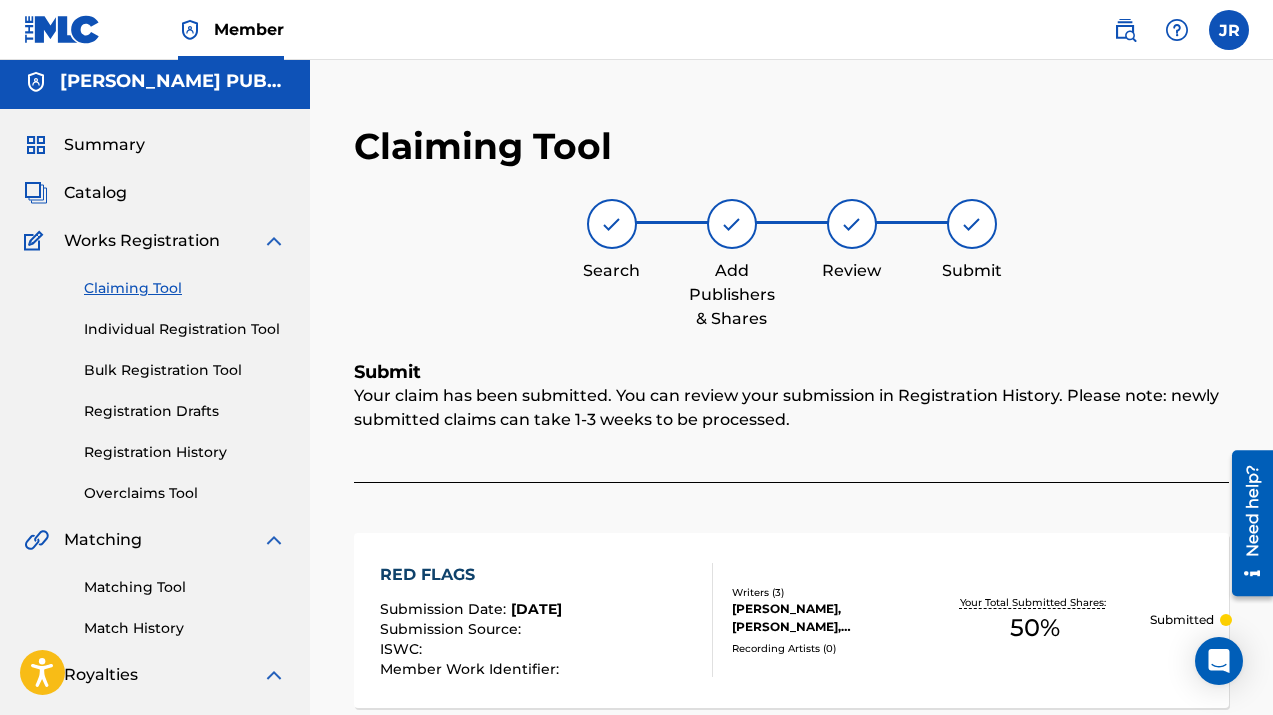 click on "Claiming Tool" at bounding box center (185, 288) 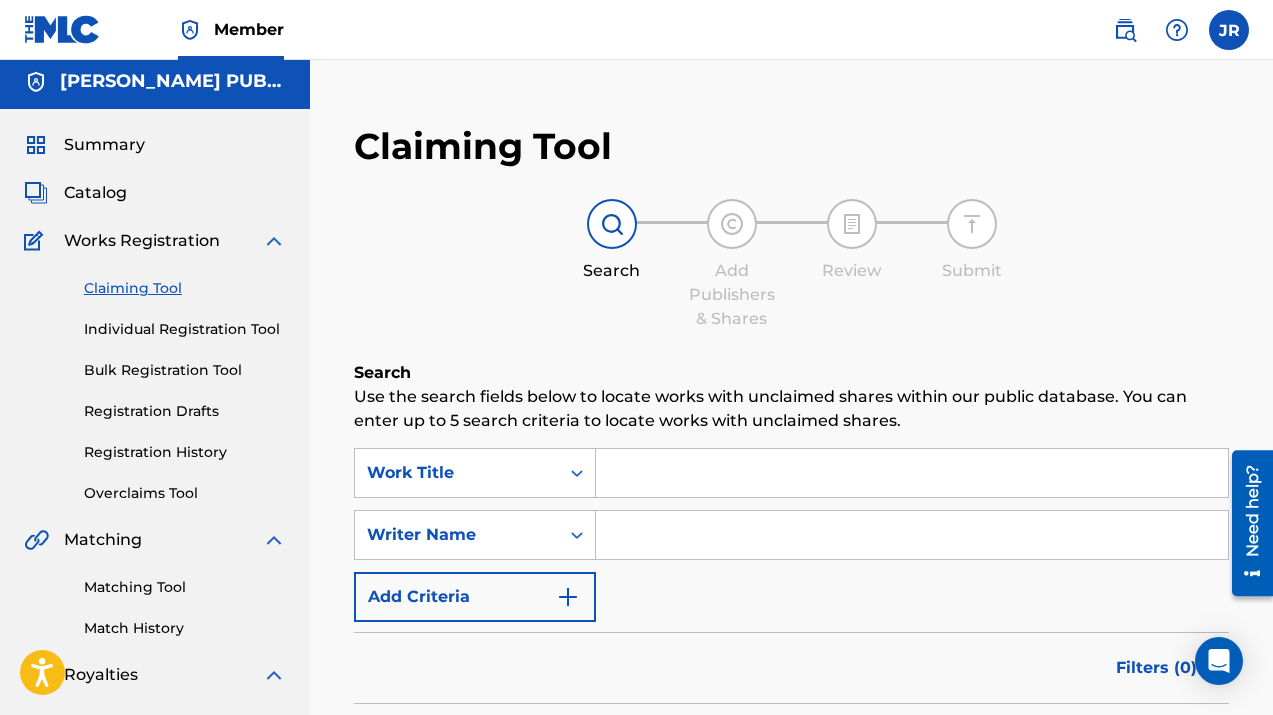 scroll, scrollTop: 0, scrollLeft: 0, axis: both 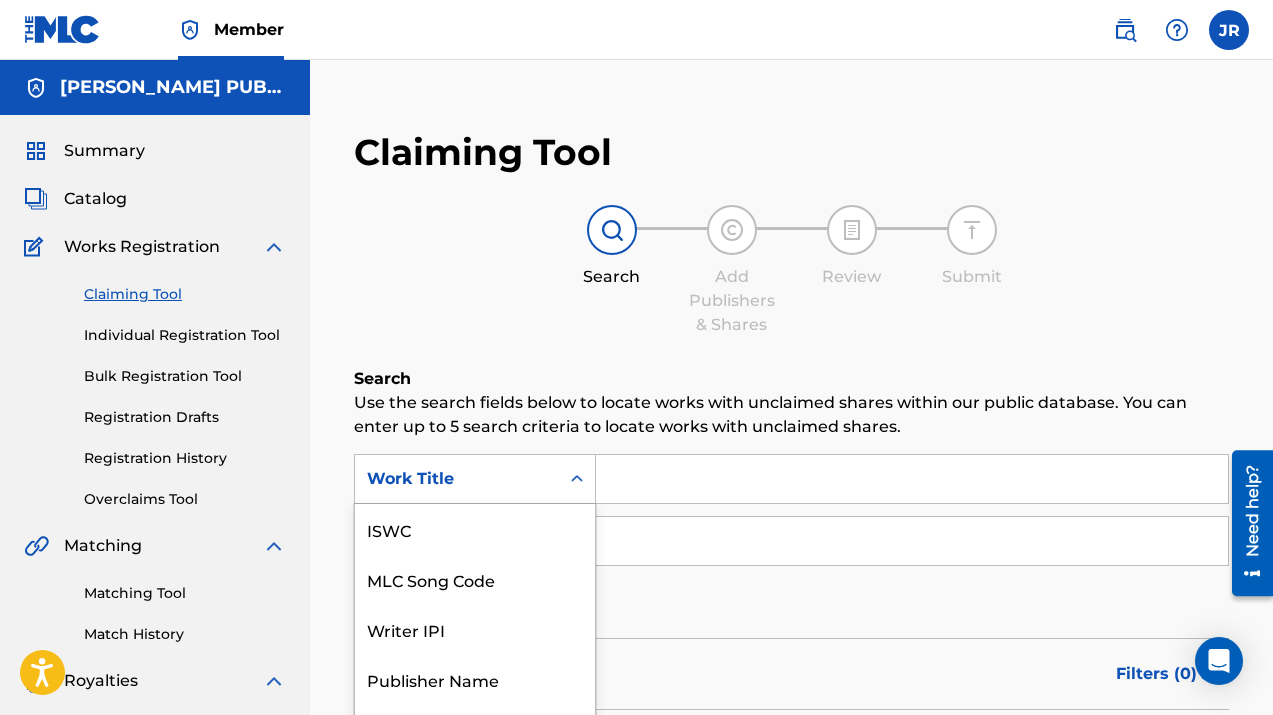 click on "Work Title selected, 7 of 7. 7 results available. Use Up and Down to choose options, press Enter to select the currently focused option, press Escape to exit the menu, press Tab to select the option and exit the menu. Work Title ISWC MLC Song Code Writer IPI Publisher Name Publisher IPI MLC Publisher Number Work Title" at bounding box center (475, 479) 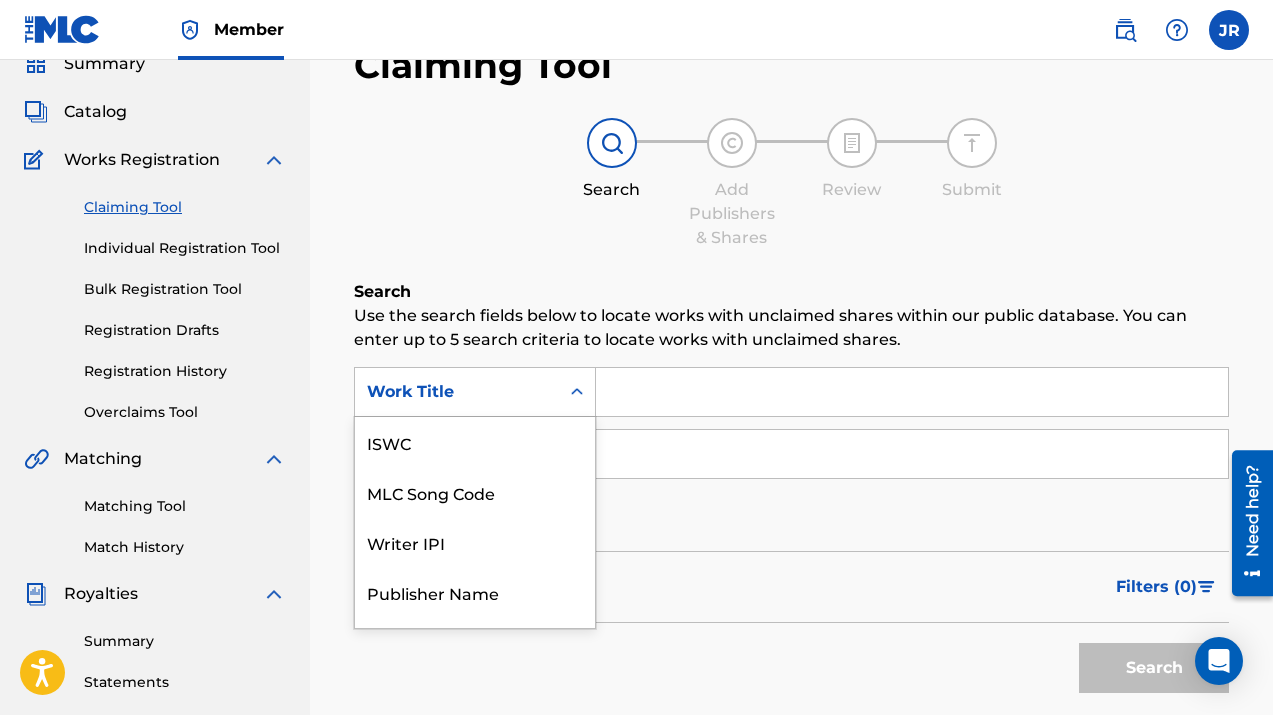 scroll, scrollTop: 50, scrollLeft: 0, axis: vertical 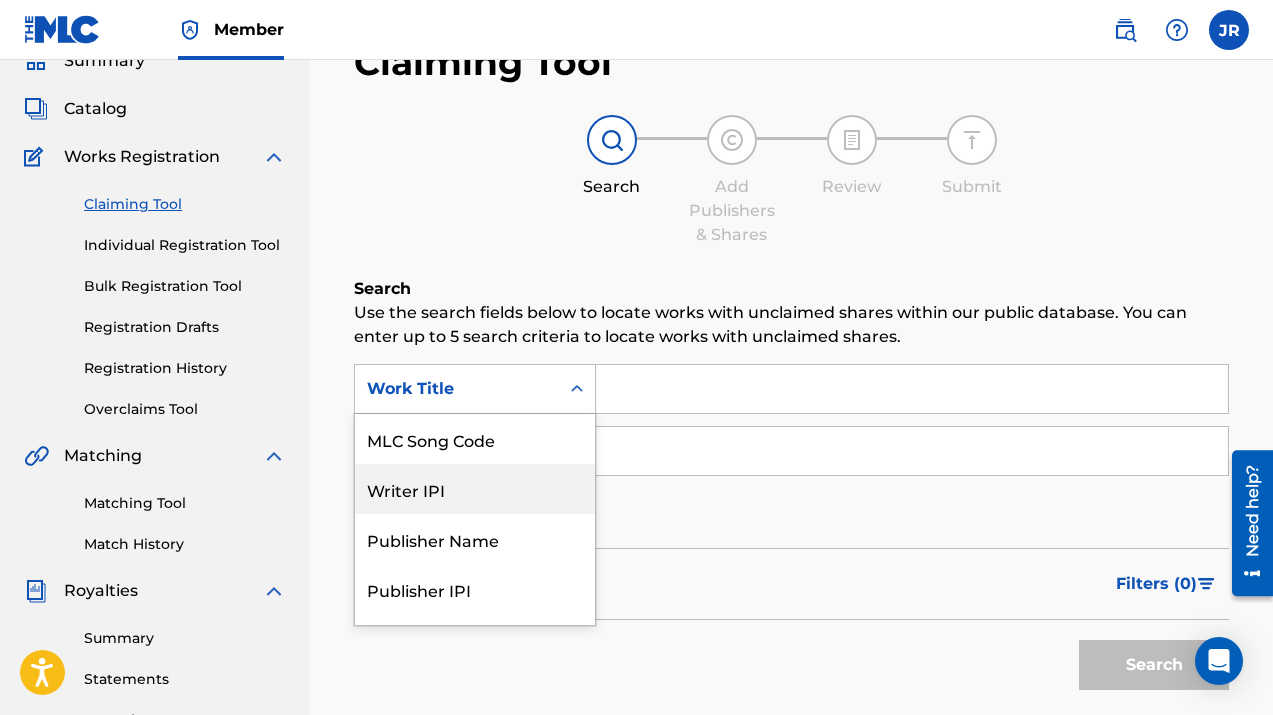 click on "Writer IPI" at bounding box center (475, 489) 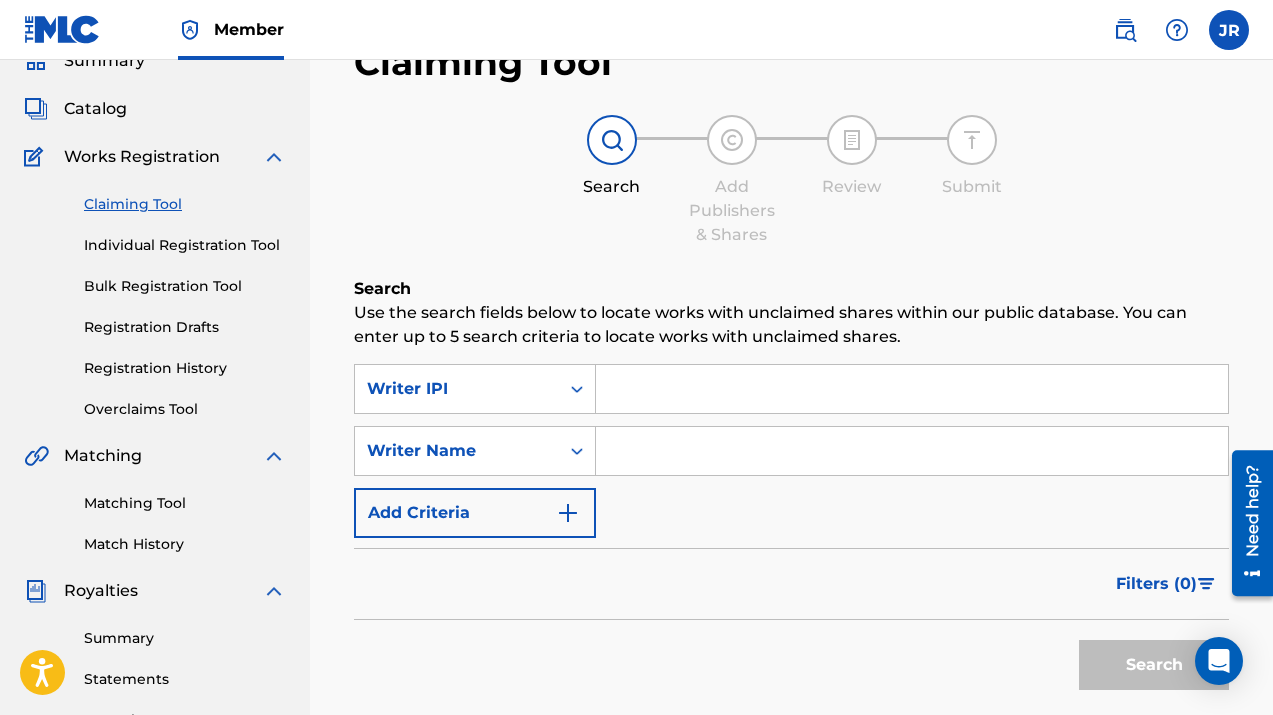 click at bounding box center [912, 389] 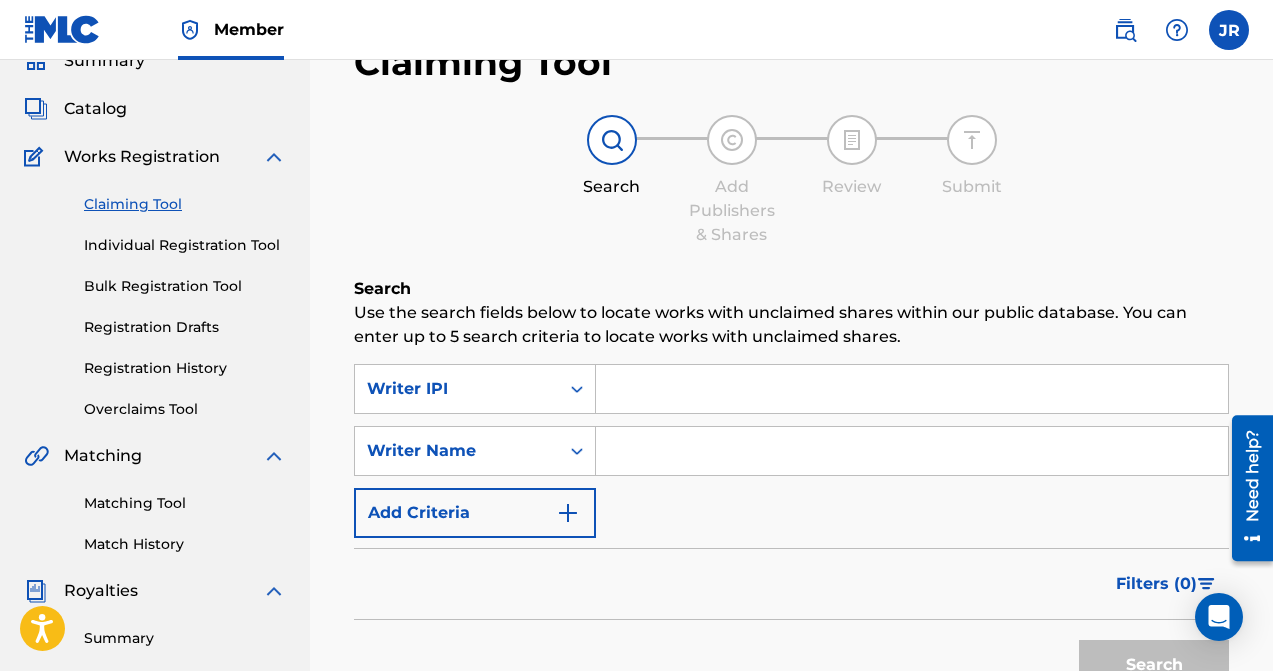 paste on "00717115563" 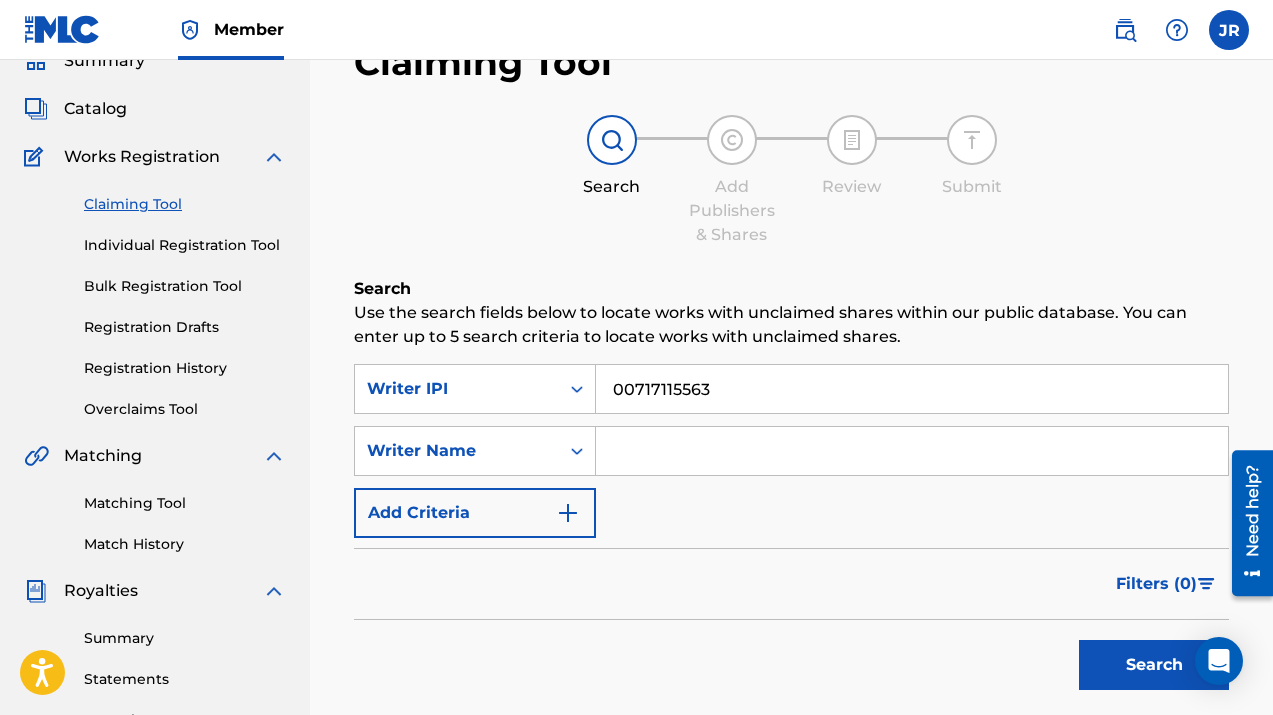 type on "00717115563" 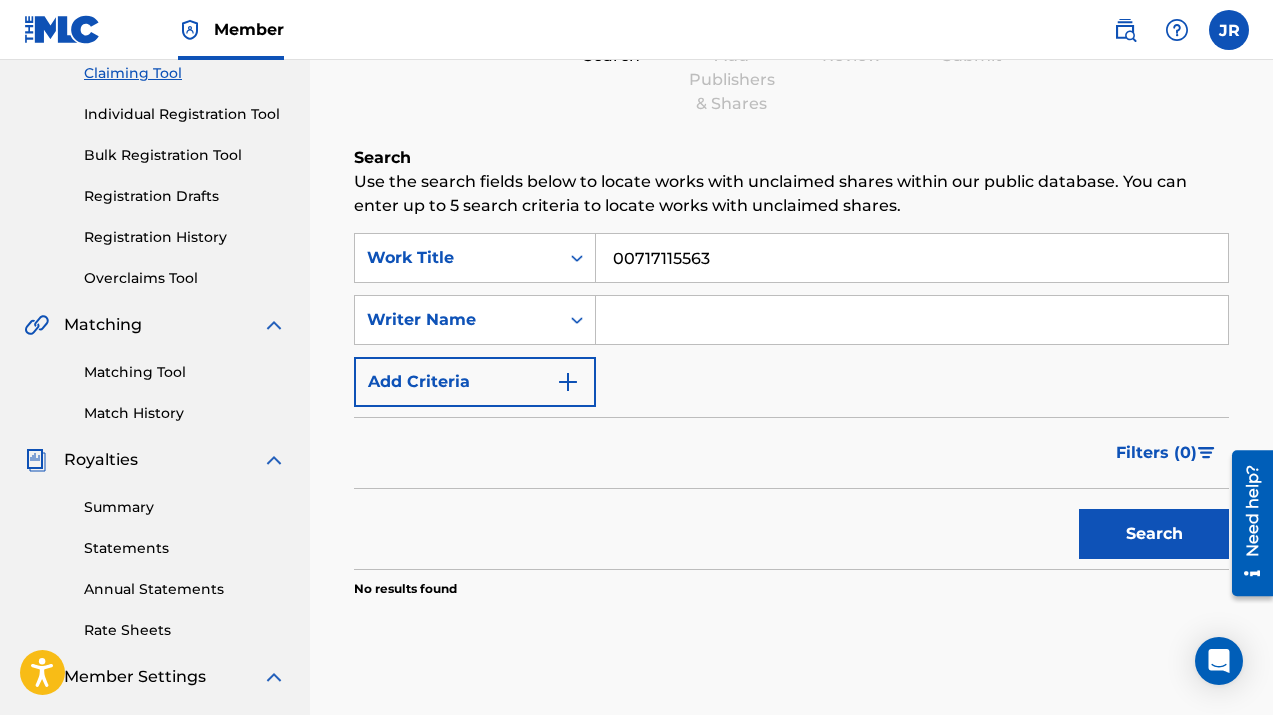 scroll, scrollTop: 220, scrollLeft: 0, axis: vertical 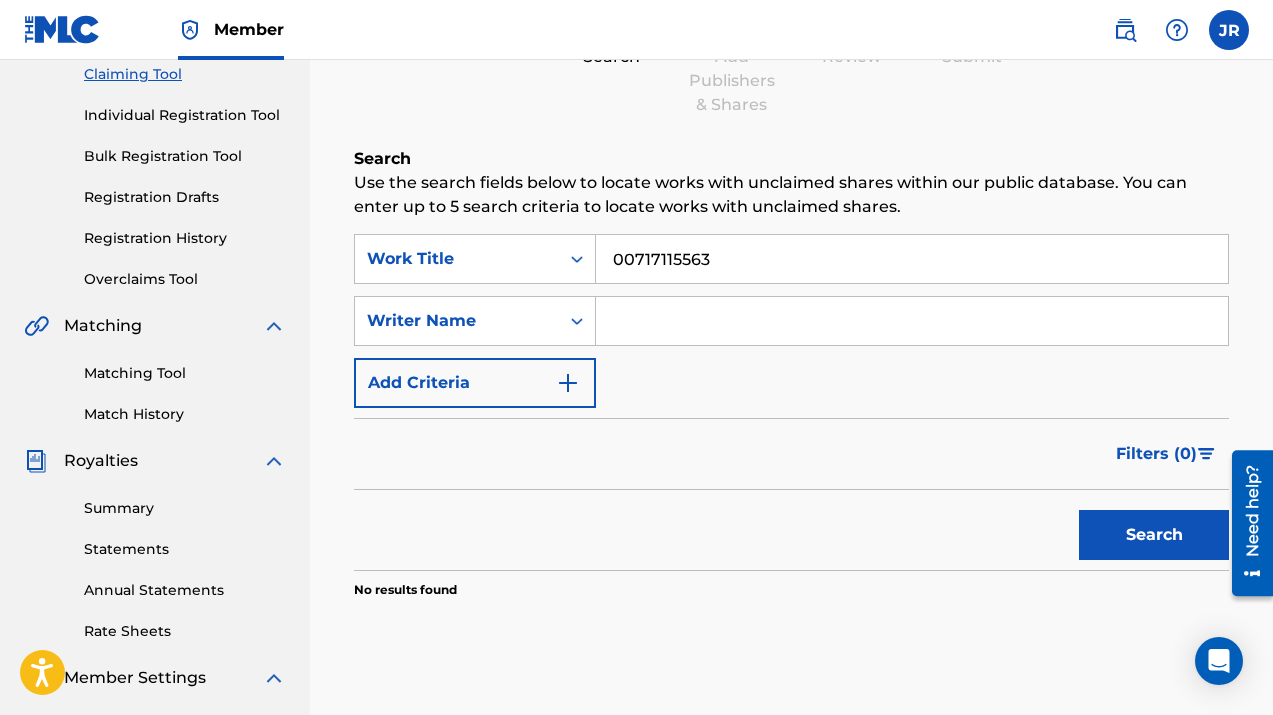 click on "Search" at bounding box center (1154, 535) 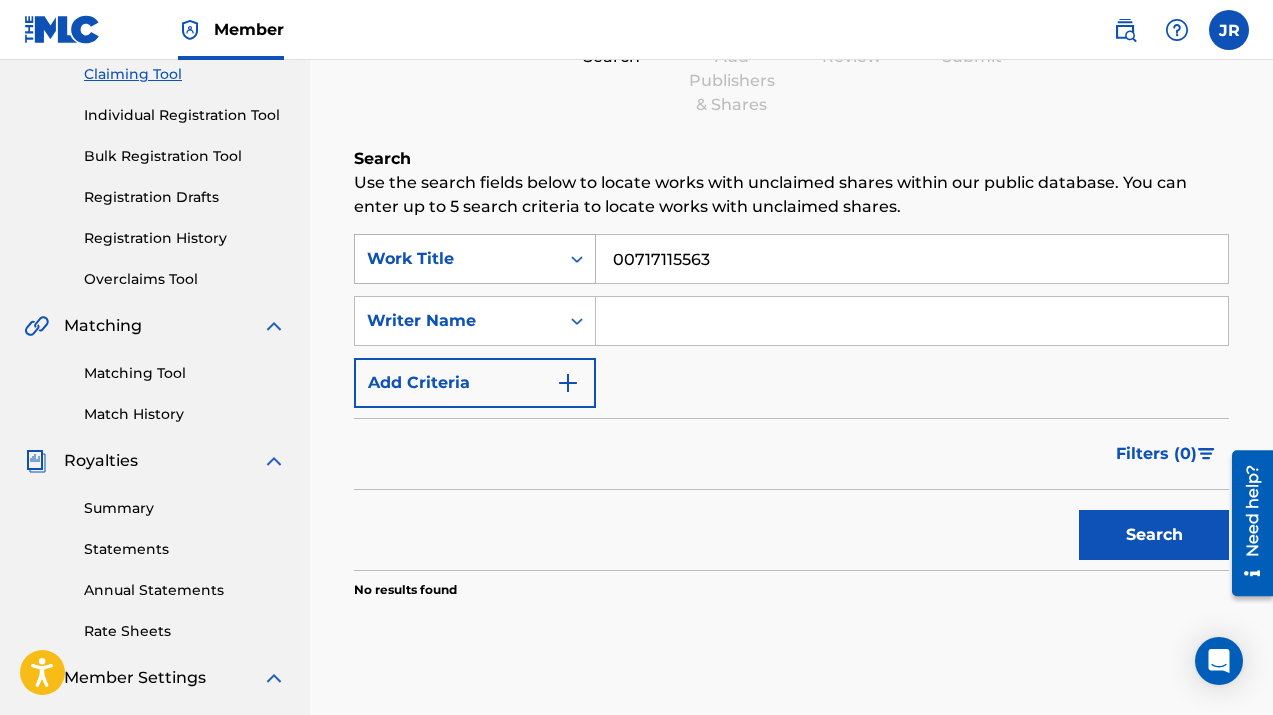 click on "Work Title" at bounding box center (457, 259) 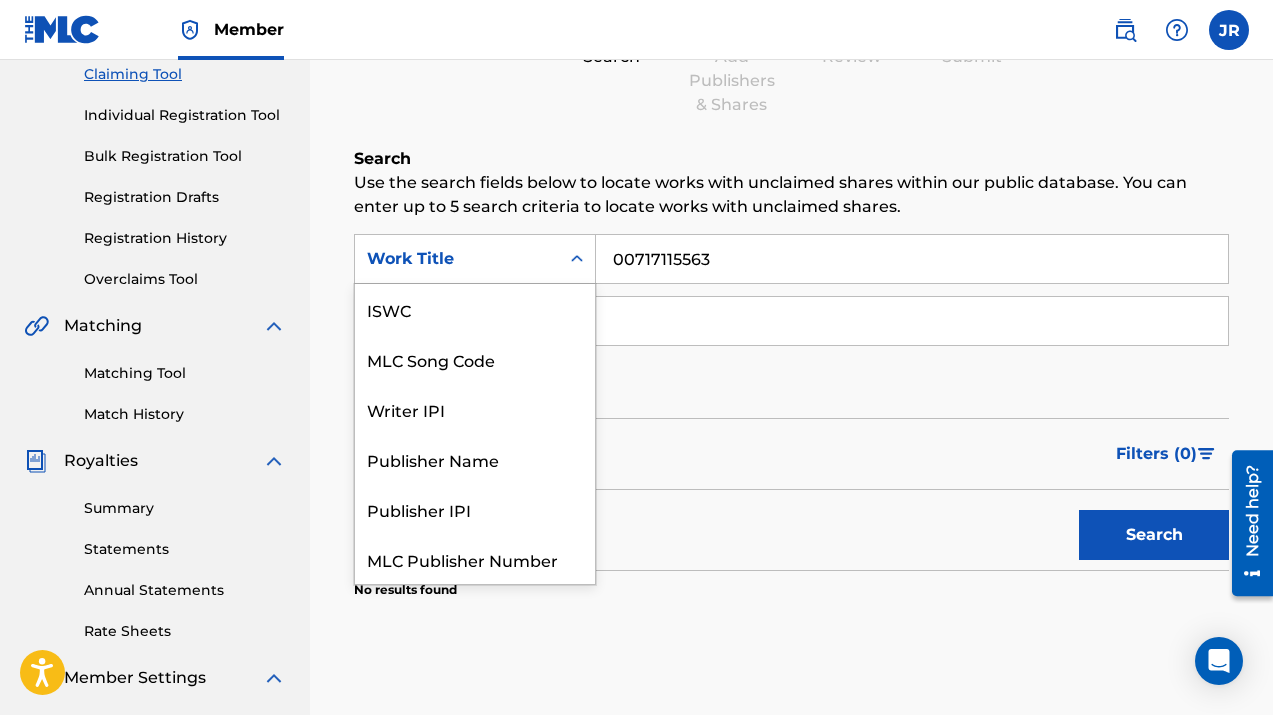 scroll, scrollTop: 50, scrollLeft: 0, axis: vertical 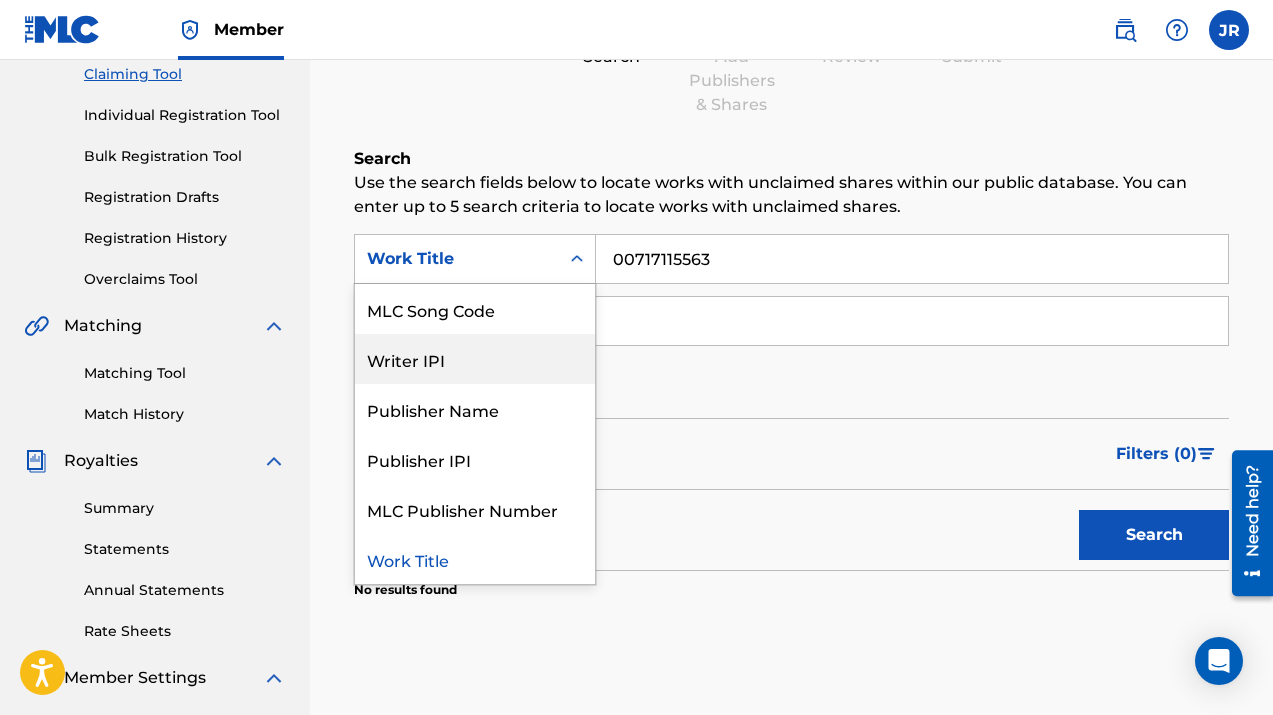 click on "Writer IPI" at bounding box center [475, 359] 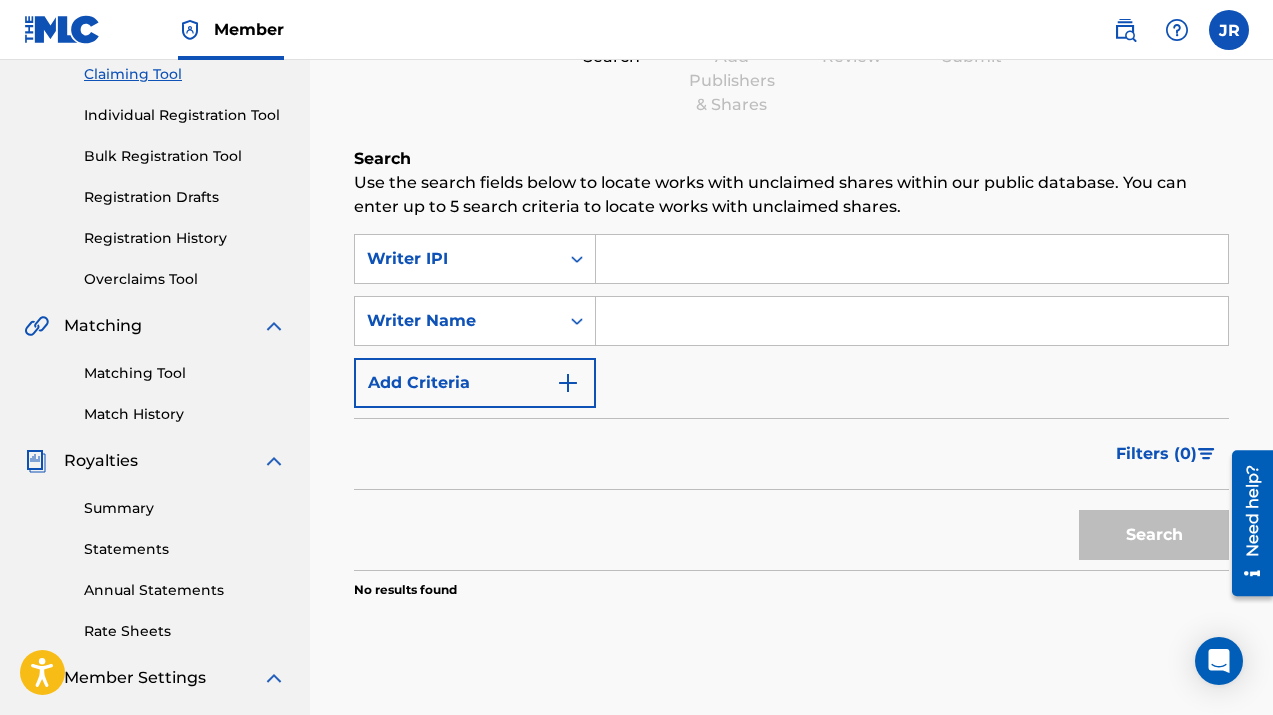 click at bounding box center [912, 259] 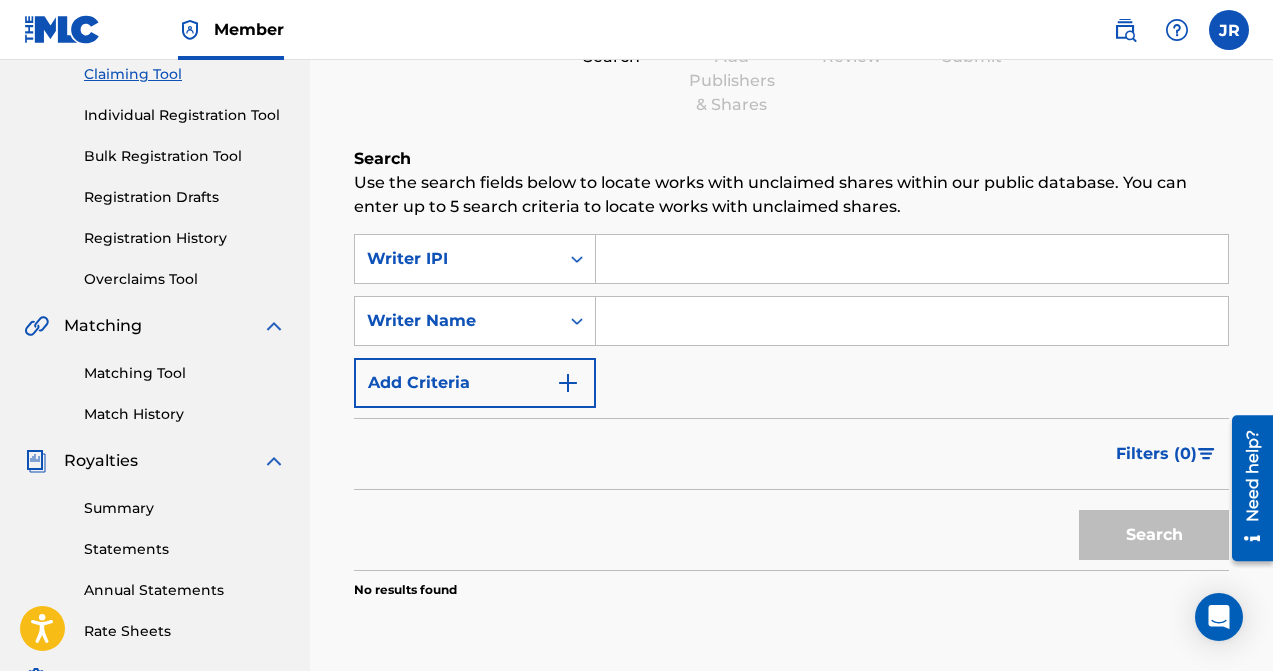 paste on "00717115563" 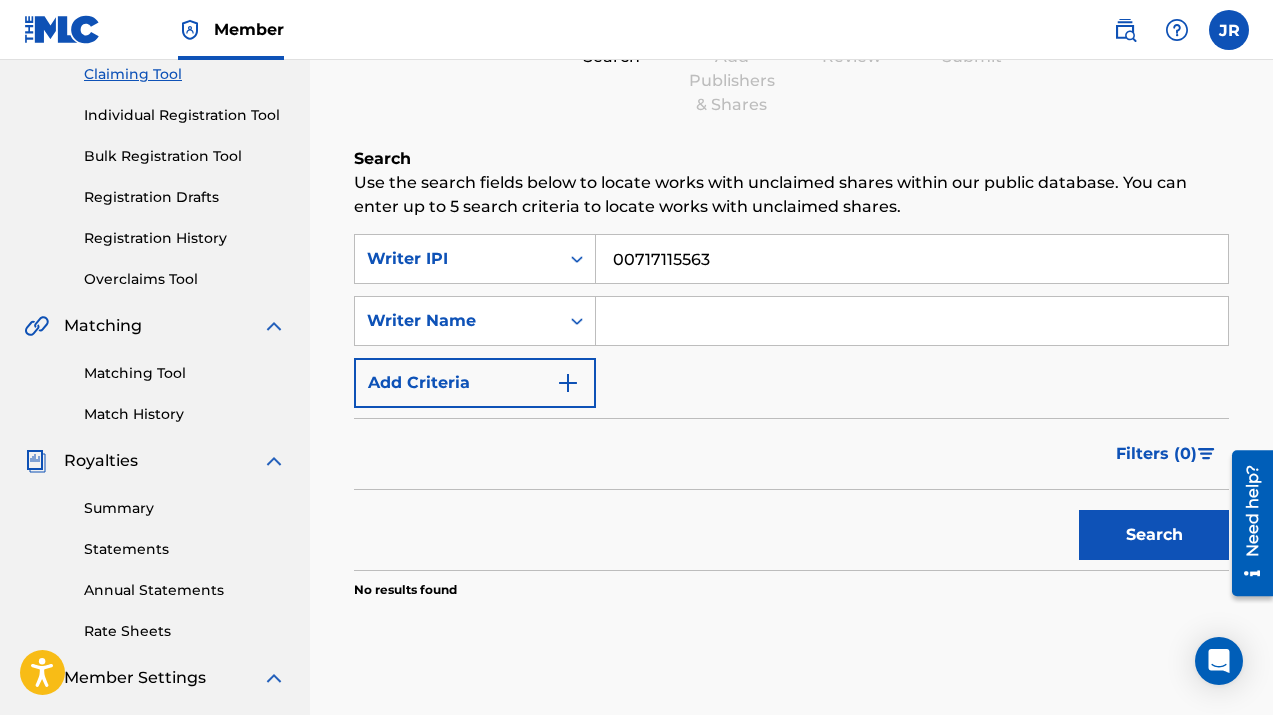 type on "00717115563" 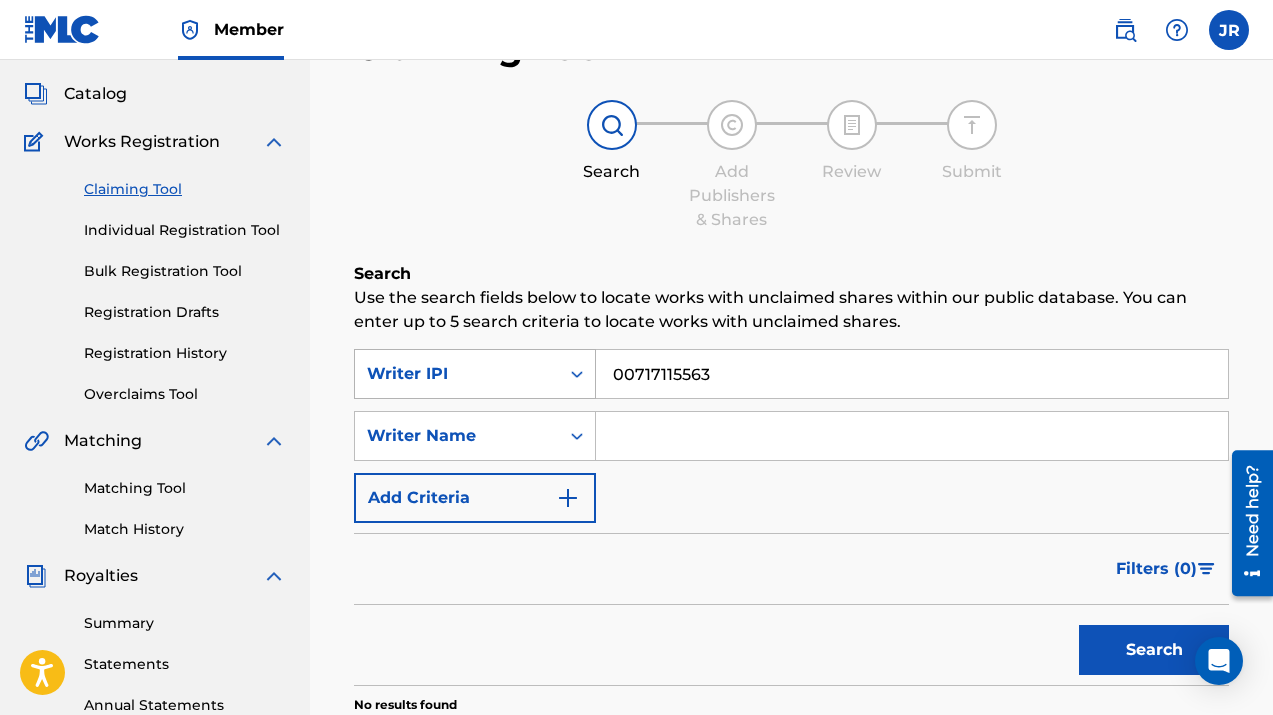 scroll, scrollTop: 143, scrollLeft: 0, axis: vertical 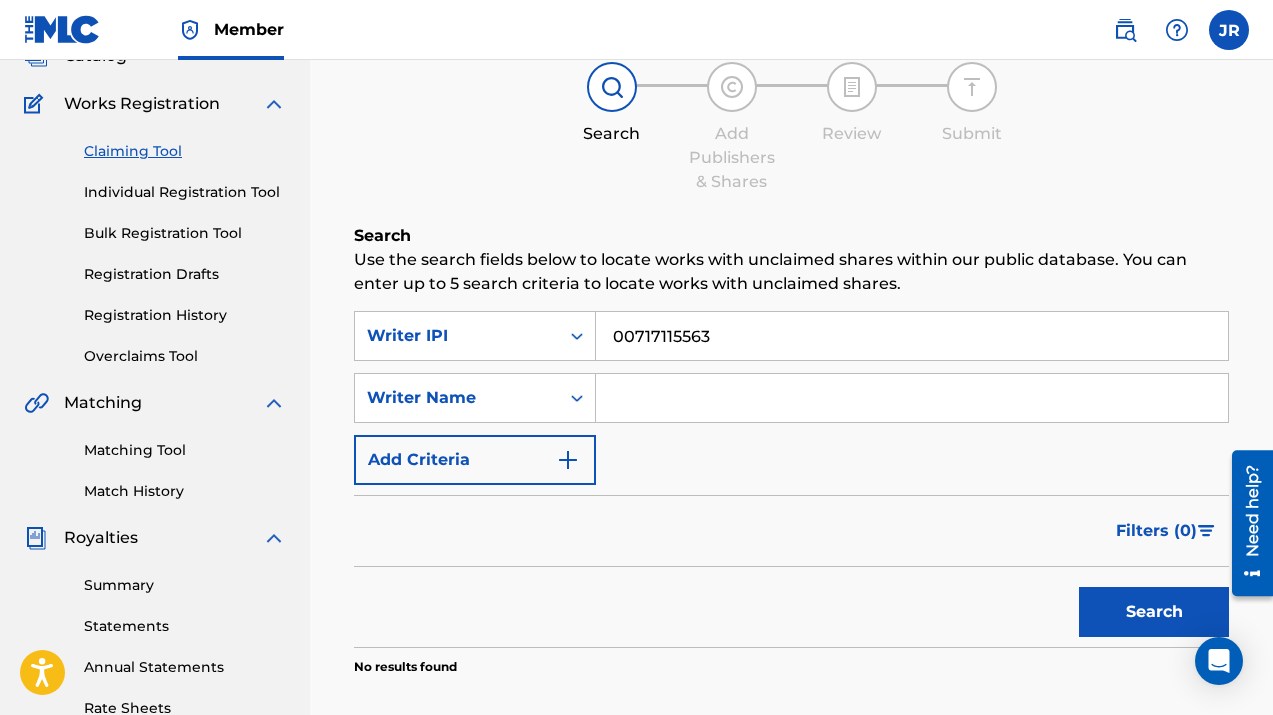 click at bounding box center [912, 398] 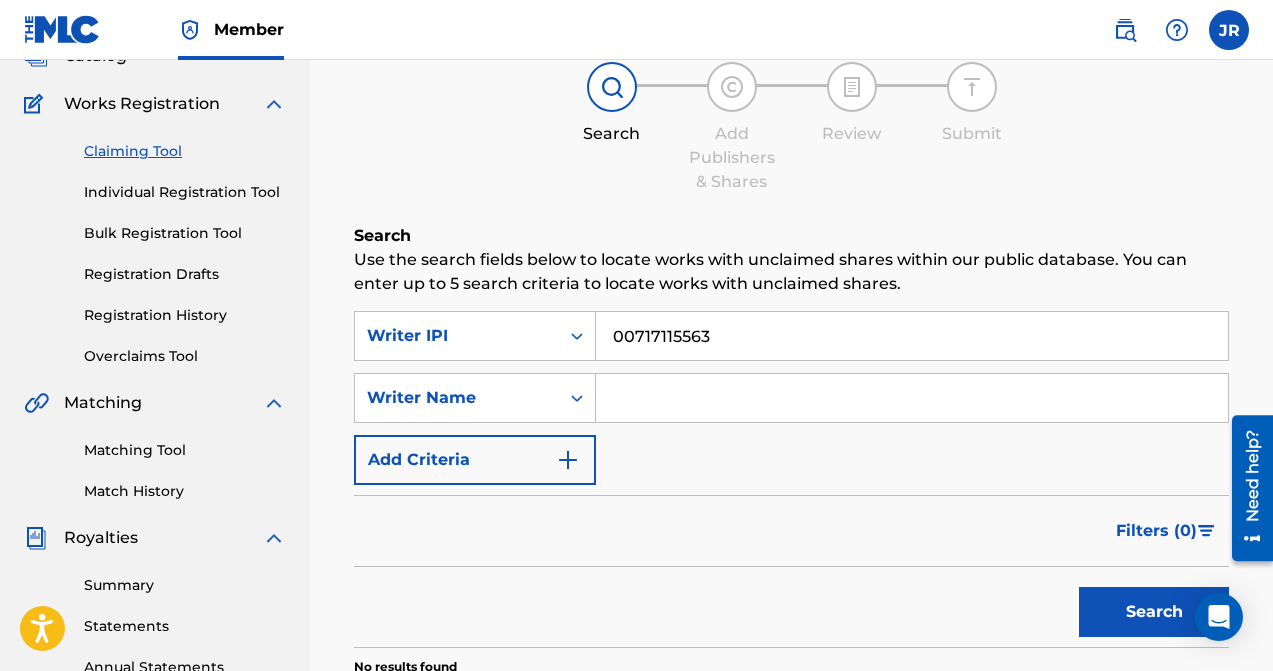 paste on "[PERSON_NAME] [PERSON_NAME]" 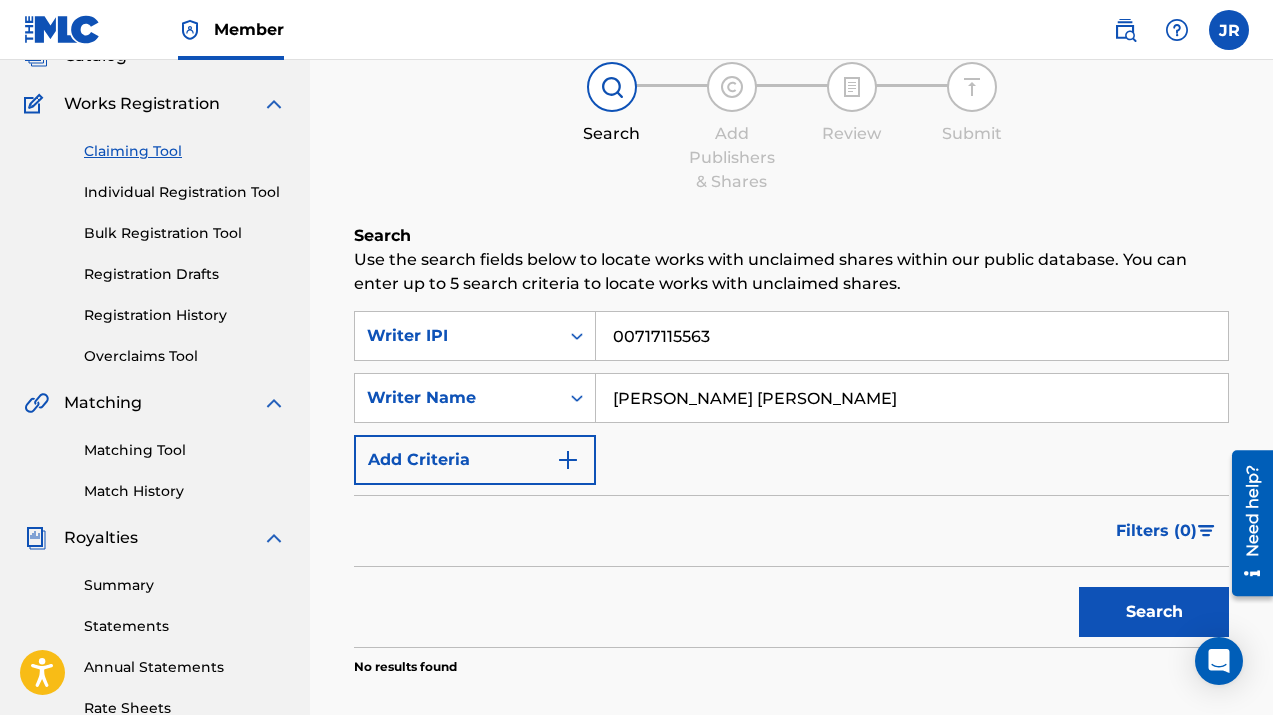 type on "[PERSON_NAME] [PERSON_NAME]" 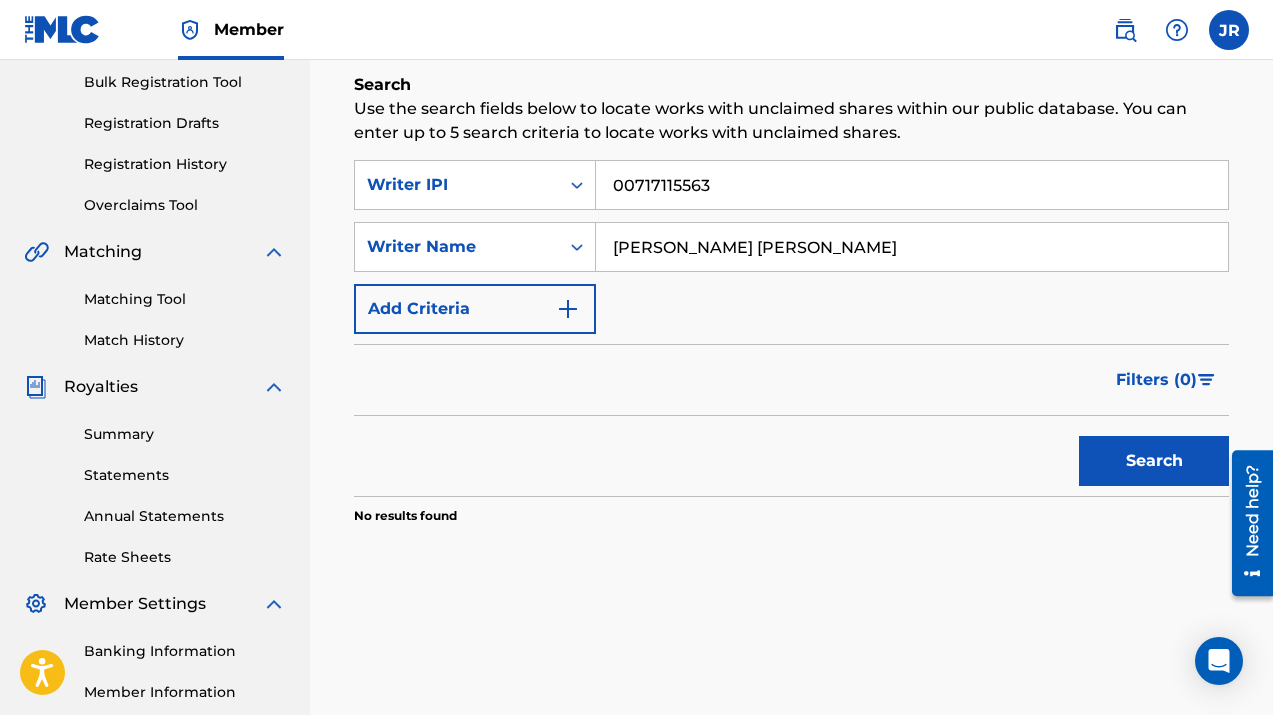 scroll, scrollTop: 328, scrollLeft: 0, axis: vertical 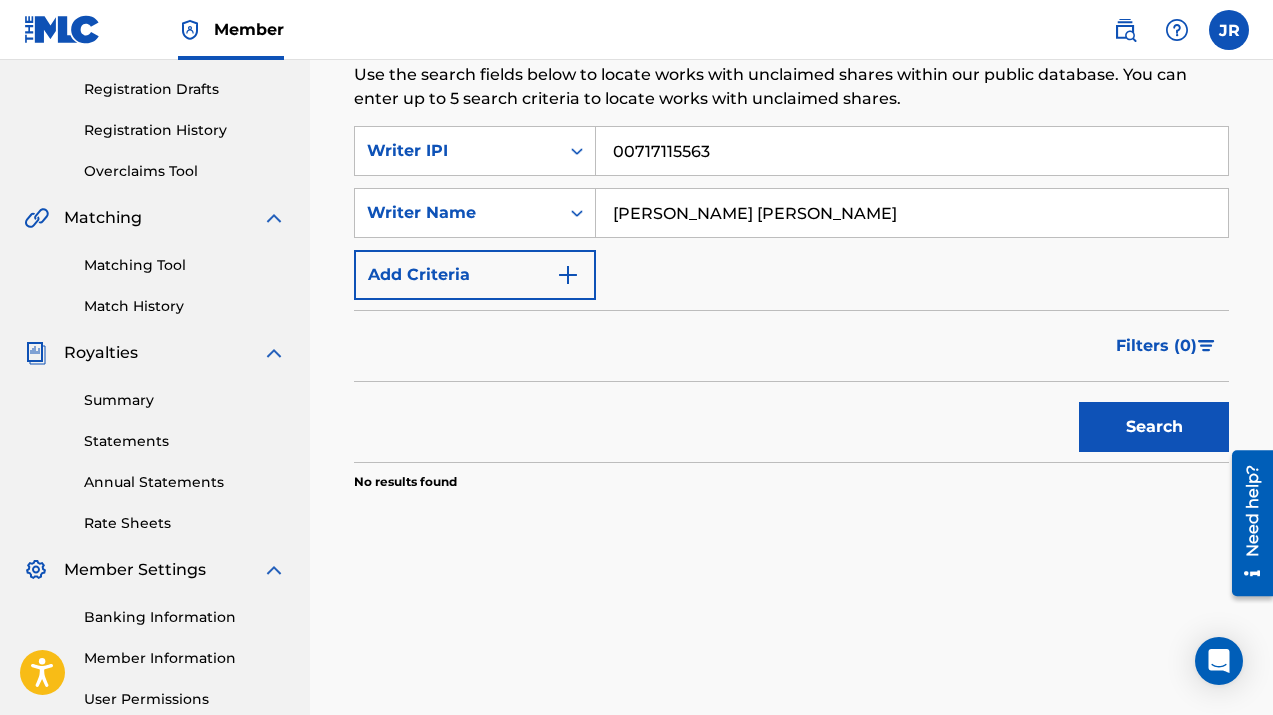 click at bounding box center (568, 275) 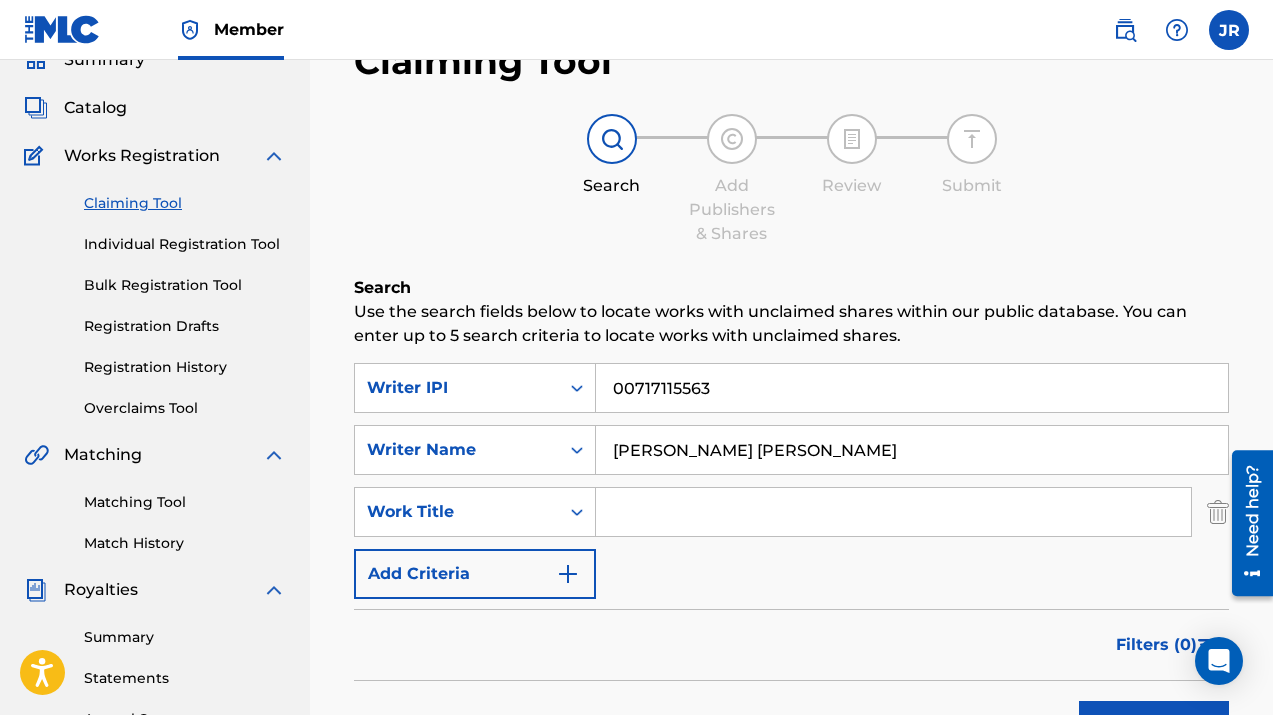 scroll, scrollTop: 0, scrollLeft: 0, axis: both 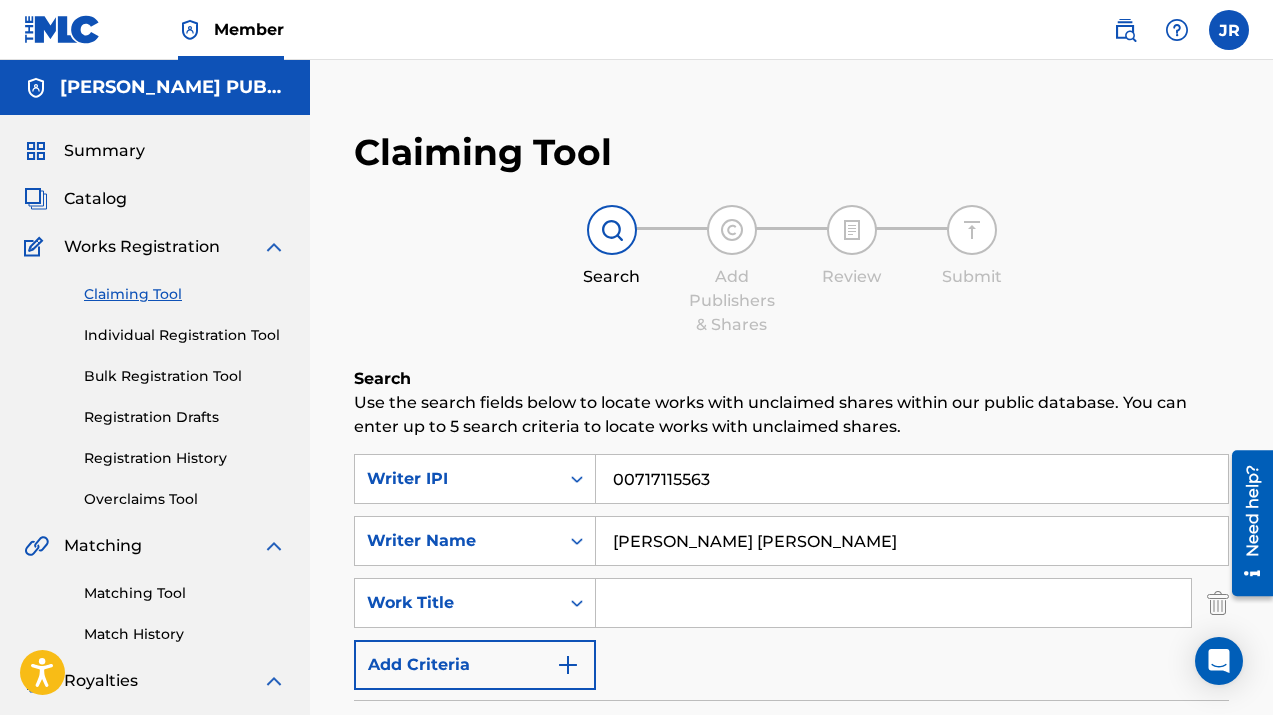 click on "Individual Registration Tool" at bounding box center [185, 335] 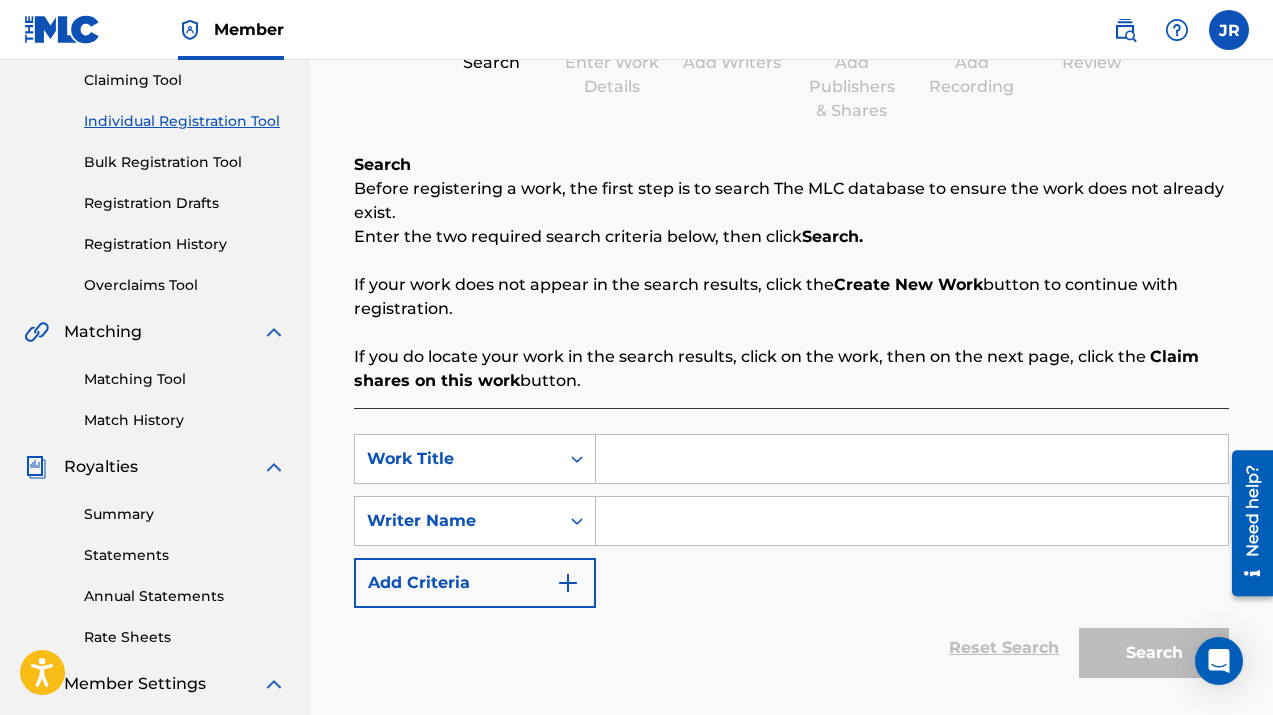 scroll, scrollTop: 232, scrollLeft: 0, axis: vertical 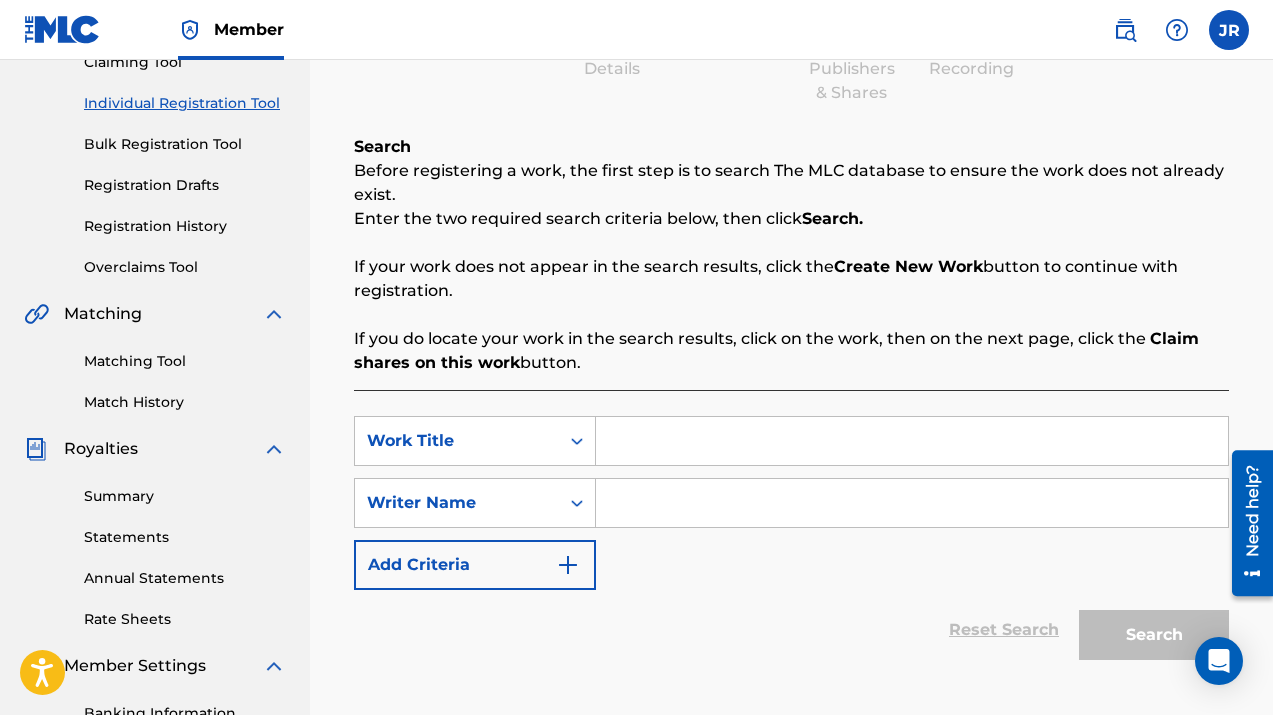 click at bounding box center (912, 441) 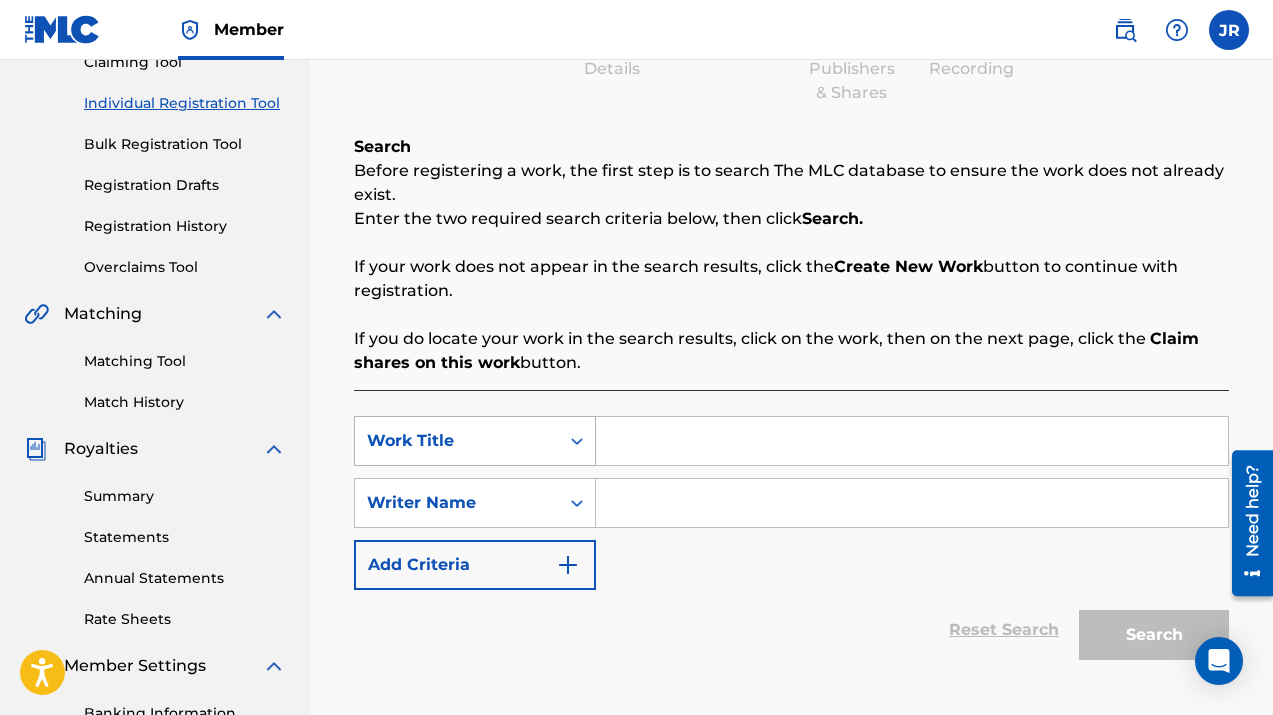 click on "Work Title" at bounding box center [457, 441] 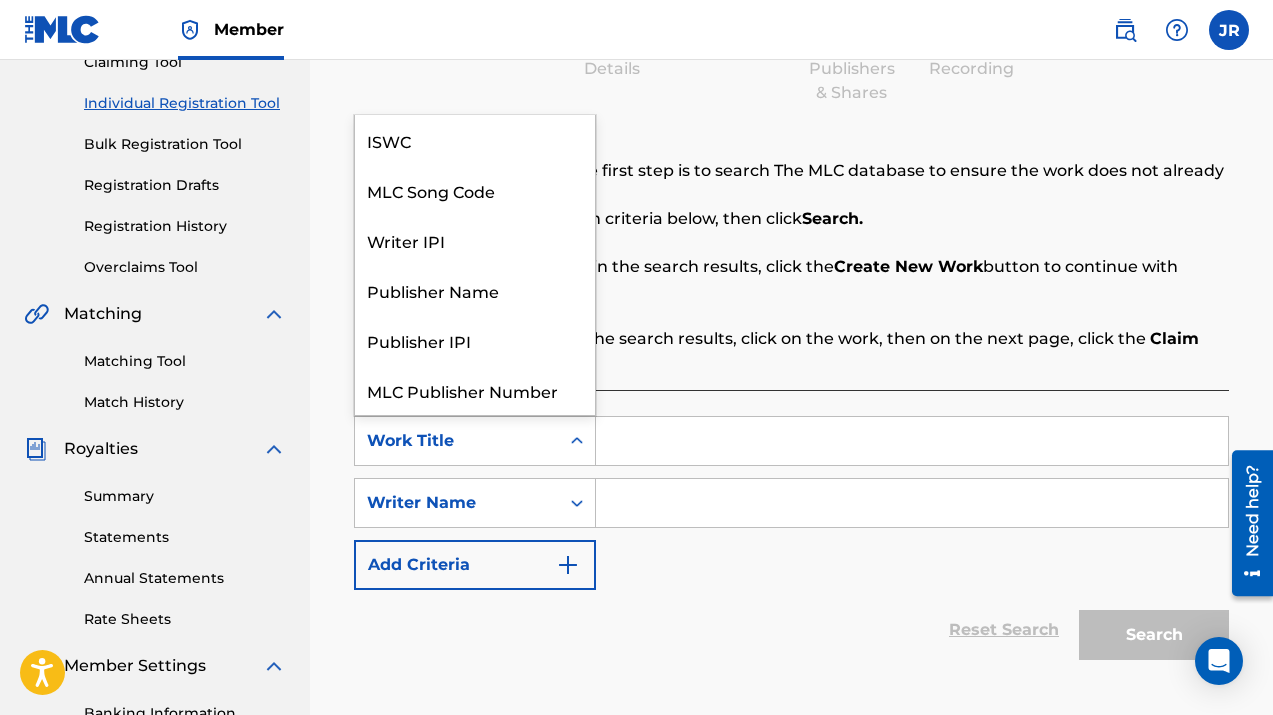 scroll, scrollTop: 50, scrollLeft: 0, axis: vertical 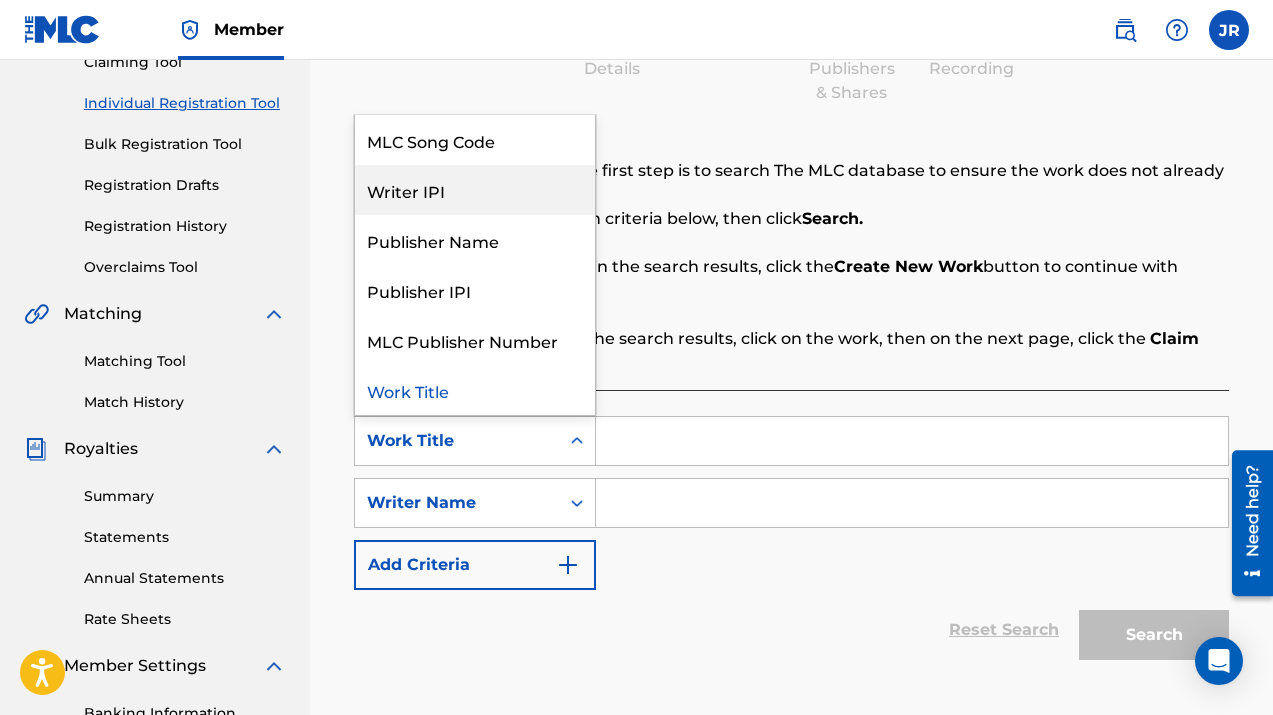 click on "Writer IPI" at bounding box center (475, 190) 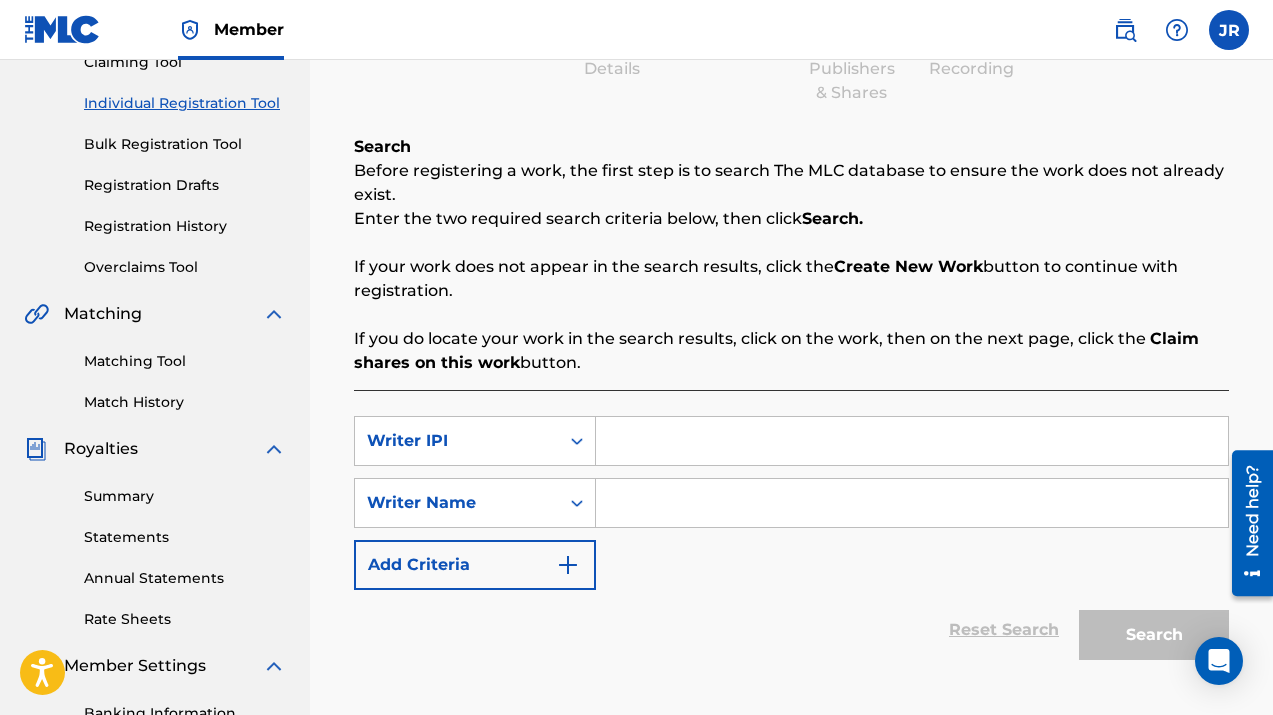 click at bounding box center [912, 441] 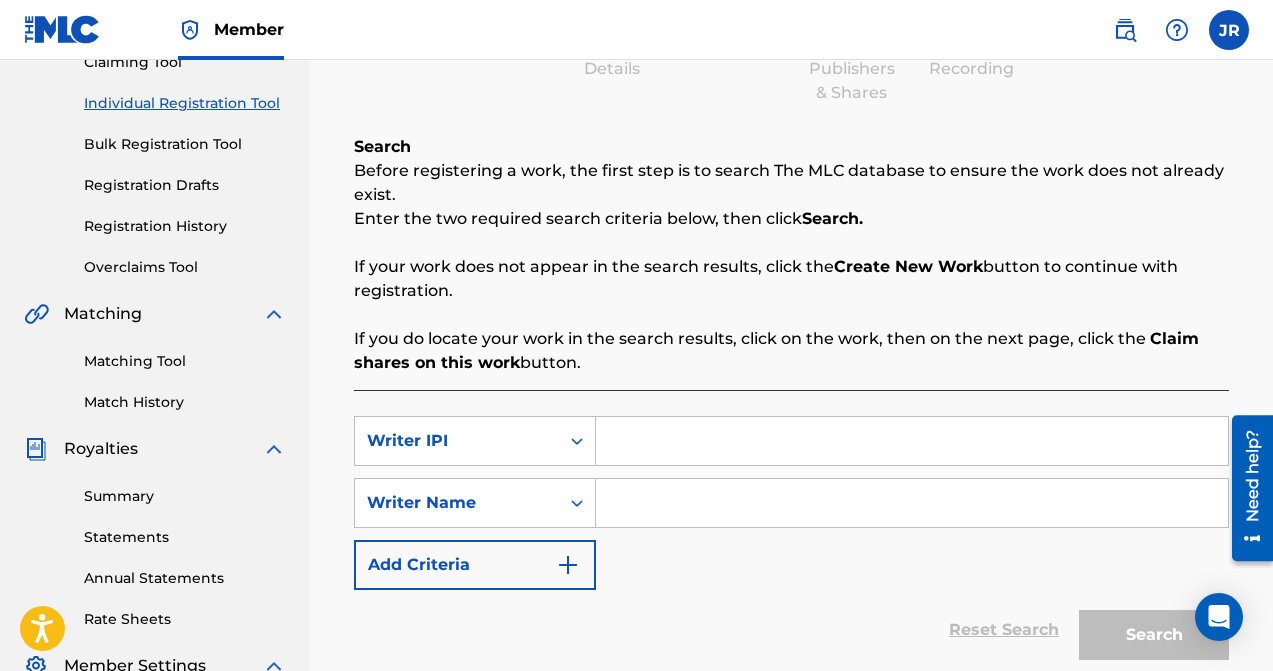 paste on "[PERSON_NAME] [PERSON_NAME]" 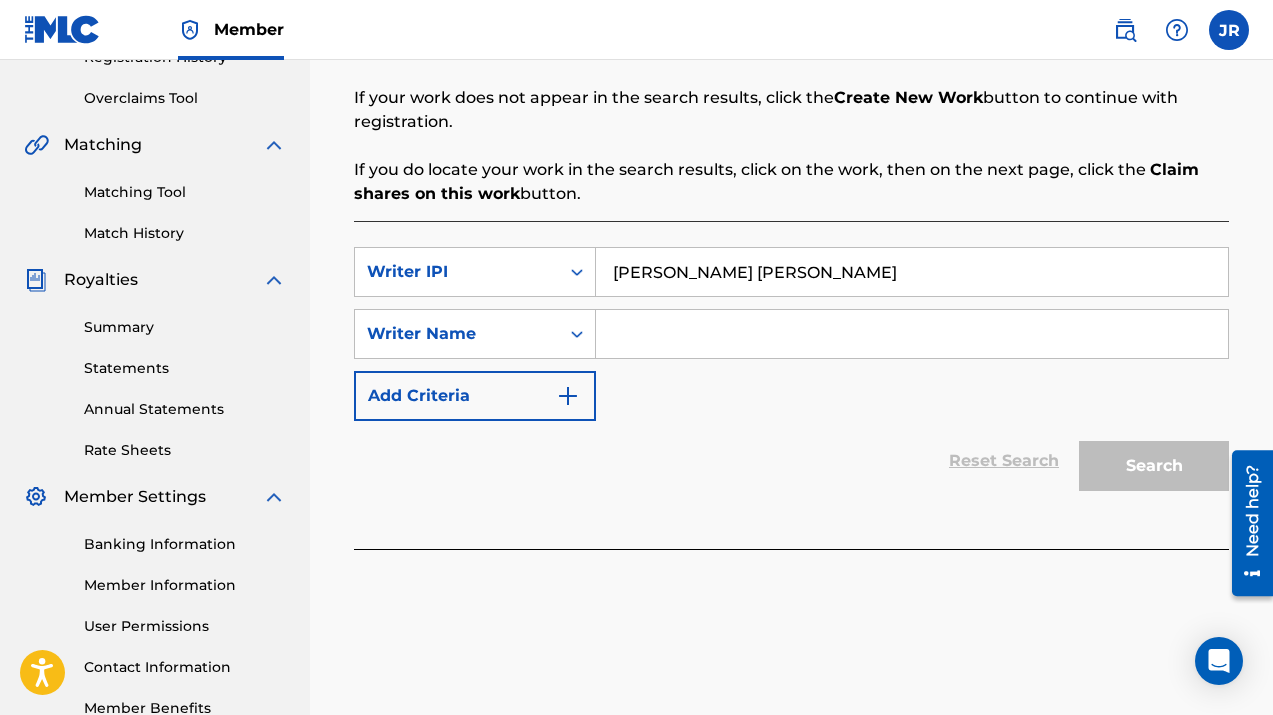 scroll, scrollTop: 416, scrollLeft: 0, axis: vertical 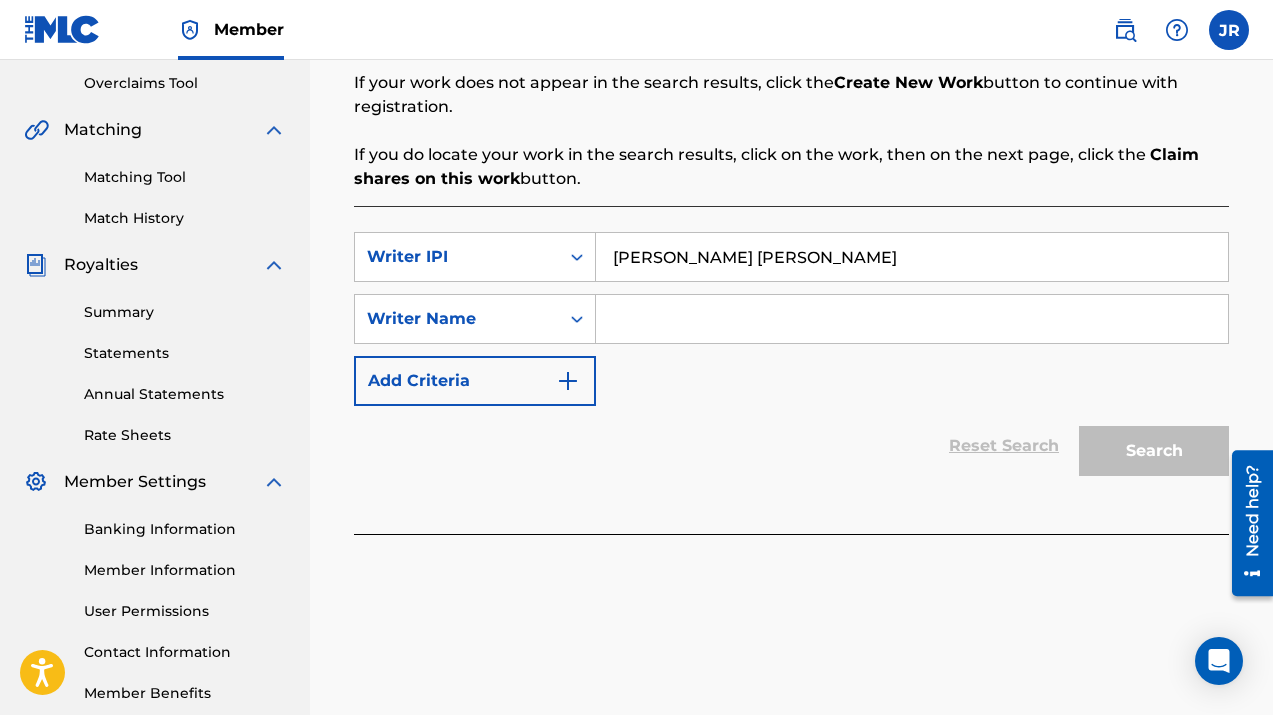 type on "[PERSON_NAME] [PERSON_NAME]" 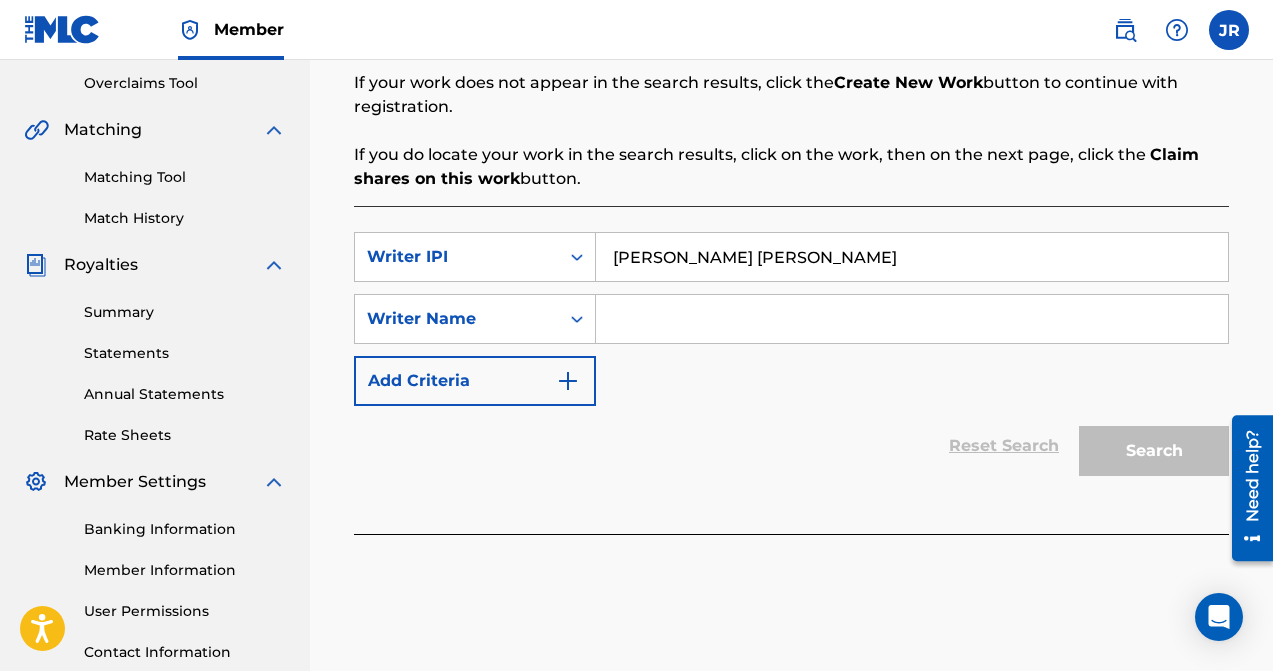 paste on "[PERSON_NAME] [PERSON_NAME]" 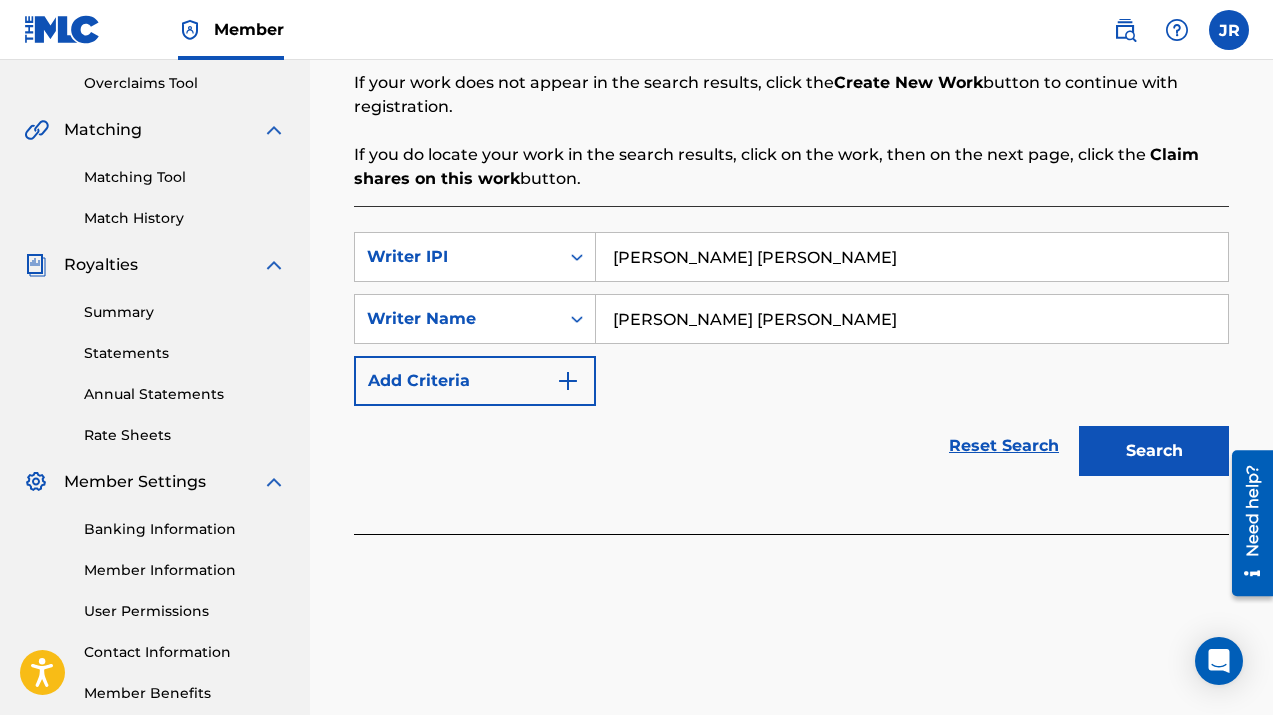 type on "[PERSON_NAME] [PERSON_NAME]" 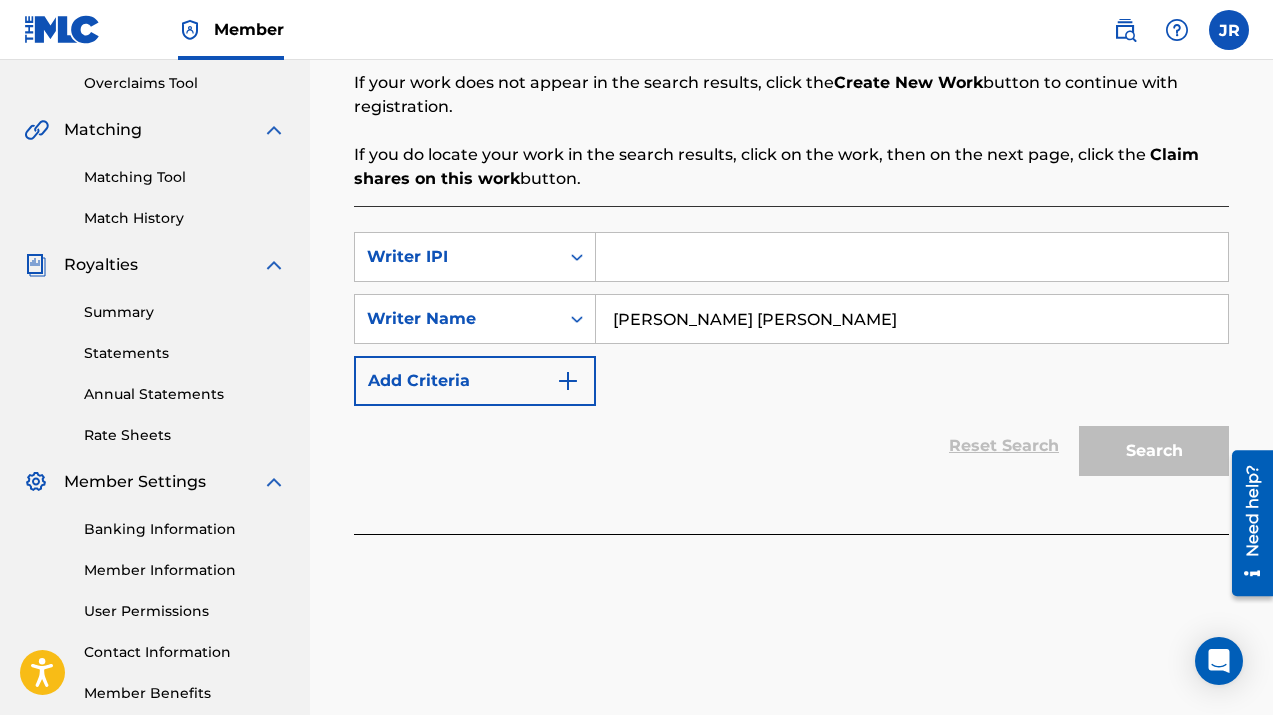 click on "[PERSON_NAME] [PERSON_NAME]" at bounding box center (912, 319) 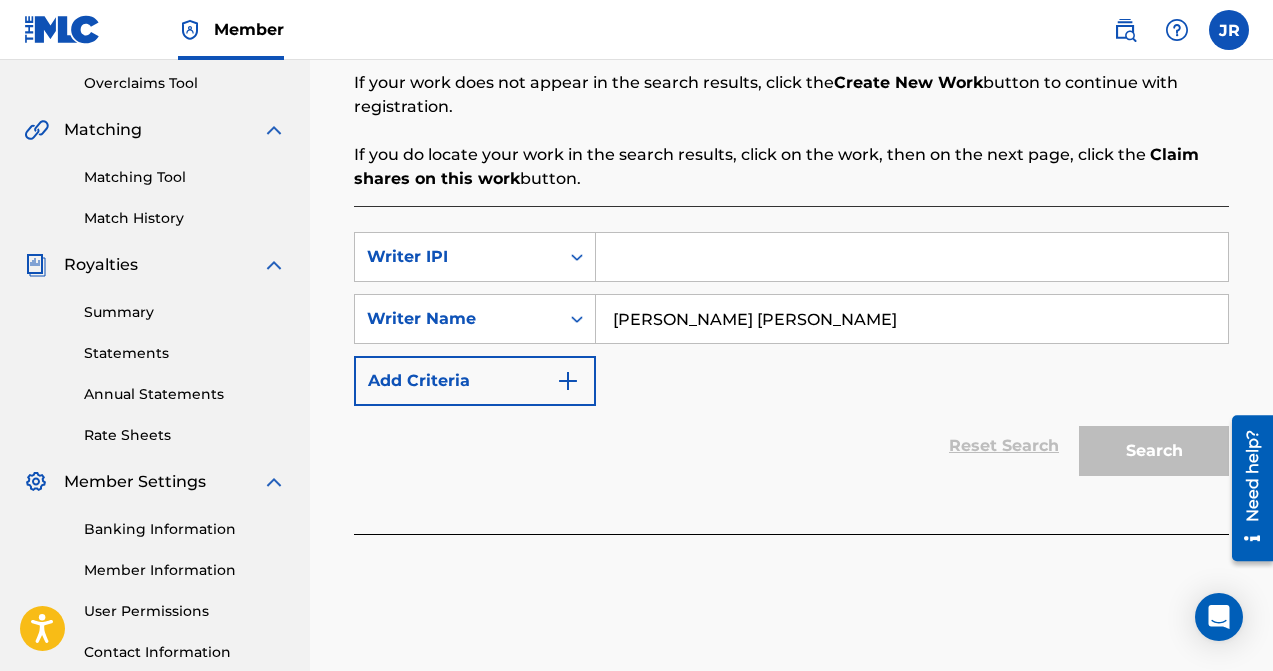 paste on "00717115563" 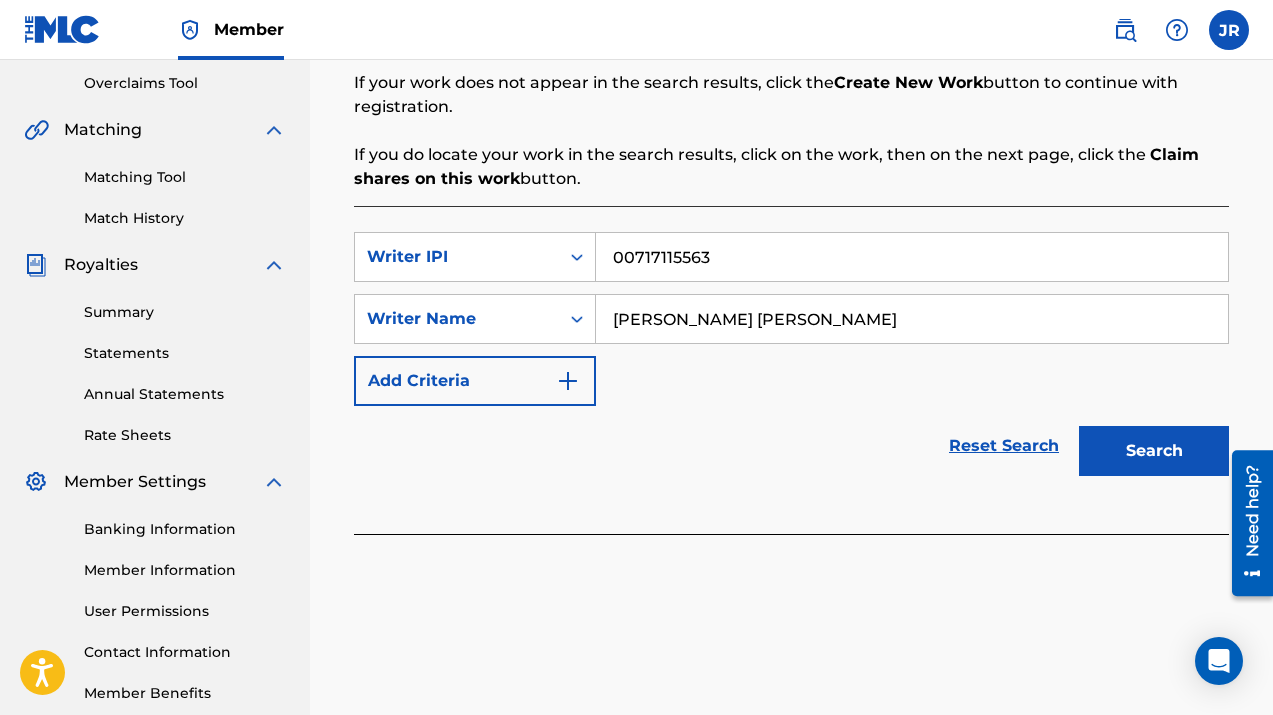 type on "00717115563" 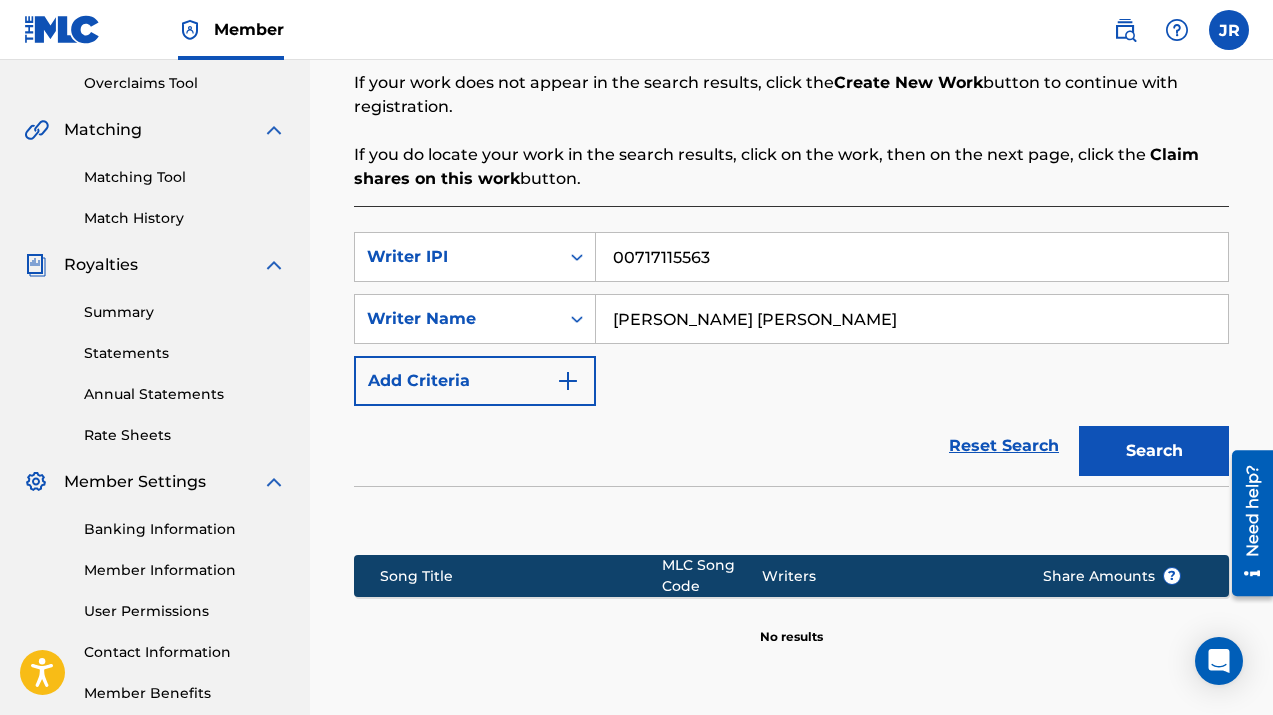 scroll, scrollTop: 614, scrollLeft: 0, axis: vertical 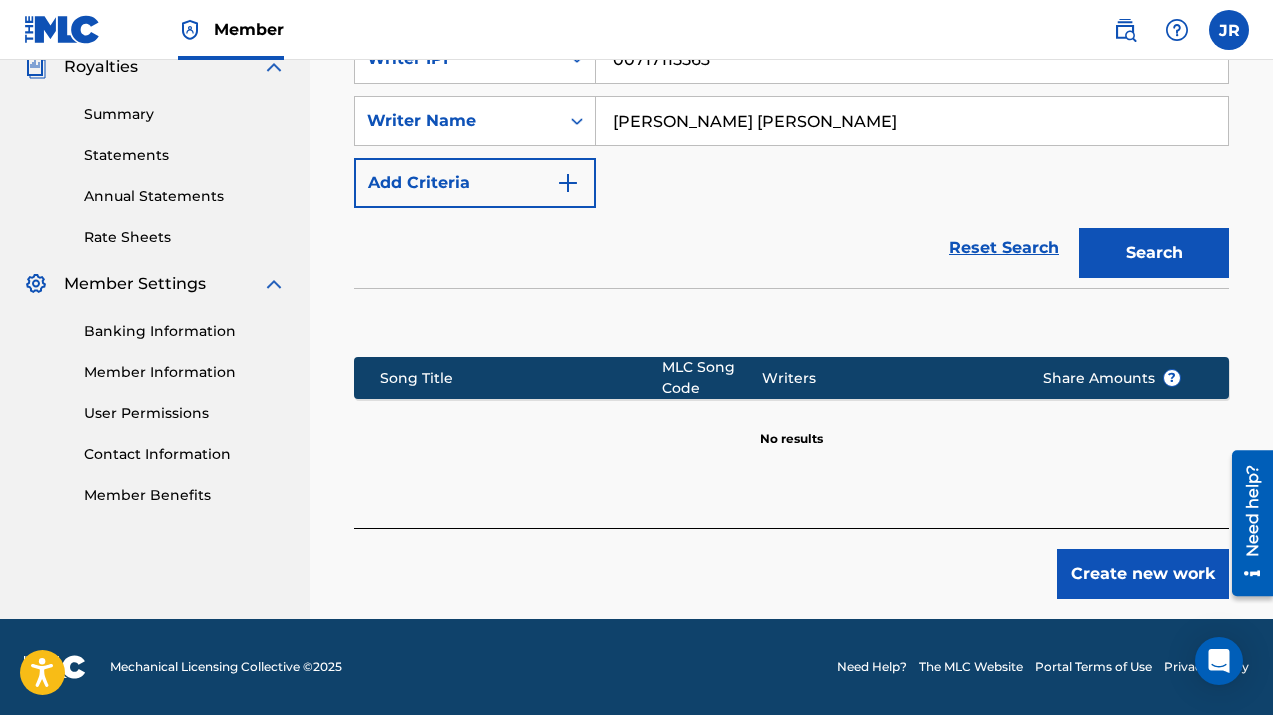 click on "Search" at bounding box center (1154, 253) 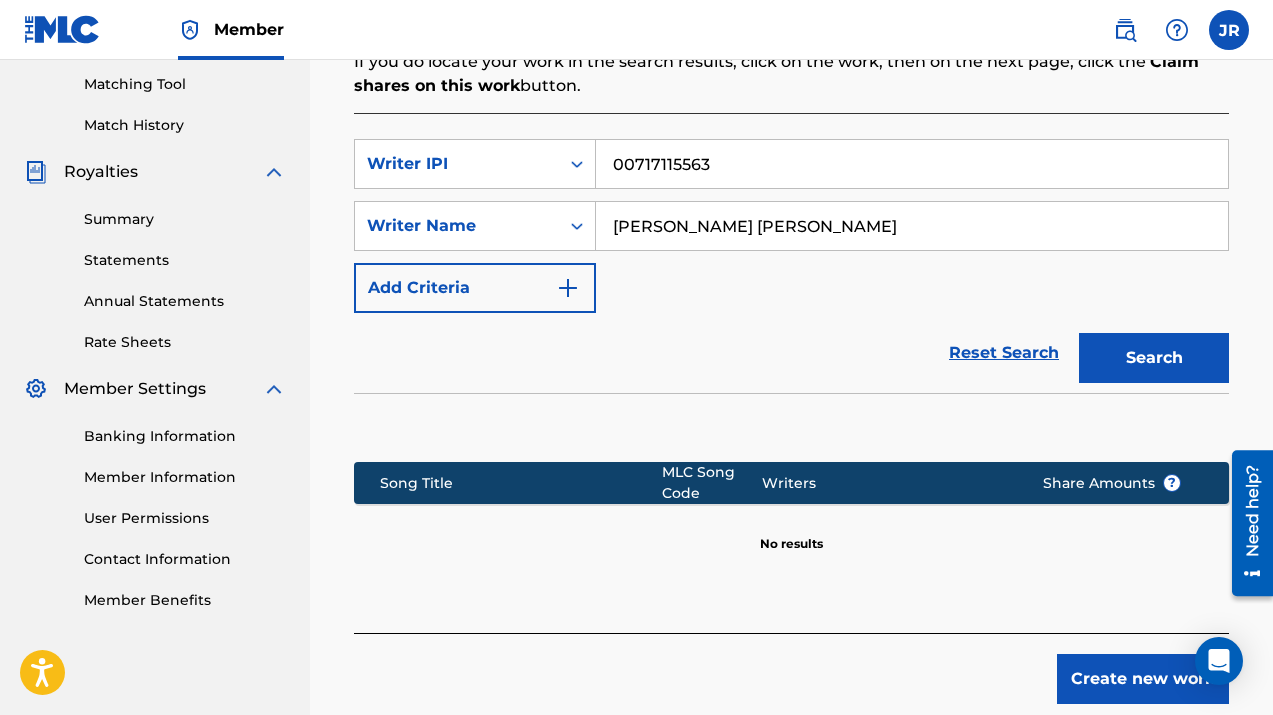 scroll, scrollTop: 484, scrollLeft: 0, axis: vertical 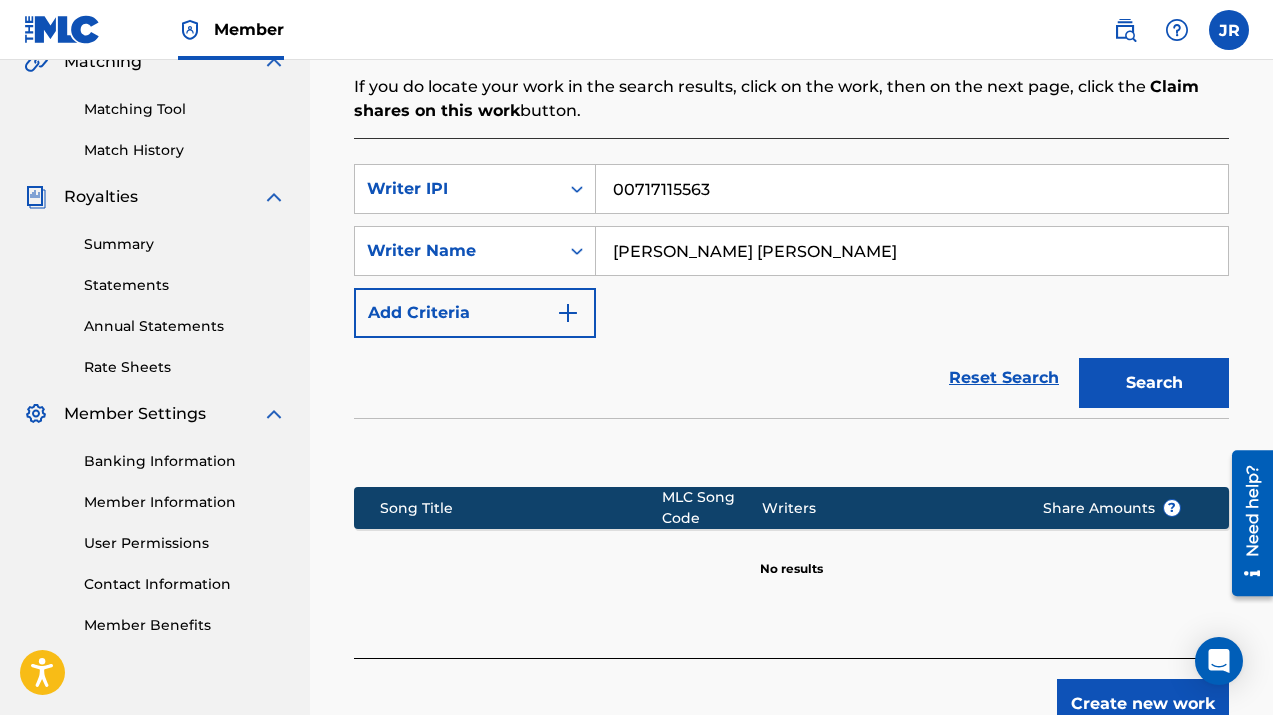 click on "Add Criteria" at bounding box center [475, 313] 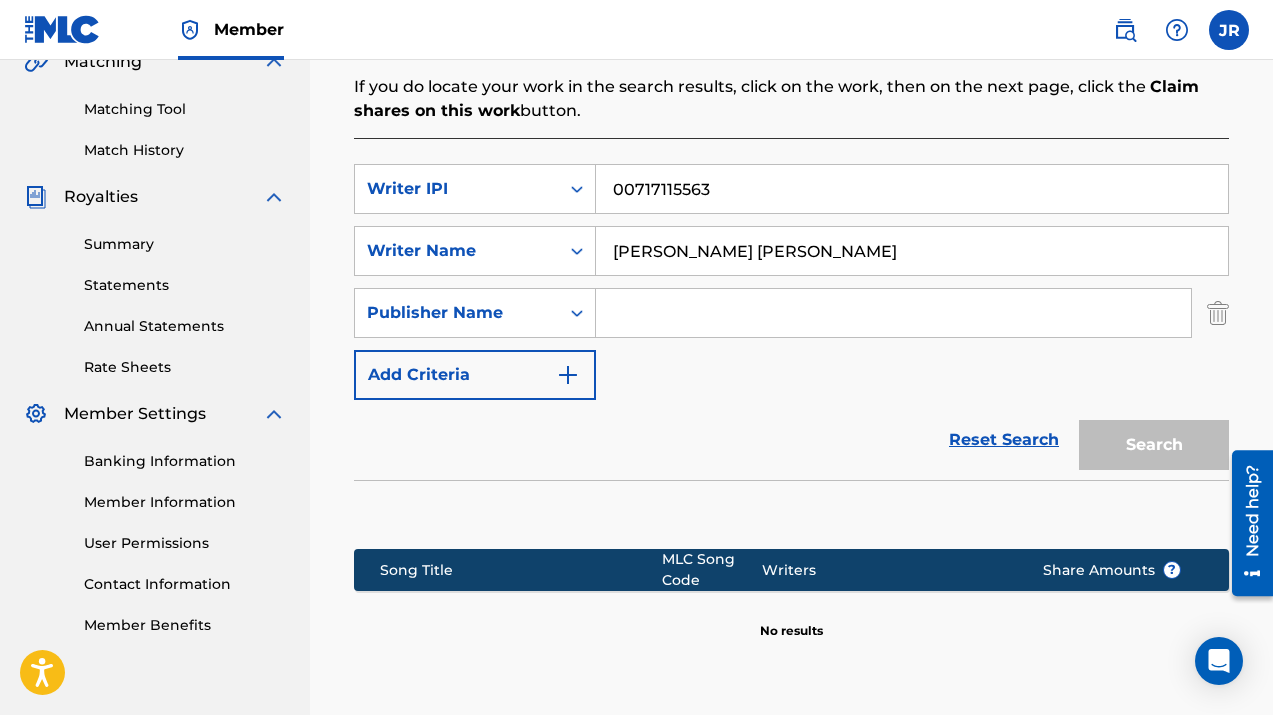 click at bounding box center (893, 313) 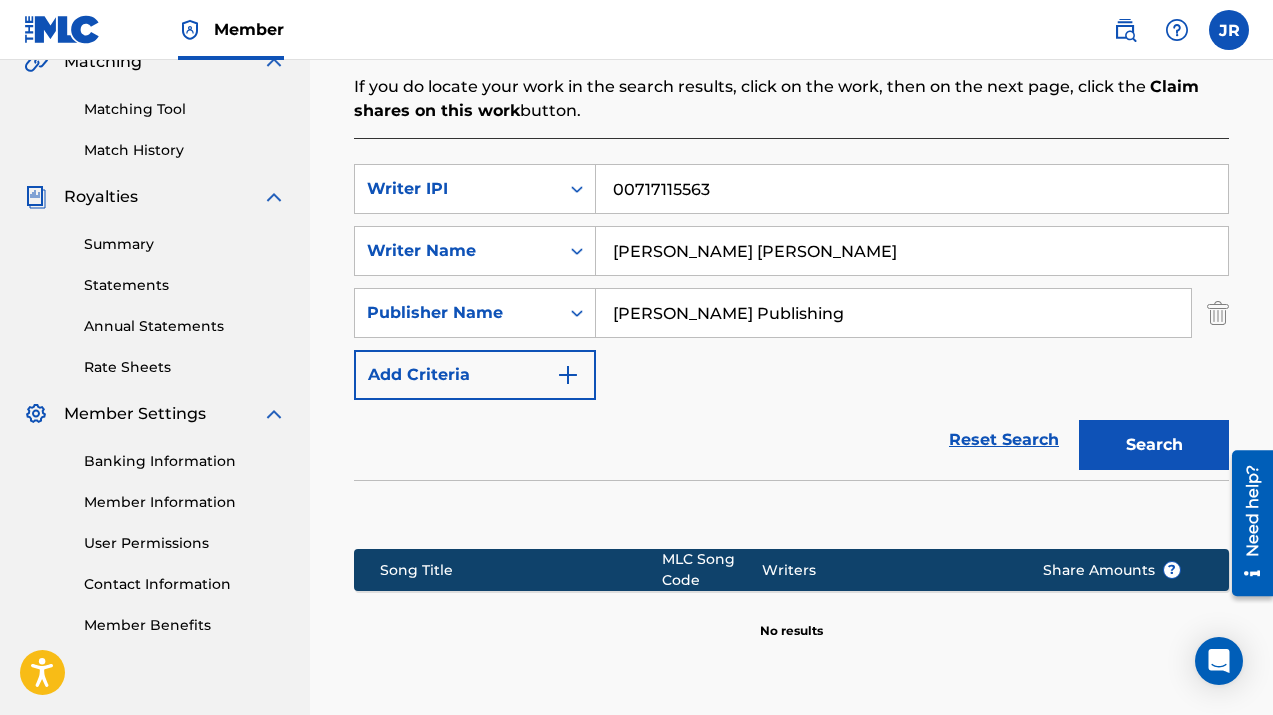 click on "Search" at bounding box center (1154, 445) 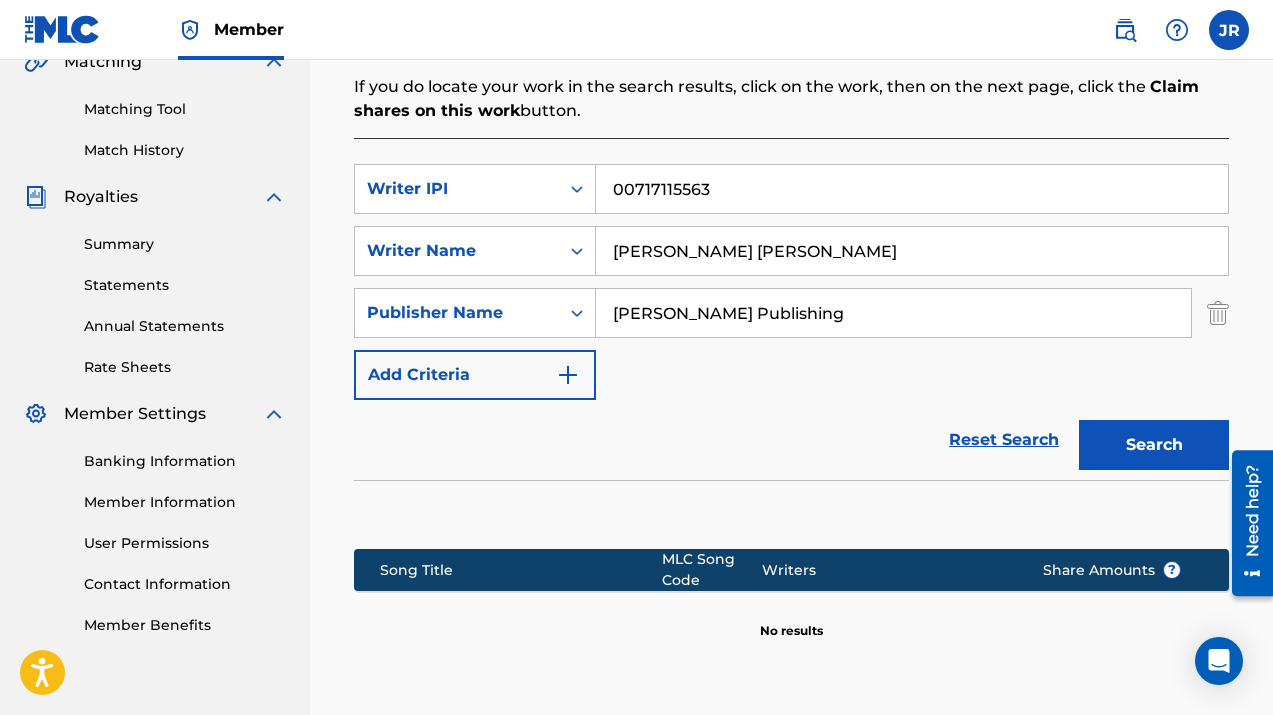 click on "00717115563" at bounding box center [912, 189] 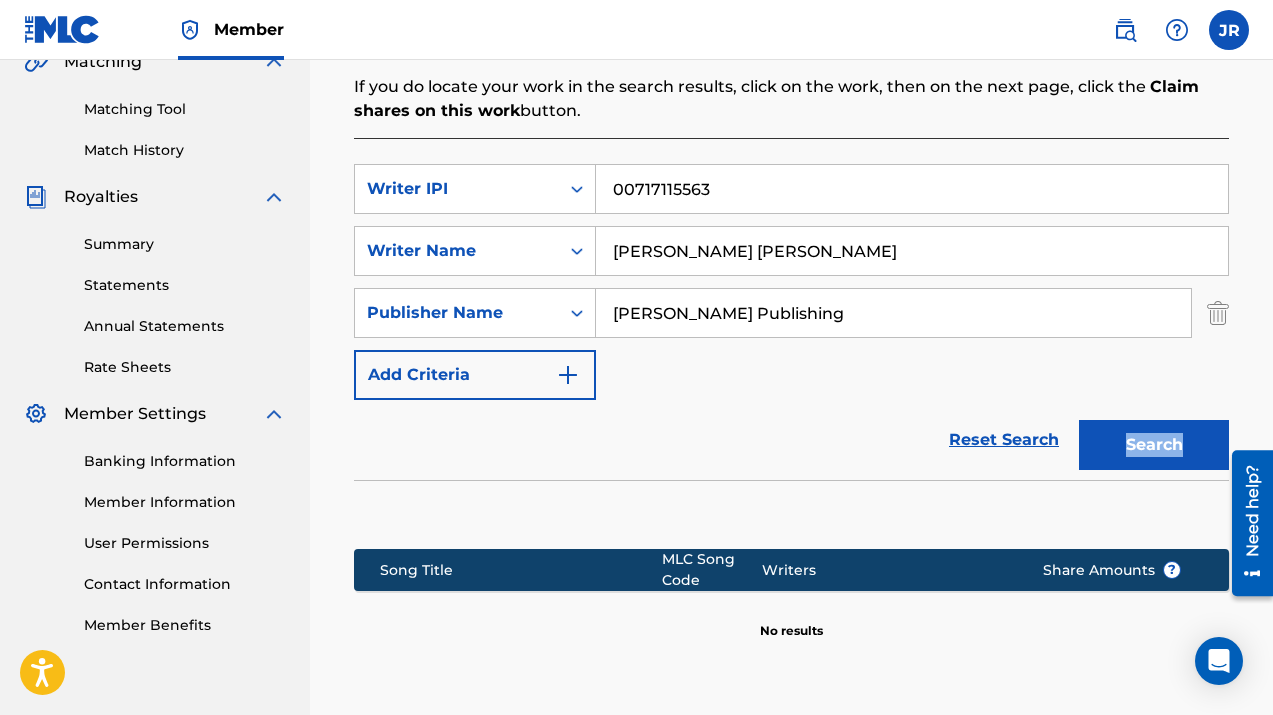 click on "Search" at bounding box center (1149, 440) 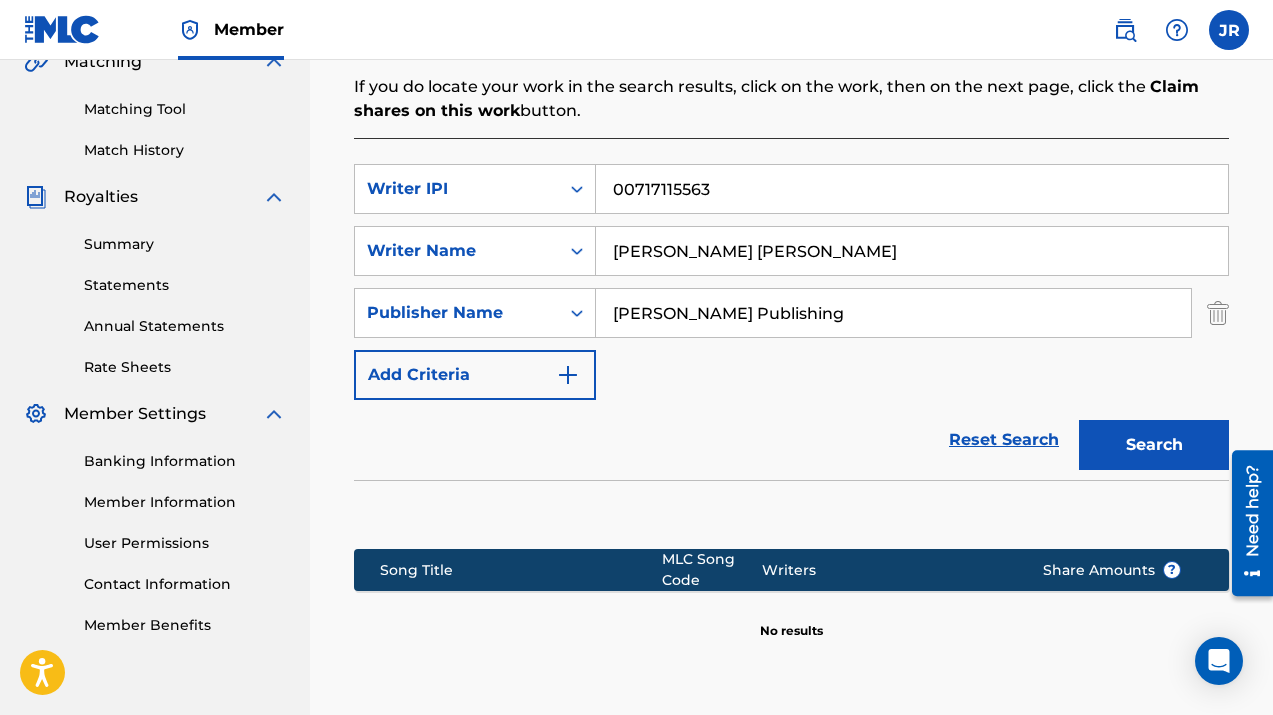 click on "Reset Search" at bounding box center [1004, 440] 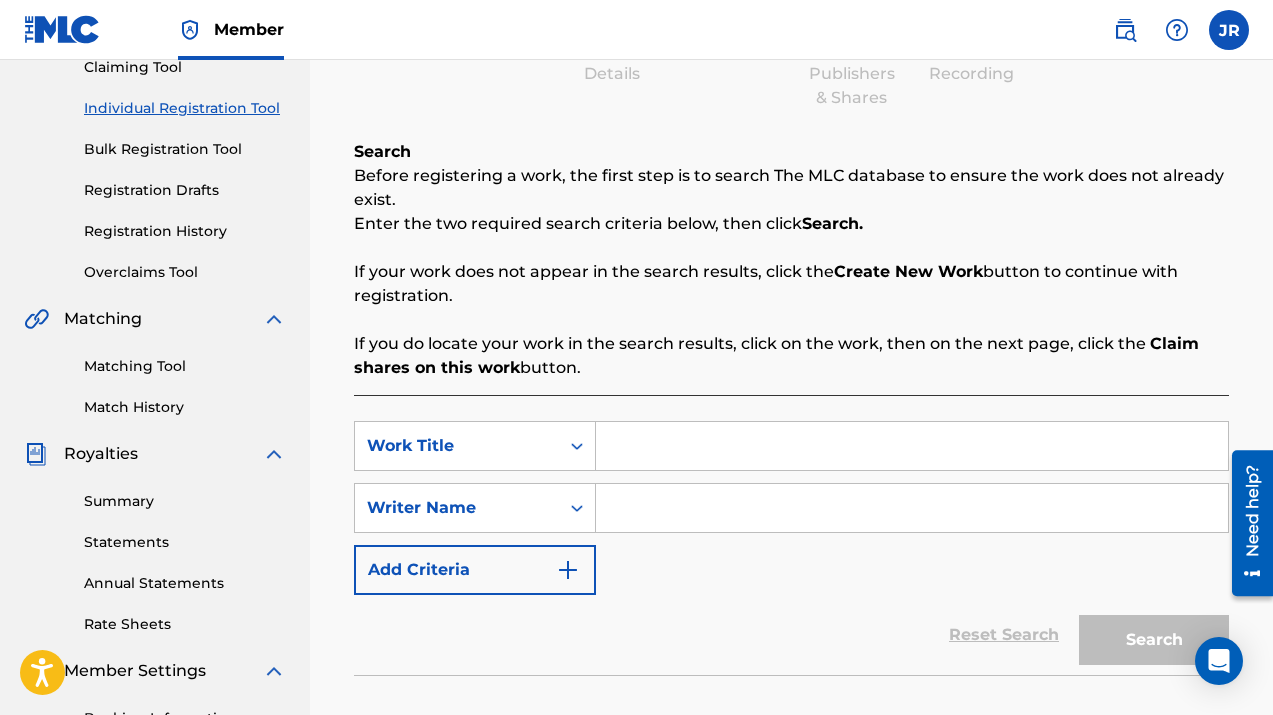 scroll, scrollTop: 219, scrollLeft: 0, axis: vertical 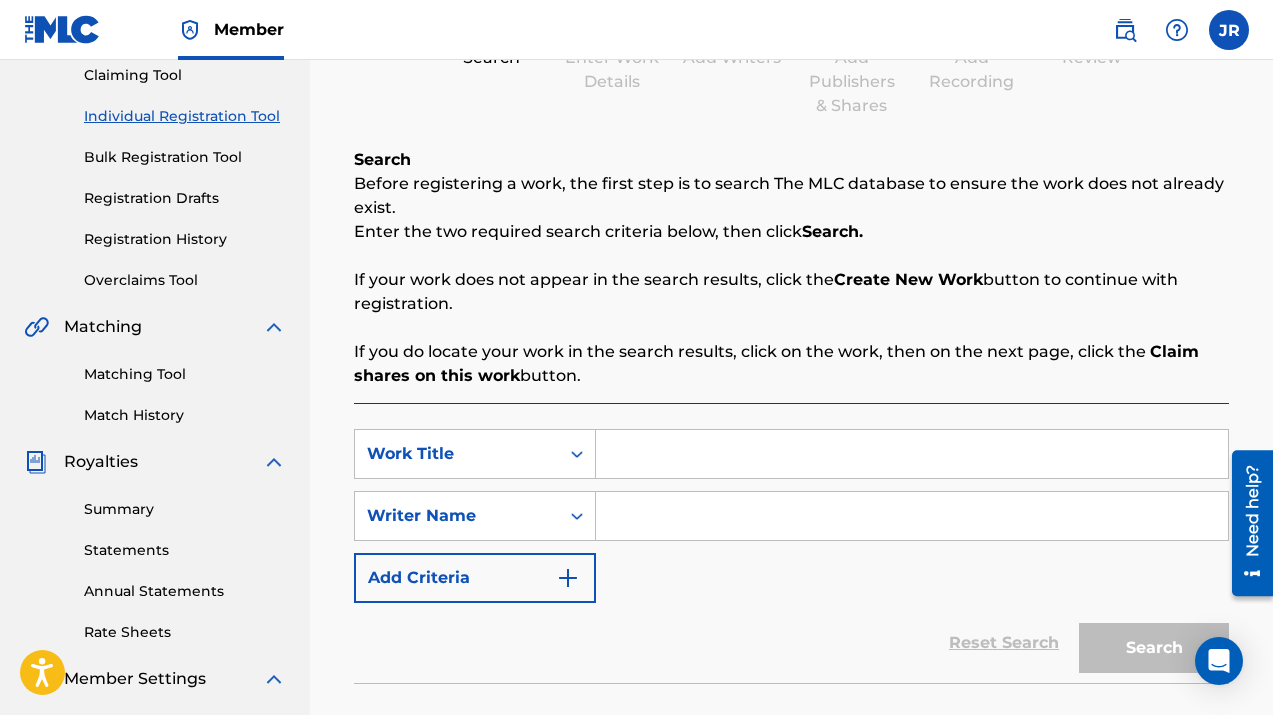 click on "Overclaims Tool" at bounding box center [185, 280] 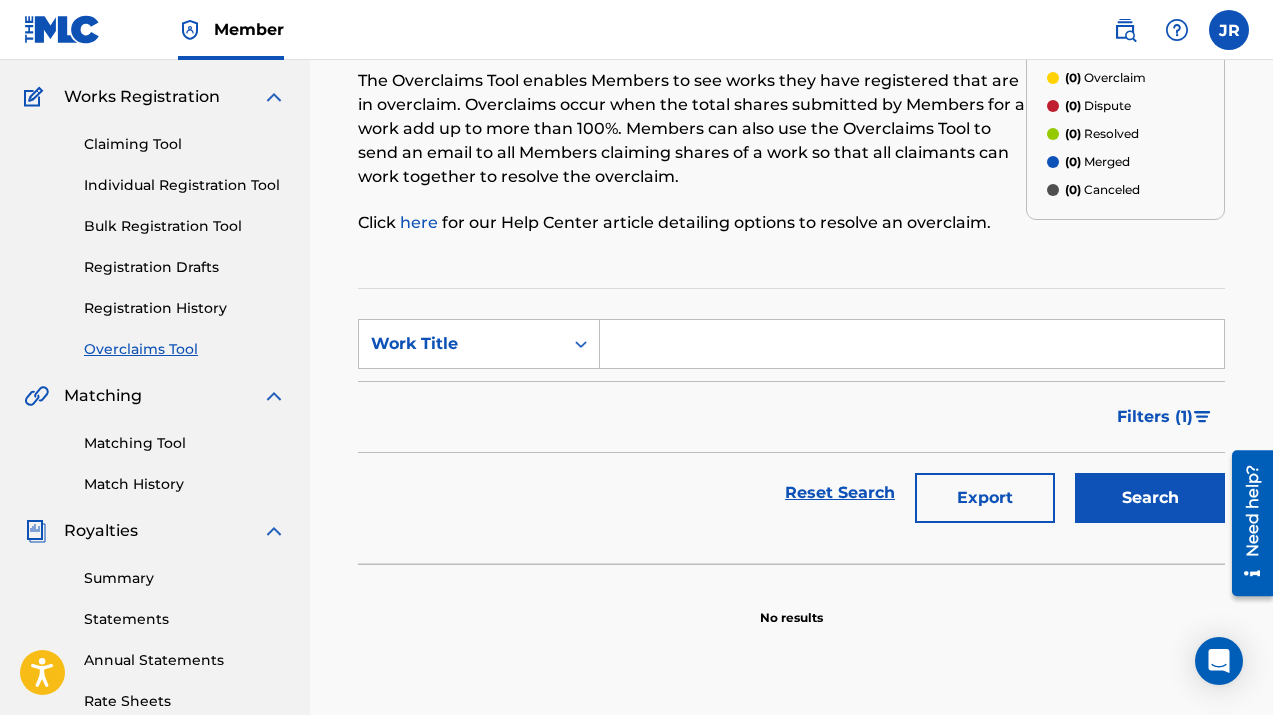 scroll, scrollTop: 49, scrollLeft: 0, axis: vertical 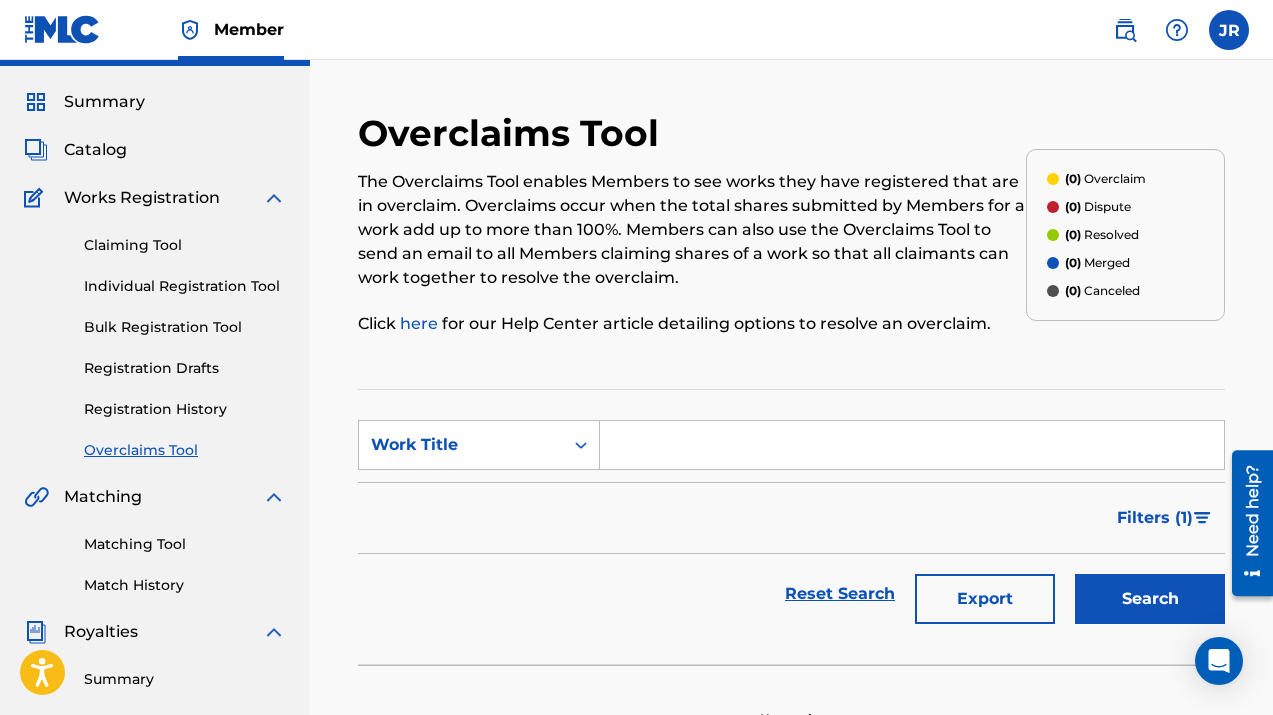 click at bounding box center [912, 445] 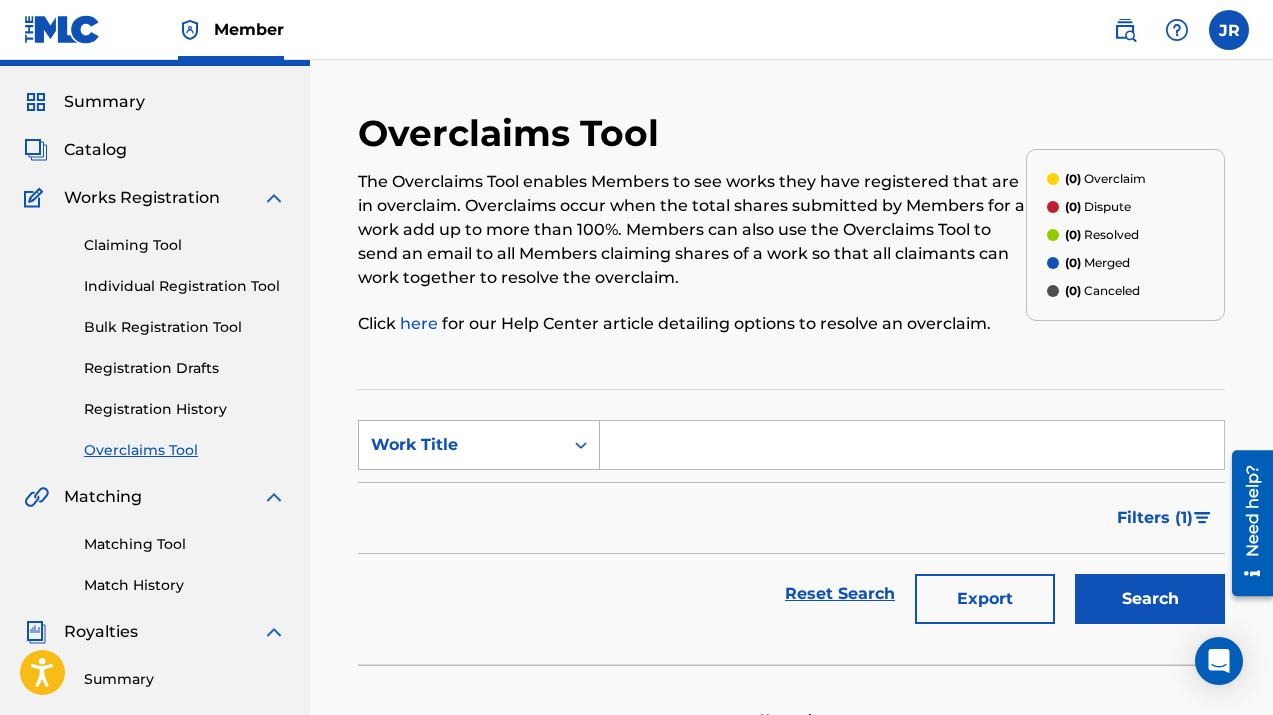 click on "Work Title" at bounding box center (461, 445) 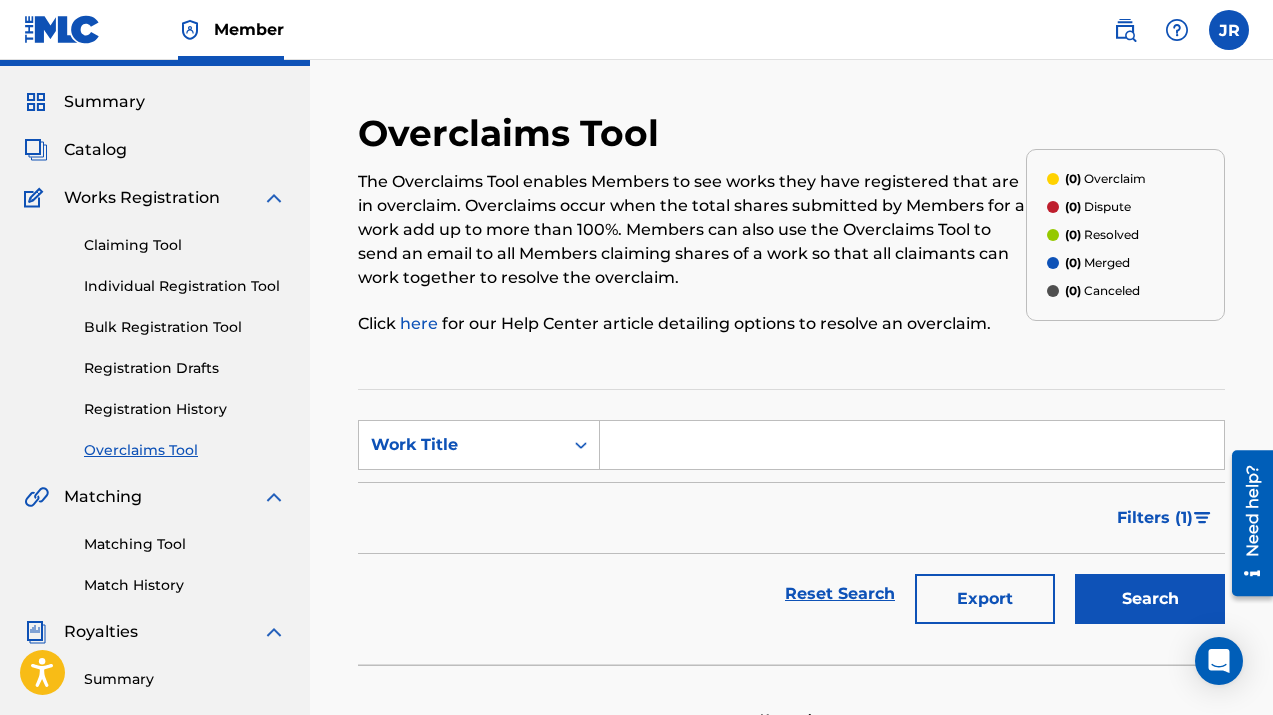 click at bounding box center (912, 445) 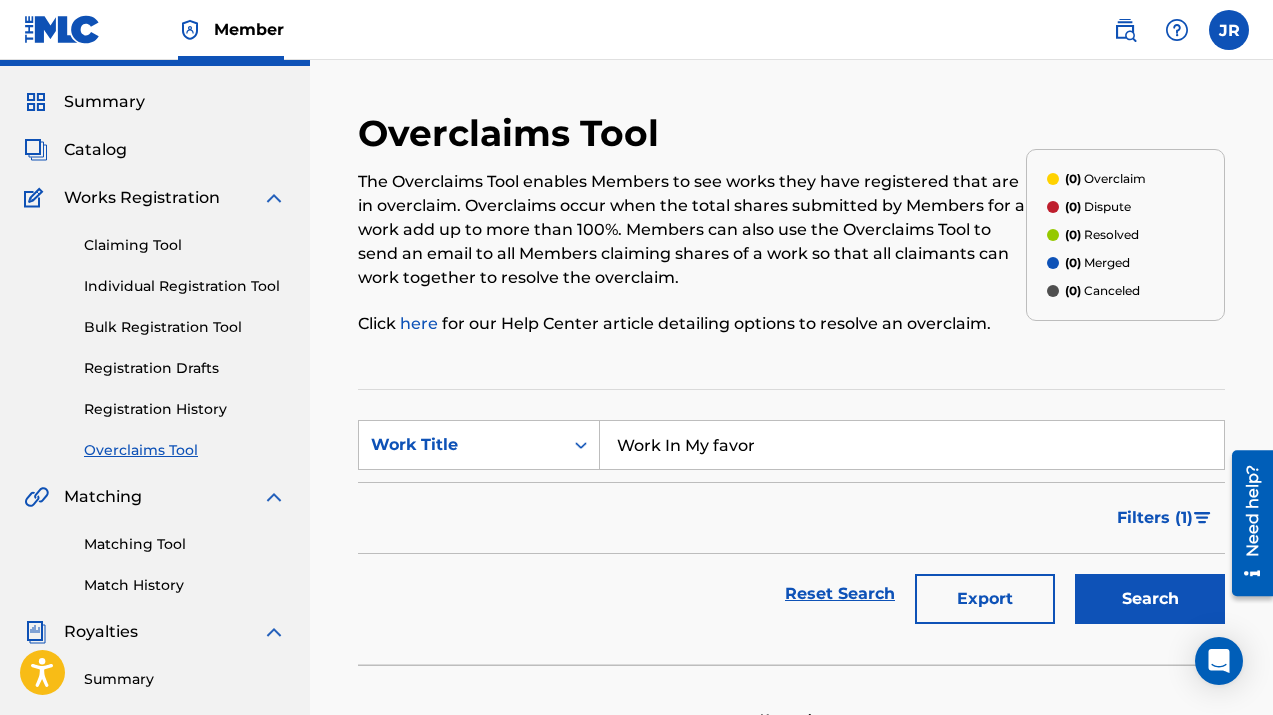 type on "Work In My favor" 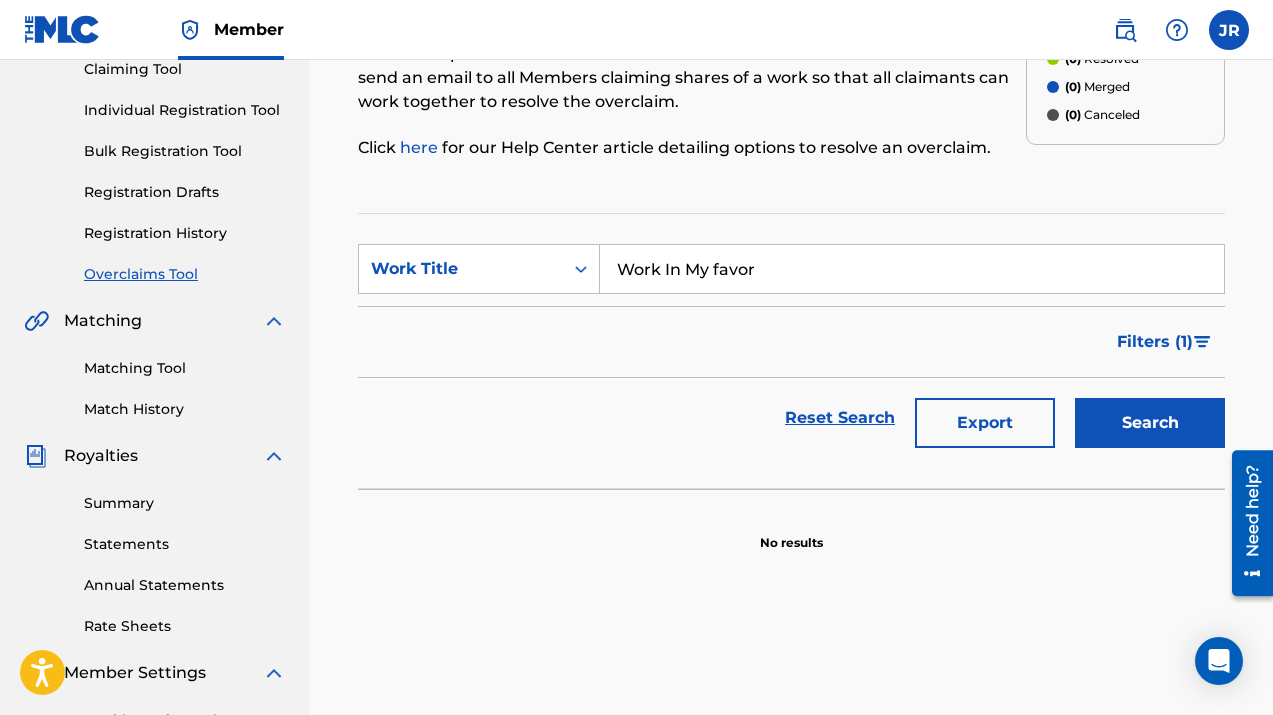 scroll, scrollTop: 226, scrollLeft: 0, axis: vertical 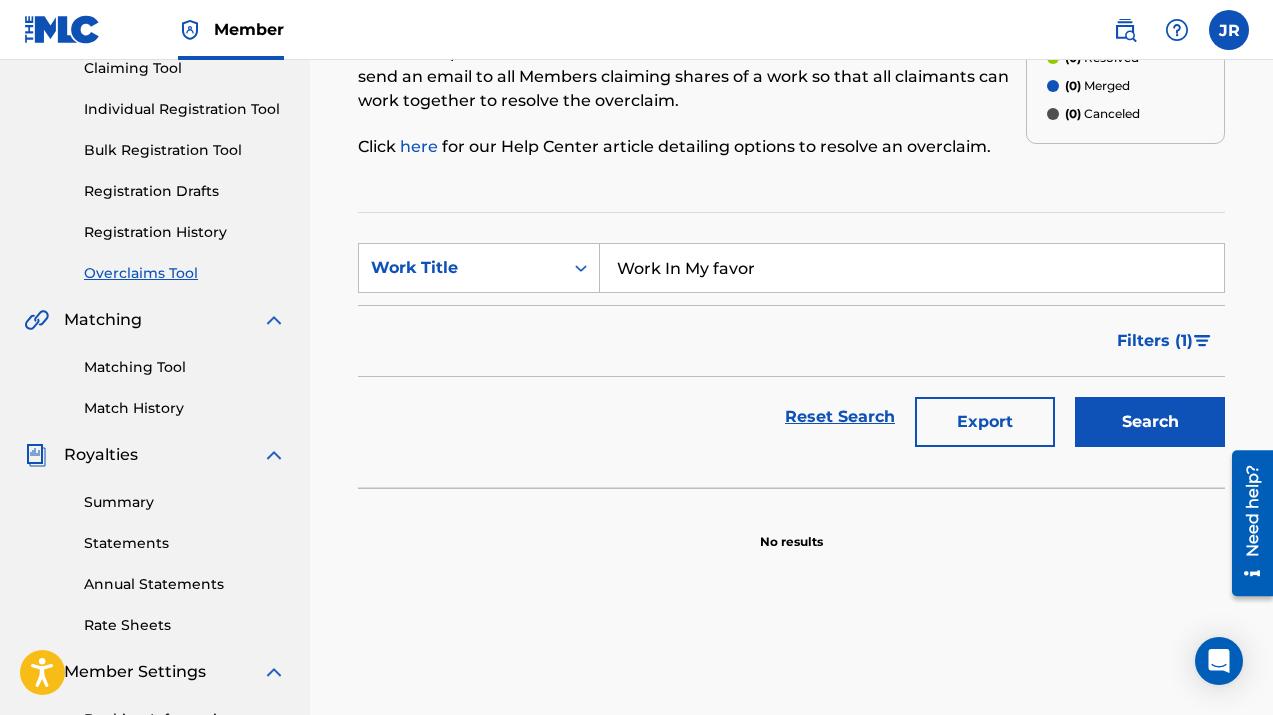 click on "Search" at bounding box center [1150, 422] 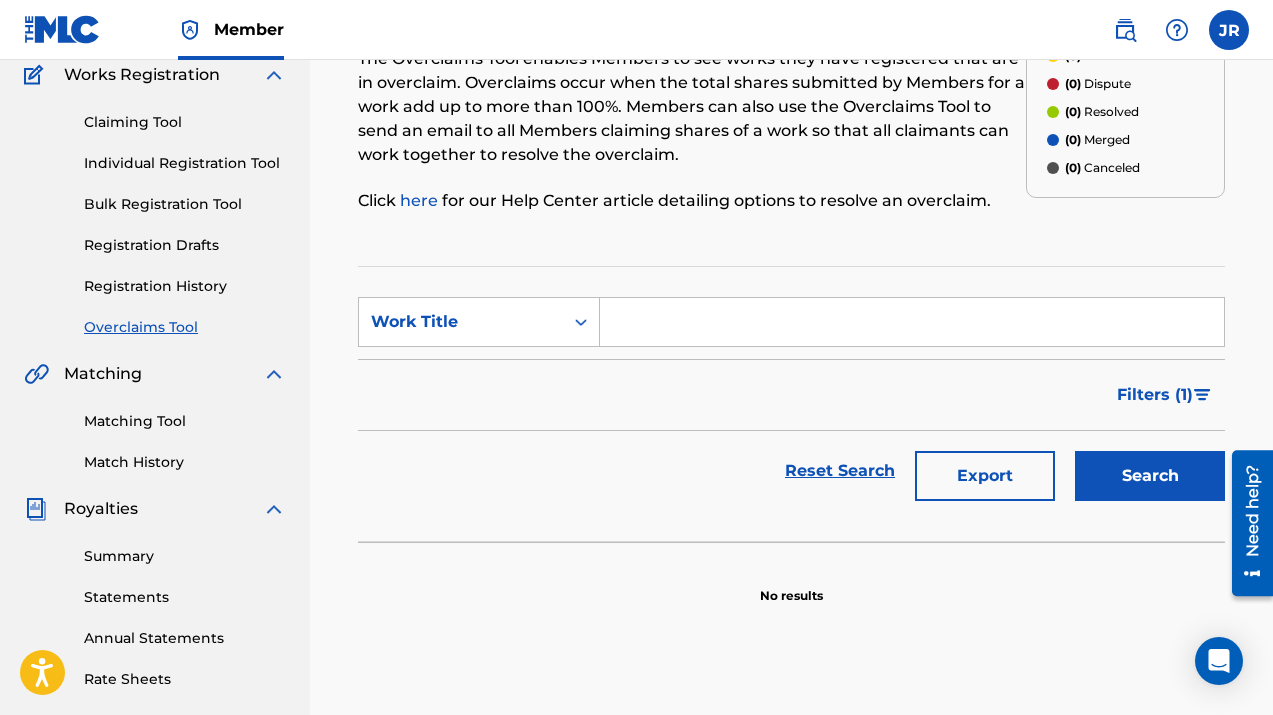 scroll, scrollTop: 117, scrollLeft: 0, axis: vertical 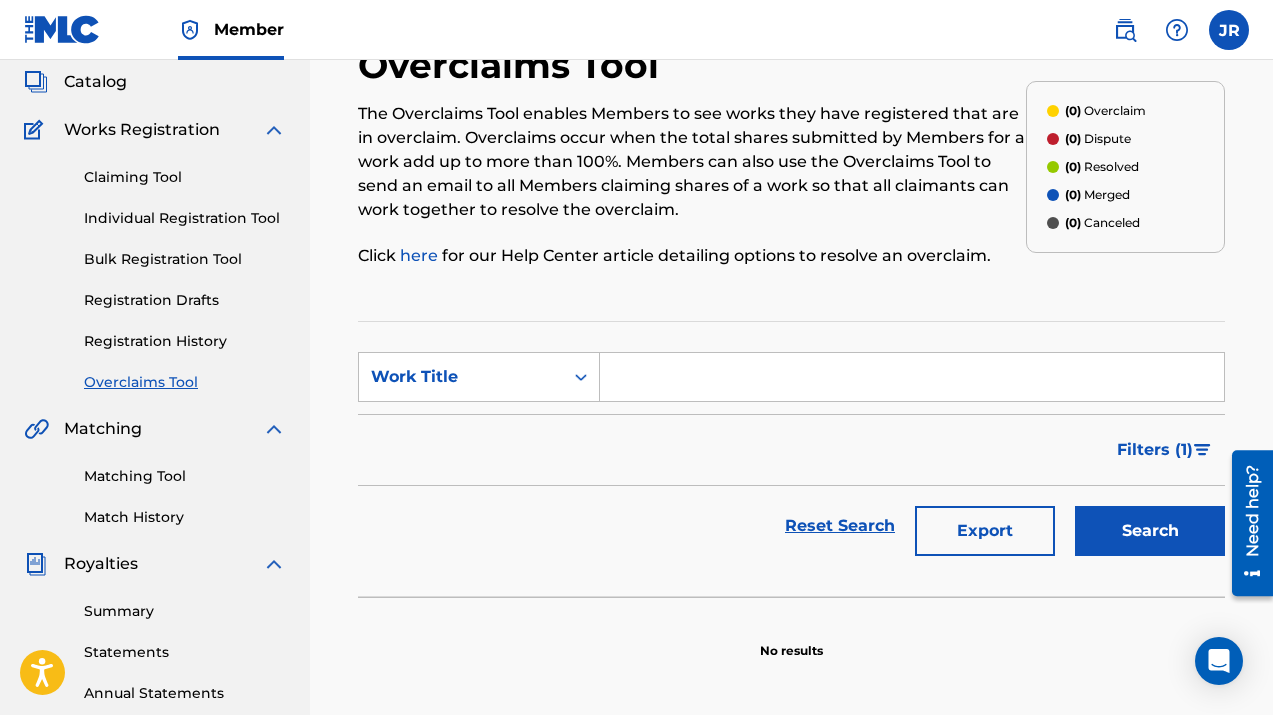 click on "Claiming Tool" at bounding box center (185, 177) 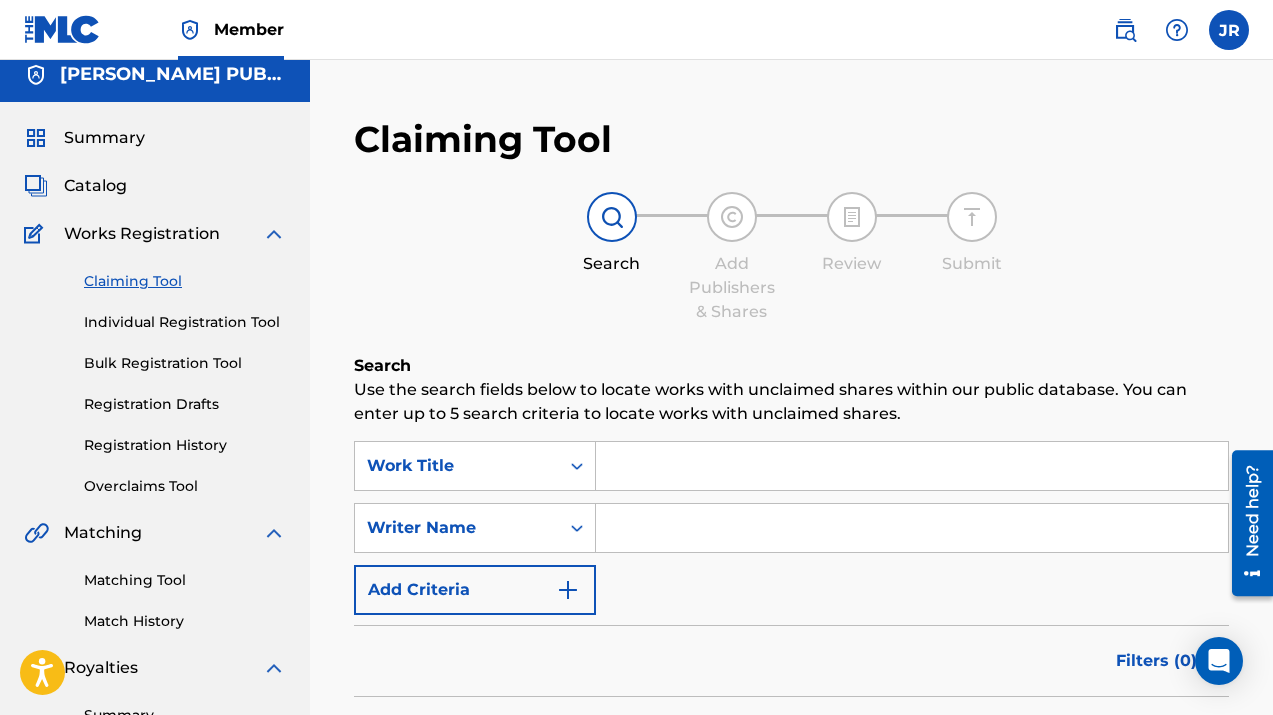 scroll, scrollTop: 15, scrollLeft: 0, axis: vertical 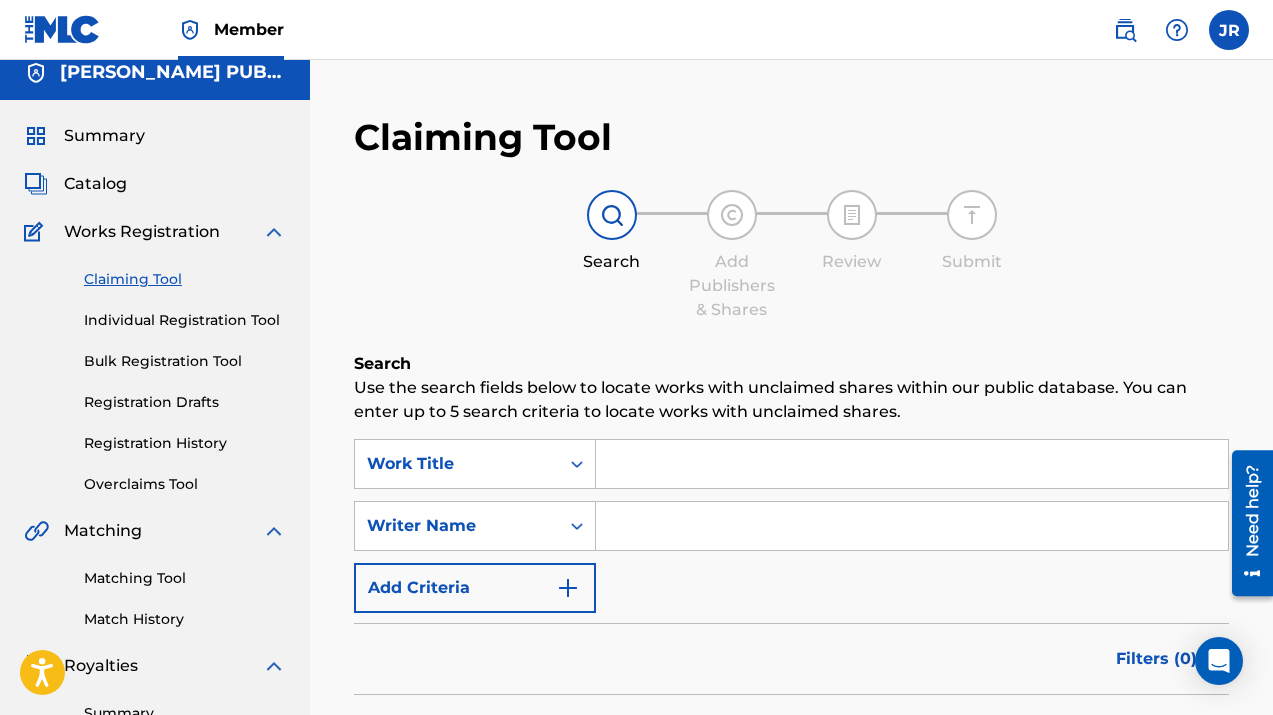 click at bounding box center (612, 215) 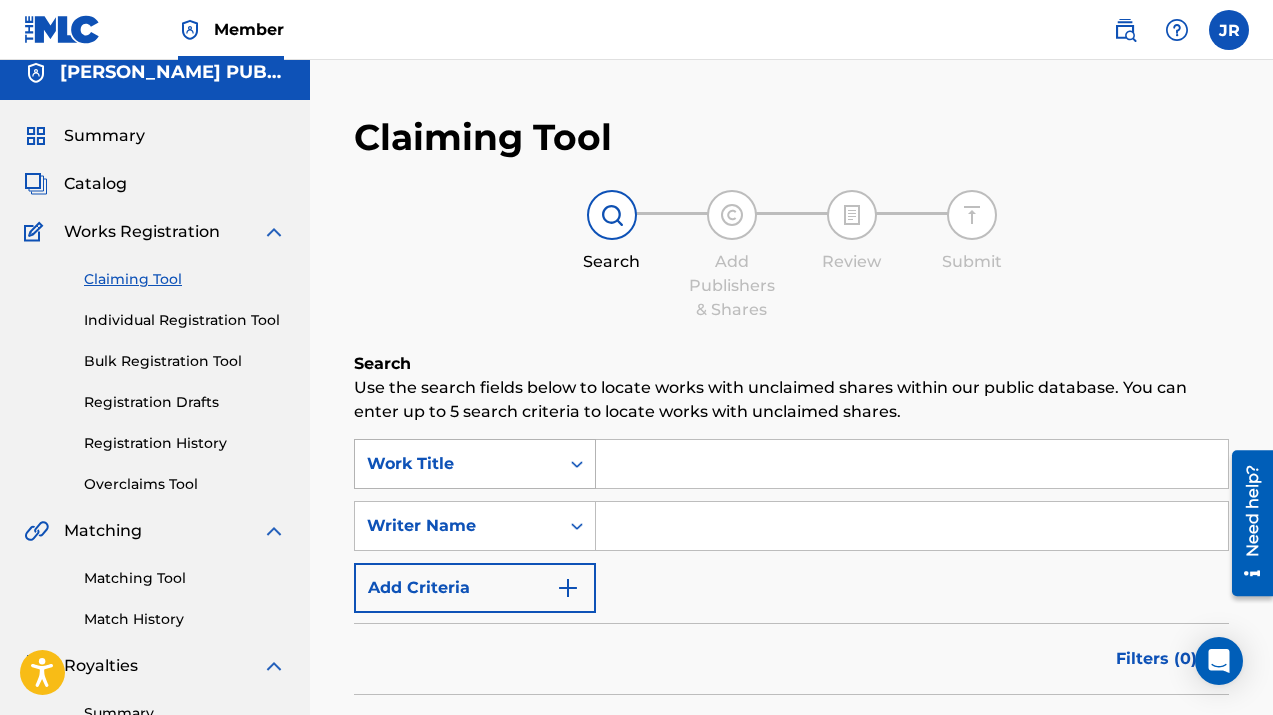 click on "Work Title" at bounding box center [475, 464] 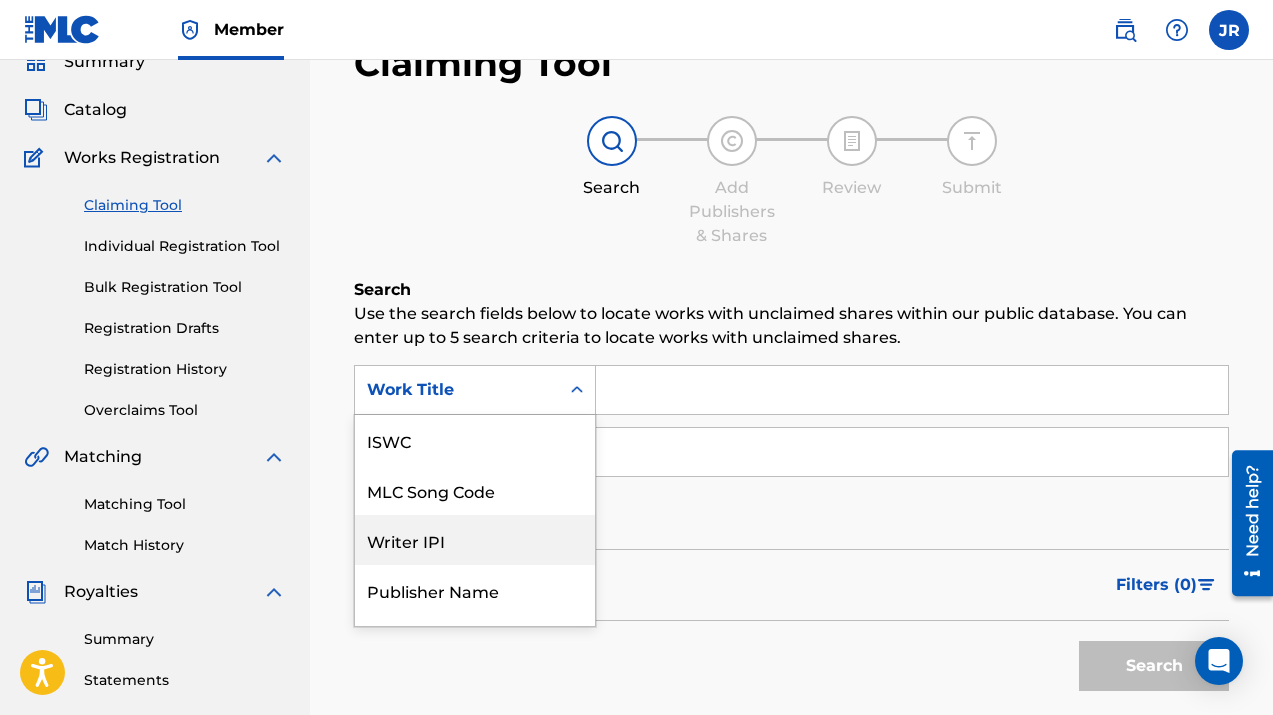 scroll, scrollTop: 90, scrollLeft: 0, axis: vertical 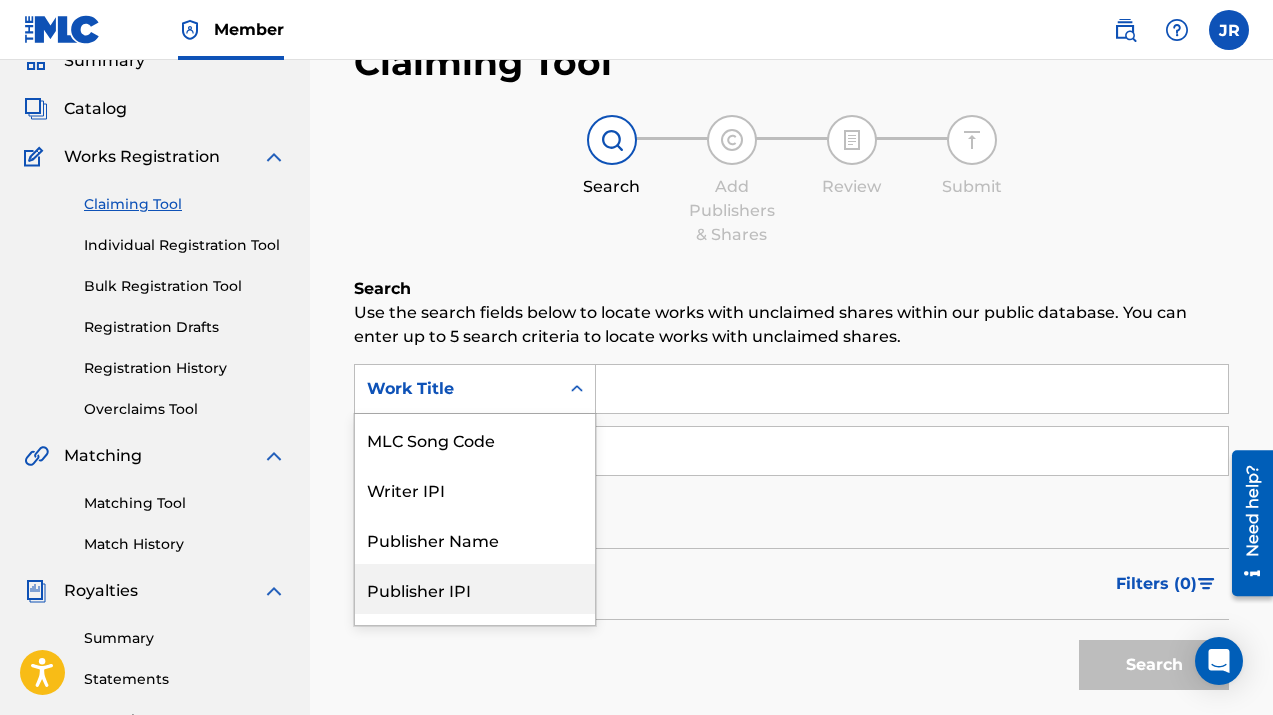 click on "Publisher IPI" at bounding box center [475, 589] 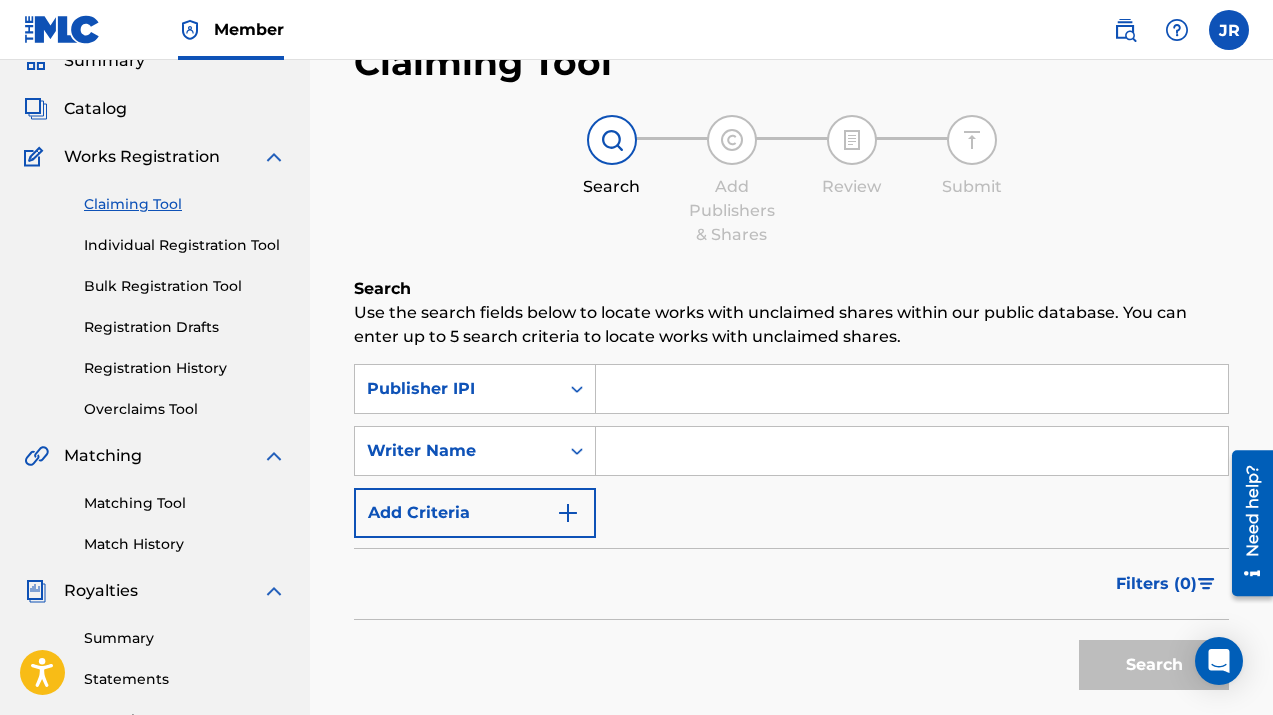 click at bounding box center (912, 389) 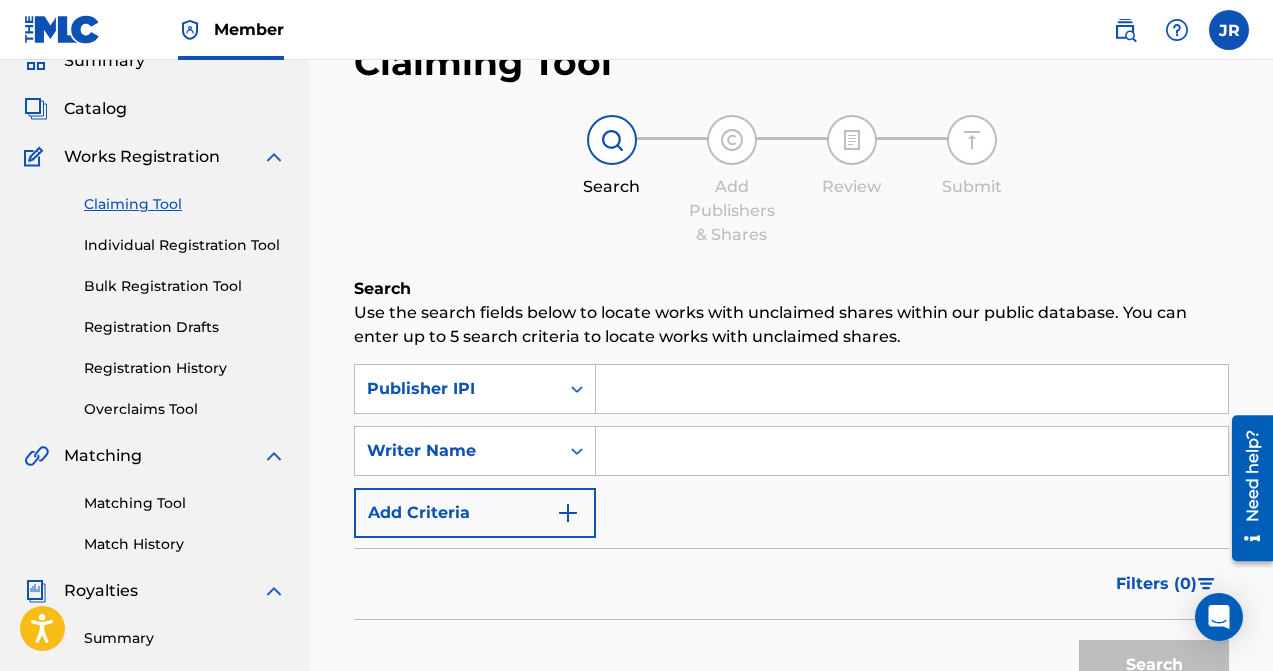 paste on "00367350059" 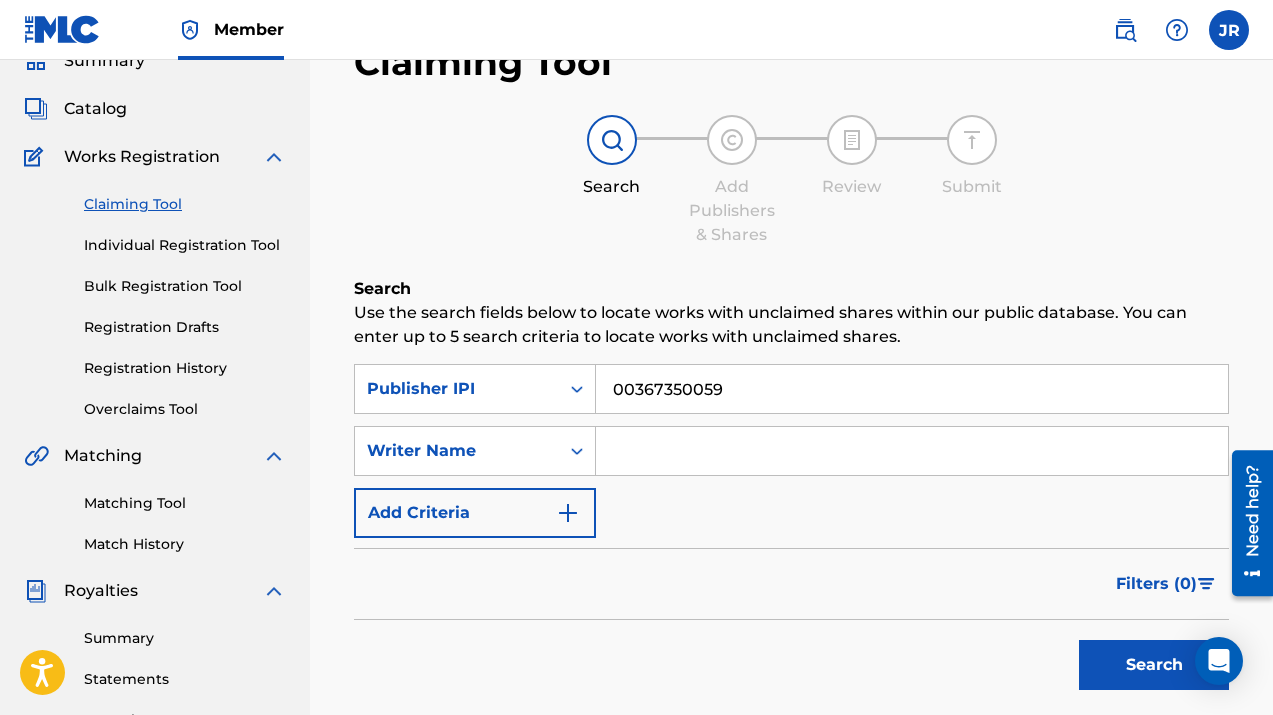scroll, scrollTop: 163, scrollLeft: 0, axis: vertical 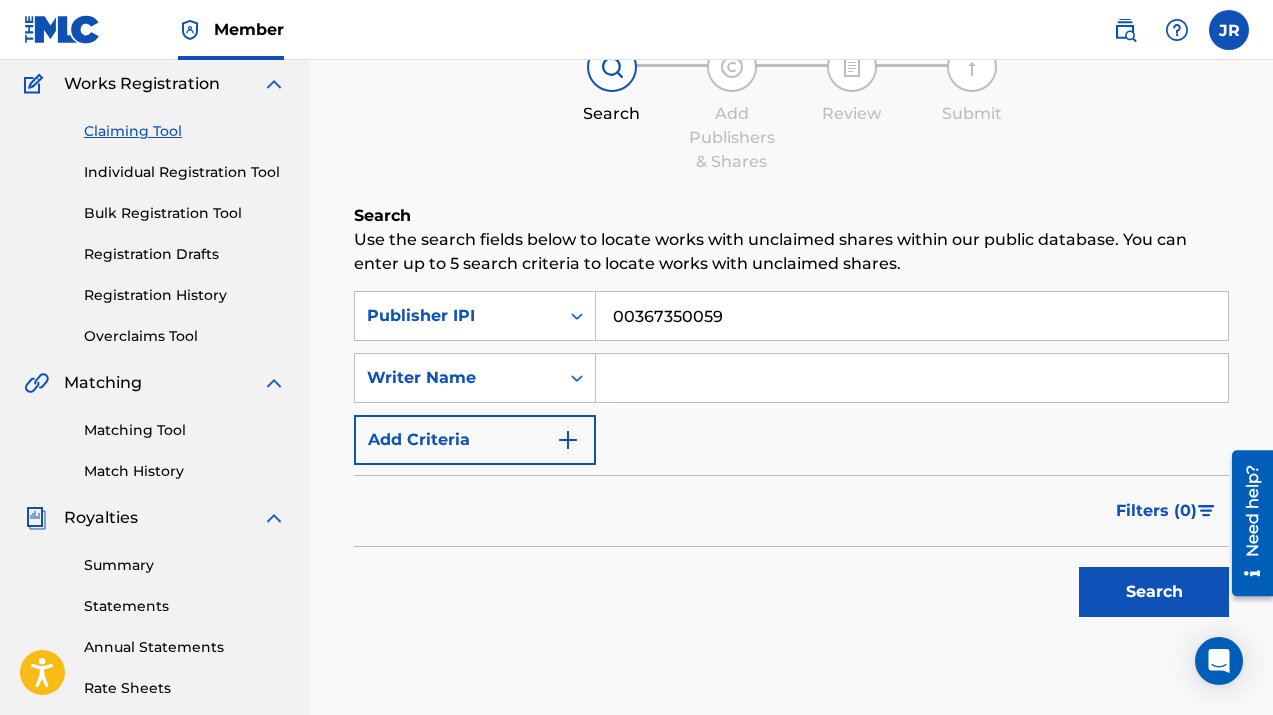 type on "00367350059" 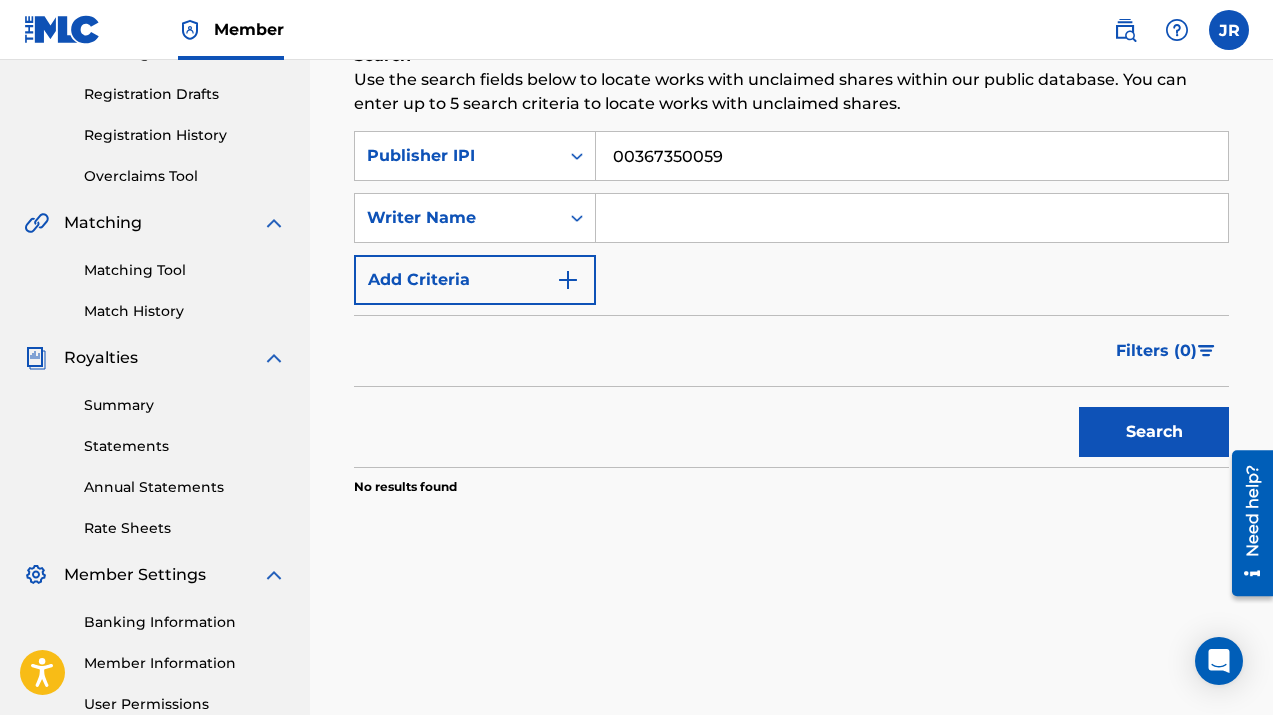 scroll, scrollTop: 286, scrollLeft: 0, axis: vertical 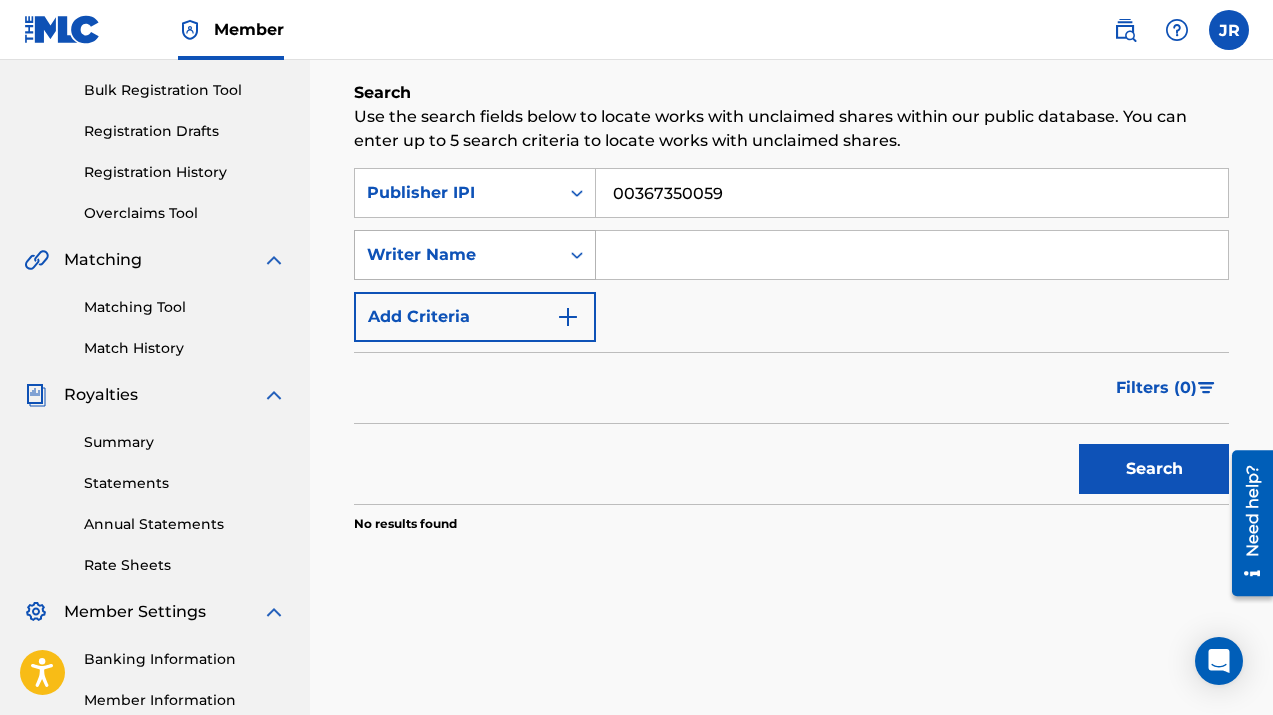 click on "Writer Name" at bounding box center (457, 255) 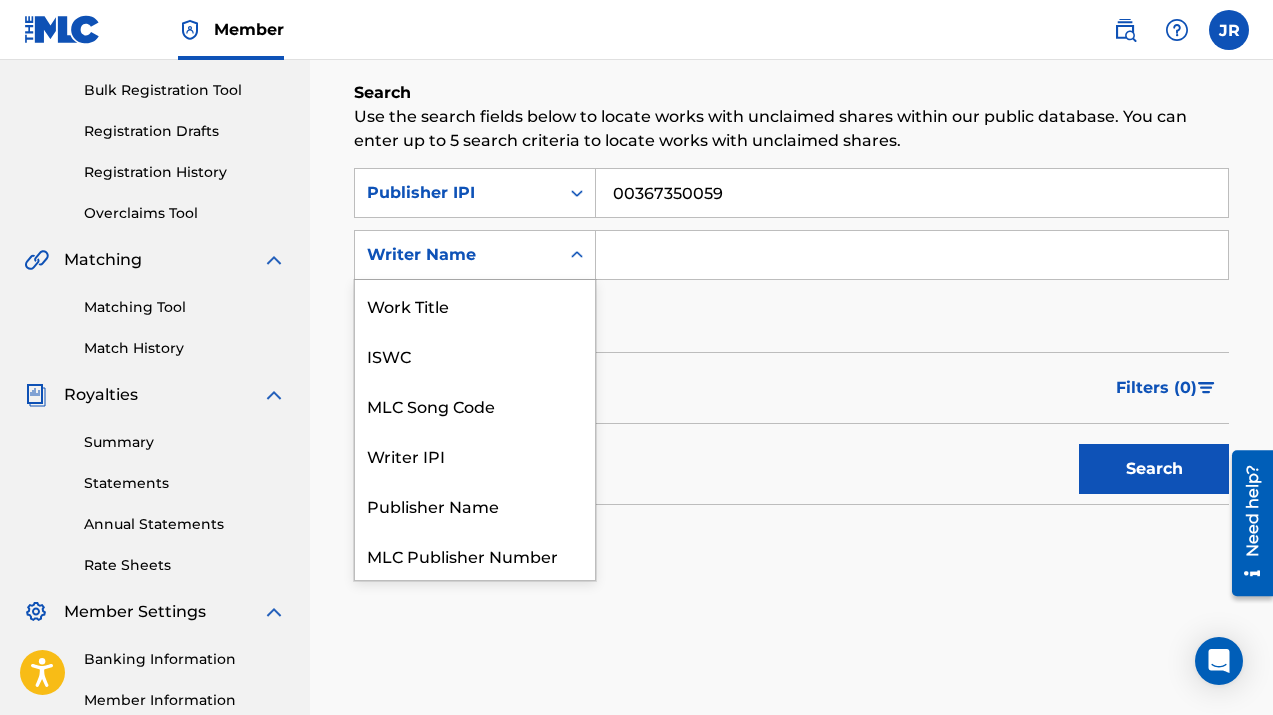scroll, scrollTop: 50, scrollLeft: 0, axis: vertical 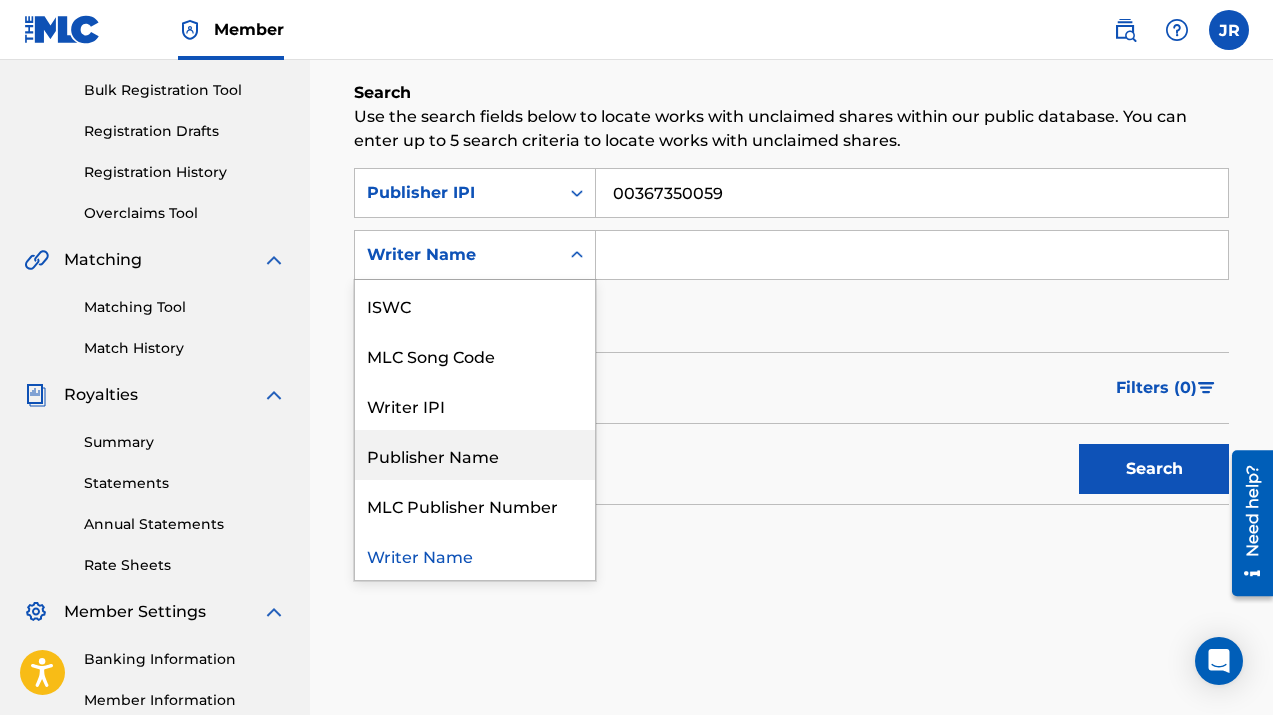 click on "Publisher Name" at bounding box center (475, 455) 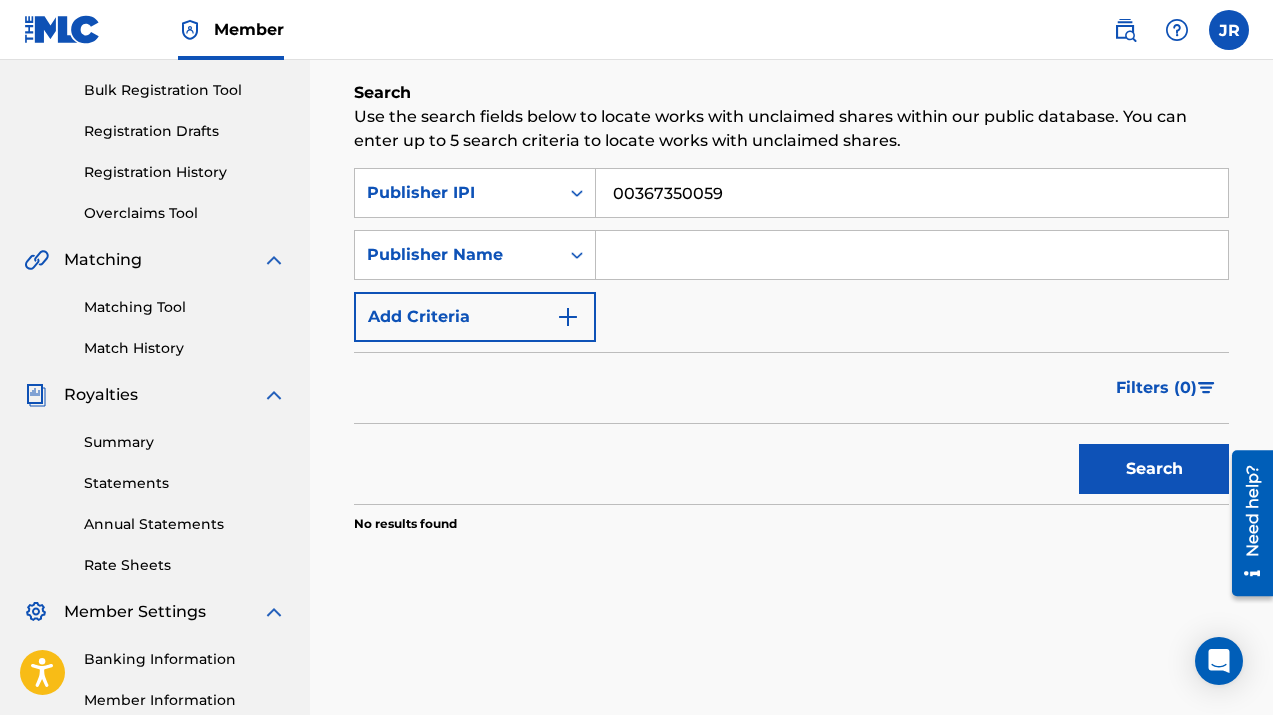 click at bounding box center (912, 255) 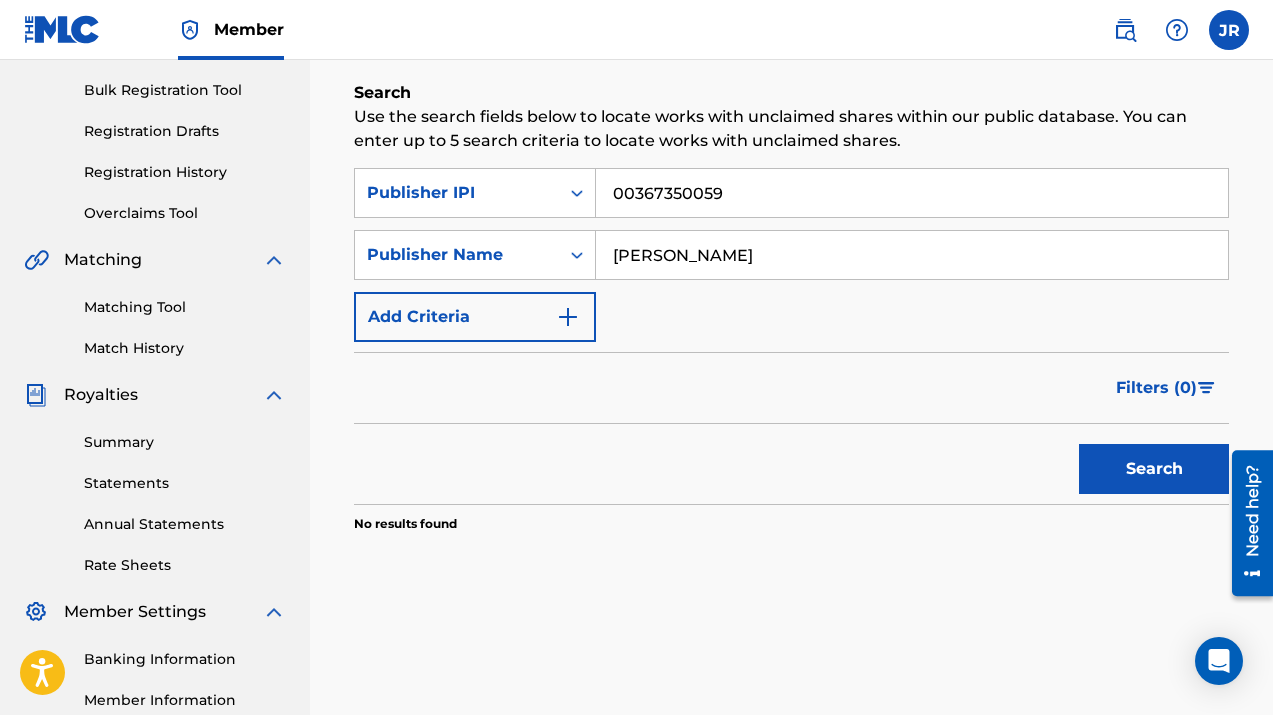 type on "[PERSON_NAME] Publising" 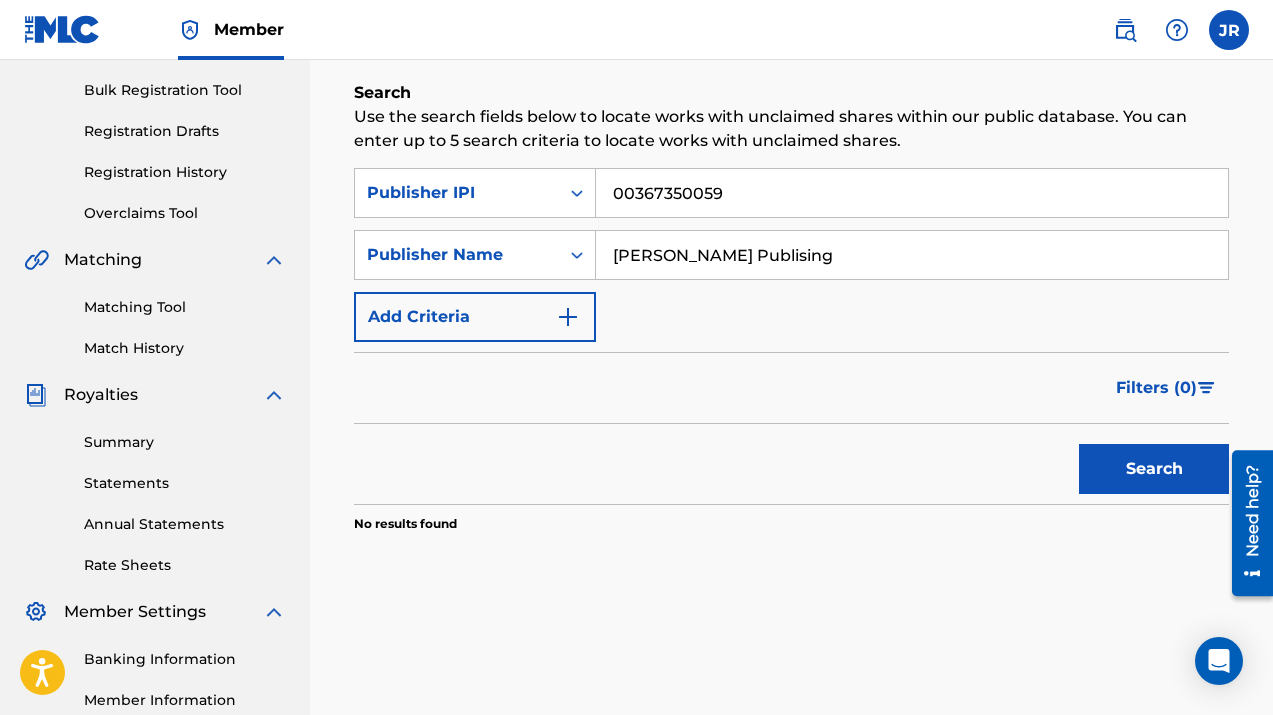 click on "Search" at bounding box center [1154, 469] 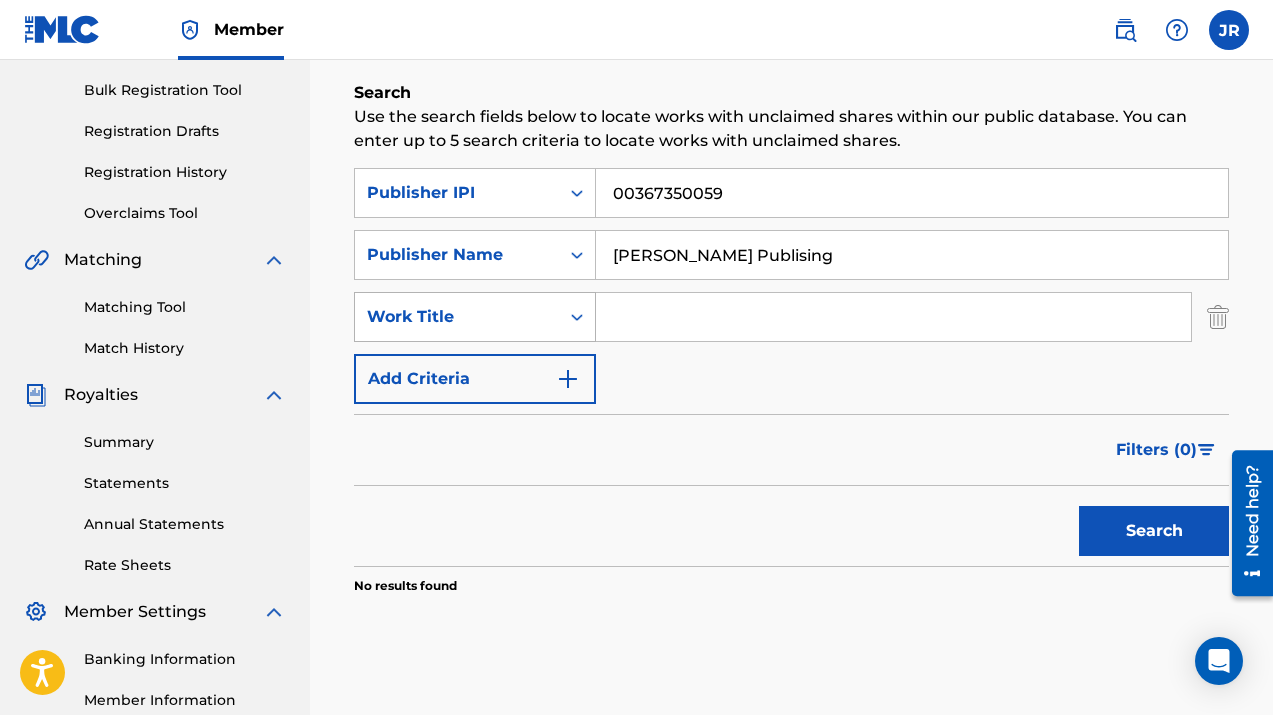 click on "Work Title" at bounding box center (457, 317) 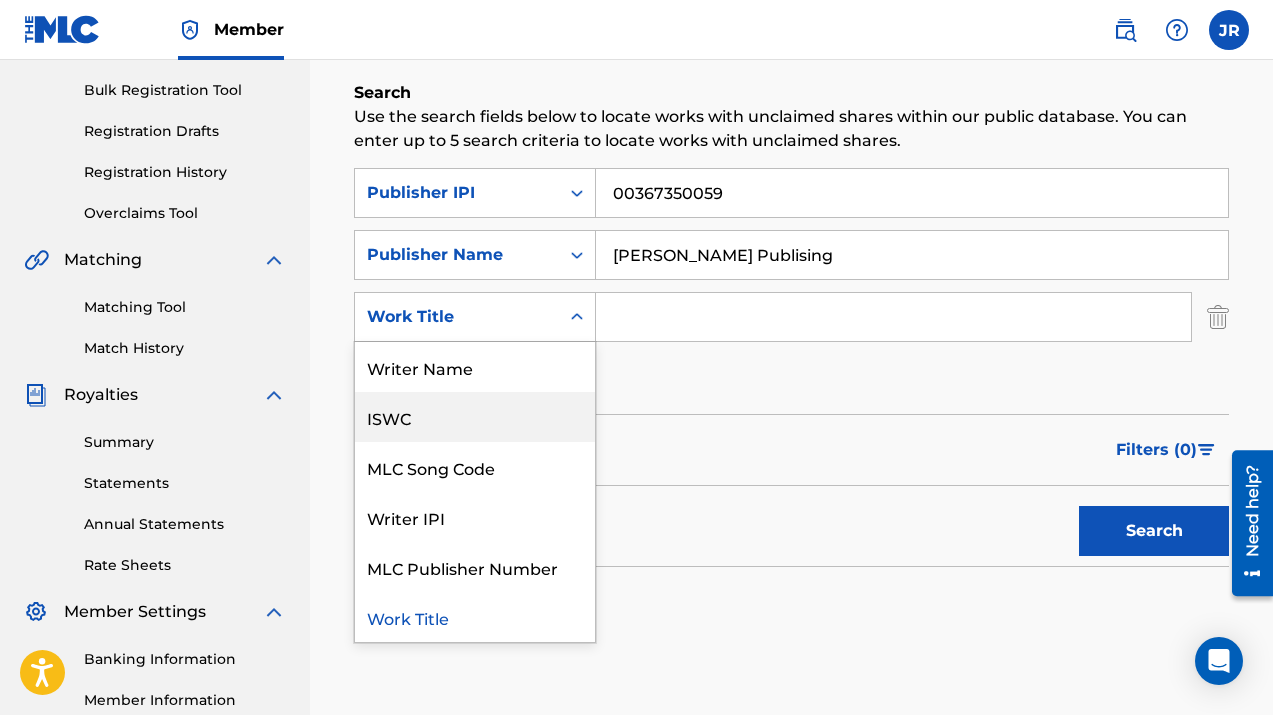 click on "ISWC" at bounding box center (475, 417) 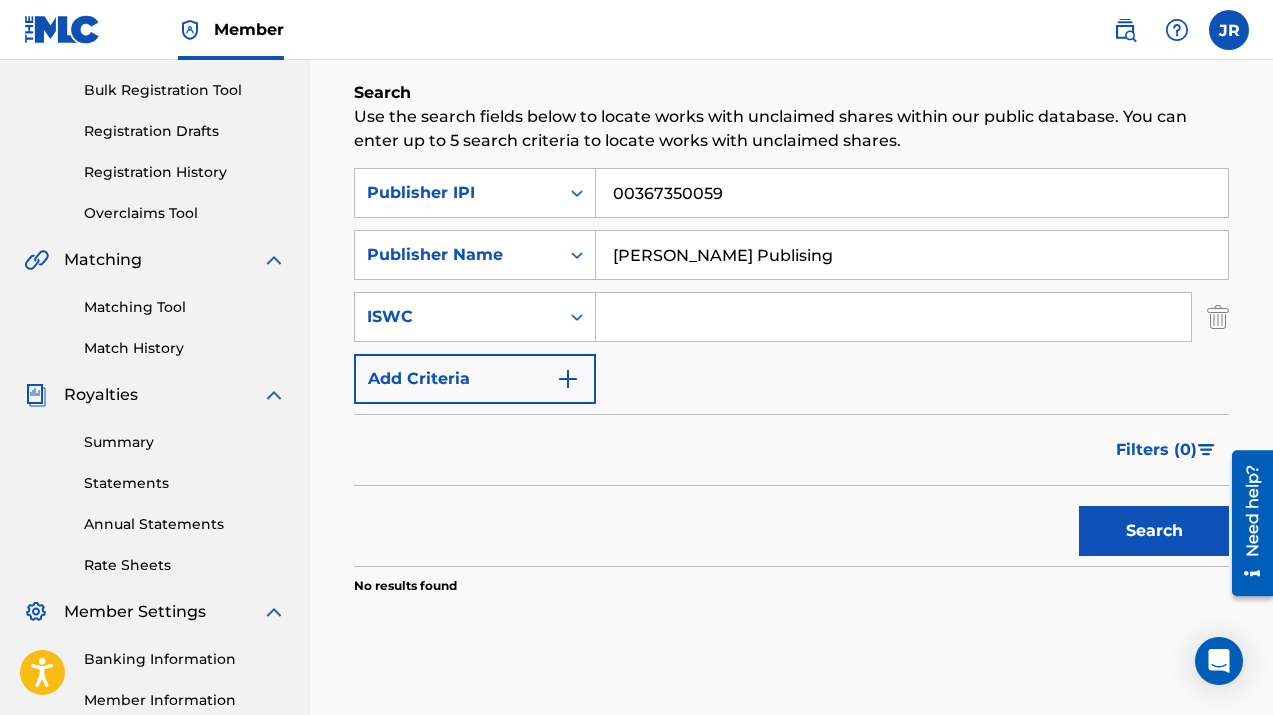 click at bounding box center [893, 317] 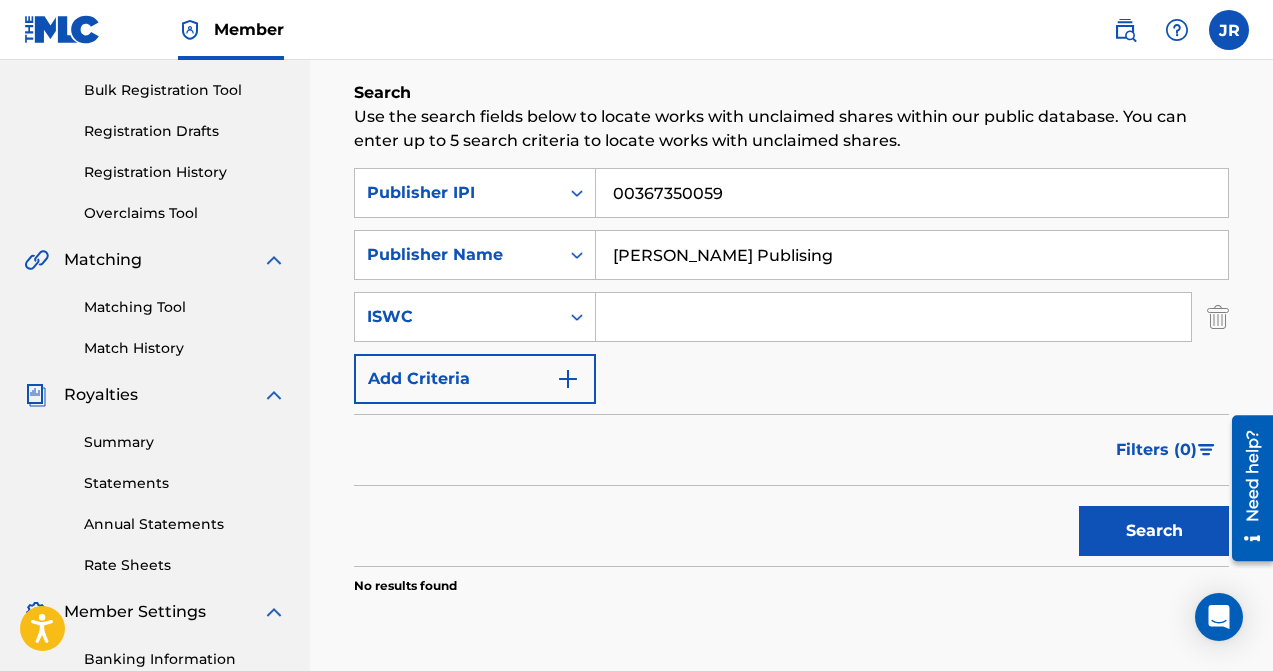 paste on "T-930.029.860-6" 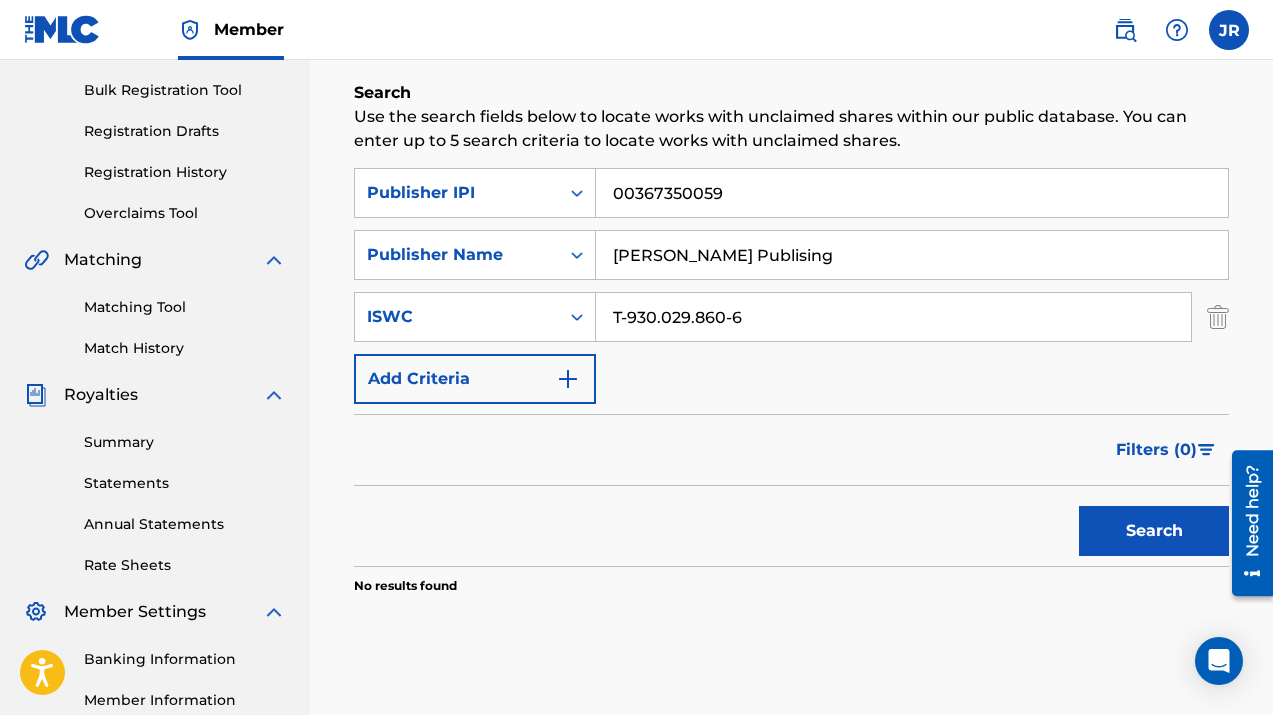 type on "T-930.029.860-6" 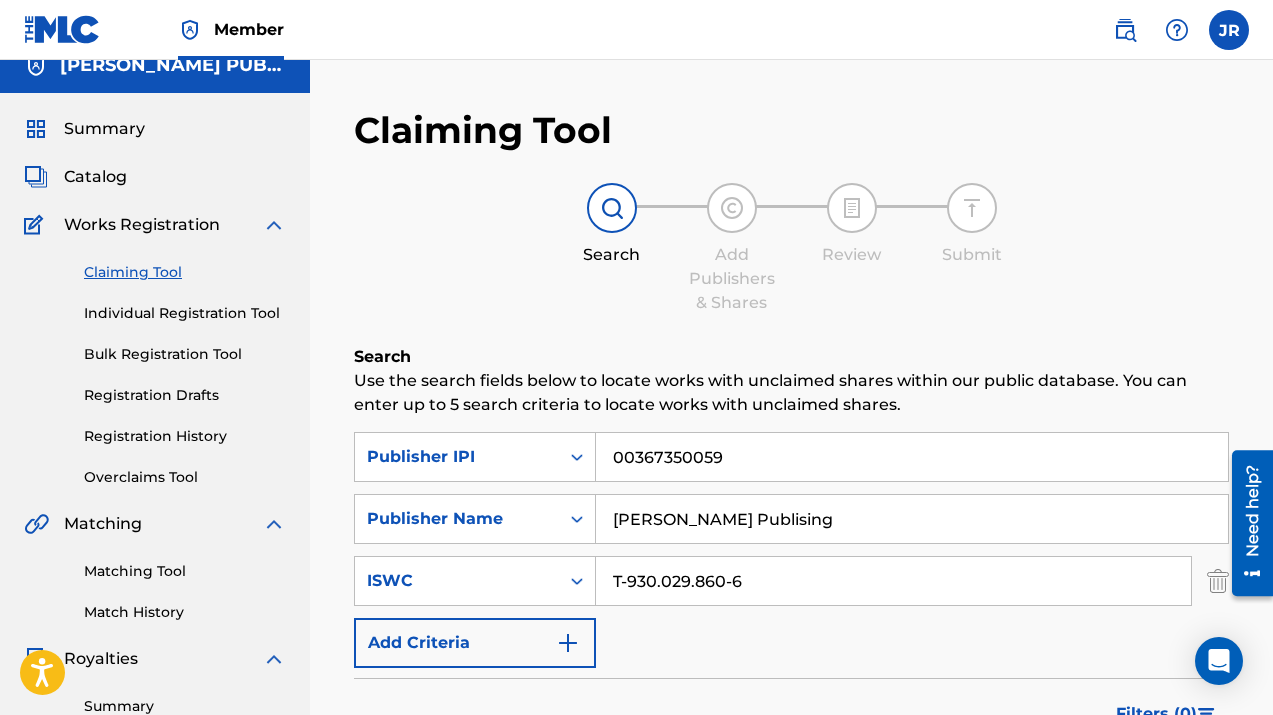scroll, scrollTop: 0, scrollLeft: 0, axis: both 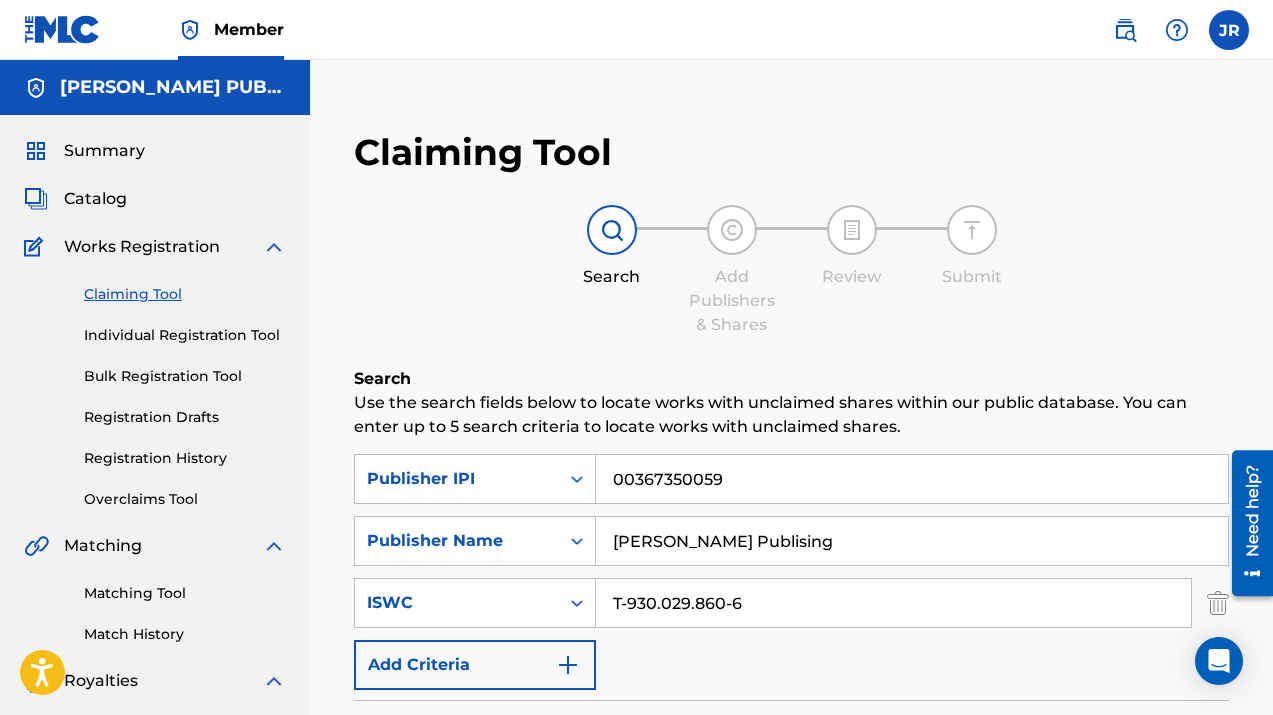 click on "Summary" at bounding box center (104, 151) 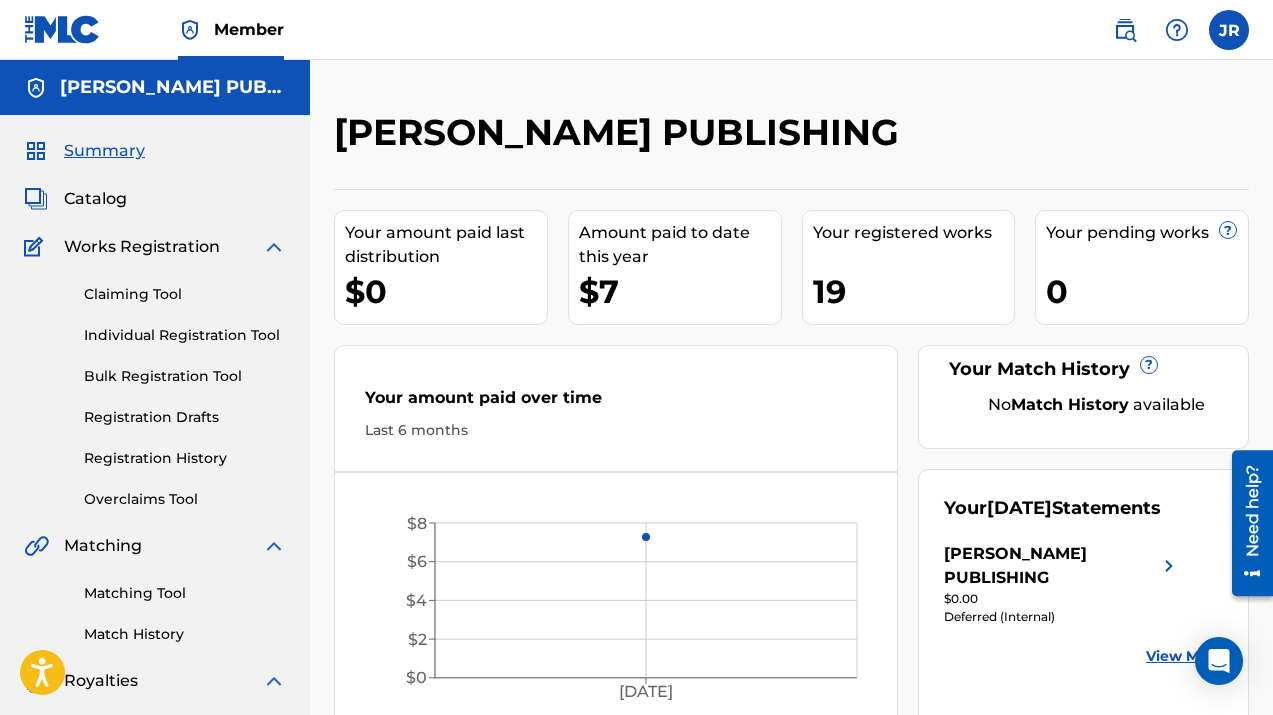 click on "Catalog" at bounding box center [95, 199] 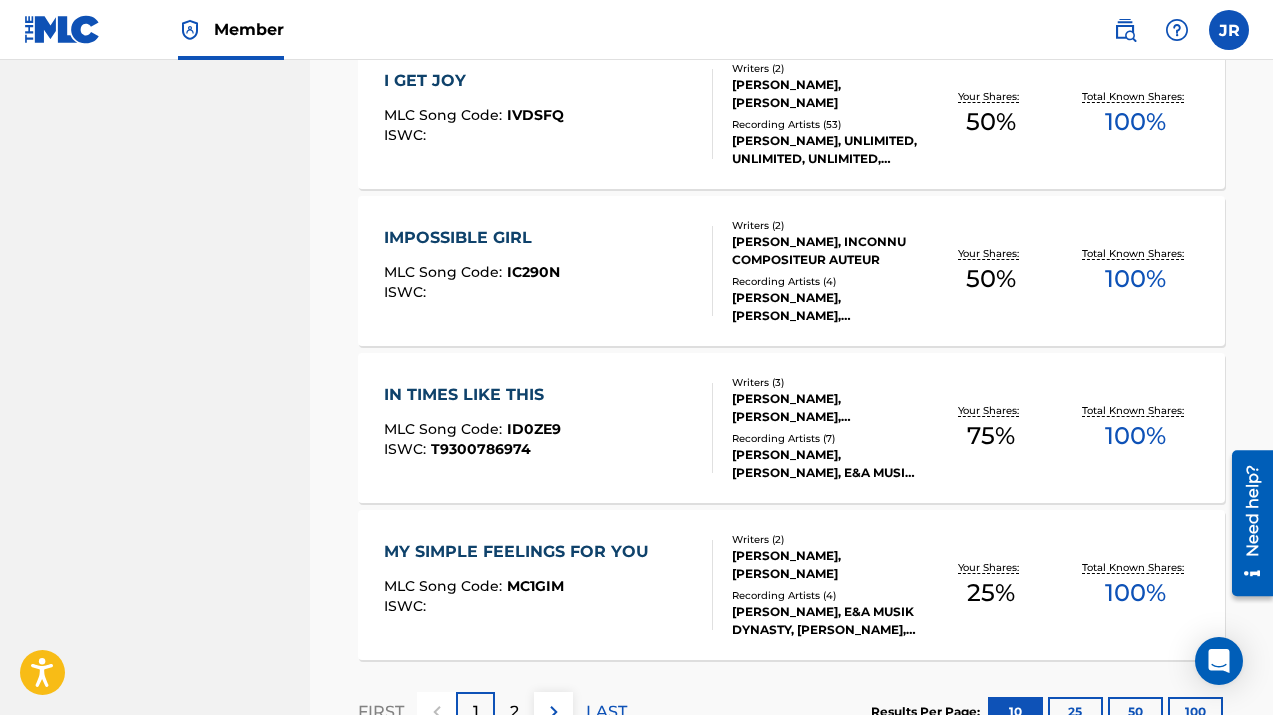 scroll, scrollTop: 1526, scrollLeft: 0, axis: vertical 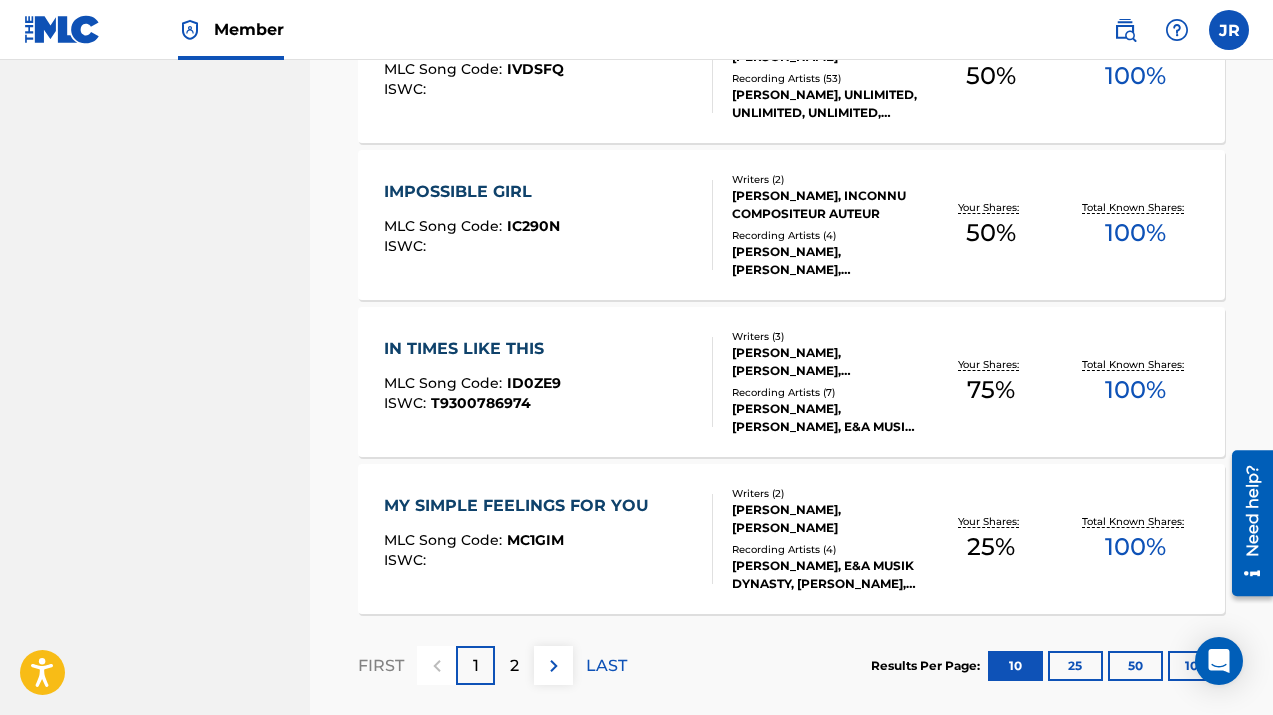 click on "2" at bounding box center (514, 666) 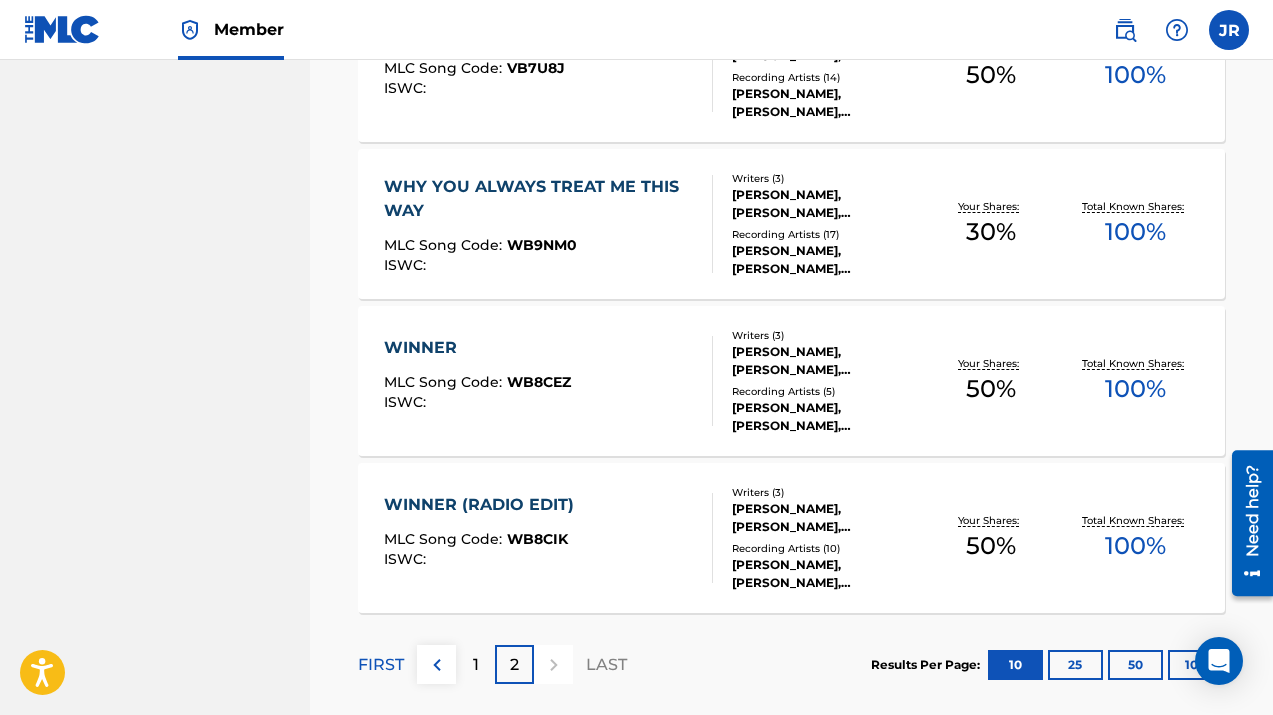 scroll, scrollTop: 1467, scrollLeft: 0, axis: vertical 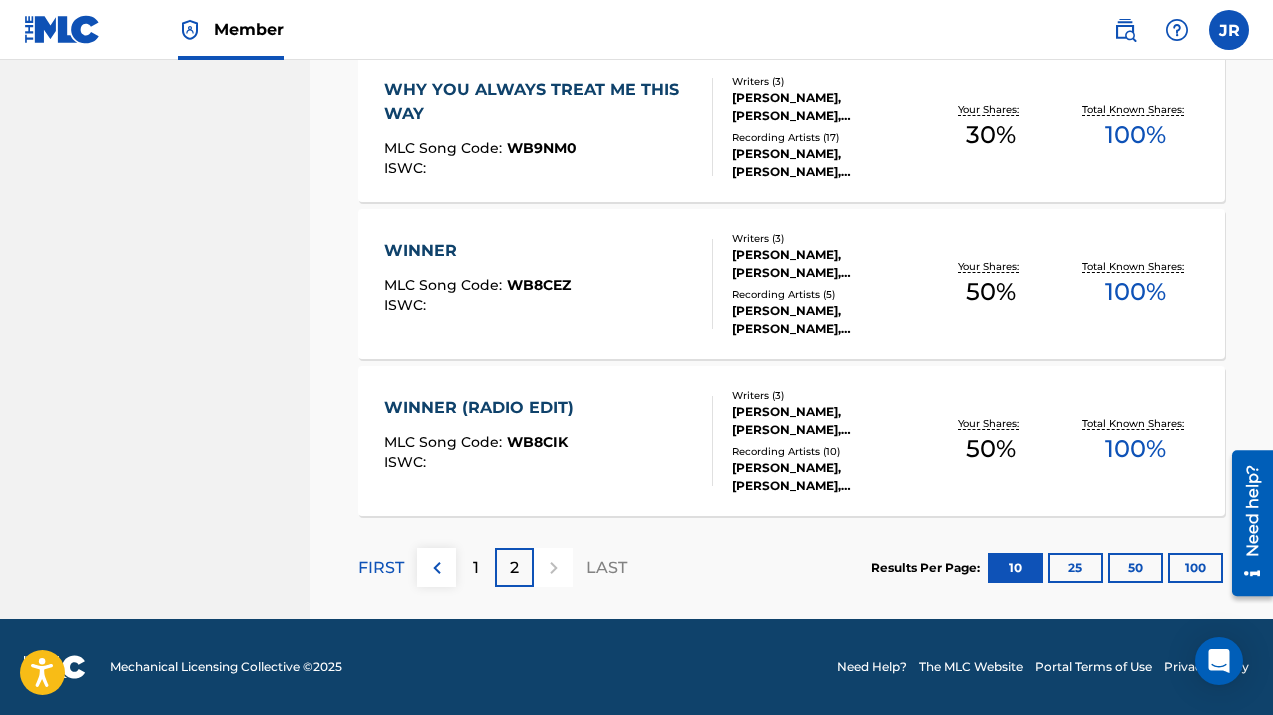 click at bounding box center [553, 567] 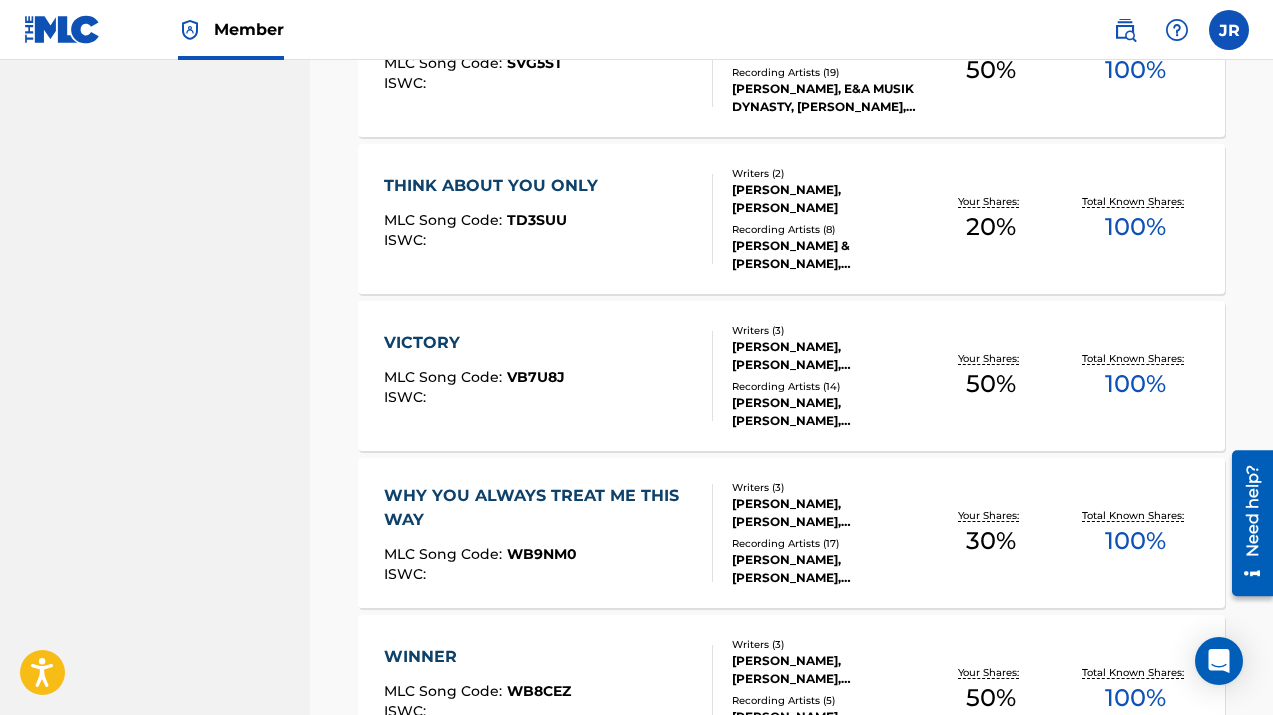 scroll, scrollTop: 3028, scrollLeft: 0, axis: vertical 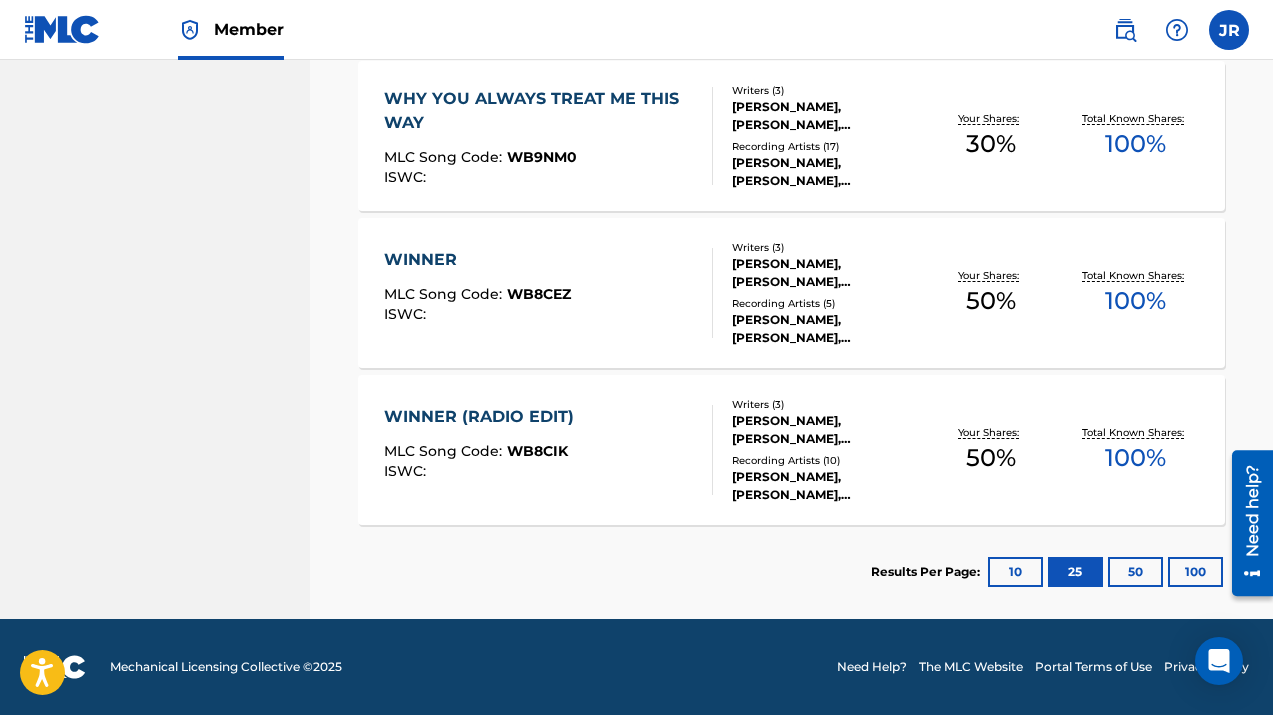 click on "50" at bounding box center (1135, 572) 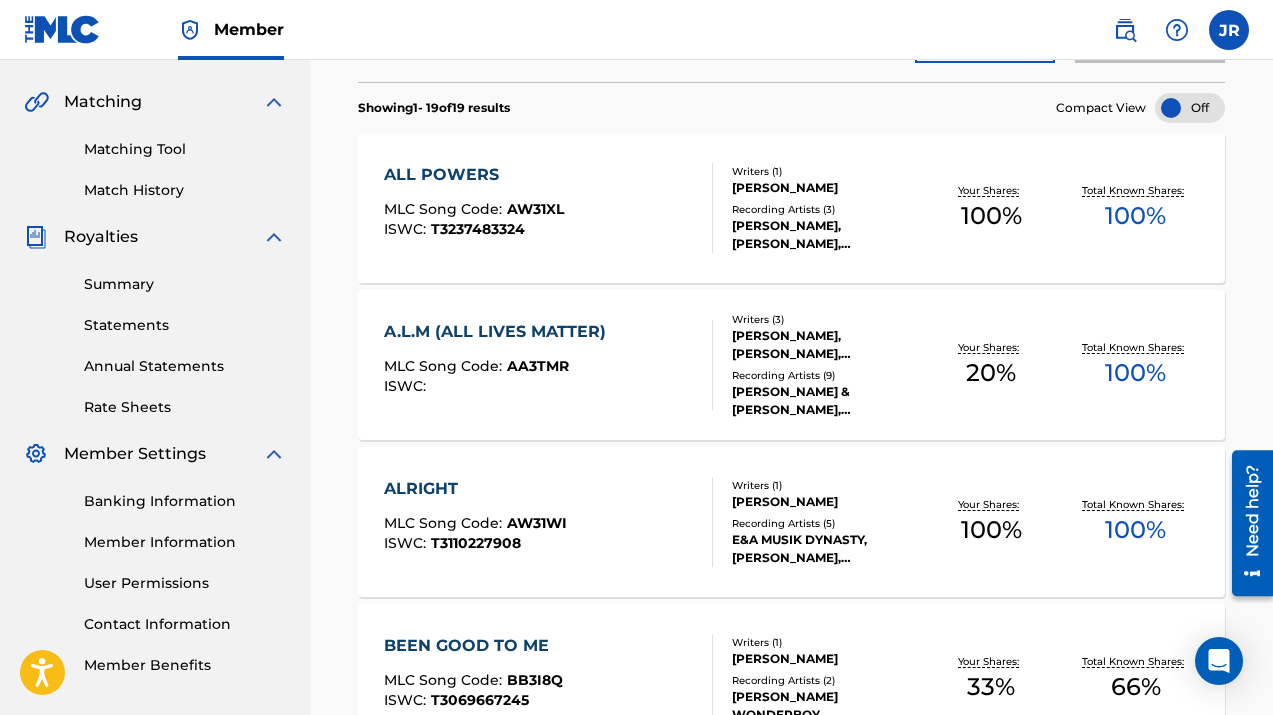scroll, scrollTop: 569, scrollLeft: 0, axis: vertical 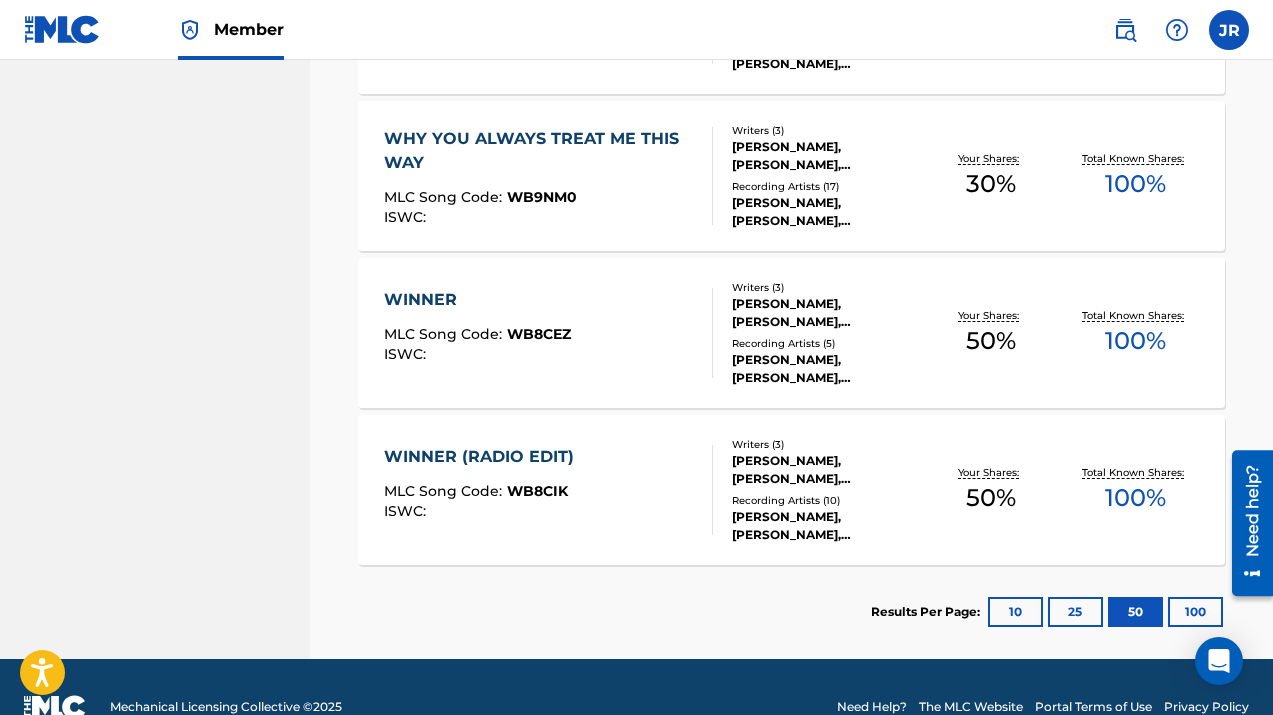 click on "100" at bounding box center [1195, 612] 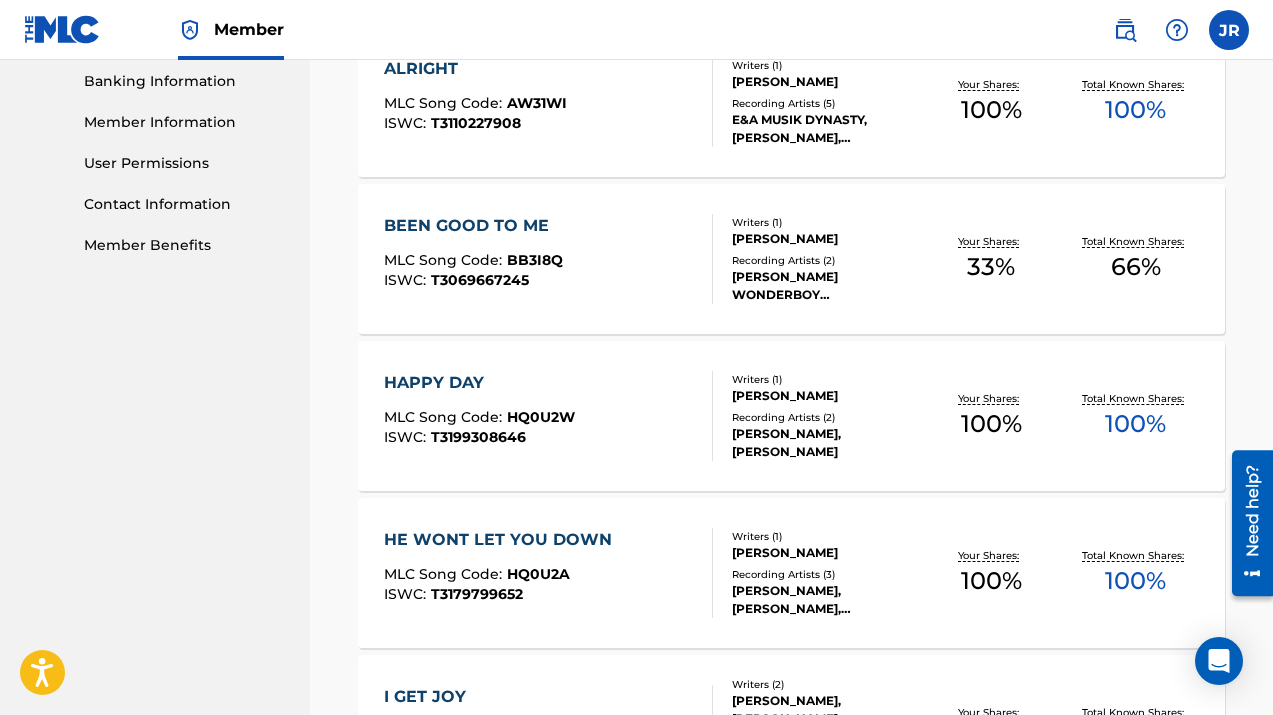 scroll, scrollTop: 0, scrollLeft: 0, axis: both 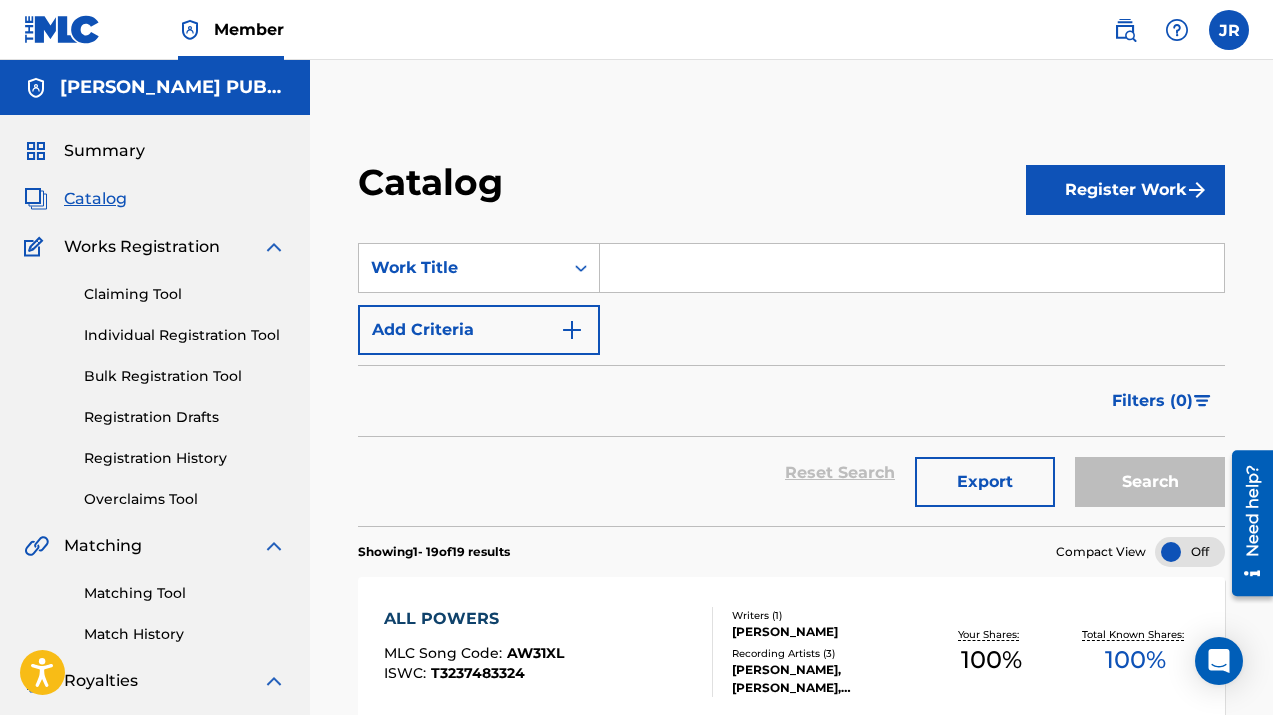 click on "Register Work" at bounding box center [1125, 190] 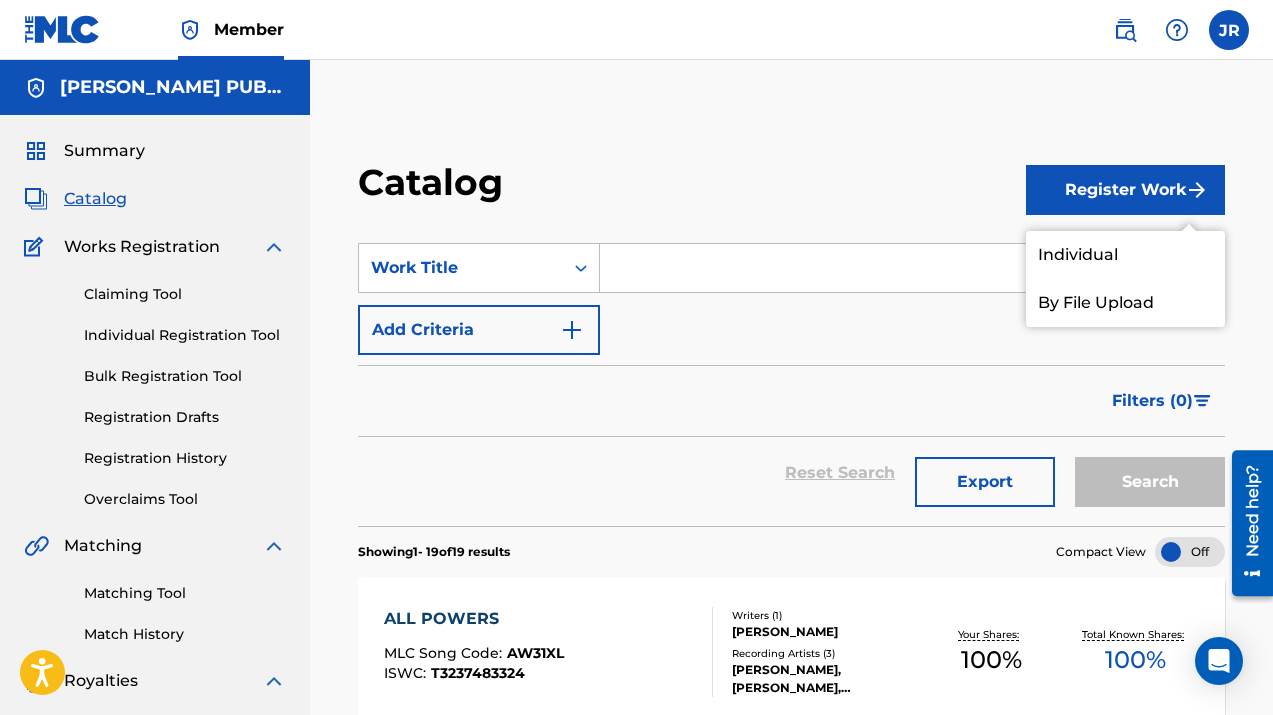 click on "Individual" at bounding box center (1125, 255) 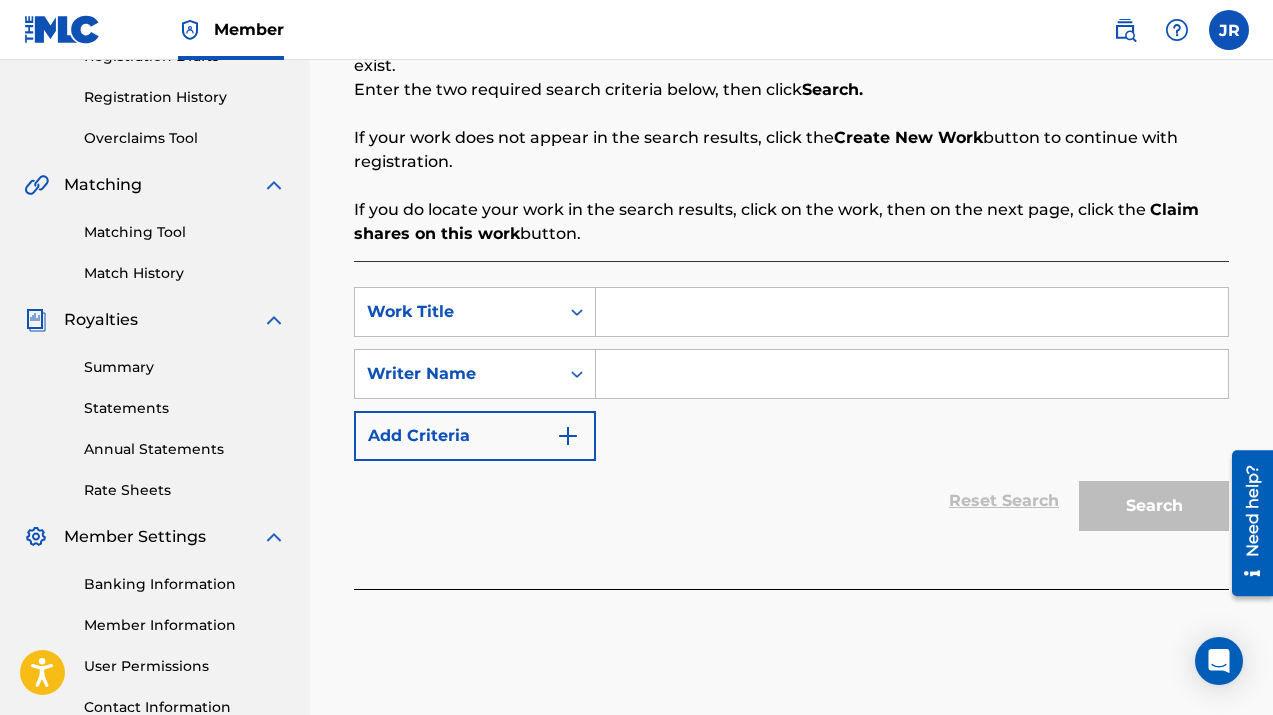 scroll, scrollTop: 362, scrollLeft: 0, axis: vertical 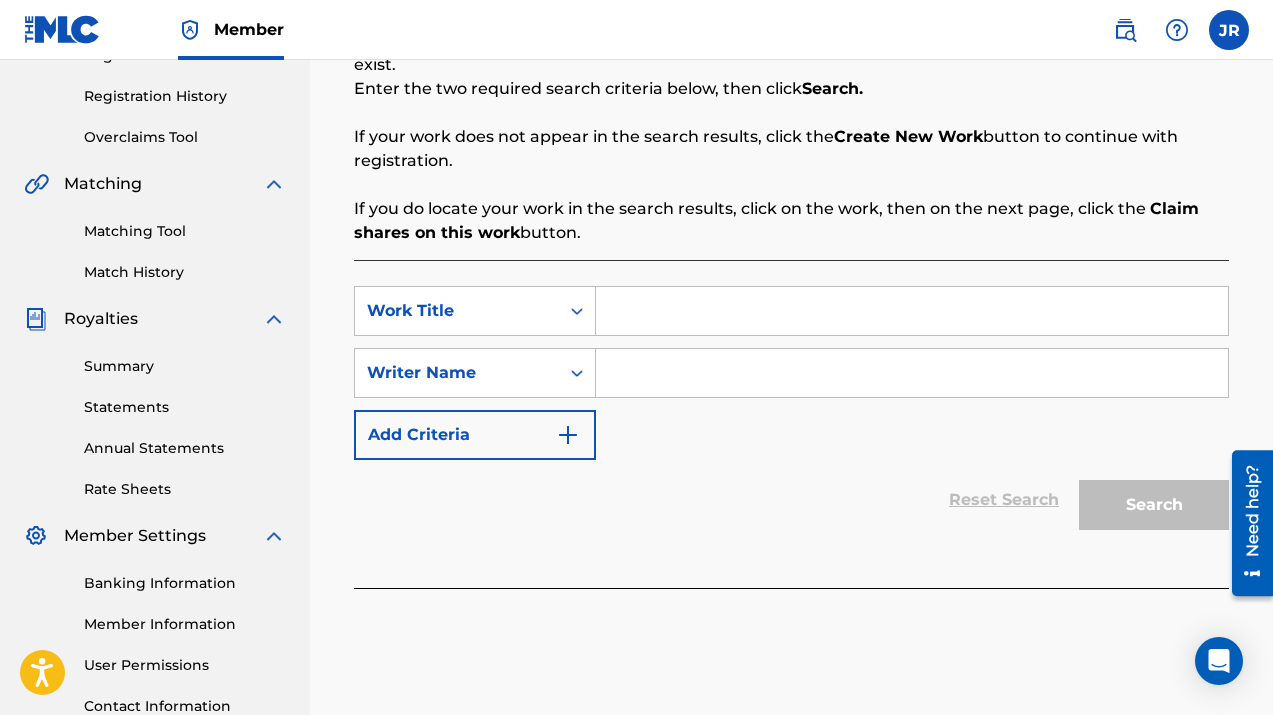 click at bounding box center (912, 311) 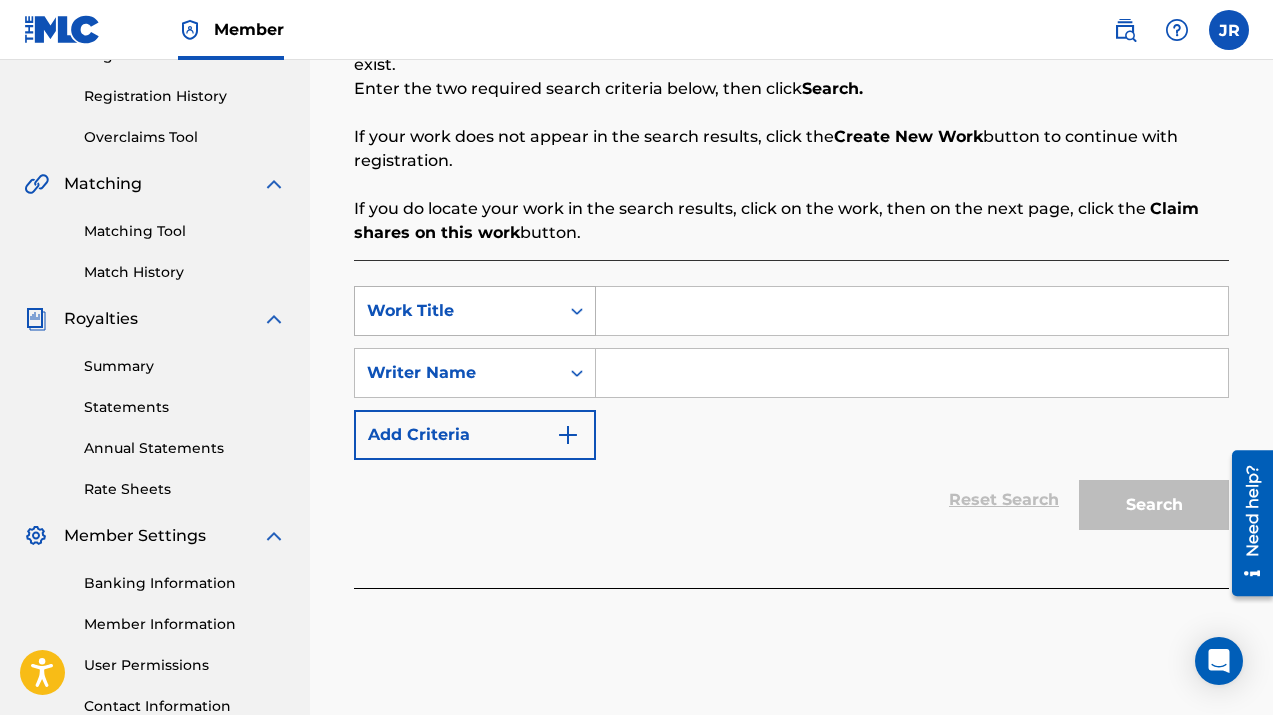 click at bounding box center [577, 311] 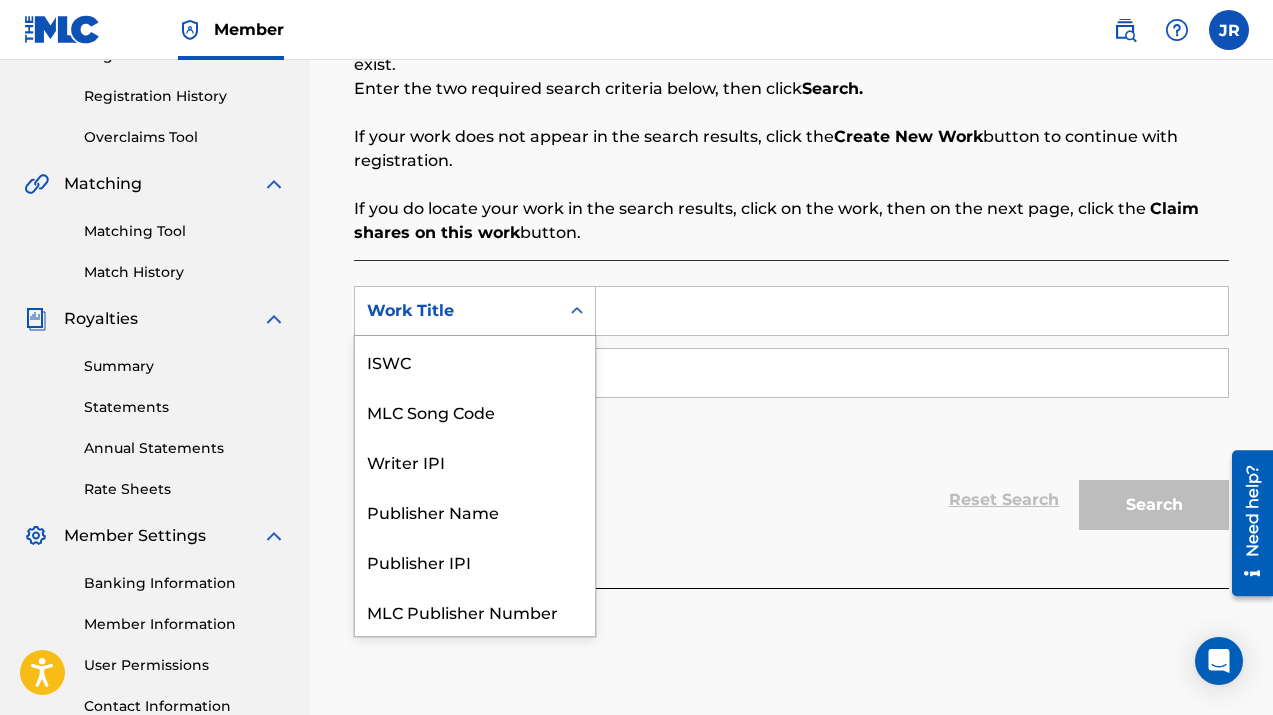 scroll, scrollTop: 50, scrollLeft: 0, axis: vertical 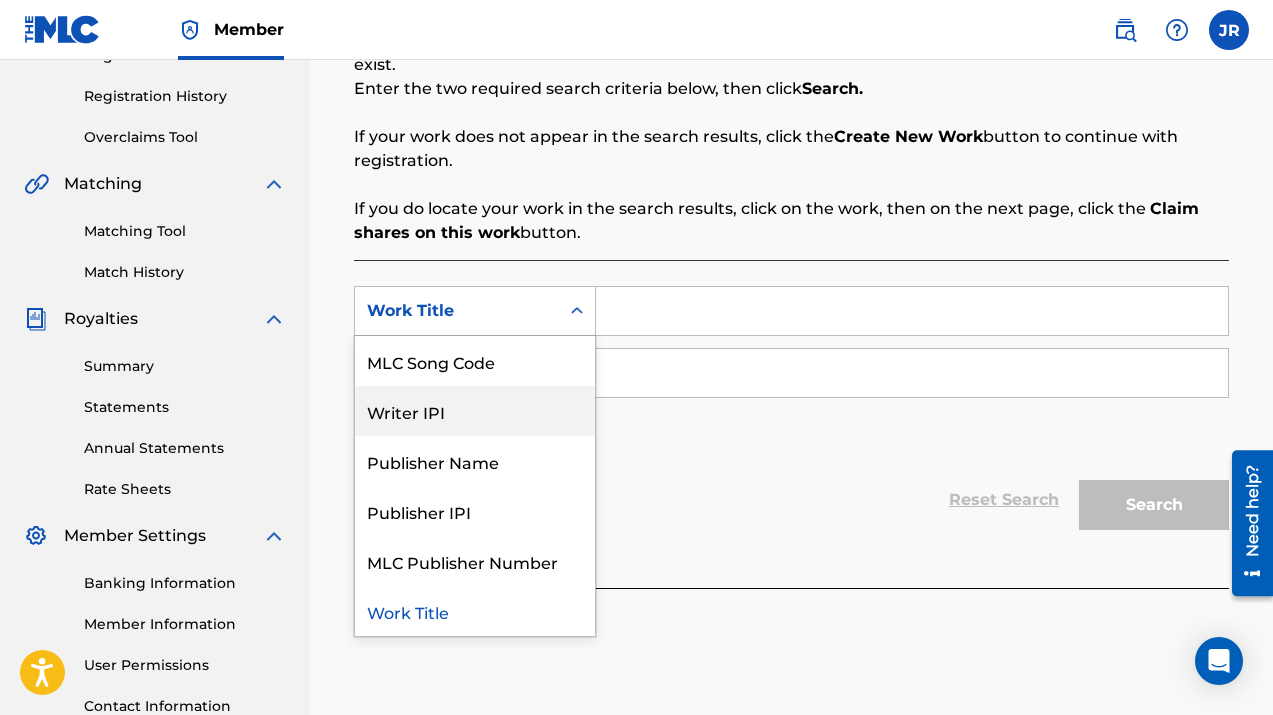 click on "Writer IPI" at bounding box center (475, 411) 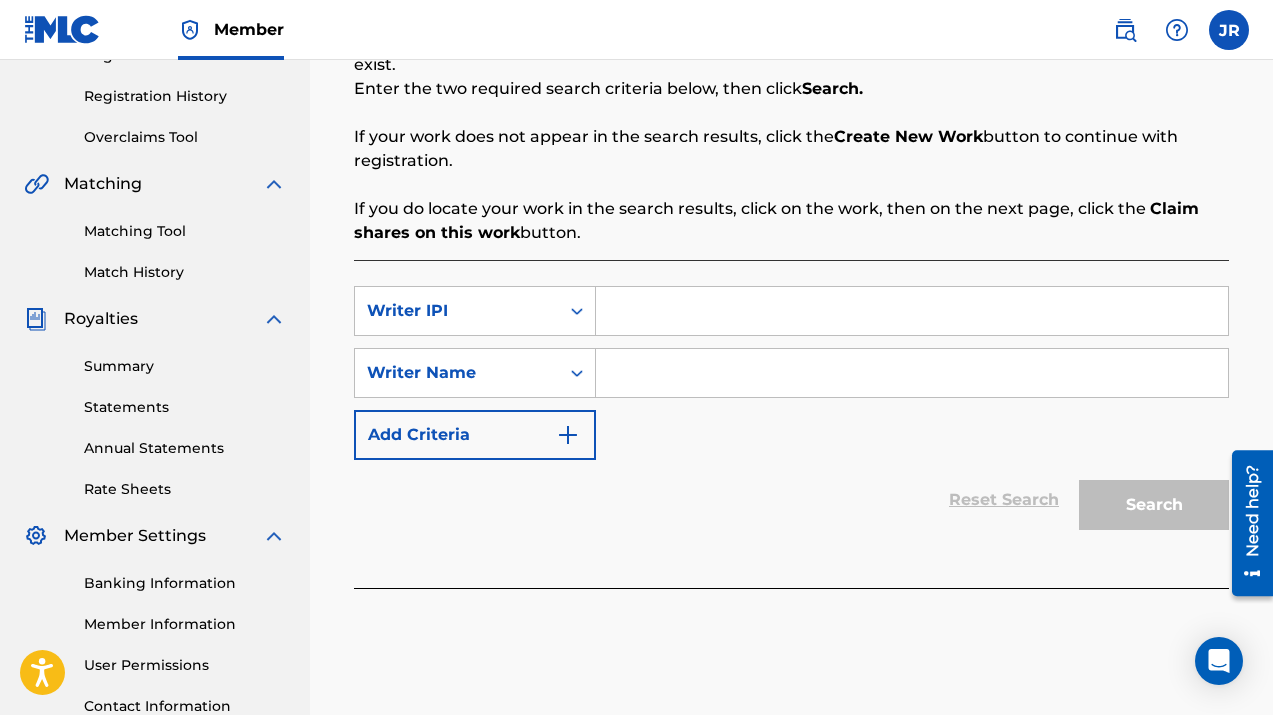 click at bounding box center [912, 311] 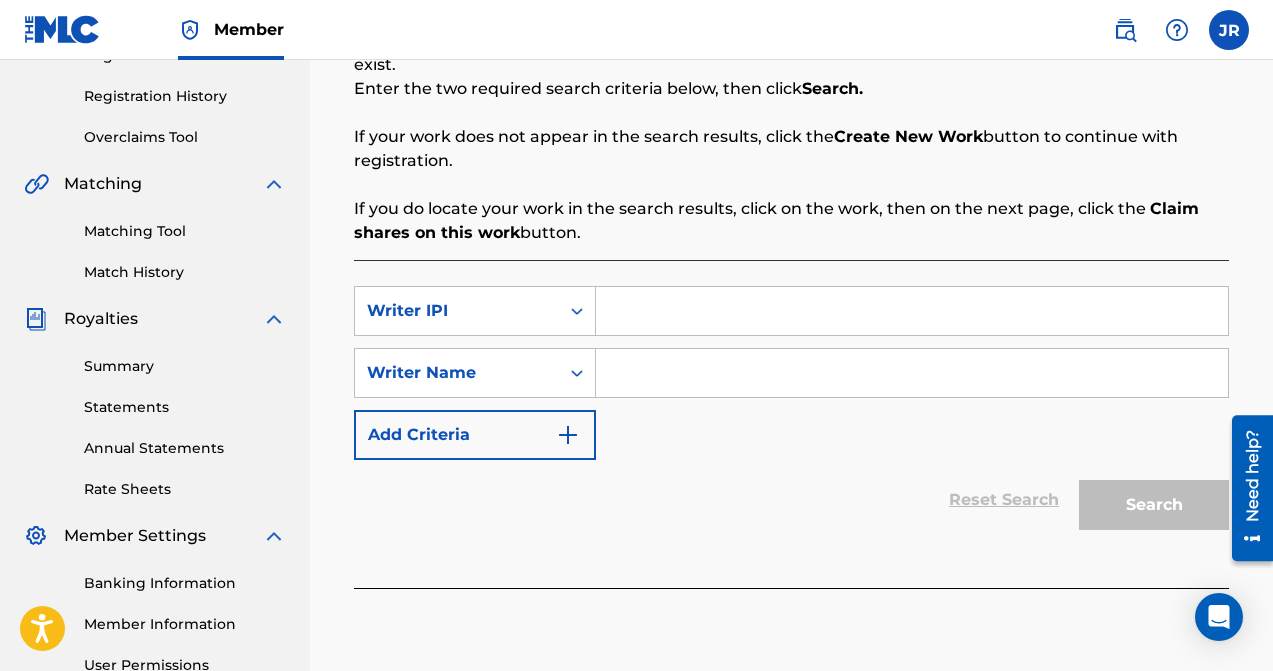 paste on "00717115563" 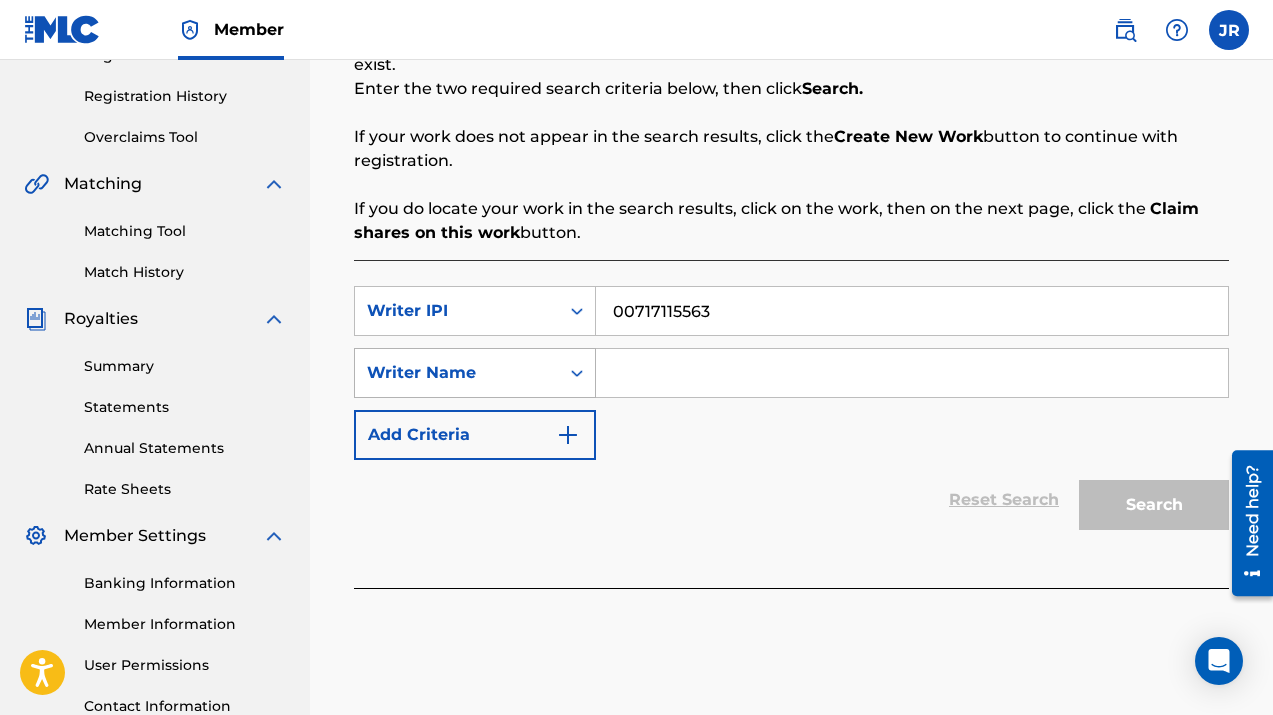 type on "00717115563" 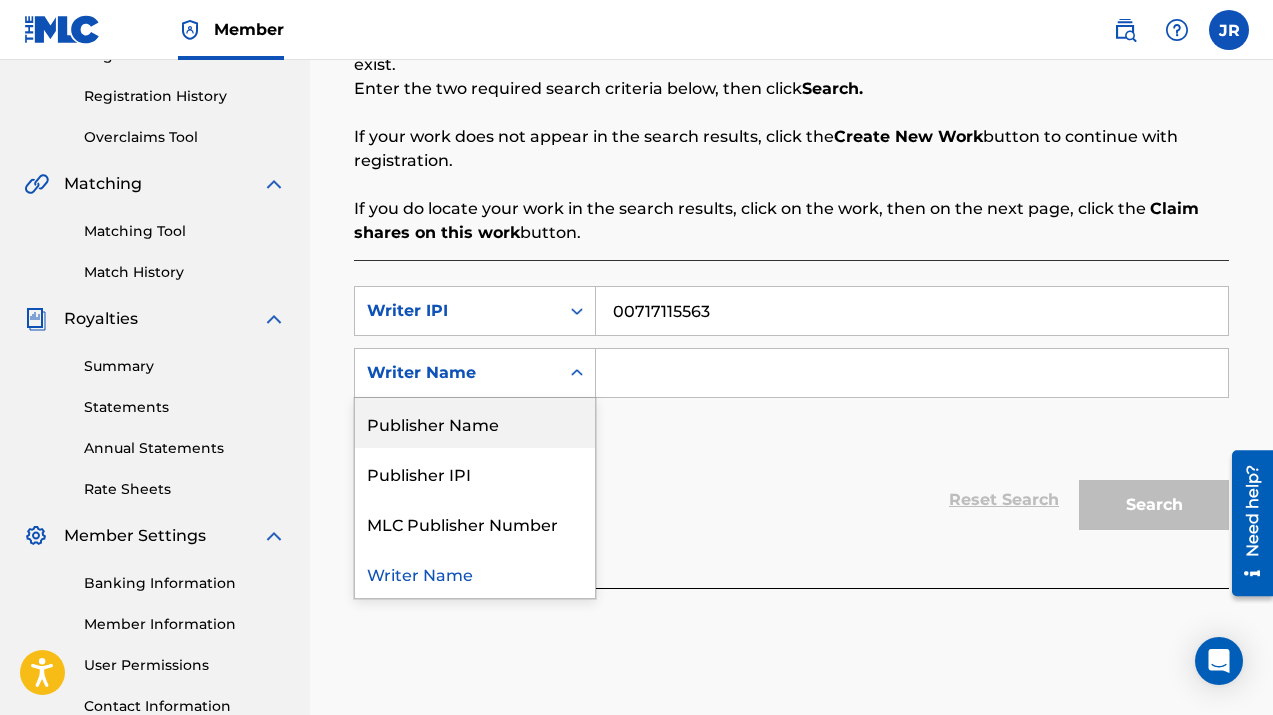 click on "Publisher Name" at bounding box center [475, 423] 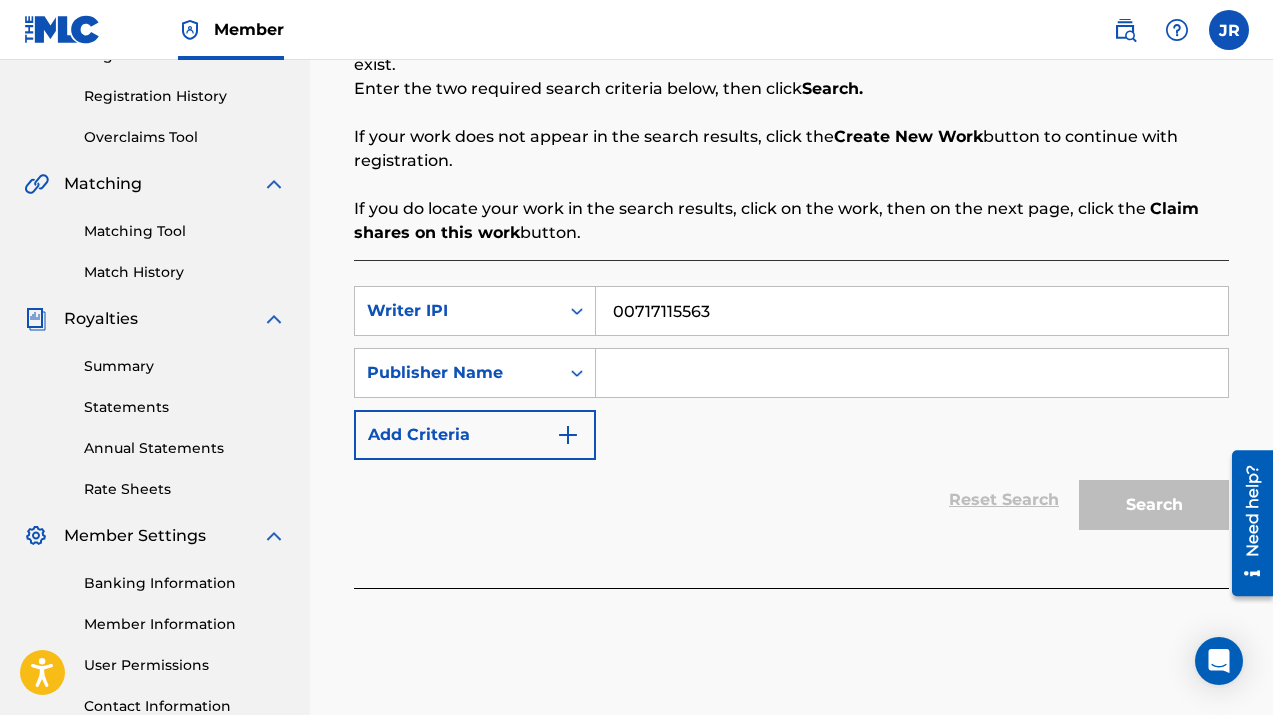click at bounding box center [912, 373] 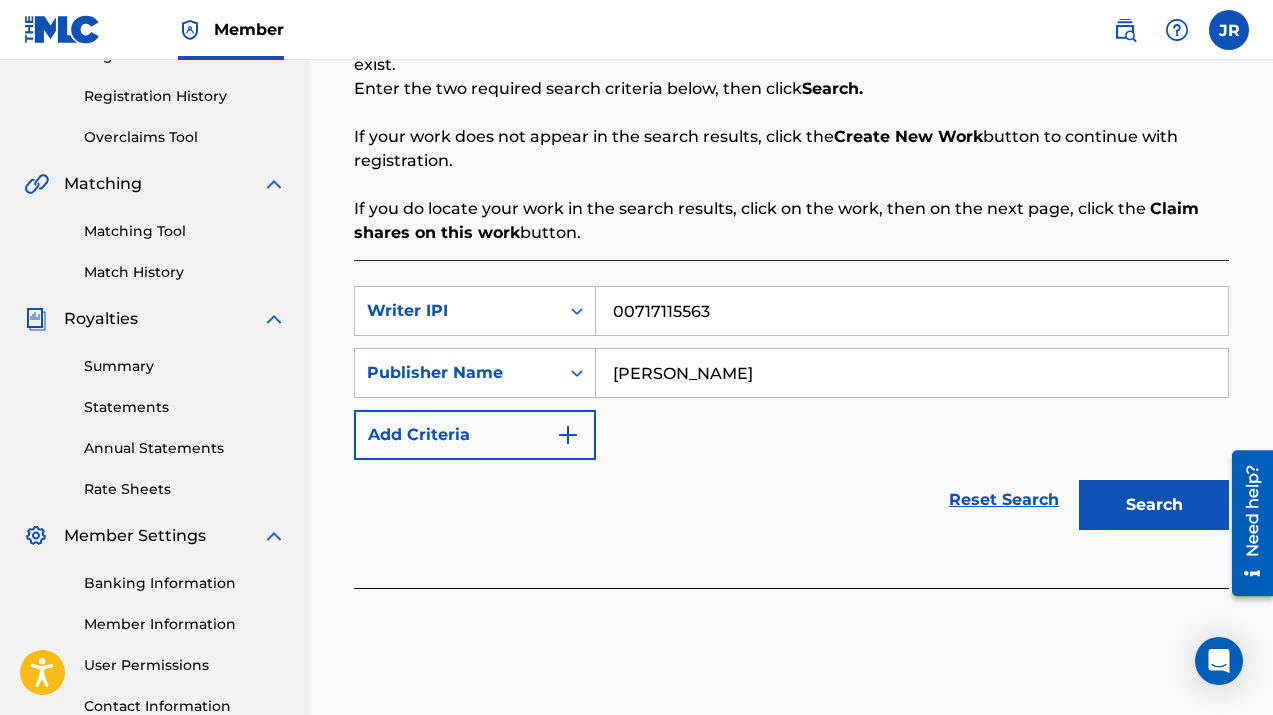 type on "[PERSON_NAME] Publising" 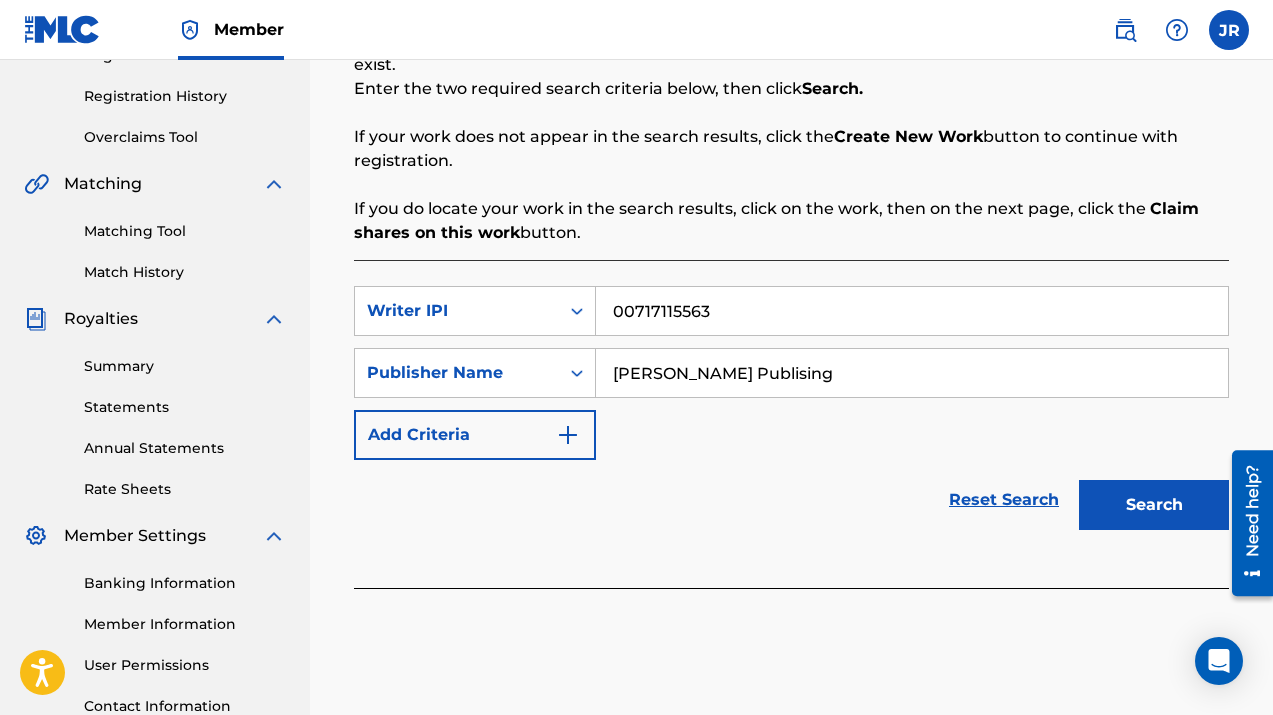 click on "Search" at bounding box center (1154, 505) 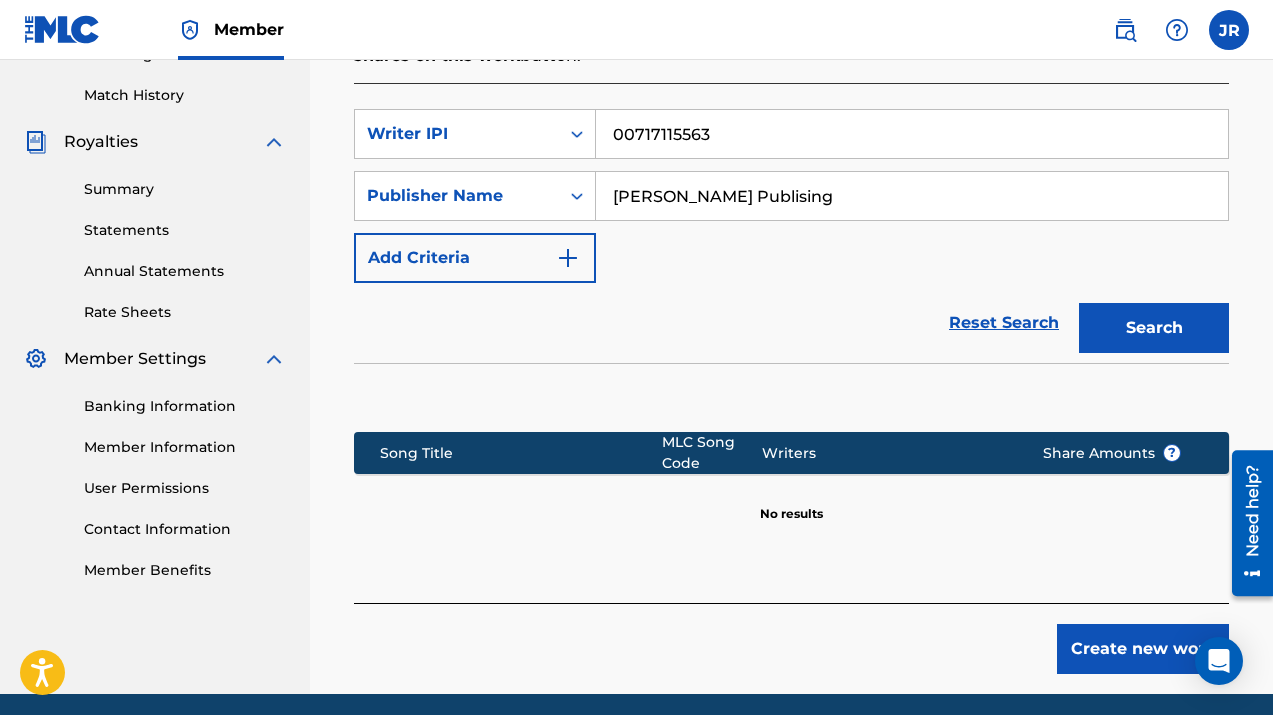 scroll, scrollTop: 541, scrollLeft: 0, axis: vertical 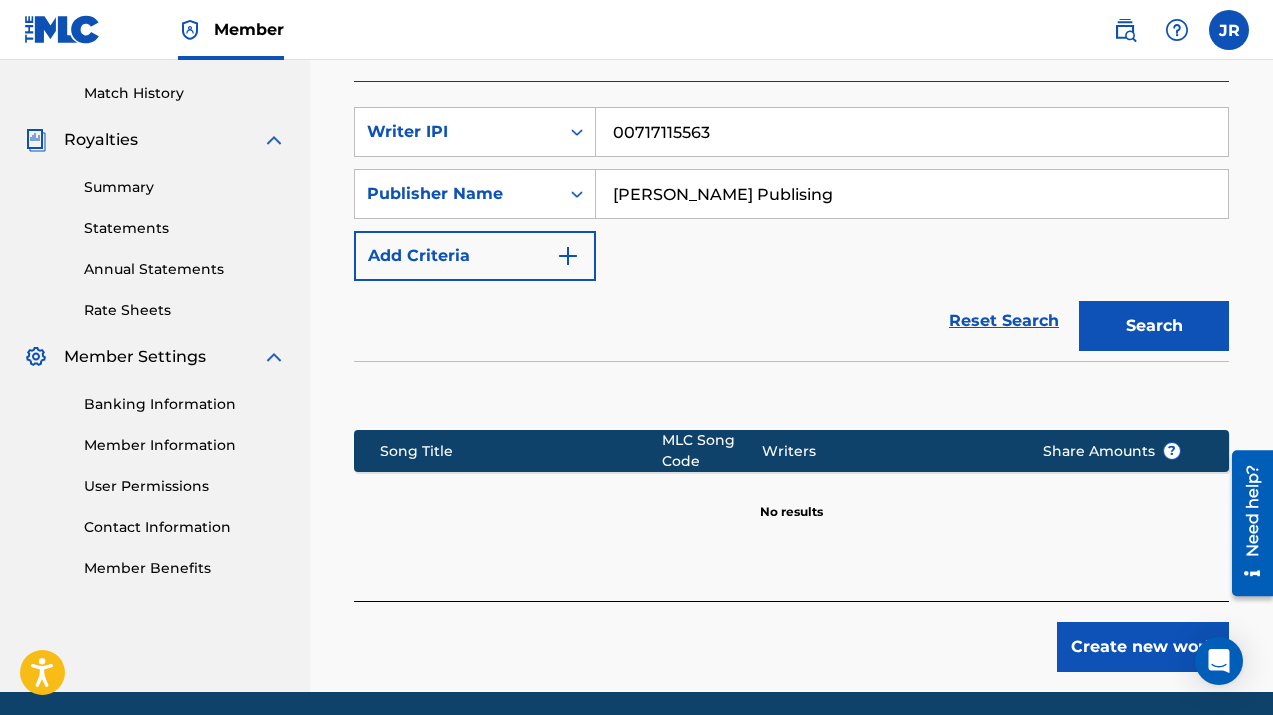 click on "Create new work" at bounding box center [1143, 647] 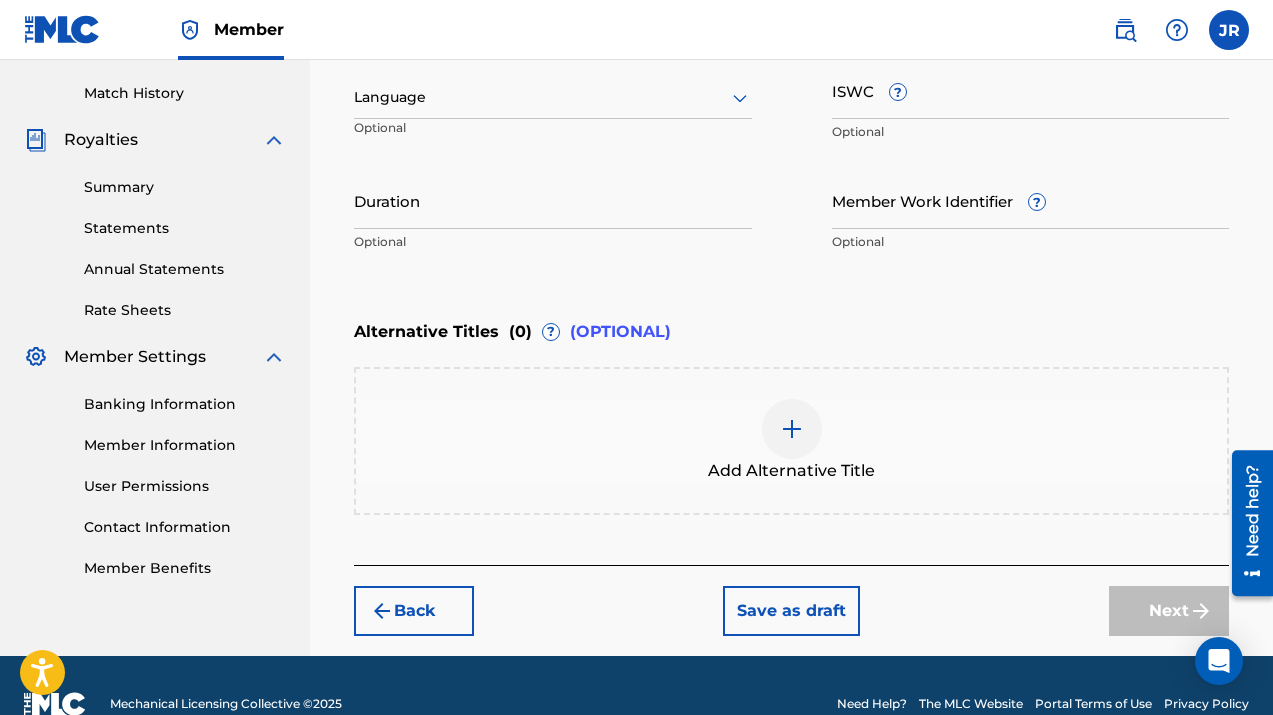 scroll, scrollTop: 578, scrollLeft: 0, axis: vertical 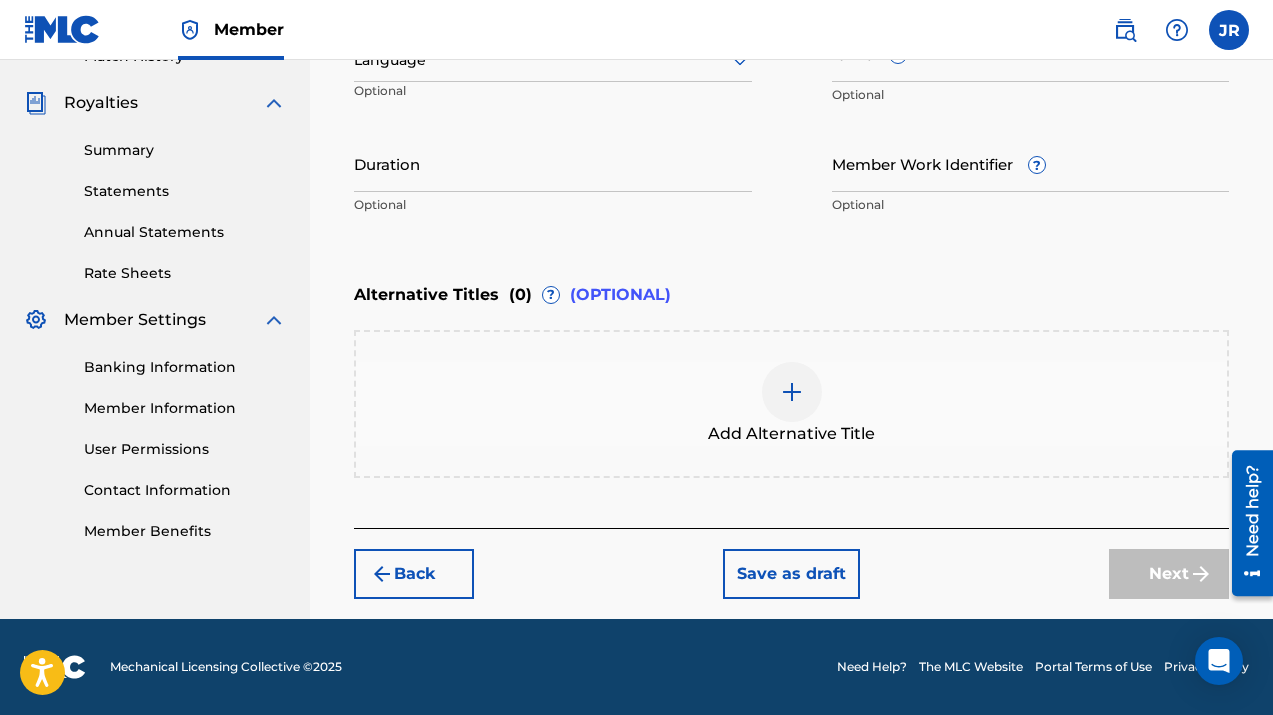 click at bounding box center [792, 392] 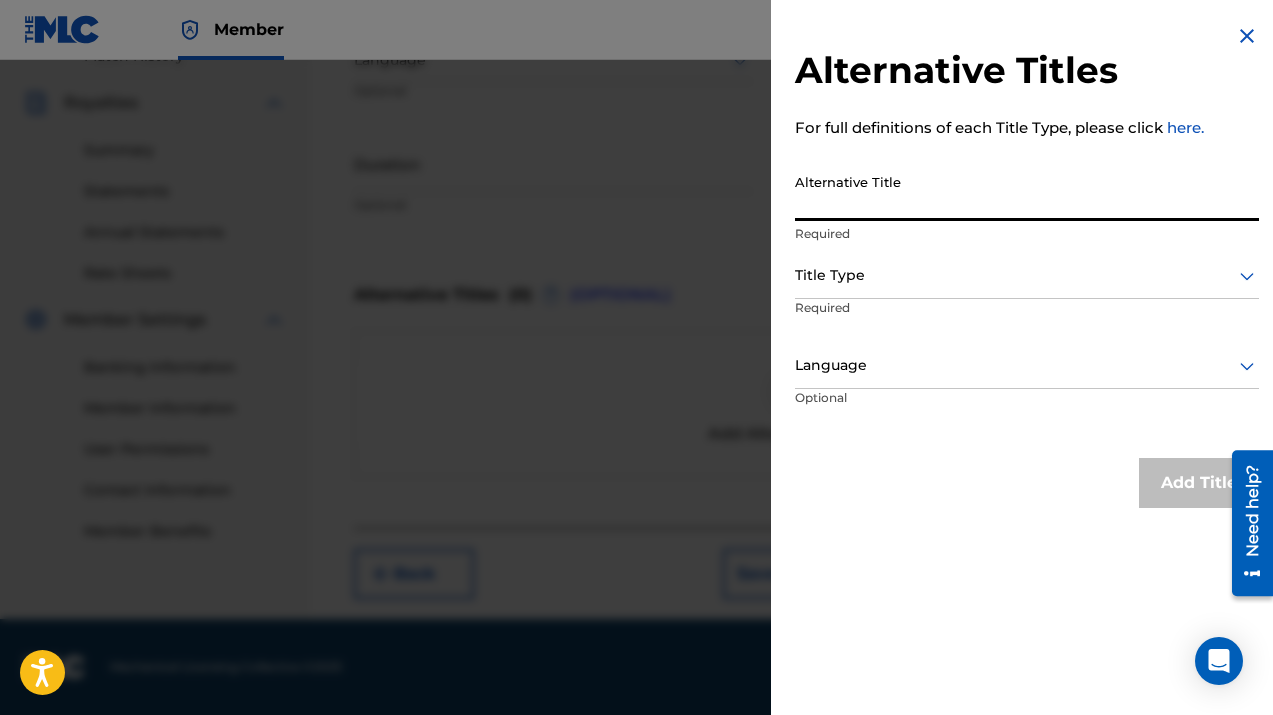 click on "Alternative Title" at bounding box center (1027, 192) 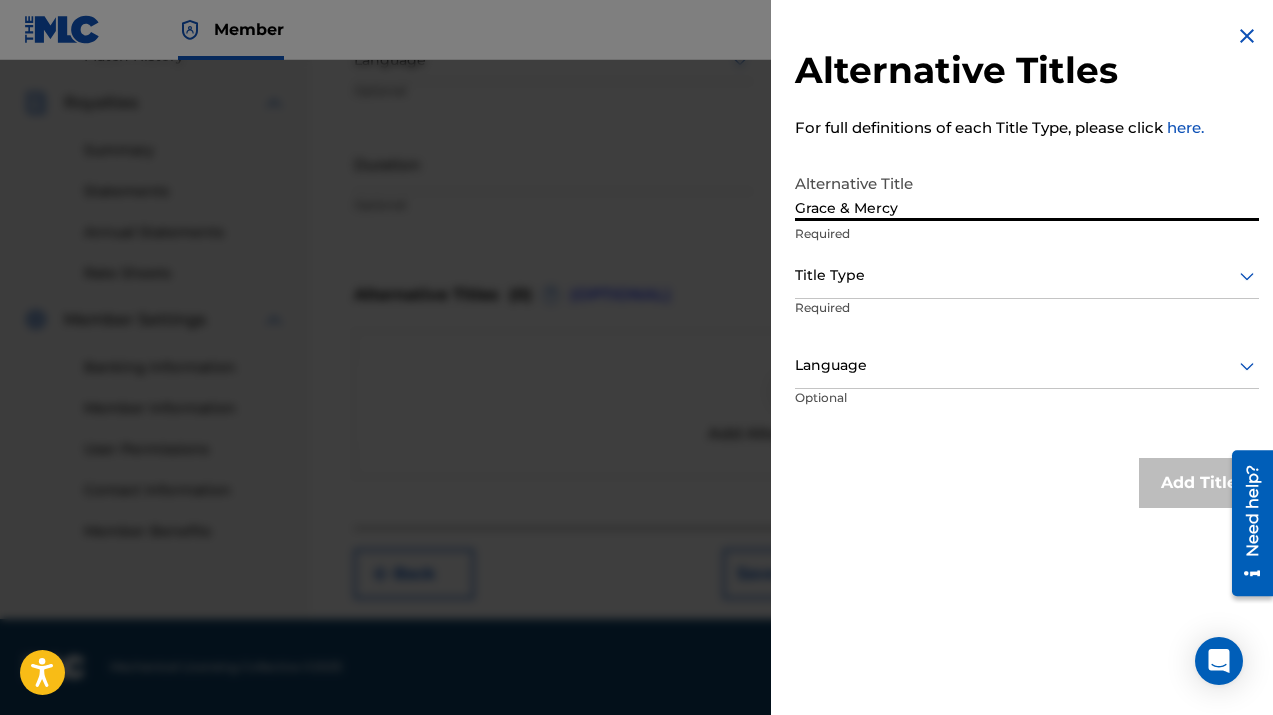 type on "Grace & Mercy" 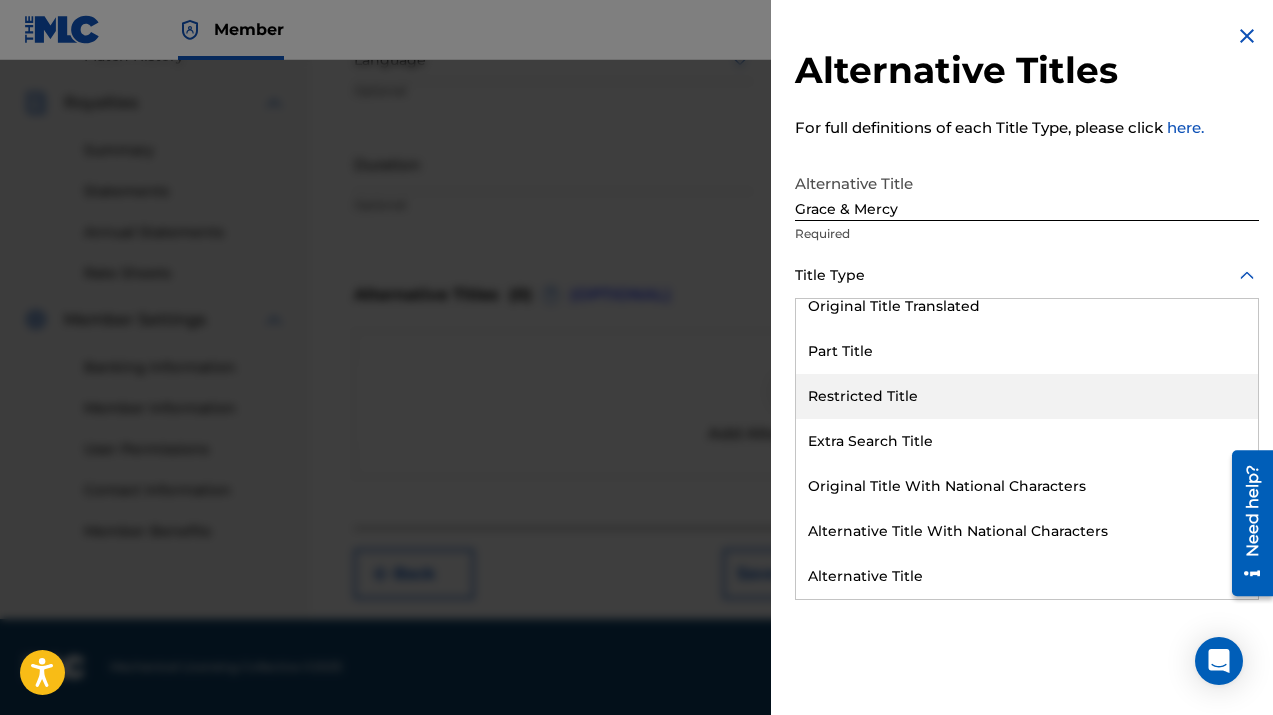 scroll, scrollTop: 0, scrollLeft: 0, axis: both 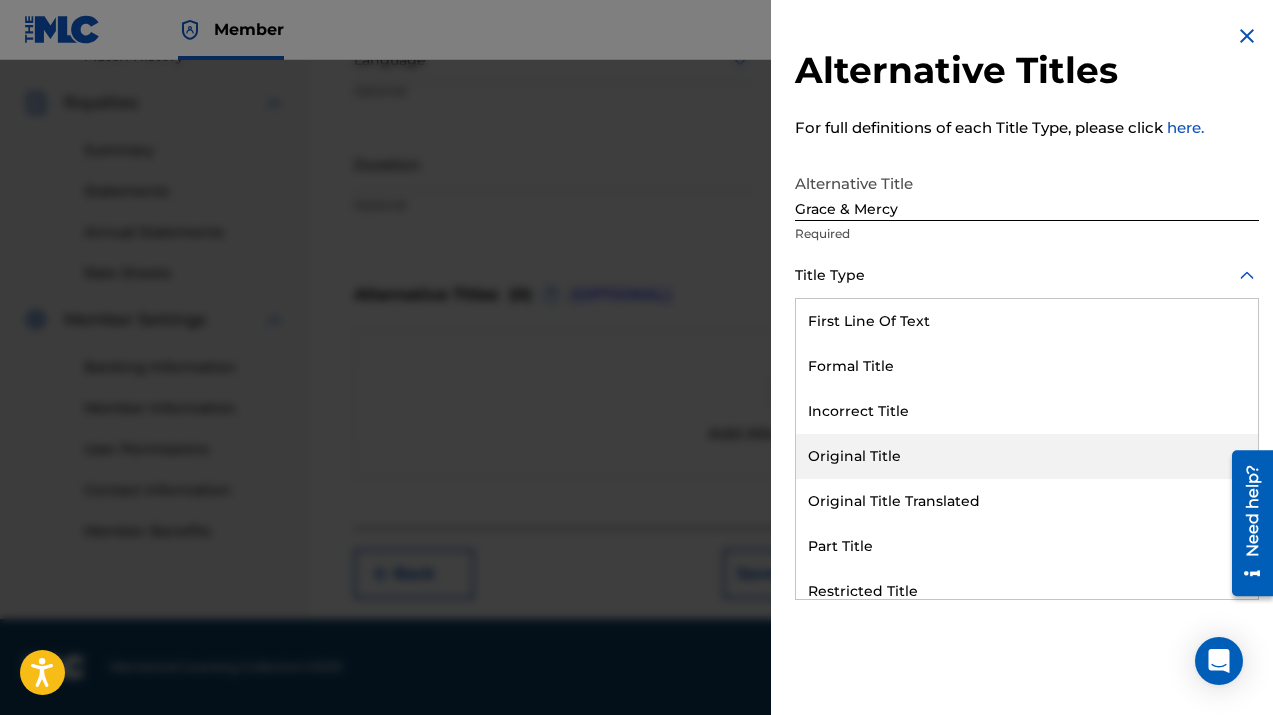 click on "Original Title" at bounding box center (1027, 456) 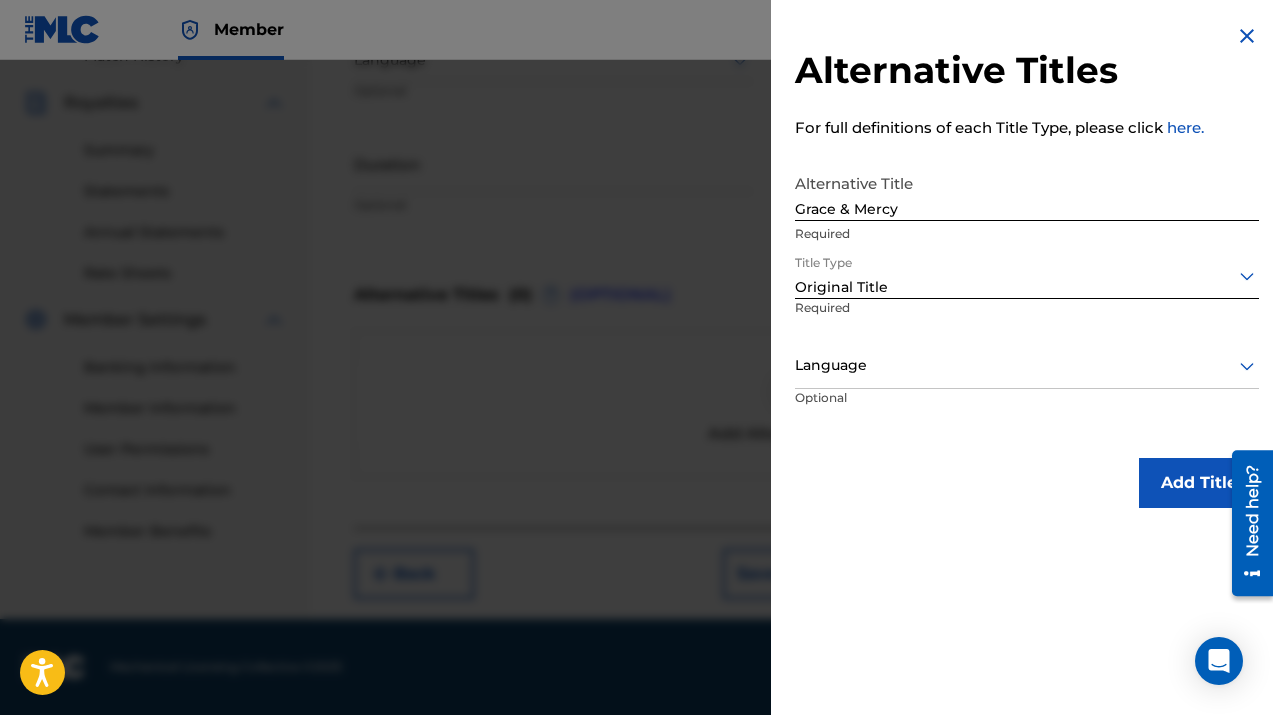 click at bounding box center [1027, 365] 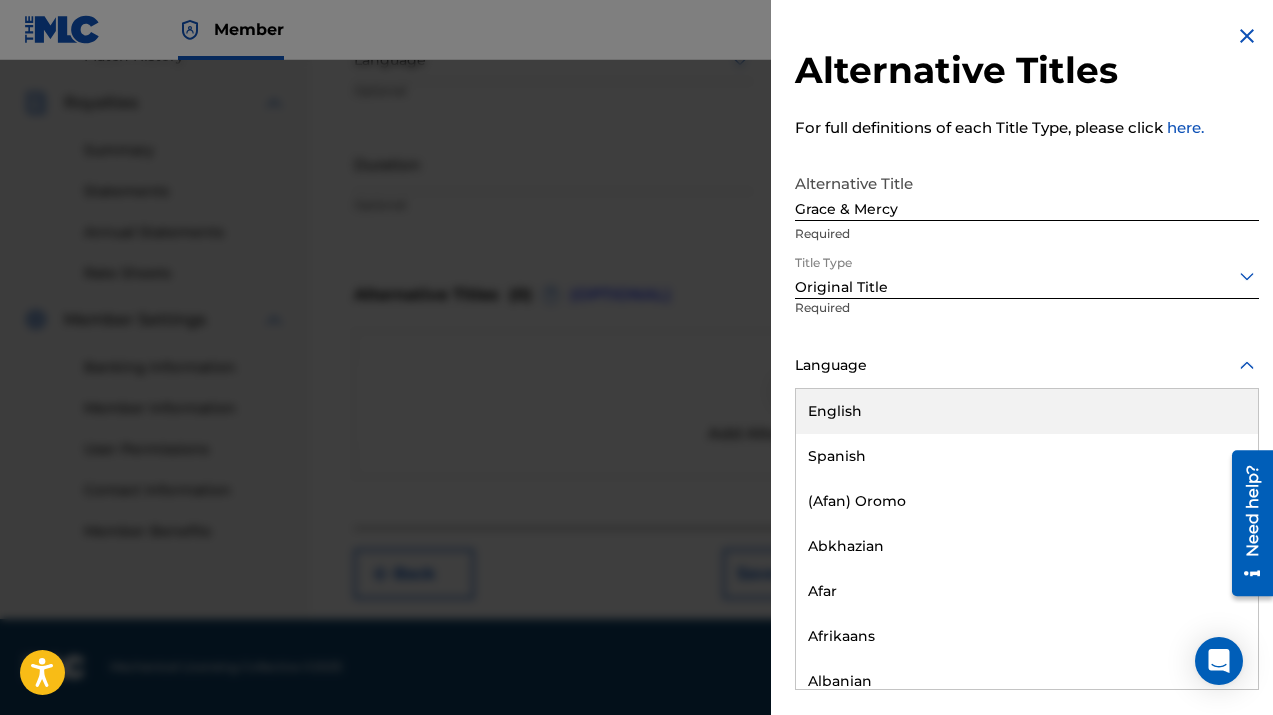 click on "English" at bounding box center [1027, 411] 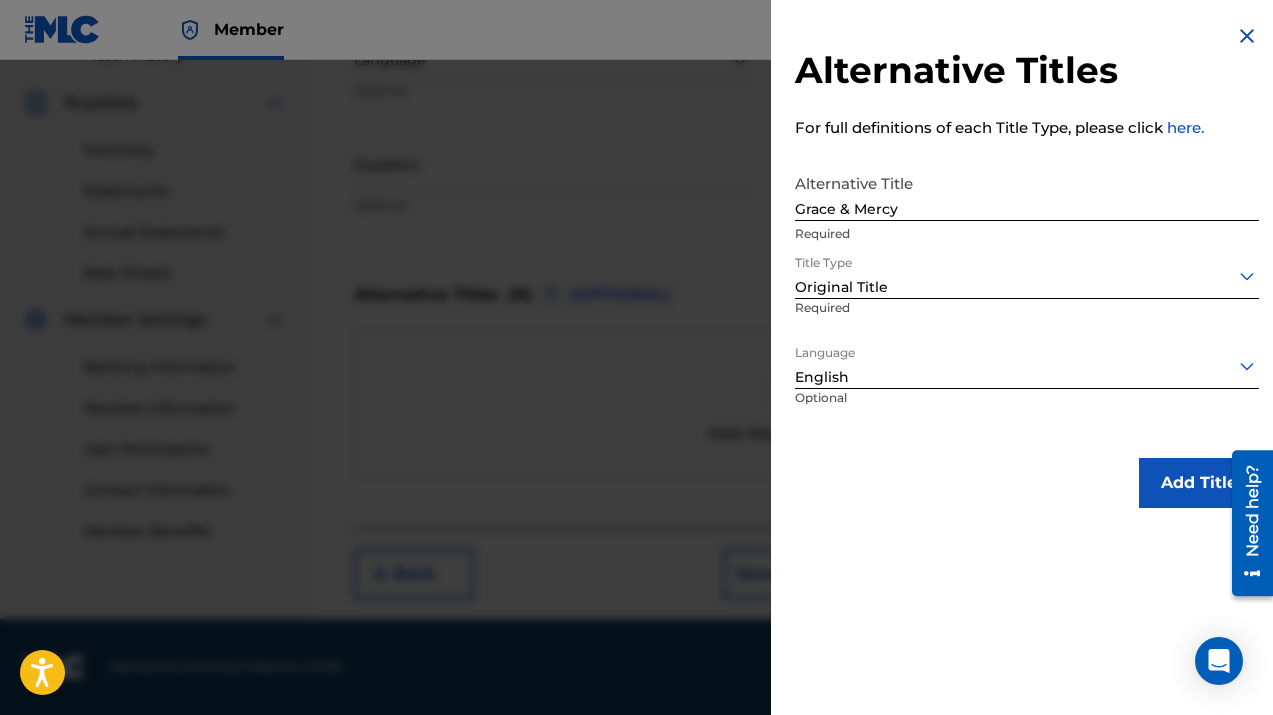 click on "Add Title" at bounding box center [1199, 483] 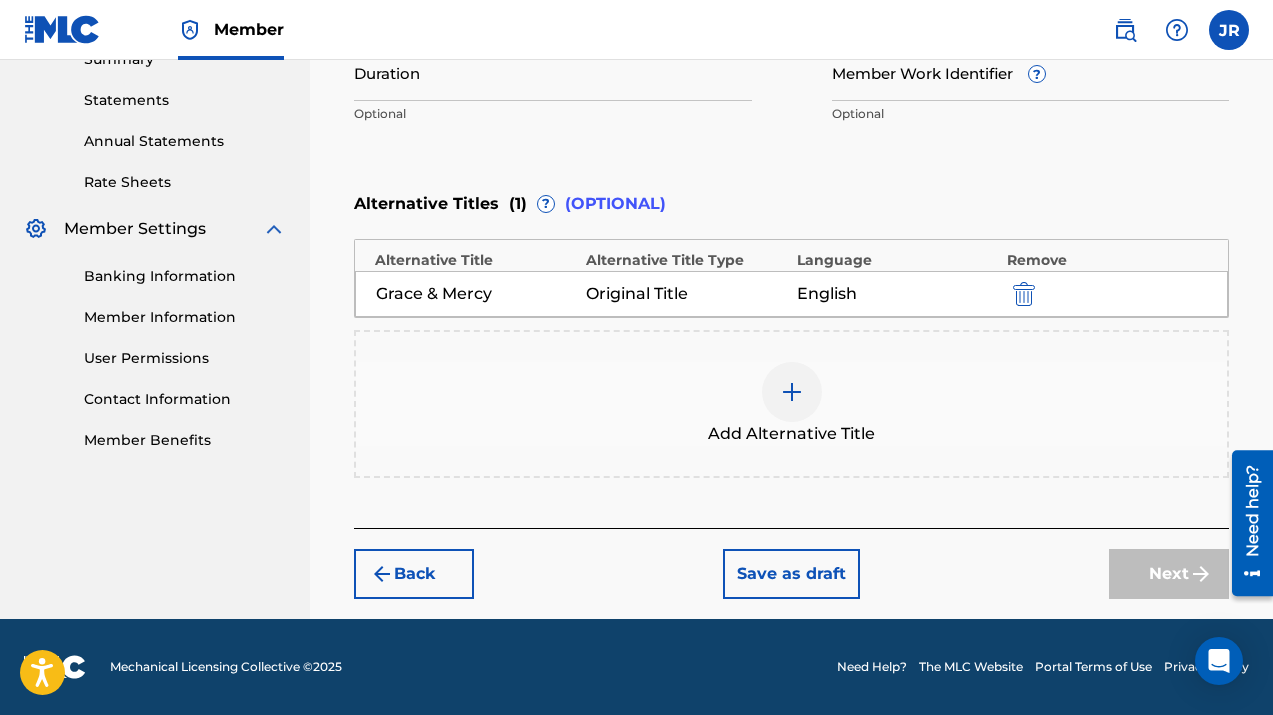 scroll, scrollTop: 635, scrollLeft: 0, axis: vertical 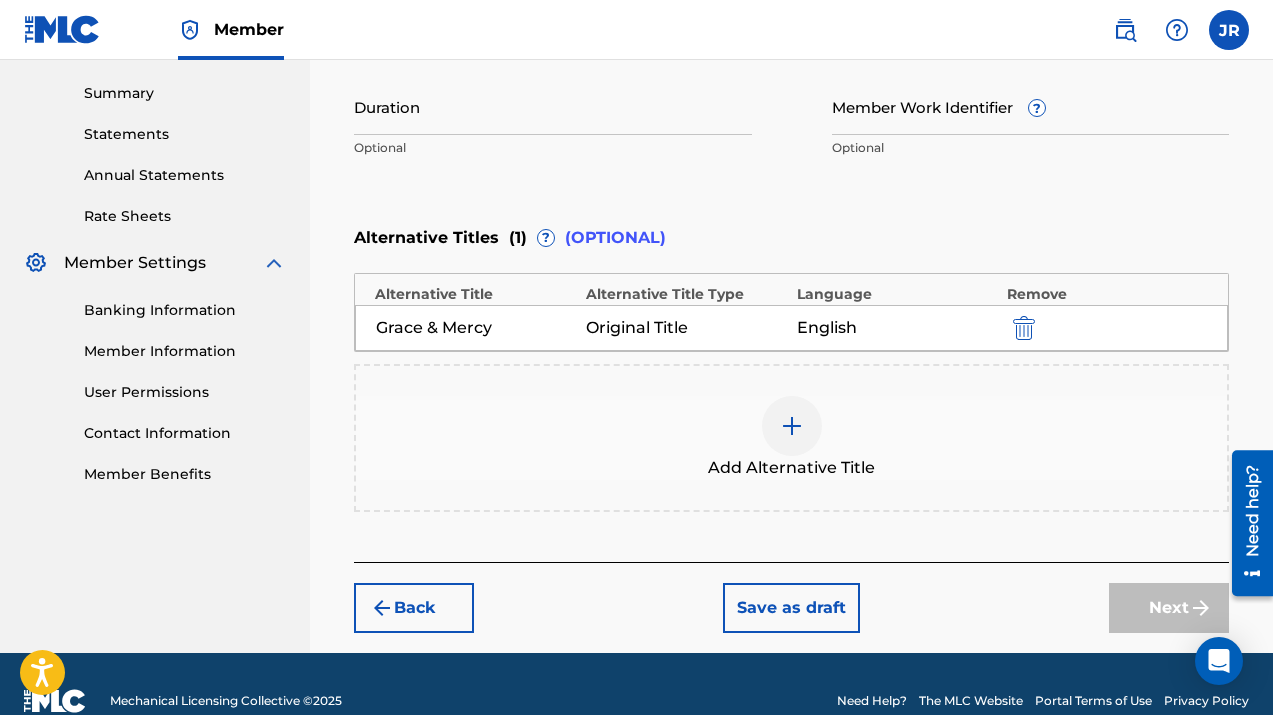 click on "Grace & Mercy" at bounding box center [476, 328] 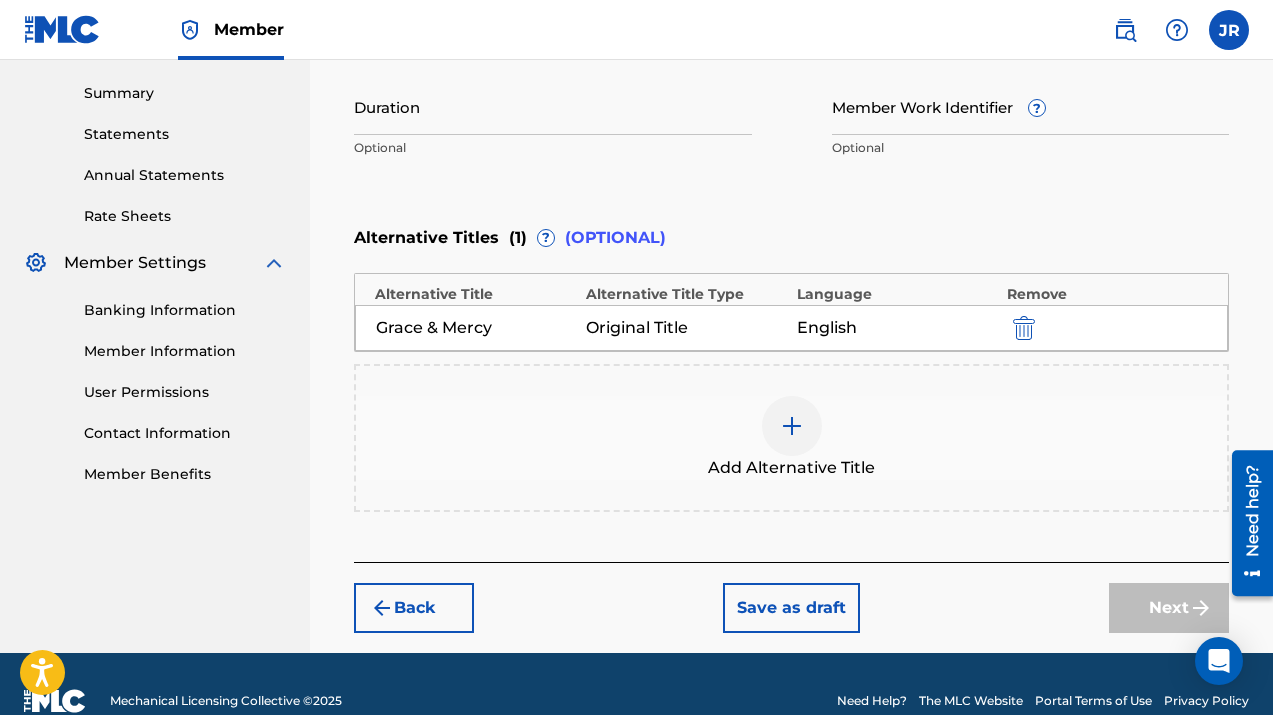 click at bounding box center [1024, 328] 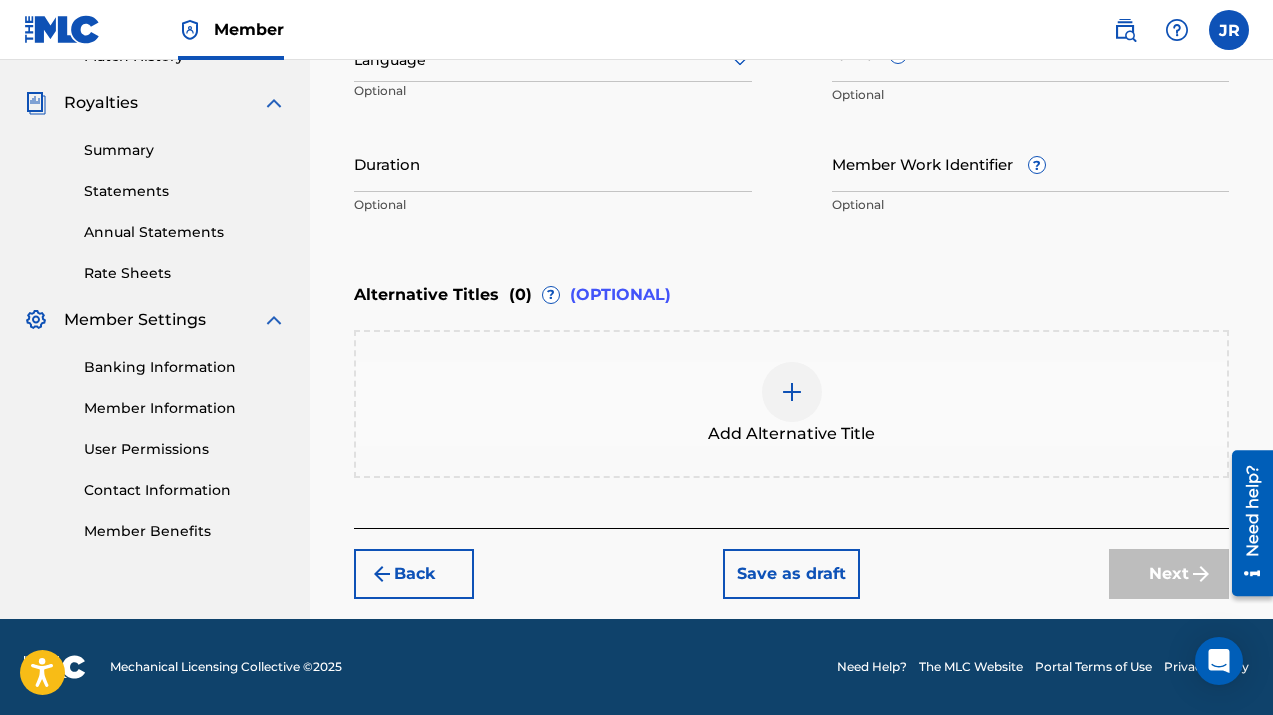click at bounding box center (792, 392) 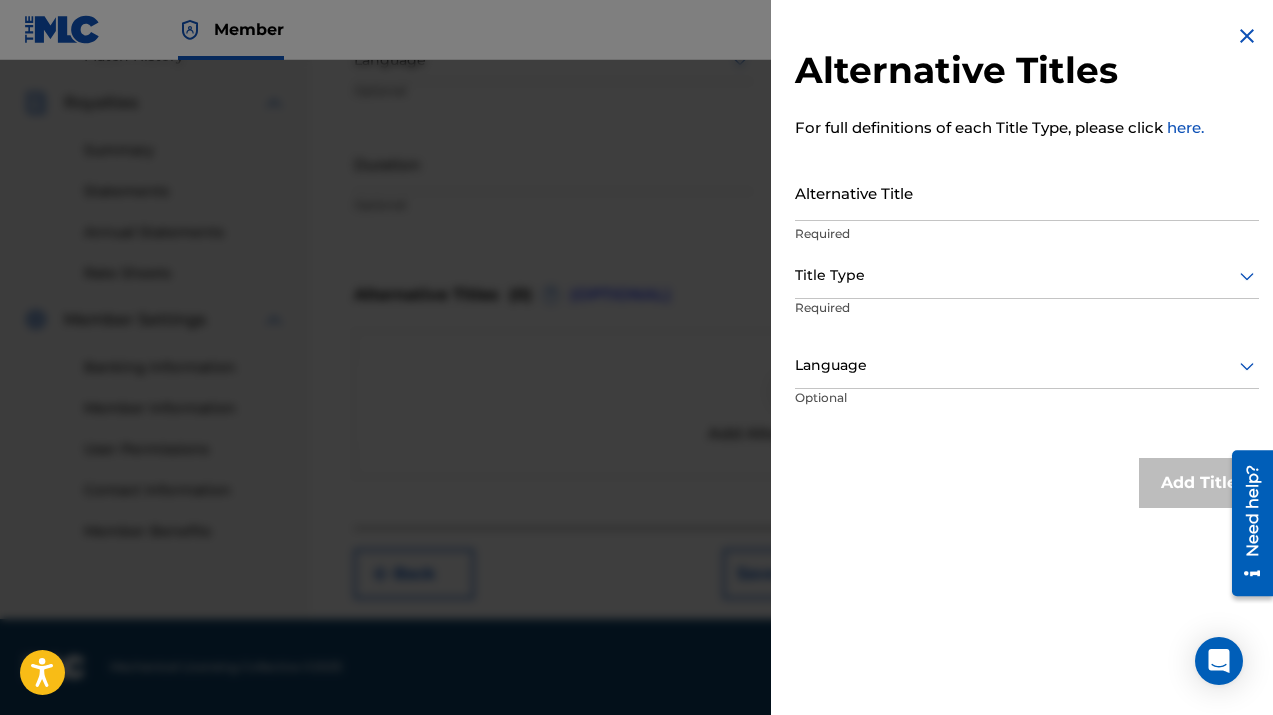 click on "Alternative Title" at bounding box center (1027, 192) 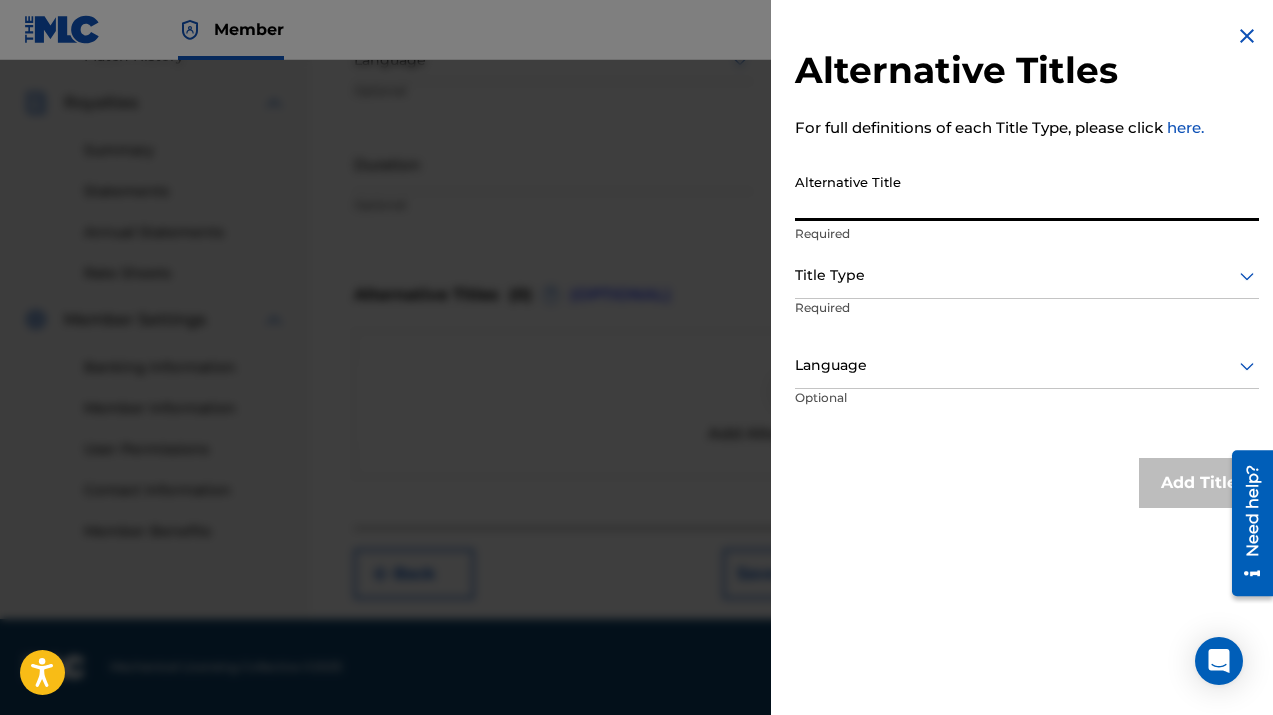 type on "F" 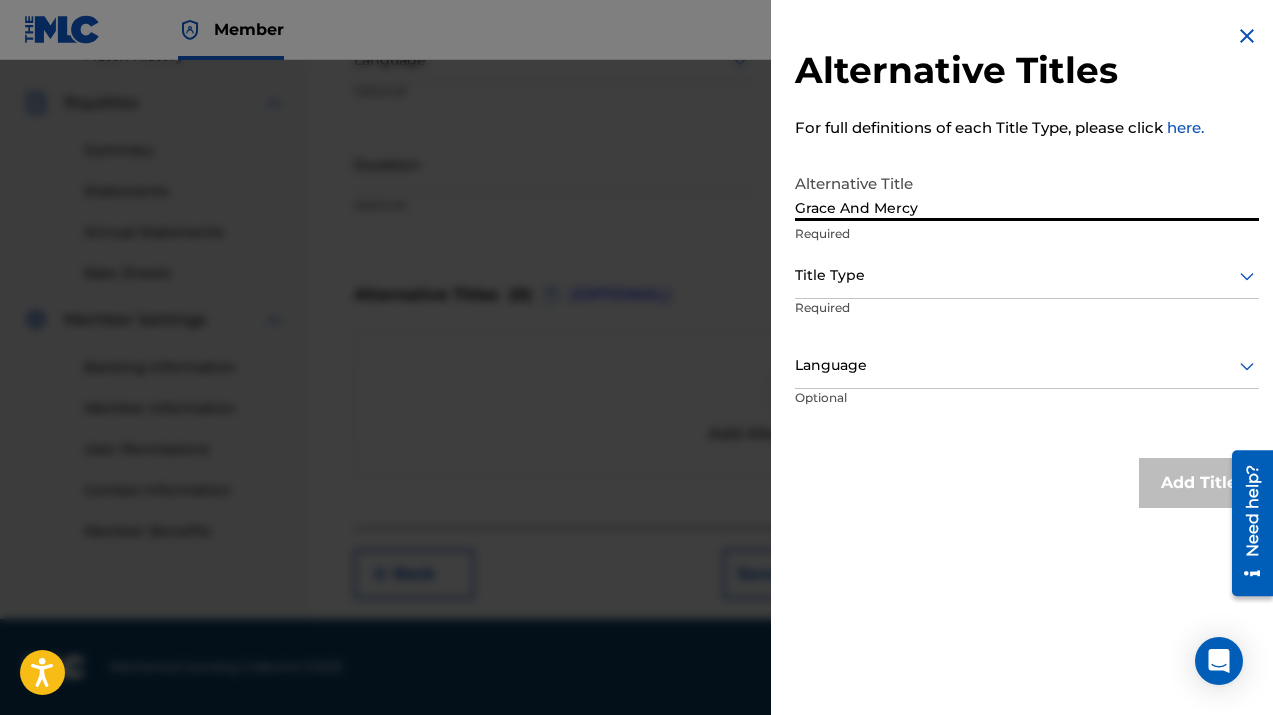 type on "Grace And Mercy" 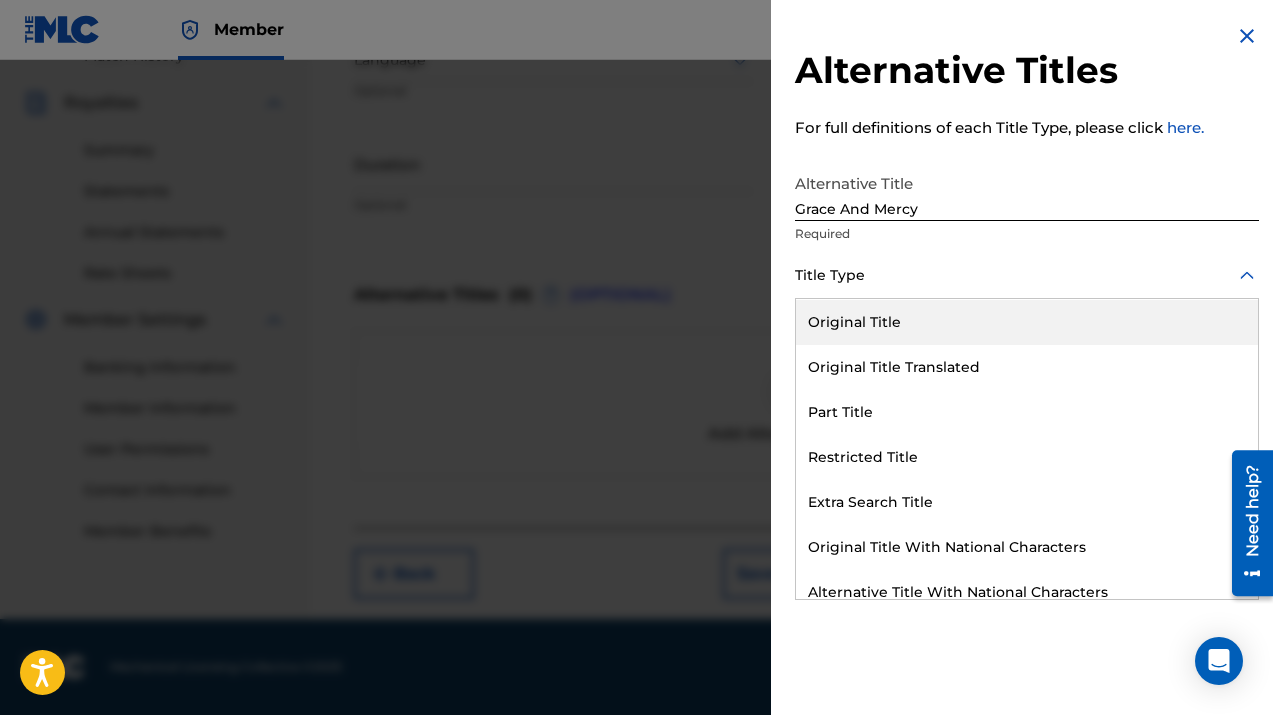 scroll, scrollTop: 195, scrollLeft: 0, axis: vertical 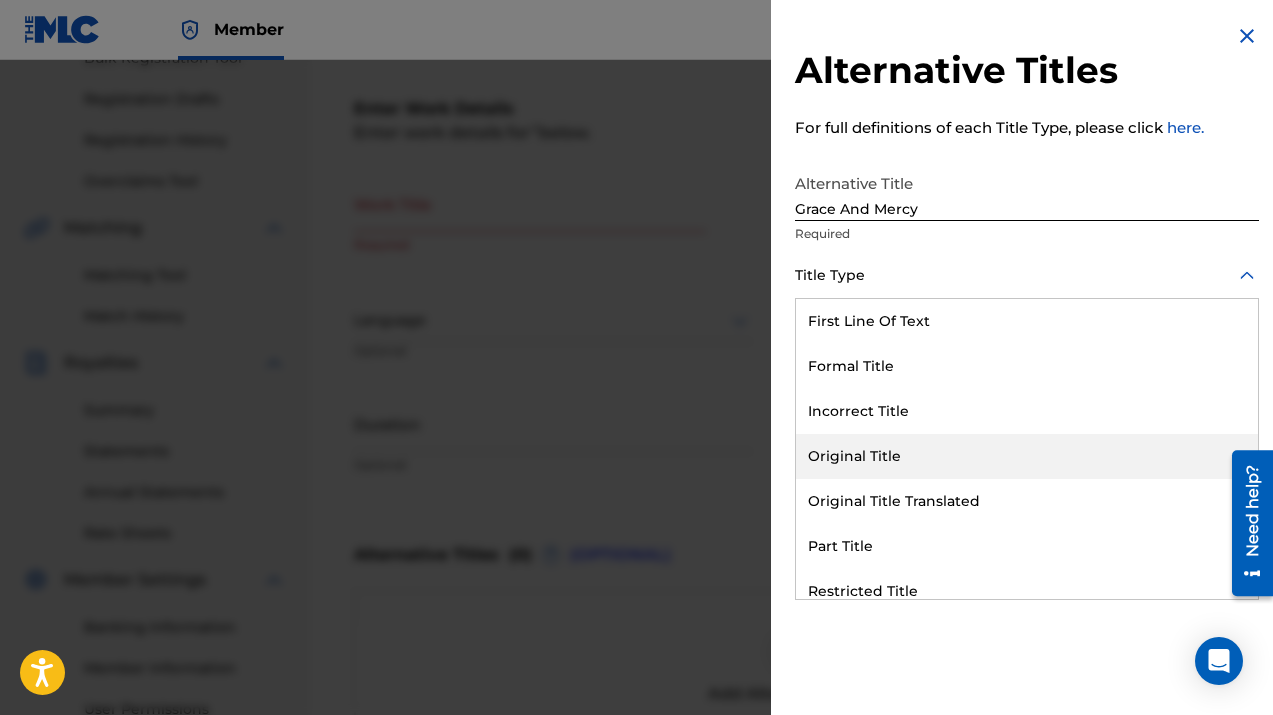 click on "Original Title" at bounding box center (1027, 456) 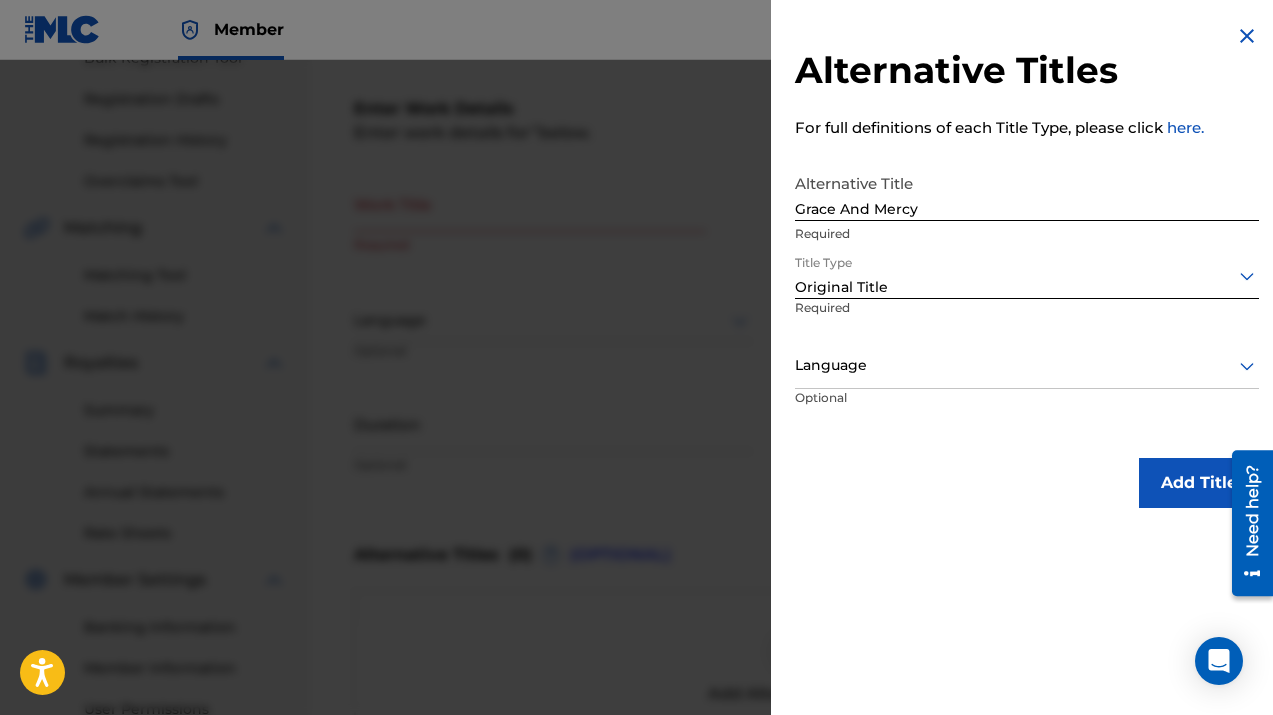 click on "Add Title" at bounding box center [1199, 483] 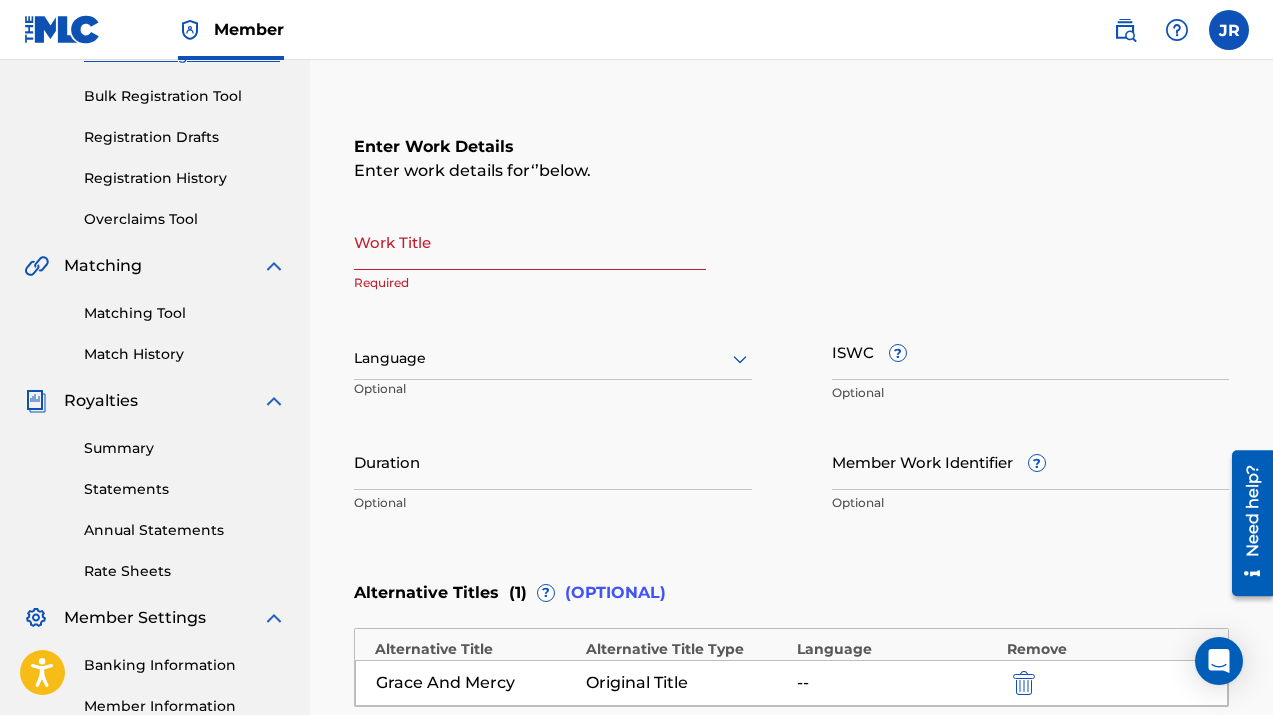 scroll, scrollTop: 261, scrollLeft: 0, axis: vertical 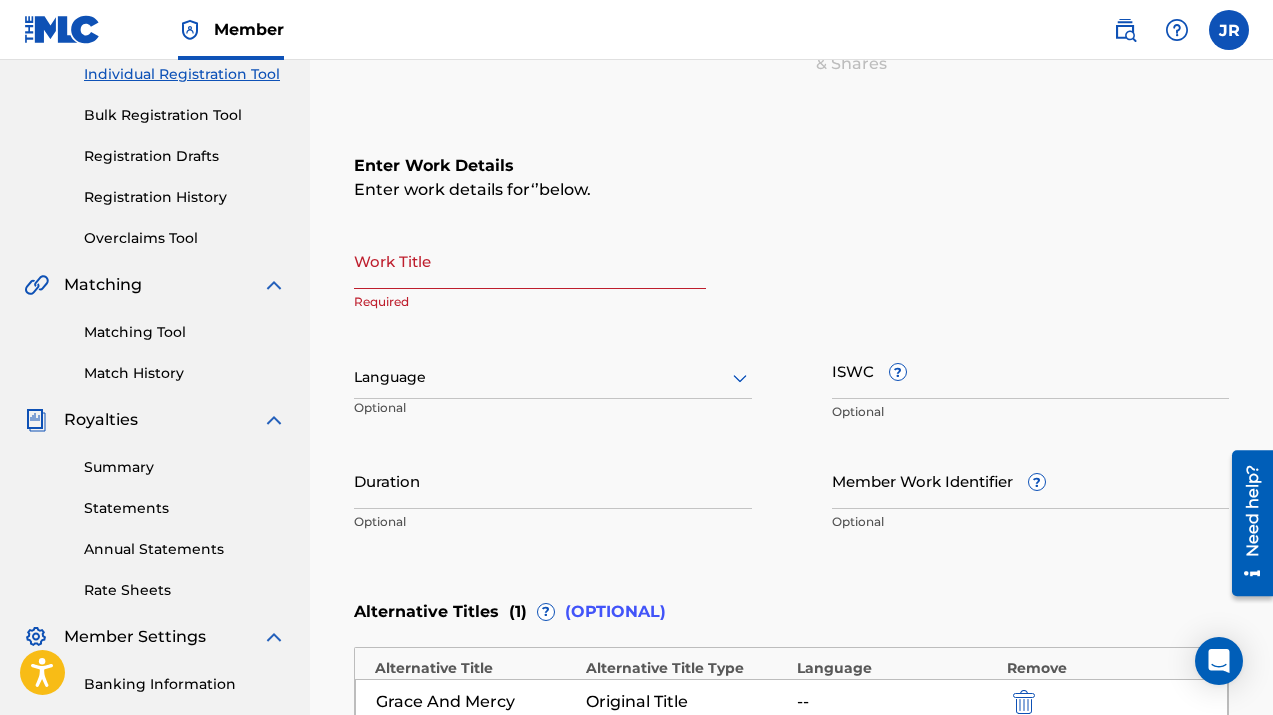 click on "Work Title" at bounding box center (530, 260) 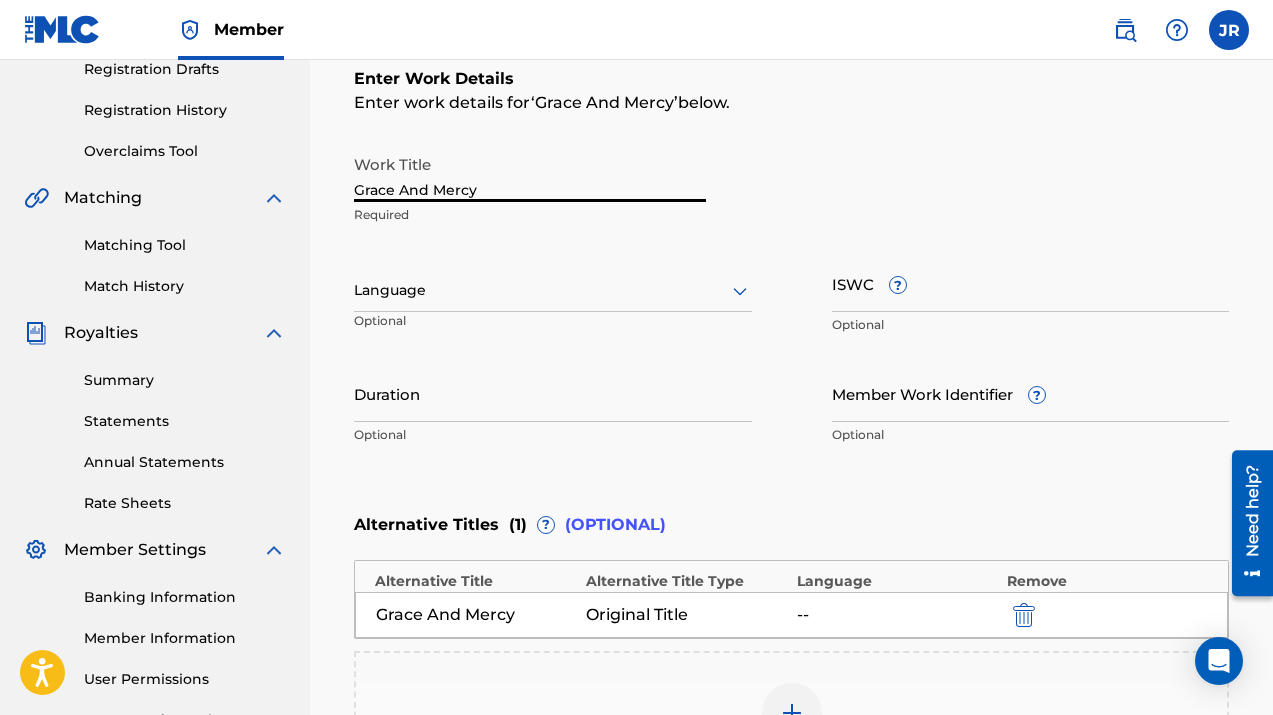 scroll, scrollTop: 352, scrollLeft: 0, axis: vertical 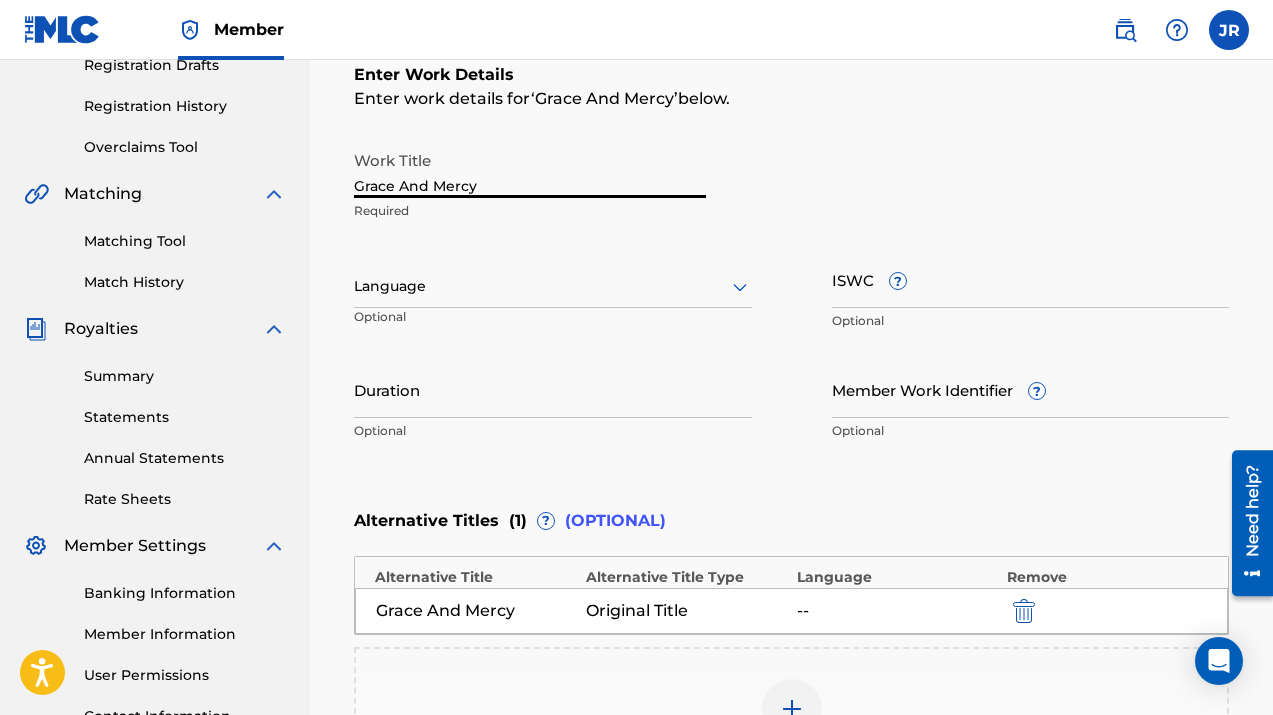 type on "Grace And Mercy" 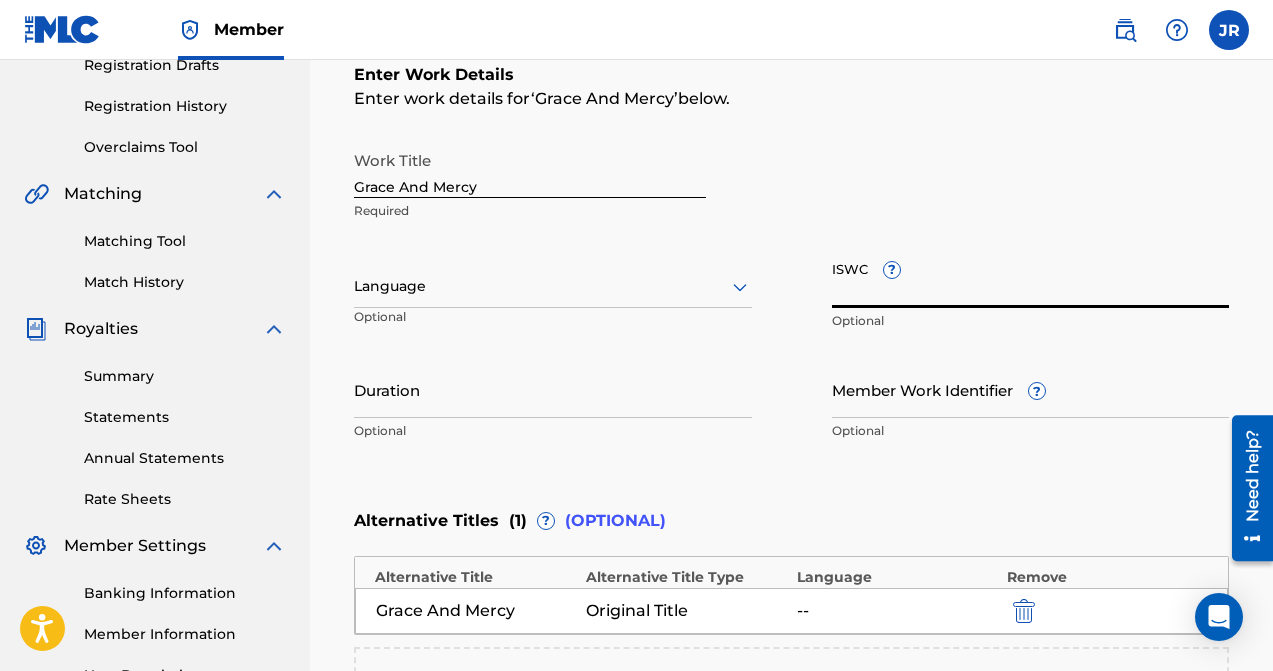 paste on "T-930.029.860-6" 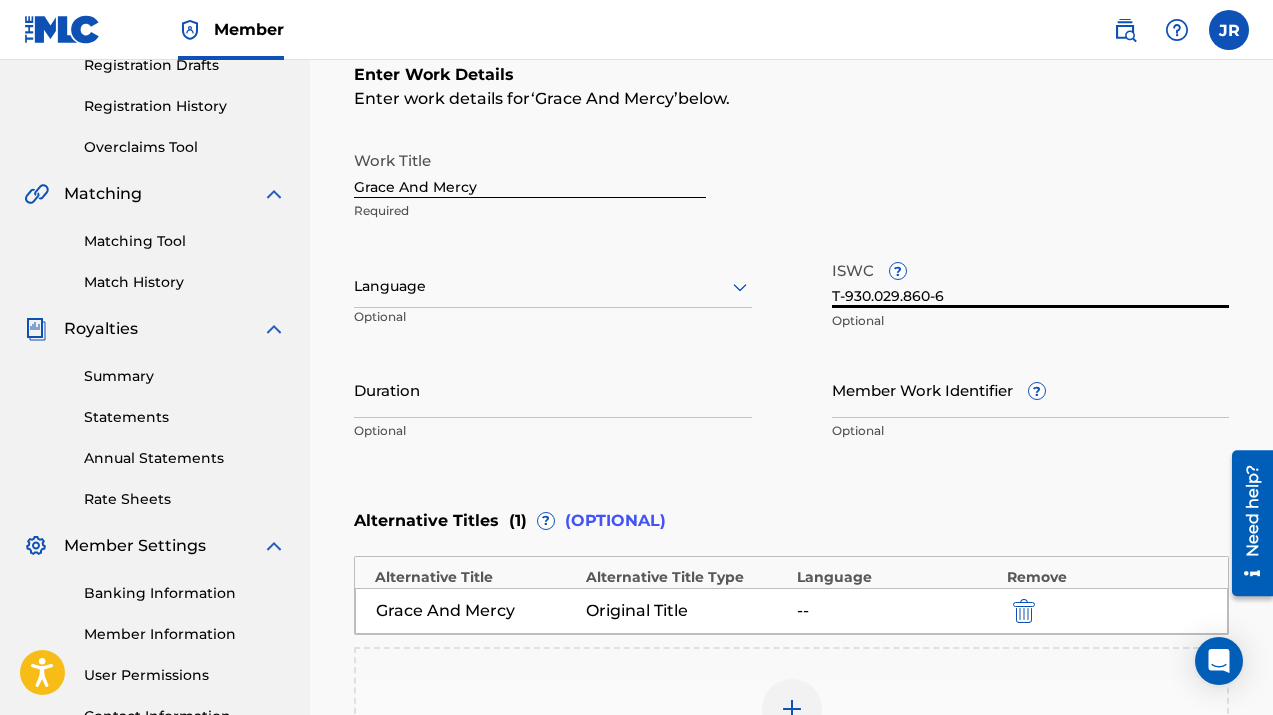 scroll, scrollTop: 369, scrollLeft: 0, axis: vertical 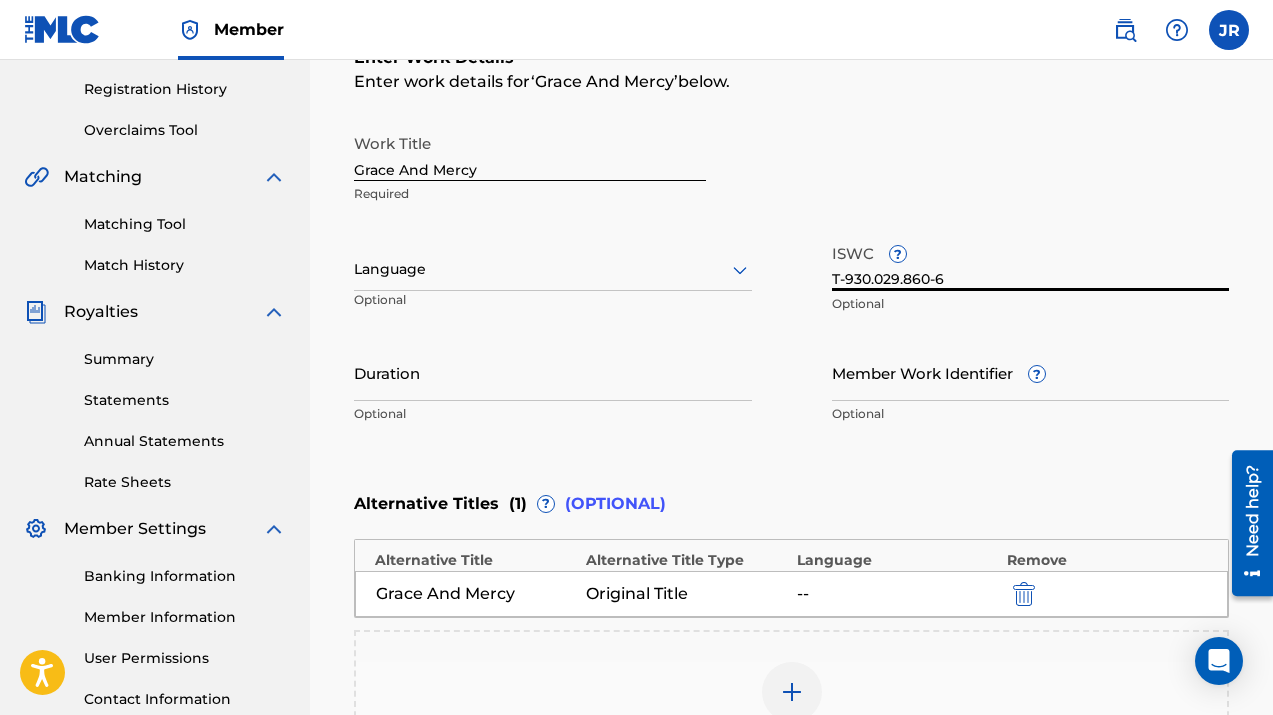 type on "T-930.029.860-6" 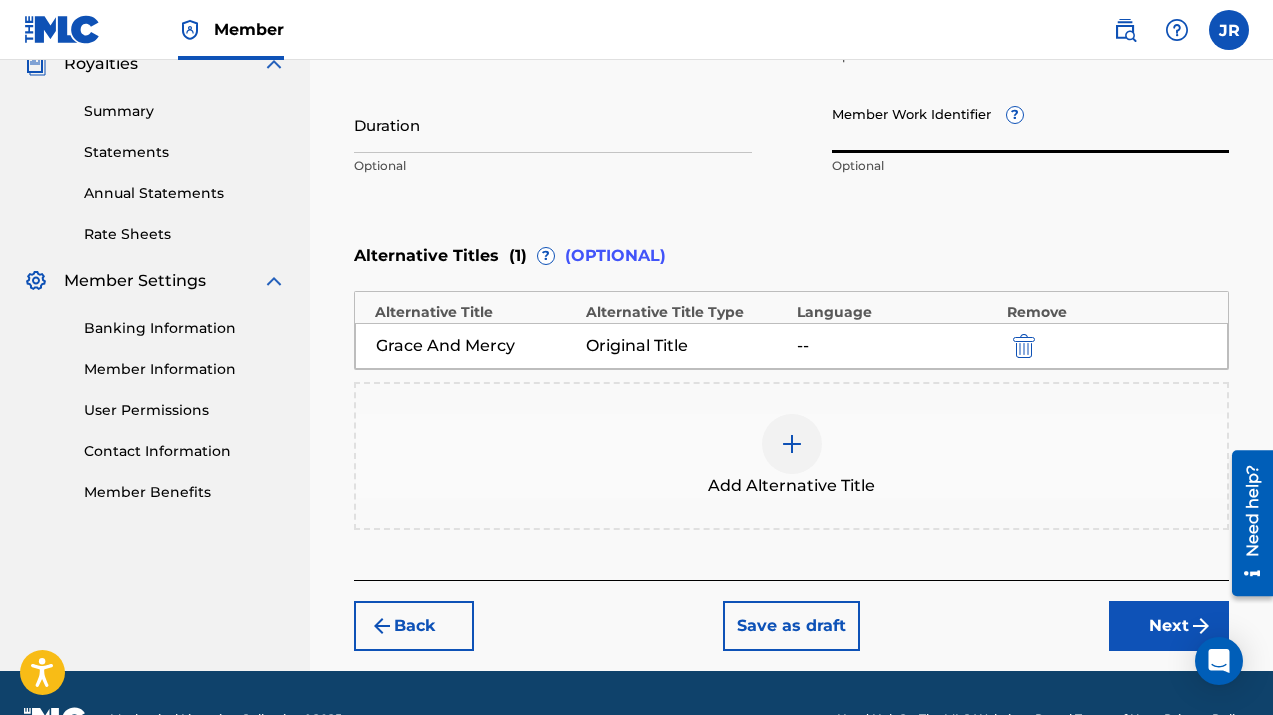 scroll, scrollTop: 641, scrollLeft: 0, axis: vertical 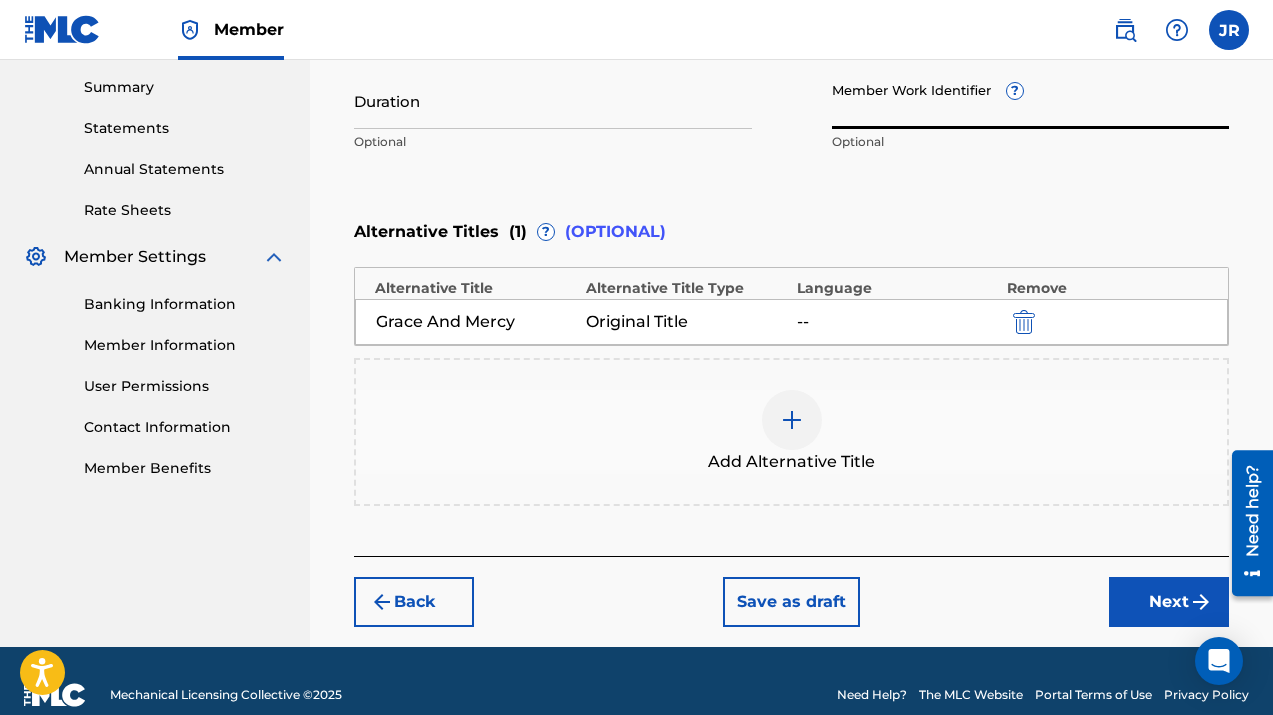 click on "Next" at bounding box center (1169, 602) 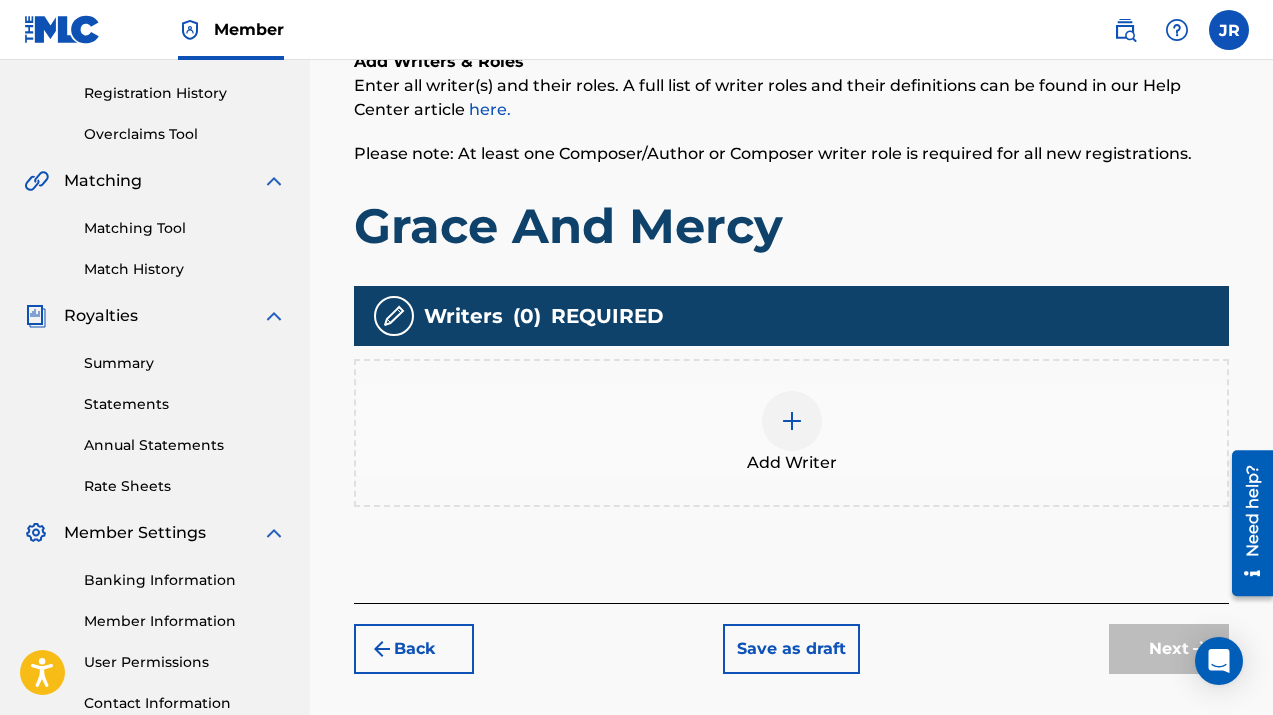 scroll, scrollTop: 371, scrollLeft: 0, axis: vertical 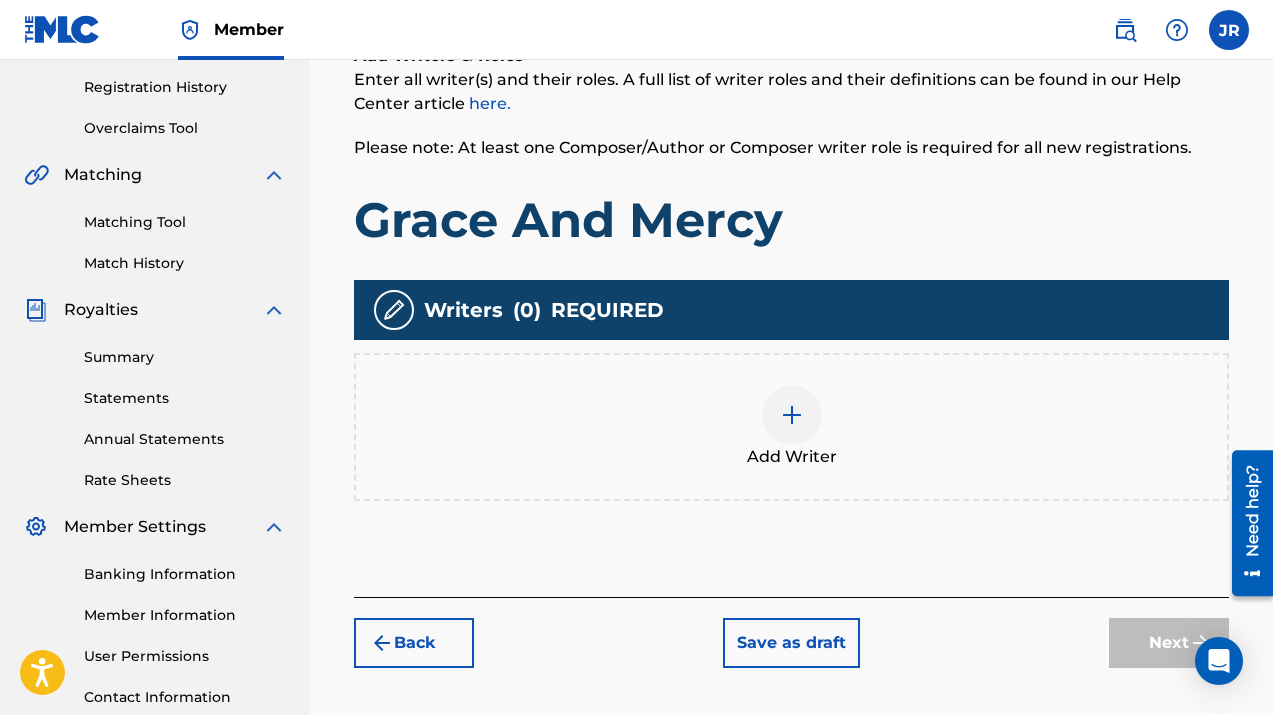 click at bounding box center [792, 415] 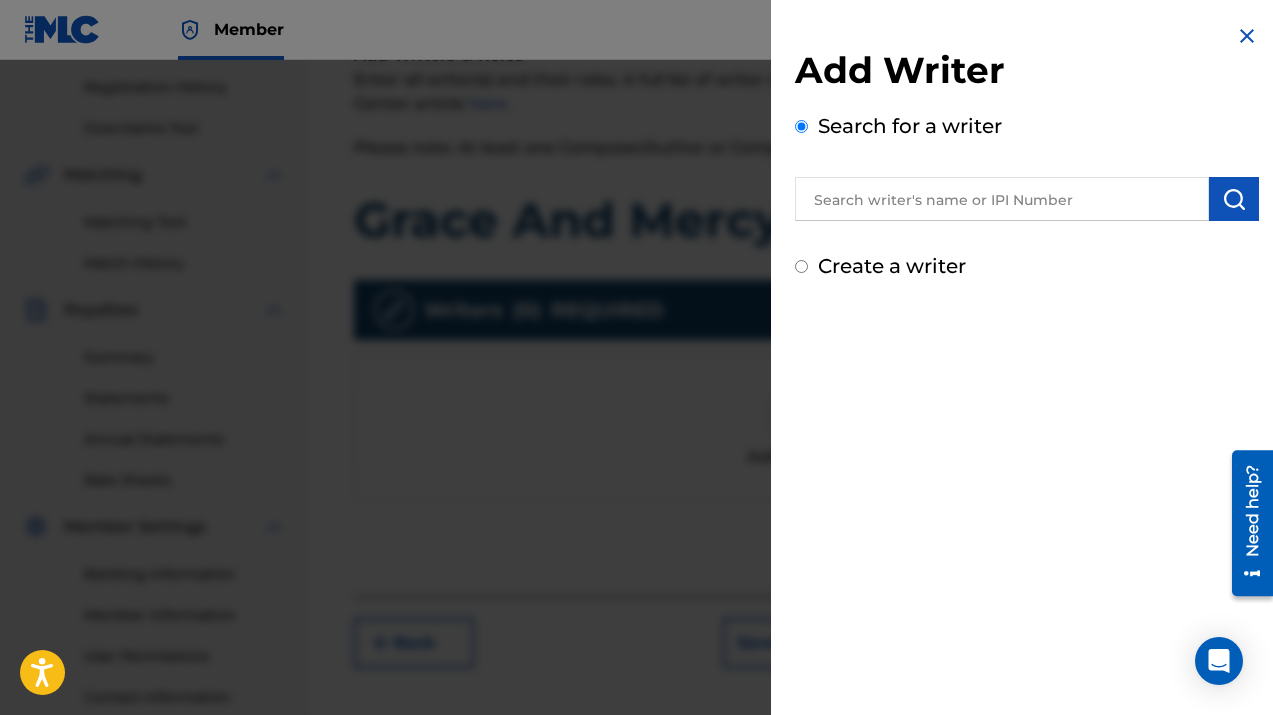 click at bounding box center (1002, 199) 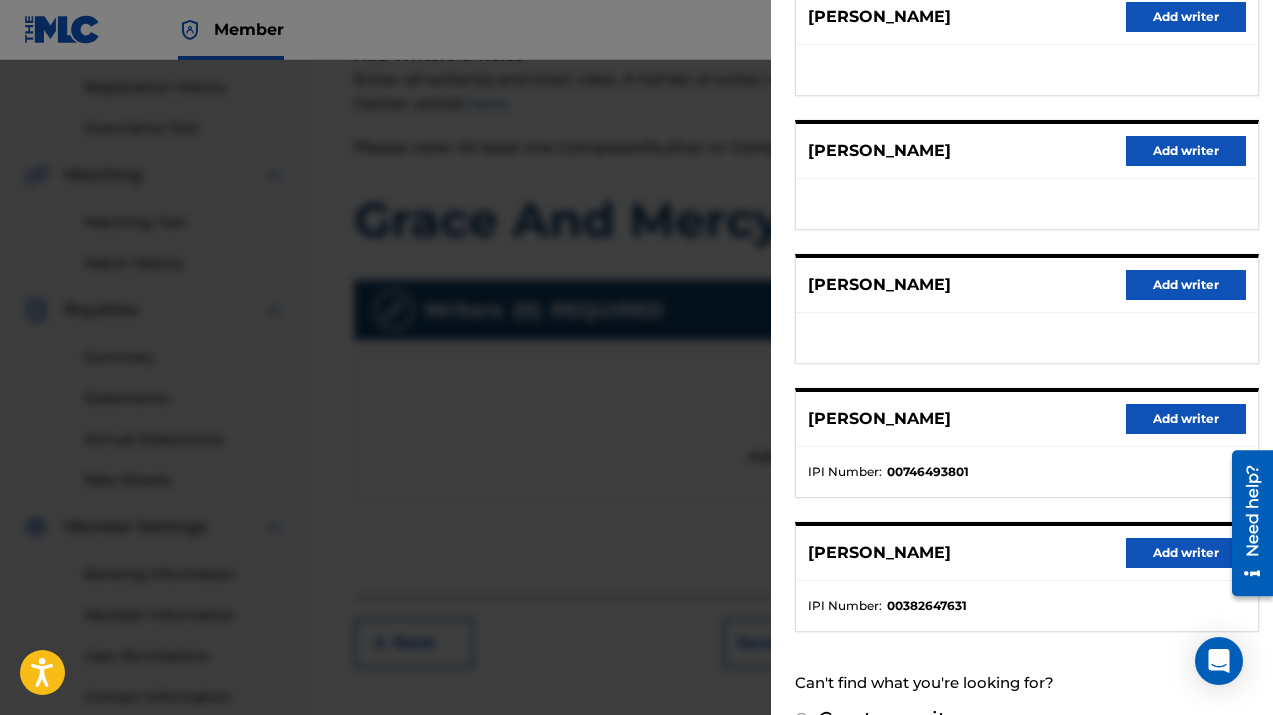 scroll, scrollTop: 327, scrollLeft: 0, axis: vertical 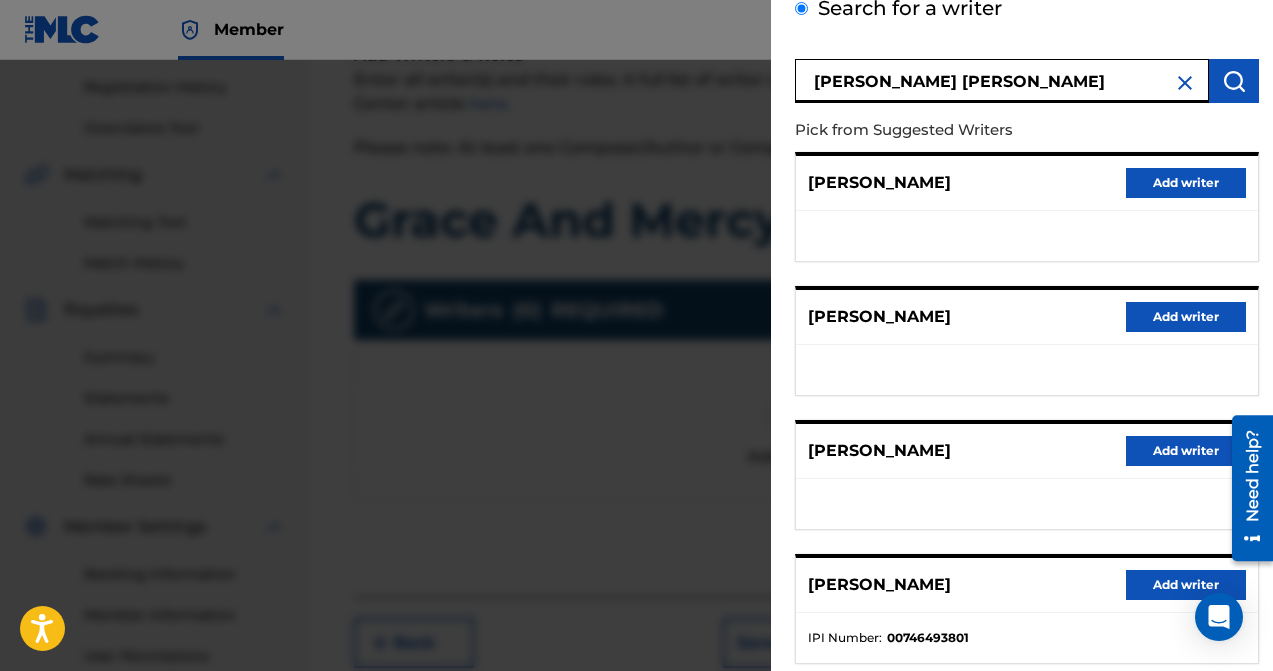 paste on "00717115563" 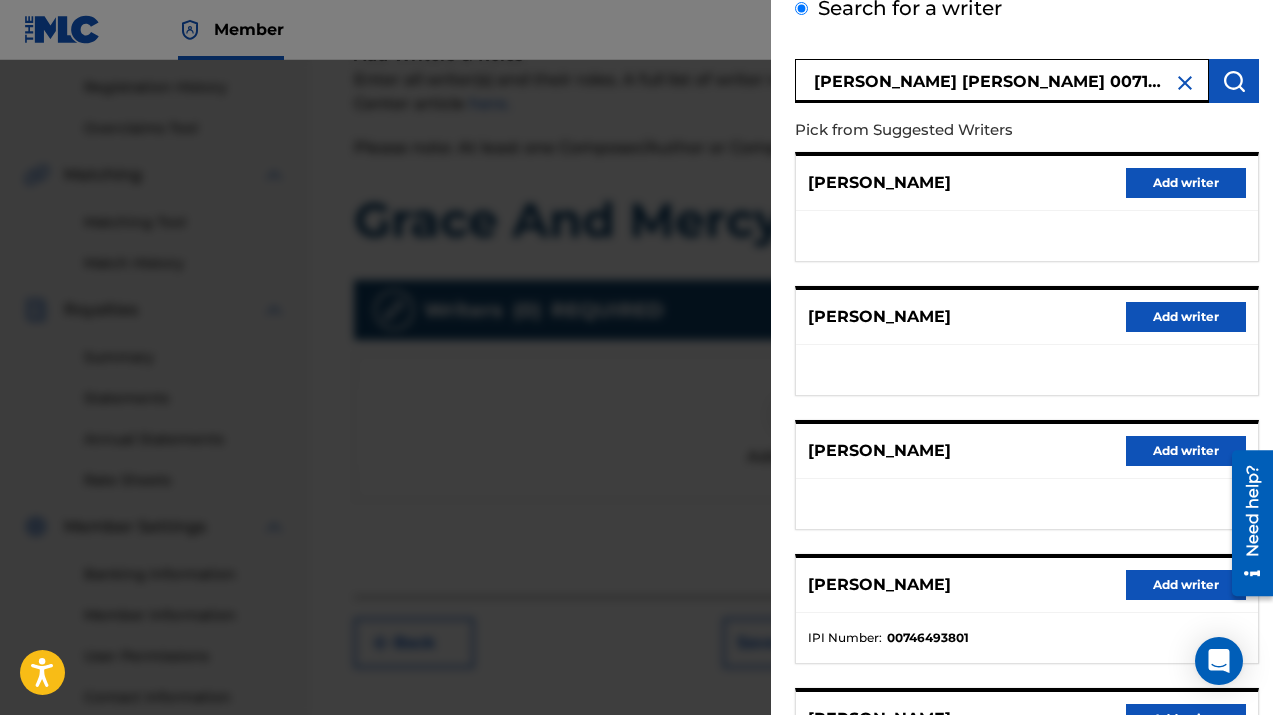 scroll, scrollTop: 0, scrollLeft: 0, axis: both 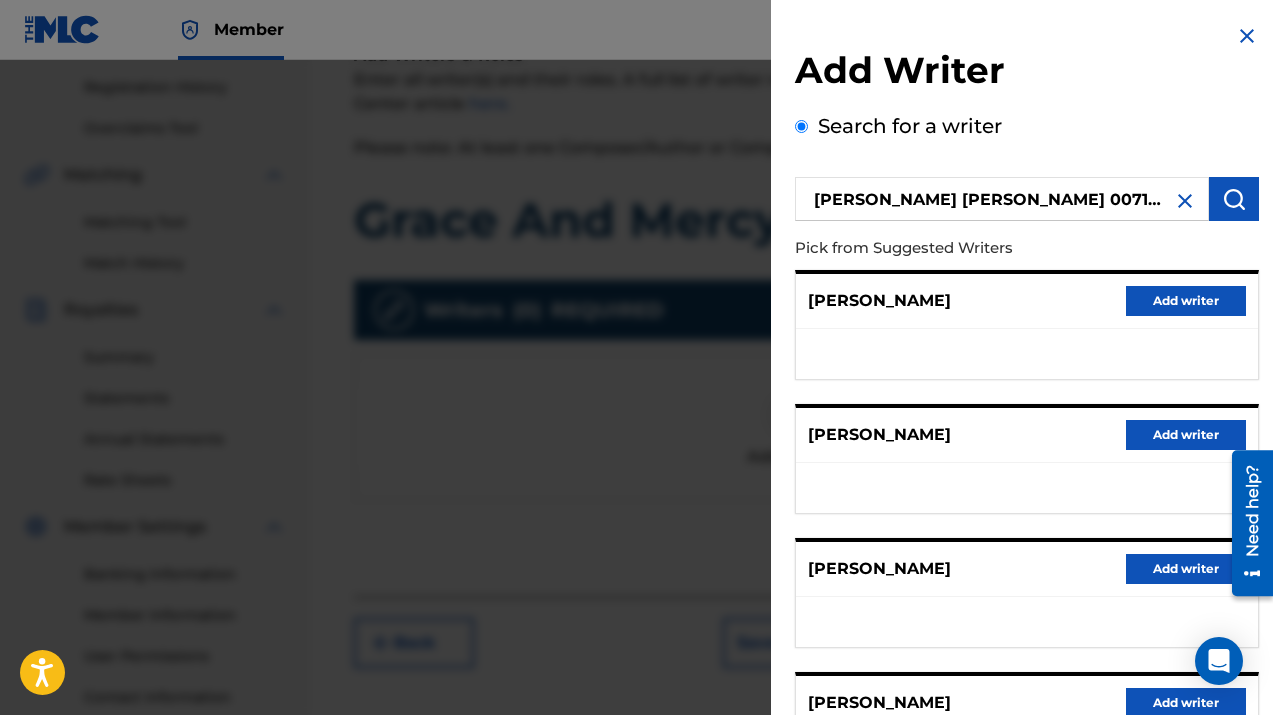 click at bounding box center (1234, 199) 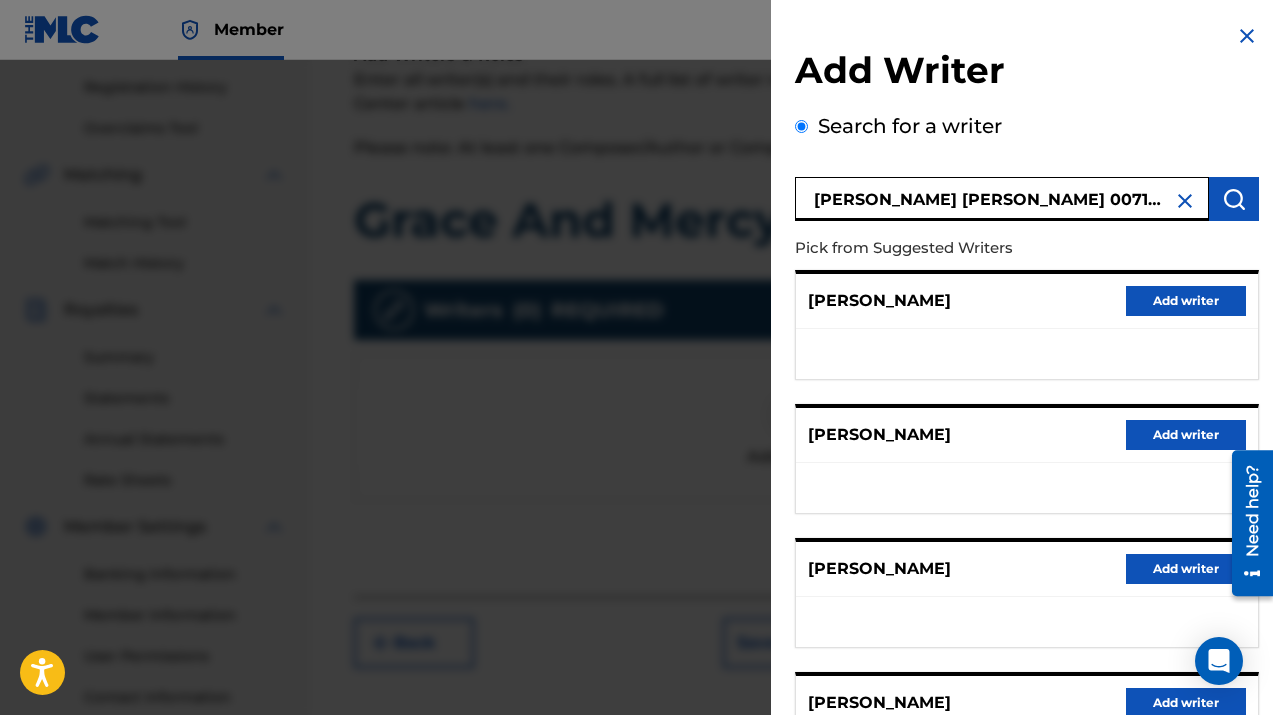 drag, startPoint x: 1120, startPoint y: 204, endPoint x: 994, endPoint y: 196, distance: 126.253716 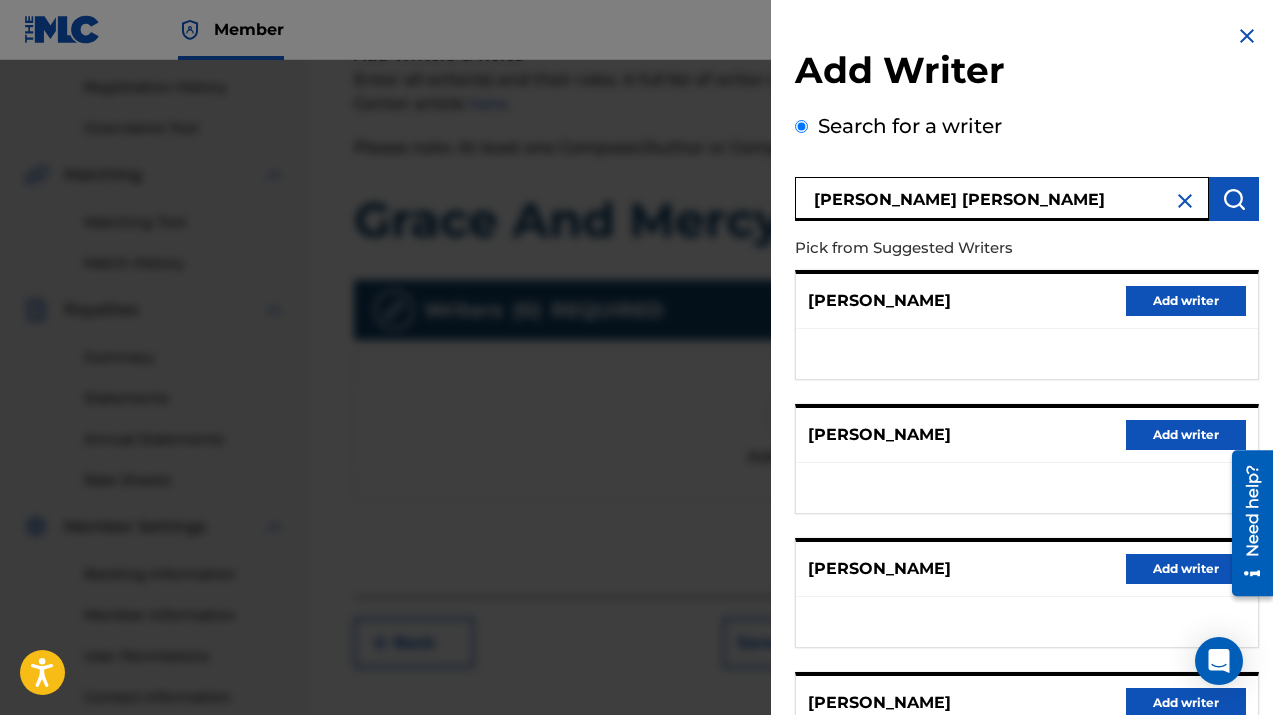 scroll, scrollTop: 327, scrollLeft: 0, axis: vertical 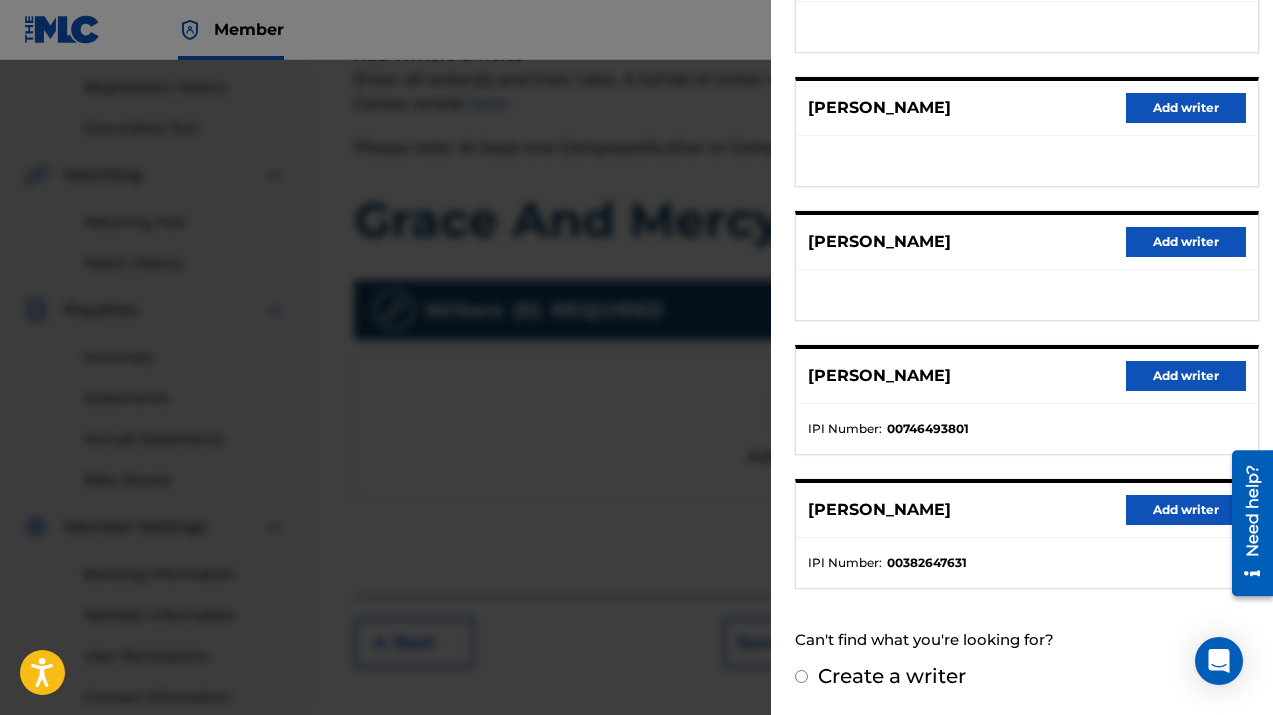 type on "[PERSON_NAME] [PERSON_NAME]" 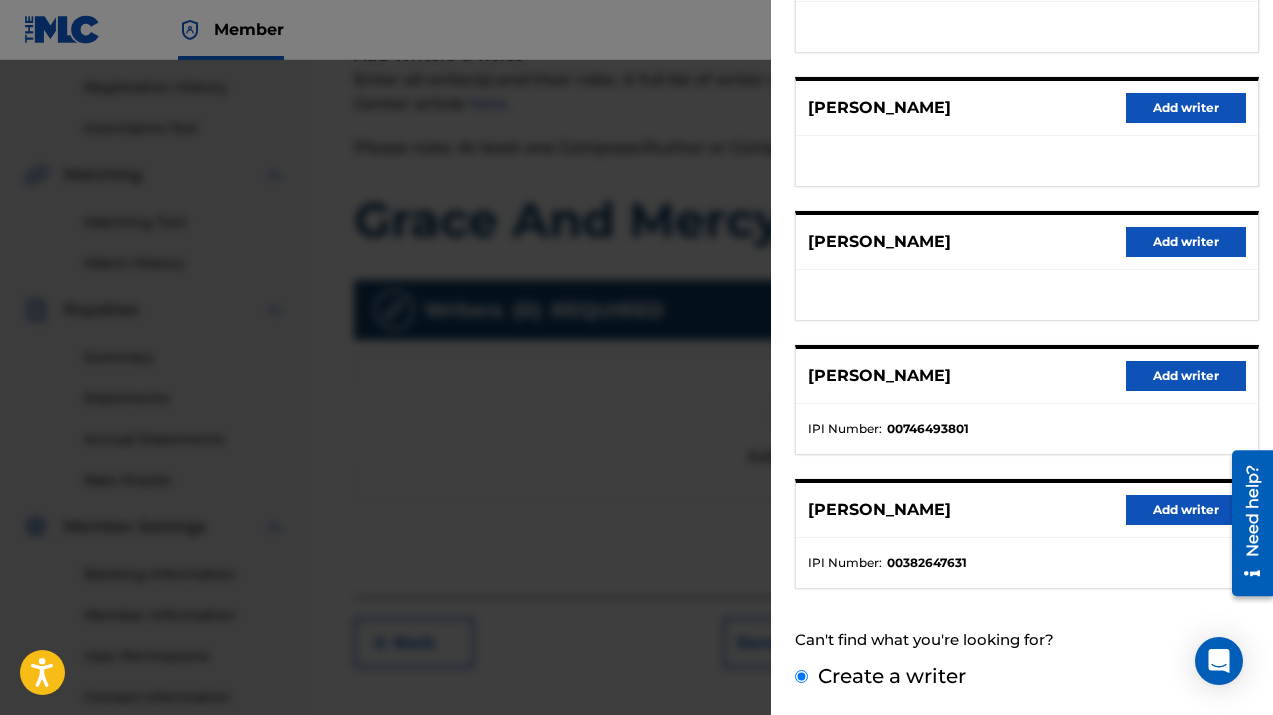 scroll, scrollTop: 151, scrollLeft: 0, axis: vertical 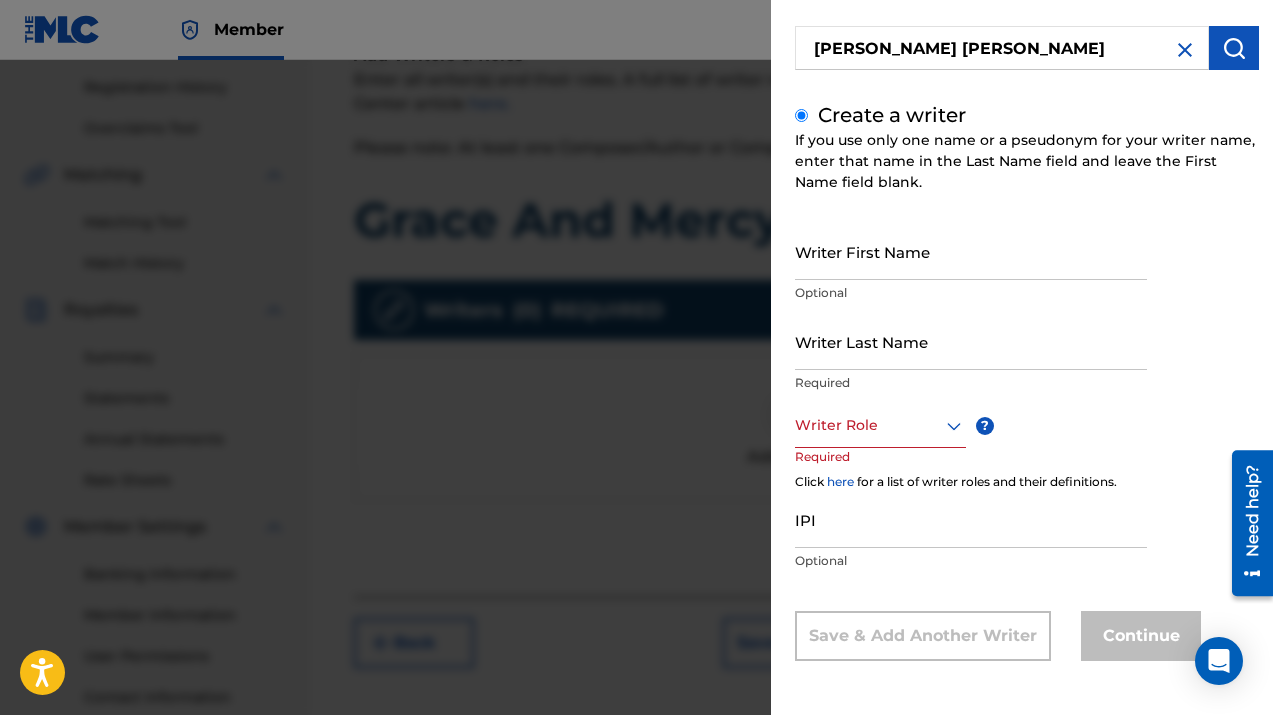 click on "Writer First Name" at bounding box center (971, 251) 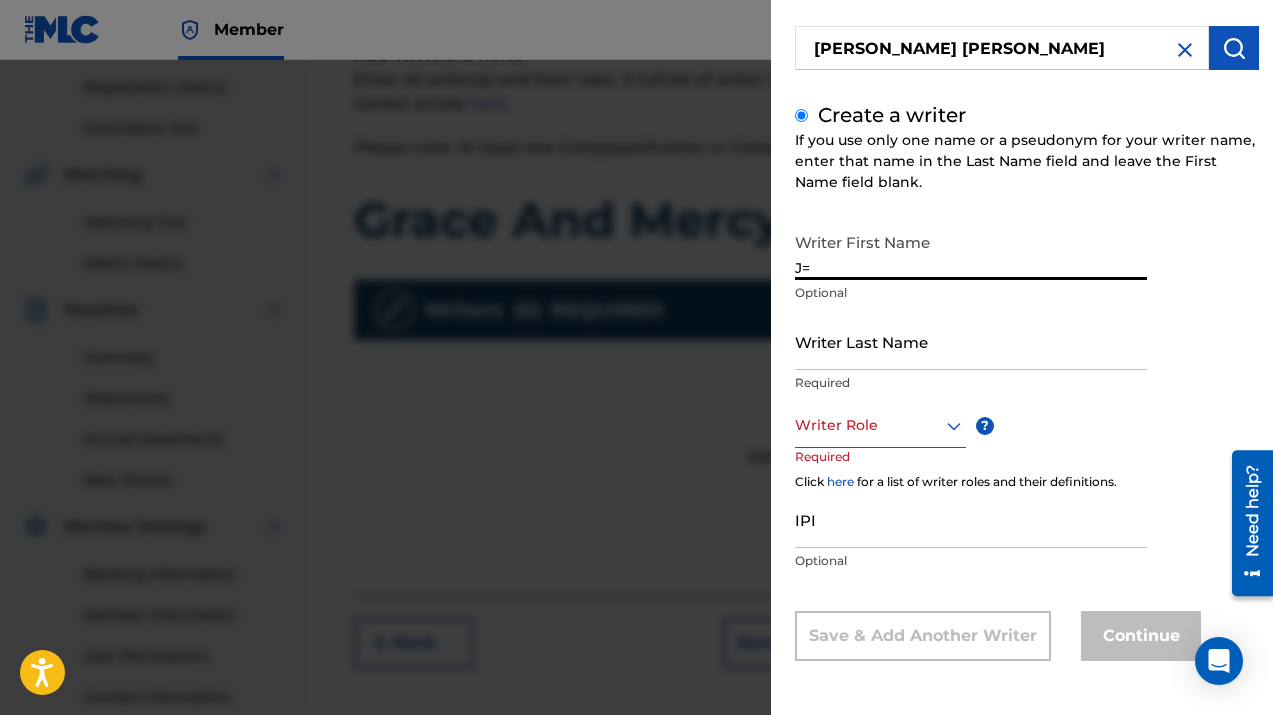 type on "J" 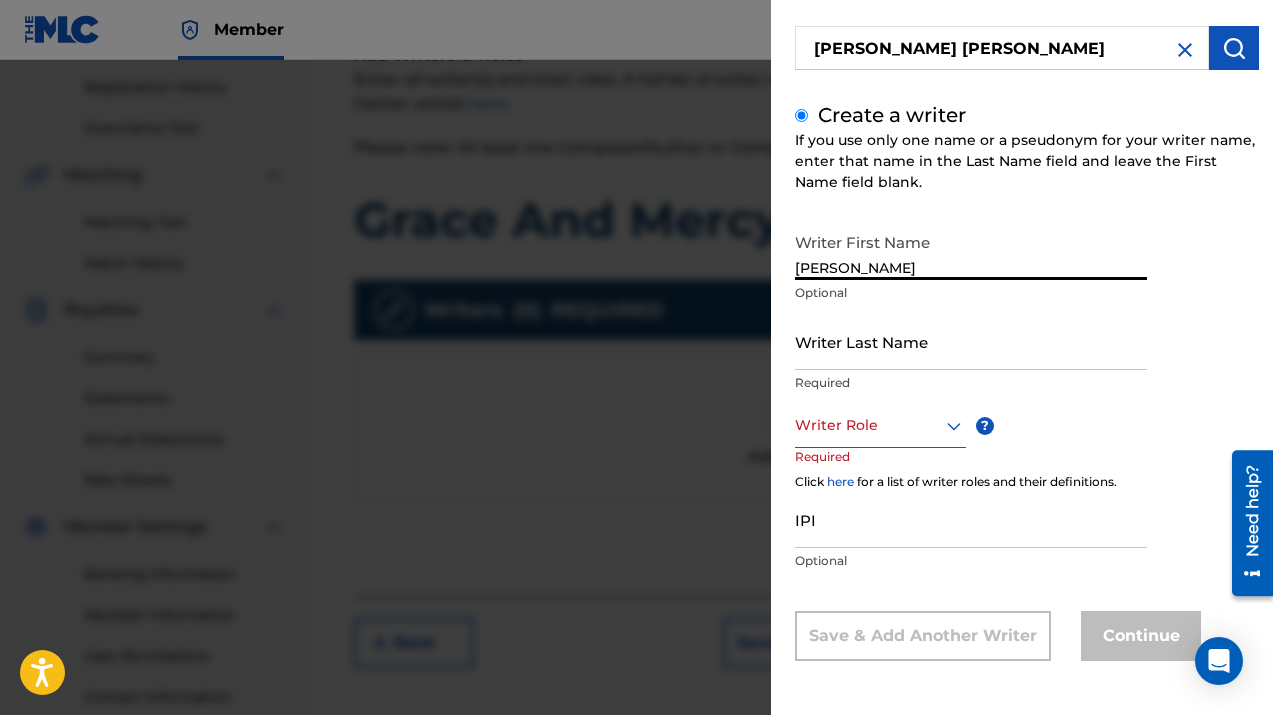 type on "[PERSON_NAME]" 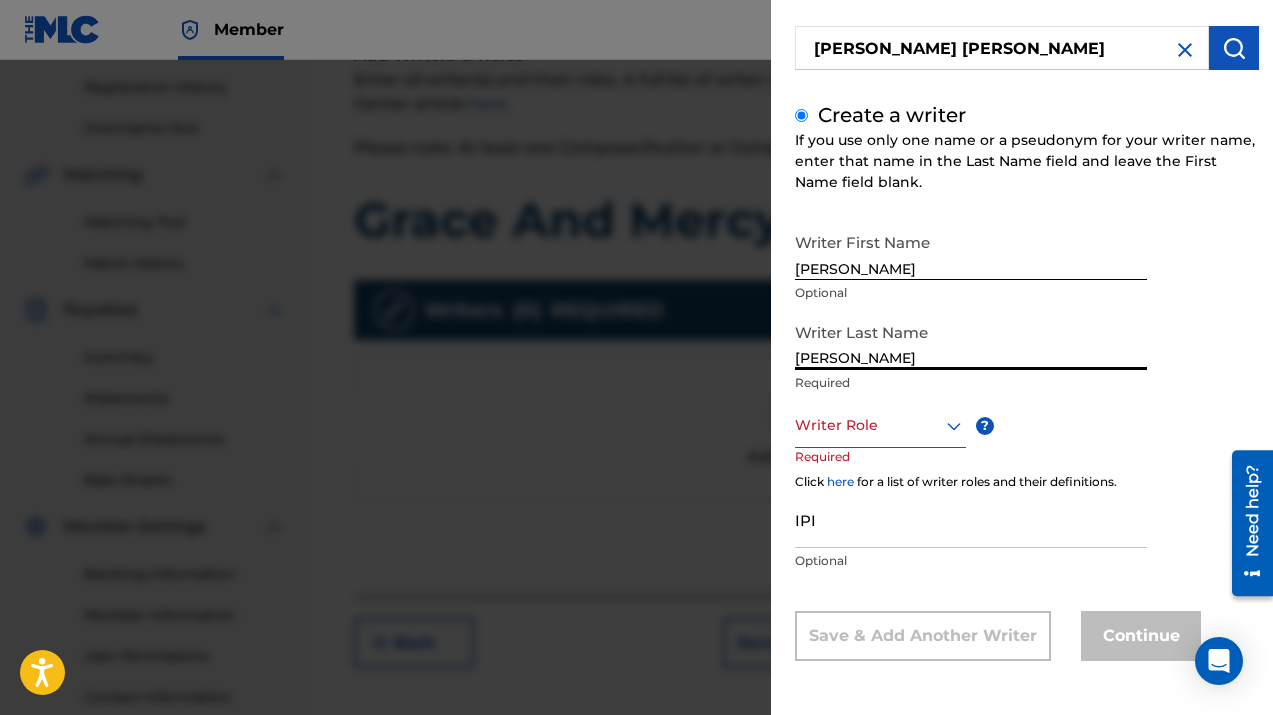 type on "[PERSON_NAME]" 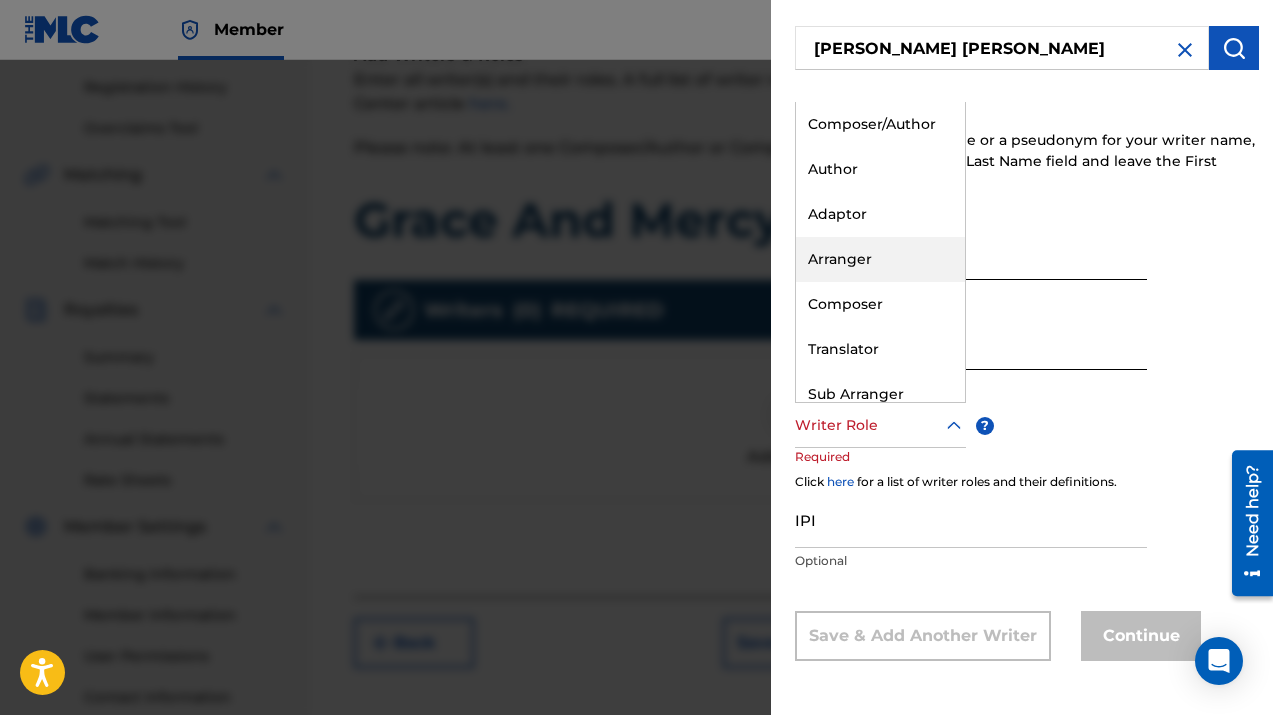 scroll, scrollTop: 60, scrollLeft: 0, axis: vertical 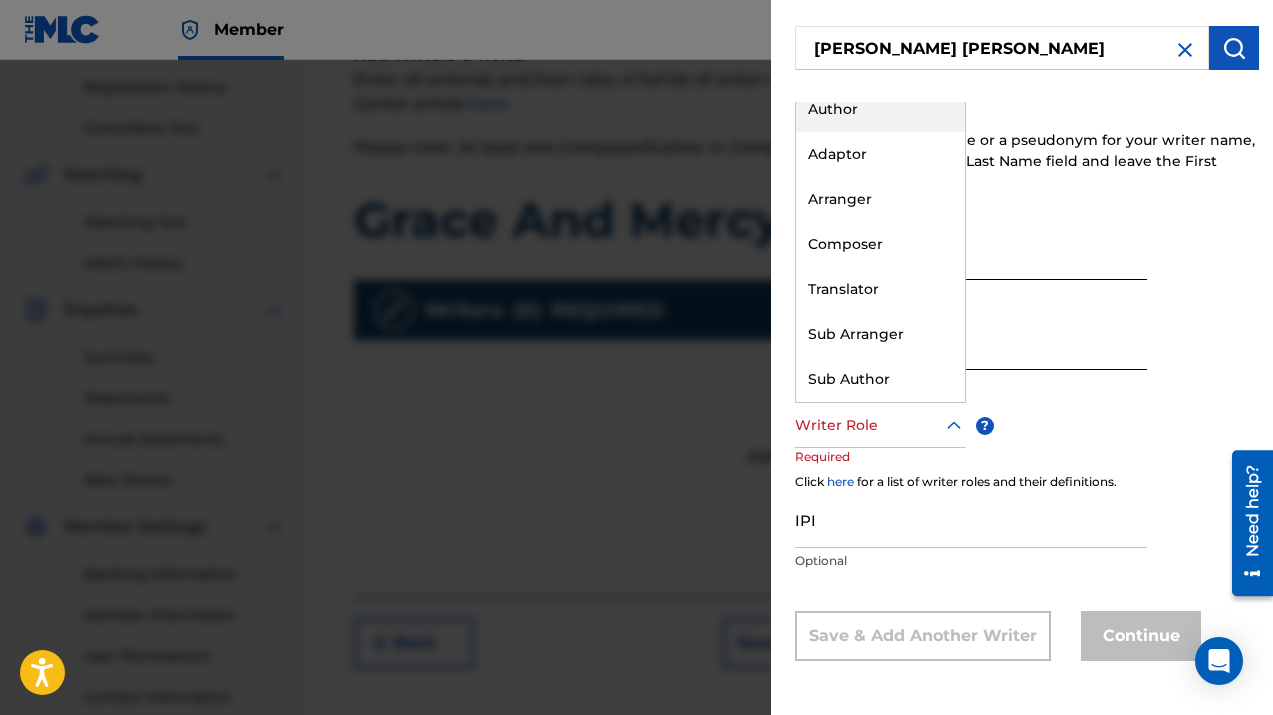 click on "Author" at bounding box center [880, 109] 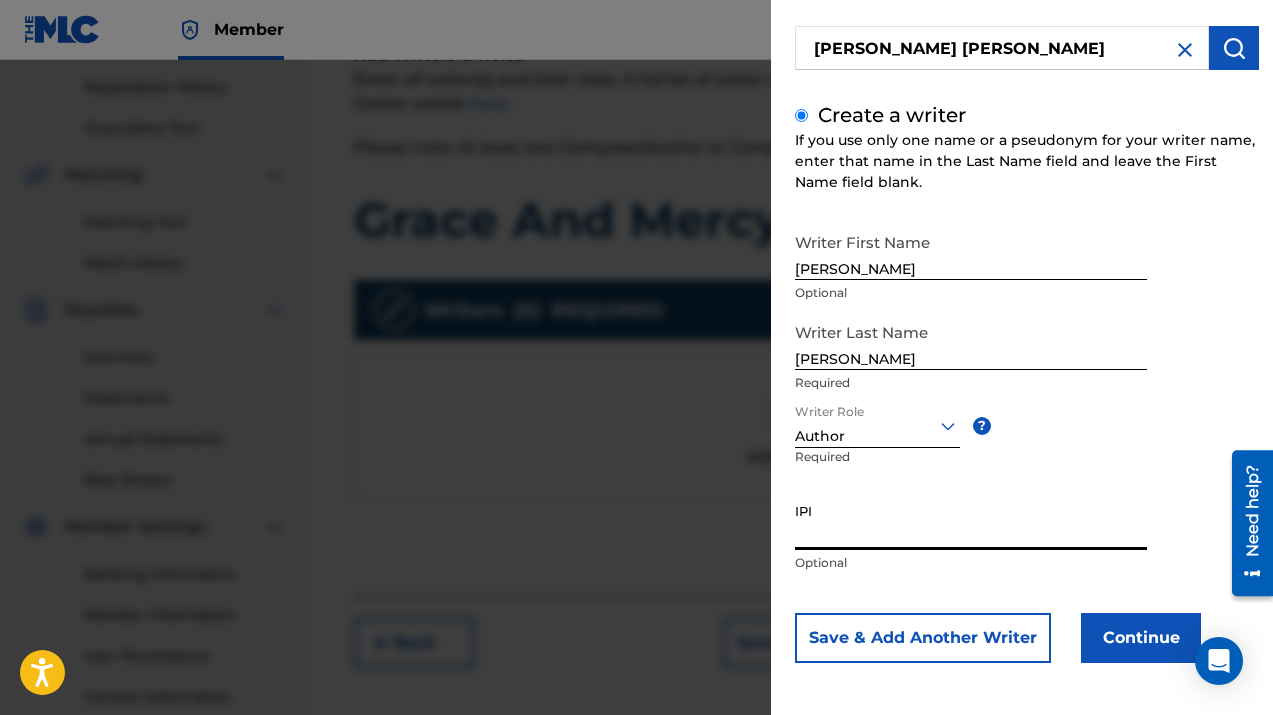click on "IPI" at bounding box center (971, 521) 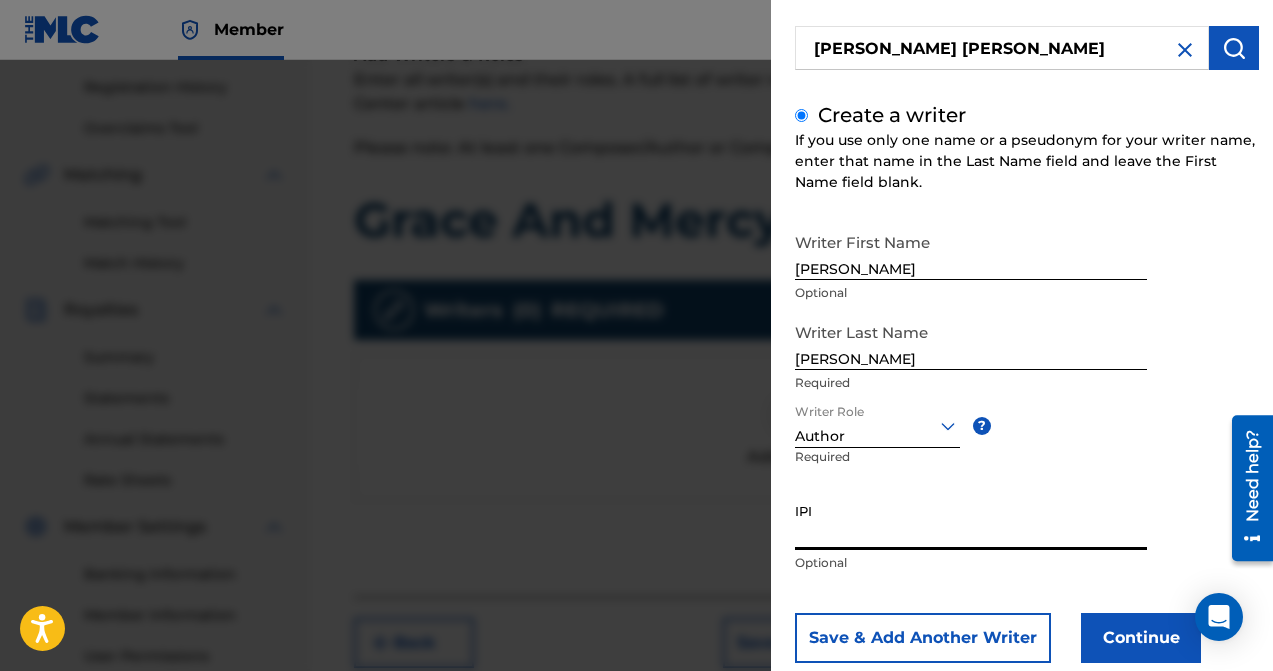 paste on "00717115563" 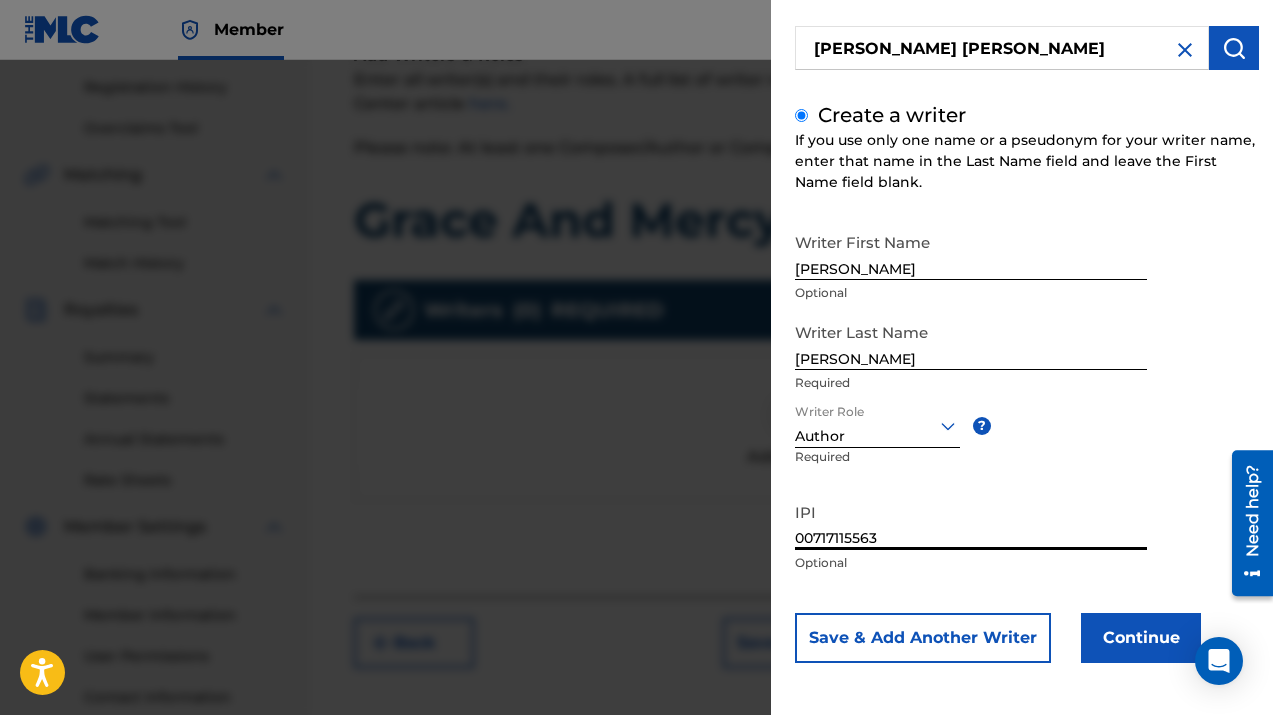 scroll, scrollTop: 153, scrollLeft: 0, axis: vertical 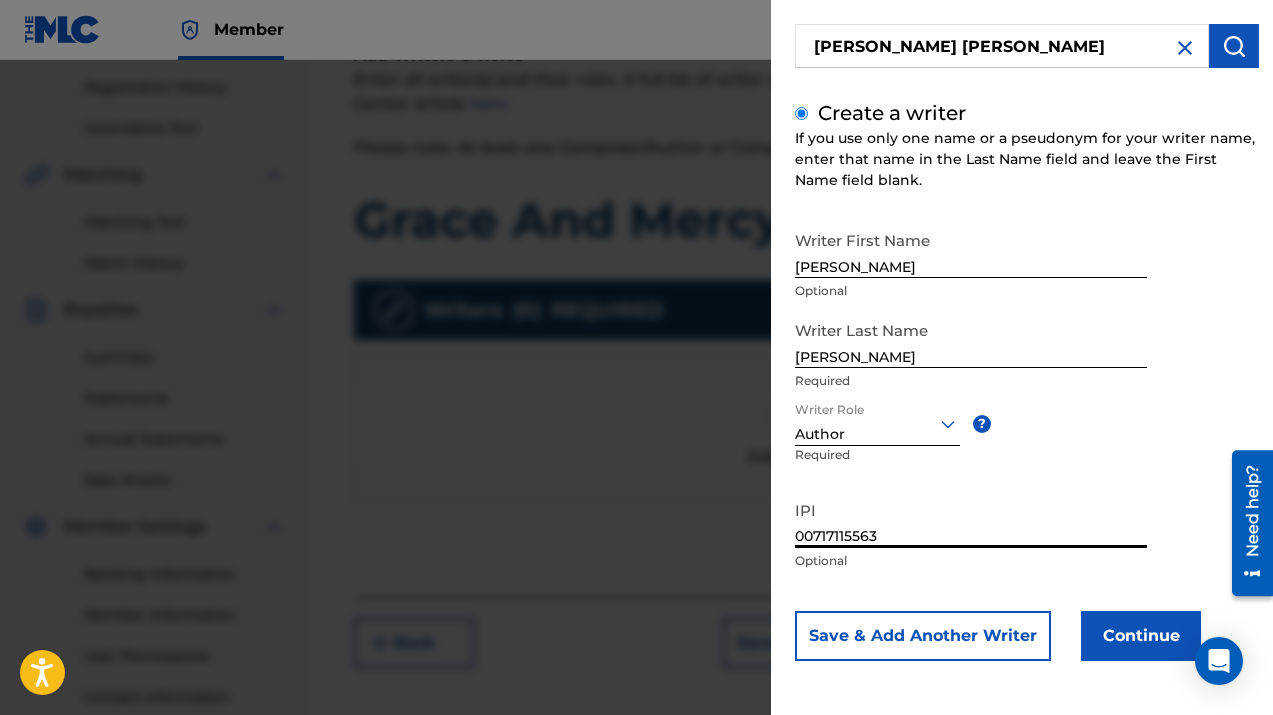 type on "00717115563" 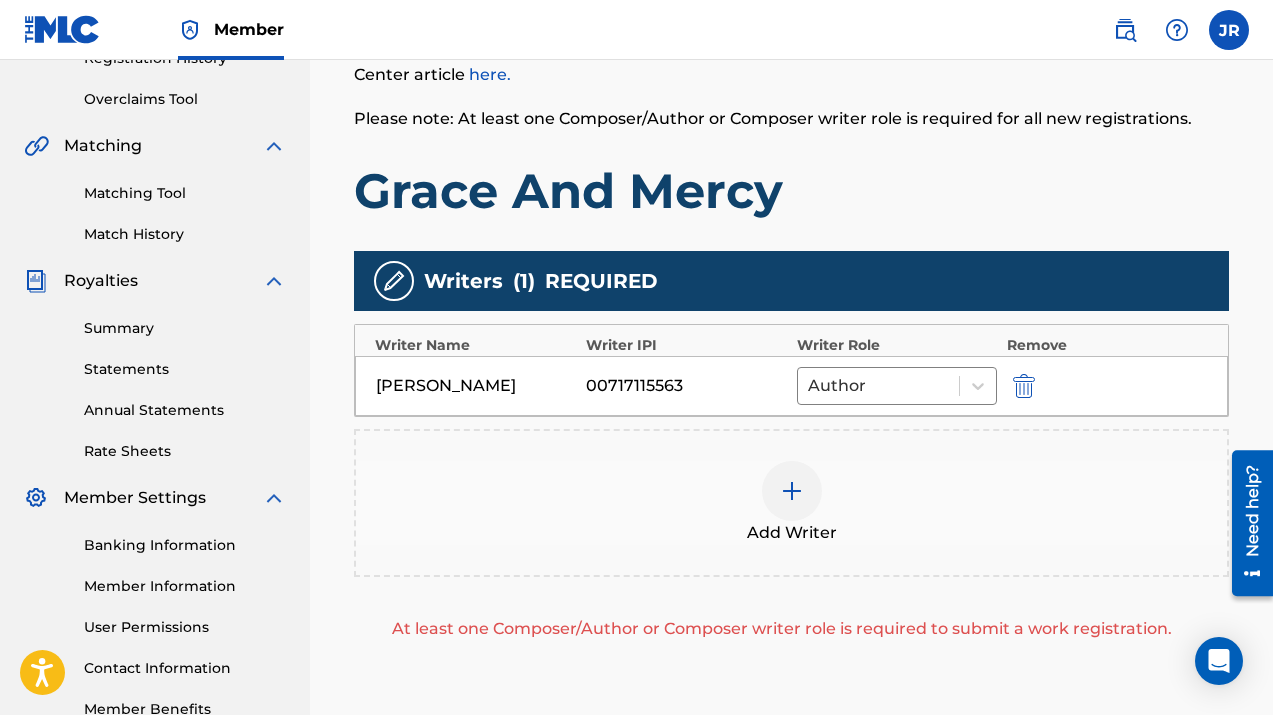 scroll, scrollTop: 330, scrollLeft: 0, axis: vertical 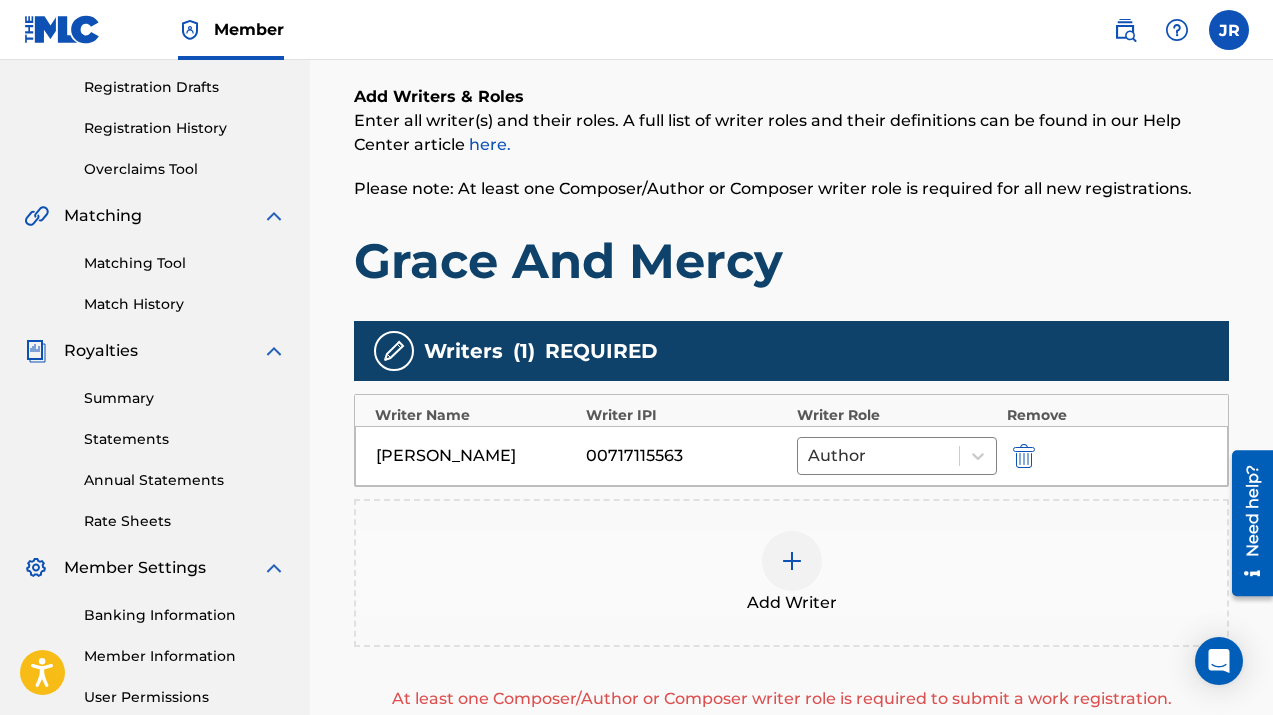 click at bounding box center (792, 561) 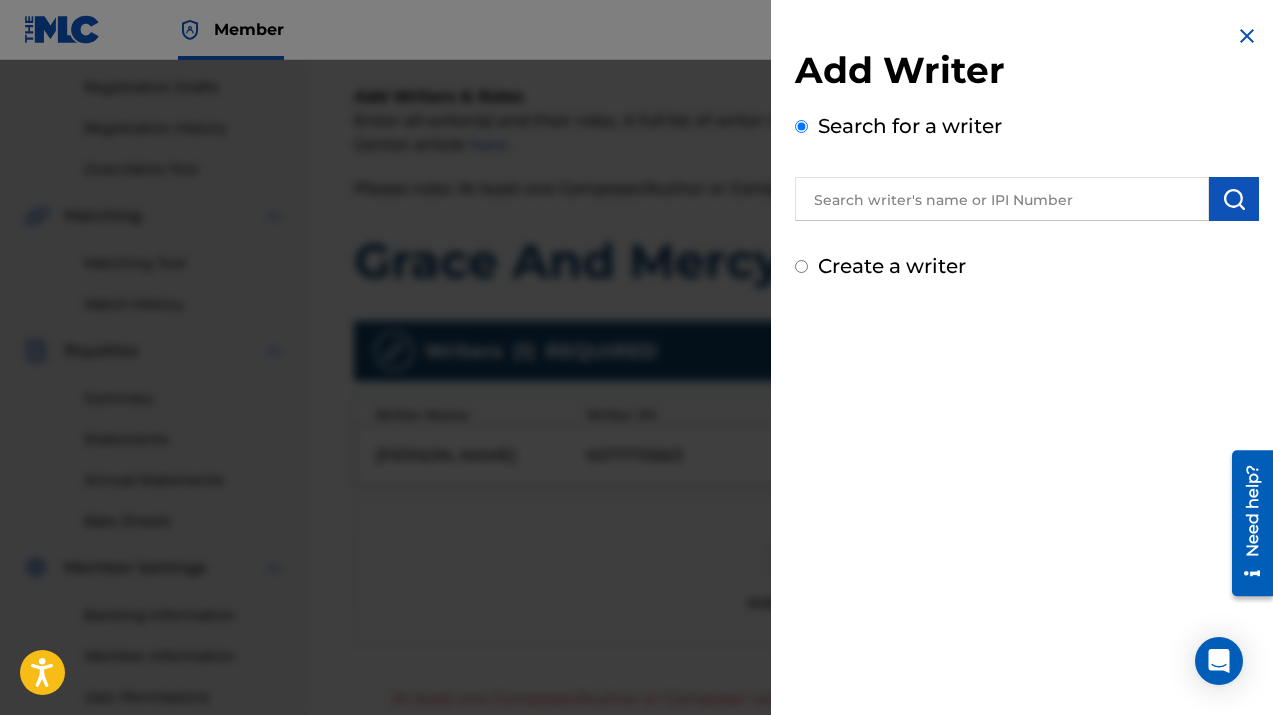 click at bounding box center [636, 417] 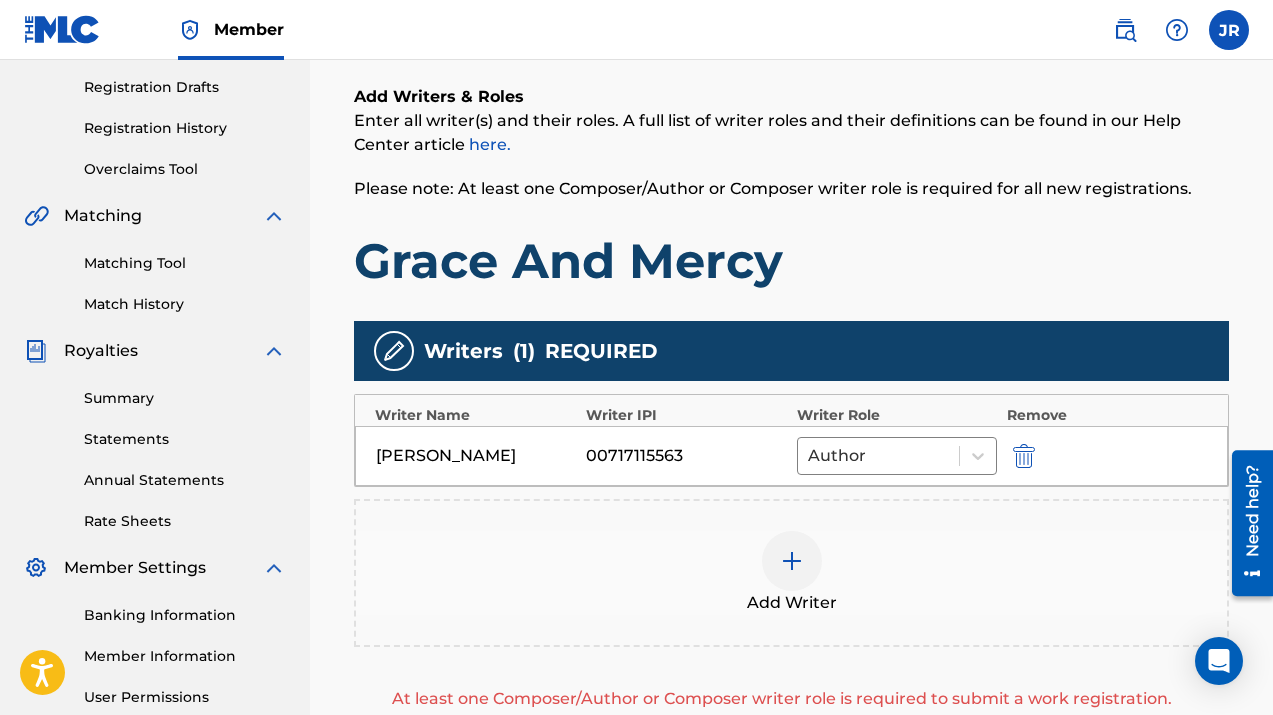 click at bounding box center [792, 561] 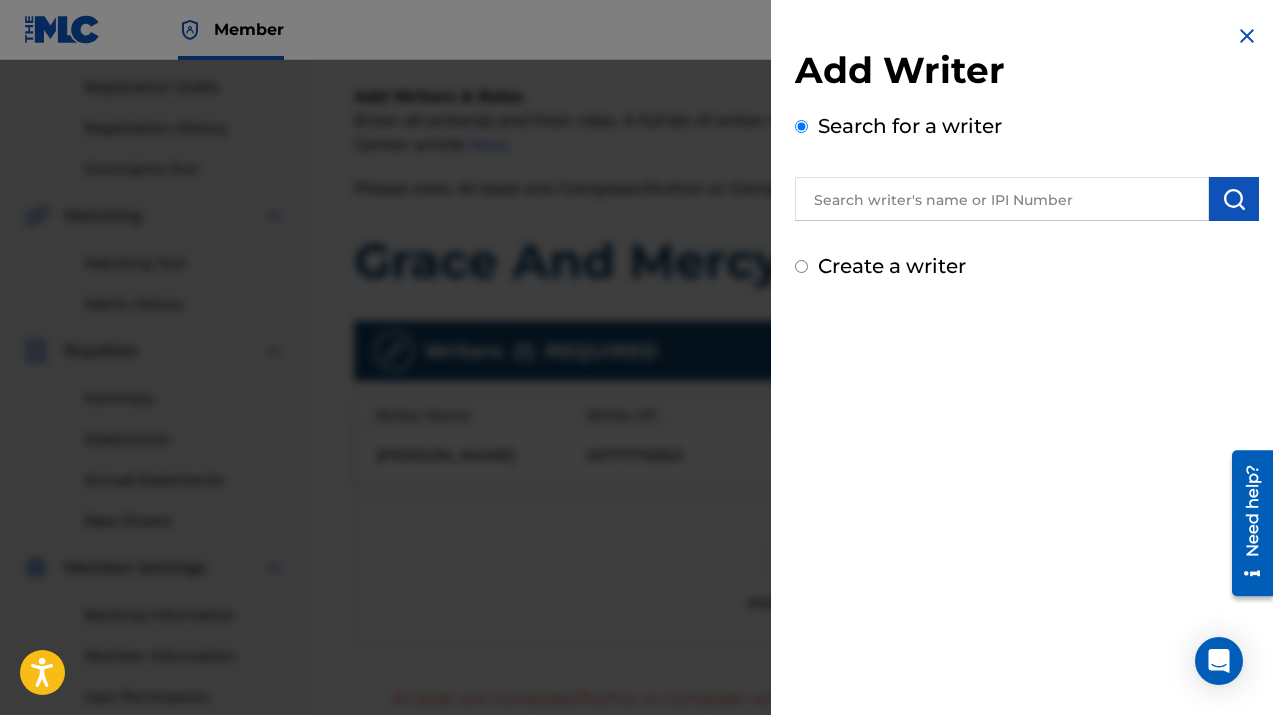 click at bounding box center (636, 417) 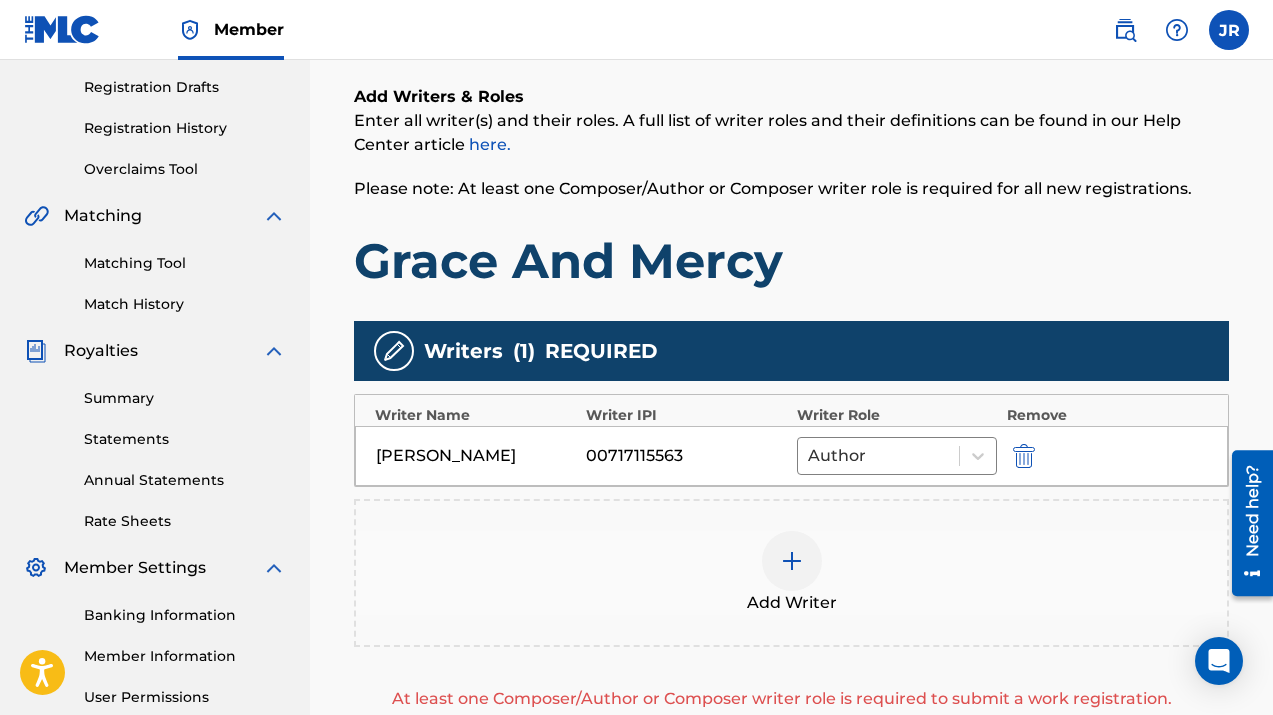 scroll, scrollTop: 566, scrollLeft: 0, axis: vertical 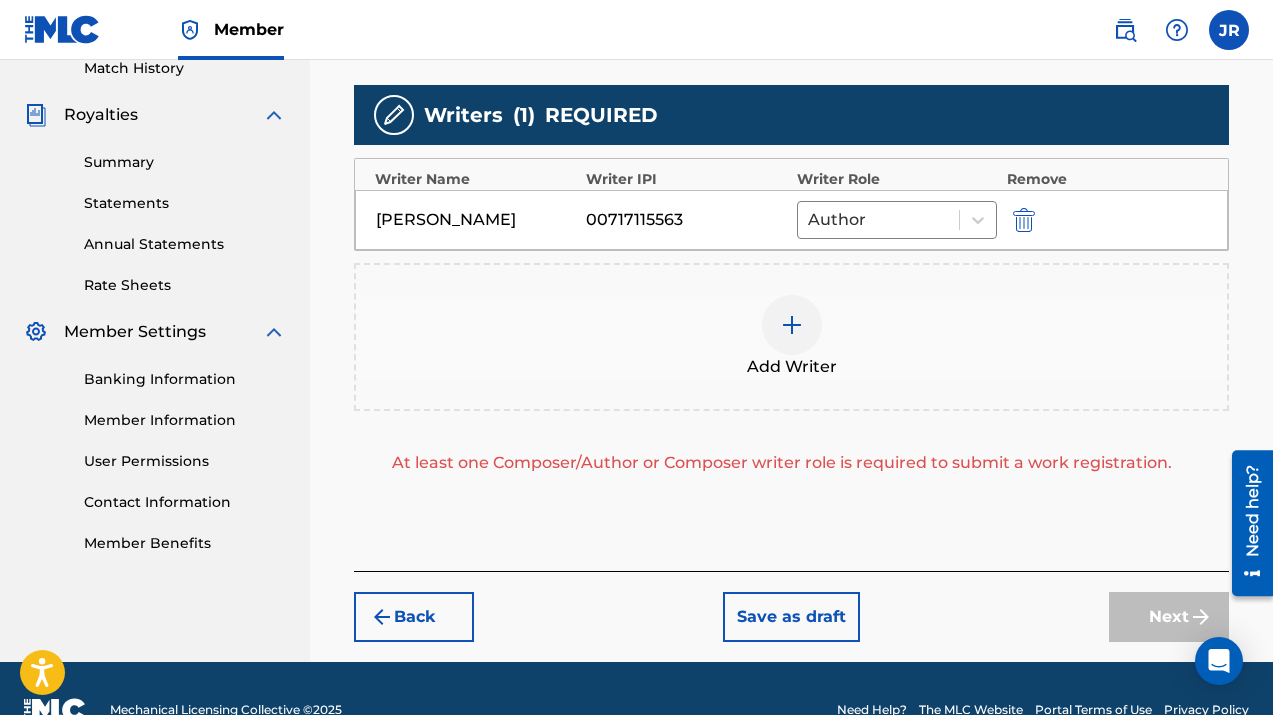 click on "Add Writer" at bounding box center [791, 337] 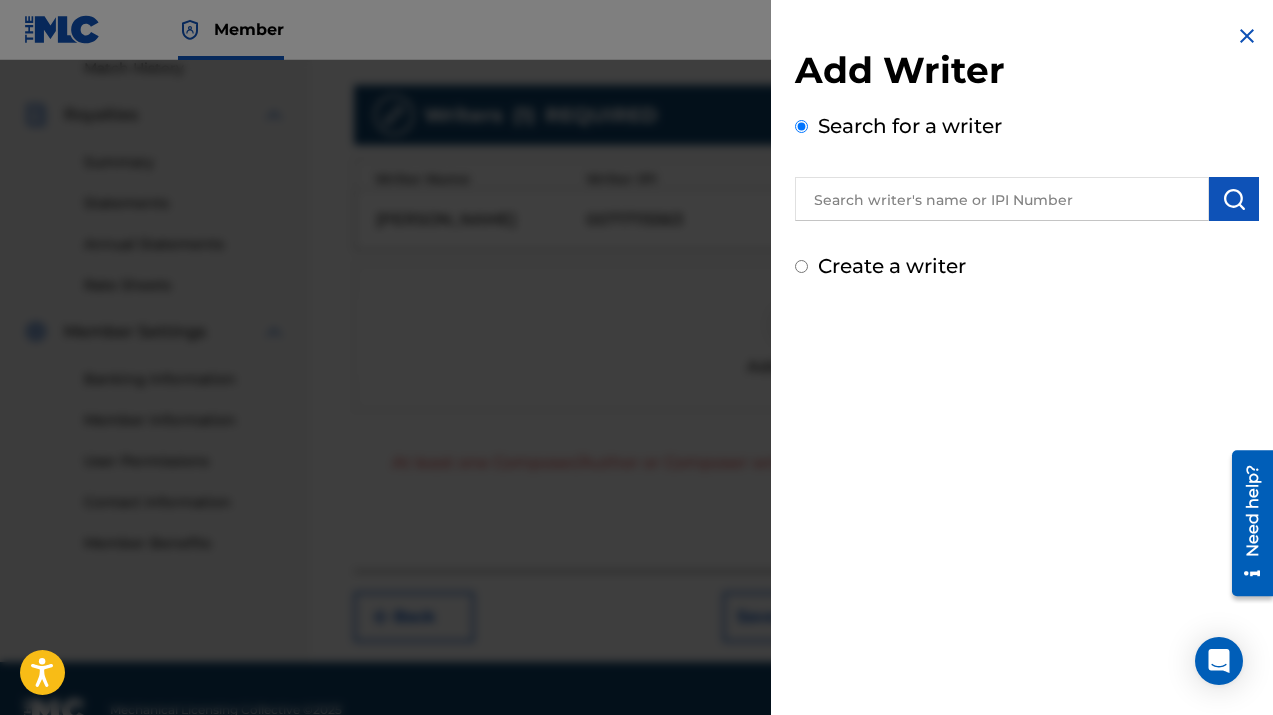click at bounding box center [1002, 199] 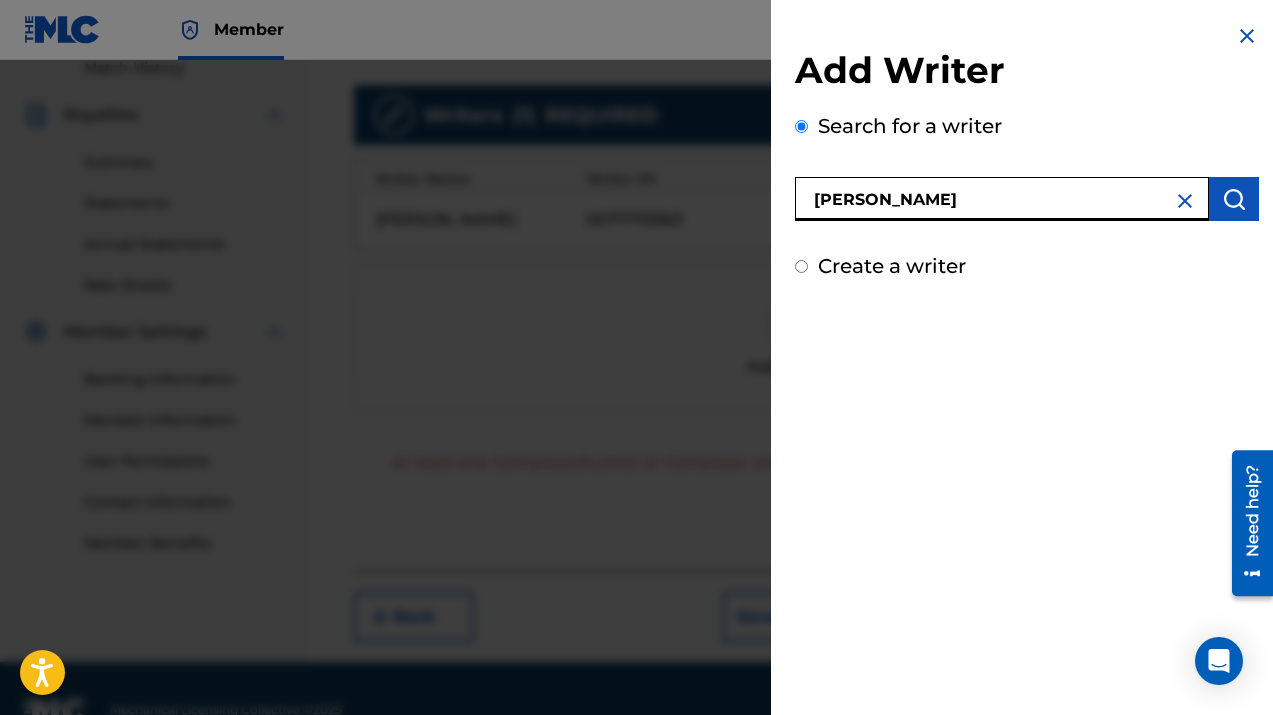 type on "[PERSON_NAME]" 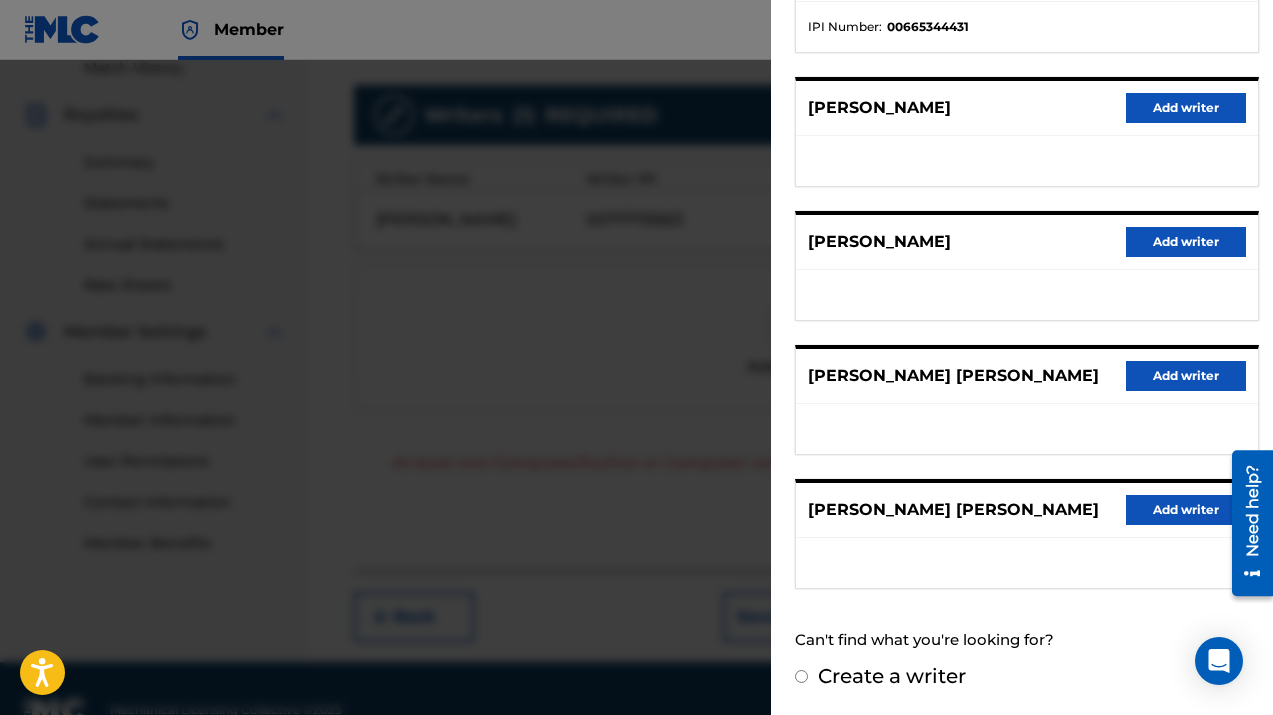 scroll, scrollTop: 4, scrollLeft: 0, axis: vertical 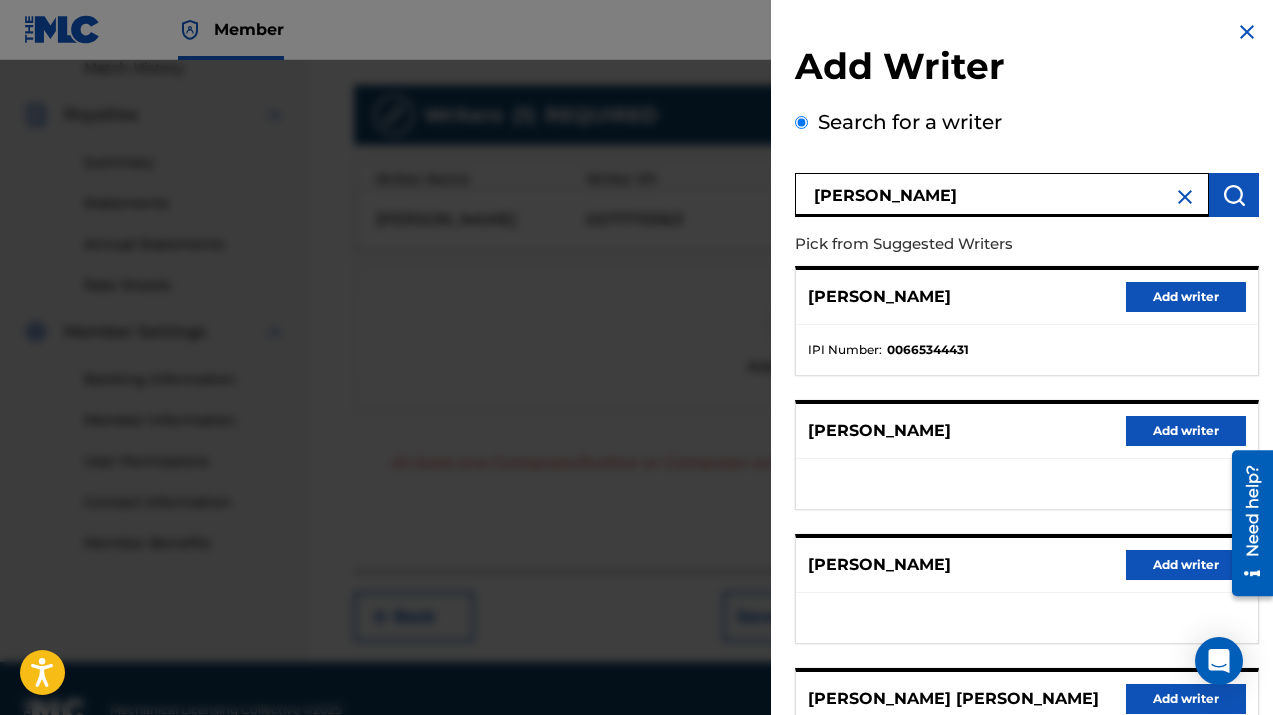 click on "Add writer" at bounding box center [1186, 297] 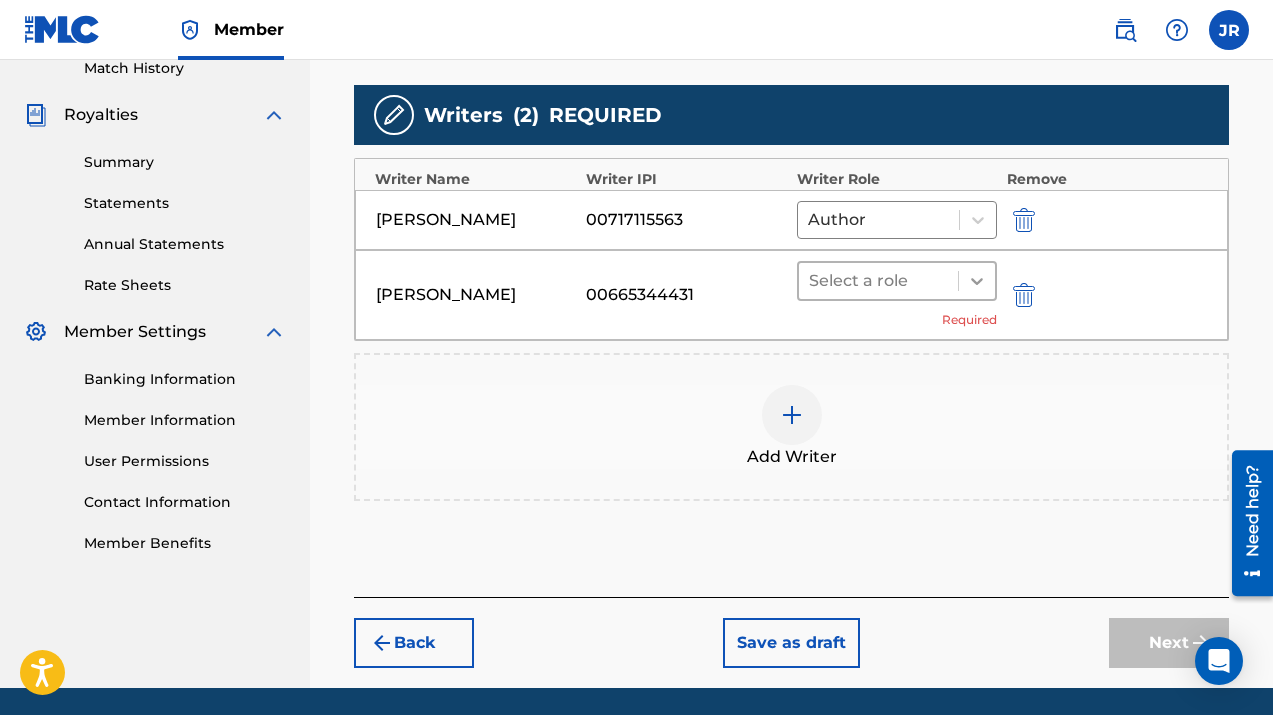 click 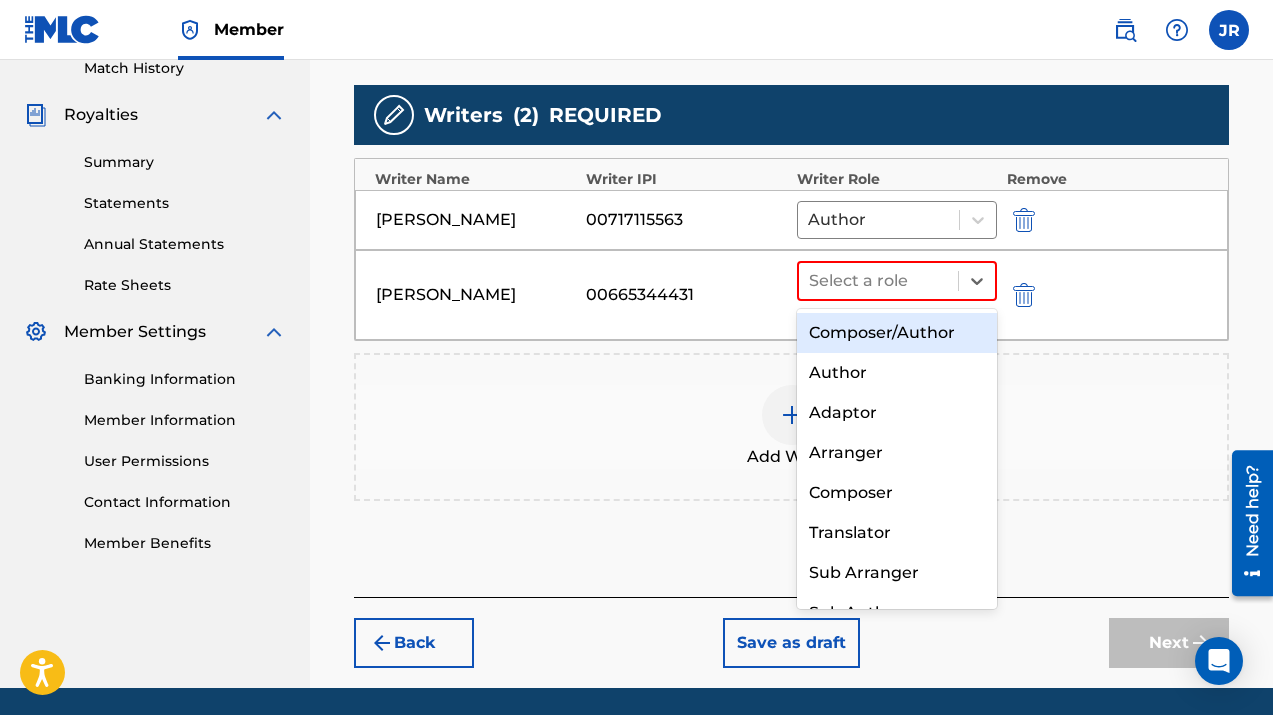 click on "Composer/Author" at bounding box center [897, 333] 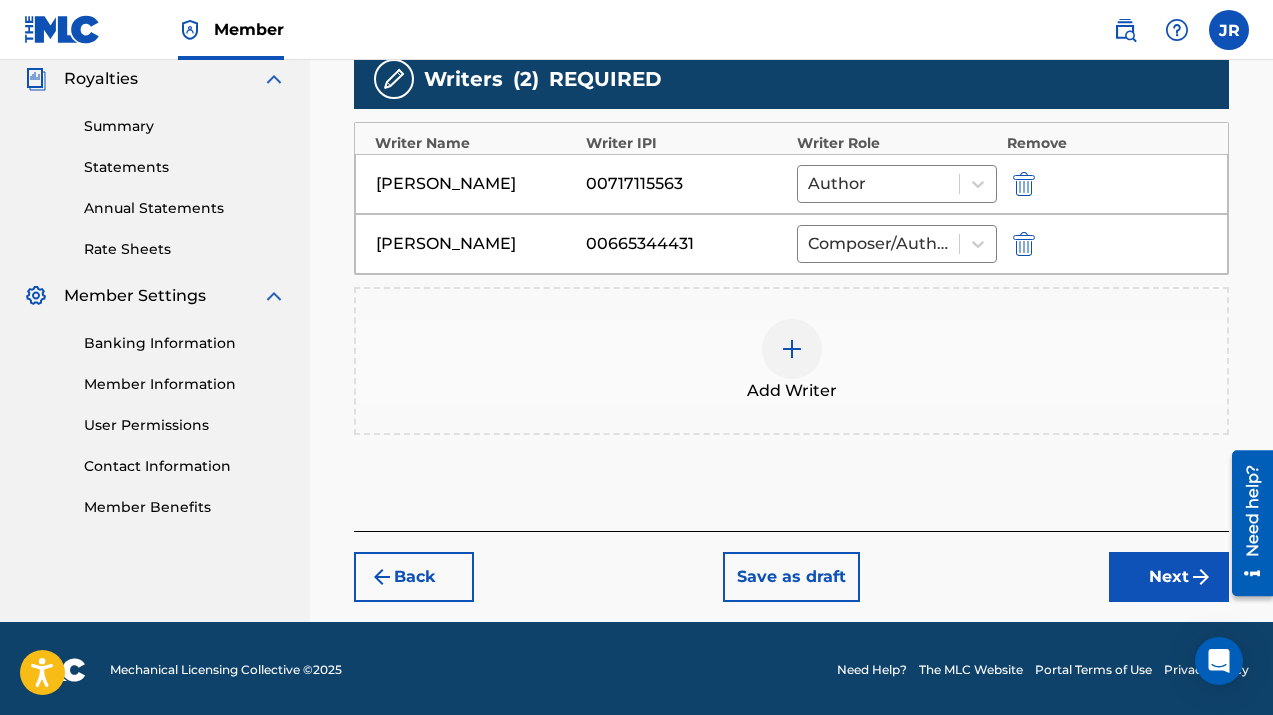 click on "Next" at bounding box center (1169, 577) 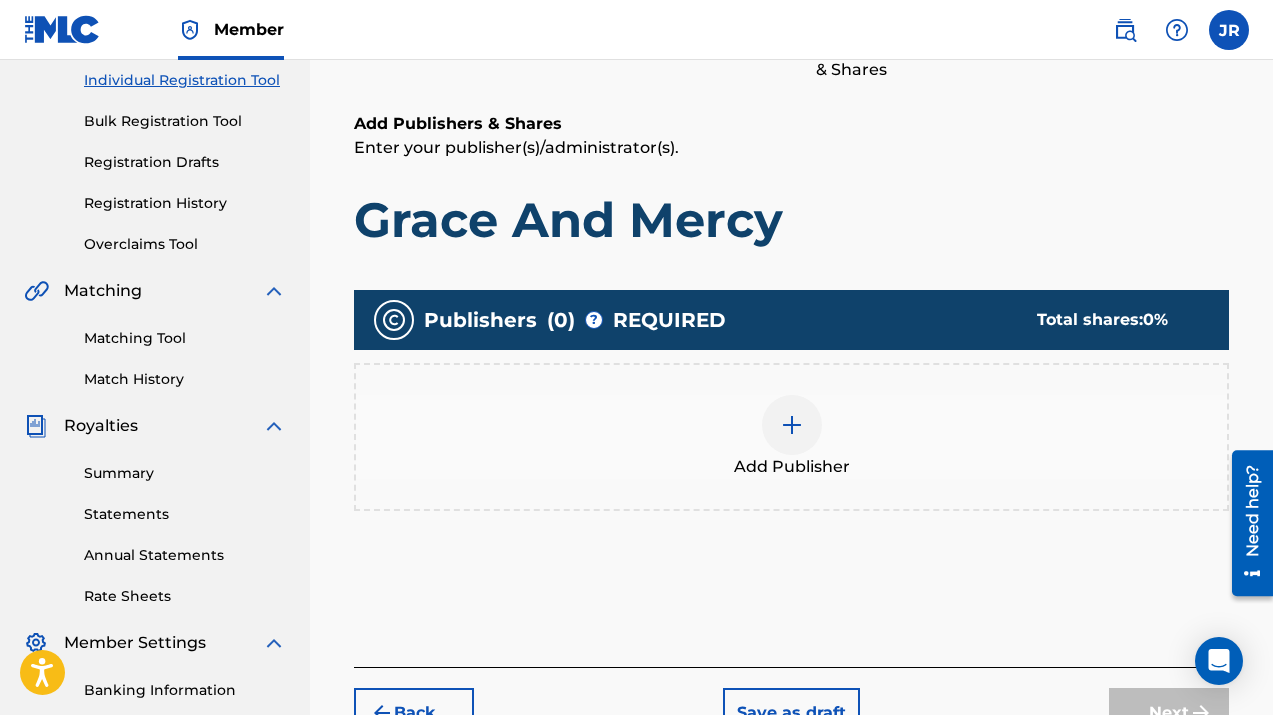 scroll, scrollTop: 275, scrollLeft: 0, axis: vertical 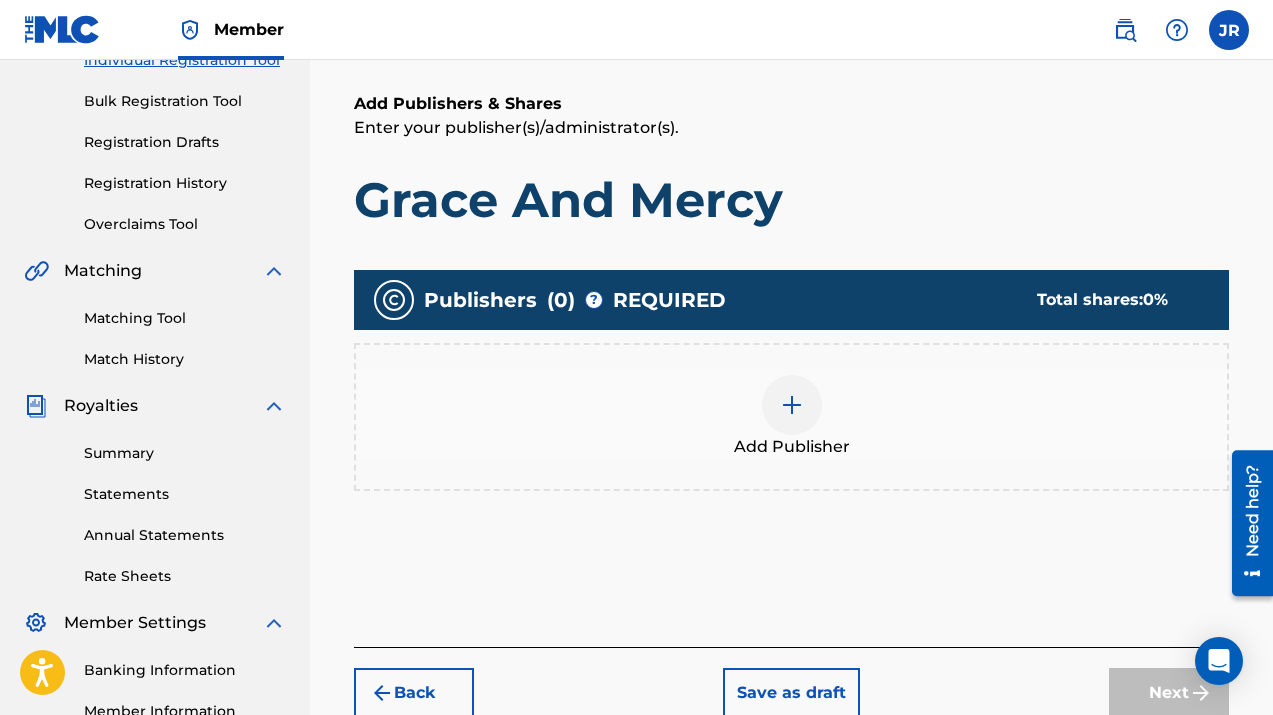 click at bounding box center (792, 405) 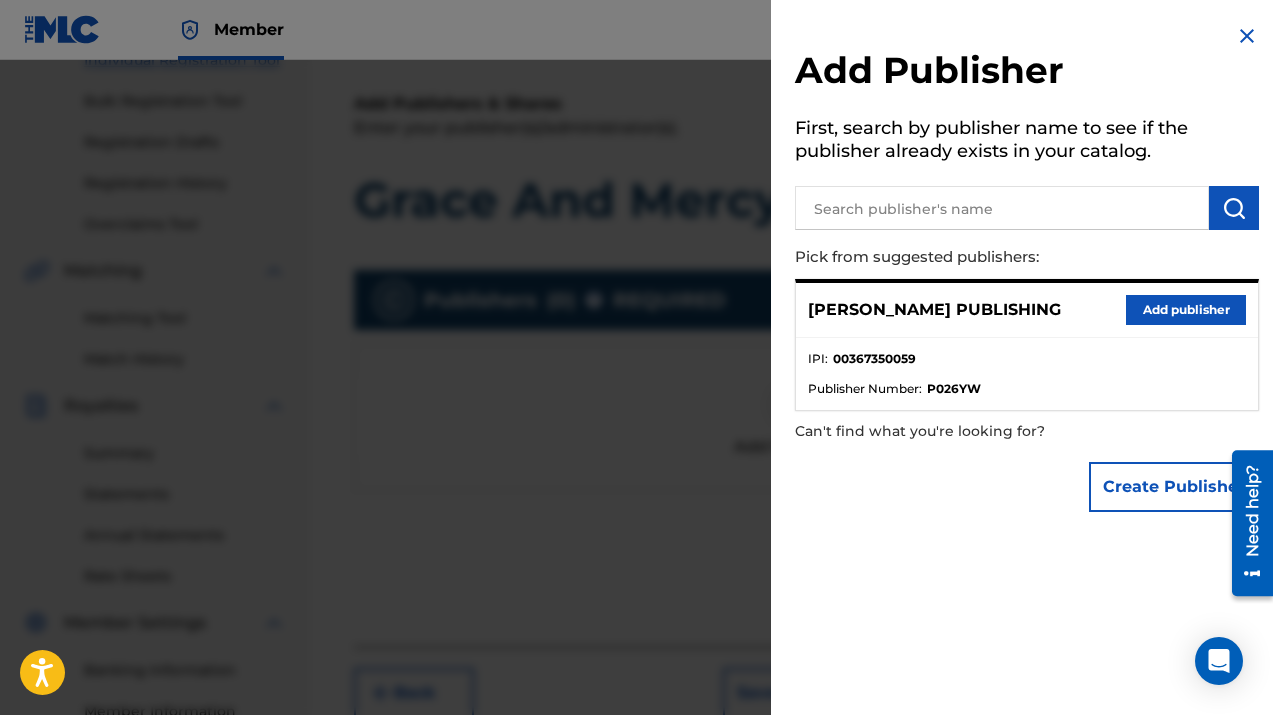 click on "Add publisher" at bounding box center [1186, 310] 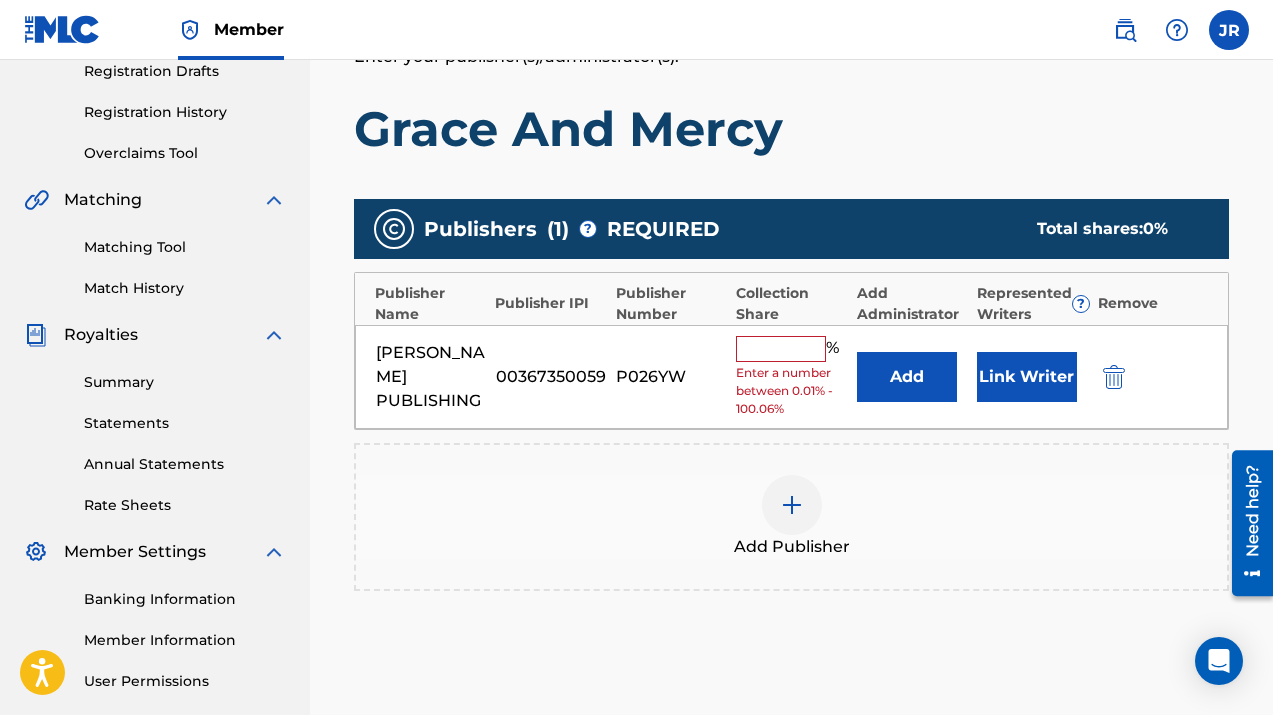 scroll, scrollTop: 399, scrollLeft: 0, axis: vertical 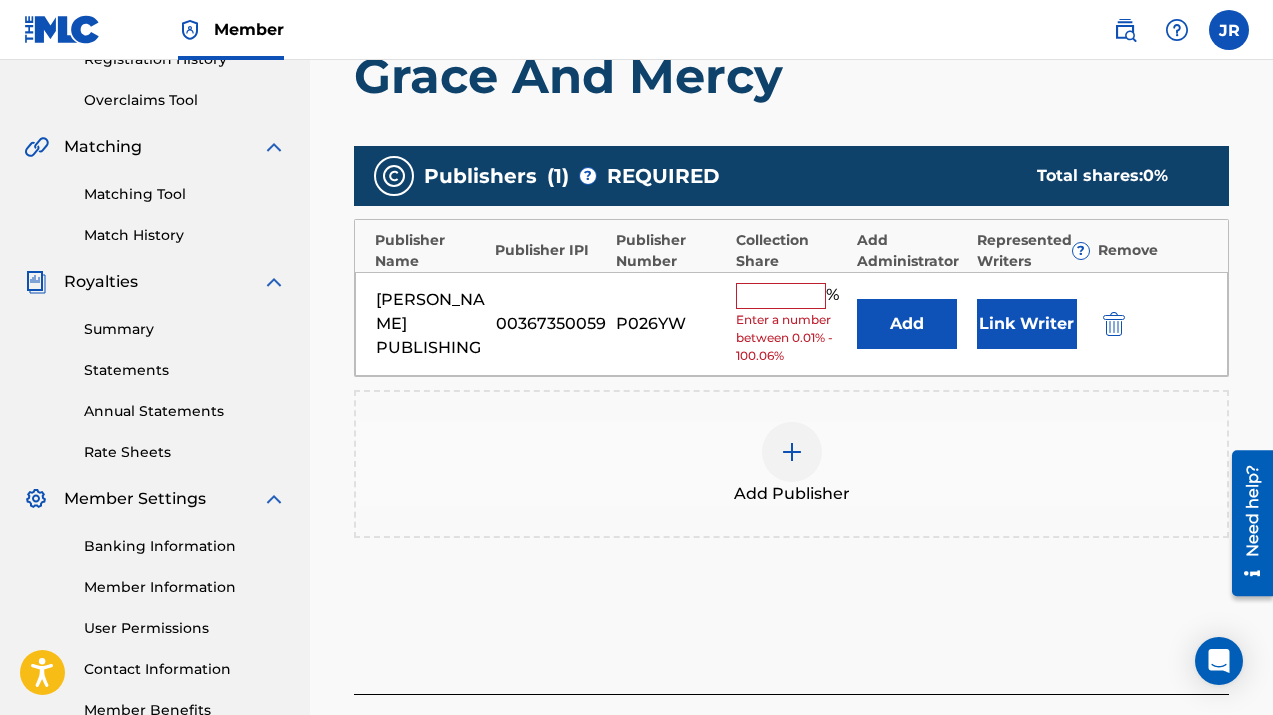 click at bounding box center (781, 296) 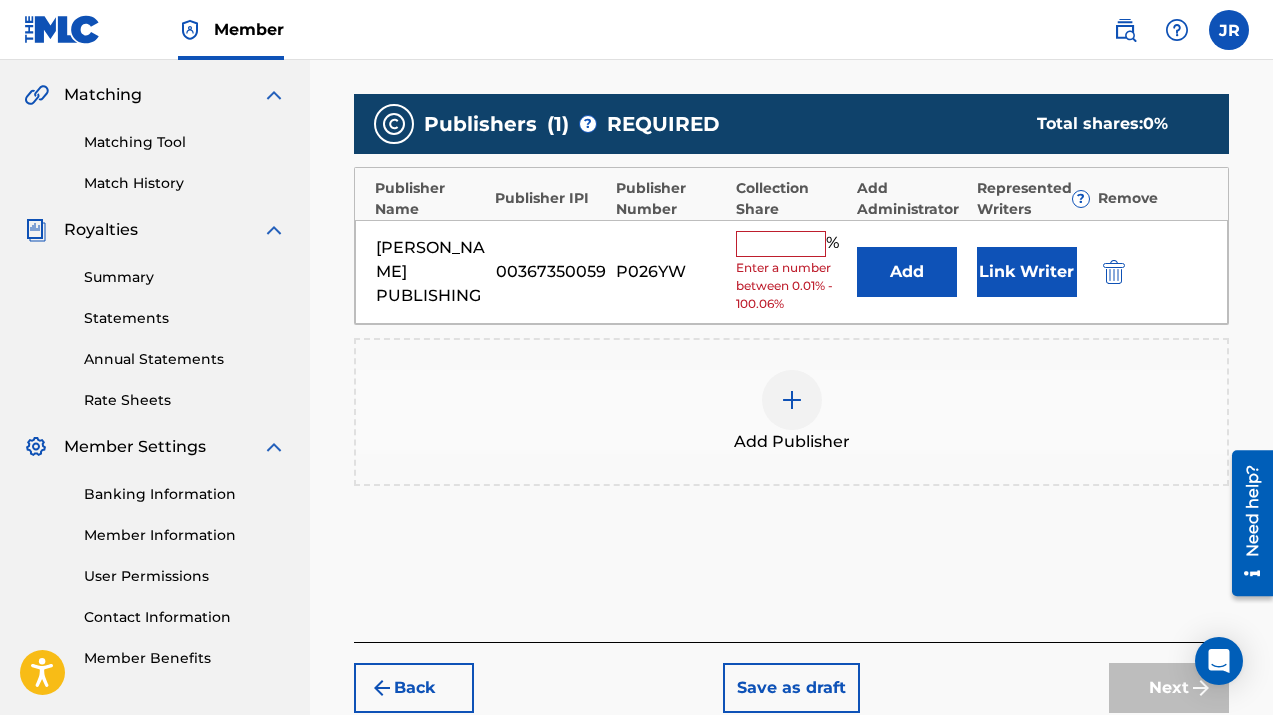 scroll, scrollTop: 450, scrollLeft: 0, axis: vertical 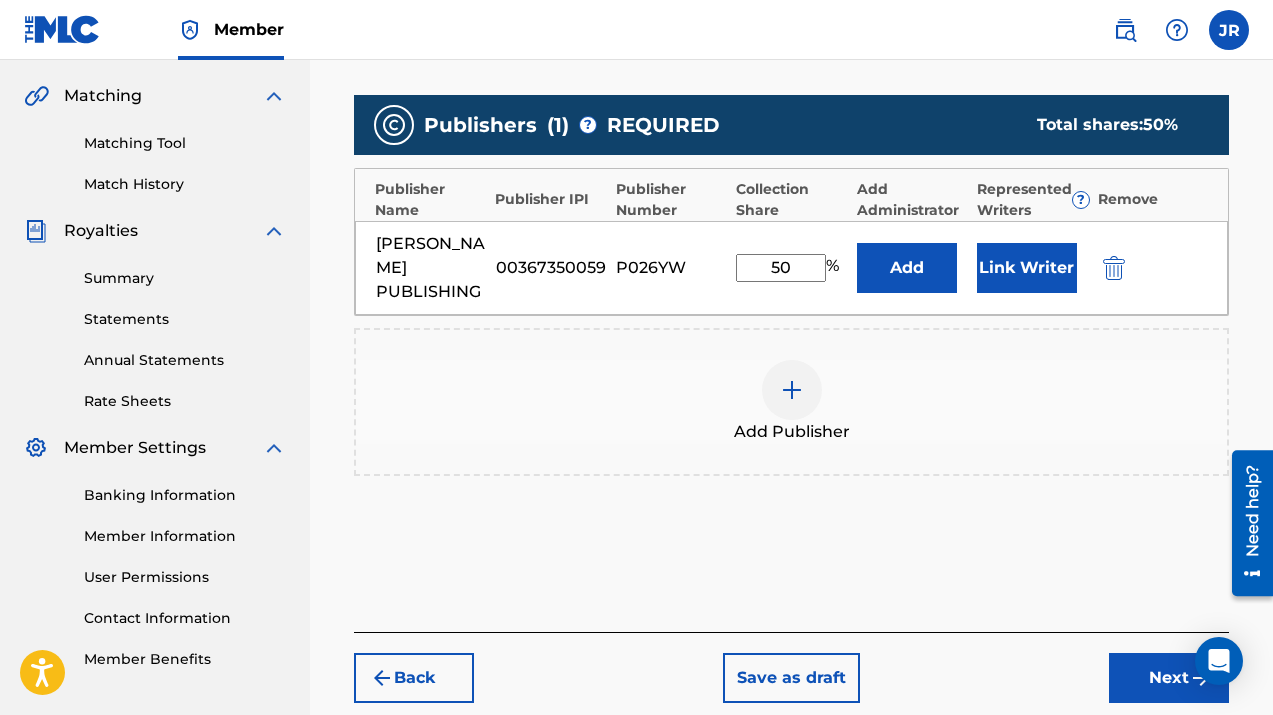 type on "50" 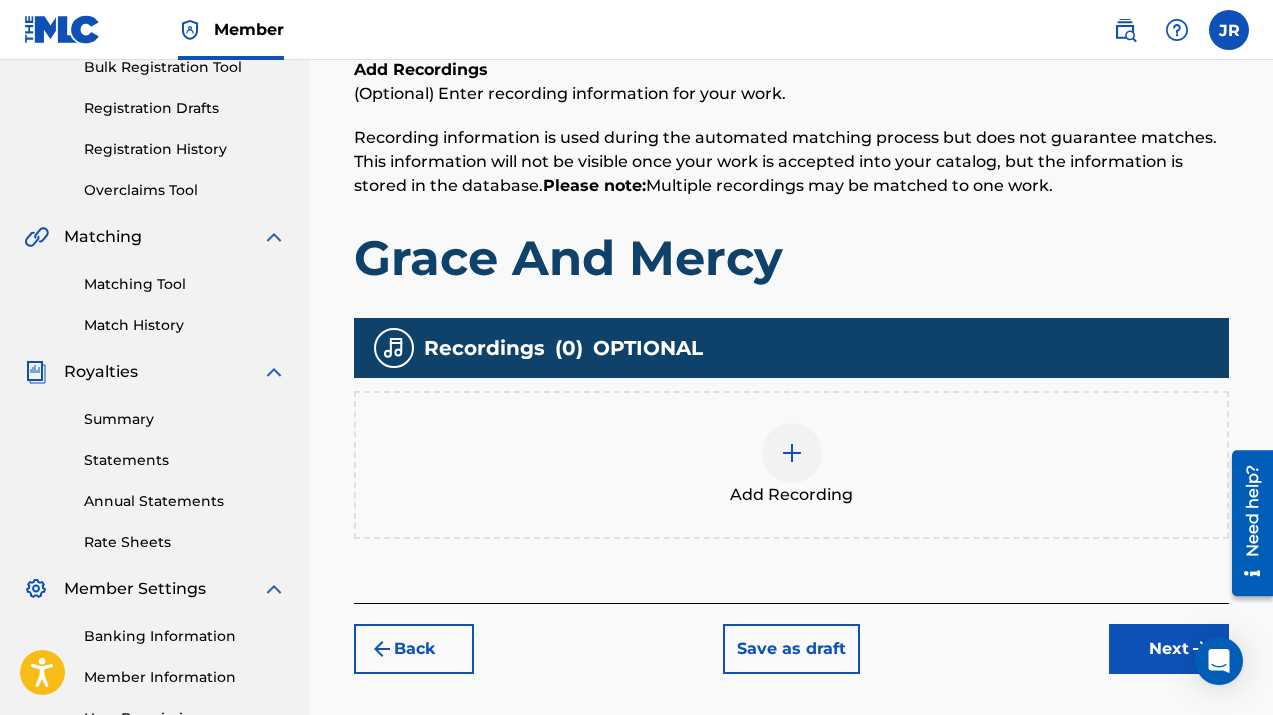 scroll, scrollTop: 331, scrollLeft: 0, axis: vertical 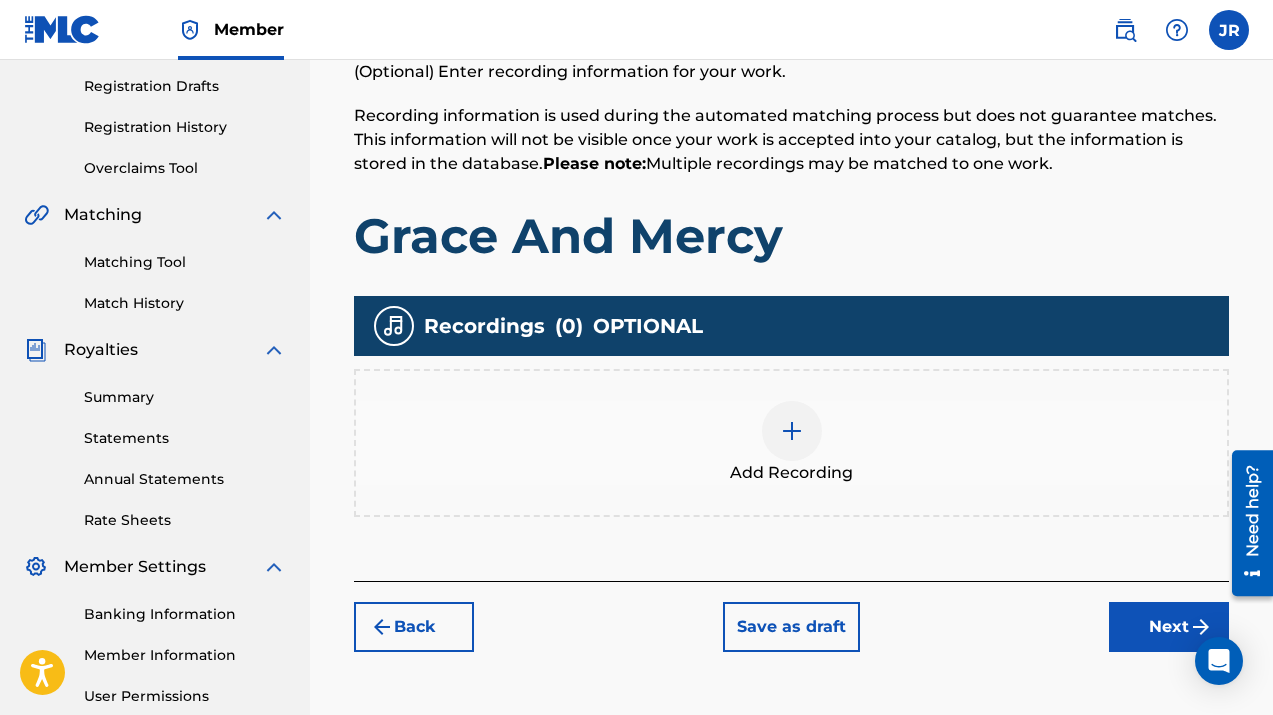 click at bounding box center (792, 431) 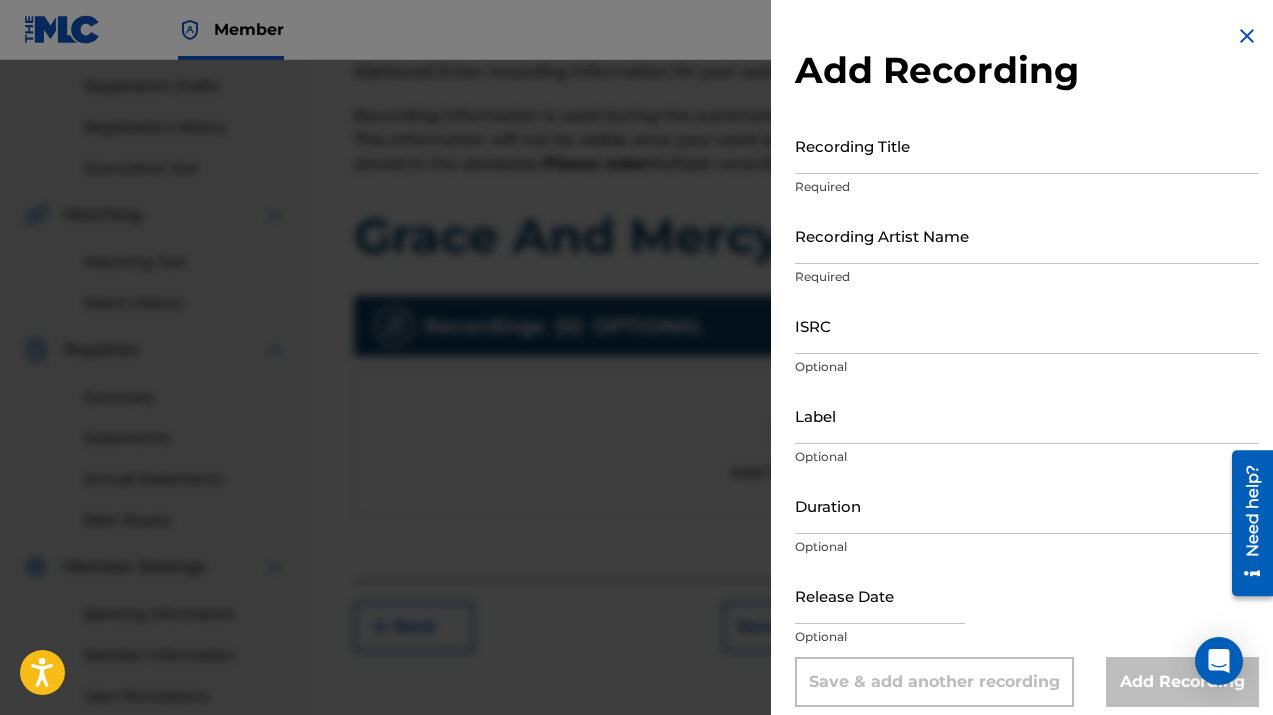 click on "Recording Title" at bounding box center (1027, 145) 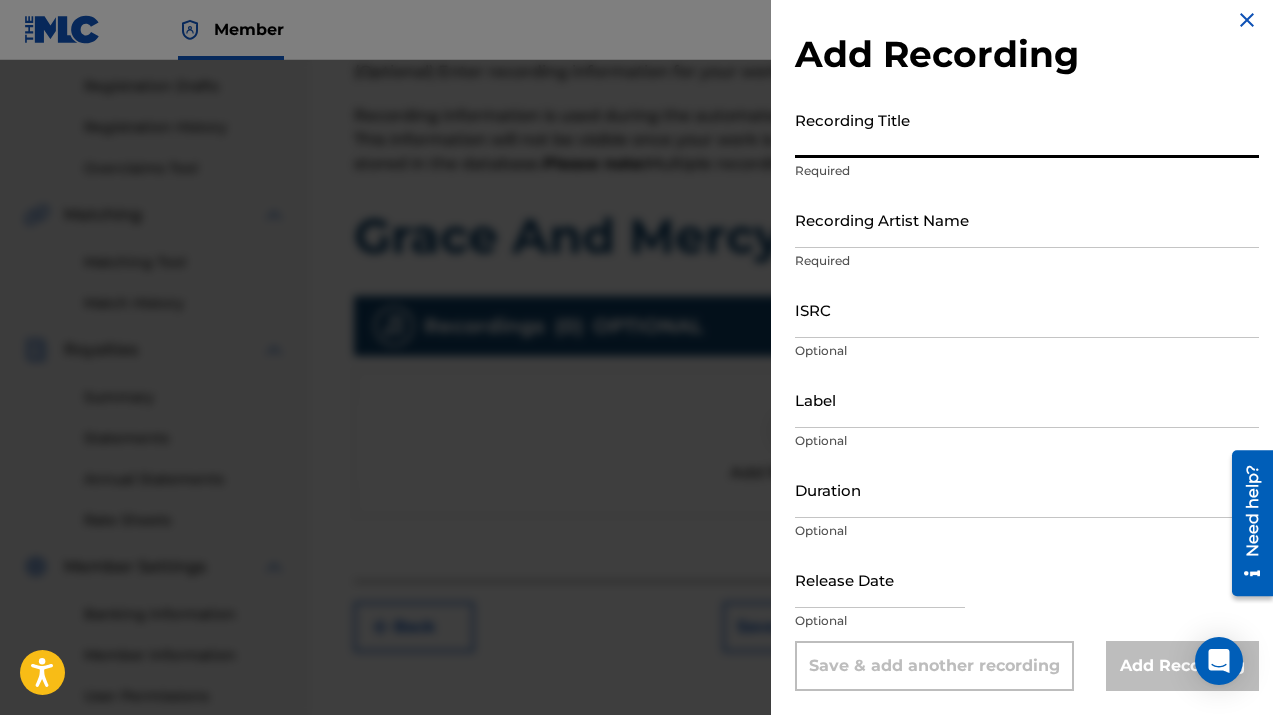 scroll, scrollTop: 8, scrollLeft: 0, axis: vertical 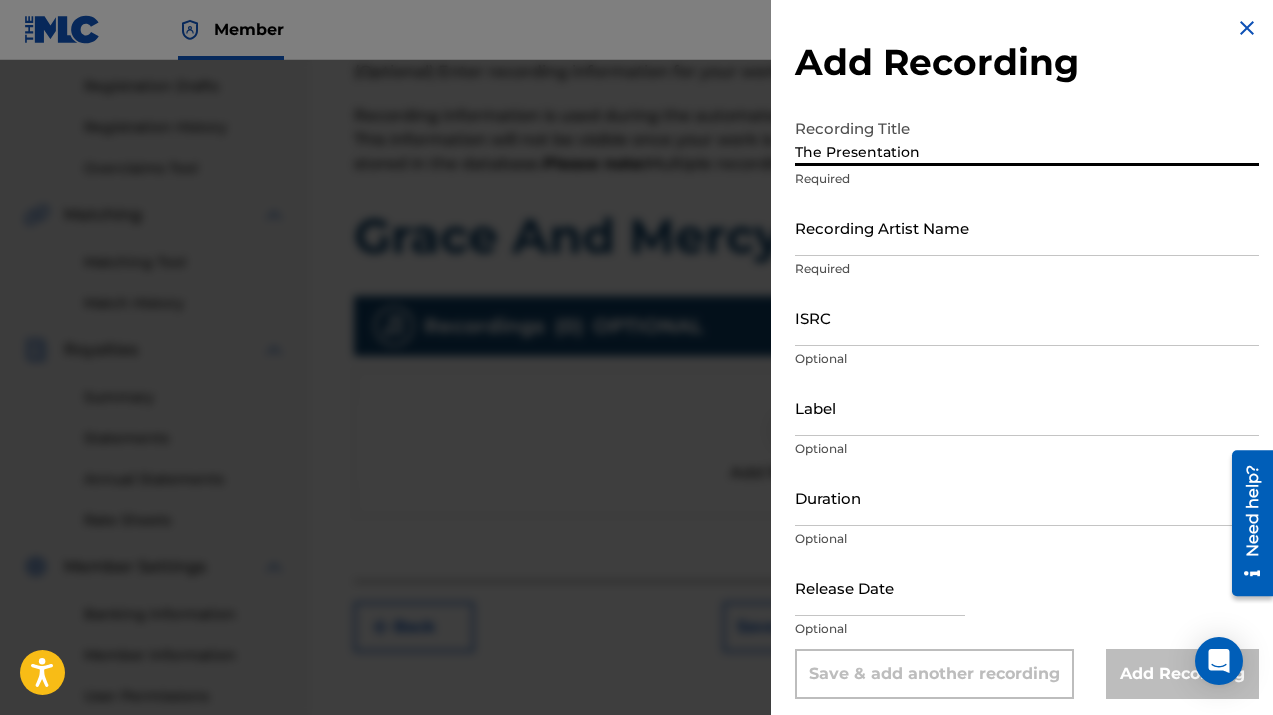 type on "The Presentation" 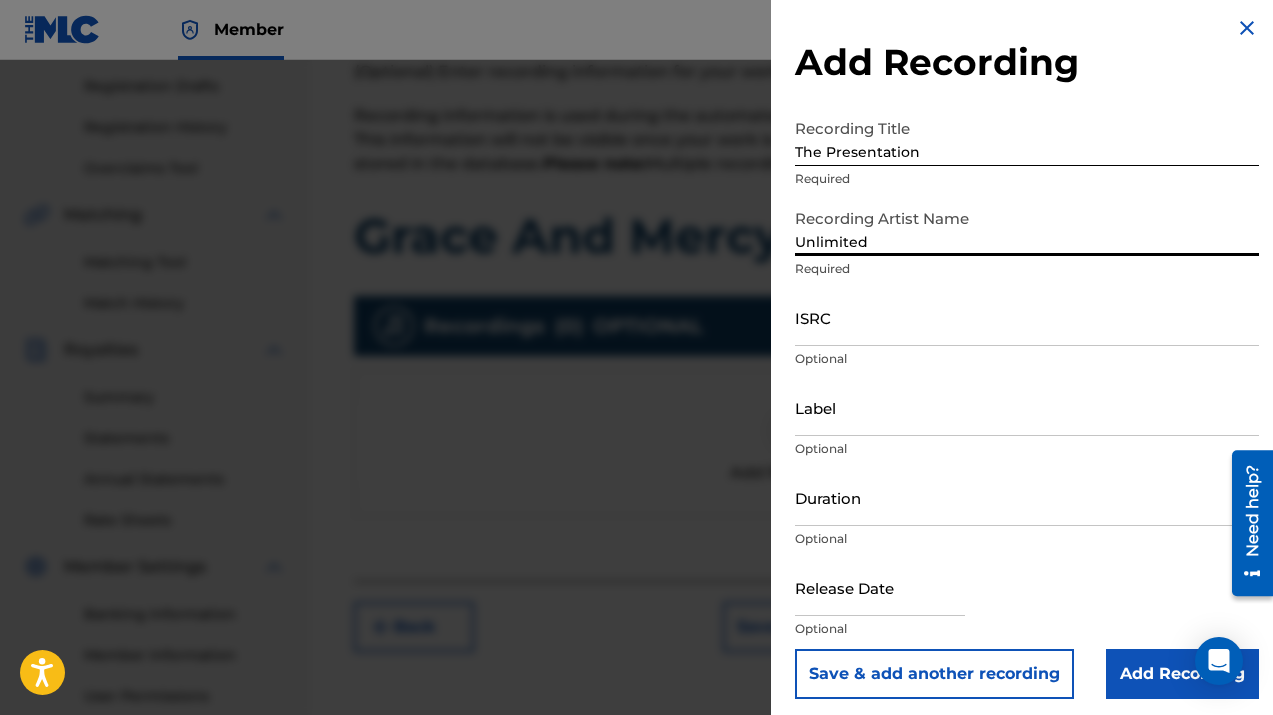 type on "Unlimited" 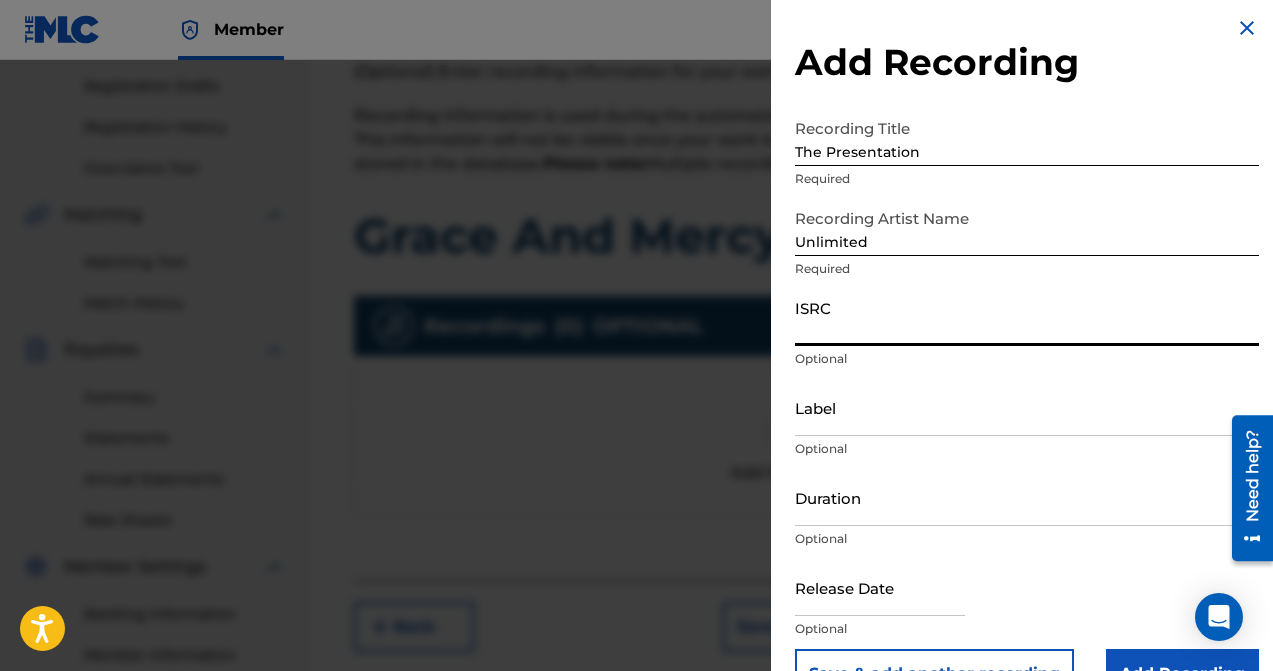 paste on "usx9p2447402" 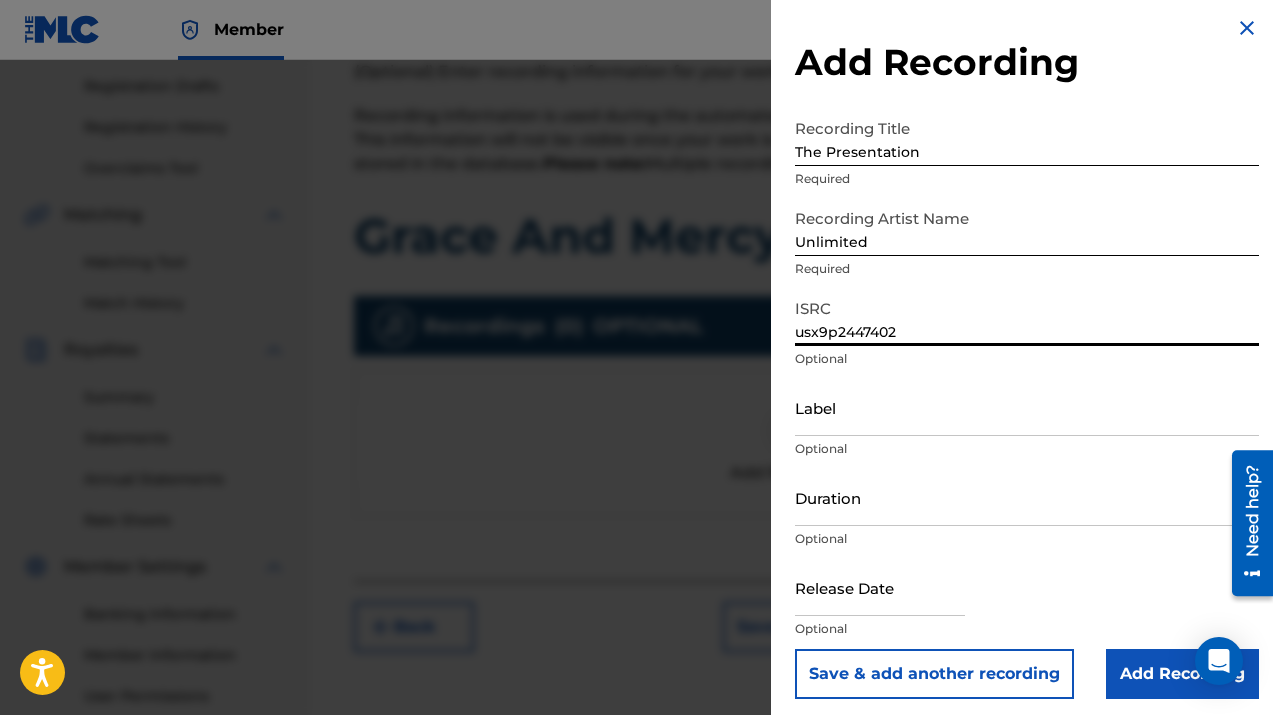 type on "usx9p2447402" 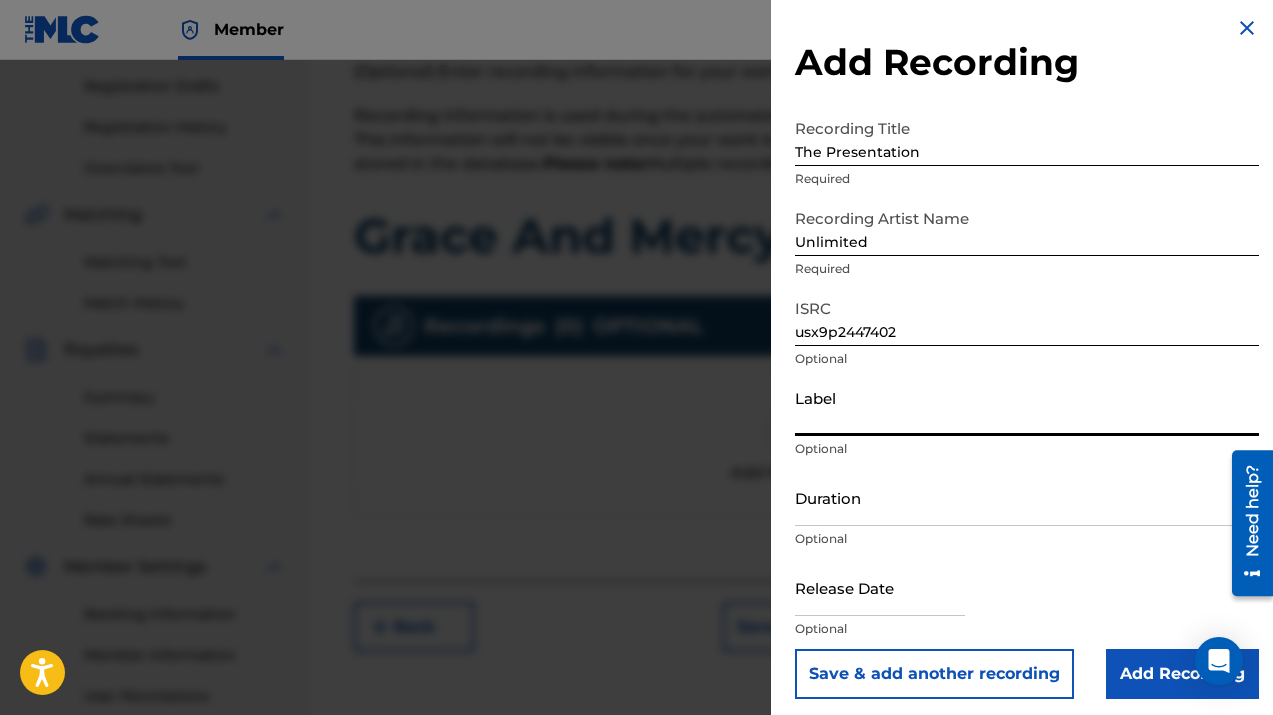 type on "E&A Musik Dynasty" 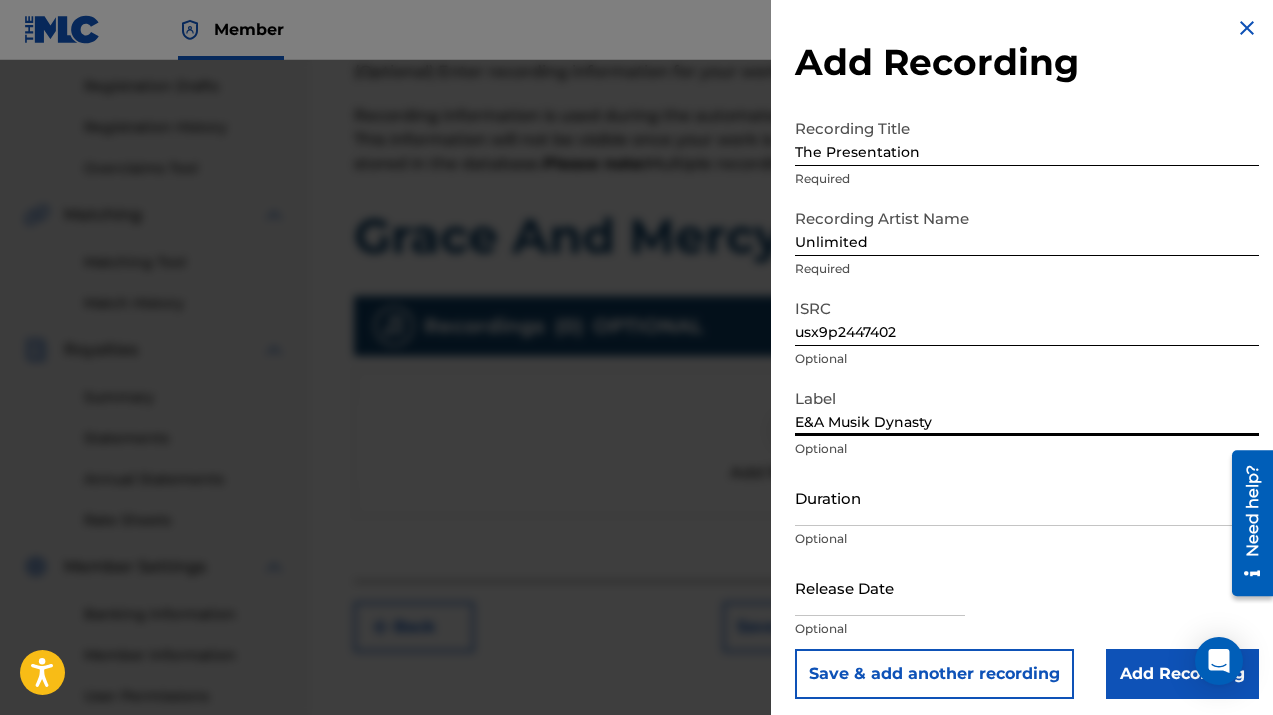 scroll, scrollTop: 16, scrollLeft: 0, axis: vertical 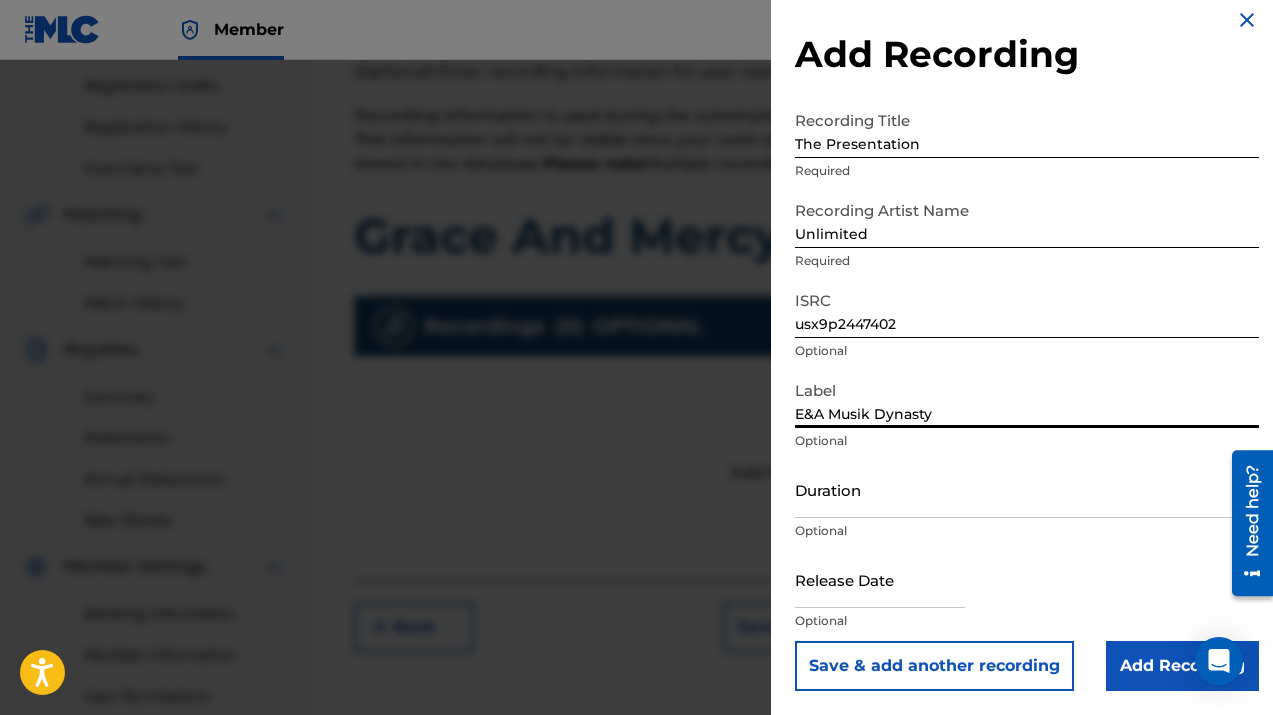 click at bounding box center (880, 579) 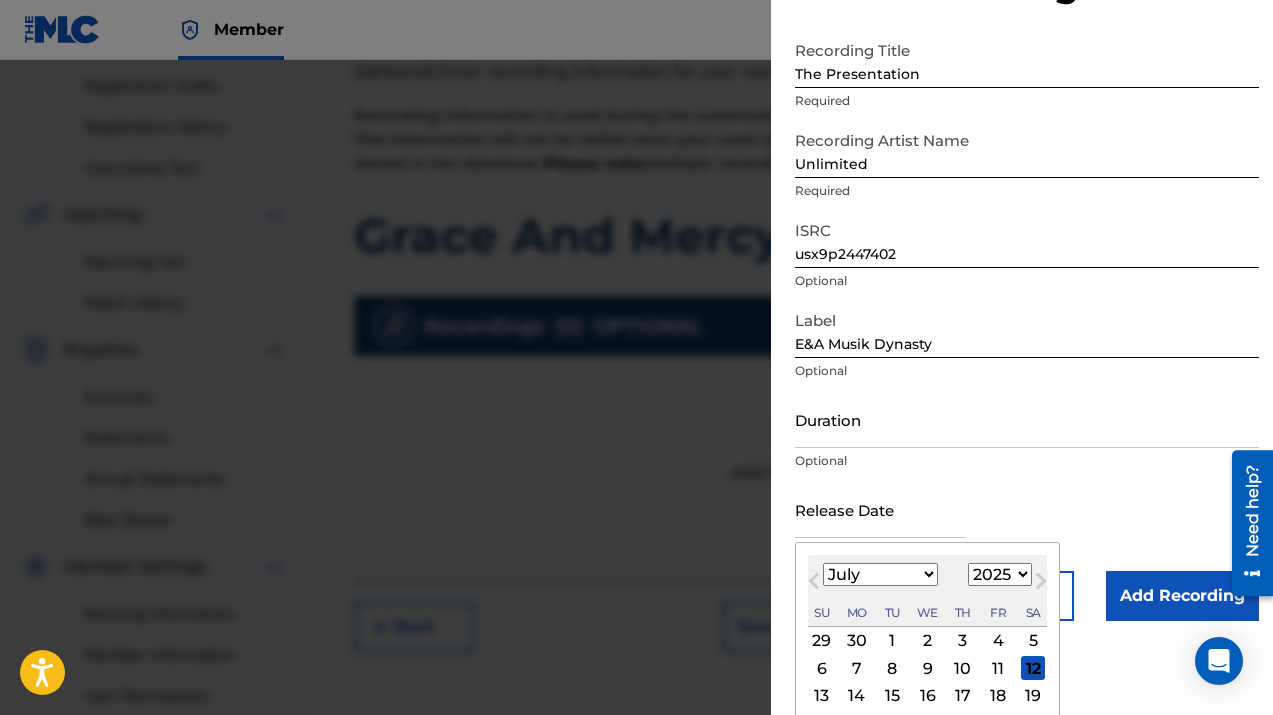 scroll, scrollTop: 153, scrollLeft: 0, axis: vertical 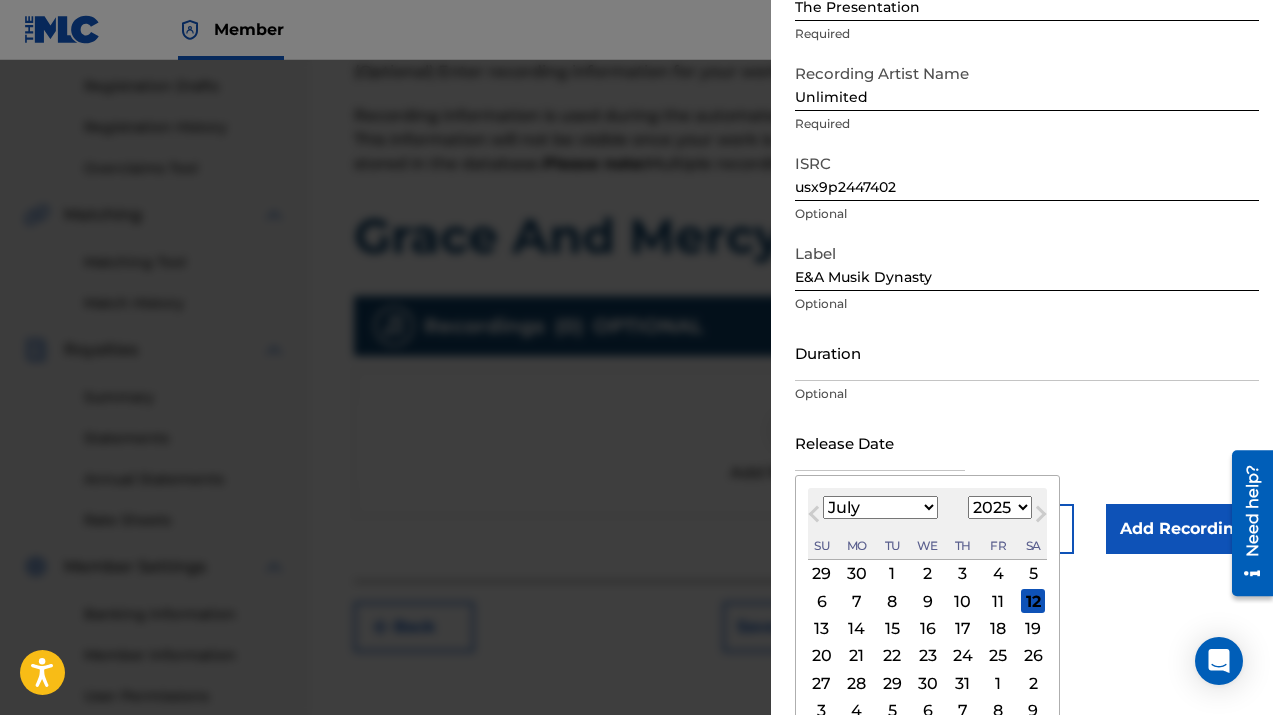 click on "January February March April May June July August September October November December" at bounding box center (880, 507) 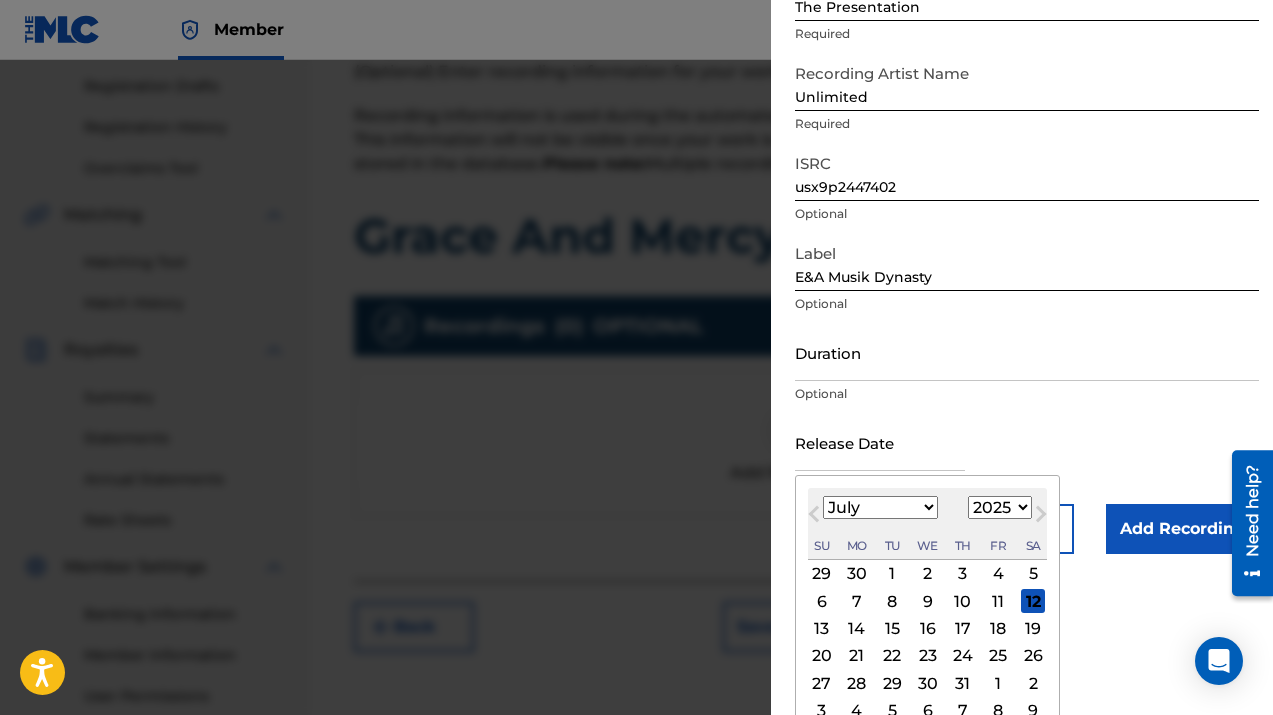 select on "7" 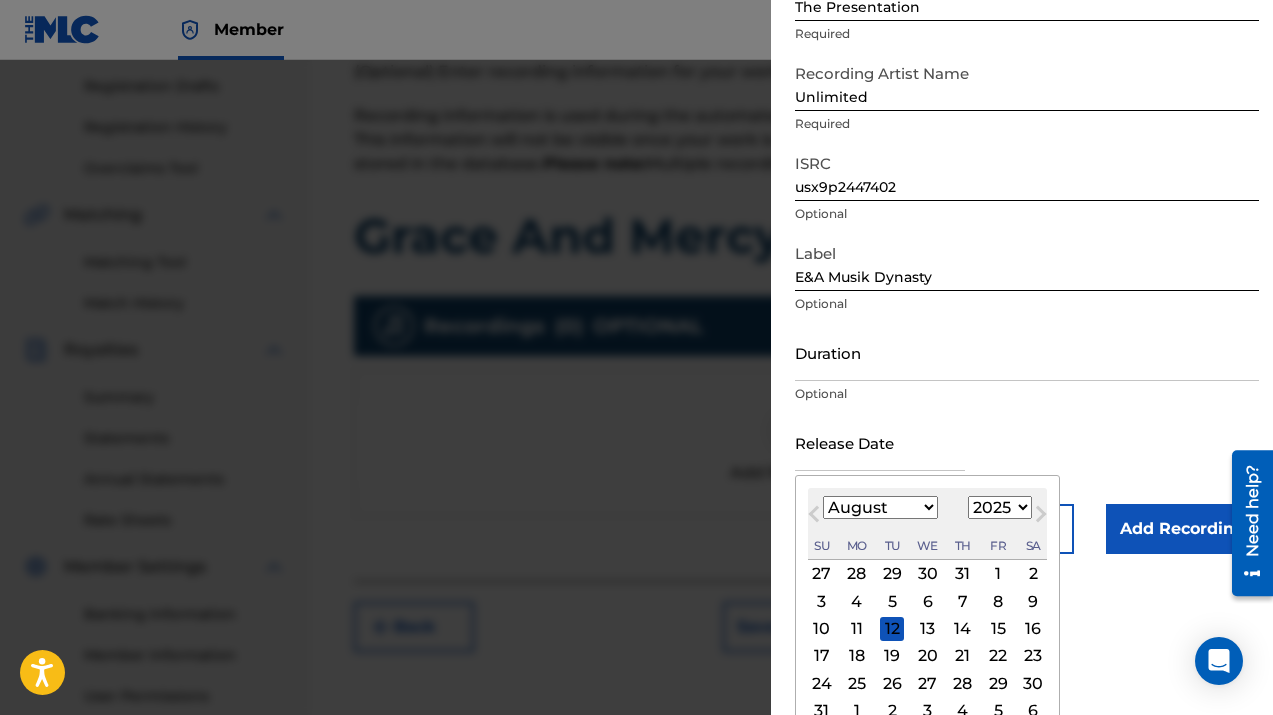 click on "30" at bounding box center (1033, 683) 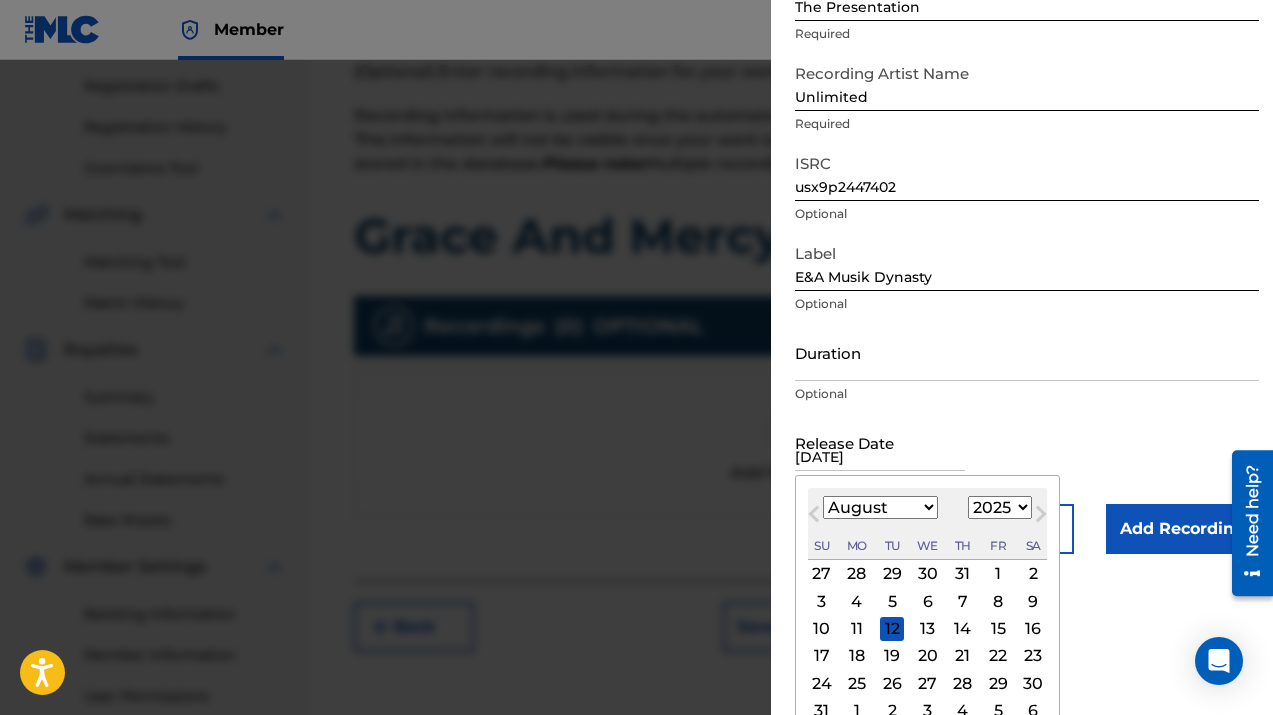 scroll, scrollTop: 16, scrollLeft: 0, axis: vertical 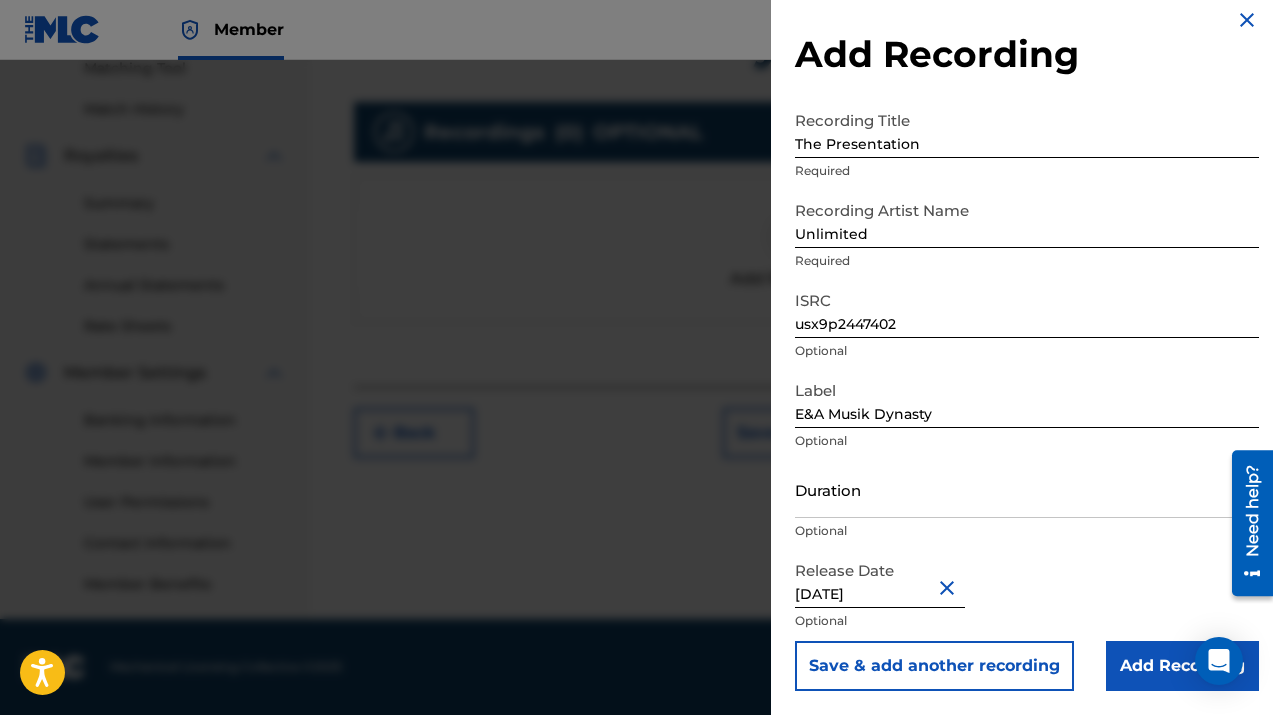 click on "[DATE]" at bounding box center (880, 579) 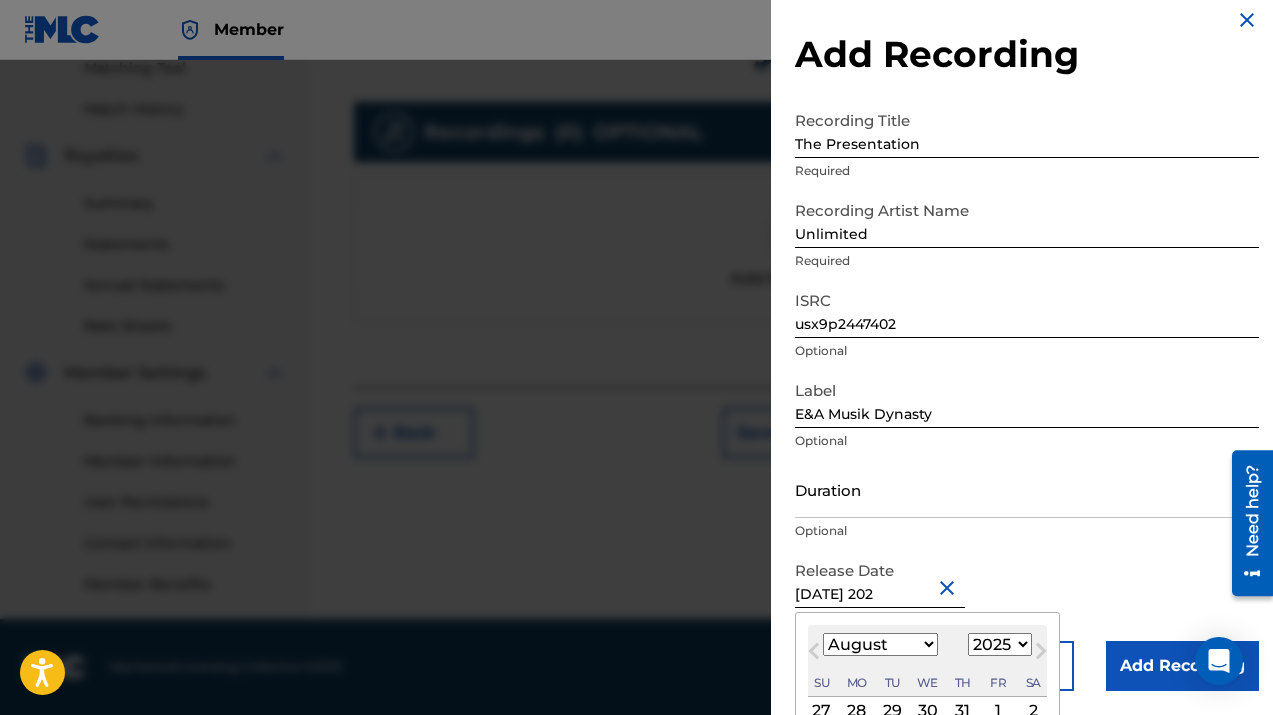 type on "[DATE]" 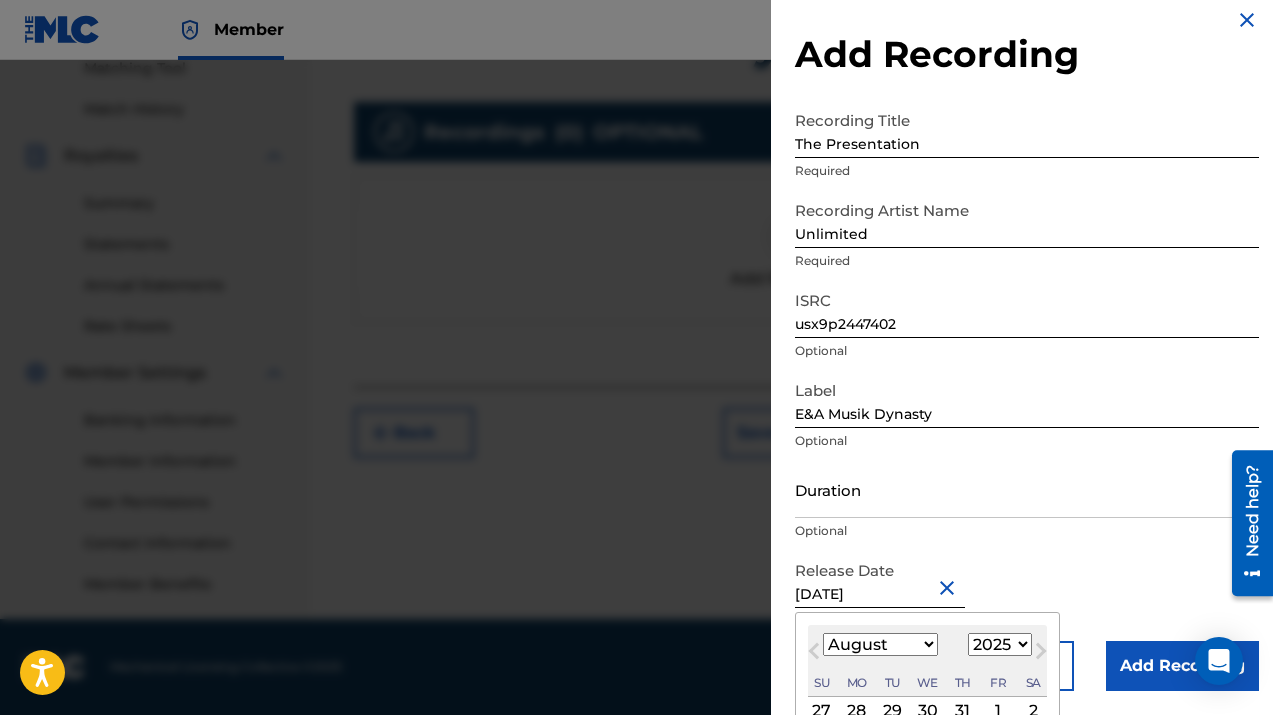 select on "2023" 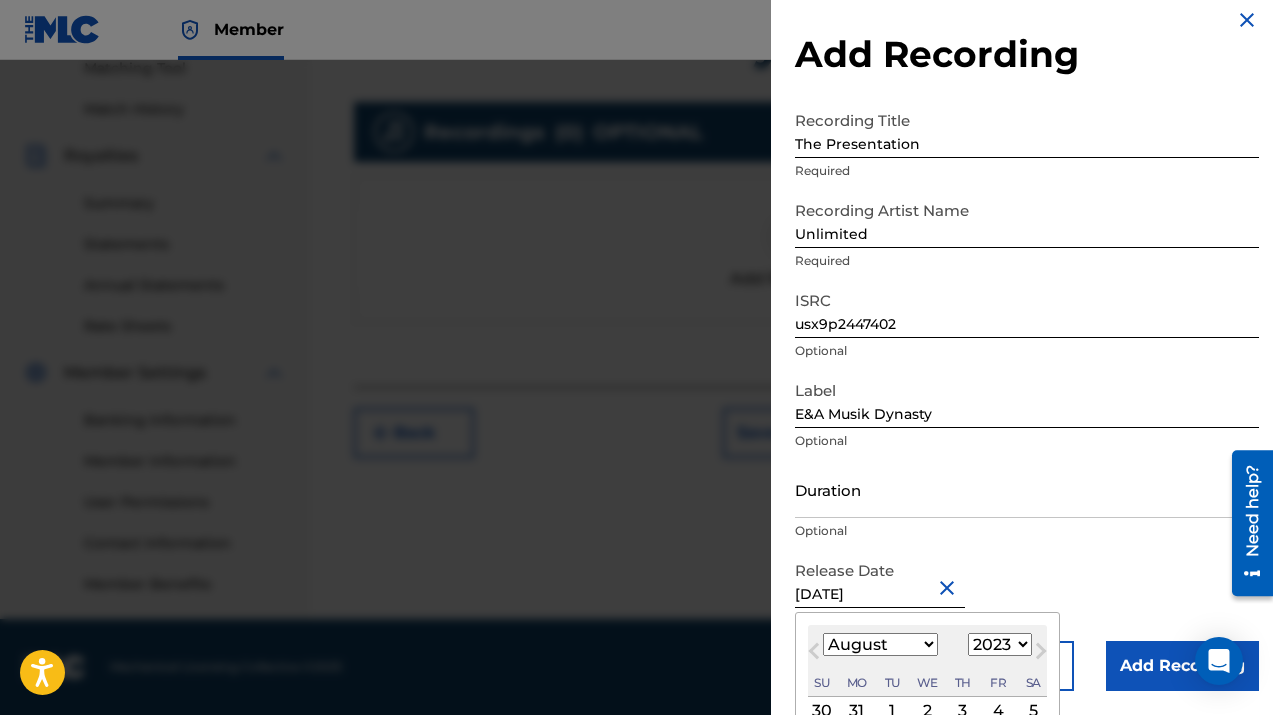 type on "[DATE]" 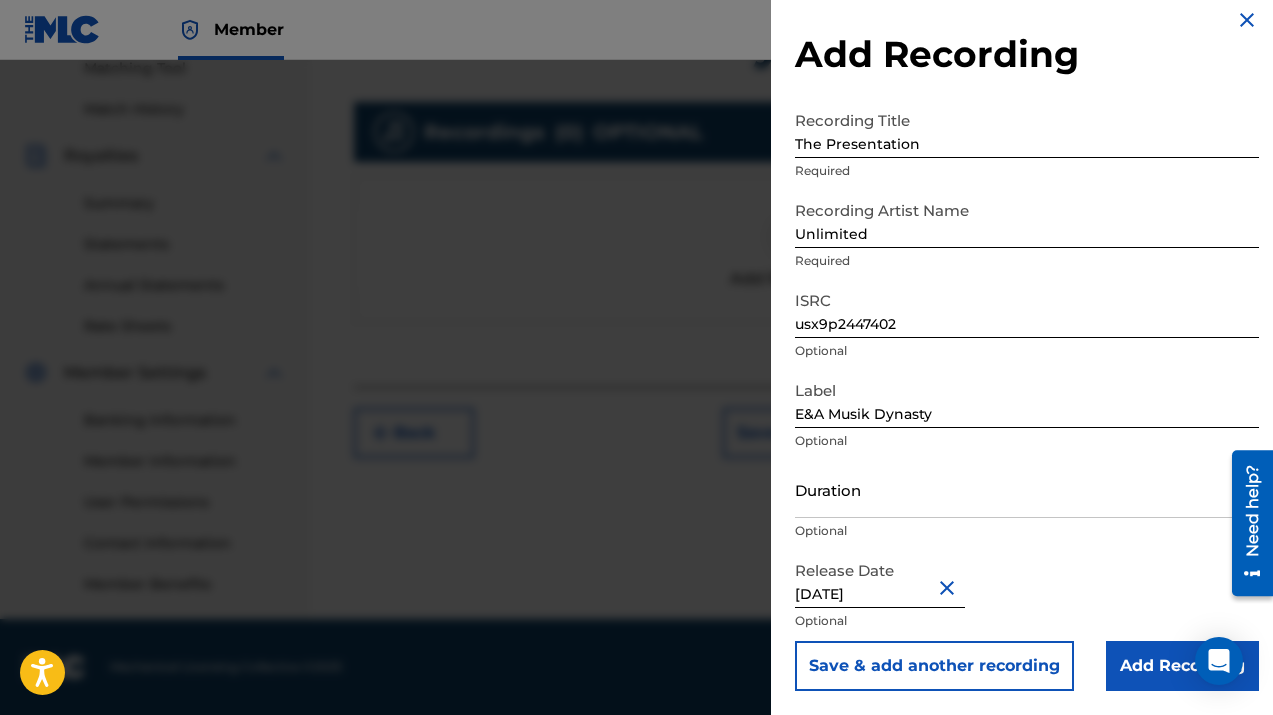 scroll, scrollTop: 0, scrollLeft: 0, axis: both 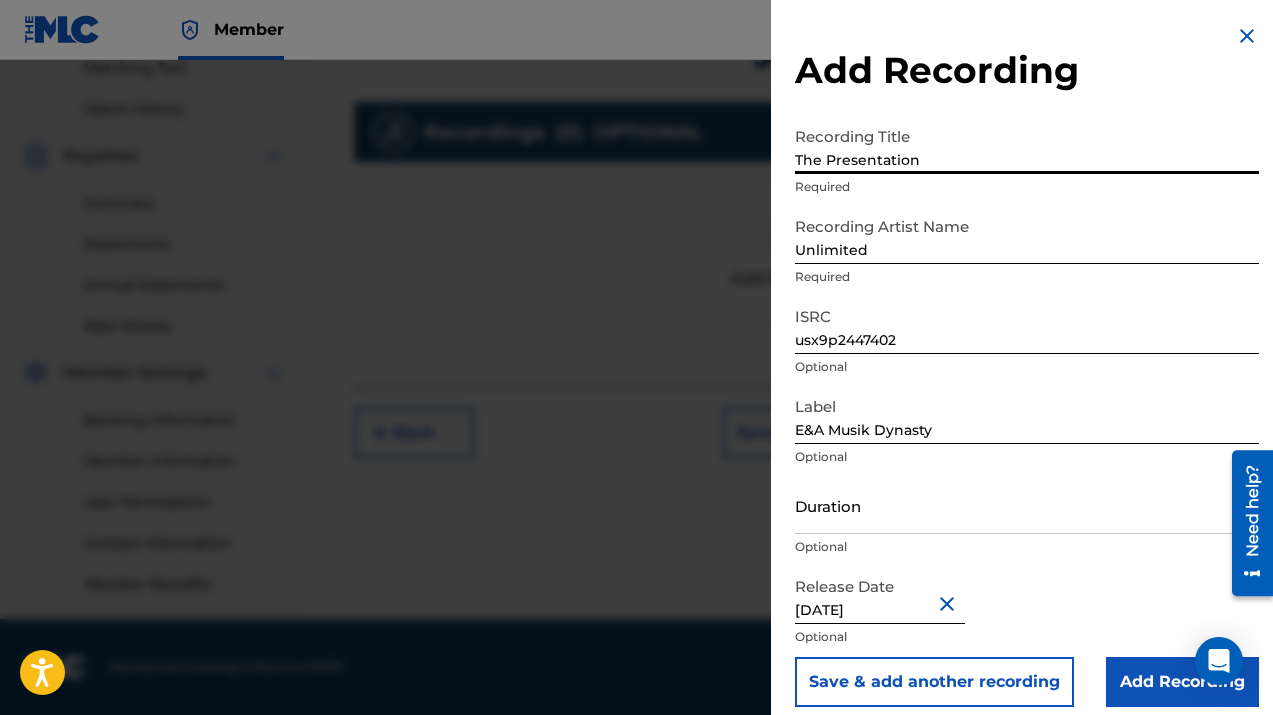 drag, startPoint x: 924, startPoint y: 158, endPoint x: 826, endPoint y: 158, distance: 98 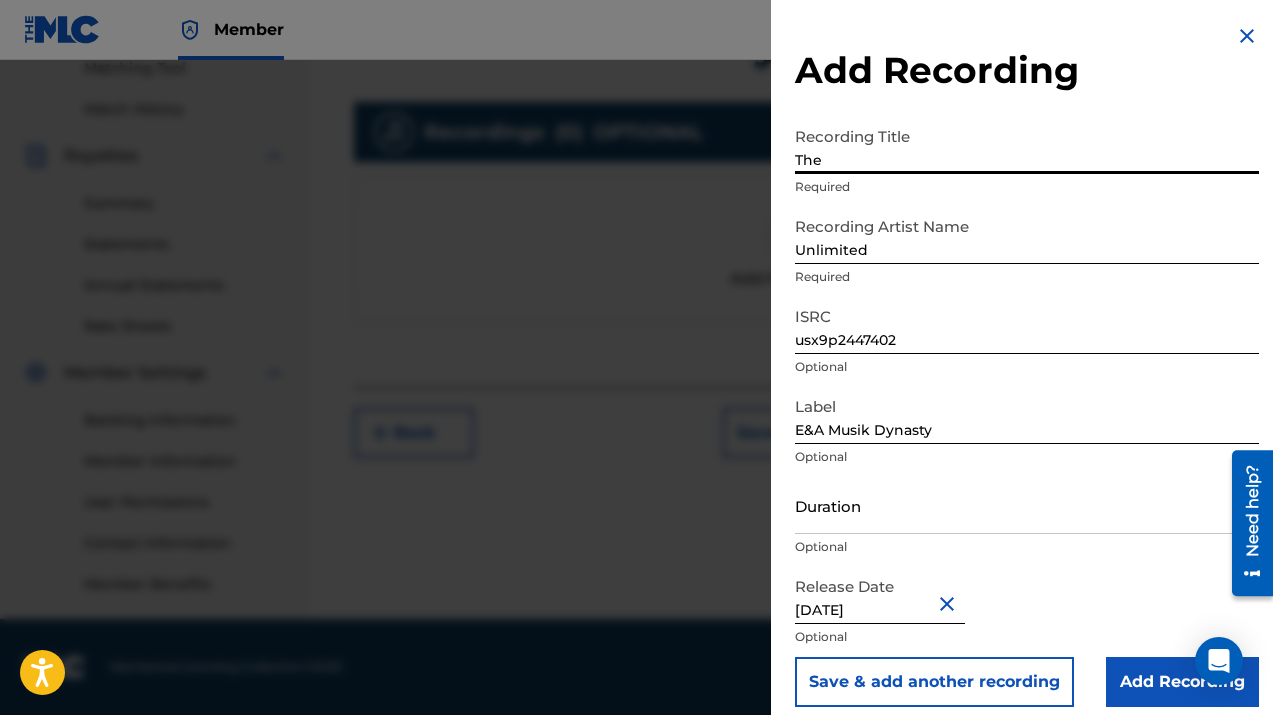 type on "The" 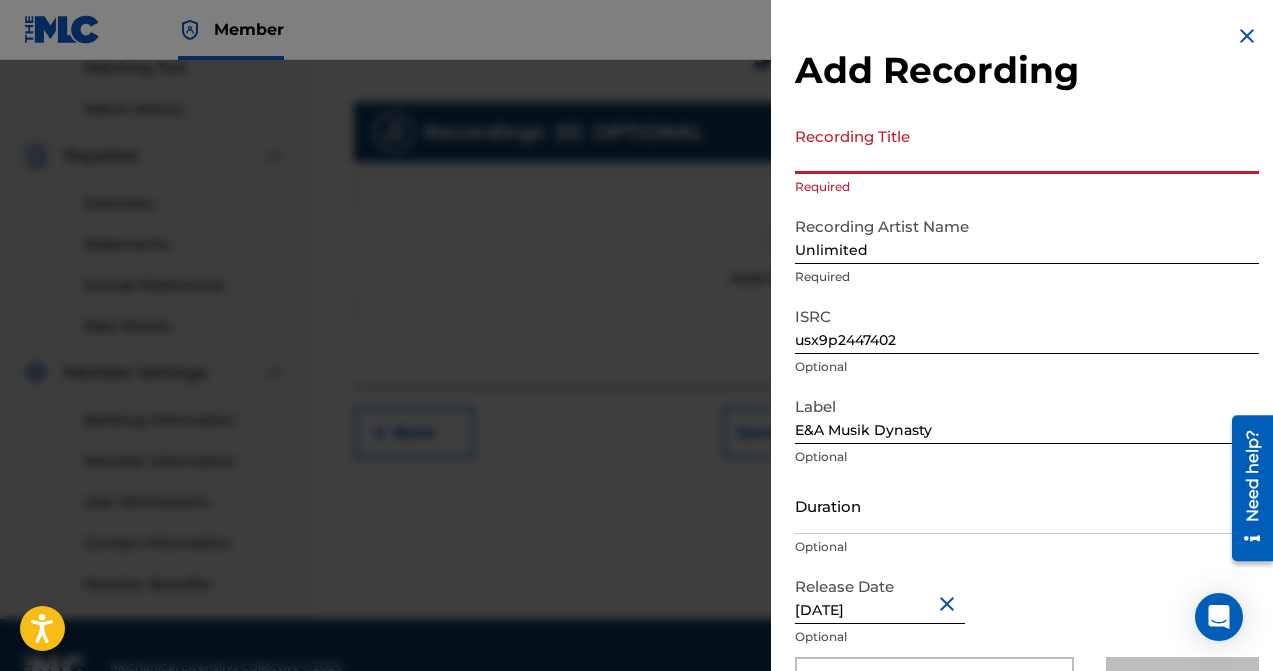 paste on "The Compilation (Remastered)" 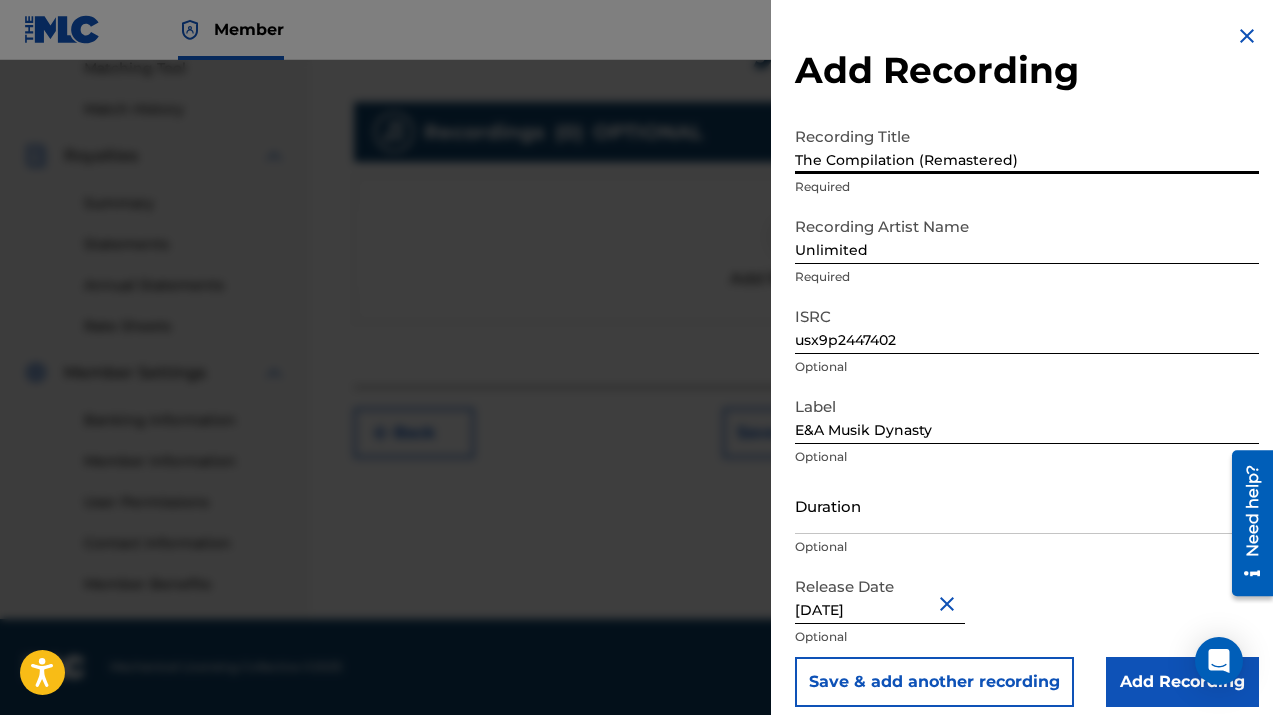 type on "The Compilation (Remastered)" 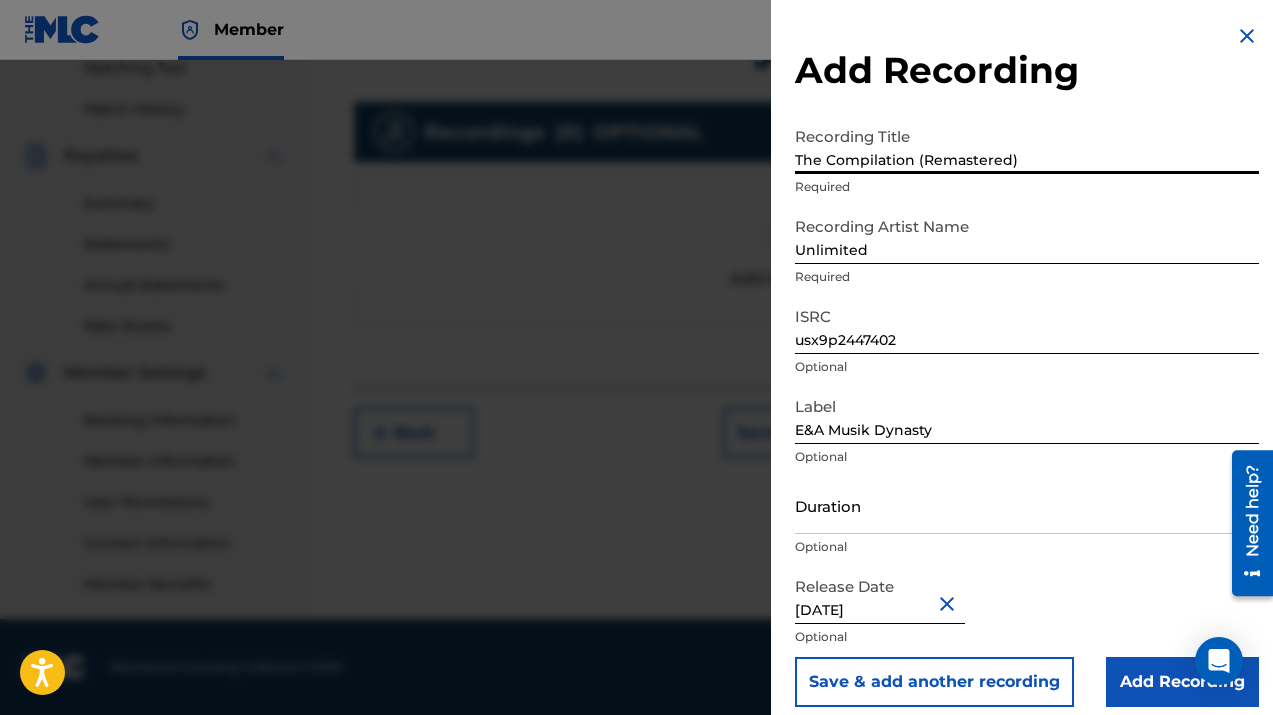 scroll, scrollTop: 16, scrollLeft: 0, axis: vertical 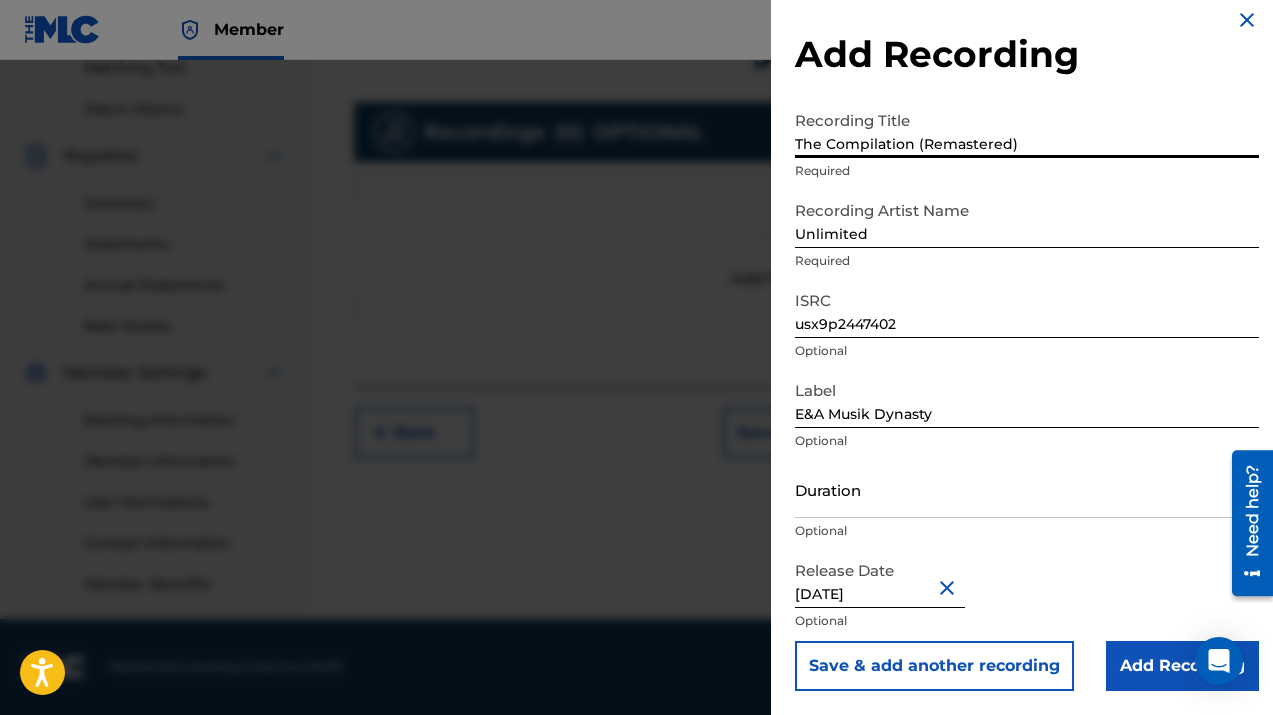 click on "Add Recording" at bounding box center (1182, 666) 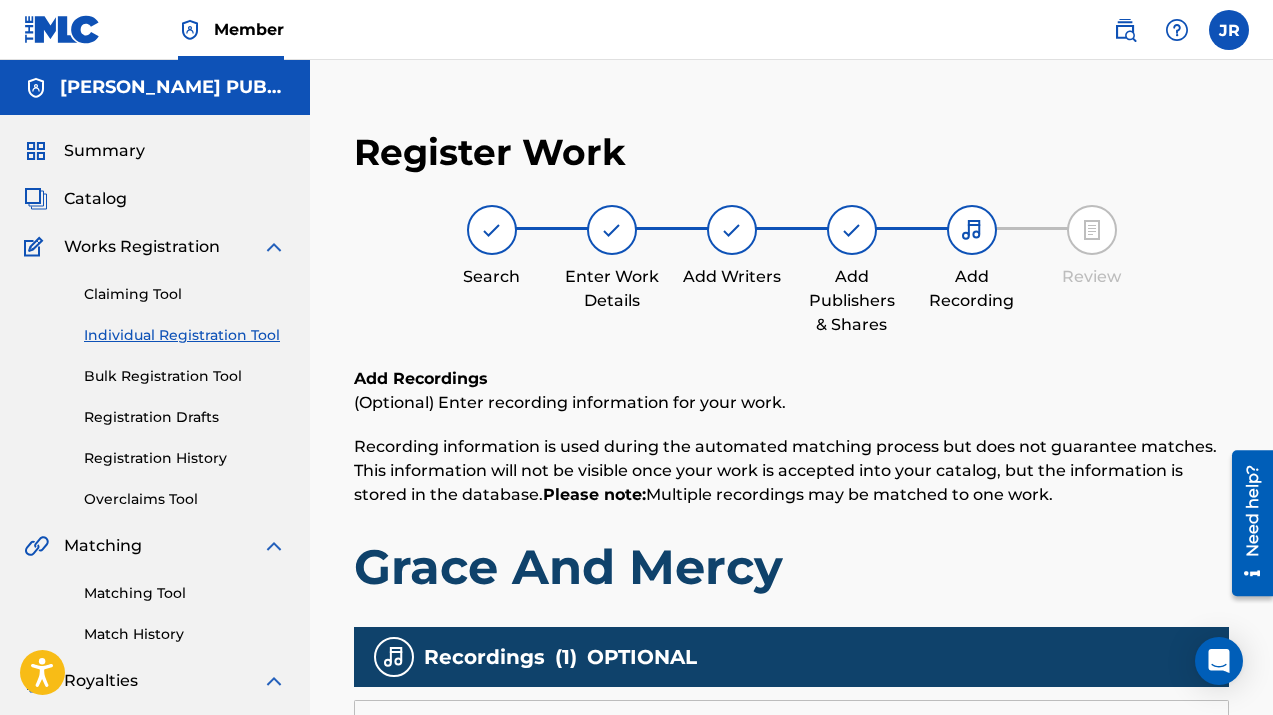 scroll, scrollTop: 544, scrollLeft: 0, axis: vertical 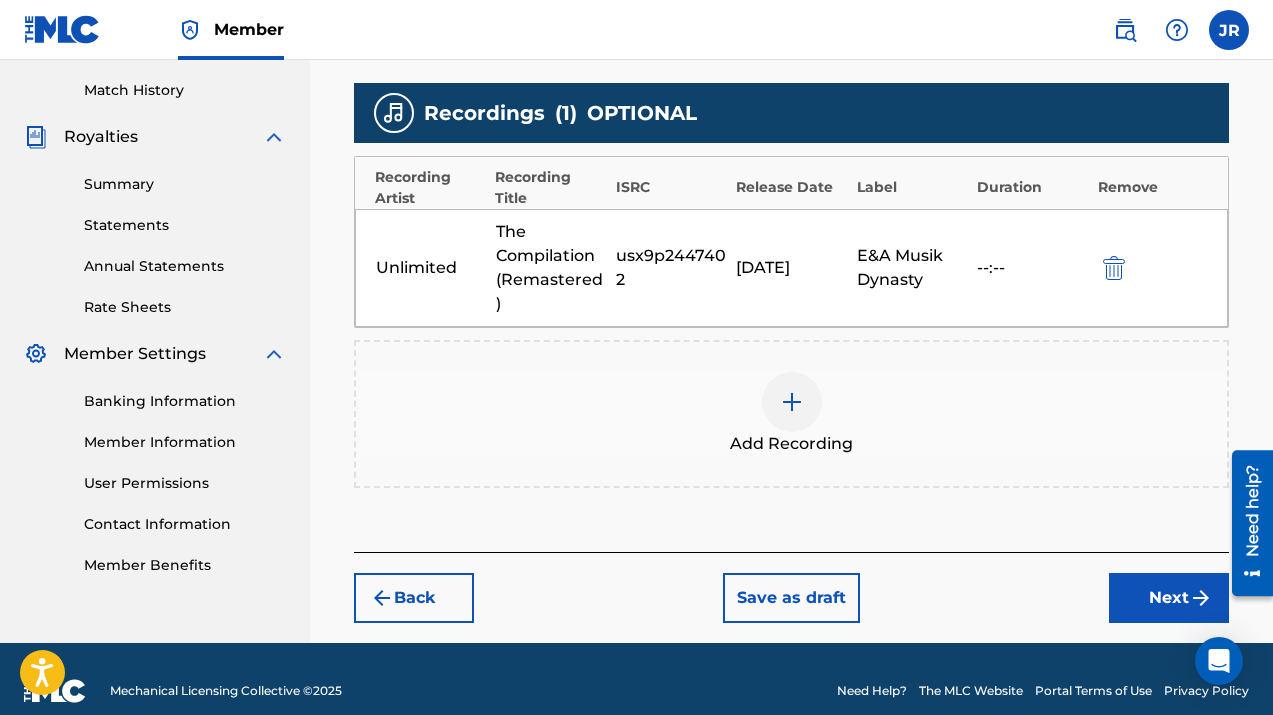 click on "Next" at bounding box center (1169, 598) 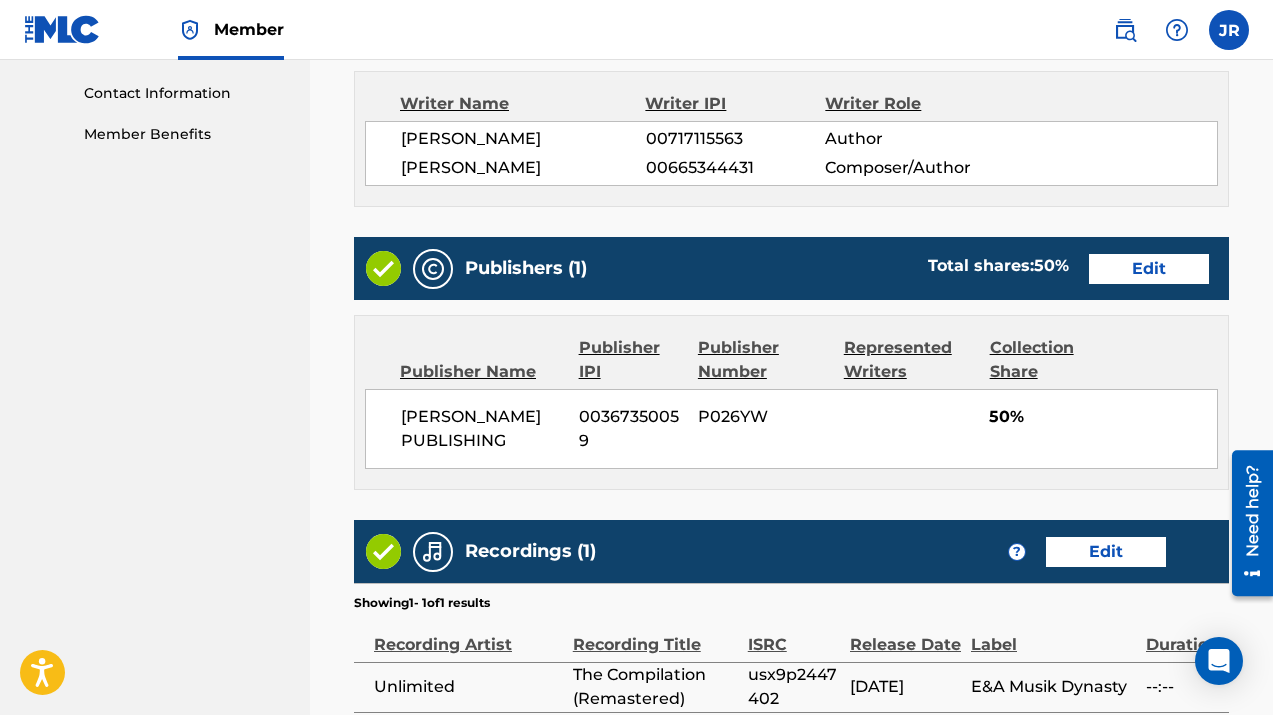 scroll, scrollTop: 1190, scrollLeft: 0, axis: vertical 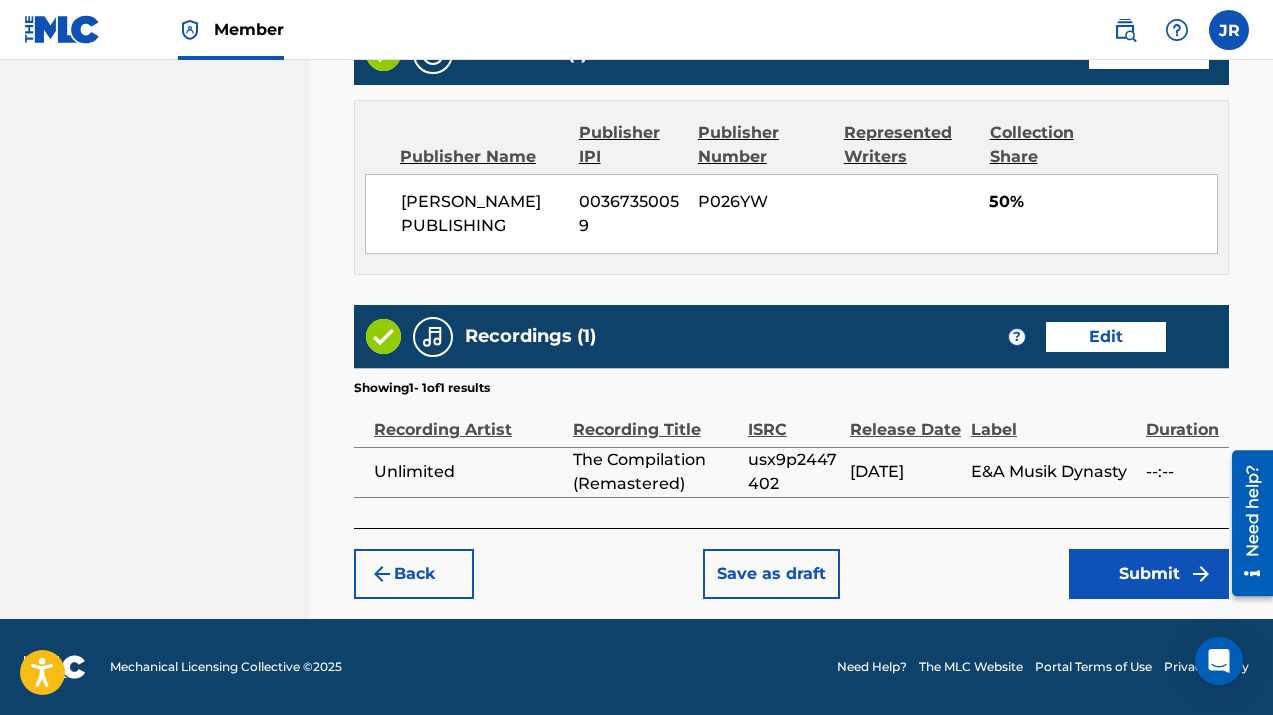 click on "Submit" at bounding box center [1149, 574] 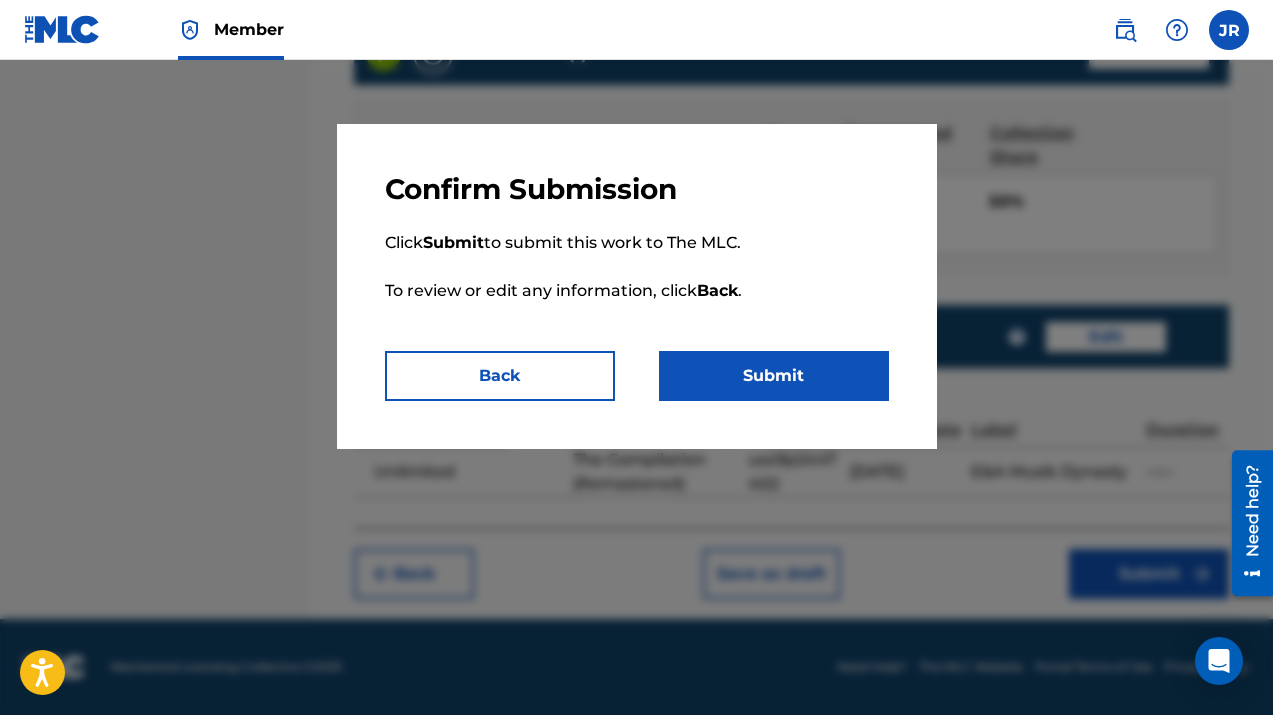 click on "Submit" at bounding box center (774, 376) 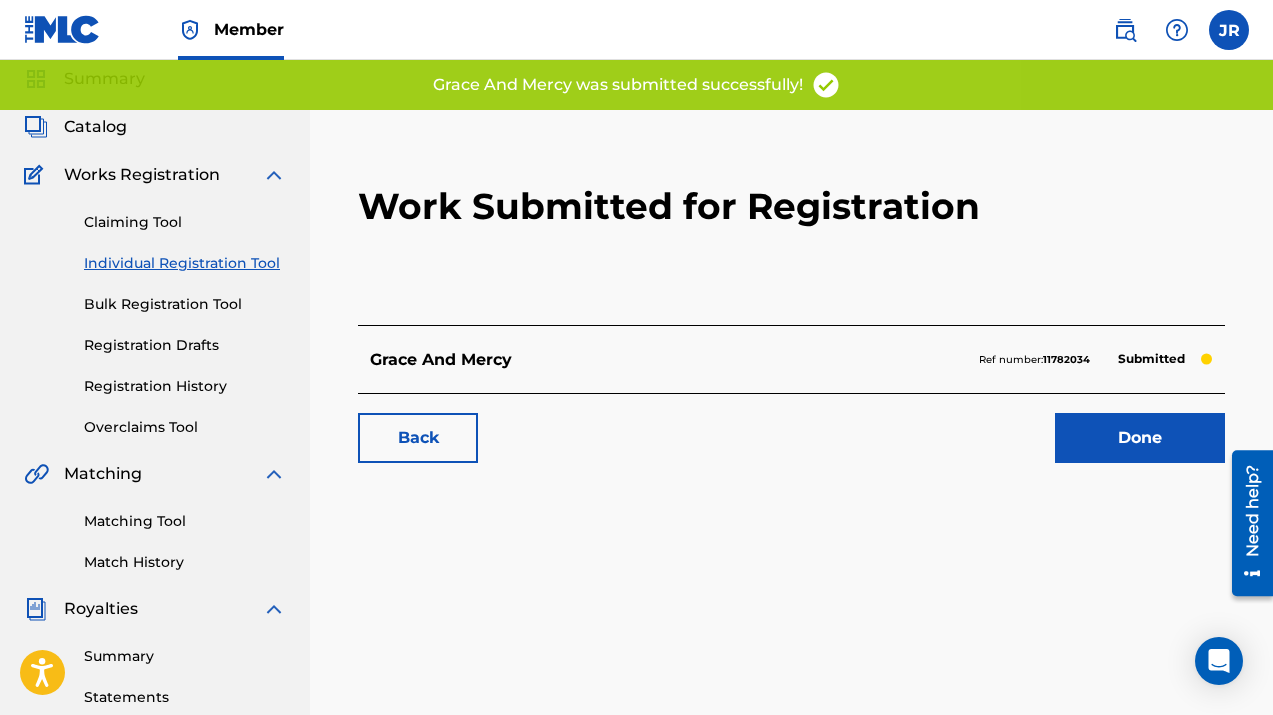 scroll, scrollTop: 73, scrollLeft: 0, axis: vertical 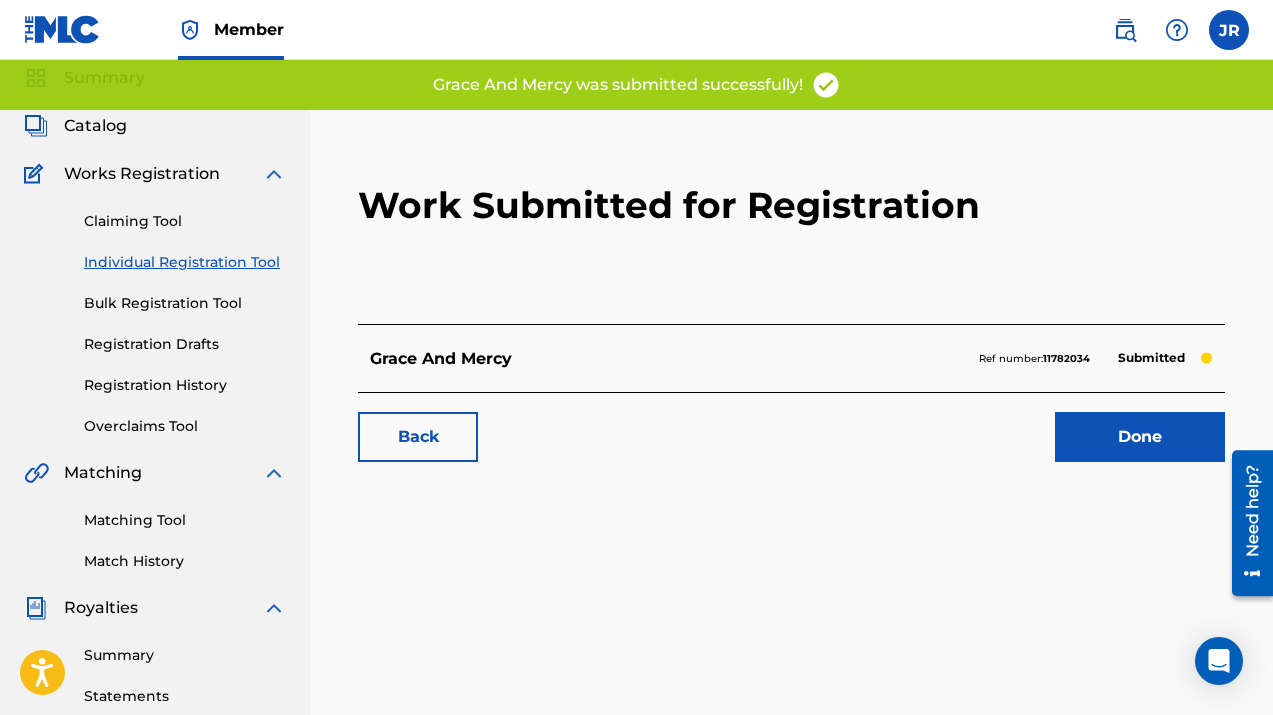 click on "Back" at bounding box center [418, 437] 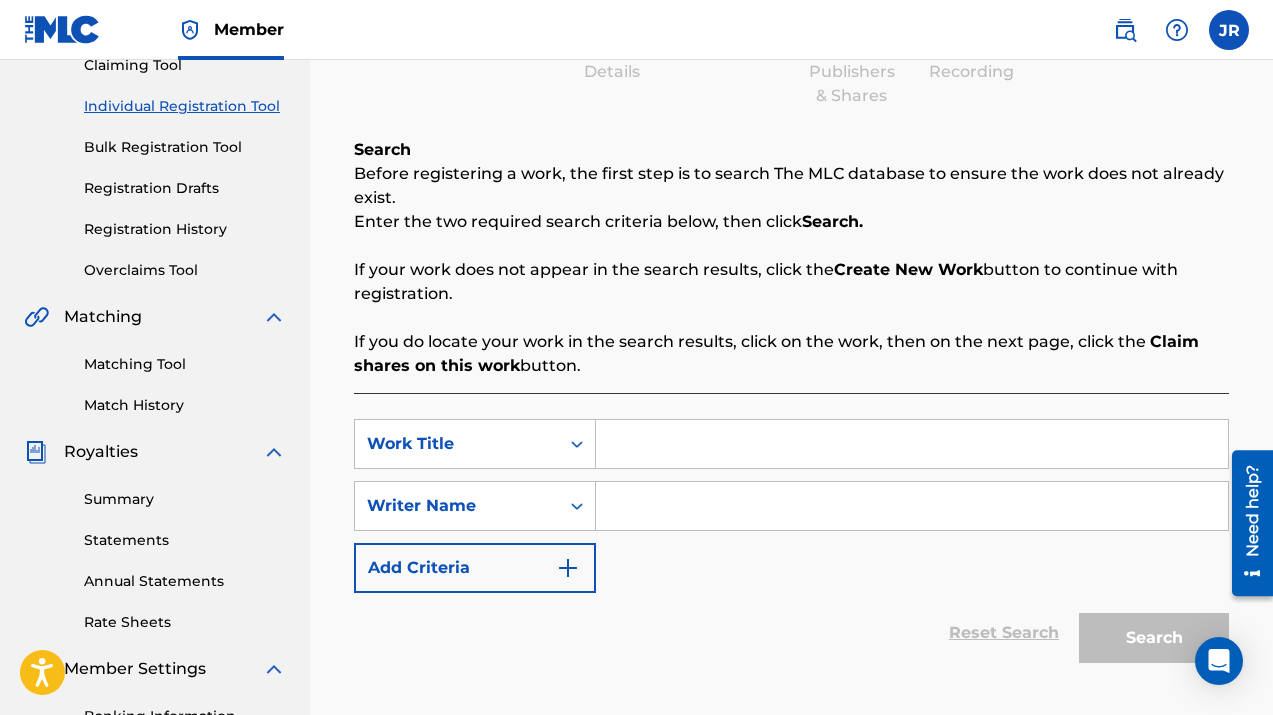 scroll, scrollTop: 234, scrollLeft: 0, axis: vertical 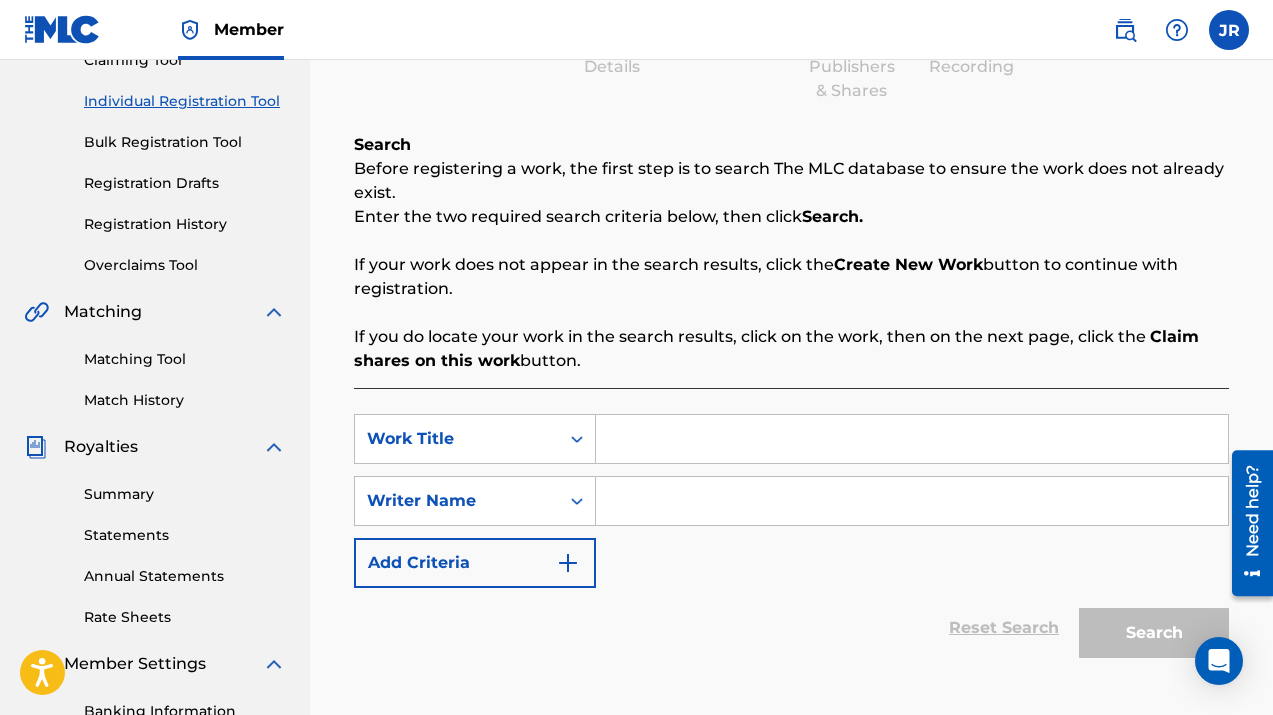 click at bounding box center [912, 439] 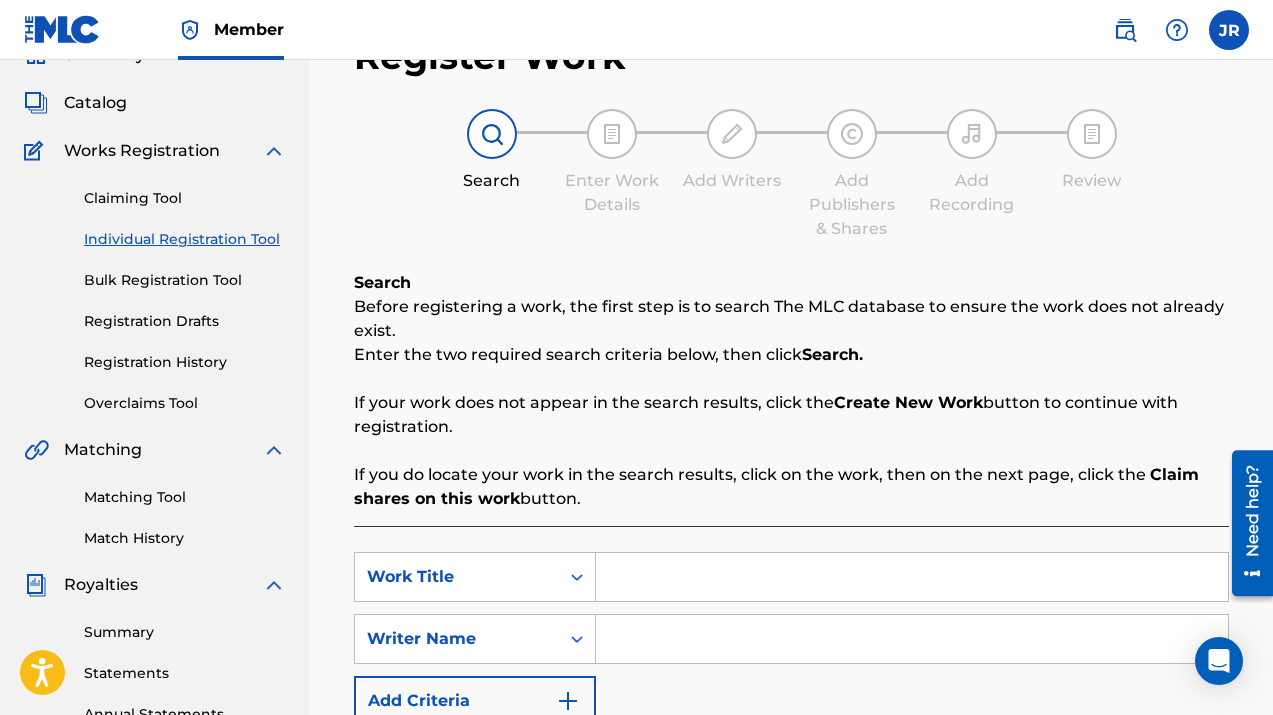 scroll, scrollTop: 95, scrollLeft: 0, axis: vertical 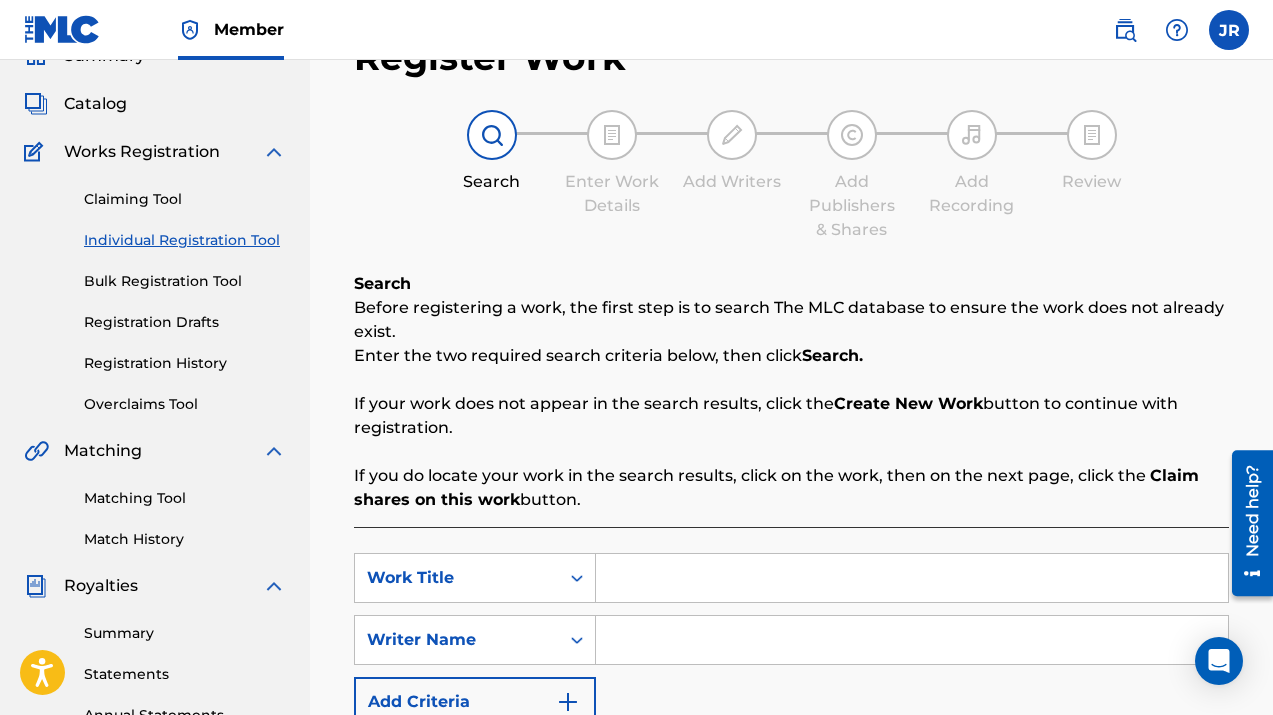 click on "Create New Work" at bounding box center [908, 403] 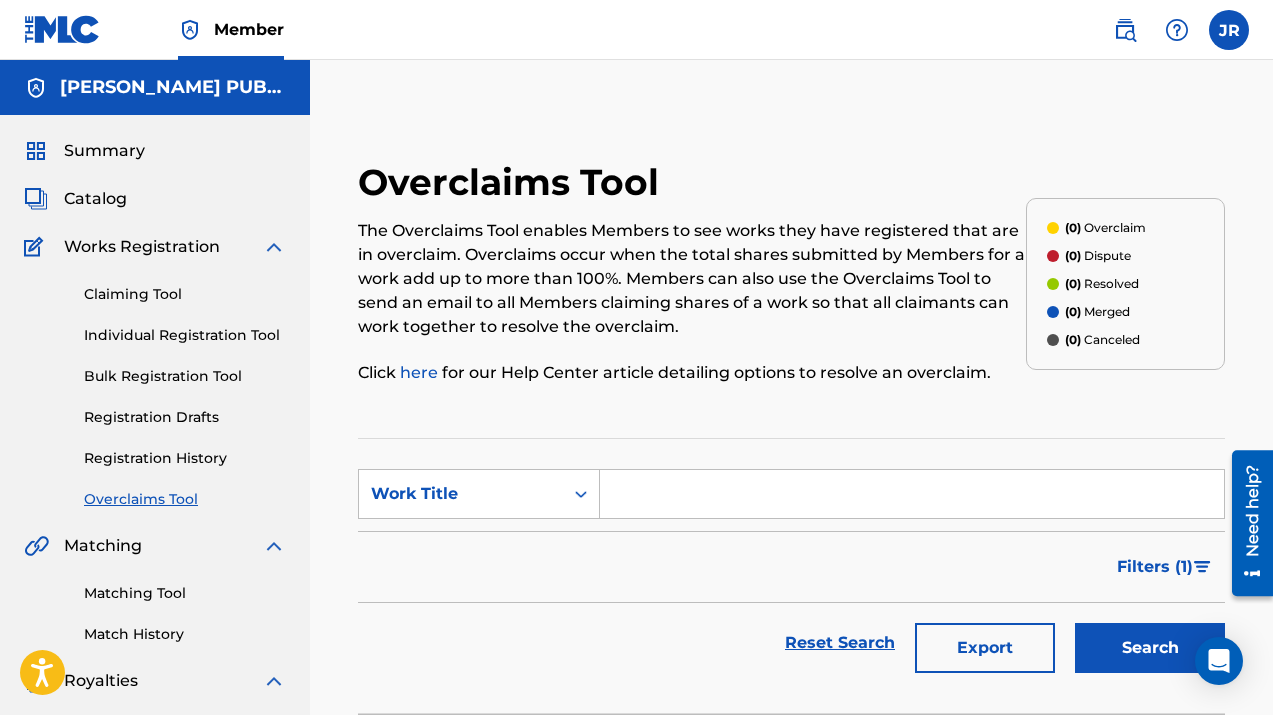 click on "Individual Registration Tool" at bounding box center (185, 335) 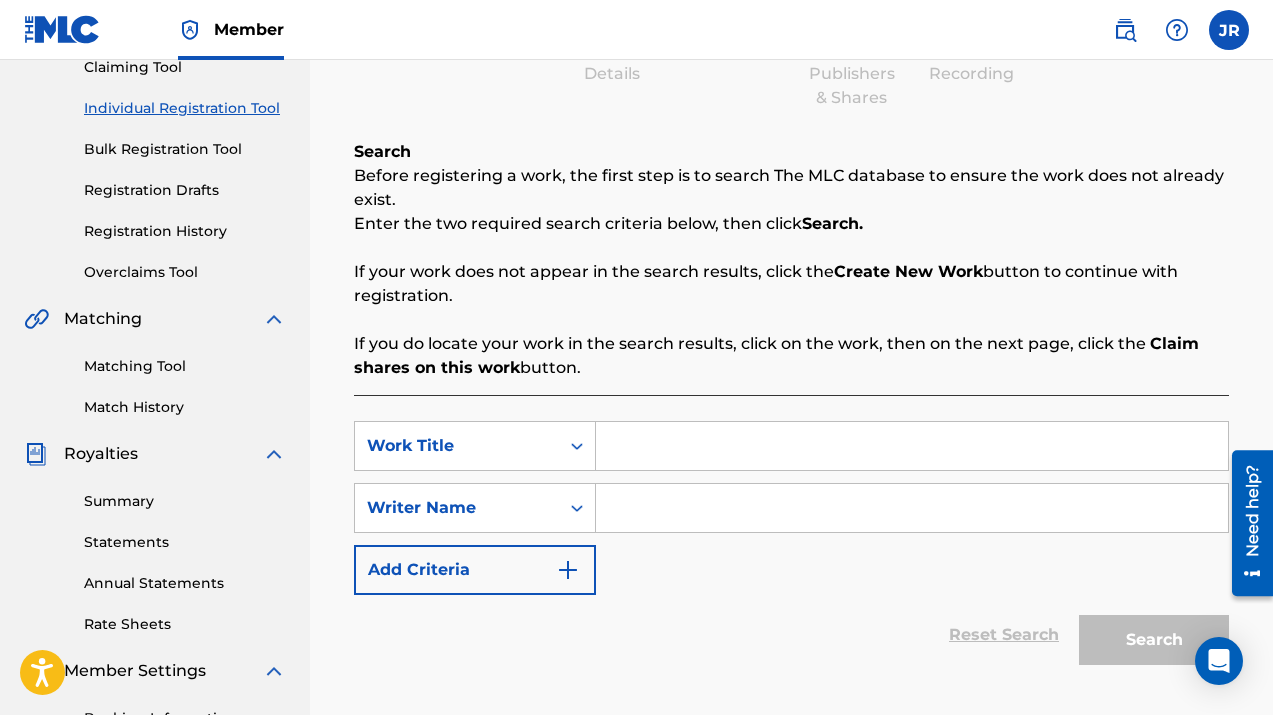 scroll, scrollTop: 242, scrollLeft: 0, axis: vertical 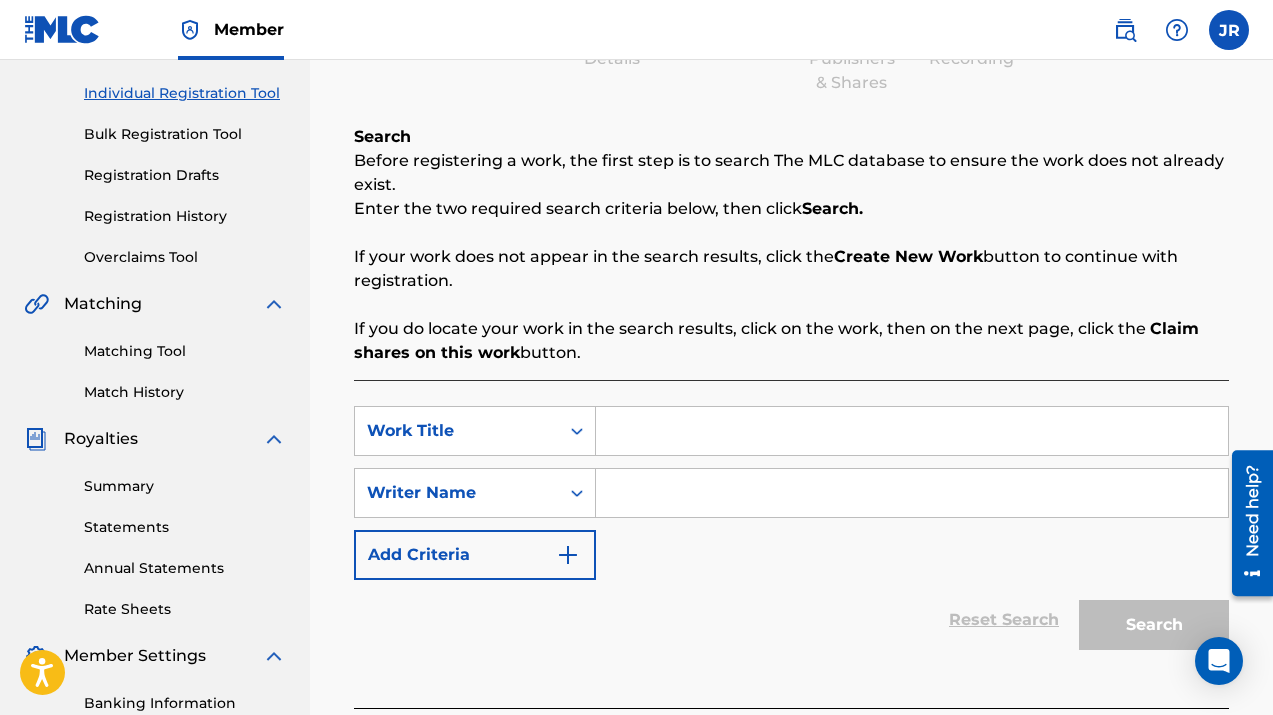 click at bounding box center (912, 431) 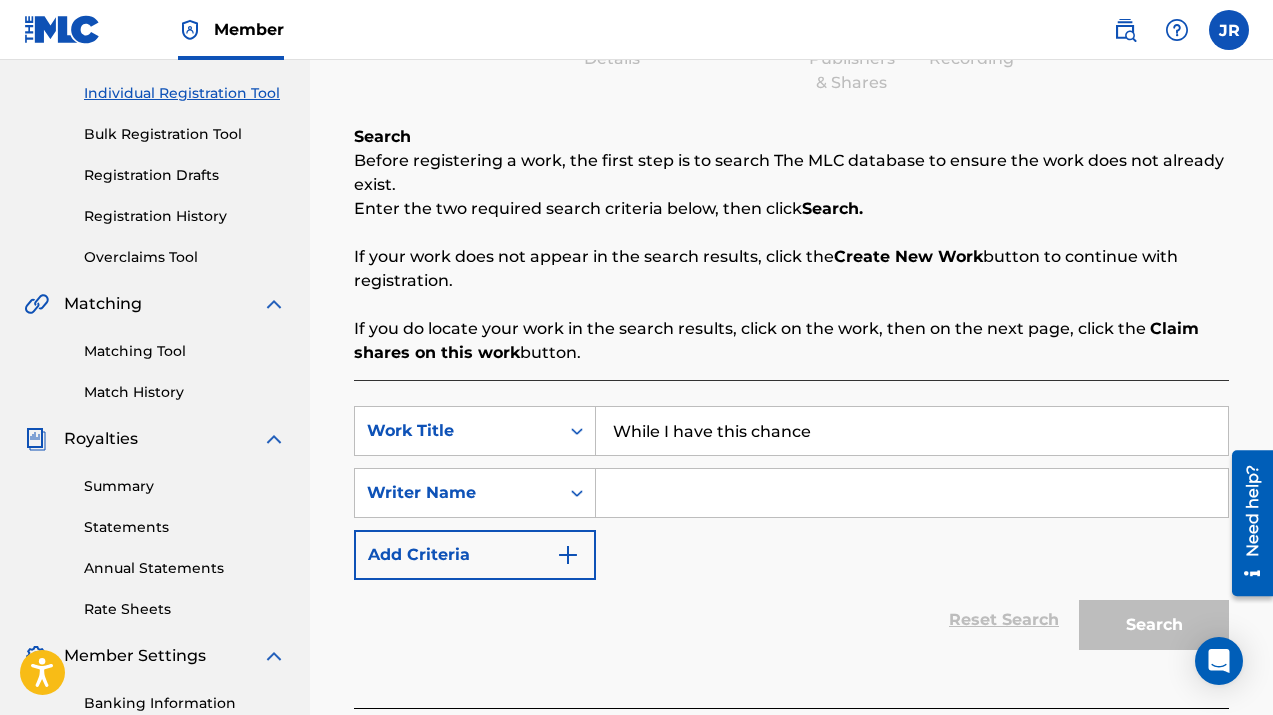 type on "While I have this chance" 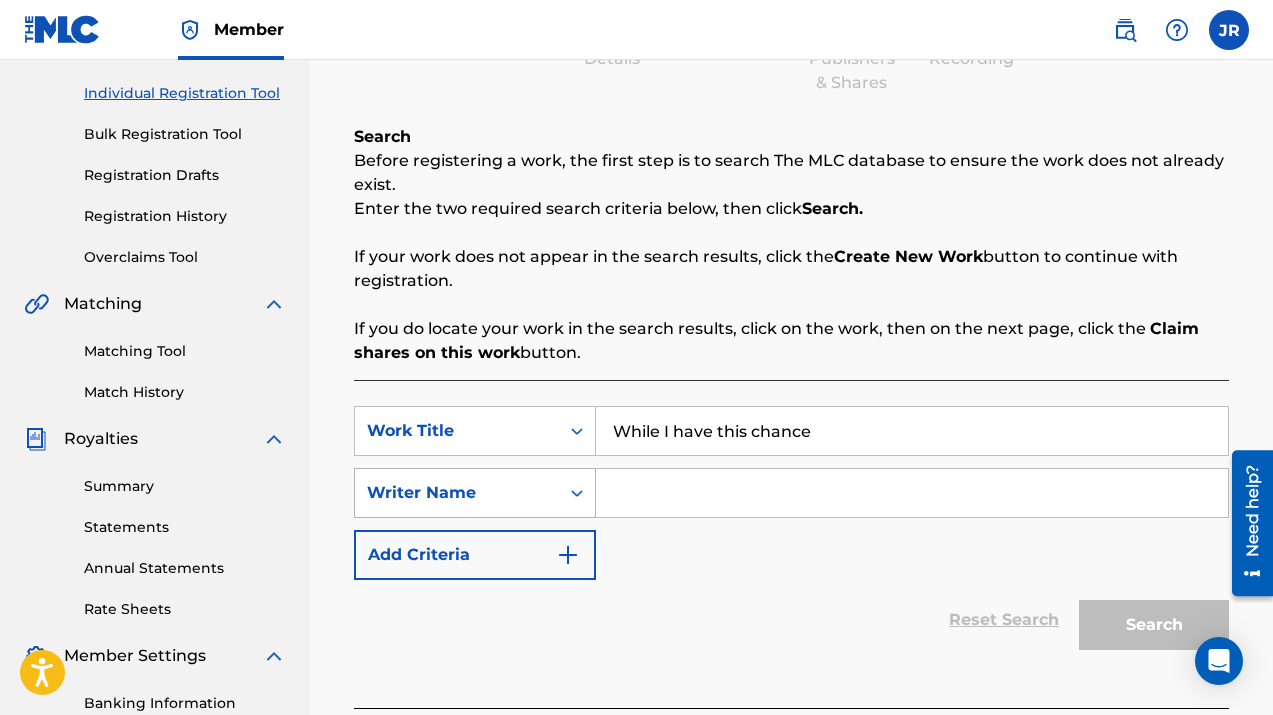 click on "Writer Name" at bounding box center (457, 493) 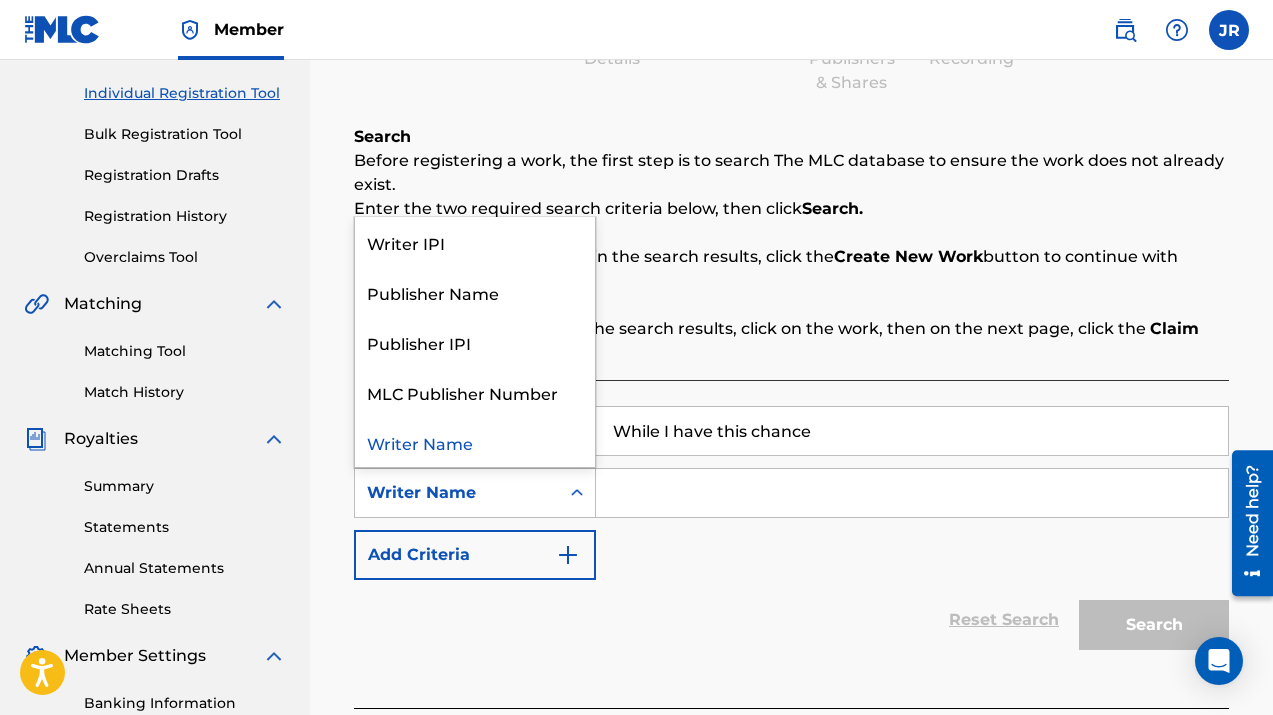 click at bounding box center (912, 493) 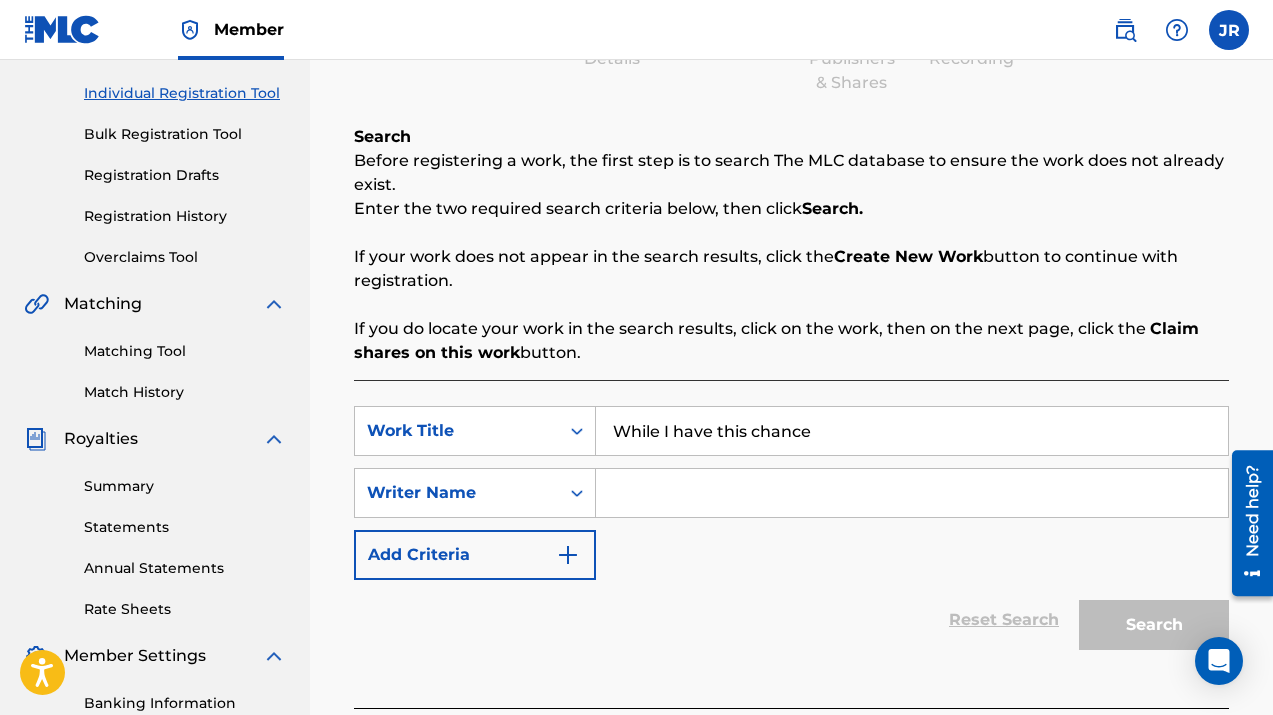 type on "[PERSON_NAME]" 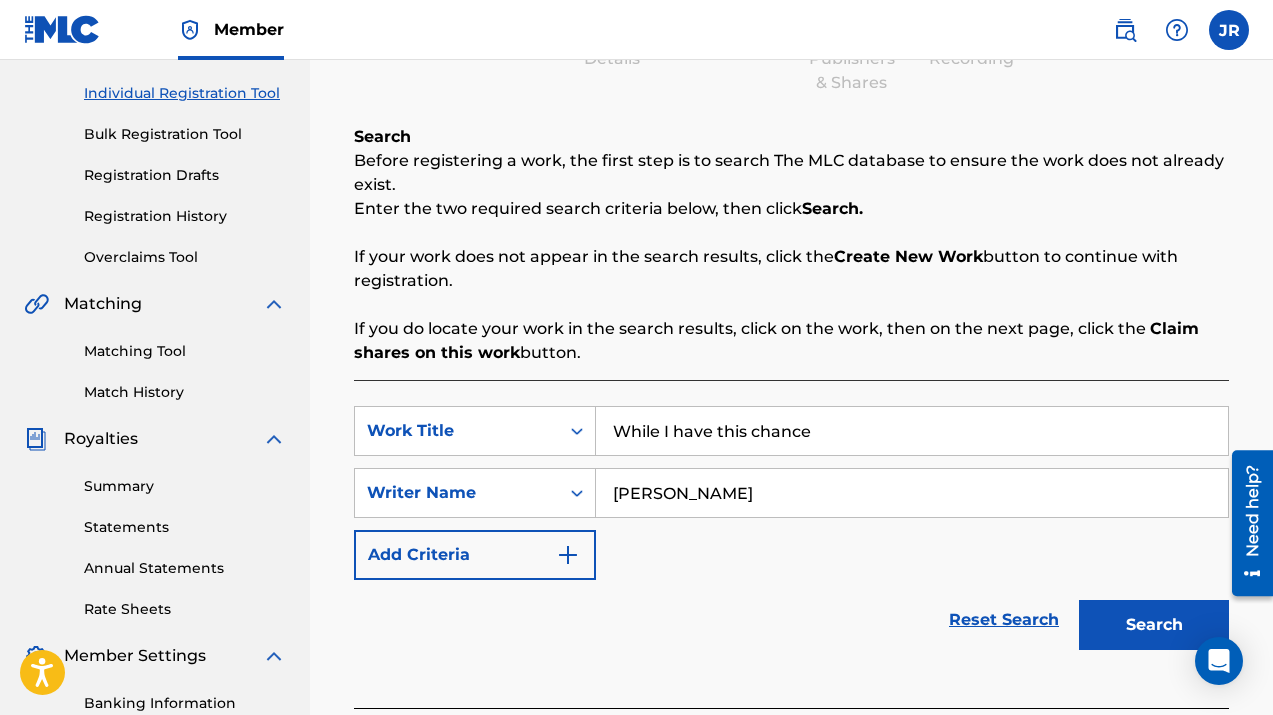 click on "Search" at bounding box center (1154, 625) 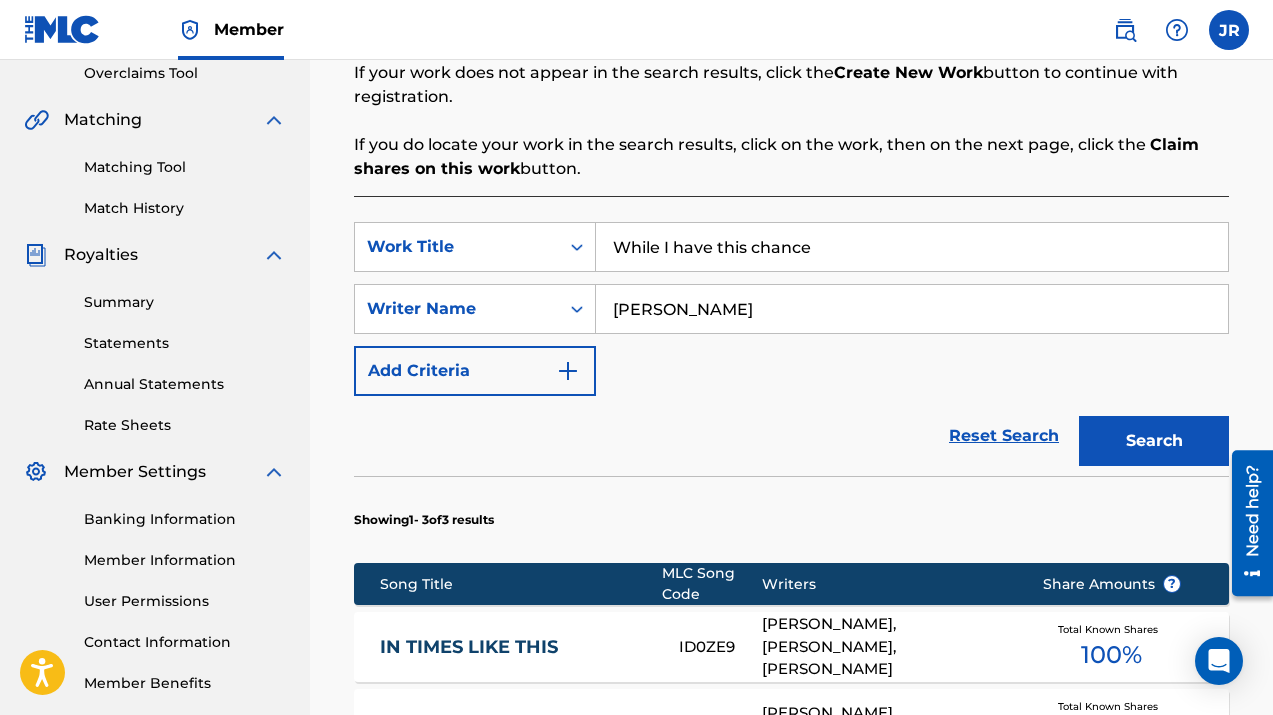 scroll, scrollTop: 424, scrollLeft: 0, axis: vertical 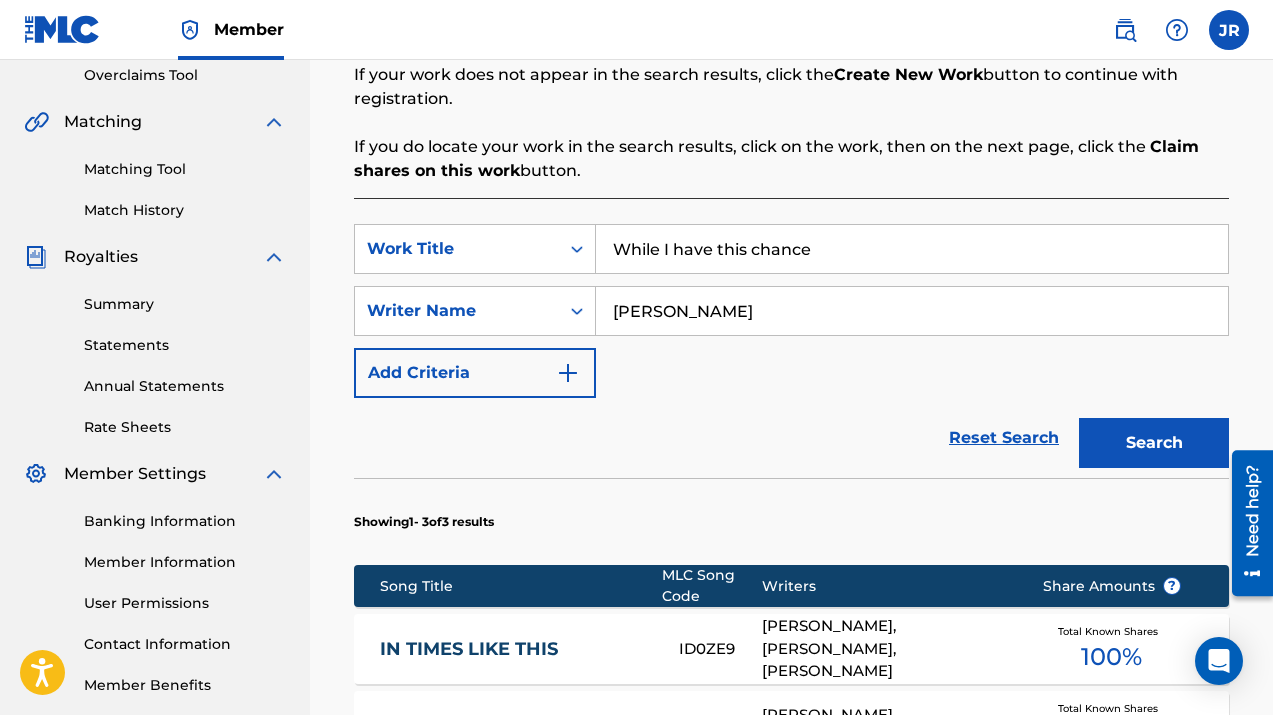 click on "Search" at bounding box center (1154, 443) 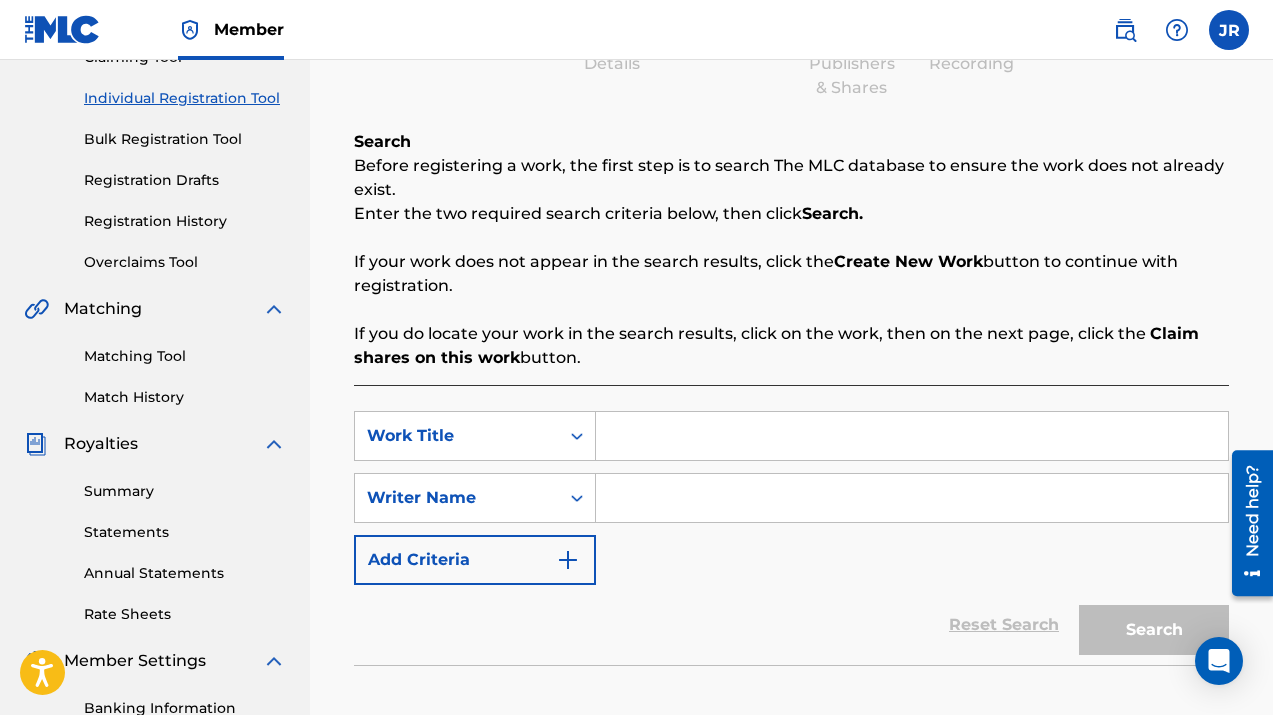 scroll, scrollTop: 197, scrollLeft: 0, axis: vertical 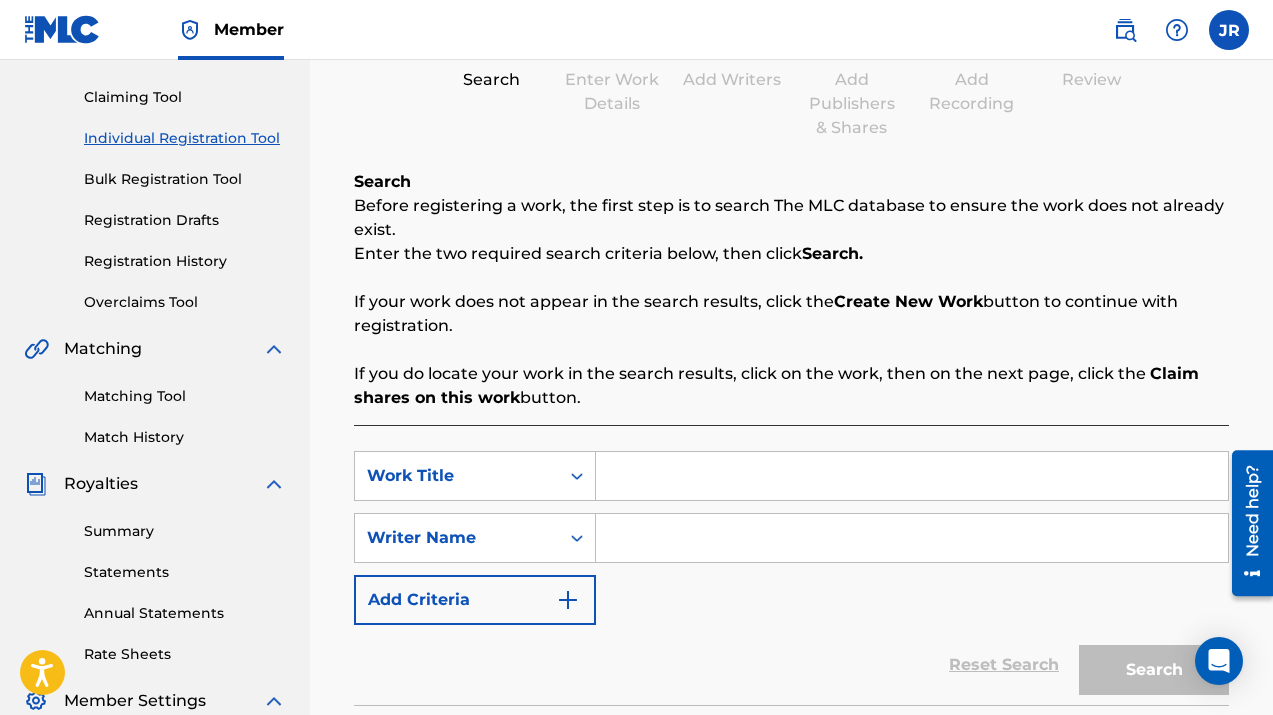 click on "Claiming Tool" at bounding box center (185, 97) 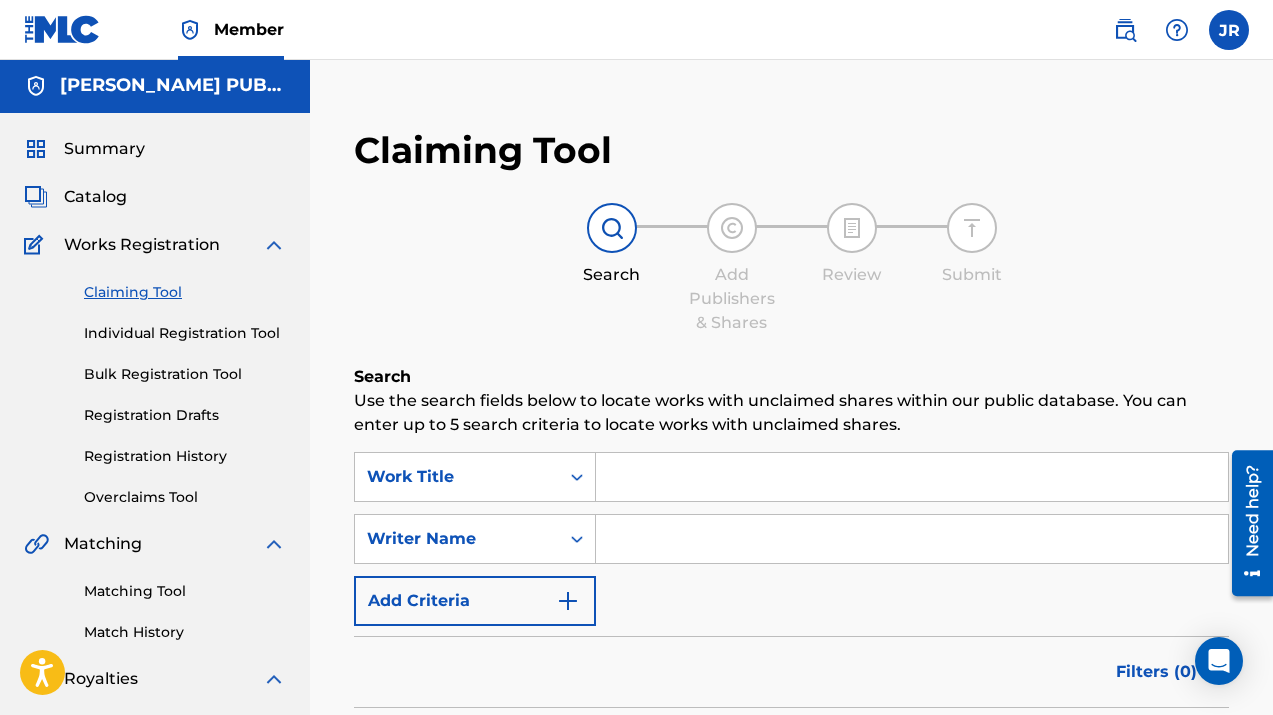 scroll, scrollTop: 0, scrollLeft: 0, axis: both 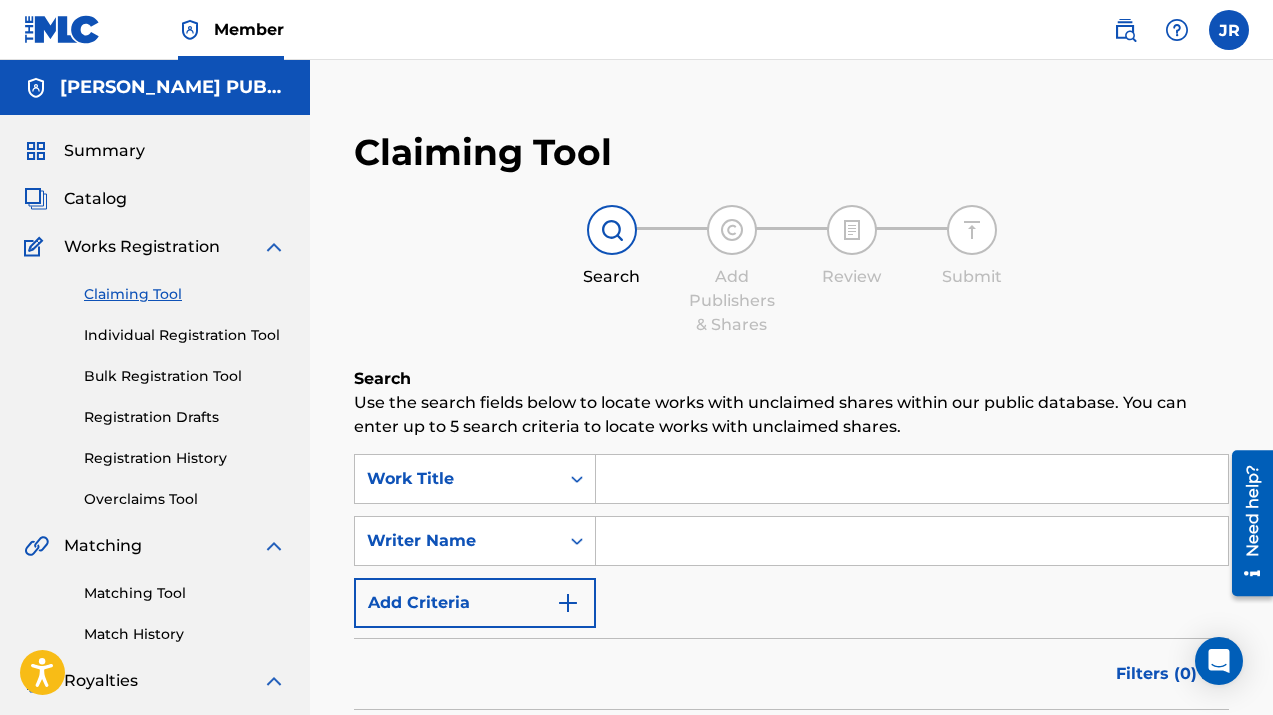 click on "Individual Registration Tool" at bounding box center (185, 335) 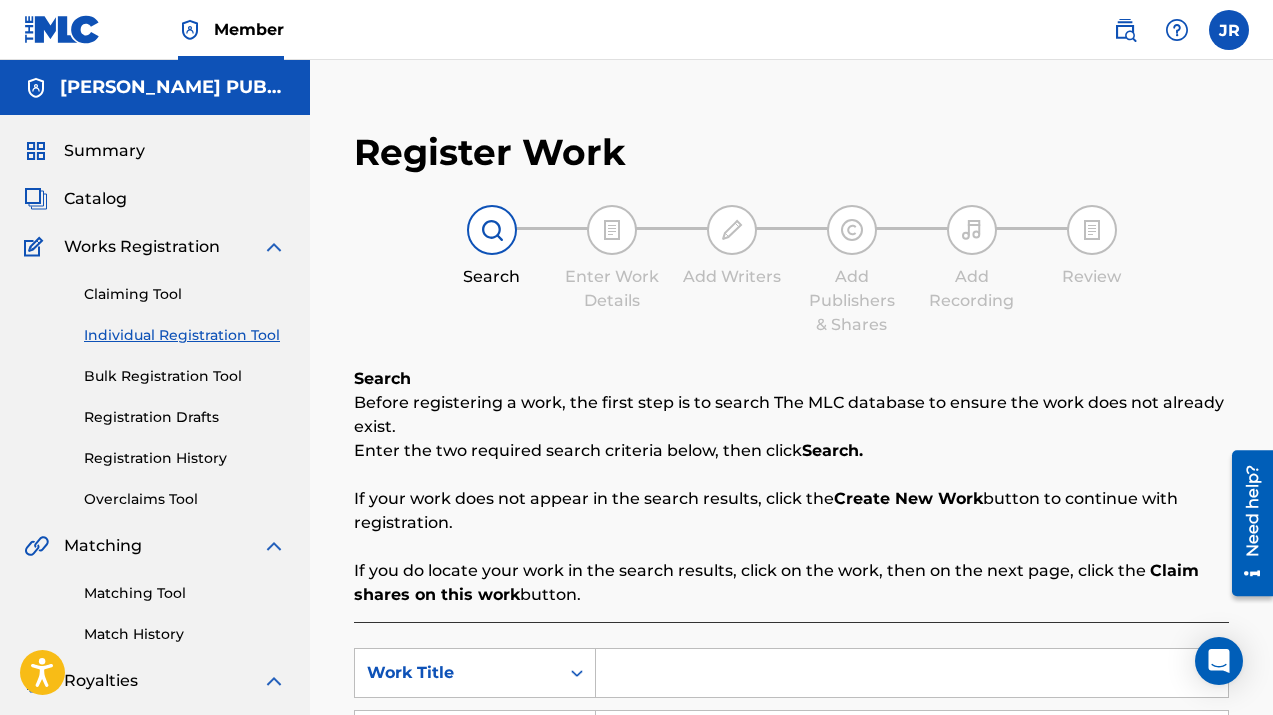click on "Bulk Registration Tool" at bounding box center [185, 376] 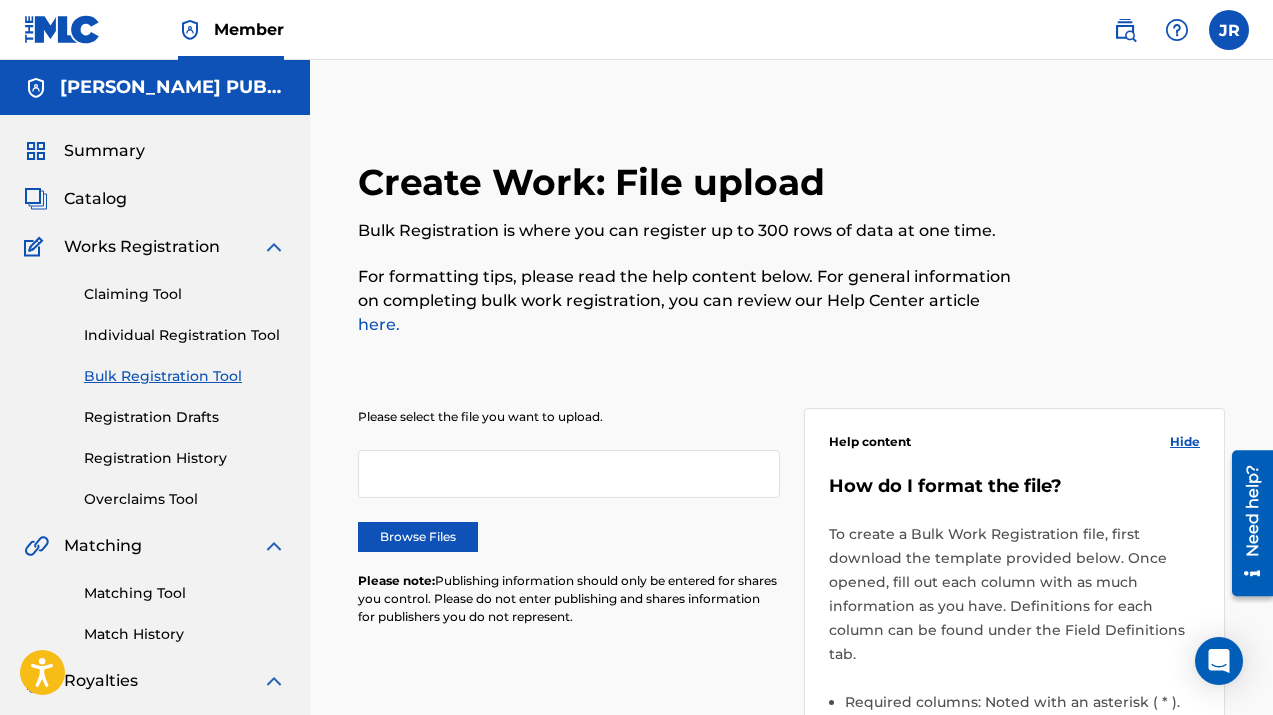 click at bounding box center (569, 474) 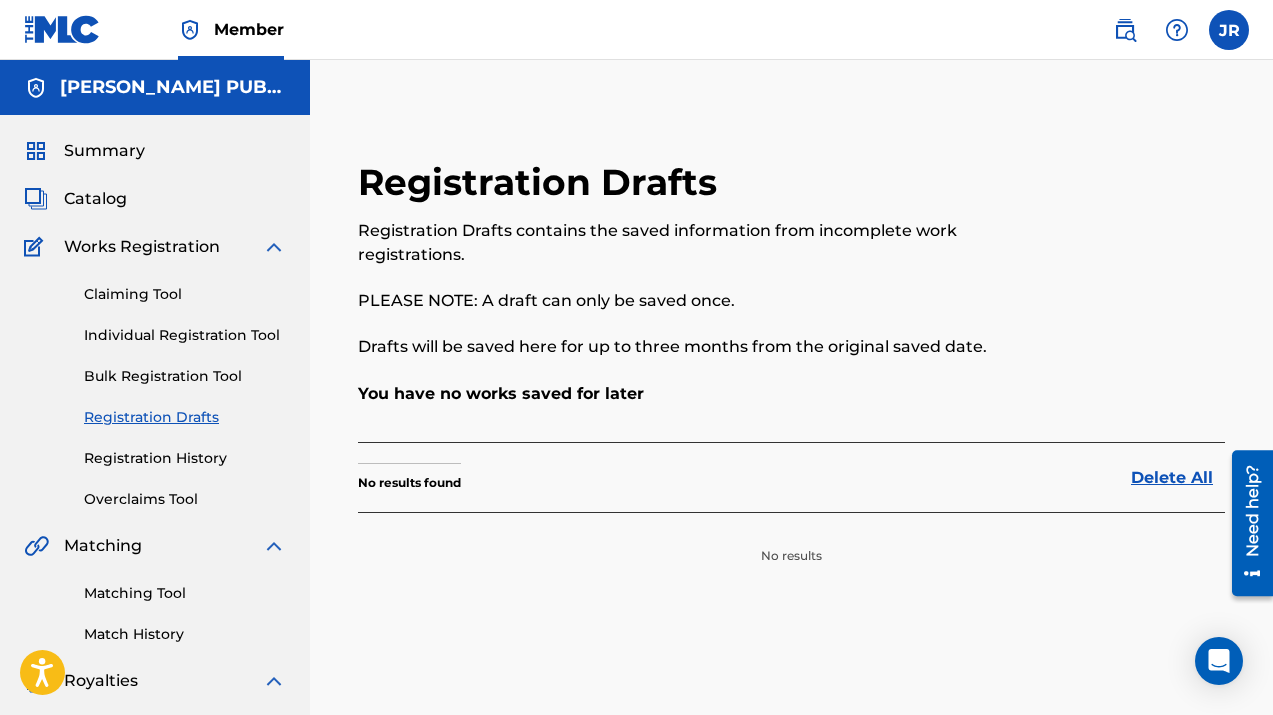scroll, scrollTop: 184, scrollLeft: 0, axis: vertical 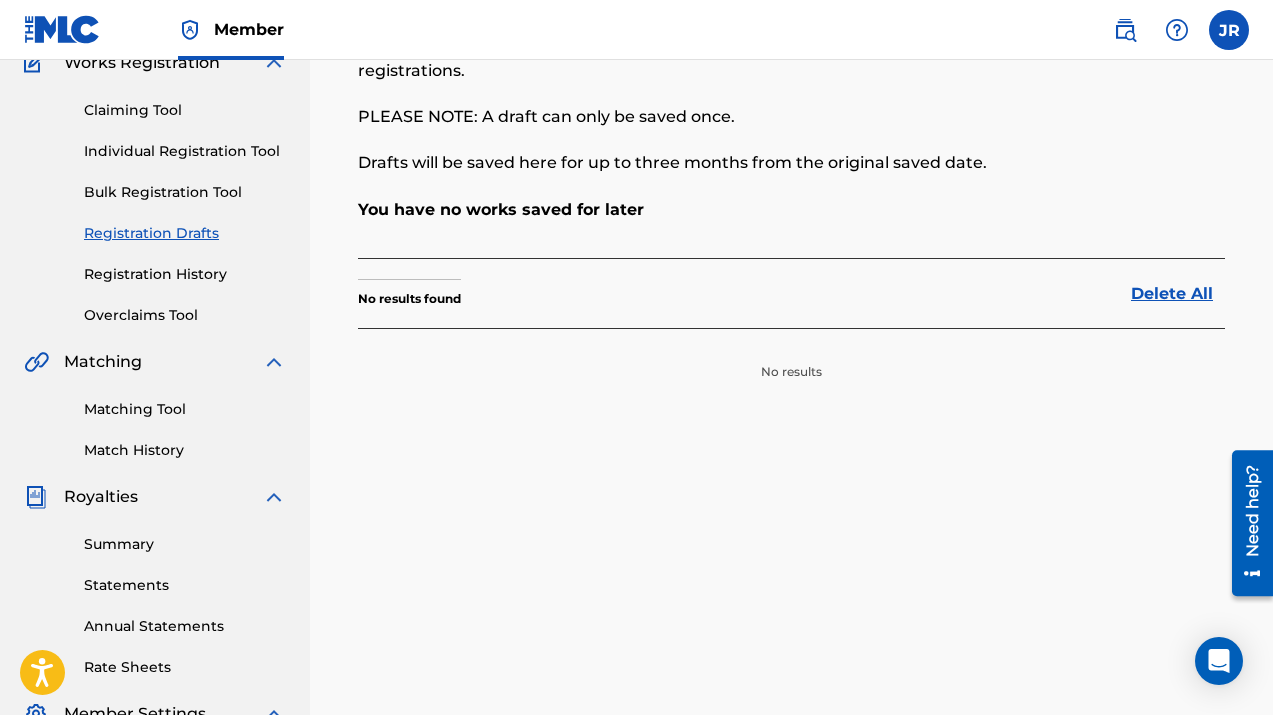 click on "Registration History" at bounding box center (185, 274) 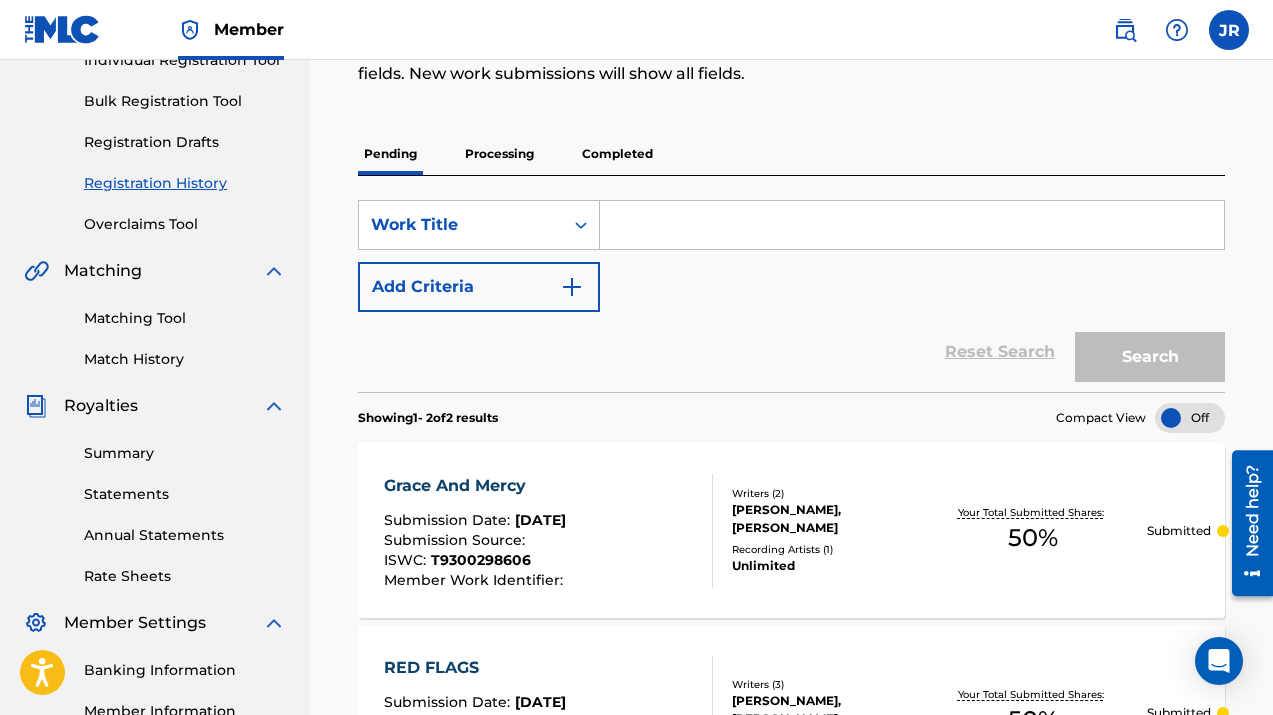 scroll, scrollTop: 235, scrollLeft: 0, axis: vertical 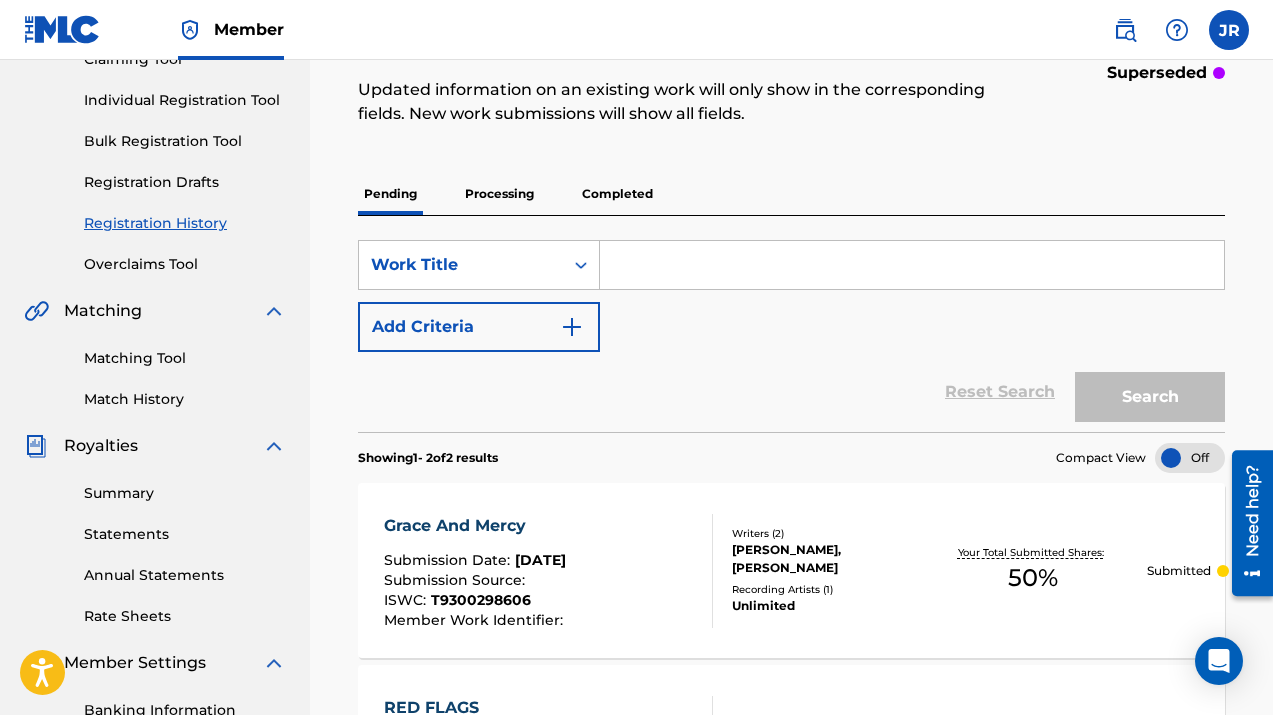 click on "Processing" at bounding box center [499, 194] 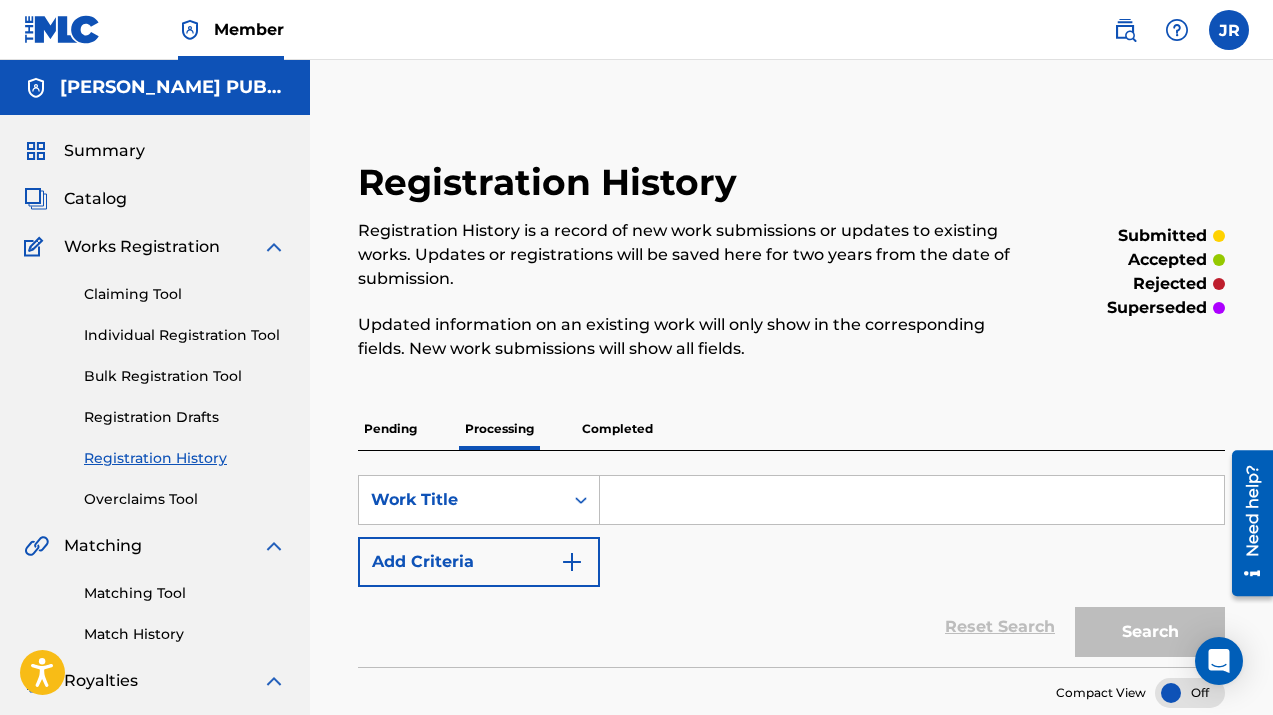 click on "Completed" at bounding box center [617, 429] 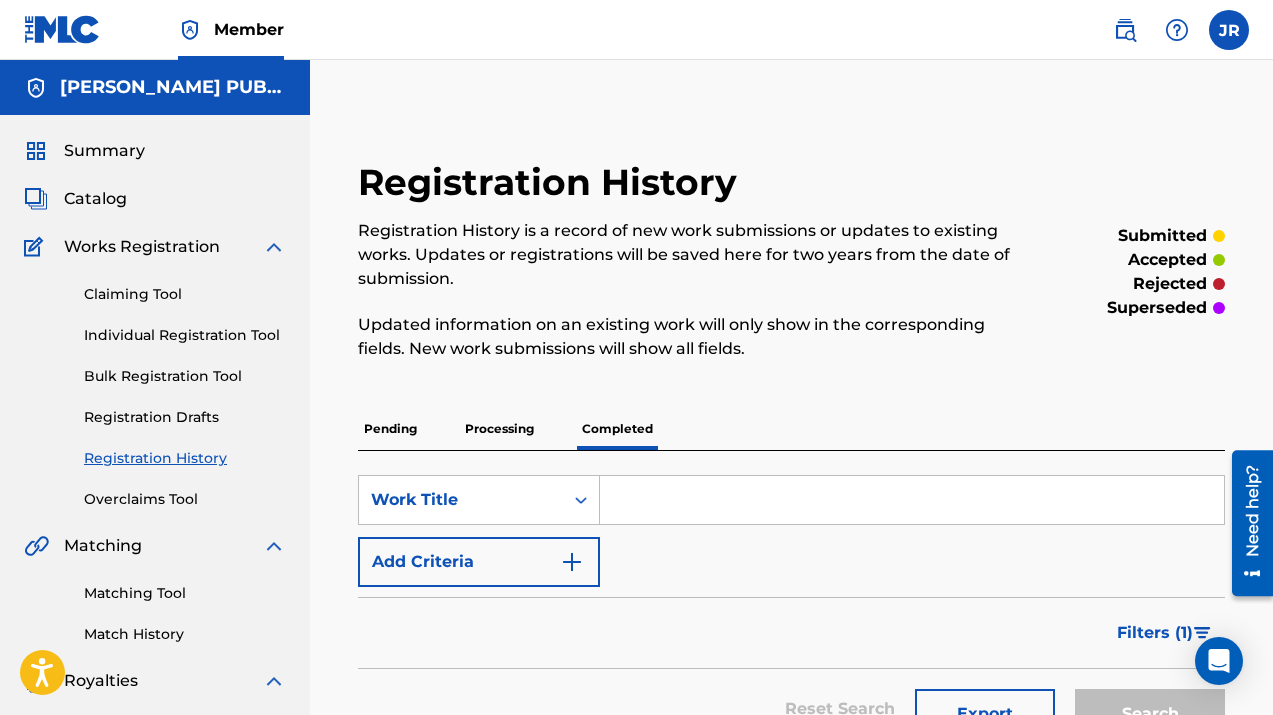 click on "Pending" at bounding box center [390, 429] 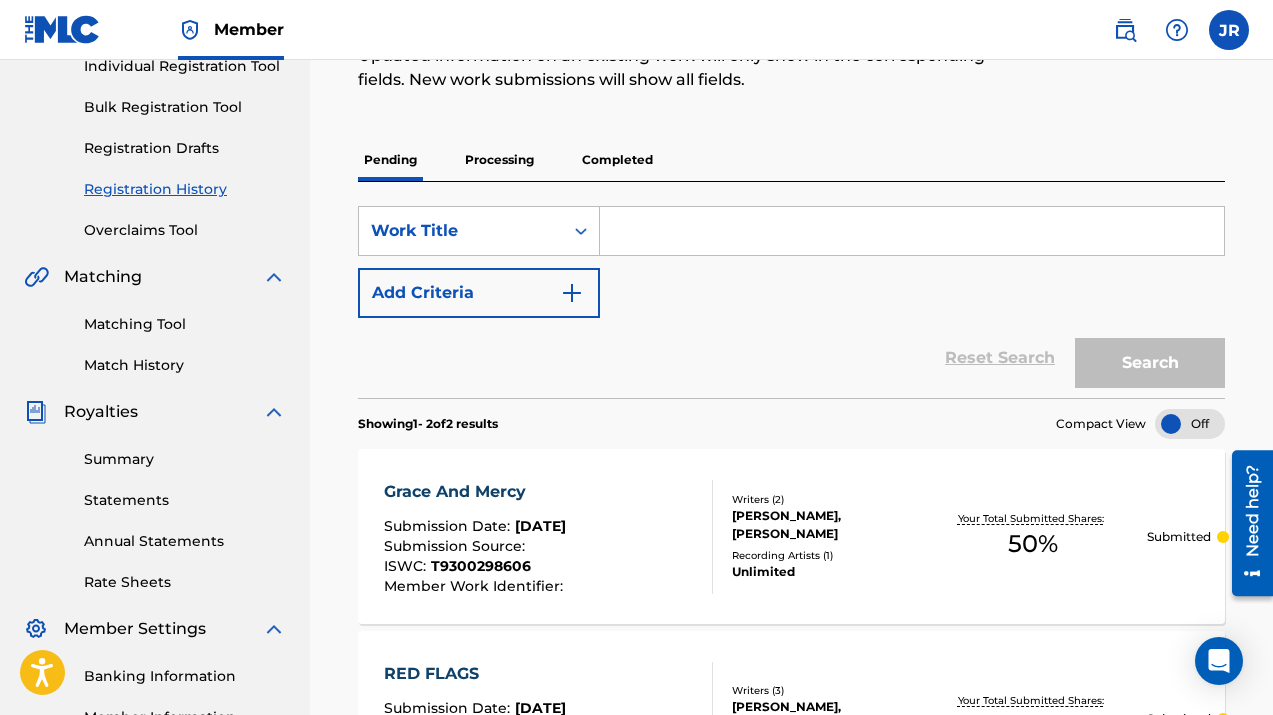 scroll, scrollTop: 250, scrollLeft: 0, axis: vertical 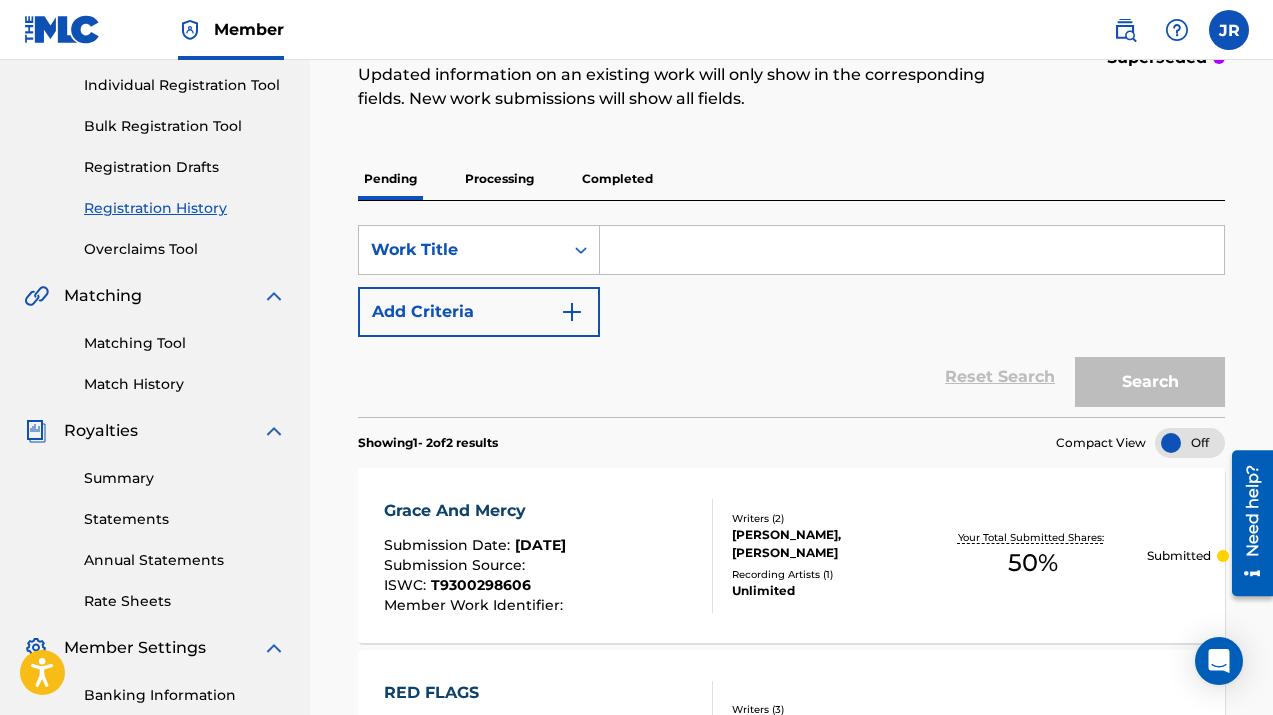 click on "Overclaims Tool" at bounding box center (185, 249) 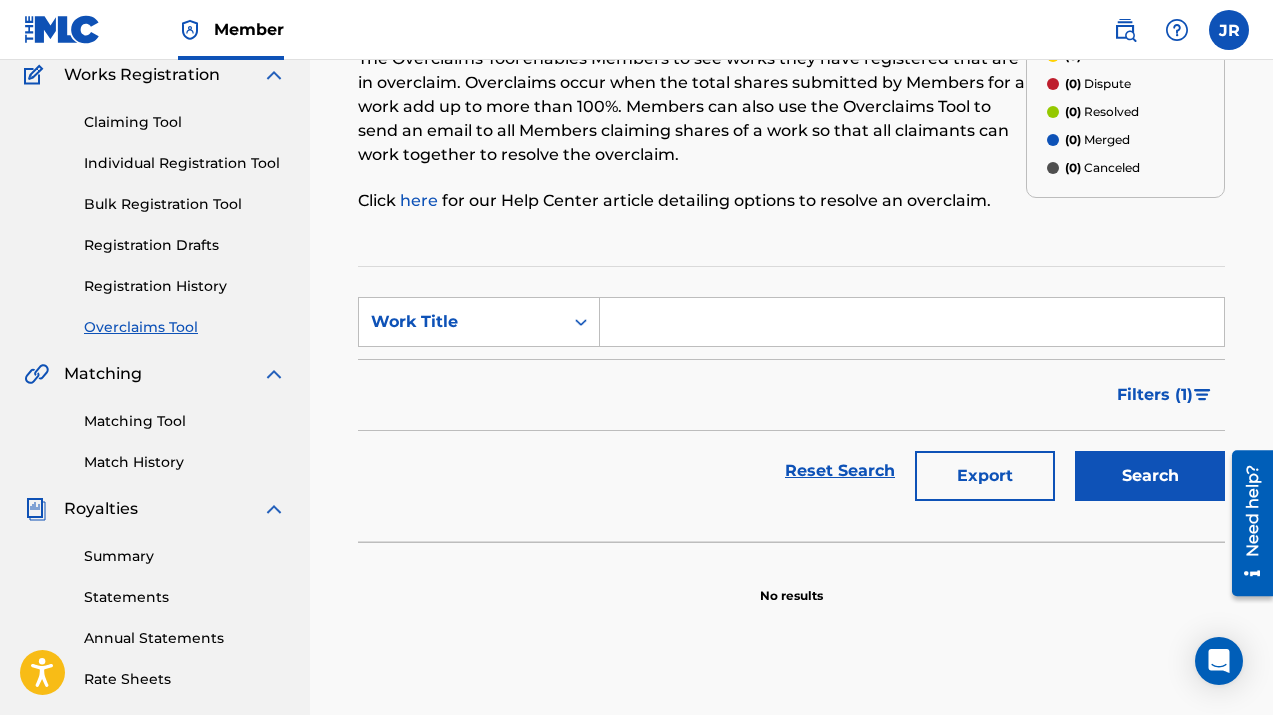 scroll, scrollTop: 222, scrollLeft: 0, axis: vertical 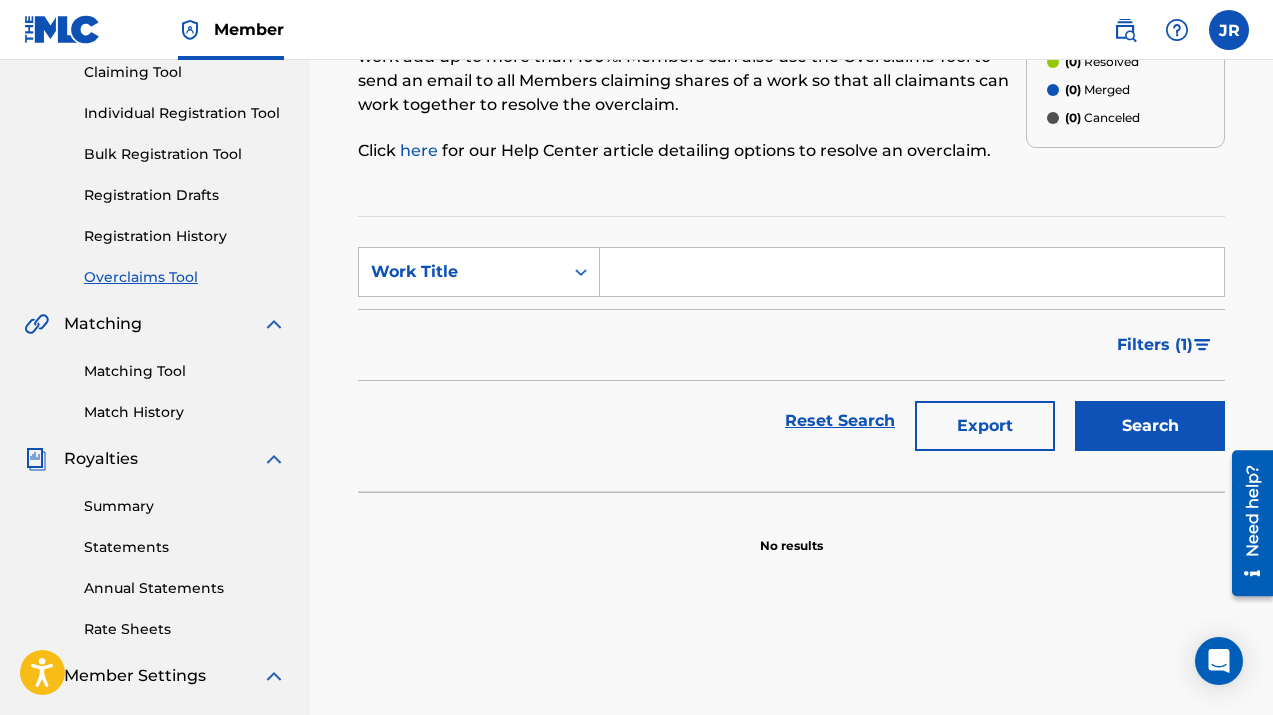 click at bounding box center [912, 272] 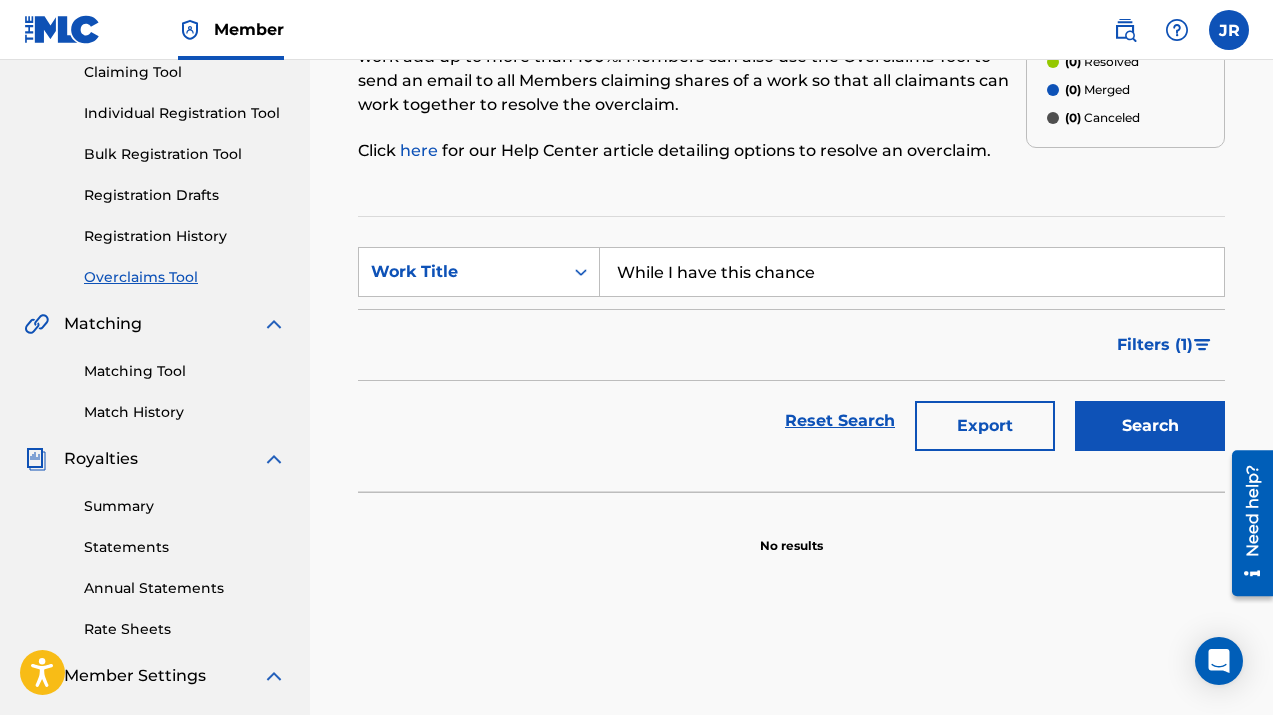type on "While I have this chance" 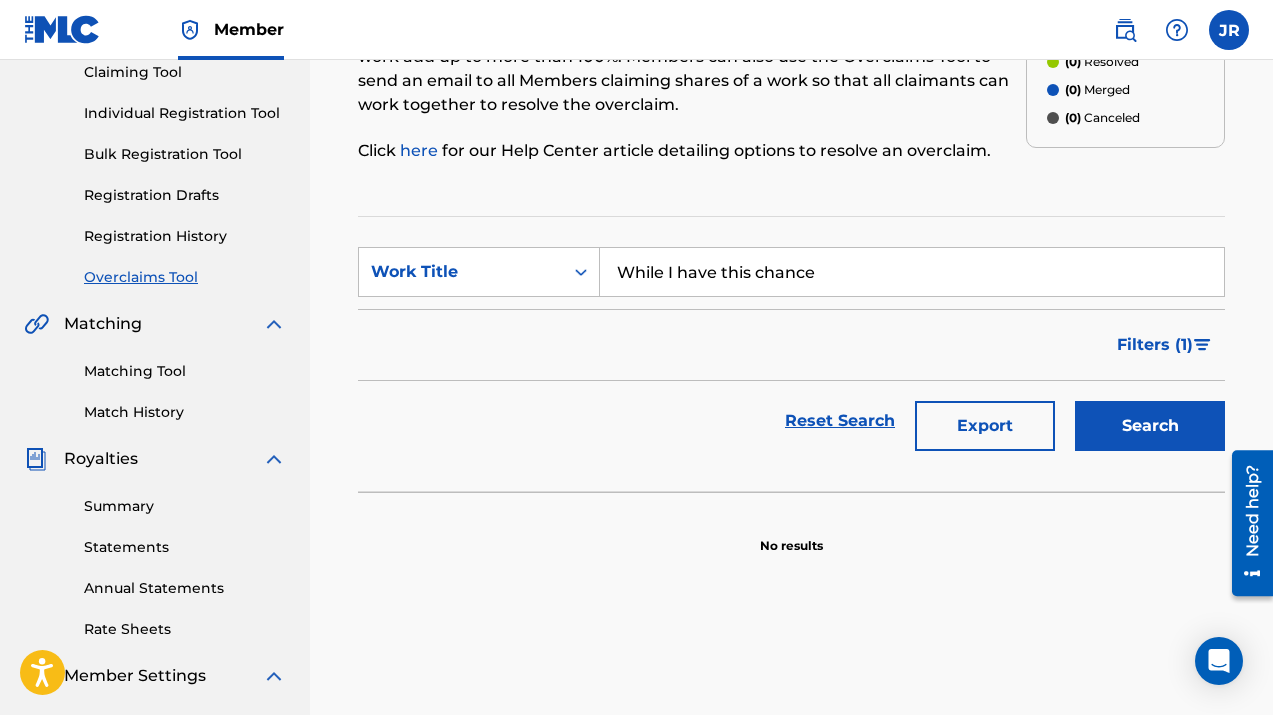 click on "Search" at bounding box center (1150, 426) 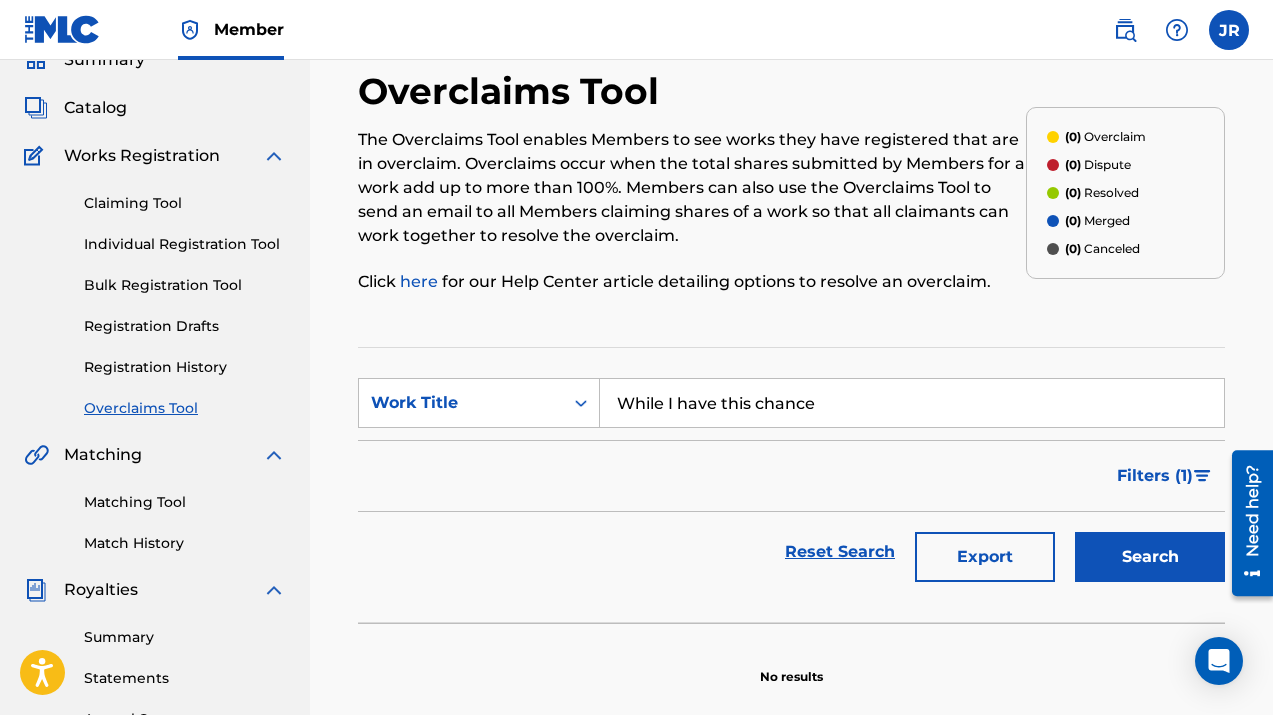scroll, scrollTop: 86, scrollLeft: 0, axis: vertical 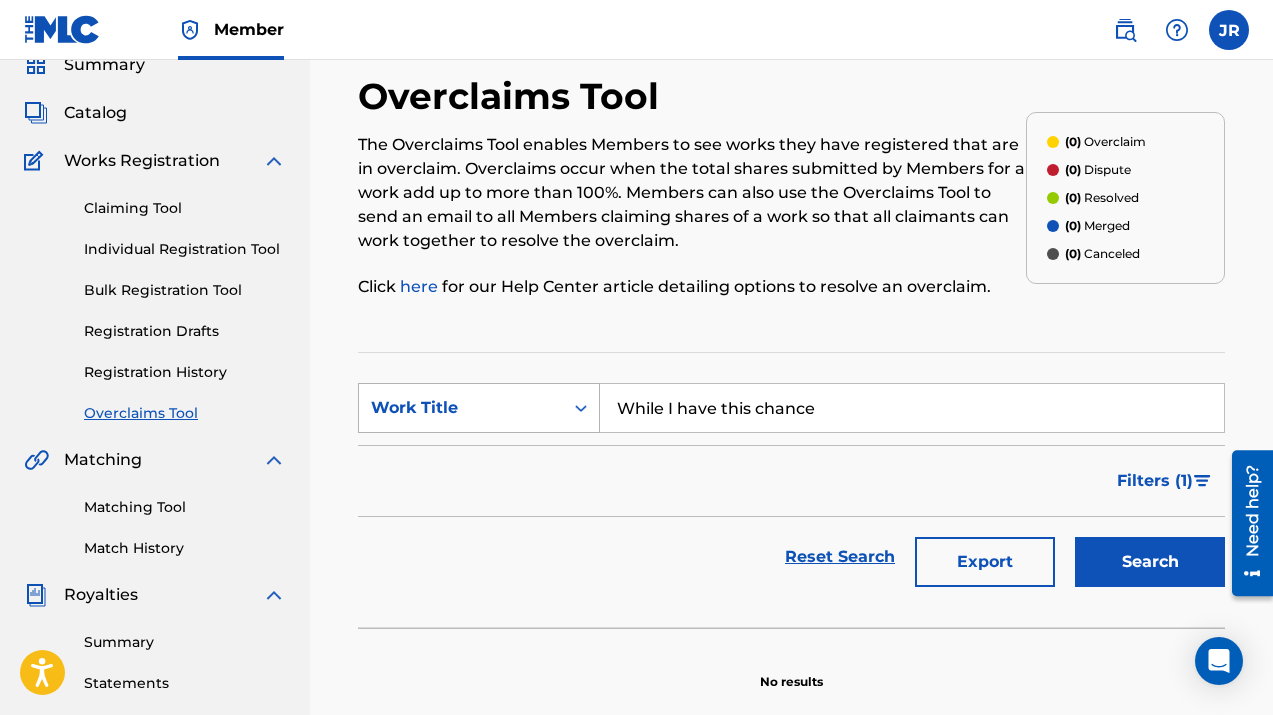 click on "Work Title" at bounding box center (461, 408) 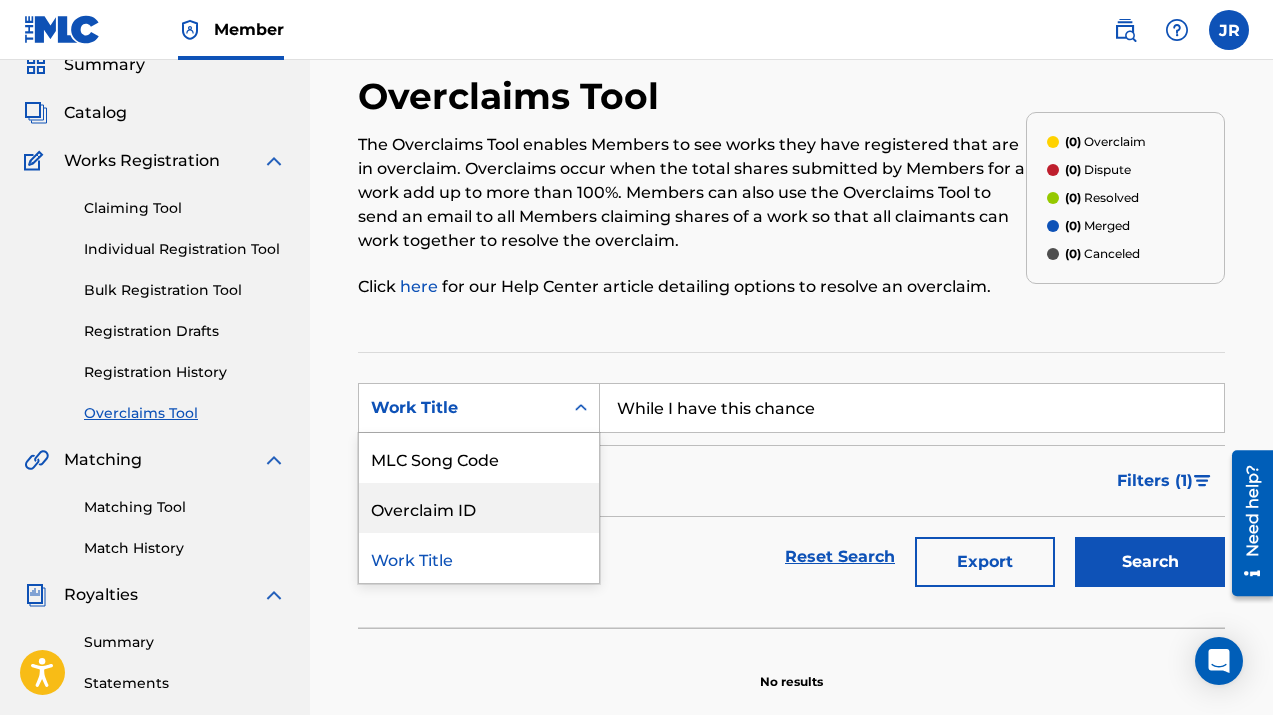 click on "Overclaim ID" at bounding box center (479, 508) 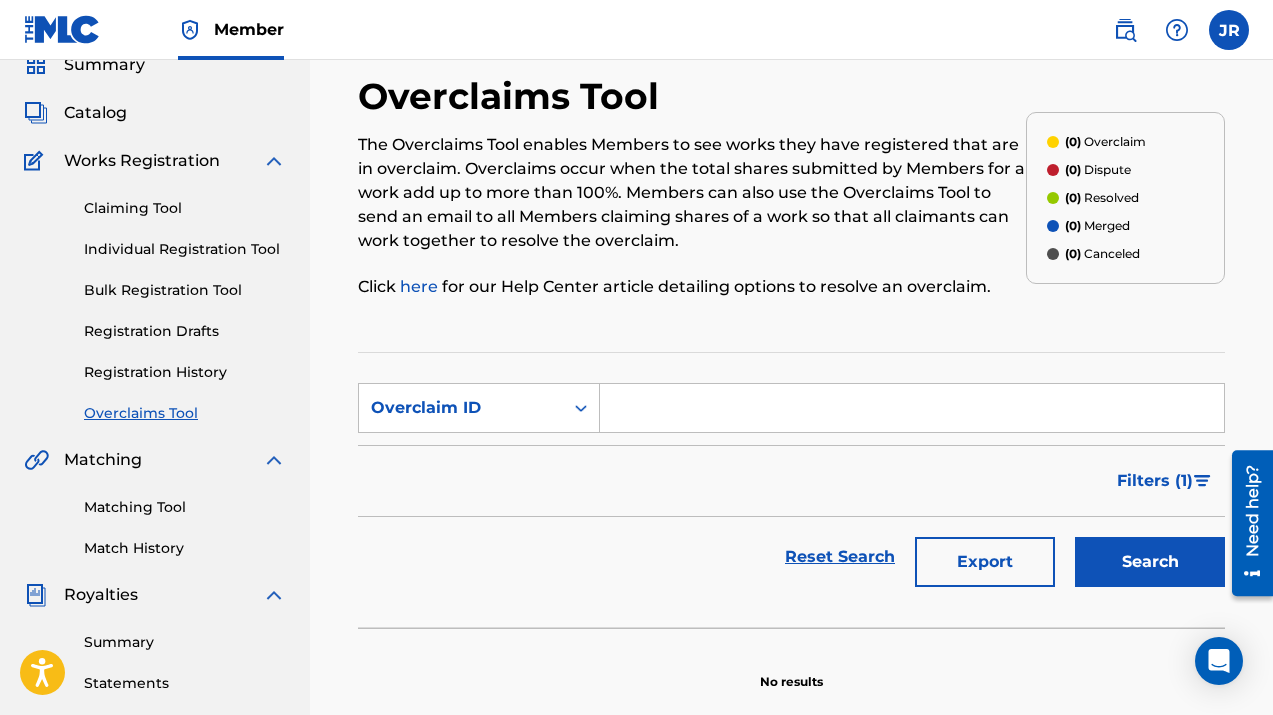click on "Search" at bounding box center (1150, 562) 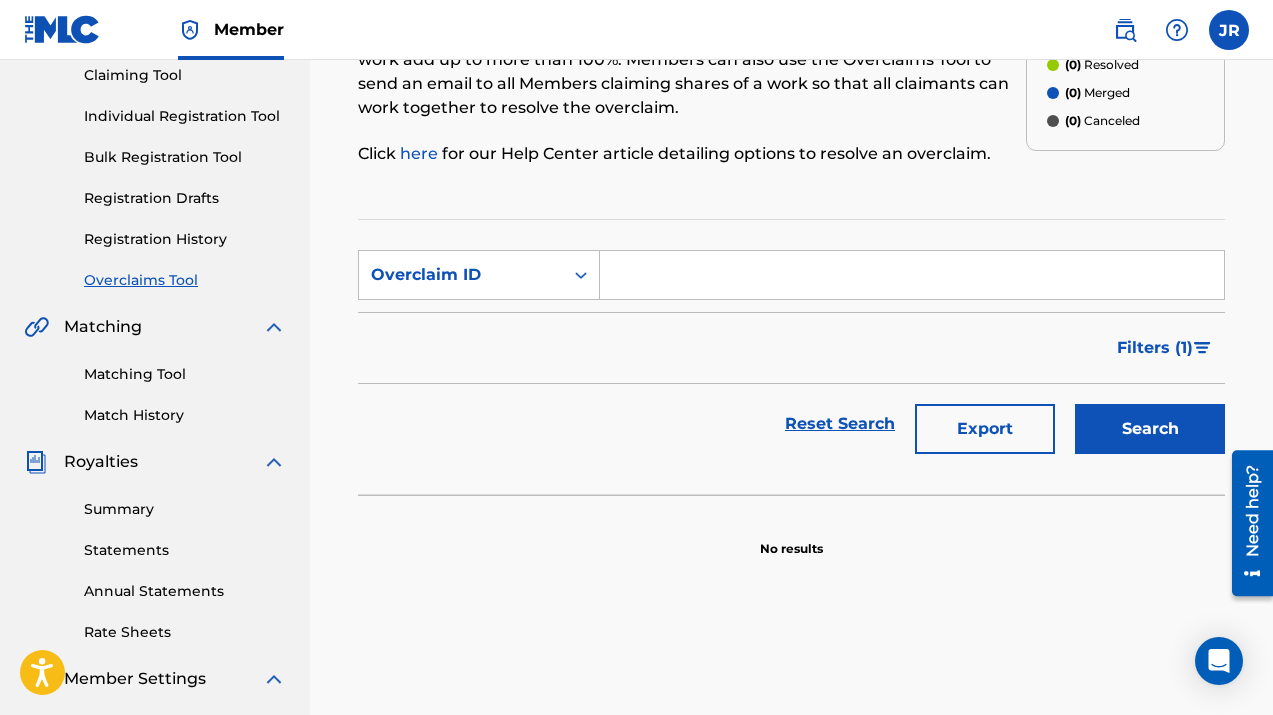 scroll, scrollTop: 226, scrollLeft: 0, axis: vertical 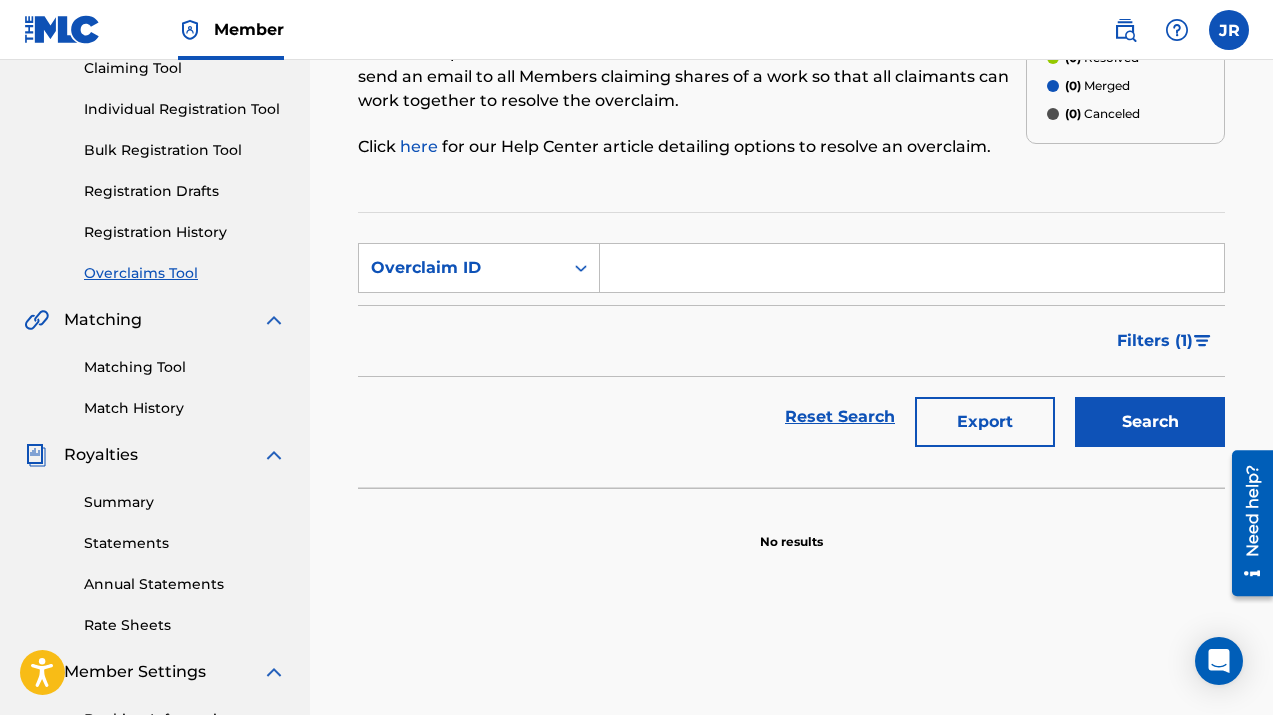 click on "Match History" at bounding box center (185, 408) 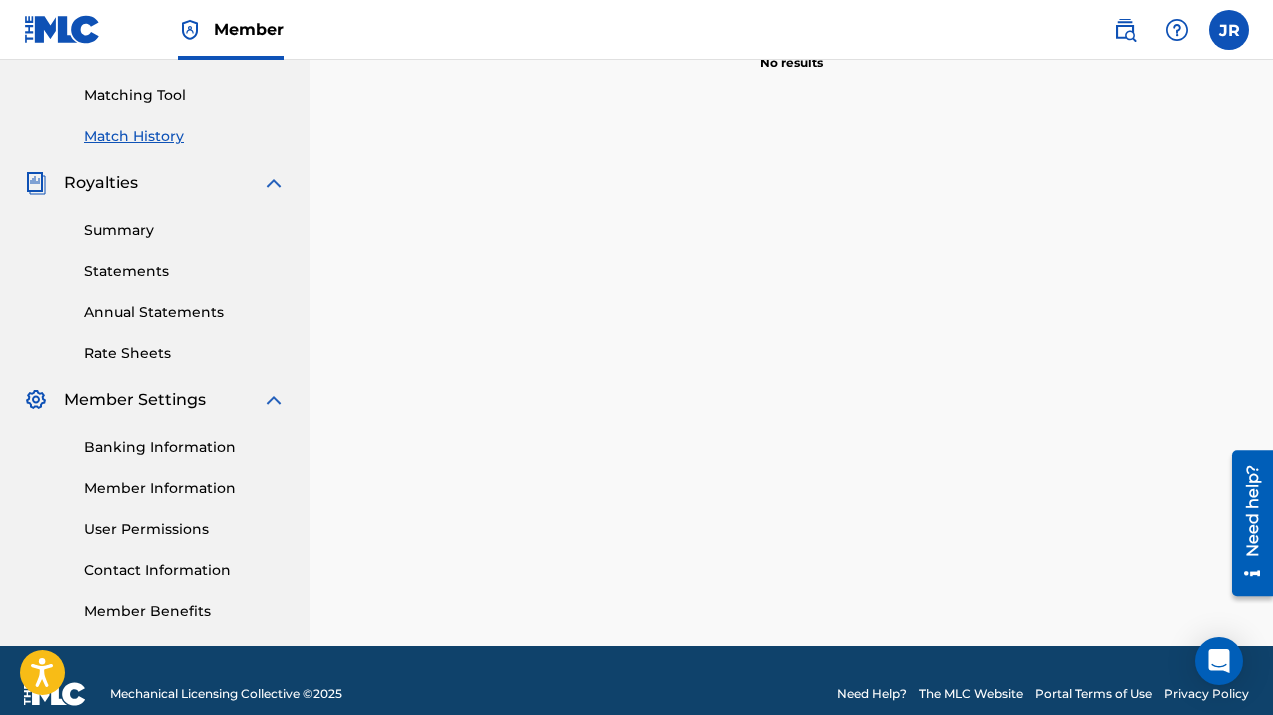scroll, scrollTop: 0, scrollLeft: 0, axis: both 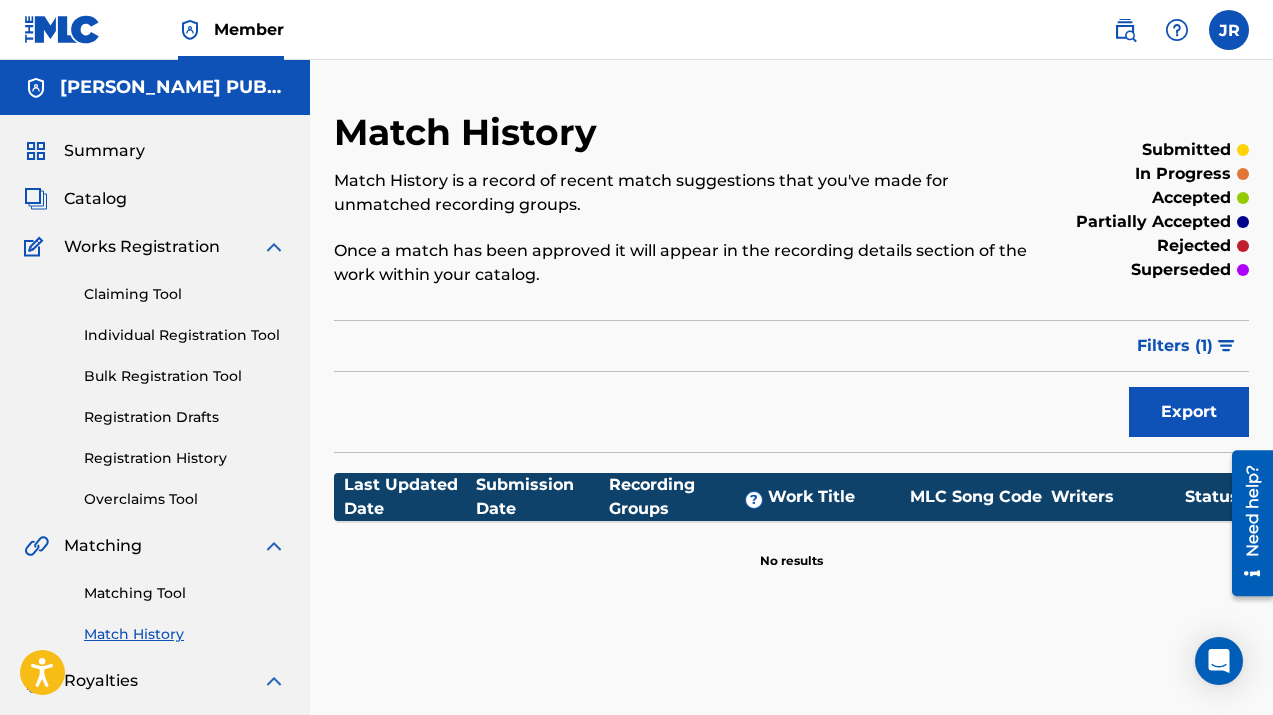 click on "Claiming Tool" at bounding box center (185, 294) 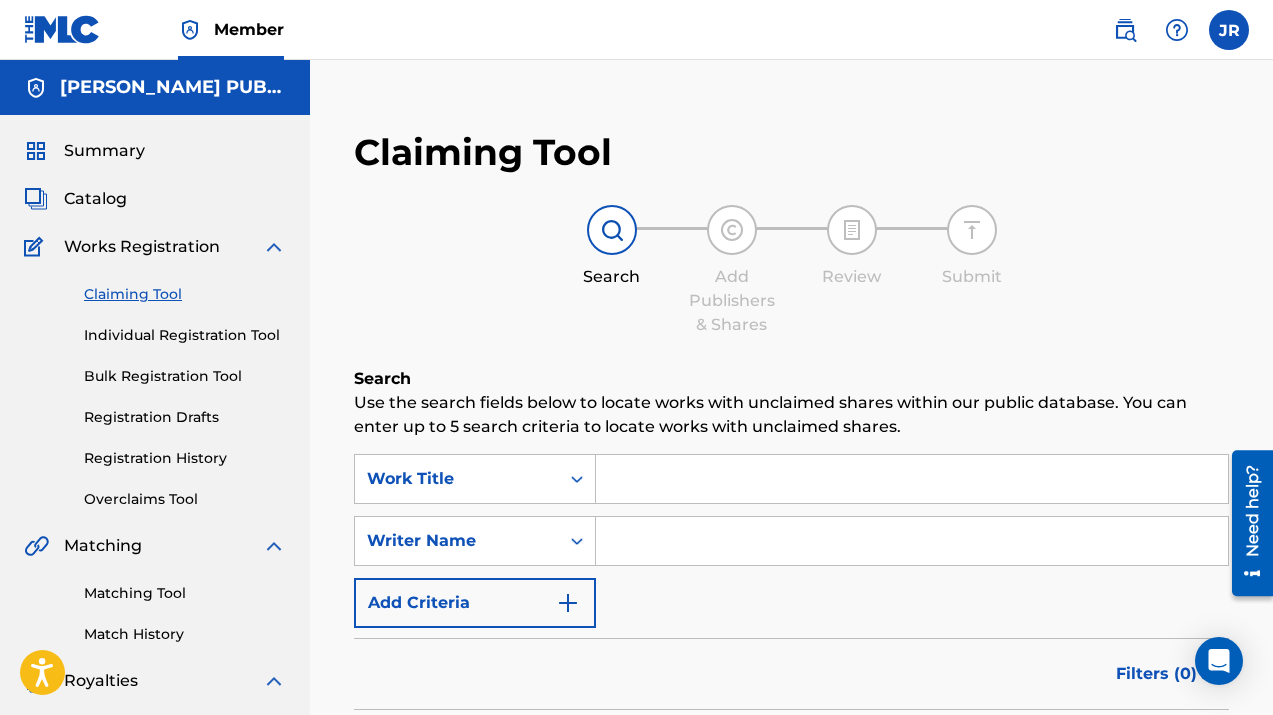 click on "Individual Registration Tool" at bounding box center [185, 335] 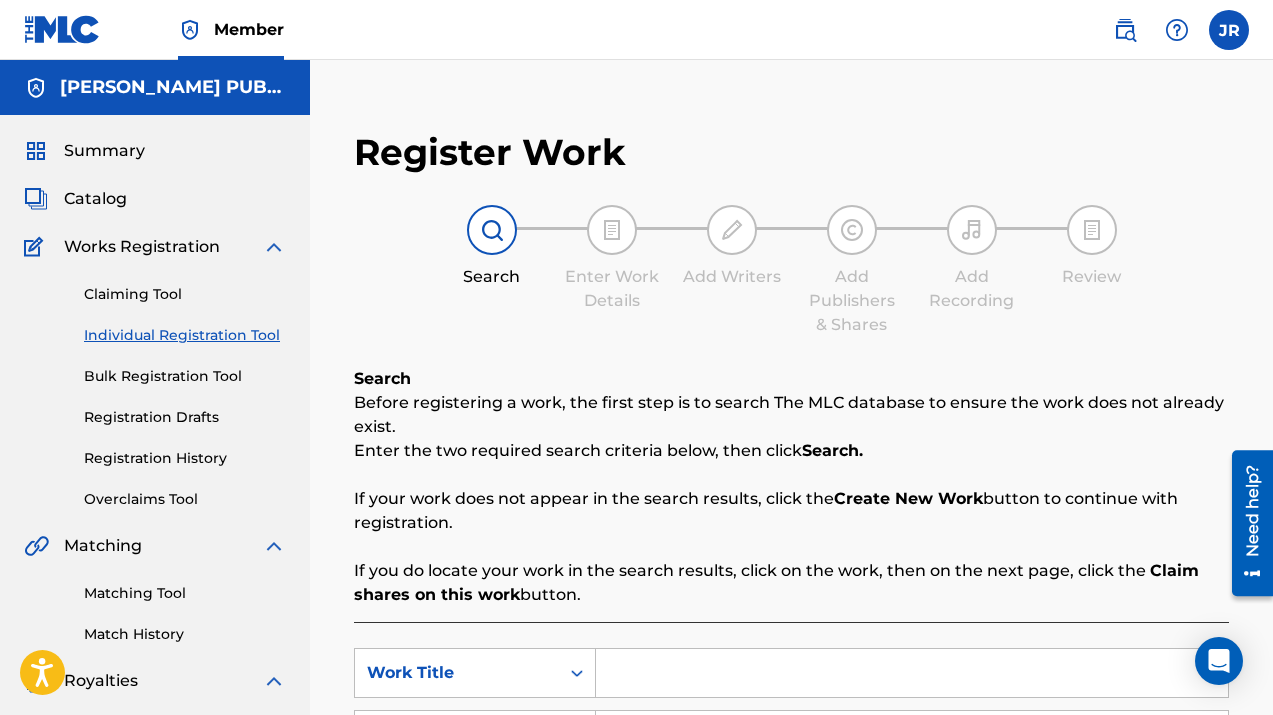 click on "Bulk Registration Tool" at bounding box center (185, 376) 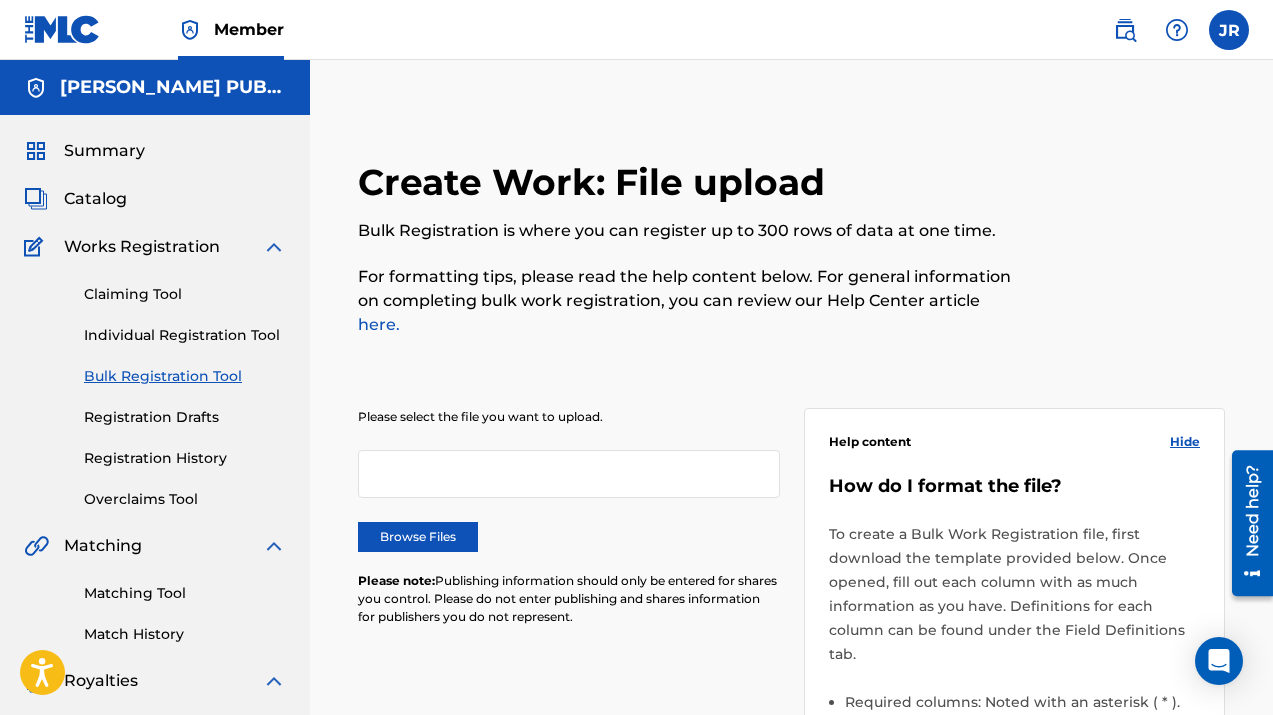 click on "Registration Drafts" at bounding box center [185, 417] 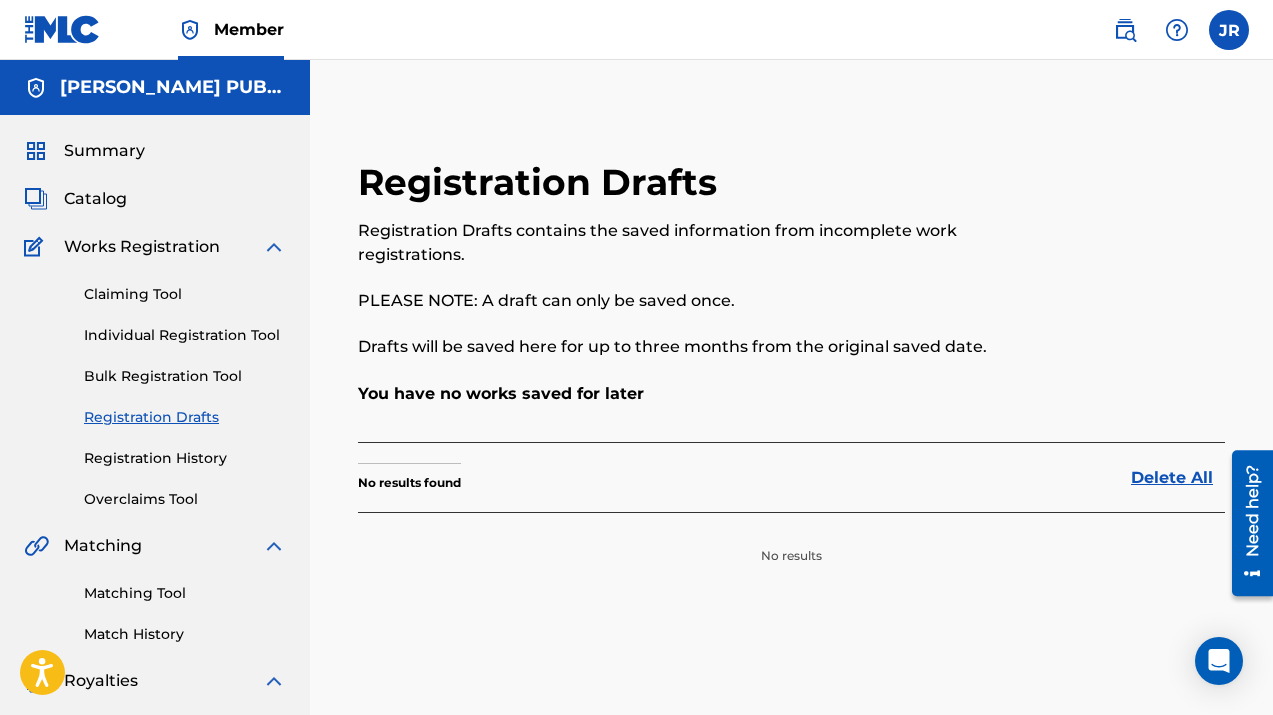scroll, scrollTop: 61, scrollLeft: 0, axis: vertical 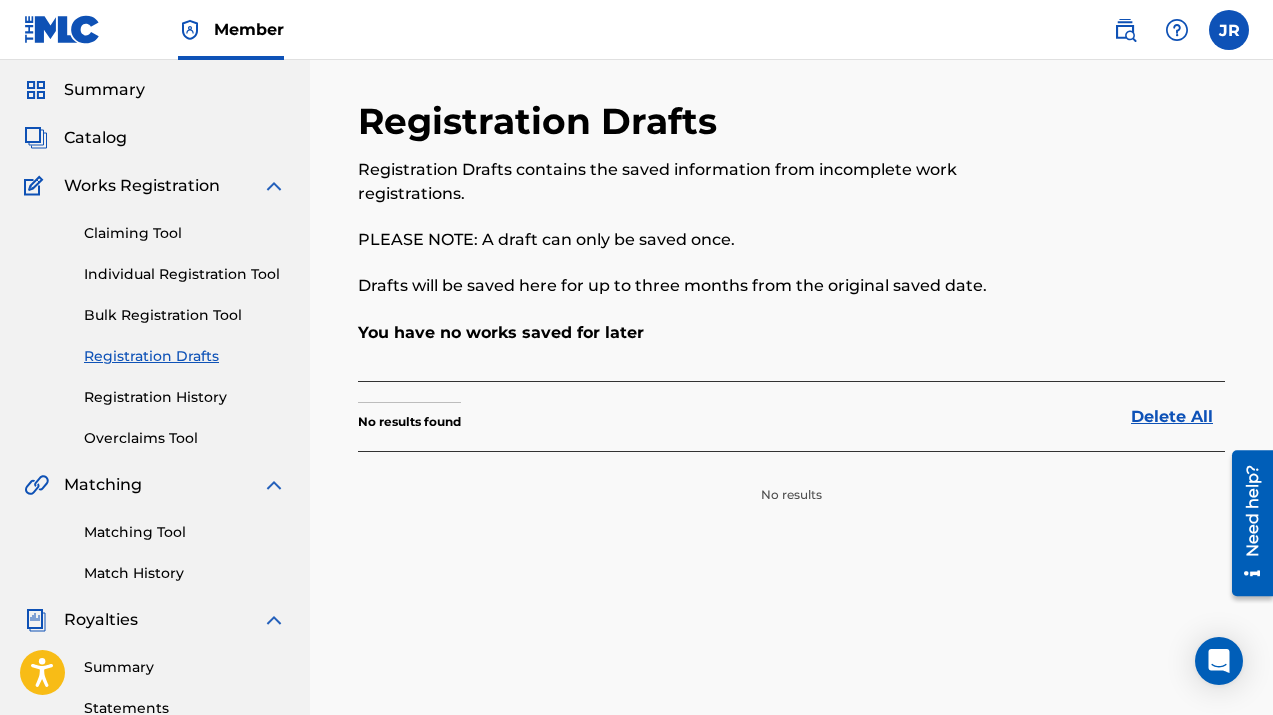 click on "Claiming Tool Individual Registration Tool Bulk Registration Tool Registration Drafts Registration History Overclaims Tool" at bounding box center [155, 323] 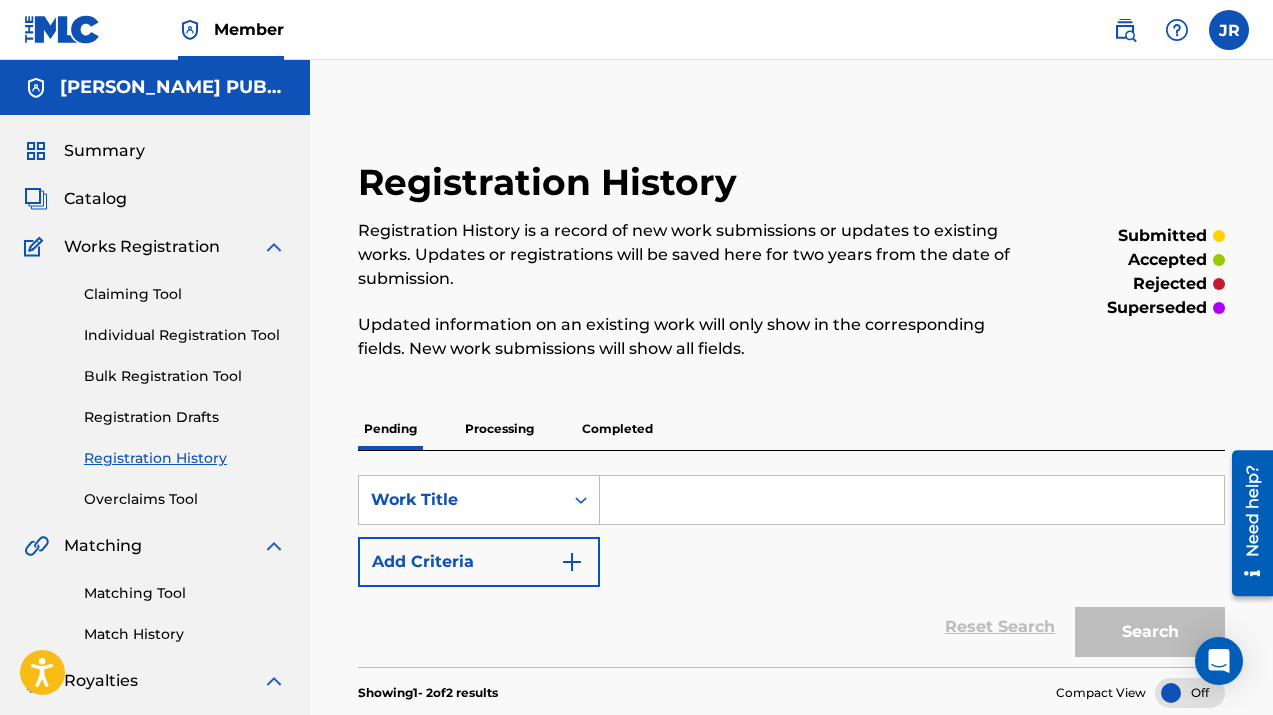 click on "Catalog" at bounding box center [95, 199] 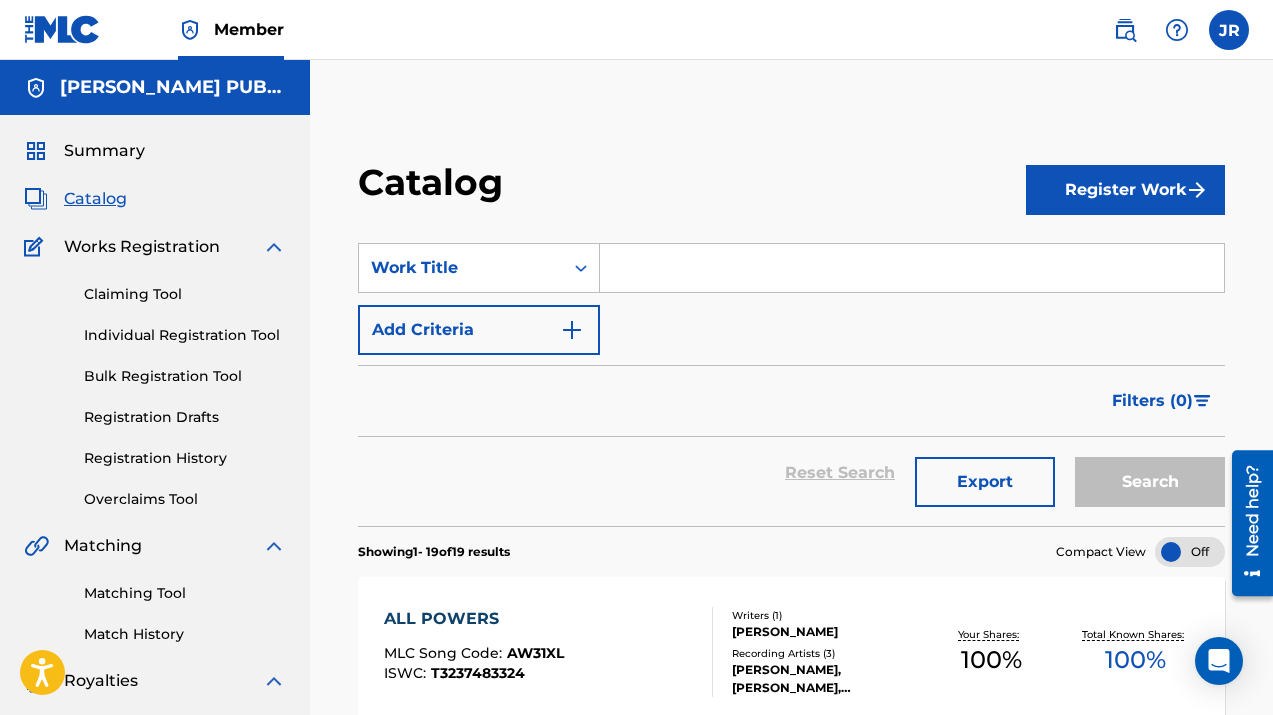 click on "Add Criteria" at bounding box center (479, 330) 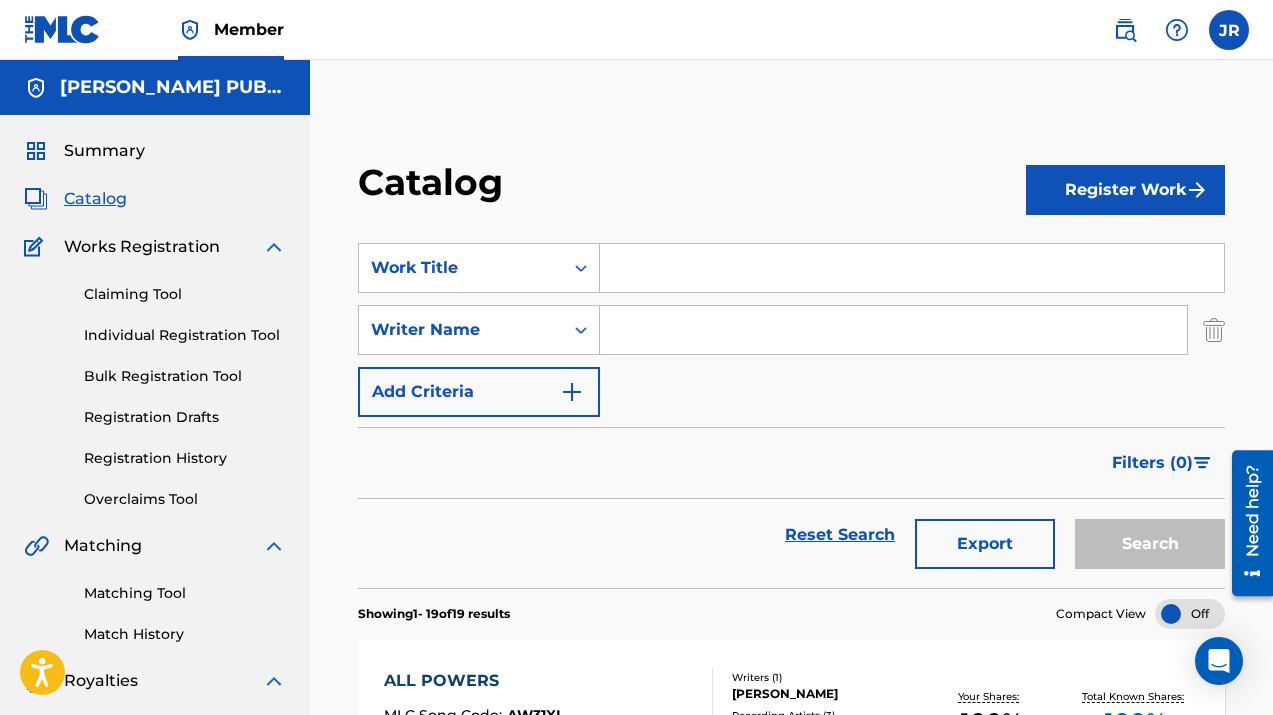 click on "Register Work" at bounding box center [1125, 190] 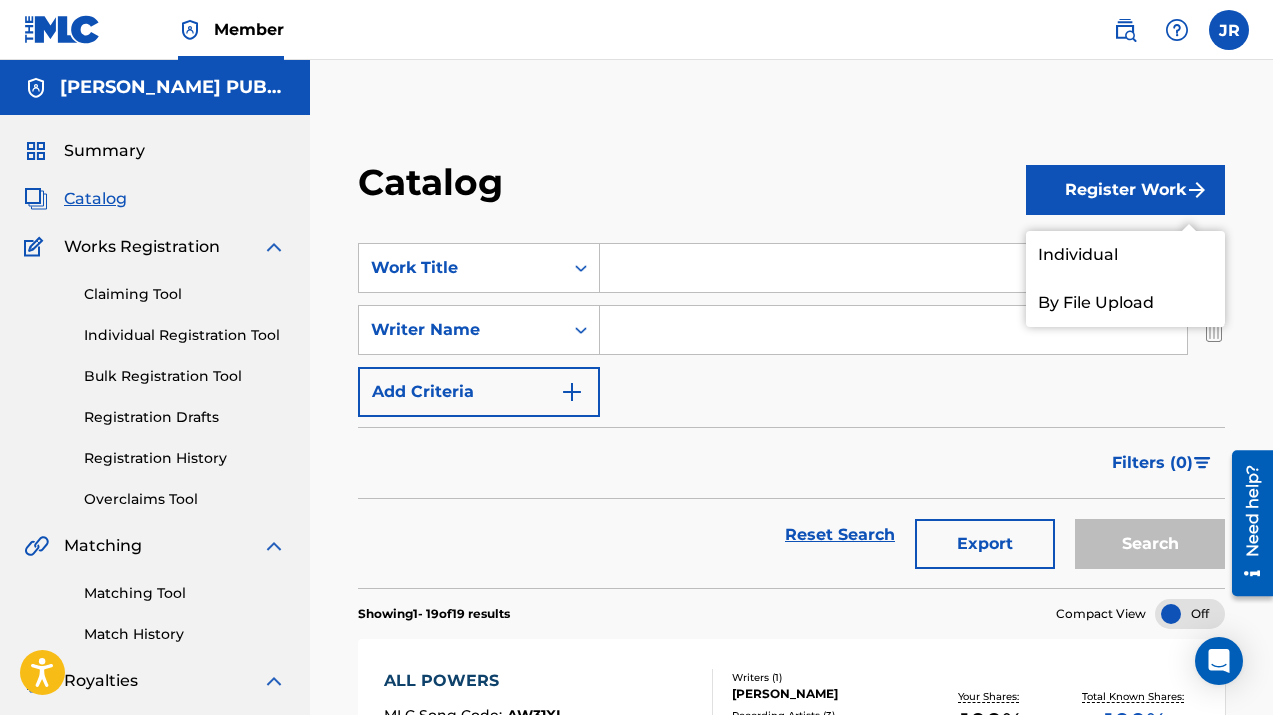 click on "Individual" at bounding box center [1125, 255] 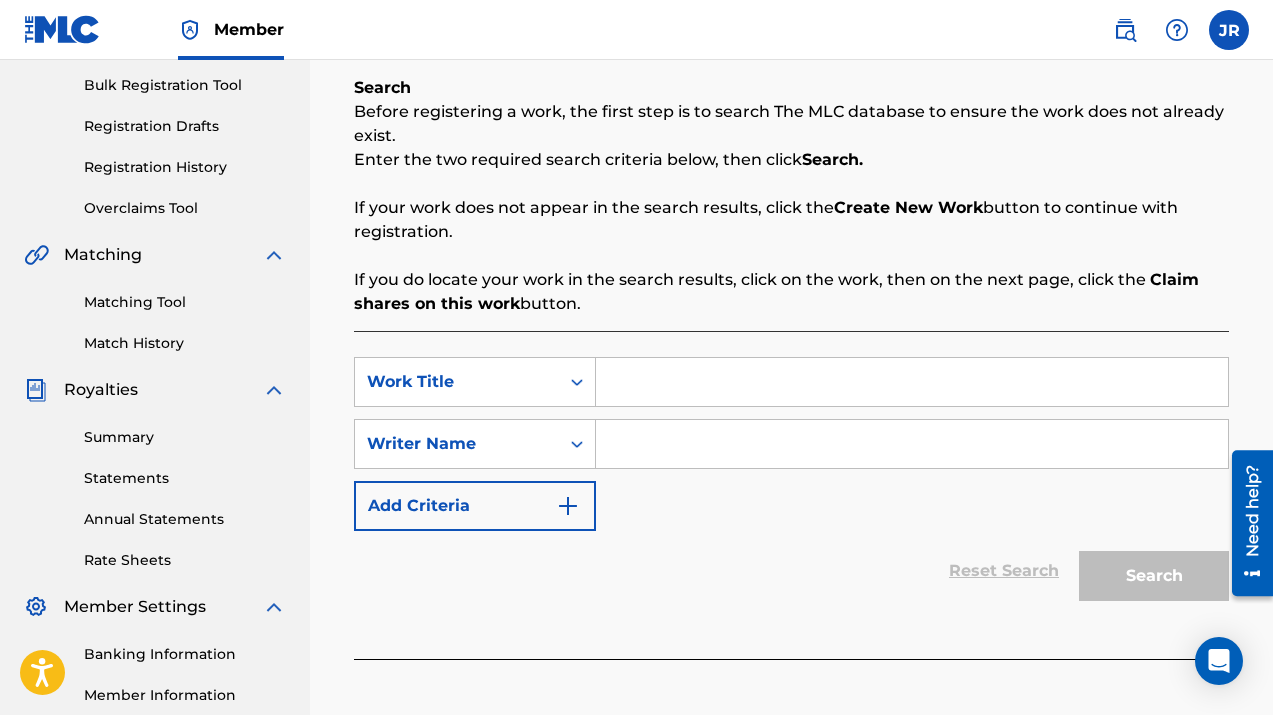 scroll, scrollTop: 312, scrollLeft: 0, axis: vertical 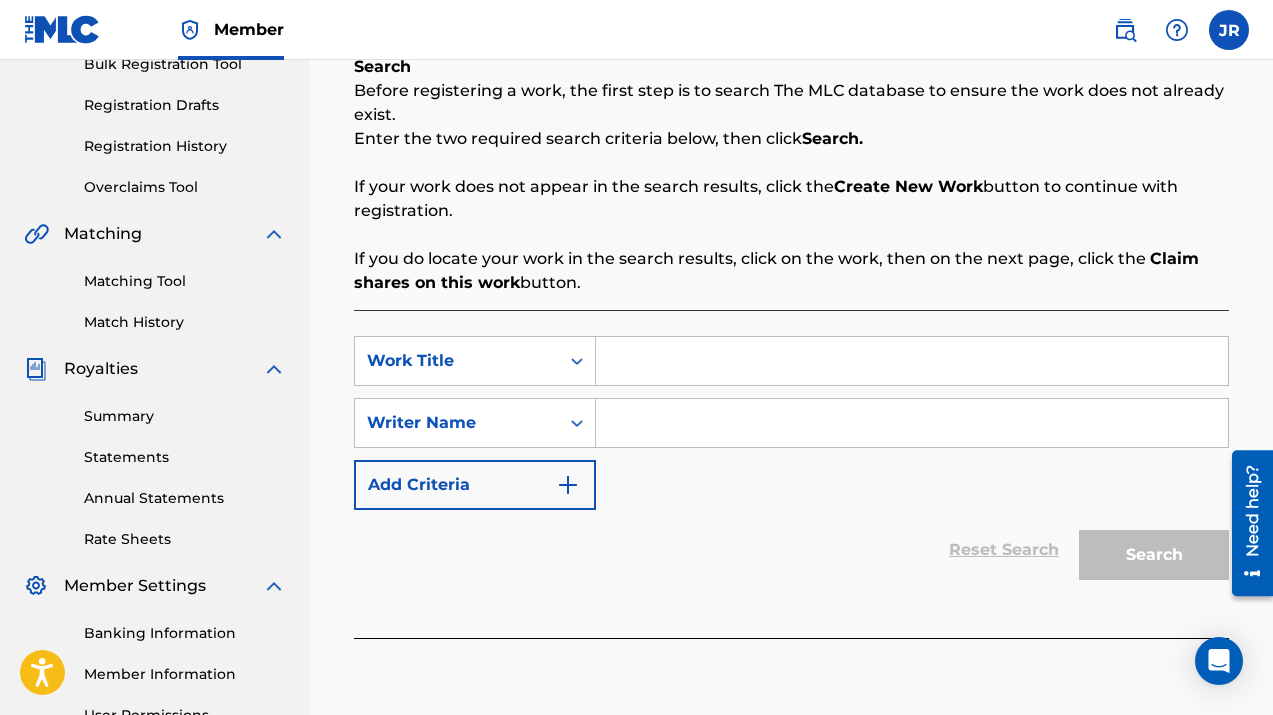 click at bounding box center [912, 361] 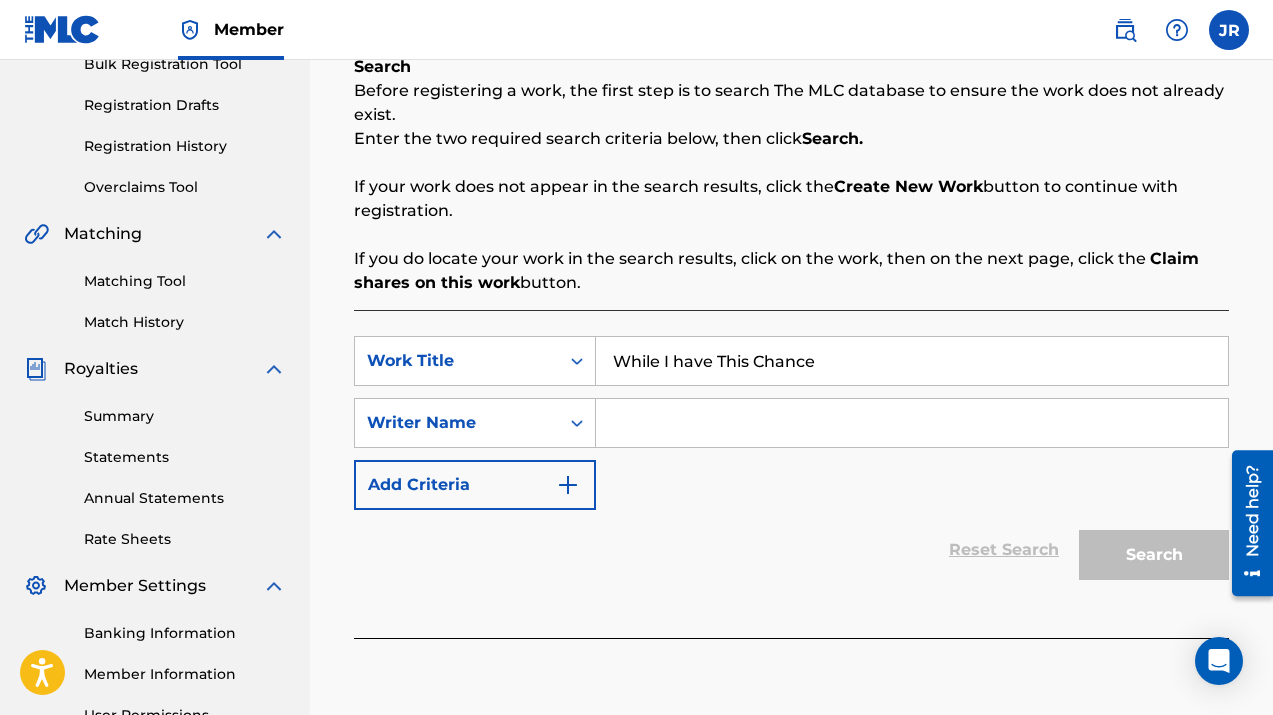 type on "While I have This Chance" 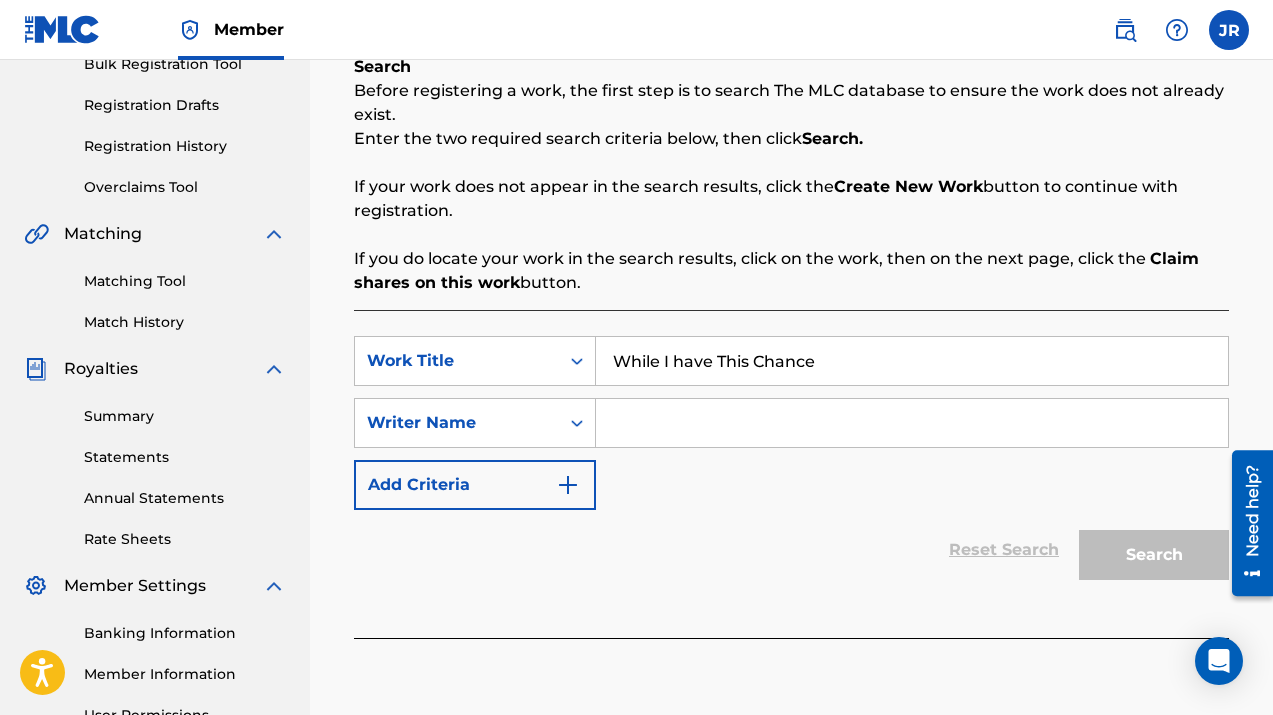 type on "[PERSON_NAME]" 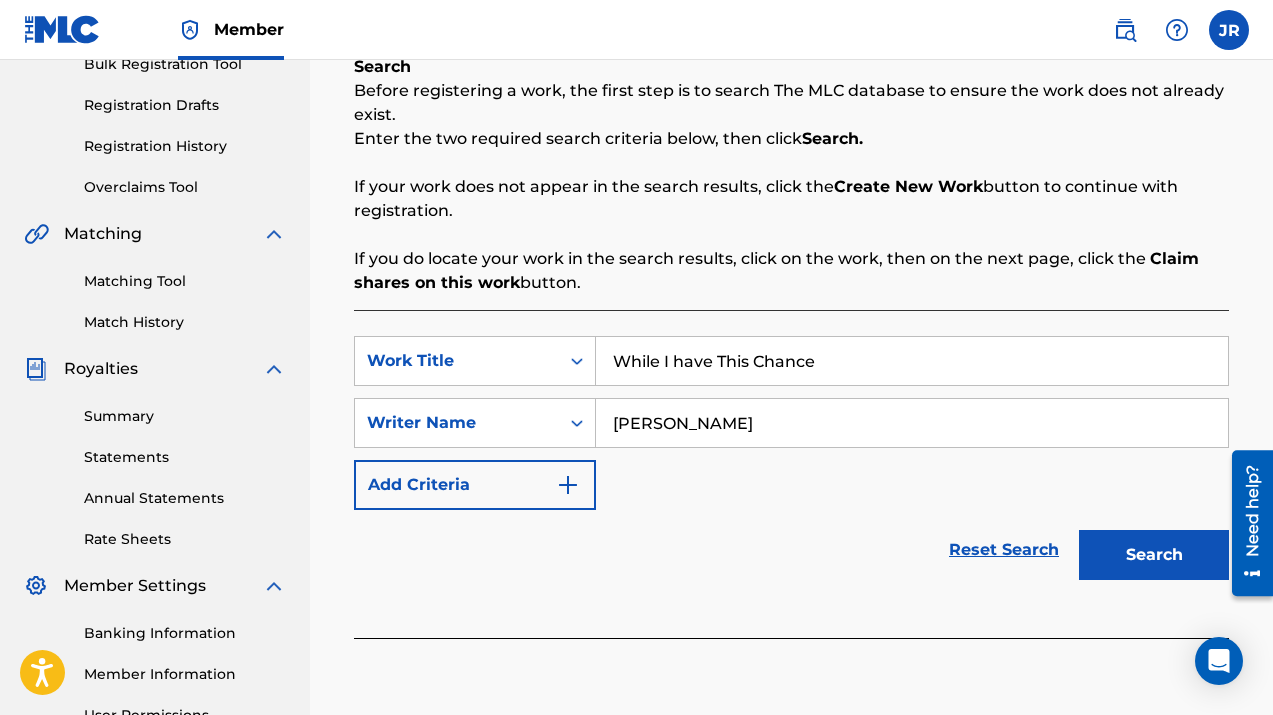 click on "Search" at bounding box center [1154, 555] 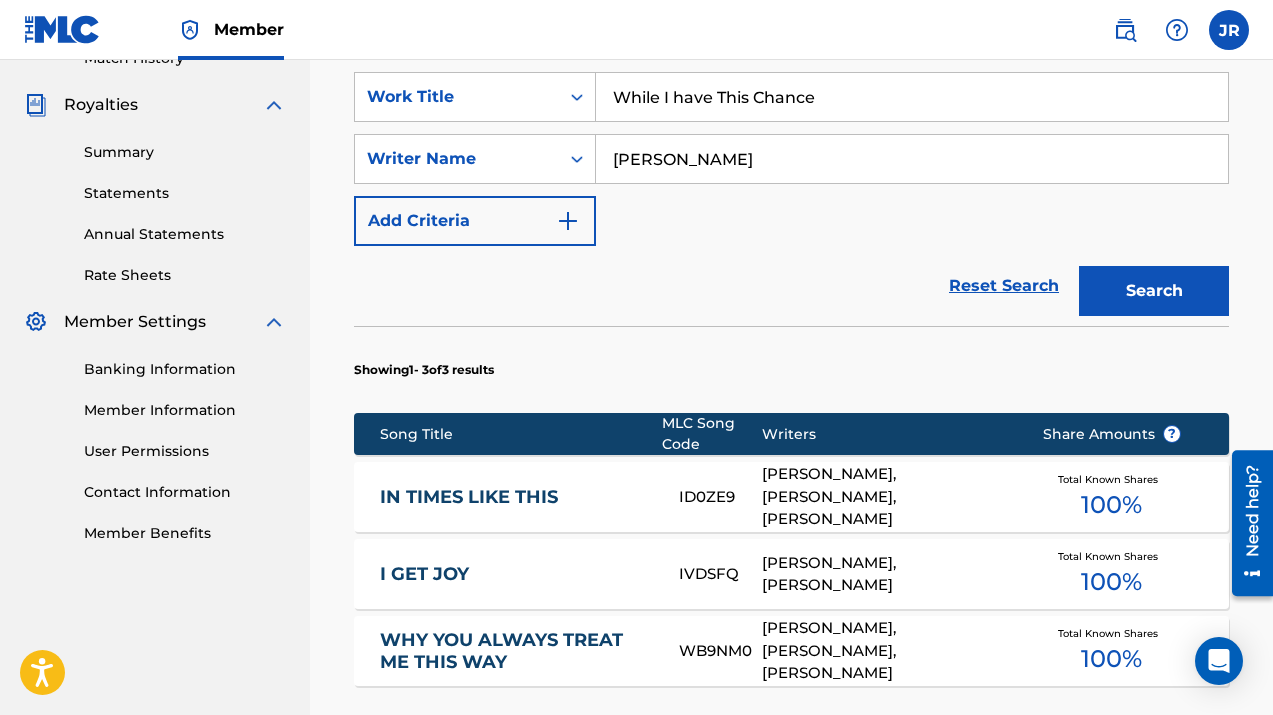 scroll, scrollTop: 577, scrollLeft: 0, axis: vertical 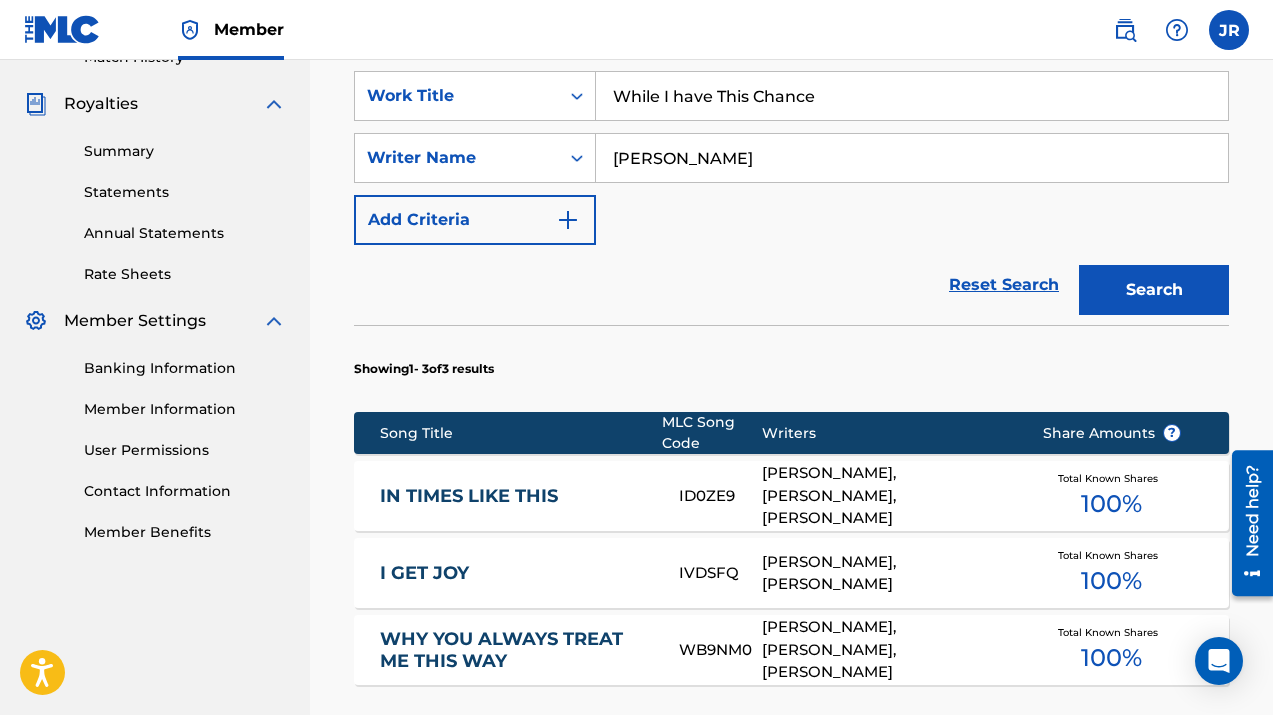 click on "[PERSON_NAME], [PERSON_NAME], [PERSON_NAME]" at bounding box center [886, 496] 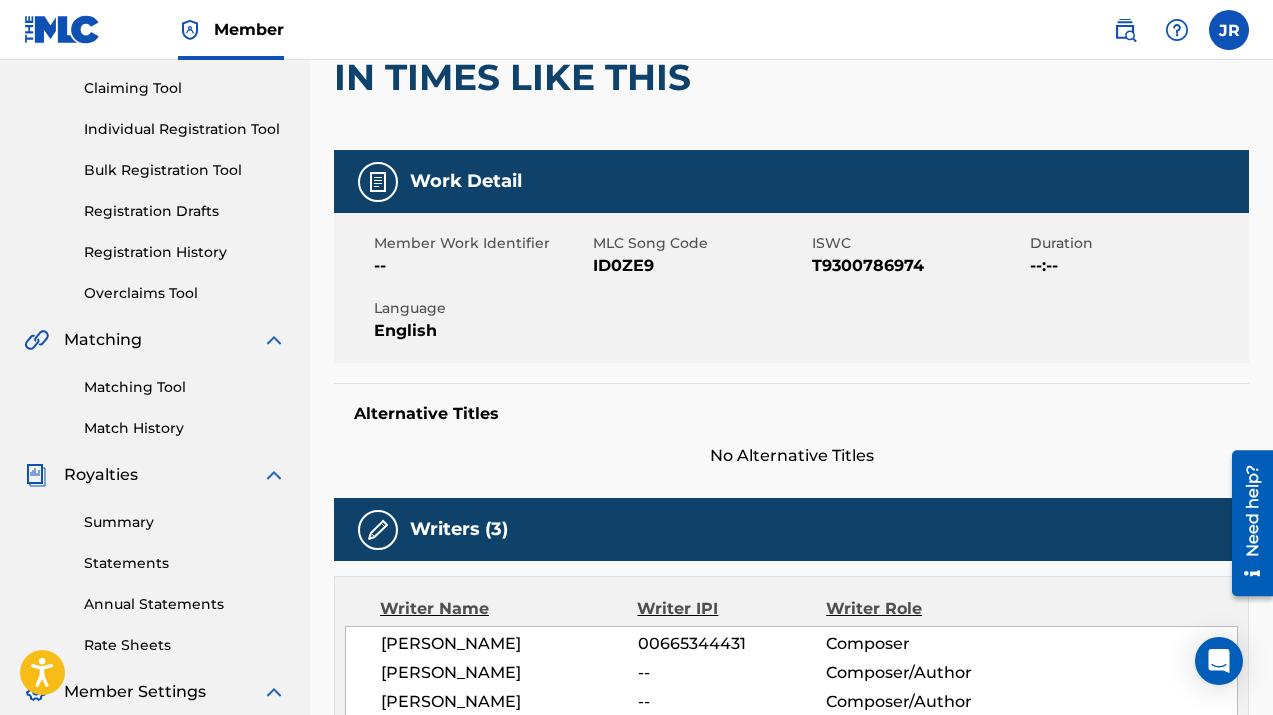 scroll, scrollTop: 0, scrollLeft: 0, axis: both 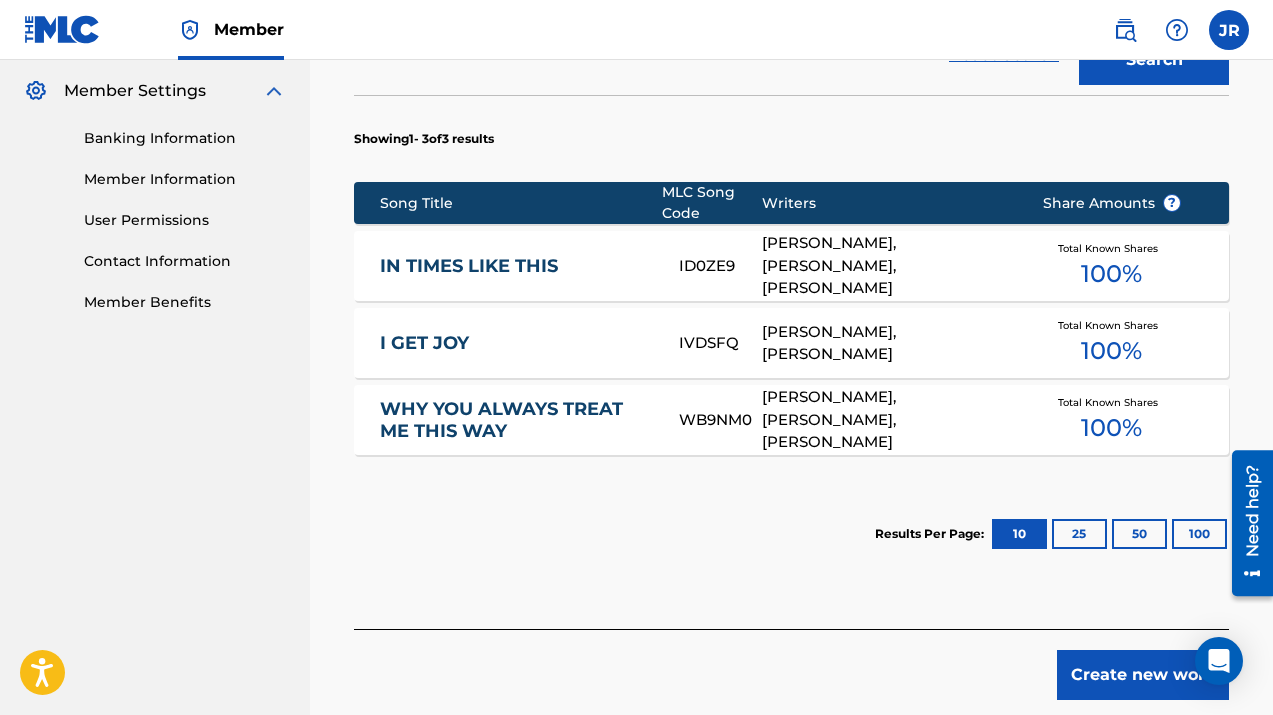 click on "IN TIMES LIKE THIS" at bounding box center (516, 266) 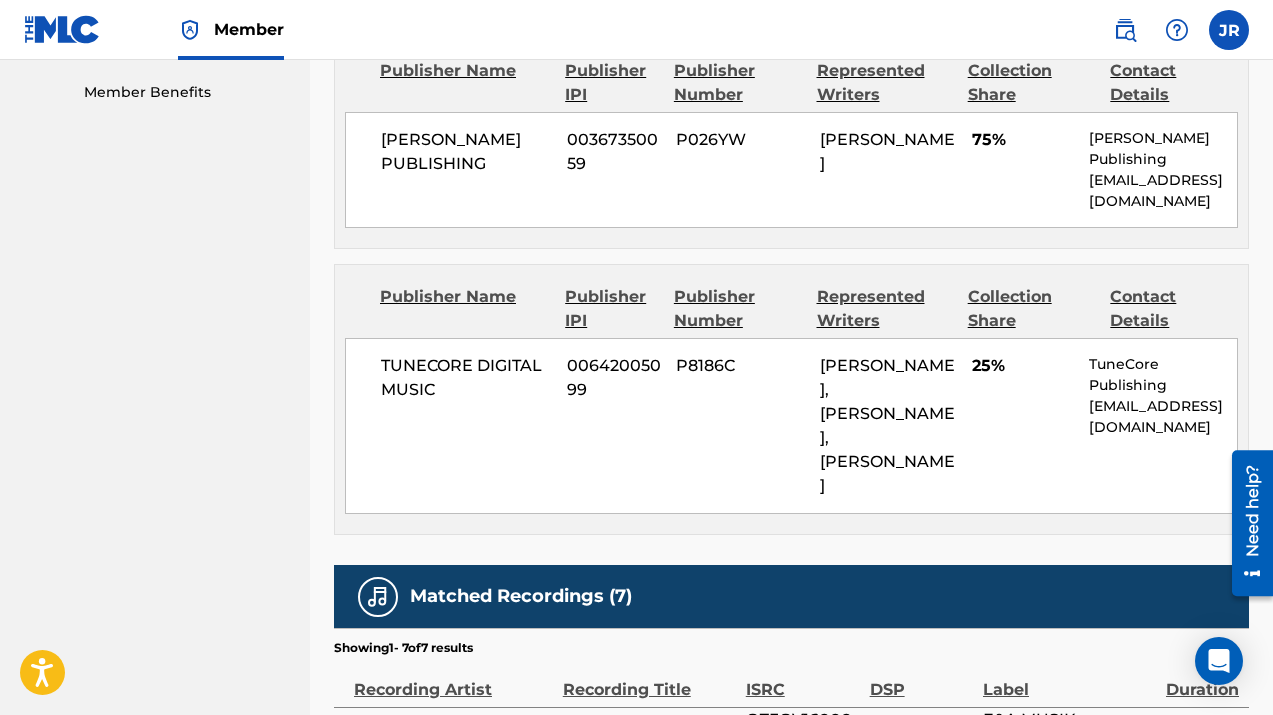 scroll, scrollTop: 877, scrollLeft: 0, axis: vertical 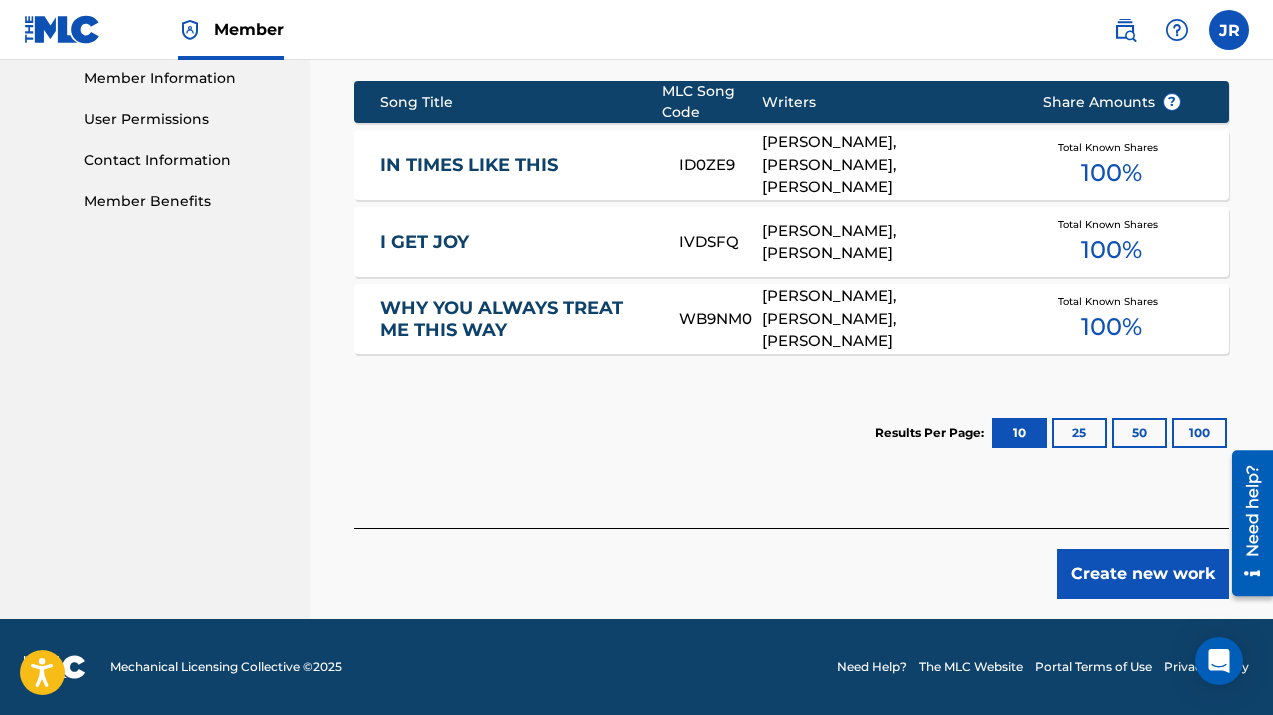 click on "Create new work" at bounding box center (1143, 574) 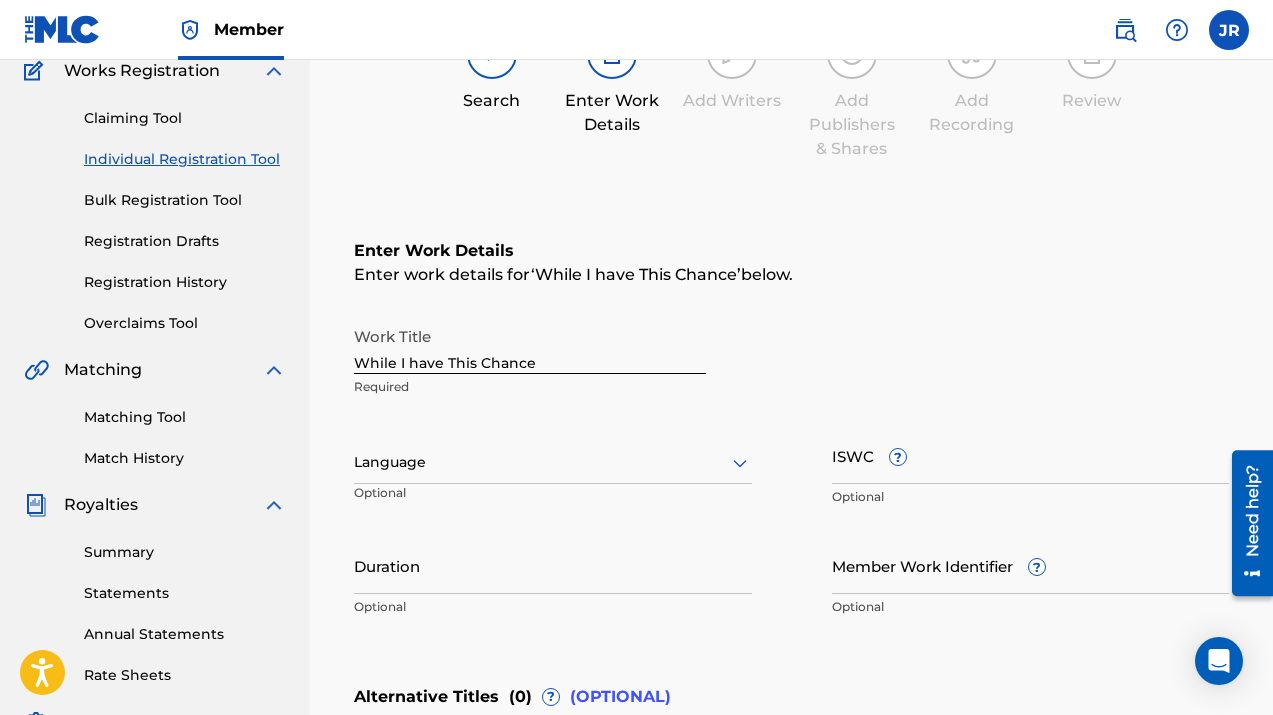 scroll, scrollTop: 214, scrollLeft: 0, axis: vertical 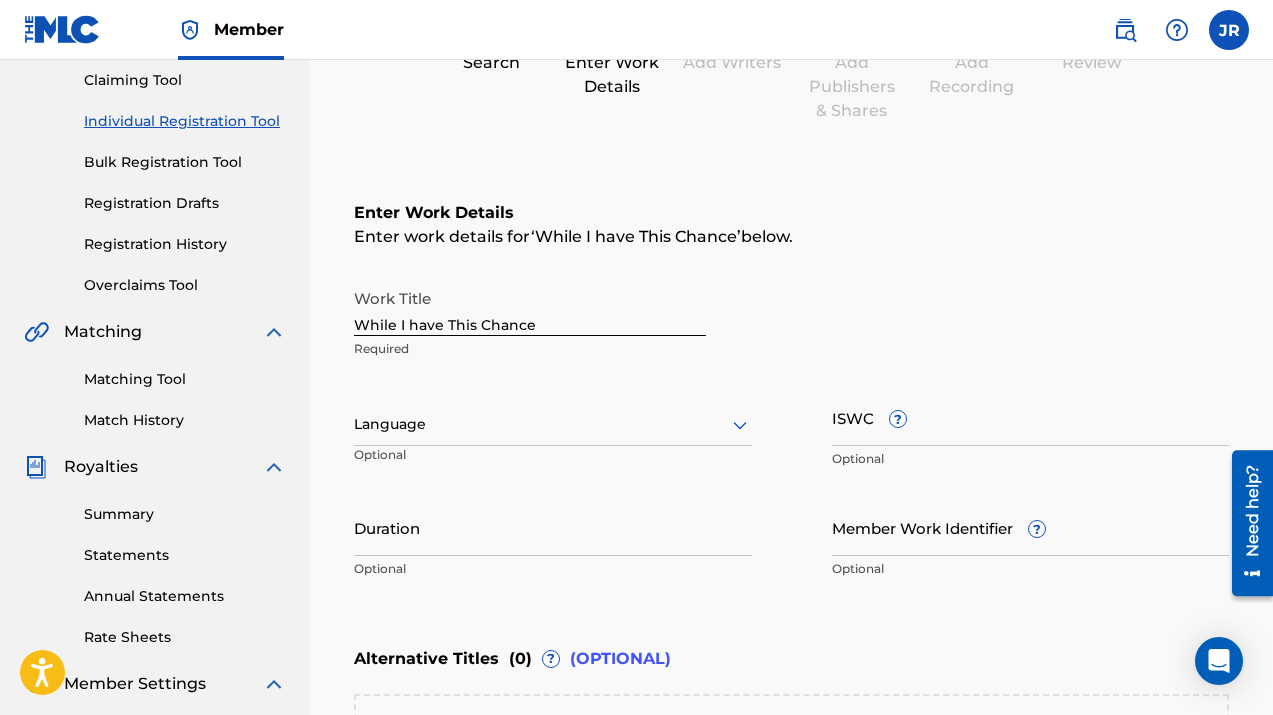 click on "ISWC   ?" at bounding box center [1031, 417] 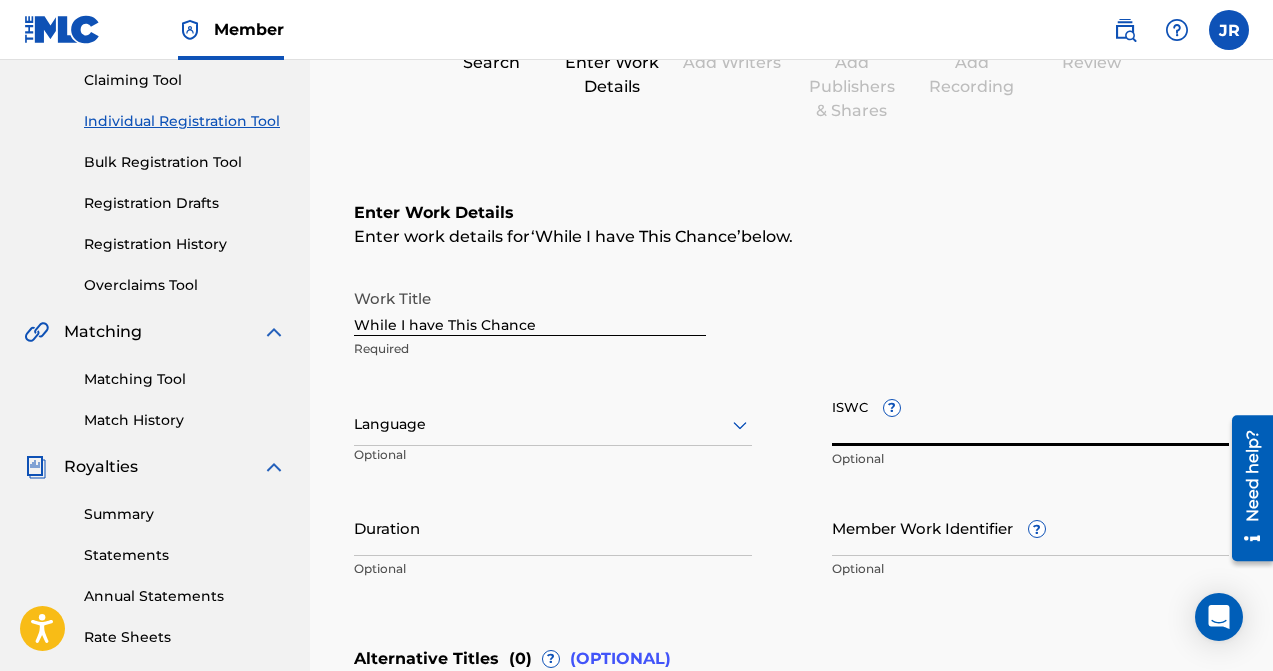 paste on "T-918.361.294-4" 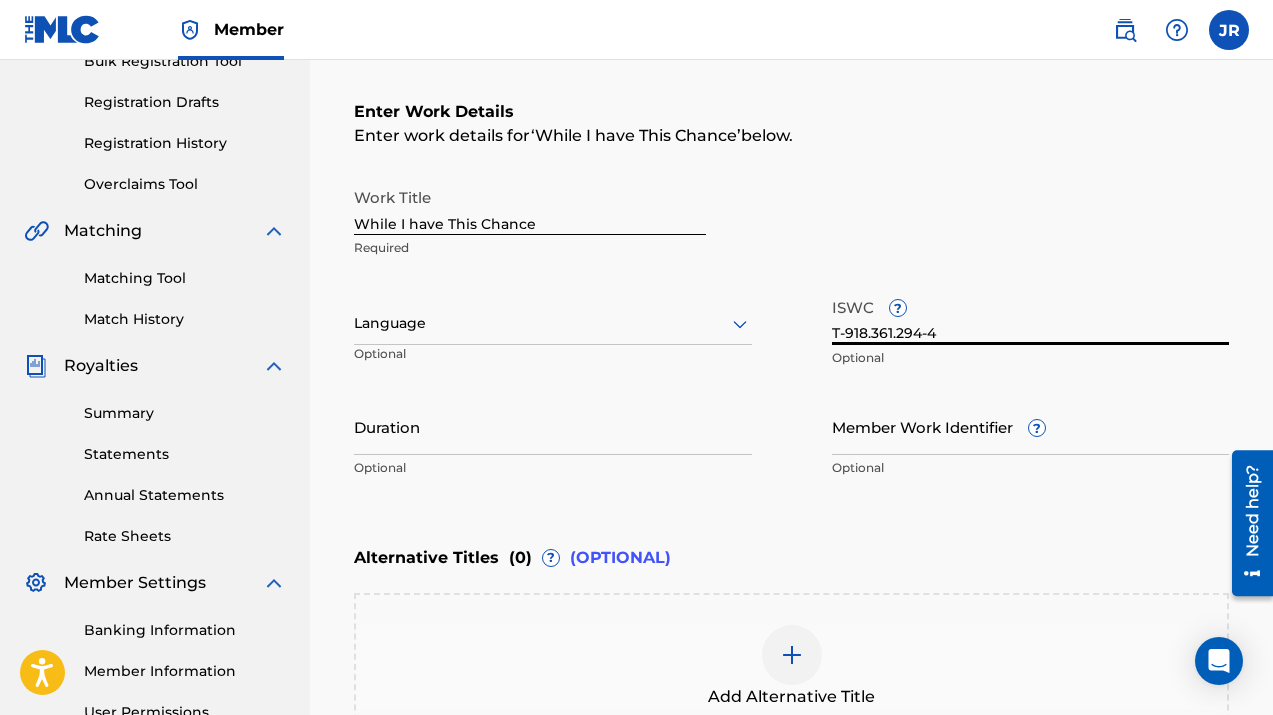 scroll, scrollTop: 254, scrollLeft: 0, axis: vertical 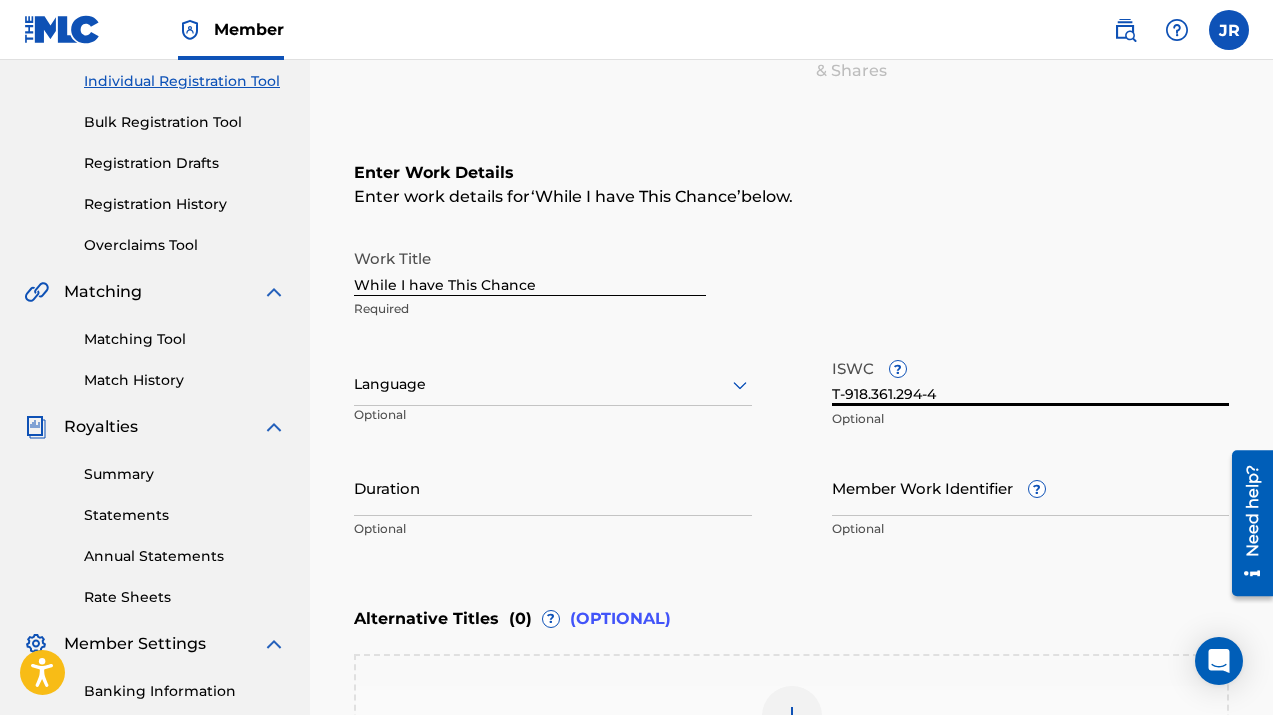 type on "T-918.361.294-4" 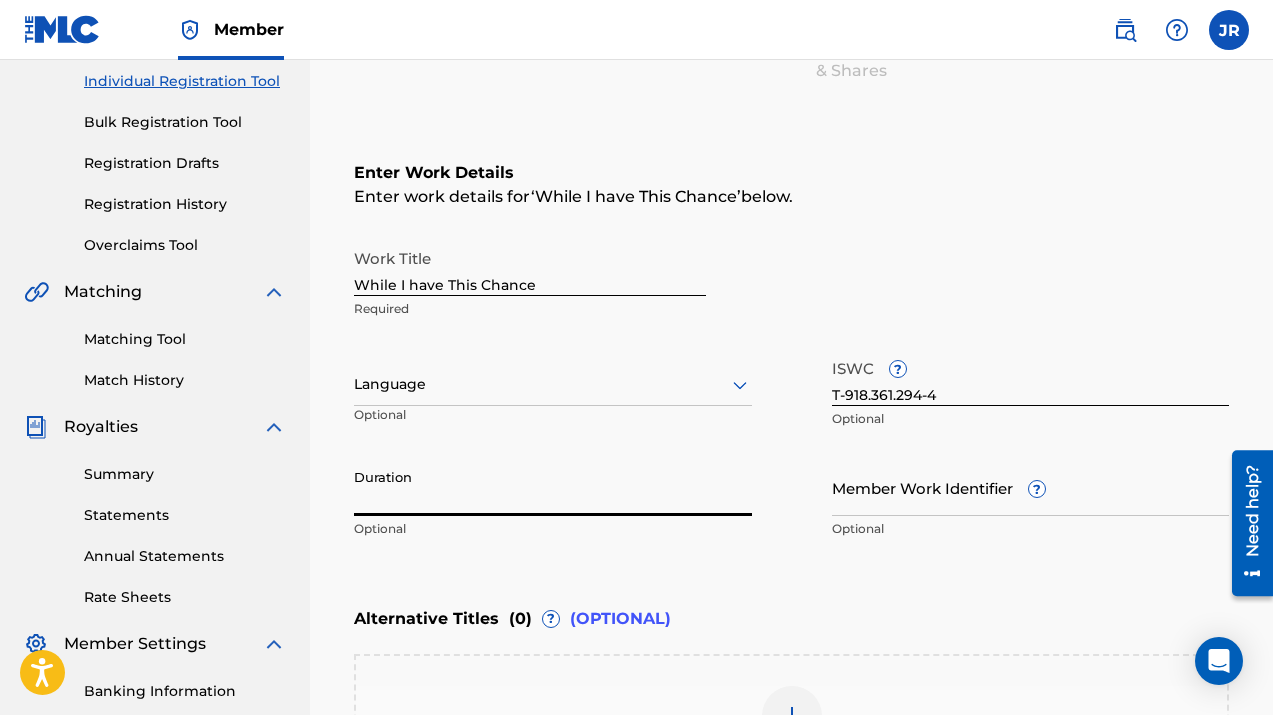 click on "Duration" at bounding box center (553, 487) 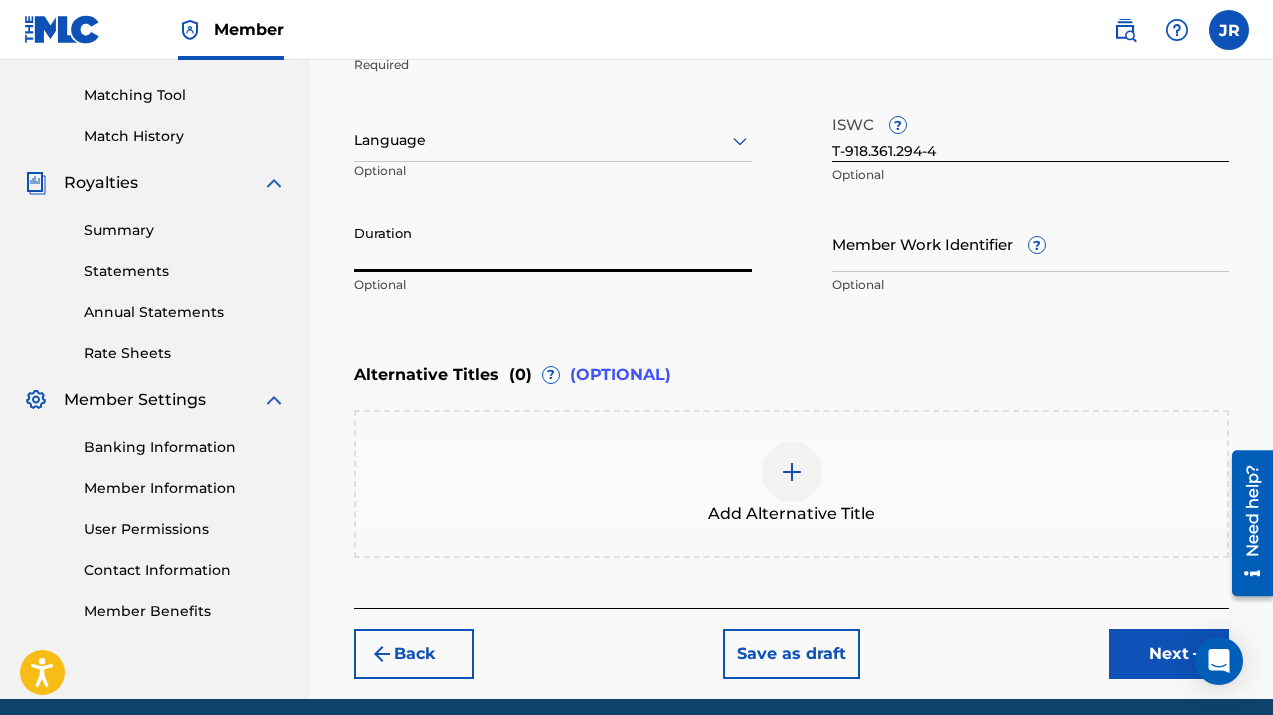 scroll, scrollTop: 578, scrollLeft: 0, axis: vertical 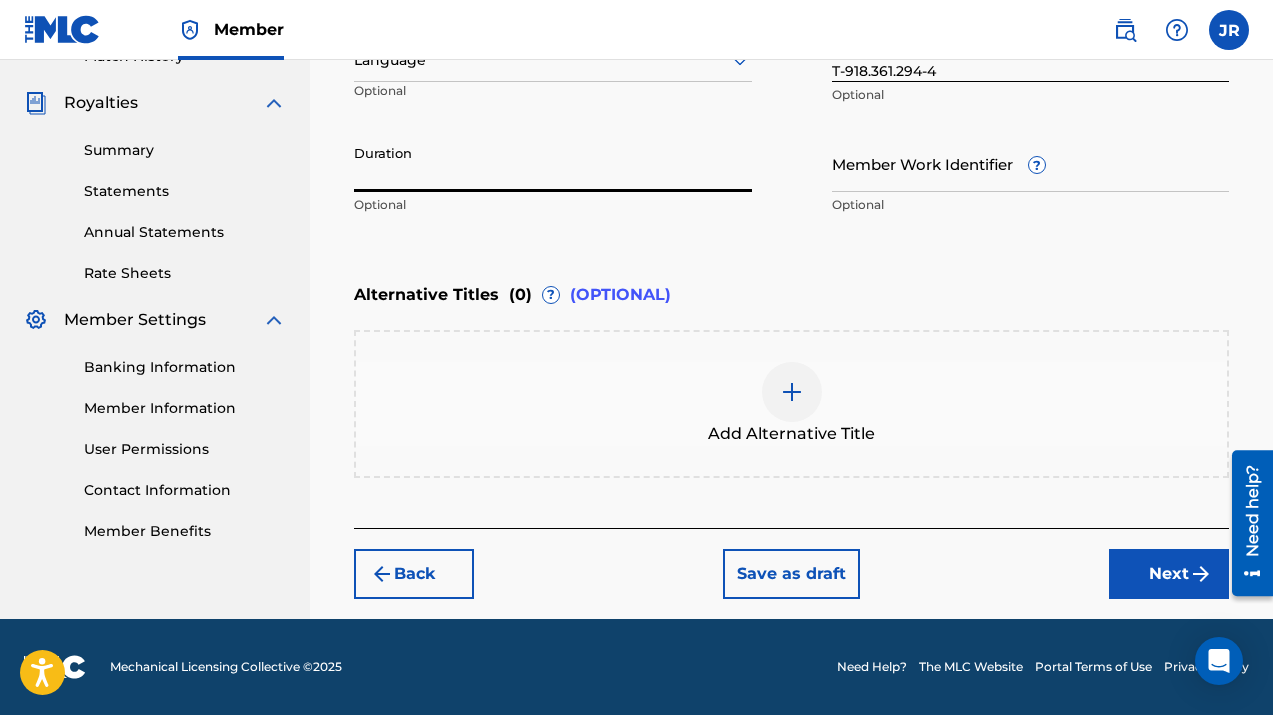 click at bounding box center [792, 392] 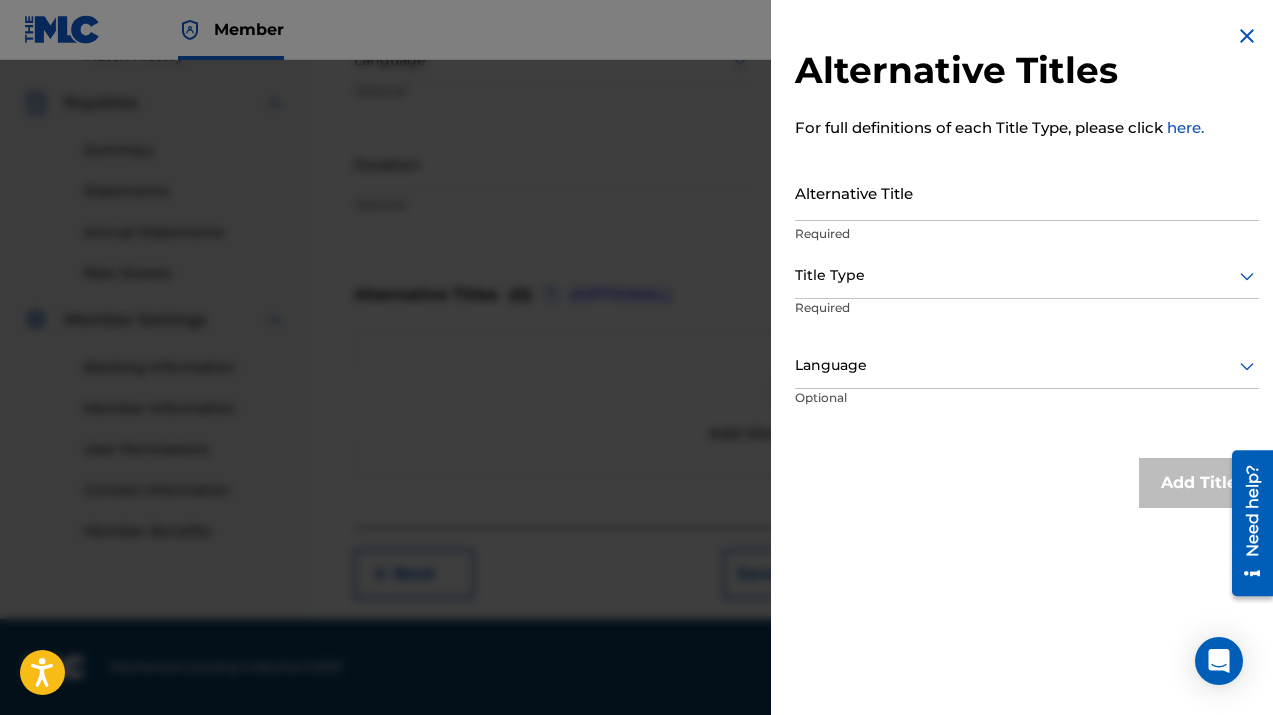 click on "Alternative Title" at bounding box center (1027, 192) 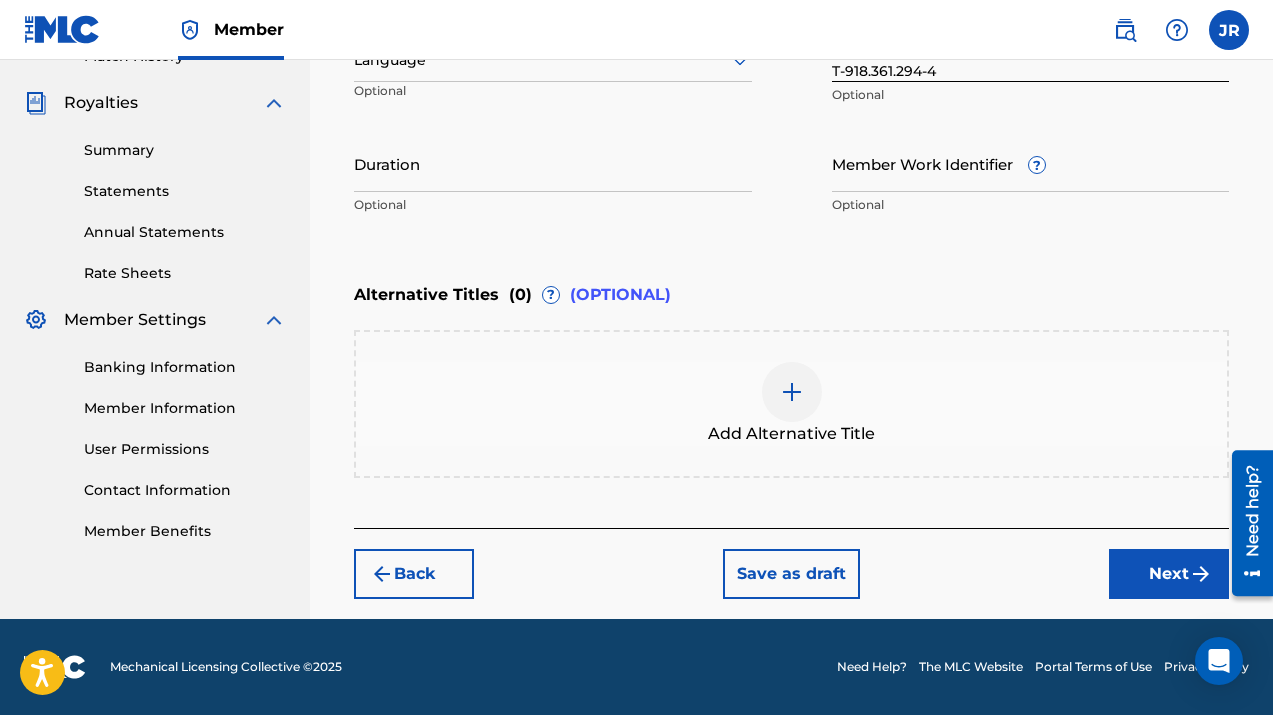 click on "Next" at bounding box center [1169, 574] 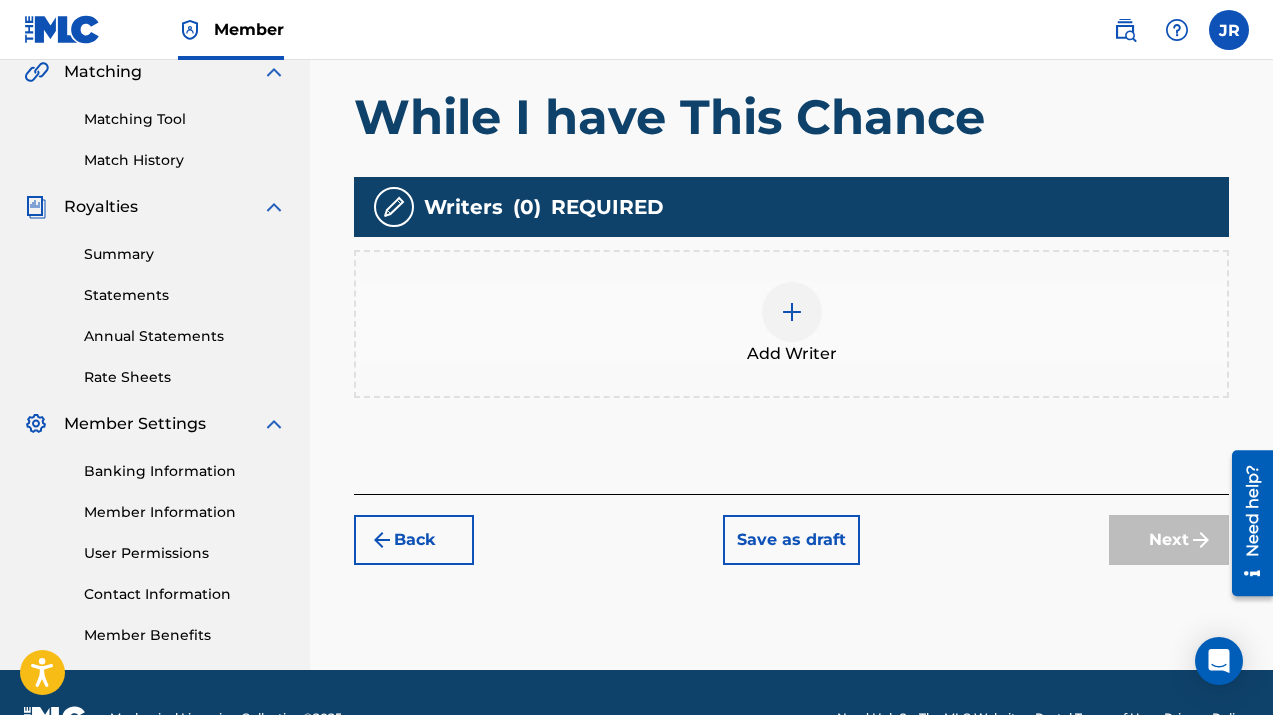 scroll, scrollTop: 486, scrollLeft: 0, axis: vertical 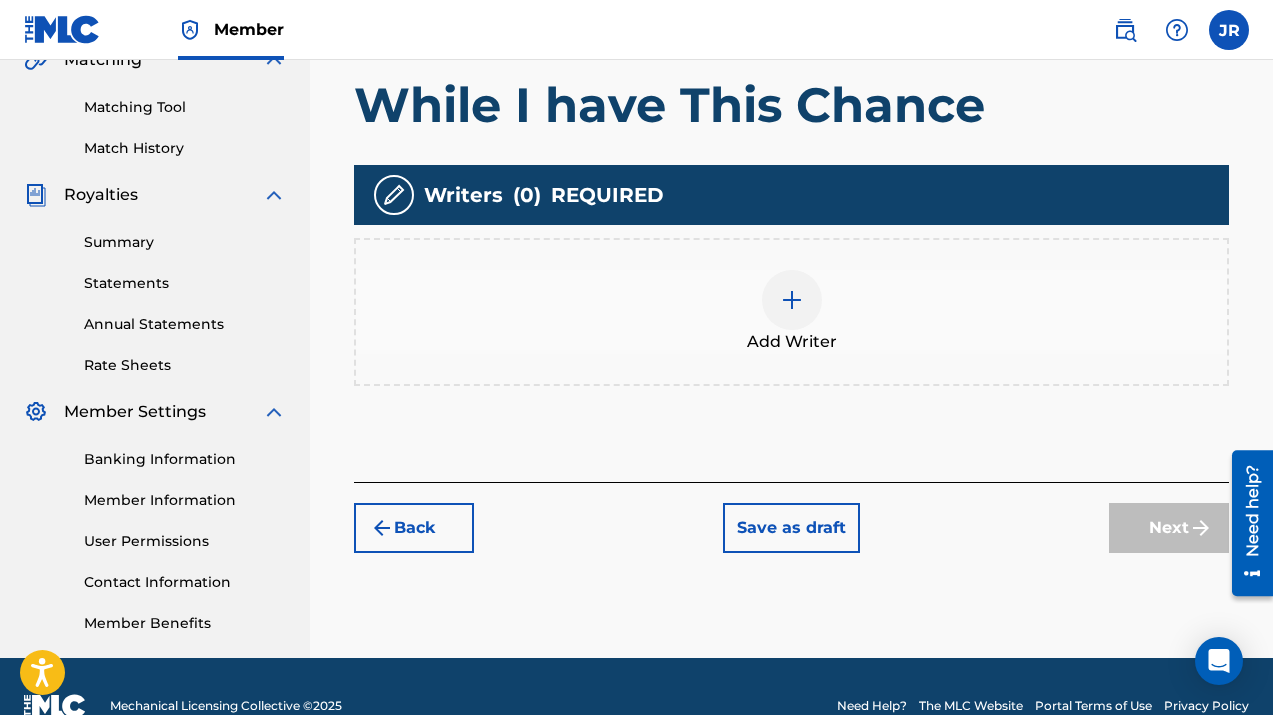 click at bounding box center [792, 300] 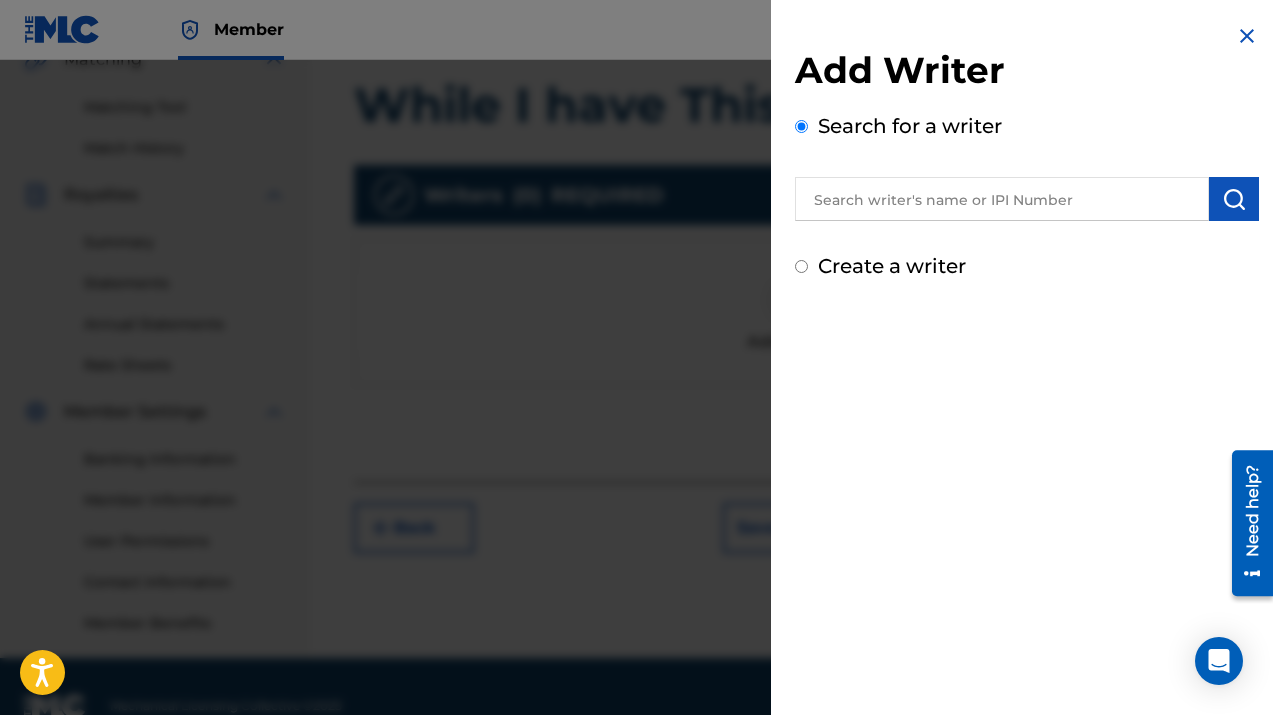 click at bounding box center (1002, 199) 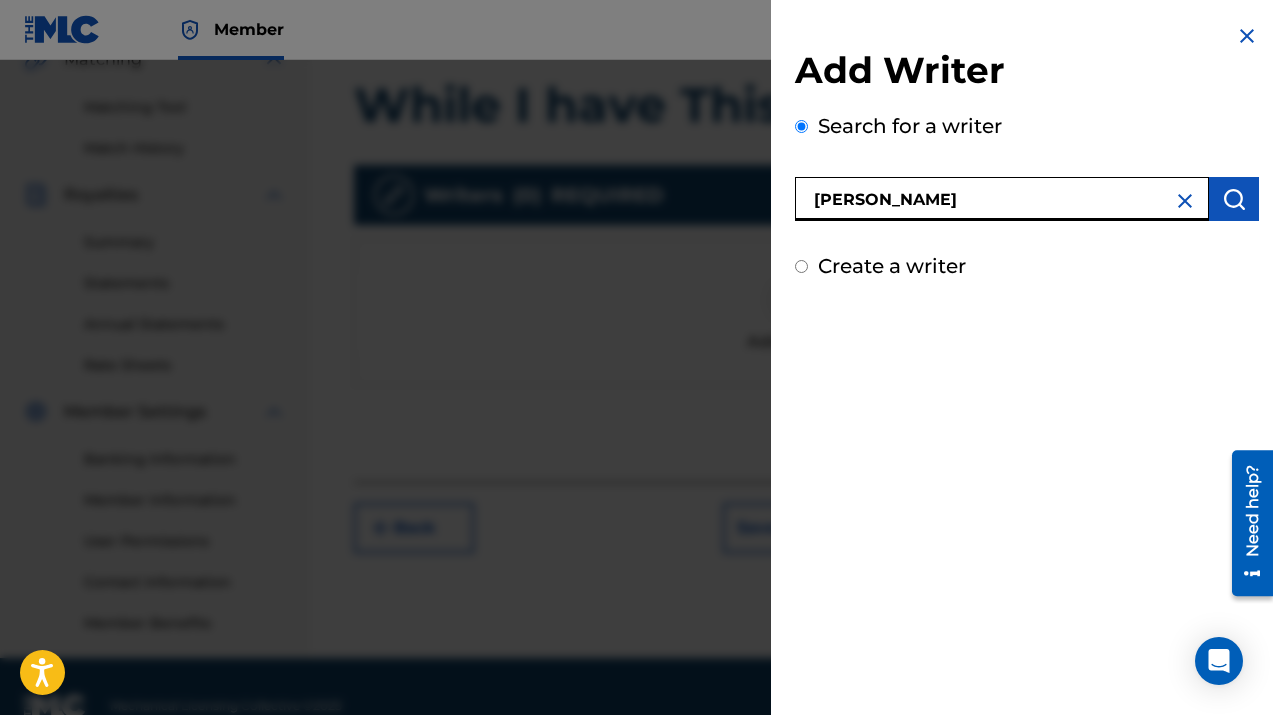 type on "[PERSON_NAME]" 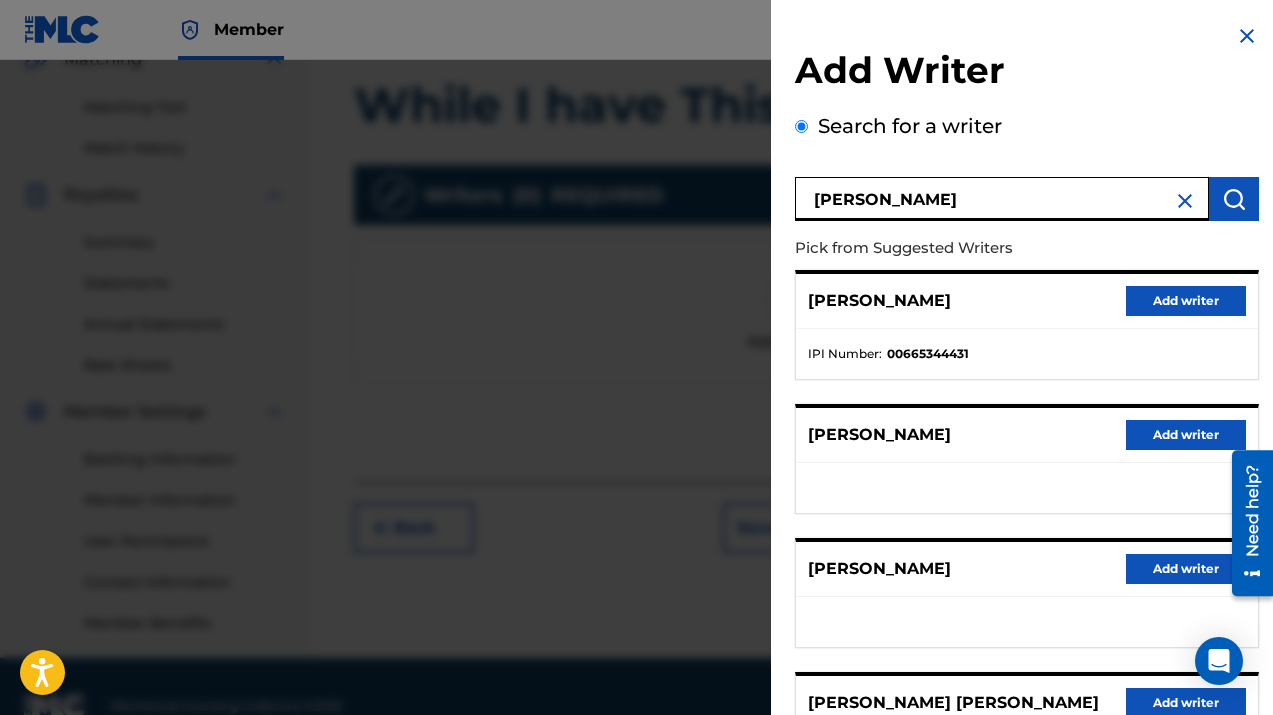 click on "Add writer" at bounding box center (1186, 301) 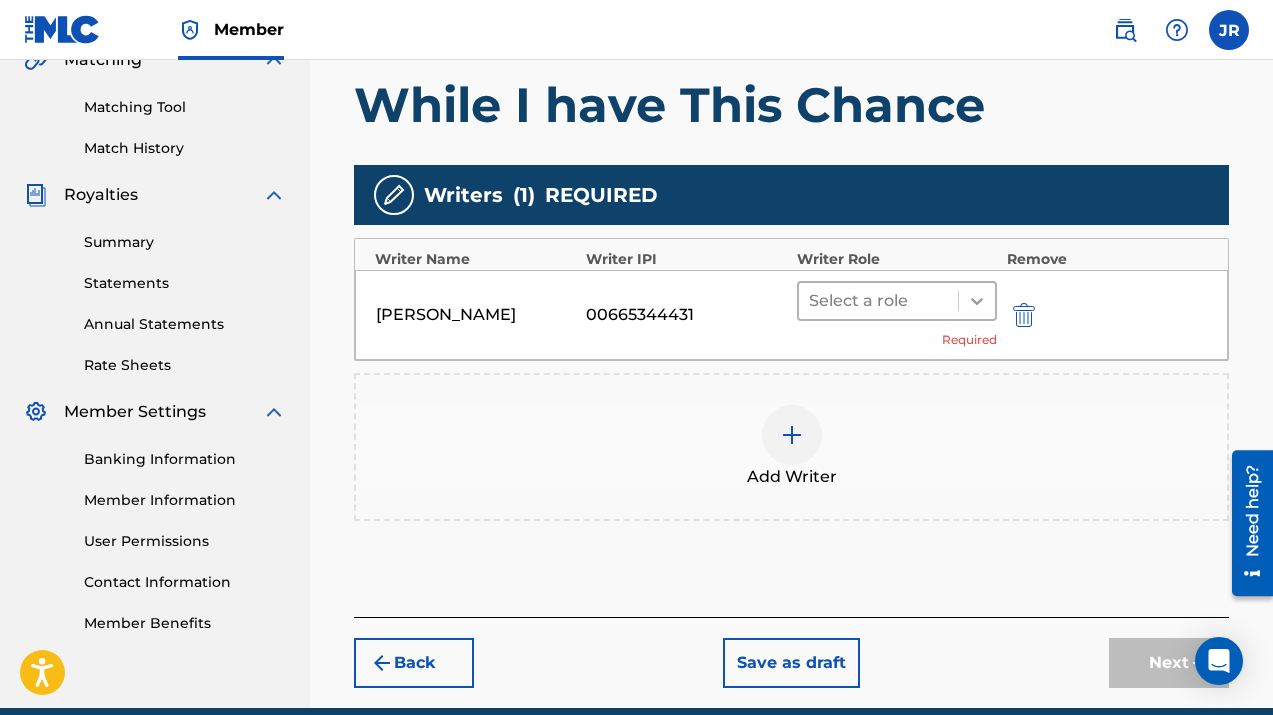 click 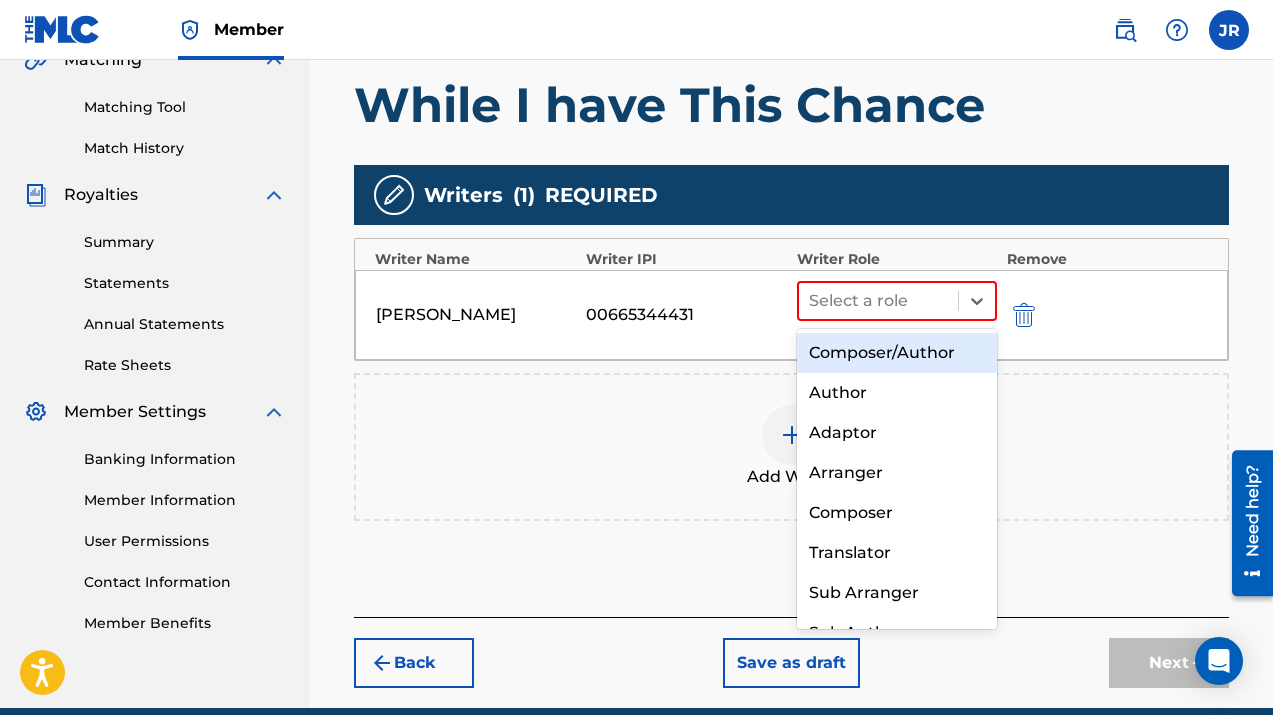 click on "Composer/Author" at bounding box center (897, 353) 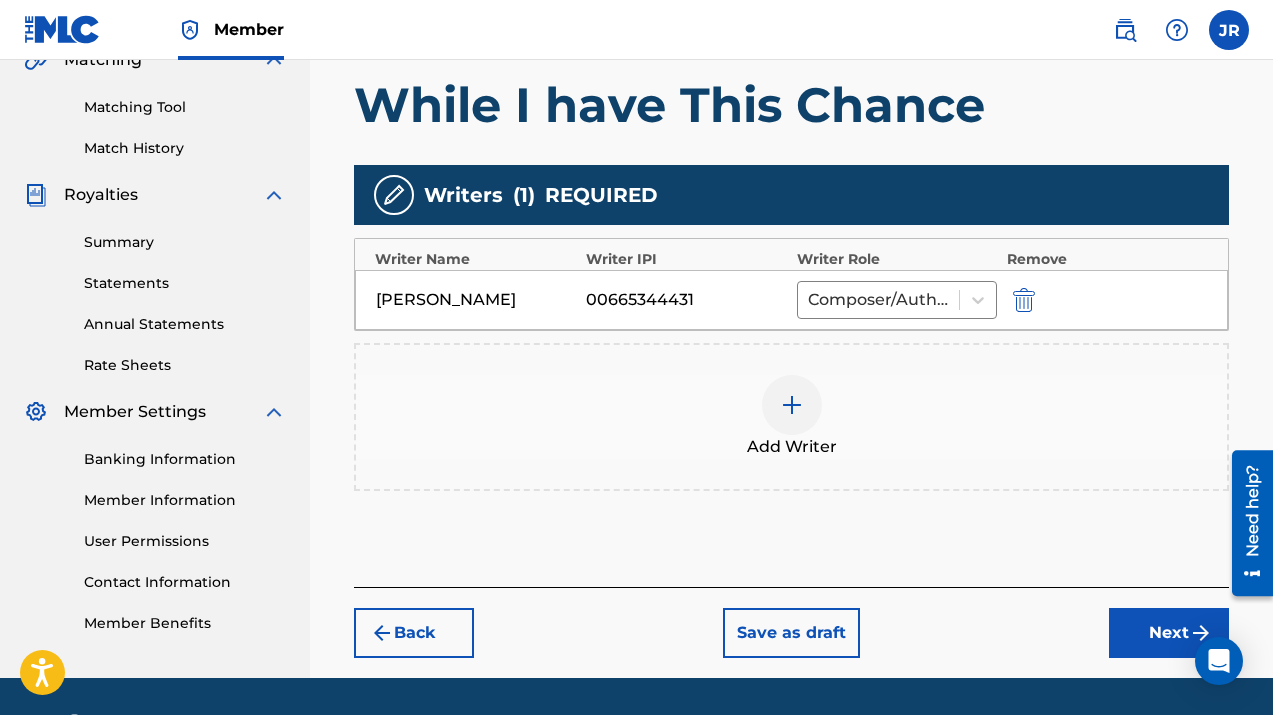 click at bounding box center (792, 405) 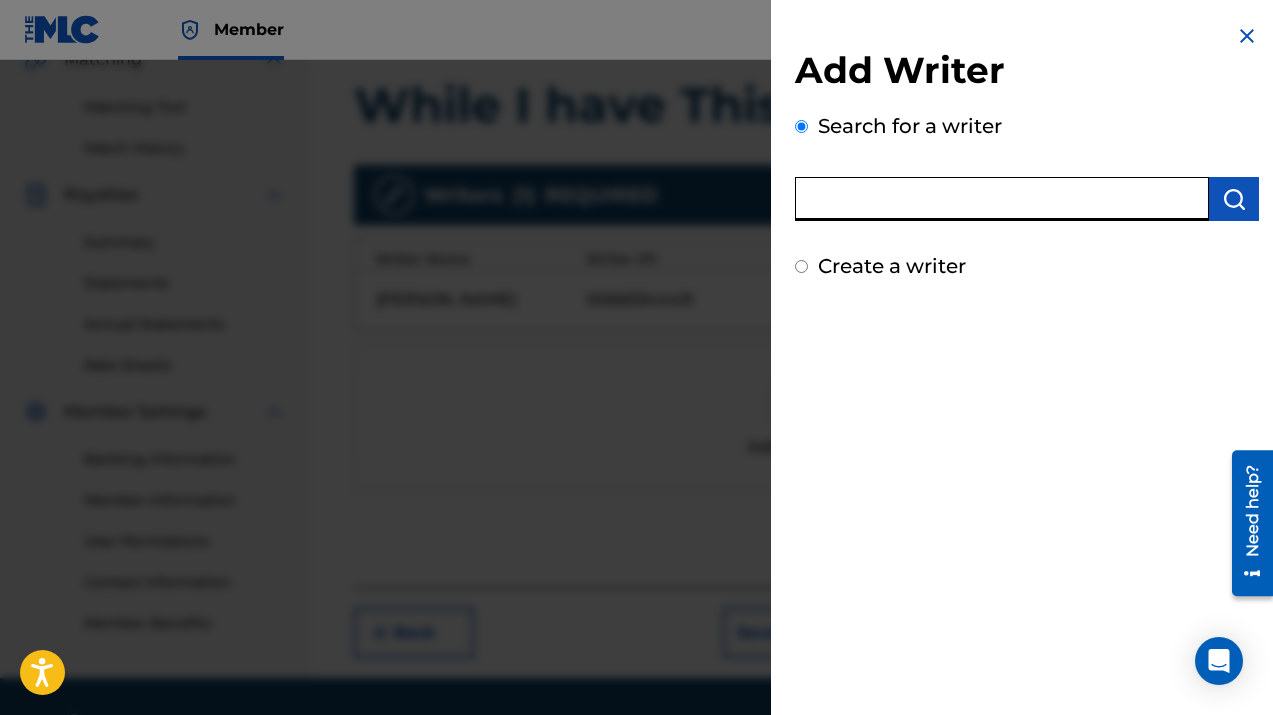 click at bounding box center [1002, 199] 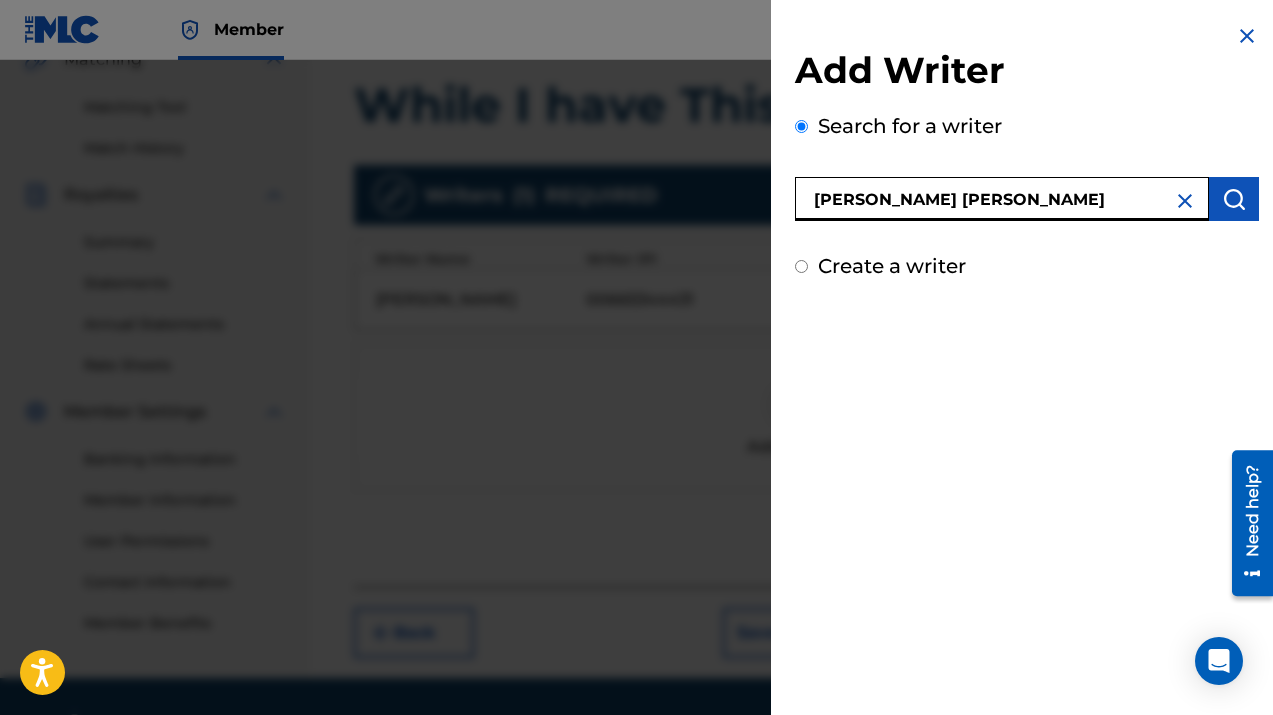 type on "[PERSON_NAME] [PERSON_NAME]" 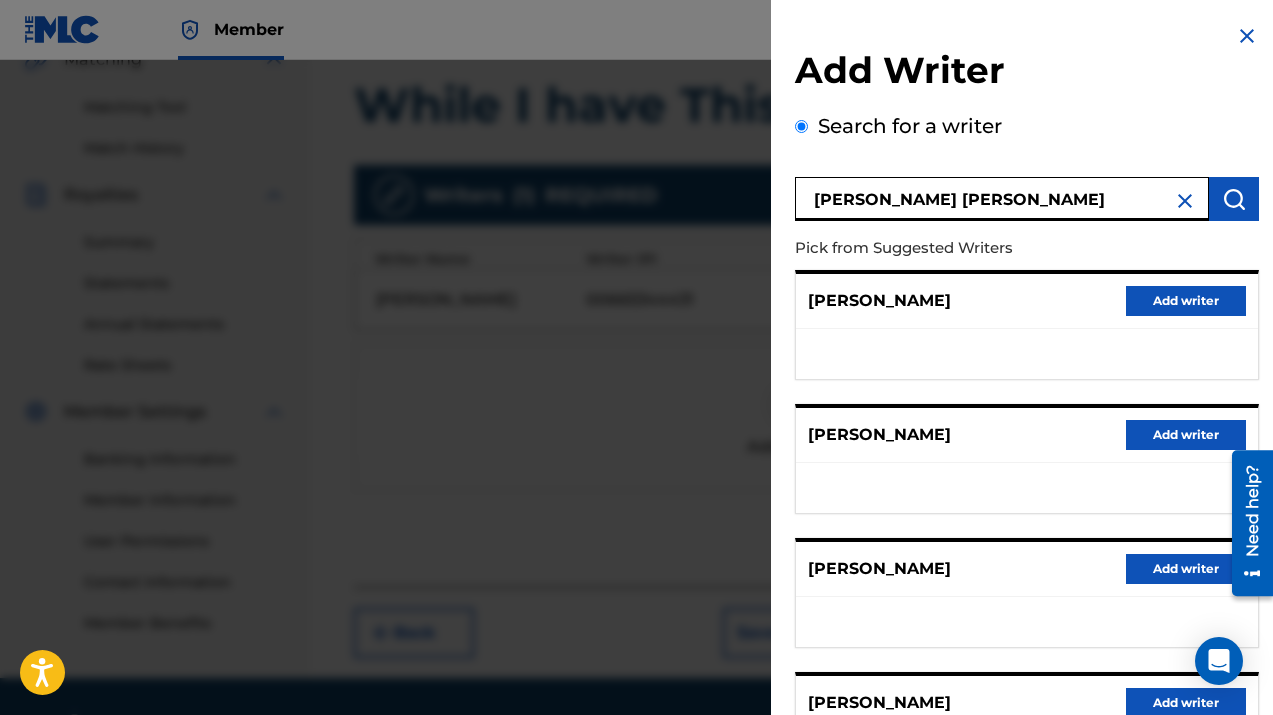 scroll, scrollTop: 327, scrollLeft: 0, axis: vertical 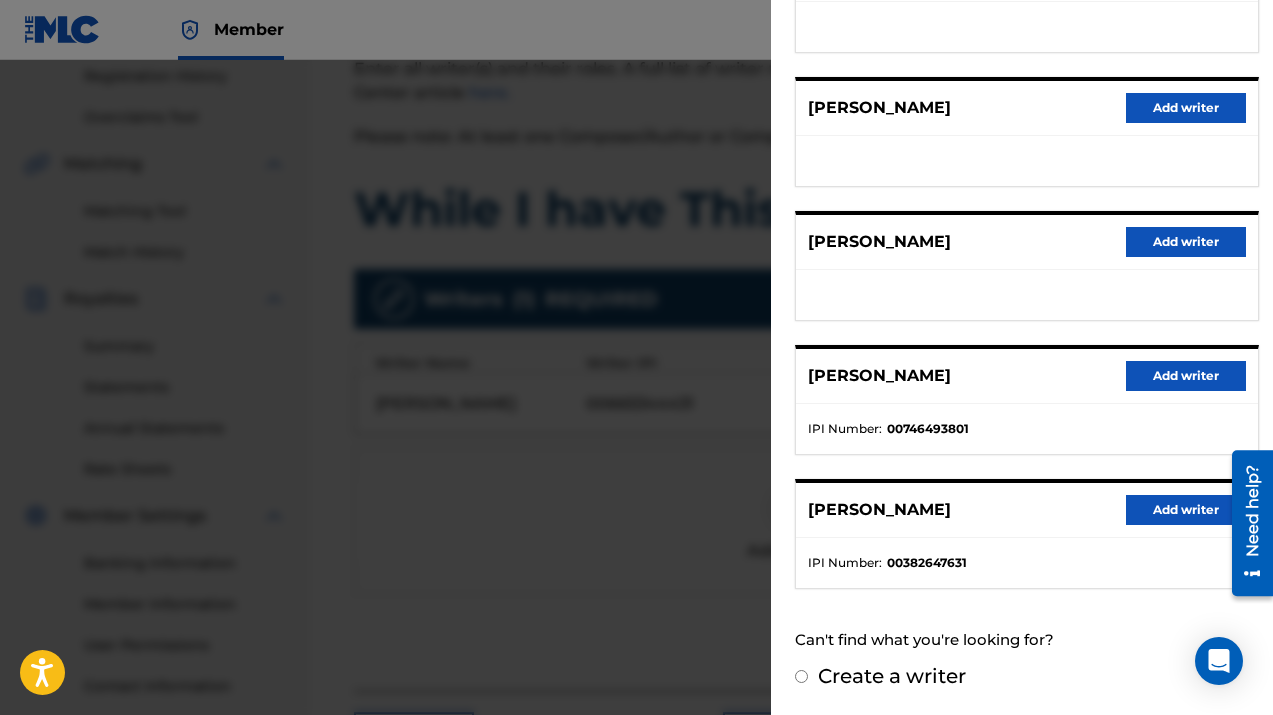 click at bounding box center [636, 417] 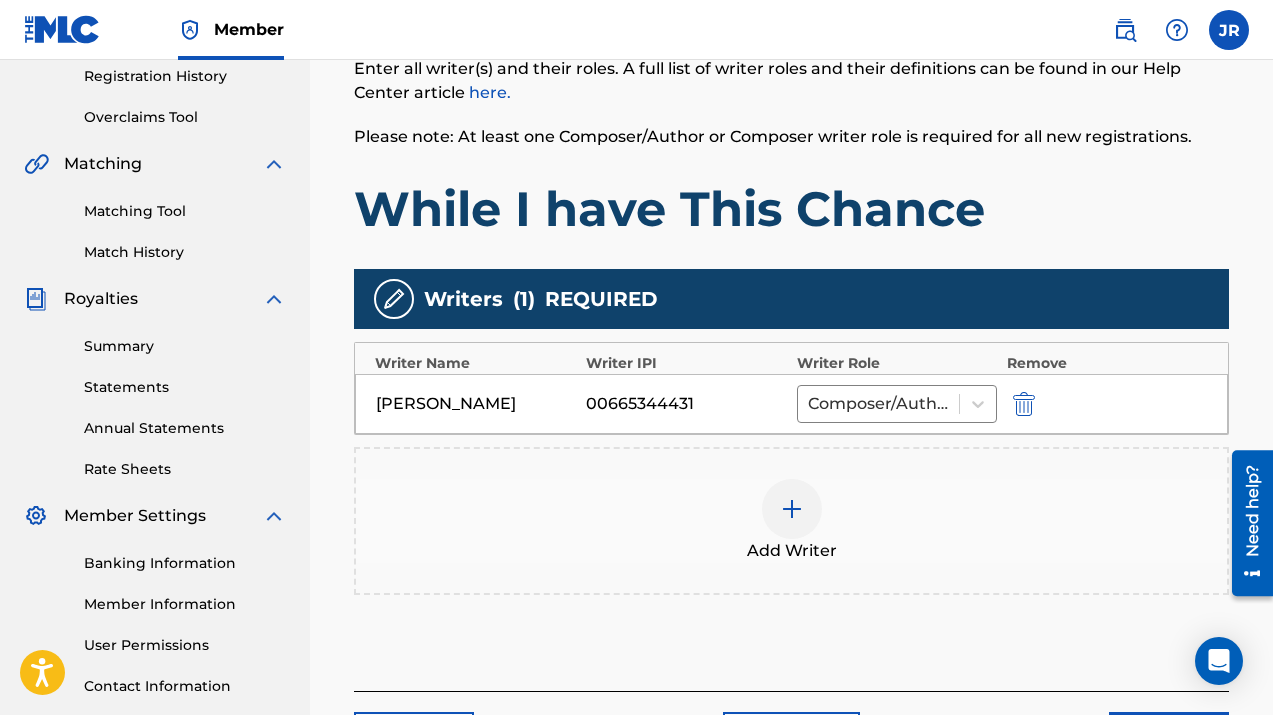 click at bounding box center (792, 509) 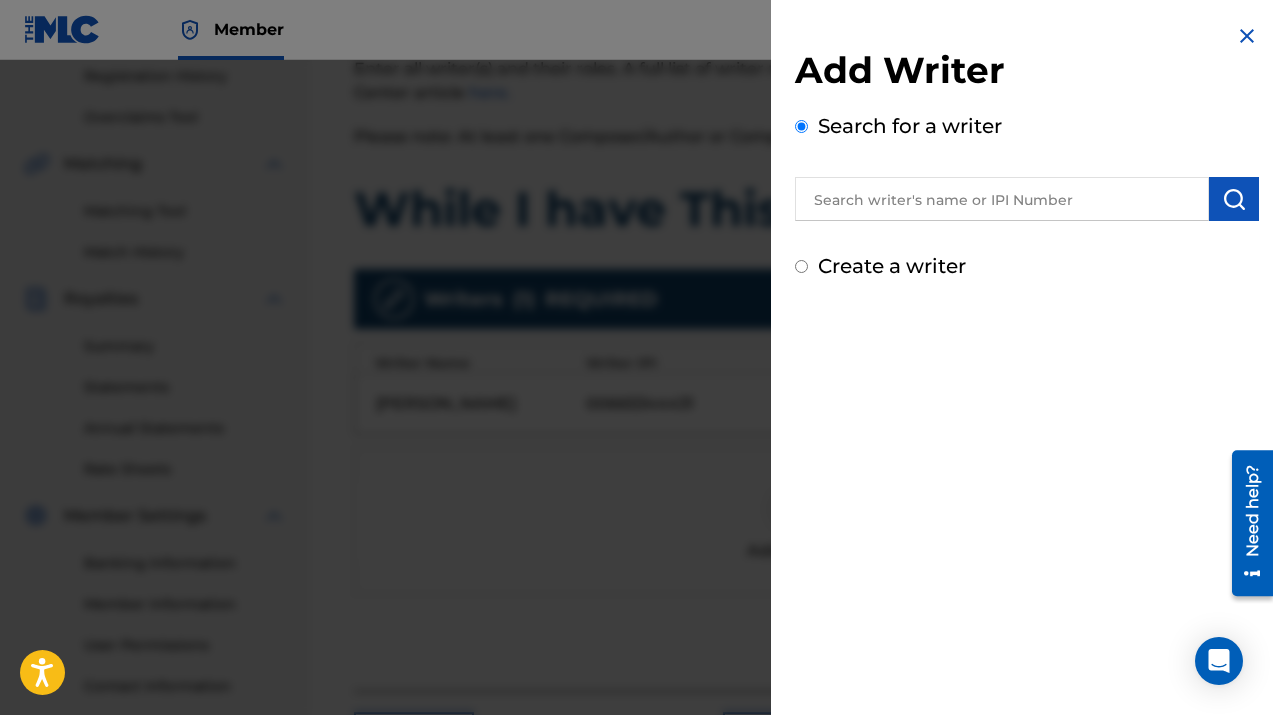 click on "Create a writer" at bounding box center (801, 266) 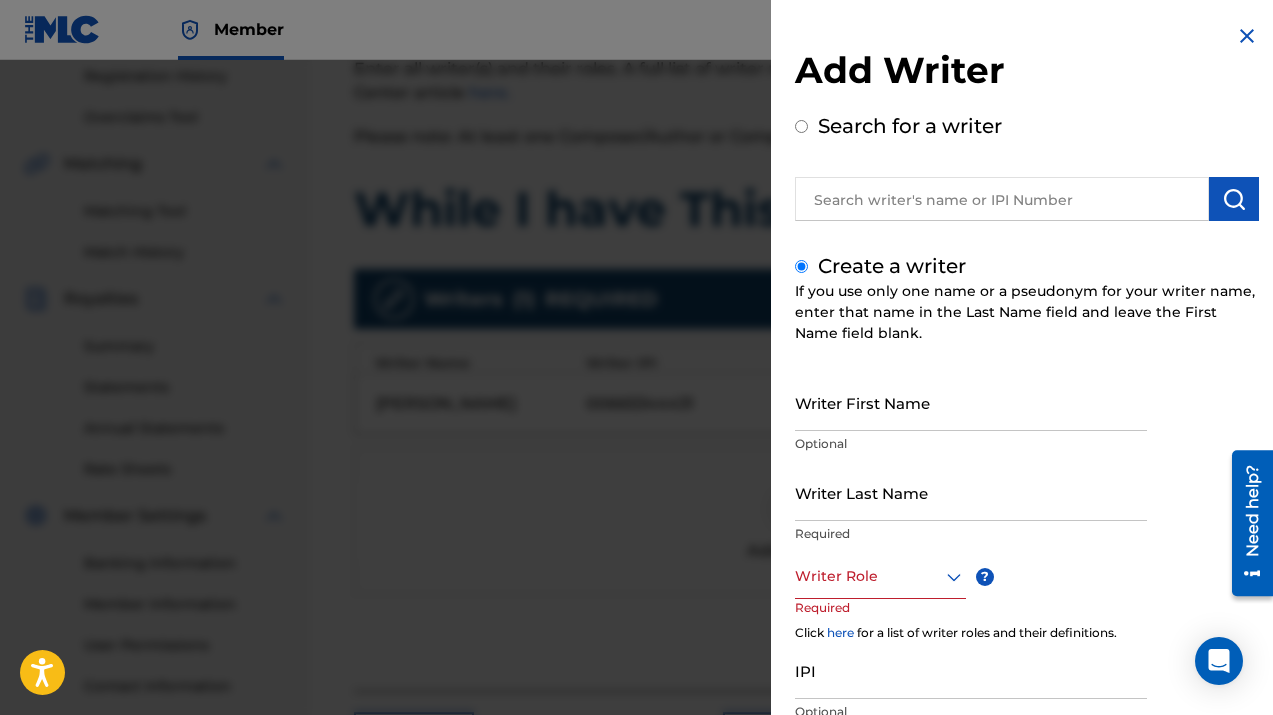 click on "Writer First Name" at bounding box center [971, 402] 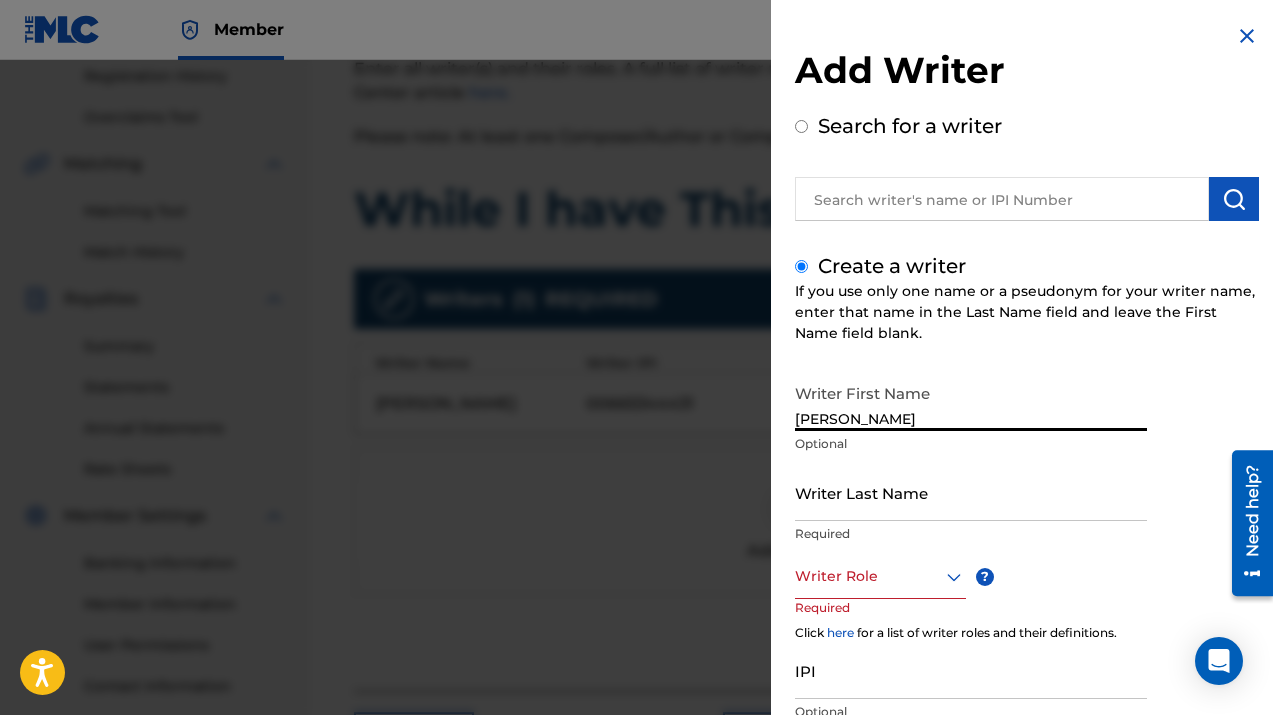 type on "[PERSON_NAME]" 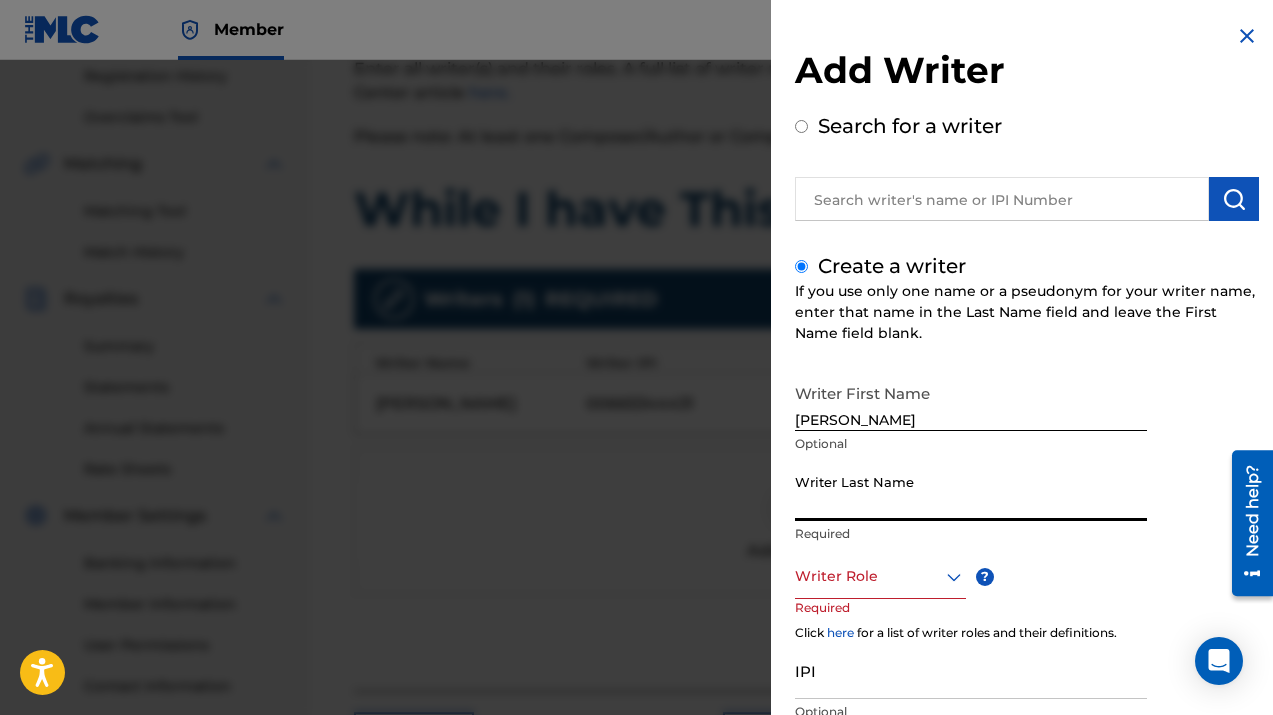 click on "Writer Last Name" at bounding box center (971, 492) 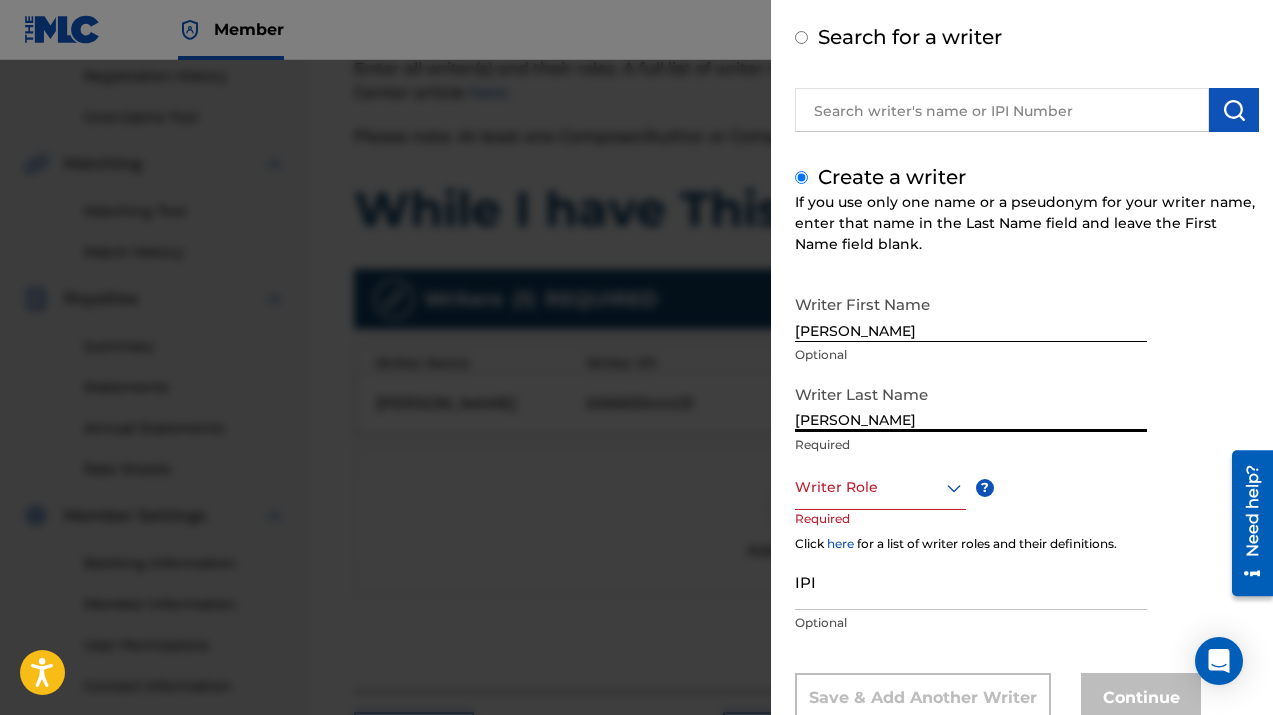scroll, scrollTop: 120, scrollLeft: 0, axis: vertical 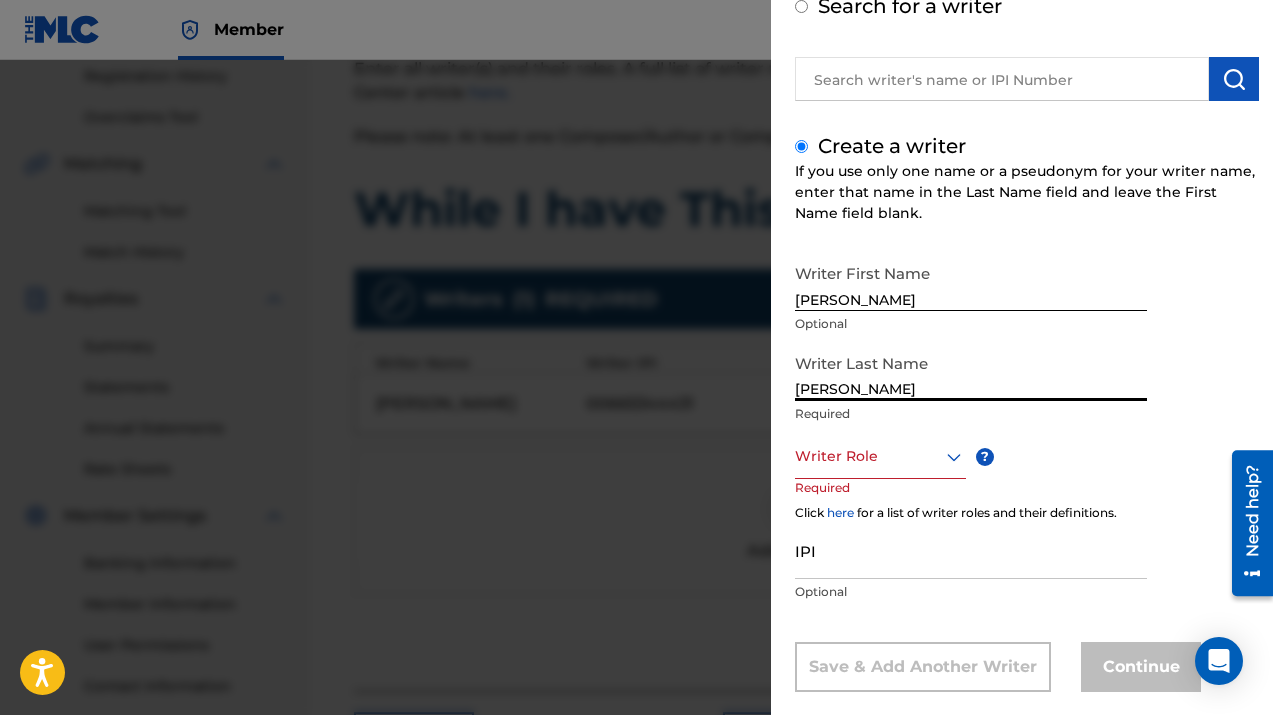 type on "[PERSON_NAME]" 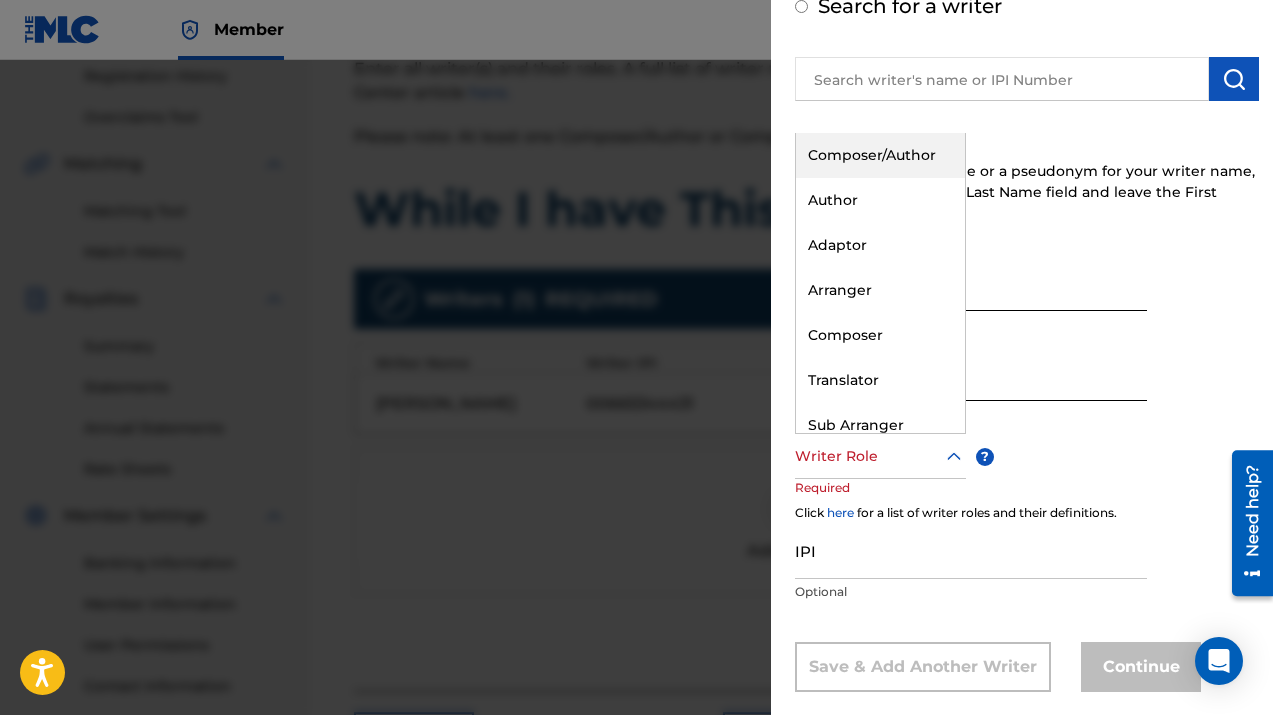 click at bounding box center [880, 456] 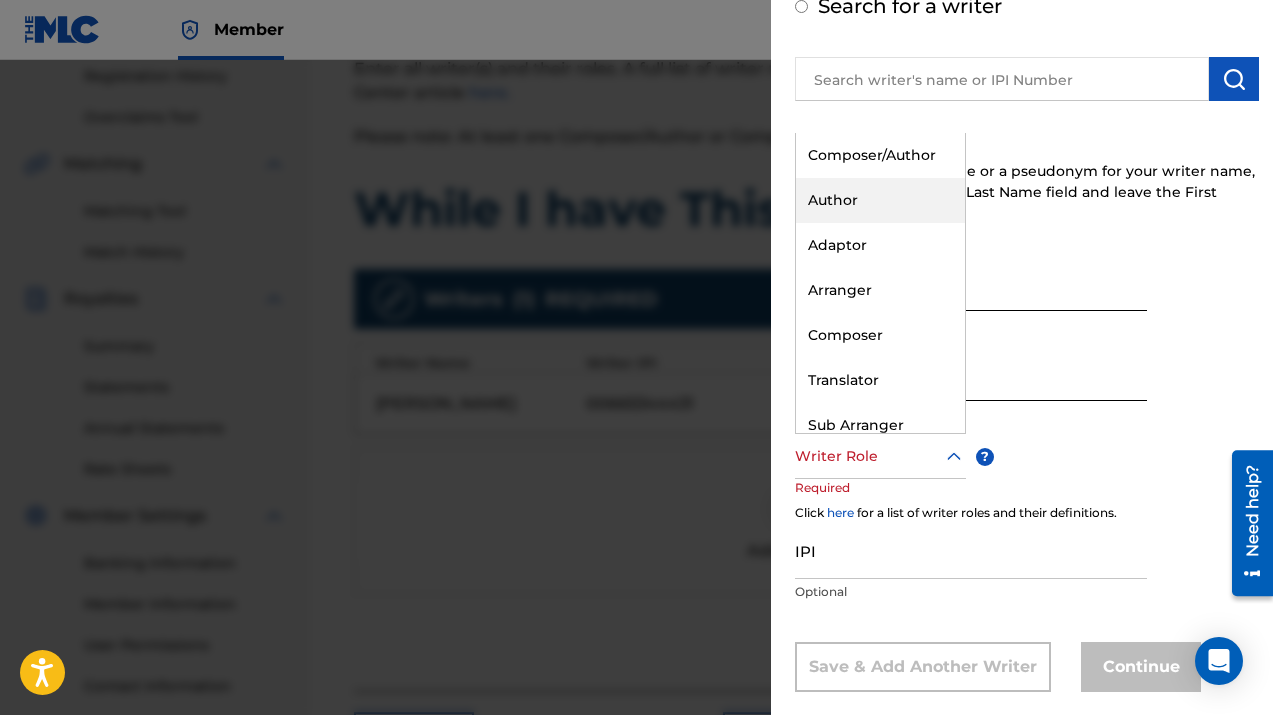 click on "Author" at bounding box center [880, 200] 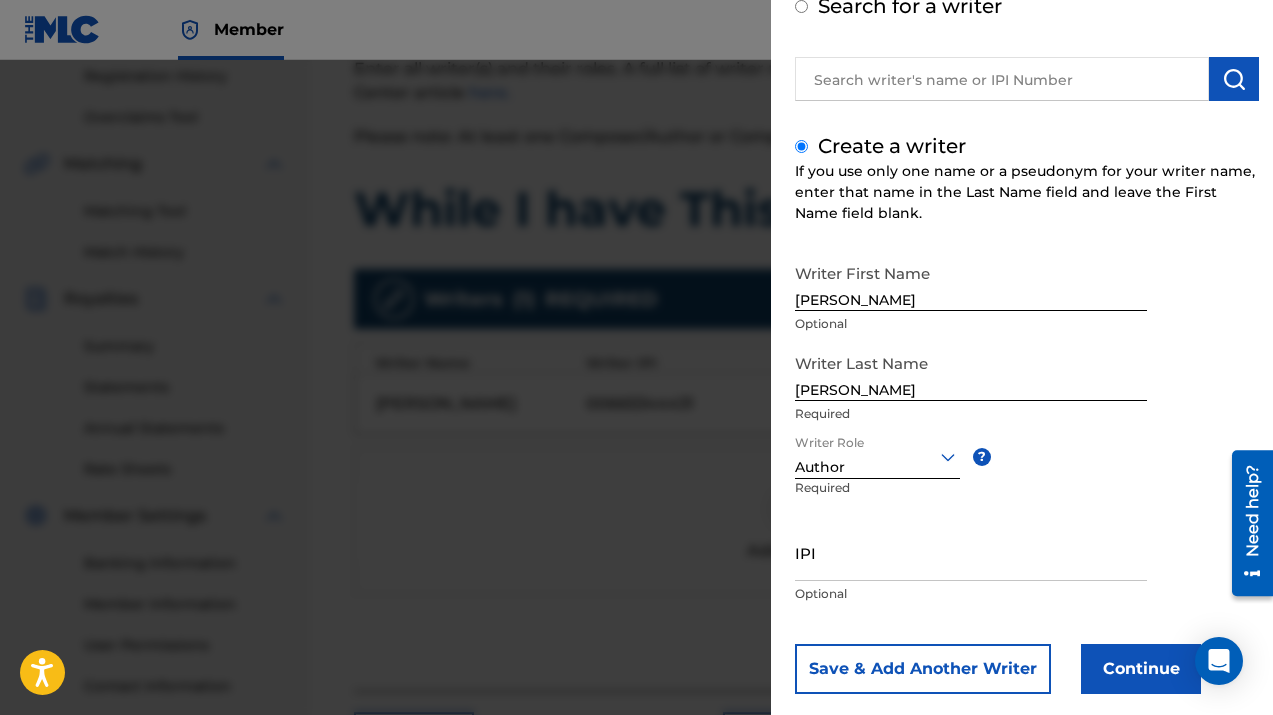 scroll, scrollTop: 153, scrollLeft: 0, axis: vertical 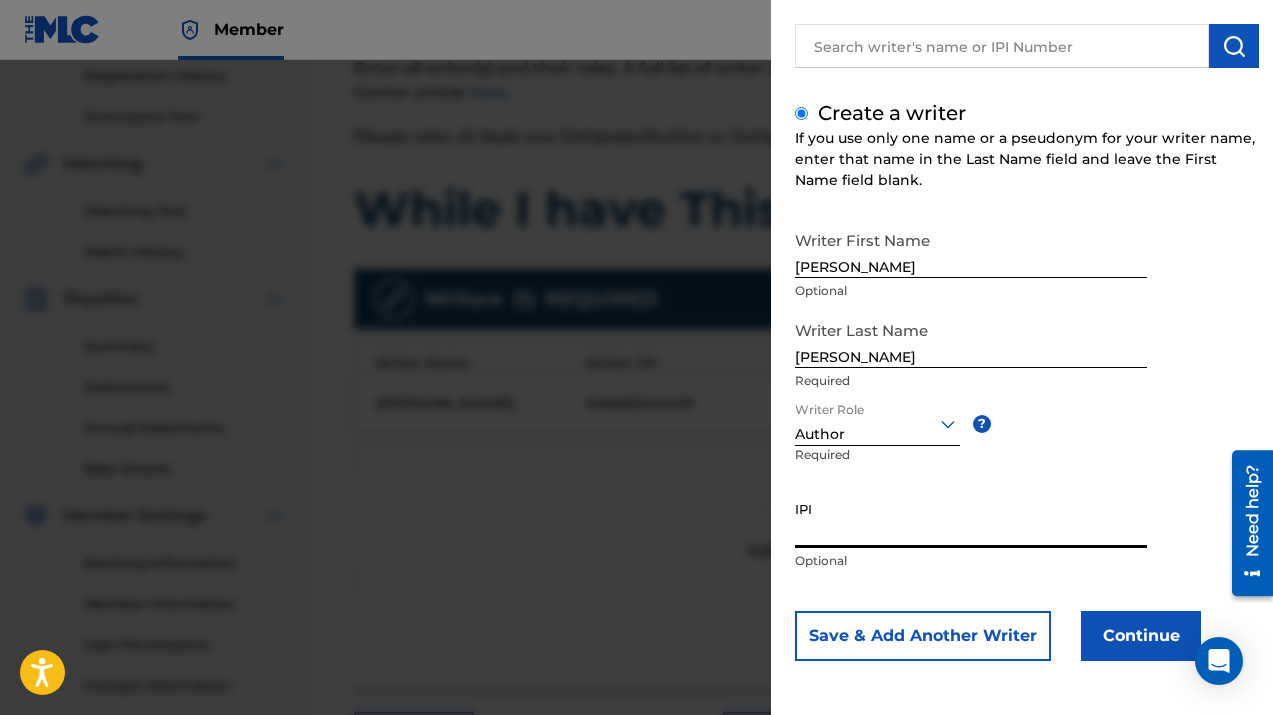 click on "IPI" at bounding box center (971, 519) 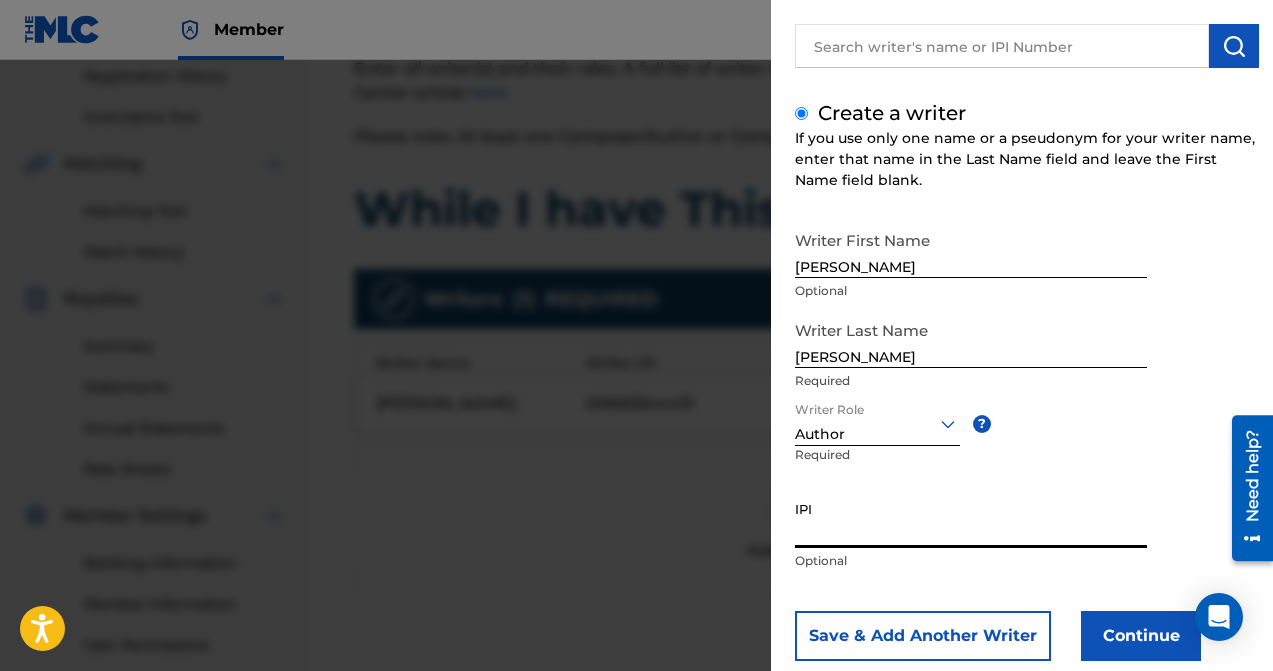 paste on "00717115563" 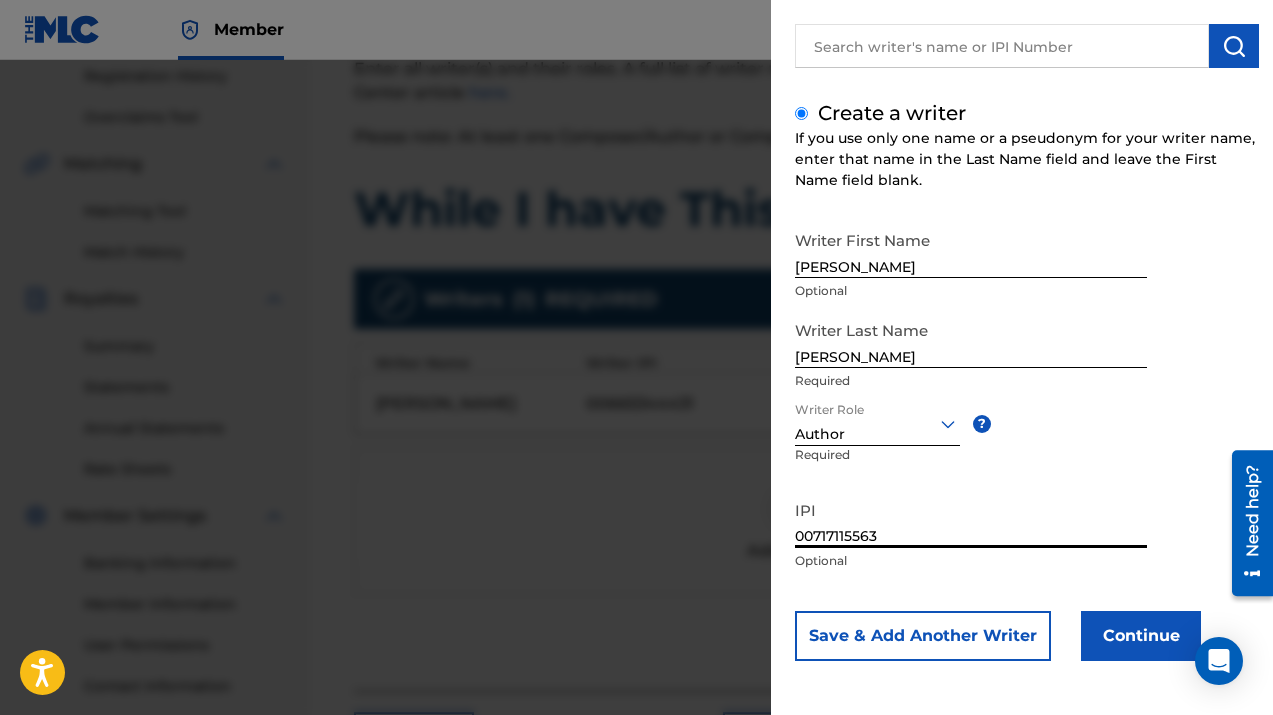 type on "00717115563" 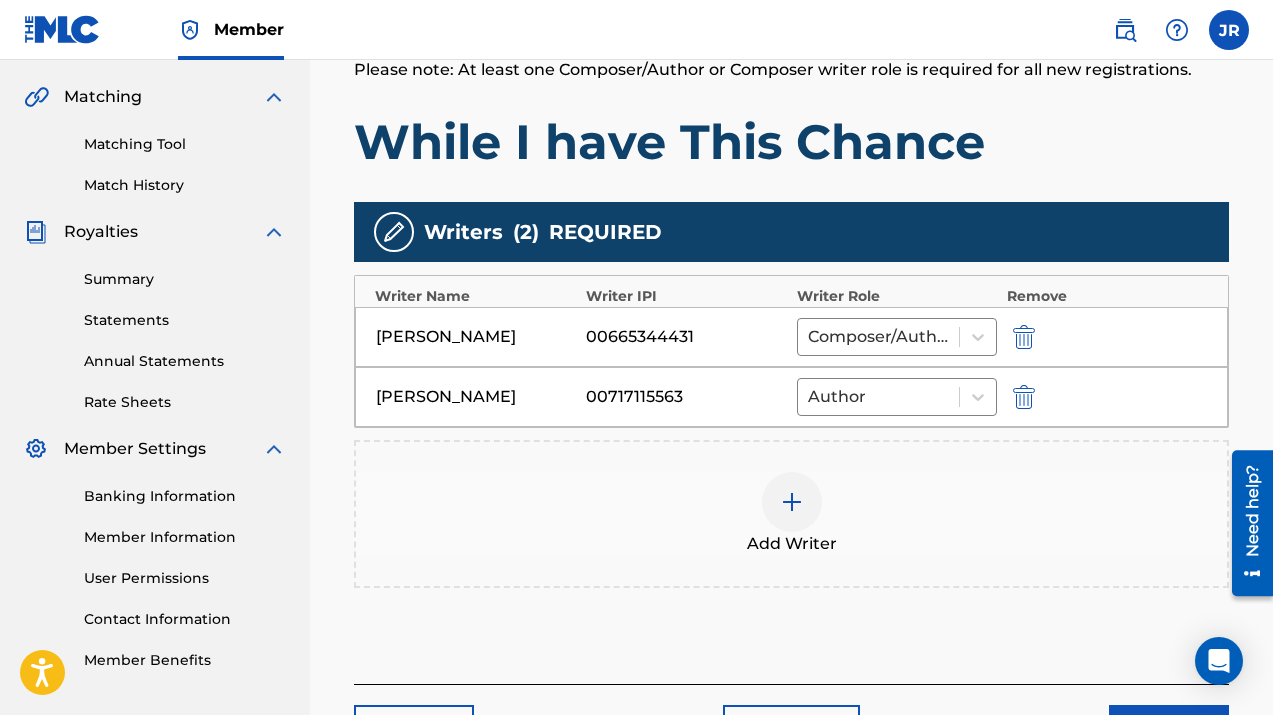 scroll, scrollTop: 605, scrollLeft: 0, axis: vertical 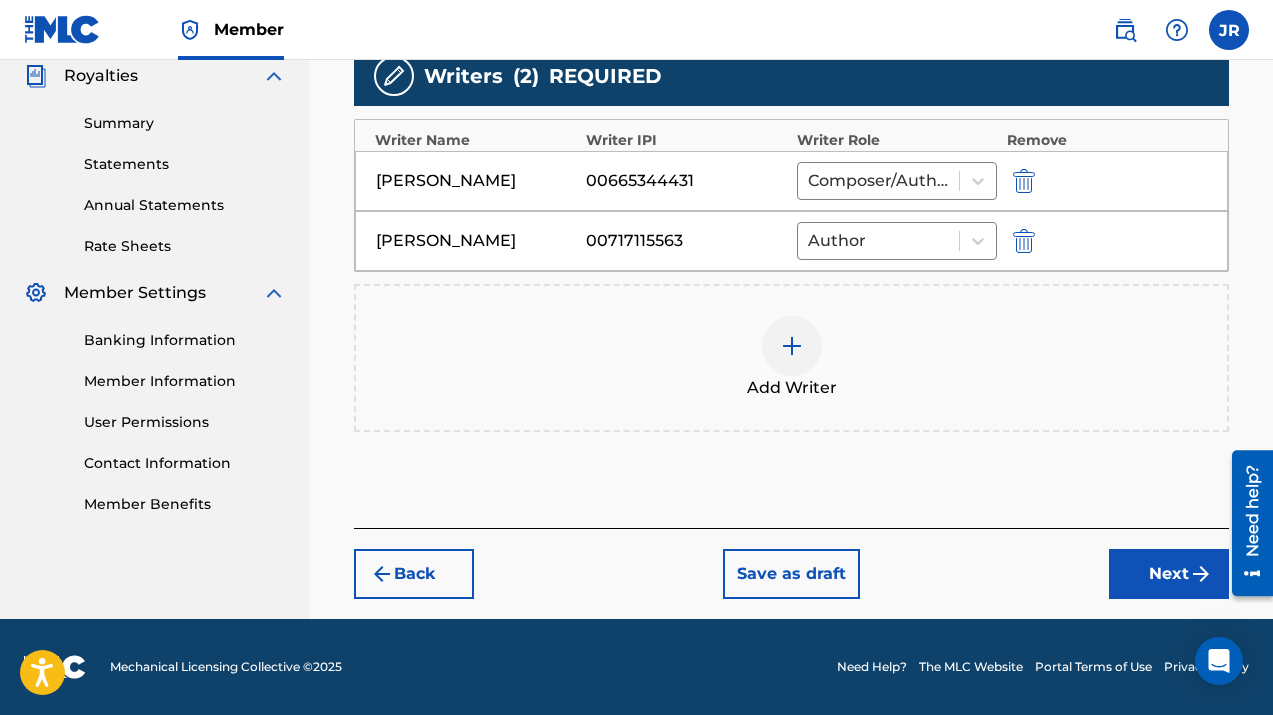 click on "Next" at bounding box center [1169, 574] 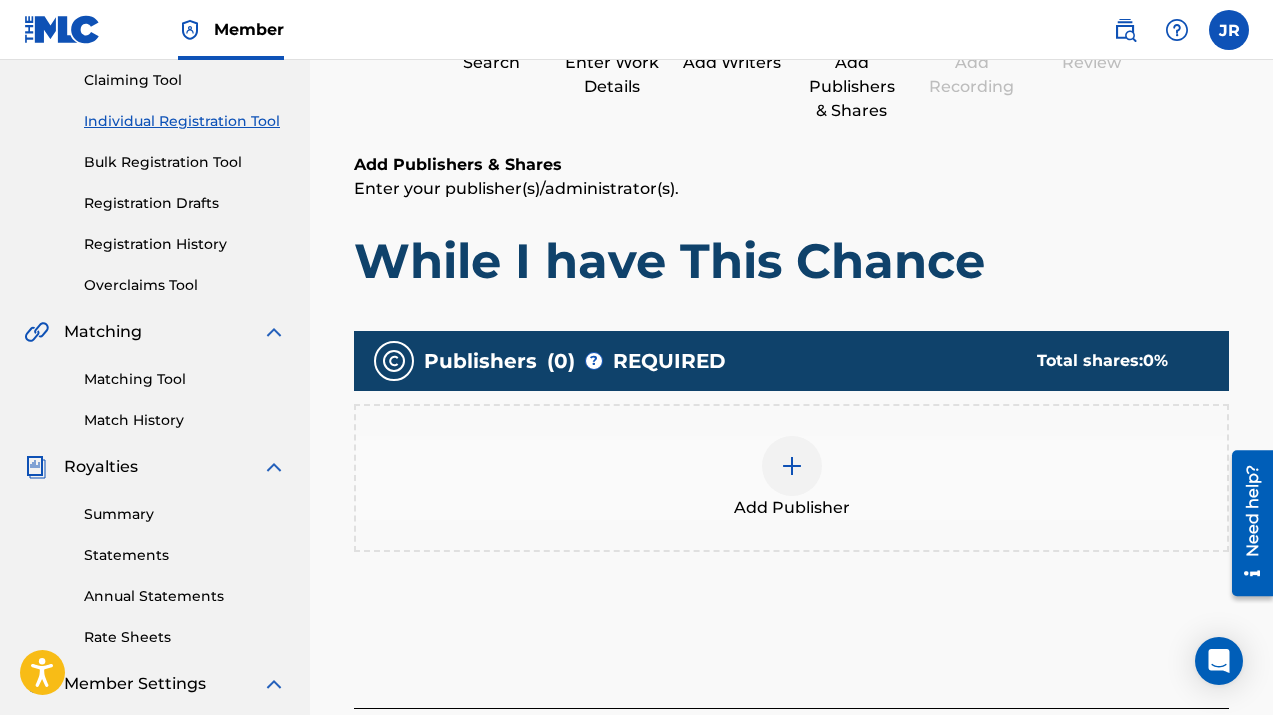 scroll, scrollTop: 366, scrollLeft: 0, axis: vertical 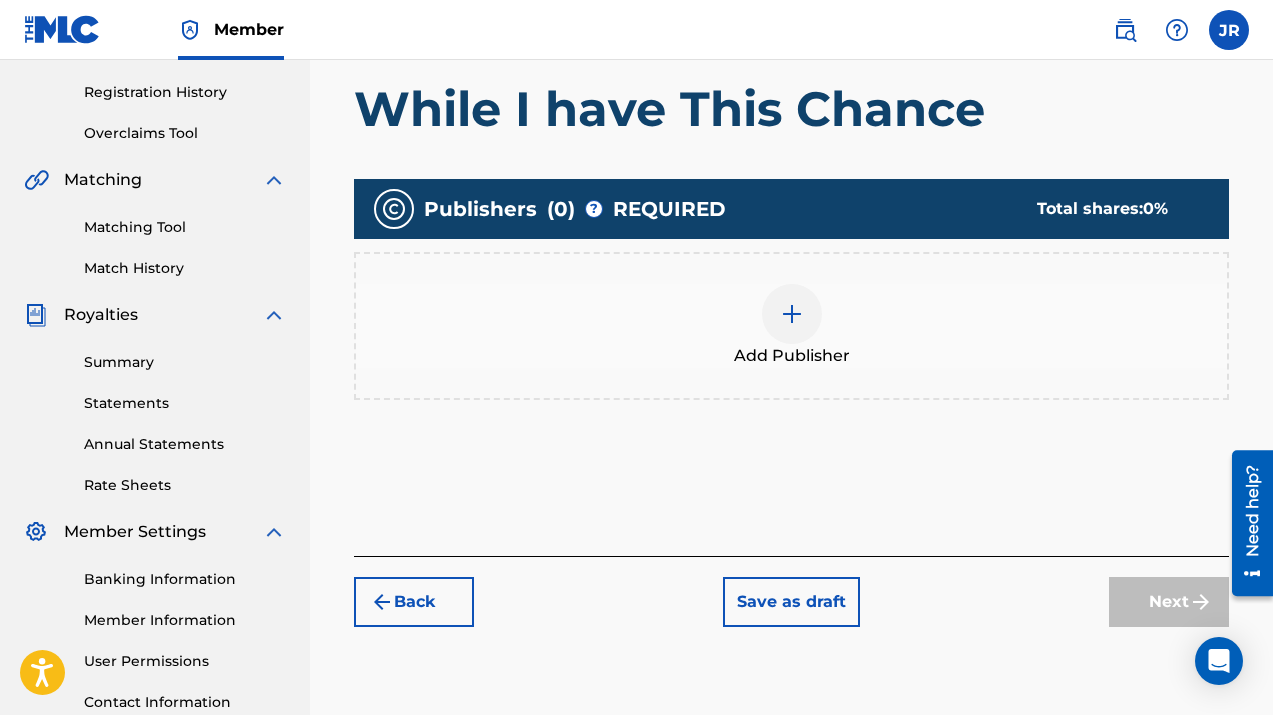 click at bounding box center [792, 314] 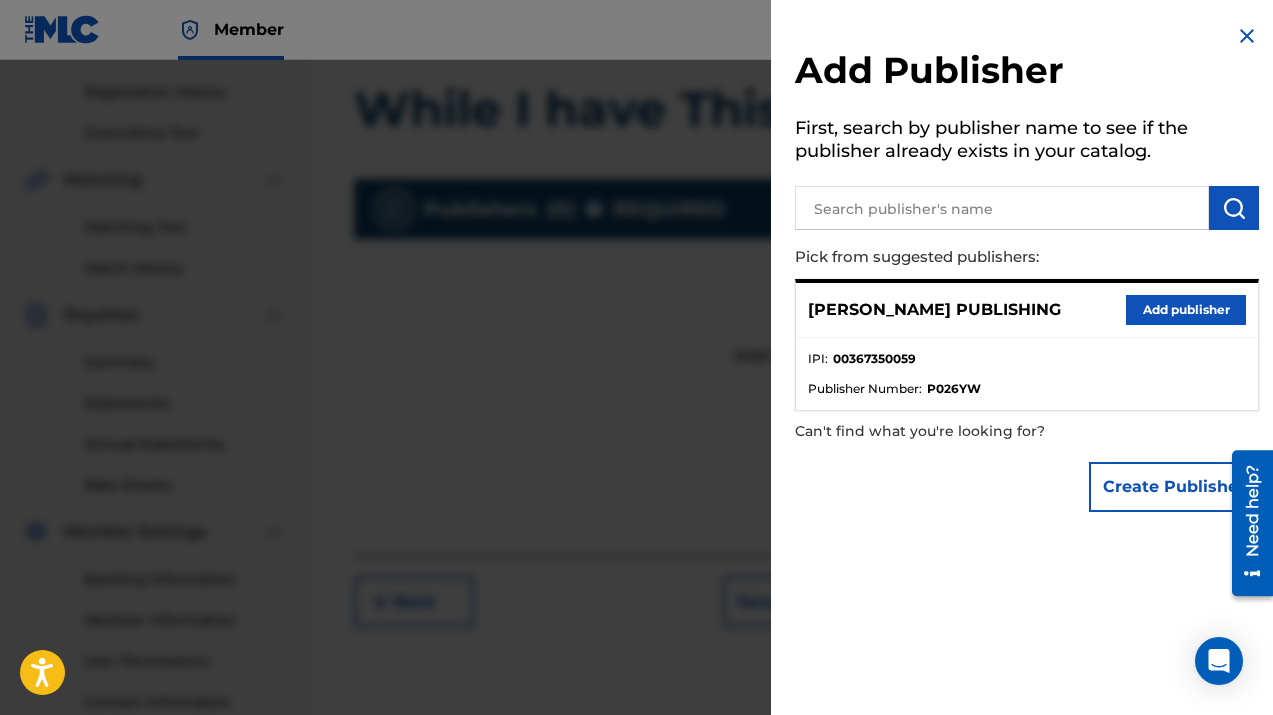 click on "Add publisher" at bounding box center [1186, 310] 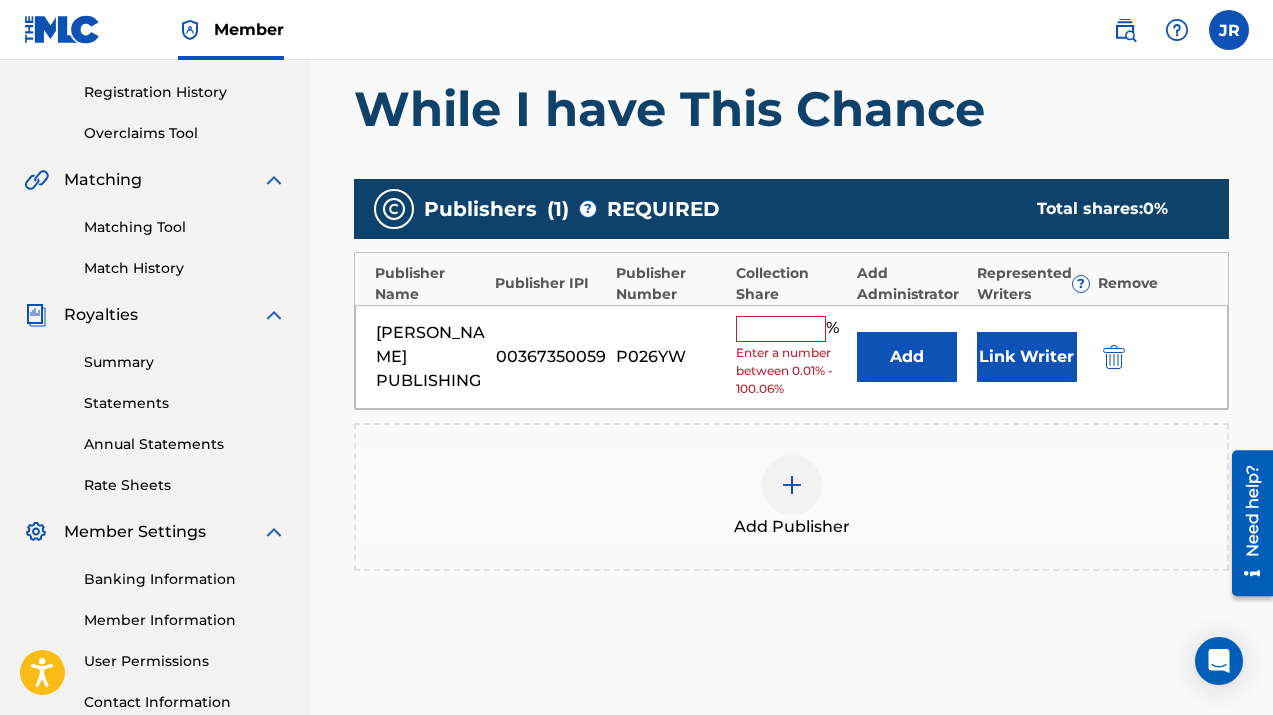 click at bounding box center [781, 329] 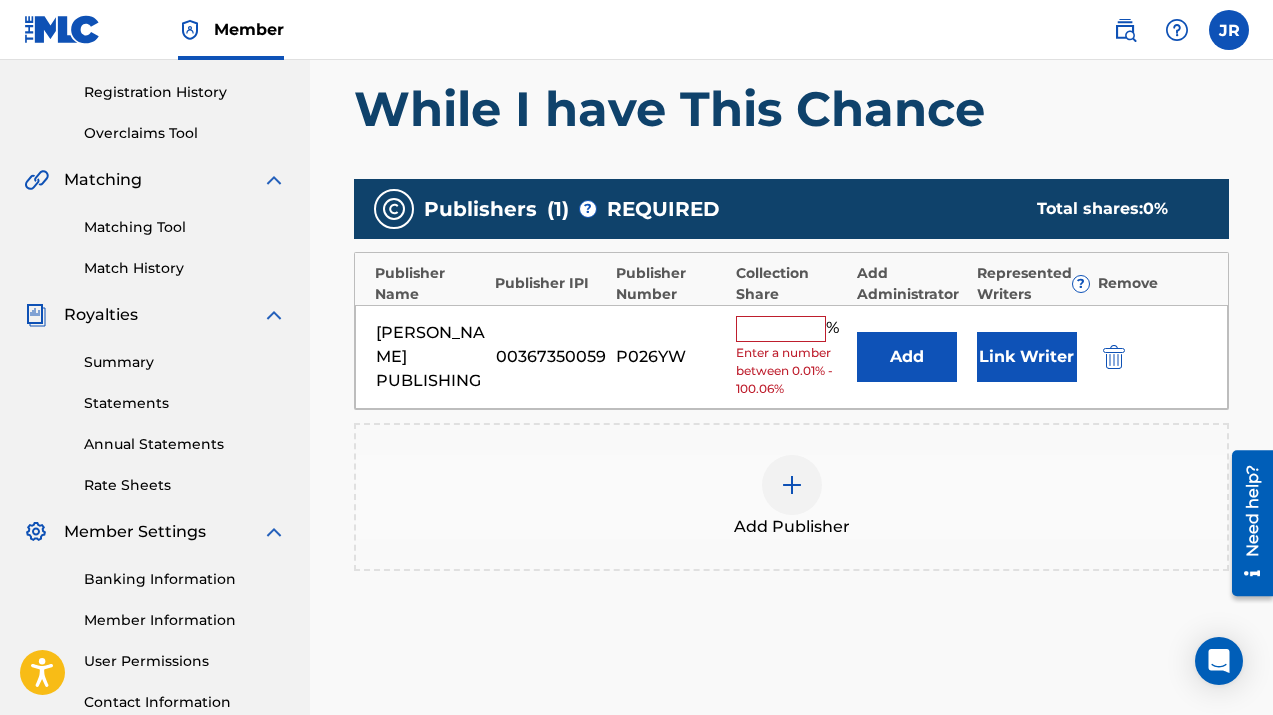 type on "100" 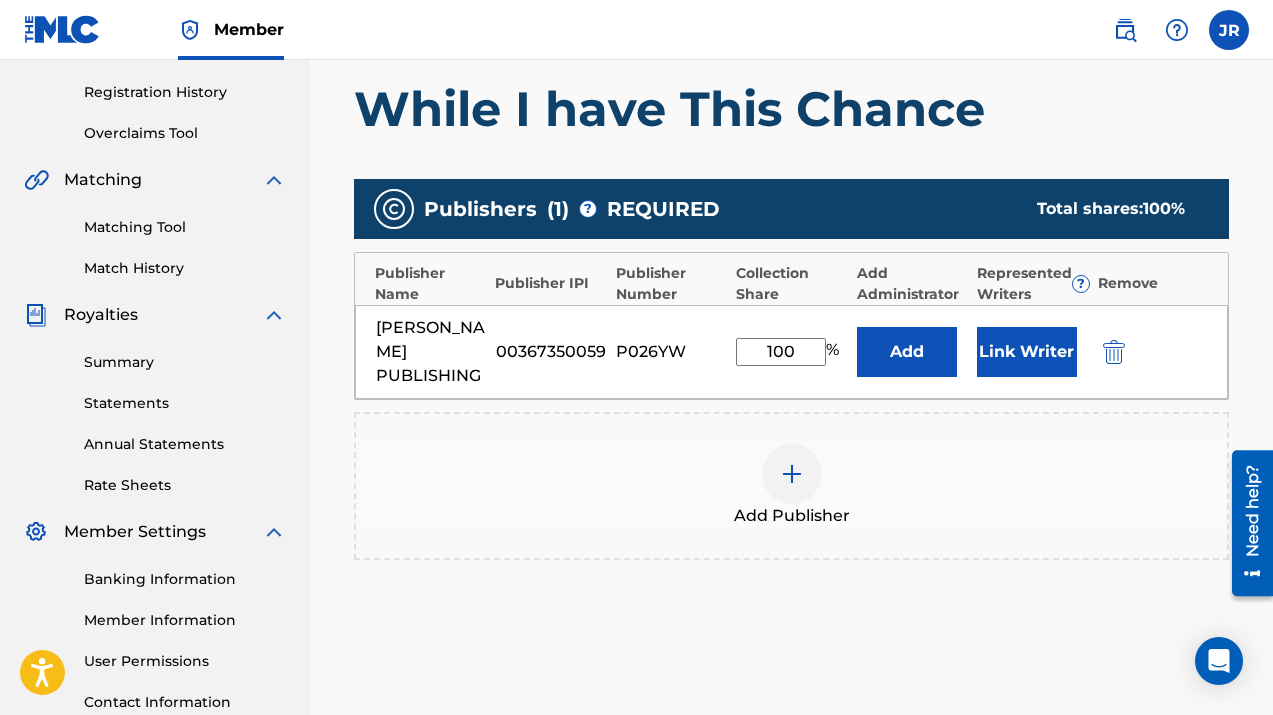 click on "Link Writer" at bounding box center [1027, 352] 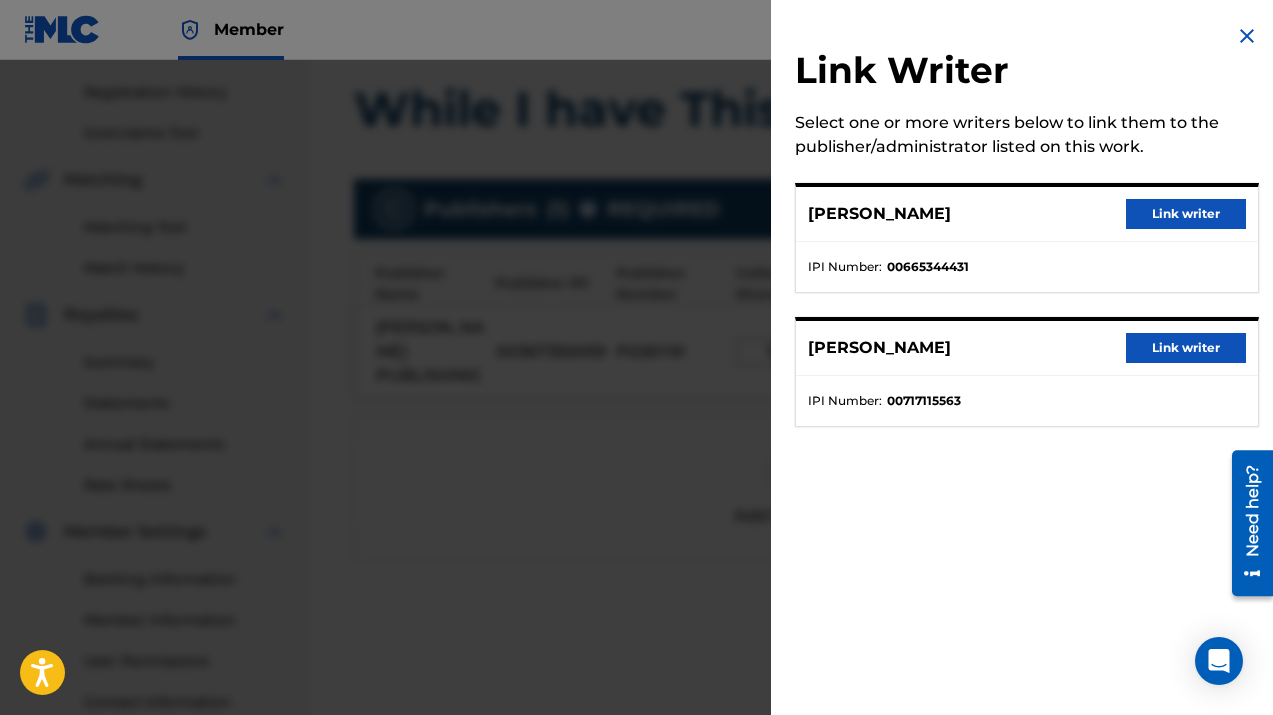 click on "Link writer" at bounding box center [1186, 214] 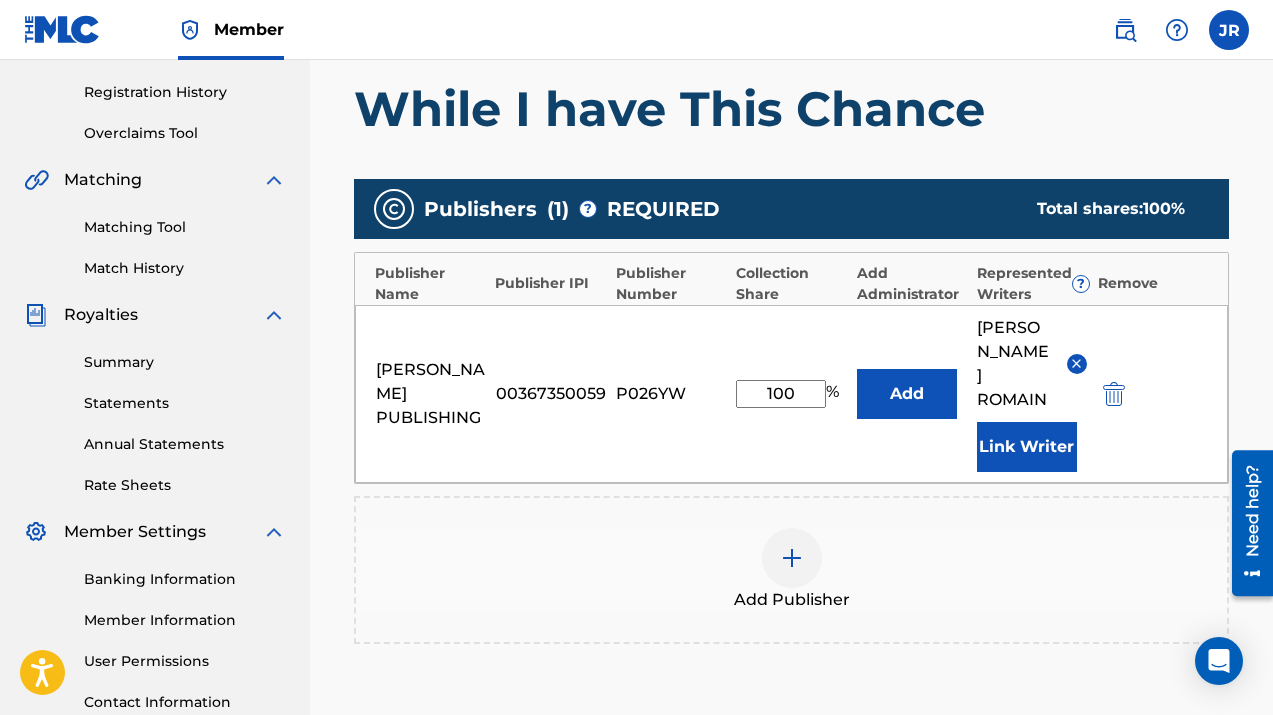 click on "Link Writer" at bounding box center (1027, 447) 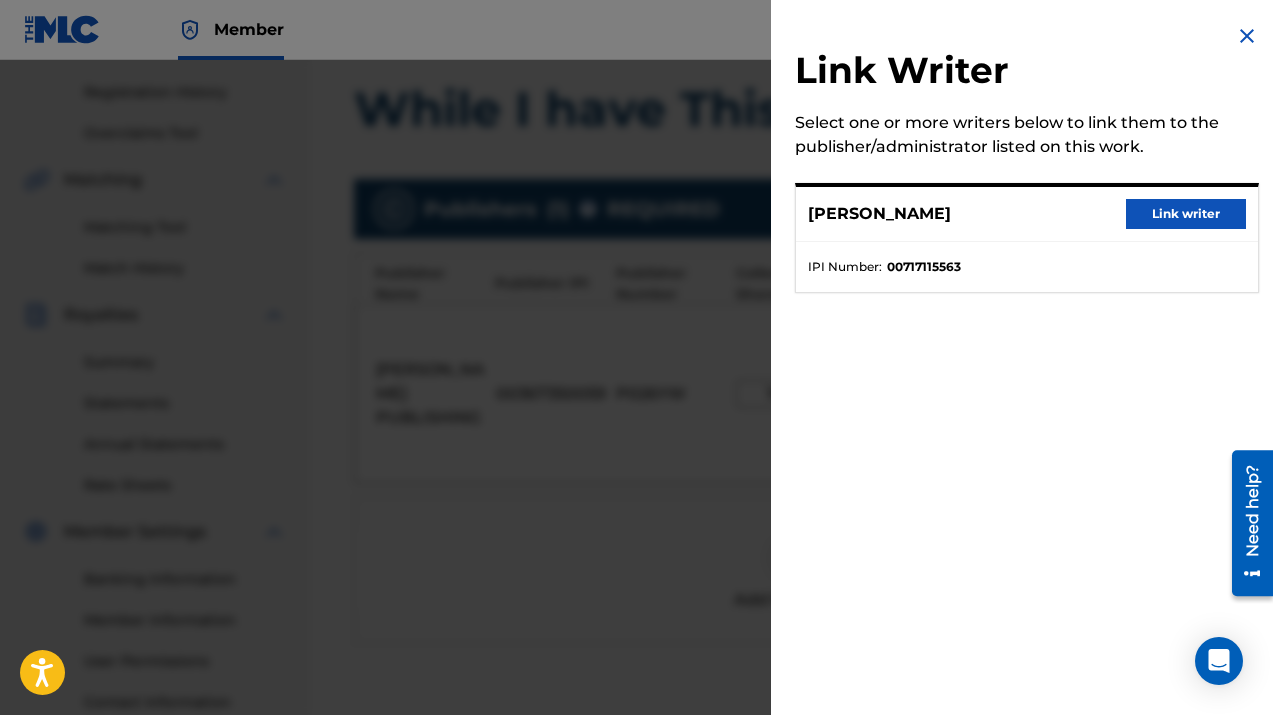 click on "Link writer" at bounding box center [1186, 214] 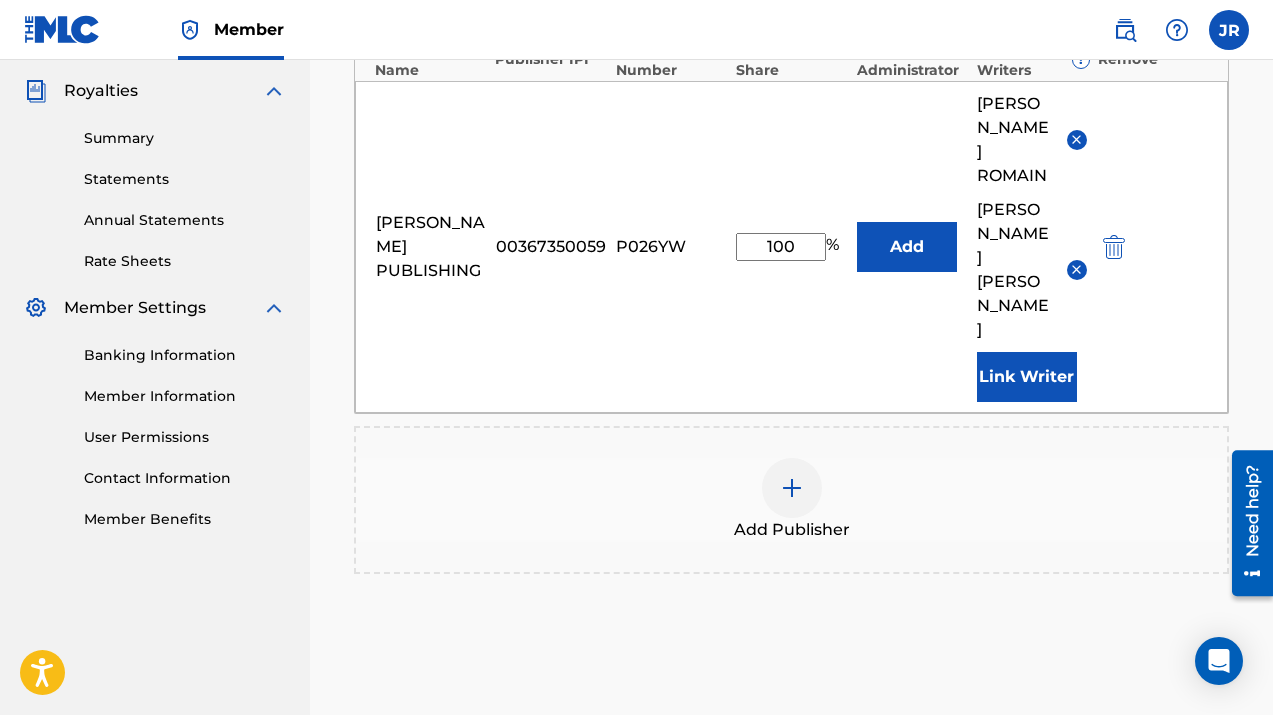 scroll, scrollTop: 672, scrollLeft: 0, axis: vertical 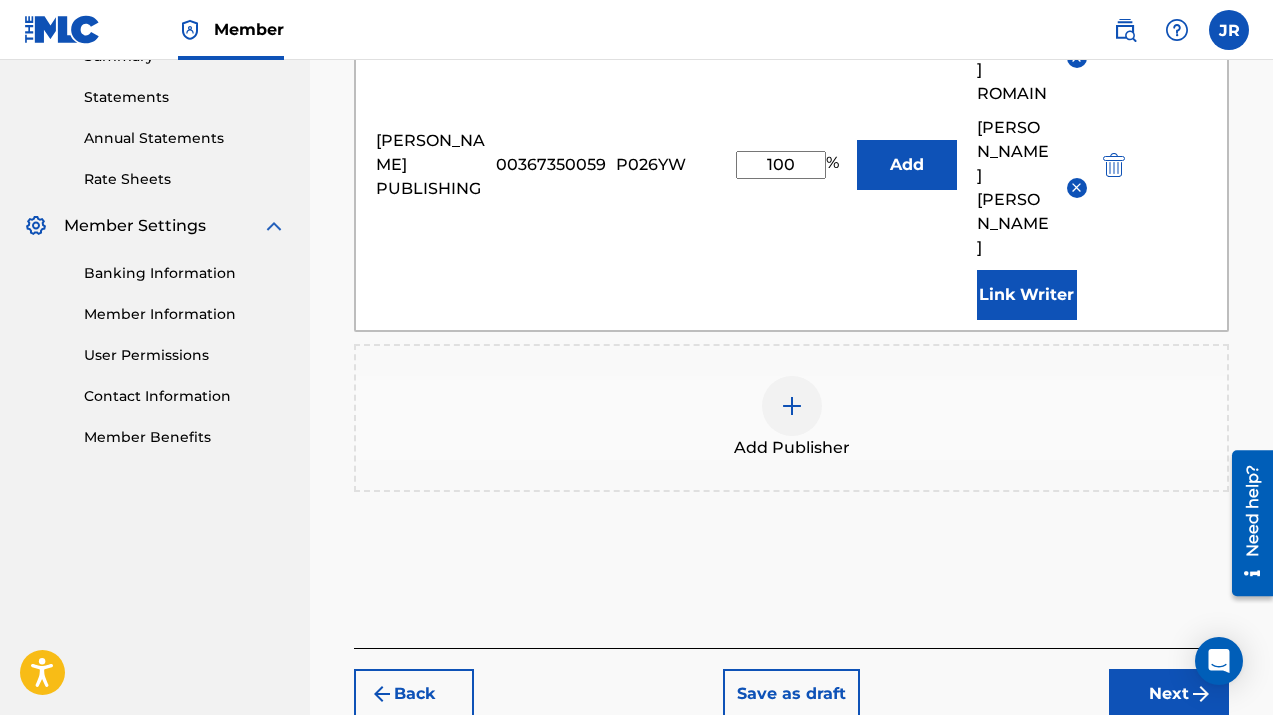 click on "Next" at bounding box center [1169, 694] 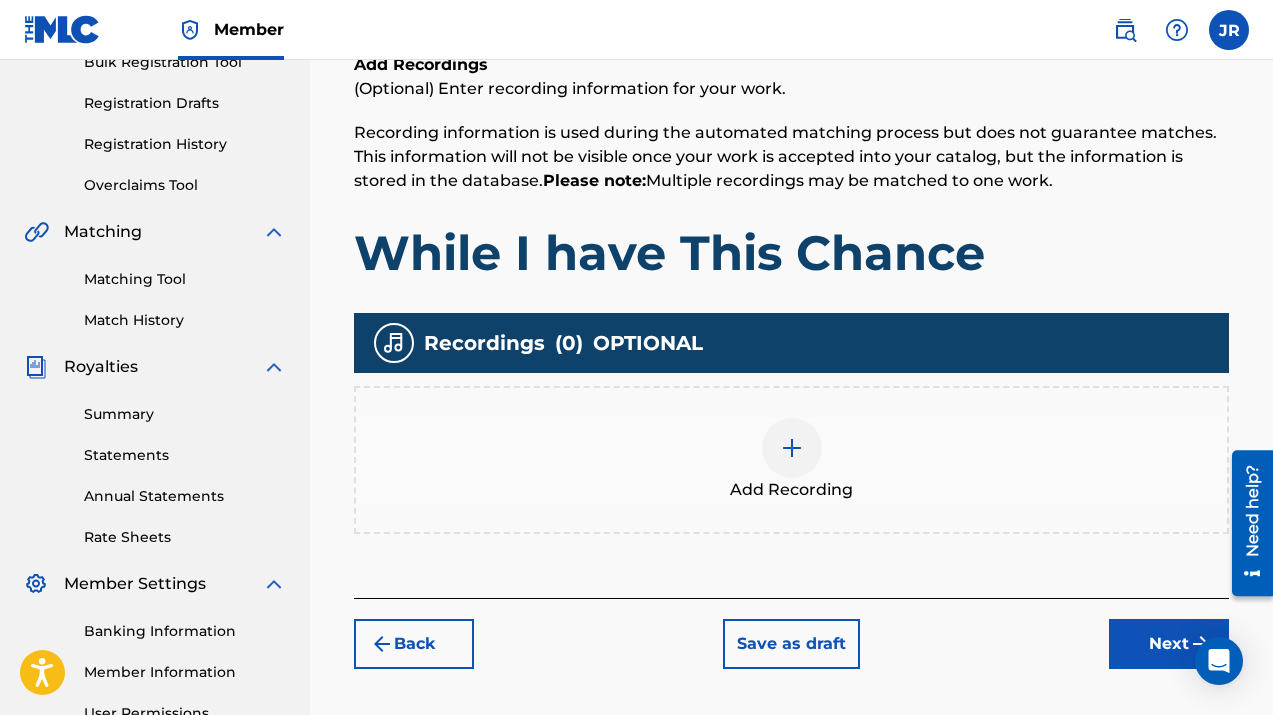 scroll, scrollTop: 354, scrollLeft: 0, axis: vertical 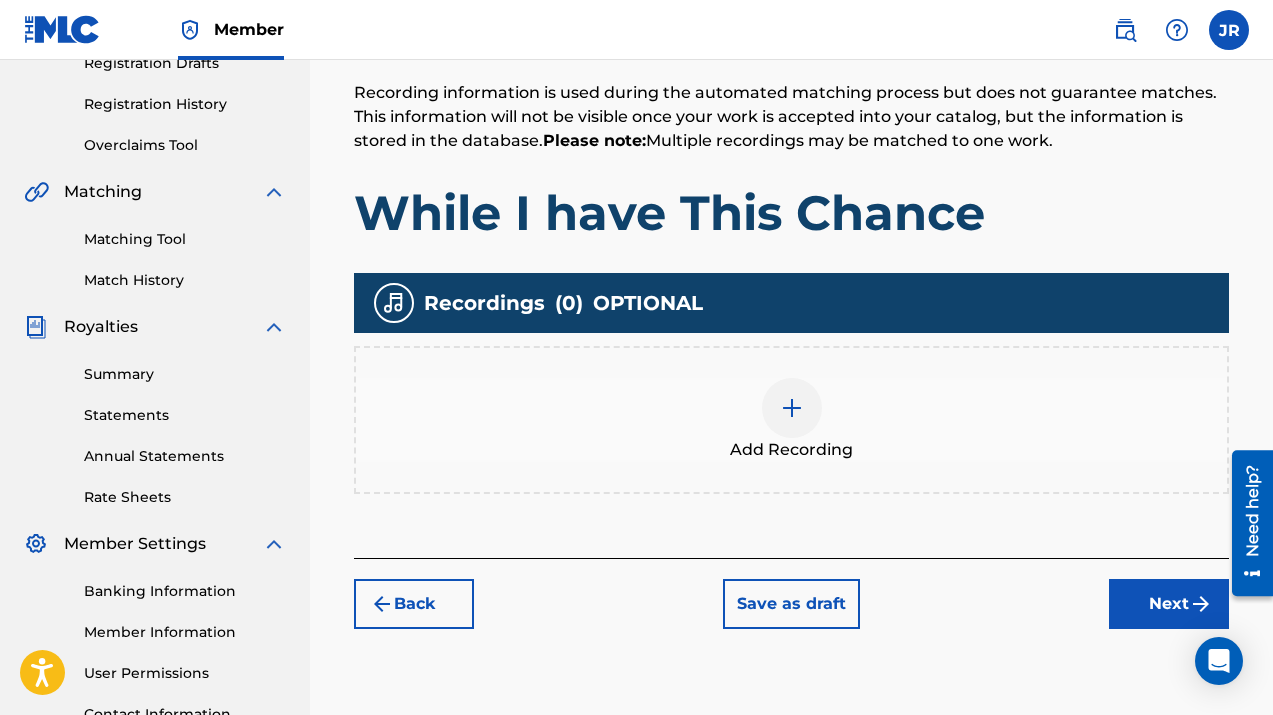 click at bounding box center [792, 408] 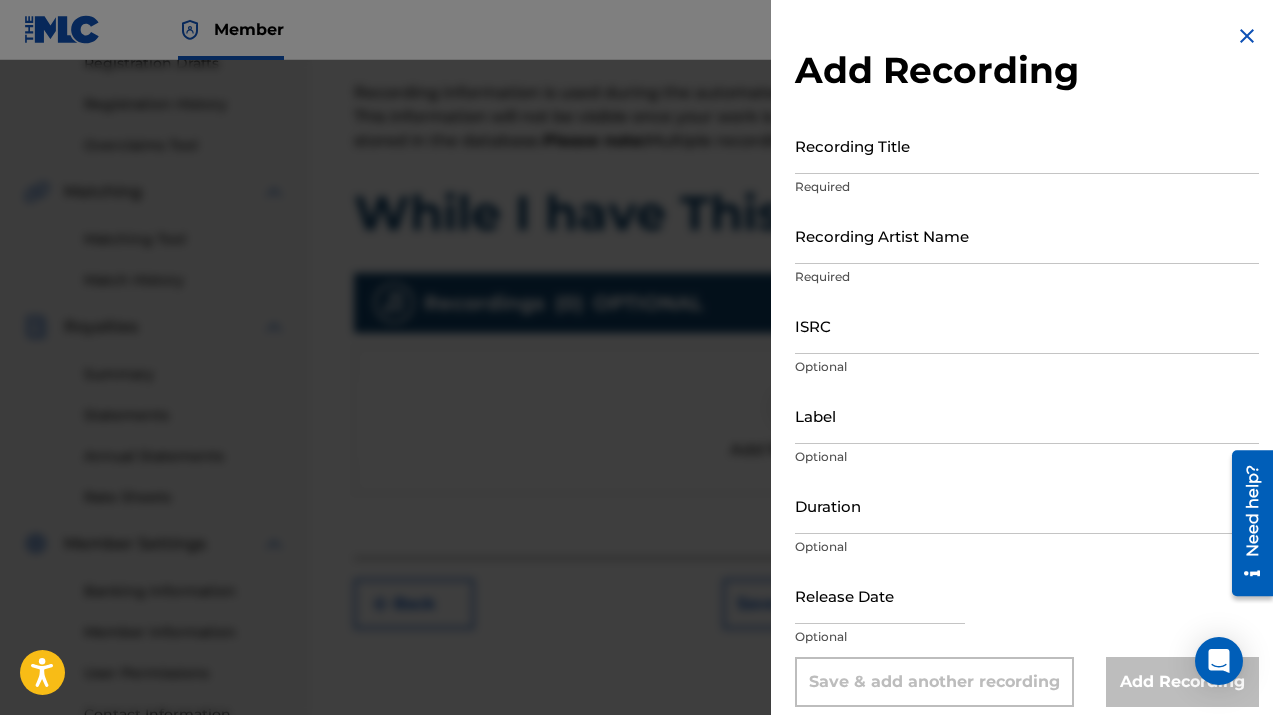 click on "Recording Title" at bounding box center [1027, 145] 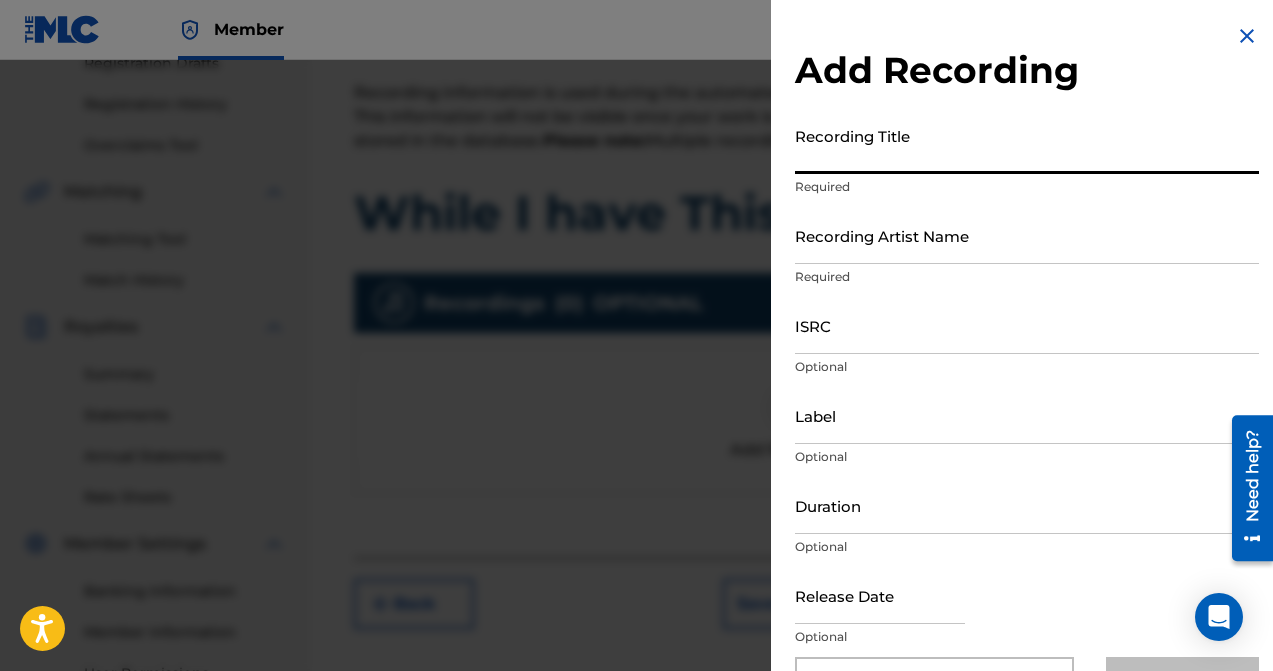 paste on "The Compilation (Remastered)" 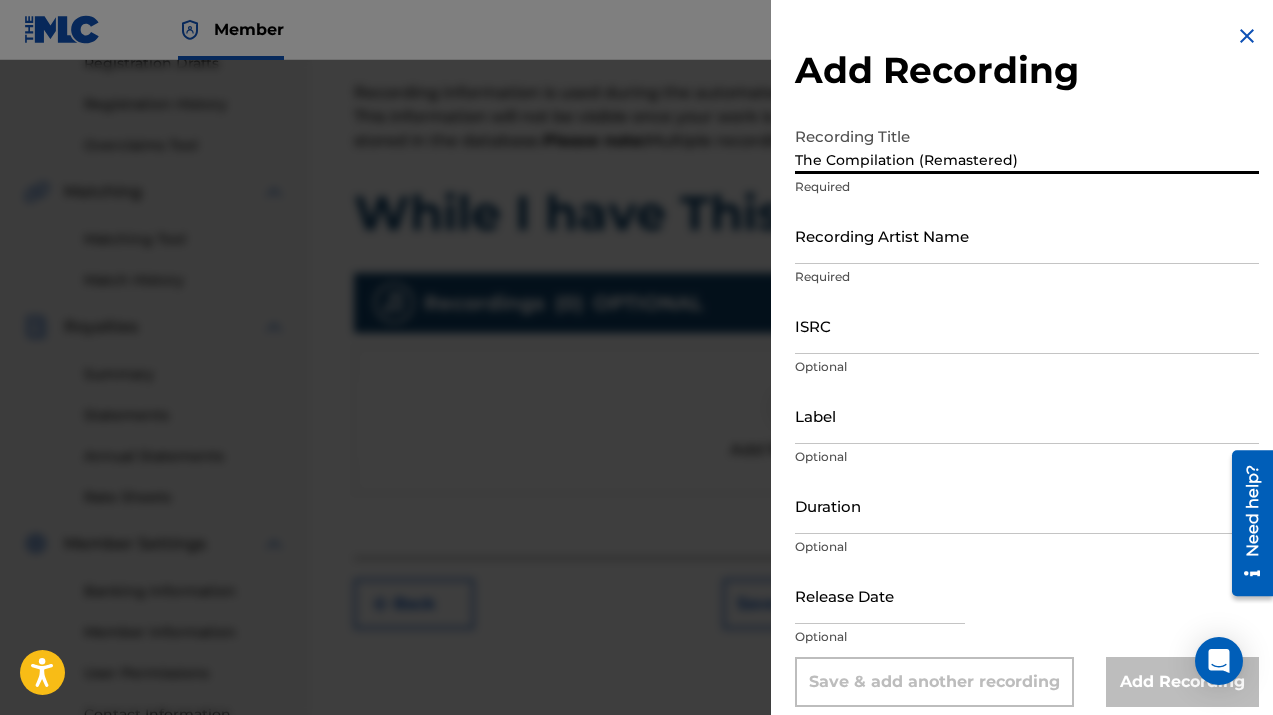 type on "The Compilation (Remastered)" 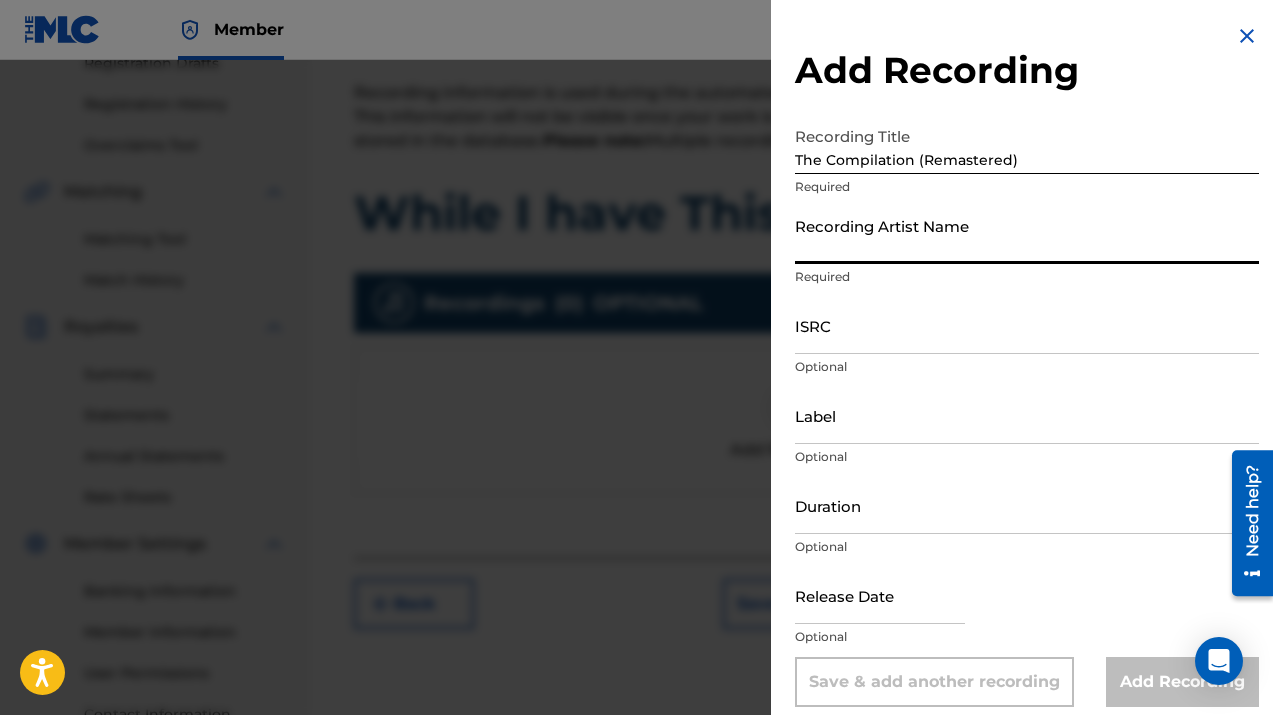 type on "Unlimited" 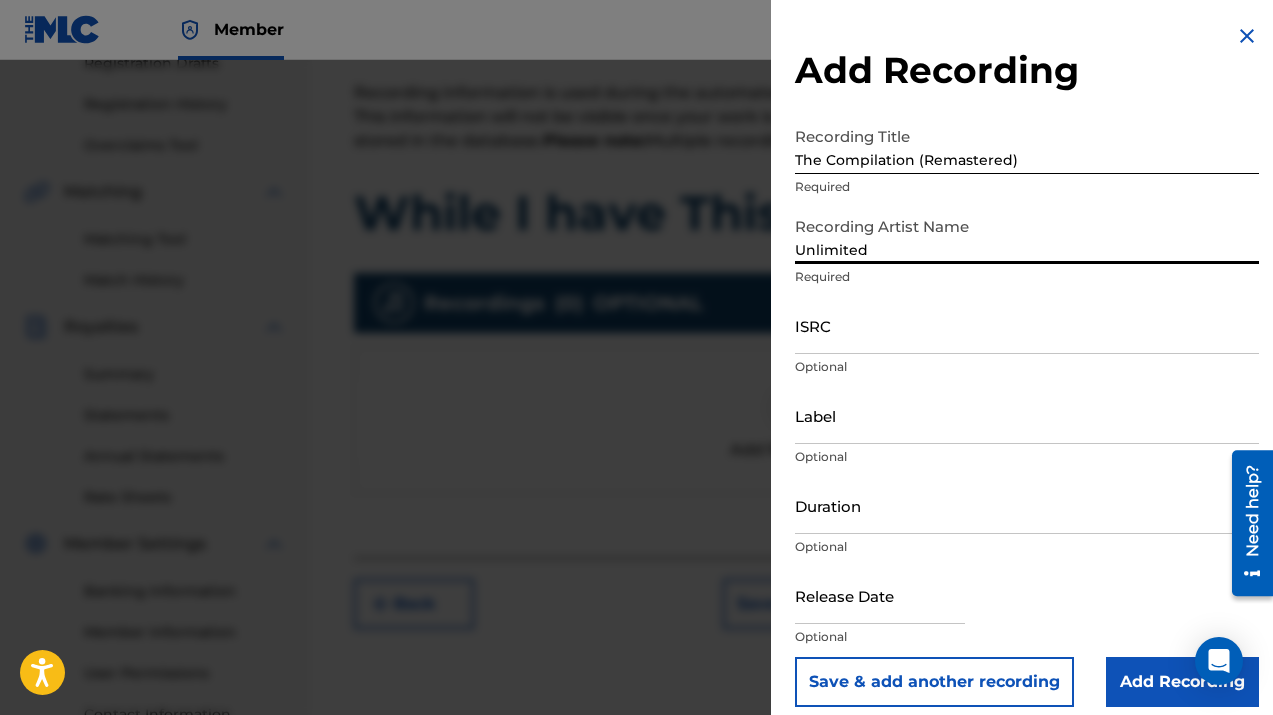 click on "ISRC" at bounding box center (1027, 325) 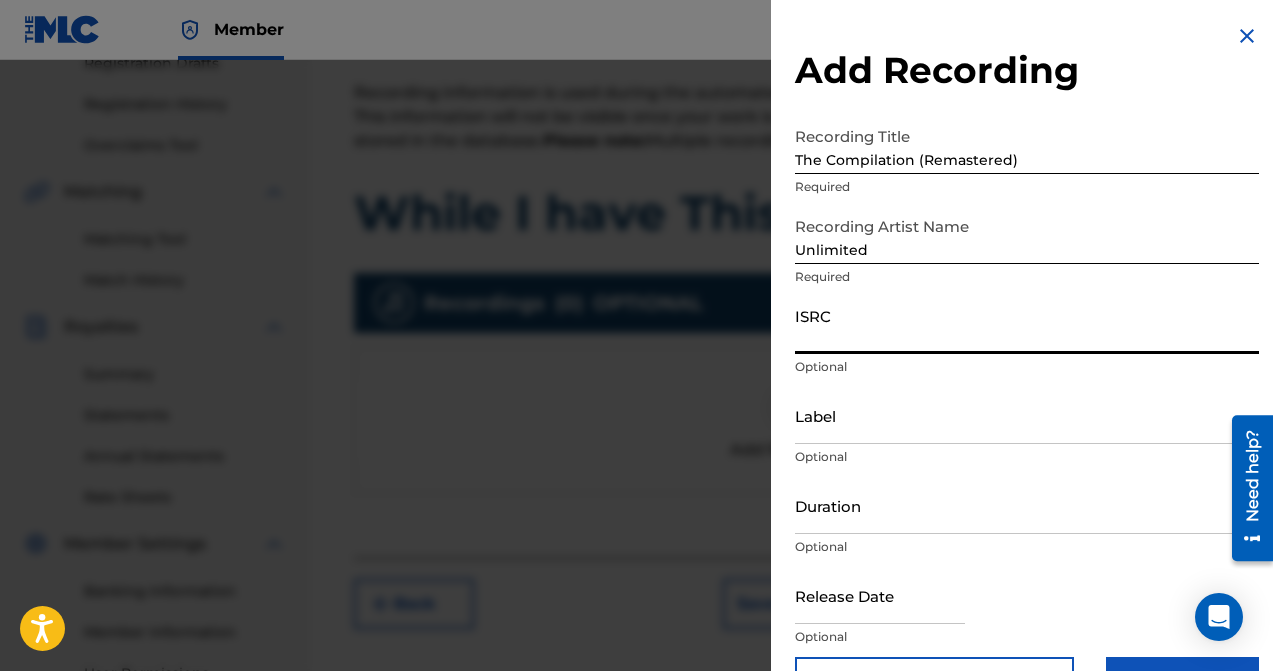 paste on "usx9p2447391" 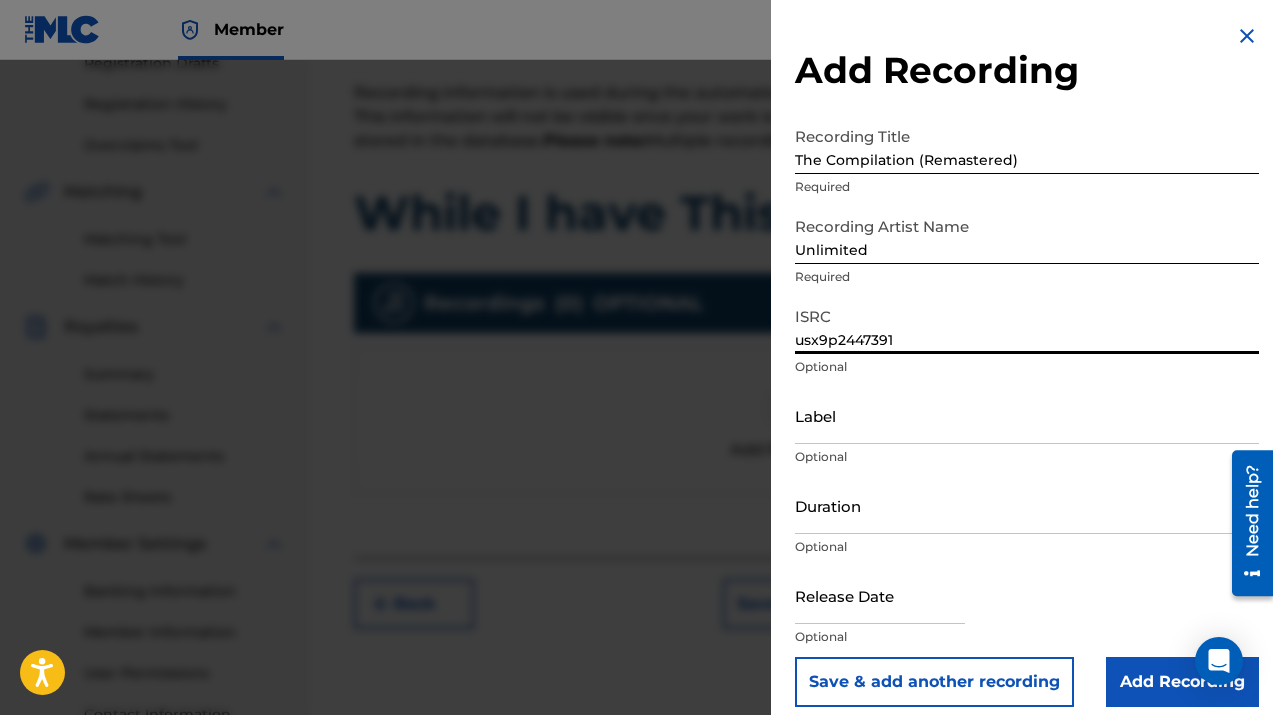 type on "usx9p2447391" 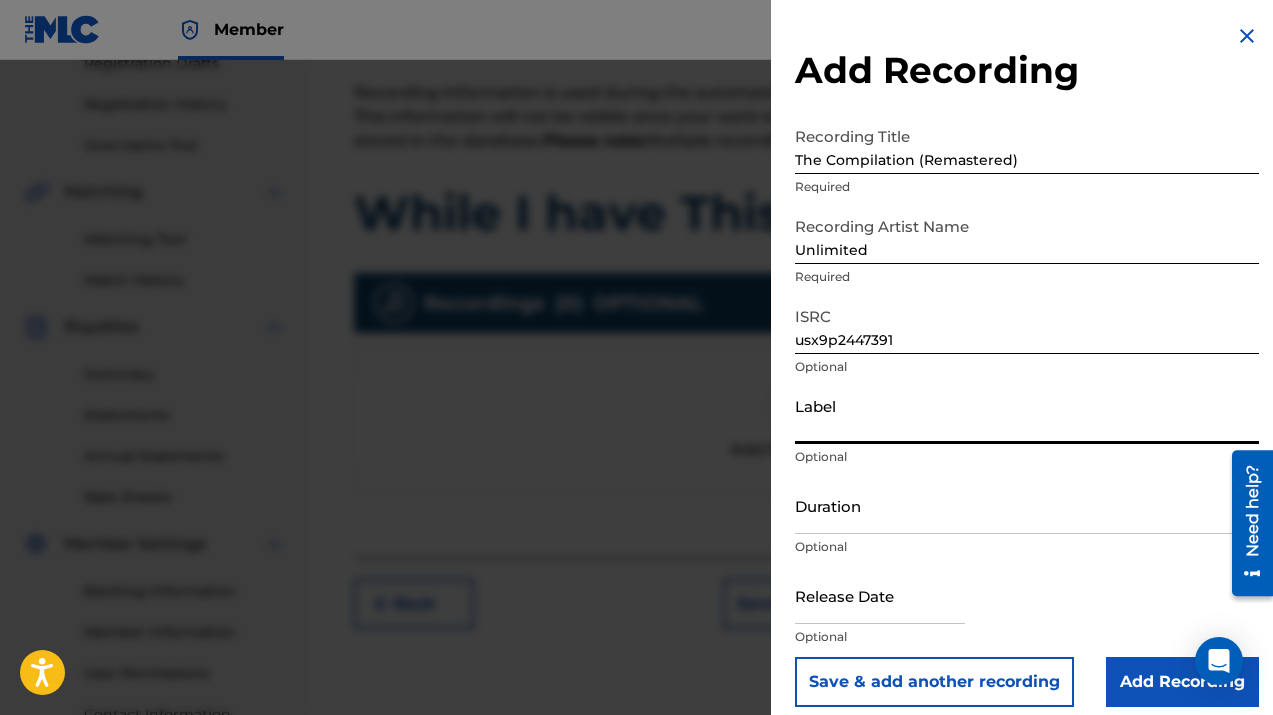 type on "E&A Musik Dynasty" 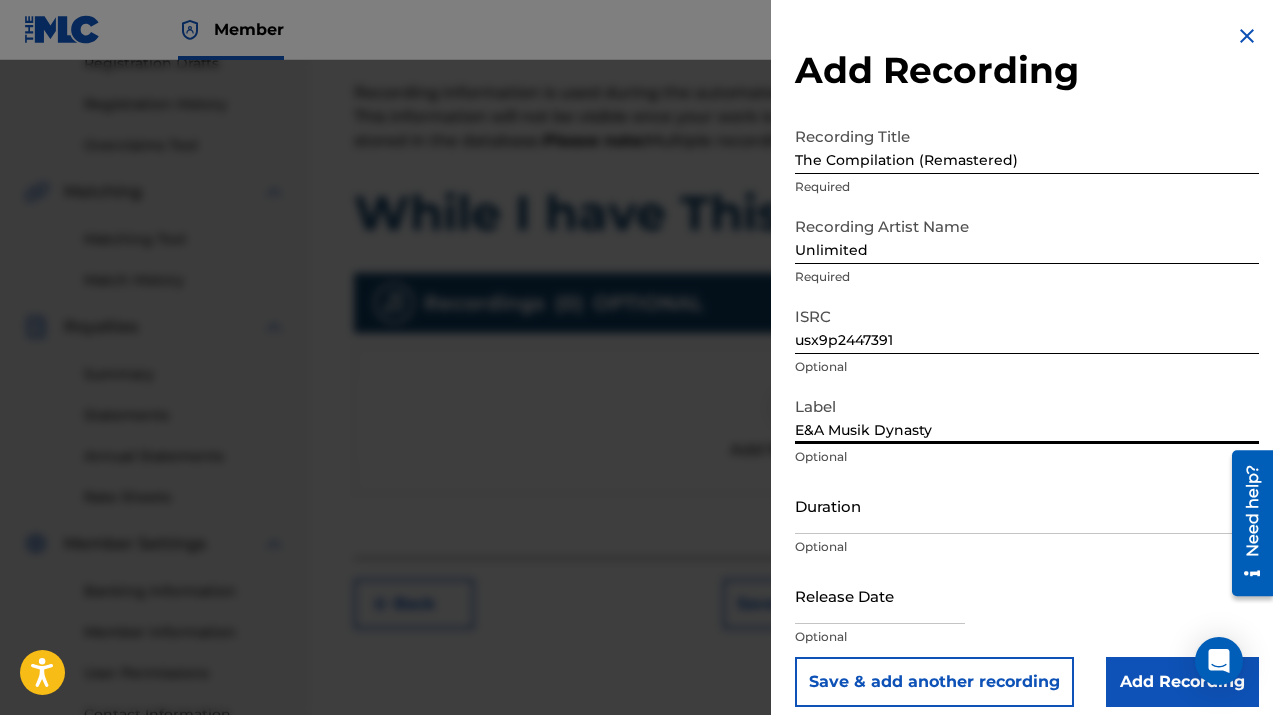 scroll, scrollTop: 16, scrollLeft: 0, axis: vertical 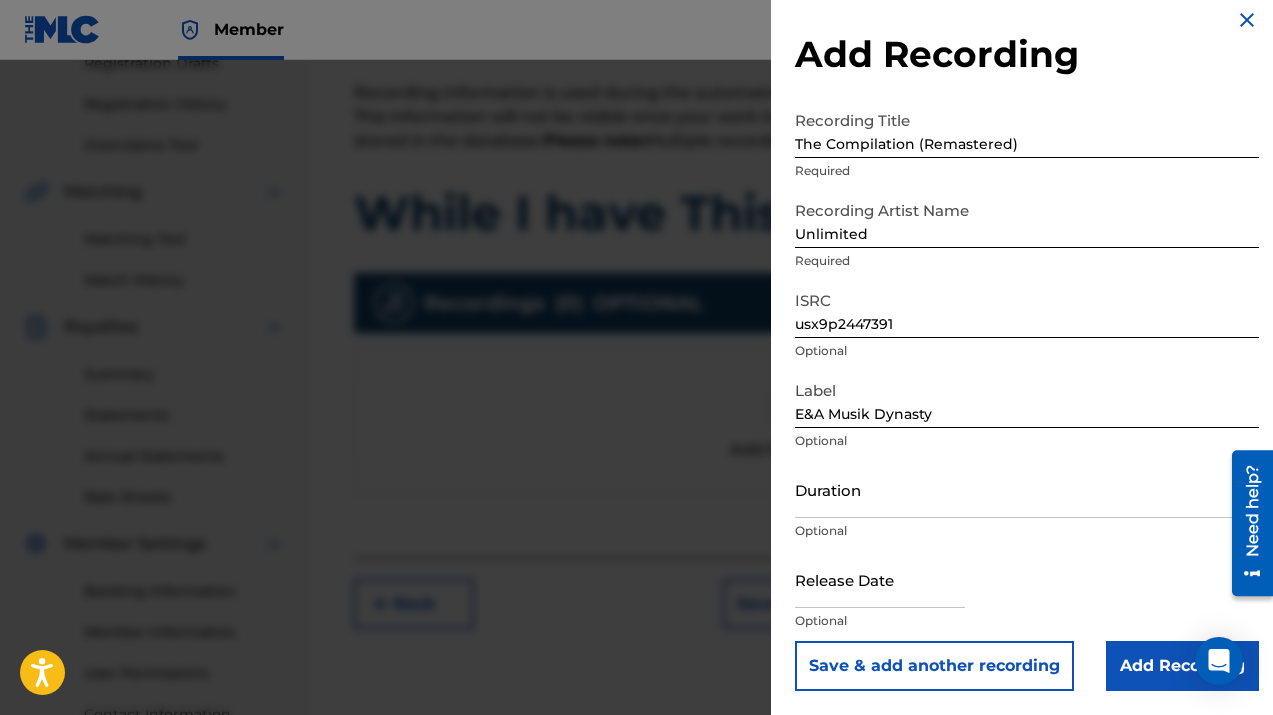 click at bounding box center (880, 579) 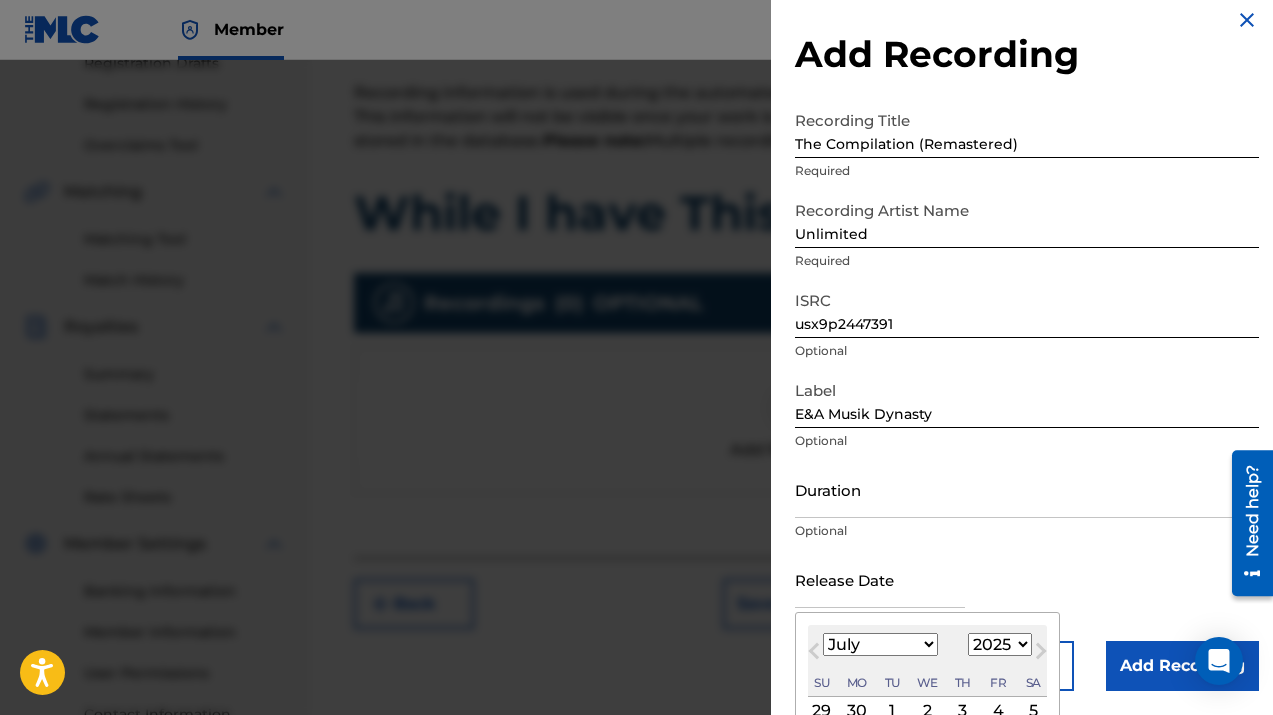 type on "[DATE]" 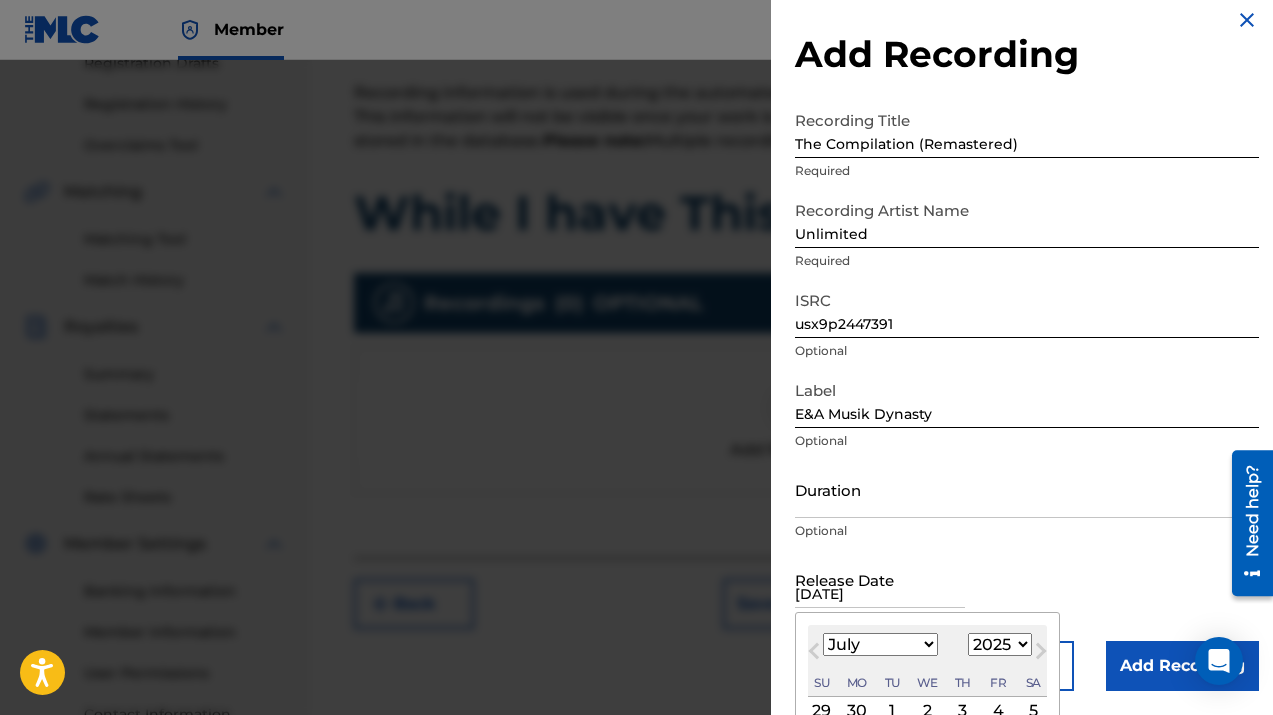 select on "7" 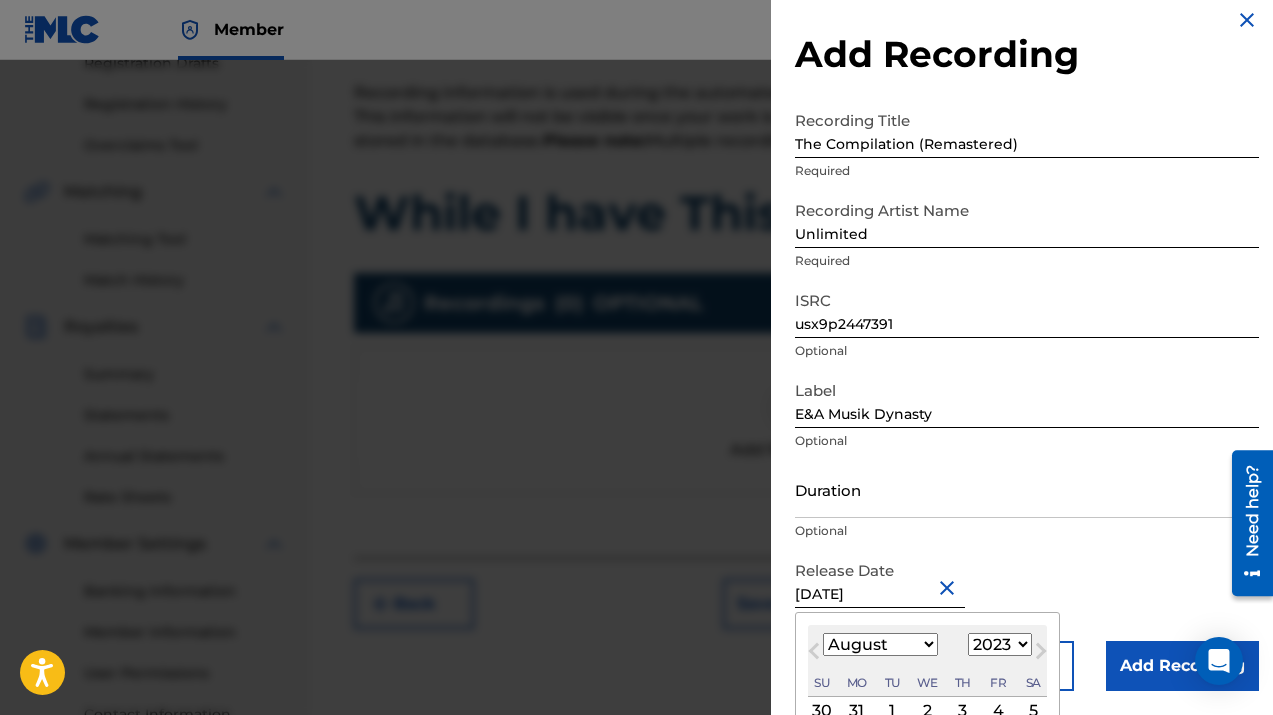 scroll, scrollTop: 175, scrollLeft: 0, axis: vertical 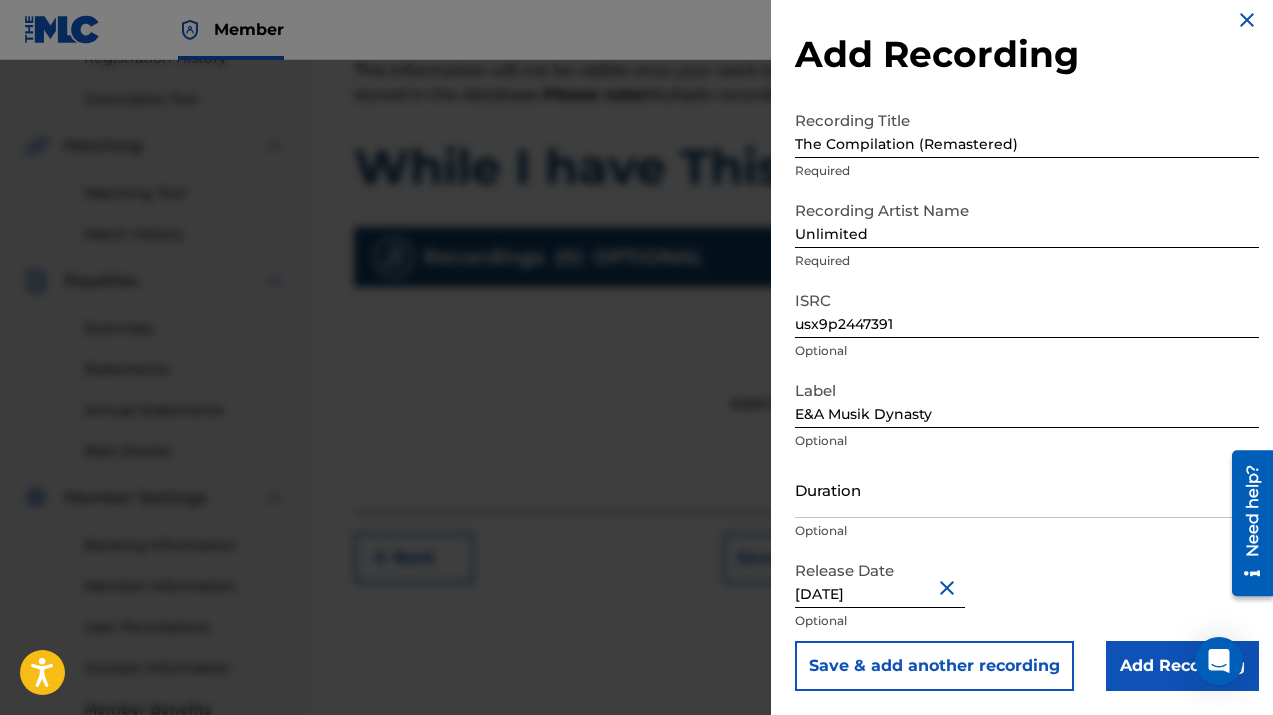 click on "Add Recording" at bounding box center [1182, 666] 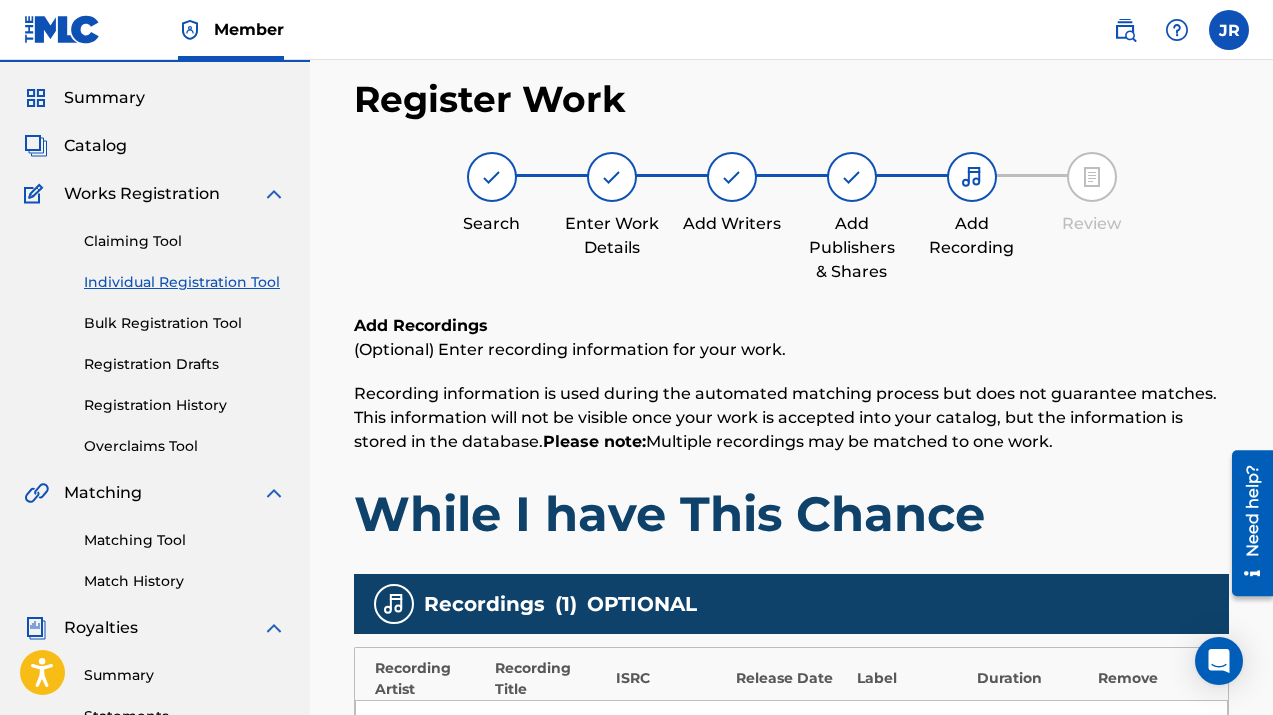 scroll, scrollTop: 0, scrollLeft: 0, axis: both 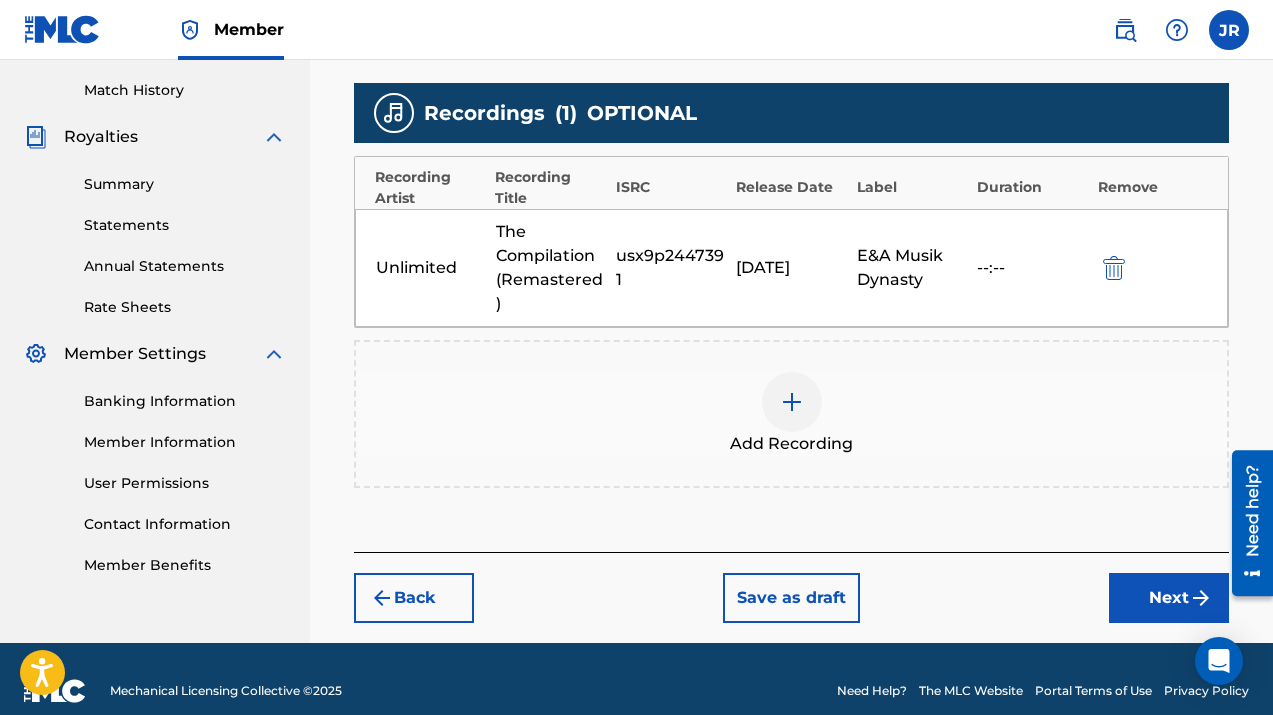 click on "Next" at bounding box center [1169, 598] 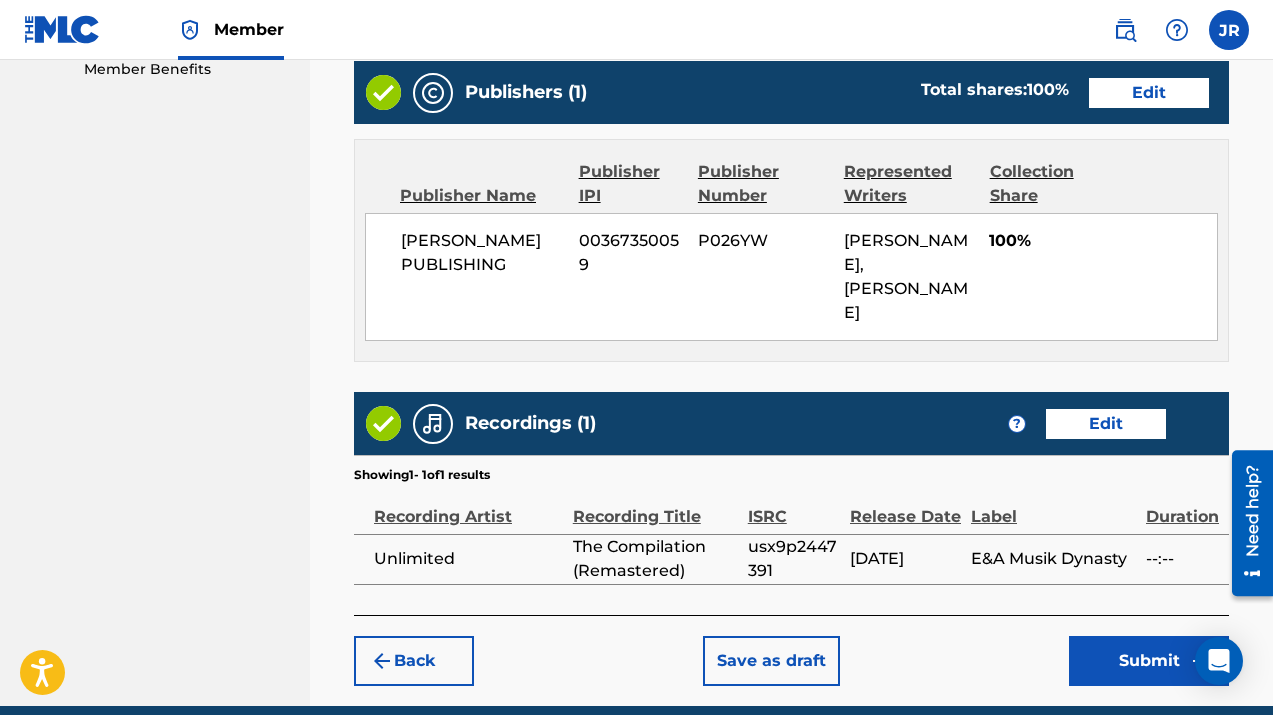 scroll, scrollTop: 1103, scrollLeft: 0, axis: vertical 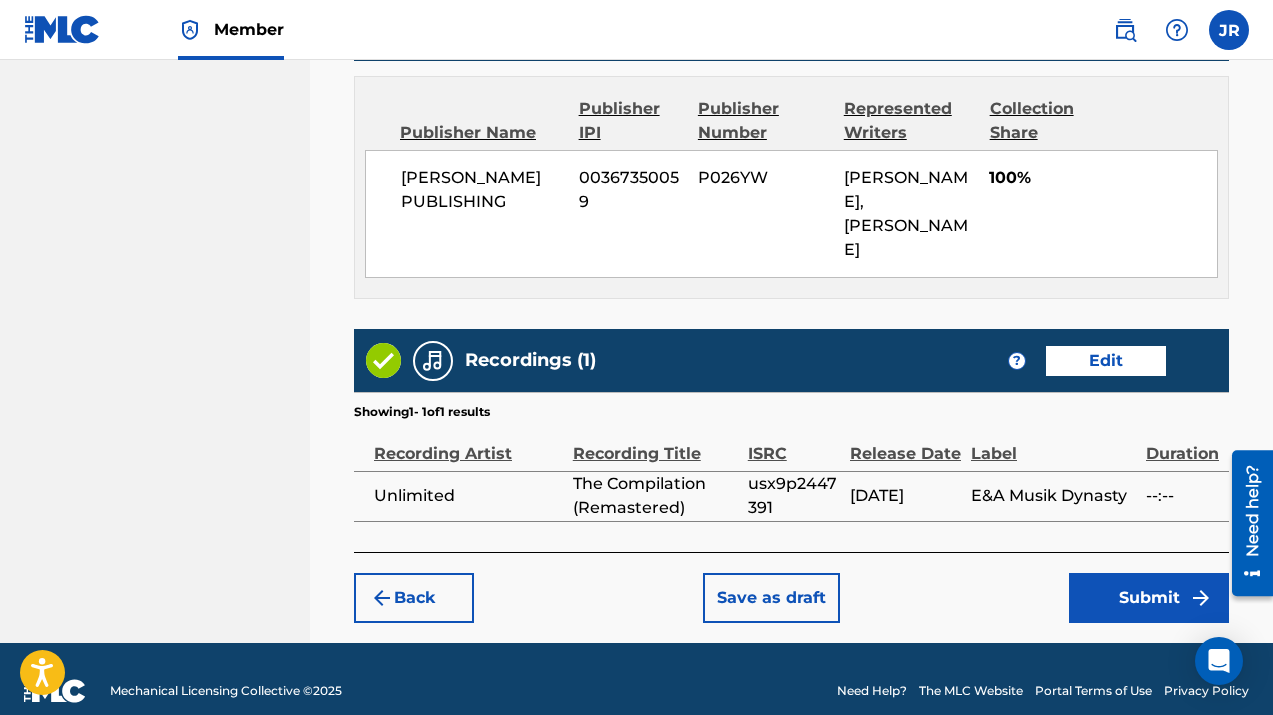 click on "Edit" at bounding box center [1106, 361] 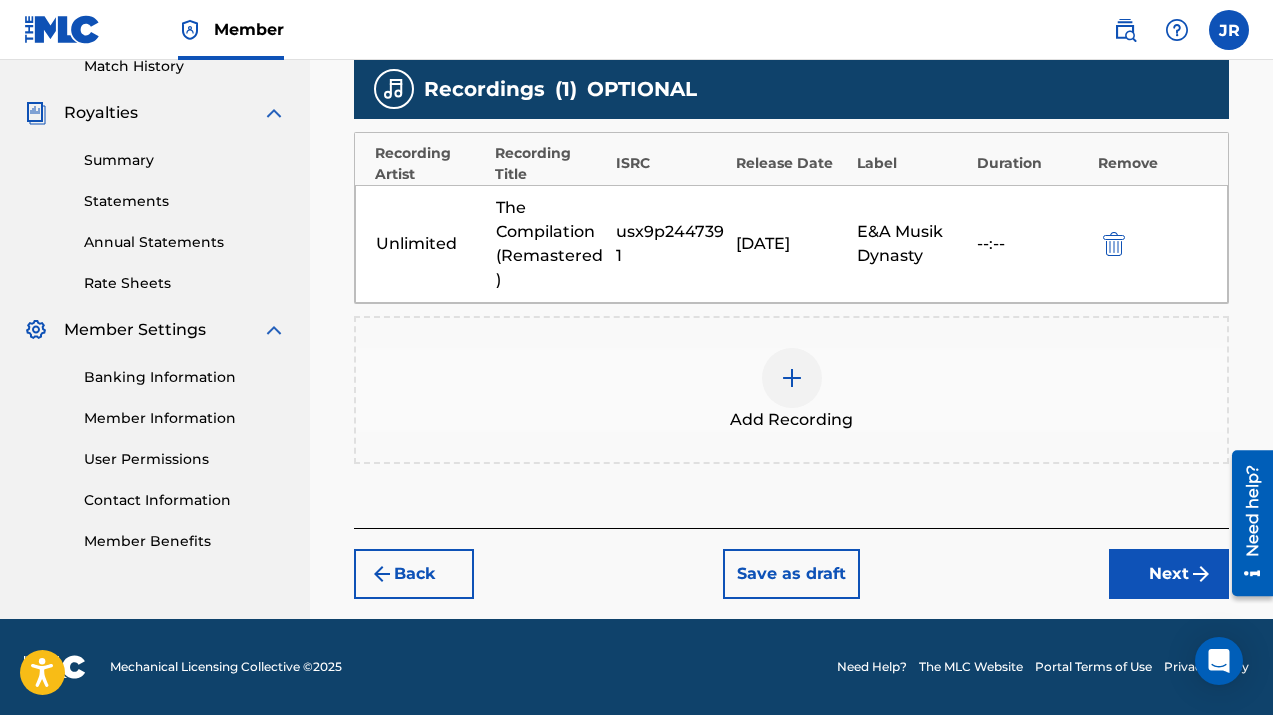 scroll, scrollTop: 544, scrollLeft: 0, axis: vertical 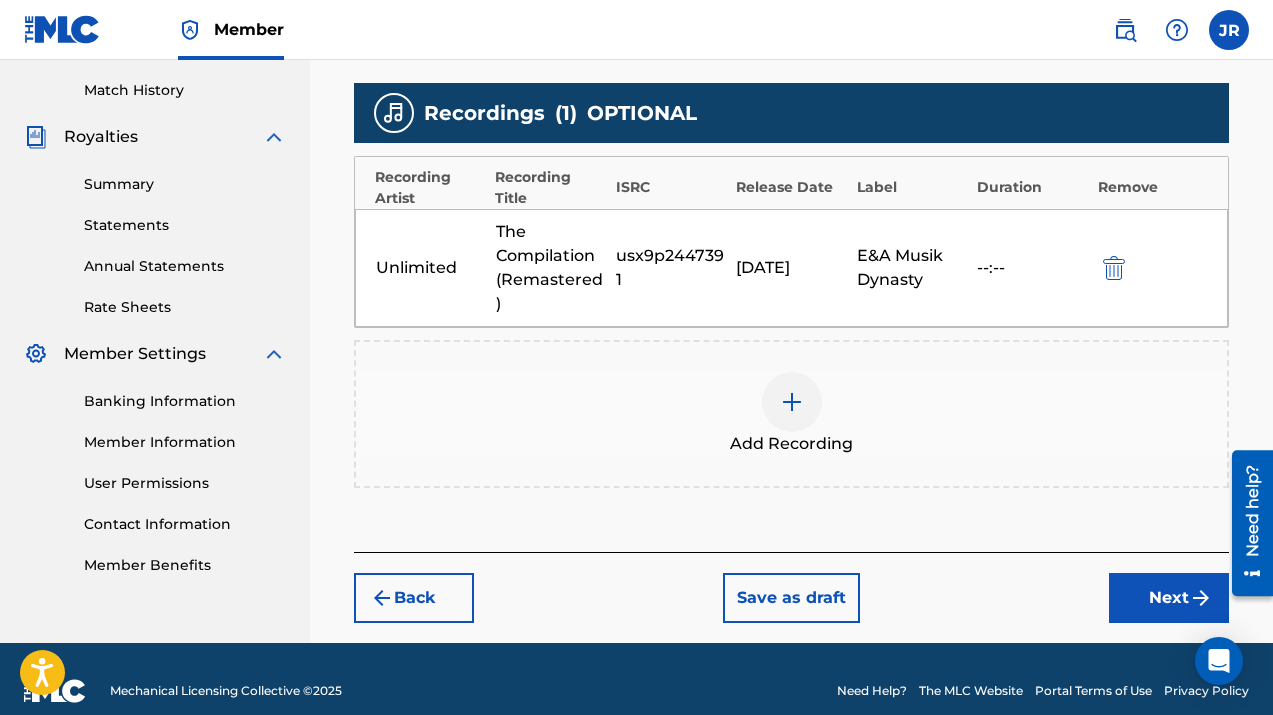 click at bounding box center (792, 402) 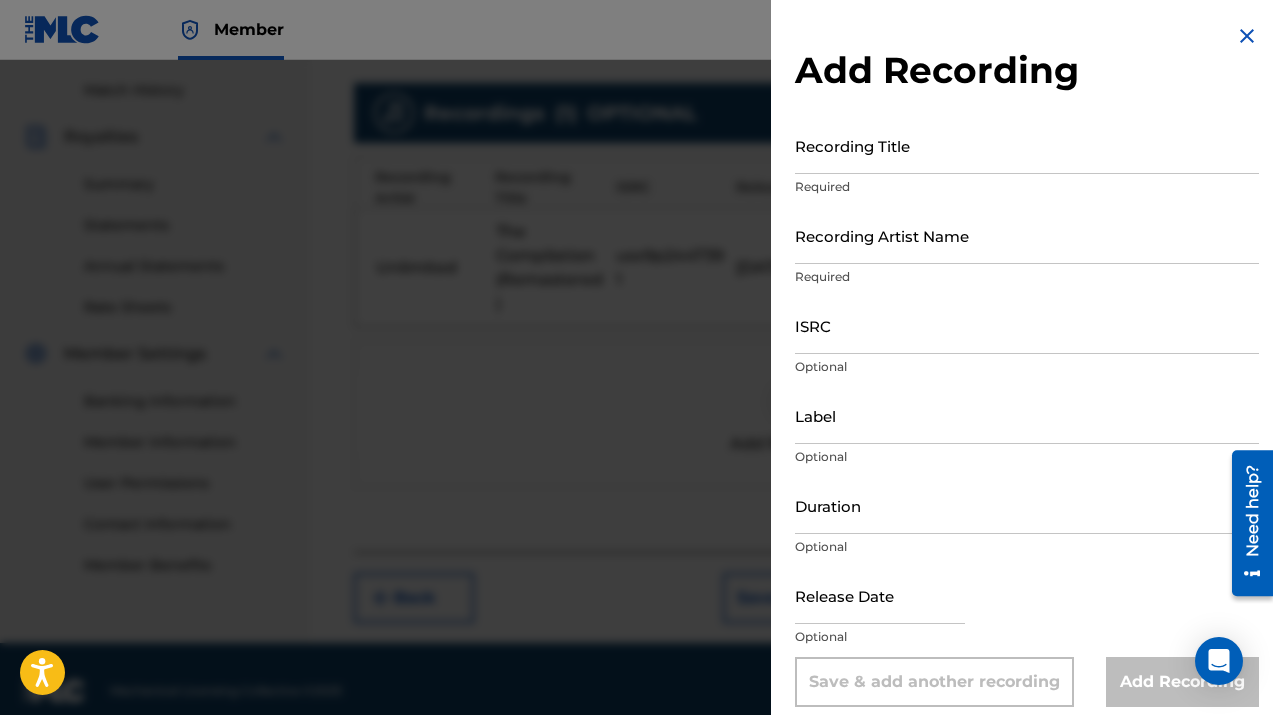 click on "ISRC" at bounding box center (1027, 325) 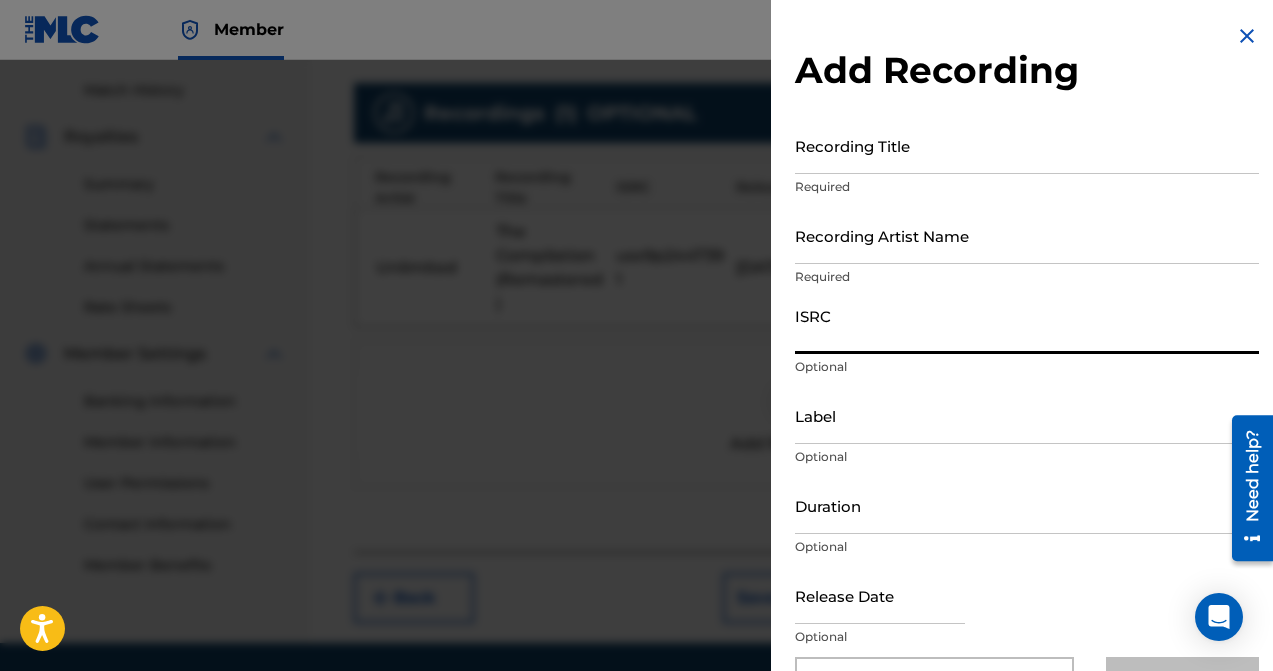 paste on "TCAEX2077718" 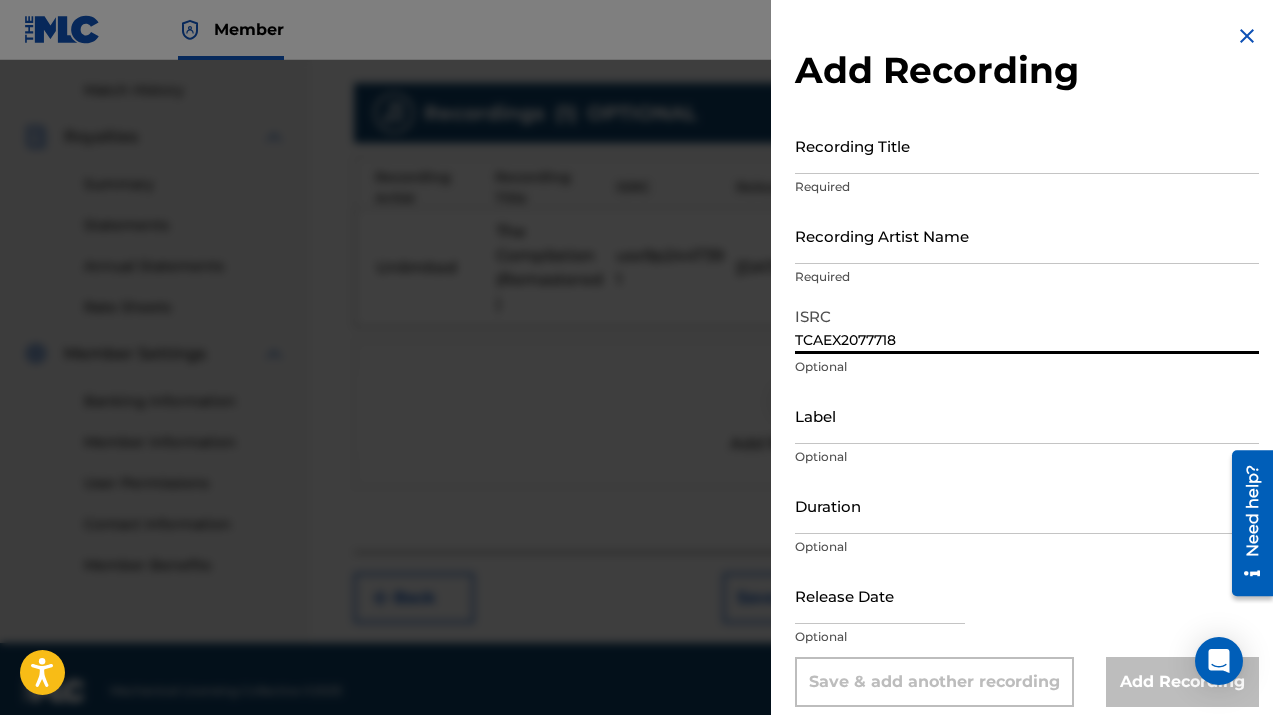type on "TCAEX2077718" 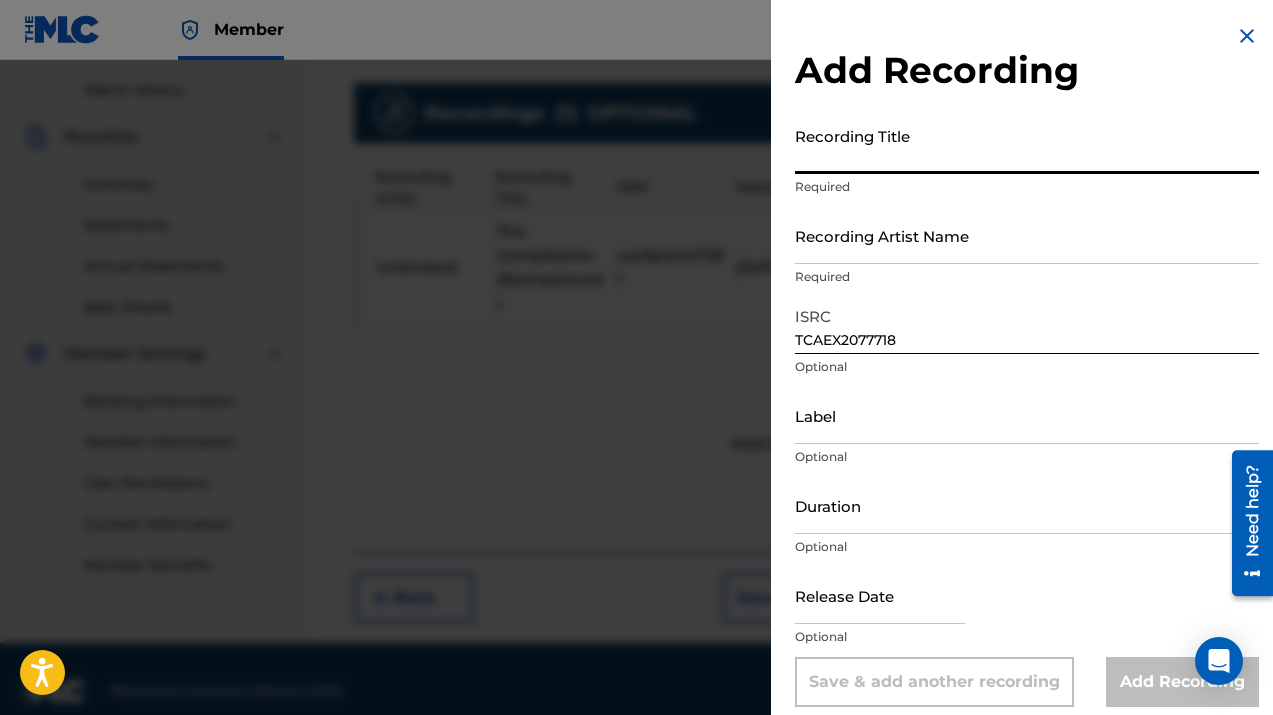 click on "Recording Title" at bounding box center [1027, 145] 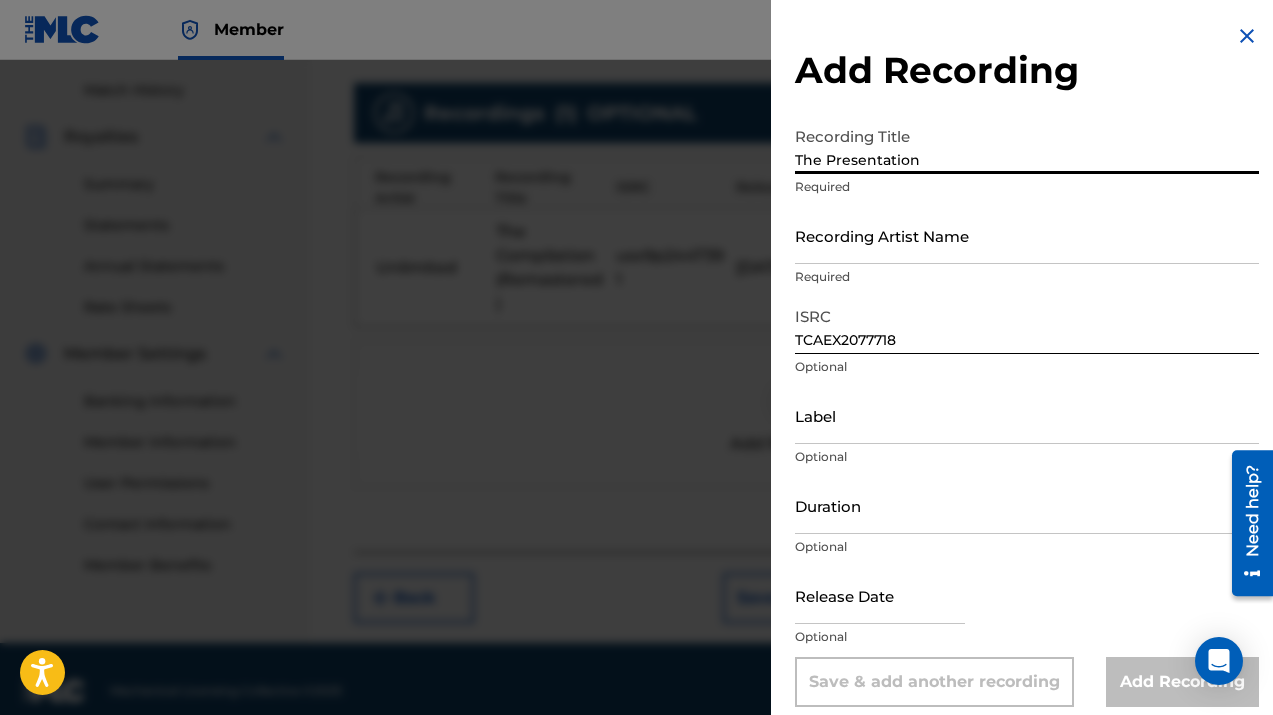 type on "The Presentation" 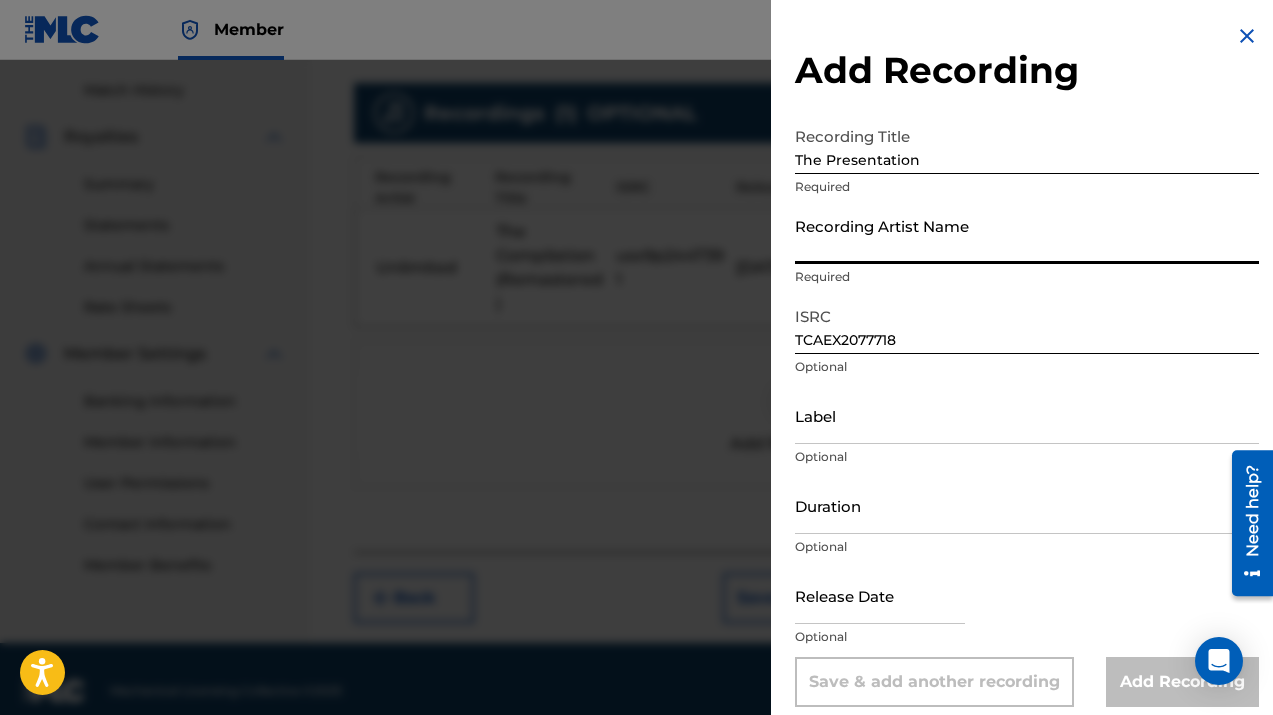 click on "Recording Artist Name" at bounding box center [1027, 235] 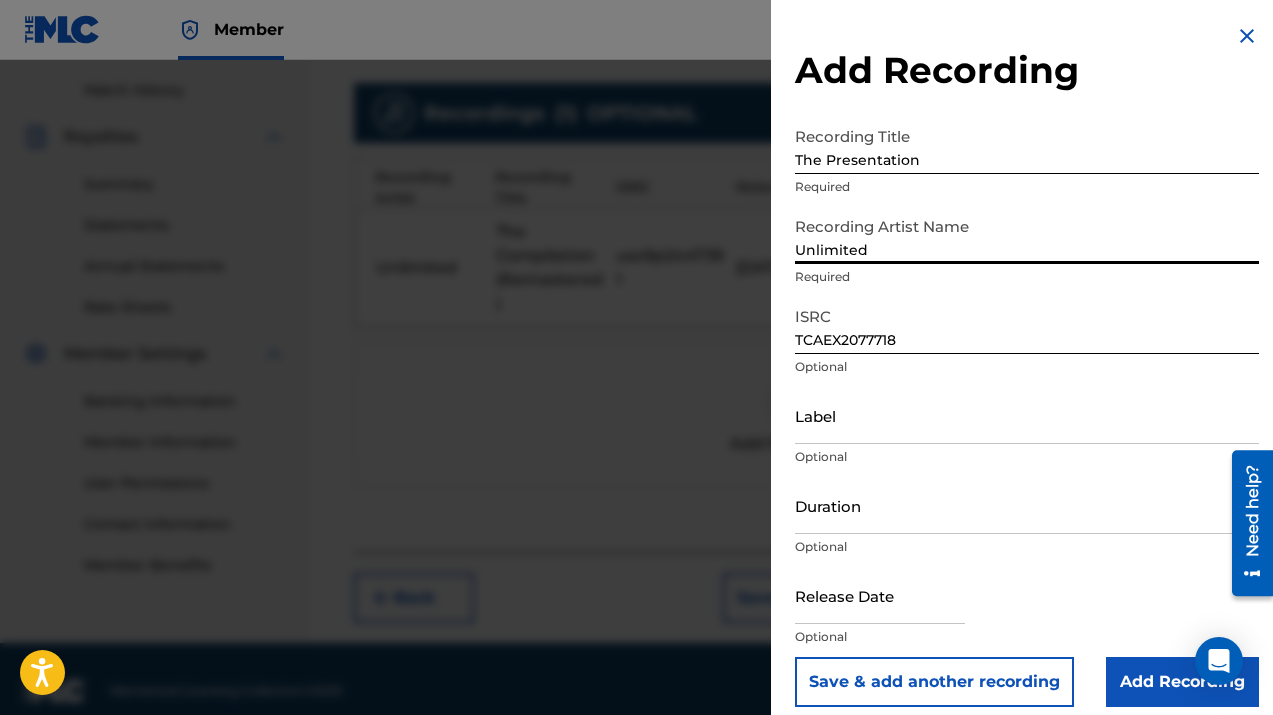 click on "Label" at bounding box center (1027, 415) 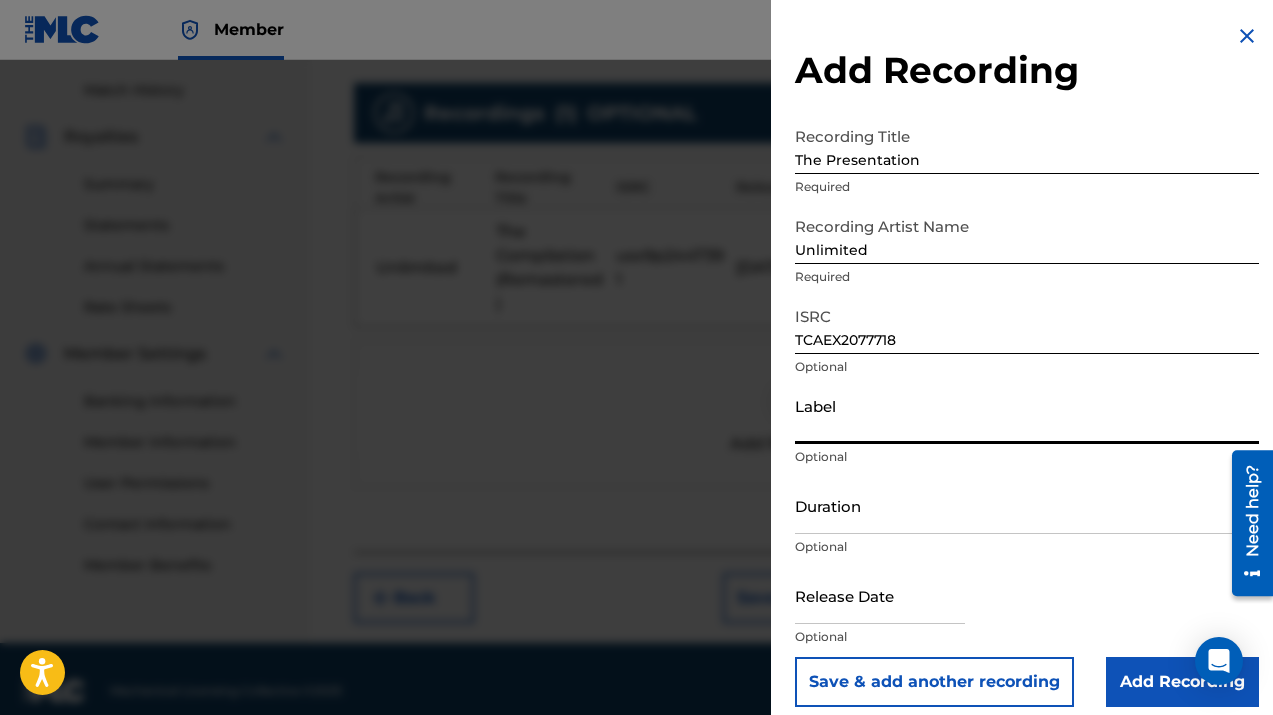 type on "E&A Musik Dynasty" 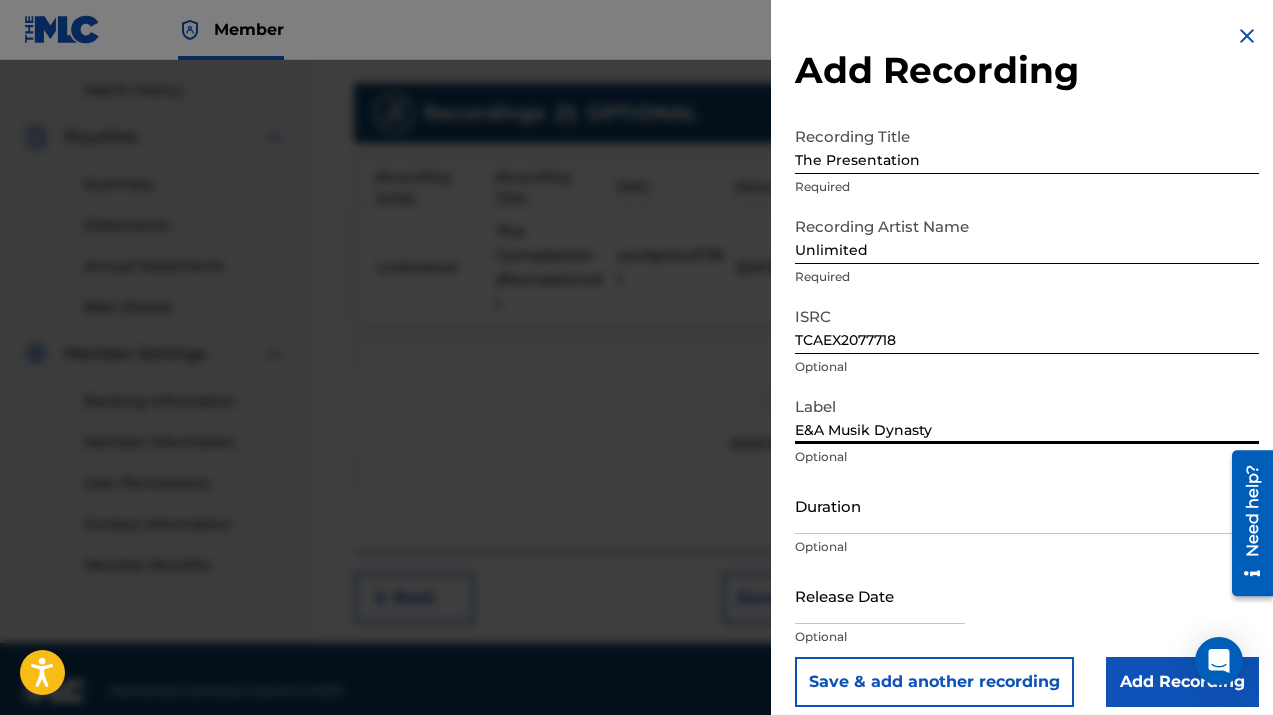 click at bounding box center [880, 595] 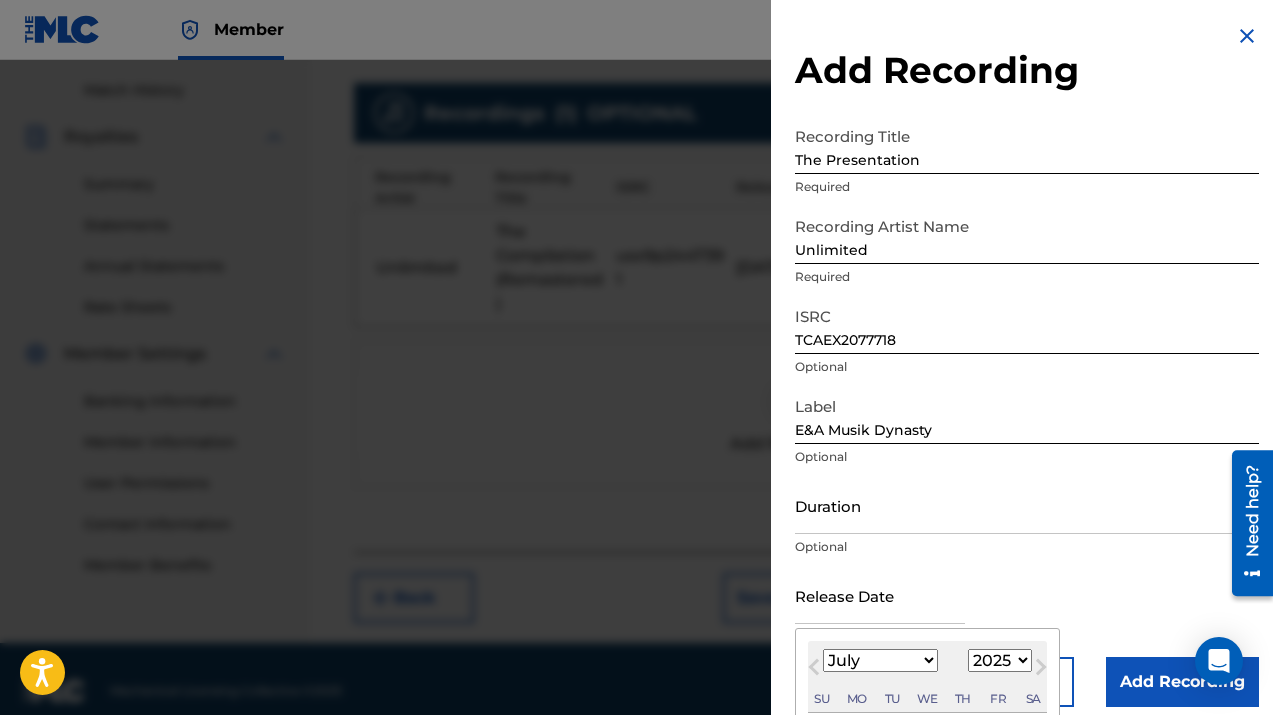 scroll, scrollTop: 175, scrollLeft: 0, axis: vertical 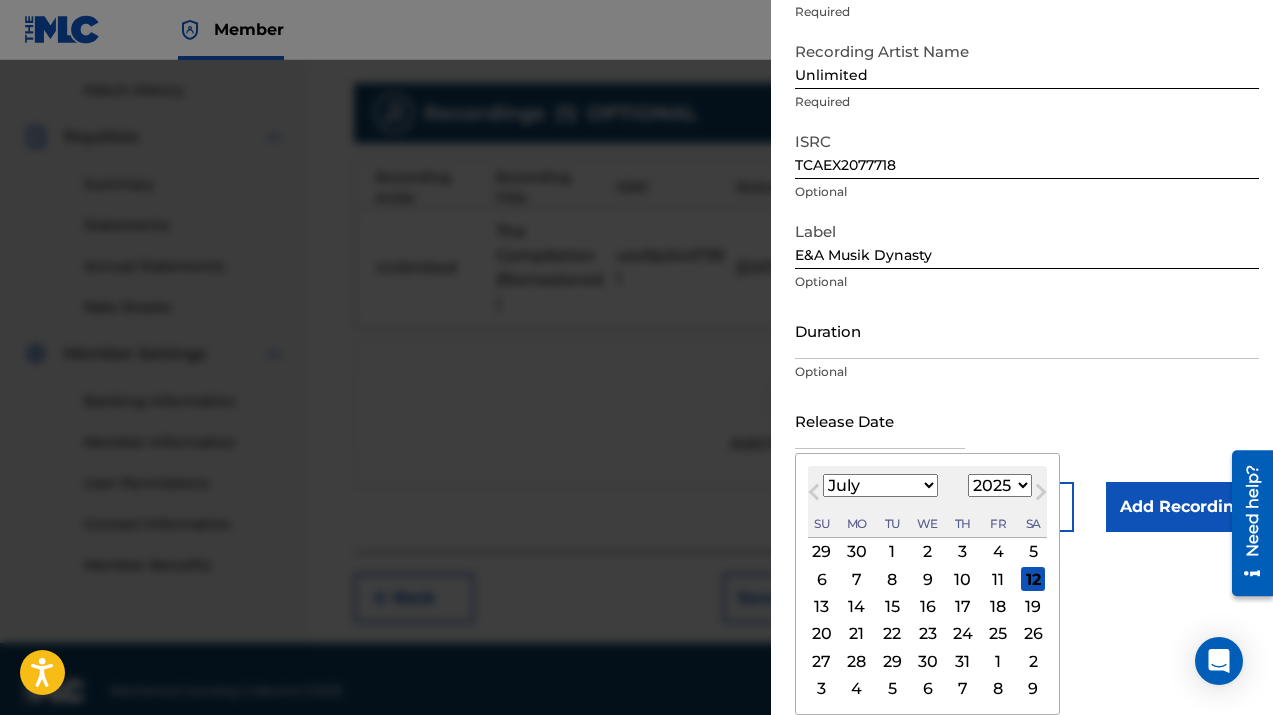 click on "16" at bounding box center (928, 607) 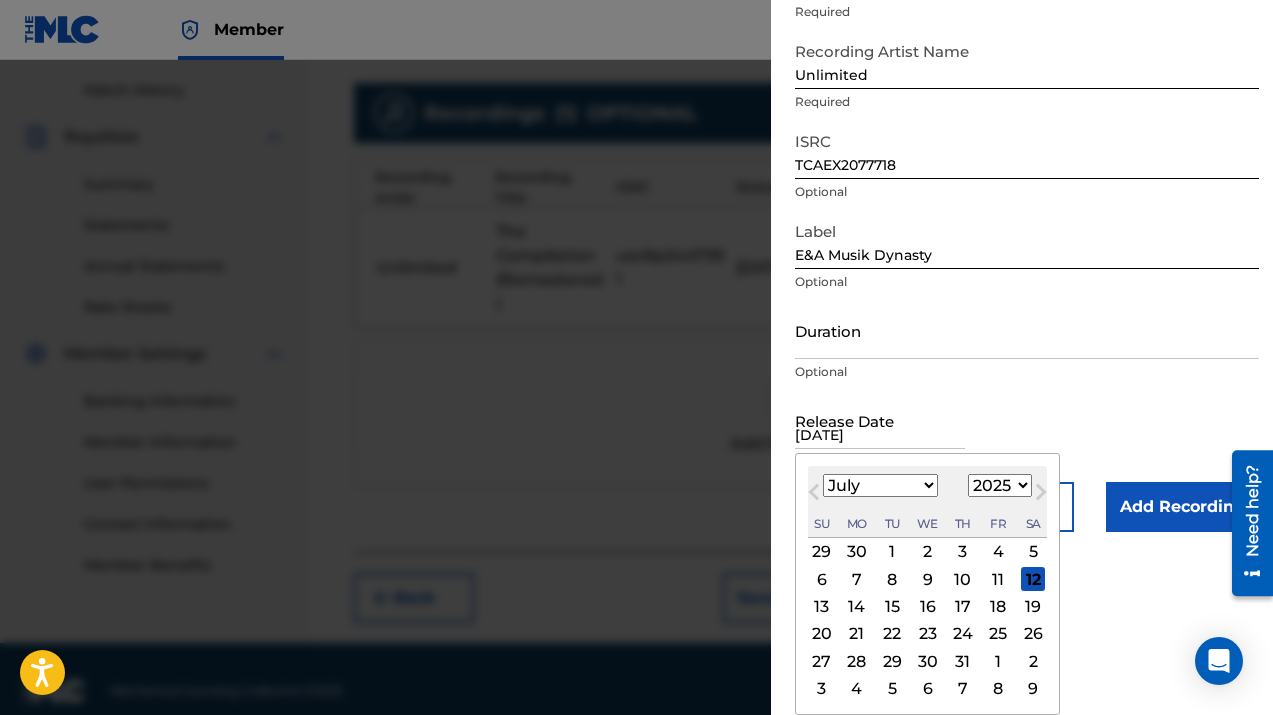 scroll, scrollTop: 16, scrollLeft: 0, axis: vertical 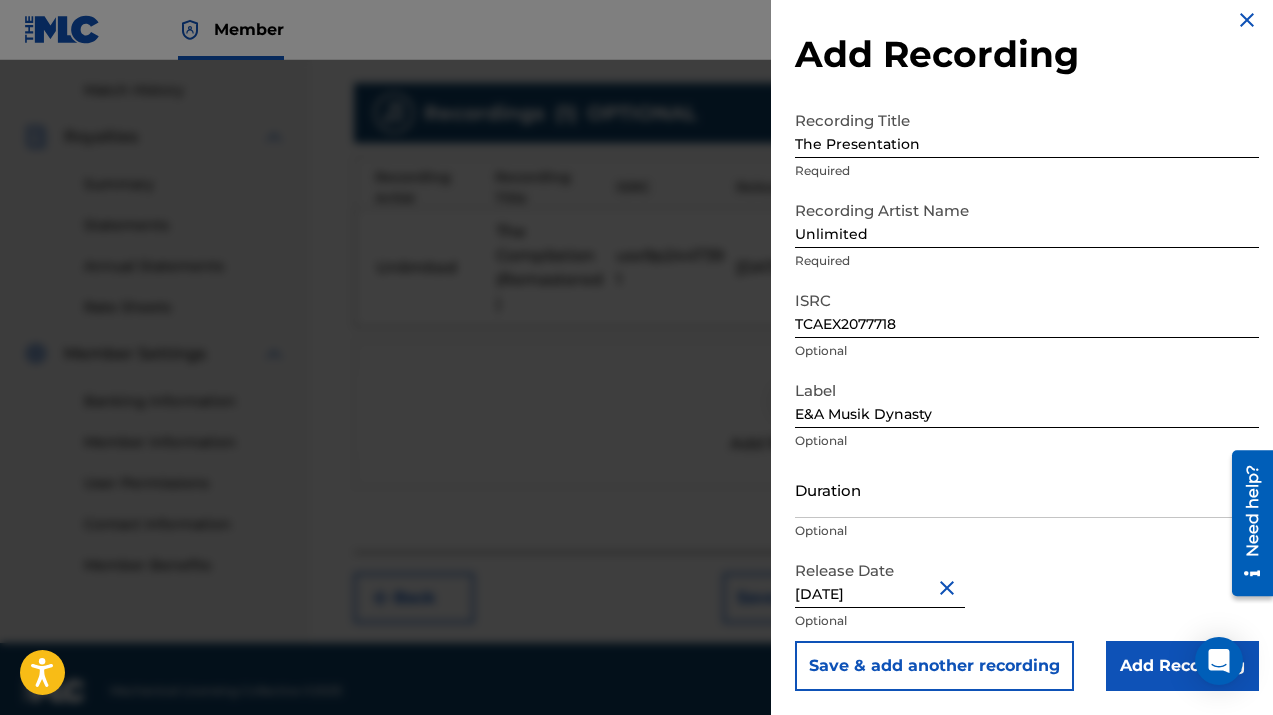 drag, startPoint x: 880, startPoint y: 595, endPoint x: 858, endPoint y: 593, distance: 22.090721 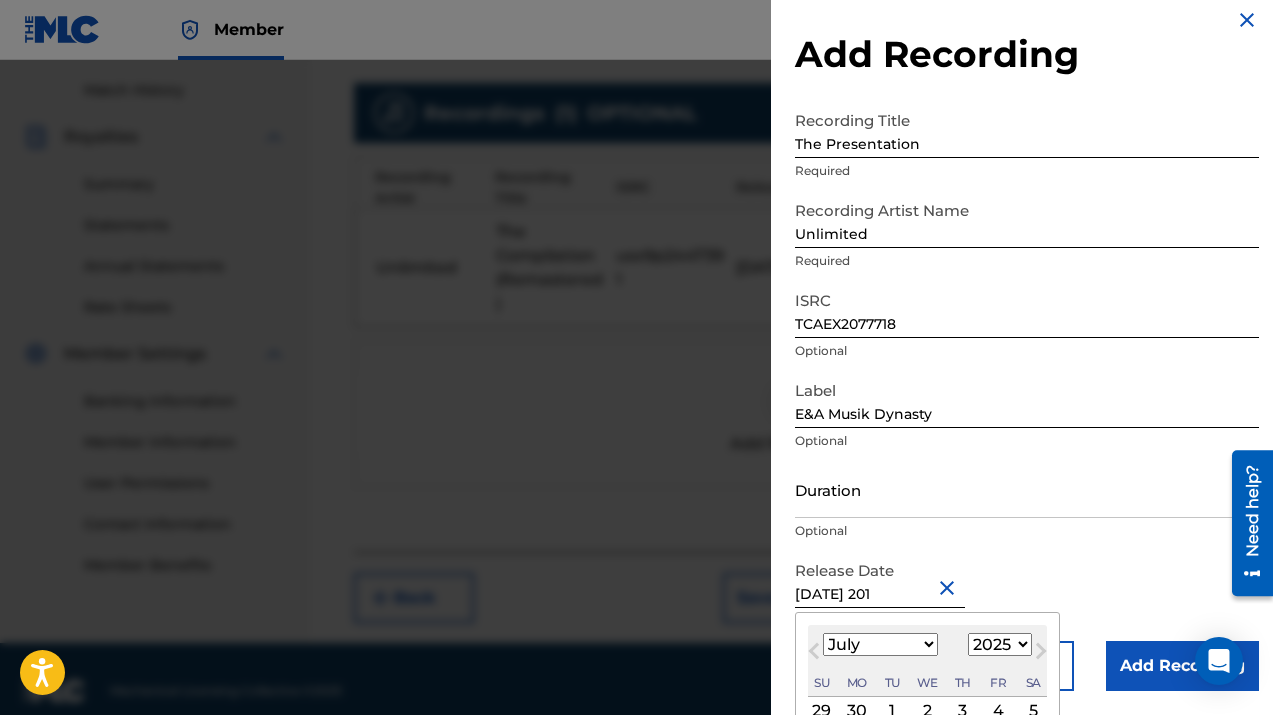 type on "[DATE]" 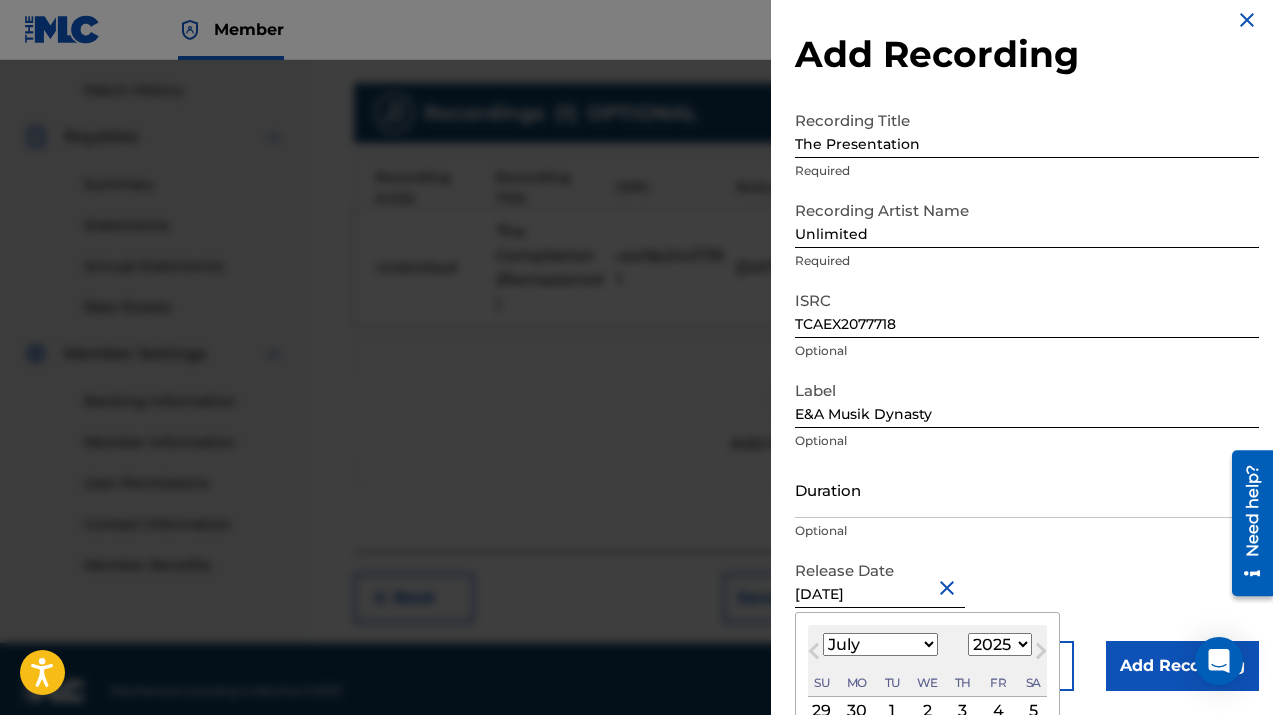 select on "2017" 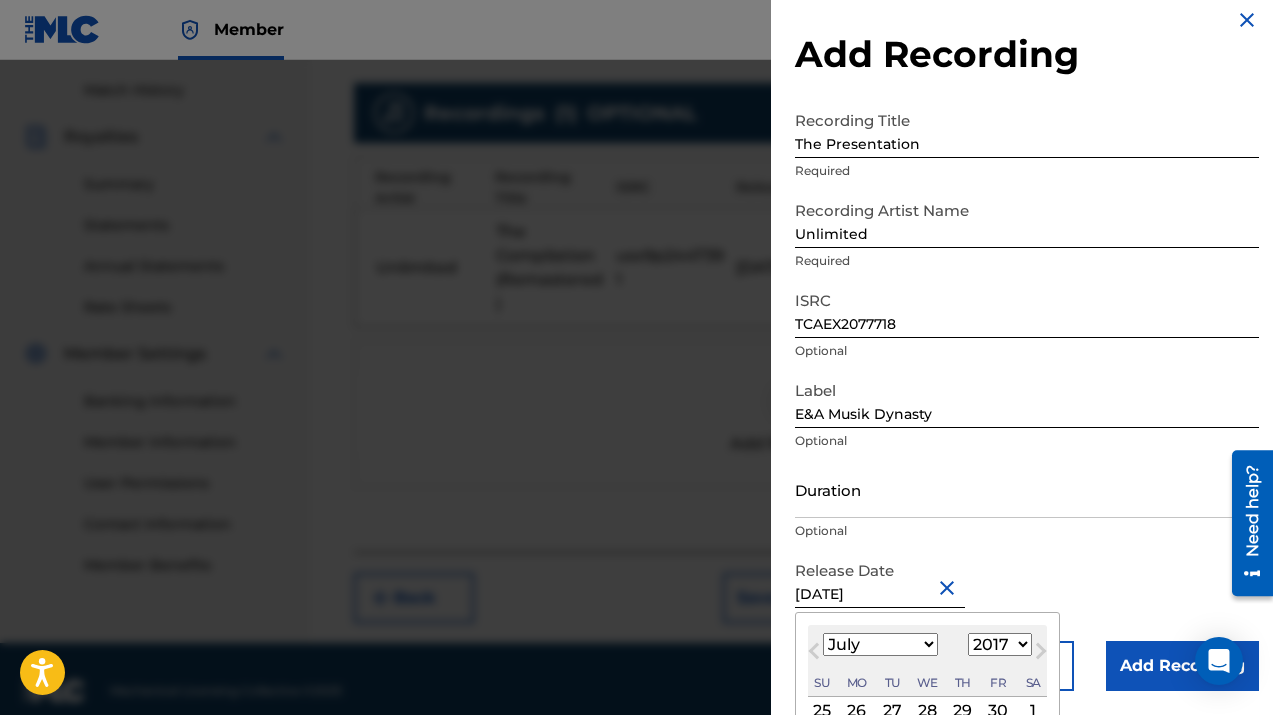 type on "[DATE]" 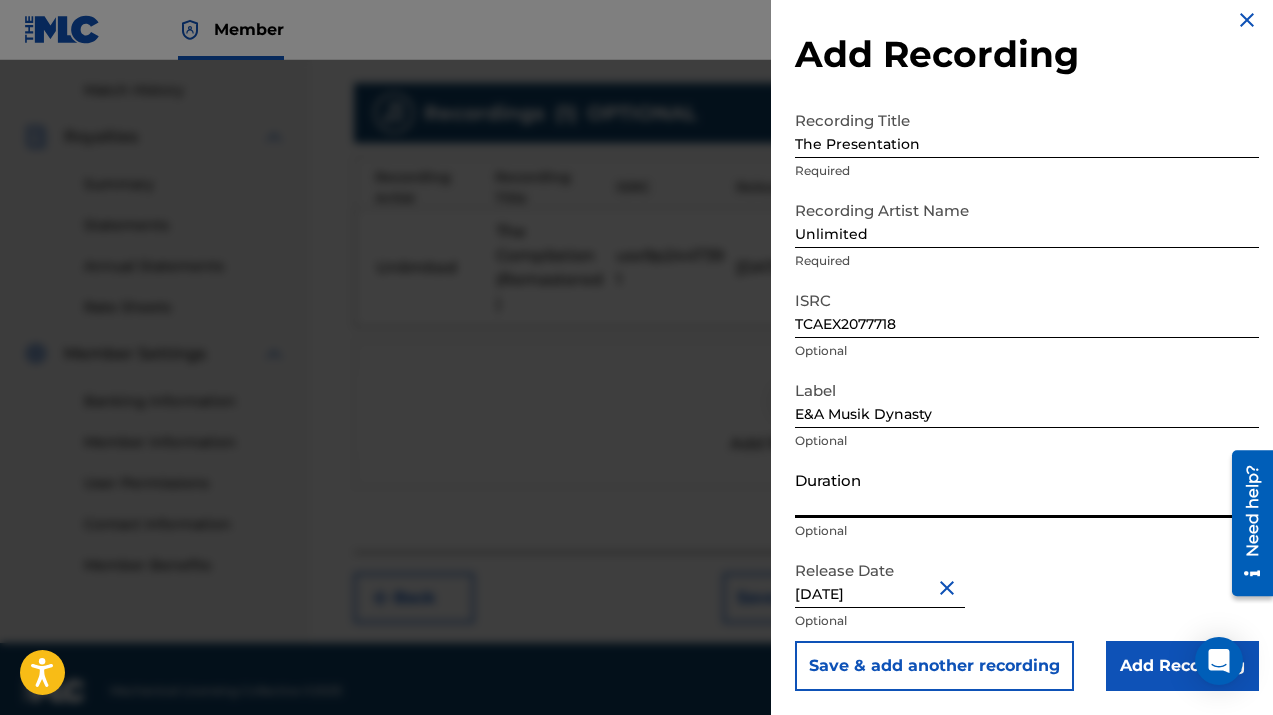 click on "Duration" at bounding box center [1027, 489] 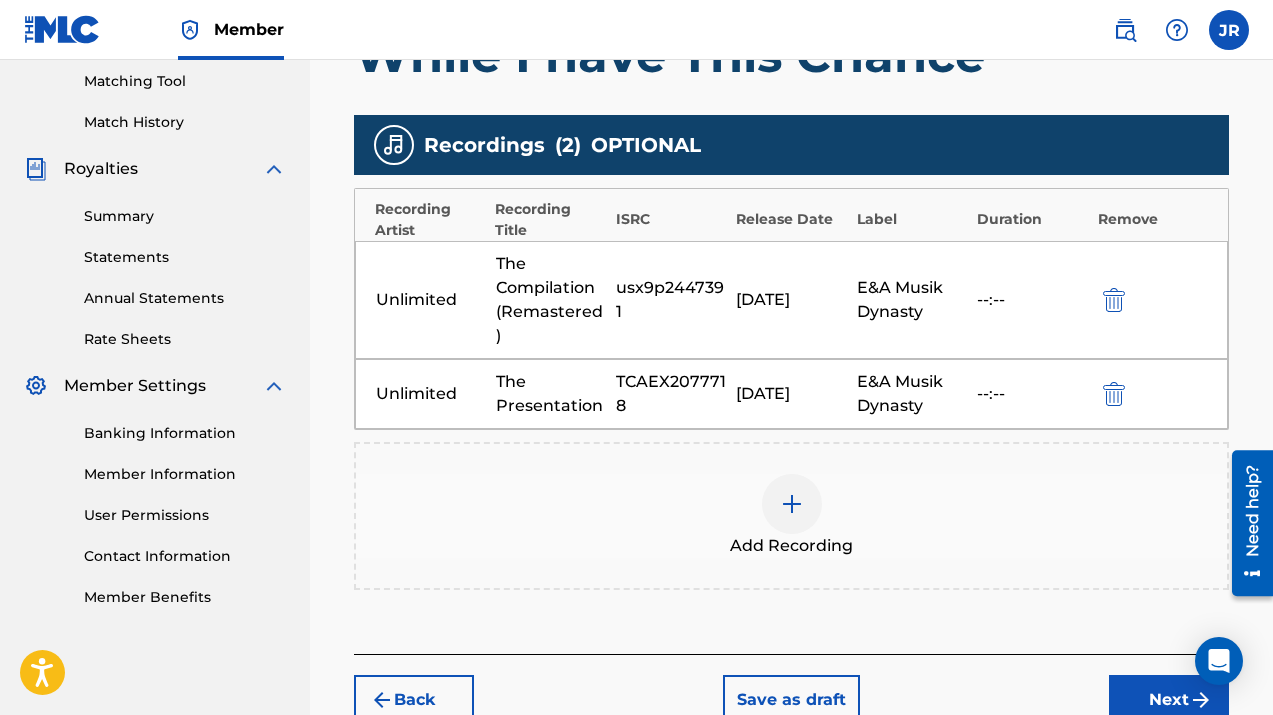 scroll, scrollTop: 482, scrollLeft: 0, axis: vertical 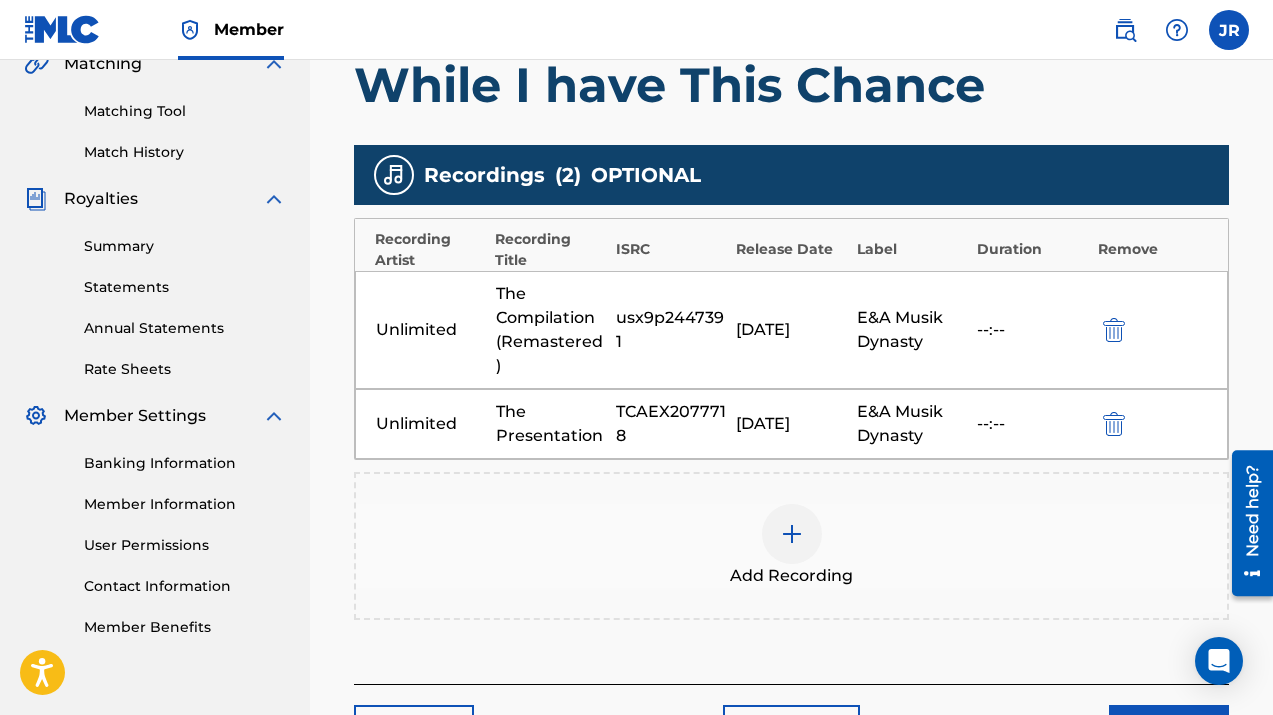 click at bounding box center (792, 534) 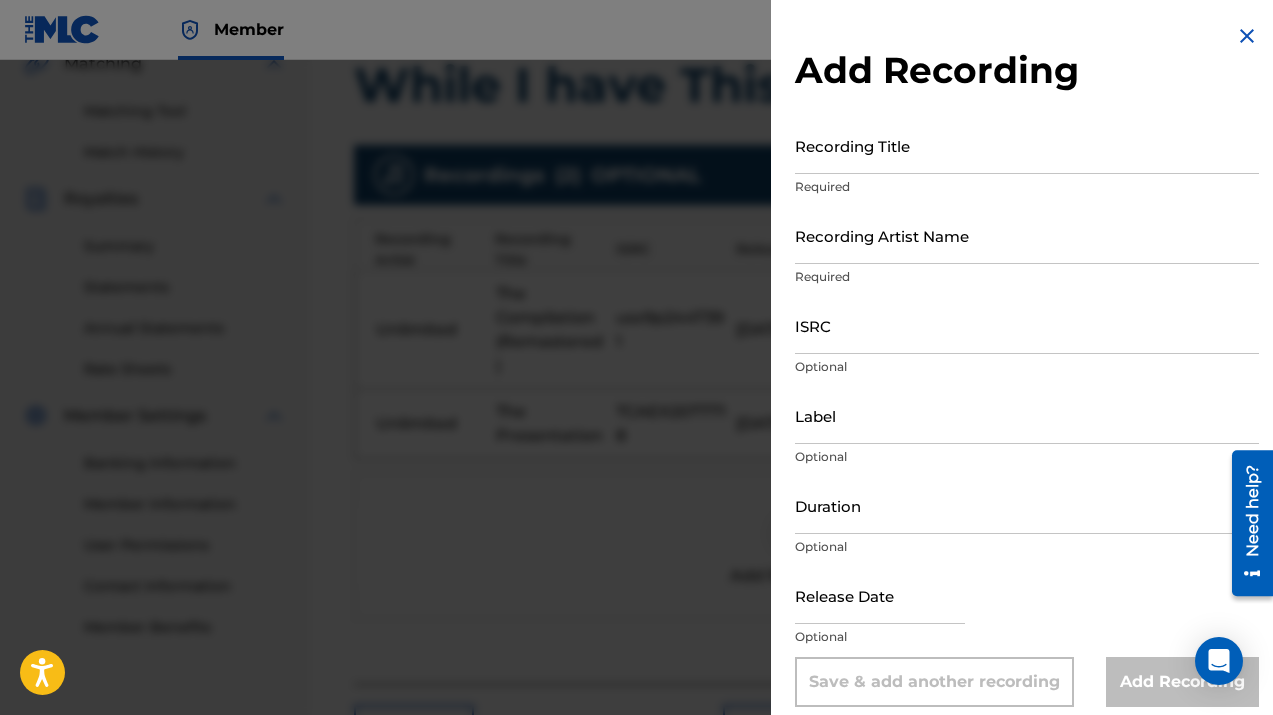 click on "Recording Title" at bounding box center (1027, 145) 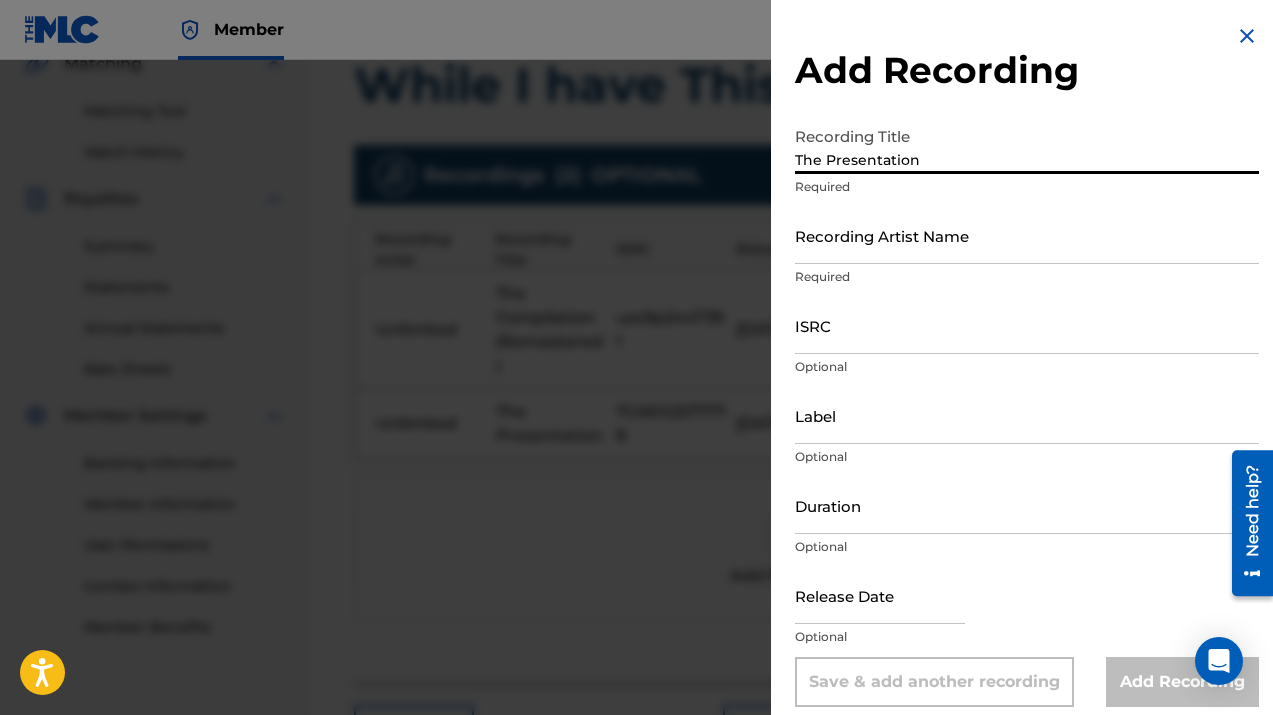 type on "The Presentation" 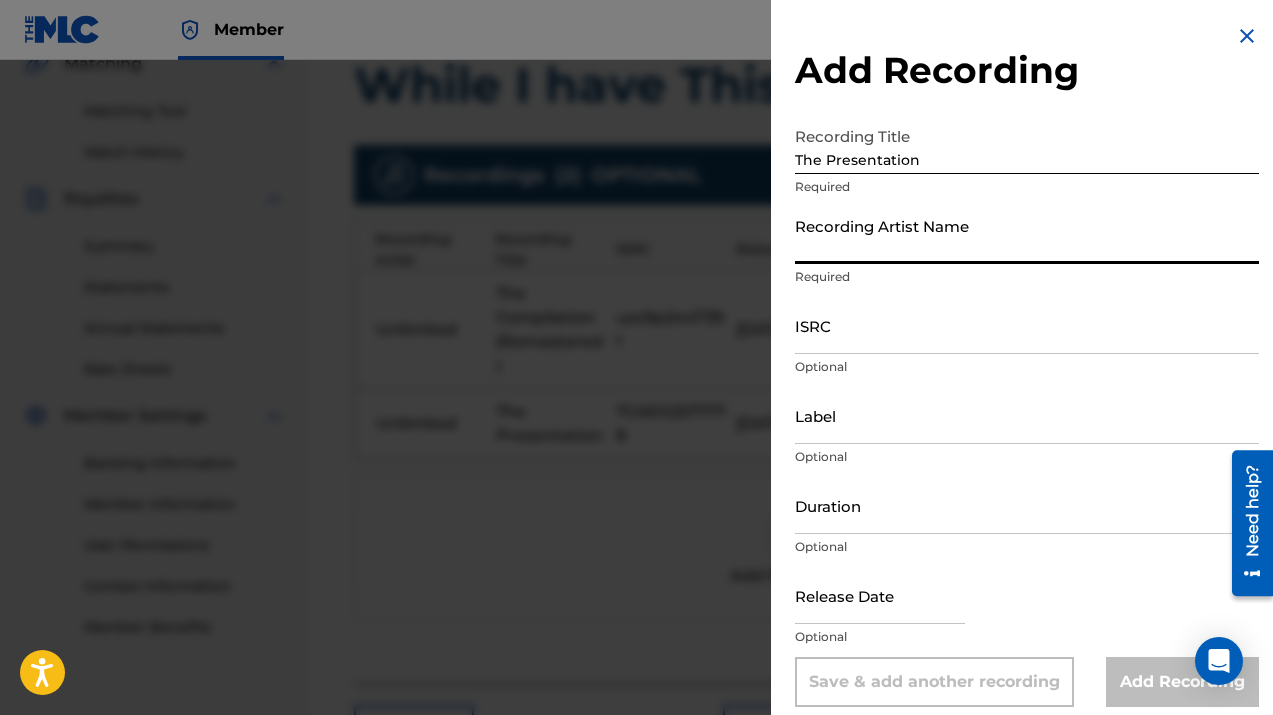 type on "Unlimited" 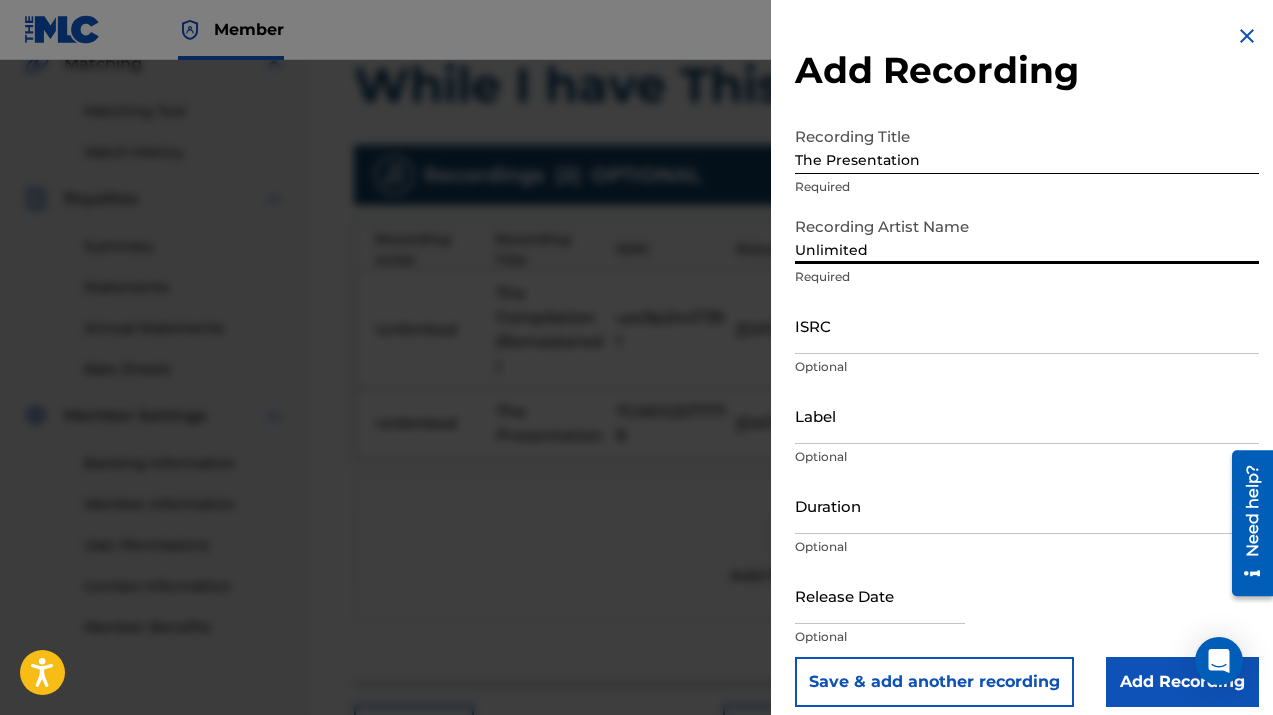 click on "ISRC" at bounding box center [1027, 325] 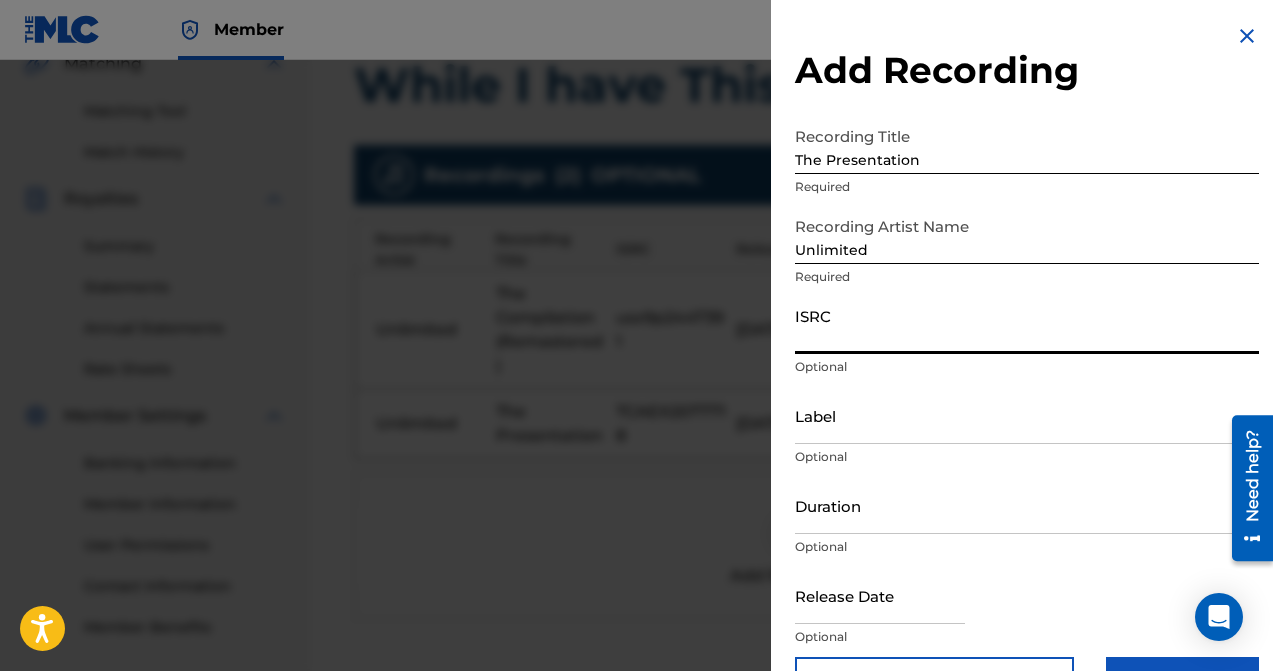 paste on "TCAEX2077718" 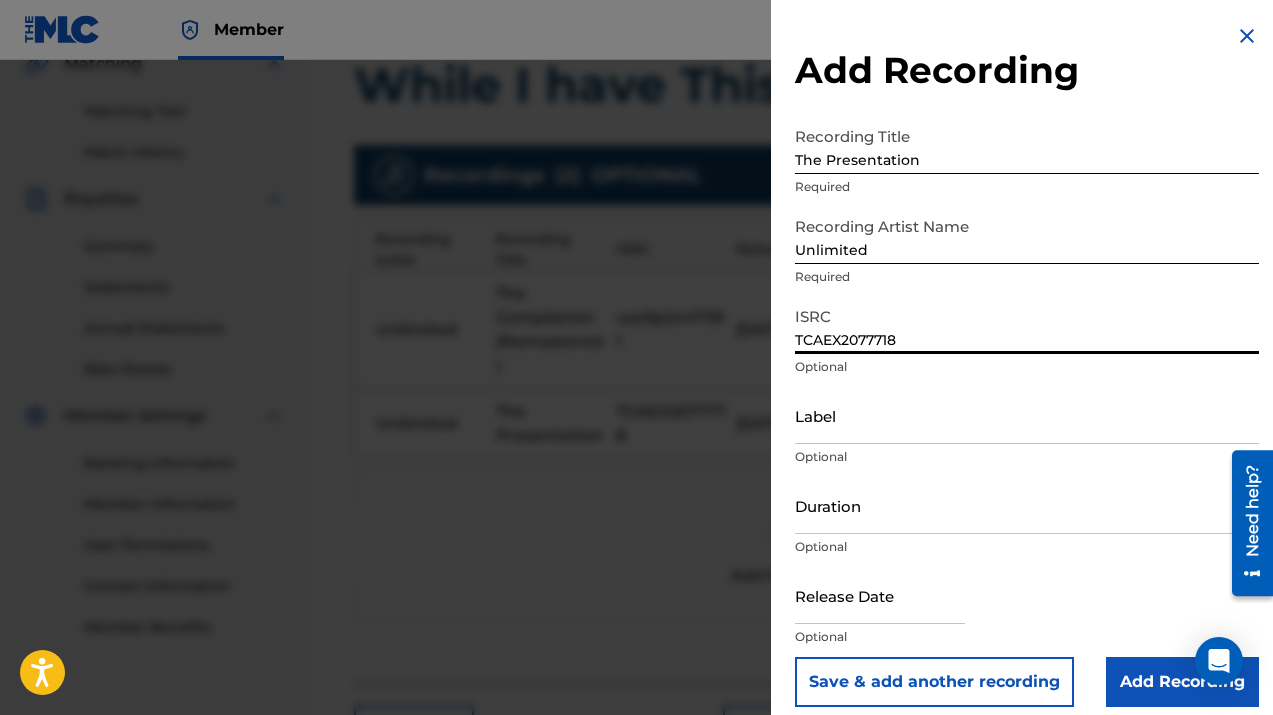 type on "TCAEX2077718" 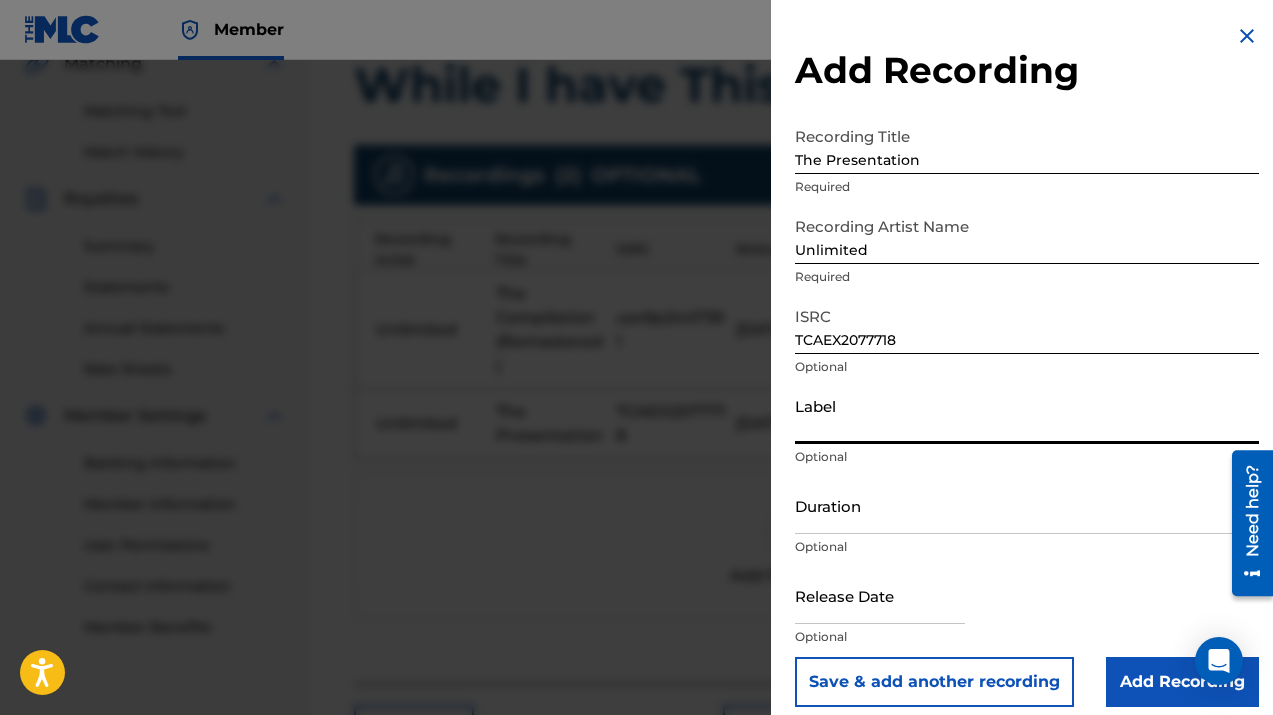 type on "E&A Musik Dynasty" 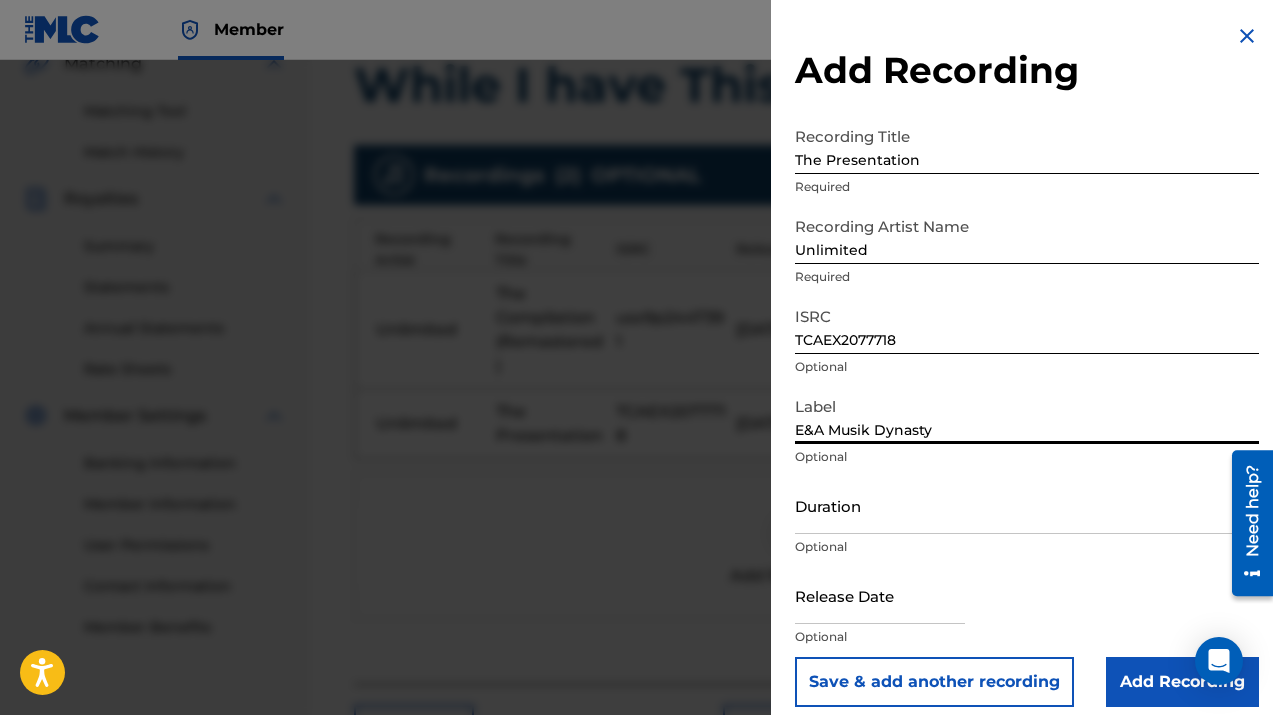 click at bounding box center (880, 595) 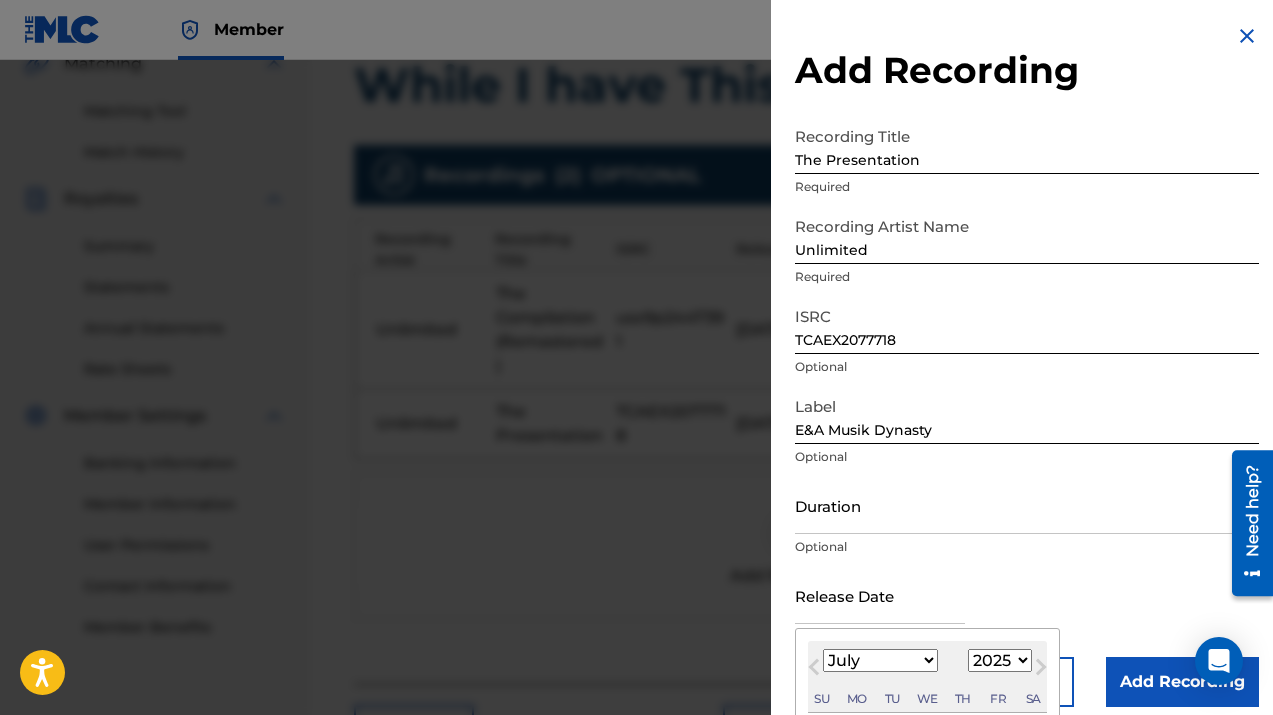 click on "January February March April May June July August September October November December" at bounding box center (880, 660) 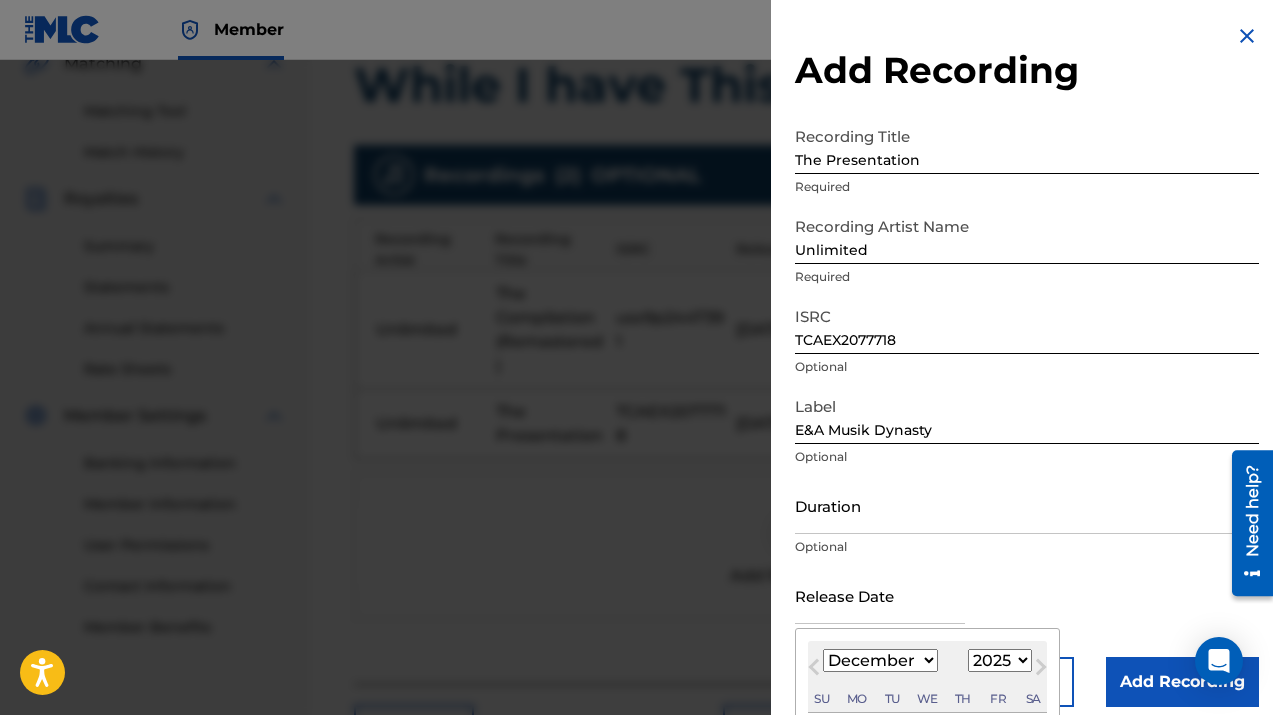 scroll, scrollTop: 175, scrollLeft: 0, axis: vertical 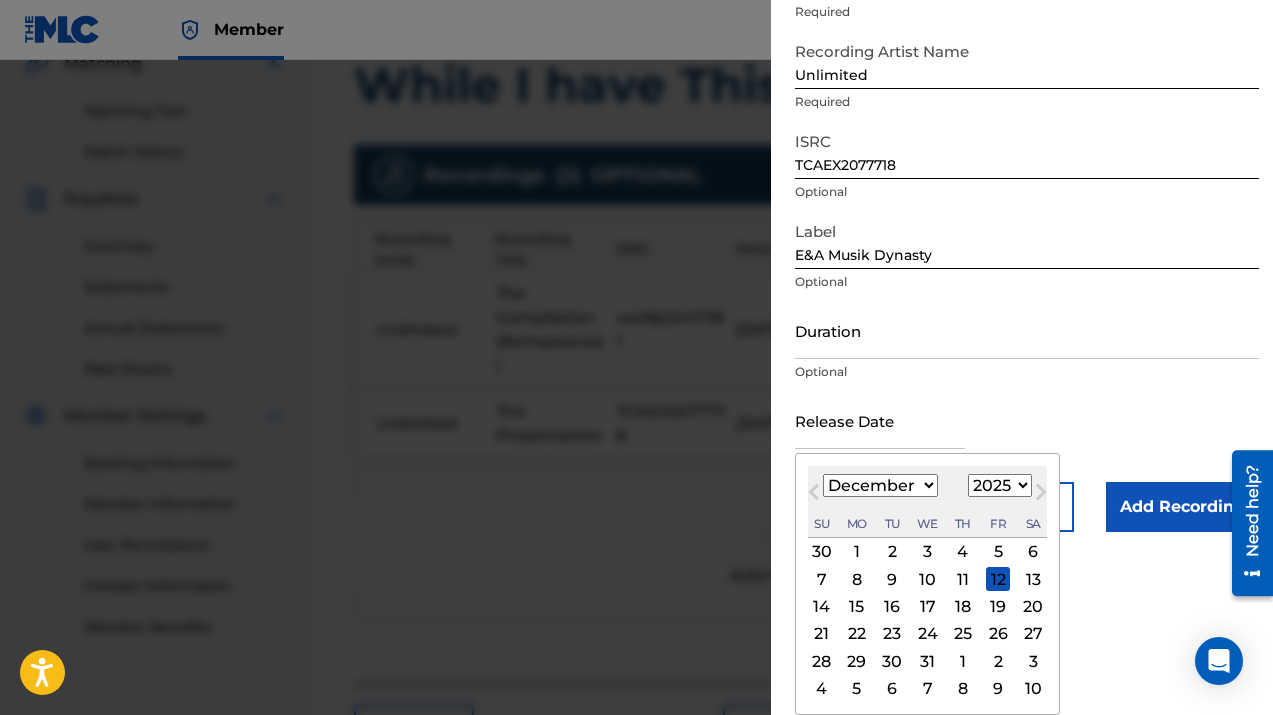 click on "9" at bounding box center (892, 579) 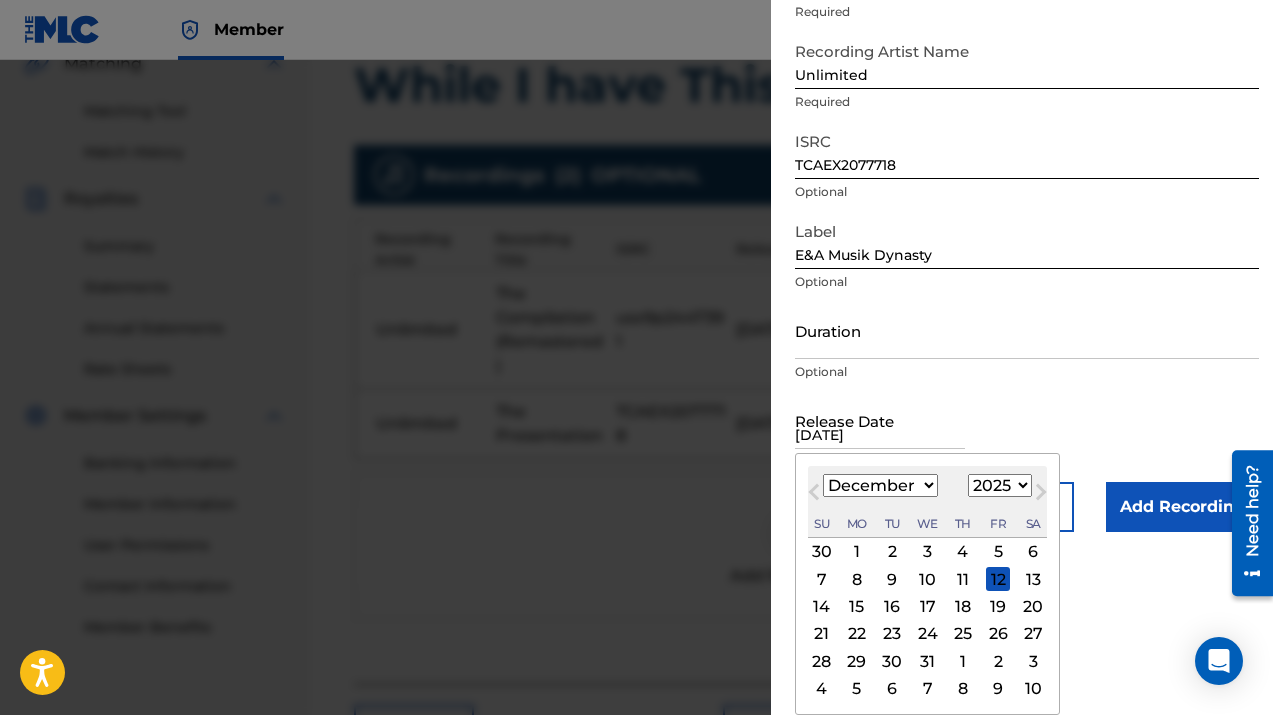 scroll, scrollTop: 16, scrollLeft: 0, axis: vertical 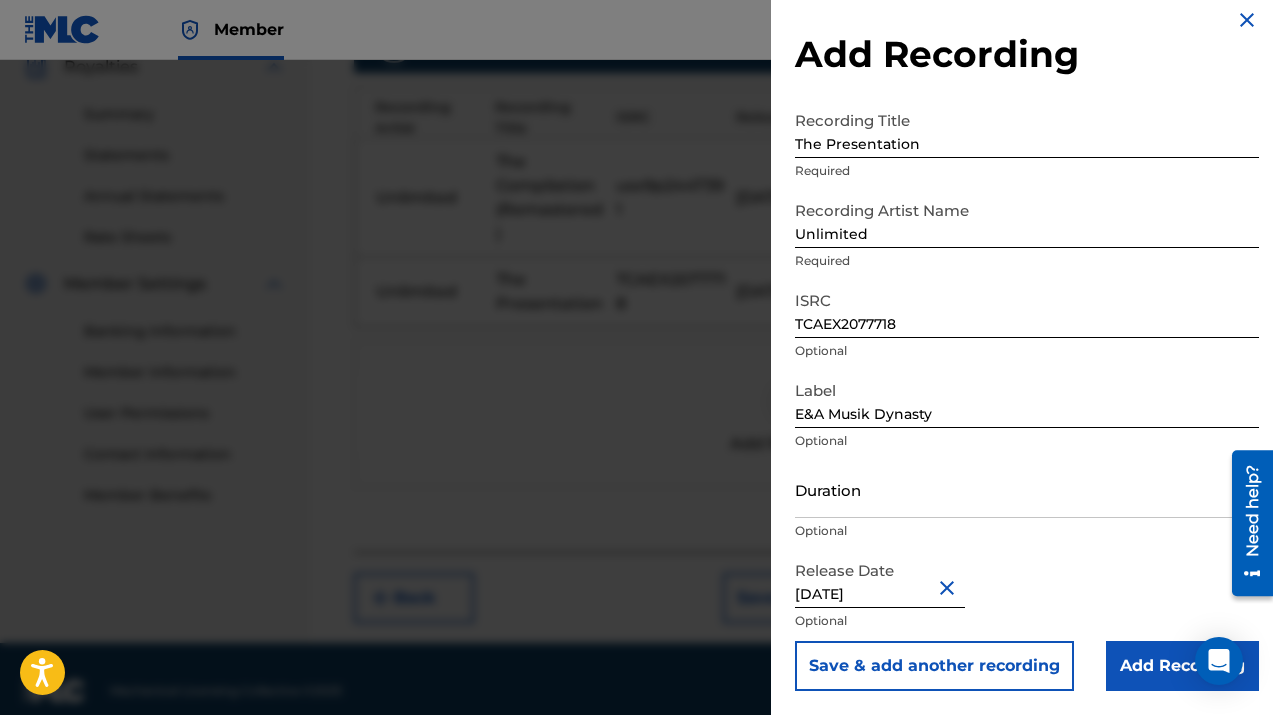 type on "[DATE]" 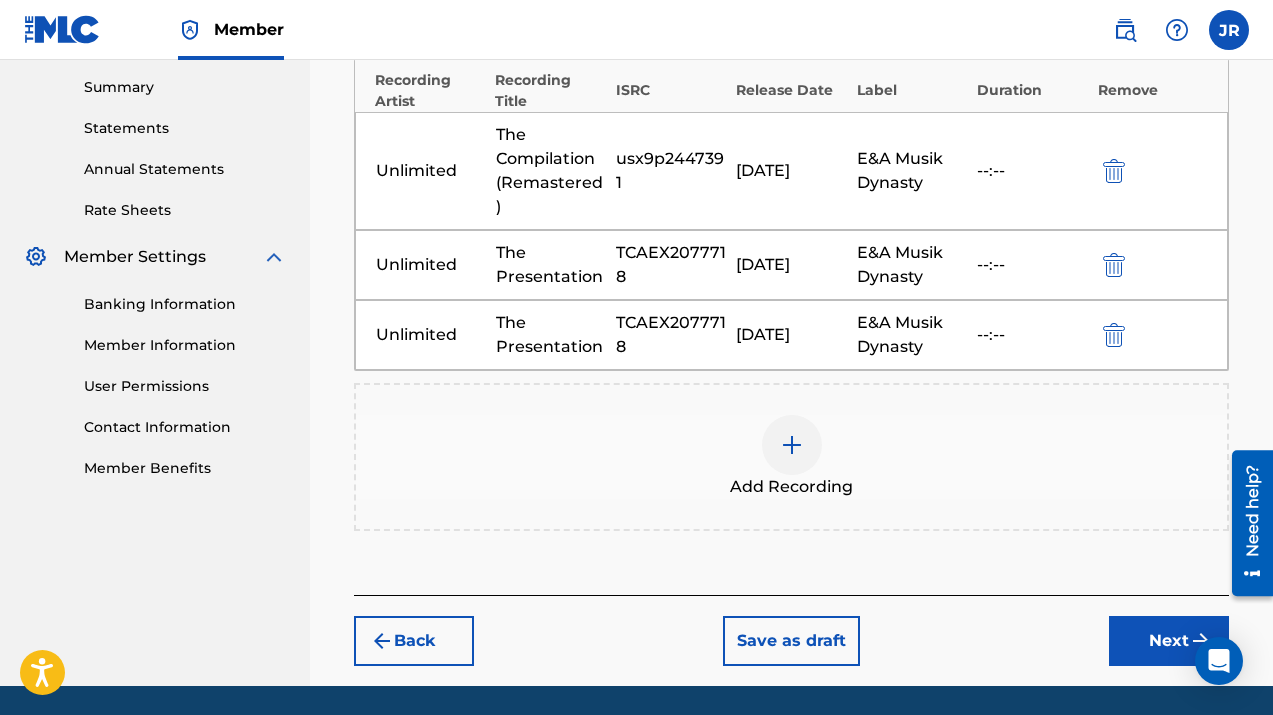 scroll, scrollTop: 645, scrollLeft: 0, axis: vertical 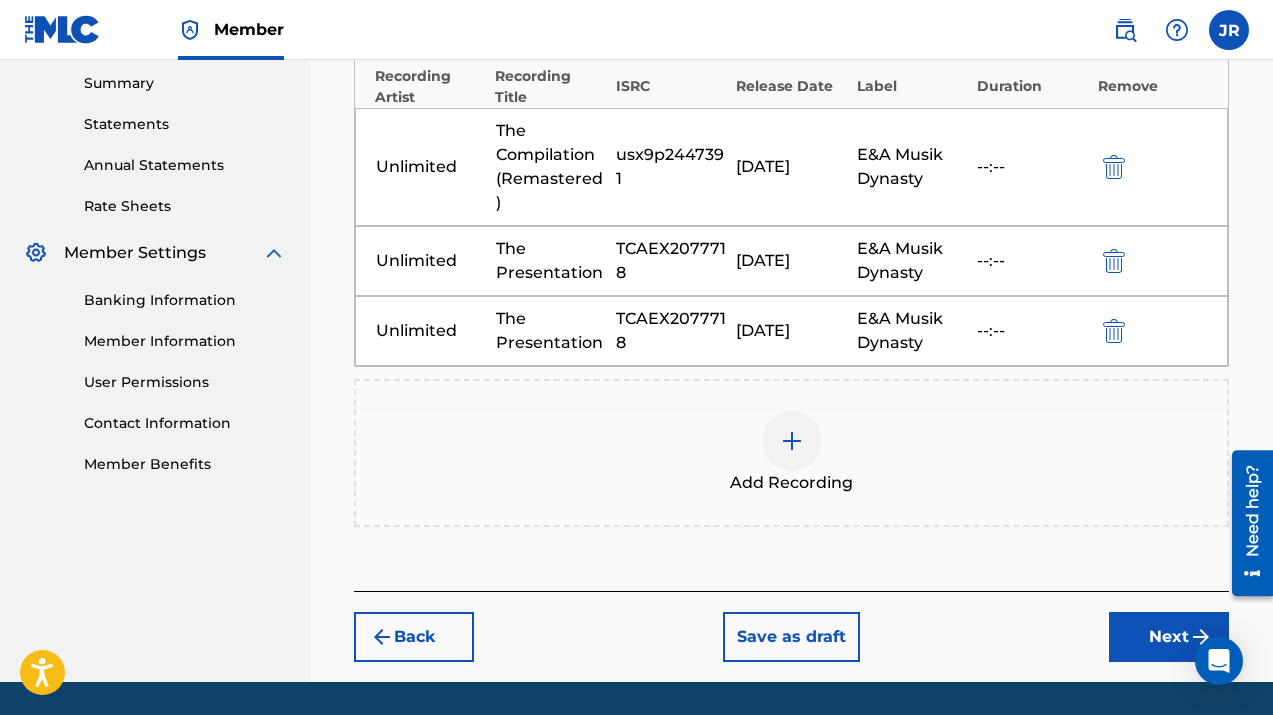 click on "Next" at bounding box center [1169, 637] 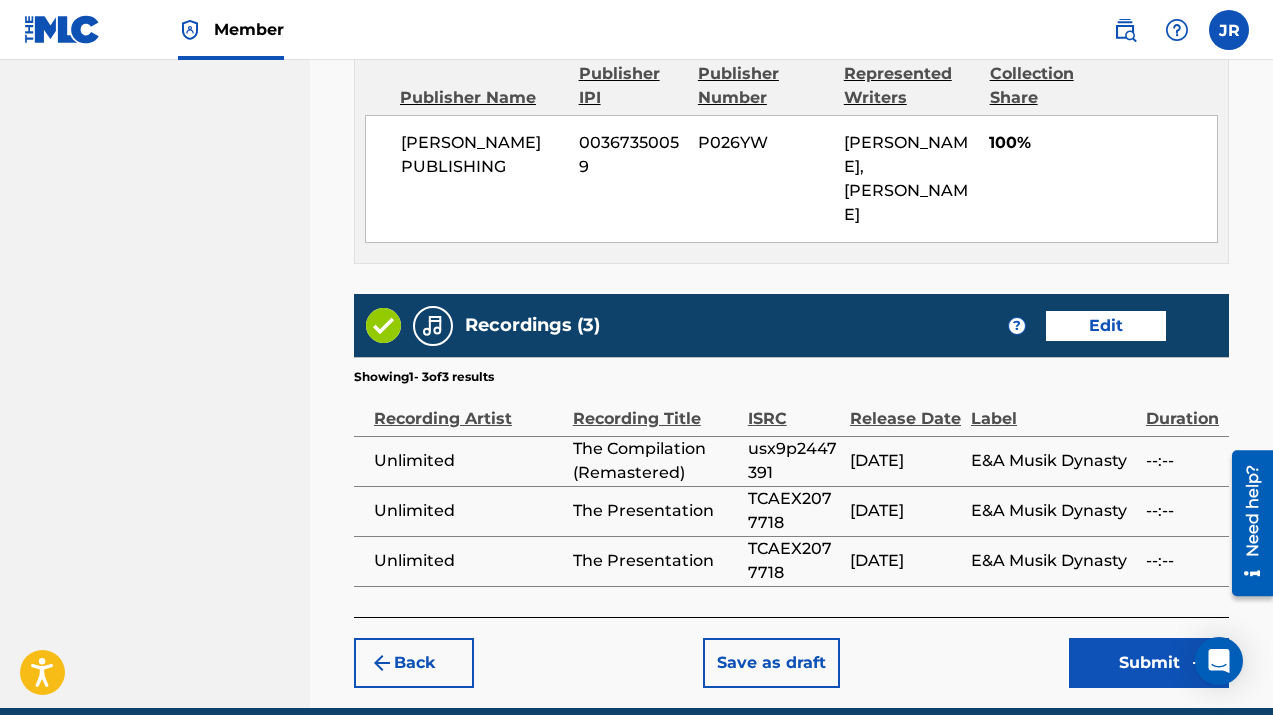 scroll, scrollTop: 1203, scrollLeft: 0, axis: vertical 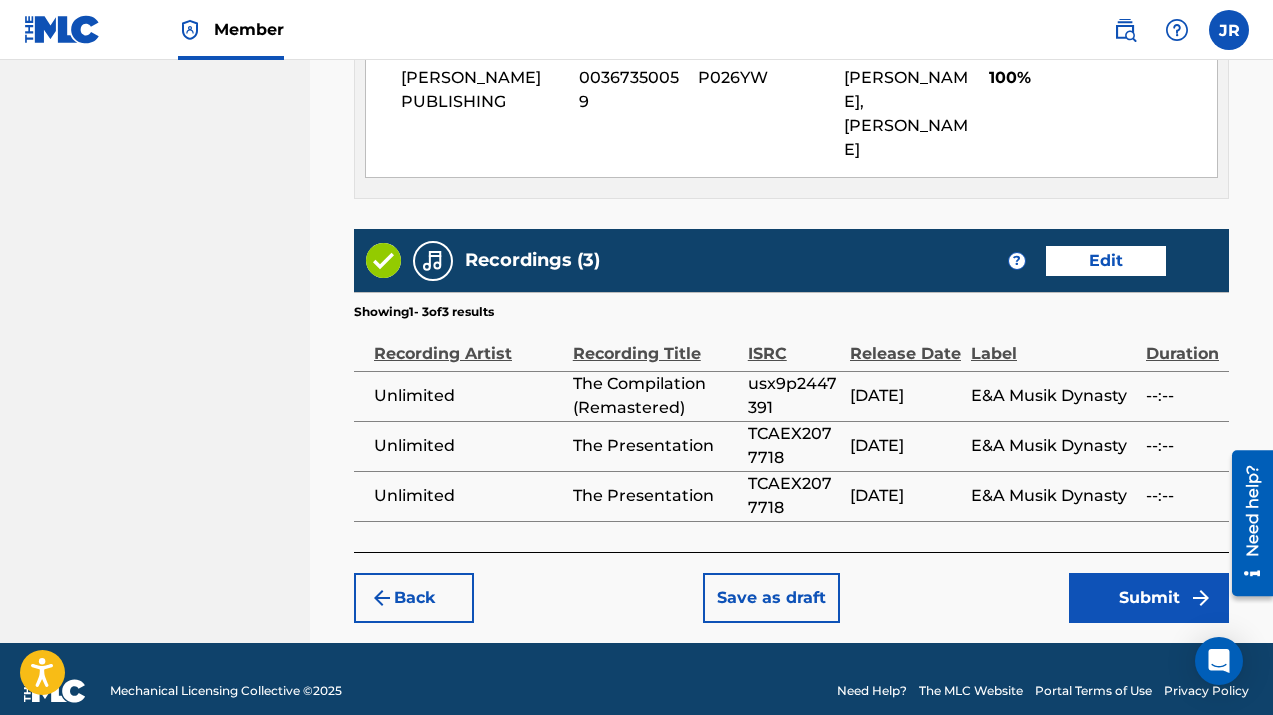 click on "Submit" at bounding box center (1149, 598) 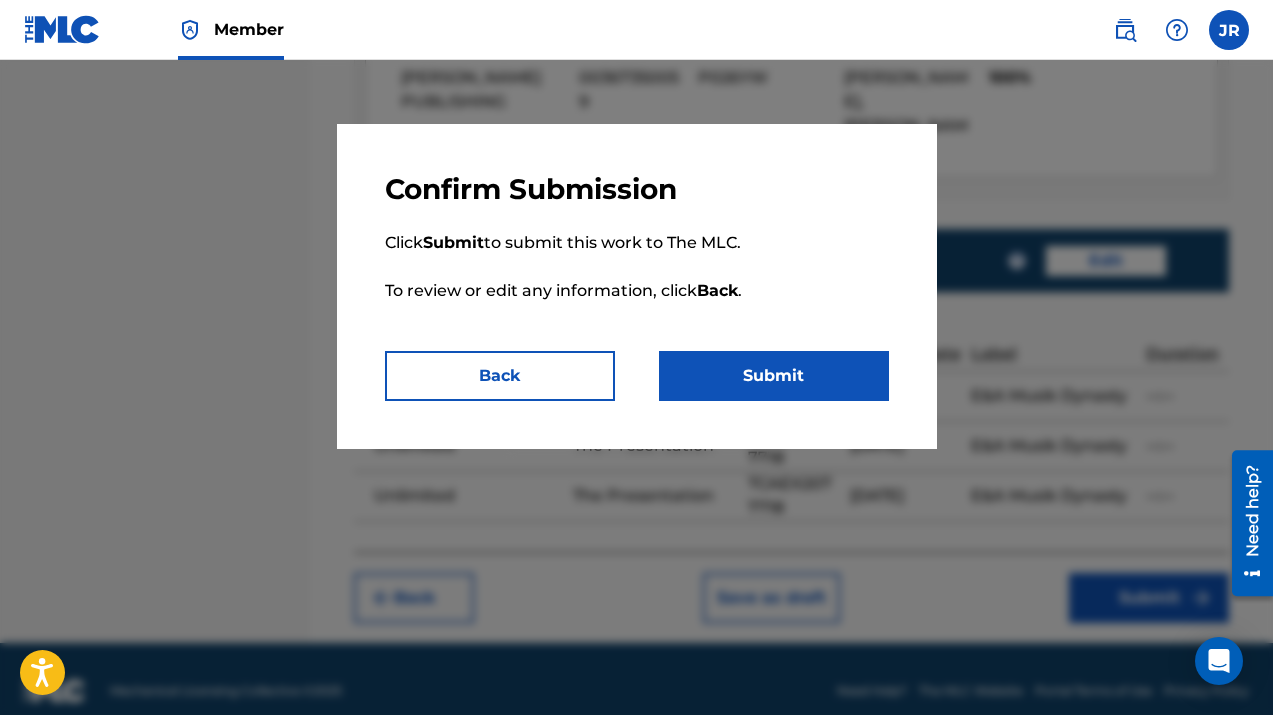 click on "Submit" at bounding box center (774, 376) 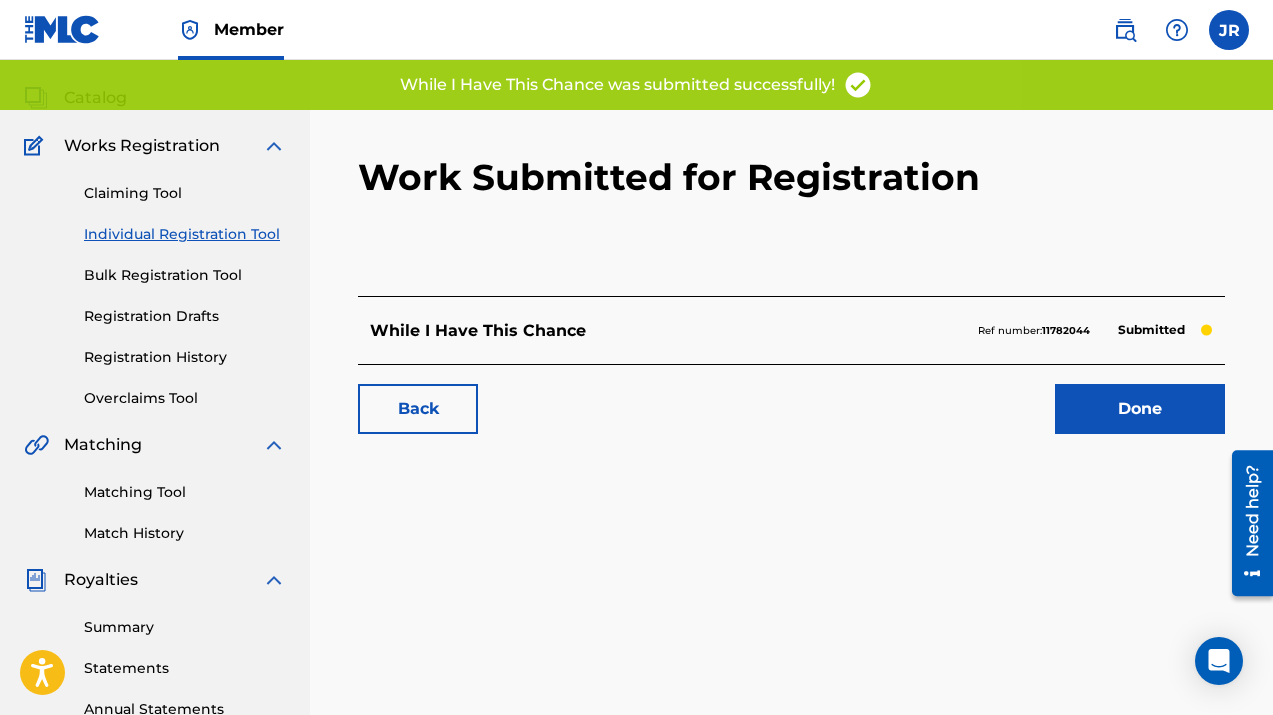scroll, scrollTop: 141, scrollLeft: 0, axis: vertical 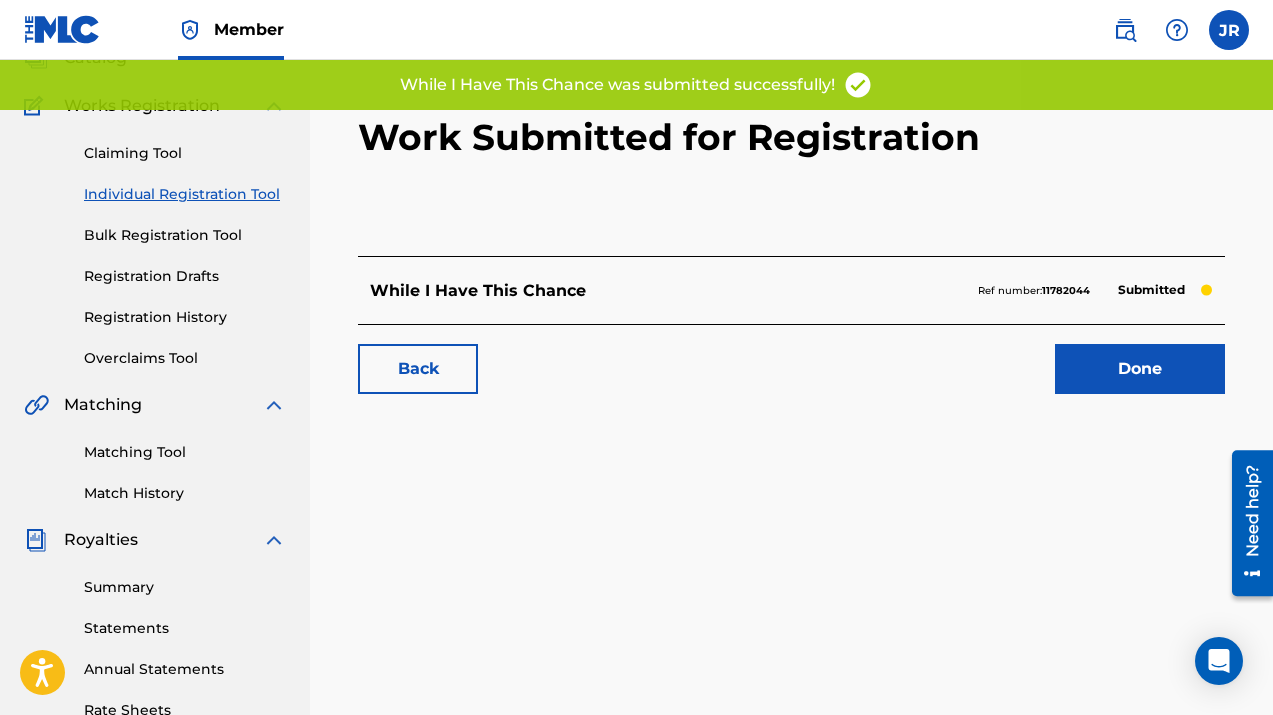 click on "Done" at bounding box center [1140, 369] 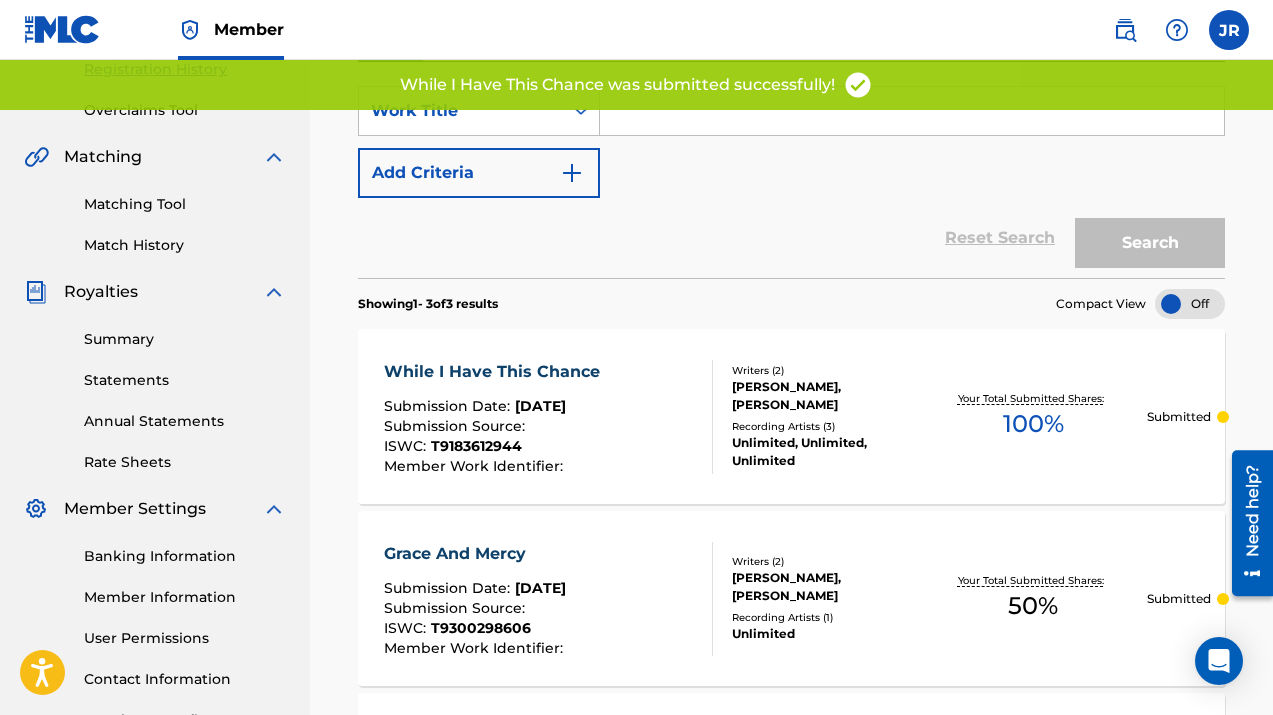 scroll, scrollTop: 764, scrollLeft: 0, axis: vertical 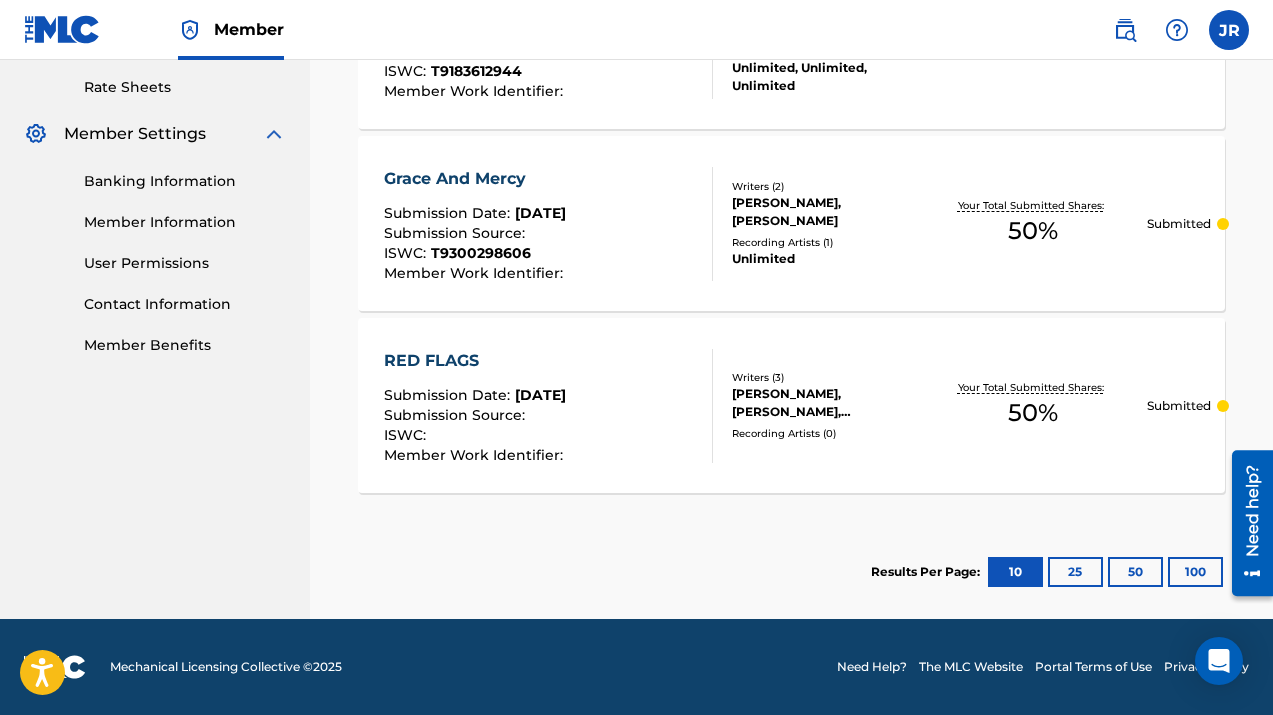 click on "25" at bounding box center [1075, 572] 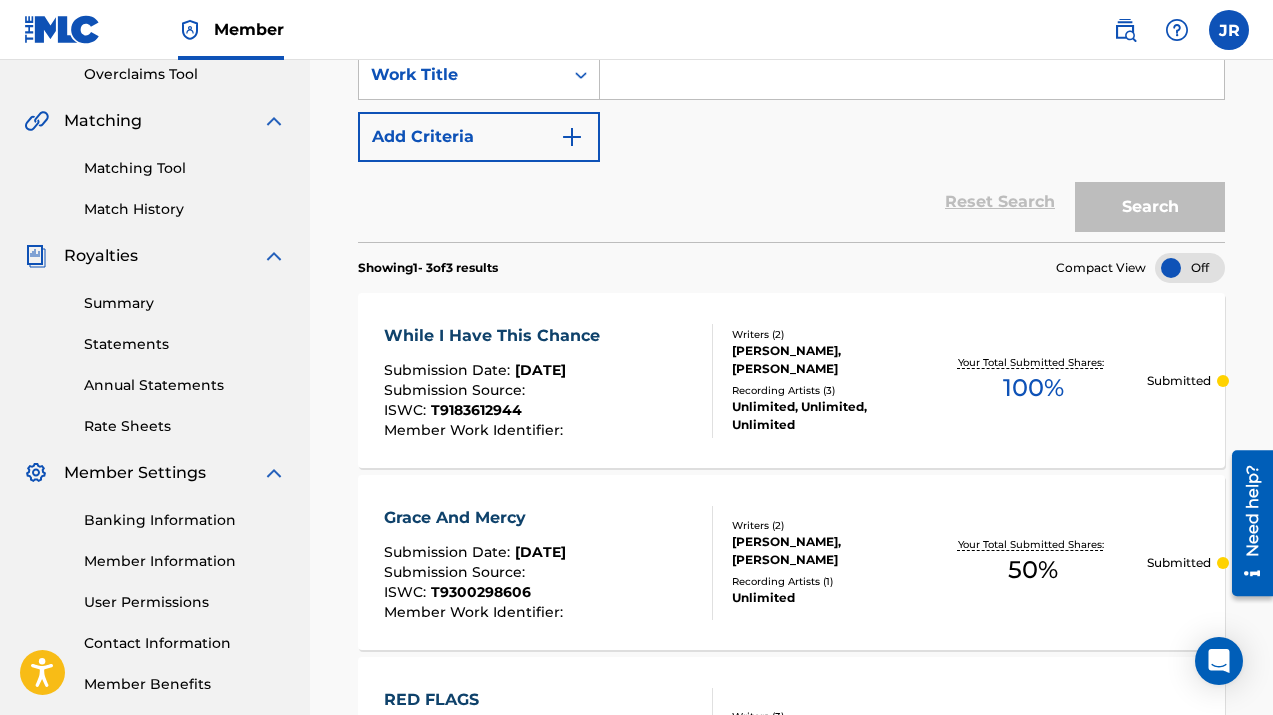 scroll, scrollTop: 764, scrollLeft: 0, axis: vertical 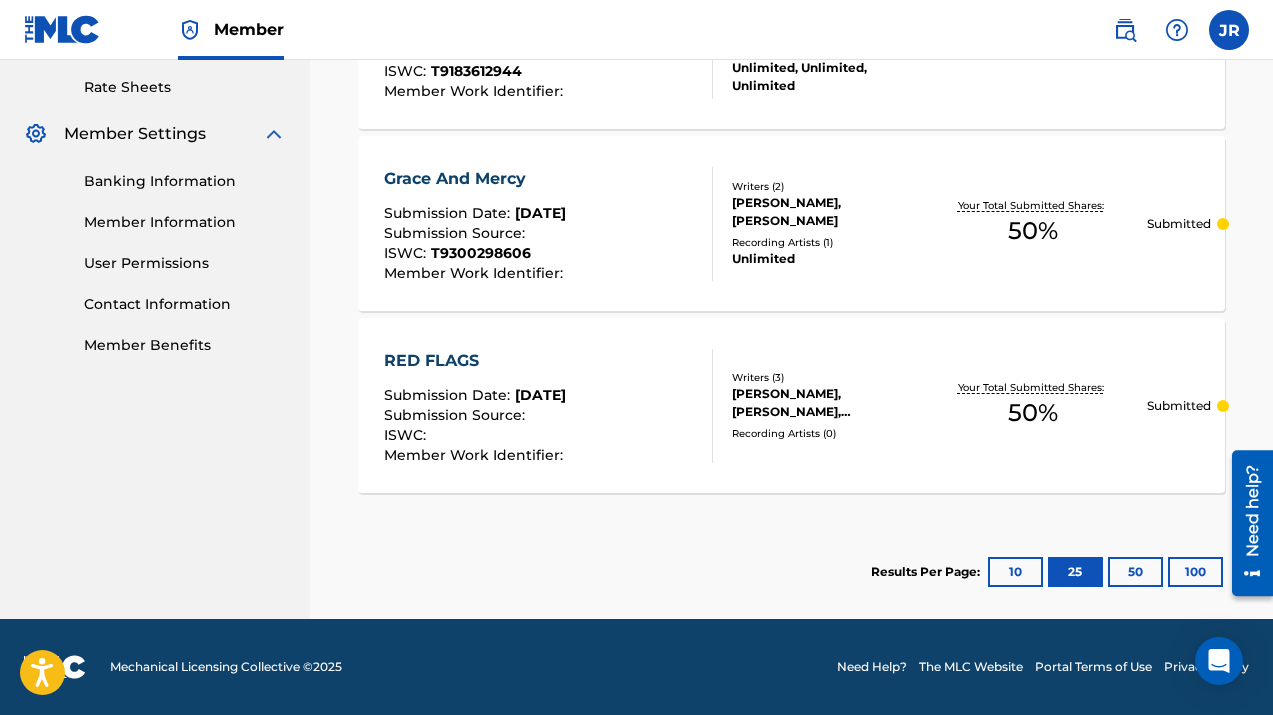 click on "50" at bounding box center [1135, 572] 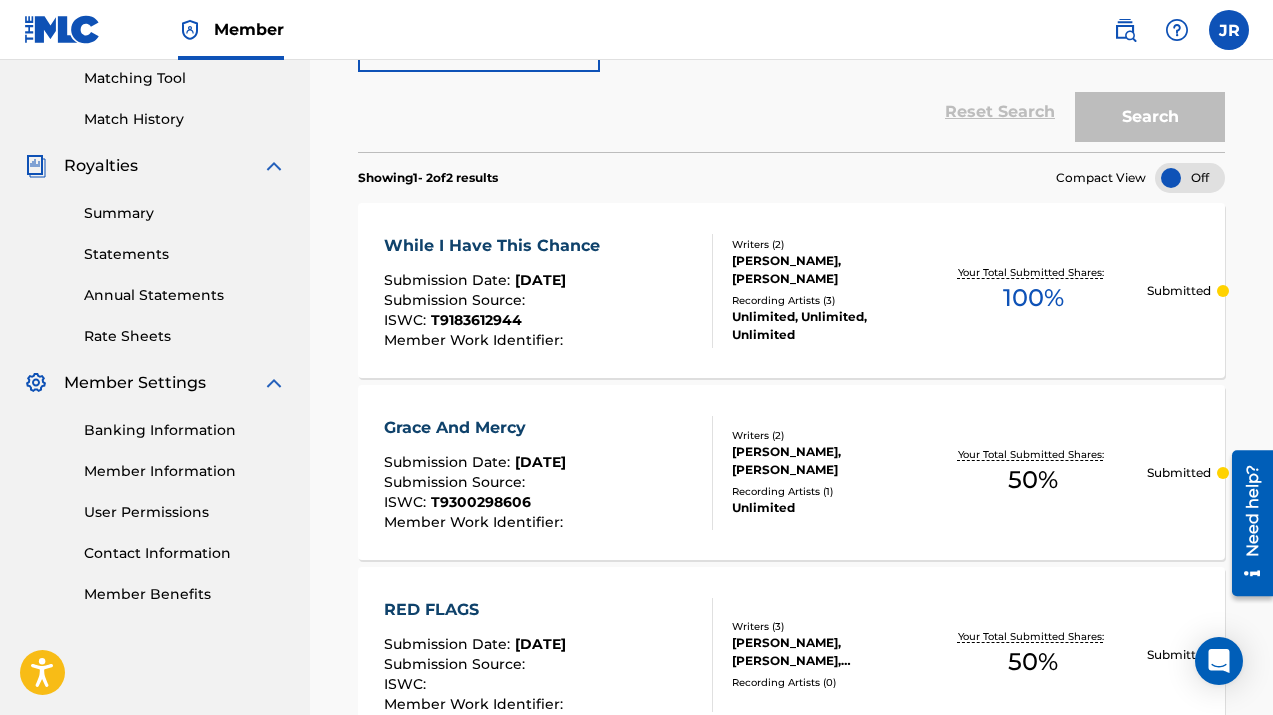 scroll, scrollTop: 764, scrollLeft: 0, axis: vertical 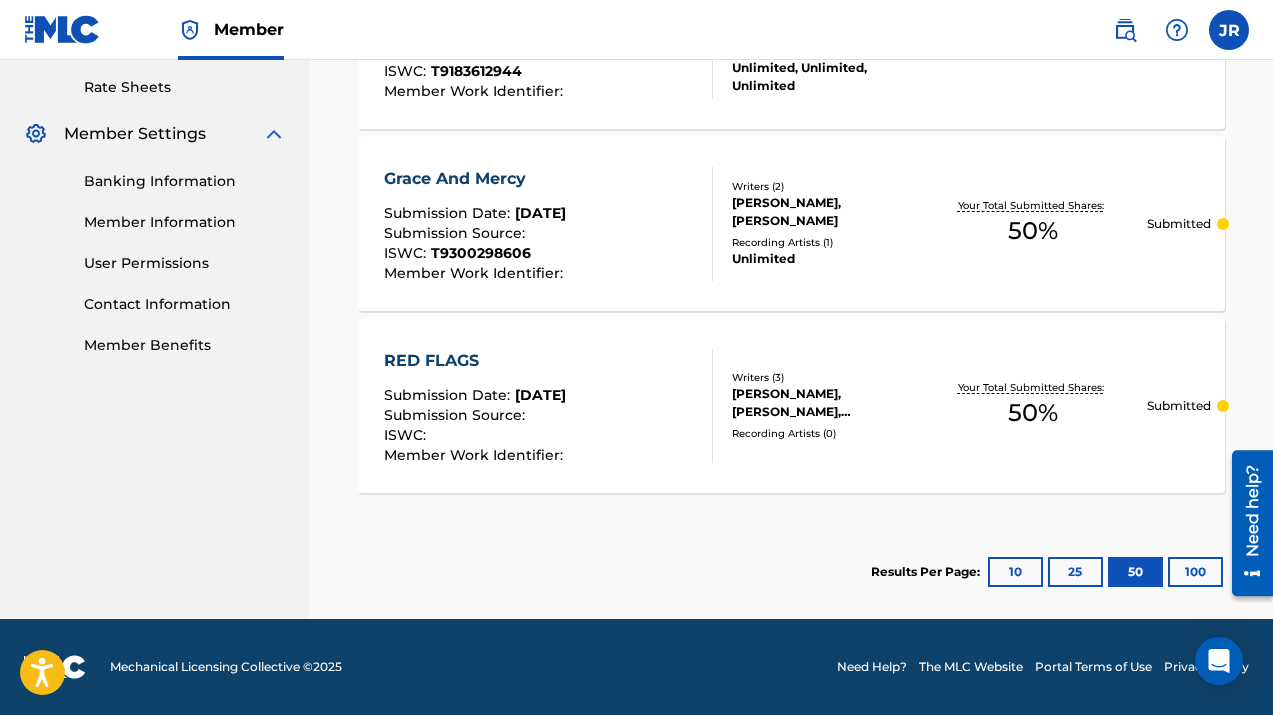 click on "10" at bounding box center (1015, 572) 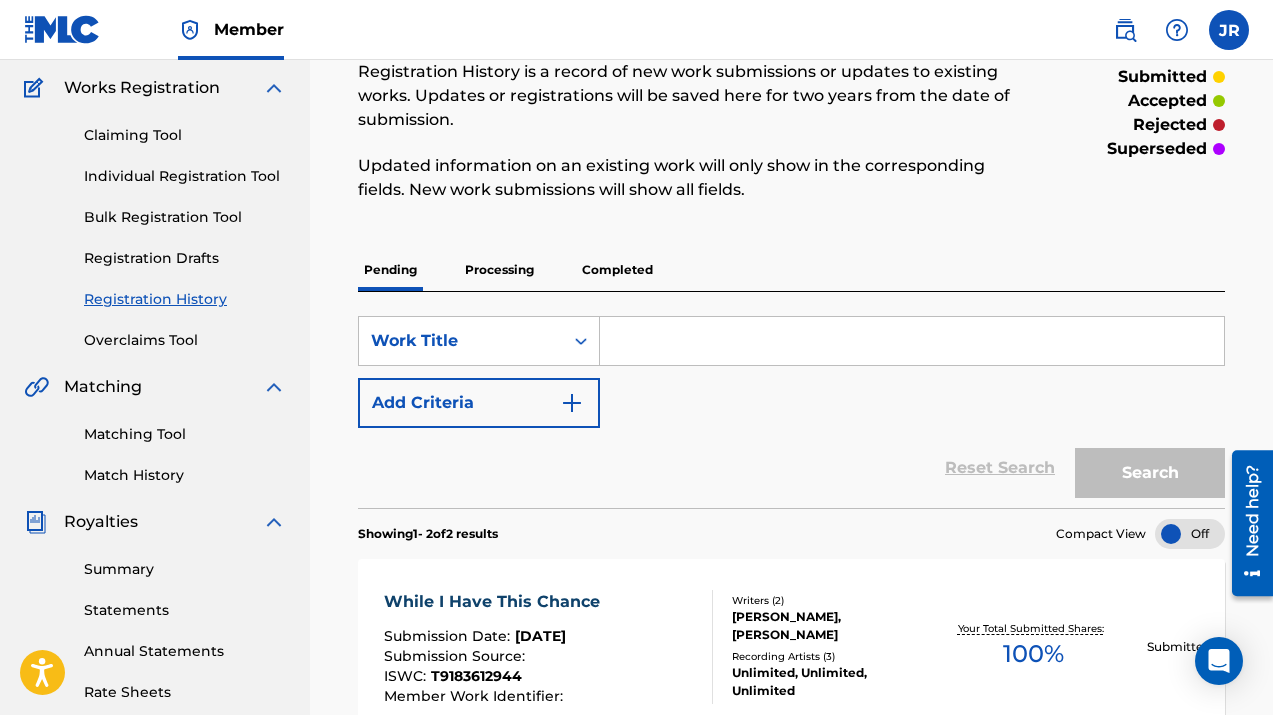scroll, scrollTop: 0, scrollLeft: 0, axis: both 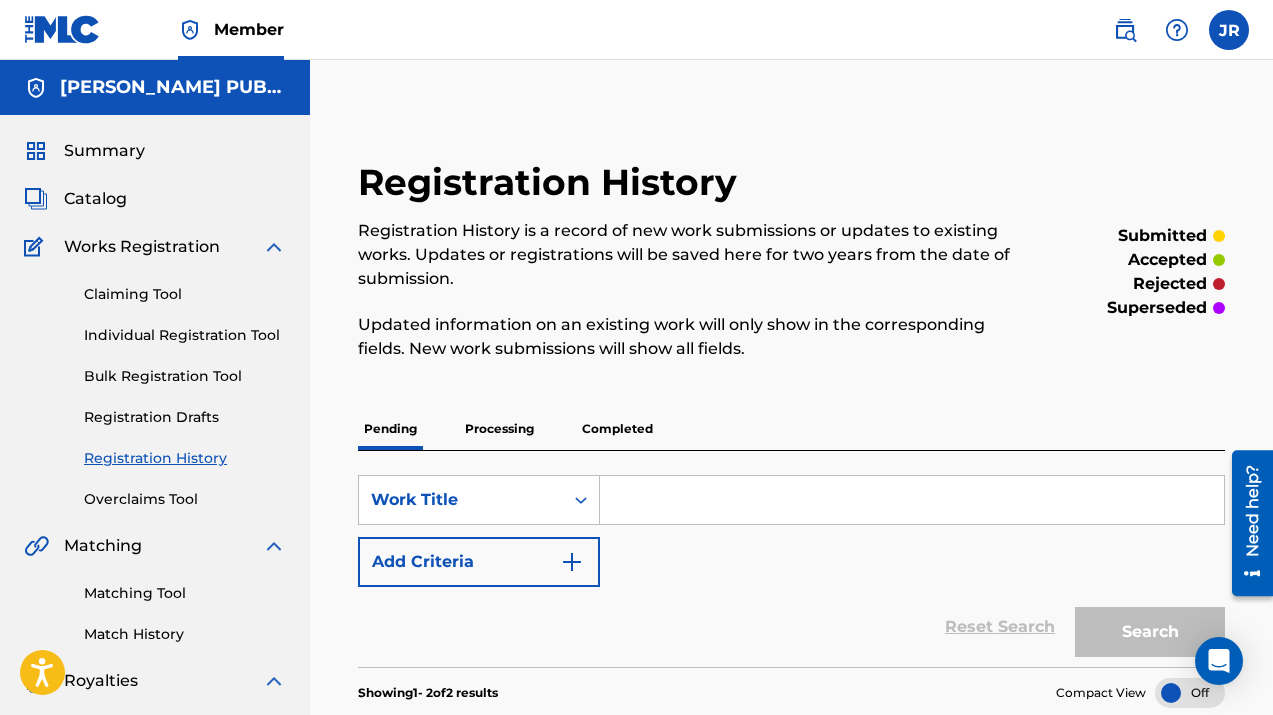 click on "Claiming Tool" at bounding box center [185, 294] 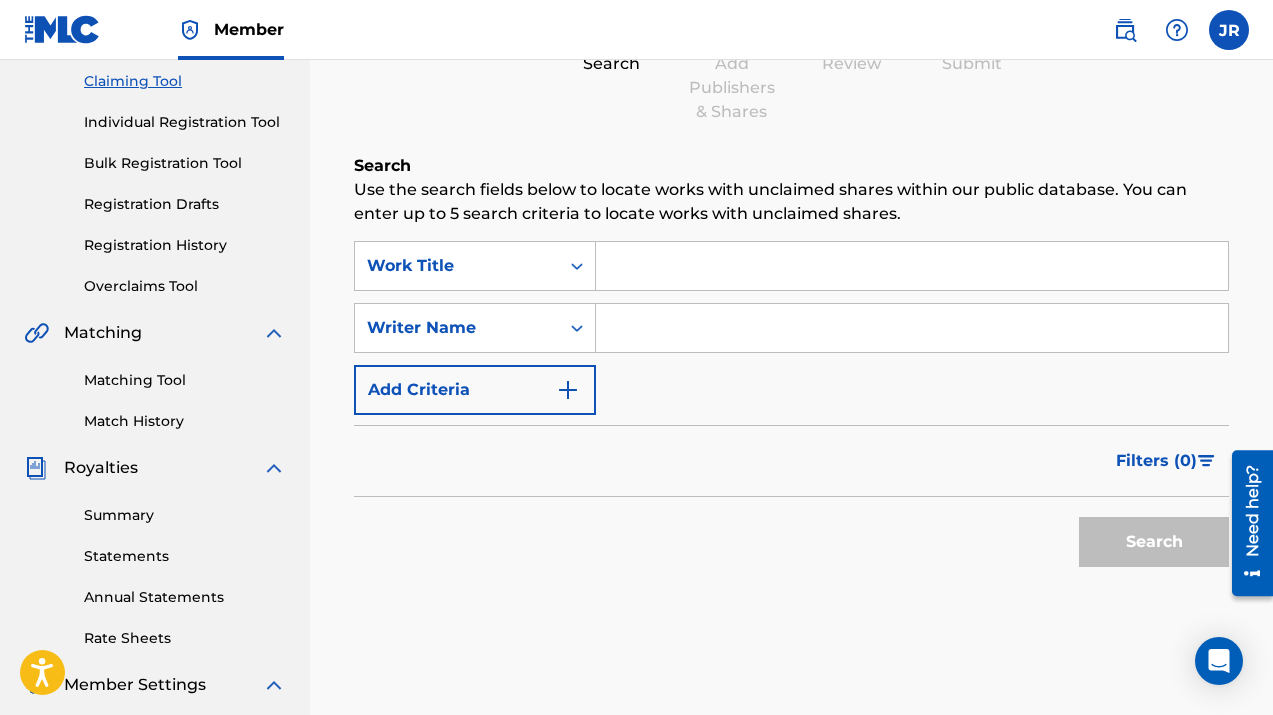 scroll, scrollTop: 194, scrollLeft: 0, axis: vertical 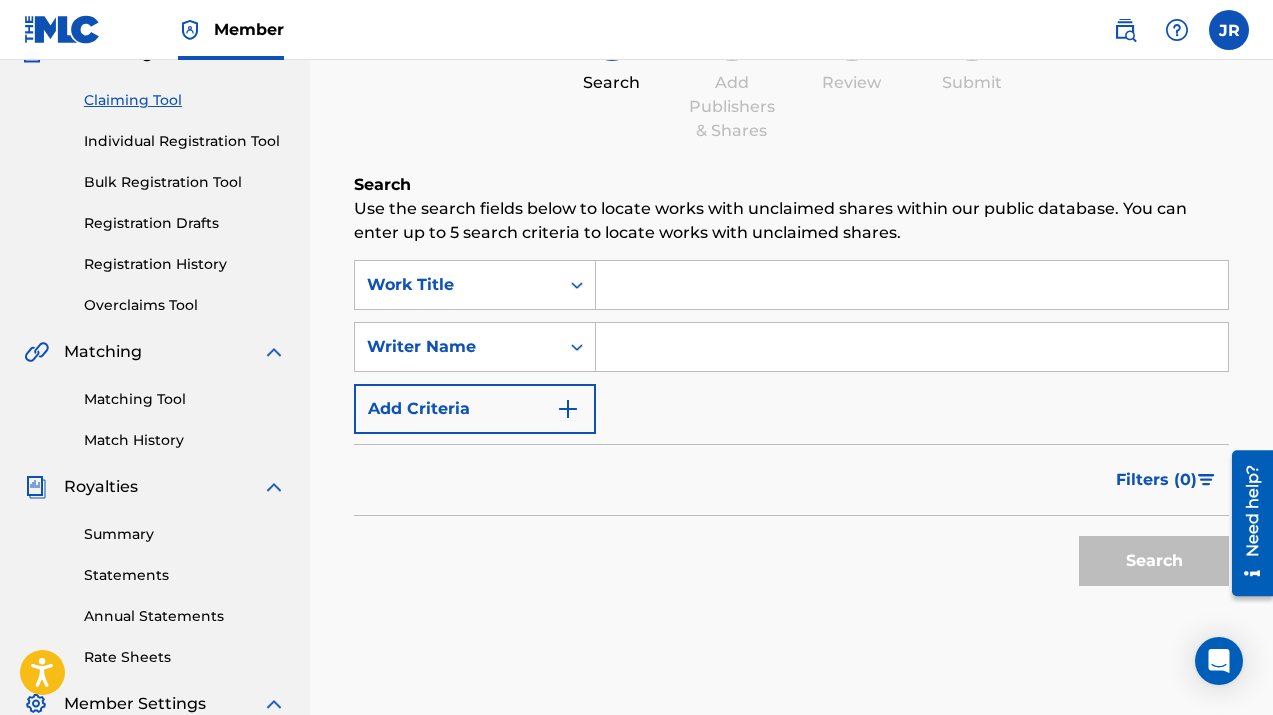 click at bounding box center [912, 285] 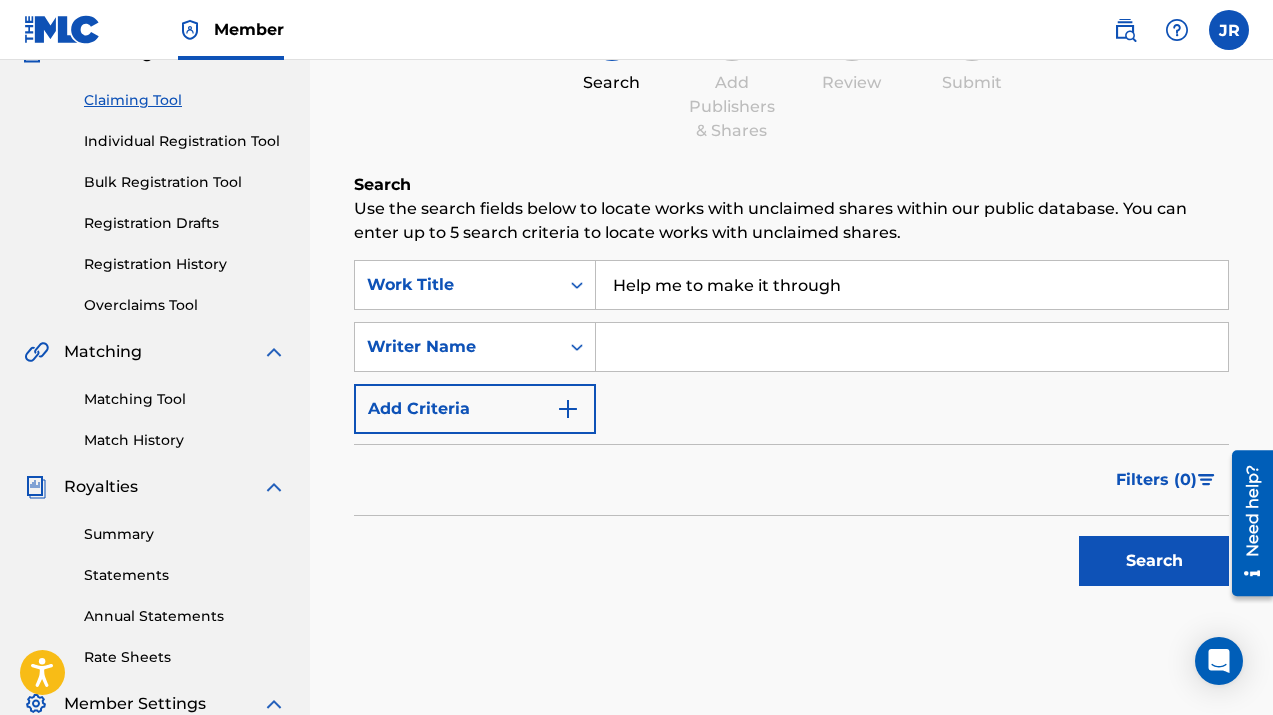 type on "Help me to make it through" 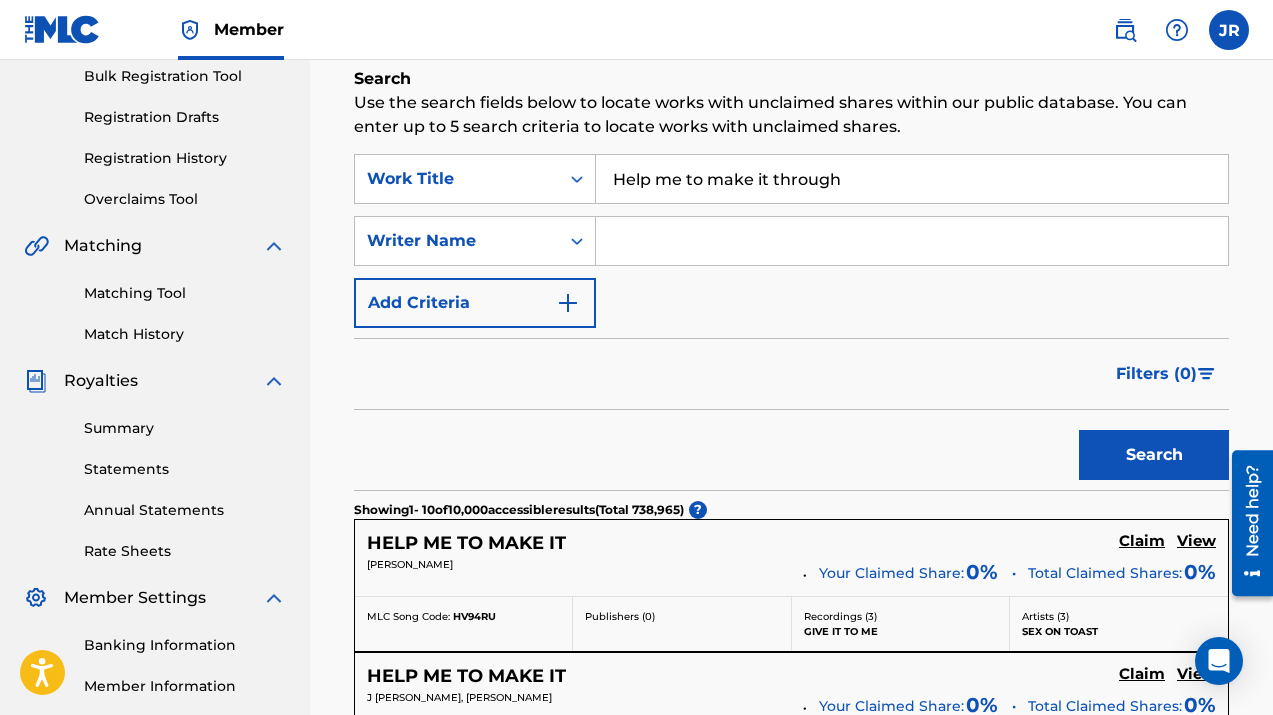 scroll, scrollTop: 265, scrollLeft: 0, axis: vertical 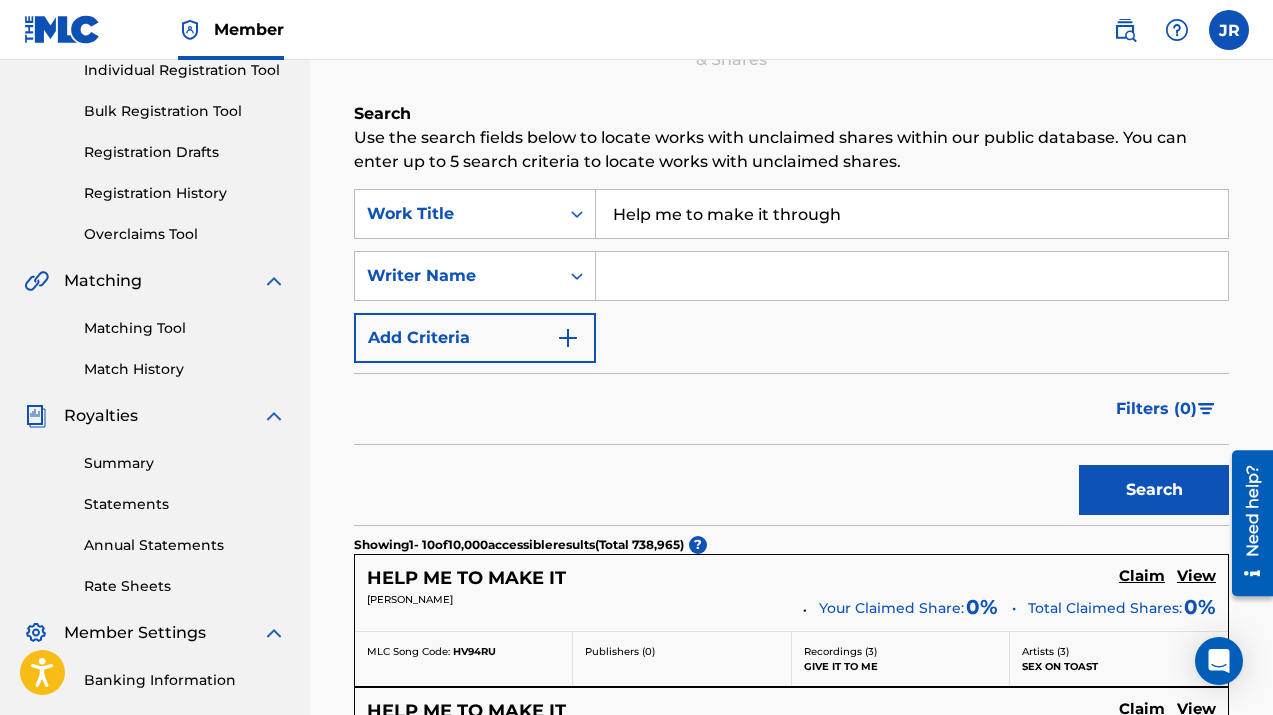 click at bounding box center (912, 276) 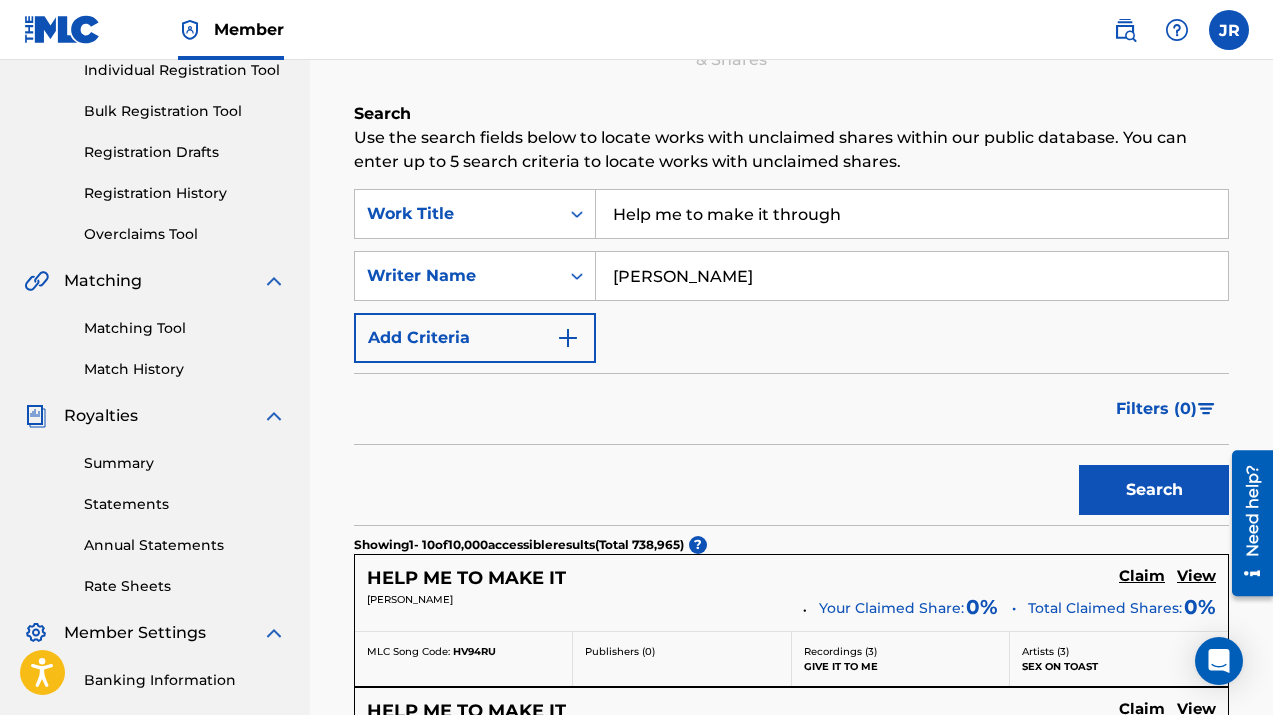 click on "Search" at bounding box center (1154, 490) 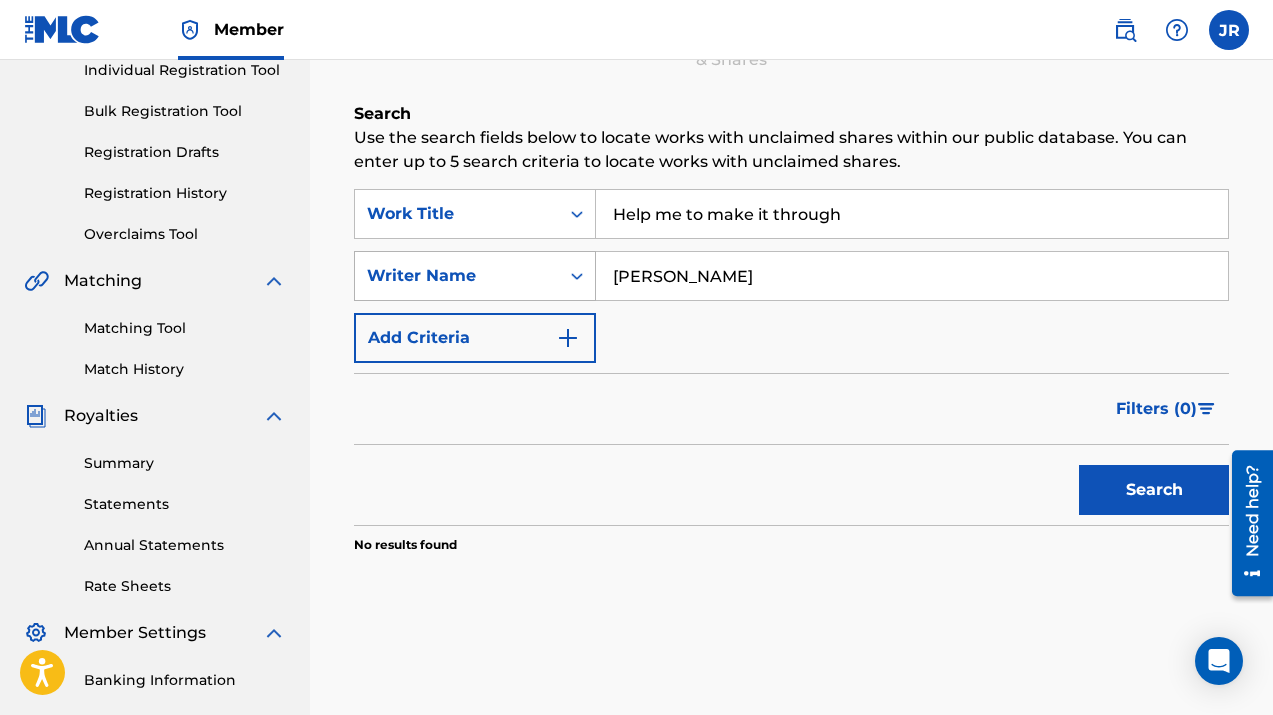 drag, startPoint x: 747, startPoint y: 290, endPoint x: 507, endPoint y: 251, distance: 243.1481 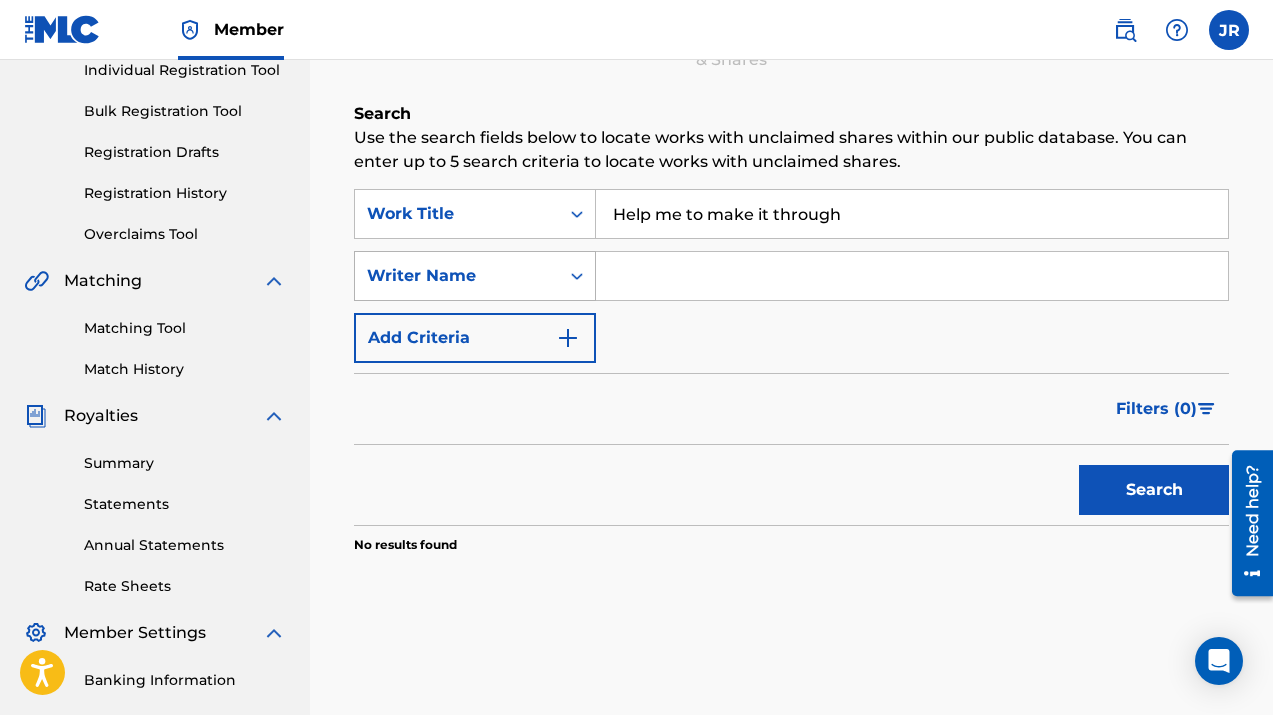 type 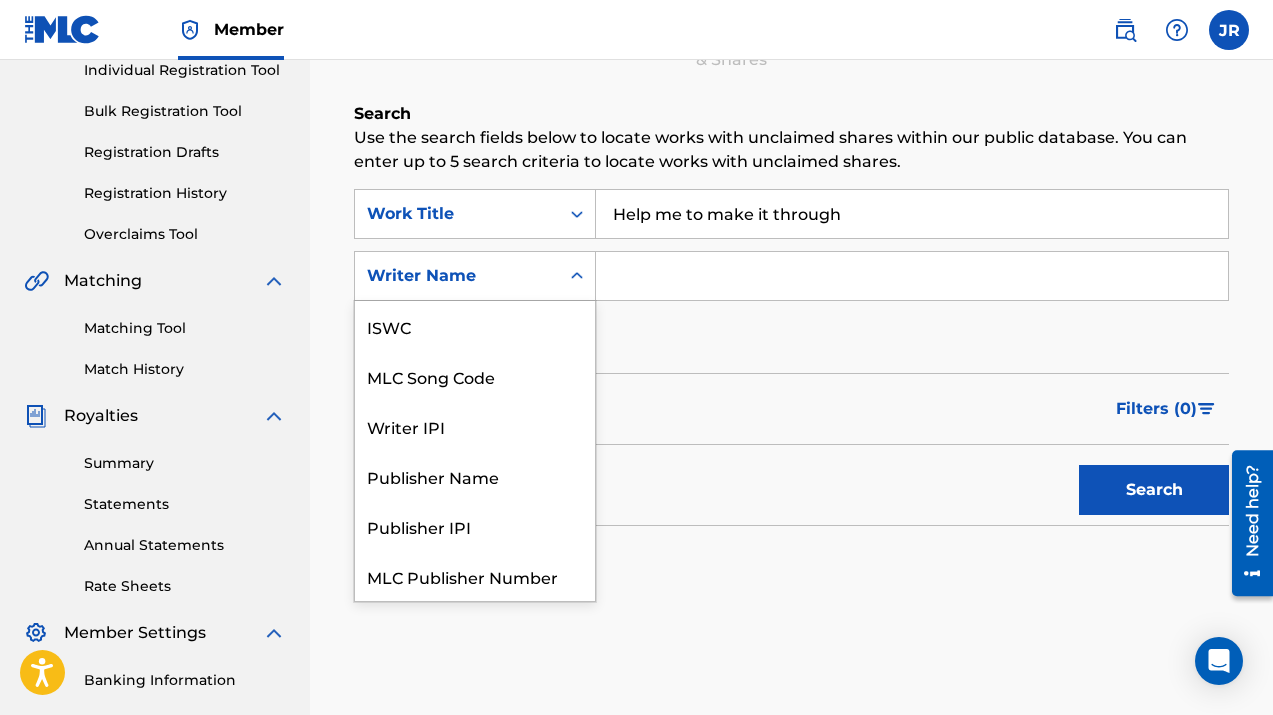 scroll, scrollTop: 50, scrollLeft: 0, axis: vertical 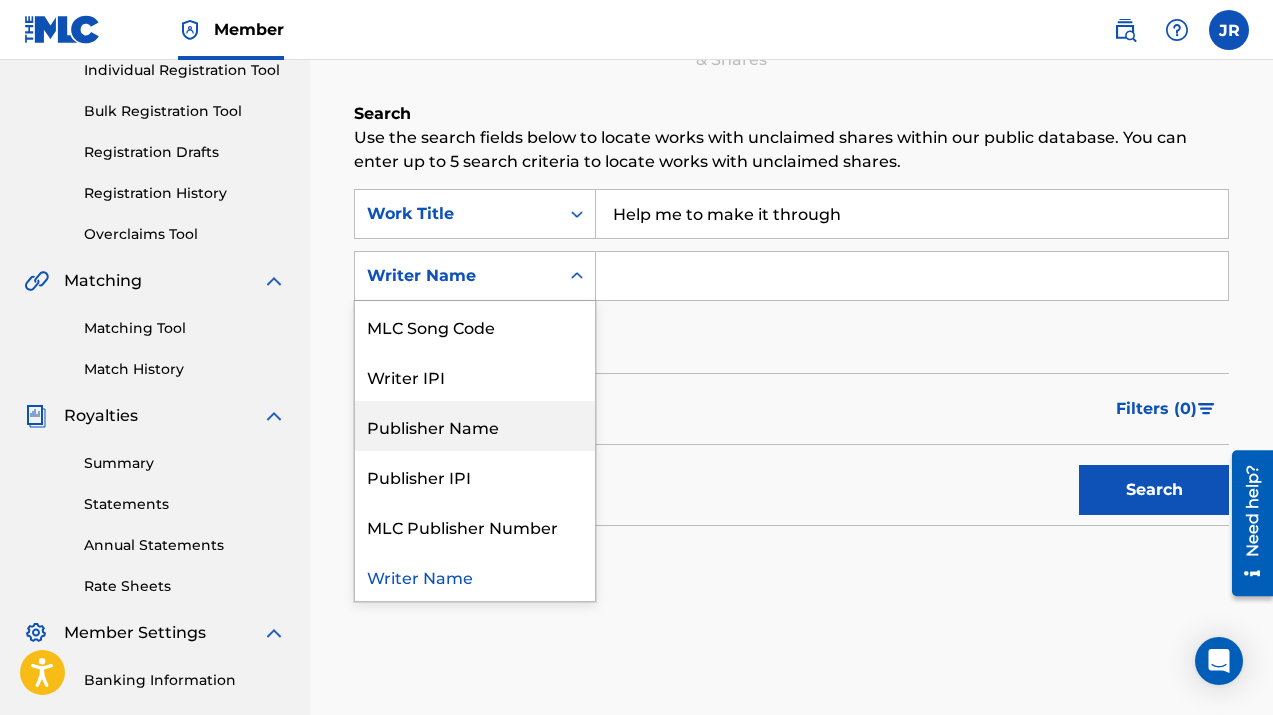 click on "Publisher Name" at bounding box center [475, 426] 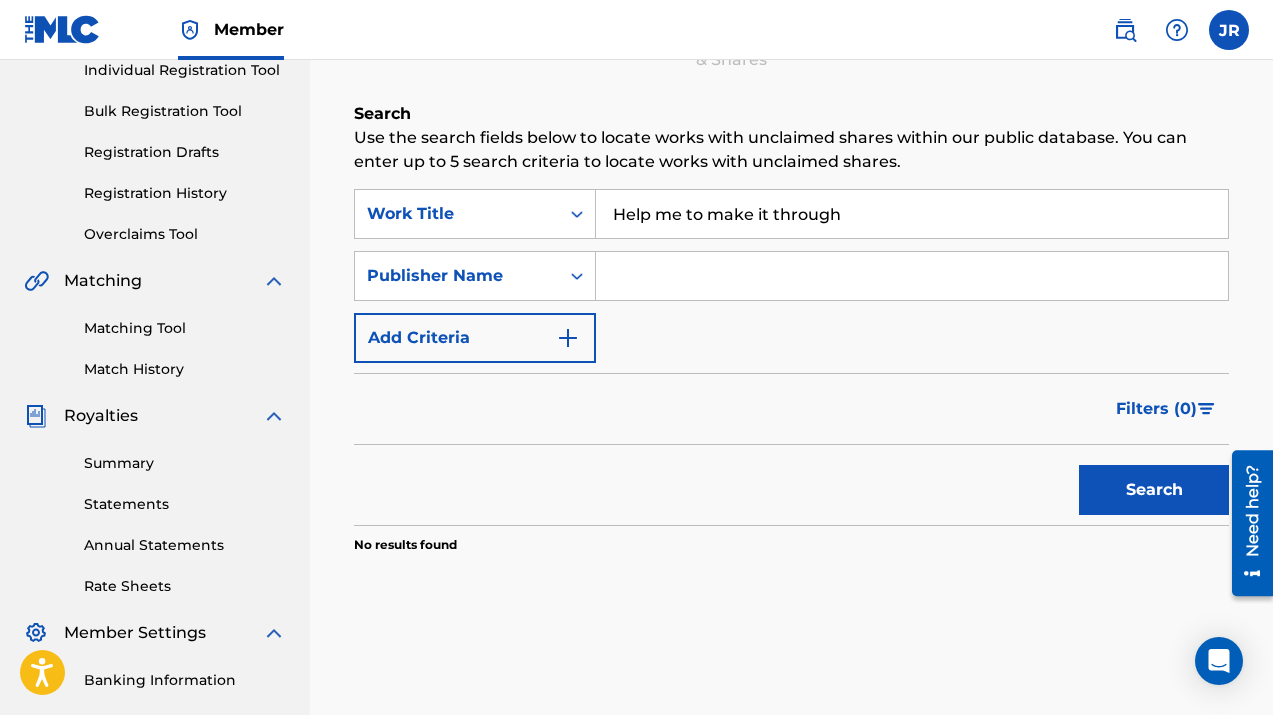 click at bounding box center [912, 276] 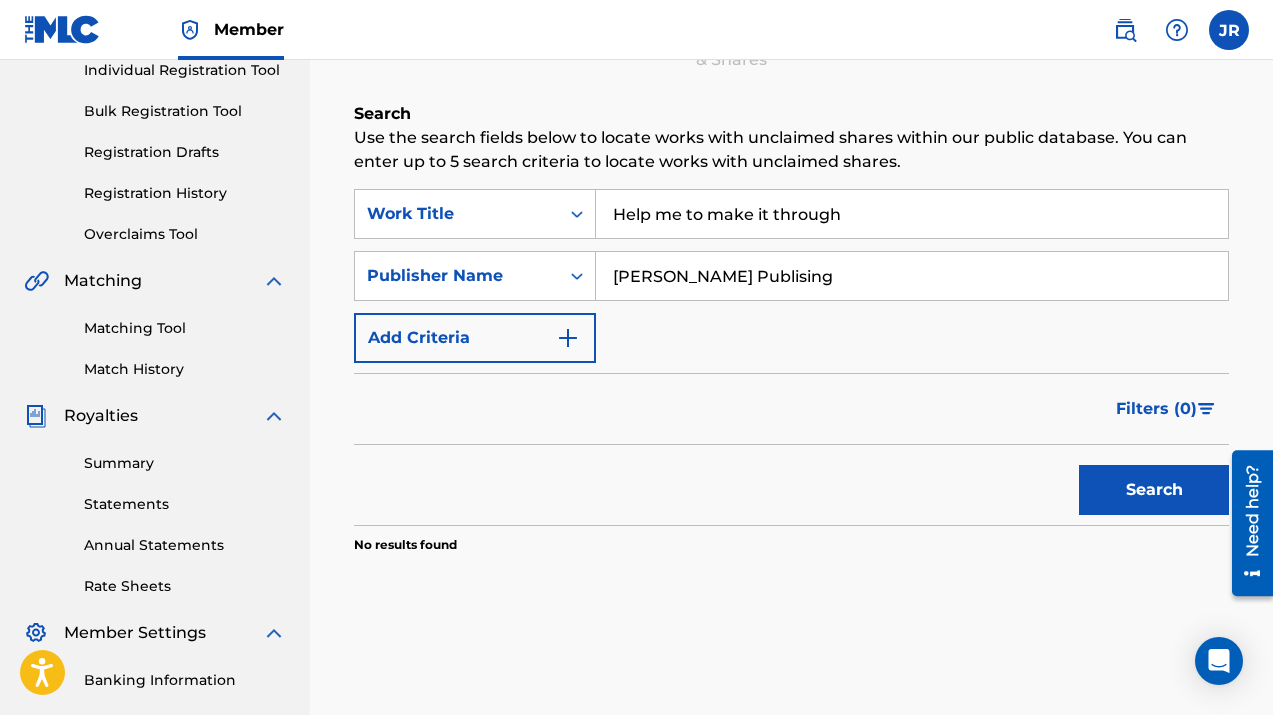 click on "Search" at bounding box center (1154, 490) 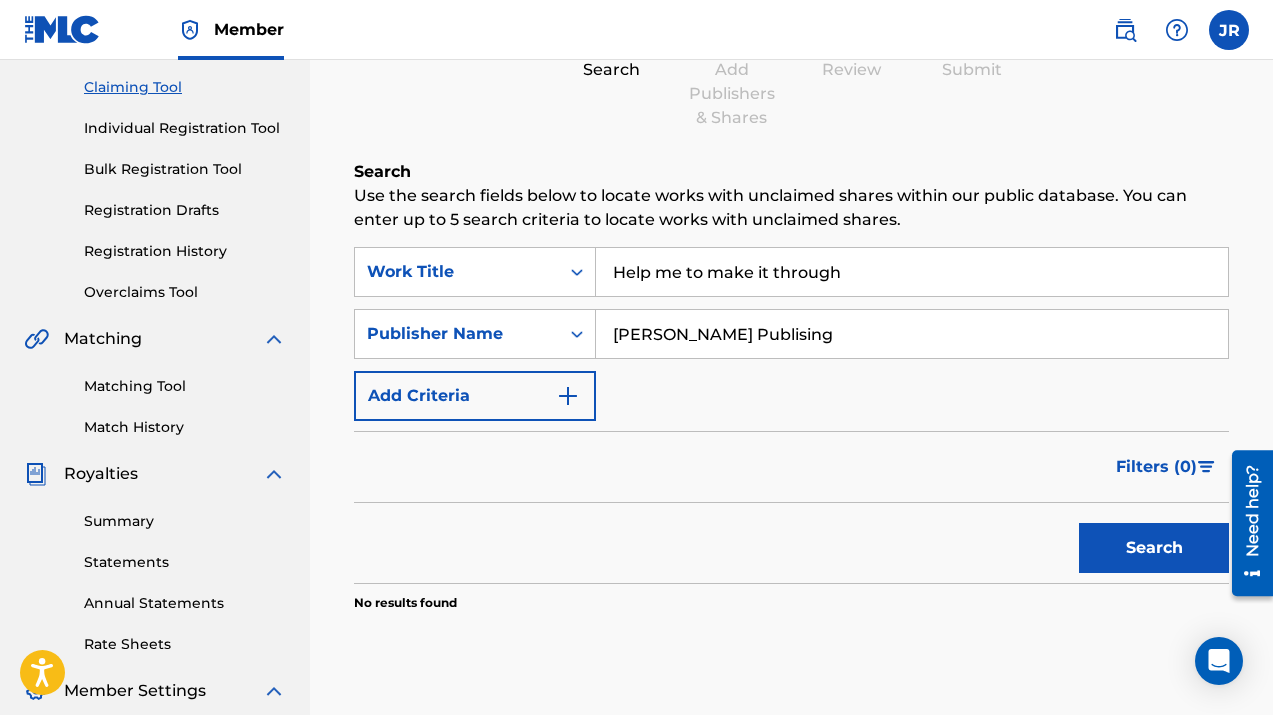 scroll, scrollTop: 148, scrollLeft: 0, axis: vertical 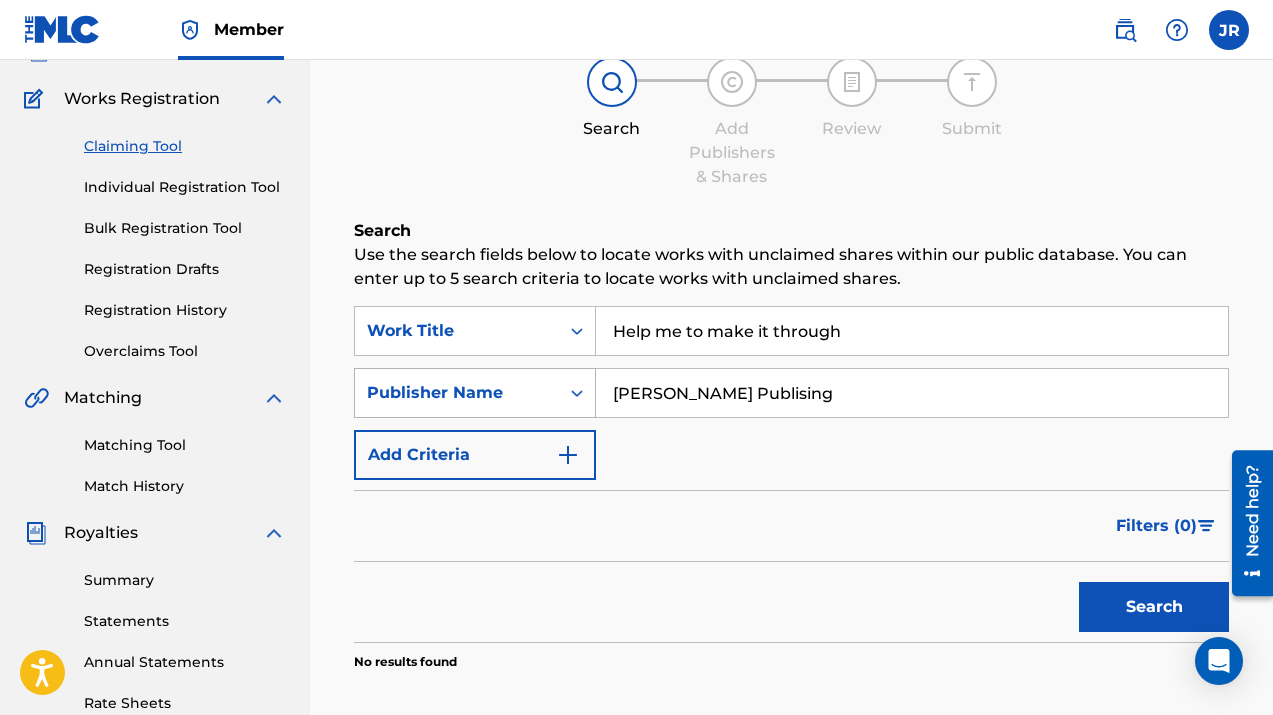 drag, startPoint x: 826, startPoint y: 390, endPoint x: 584, endPoint y: 380, distance: 242.20653 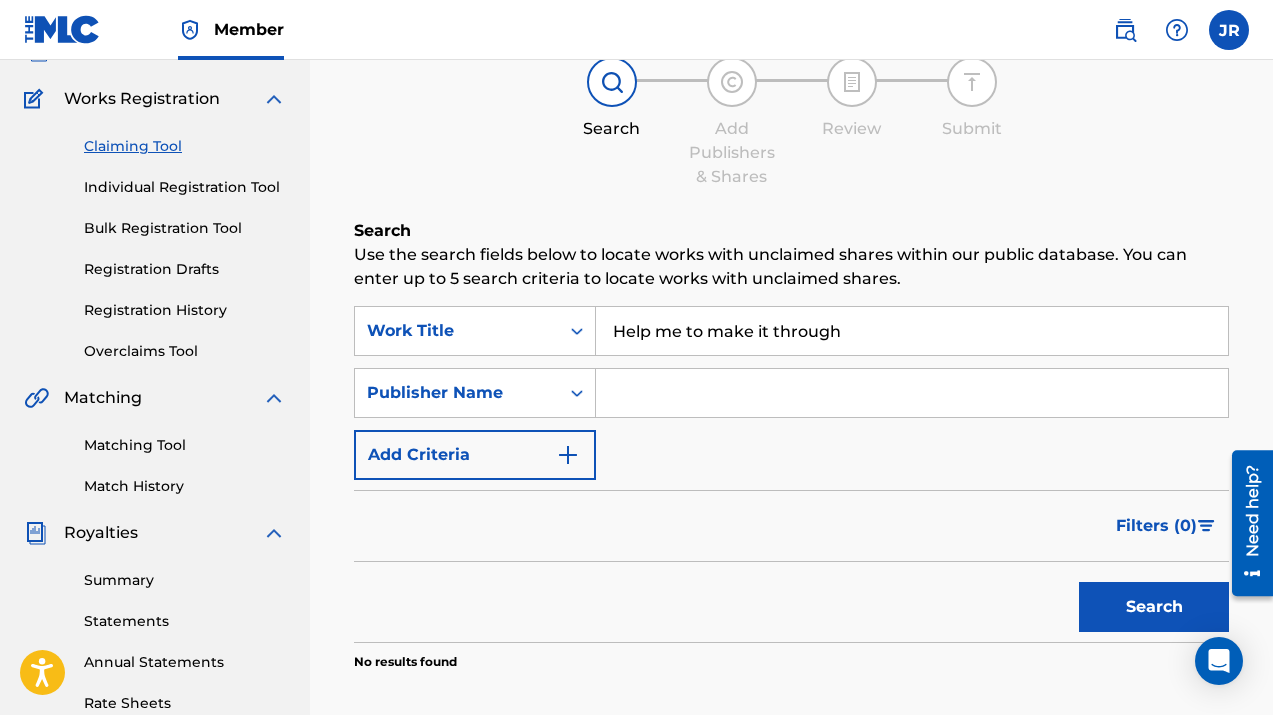 type 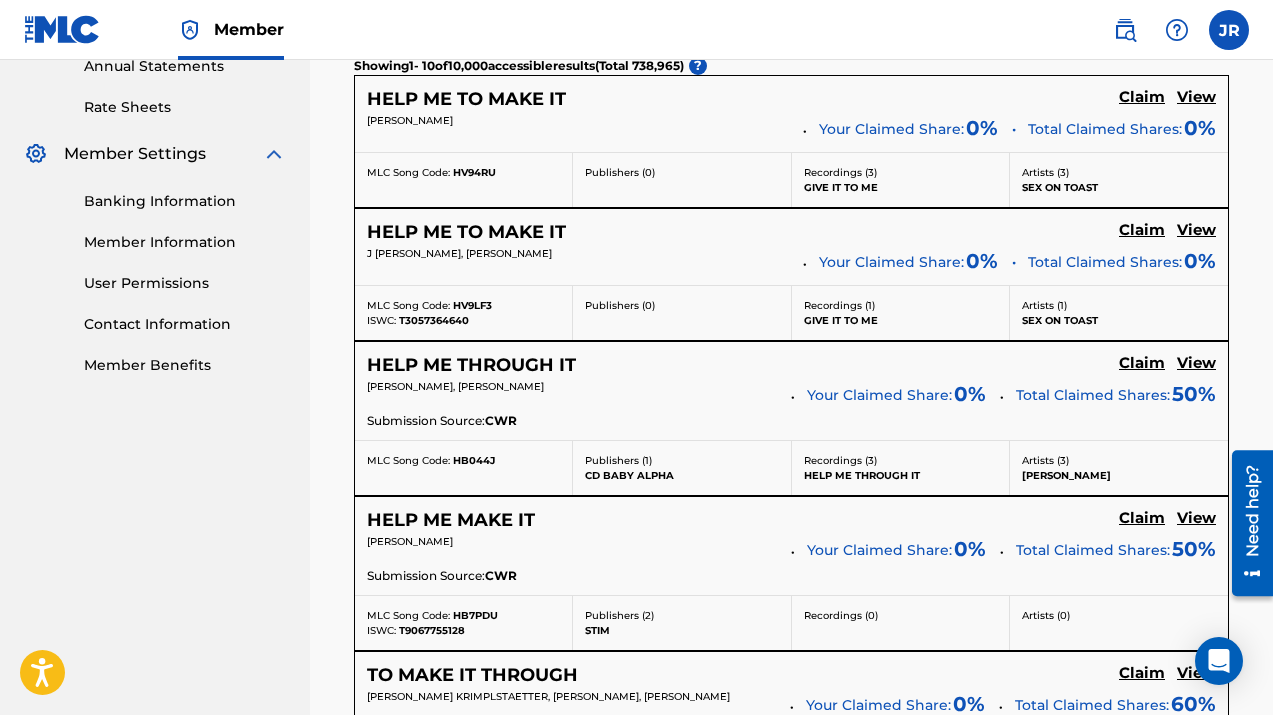 scroll, scrollTop: 82, scrollLeft: 0, axis: vertical 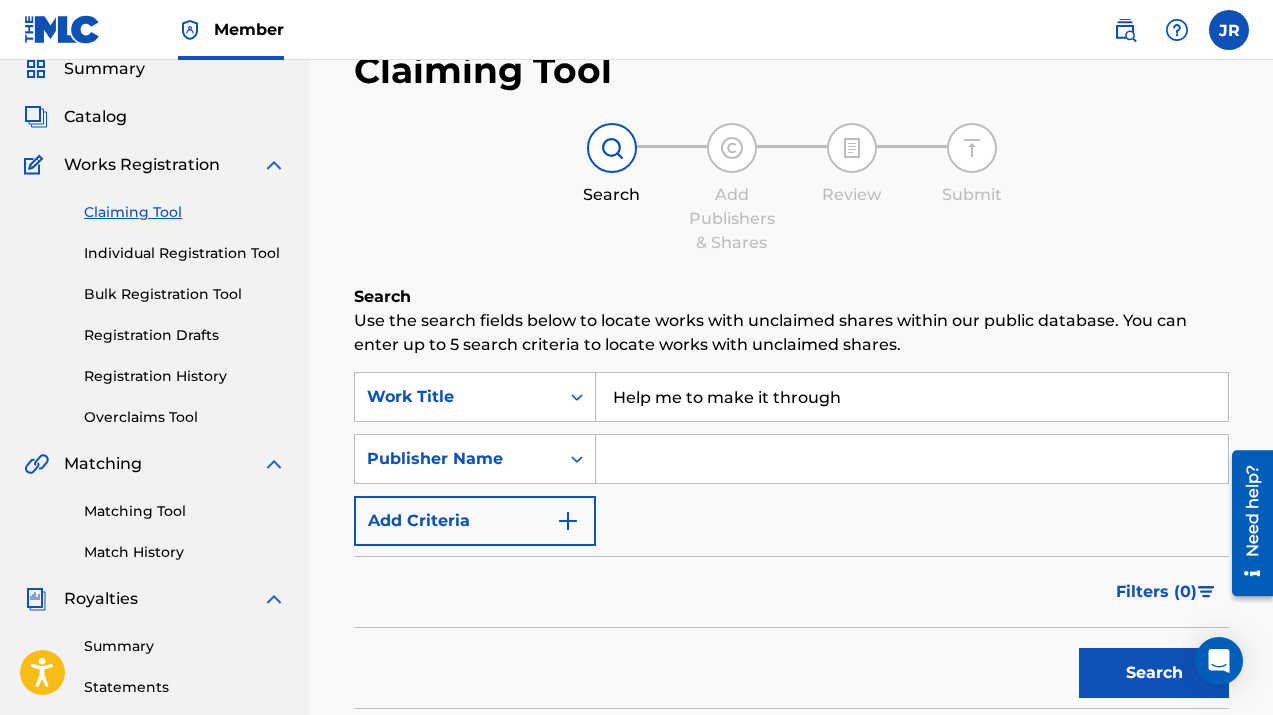 click on "Add Criteria" at bounding box center (475, 521) 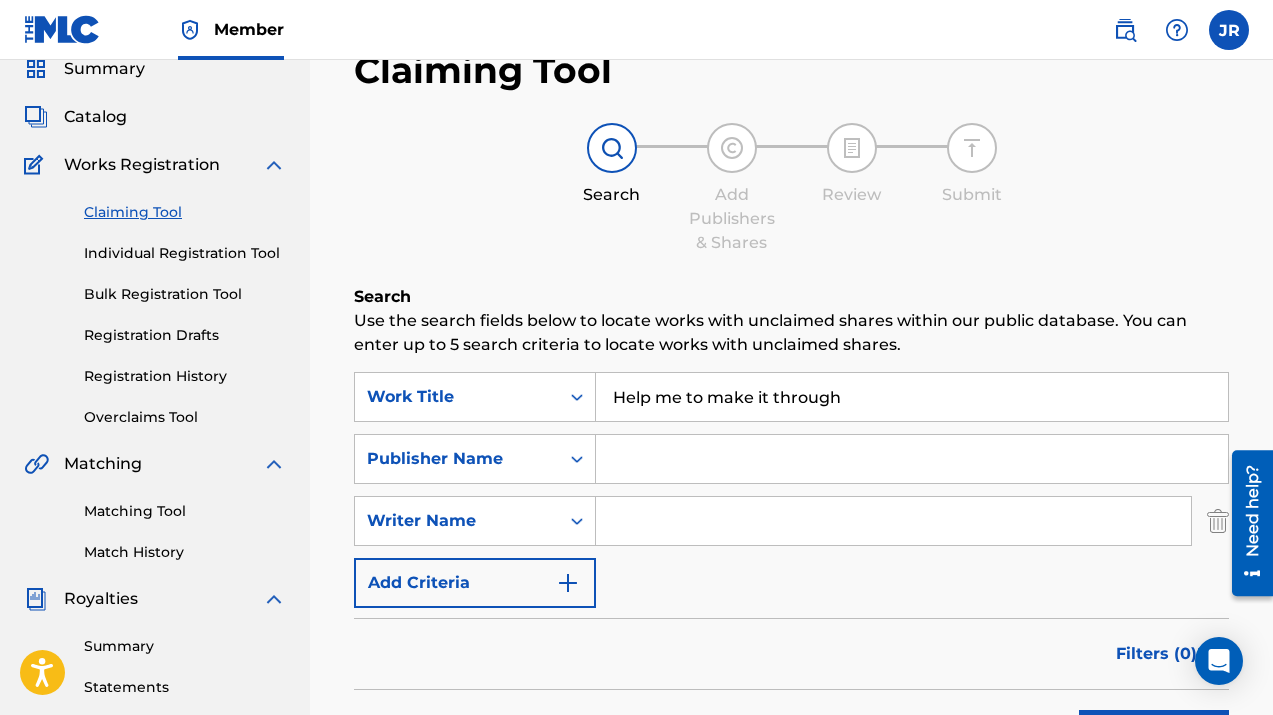 click on "Add Criteria" at bounding box center (475, 583) 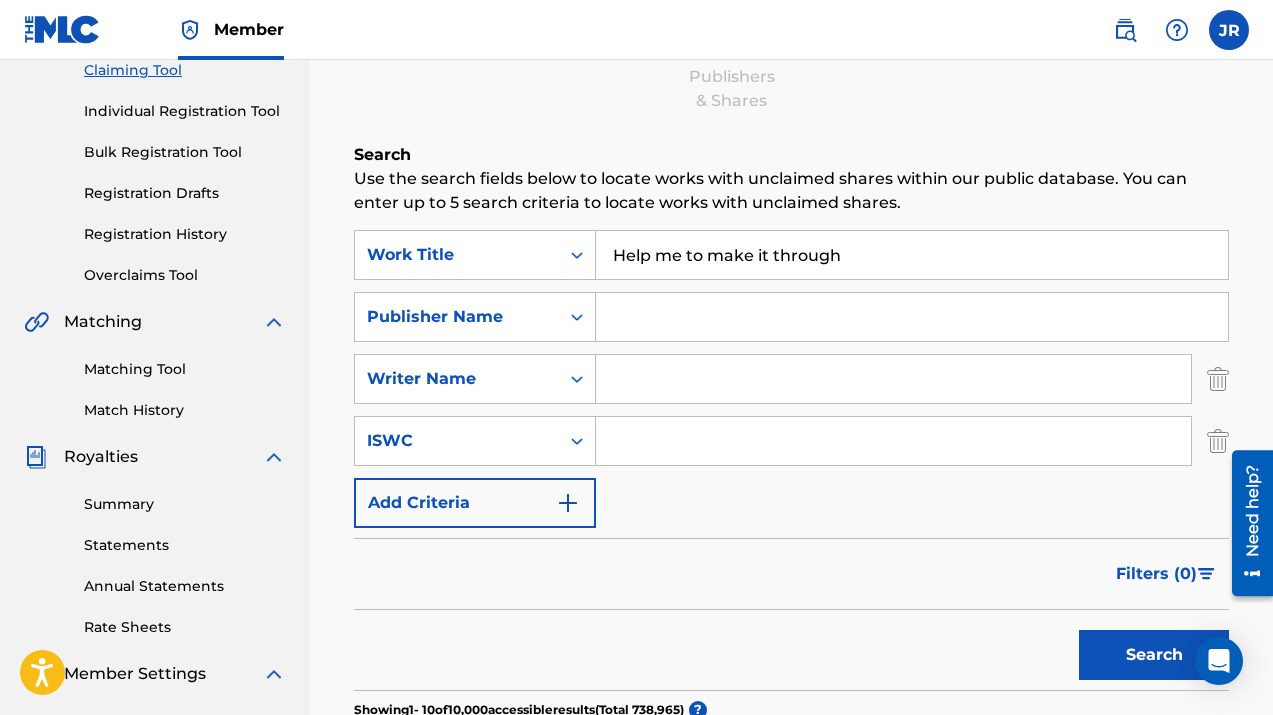 scroll, scrollTop: 264, scrollLeft: 0, axis: vertical 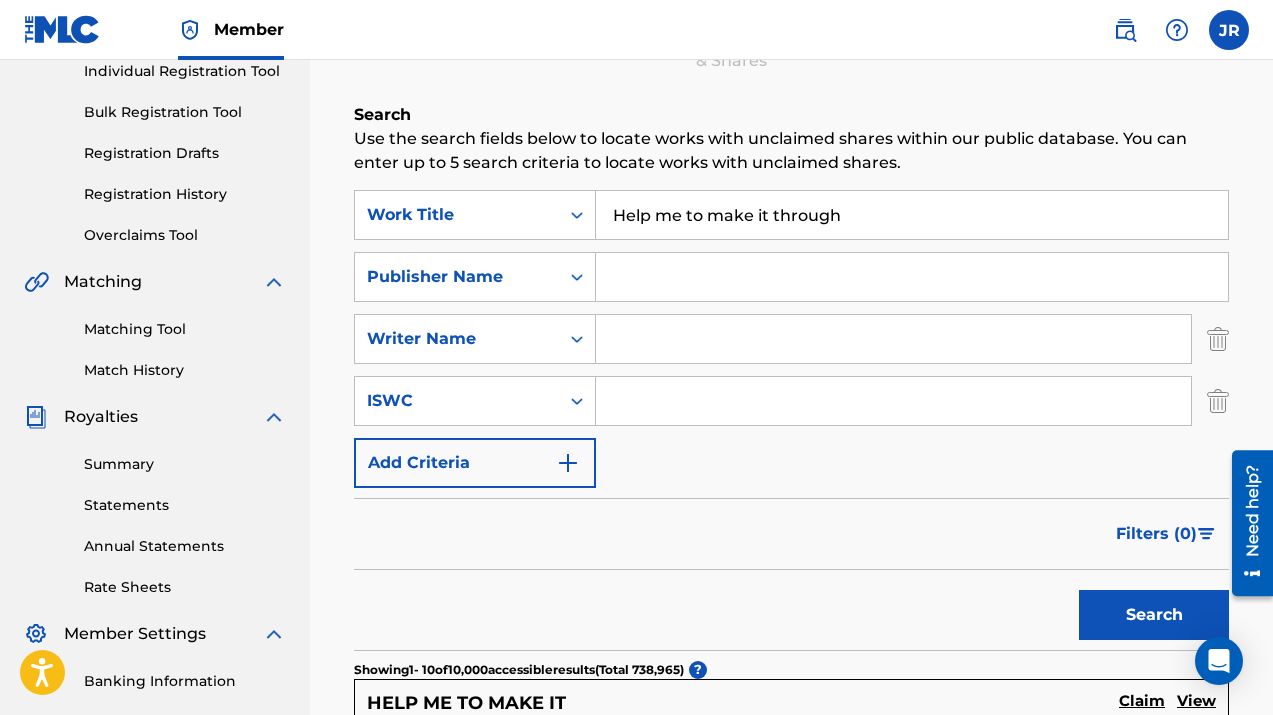click at bounding box center (893, 401) 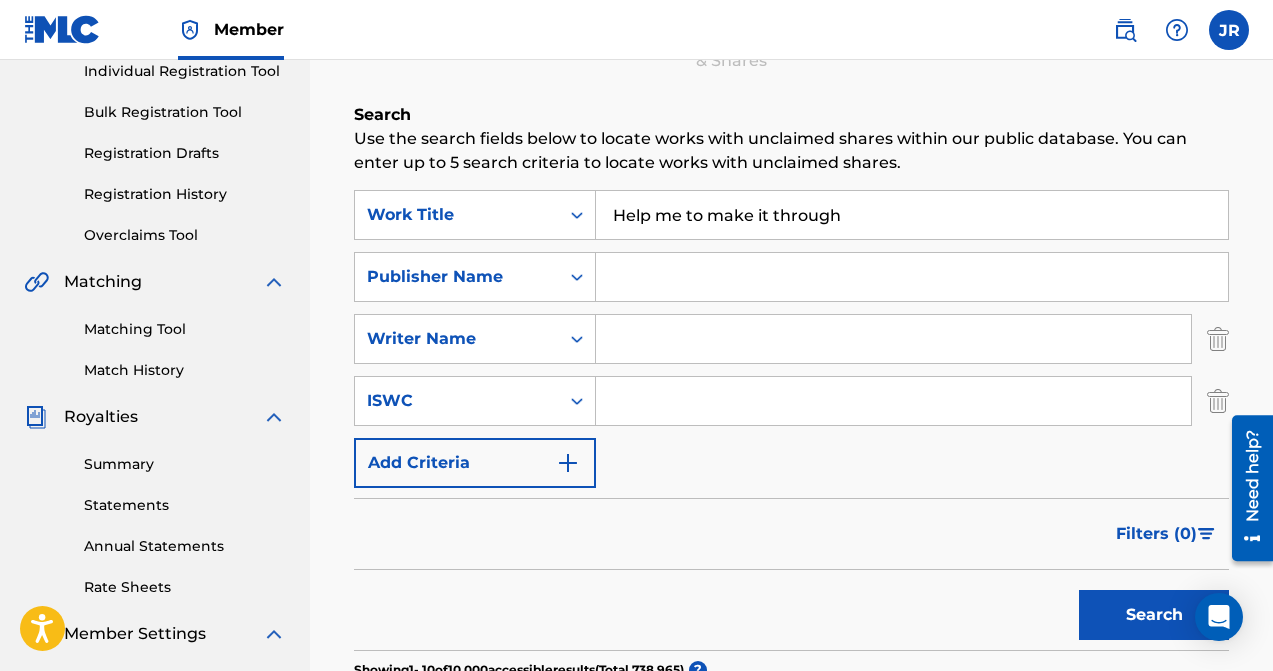 paste on "T-304.645.463-7" 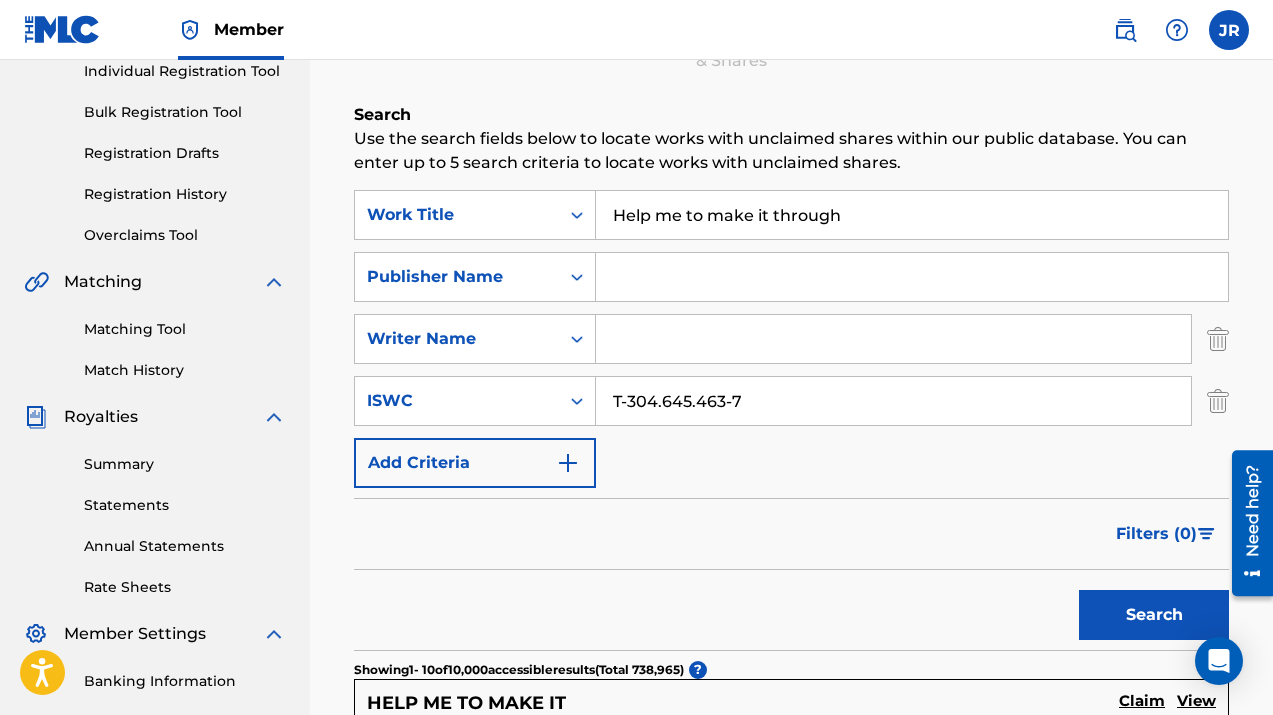 type on "T-304.645.463-7" 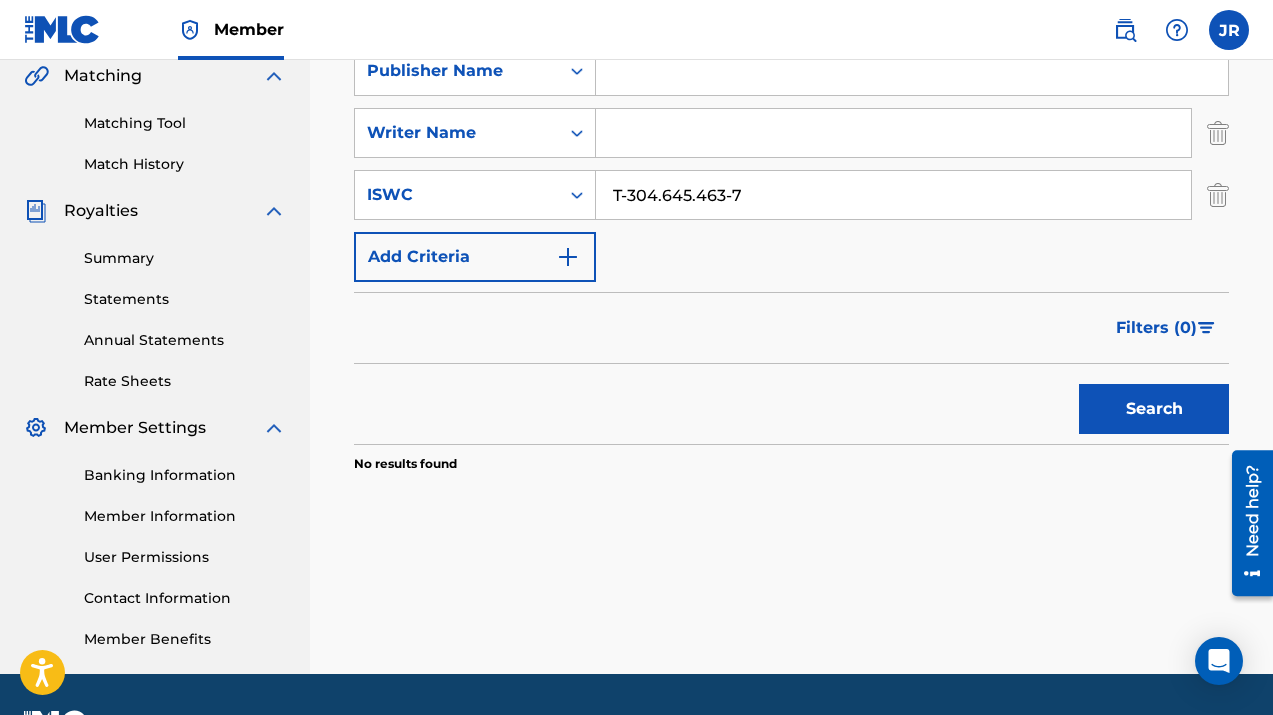 scroll, scrollTop: 525, scrollLeft: 0, axis: vertical 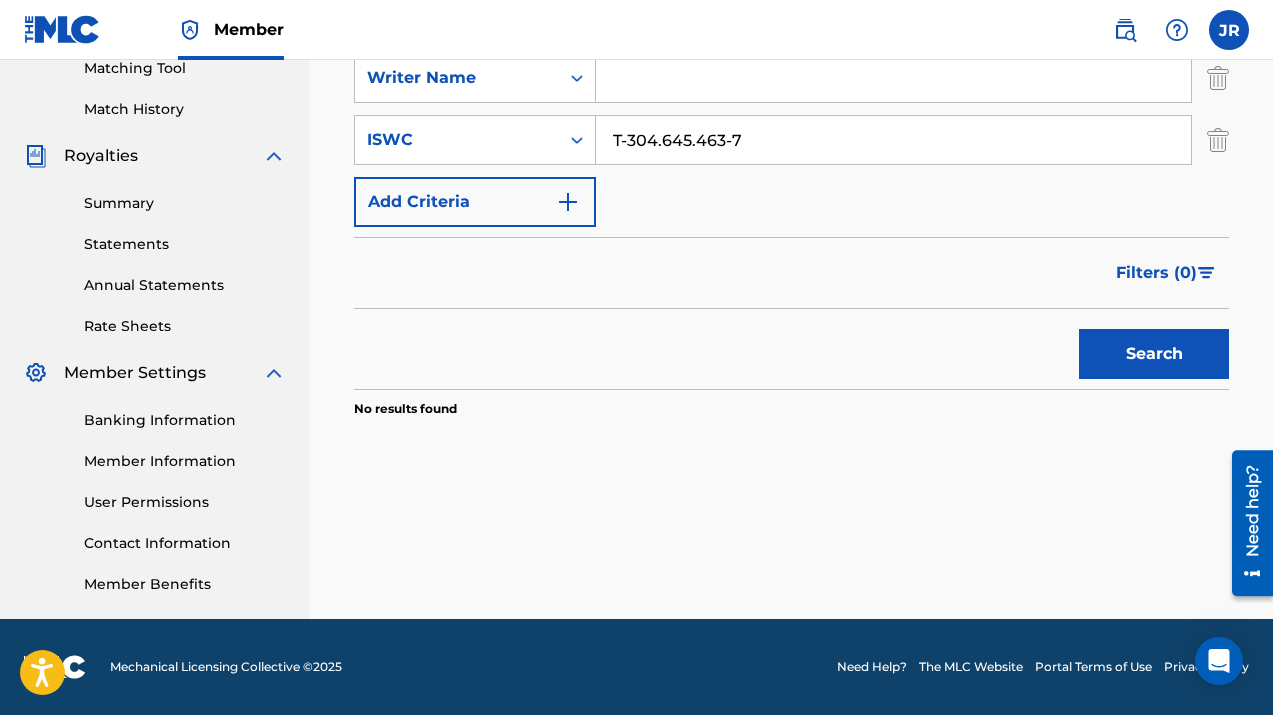 click on "Filters ( 0 )" at bounding box center [791, 273] 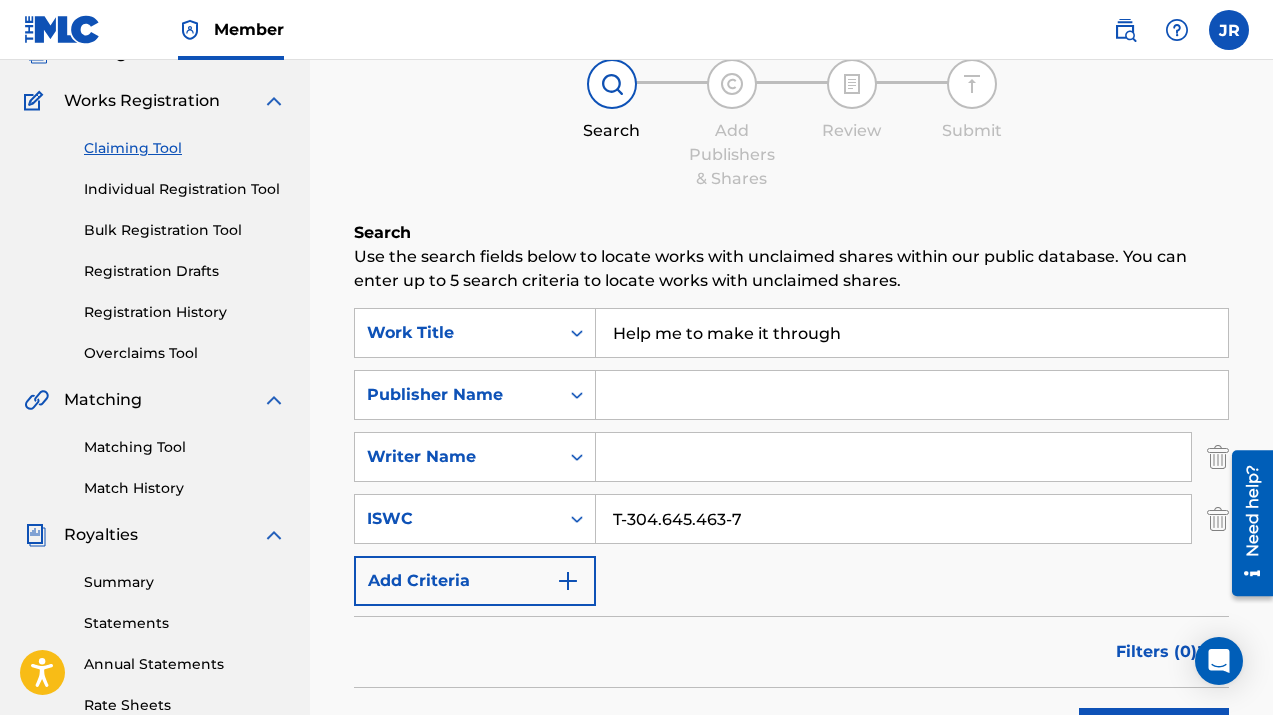 scroll, scrollTop: 33, scrollLeft: 0, axis: vertical 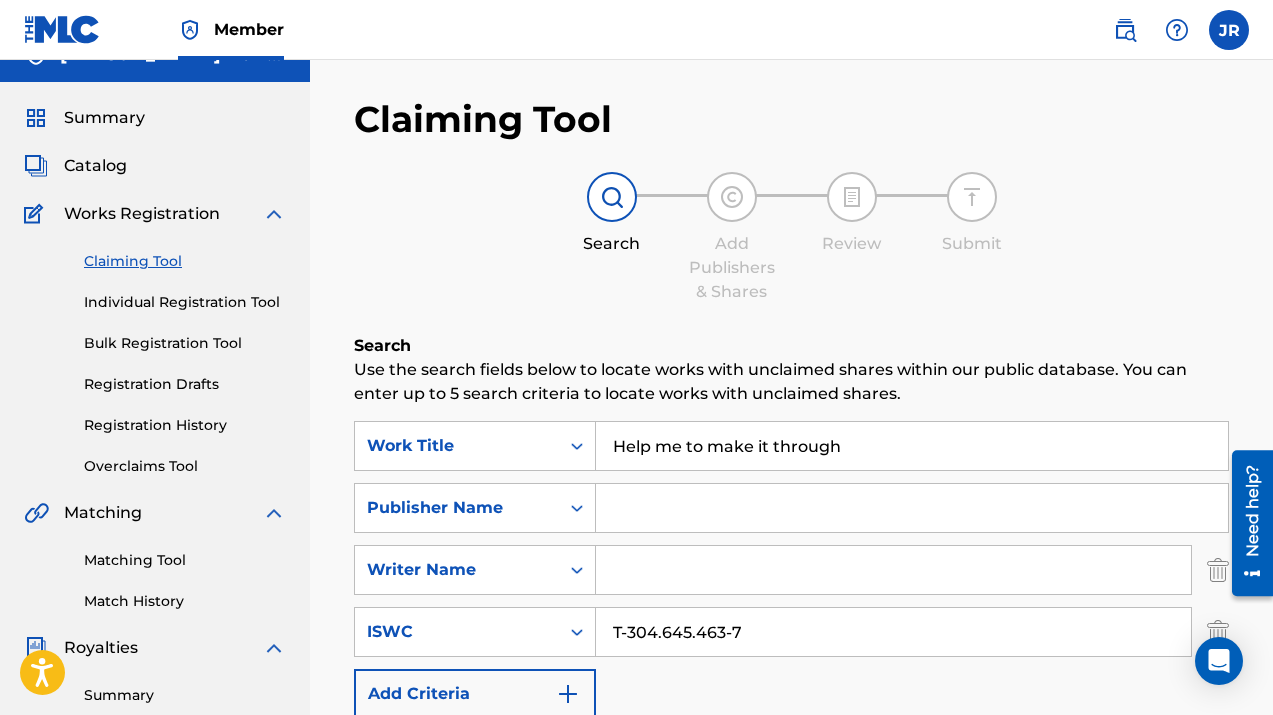 click on "Individual Registration Tool" at bounding box center [185, 302] 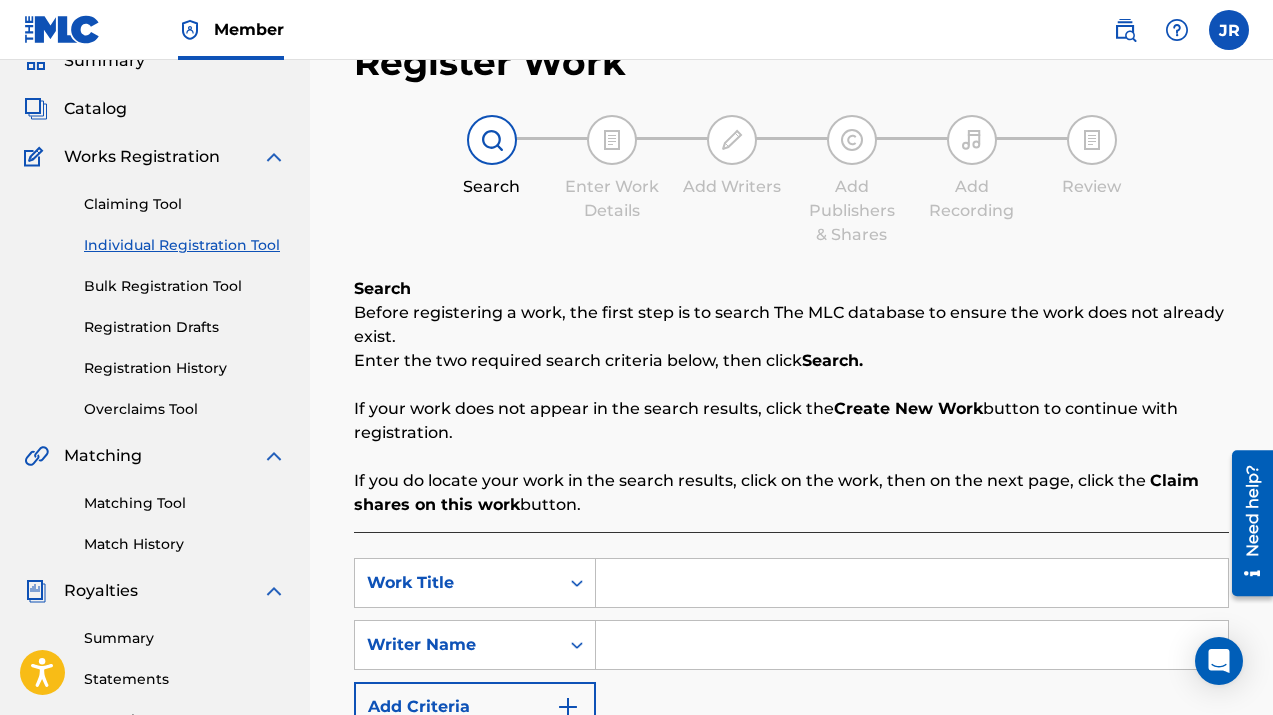 scroll, scrollTop: 91, scrollLeft: 0, axis: vertical 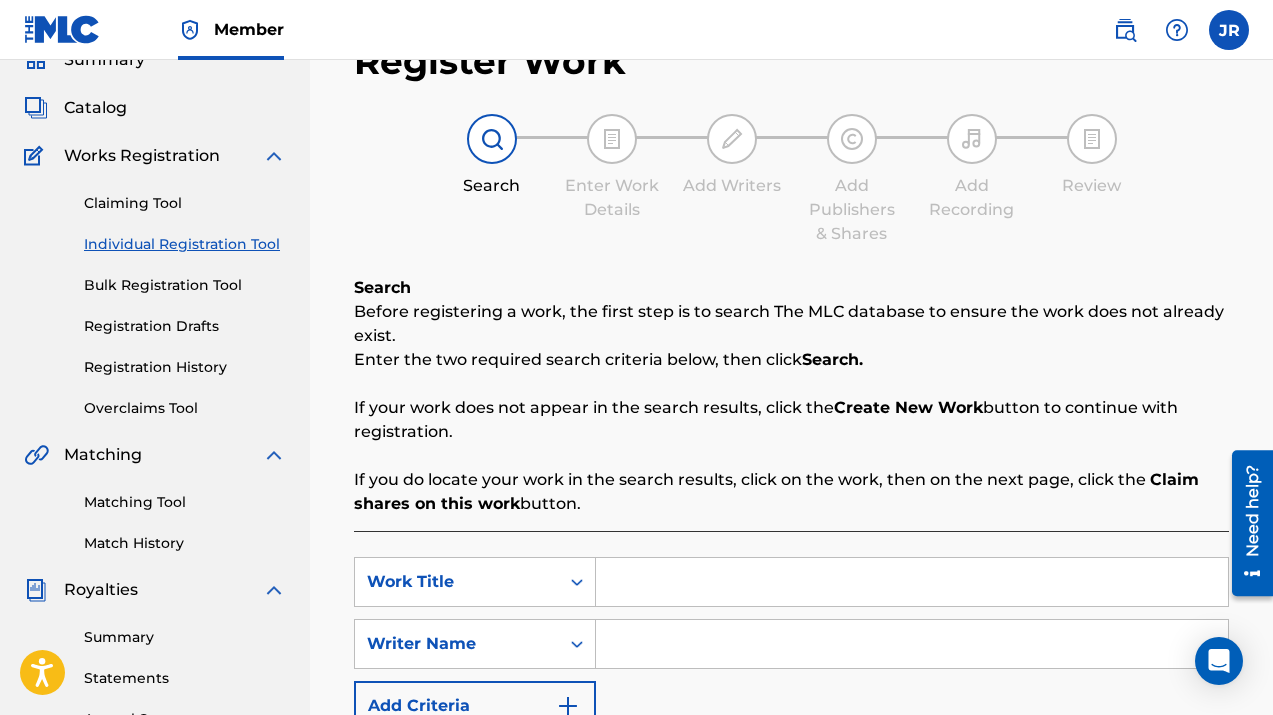click on "Bulk Registration Tool" at bounding box center [185, 285] 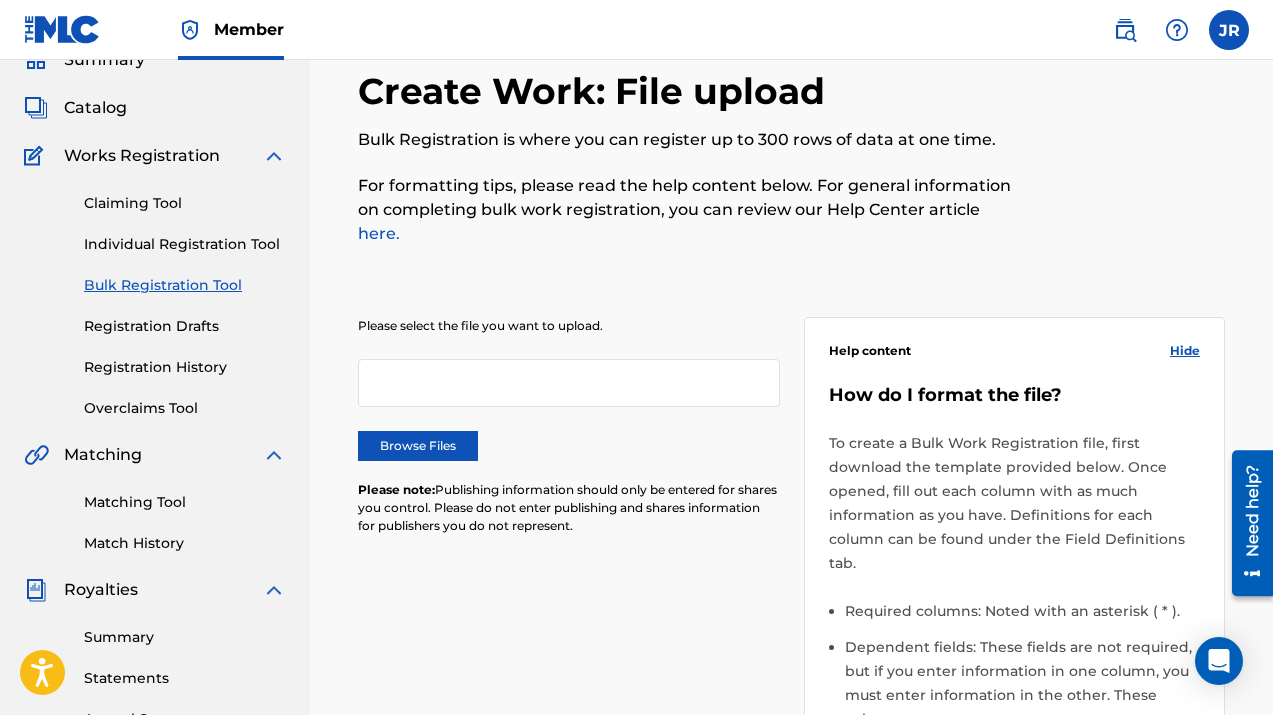 scroll, scrollTop: 0, scrollLeft: 0, axis: both 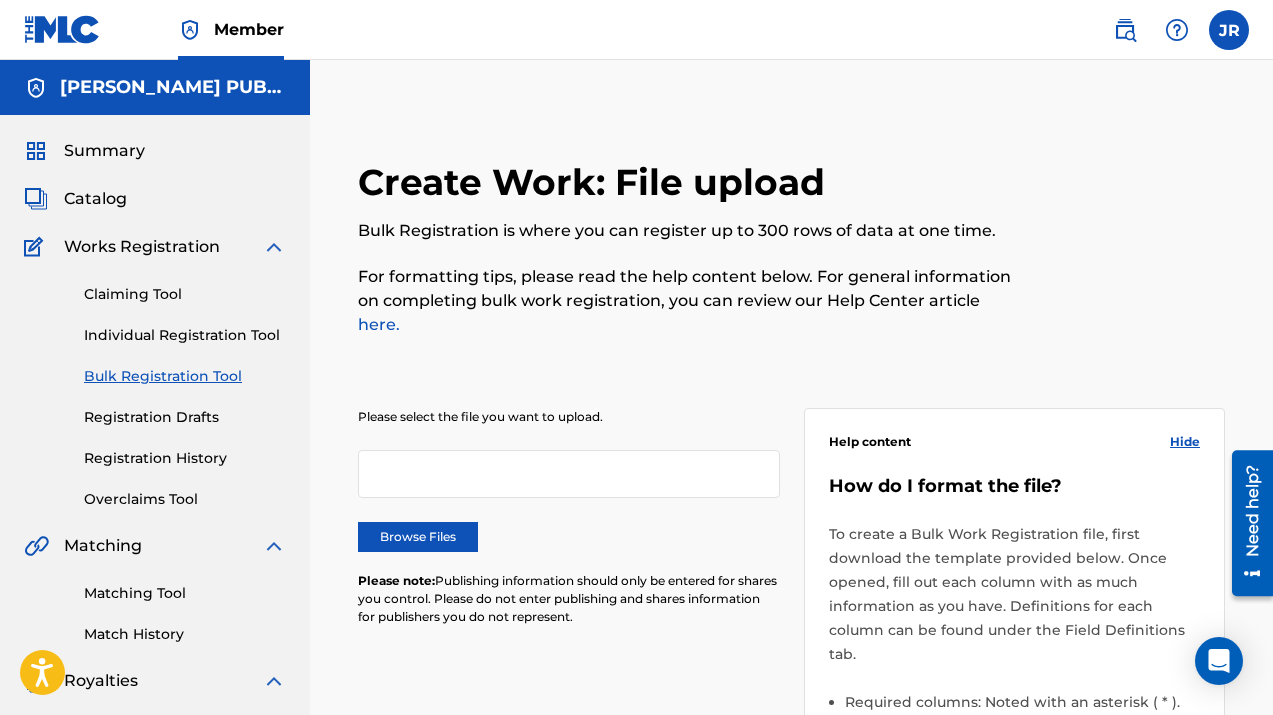 click on "Registration Drafts" at bounding box center [185, 417] 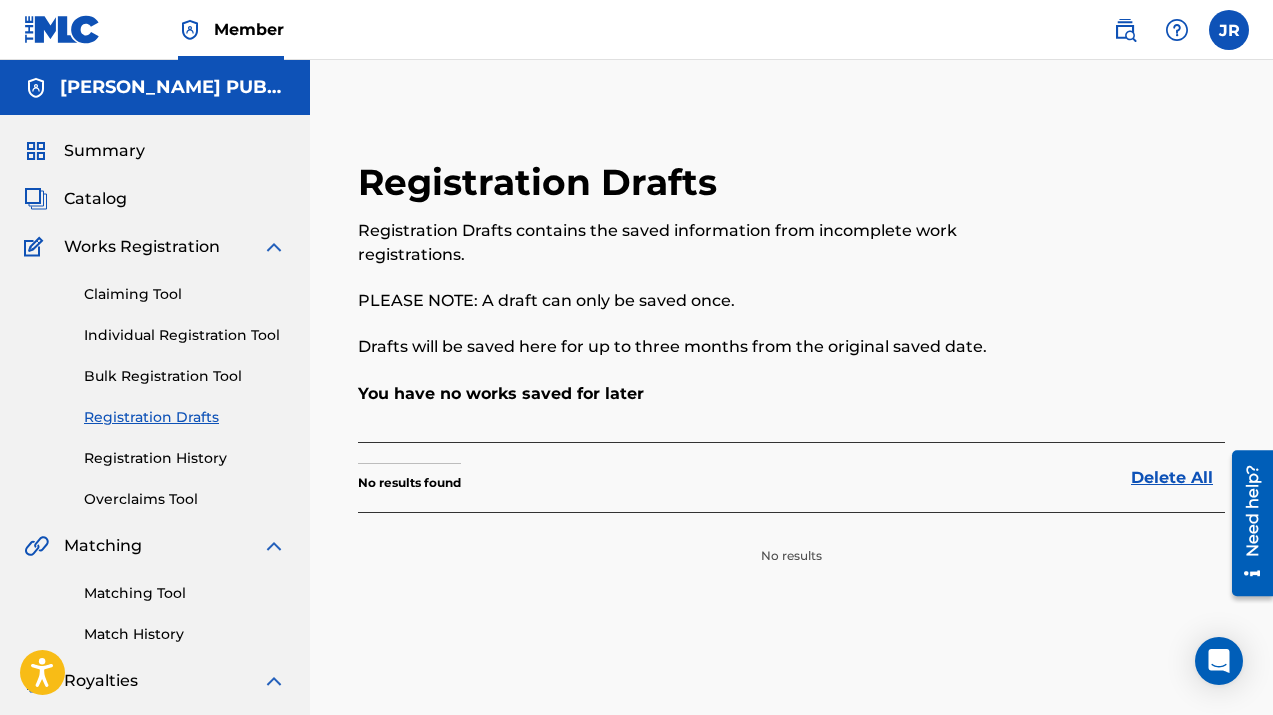 click on "Registration History" at bounding box center [185, 458] 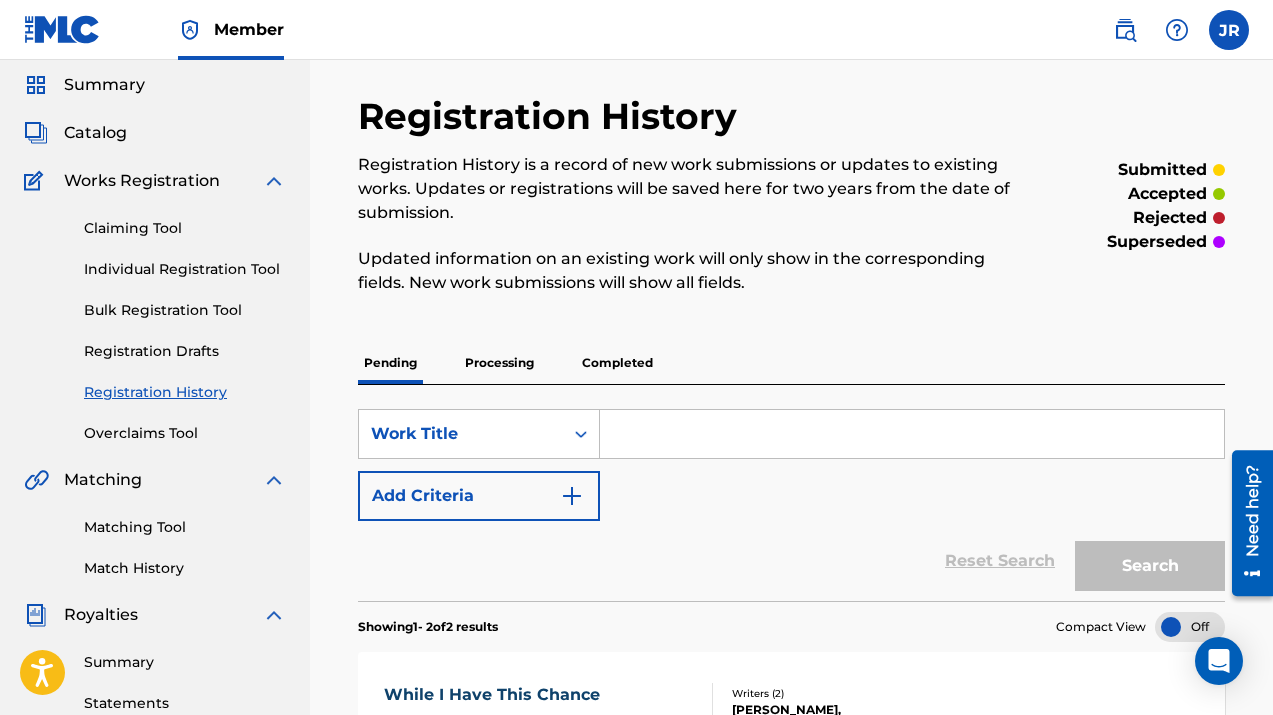 scroll, scrollTop: 67, scrollLeft: 0, axis: vertical 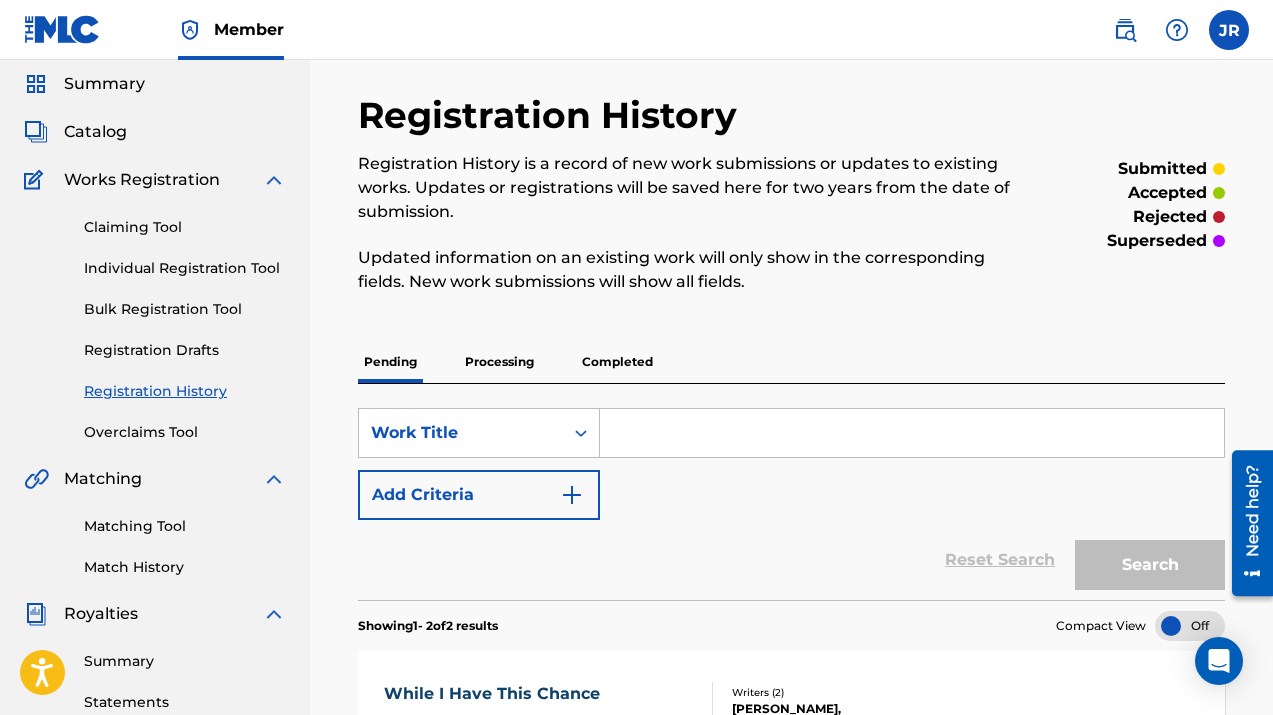 click on "Overclaims Tool" at bounding box center (185, 432) 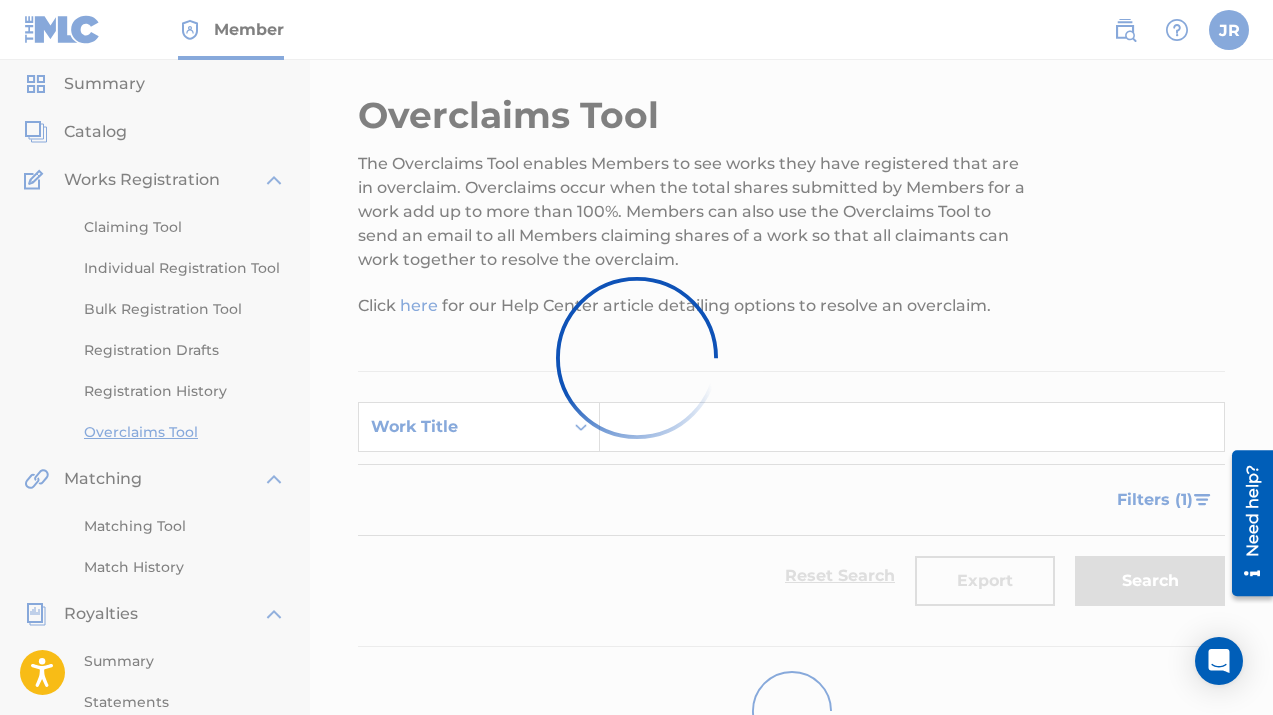 scroll, scrollTop: 0, scrollLeft: 0, axis: both 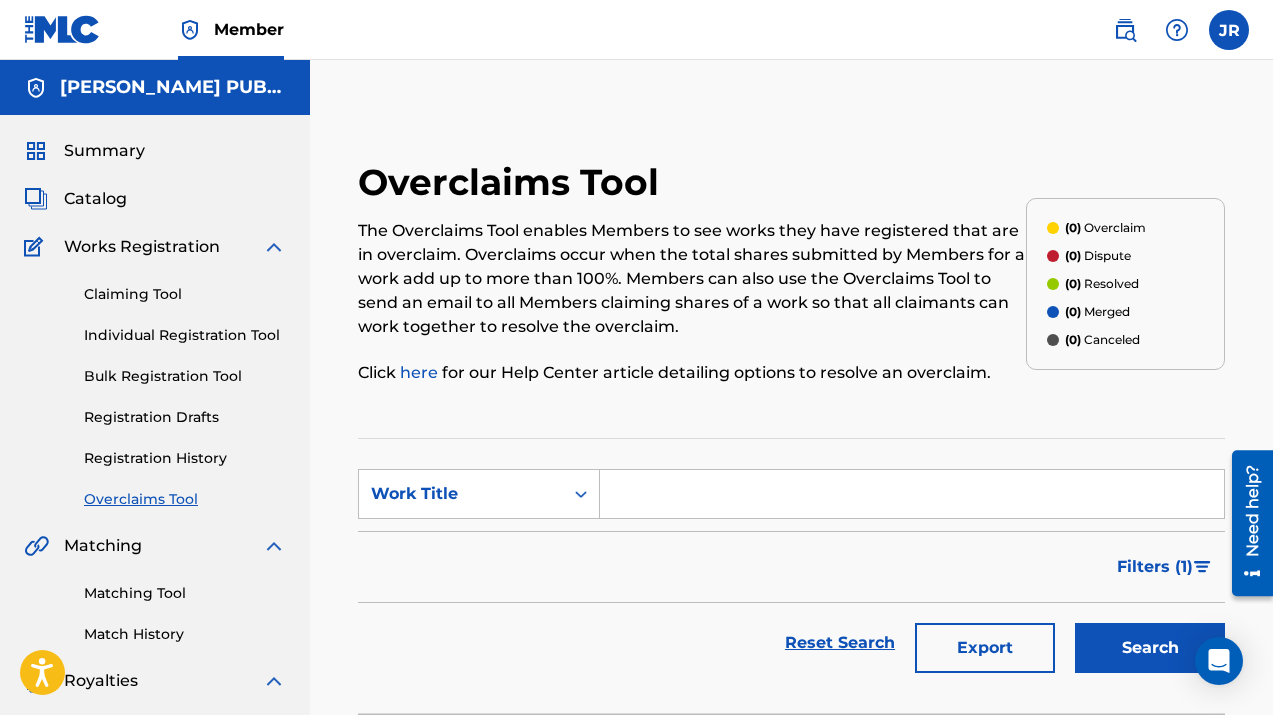 click on "Bulk Registration Tool" at bounding box center (185, 376) 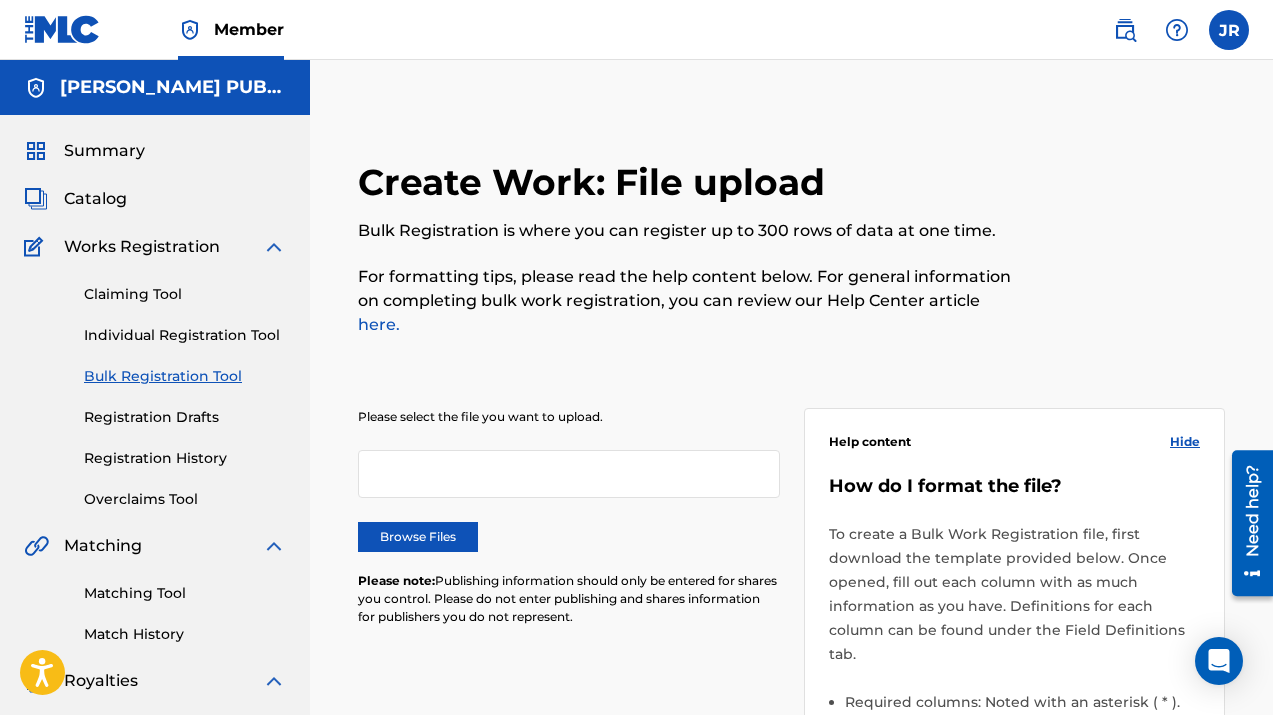 click on "Individual Registration Tool" at bounding box center (185, 335) 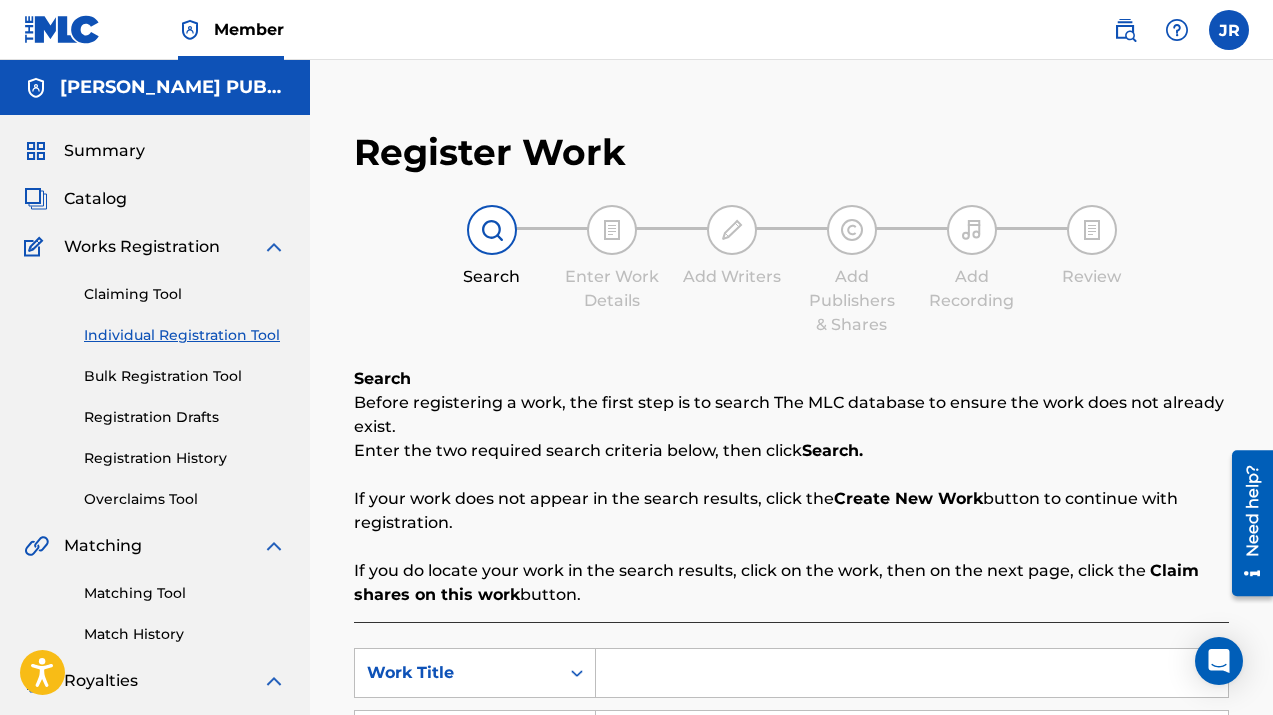 click on "Claiming Tool" at bounding box center (185, 294) 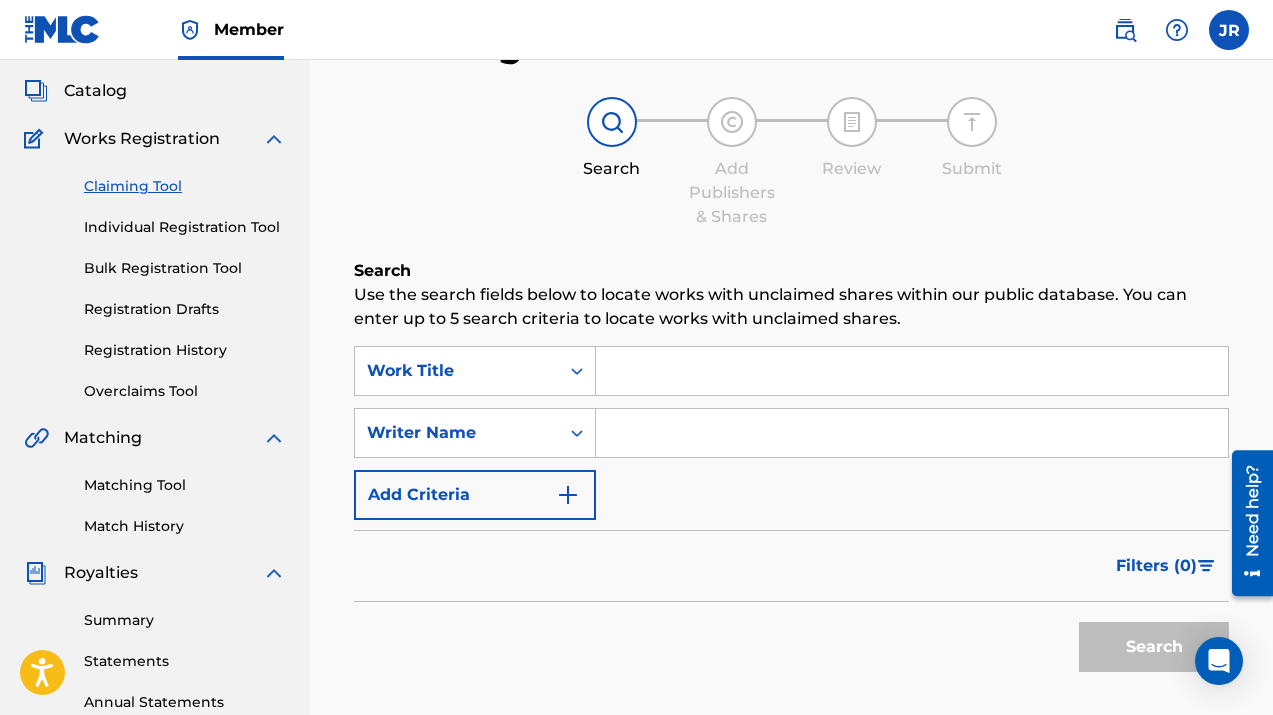 scroll, scrollTop: 134, scrollLeft: 0, axis: vertical 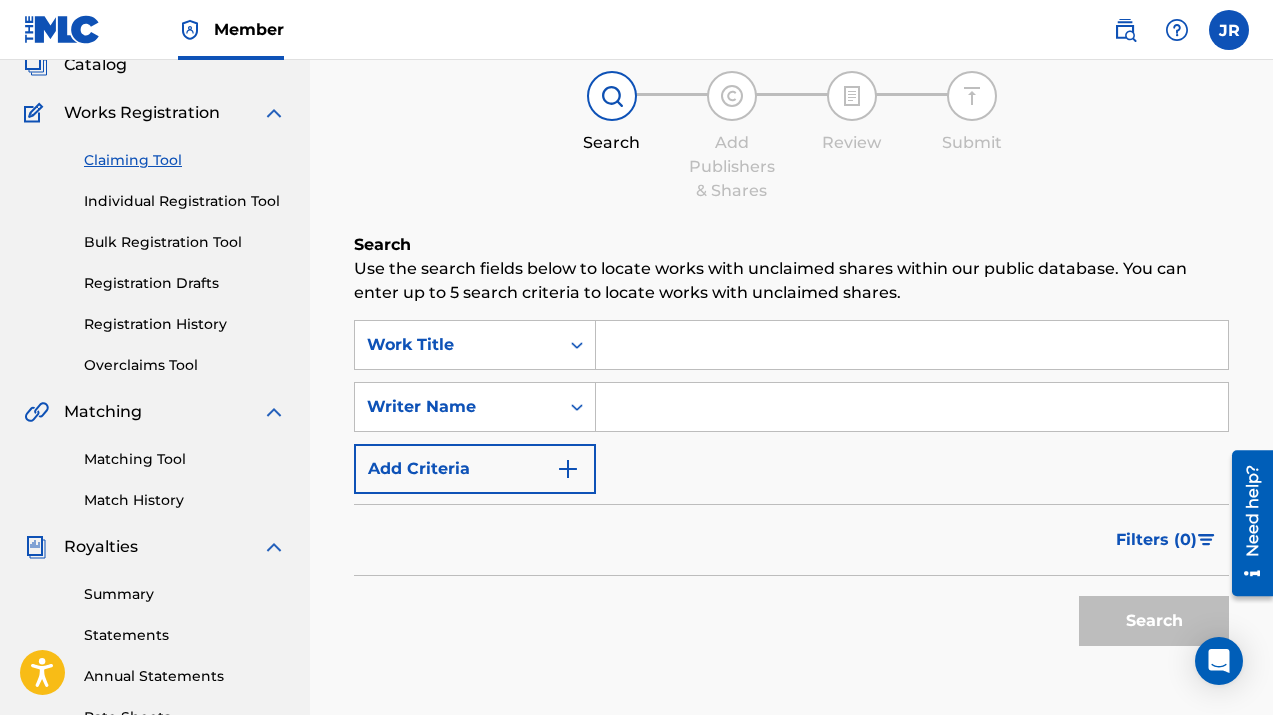 click on "Bulk Registration Tool" at bounding box center (185, 242) 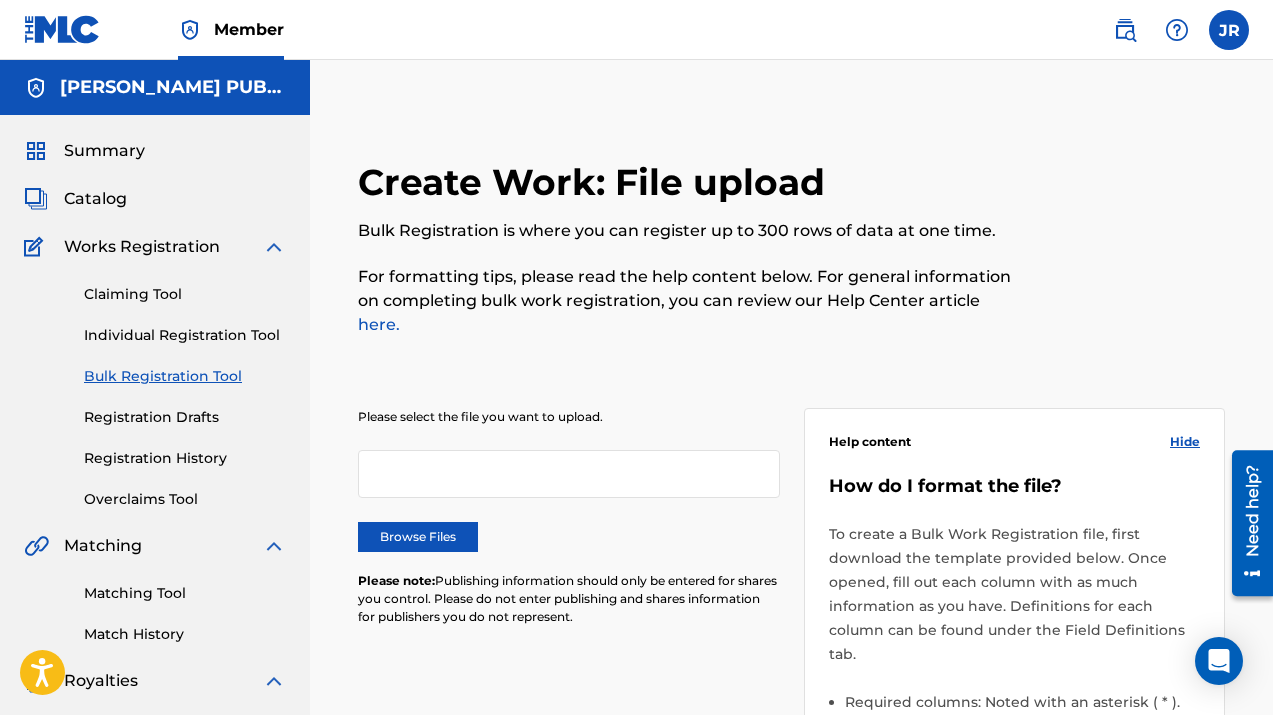 click on "Works Registration" at bounding box center [142, 247] 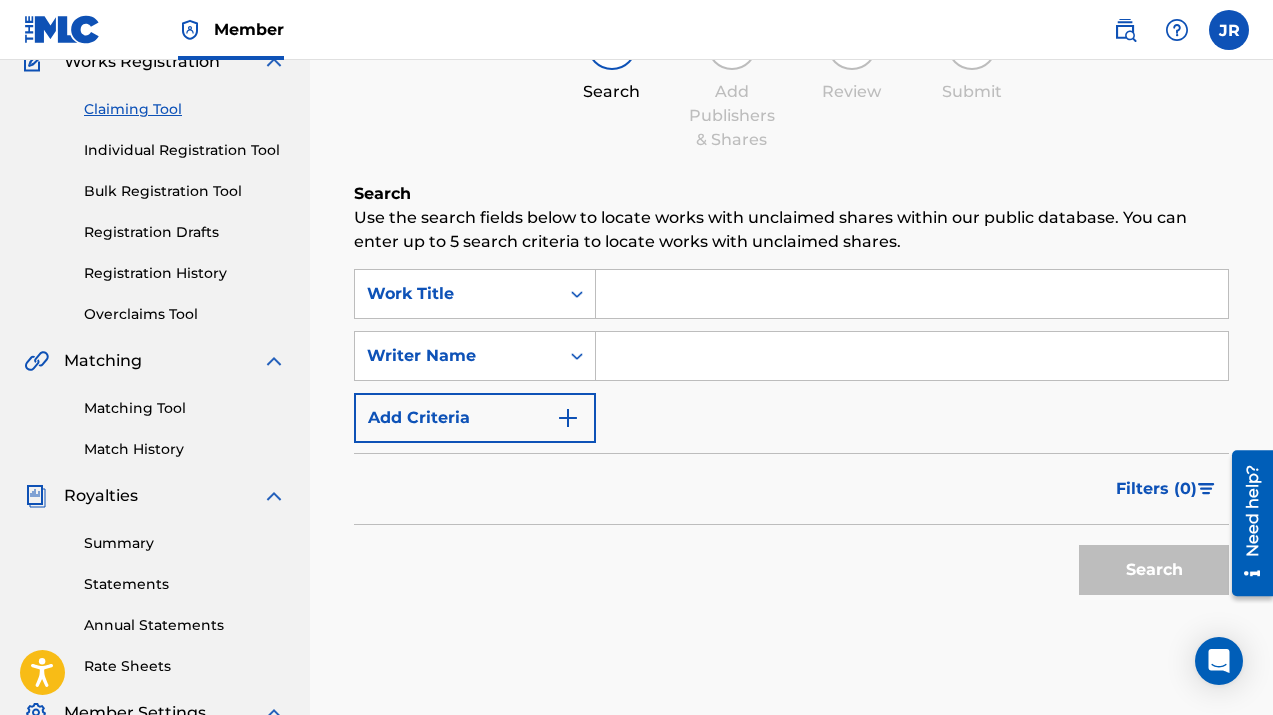 scroll, scrollTop: 114, scrollLeft: 0, axis: vertical 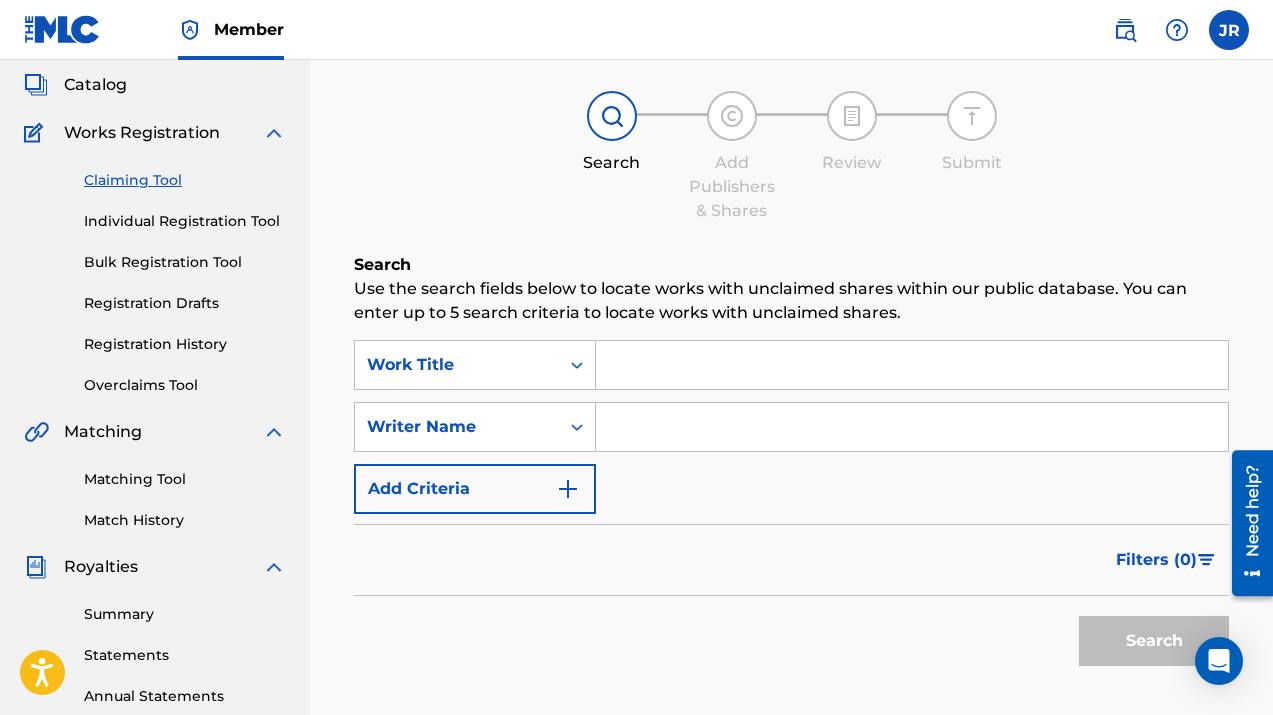 click on "Claiming Tool Individual Registration Tool Bulk Registration Tool Registration Drafts Registration History Overclaims Tool" at bounding box center (155, 270) 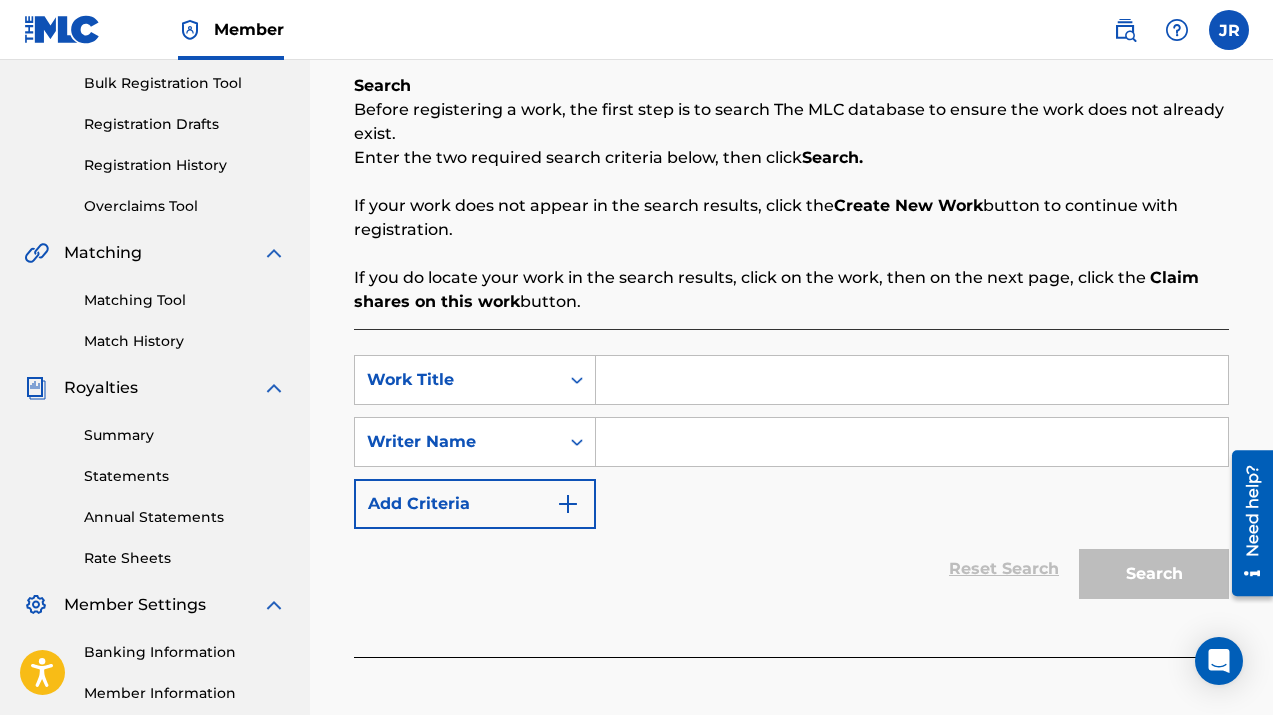scroll, scrollTop: 298, scrollLeft: 0, axis: vertical 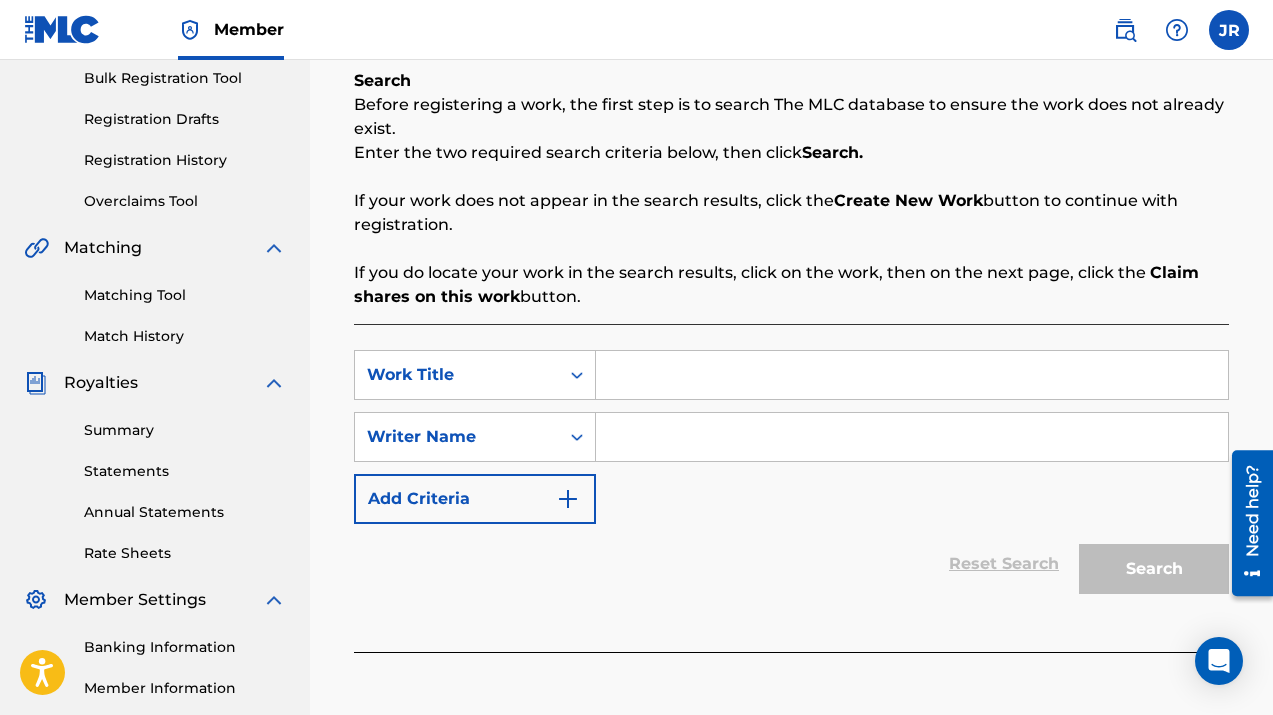 click at bounding box center (912, 375) 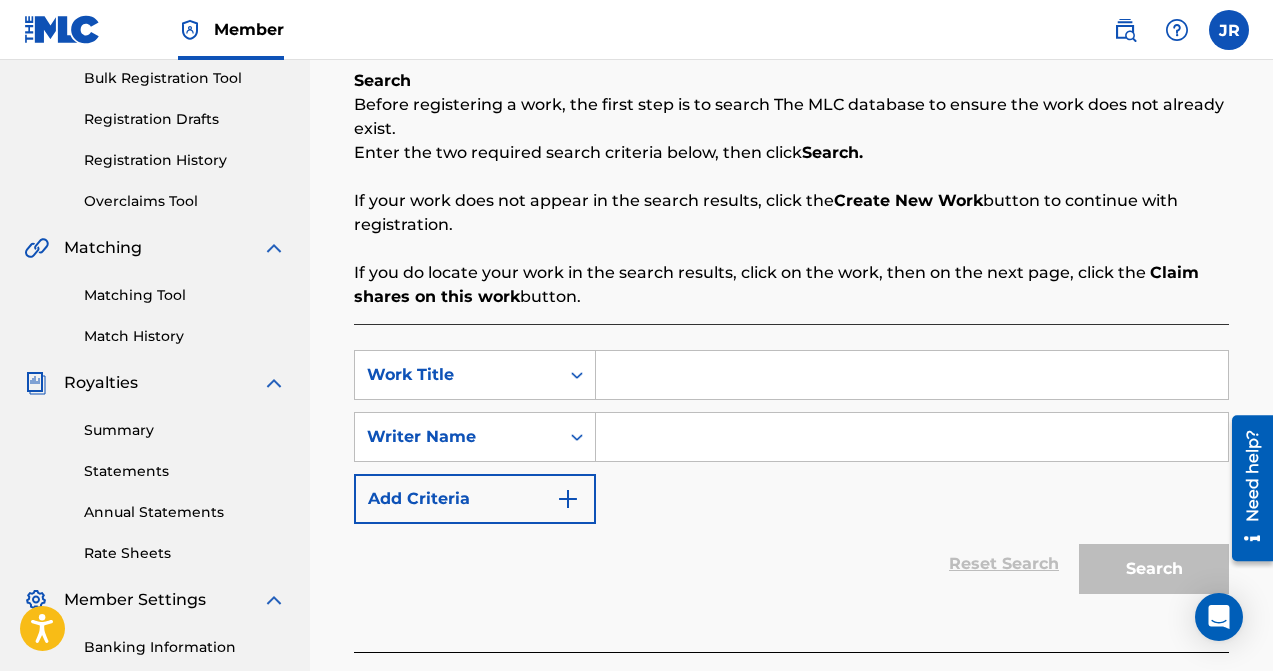 paste on "T-304.645.463-7" 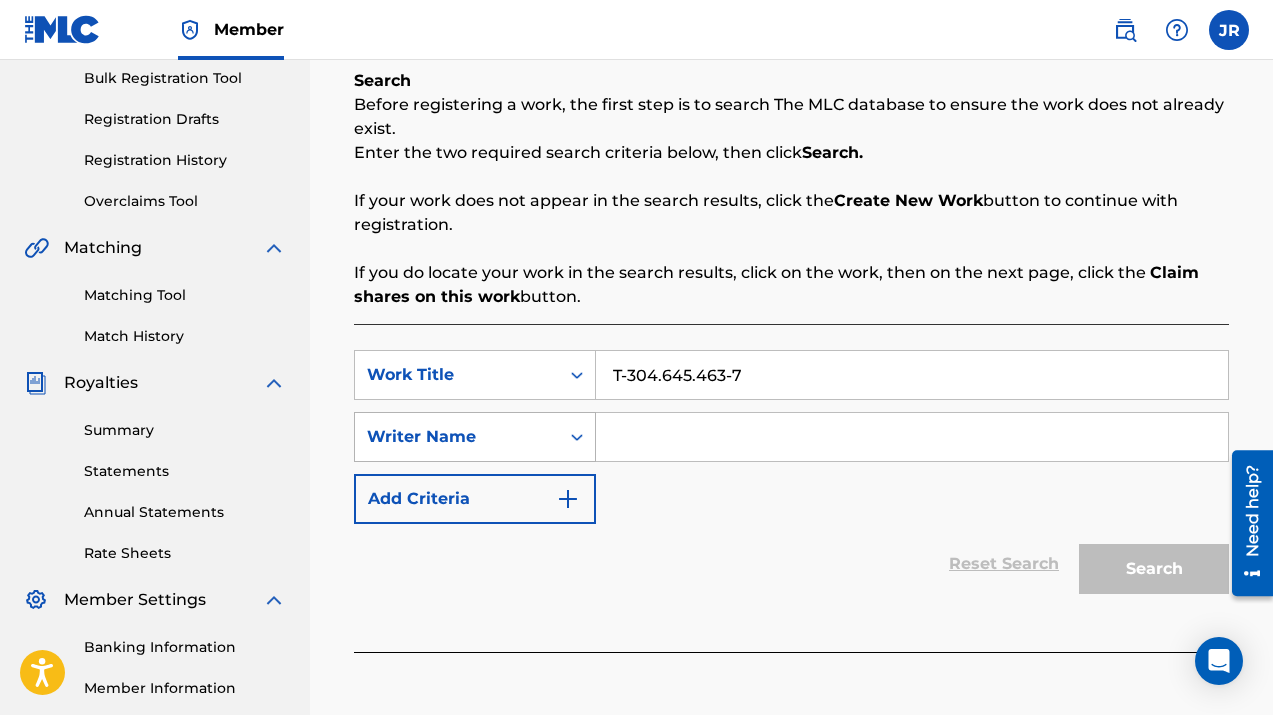 type on "T-304.645.463-7" 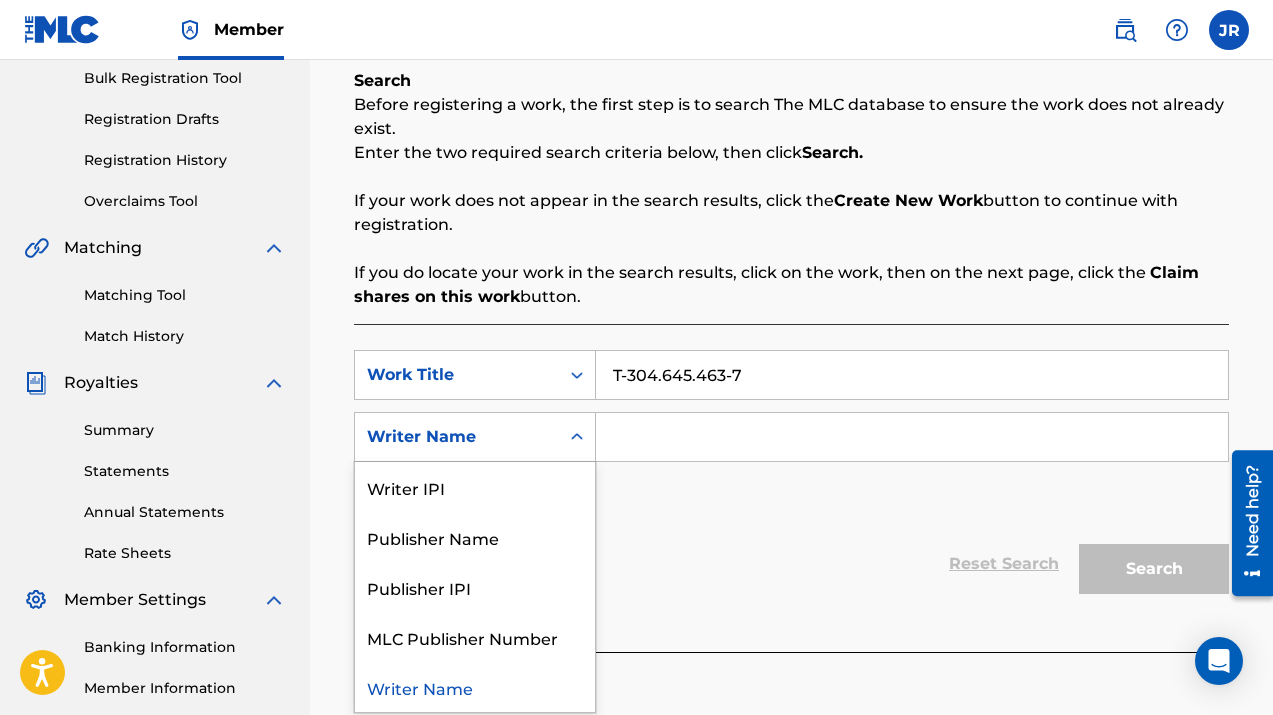 click on "Writer Name" at bounding box center (457, 437) 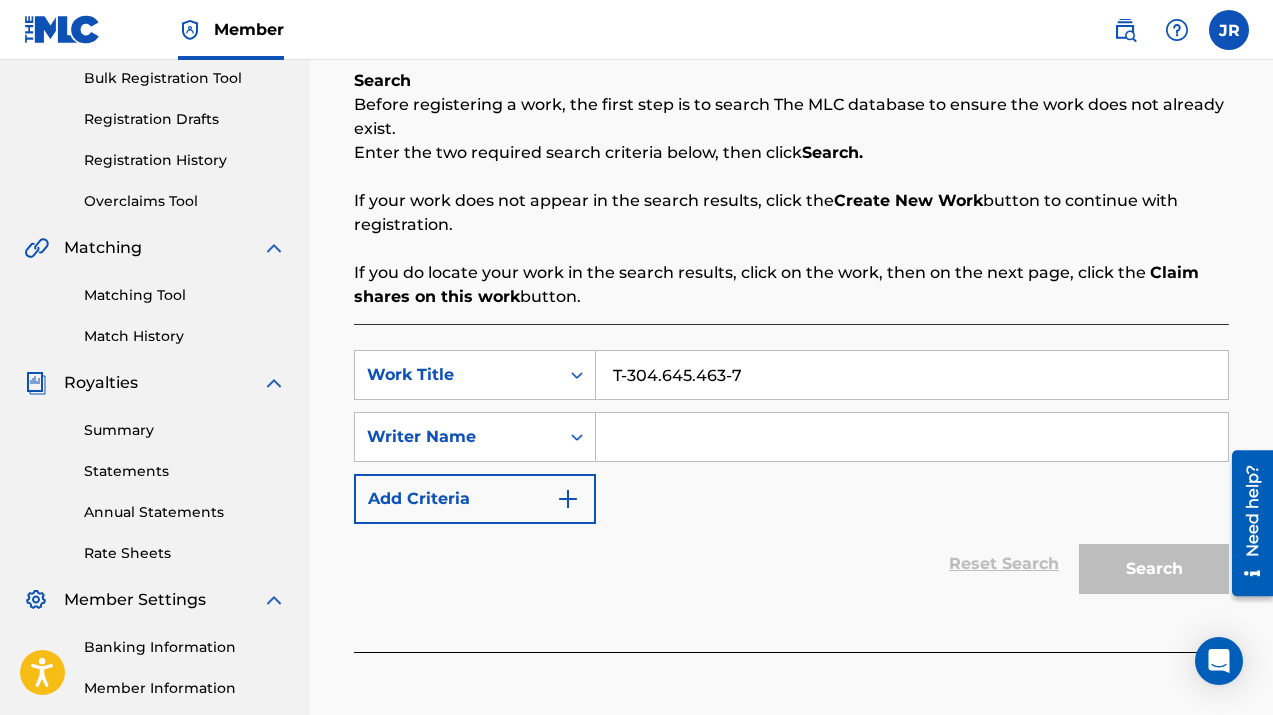 type on "[PERSON_NAME]" 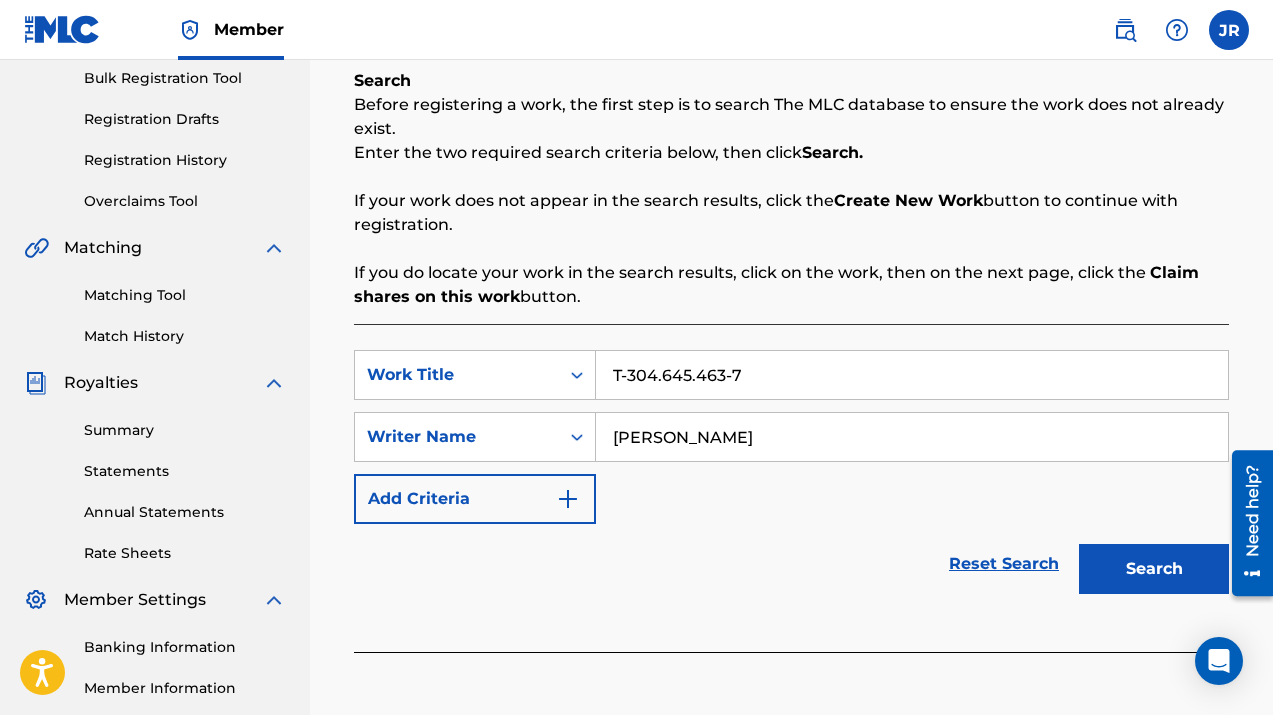 click on "Search" at bounding box center [1154, 569] 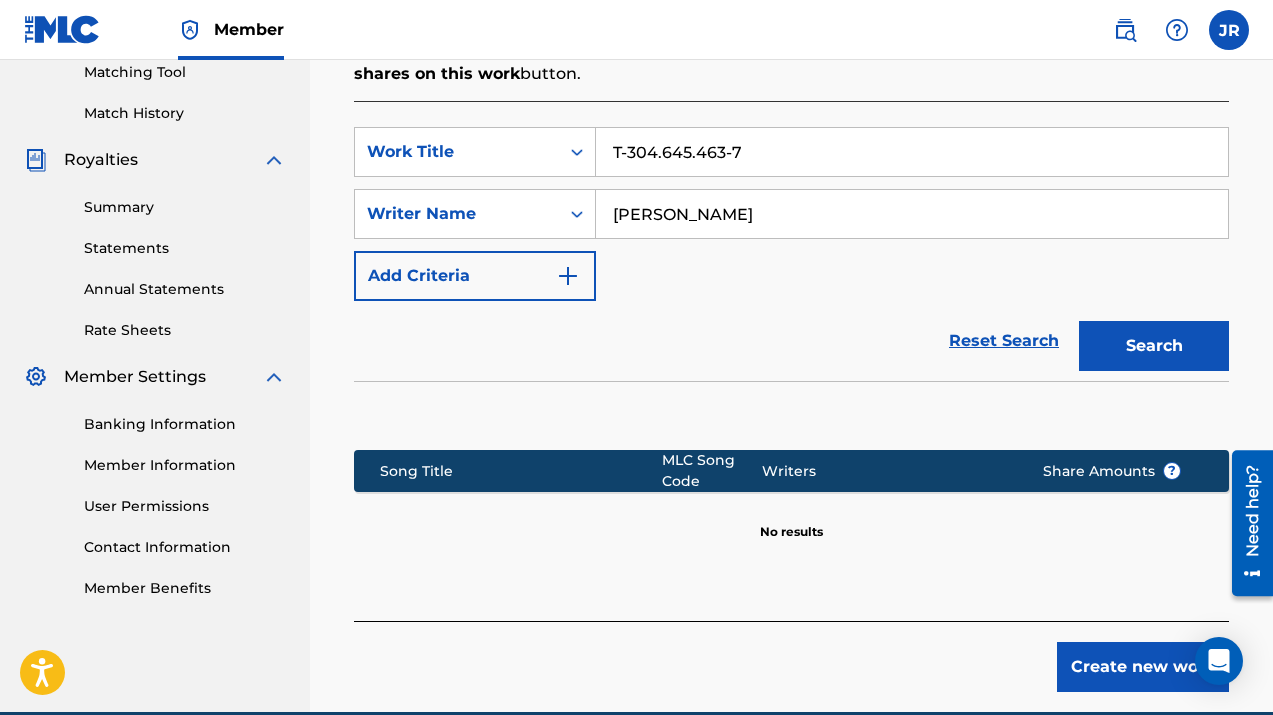 scroll, scrollTop: 614, scrollLeft: 0, axis: vertical 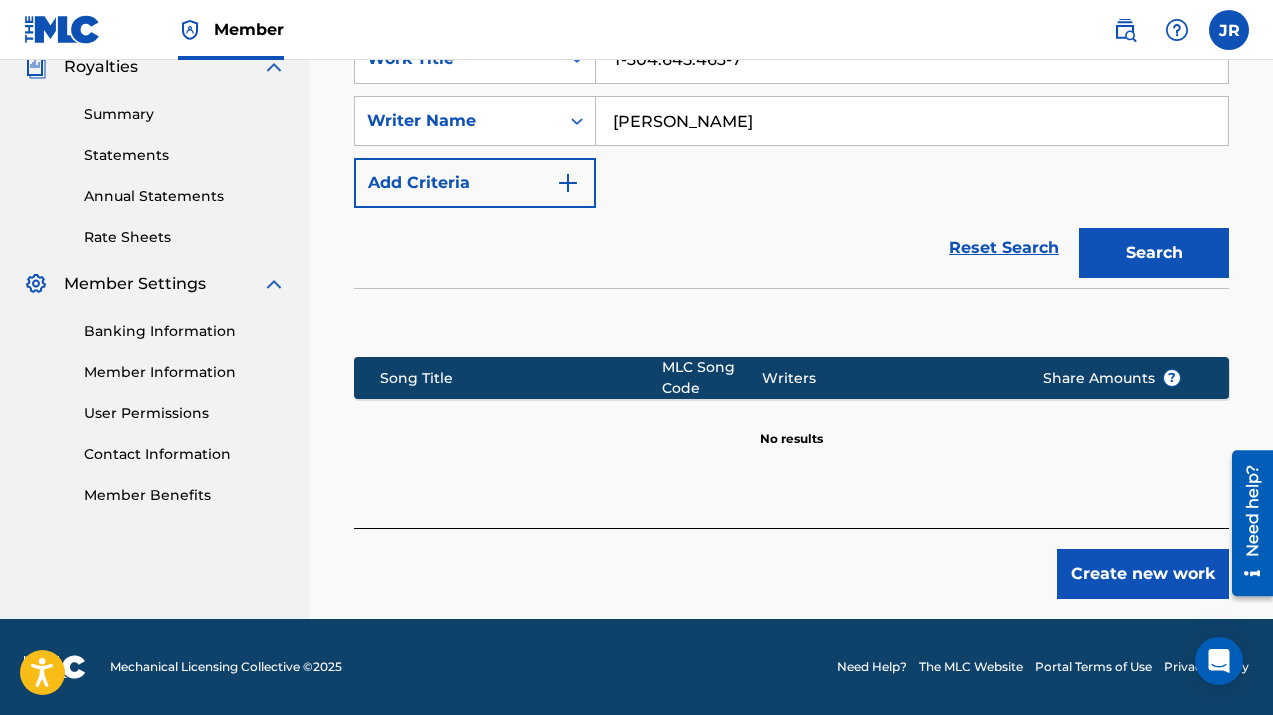 click on "Create new work" at bounding box center [1143, 574] 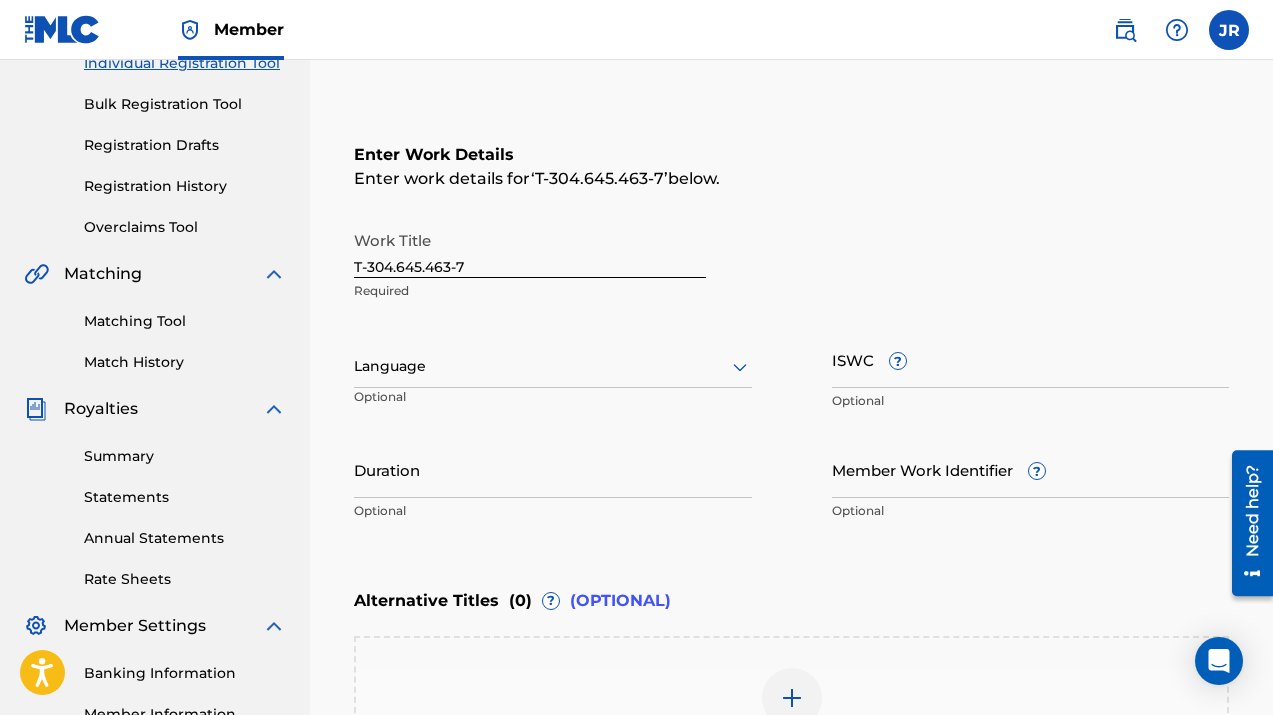 scroll, scrollTop: 0, scrollLeft: 0, axis: both 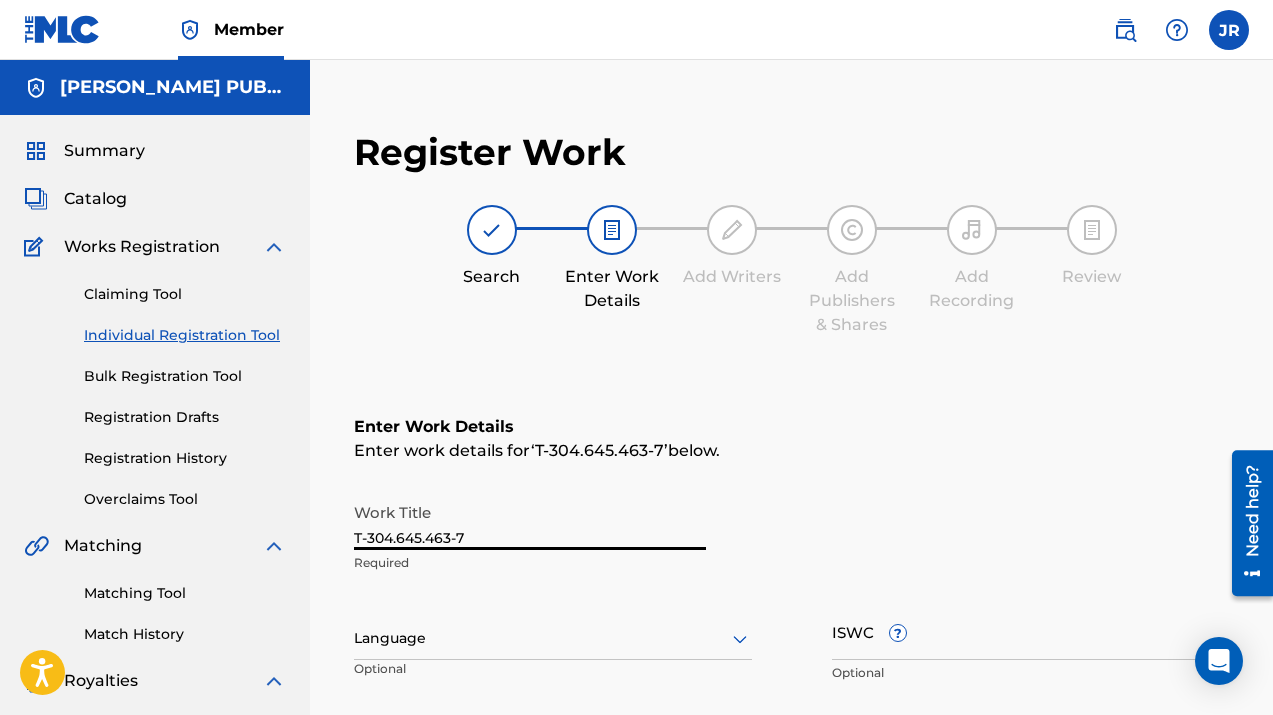 drag, startPoint x: 493, startPoint y: 536, endPoint x: 231, endPoint y: 511, distance: 263.19003 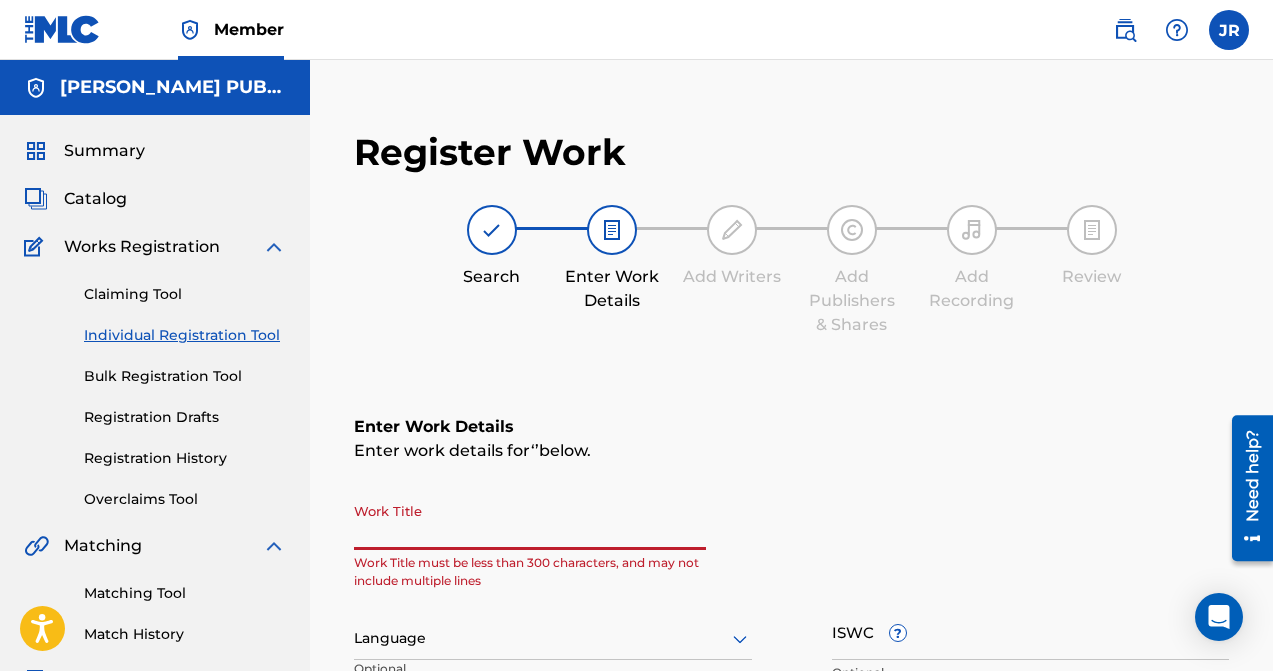 paste on "HELP ME TO MAKE IT THROUGH" 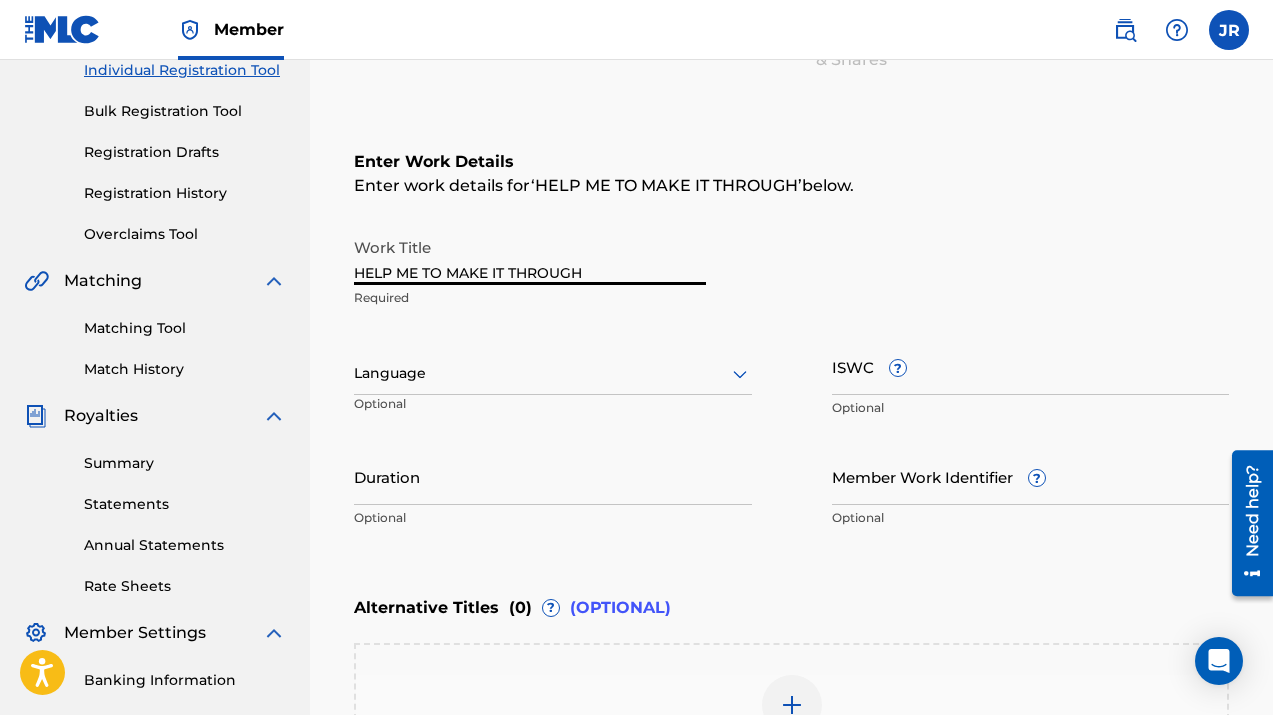 scroll, scrollTop: 272, scrollLeft: 0, axis: vertical 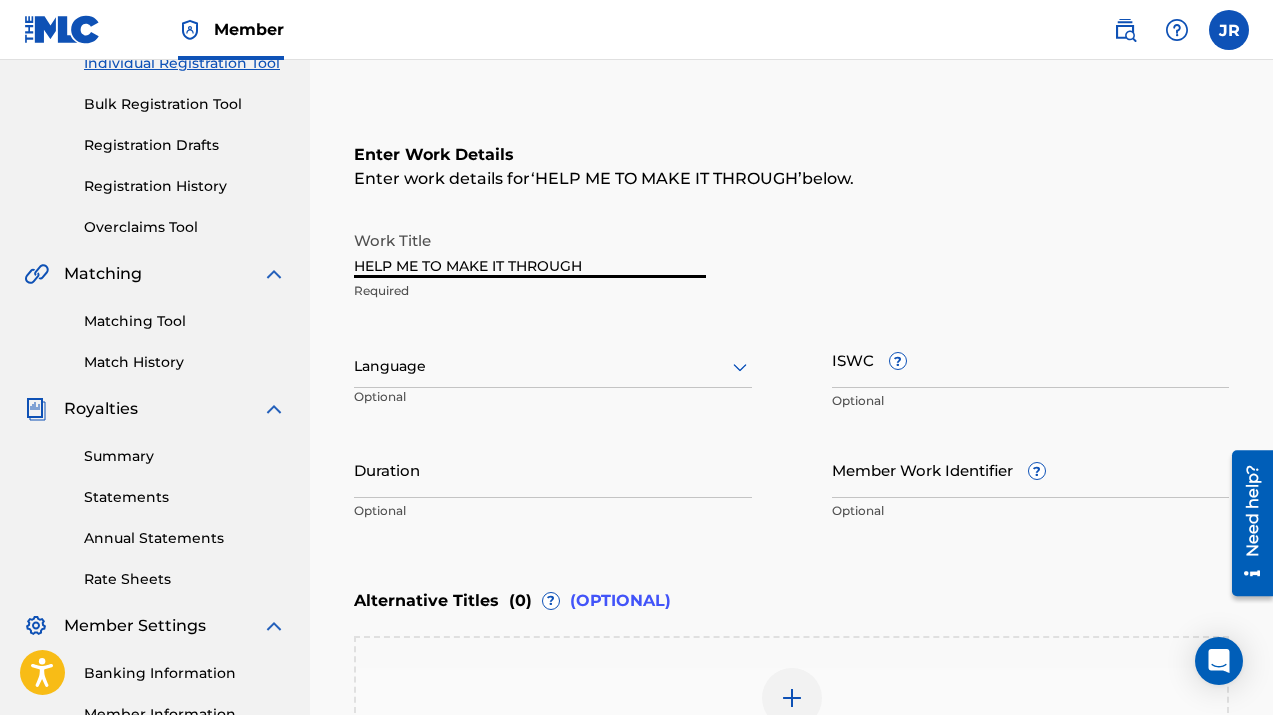 type on "HELP ME TO MAKE IT THROUGH" 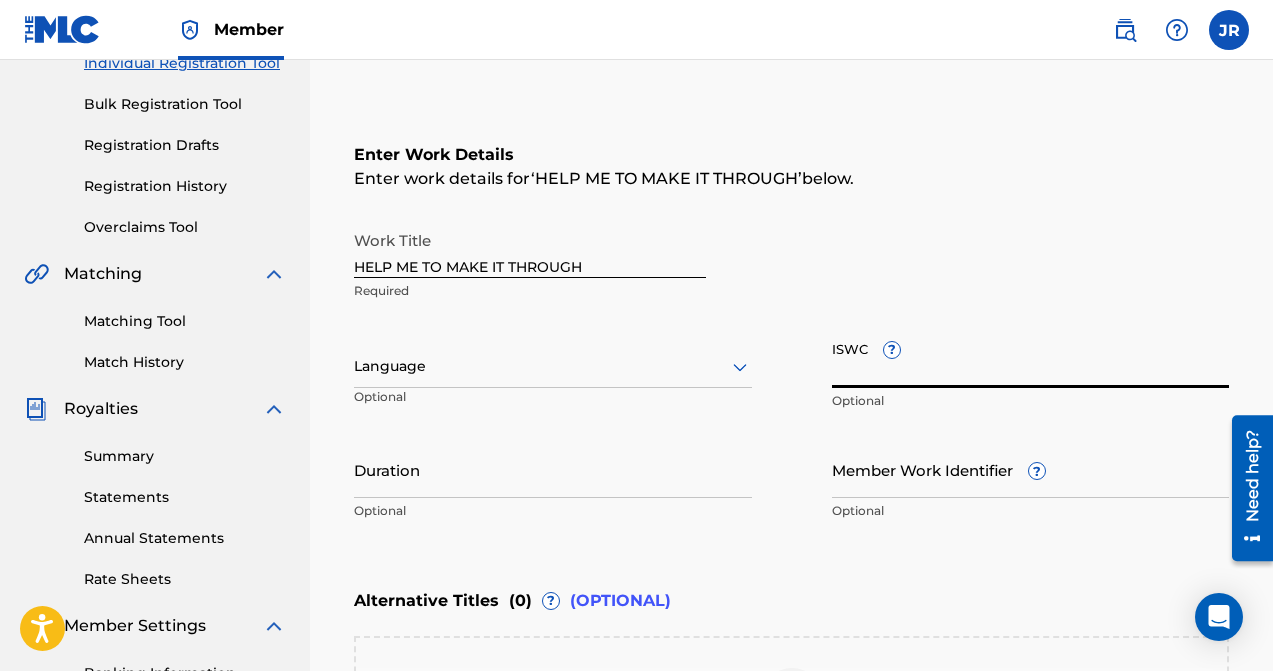 paste on "T-304.645.463-7" 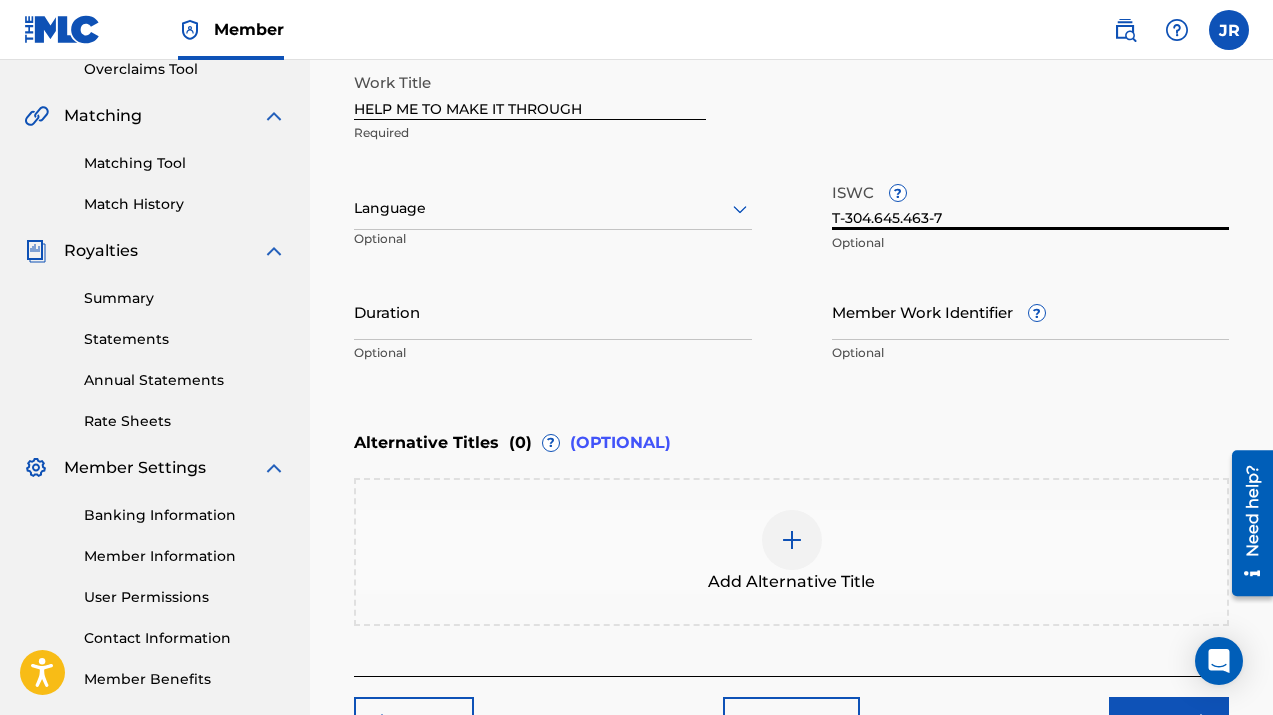 scroll, scrollTop: 428, scrollLeft: 0, axis: vertical 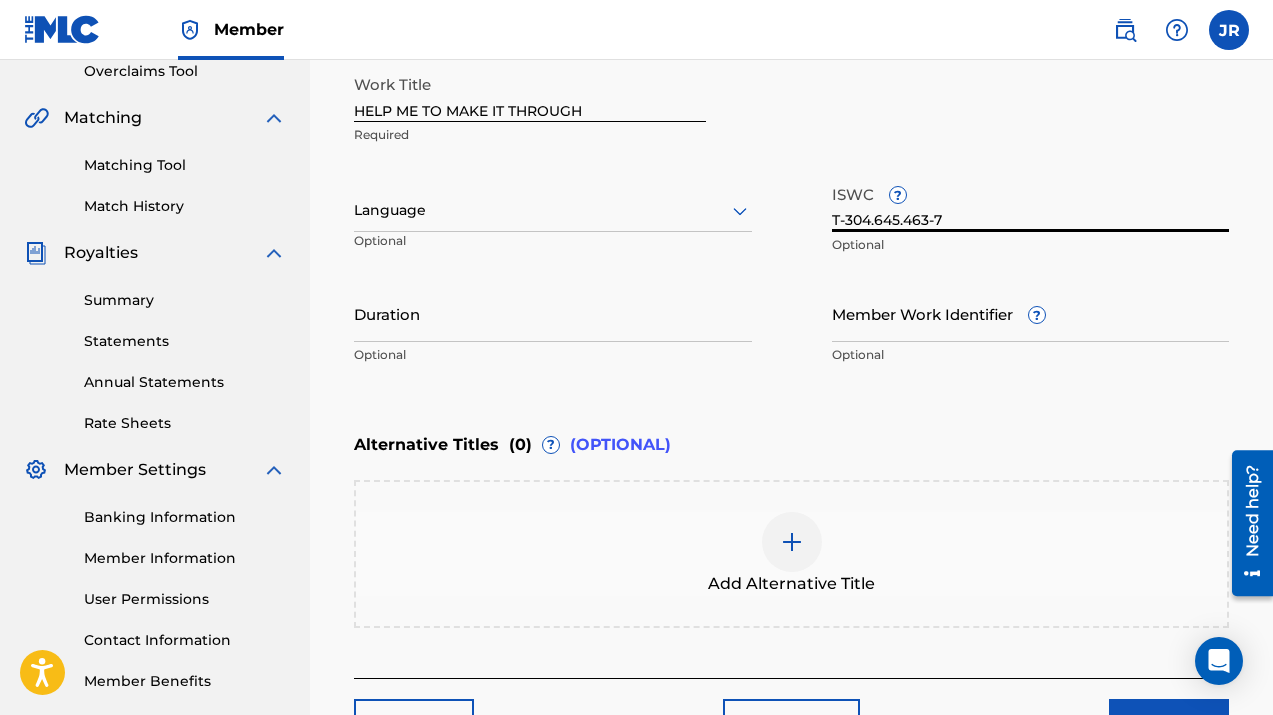 type on "T-304.645.463-7" 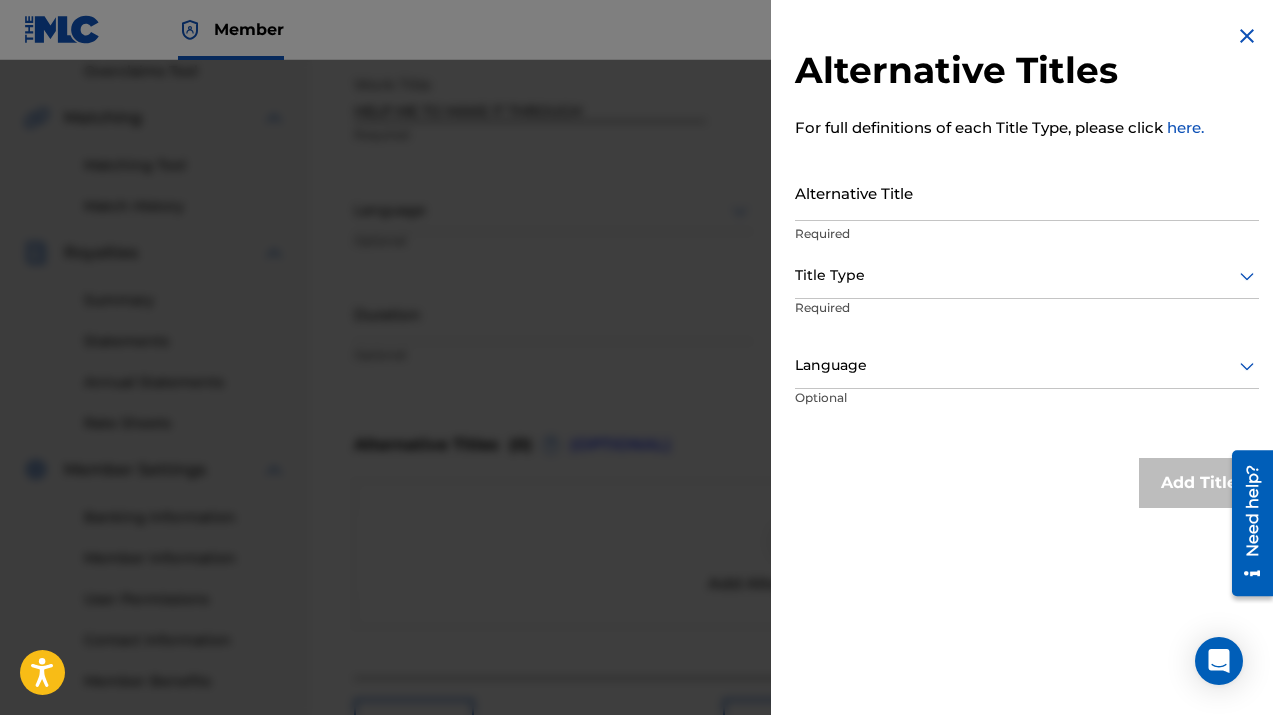 scroll, scrollTop: 578, scrollLeft: 0, axis: vertical 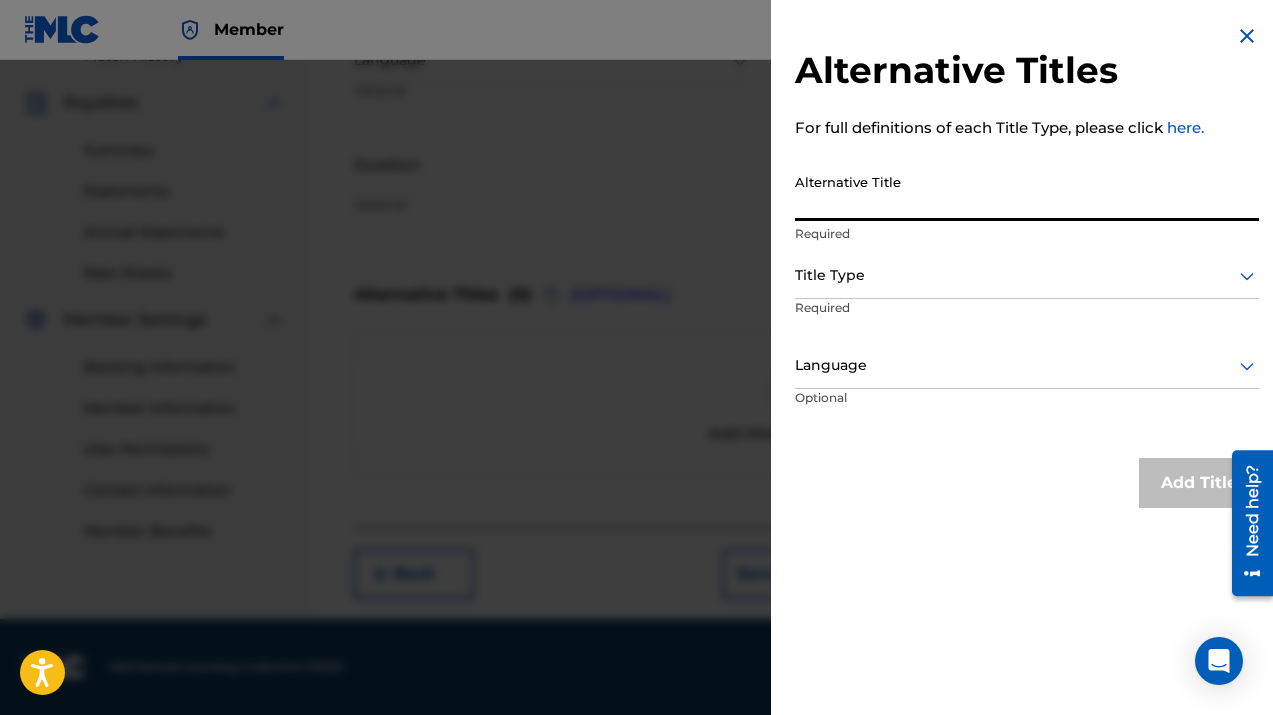 click on "Alternative Title" at bounding box center (1027, 192) 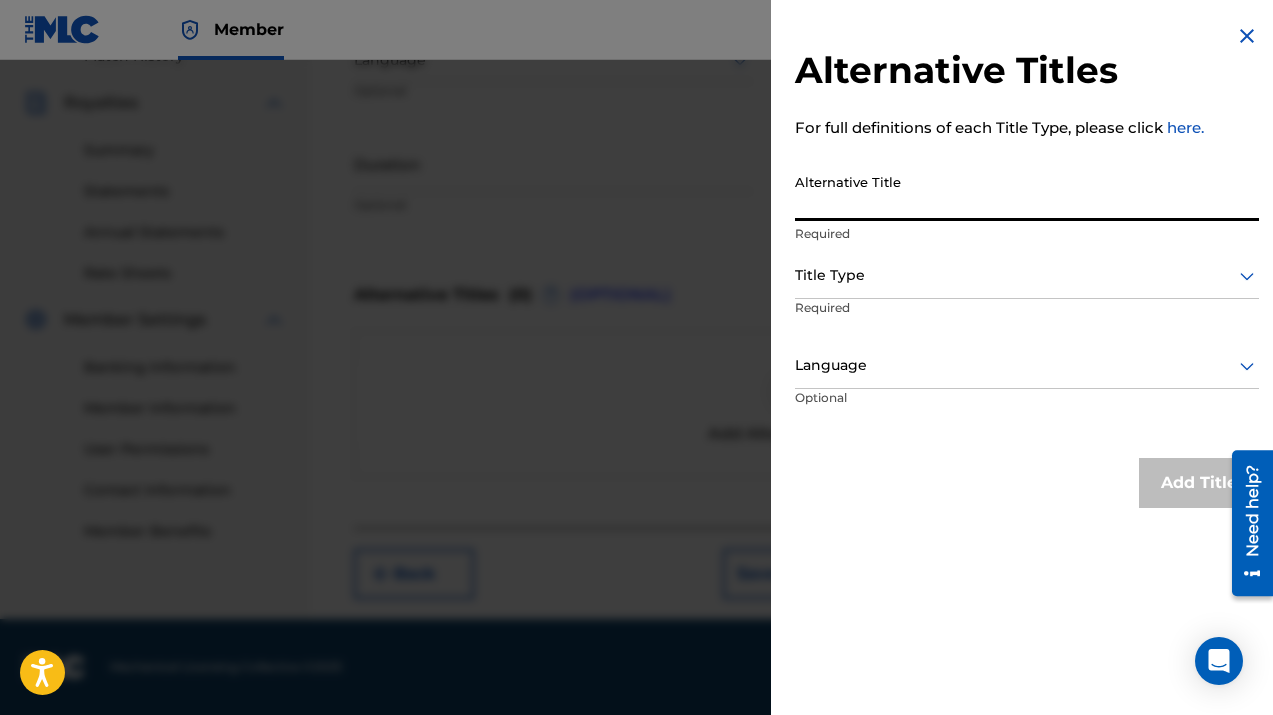 click at bounding box center (1247, 36) 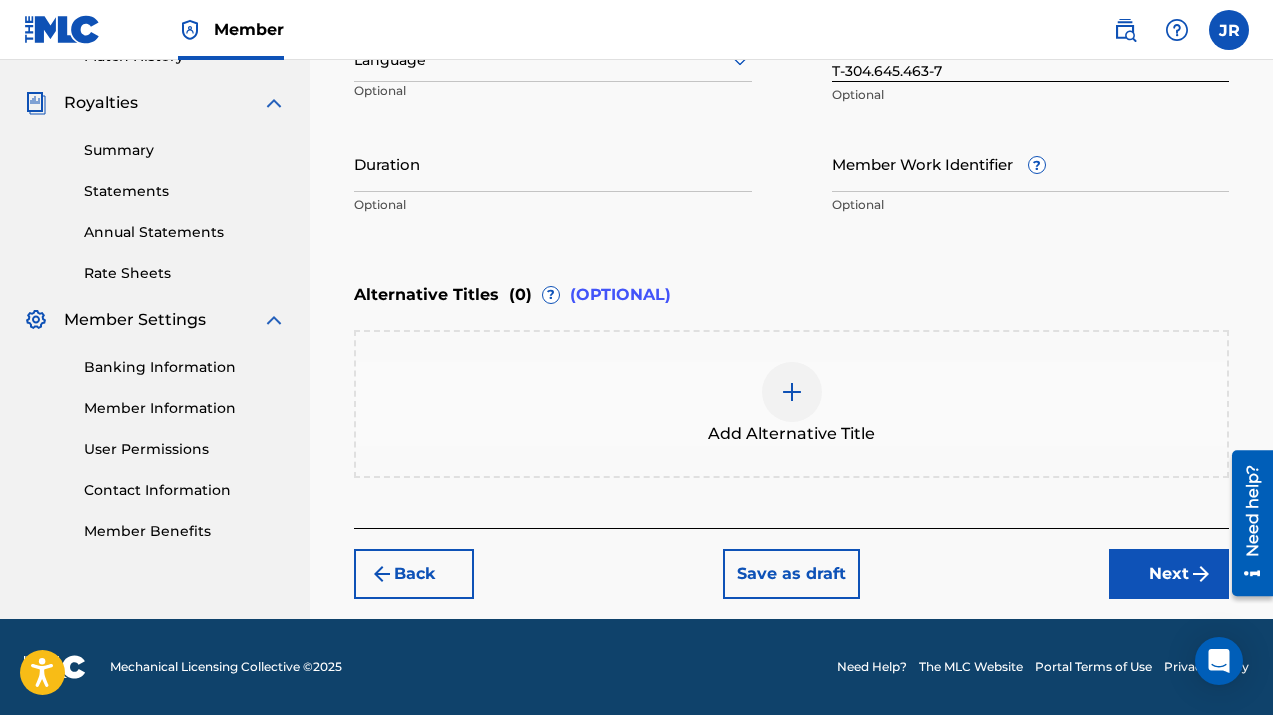 click on "Next" at bounding box center (1169, 574) 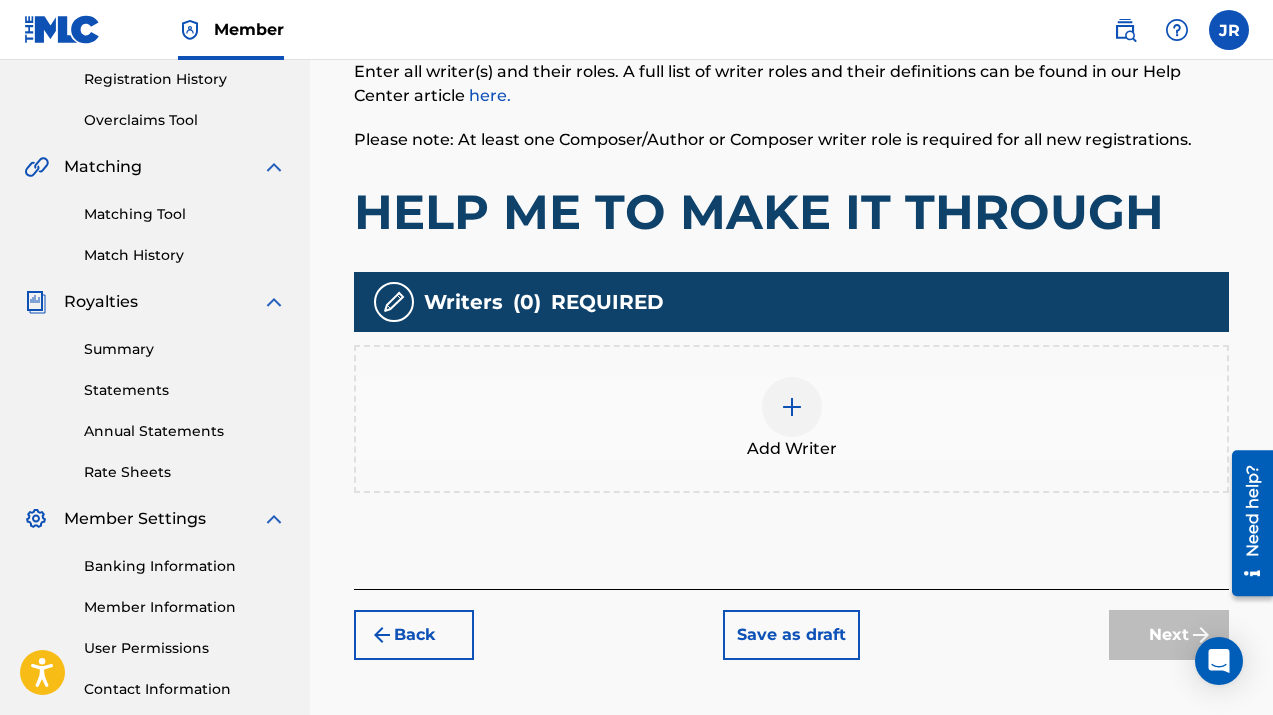 scroll, scrollTop: 421, scrollLeft: 0, axis: vertical 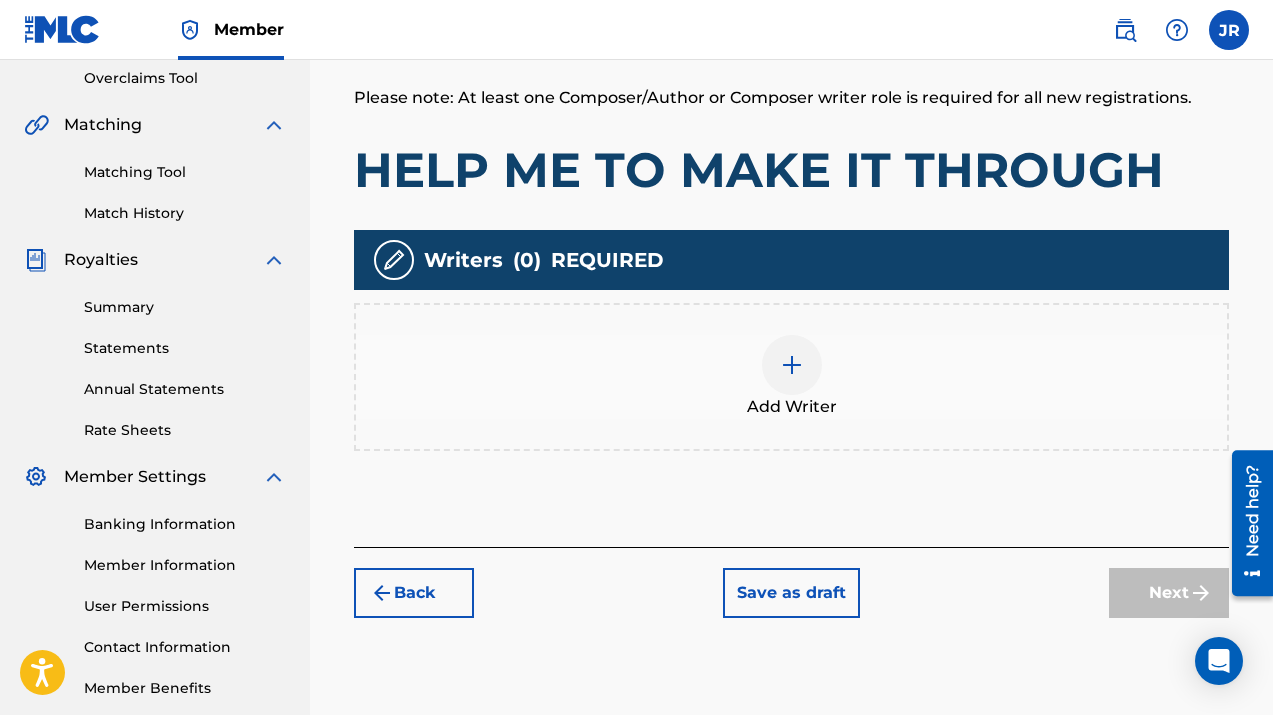 click at bounding box center [792, 365] 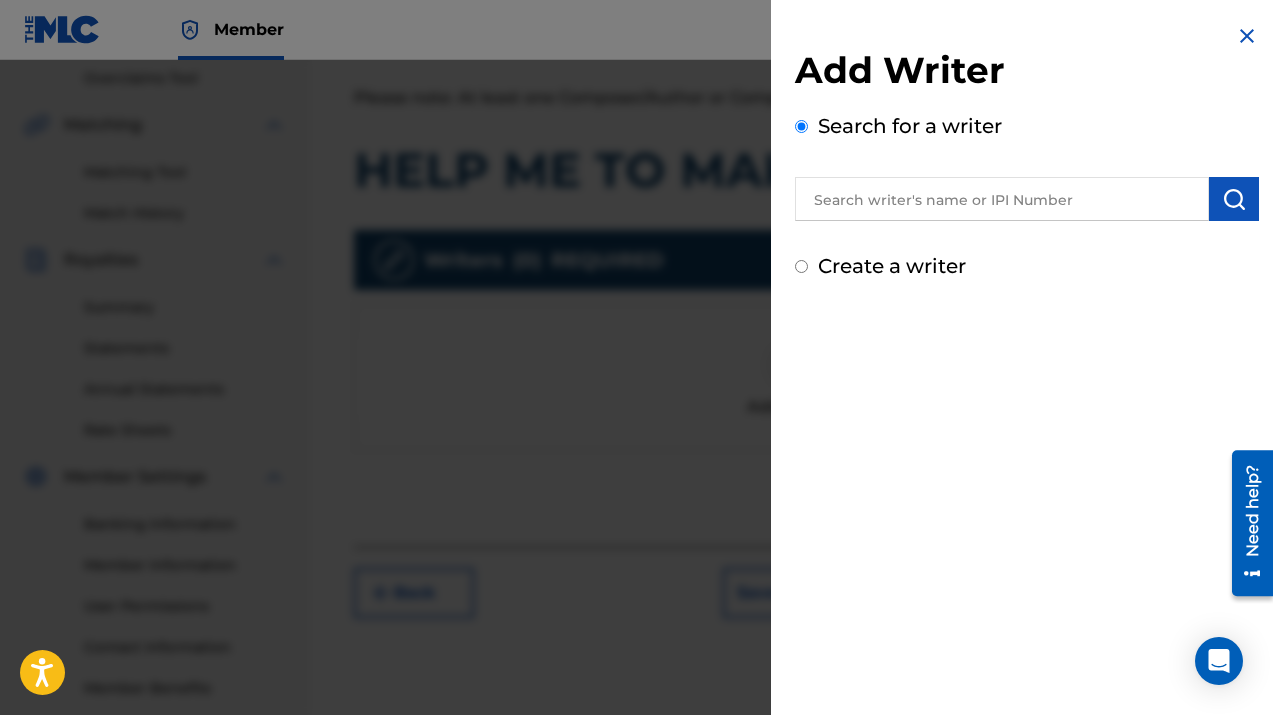 click at bounding box center (1002, 199) 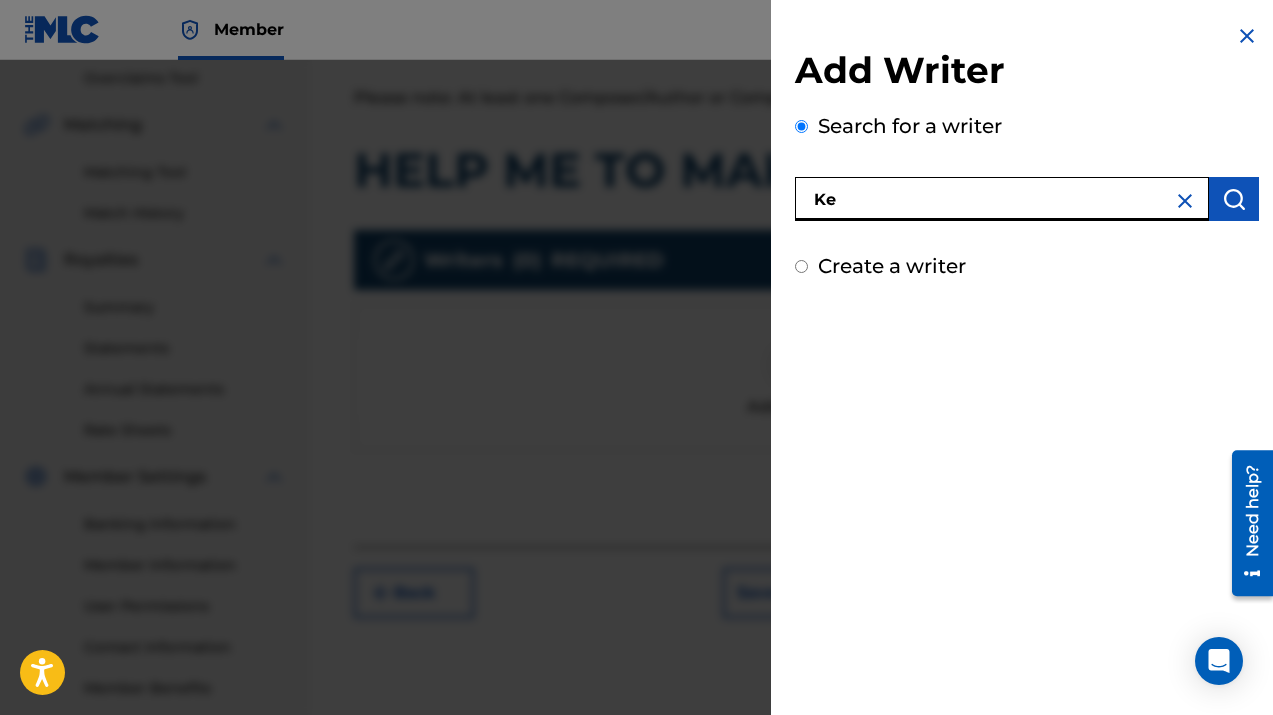 type on "K" 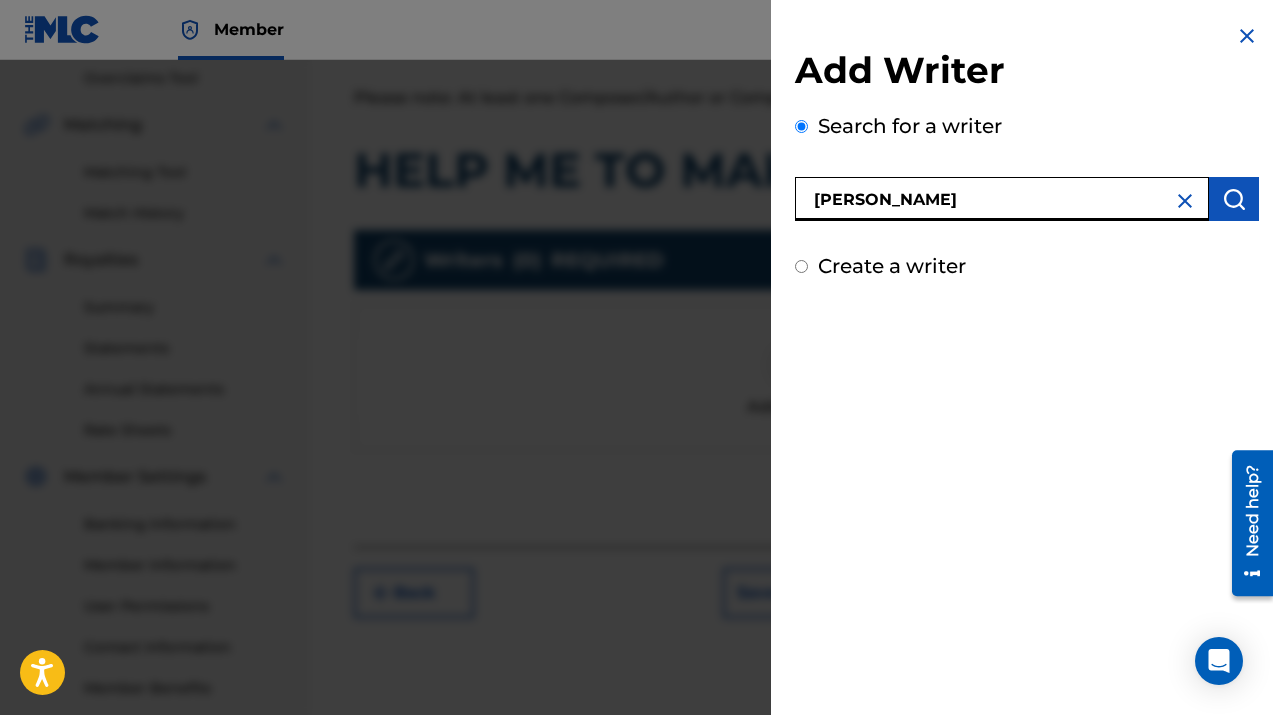 type on "[PERSON_NAME]" 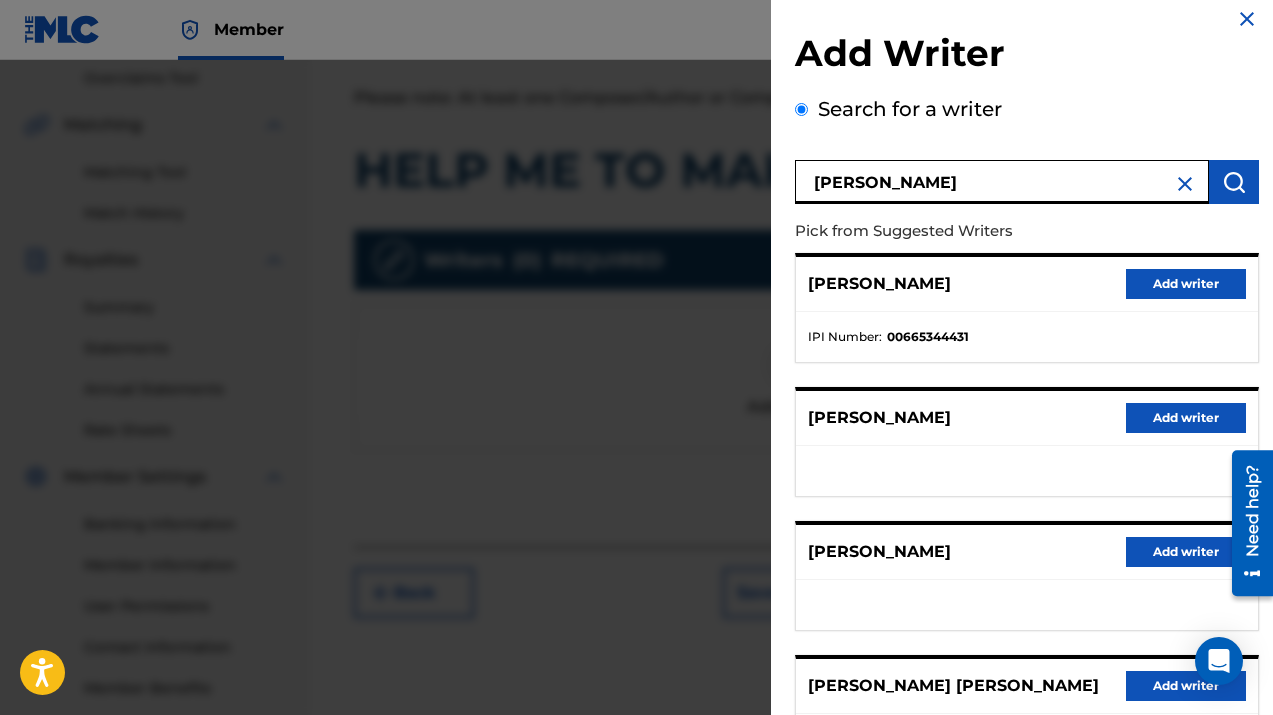 scroll, scrollTop: 0, scrollLeft: 0, axis: both 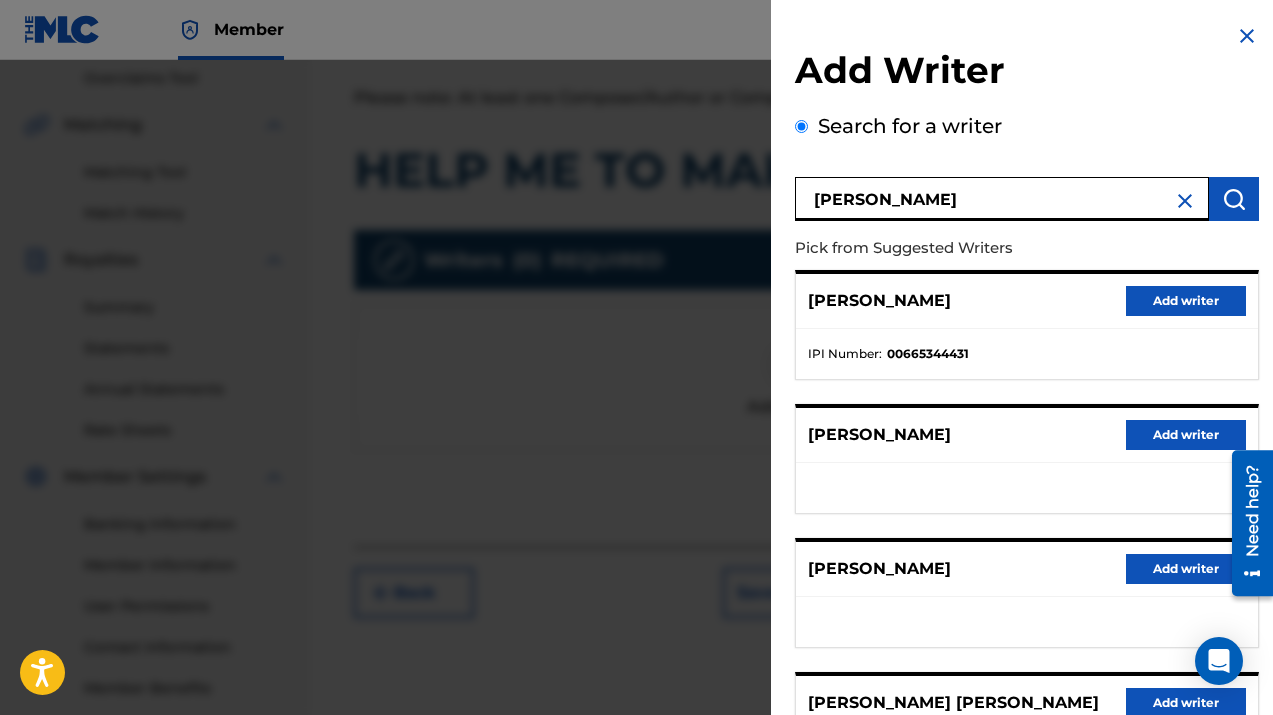 click on "Add writer" at bounding box center [1186, 301] 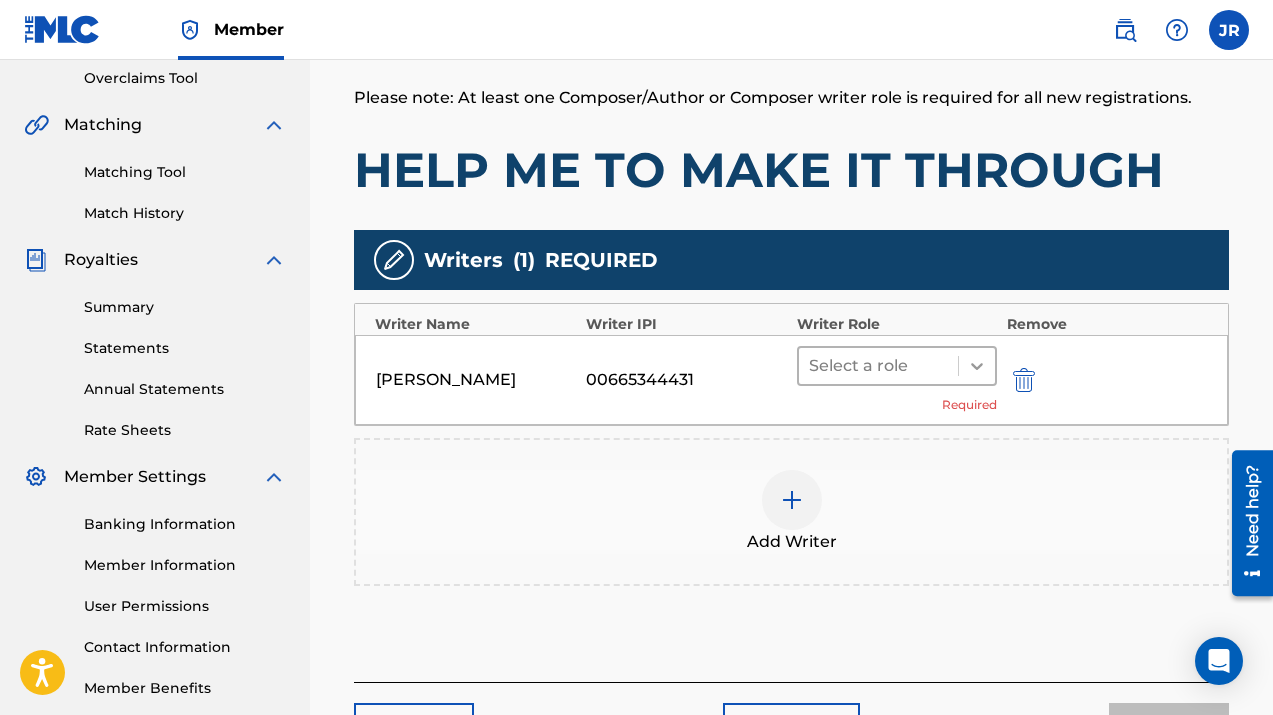 click 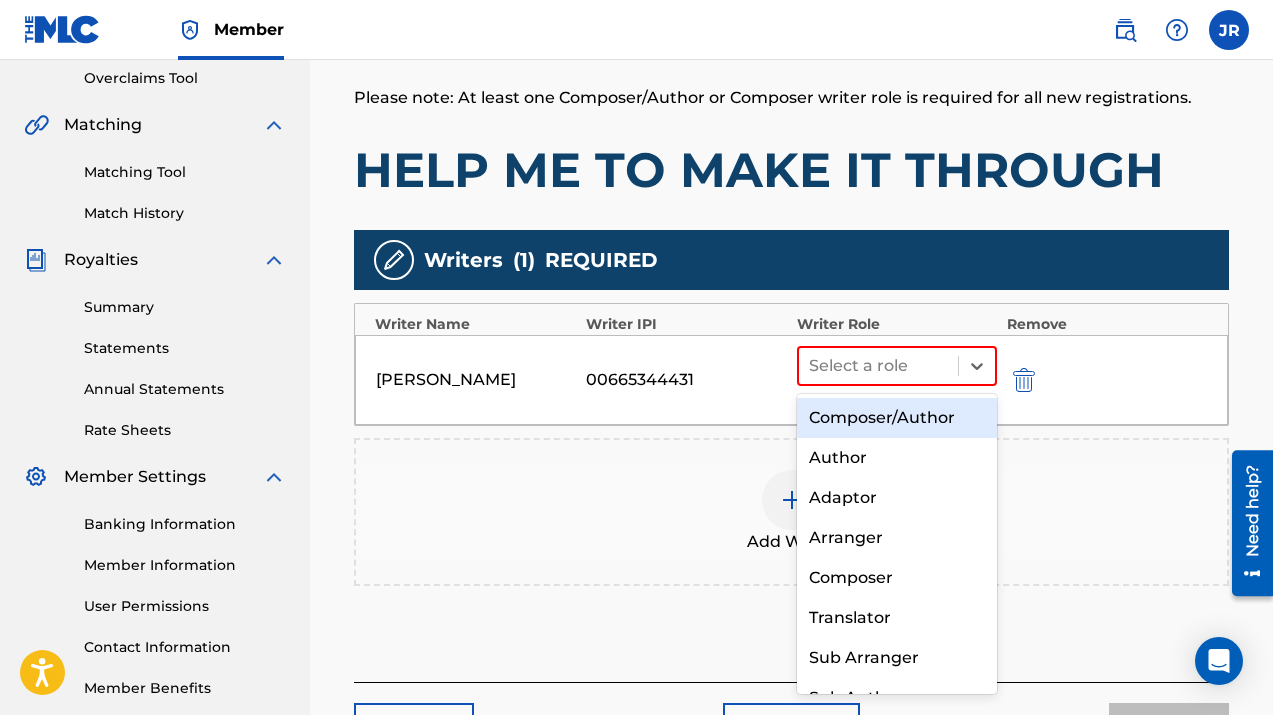 click on "Composer/Author" at bounding box center (897, 418) 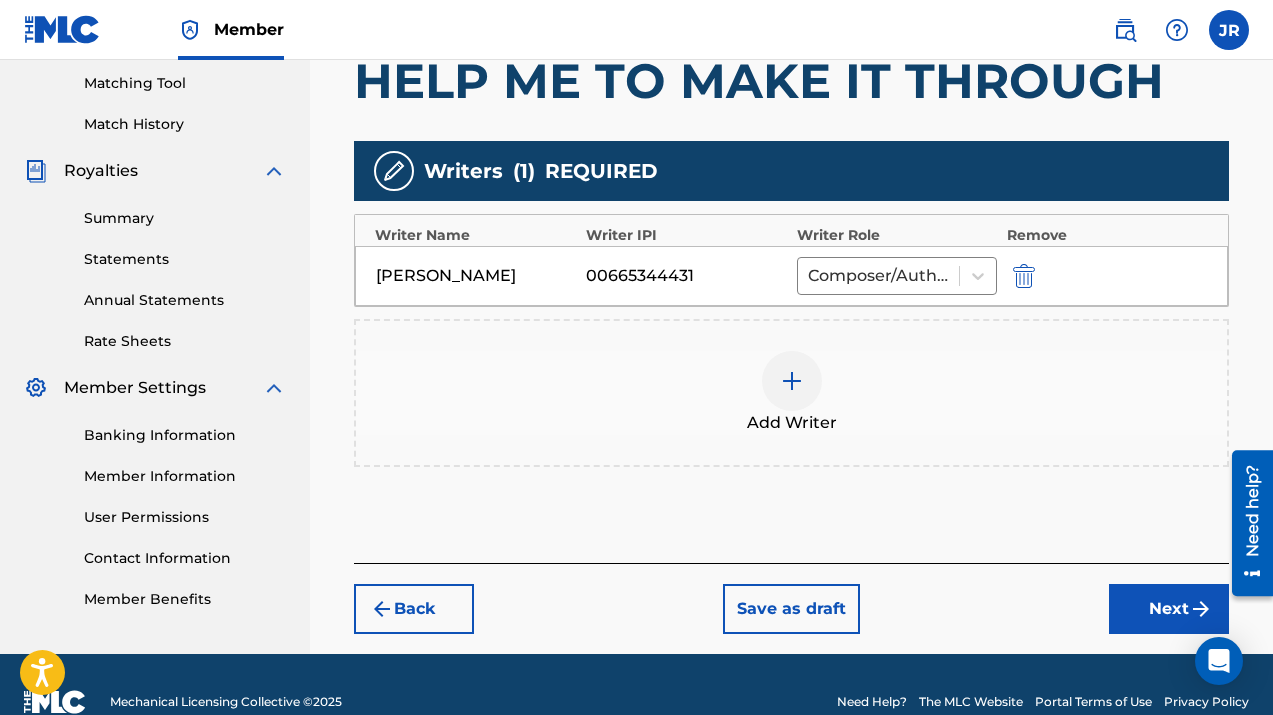 scroll, scrollTop: 513, scrollLeft: 0, axis: vertical 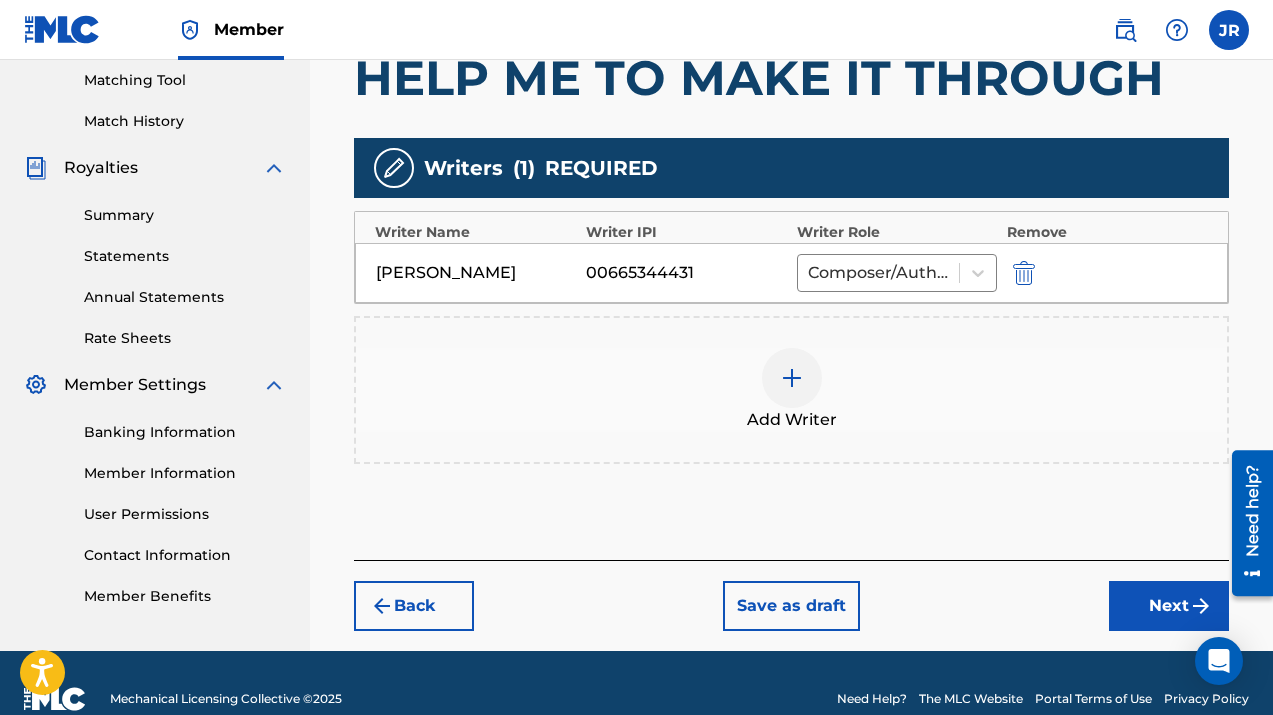 click at bounding box center [792, 378] 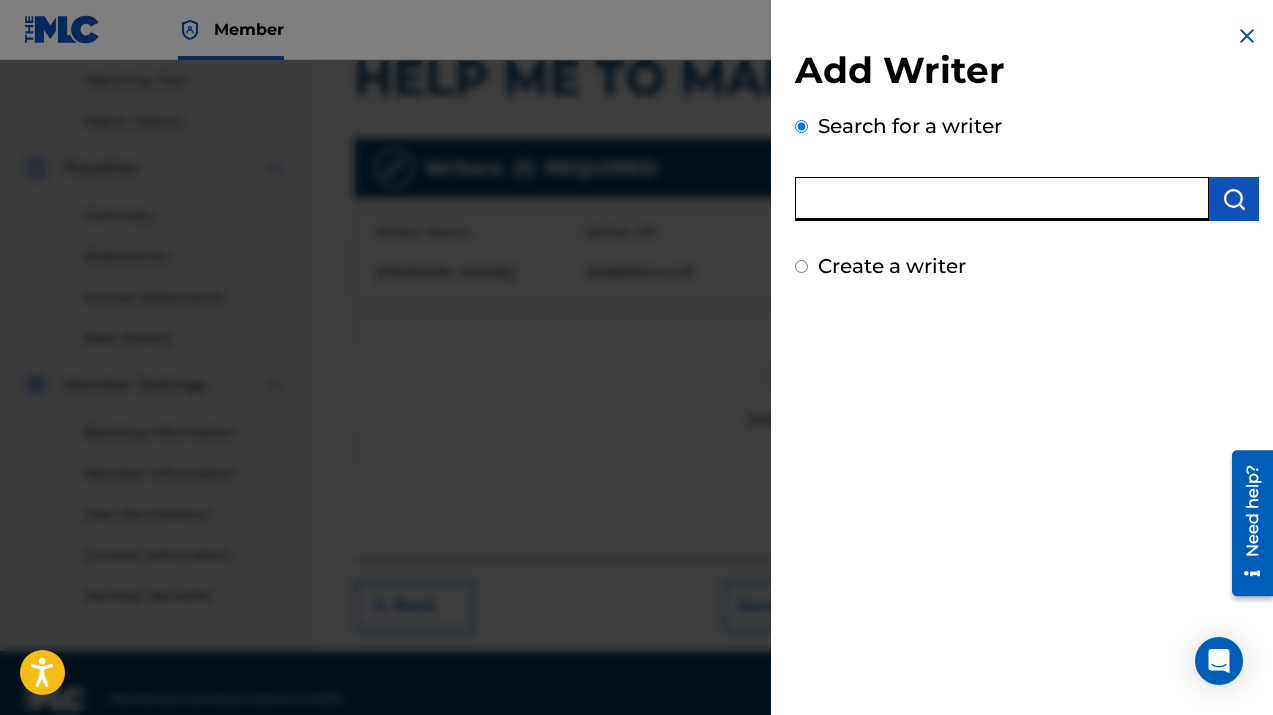 click at bounding box center [1002, 199] 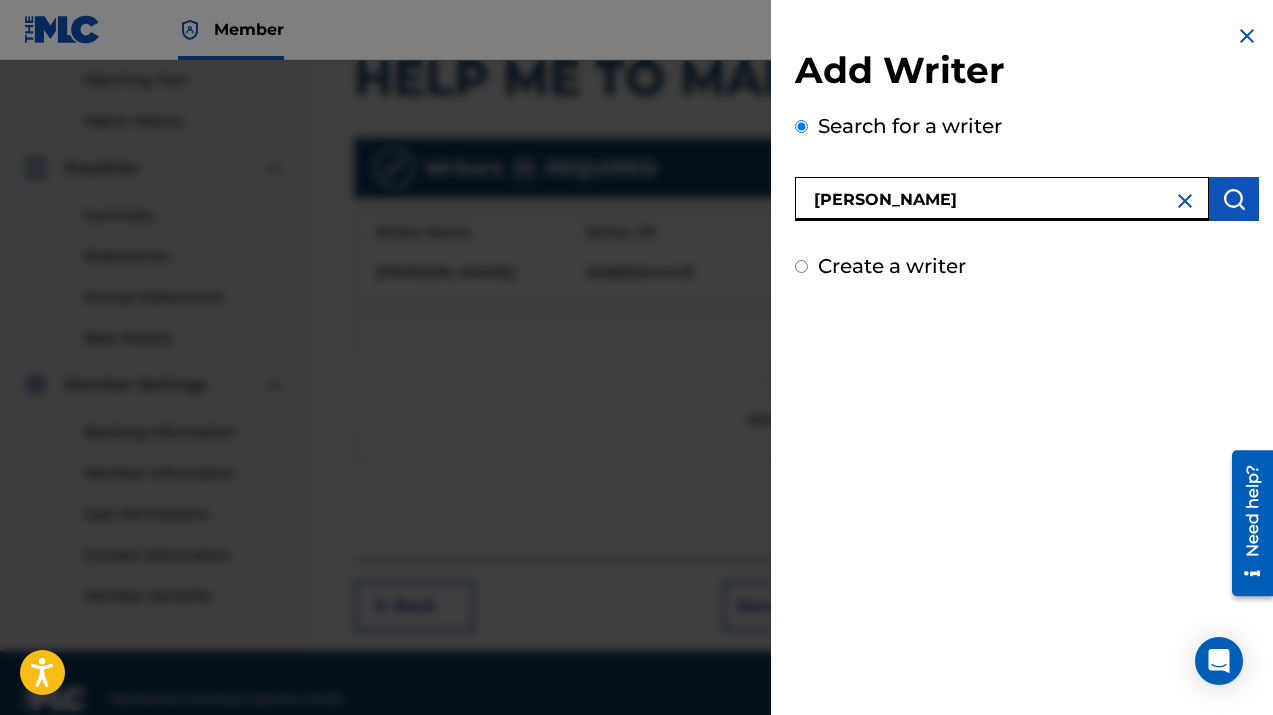 type on "[PERSON_NAME]" 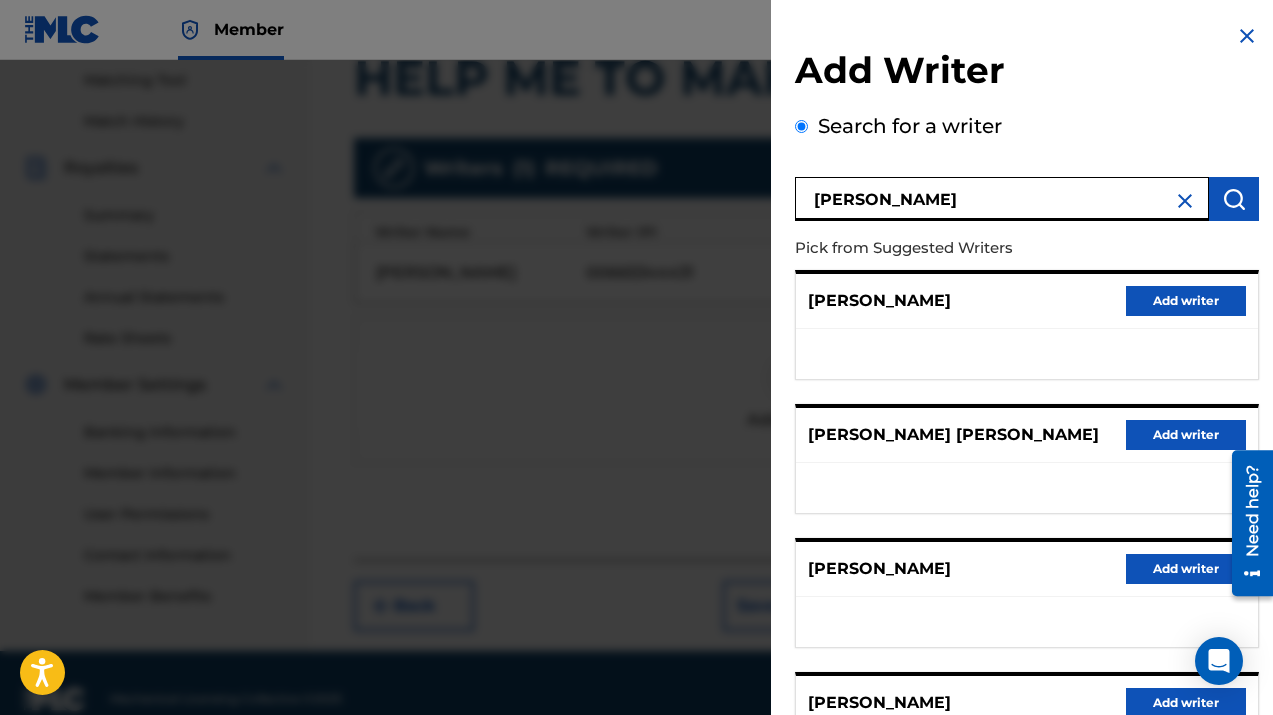 scroll, scrollTop: 327, scrollLeft: 0, axis: vertical 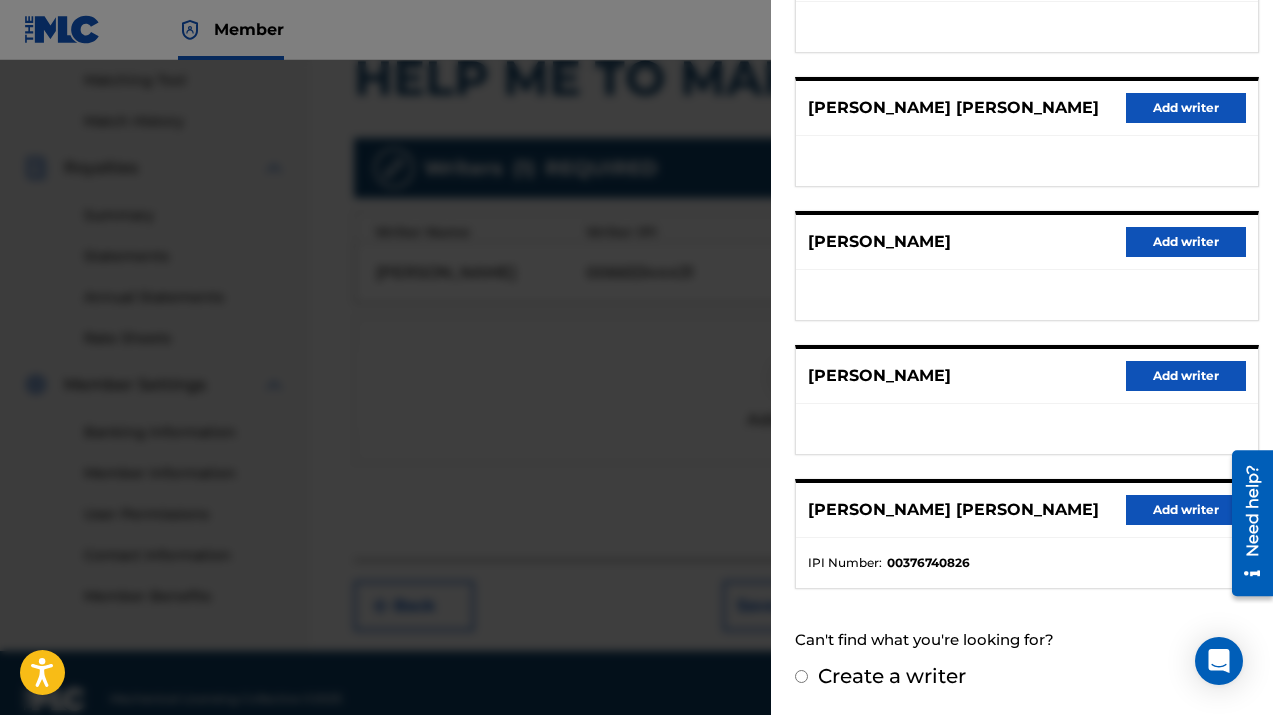 click on "Create a writer" at bounding box center [801, 676] 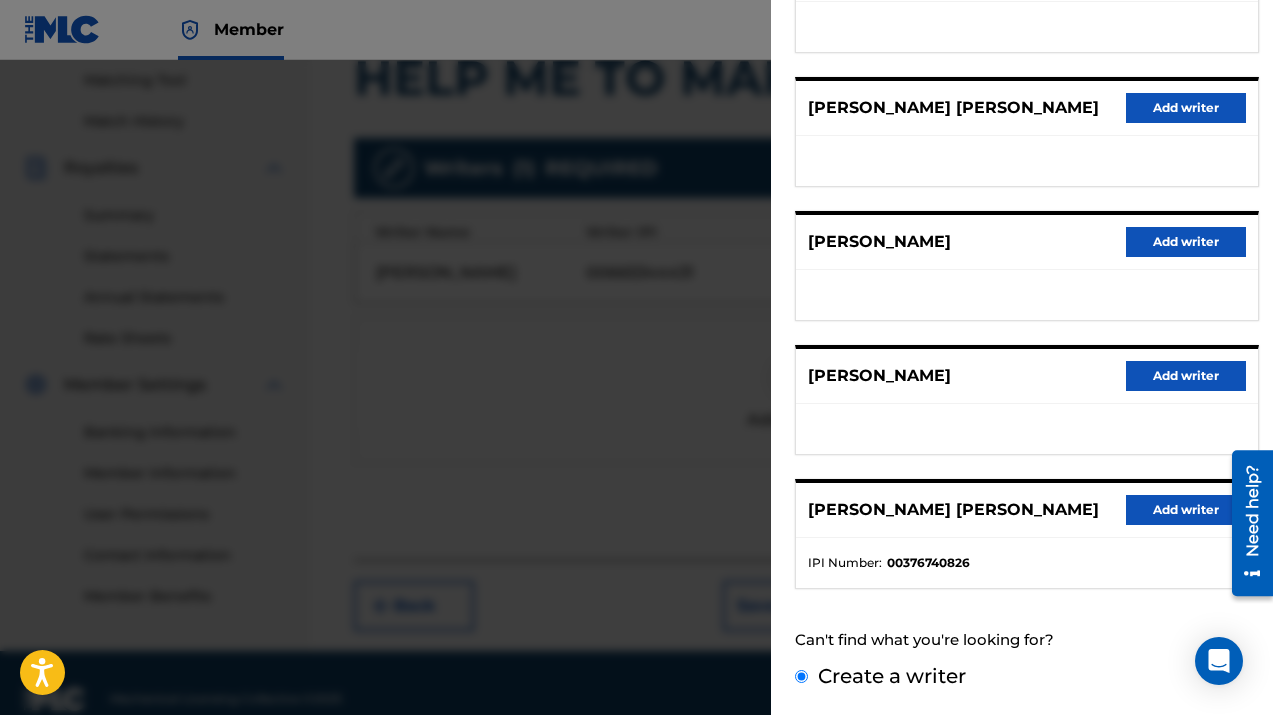 scroll, scrollTop: 151, scrollLeft: 0, axis: vertical 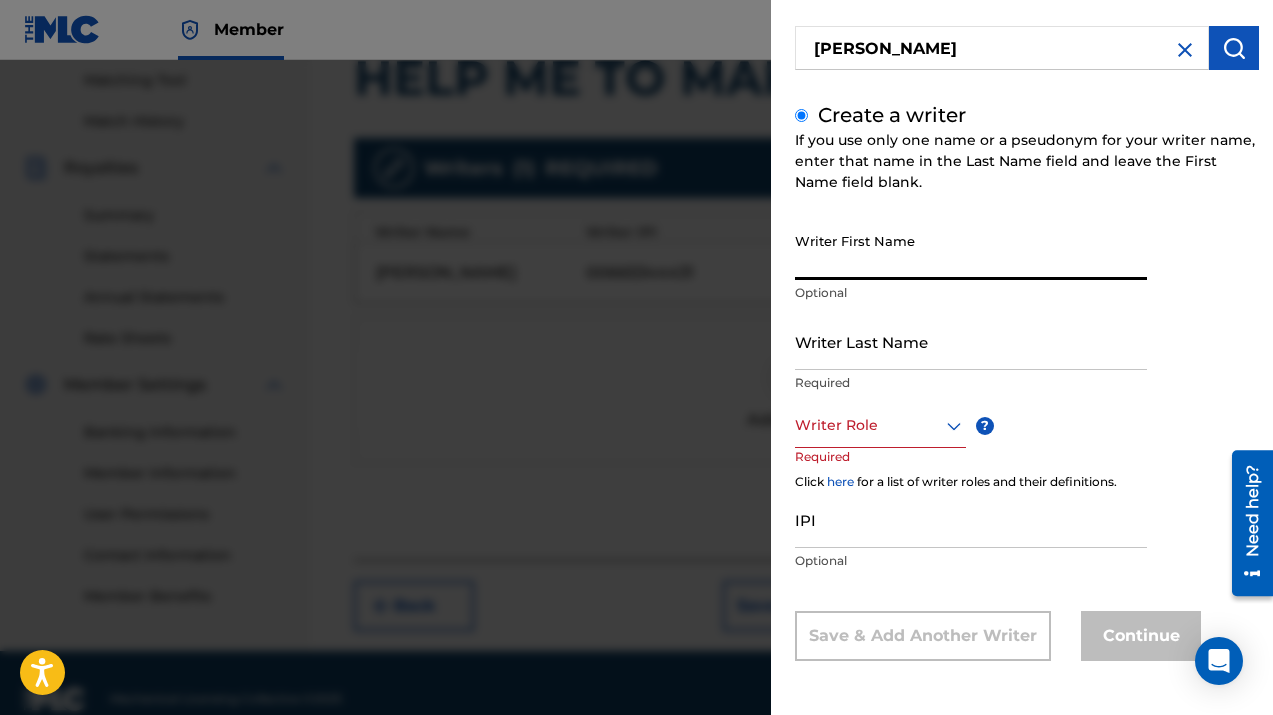 click on "Writer First Name" at bounding box center [971, 251] 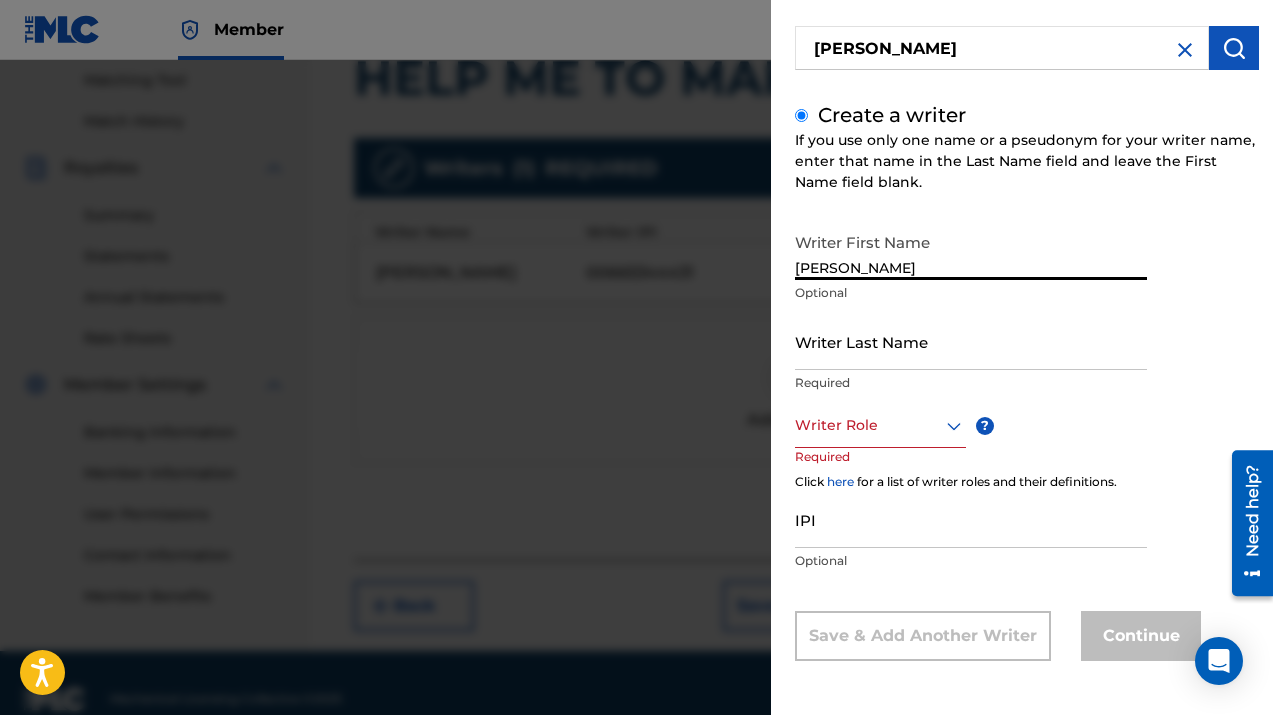 type on "[PERSON_NAME]" 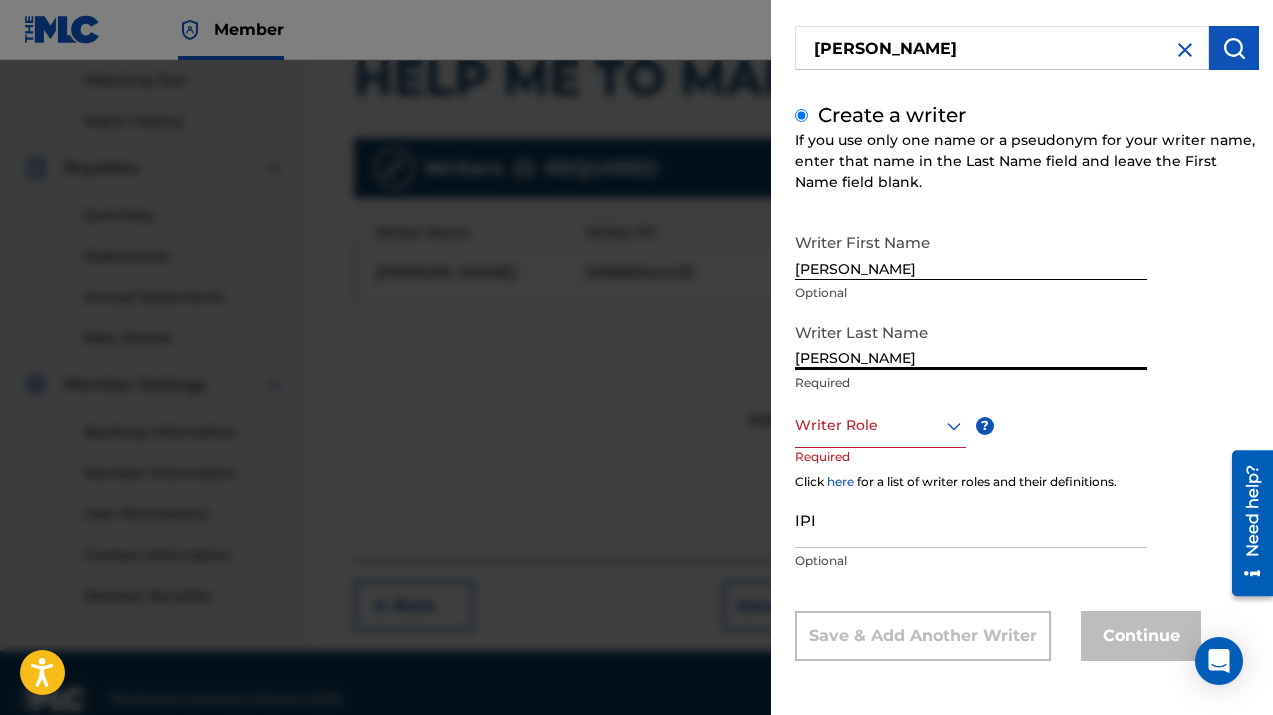type on "[PERSON_NAME]" 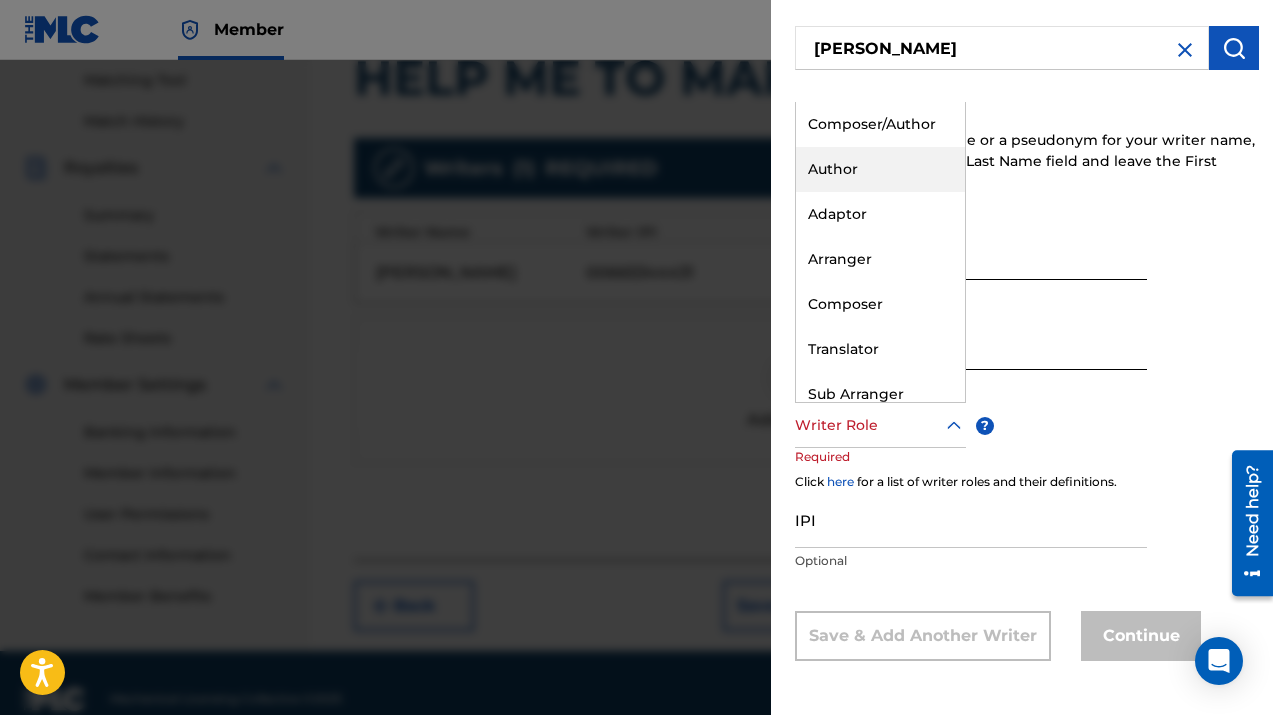 click on "Author" at bounding box center (880, 169) 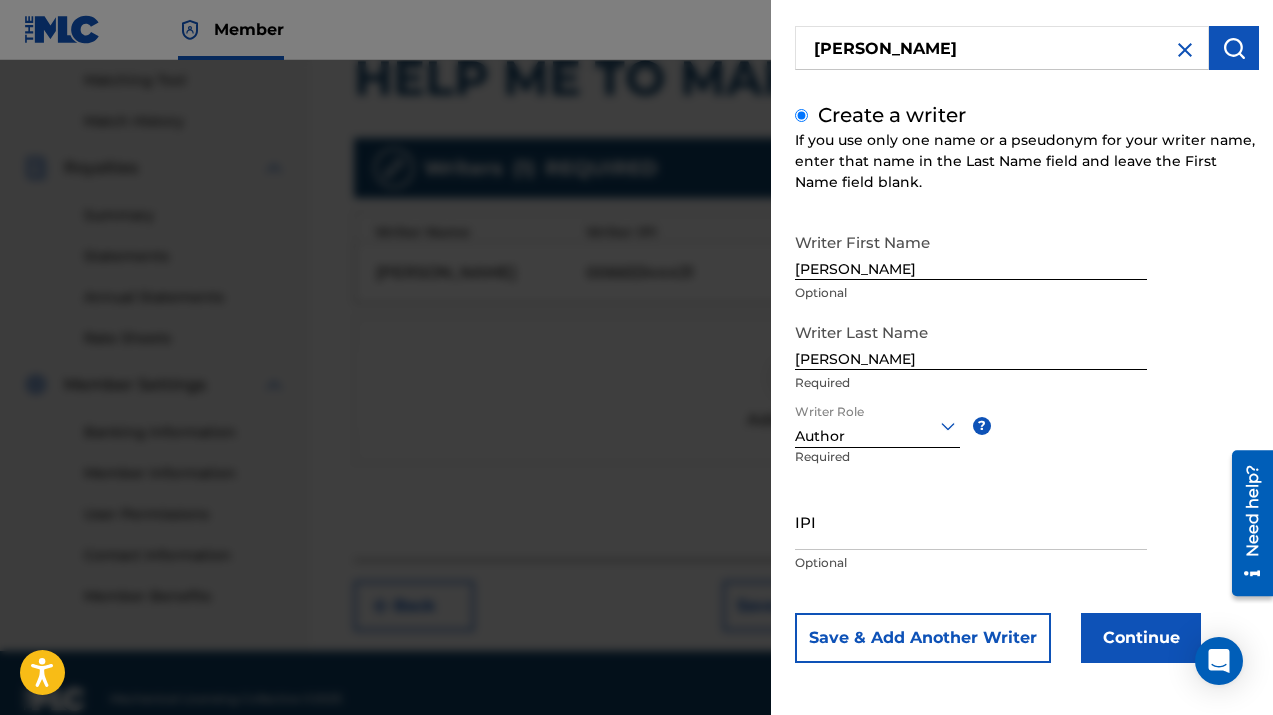 click on "IPI" at bounding box center [971, 521] 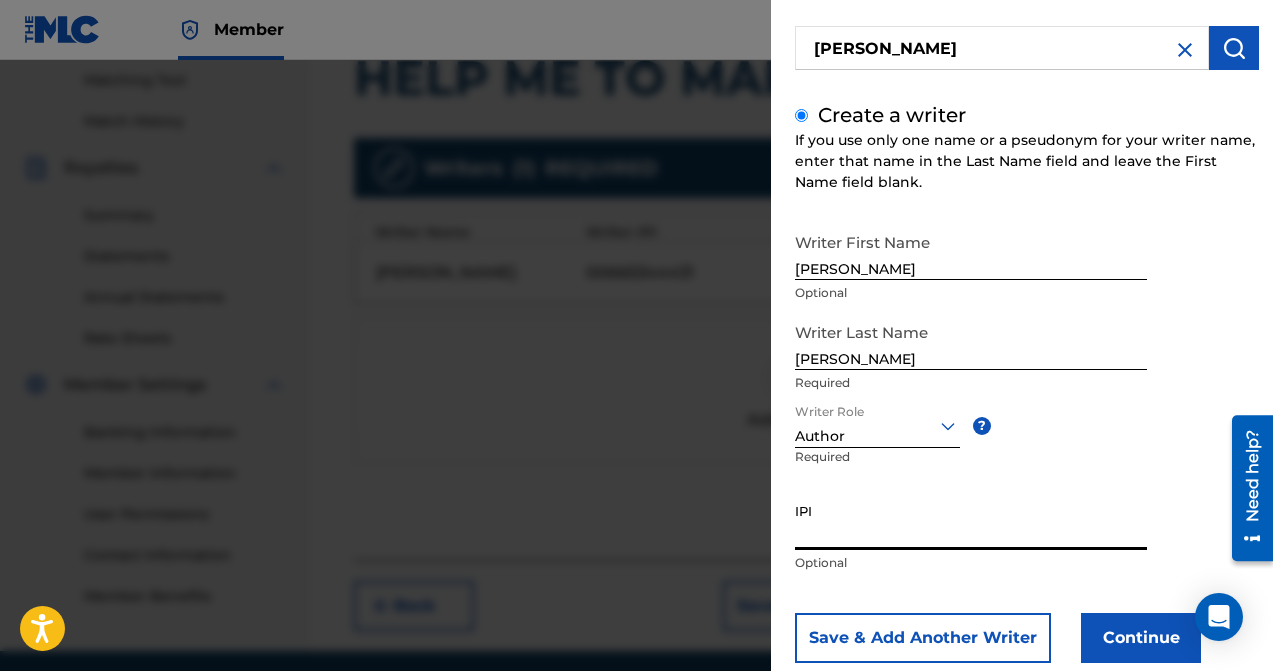 paste on "00717115563" 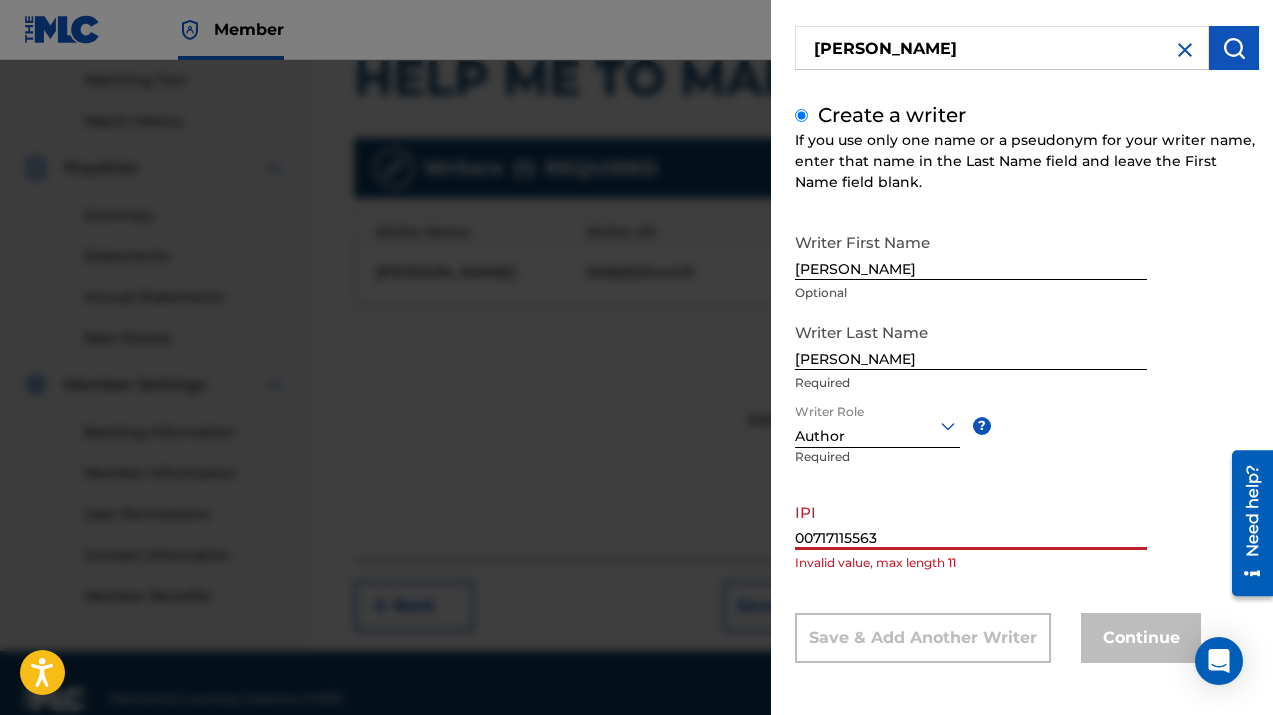 click on "00717115563" at bounding box center (971, 521) 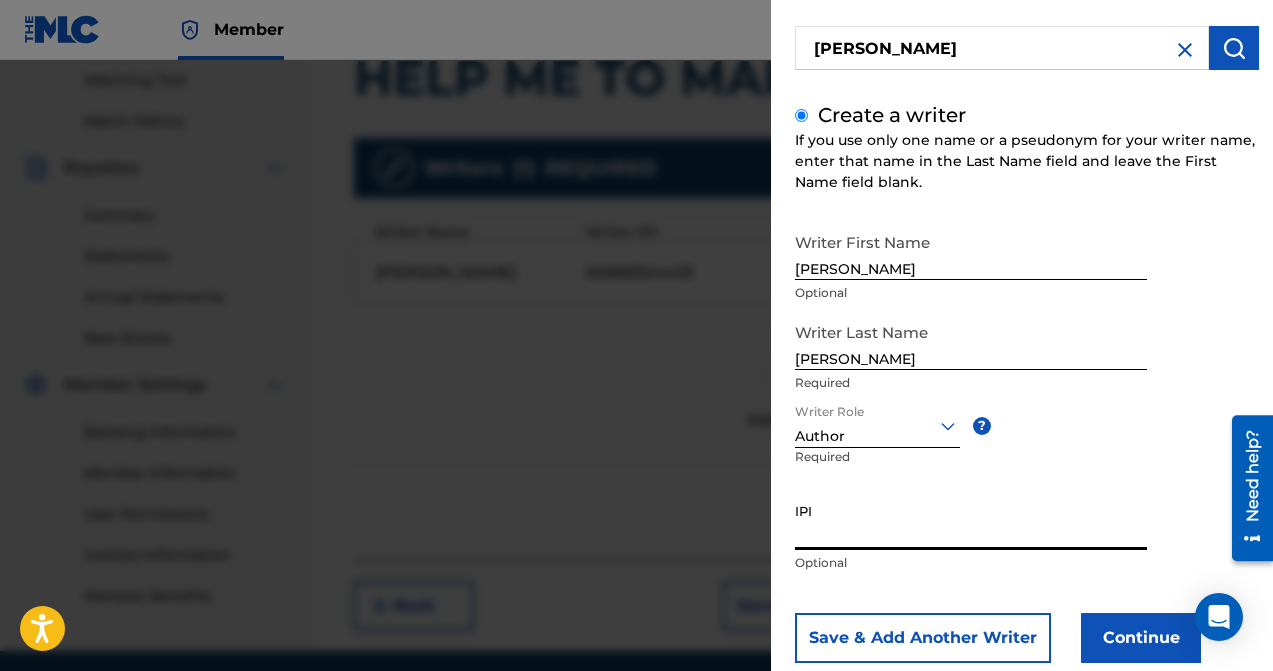 paste on "00717115563" 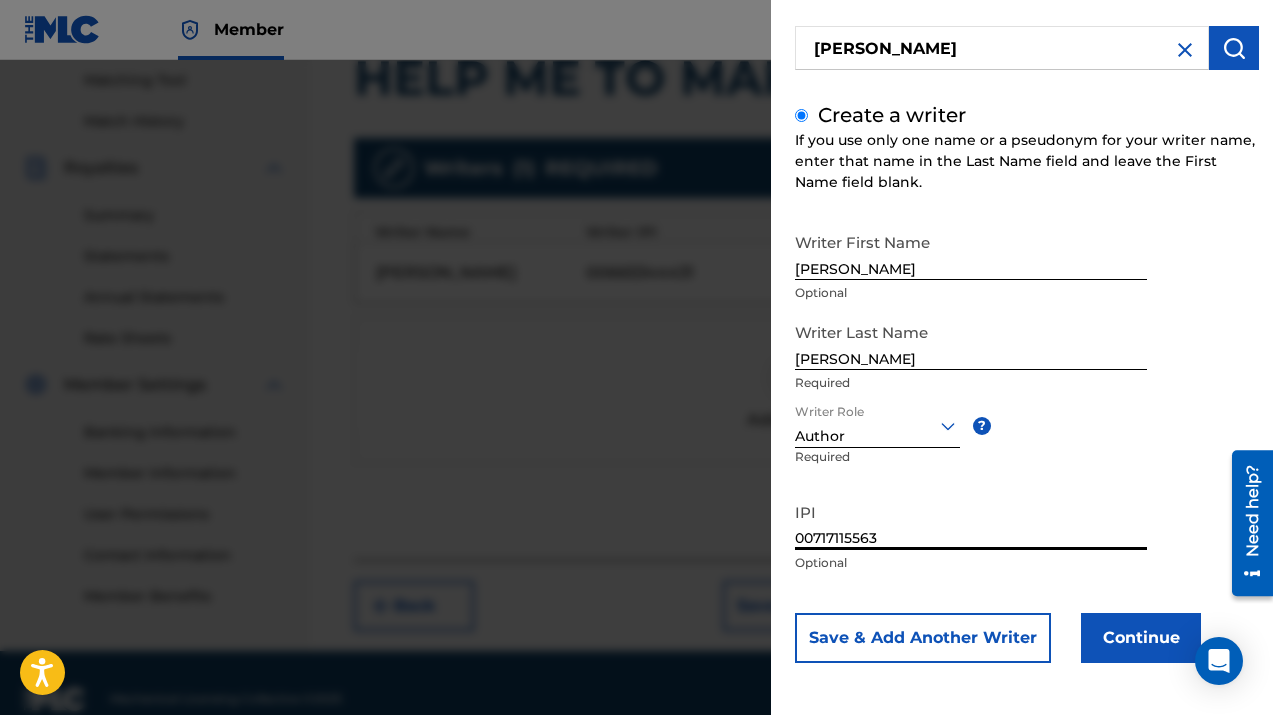 type on "00717115563" 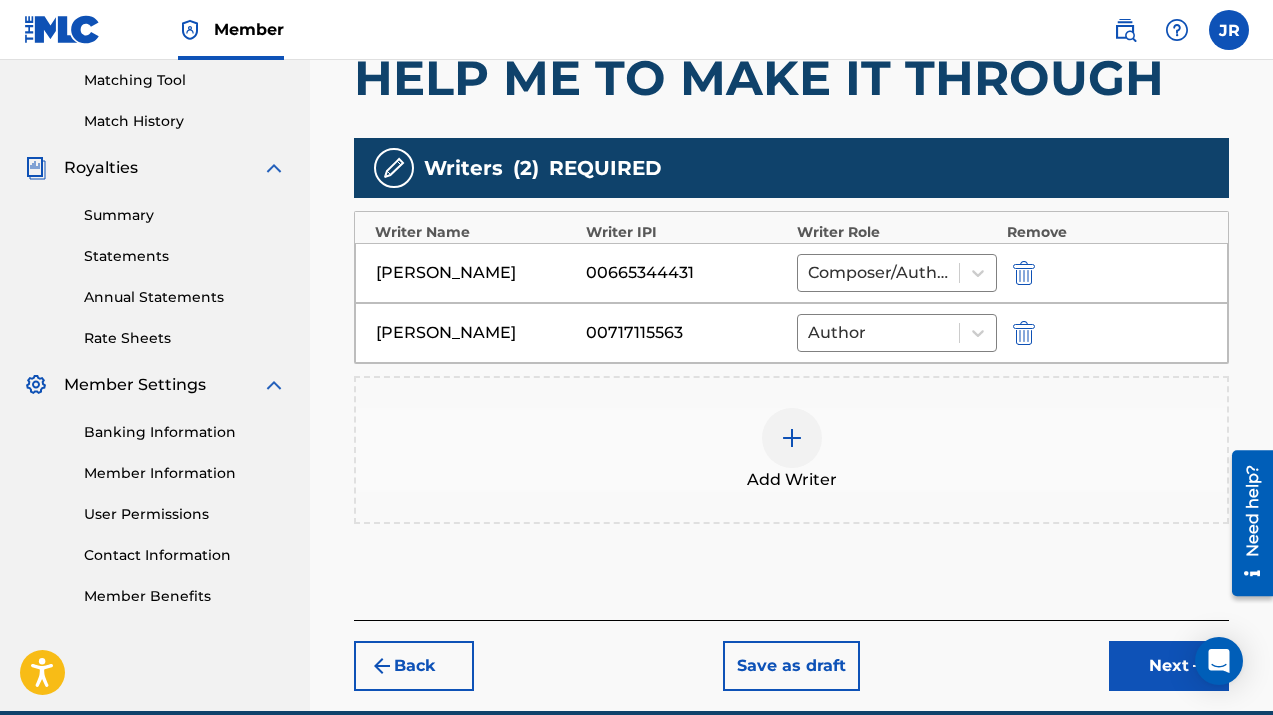 click at bounding box center [792, 438] 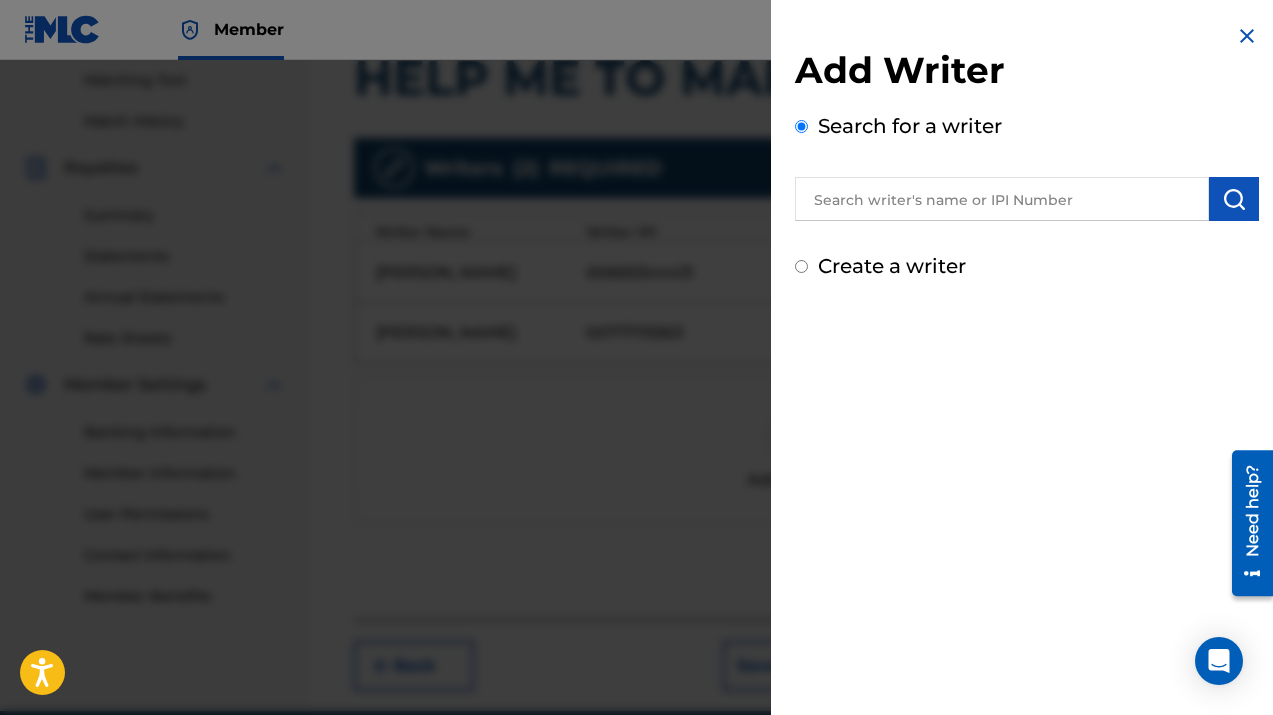 click at bounding box center [1002, 199] 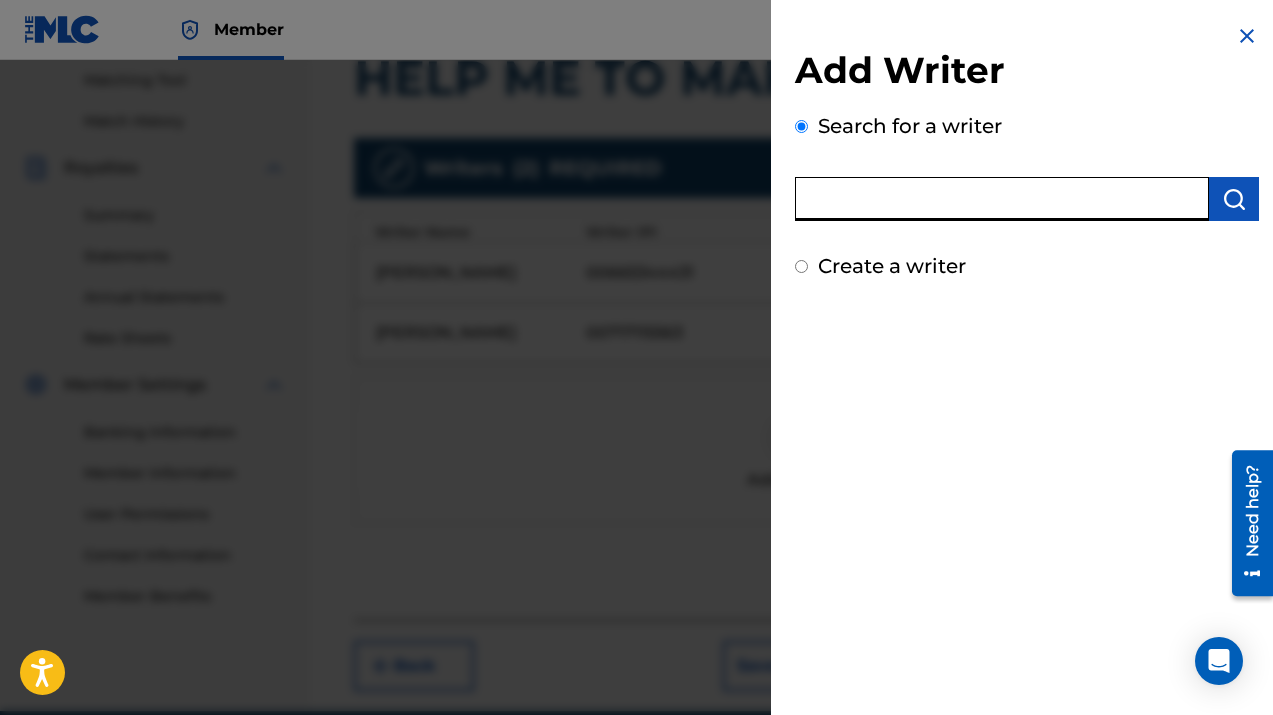 click on "Create a writer" at bounding box center [801, 266] 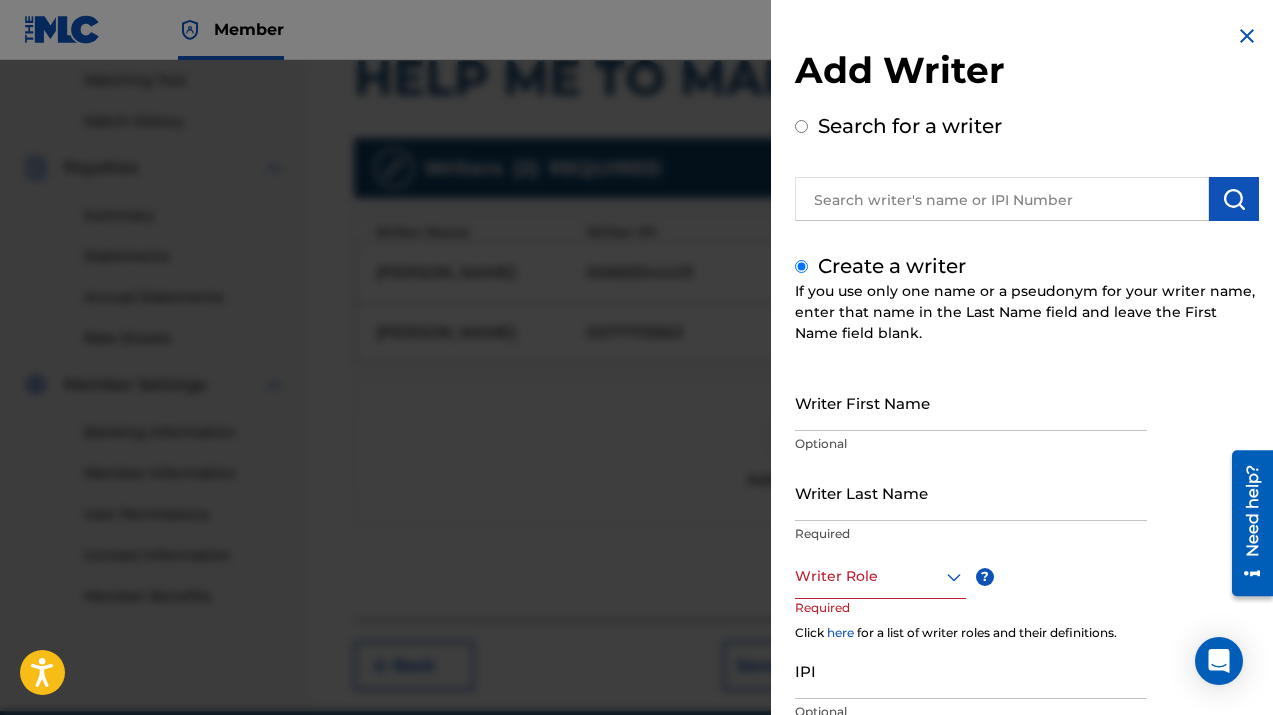 click on "Writer First Name" at bounding box center (971, 402) 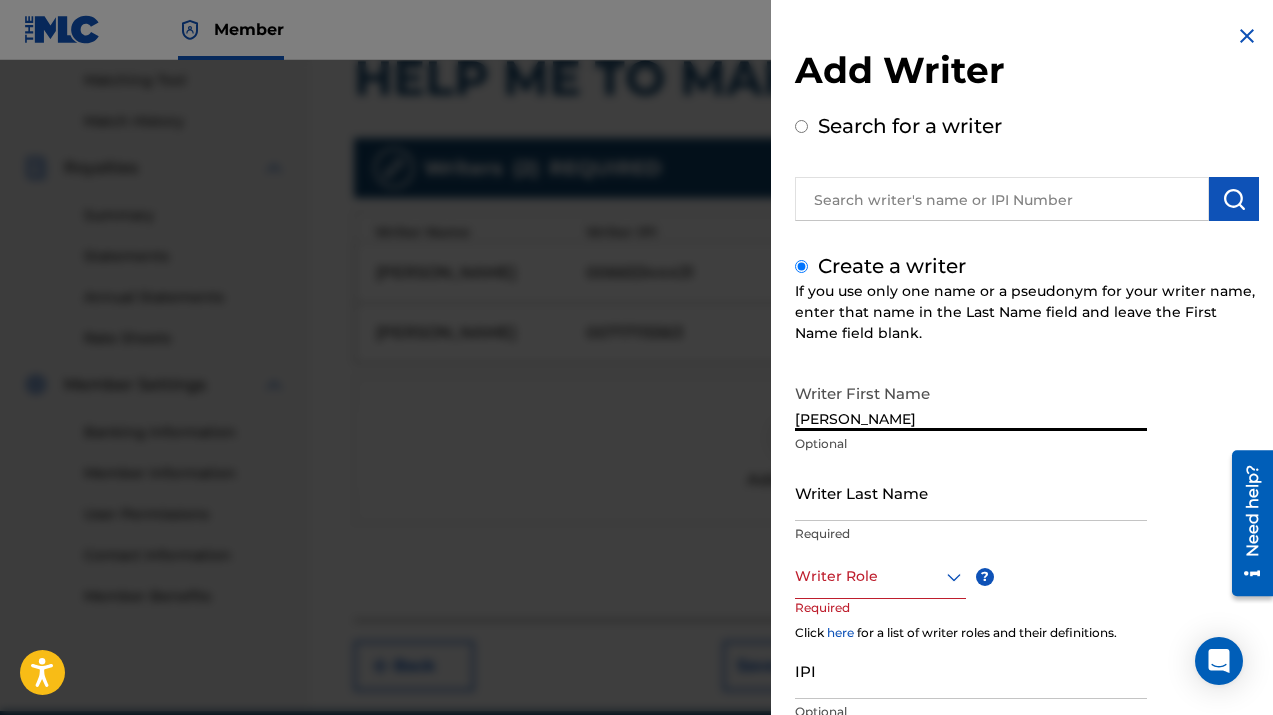 type on "[PERSON_NAME]" 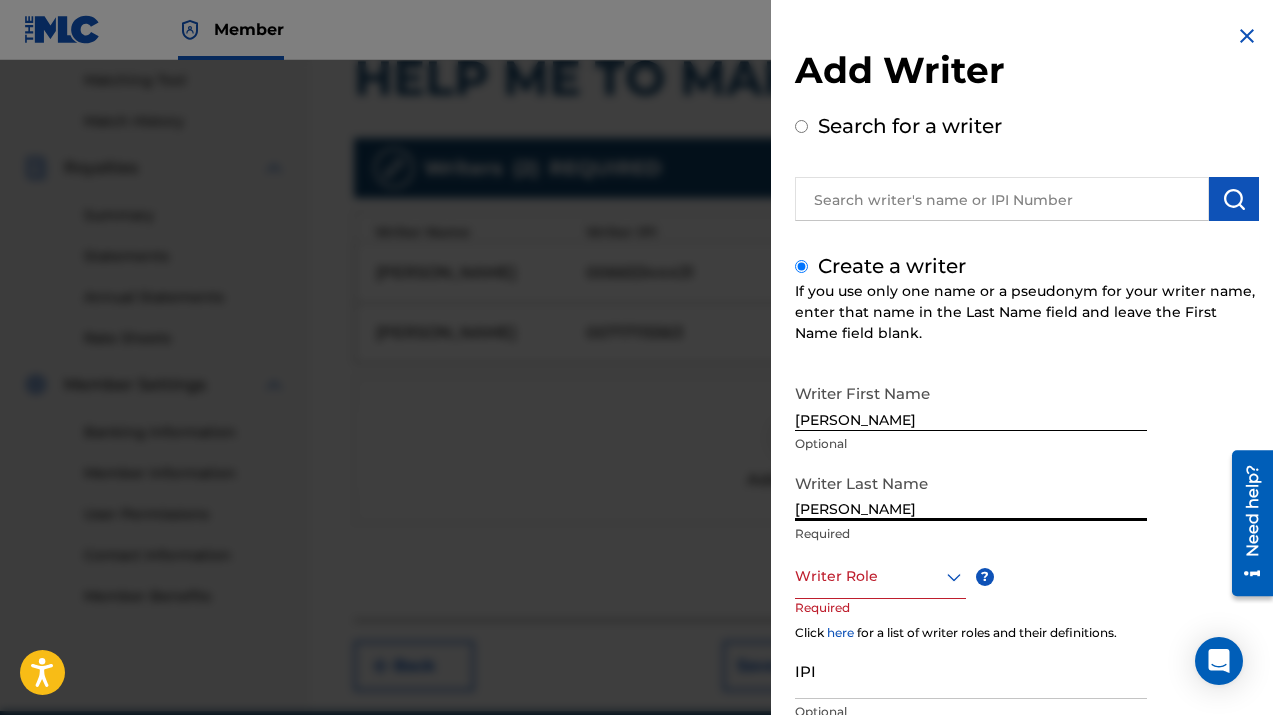 type on "[PERSON_NAME]" 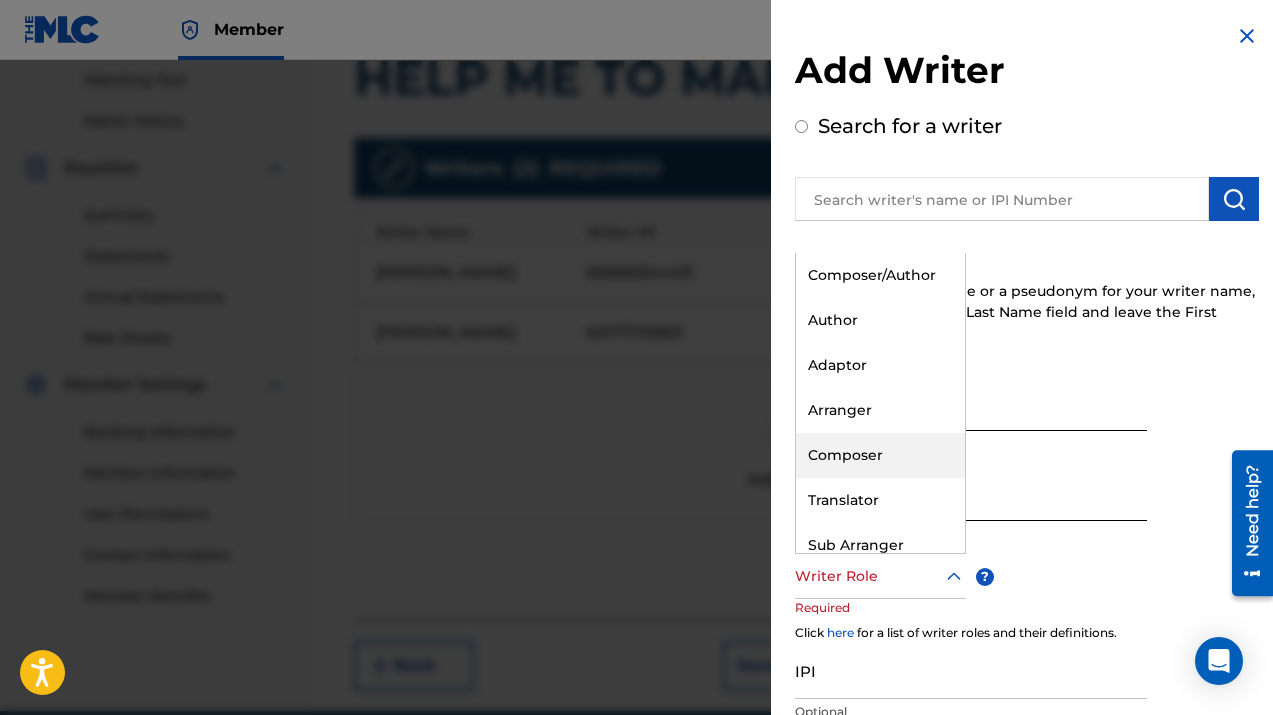 click on "Composer" at bounding box center [880, 455] 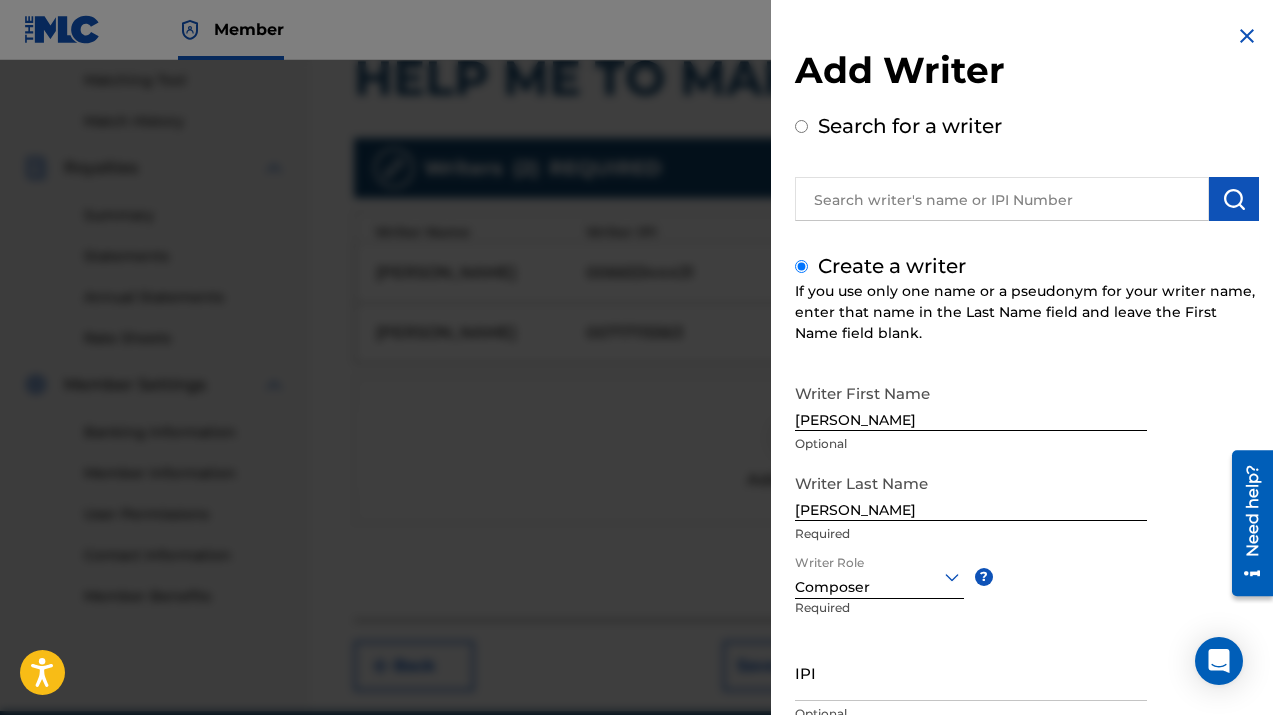 scroll, scrollTop: 153, scrollLeft: 0, axis: vertical 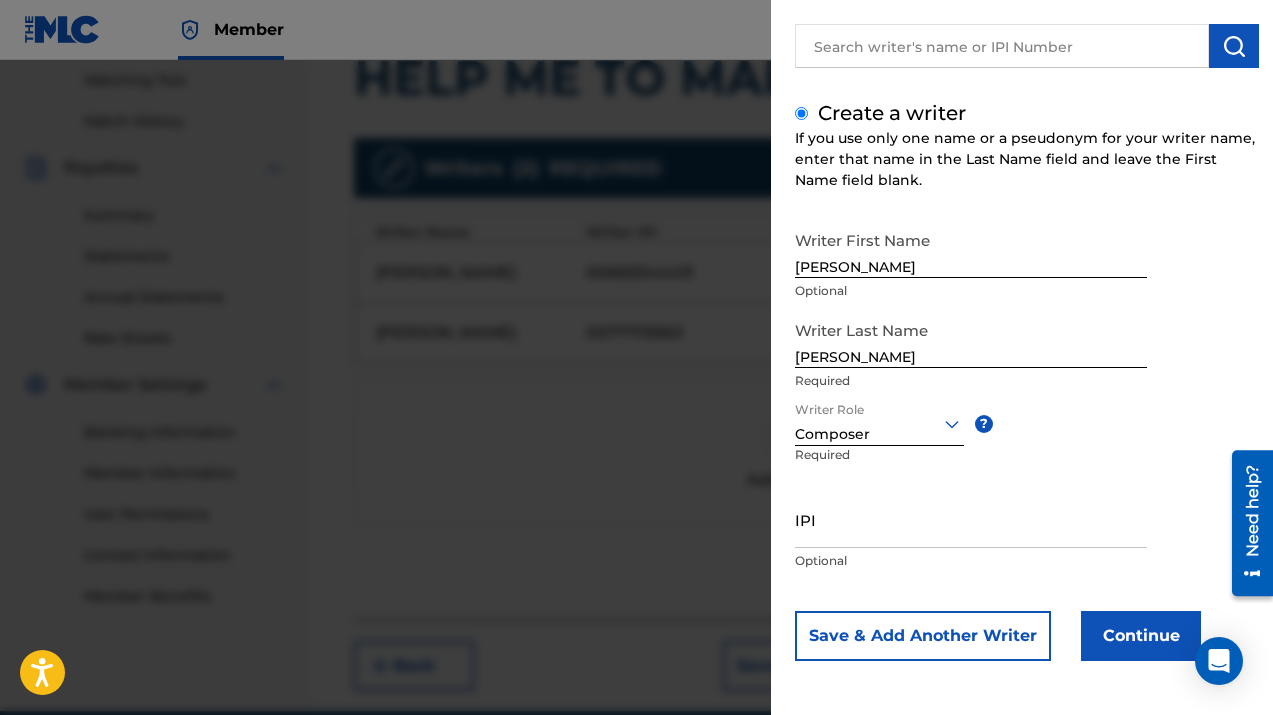 click on "IPI" at bounding box center [971, 519] 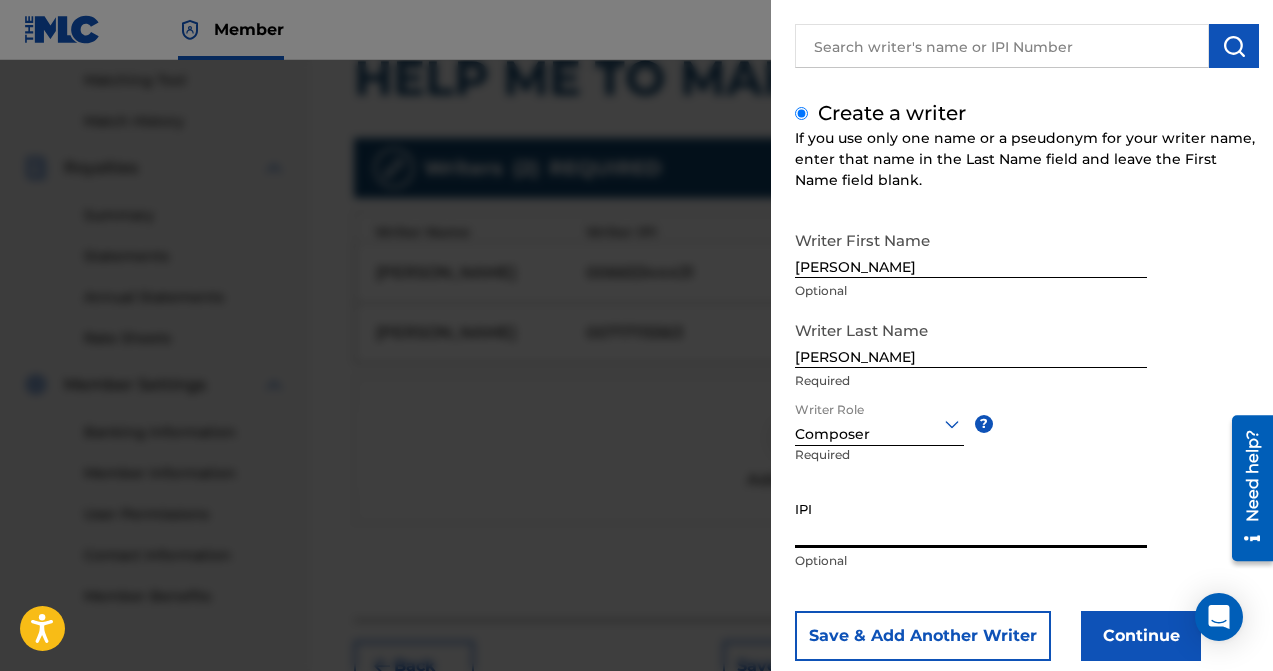 paste on "00672501555" 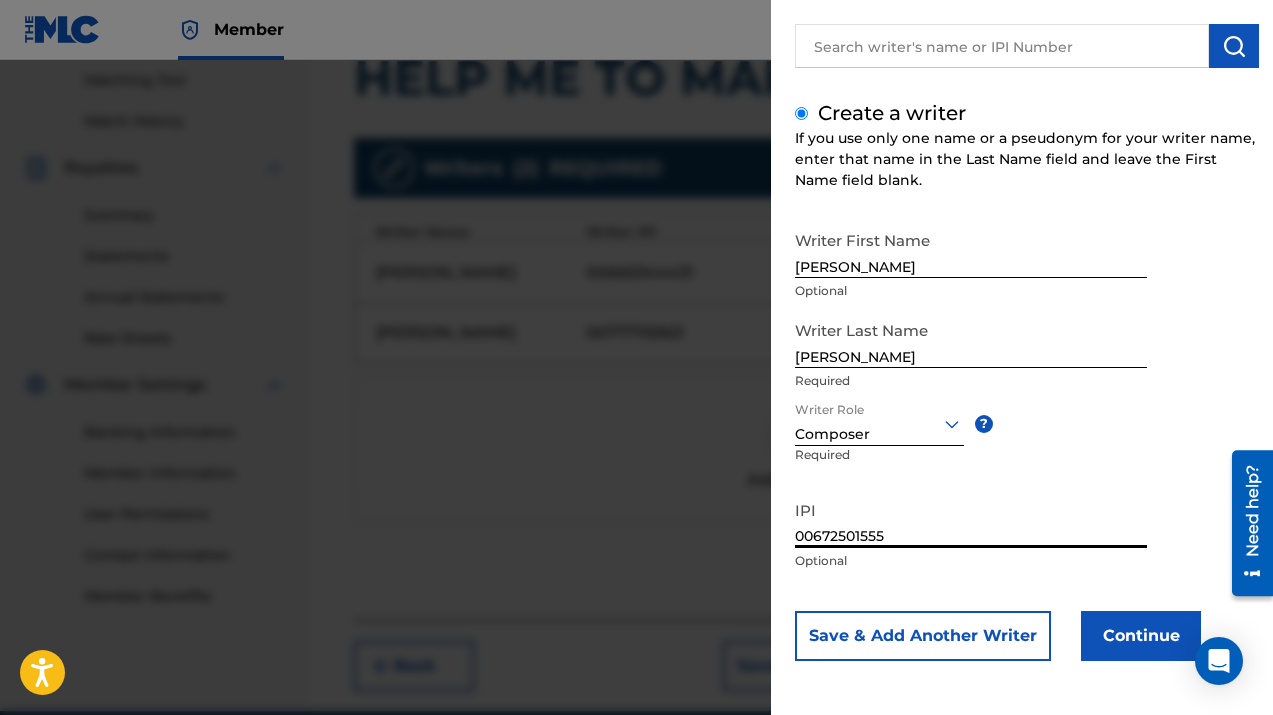 type on "00672501555" 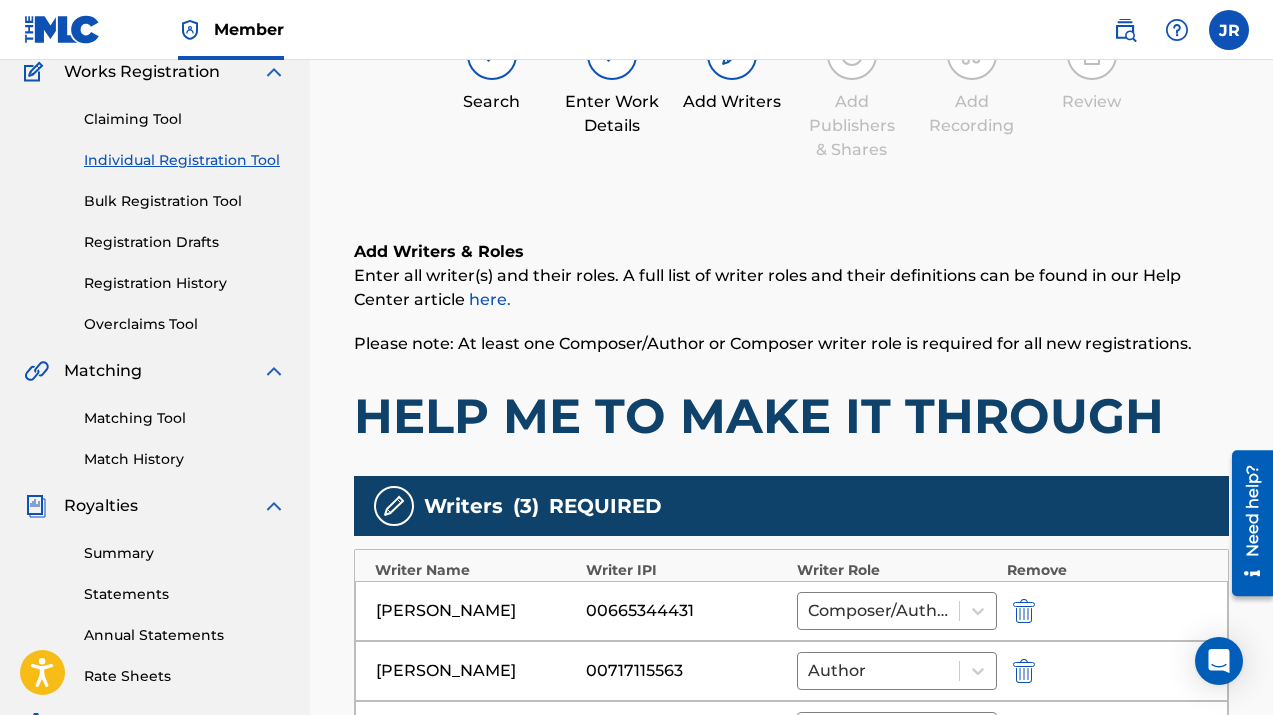 scroll, scrollTop: 665, scrollLeft: 0, axis: vertical 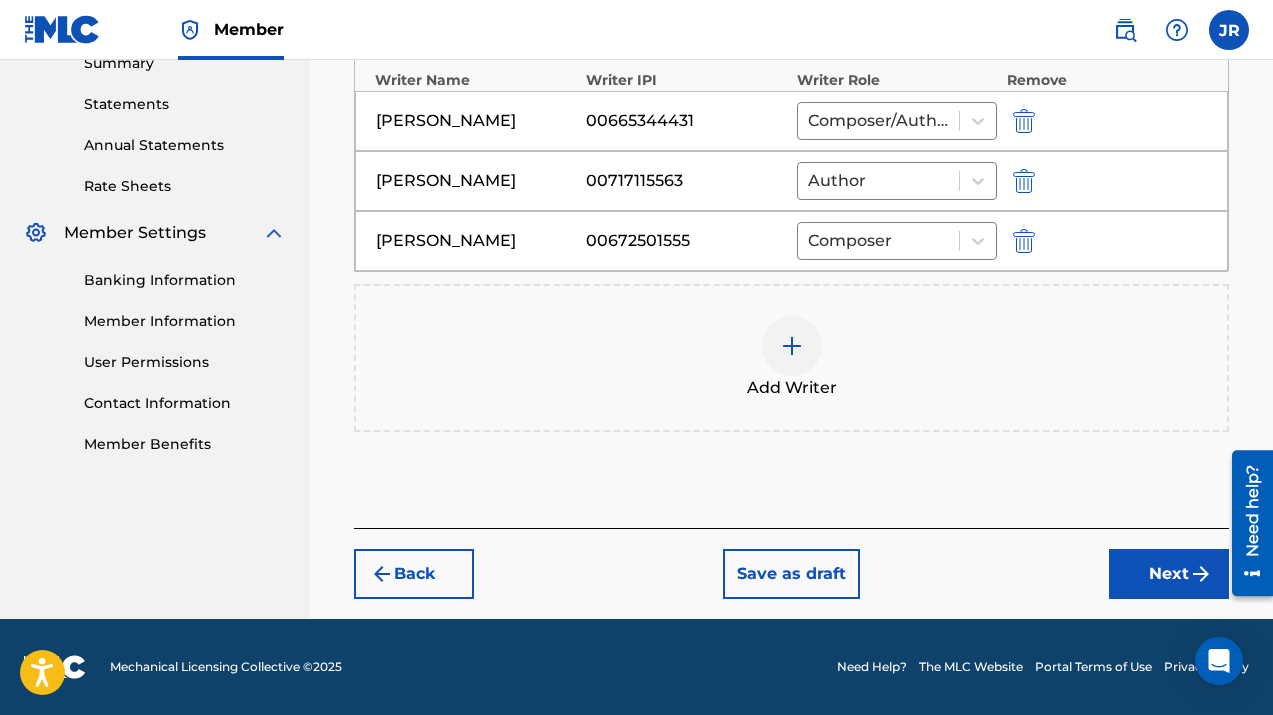 click at bounding box center (792, 346) 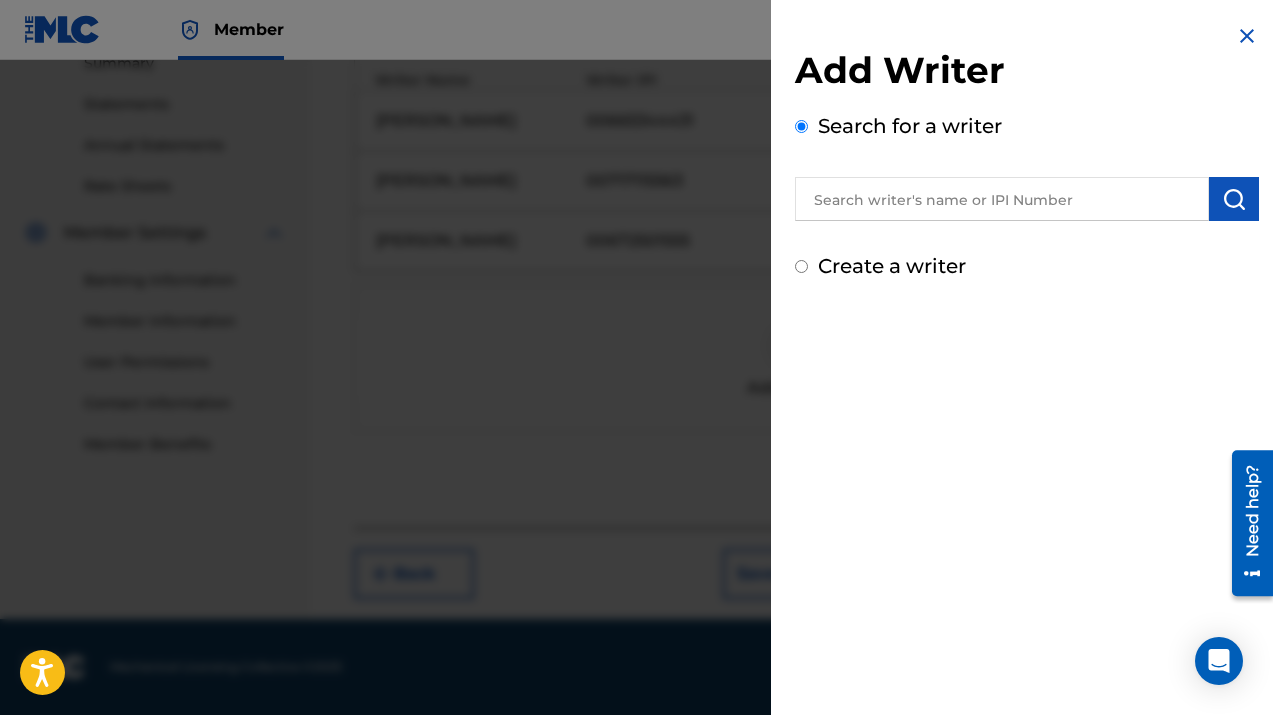 click at bounding box center [1002, 199] 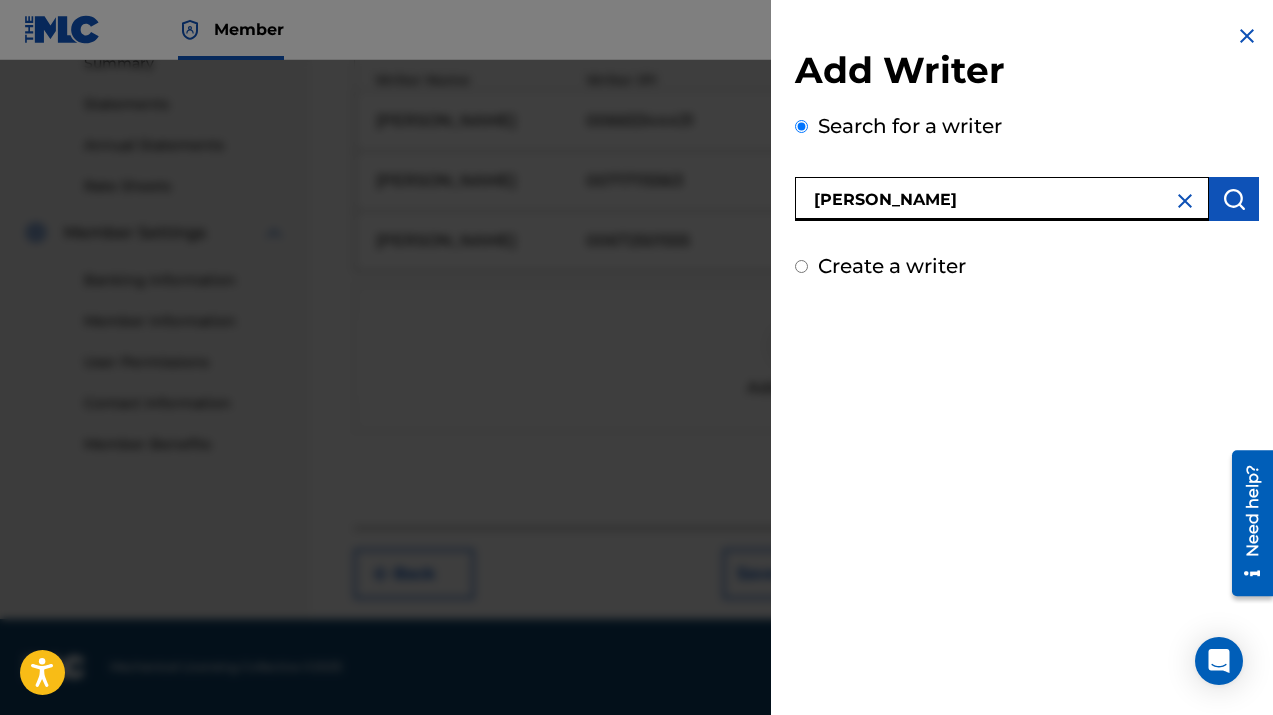 type on "[PERSON_NAME]" 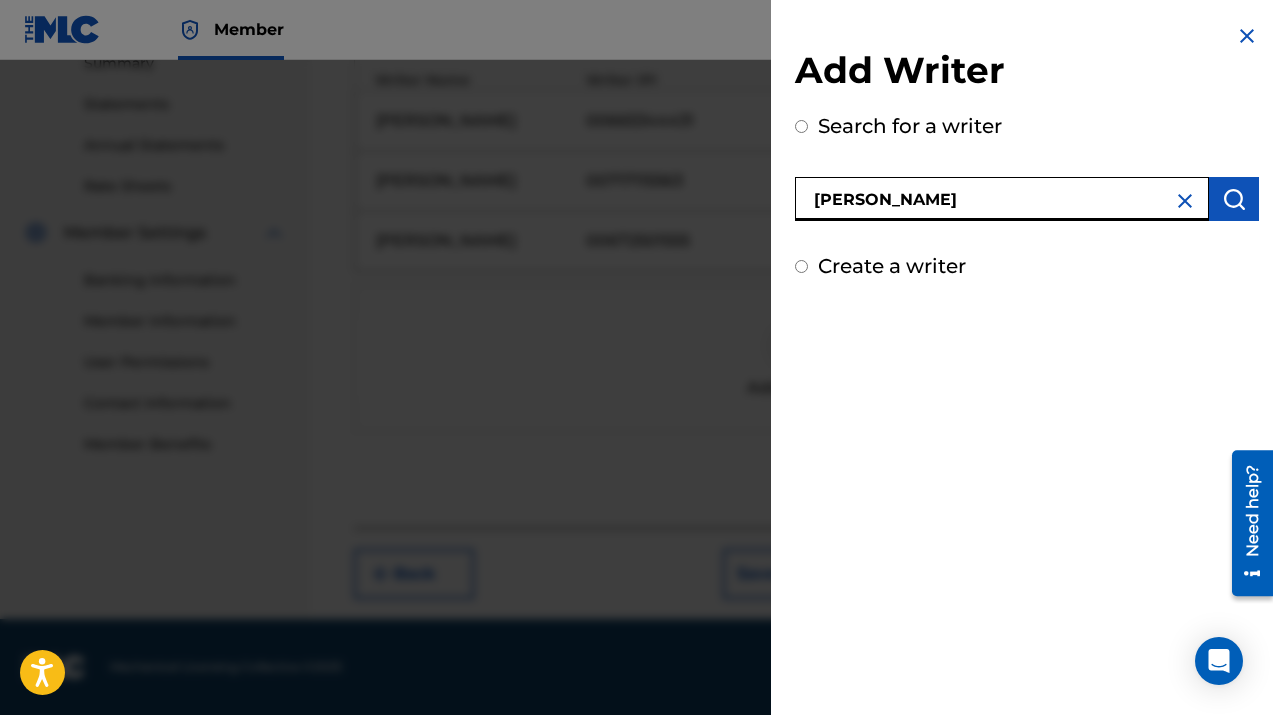 radio on "true" 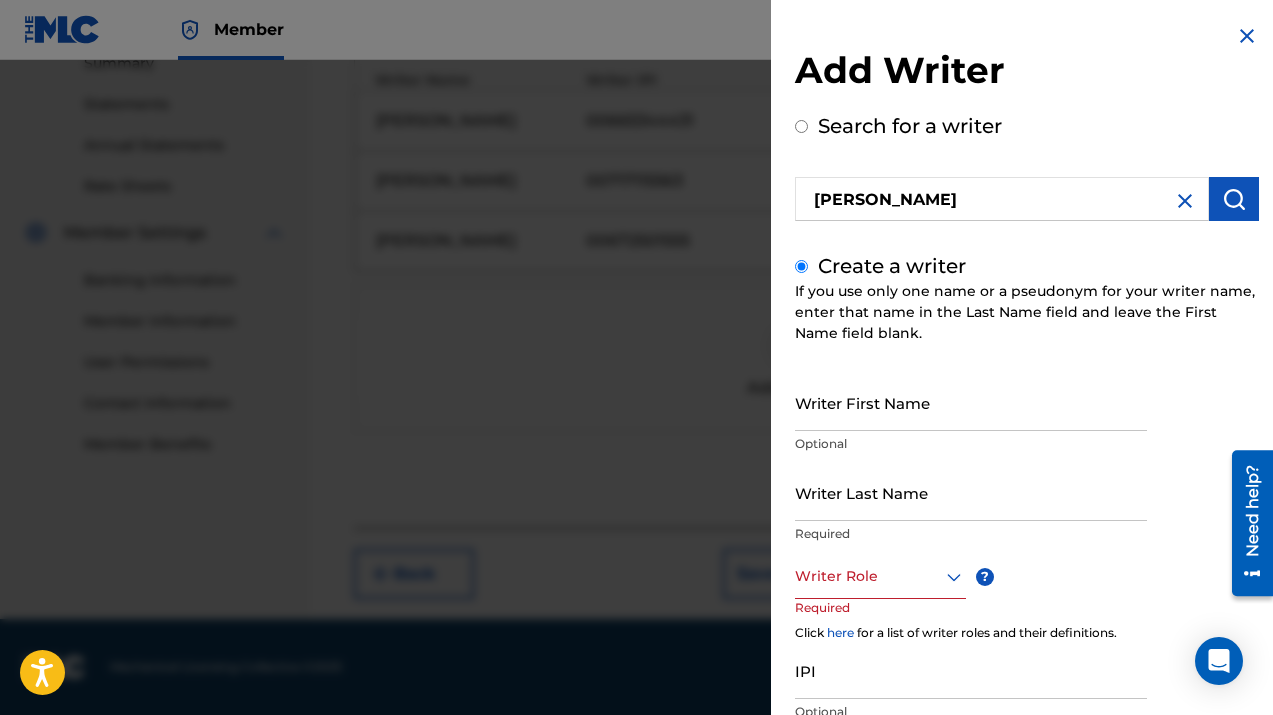 click on "Writer First Name" at bounding box center [971, 402] 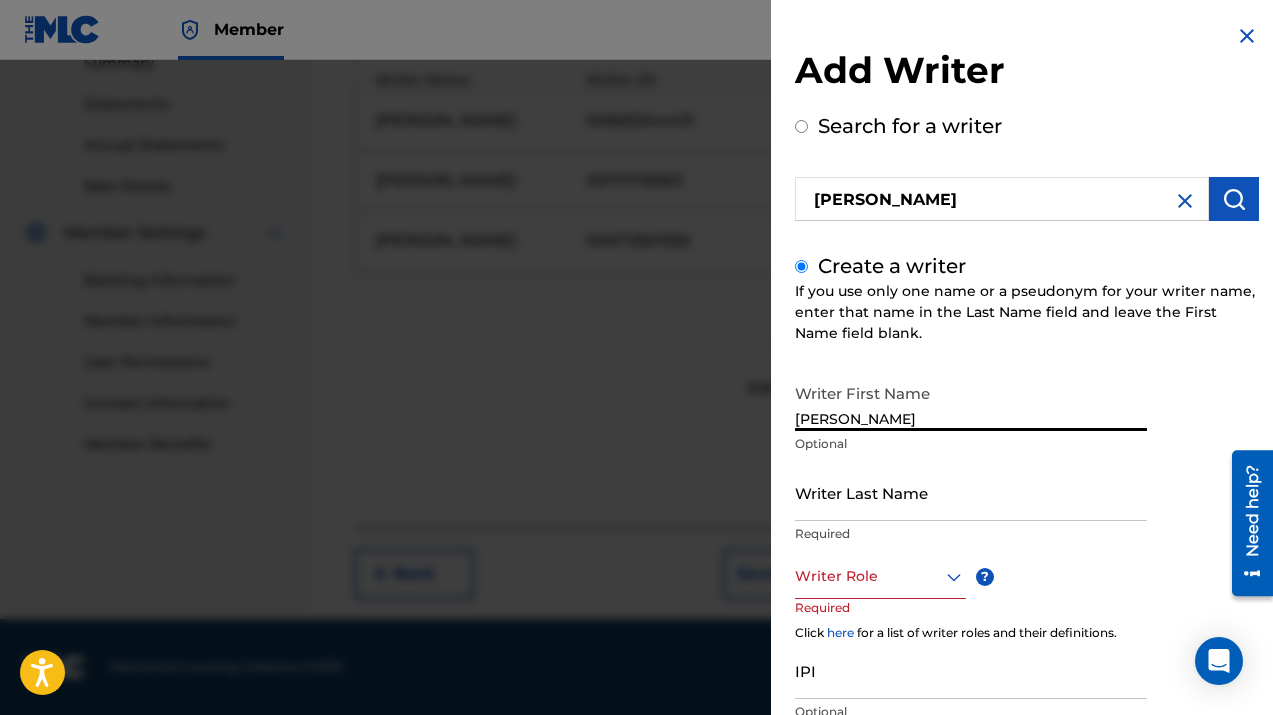 type on "[PERSON_NAME]" 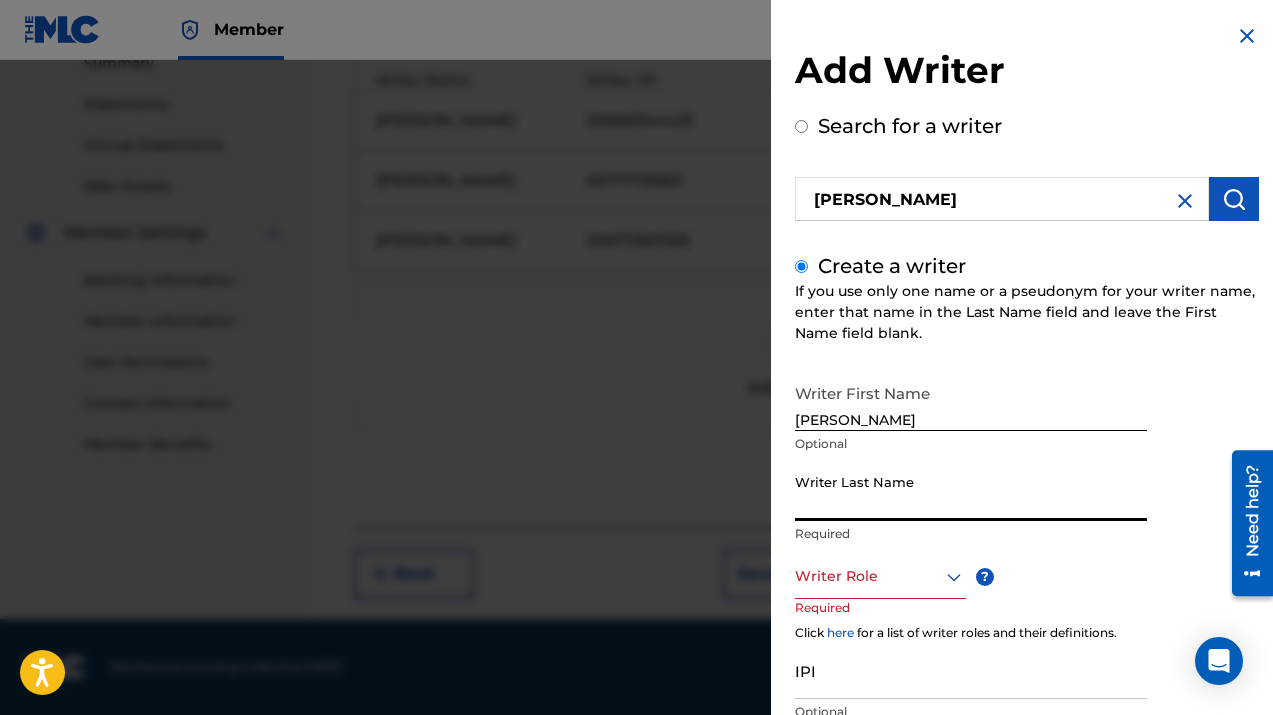 click on "Writer Last Name" at bounding box center [971, 492] 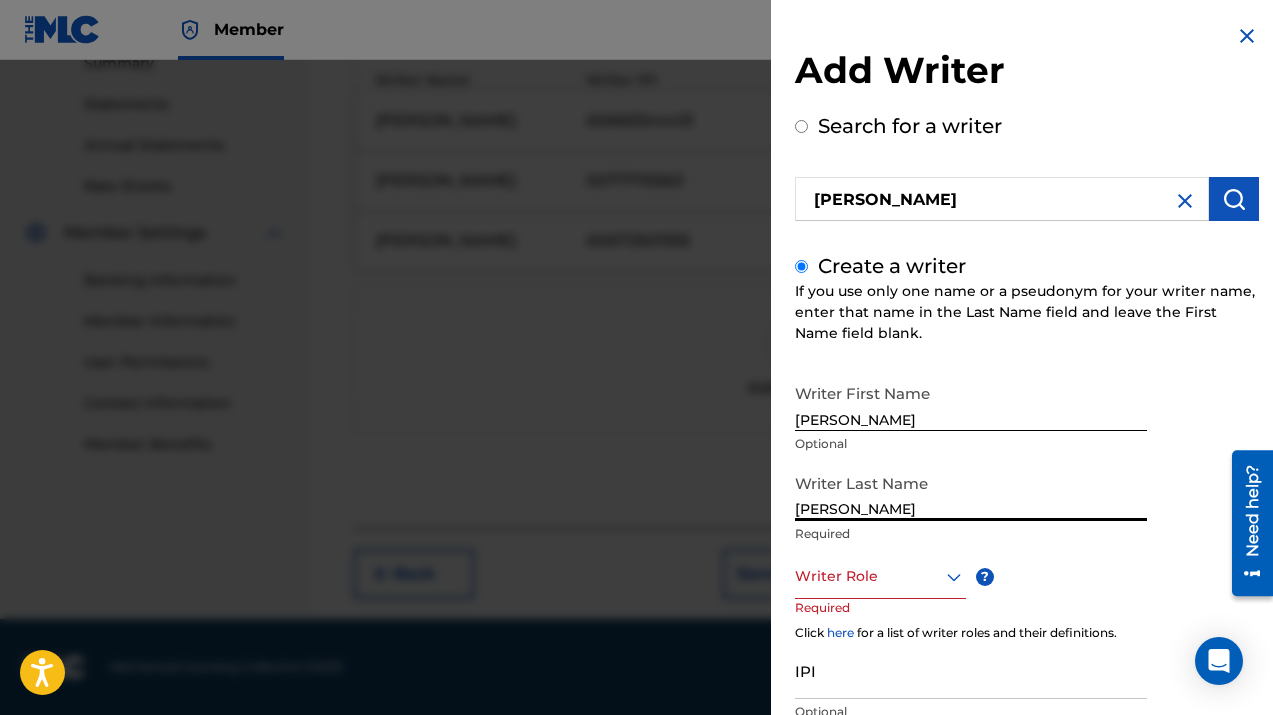 type on "[PERSON_NAME]" 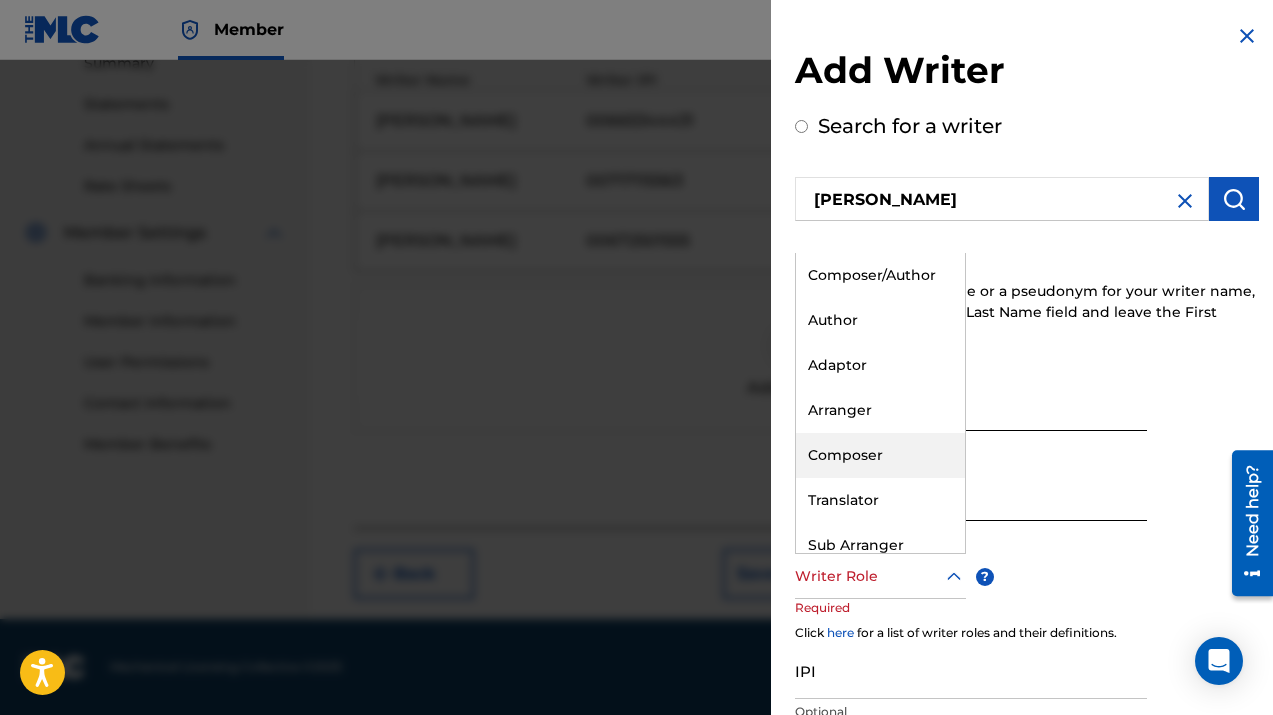 click on "Composer" at bounding box center [880, 455] 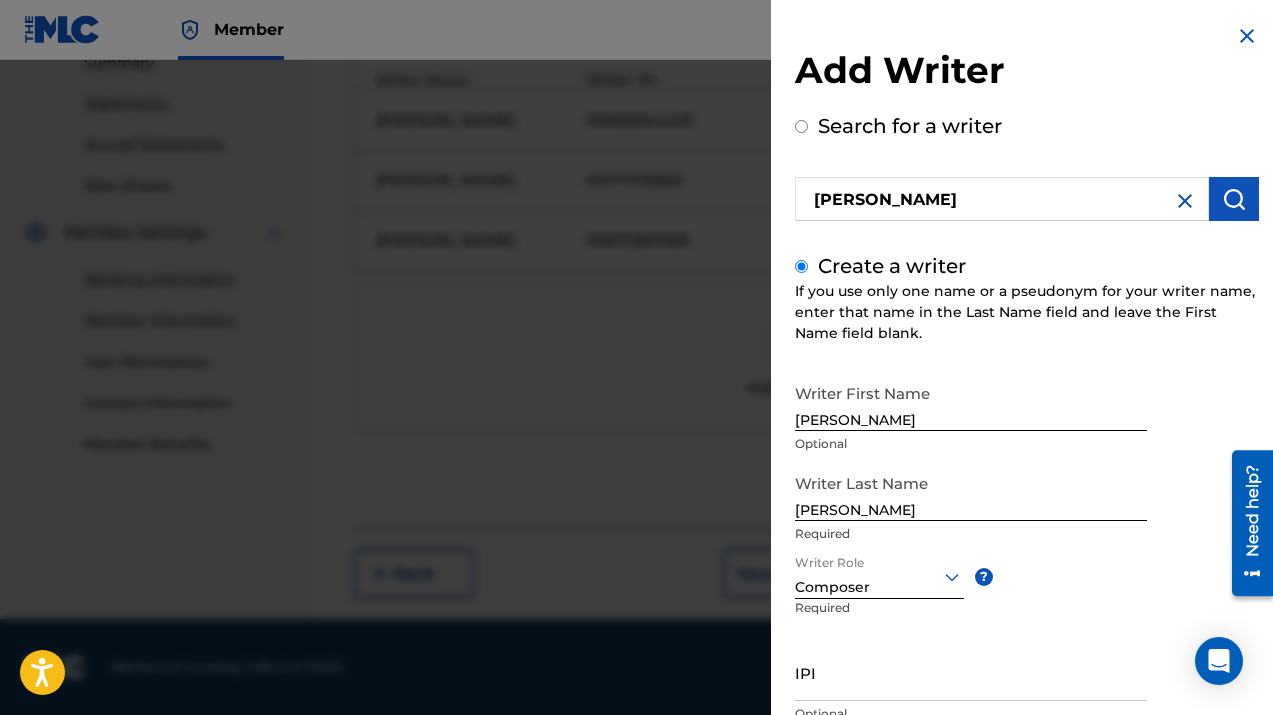 scroll, scrollTop: 153, scrollLeft: 0, axis: vertical 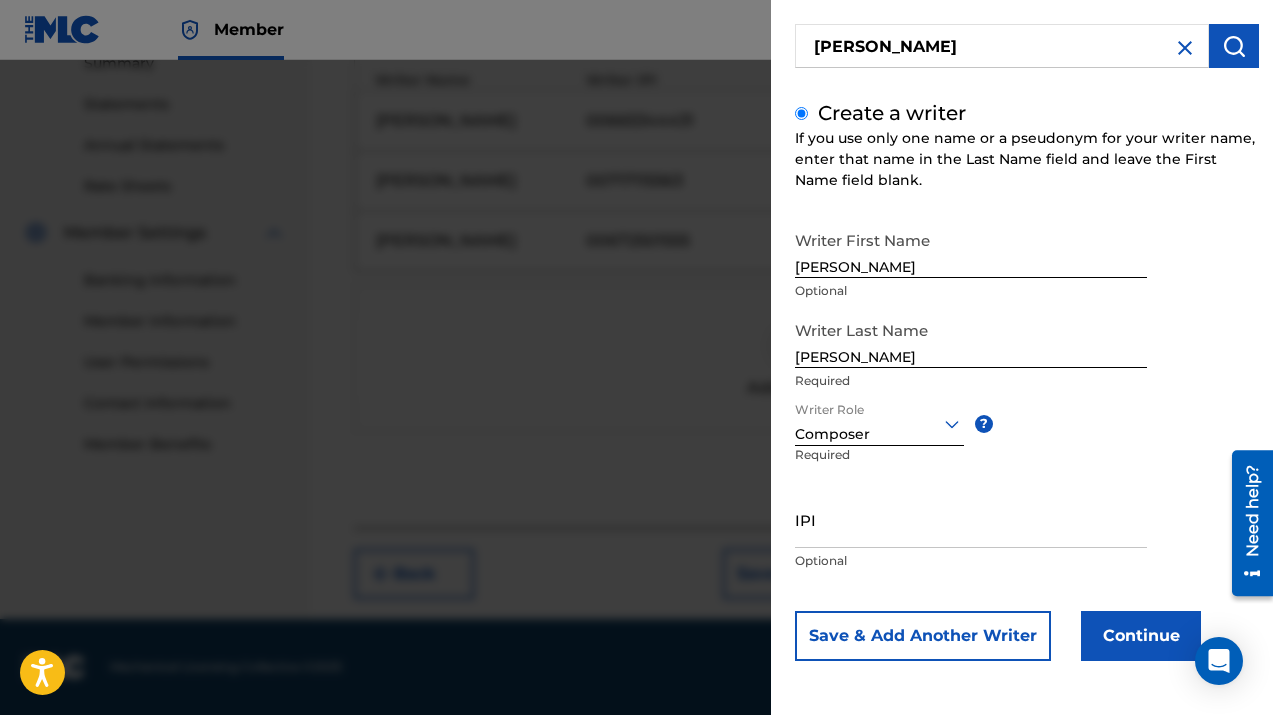 click on "IPI" at bounding box center (971, 519) 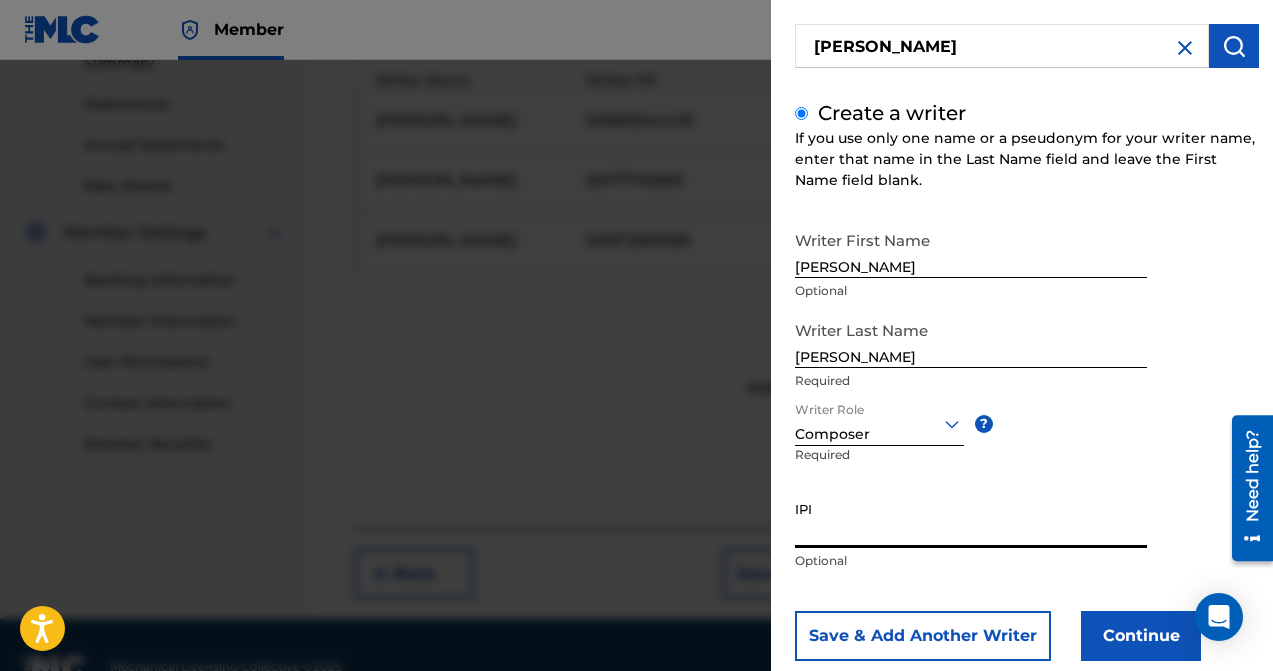 paste on "00735264049" 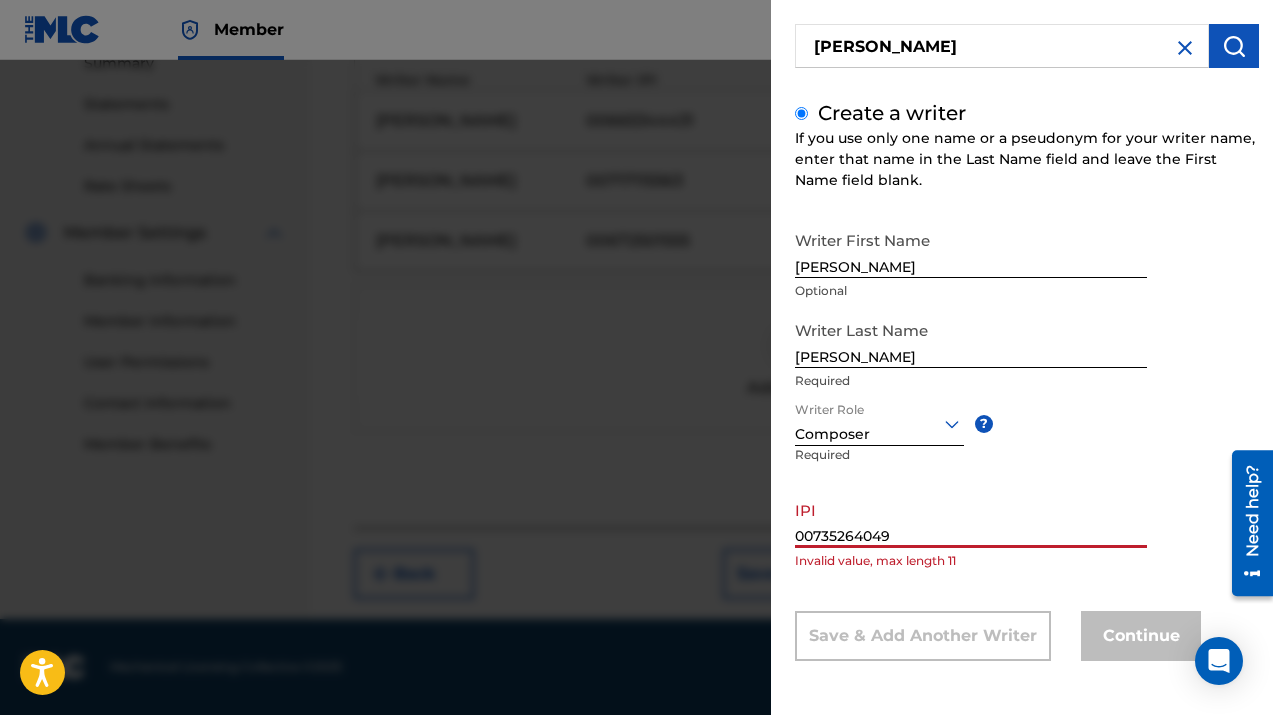 click on "00735264049" at bounding box center [971, 519] 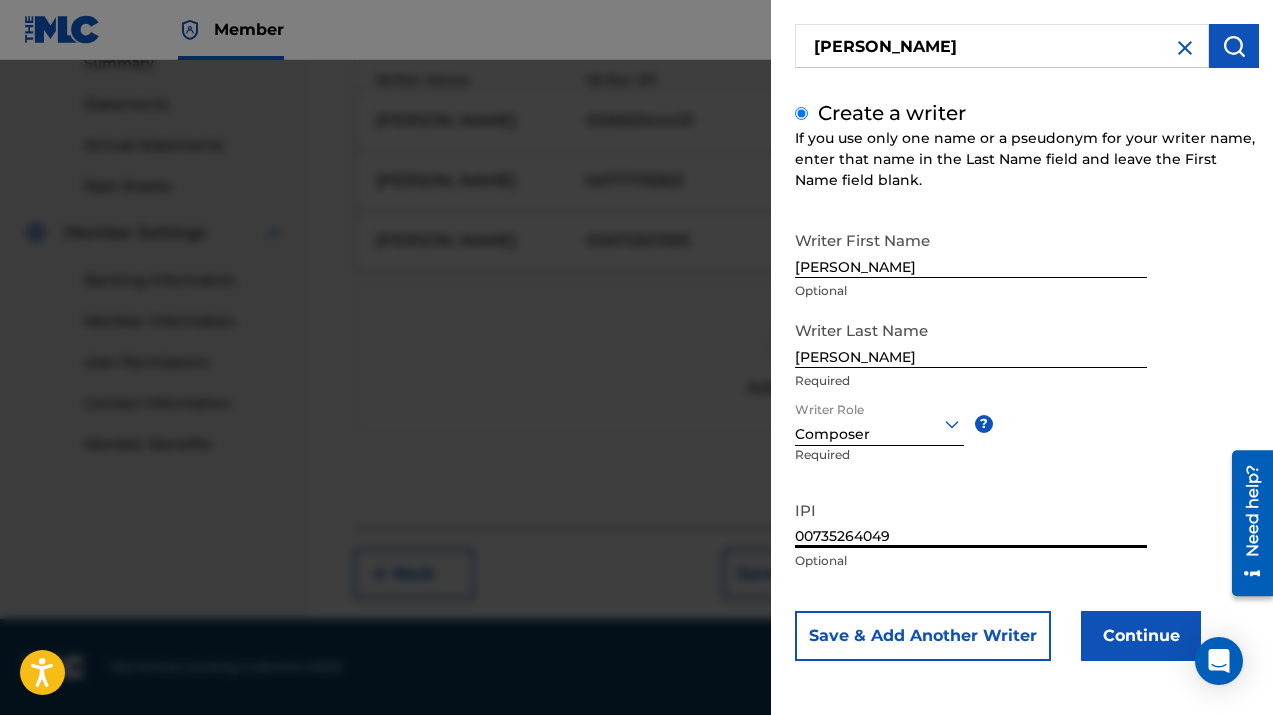 type on "00735264049" 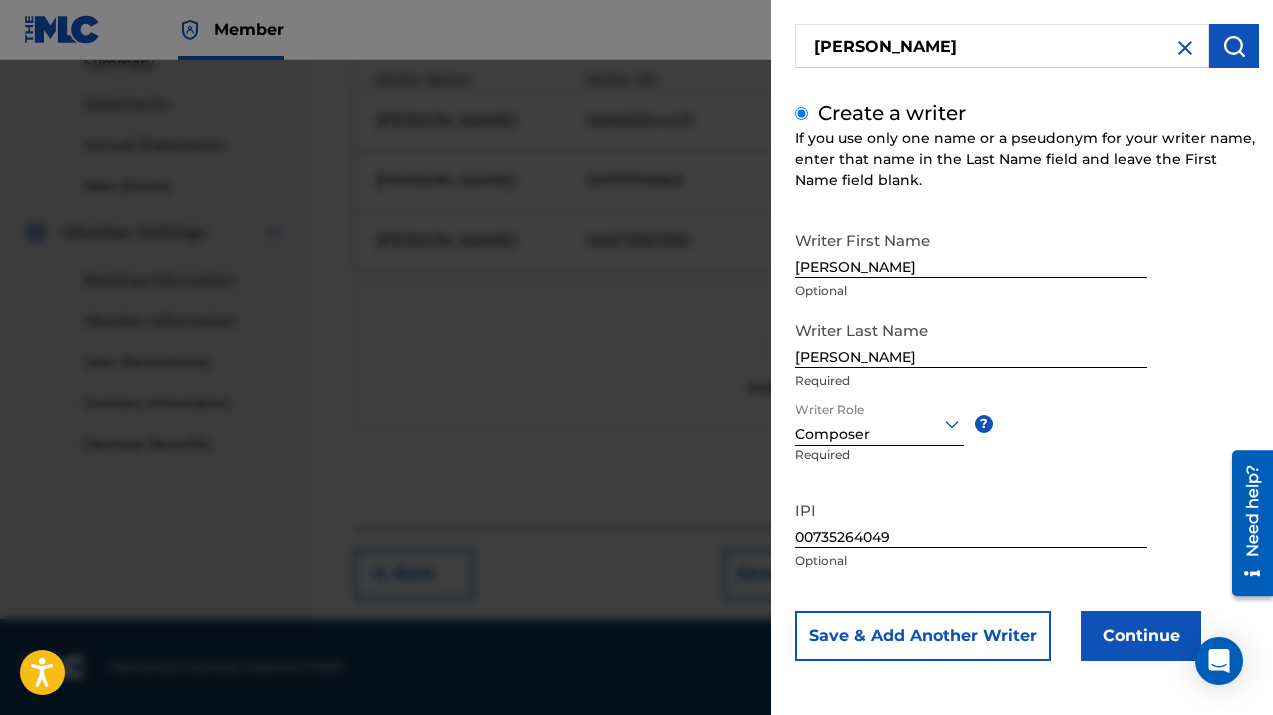 click on "Continue" at bounding box center (1141, 636) 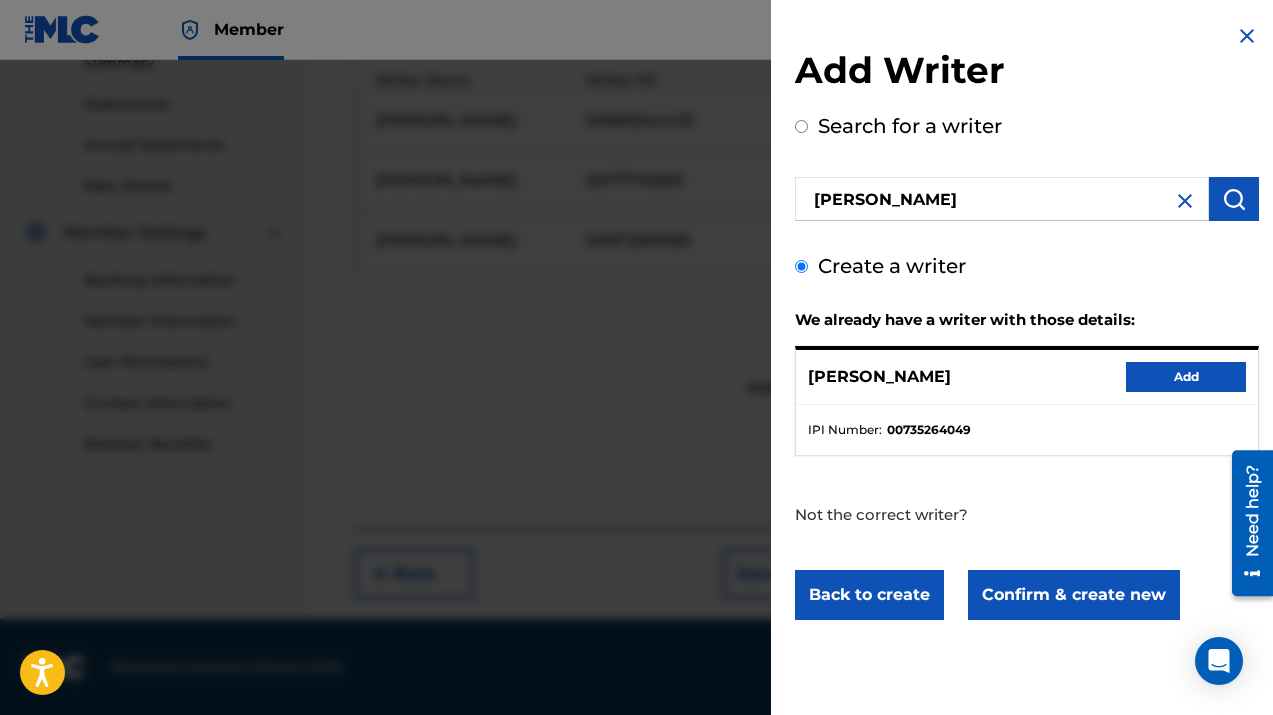 scroll, scrollTop: 0, scrollLeft: 0, axis: both 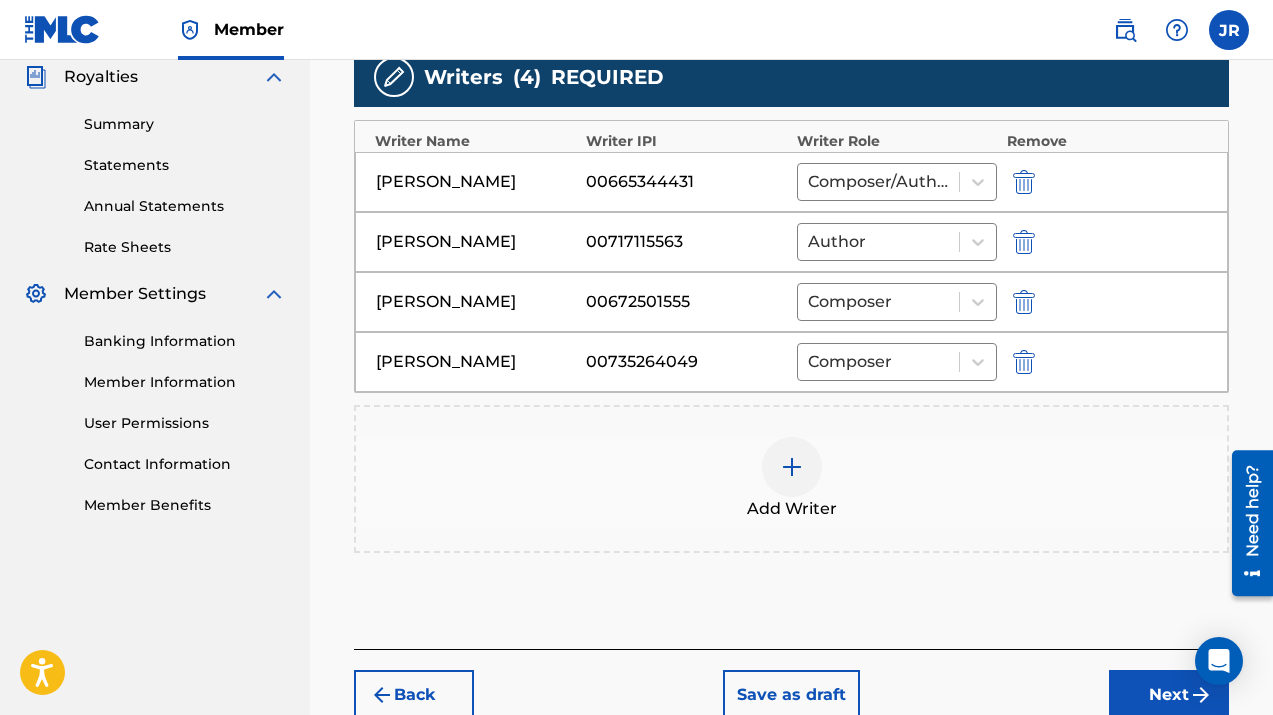 click at bounding box center [792, 467] 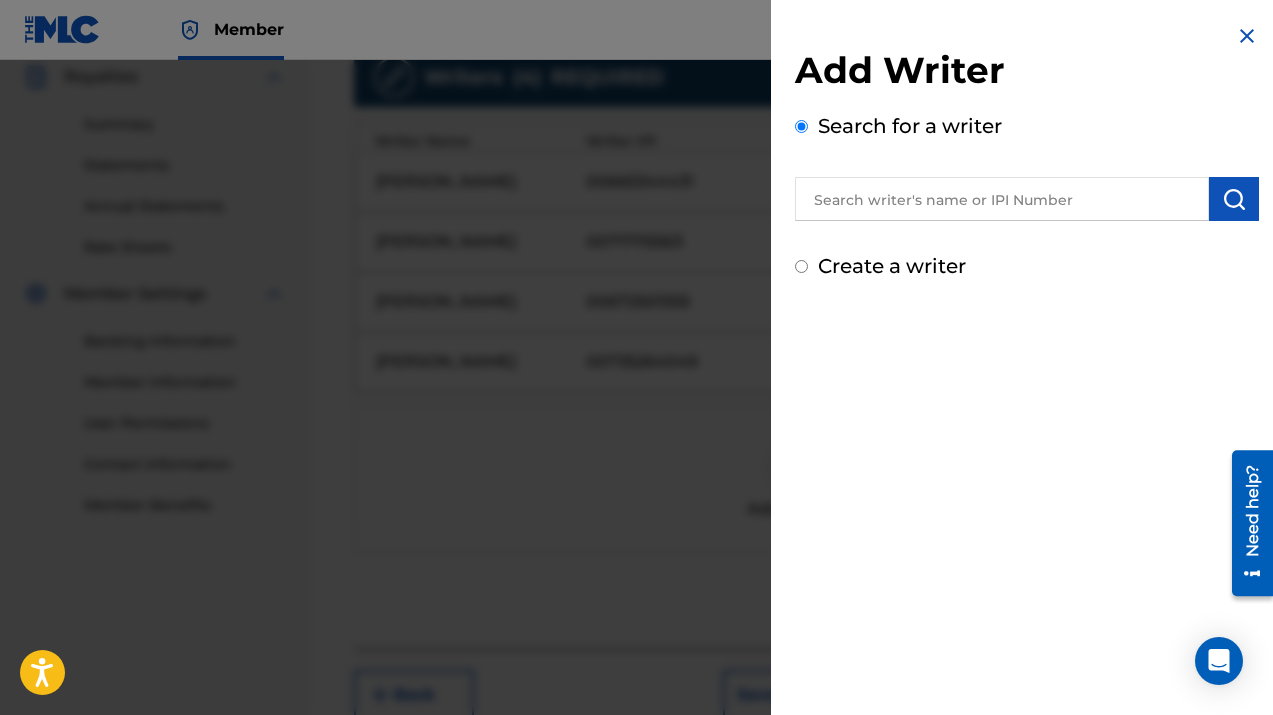 click at bounding box center (1002, 199) 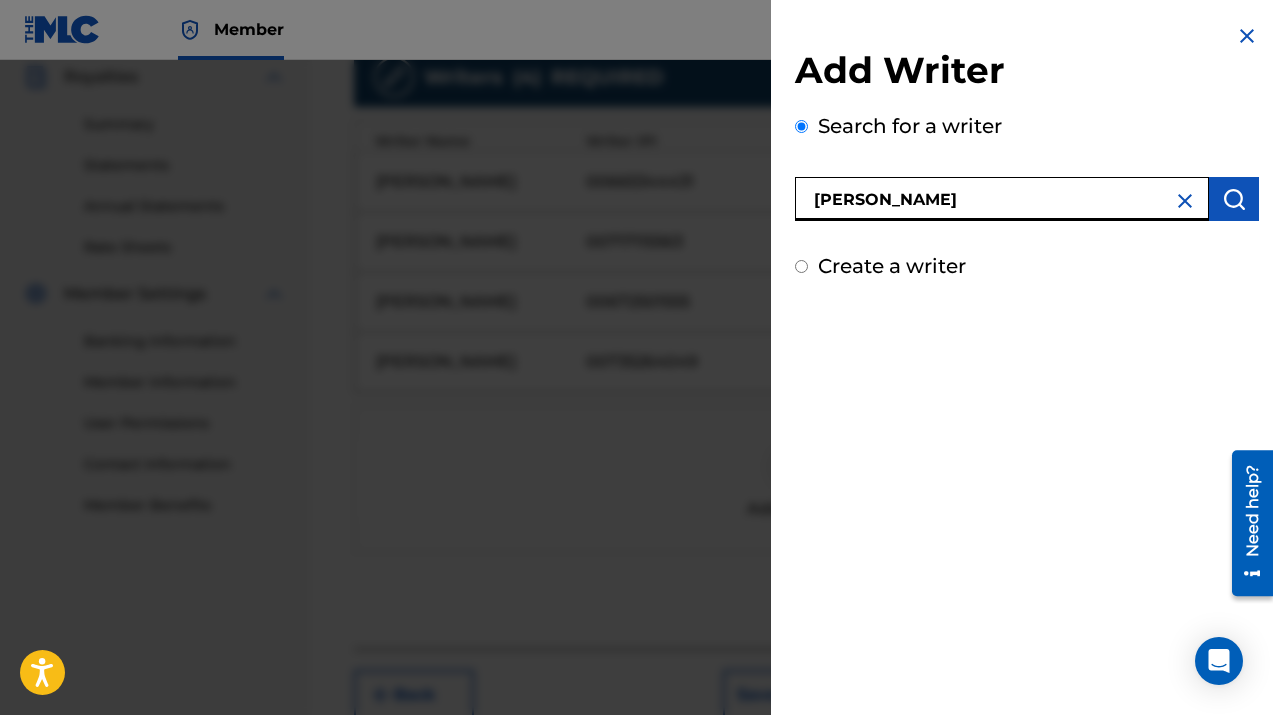 type on "[PERSON_NAME]" 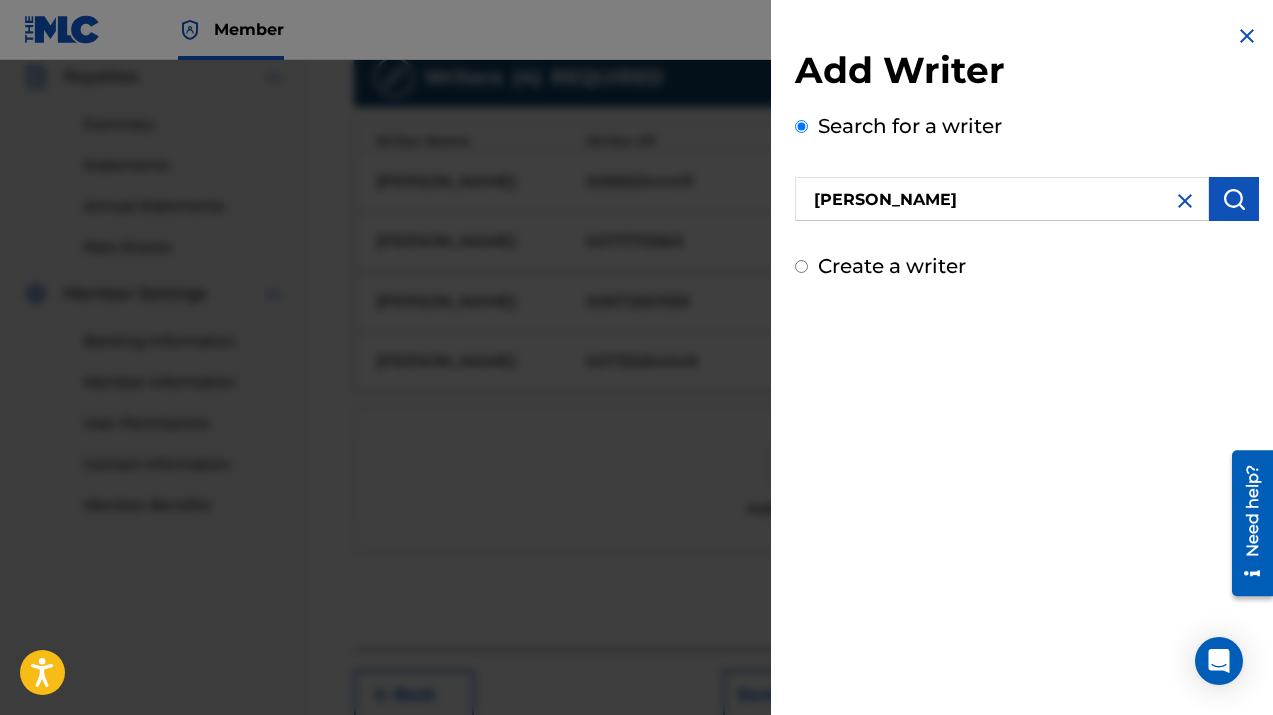click at bounding box center [1234, 199] 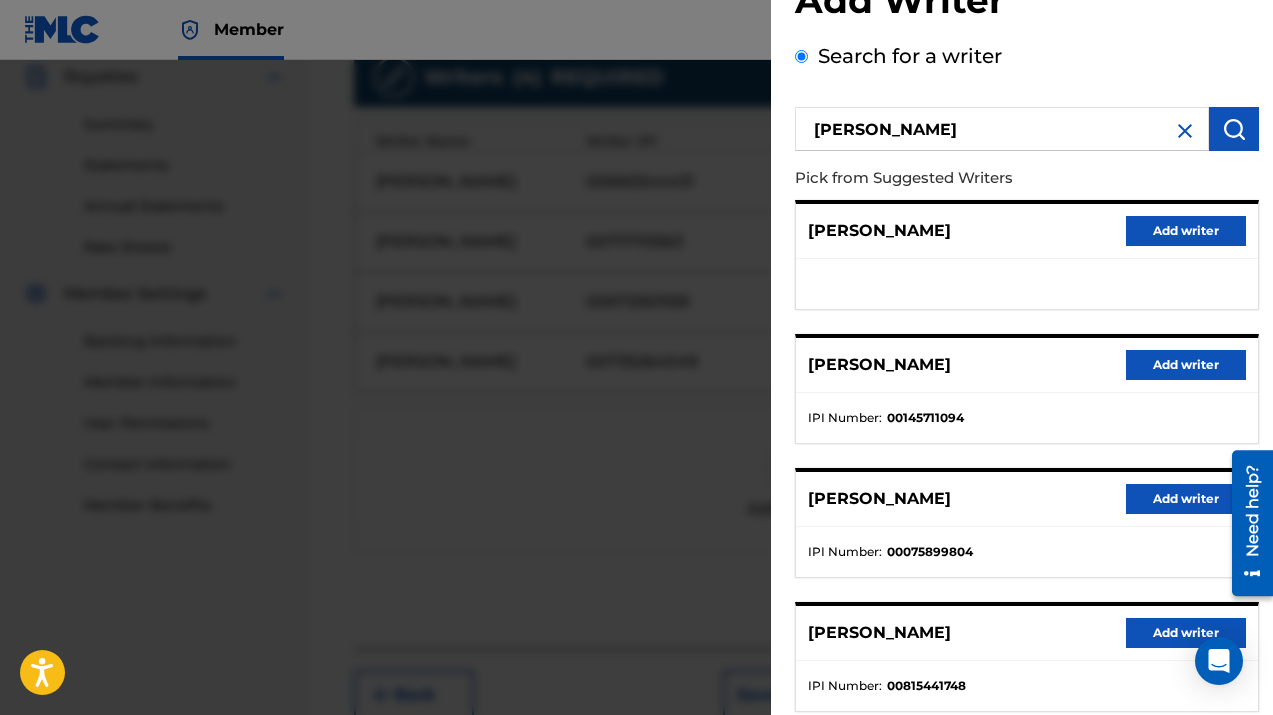 scroll, scrollTop: 67, scrollLeft: 0, axis: vertical 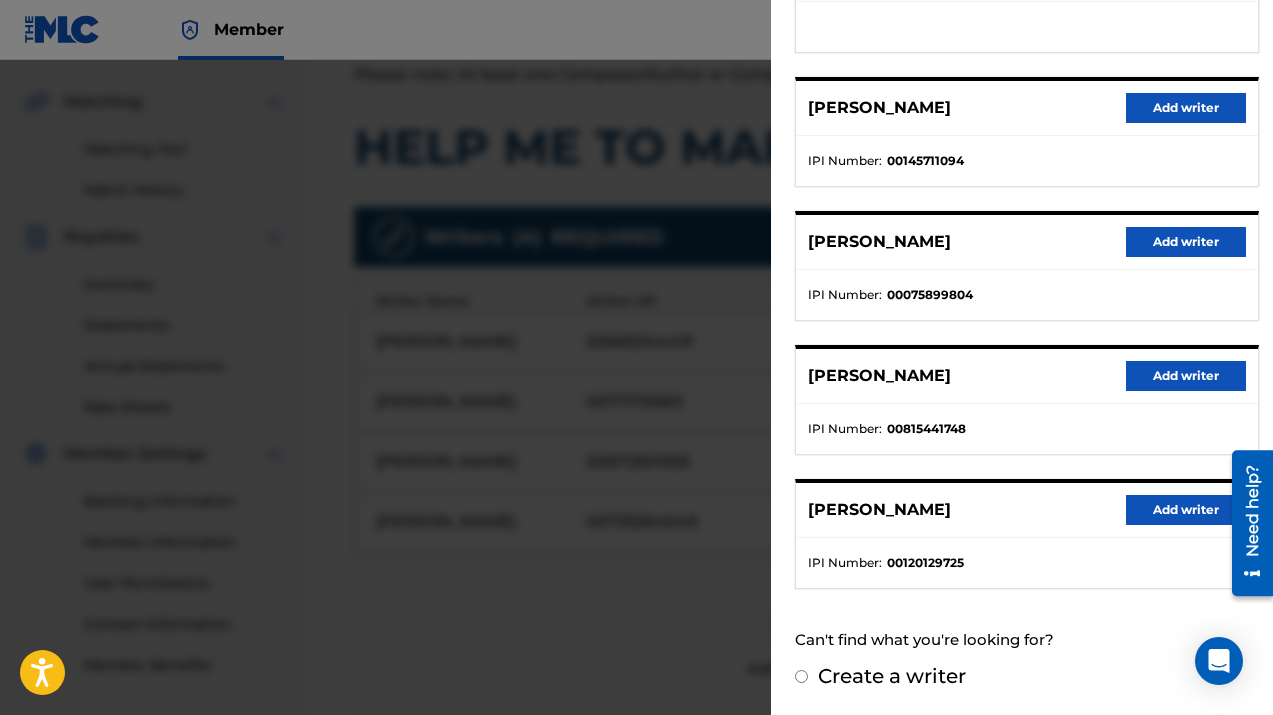 click on "Create a writer" at bounding box center (801, 676) 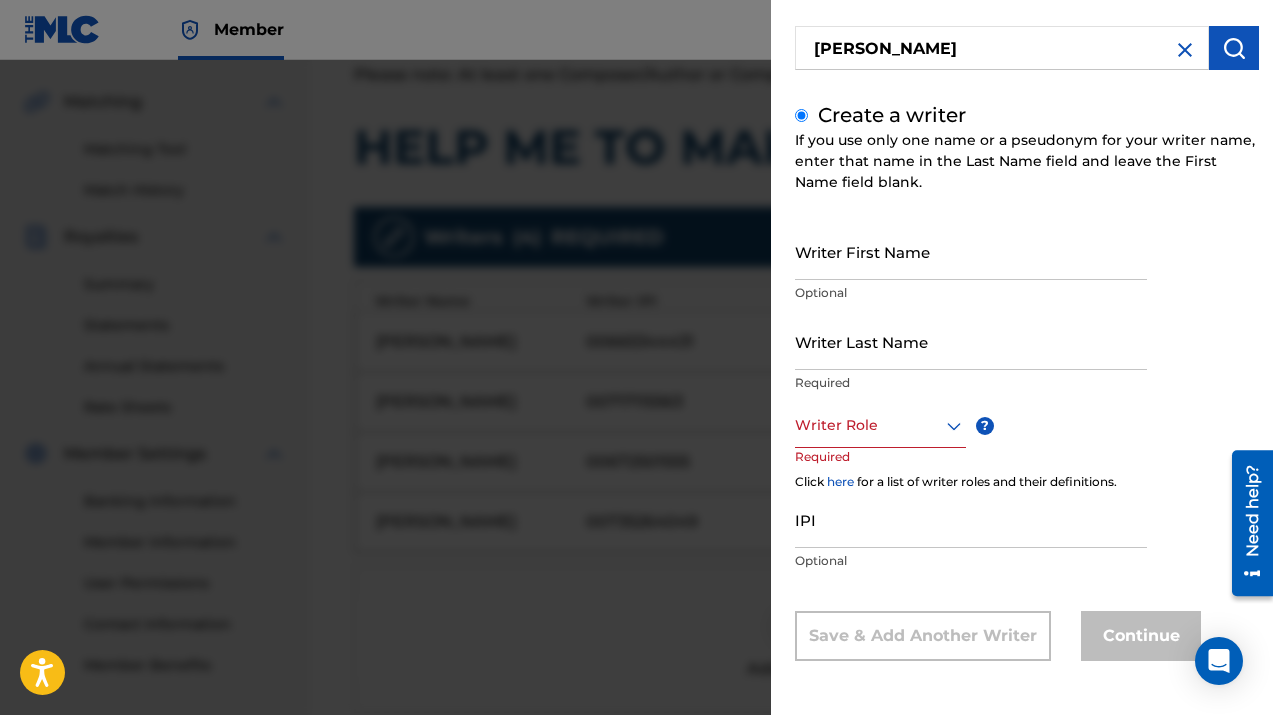 scroll, scrollTop: 151, scrollLeft: 0, axis: vertical 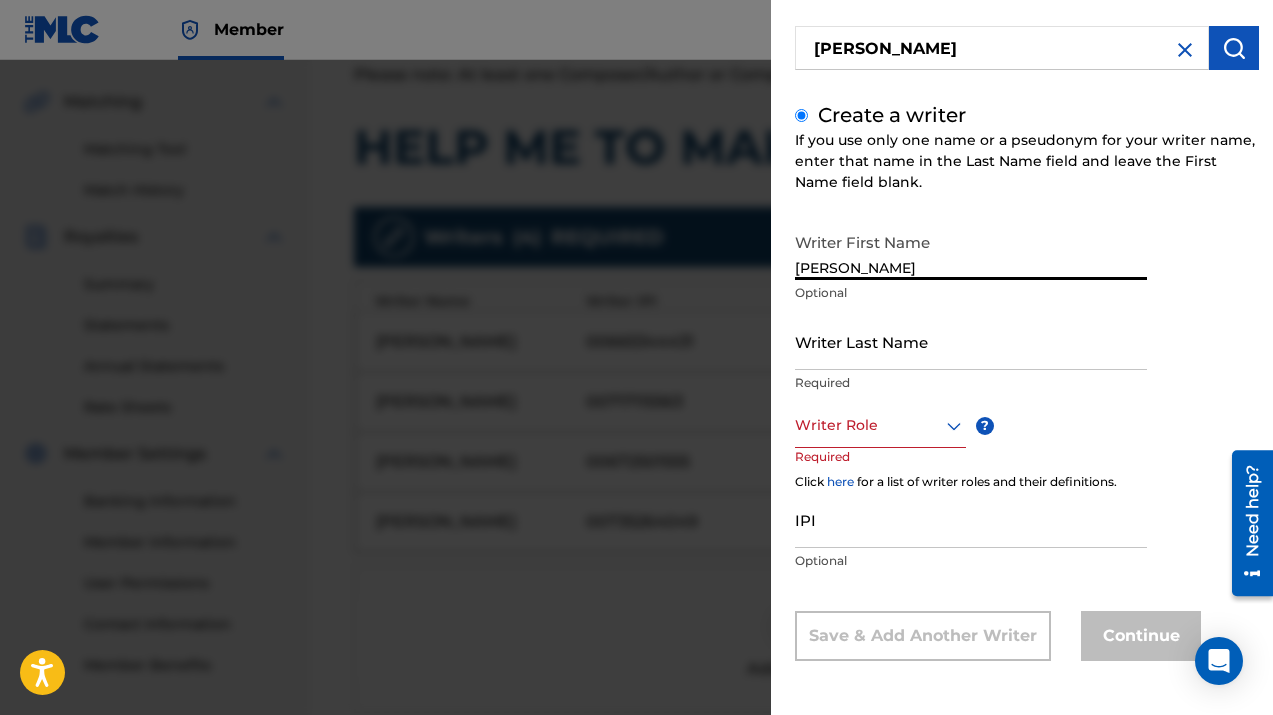type on "[PERSON_NAME]" 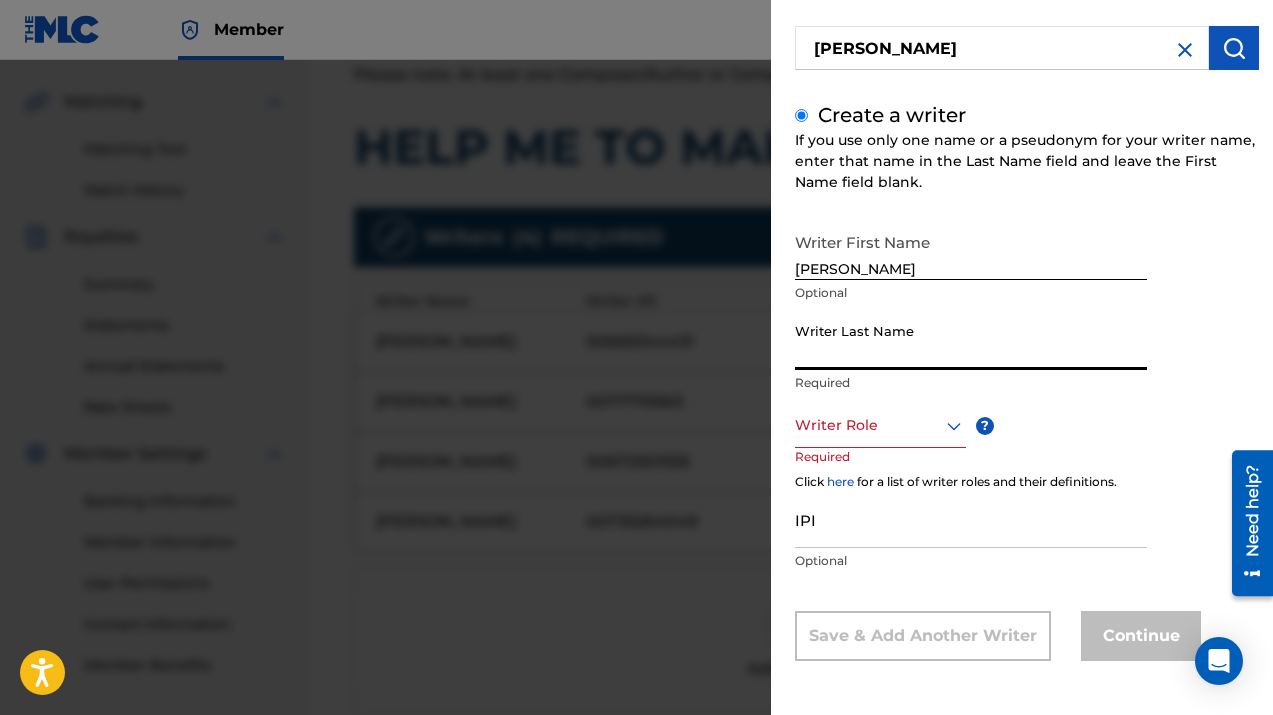 click on "Writer Last Name" at bounding box center (971, 341) 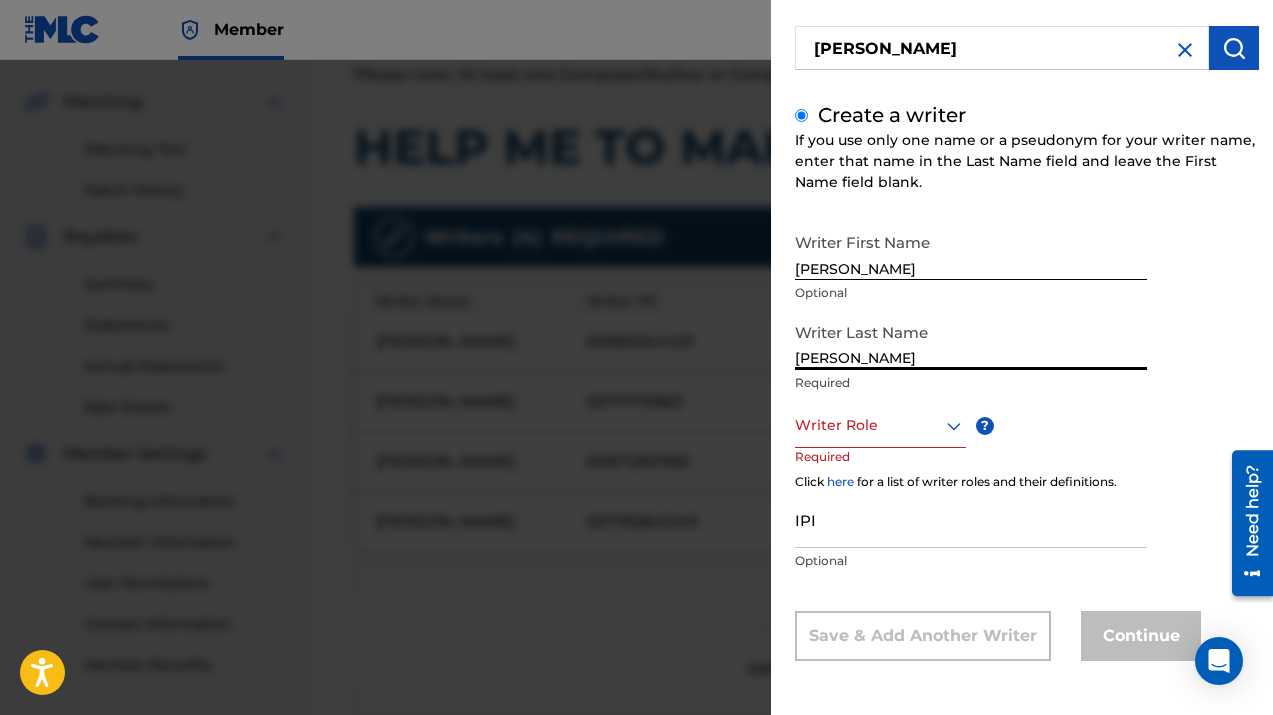type on "[PERSON_NAME]" 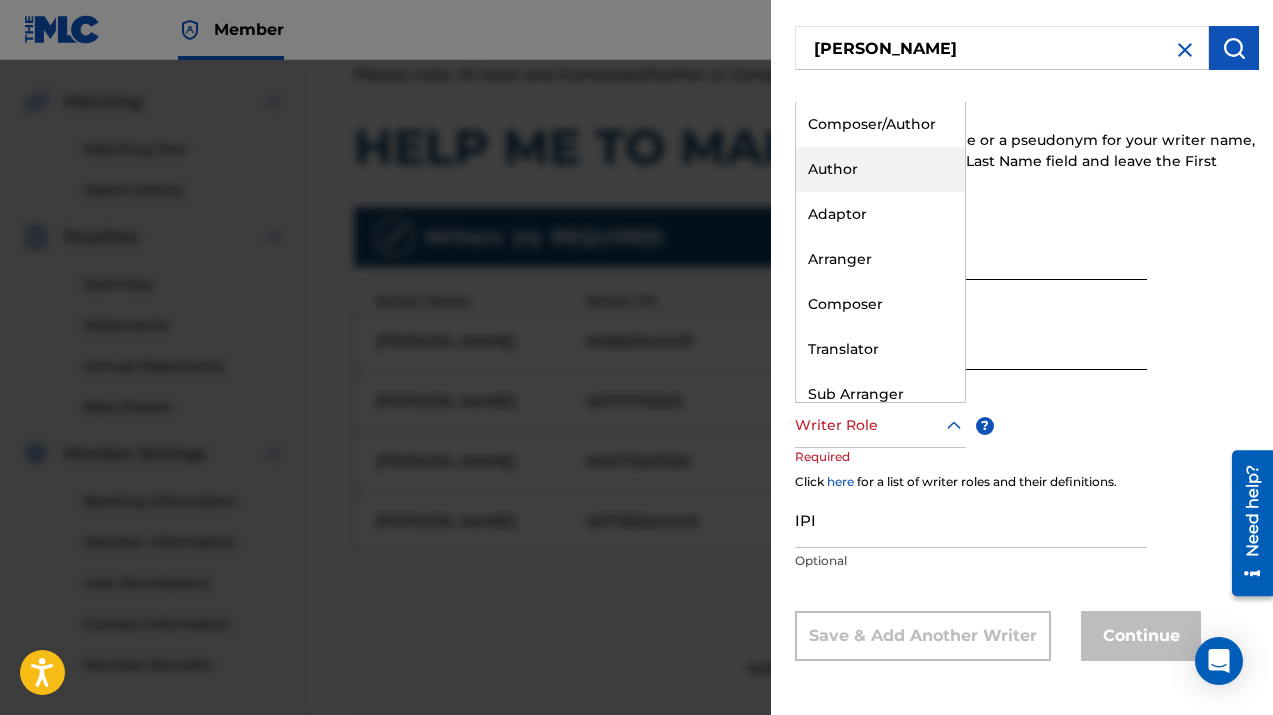 click on "Author" at bounding box center [880, 169] 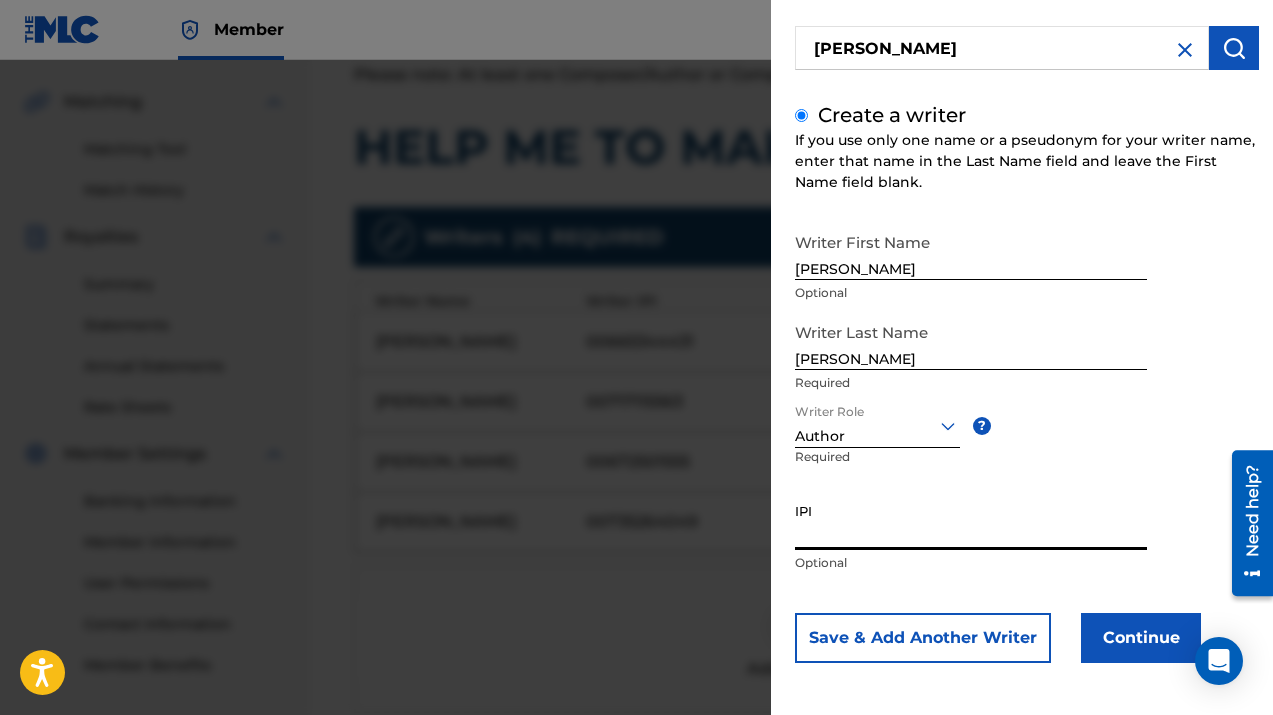 click on "IPI" at bounding box center [971, 521] 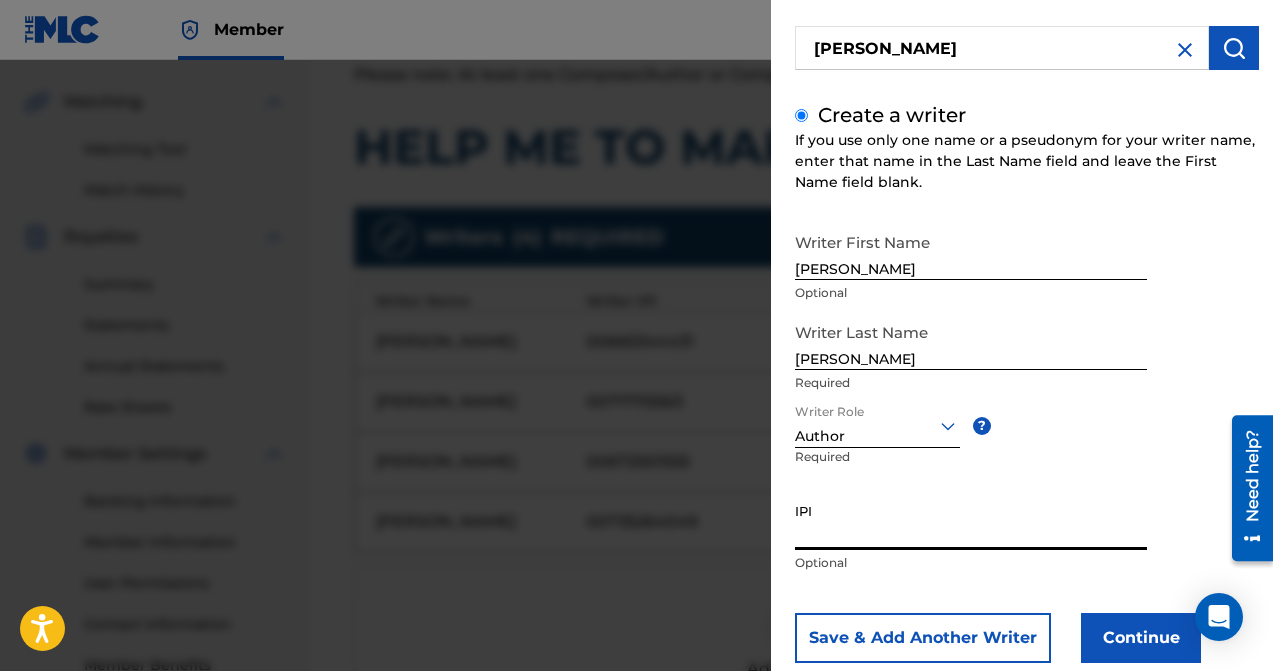 paste on "00814534842" 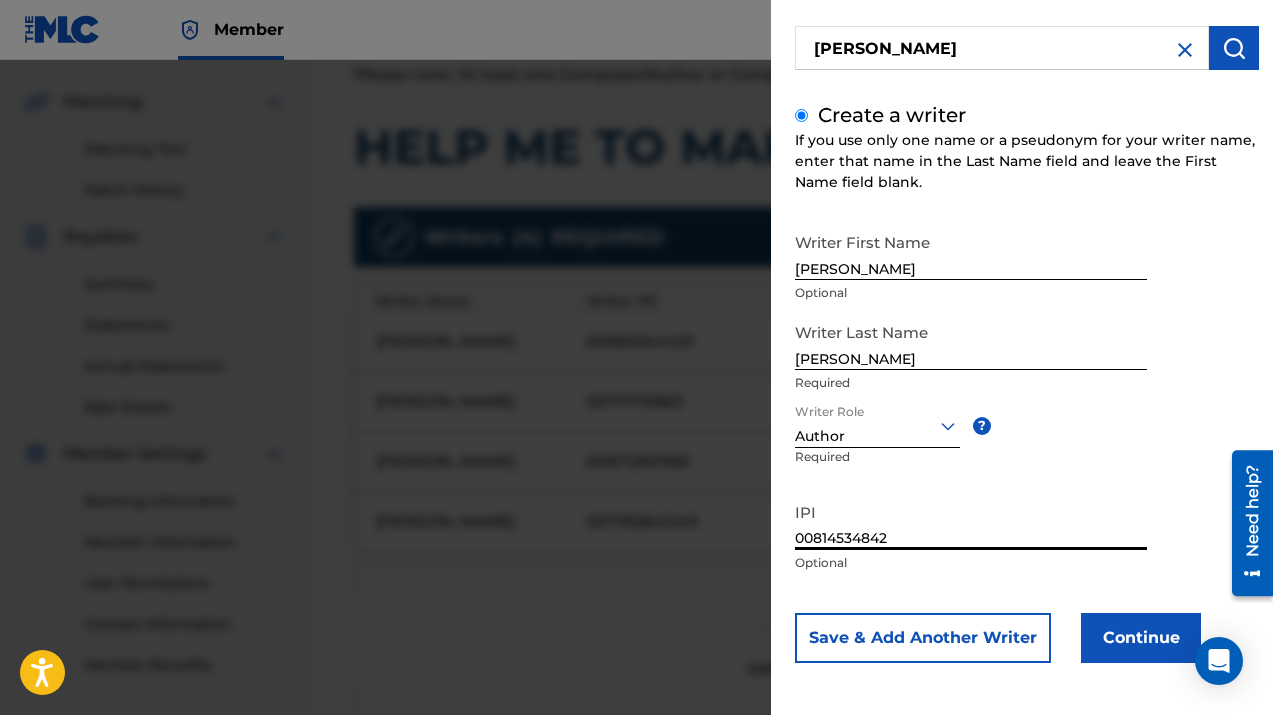 scroll, scrollTop: 153, scrollLeft: 0, axis: vertical 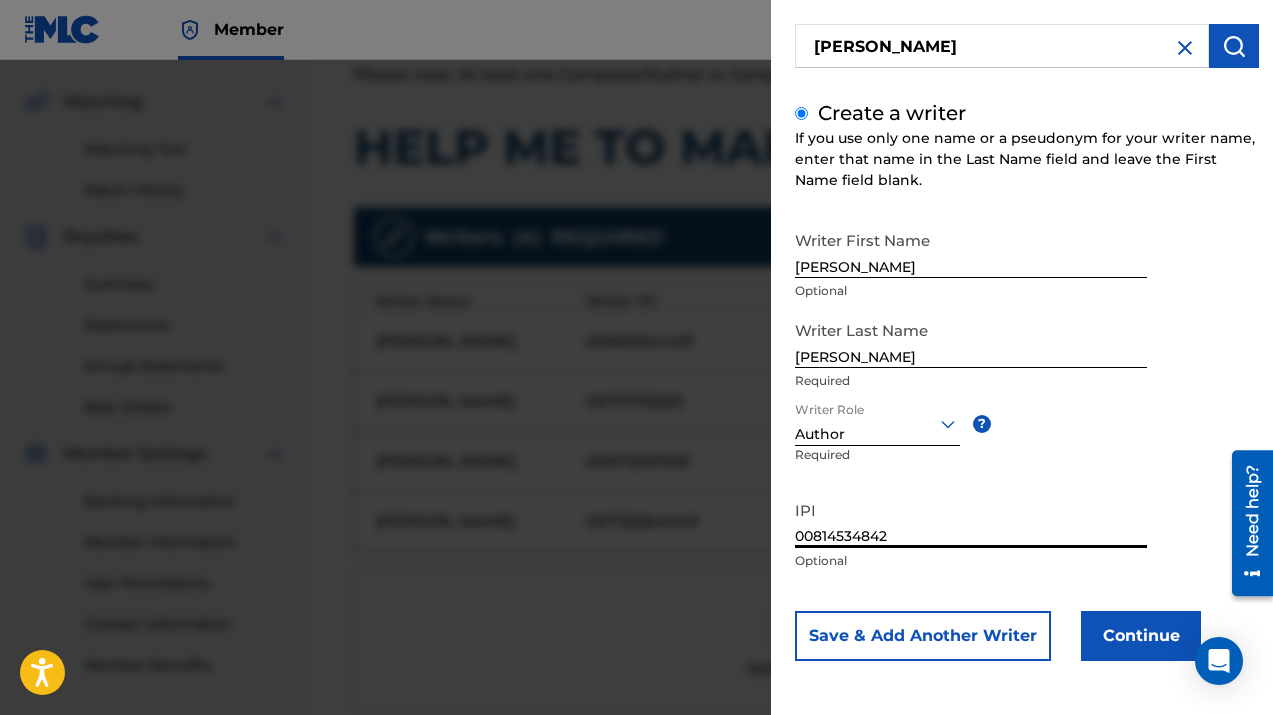 type on "00814534842" 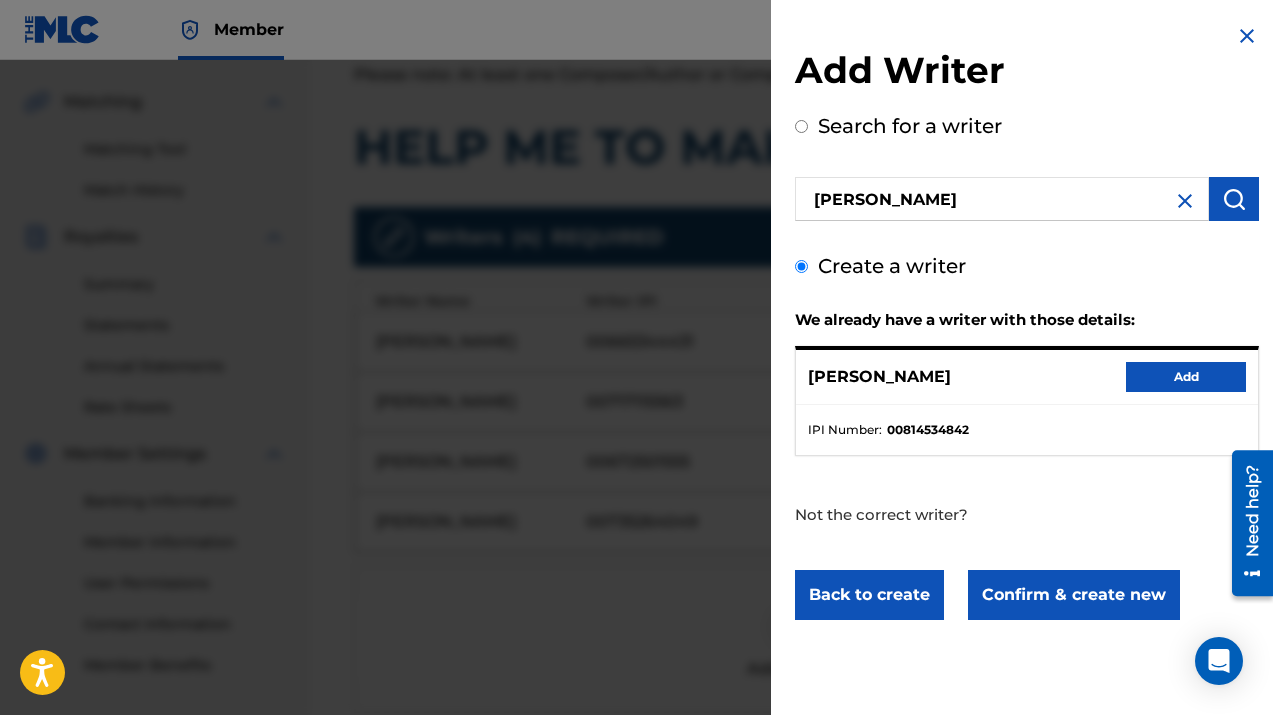 scroll, scrollTop: 0, scrollLeft: 0, axis: both 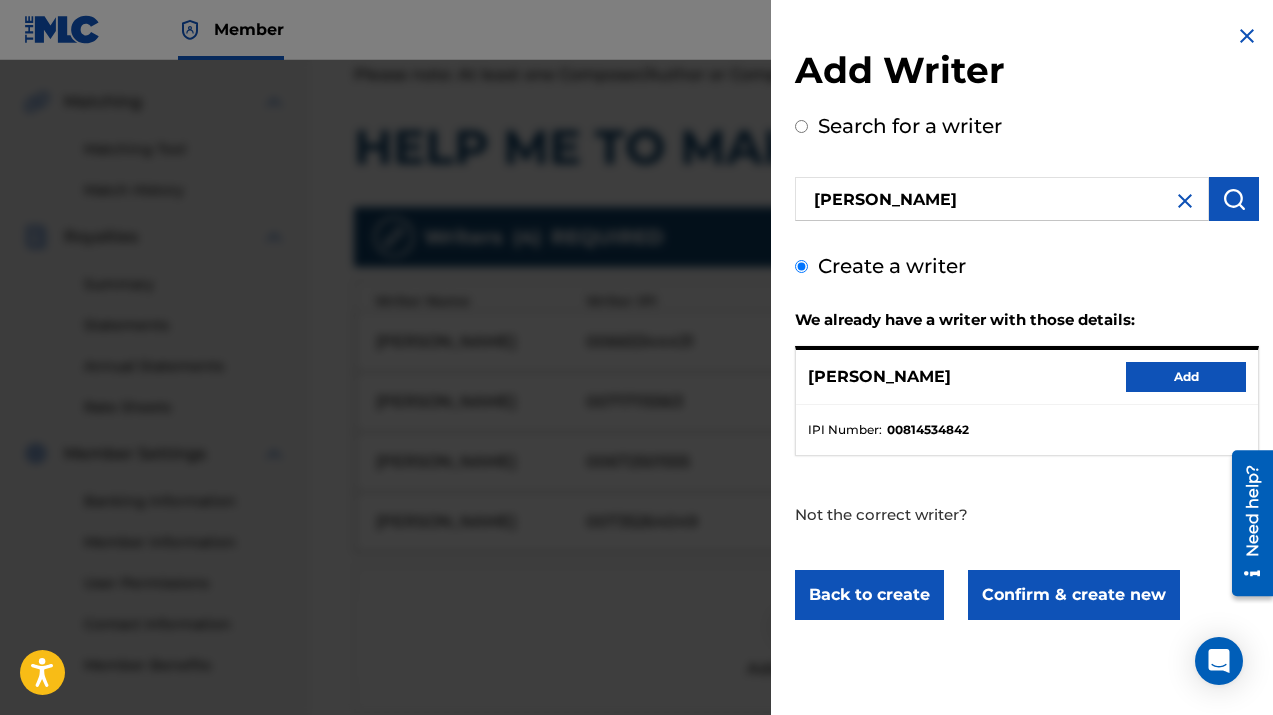 click on "Add" at bounding box center (1186, 377) 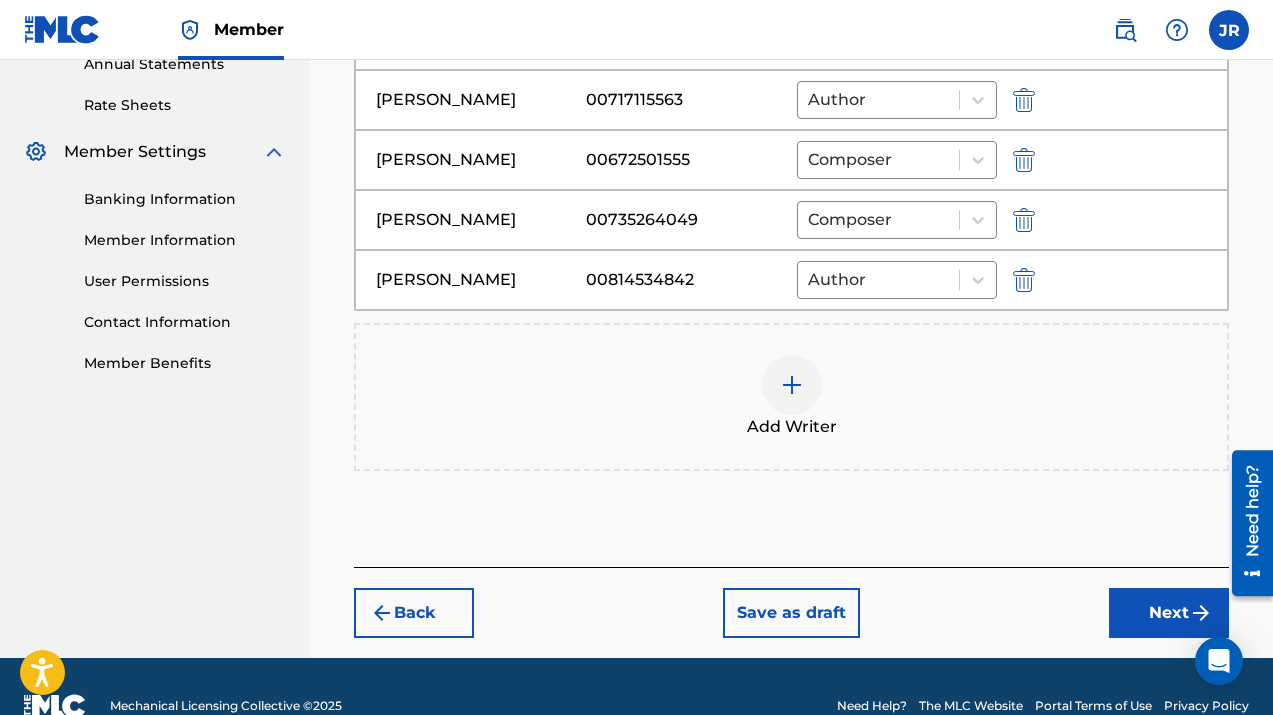 scroll, scrollTop: 776, scrollLeft: 0, axis: vertical 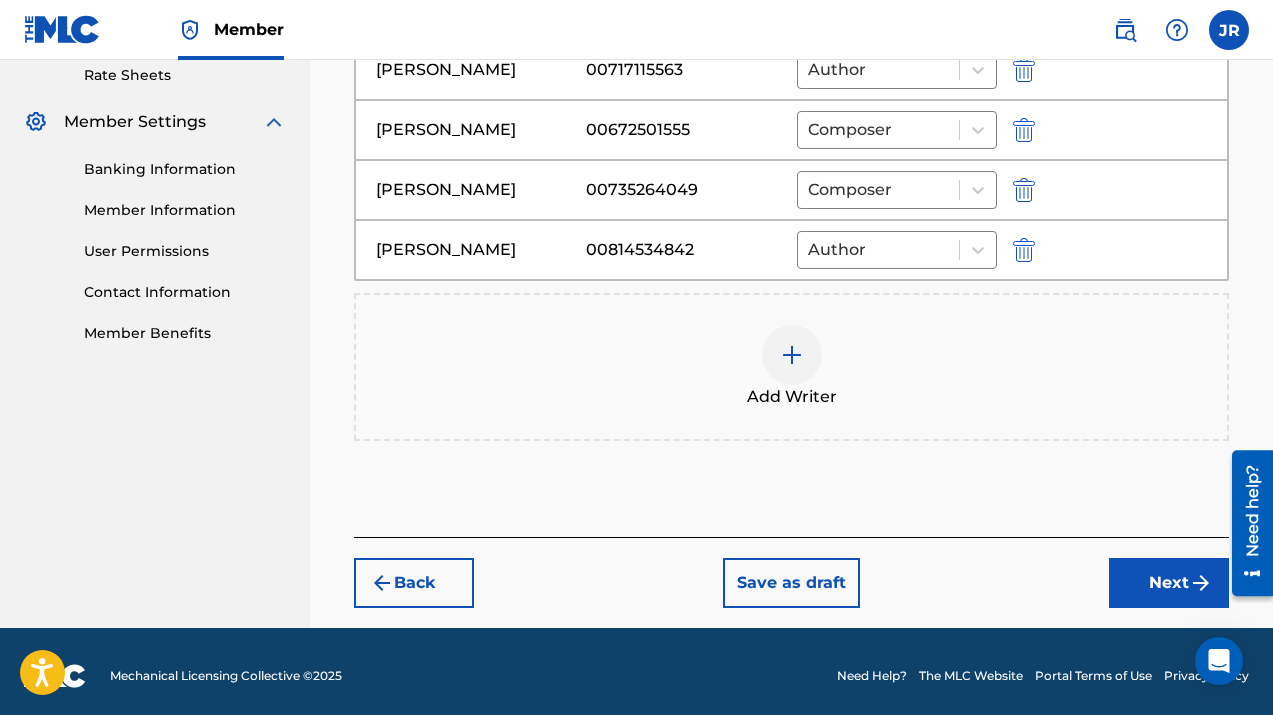 click on "Next" at bounding box center (1169, 583) 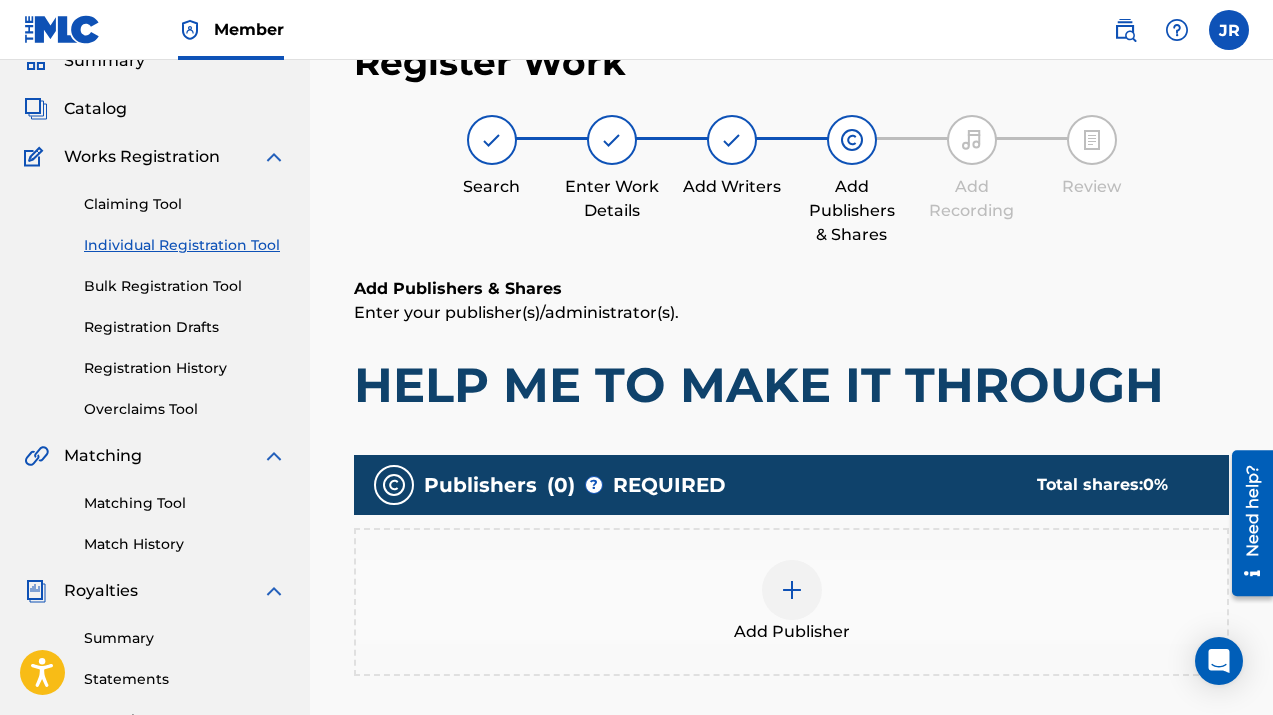 scroll, scrollTop: 341, scrollLeft: 0, axis: vertical 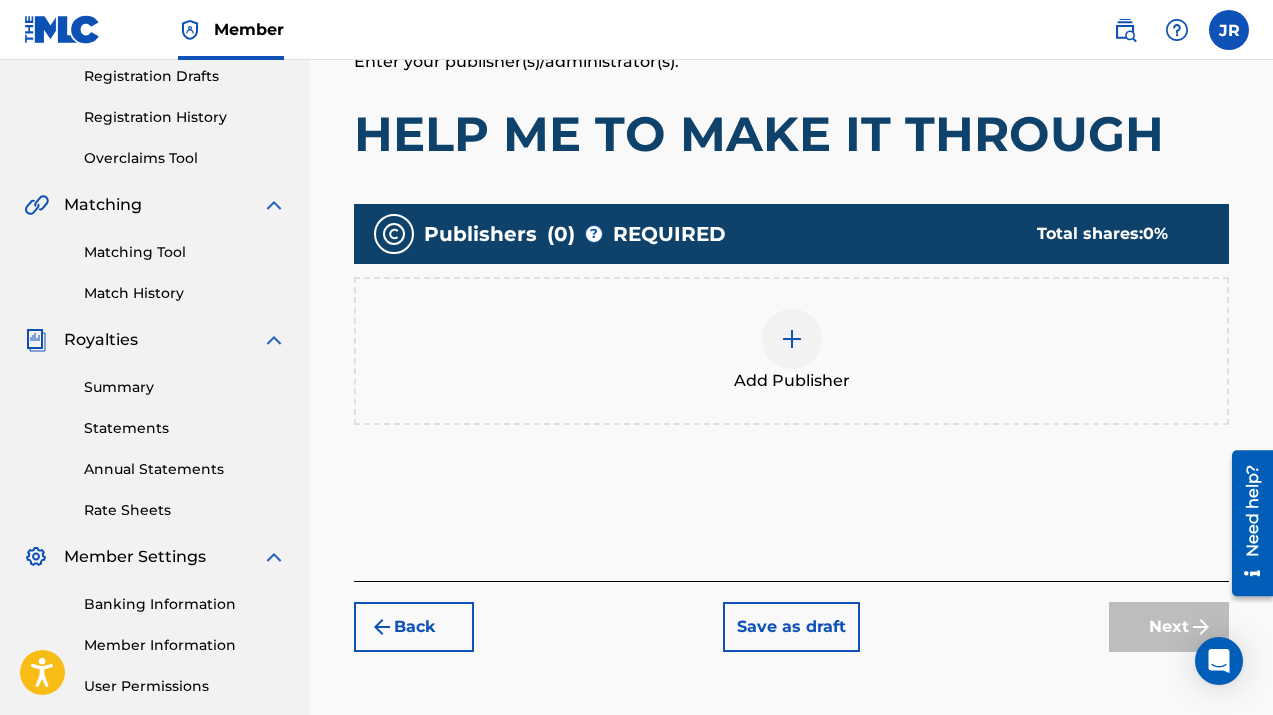 click at bounding box center [792, 339] 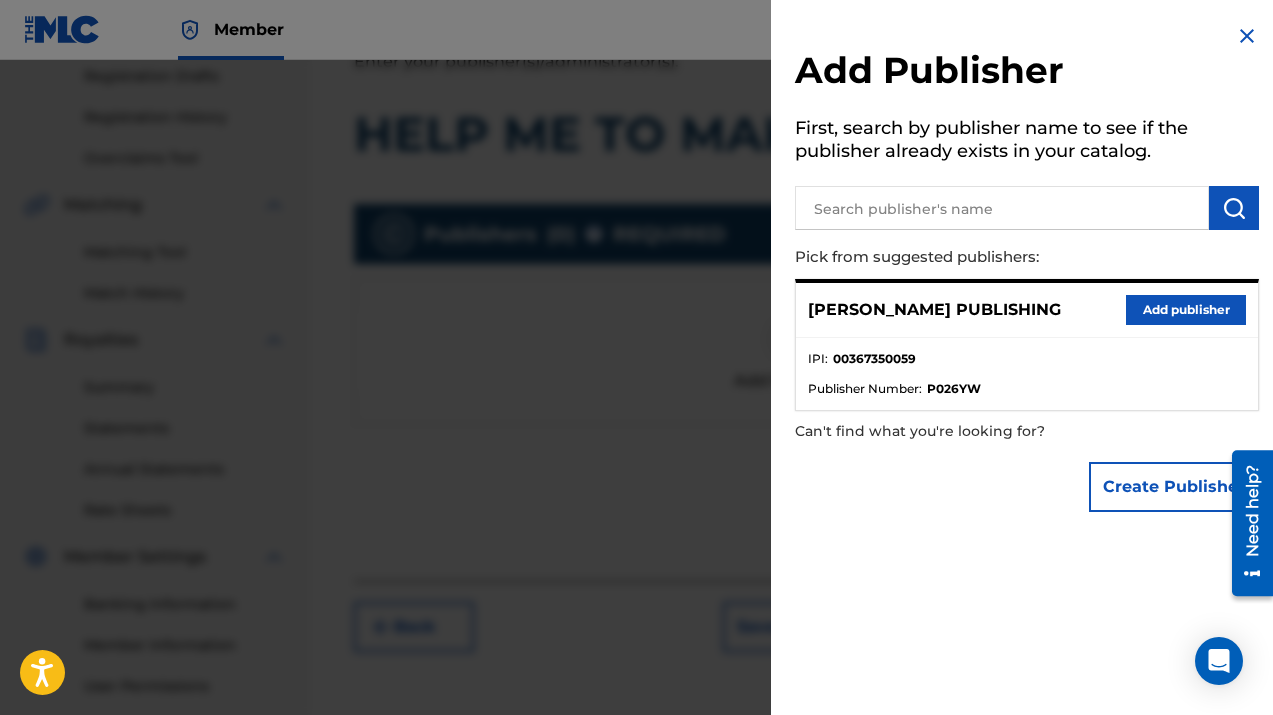 click on "Add publisher" at bounding box center (1186, 310) 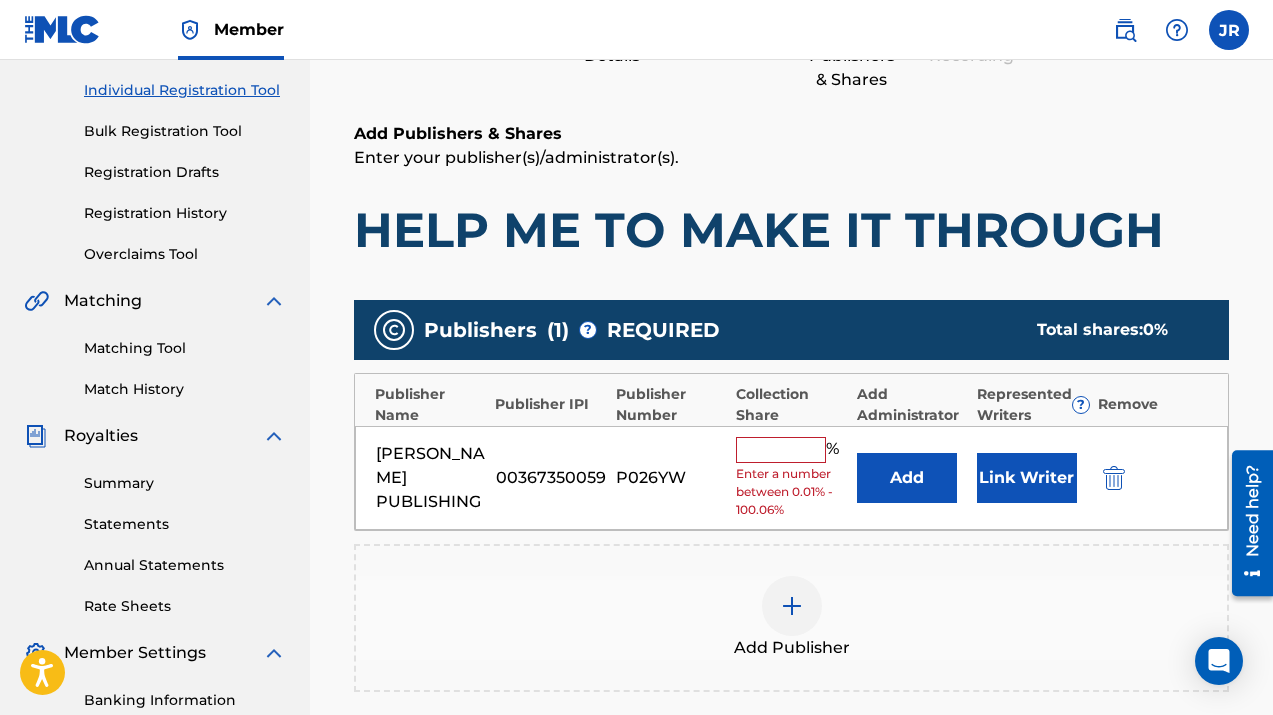 scroll, scrollTop: 249, scrollLeft: 0, axis: vertical 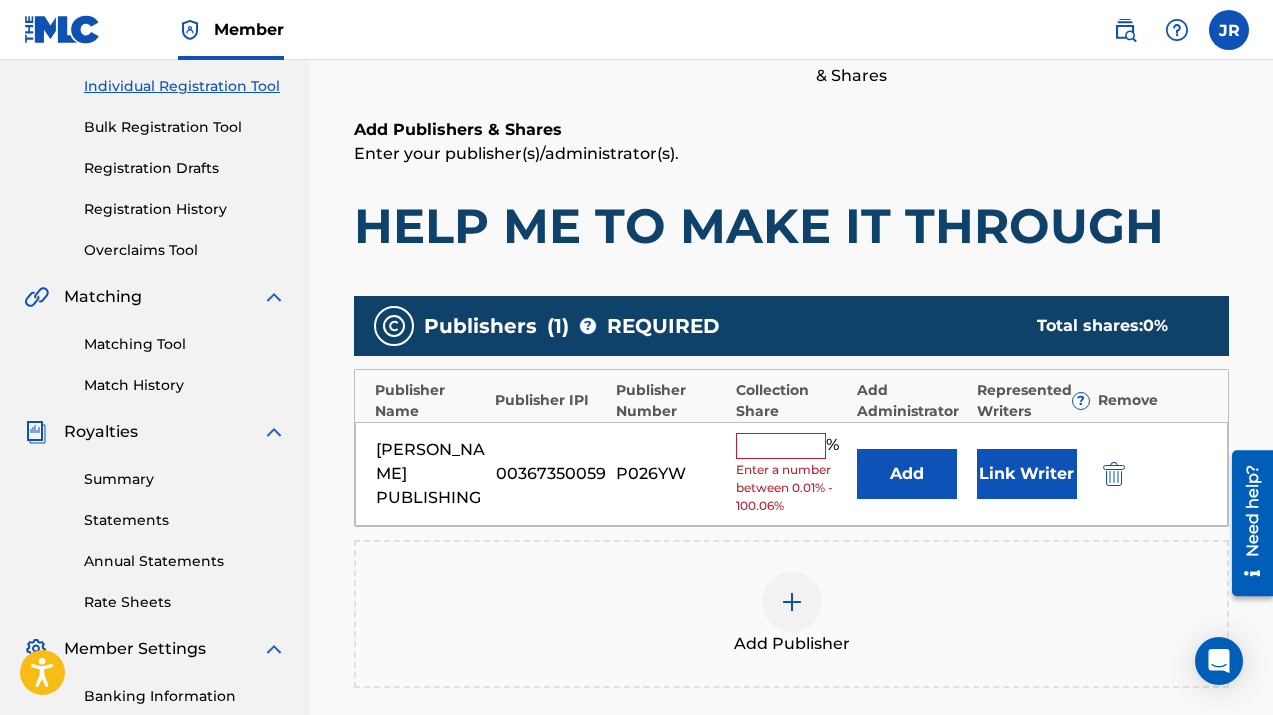 click at bounding box center [781, 446] 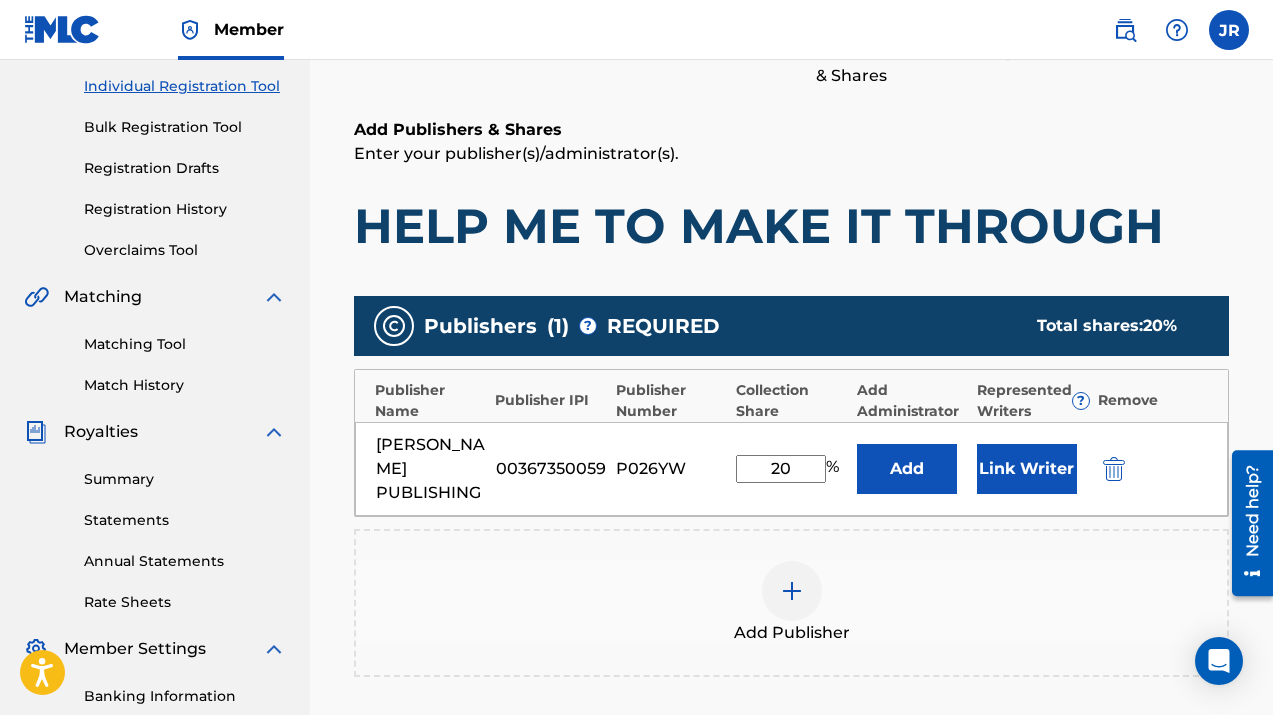type on "20" 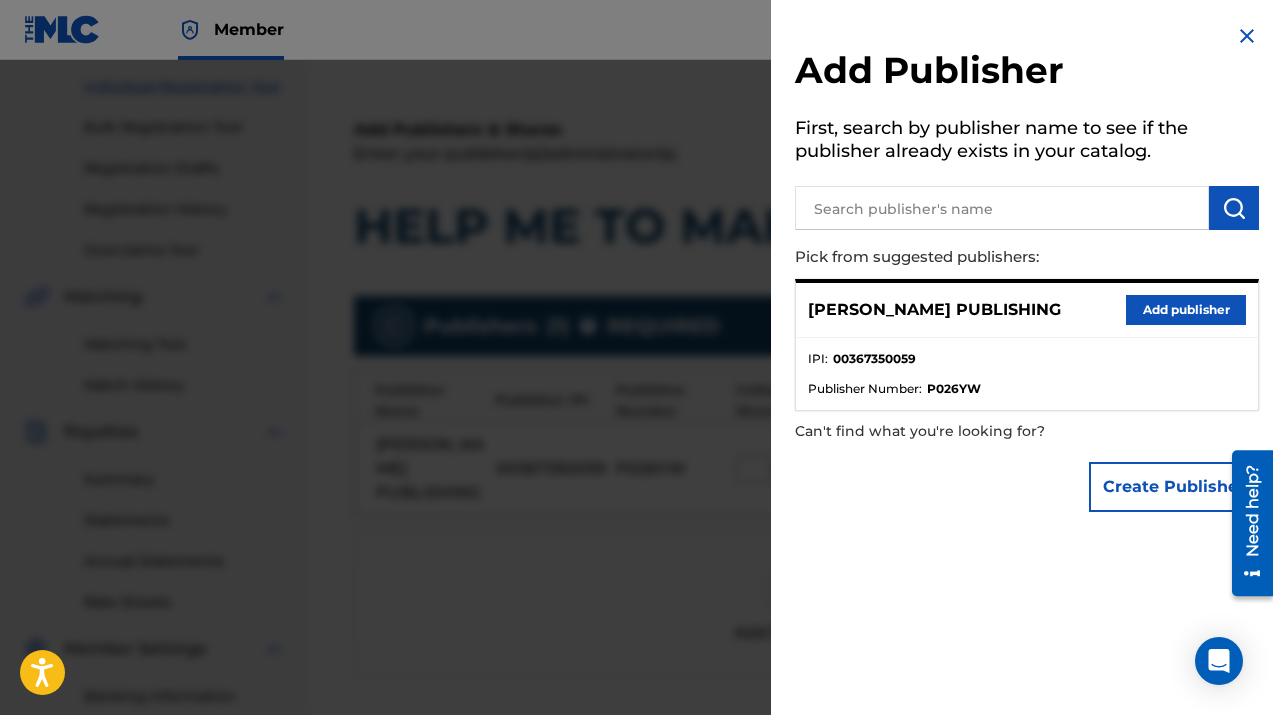 click at bounding box center (1247, 36) 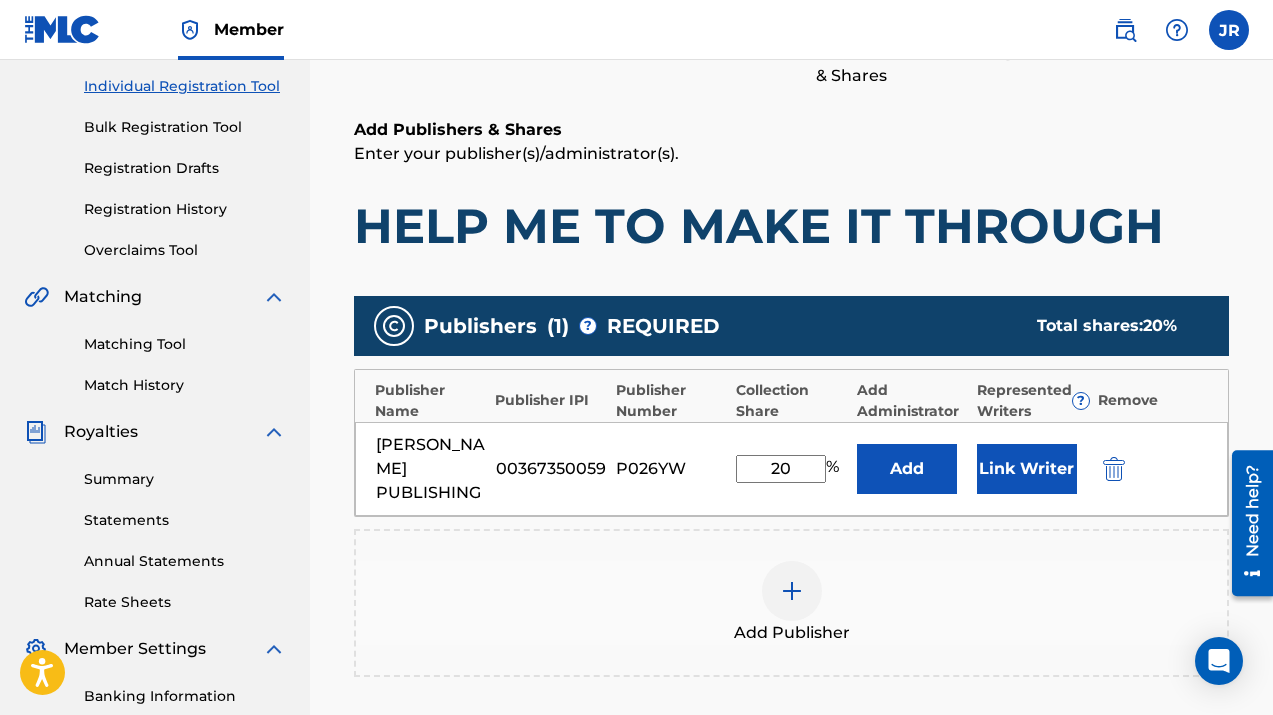 click on "Link Writer" at bounding box center [1027, 469] 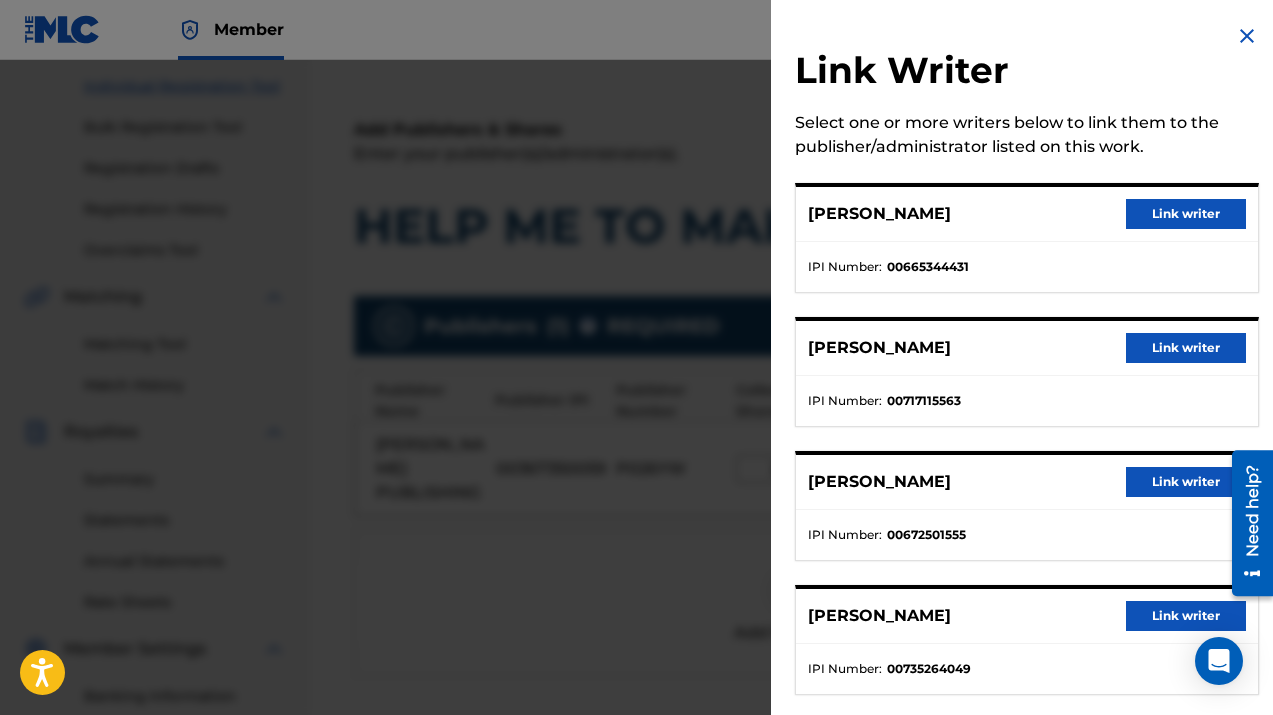 click on "Link writer" at bounding box center (1186, 214) 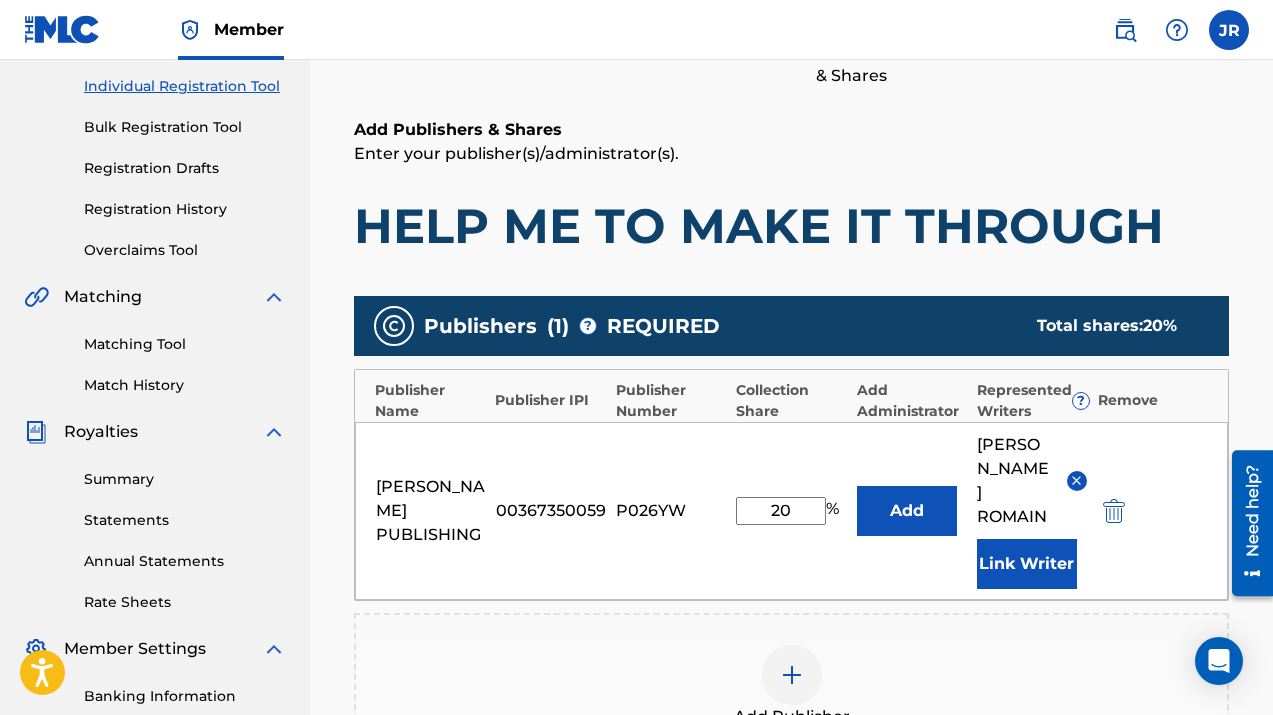 click on "Link Writer" at bounding box center [1027, 564] 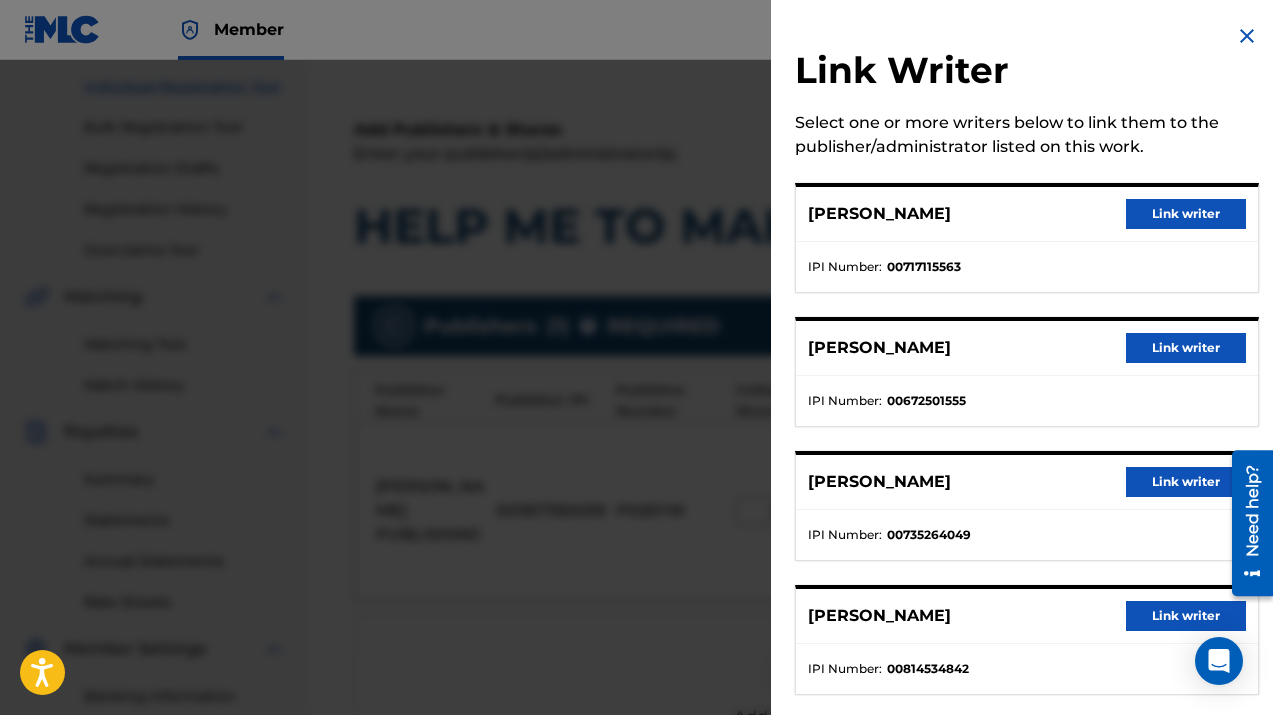 click on "Link writer" at bounding box center [1186, 348] 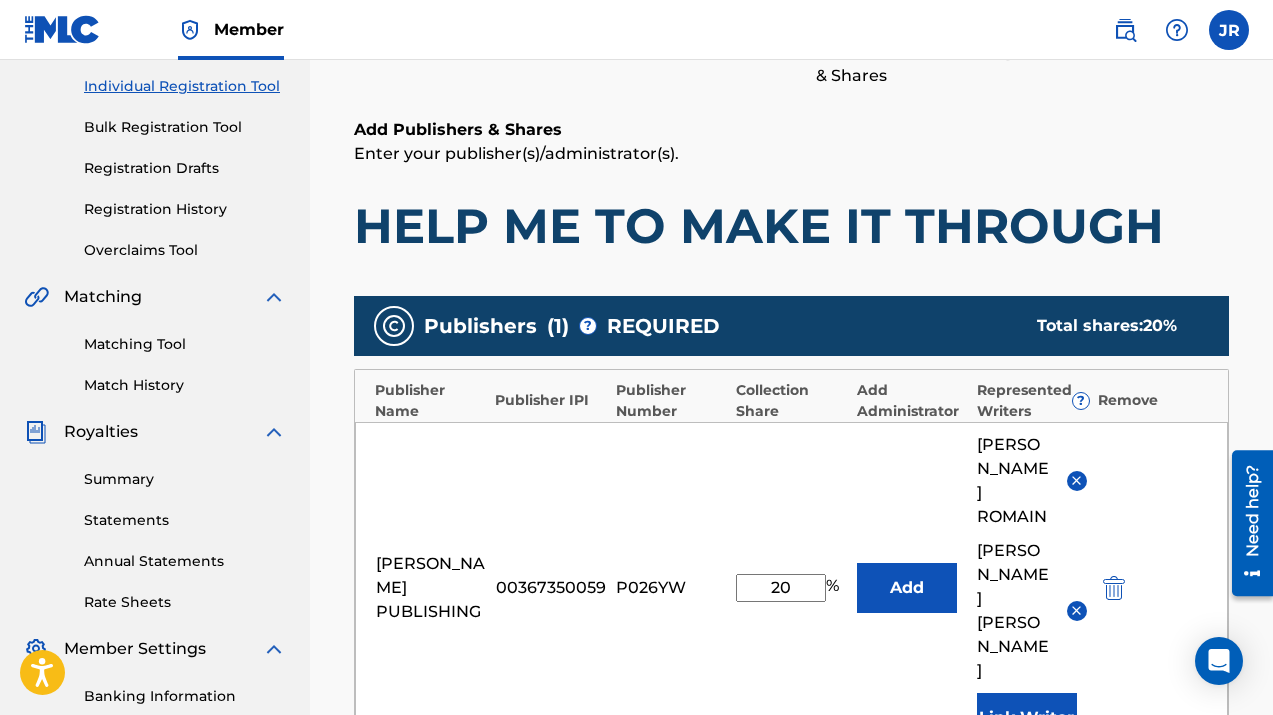 click on "Link Writer" at bounding box center [1027, 718] 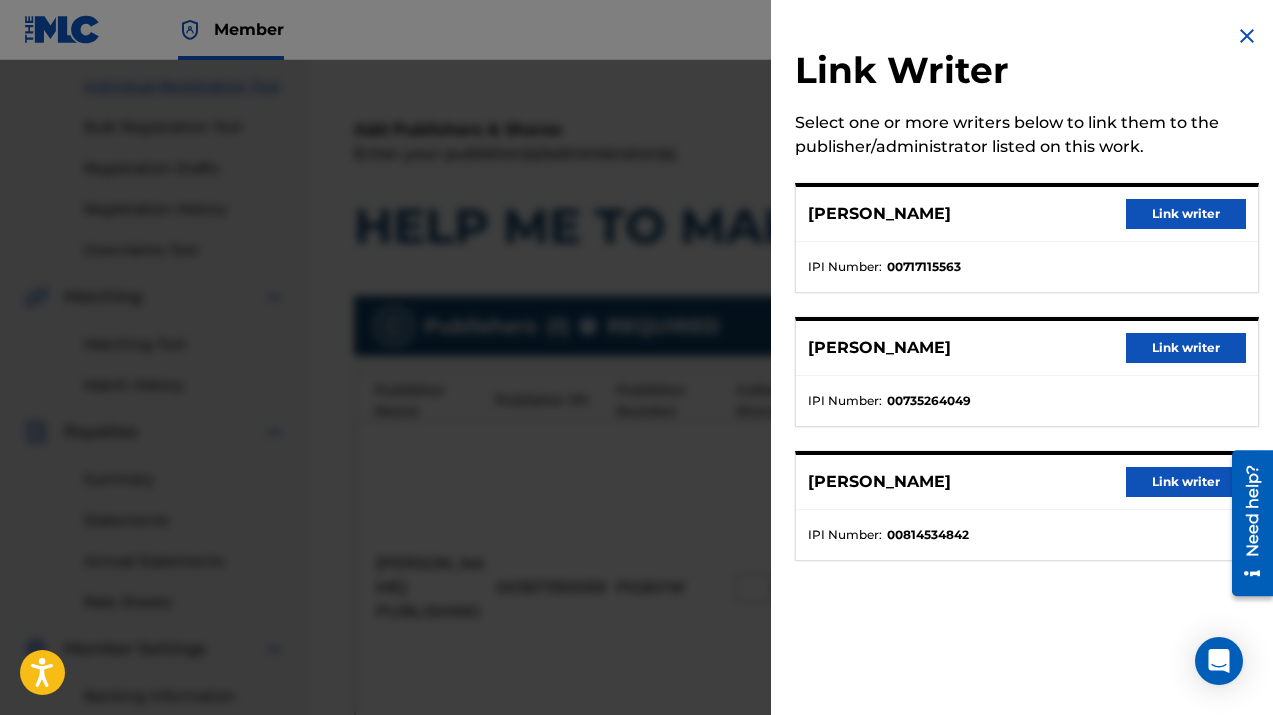 click on "Link writer" at bounding box center [1186, 348] 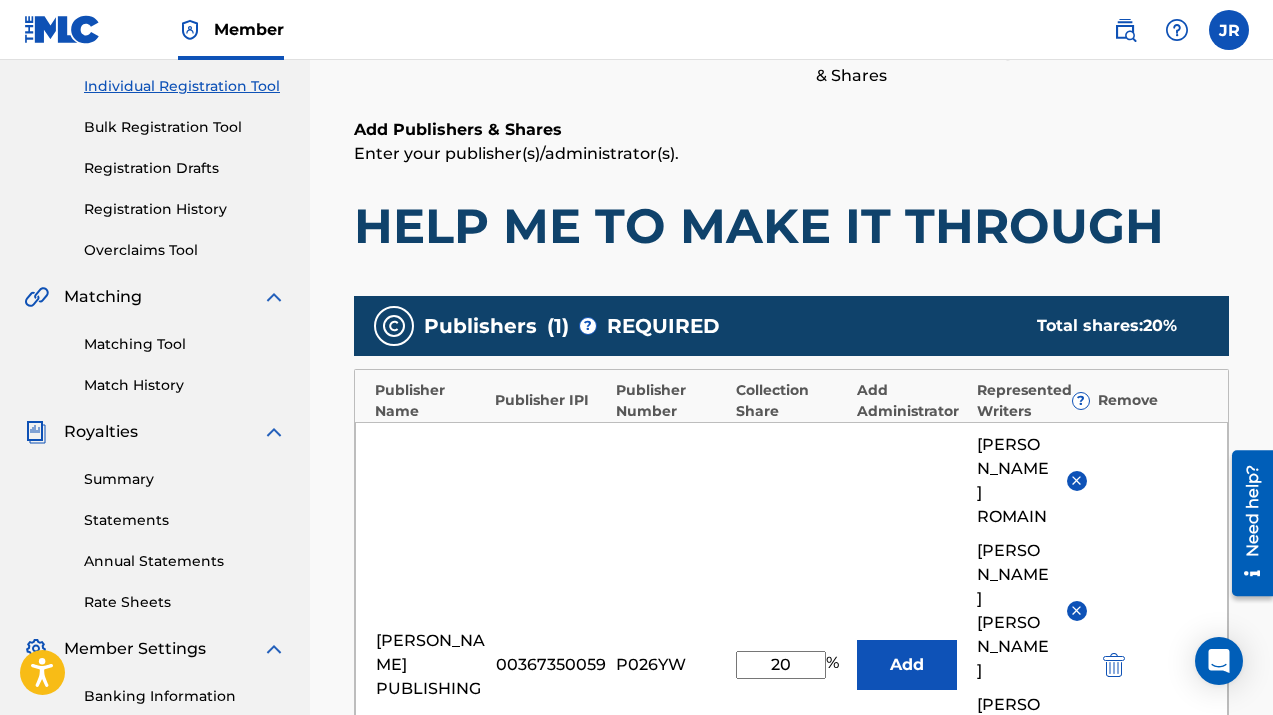 click on "Link Writer" at bounding box center (1027, 872) 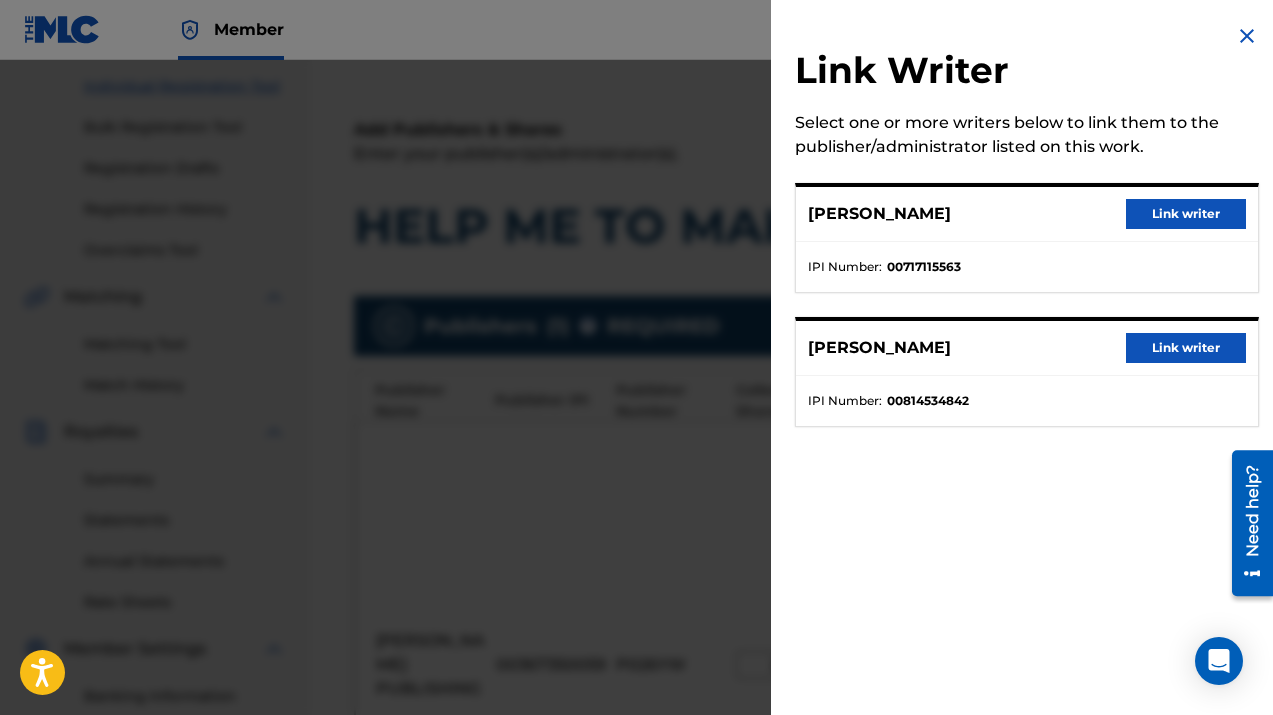 click on "Link writer" at bounding box center (1186, 348) 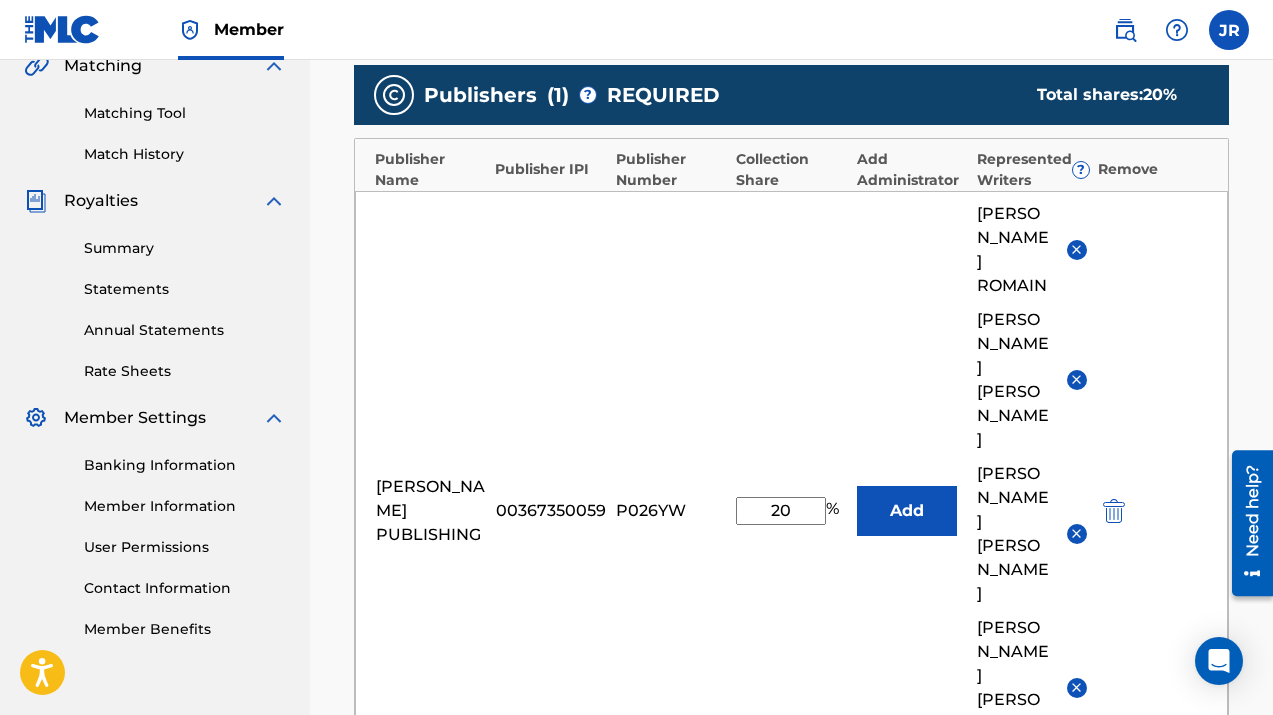 scroll, scrollTop: 502, scrollLeft: 0, axis: vertical 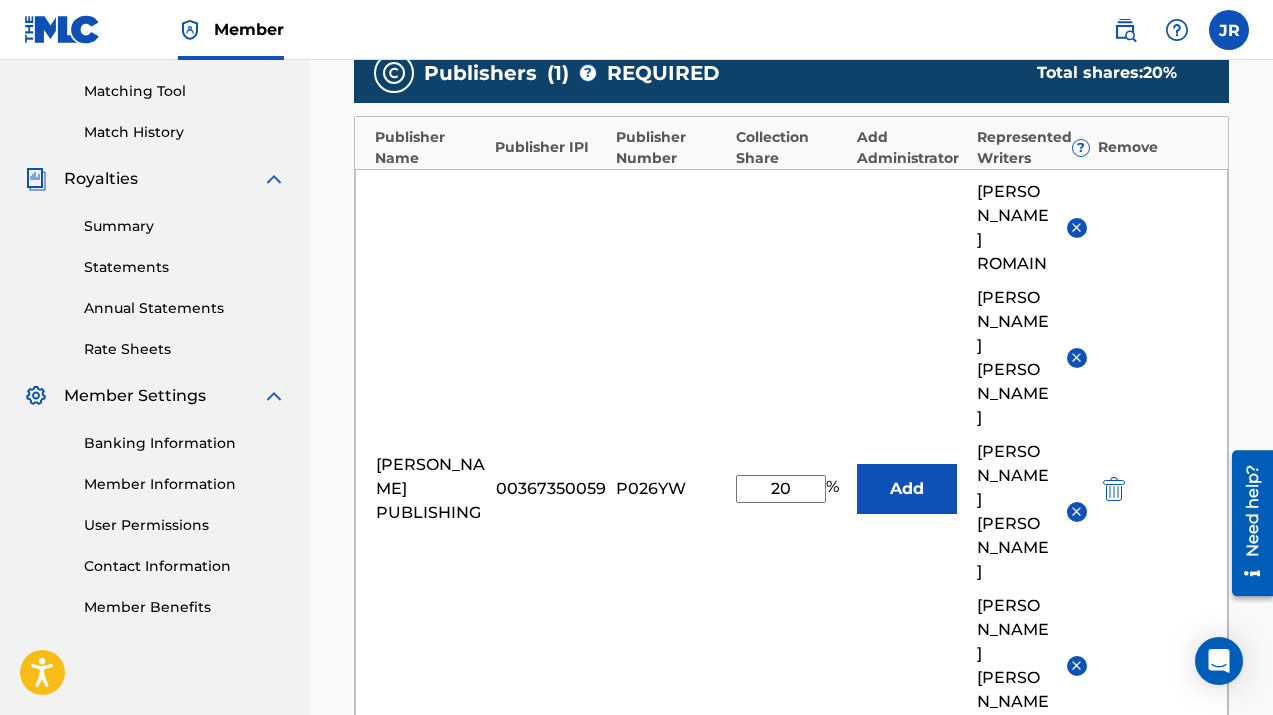 click on "Link Writer" at bounding box center (1027, 773) 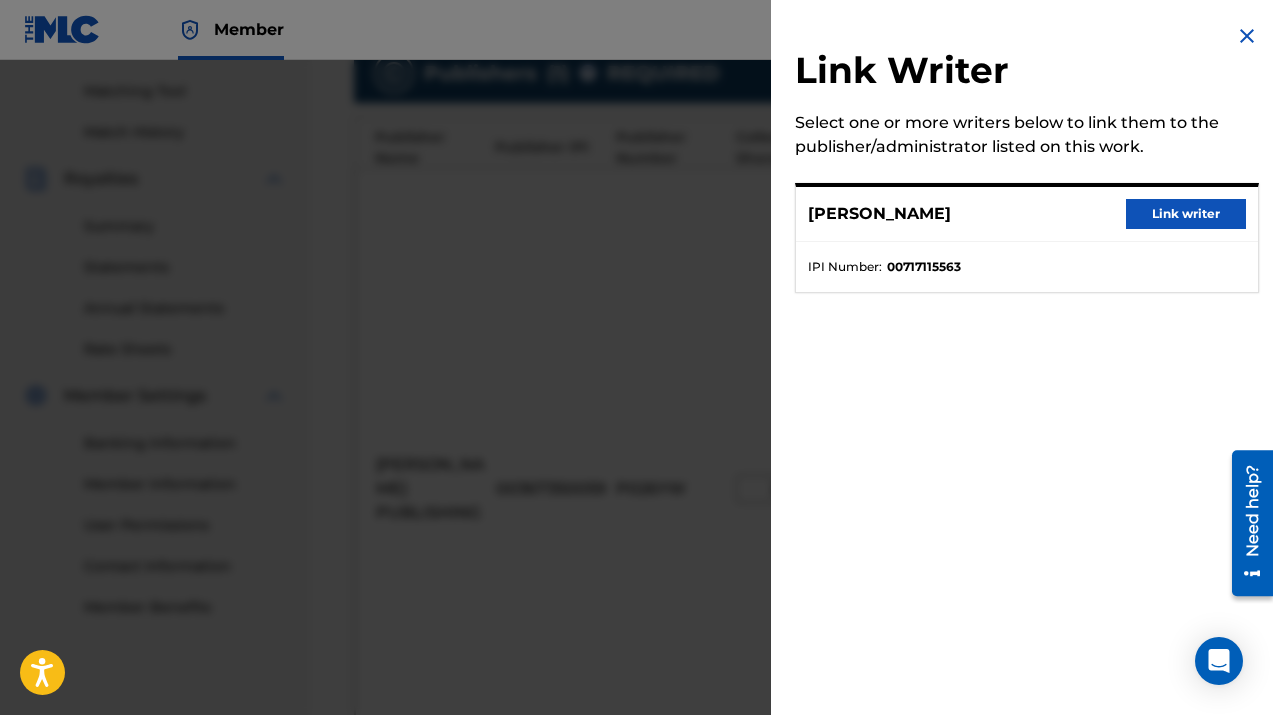 click on "Link writer" at bounding box center (1186, 214) 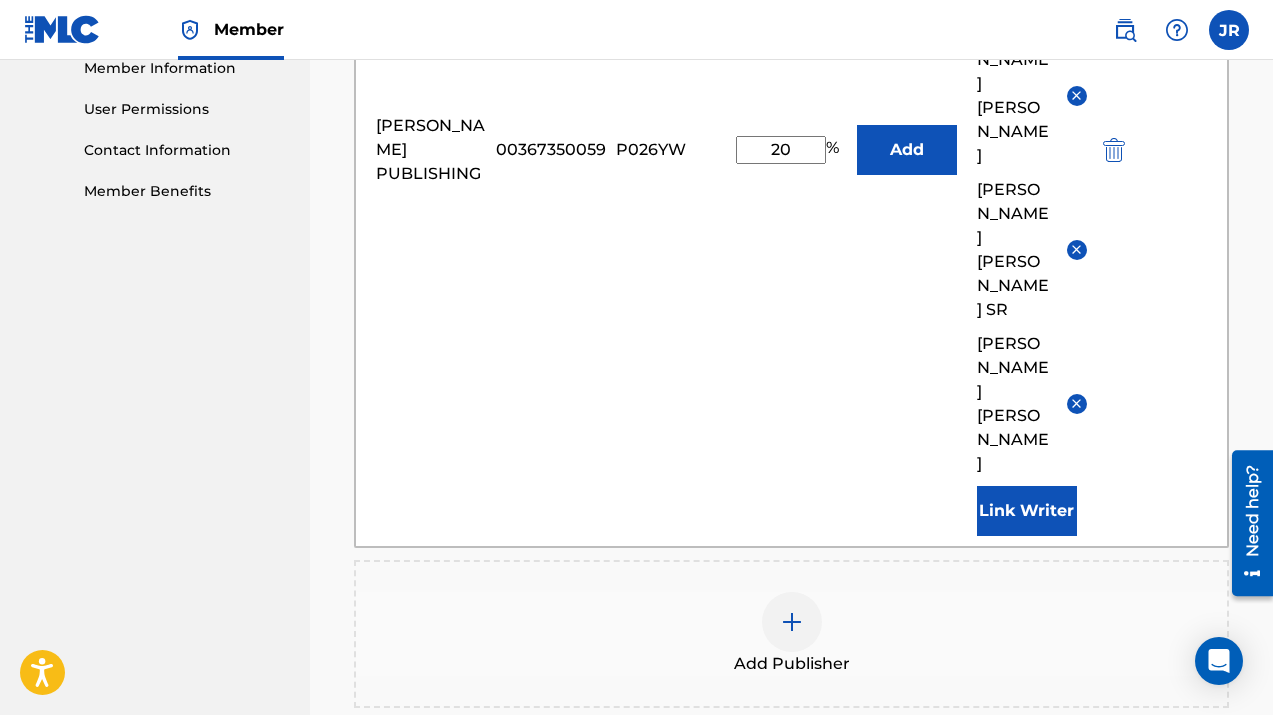 click on "Next" at bounding box center [1169, 910] 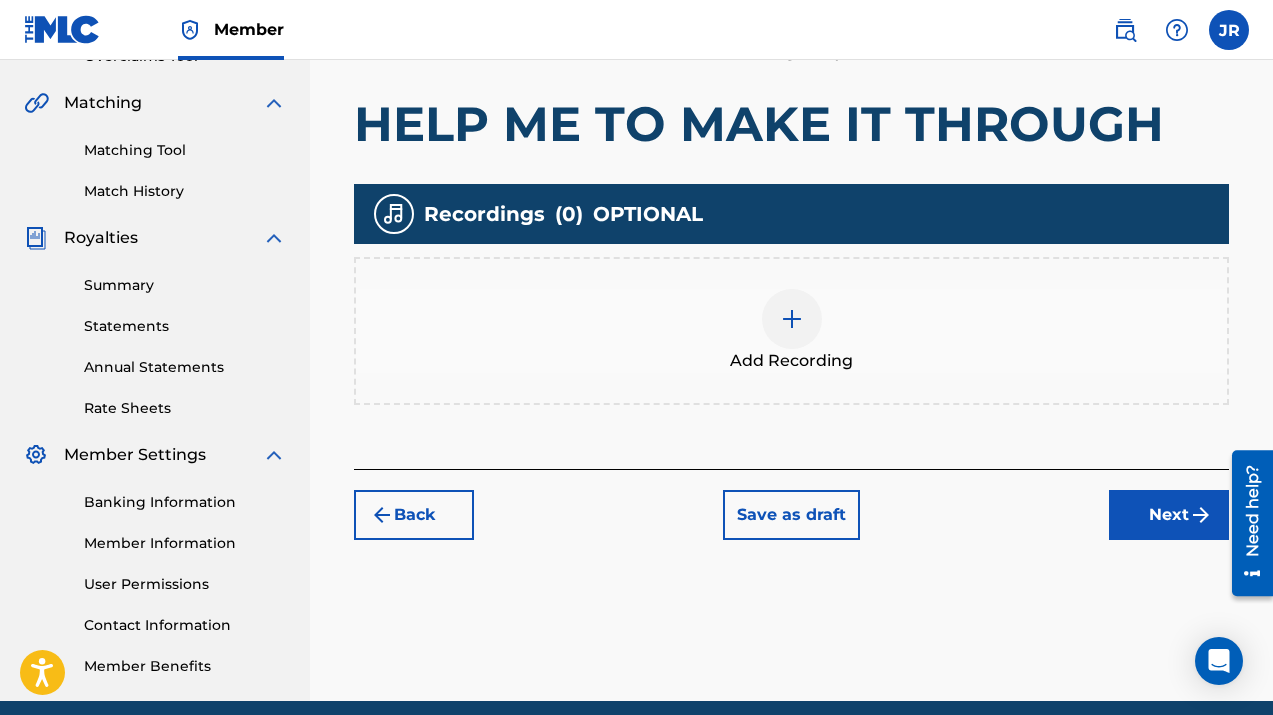scroll, scrollTop: 472, scrollLeft: 0, axis: vertical 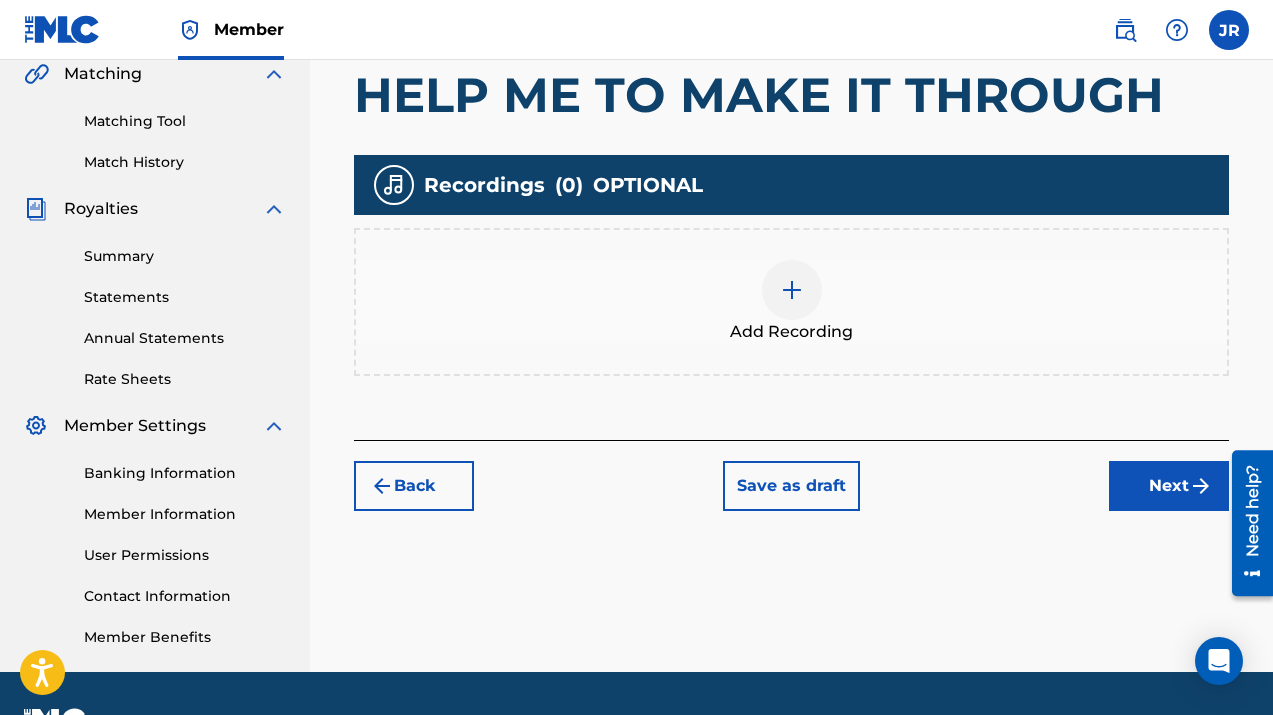 click at bounding box center [792, 290] 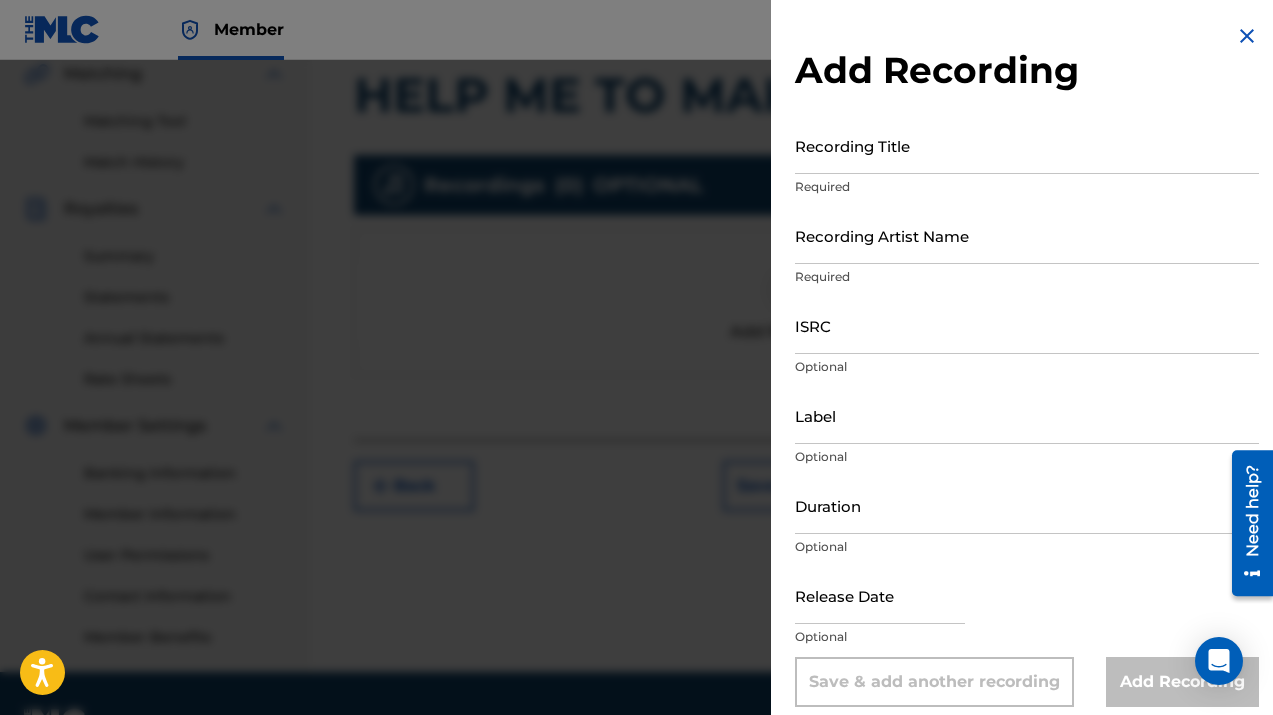 click on "Recording Title" at bounding box center (1027, 145) 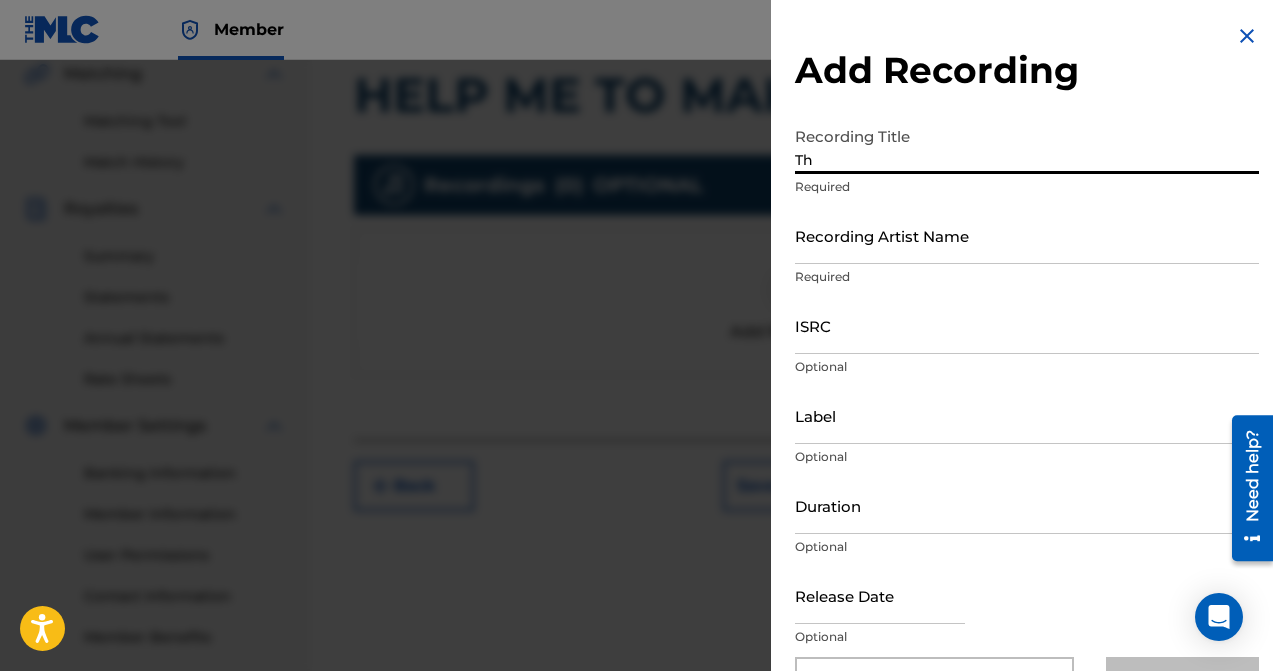 type on "T" 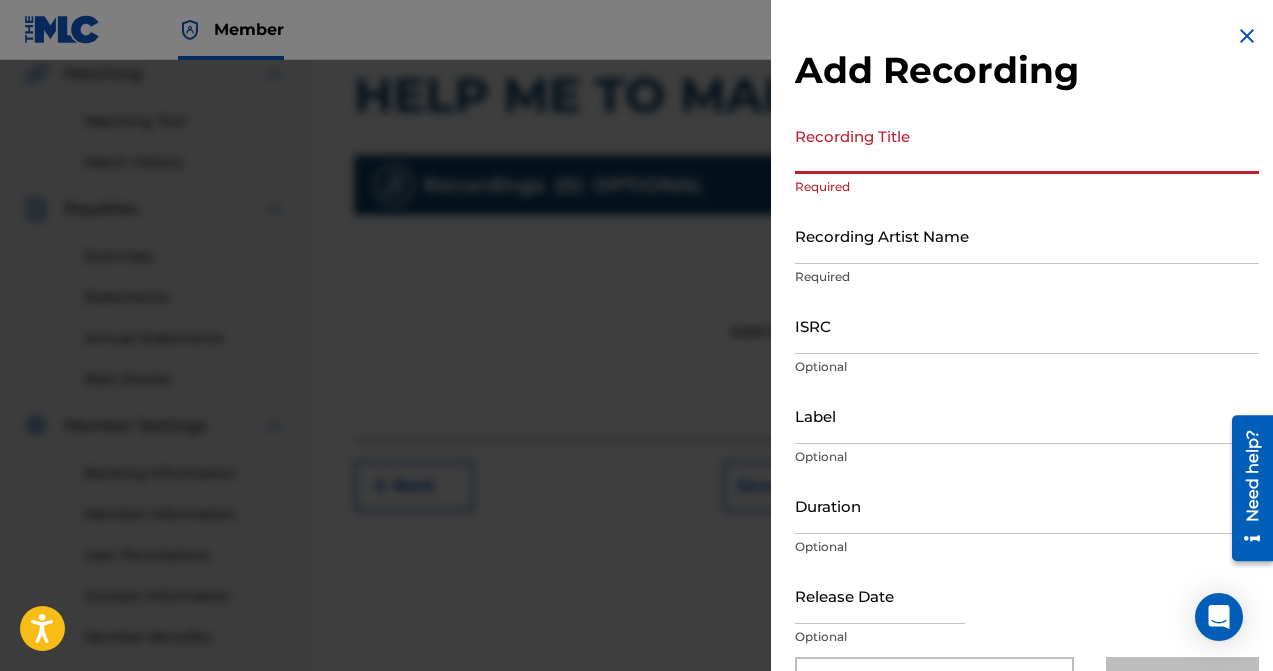 paste on "The Compilation (Remastered)" 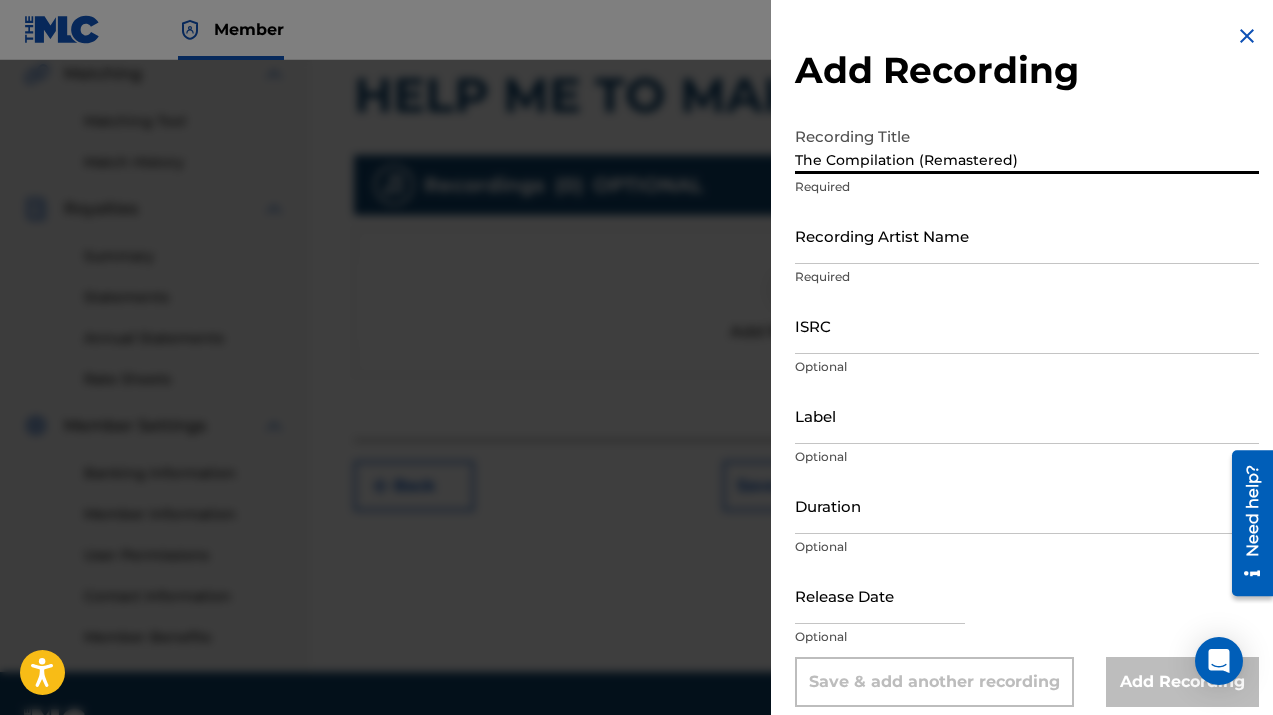 type on "The Compilation (Remastered)" 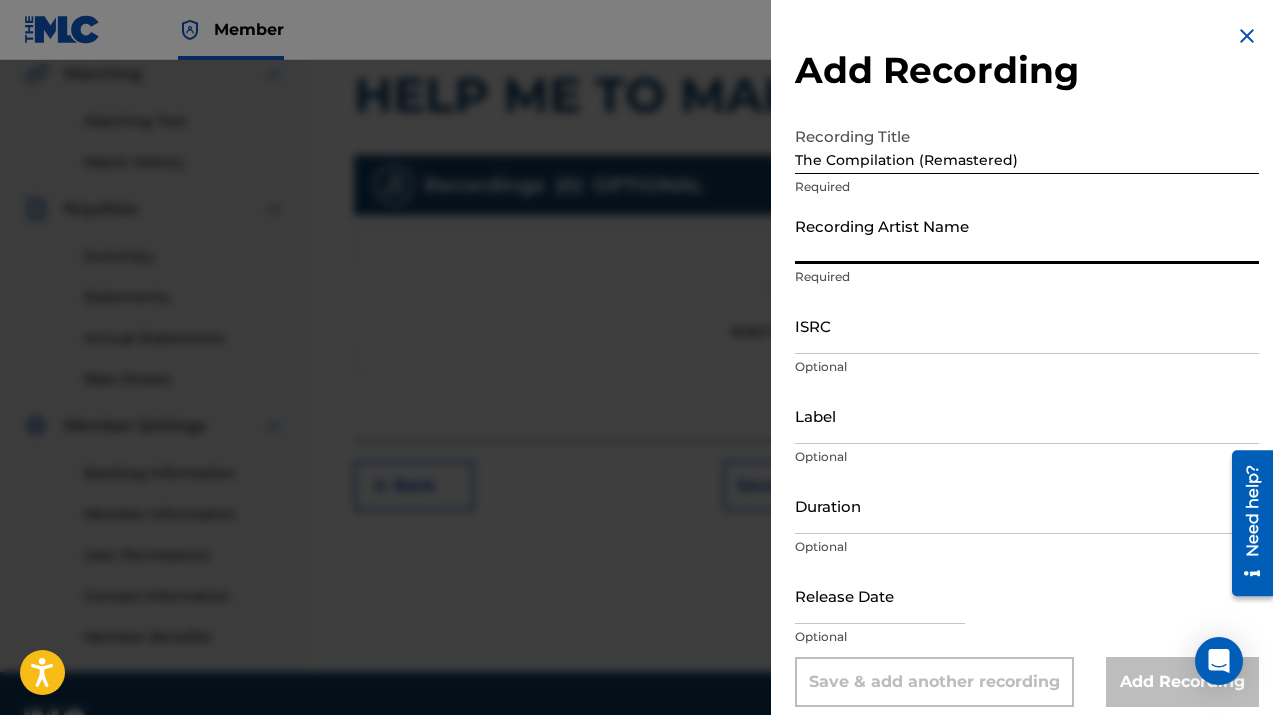 type on "Unlimited" 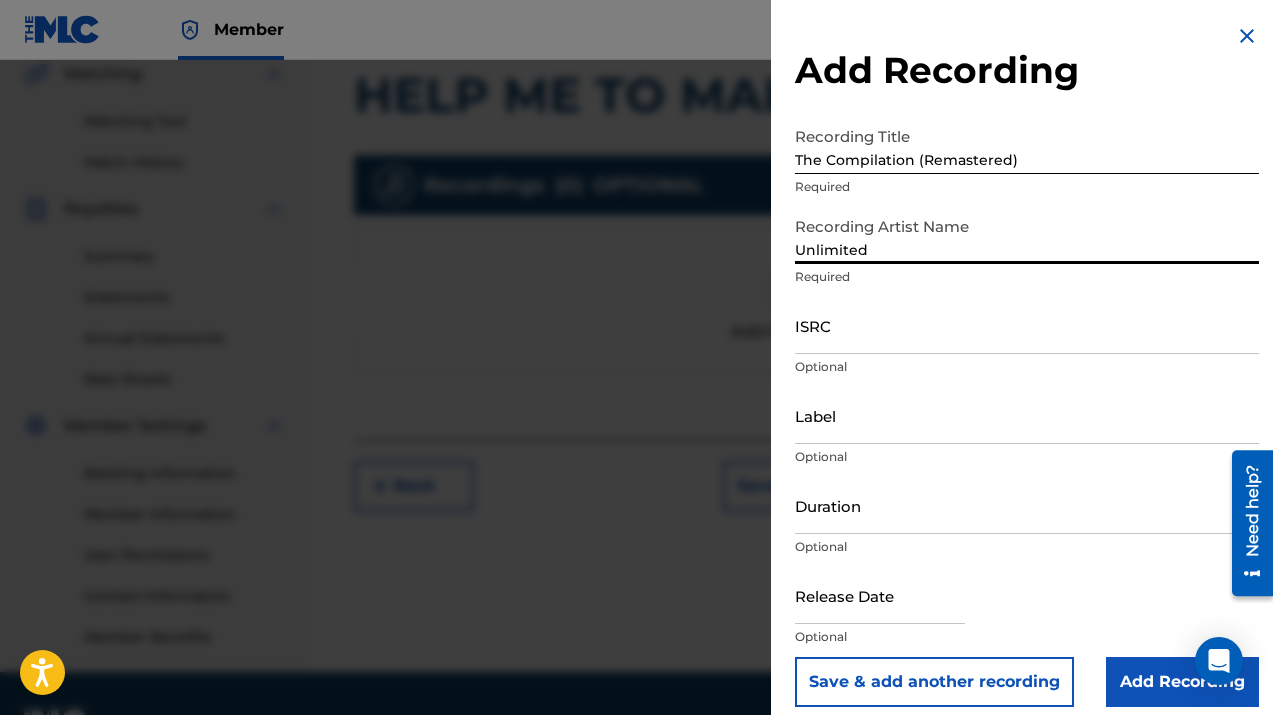 click on "ISRC" at bounding box center [1027, 325] 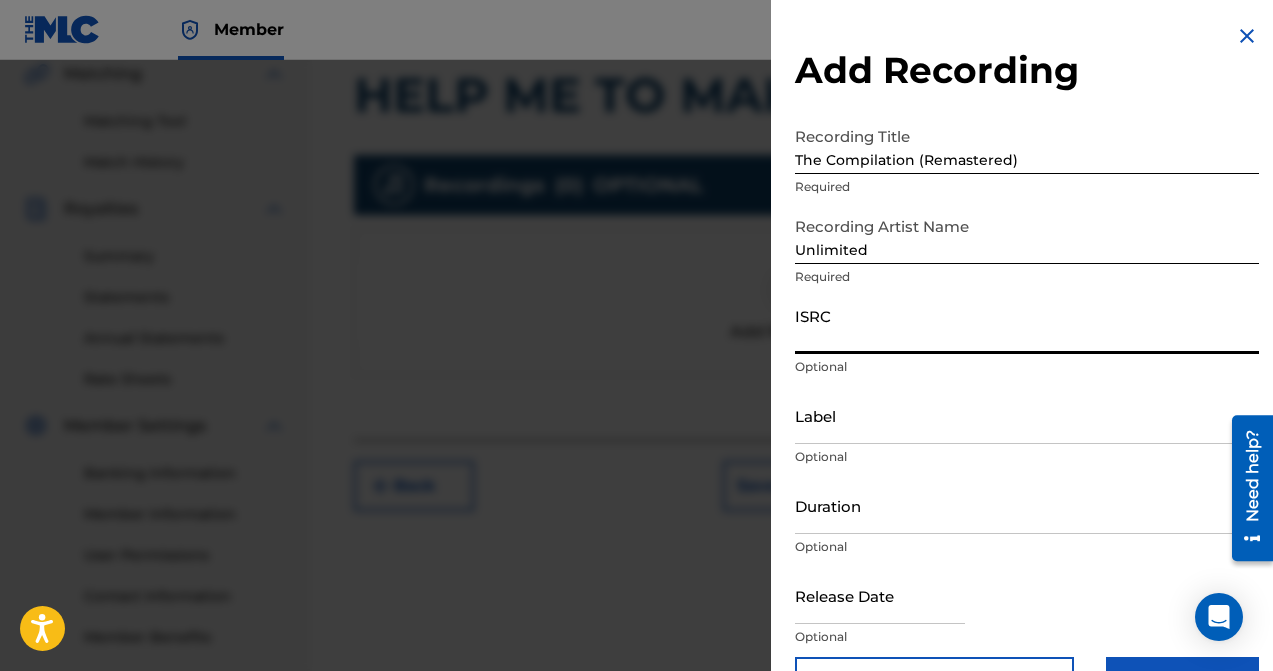 paste on "usx9p2447392" 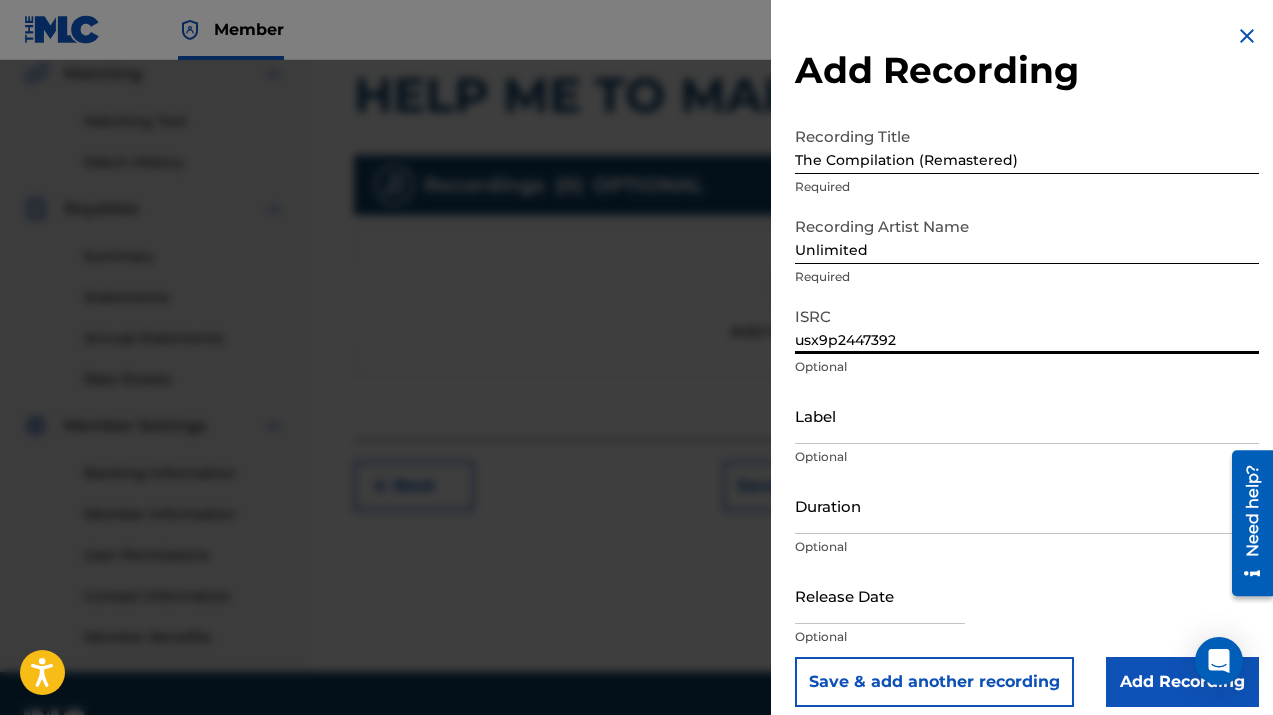 type on "usx9p2447392" 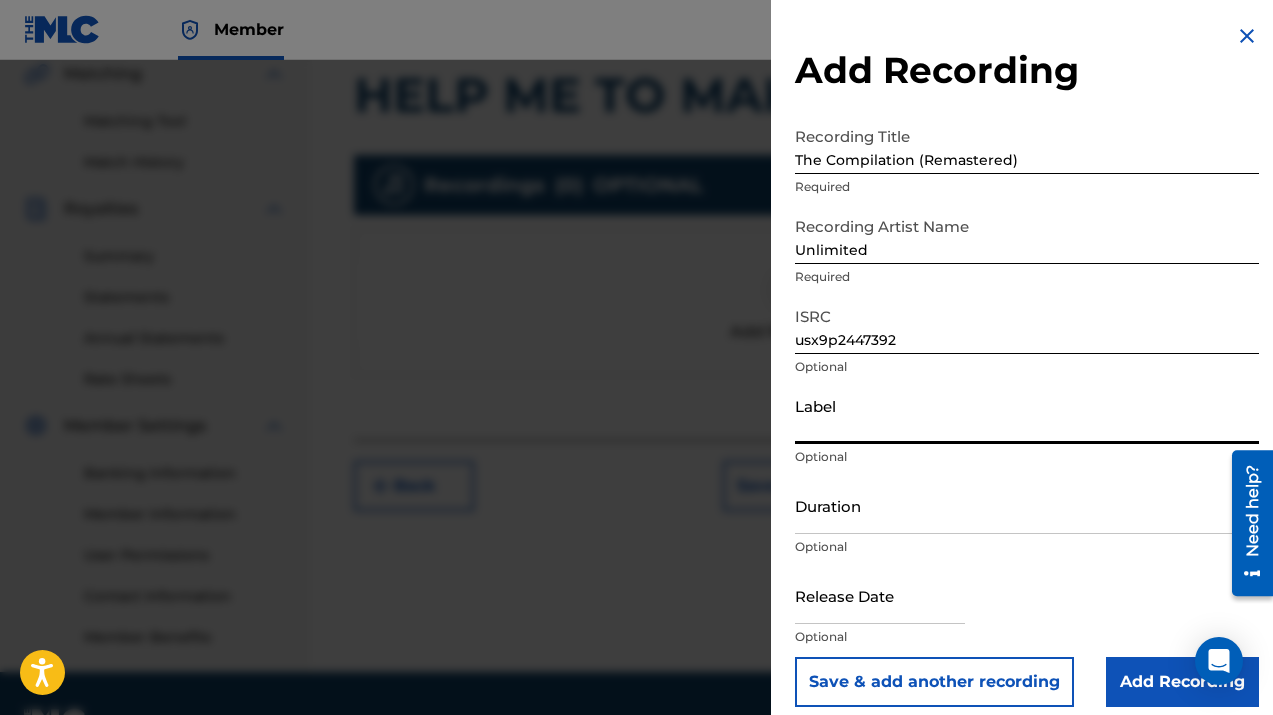 type on "E&A Musik Dynasty" 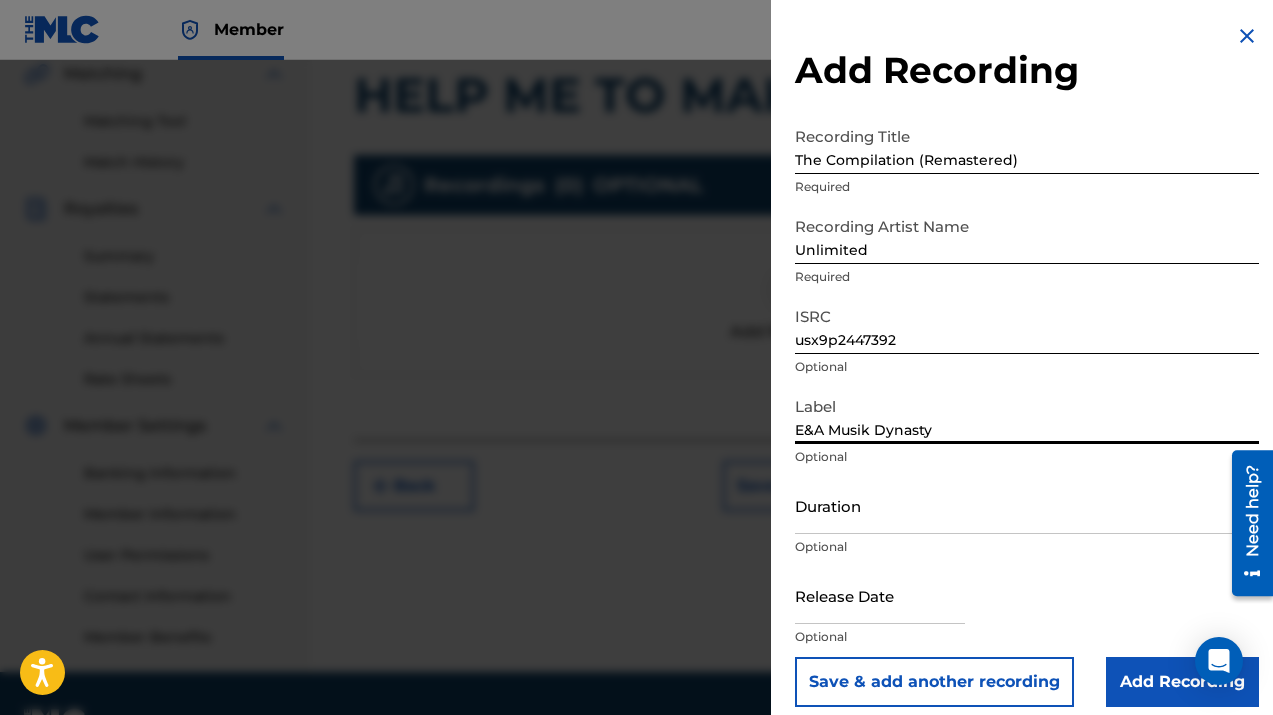 scroll, scrollTop: 16, scrollLeft: 0, axis: vertical 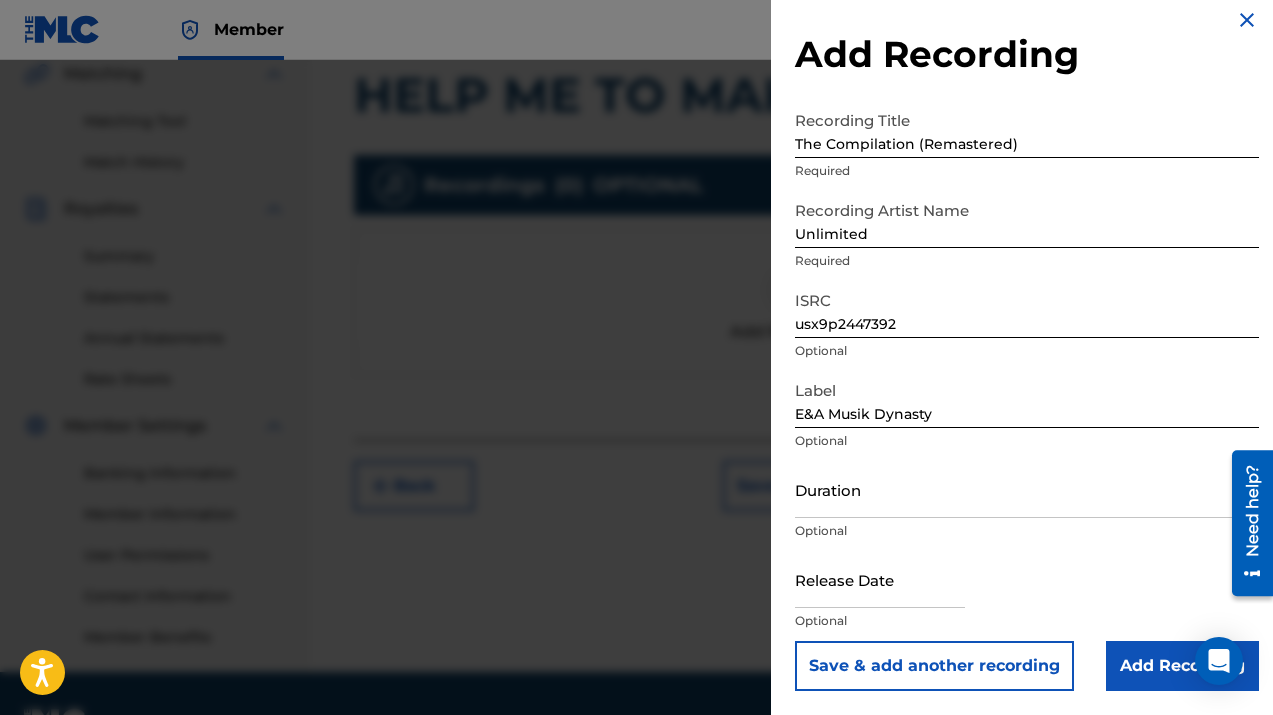 click at bounding box center [880, 579] 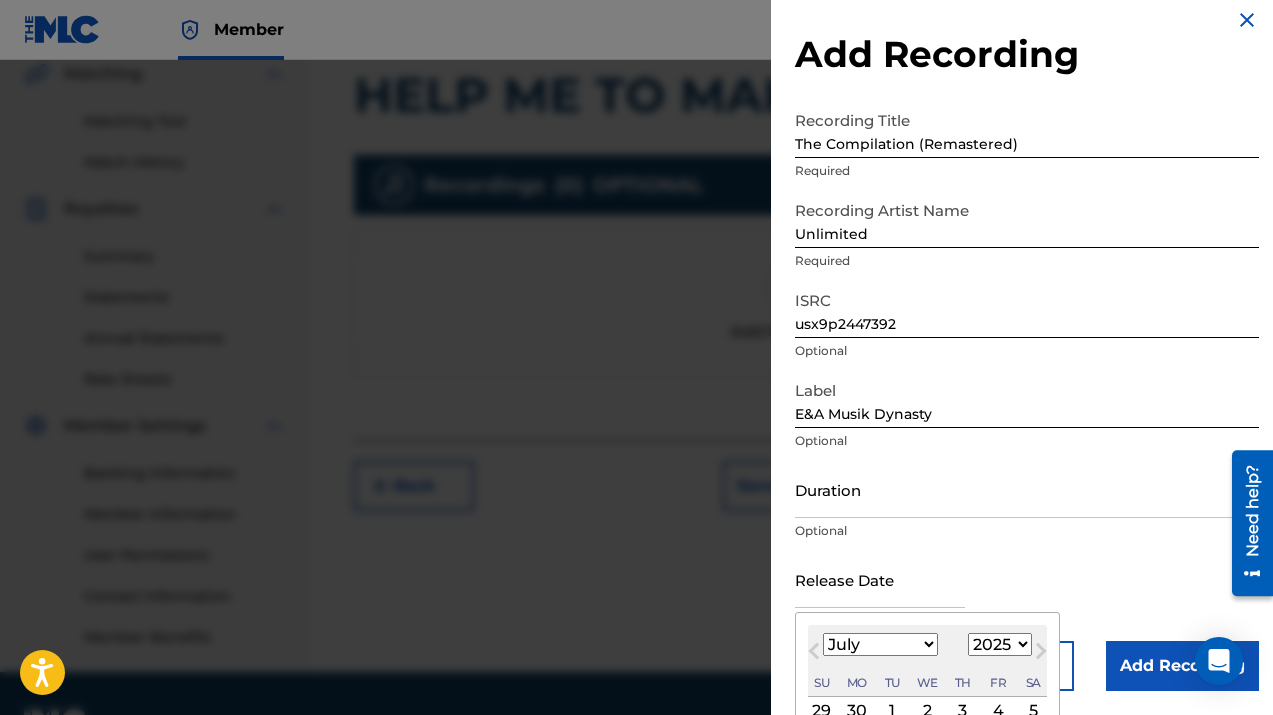 click at bounding box center [880, 579] 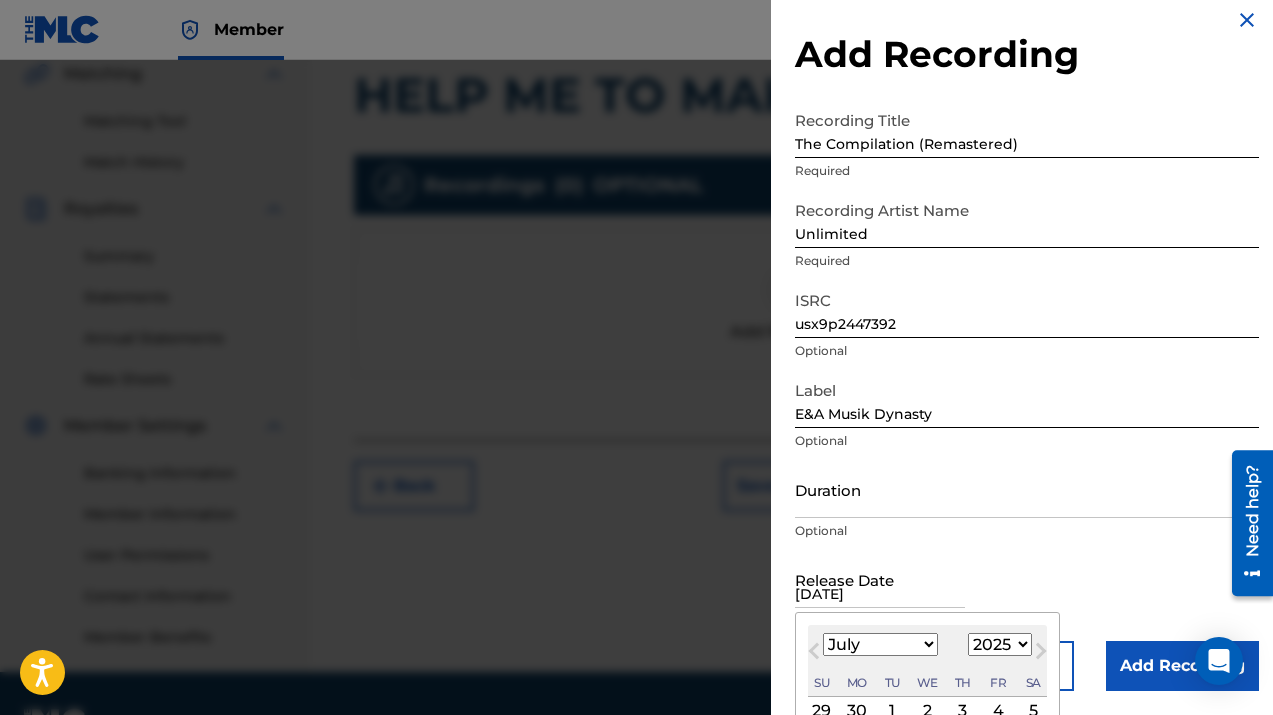 select on "7" 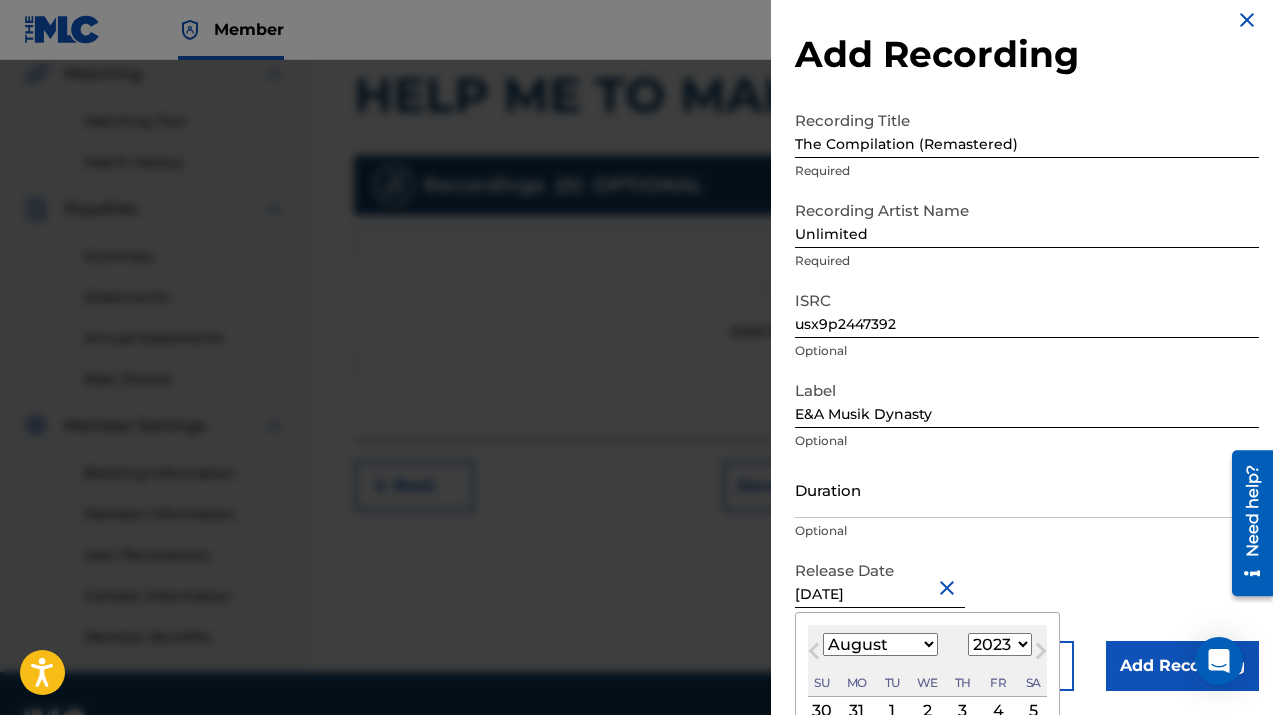 scroll, scrollTop: 175, scrollLeft: 0, axis: vertical 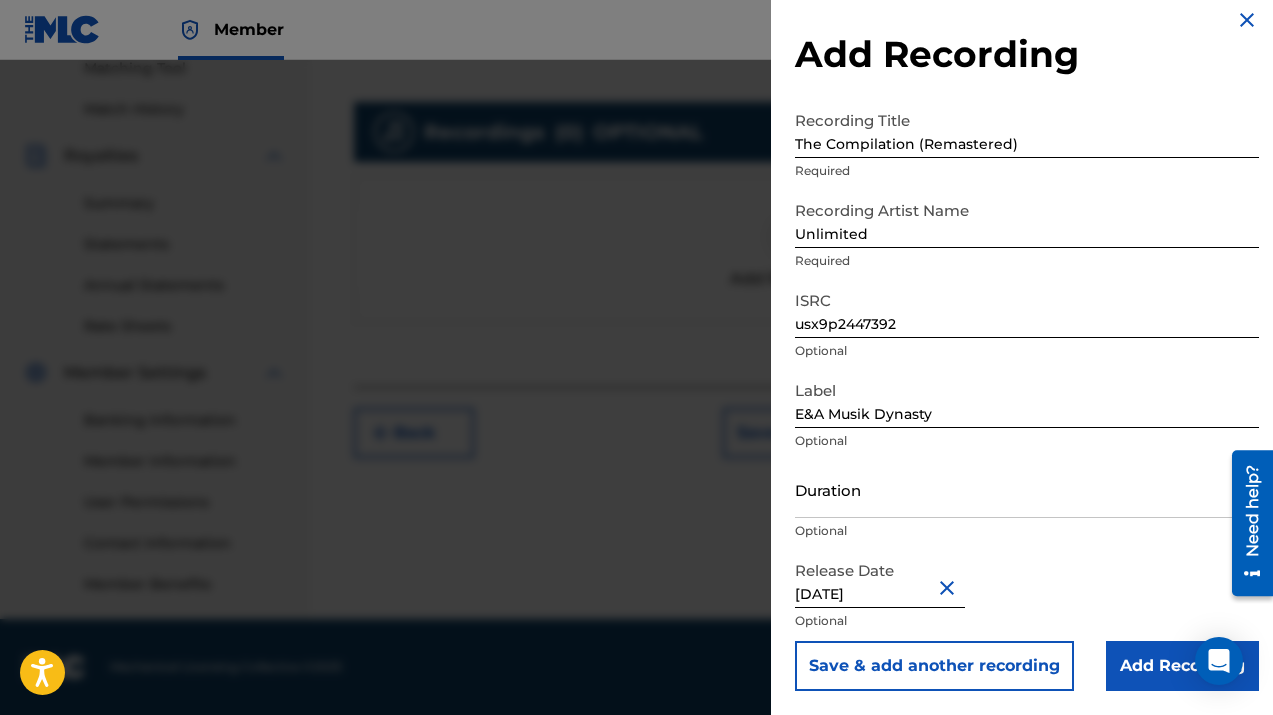 click on "Add Recording" at bounding box center [1182, 666] 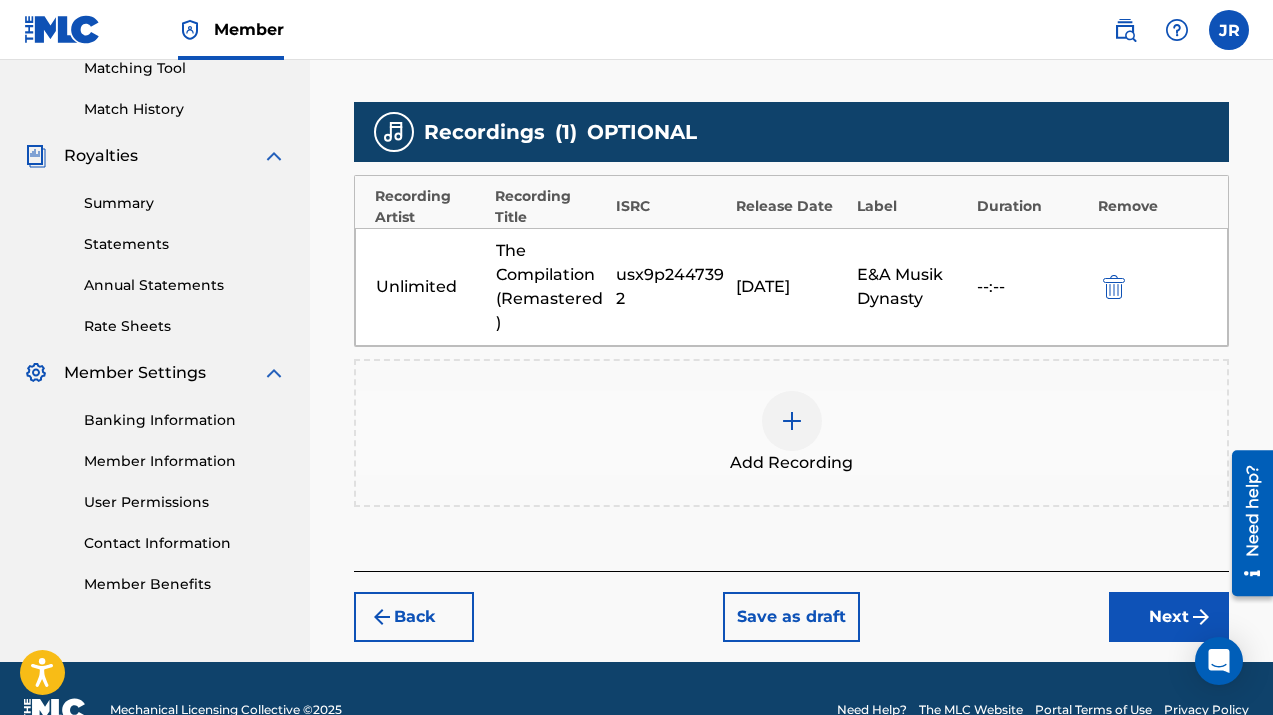 scroll, scrollTop: 544, scrollLeft: 0, axis: vertical 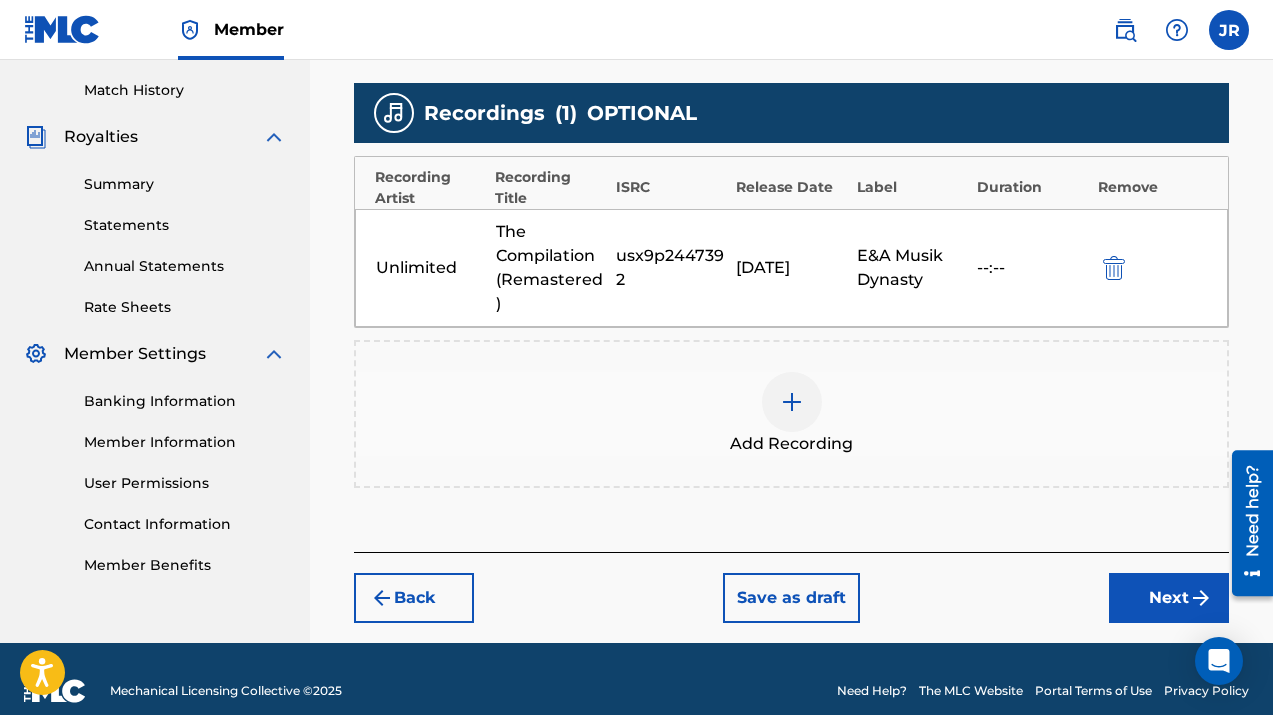 click on "Next" at bounding box center (1169, 598) 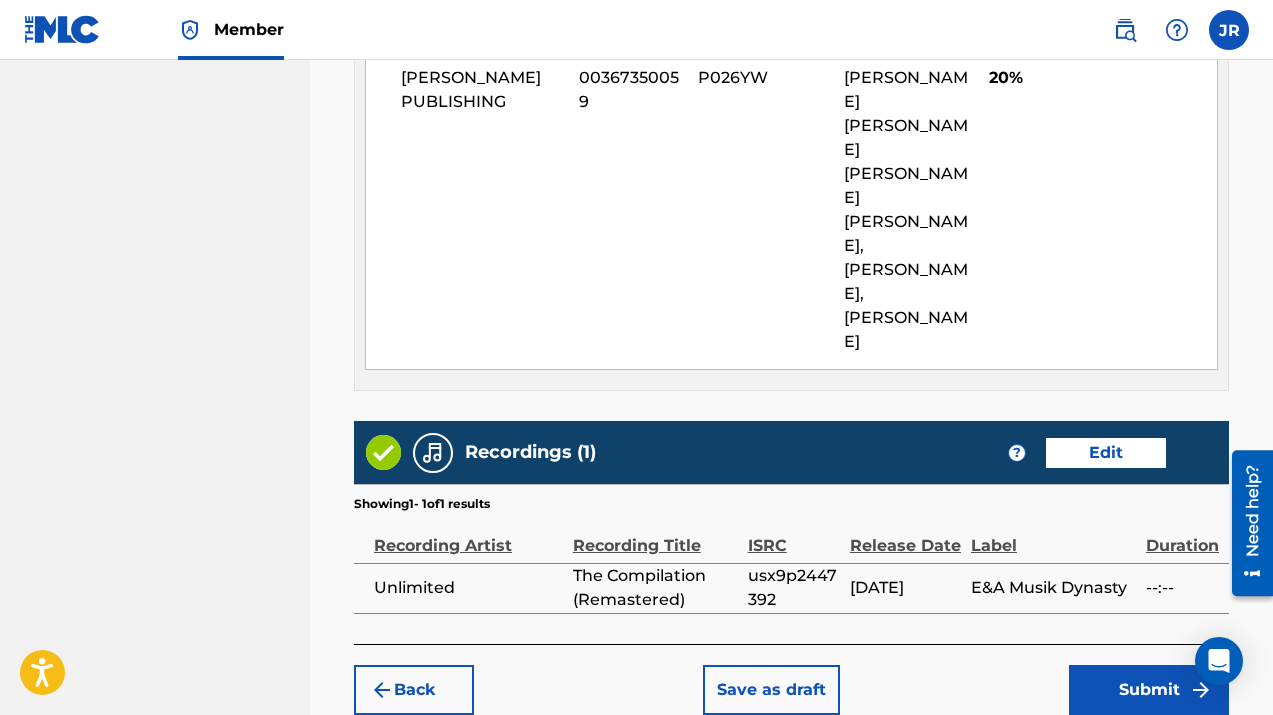 scroll, scrollTop: 1358, scrollLeft: 0, axis: vertical 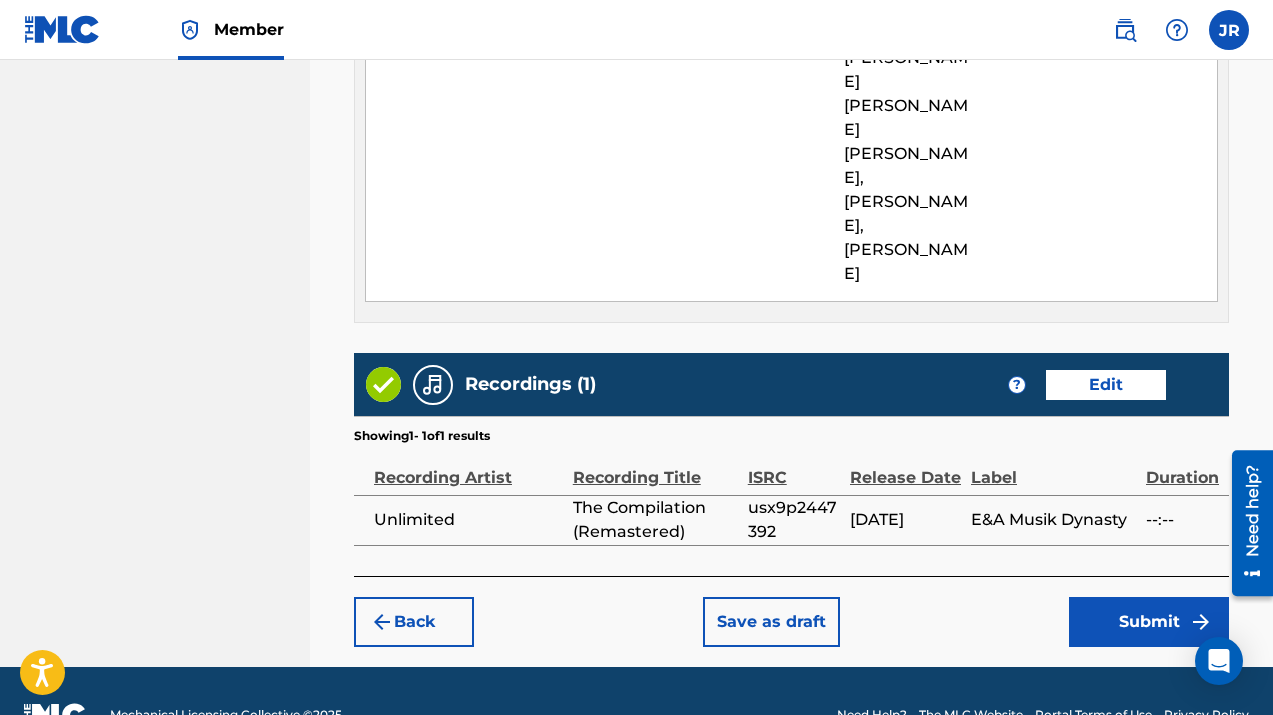 click on "Edit" at bounding box center (1106, 385) 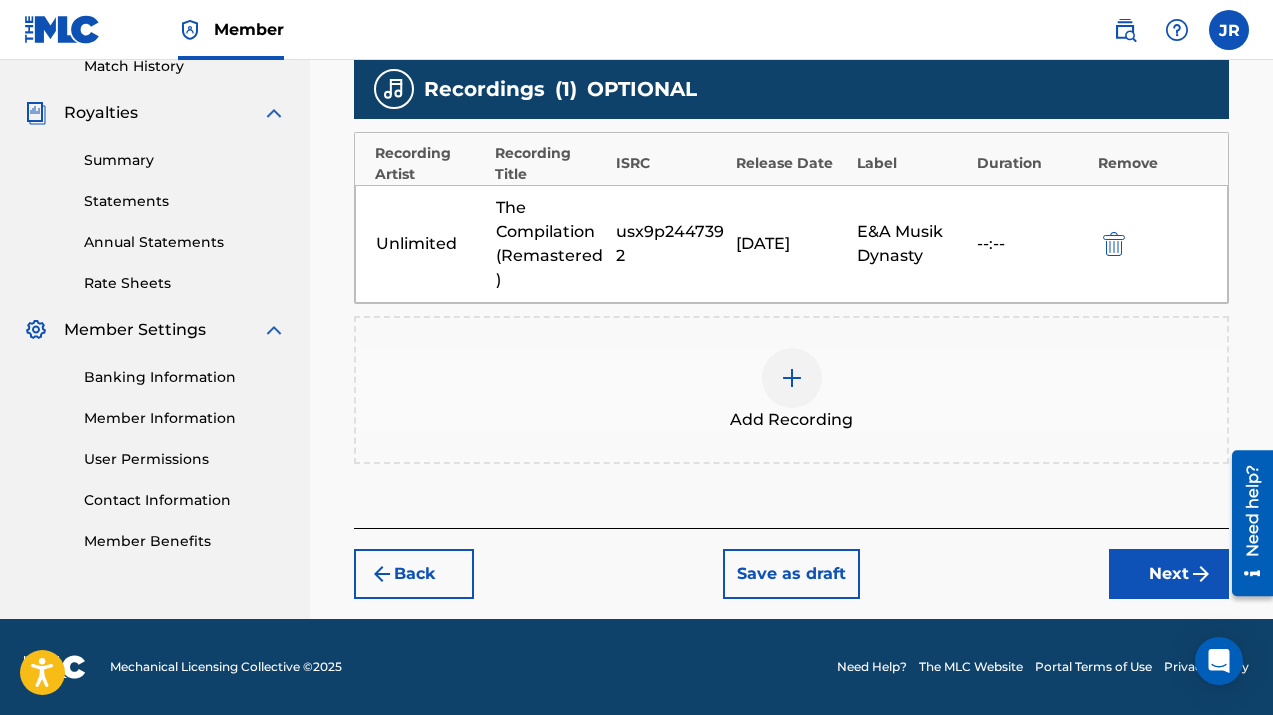 scroll, scrollTop: 544, scrollLeft: 0, axis: vertical 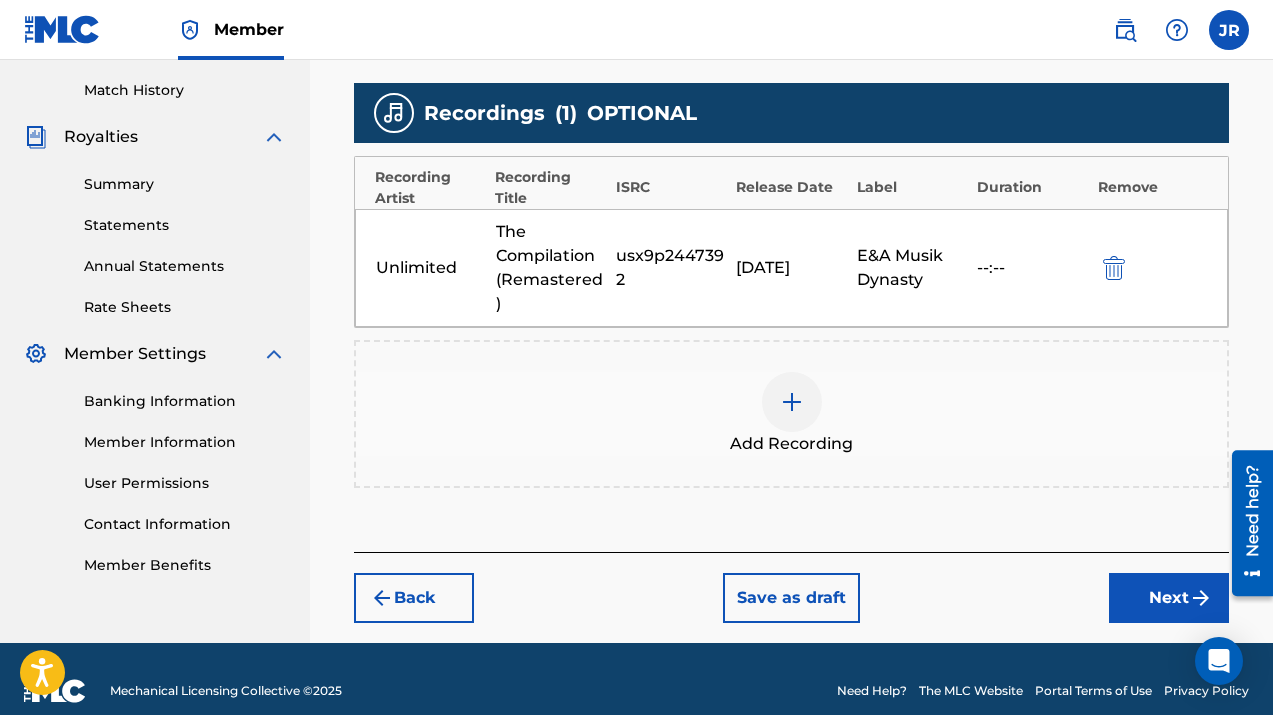 click at bounding box center (792, 402) 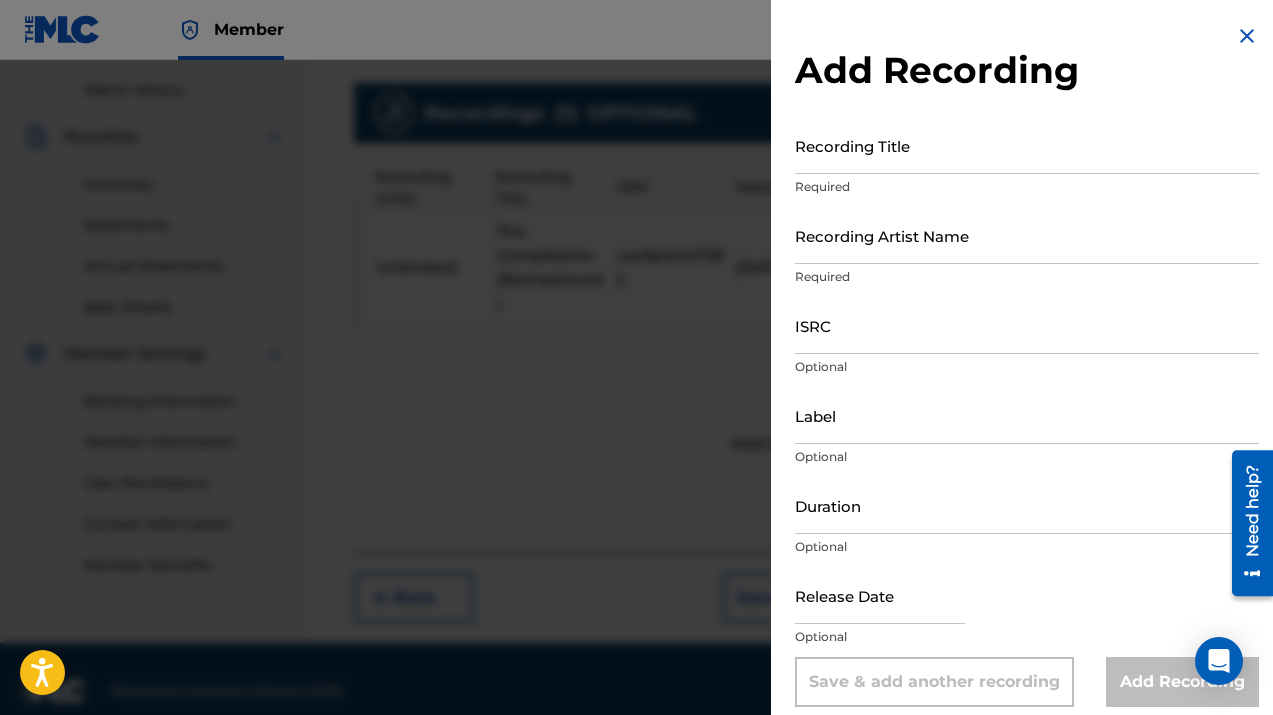 click on "ISRC" at bounding box center (1027, 325) 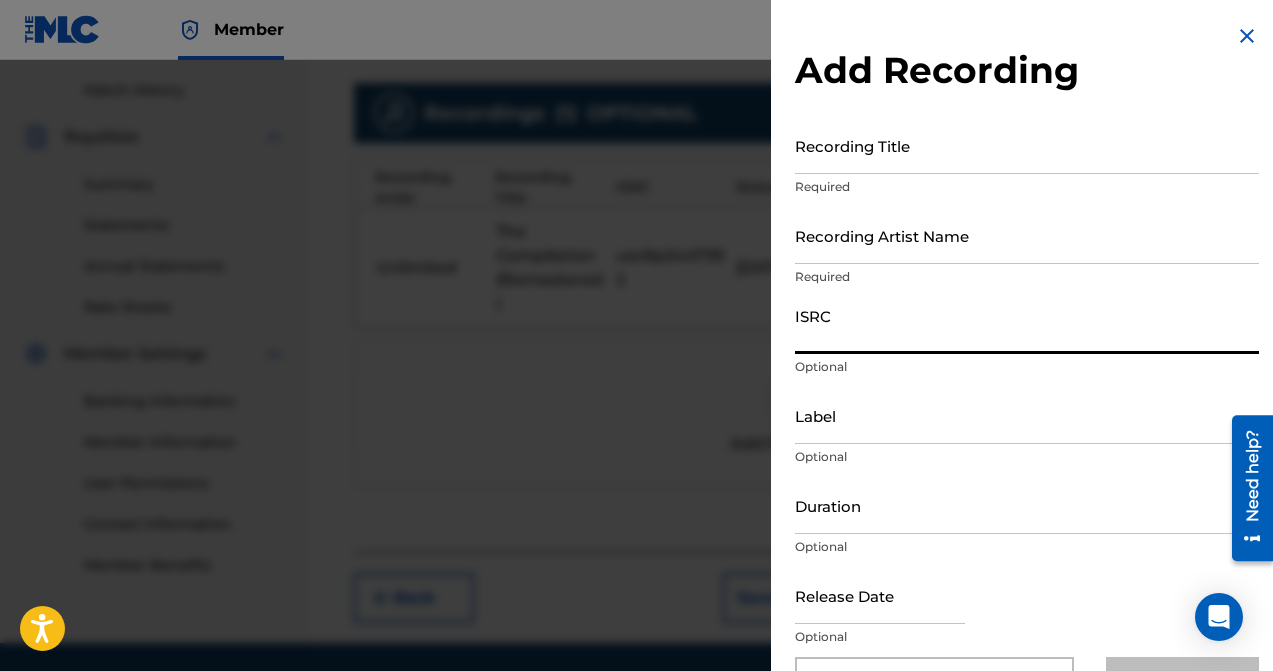 paste on "TCAFO2124060" 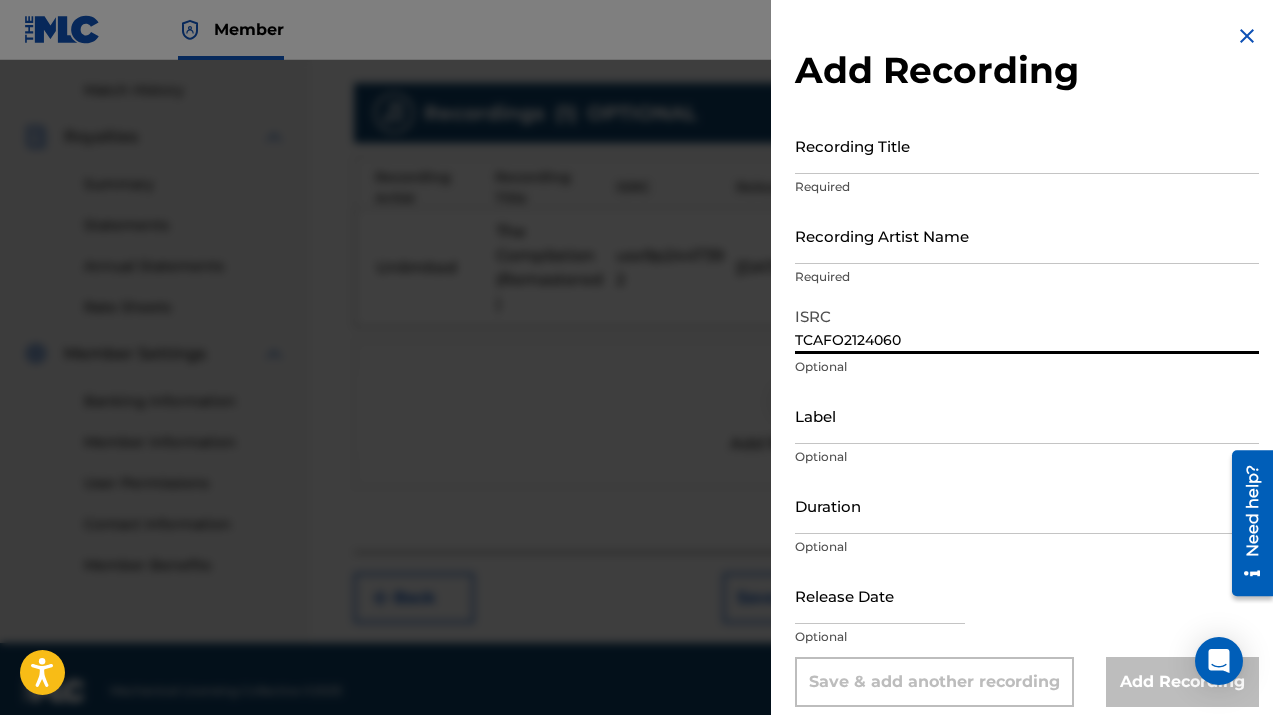 type on "TCAFO2124060" 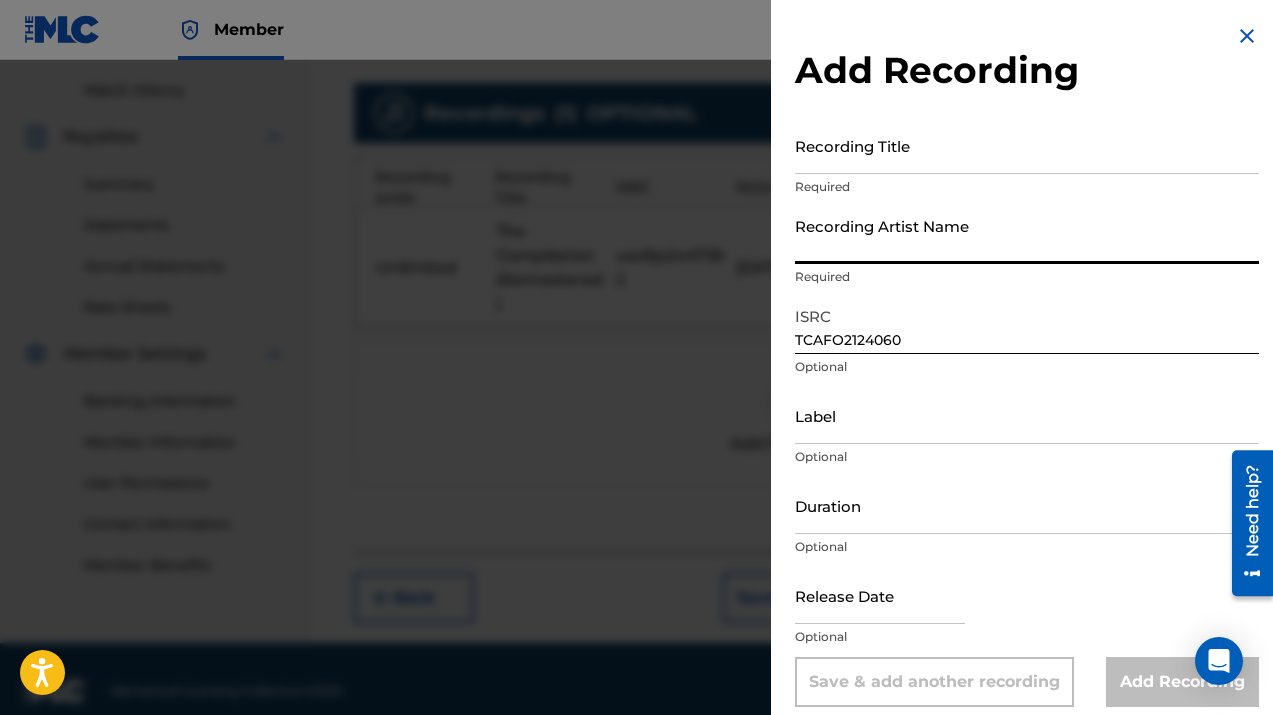 type on "Unlimited" 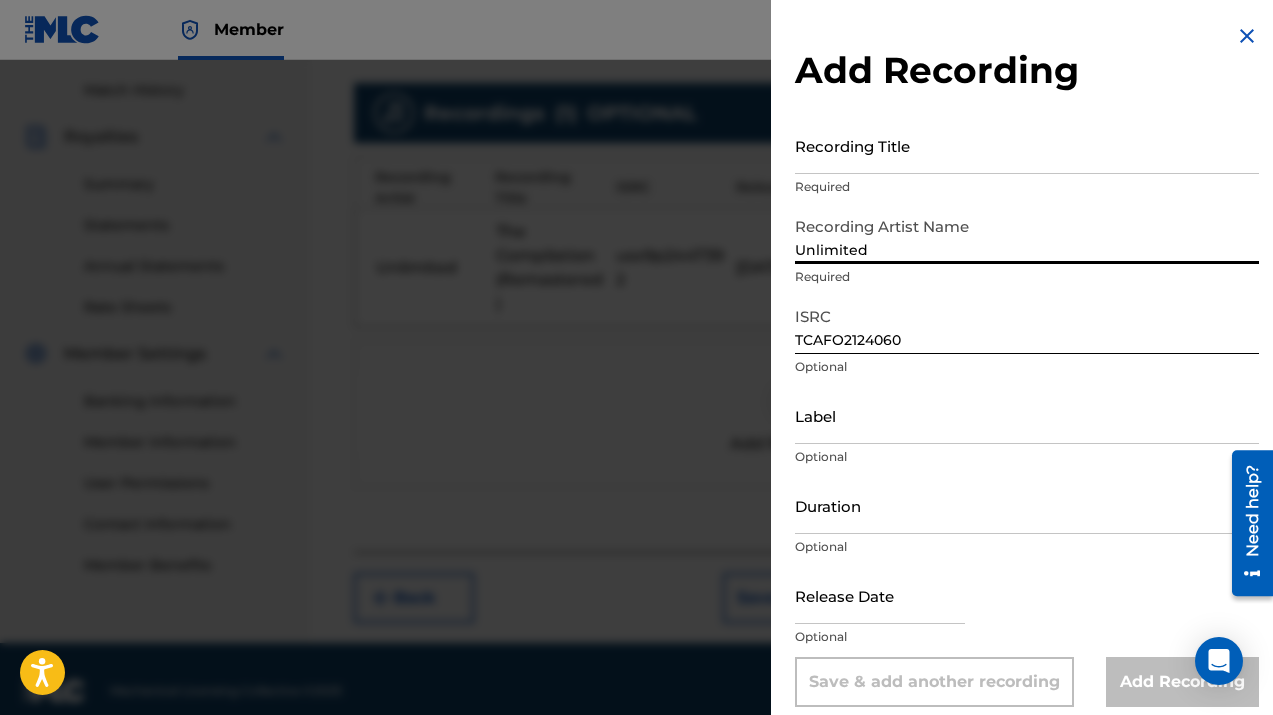 click on "Recording Title" at bounding box center (1027, 145) 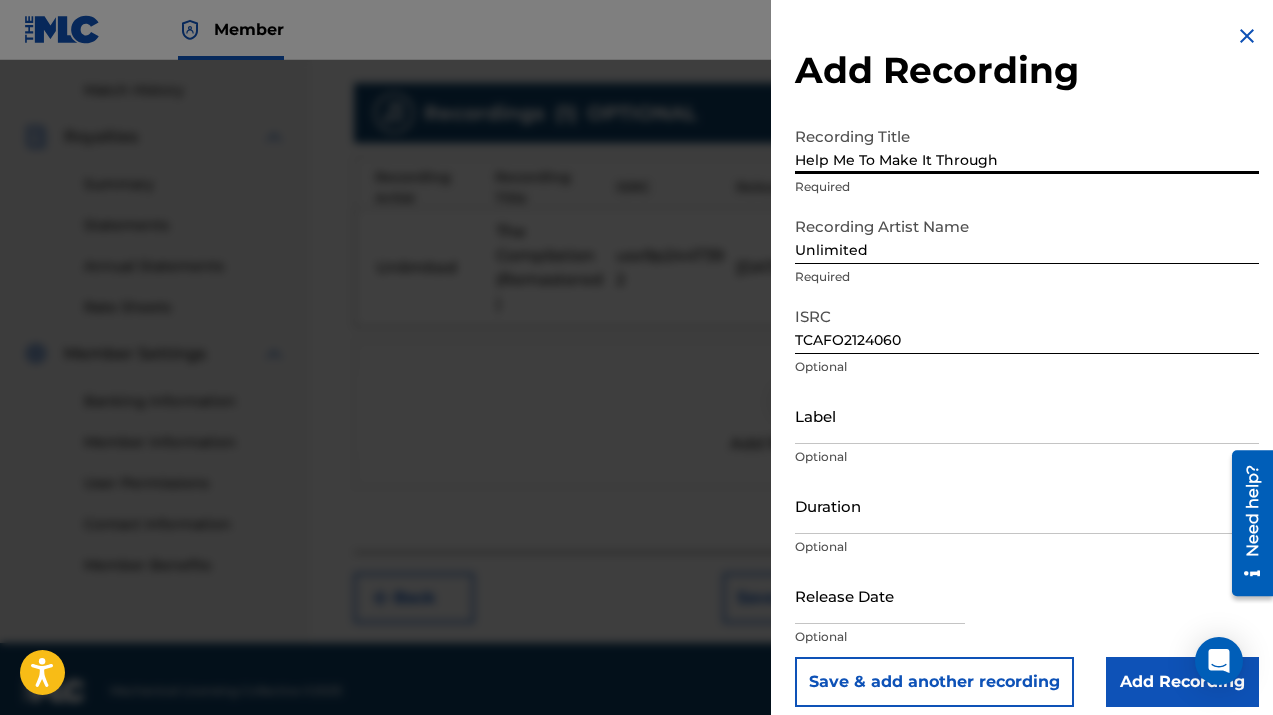 type on "Help Me To Make It Through" 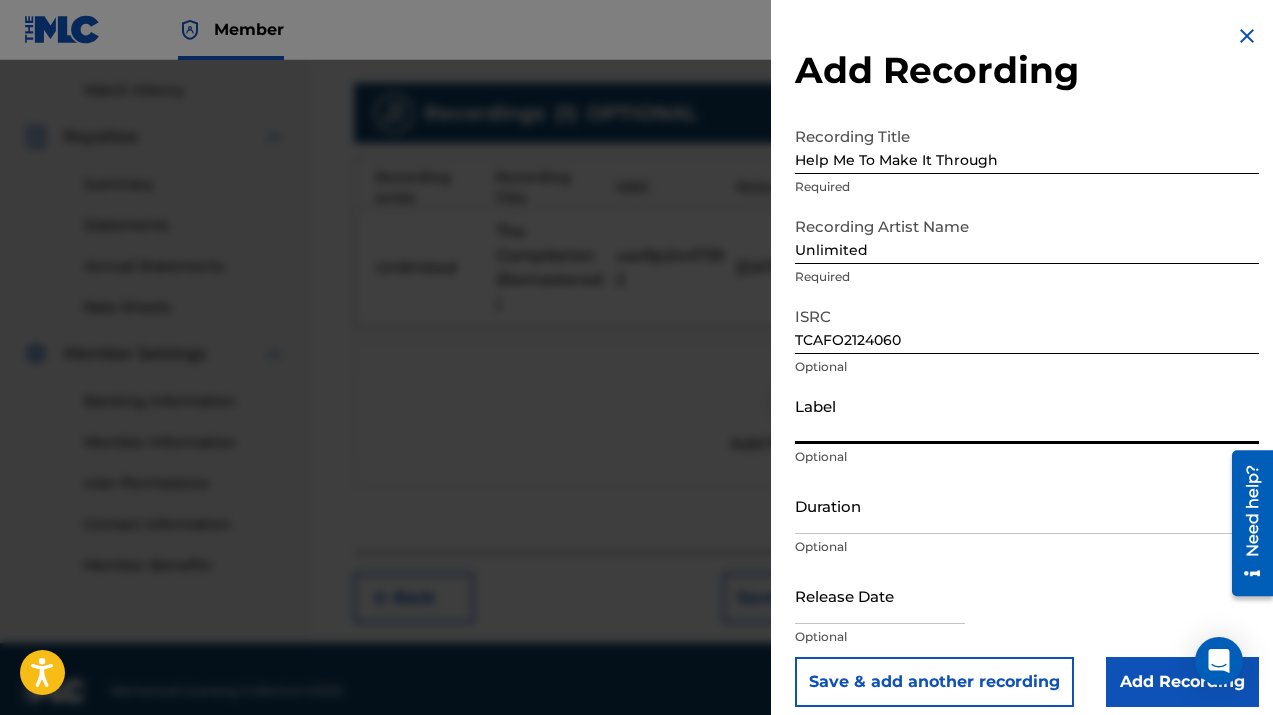 type on "E&A Musik Dynasty" 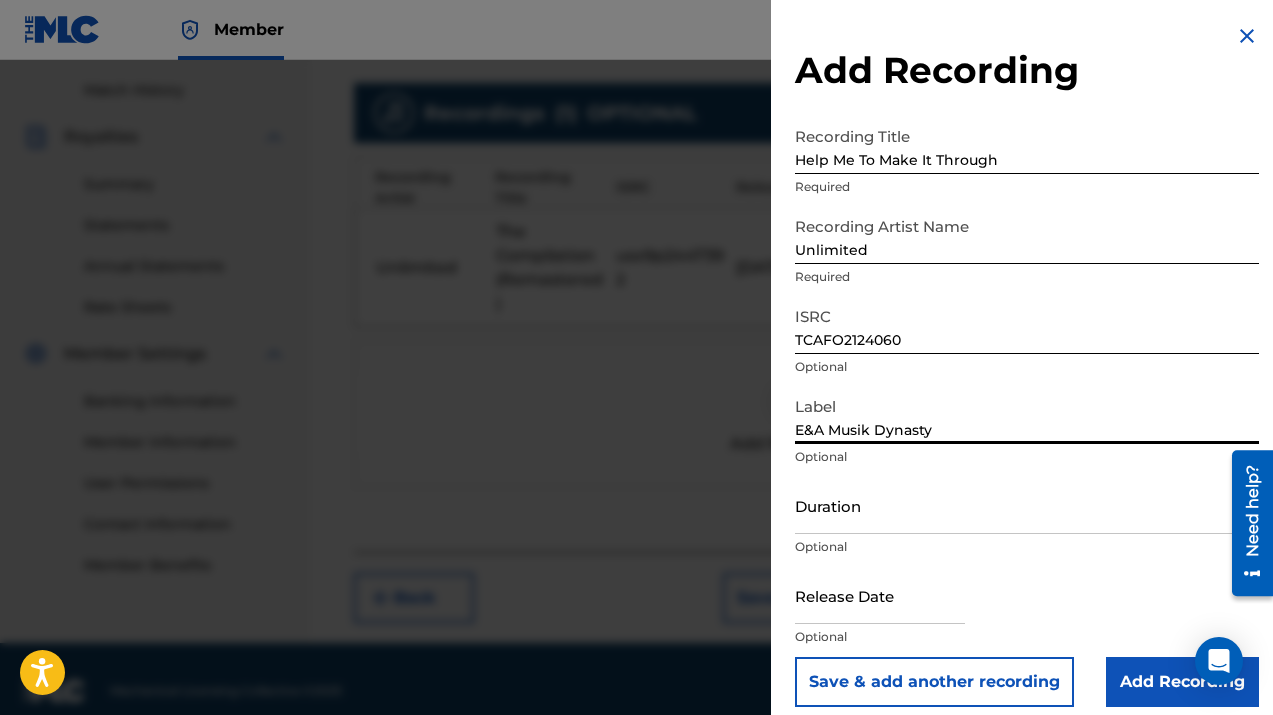 scroll, scrollTop: 16, scrollLeft: 0, axis: vertical 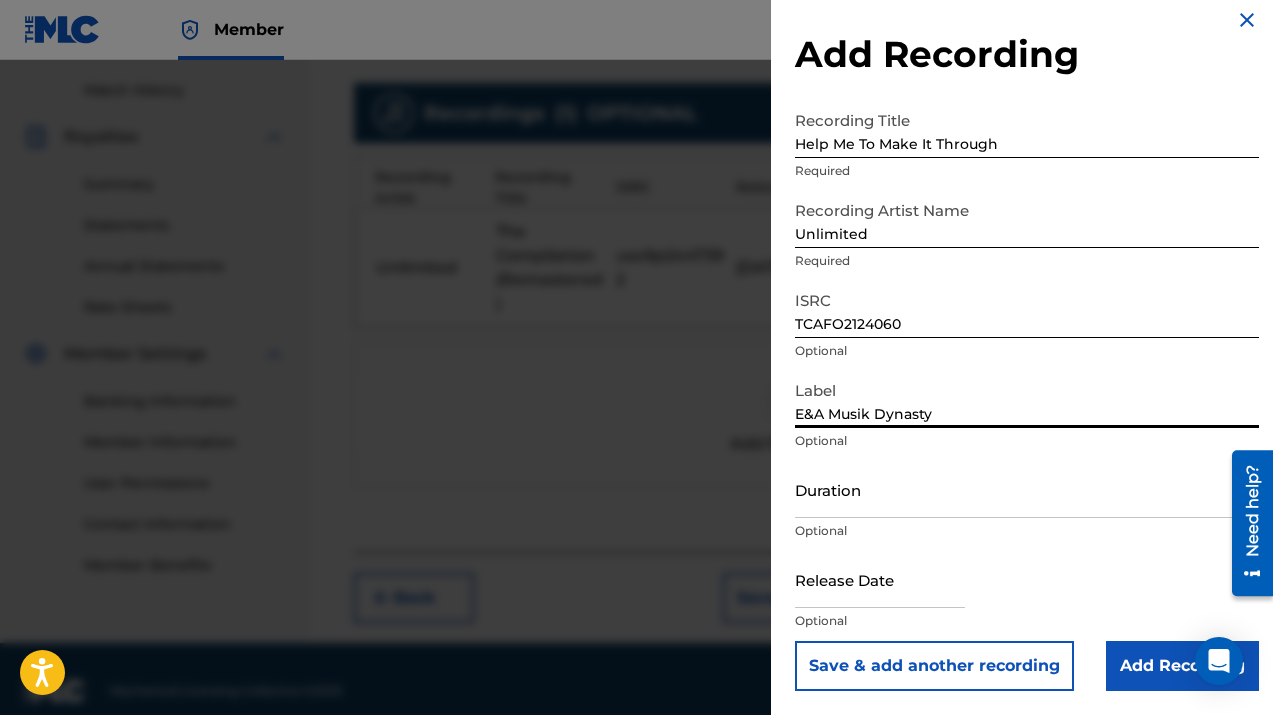 click at bounding box center [880, 579] 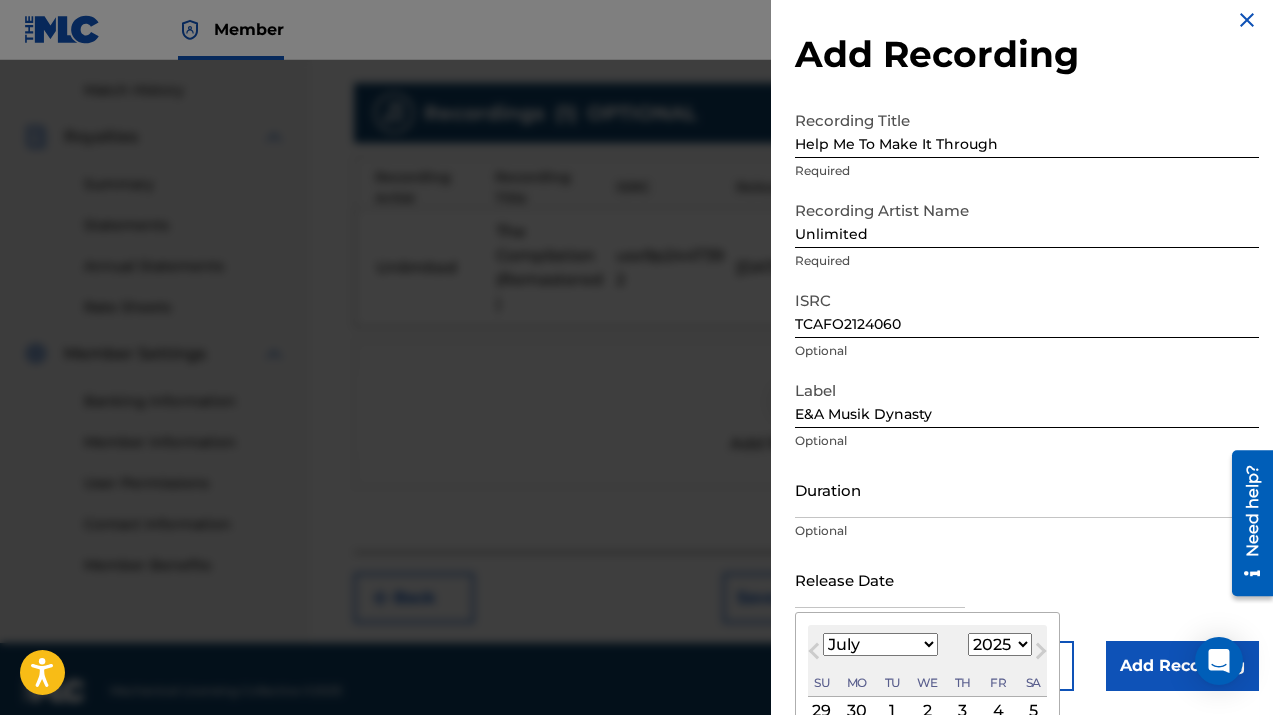 click on "January February March April May June July August September October November December" at bounding box center (880, 644) 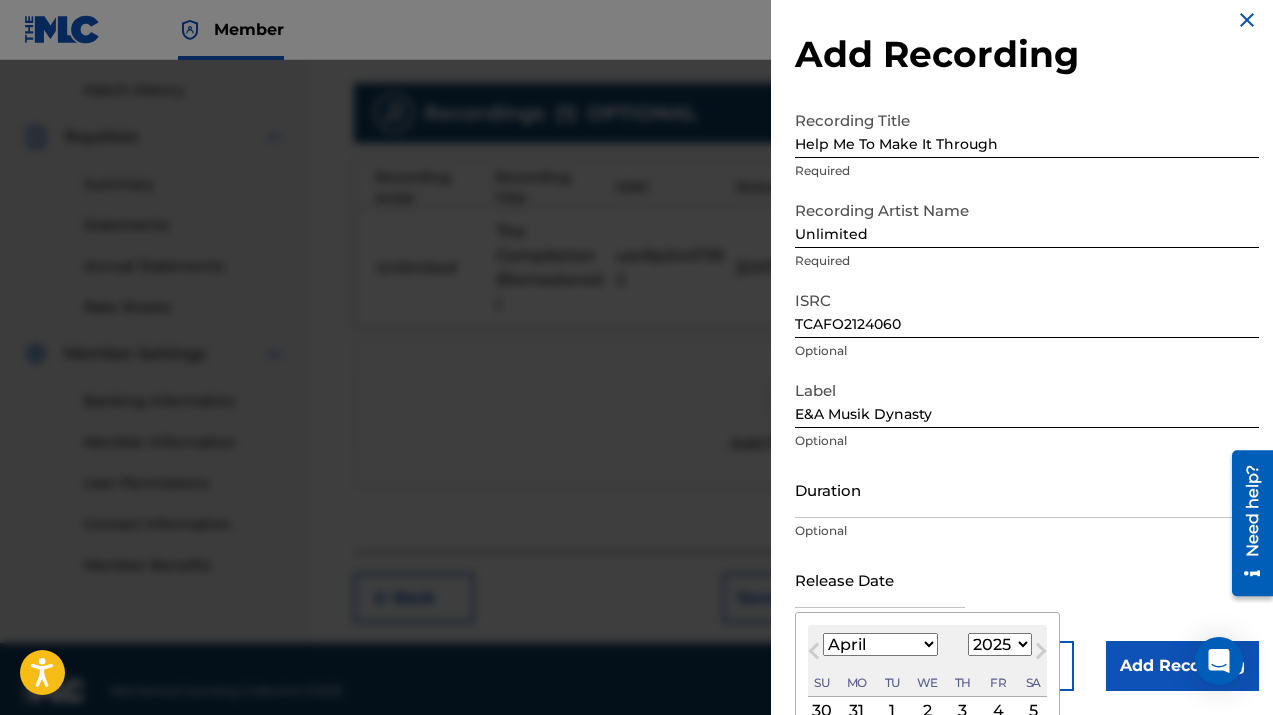 click on "1899 1900 1901 1902 1903 1904 1905 1906 1907 1908 1909 1910 1911 1912 1913 1914 1915 1916 1917 1918 1919 1920 1921 1922 1923 1924 1925 1926 1927 1928 1929 1930 1931 1932 1933 1934 1935 1936 1937 1938 1939 1940 1941 1942 1943 1944 1945 1946 1947 1948 1949 1950 1951 1952 1953 1954 1955 1956 1957 1958 1959 1960 1961 1962 1963 1964 1965 1966 1967 1968 1969 1970 1971 1972 1973 1974 1975 1976 1977 1978 1979 1980 1981 1982 1983 1984 1985 1986 1987 1988 1989 1990 1991 1992 1993 1994 1995 1996 1997 1998 1999 2000 2001 2002 2003 2004 2005 2006 2007 2008 2009 2010 2011 2012 2013 2014 2015 2016 2017 2018 2019 2020 2021 2022 2023 2024 2025 2026 2027 2028 2029 2030 2031 2032 2033 2034 2035 2036 2037 2038 2039 2040 2041 2042 2043 2044 2045 2046 2047 2048 2049 2050 2051 2052 2053 2054 2055 2056 2057 2058 2059 2060 2061 2062 2063 2064 2065 2066 2067 2068 2069 2070 2071 2072 2073 2074 2075 2076 2077 2078 2079 2080 2081 2082 2083 2084 2085 2086 2087 2088 2089 2090 2091 2092 2093 2094 2095 2096 2097 2098 2099 2100" at bounding box center [1000, 644] 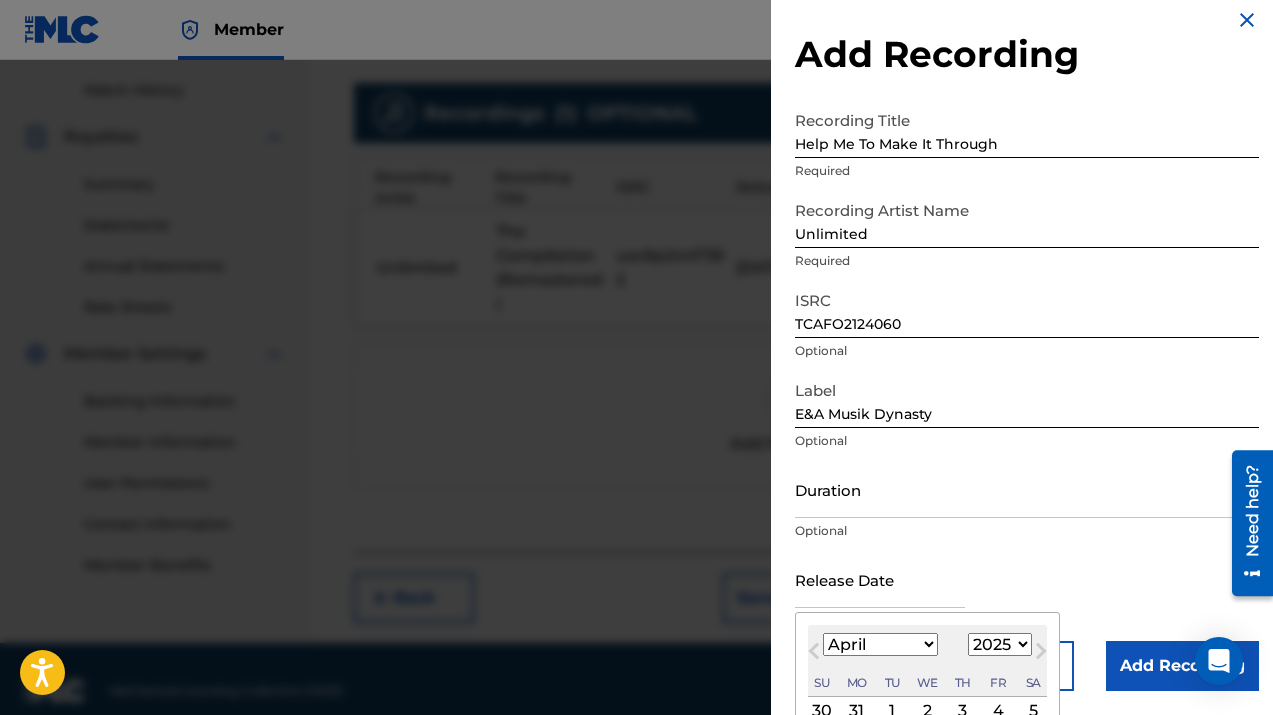 select on "2021" 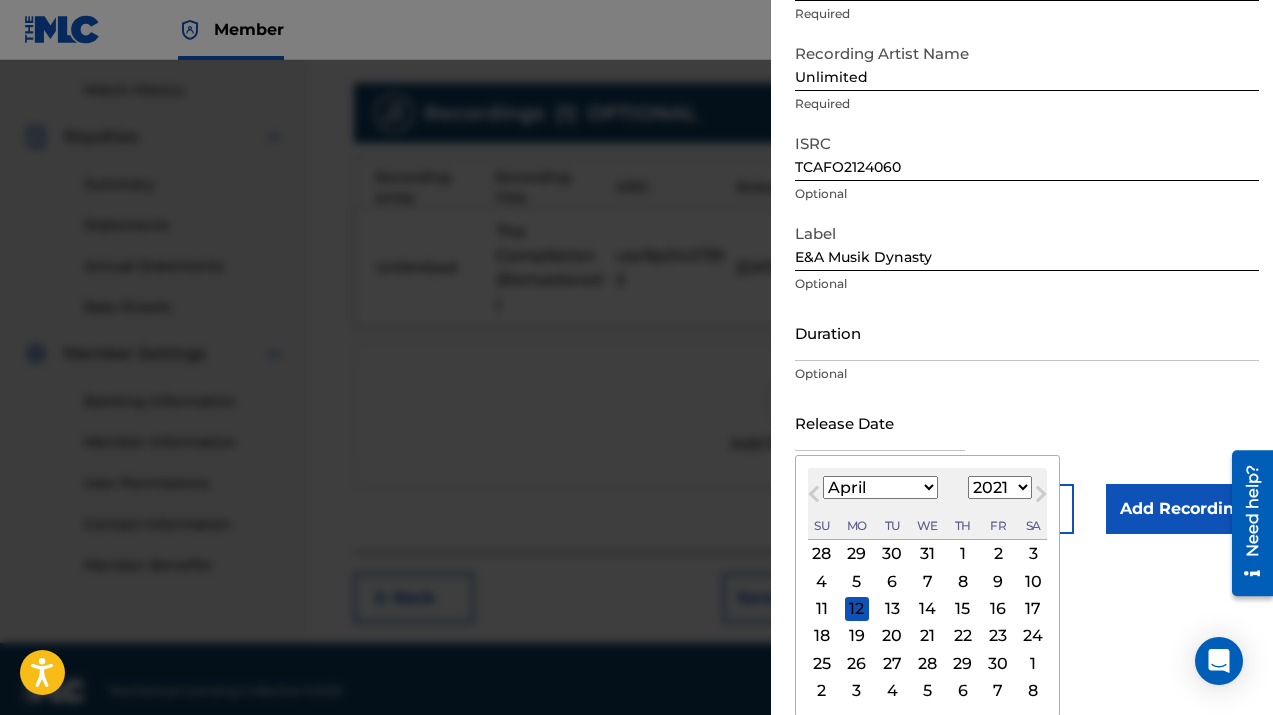 scroll, scrollTop: 175, scrollLeft: 0, axis: vertical 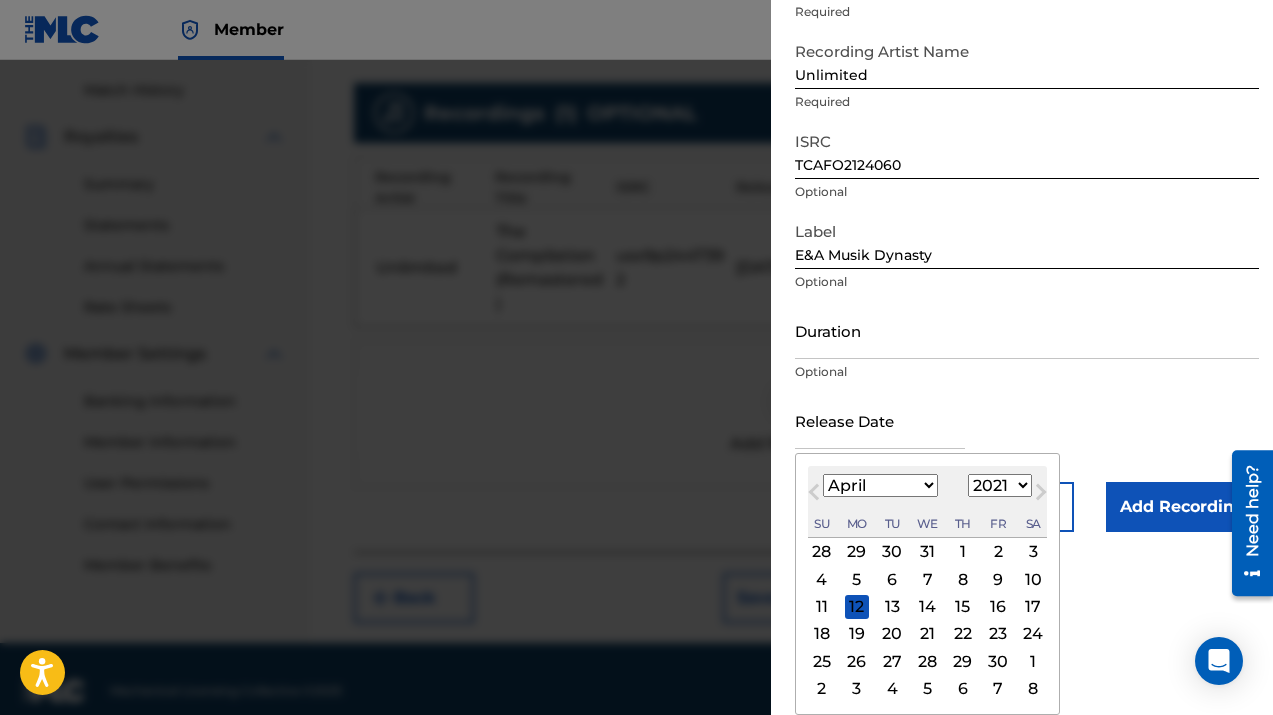 click on "27" at bounding box center [892, 661] 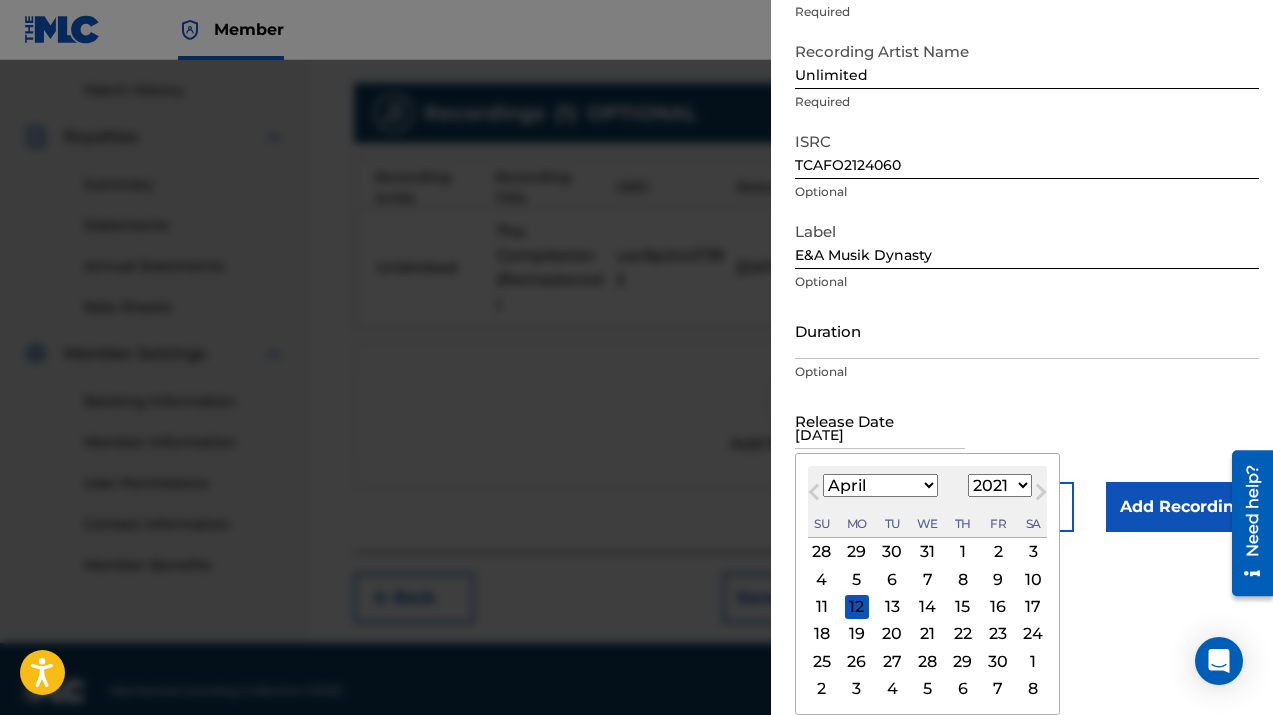 scroll, scrollTop: 16, scrollLeft: 0, axis: vertical 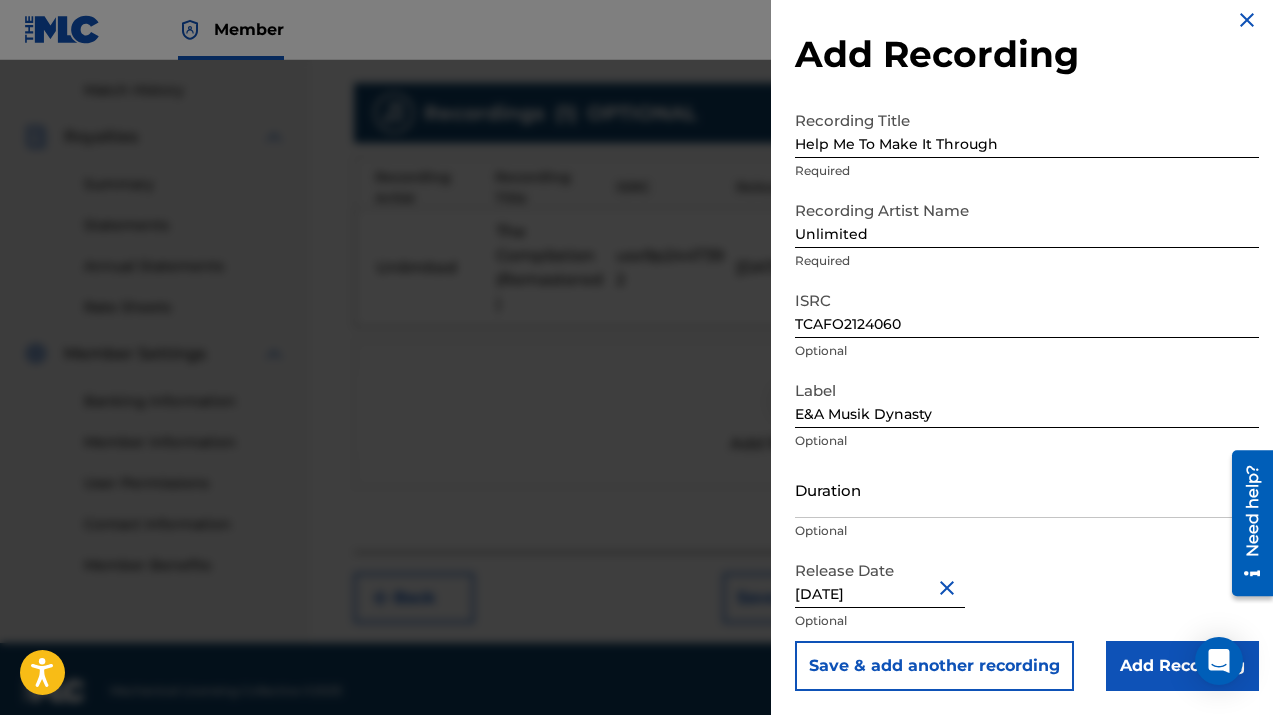 click on "Add Recording" at bounding box center (1182, 666) 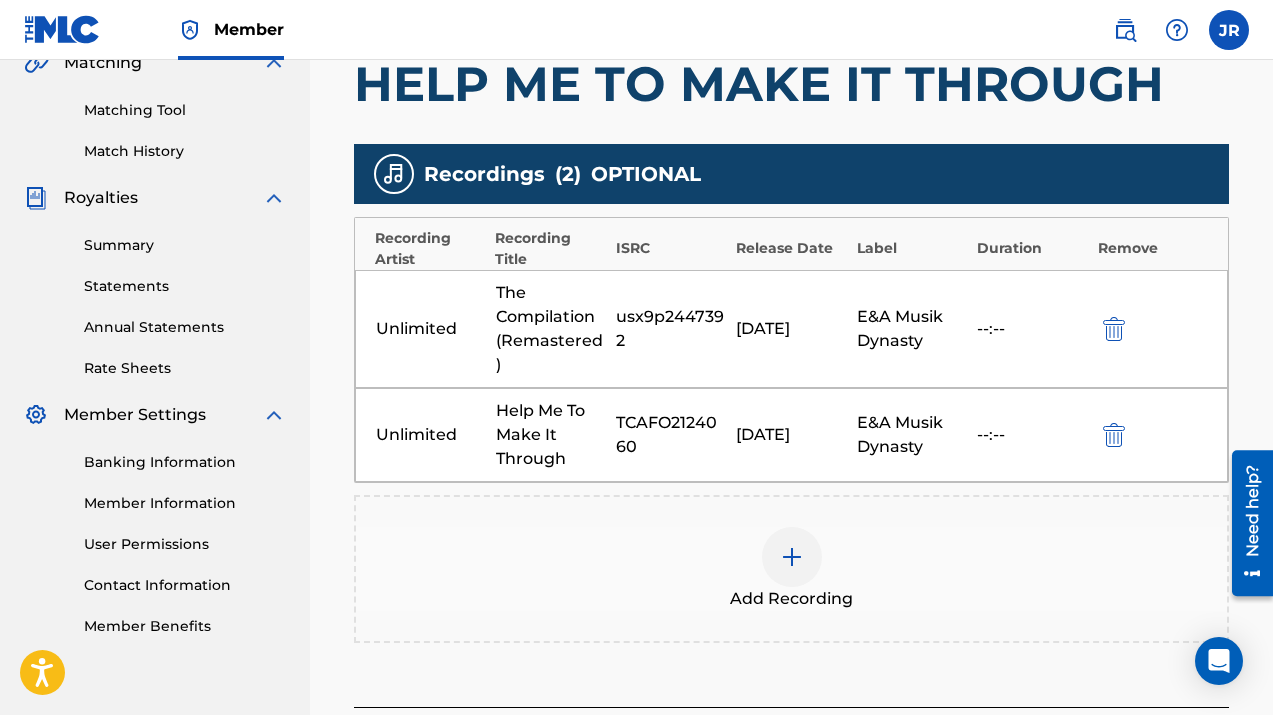 scroll, scrollTop: 576, scrollLeft: 0, axis: vertical 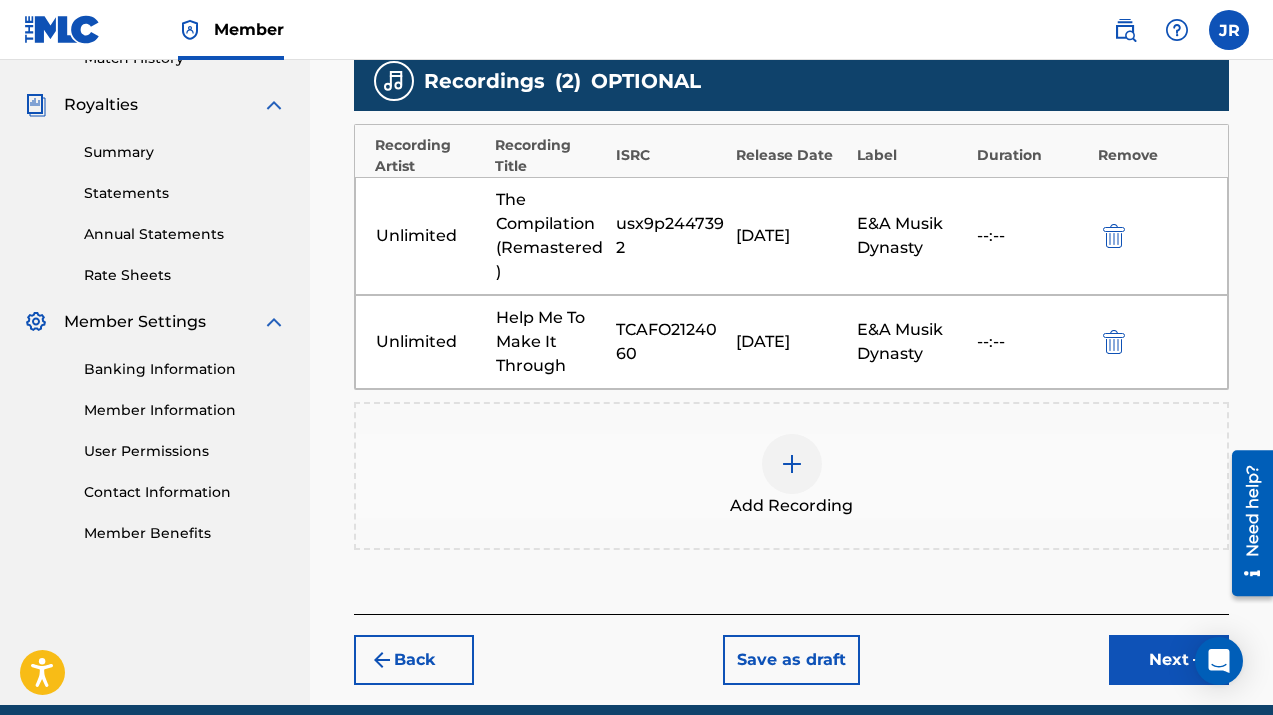 click at bounding box center (792, 464) 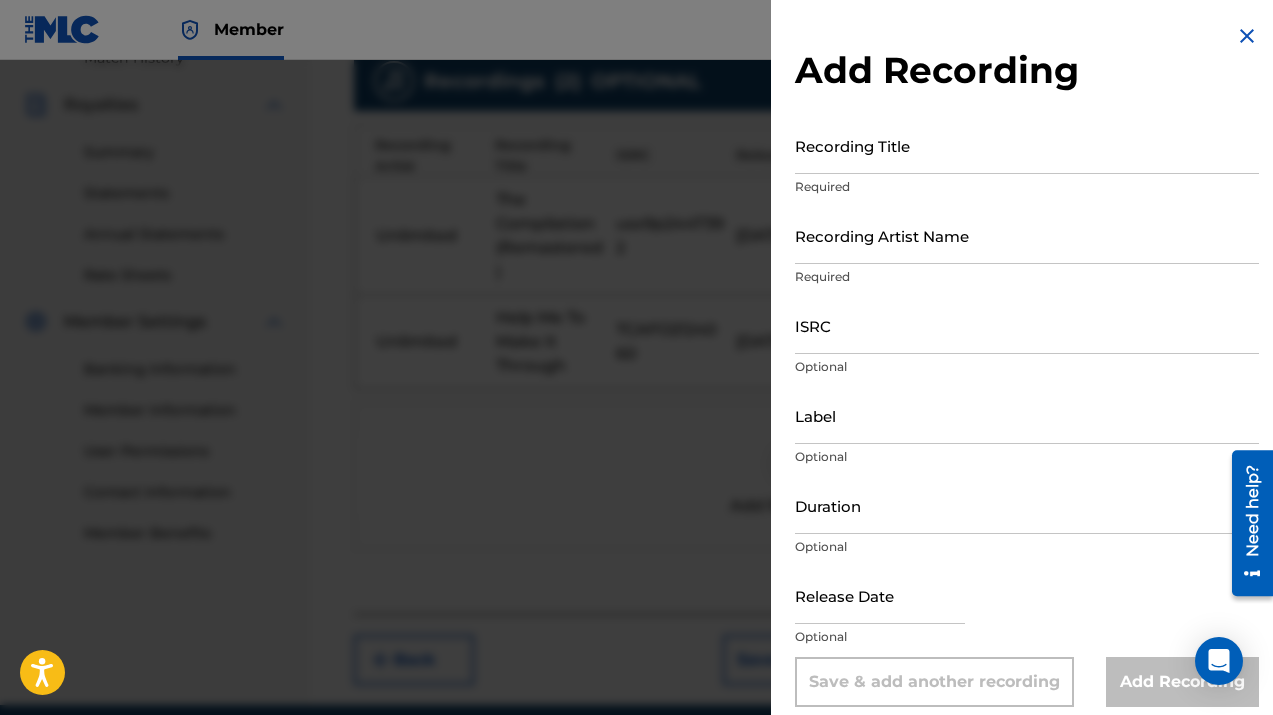 click on "Recording Artist Name" at bounding box center (1027, 235) 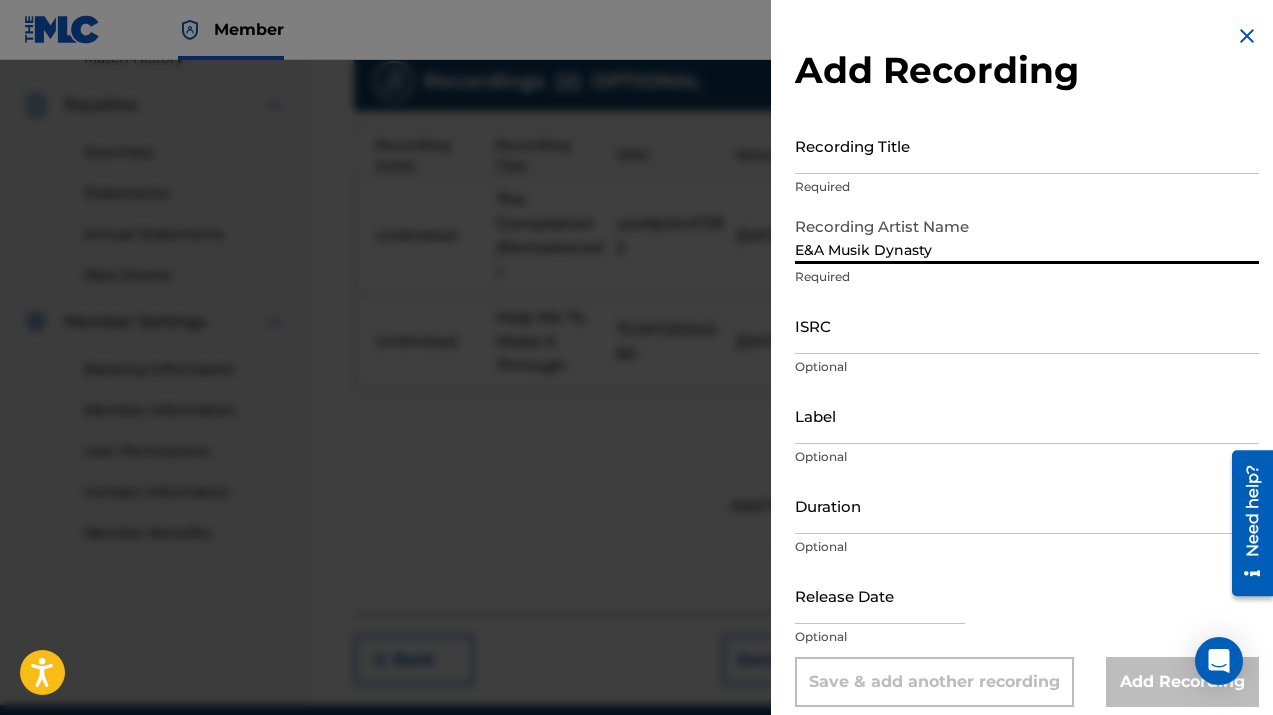 type on "E&A Musik Dynasty" 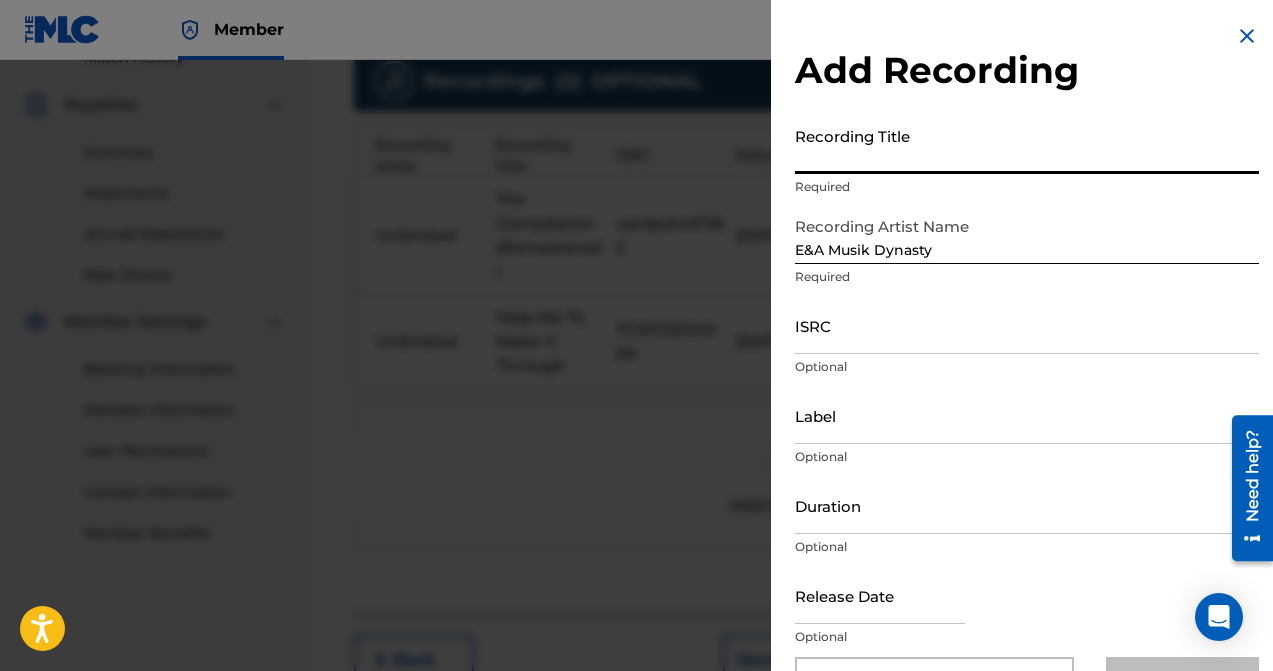 paste on "[DEMOGRAPHIC_DATA] Stage, Vol. 1" 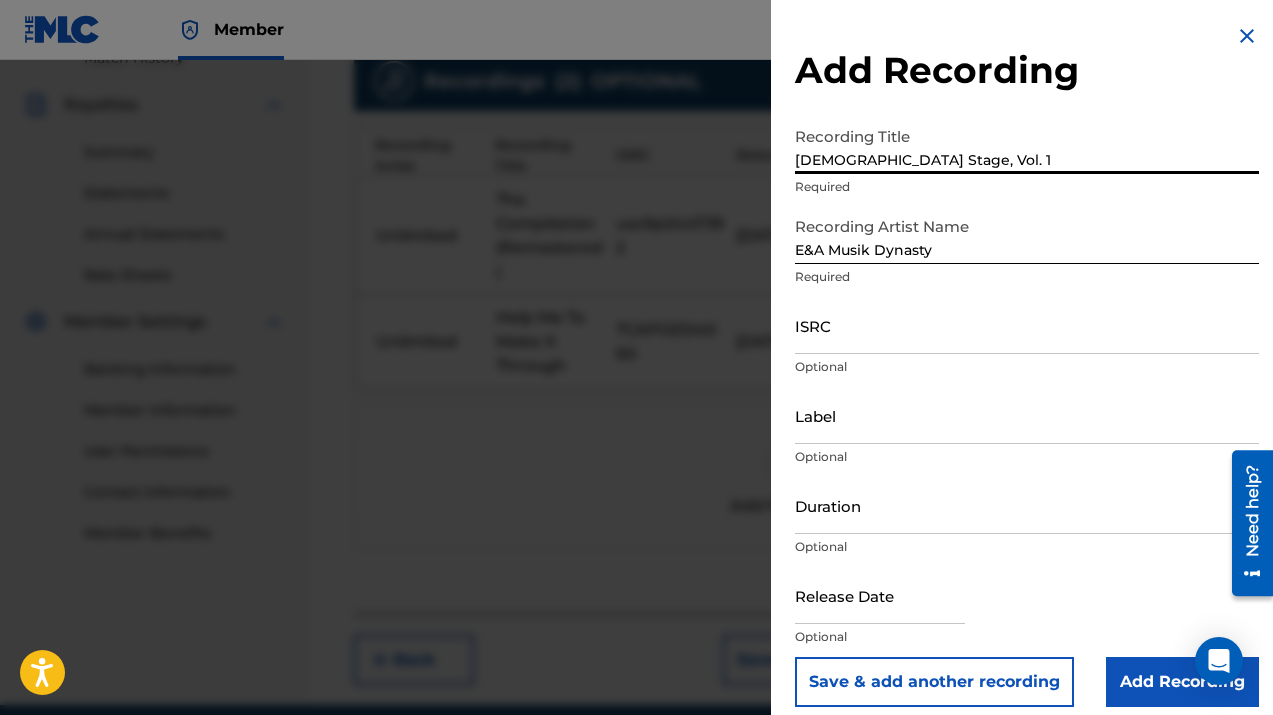 type on "[DEMOGRAPHIC_DATA] Stage, Vol. 1" 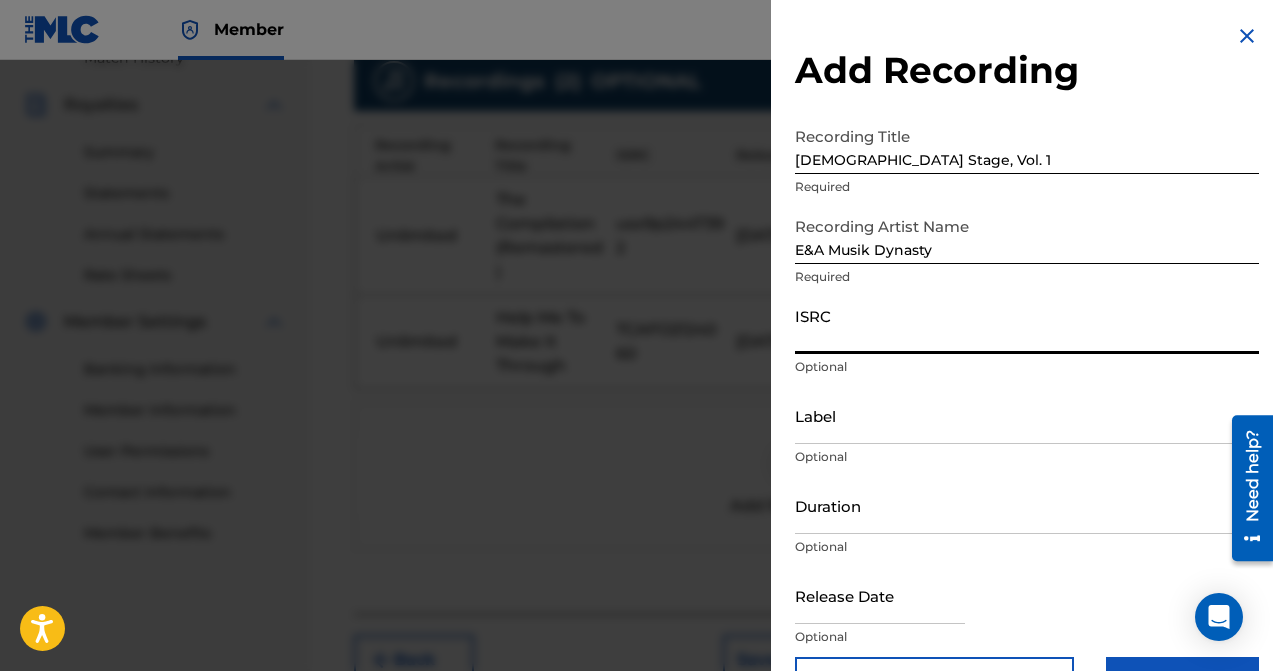 paste on "ushm92424701" 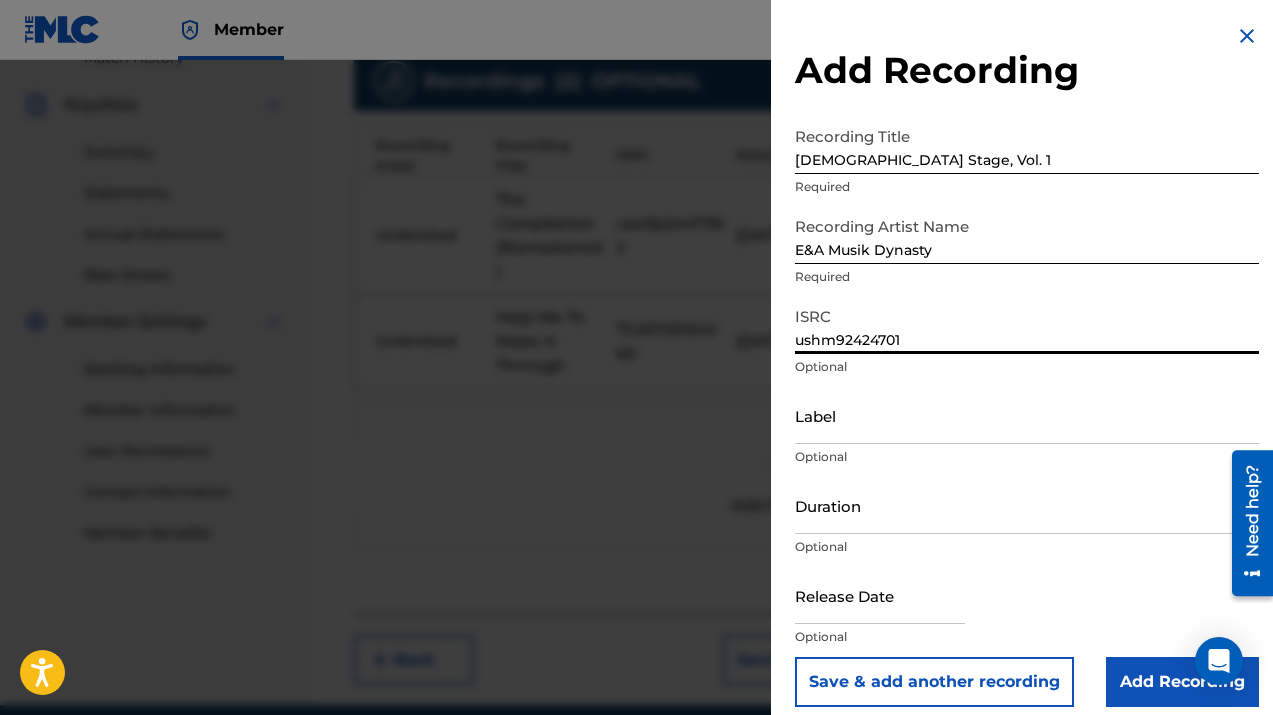 type on "ushm92424701" 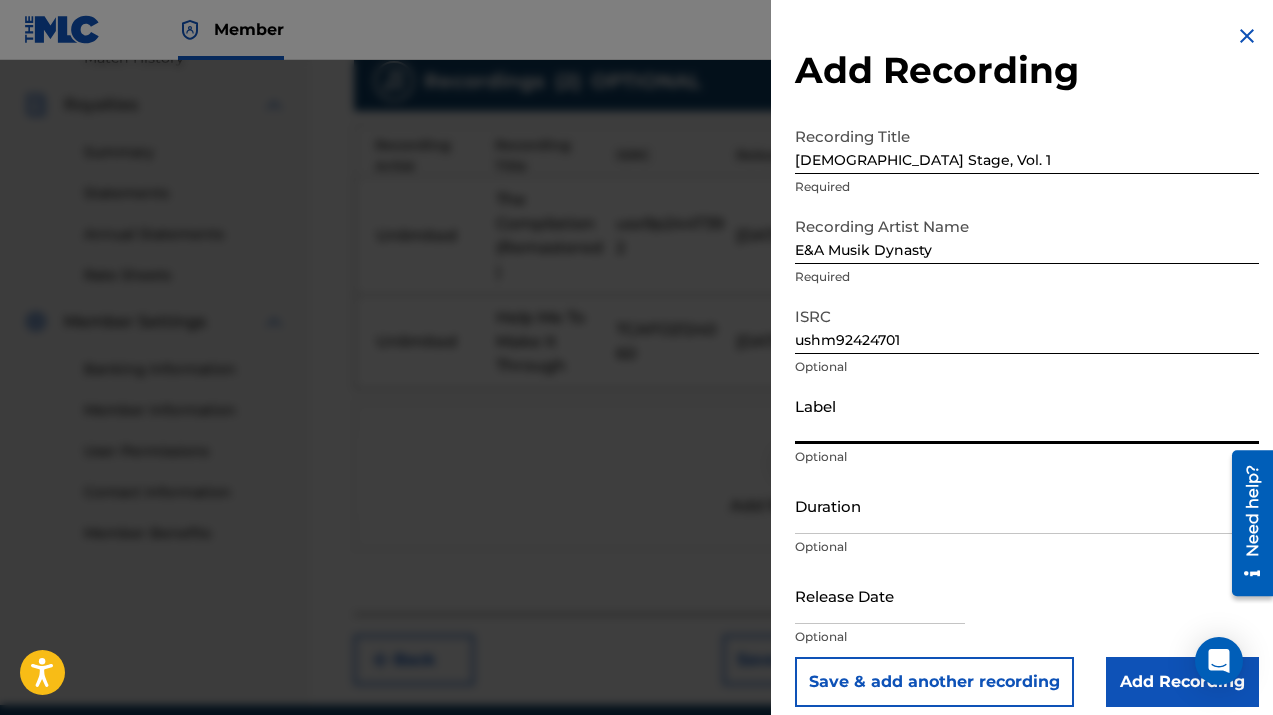 type on "E&A Musik Dynasty" 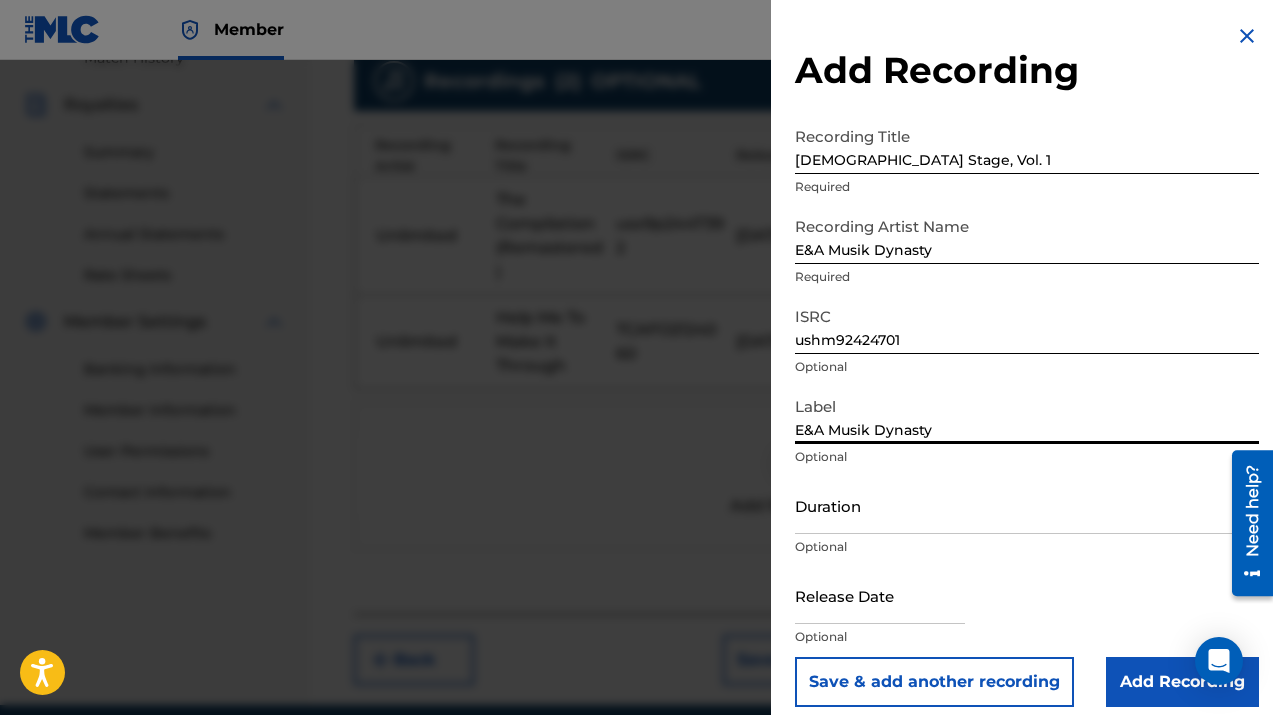 click at bounding box center [880, 595] 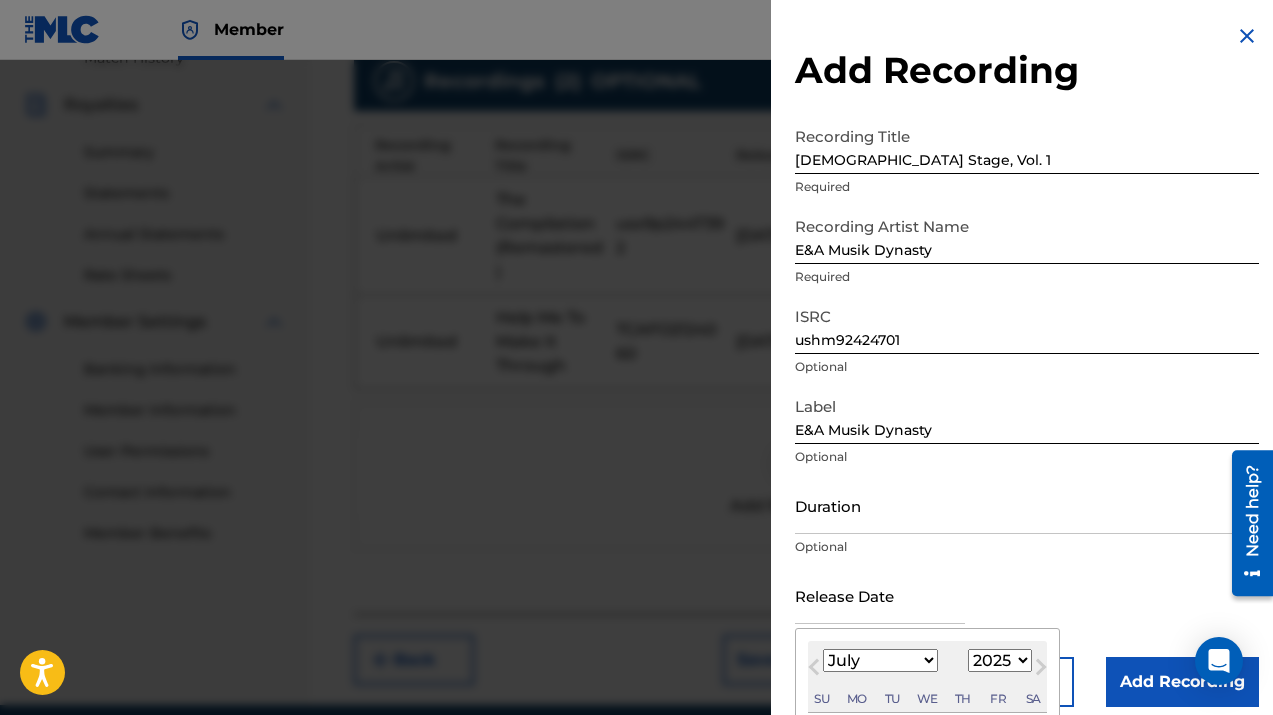 scroll, scrollTop: 175, scrollLeft: 0, axis: vertical 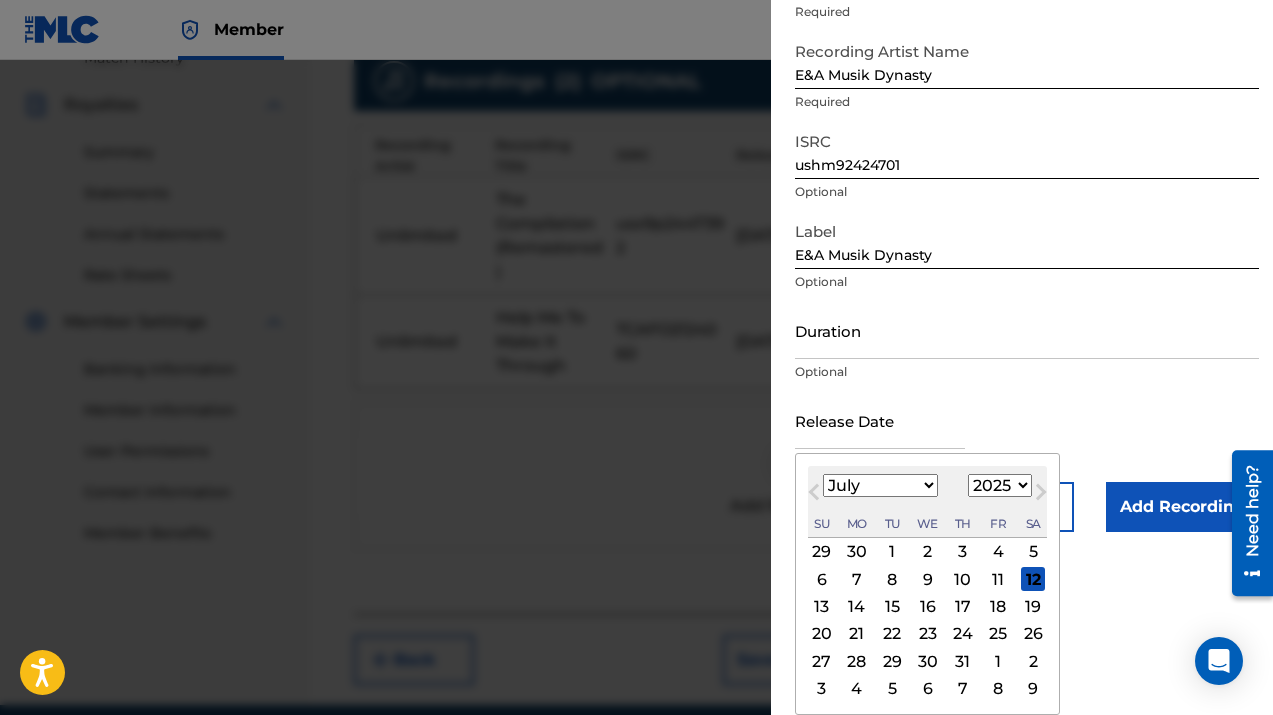 click on "11" at bounding box center (998, 579) 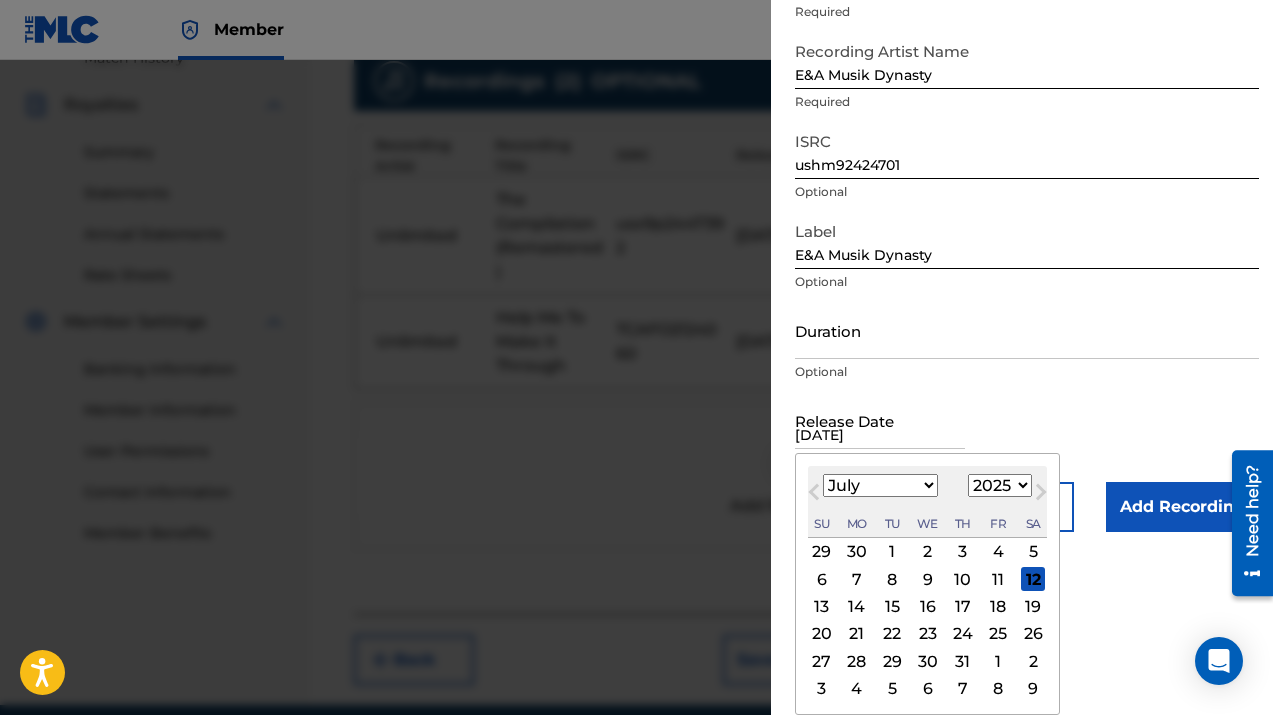 scroll, scrollTop: 16, scrollLeft: 0, axis: vertical 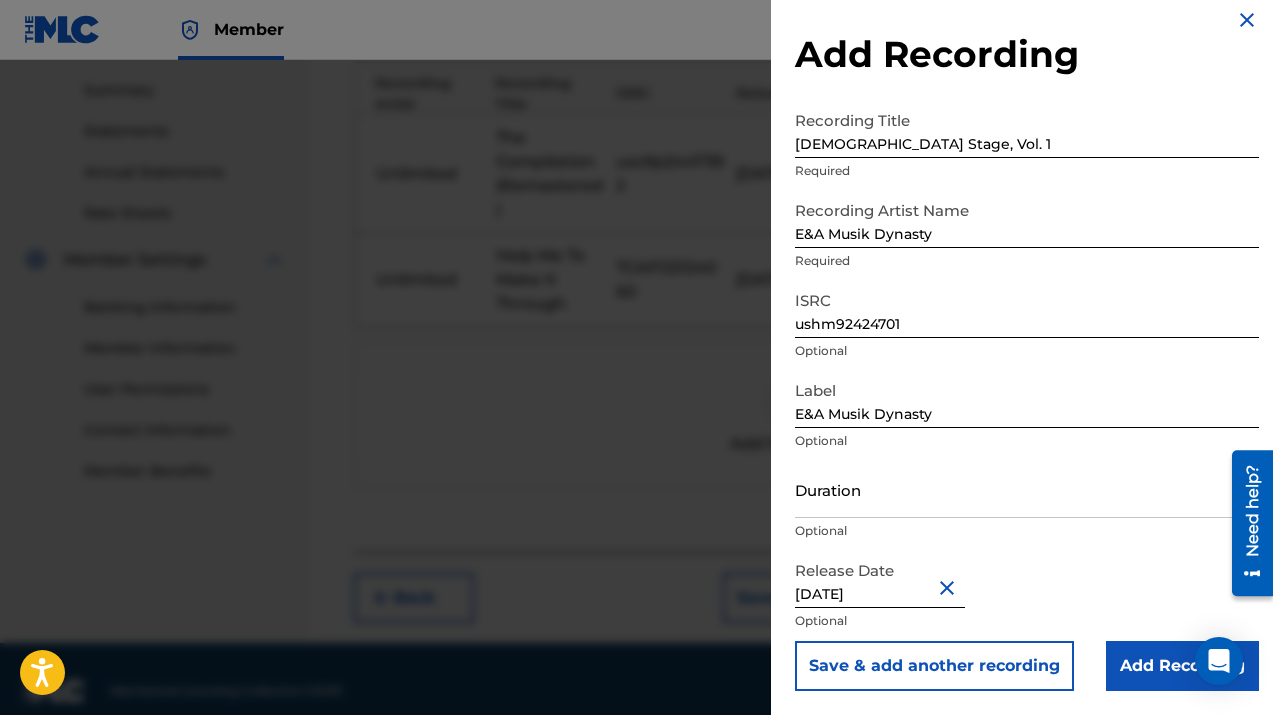 click on "[DATE]" at bounding box center [880, 579] 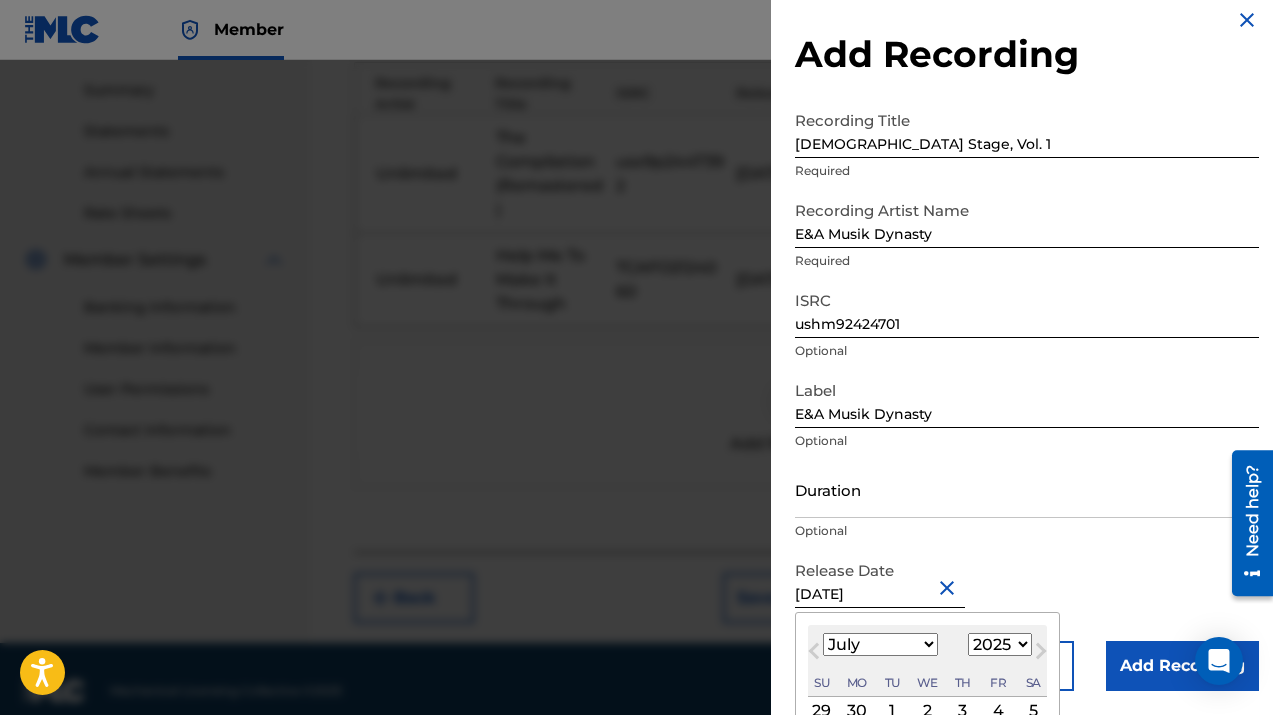 click on "Next Month" at bounding box center (1041, 655) 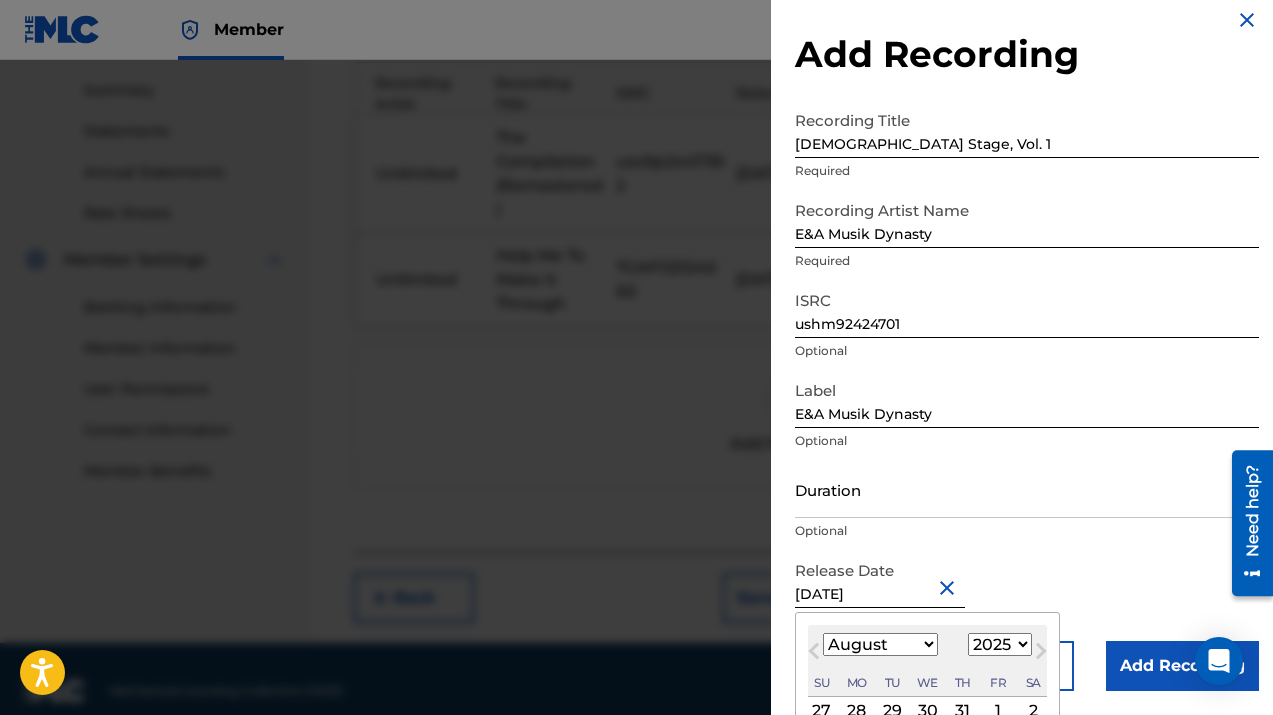 click on "1899 1900 1901 1902 1903 1904 1905 1906 1907 1908 1909 1910 1911 1912 1913 1914 1915 1916 1917 1918 1919 1920 1921 1922 1923 1924 1925 1926 1927 1928 1929 1930 1931 1932 1933 1934 1935 1936 1937 1938 1939 1940 1941 1942 1943 1944 1945 1946 1947 1948 1949 1950 1951 1952 1953 1954 1955 1956 1957 1958 1959 1960 1961 1962 1963 1964 1965 1966 1967 1968 1969 1970 1971 1972 1973 1974 1975 1976 1977 1978 1979 1980 1981 1982 1983 1984 1985 1986 1987 1988 1989 1990 1991 1992 1993 1994 1995 1996 1997 1998 1999 2000 2001 2002 2003 2004 2005 2006 2007 2008 2009 2010 2011 2012 2013 2014 2015 2016 2017 2018 2019 2020 2021 2022 2023 2024 2025 2026 2027 2028 2029 2030 2031 2032 2033 2034 2035 2036 2037 2038 2039 2040 2041 2042 2043 2044 2045 2046 2047 2048 2049 2050 2051 2052 2053 2054 2055 2056 2057 2058 2059 2060 2061 2062 2063 2064 2065 2066 2067 2068 2069 2070 2071 2072 2073 2074 2075 2076 2077 2078 2079 2080 2081 2082 2083 2084 2085 2086 2087 2088 2089 2090 2091 2092 2093 2094 2095 2096 2097 2098 2099 2100" at bounding box center (1000, 644) 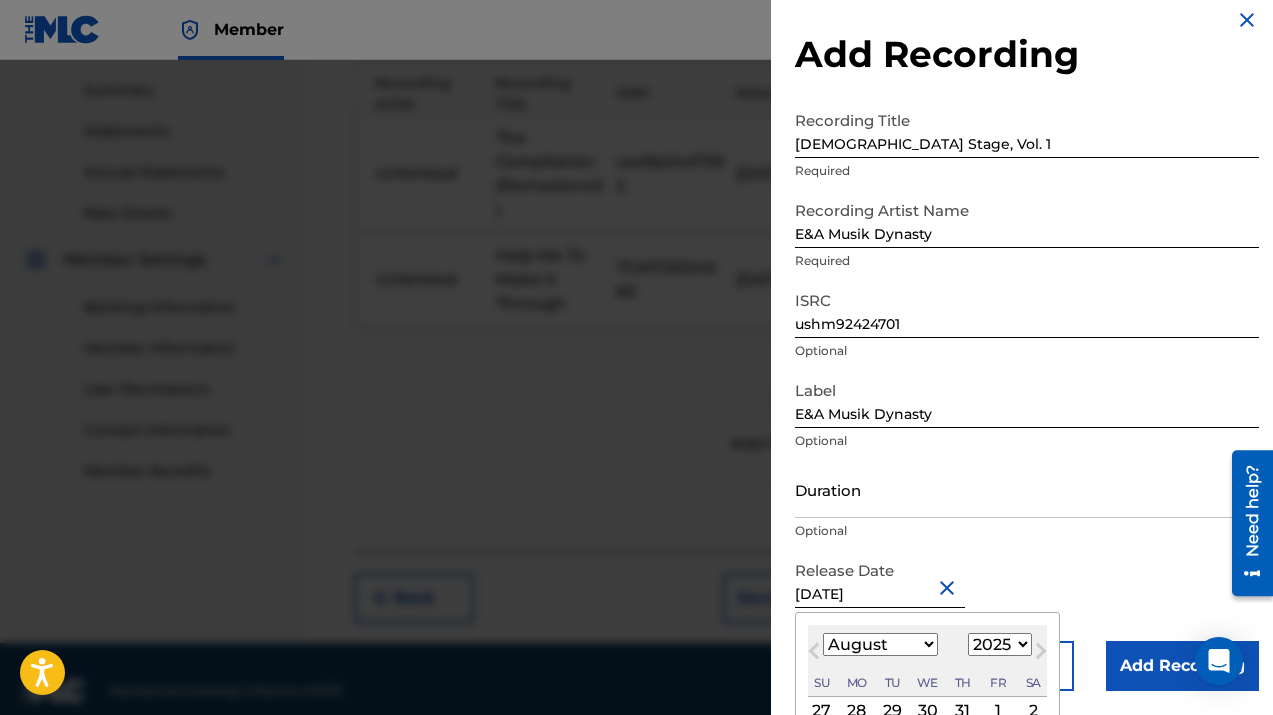 select on "2024" 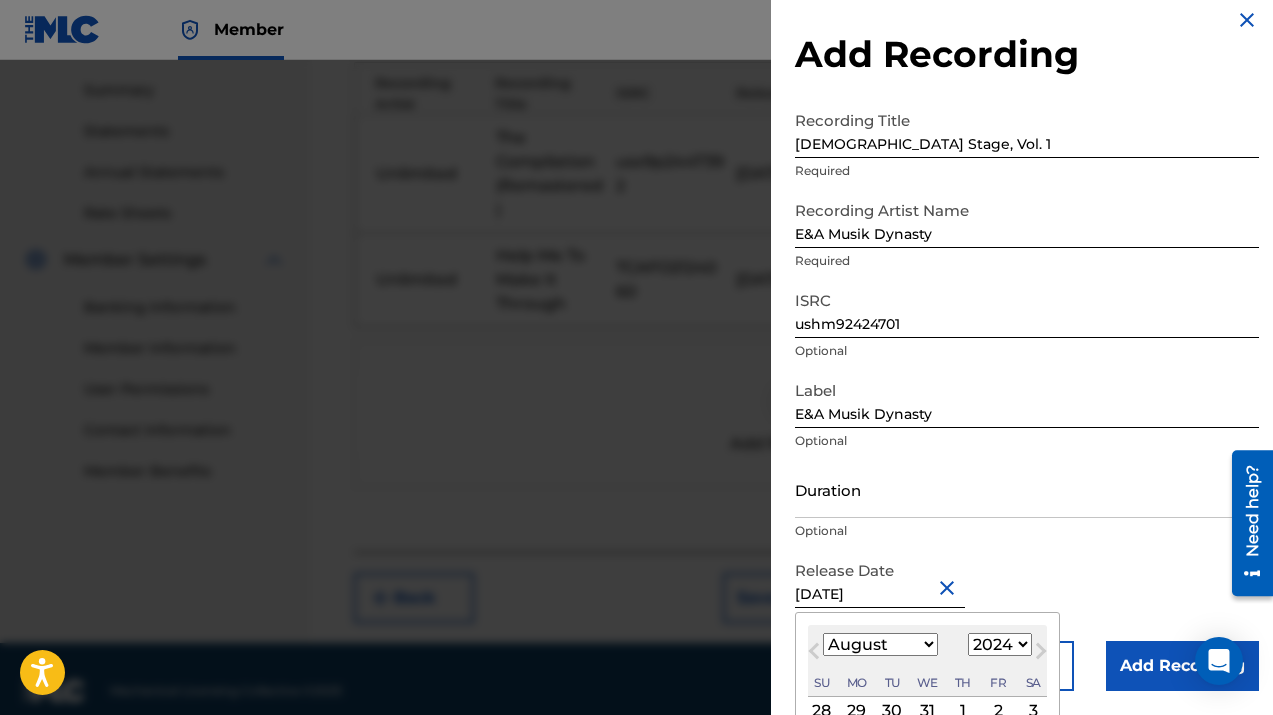 click on "Duration" at bounding box center (1027, 489) 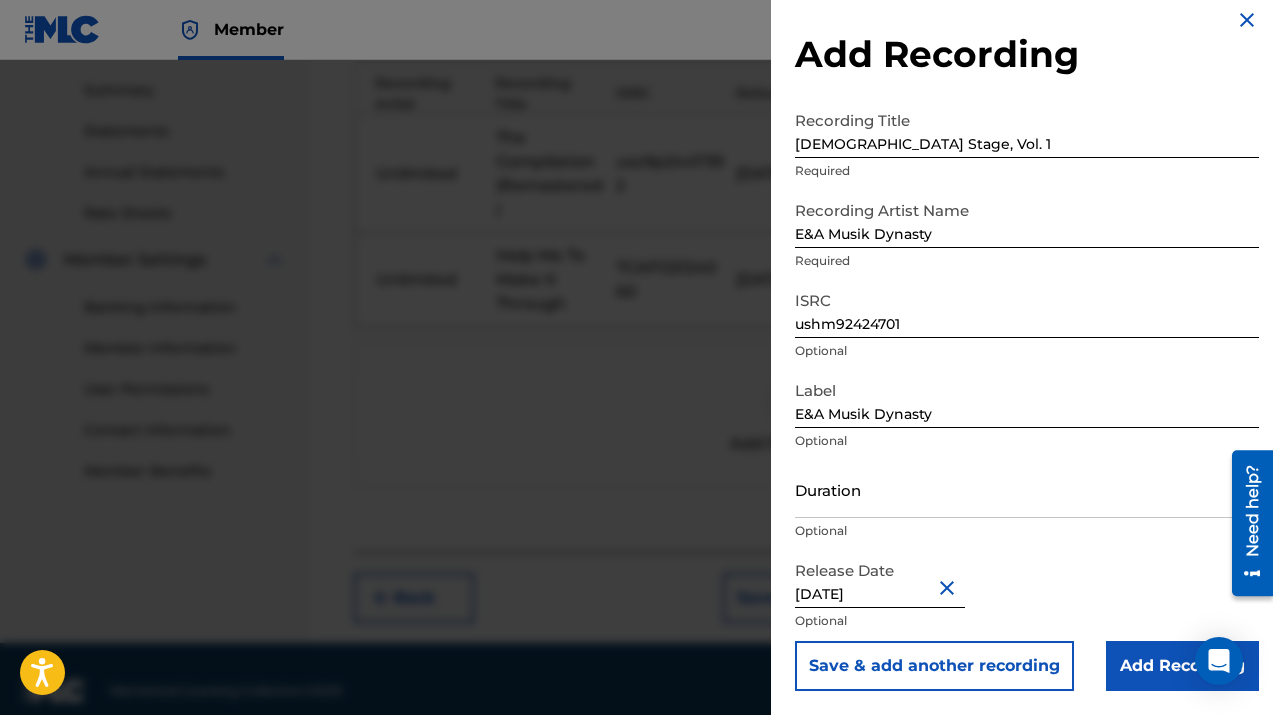 click on "Add Recording" at bounding box center [1182, 666] 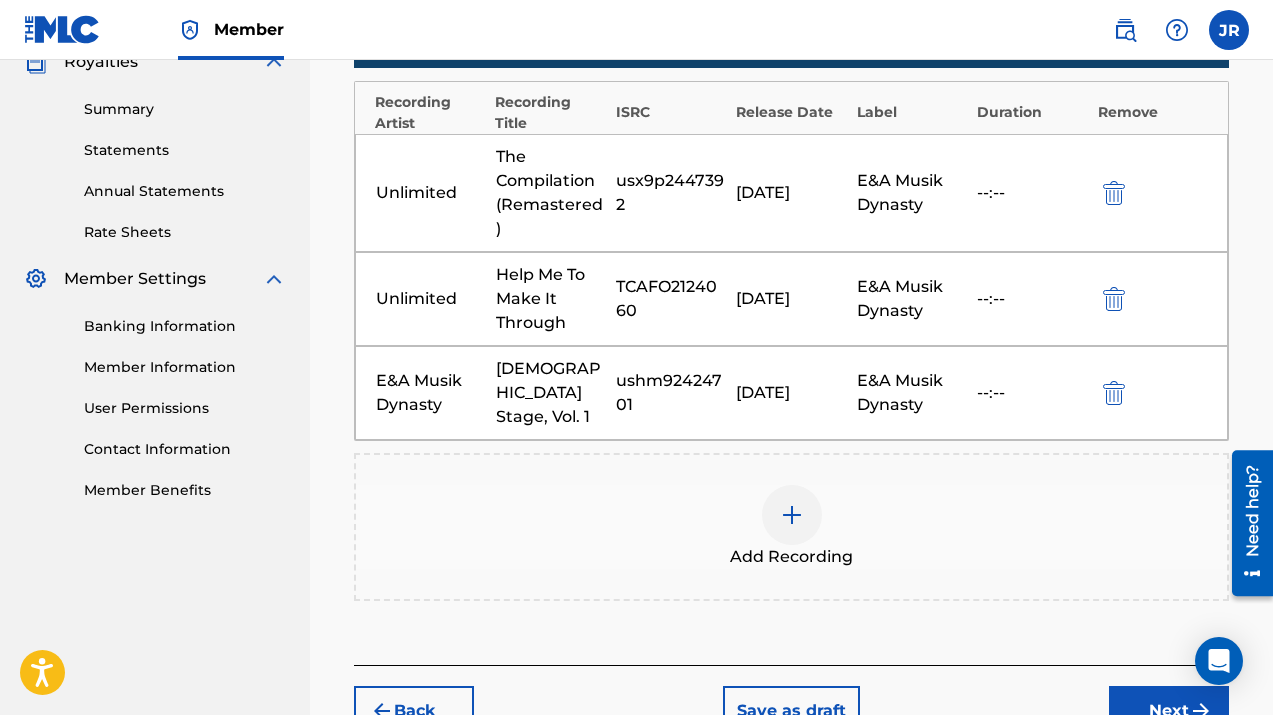 scroll, scrollTop: 624, scrollLeft: 0, axis: vertical 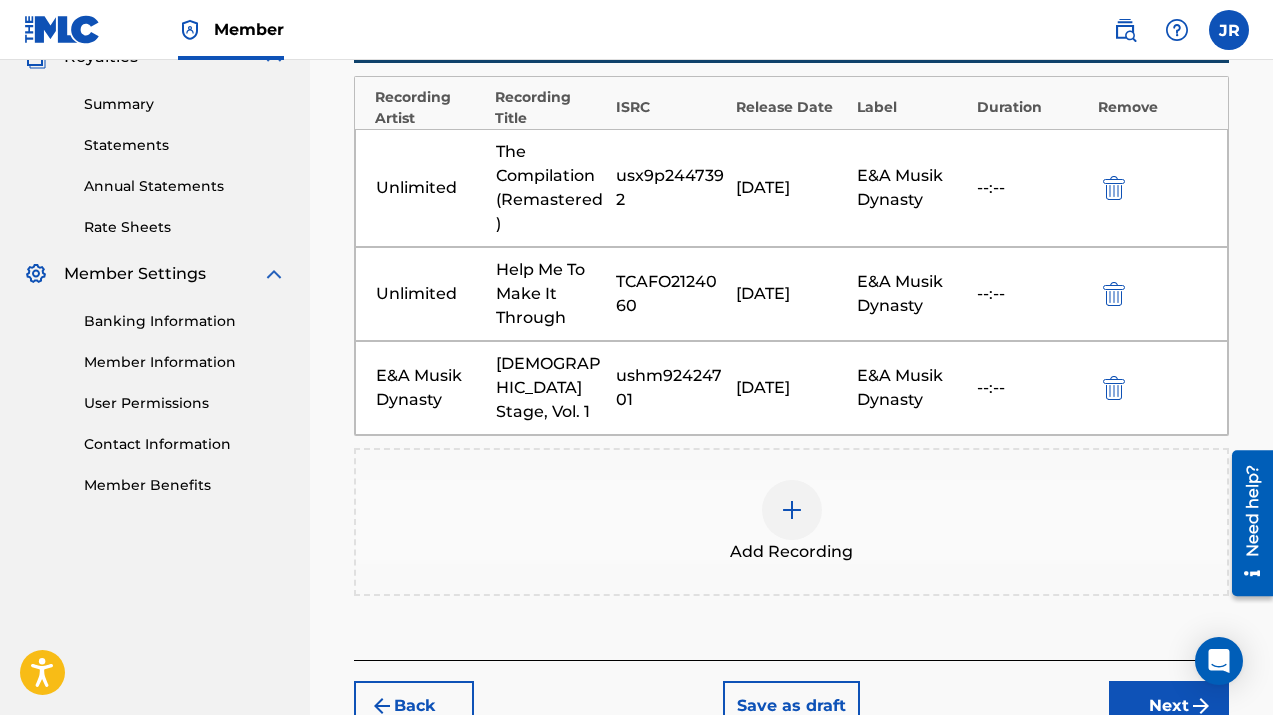 click on "Next" at bounding box center [1169, 706] 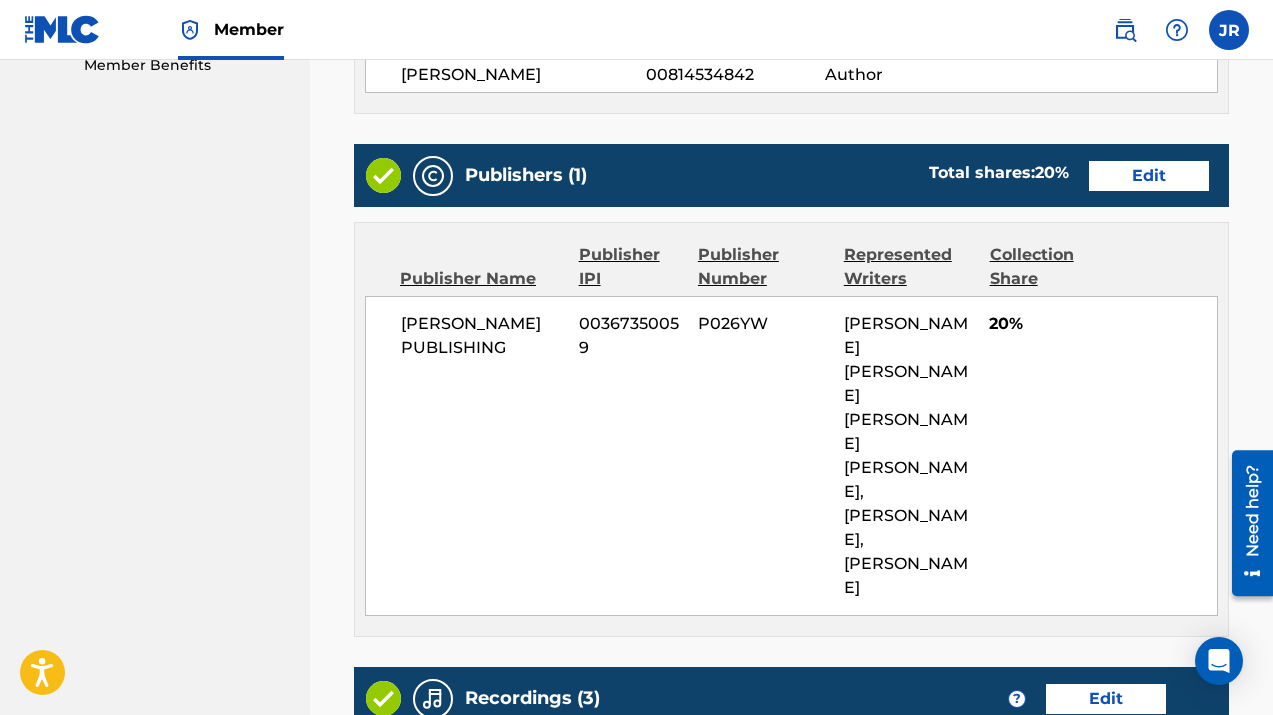 scroll, scrollTop: 1458, scrollLeft: 0, axis: vertical 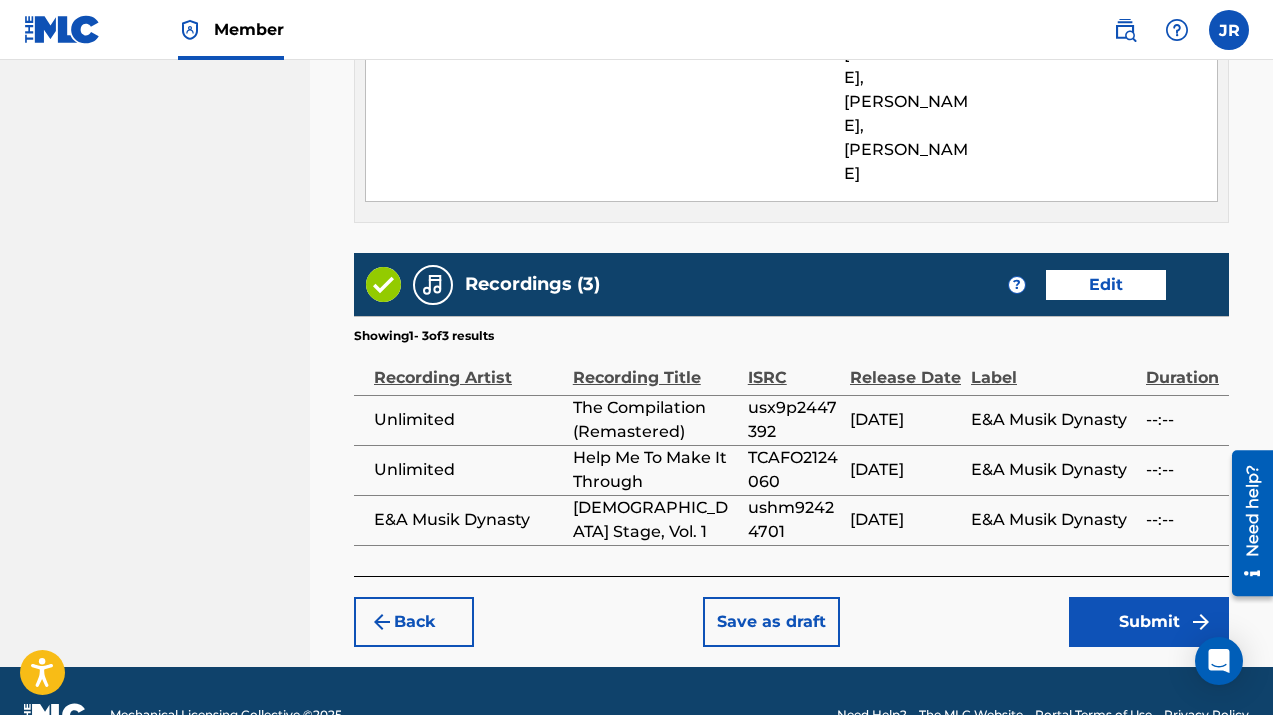 click on "Submit" at bounding box center (1149, 622) 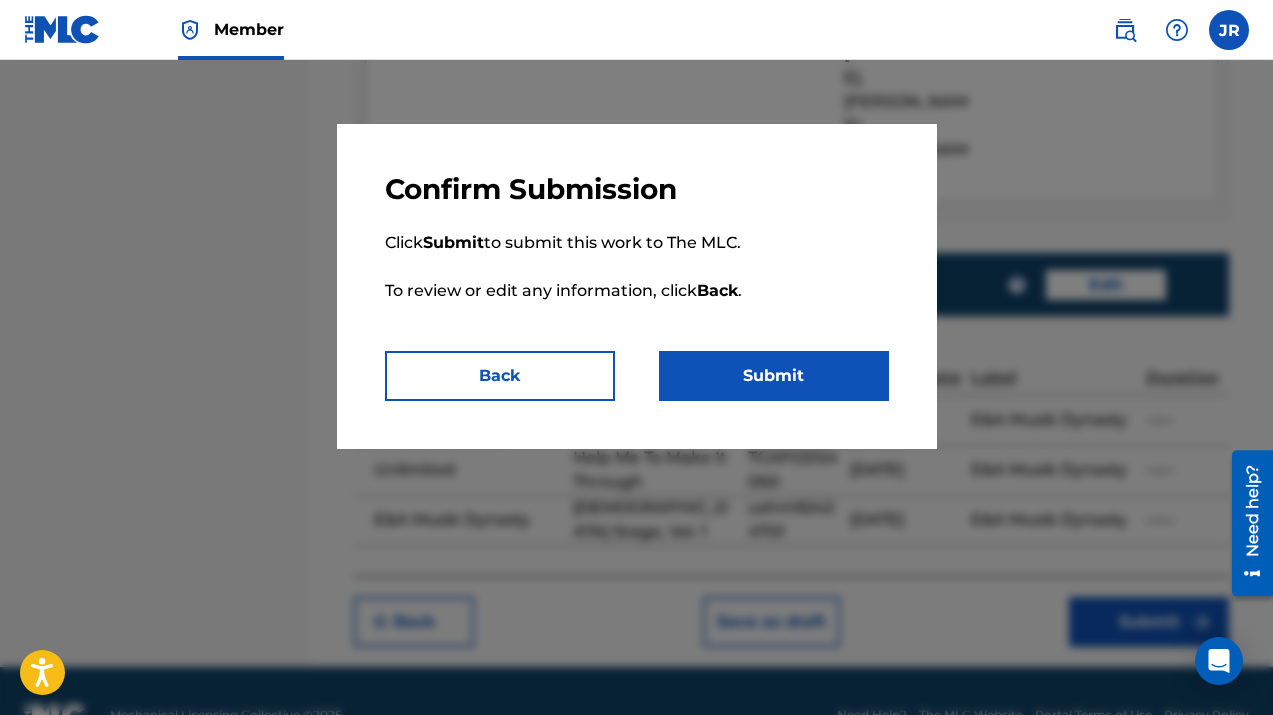 click on "Submit" at bounding box center (774, 376) 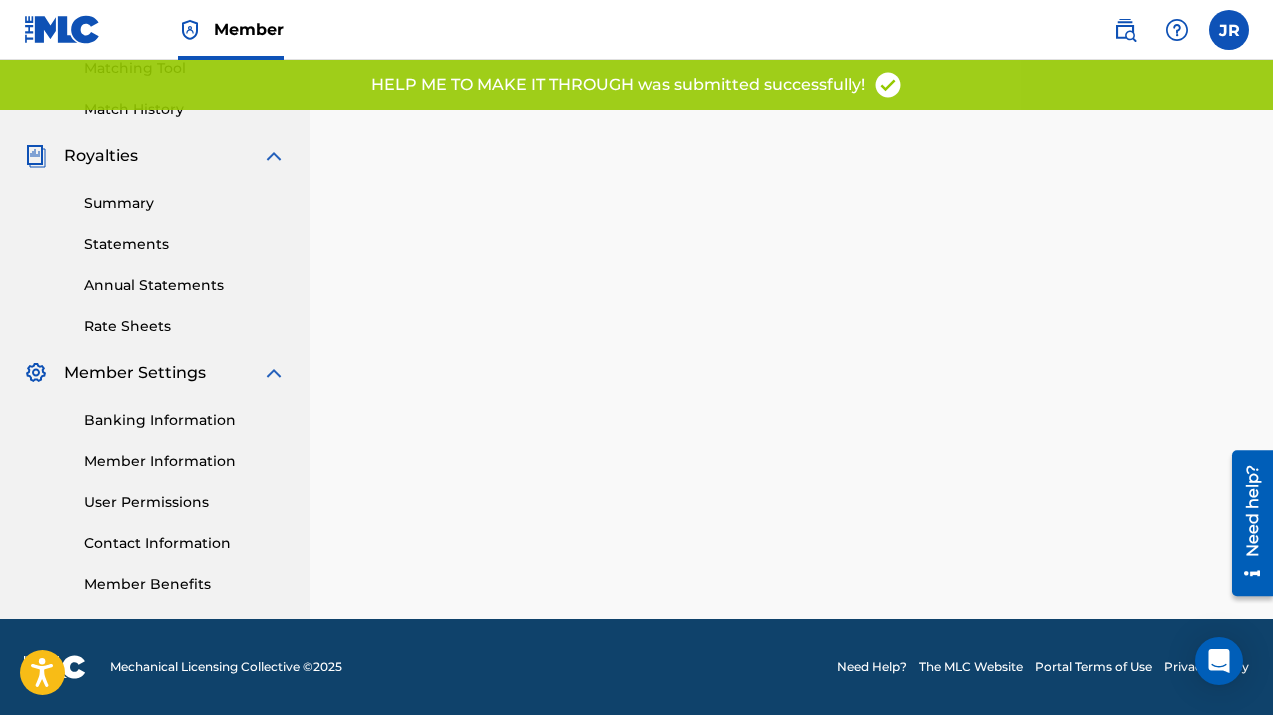 scroll, scrollTop: 0, scrollLeft: 0, axis: both 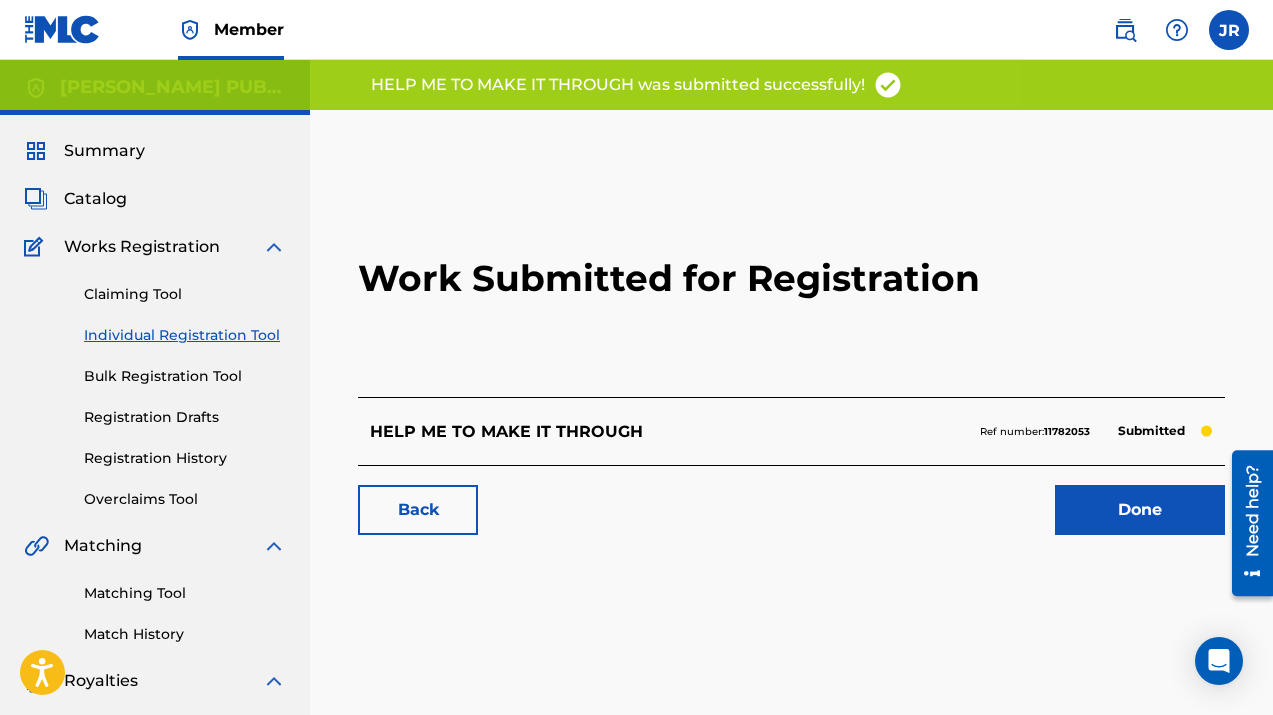 click on "Back" at bounding box center (418, 510) 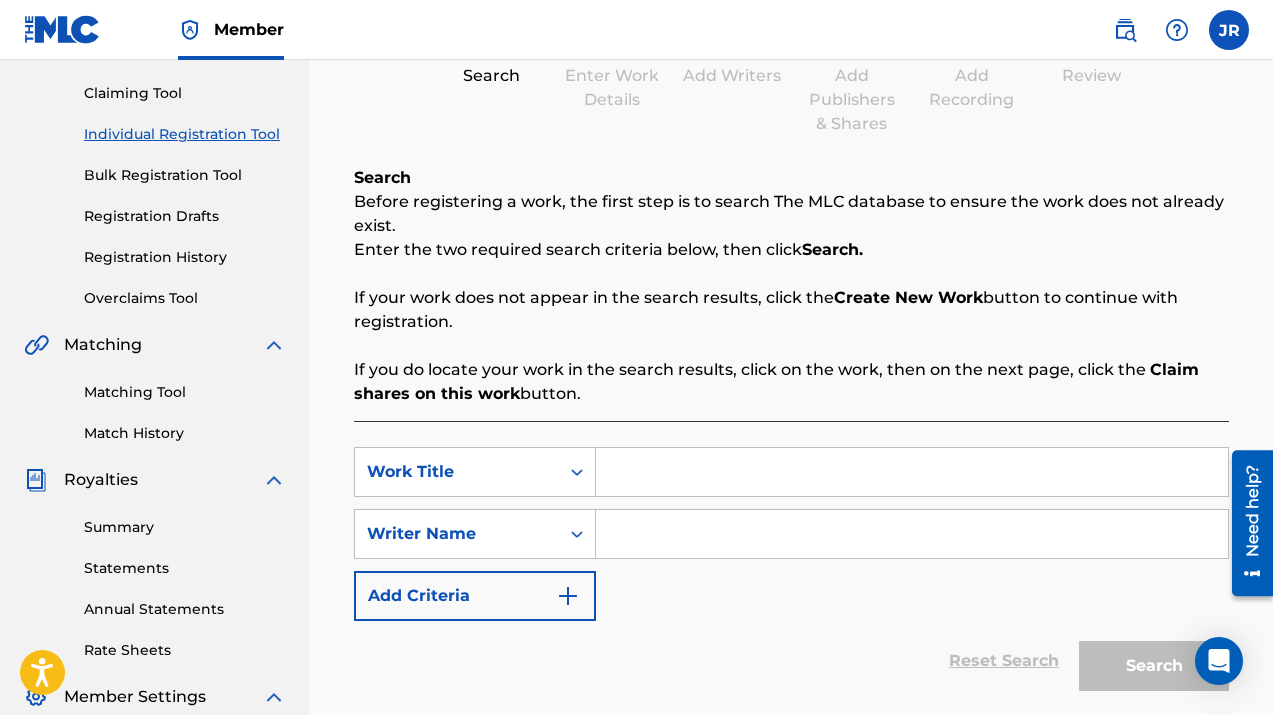 scroll, scrollTop: 411, scrollLeft: 0, axis: vertical 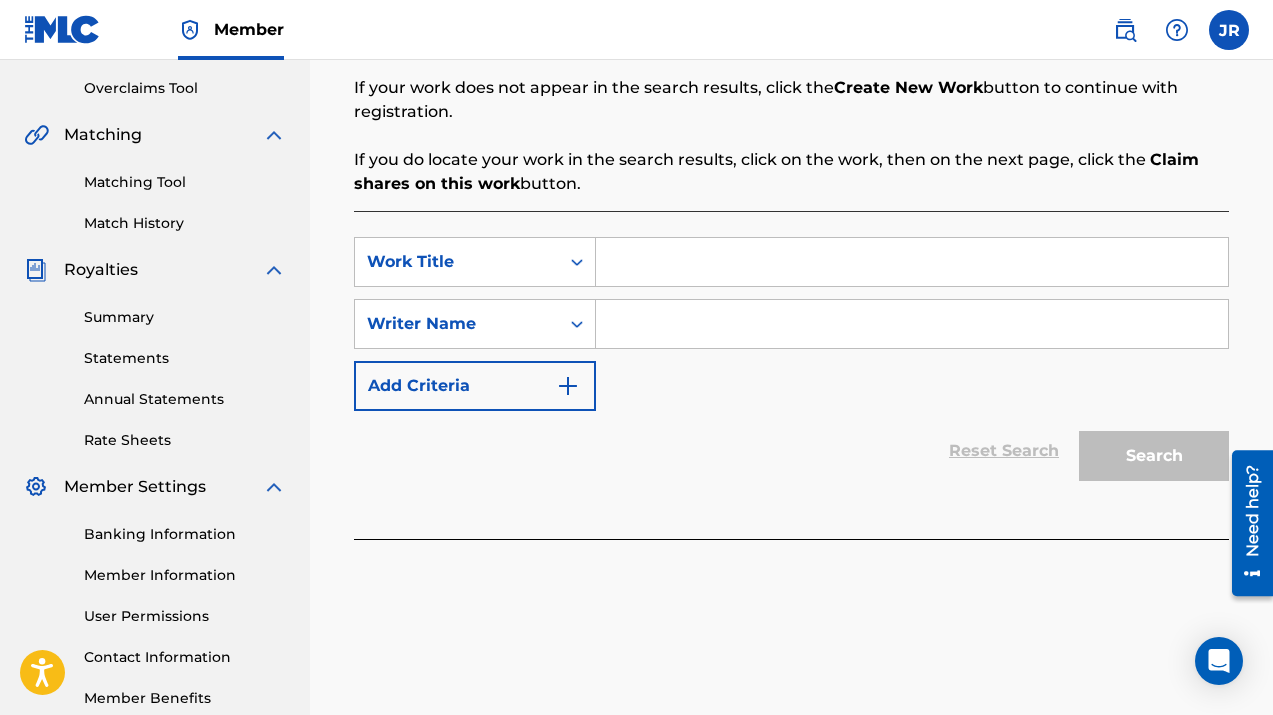 click at bounding box center (912, 262) 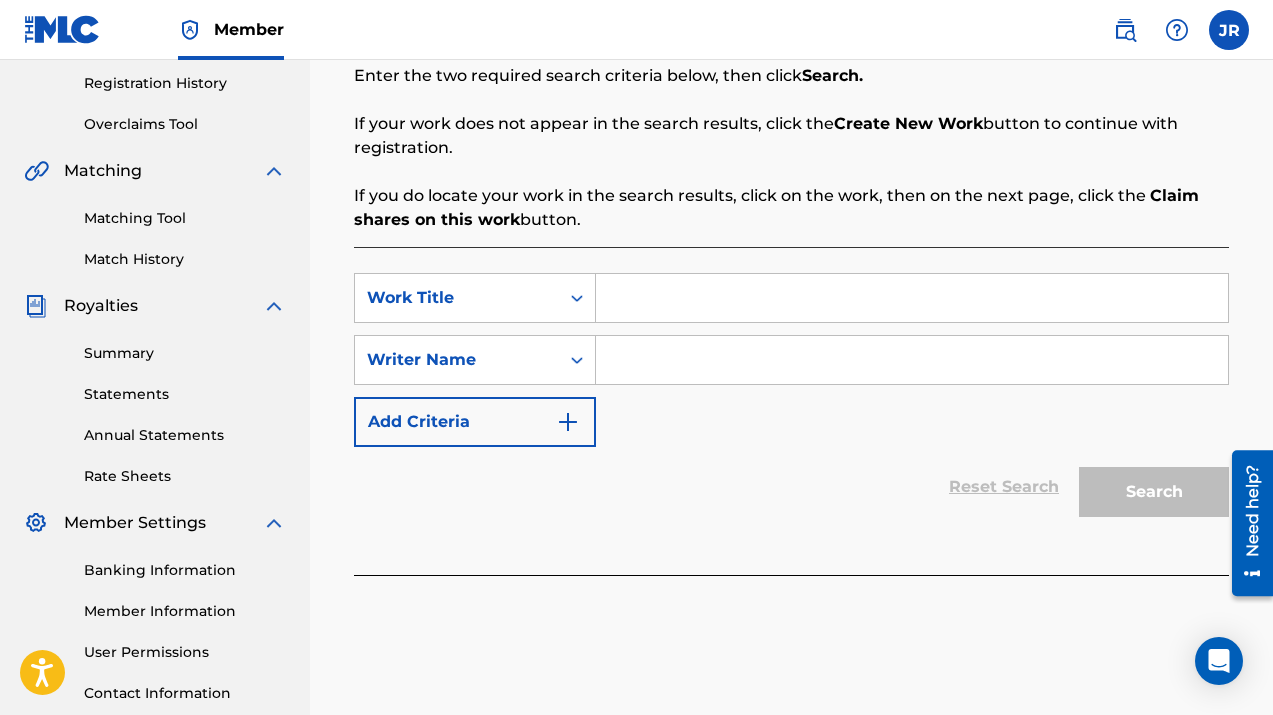 scroll, scrollTop: 369, scrollLeft: 0, axis: vertical 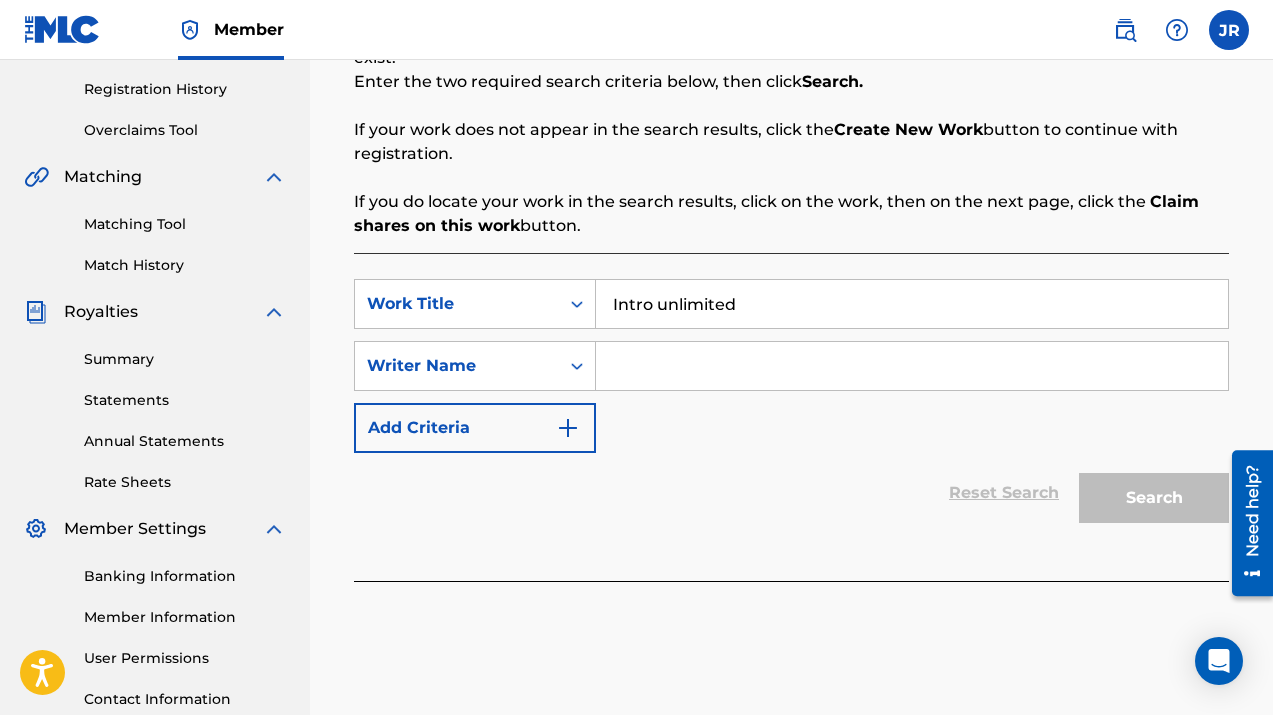 type on "Intro unlimited" 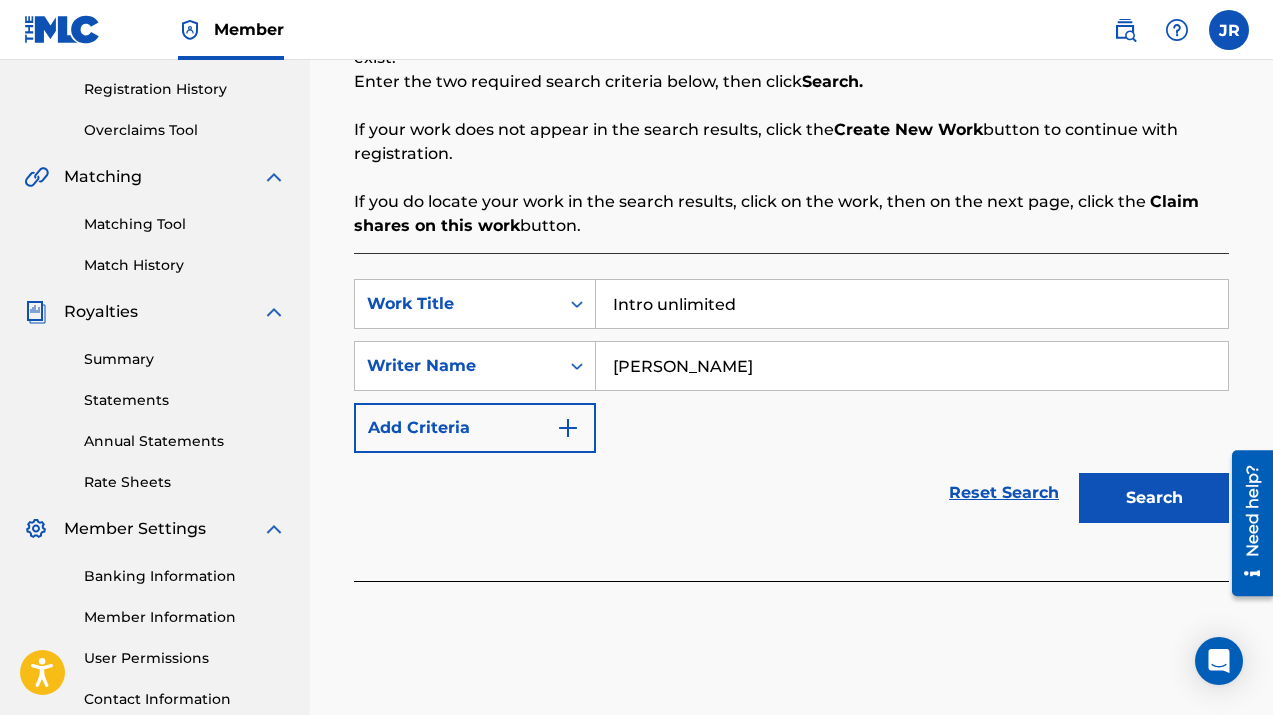 click on "Search" at bounding box center (1154, 498) 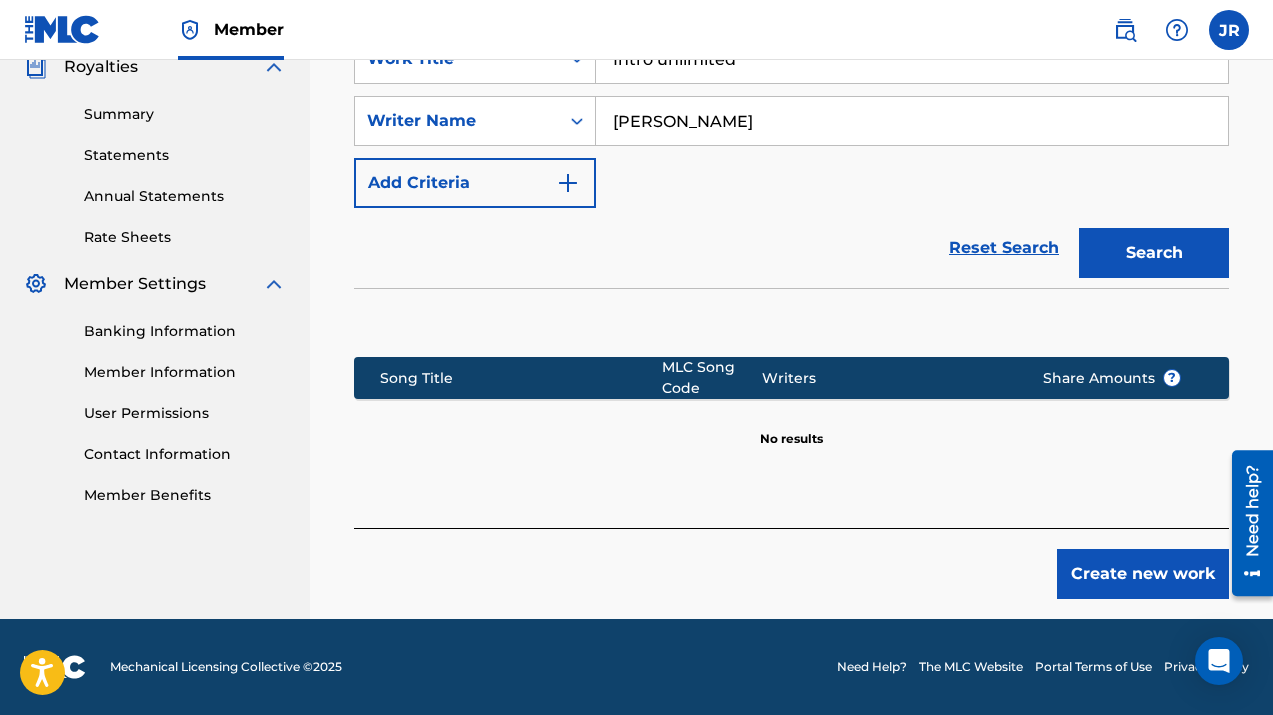 click on "Create new work" at bounding box center [1143, 574] 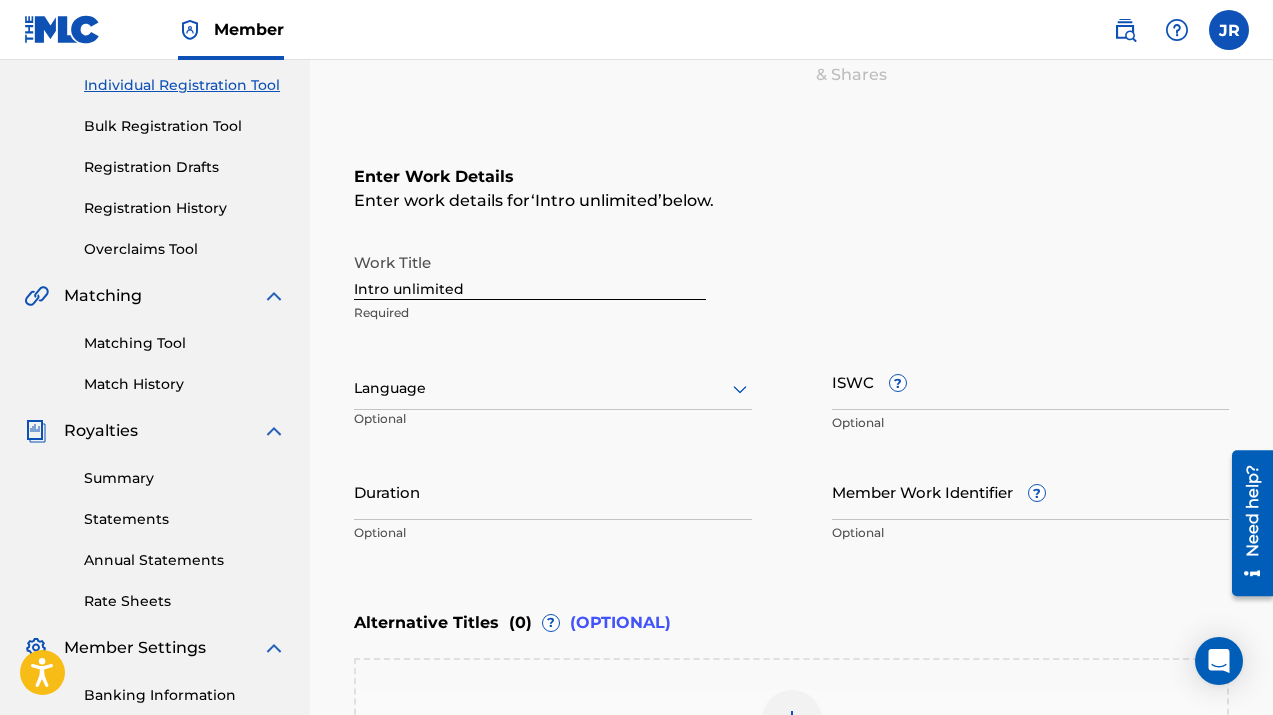 scroll, scrollTop: 41, scrollLeft: 0, axis: vertical 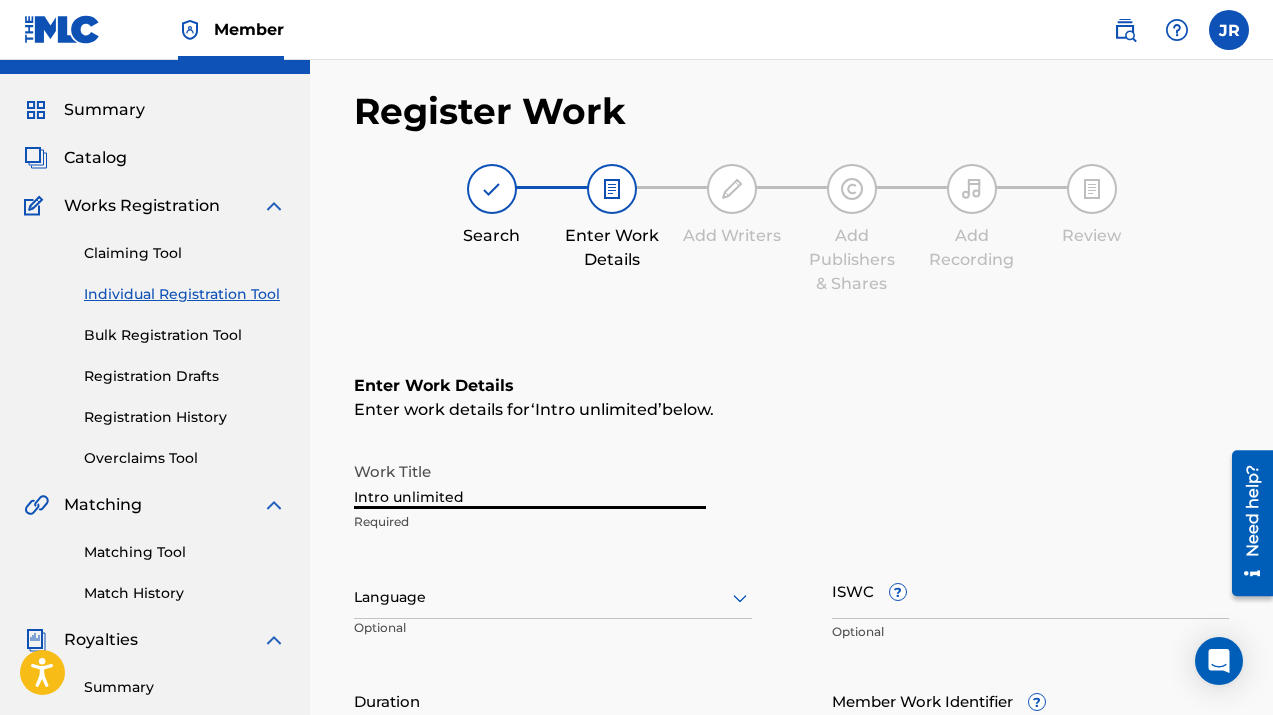 drag, startPoint x: 465, startPoint y: 502, endPoint x: 267, endPoint y: 478, distance: 199.44925 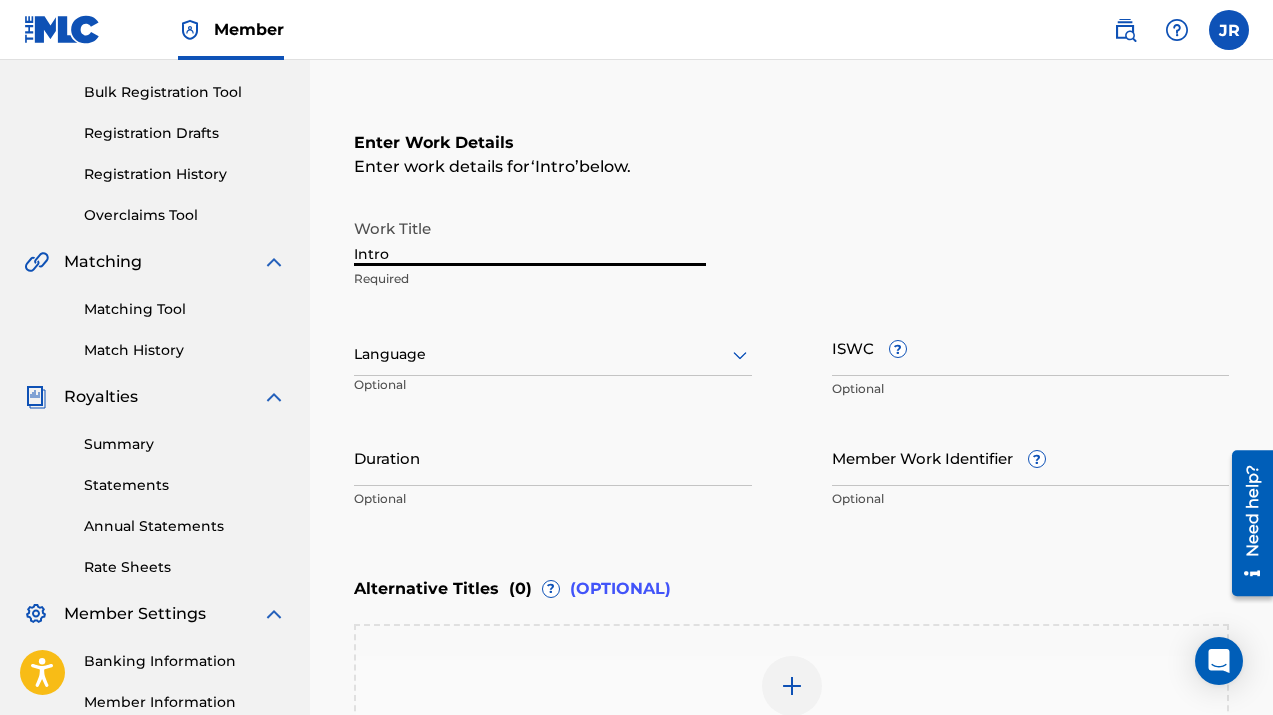 scroll, scrollTop: 418, scrollLeft: 0, axis: vertical 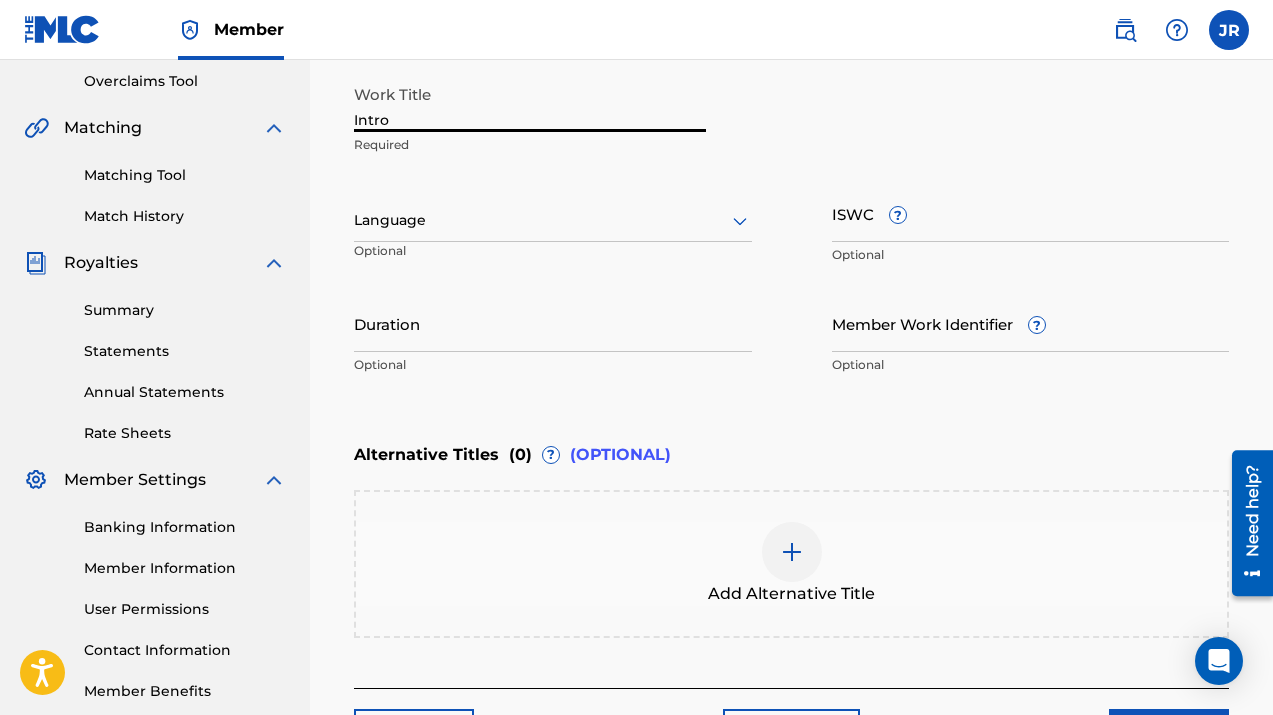 type on "Intro" 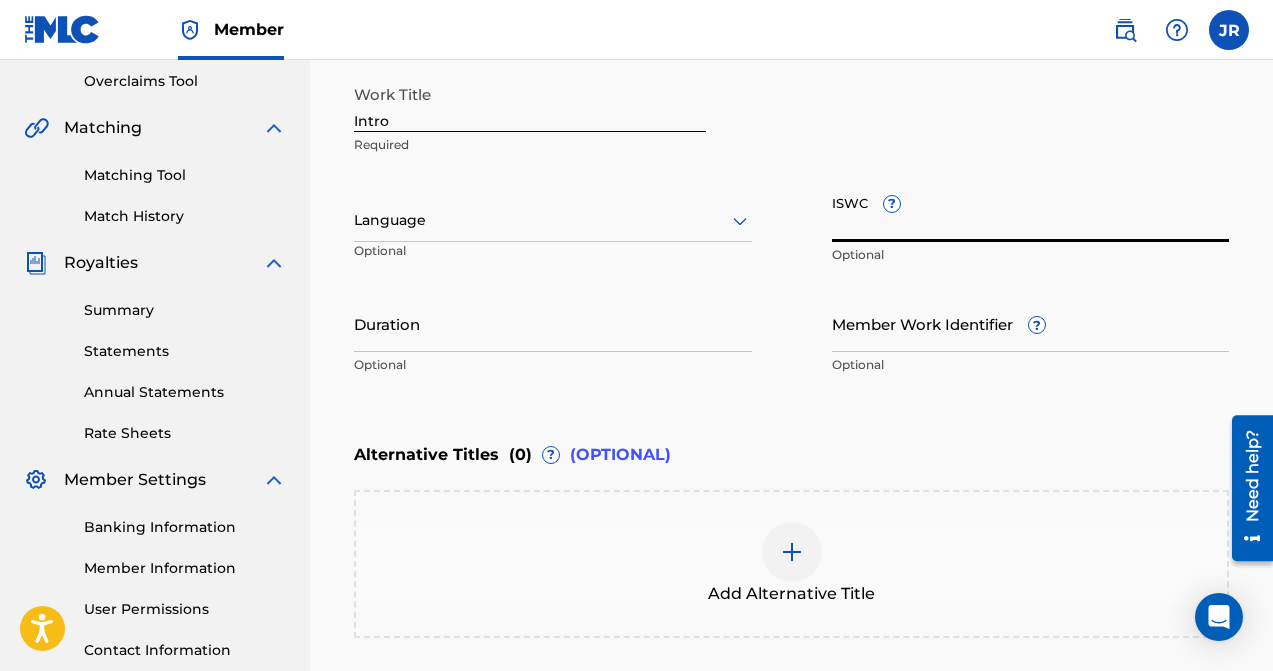 paste on "T-927.332.304-9" 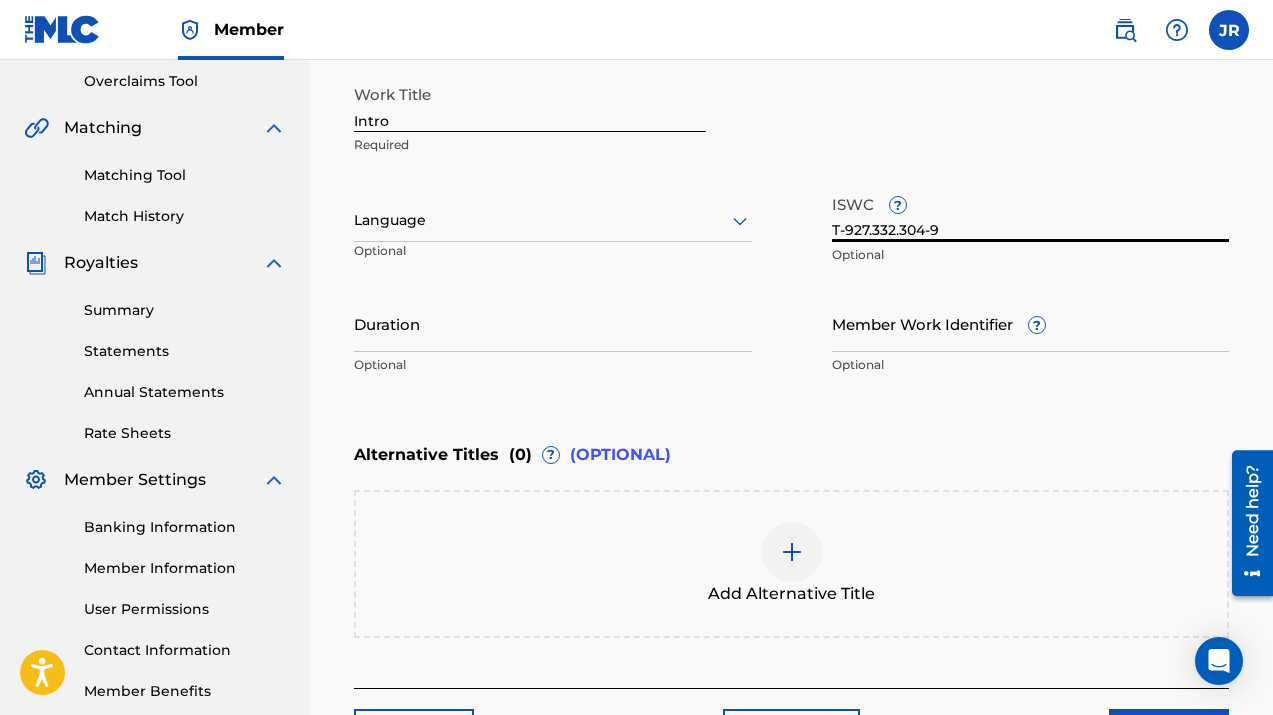 scroll, scrollTop: 578, scrollLeft: 0, axis: vertical 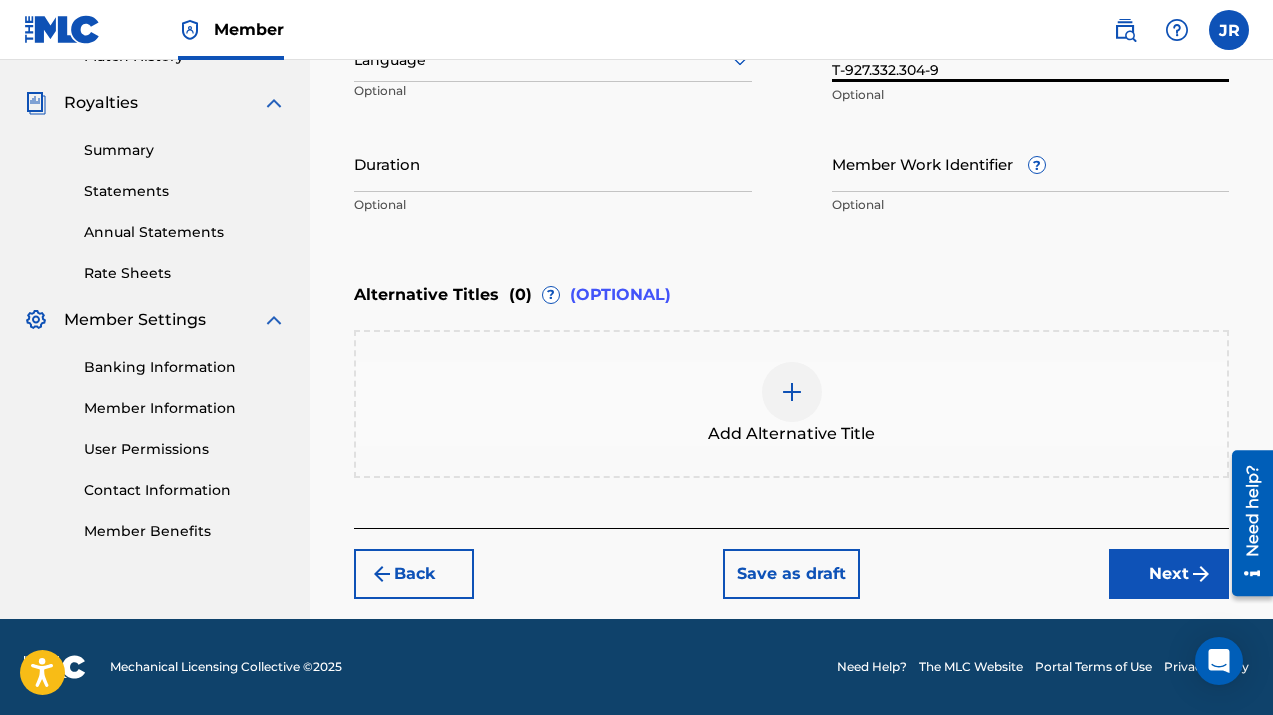 type on "T-927.332.304-9" 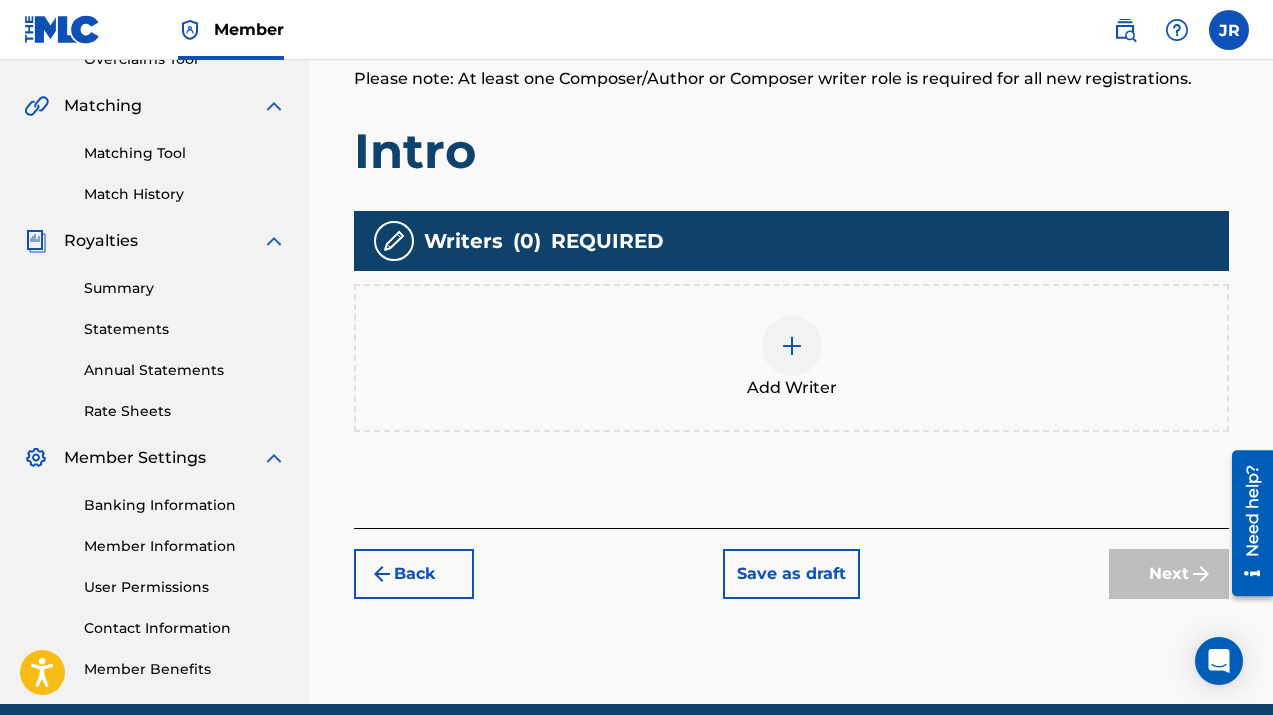 scroll, scrollTop: 499, scrollLeft: 0, axis: vertical 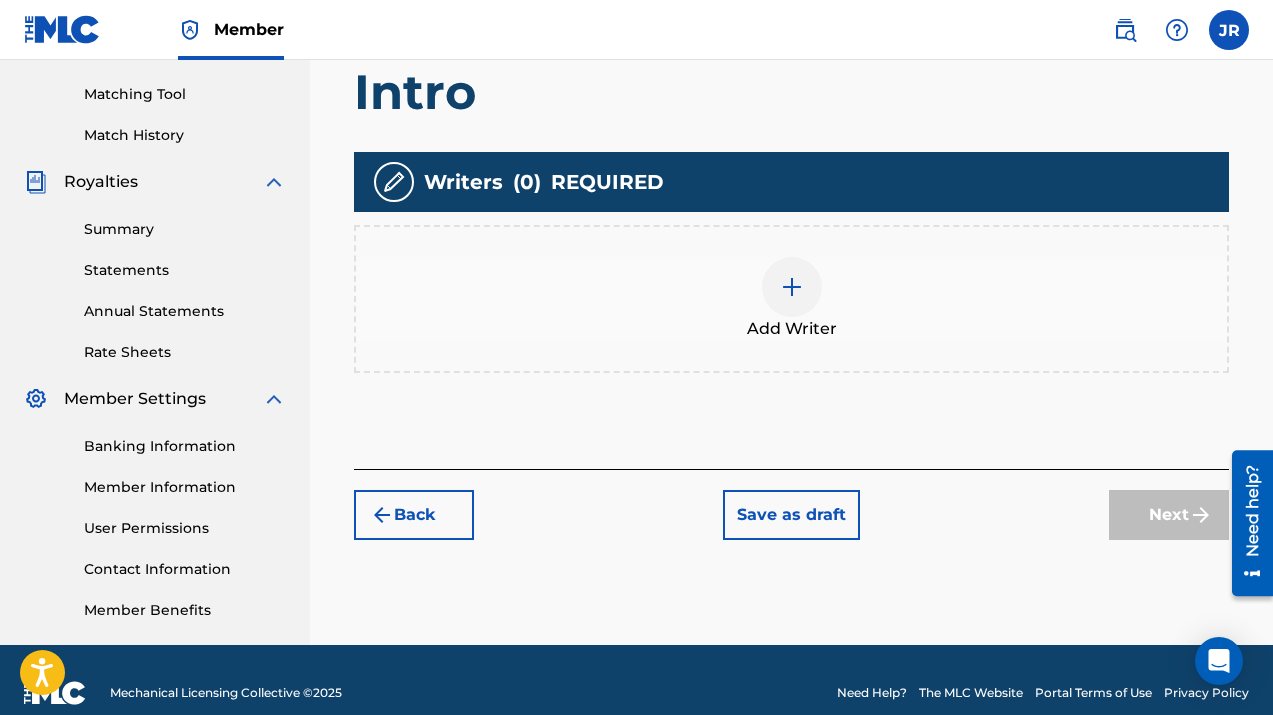 click at bounding box center (792, 287) 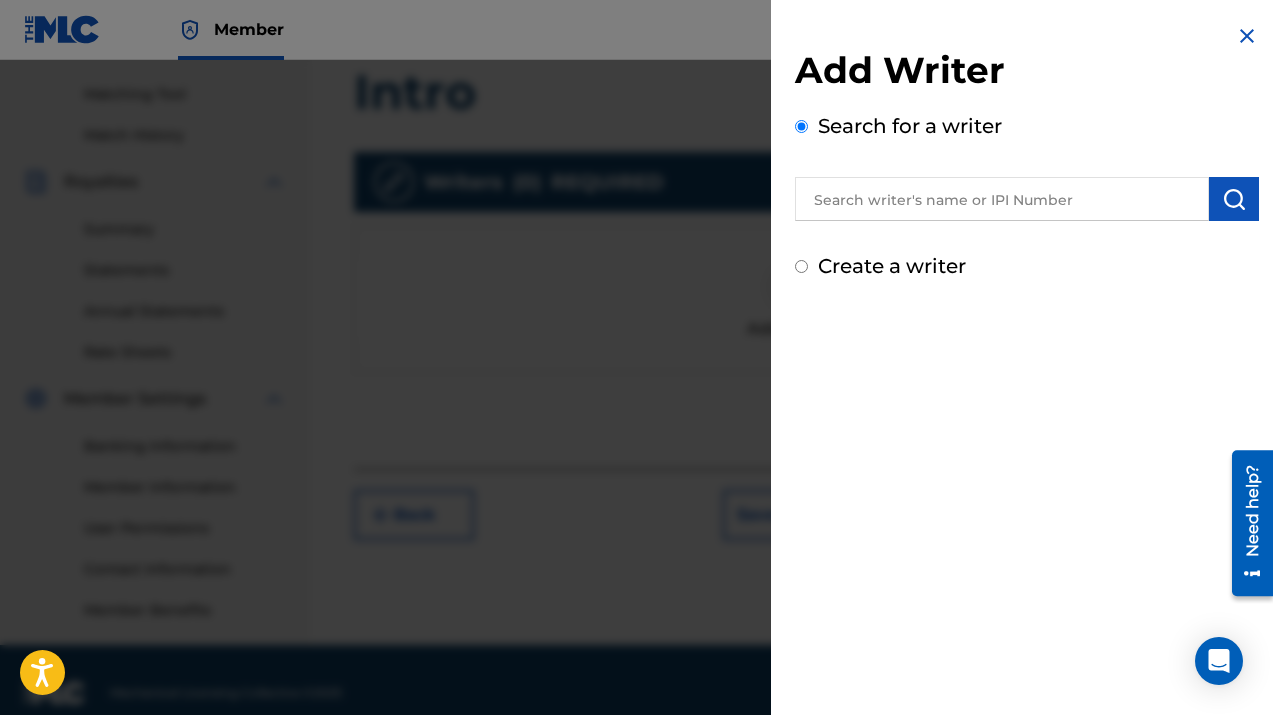 click at bounding box center [1002, 199] 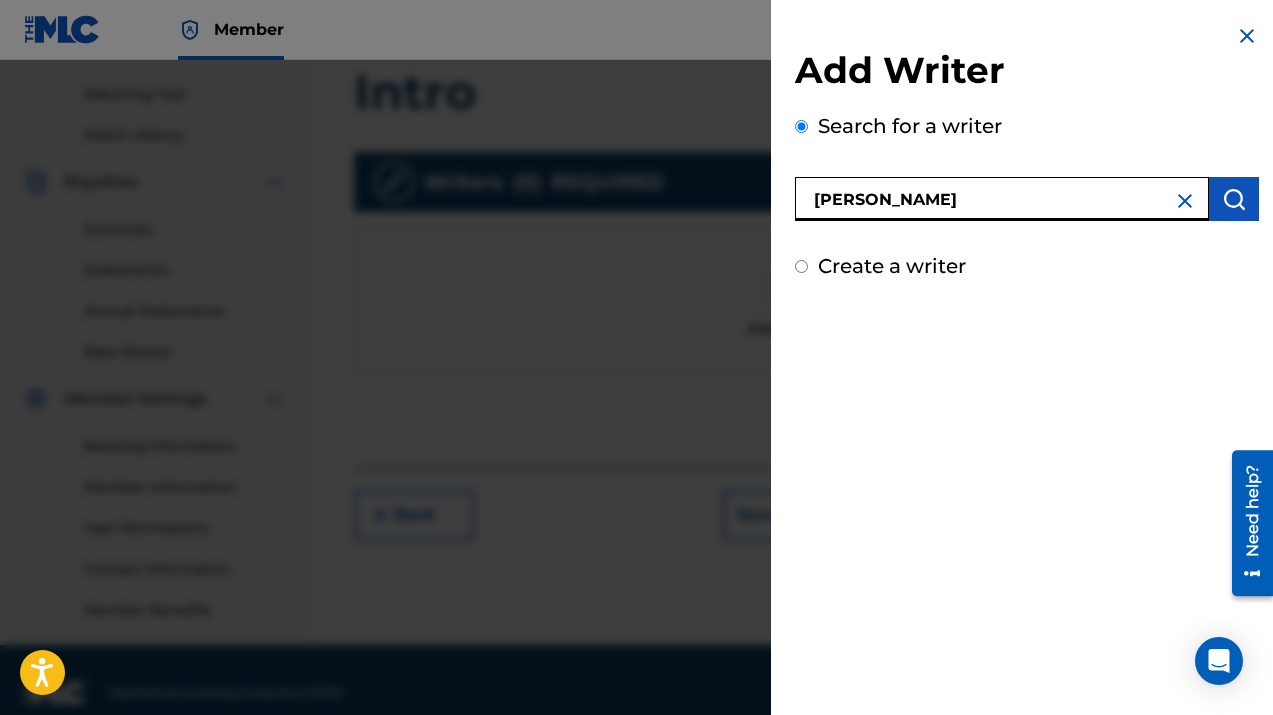 type on "[PERSON_NAME]" 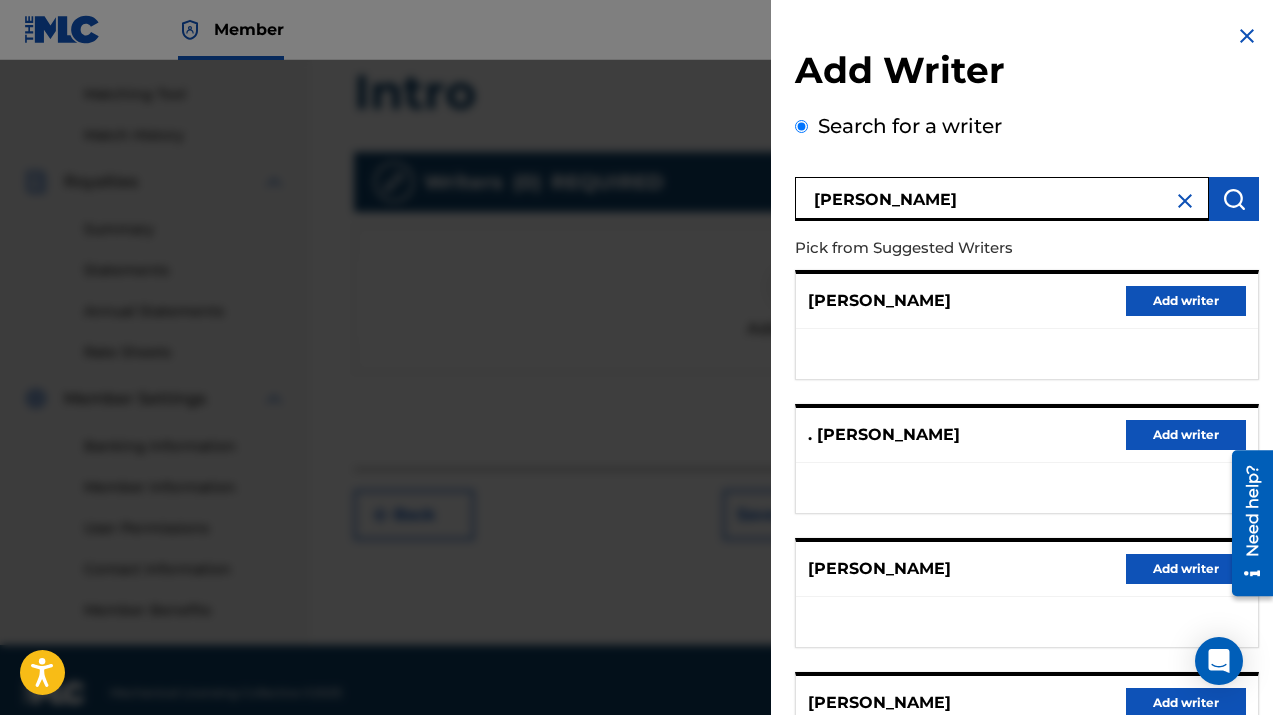 scroll, scrollTop: 273, scrollLeft: 0, axis: vertical 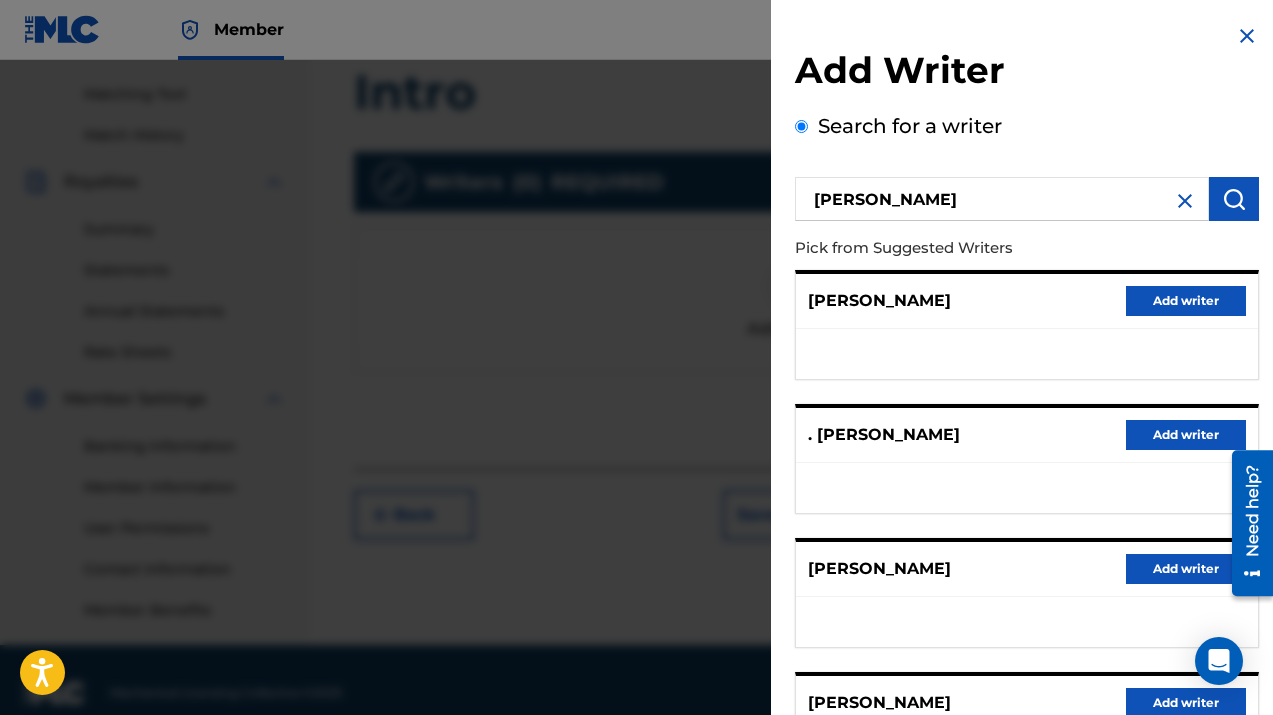 click at bounding box center [1247, 36] 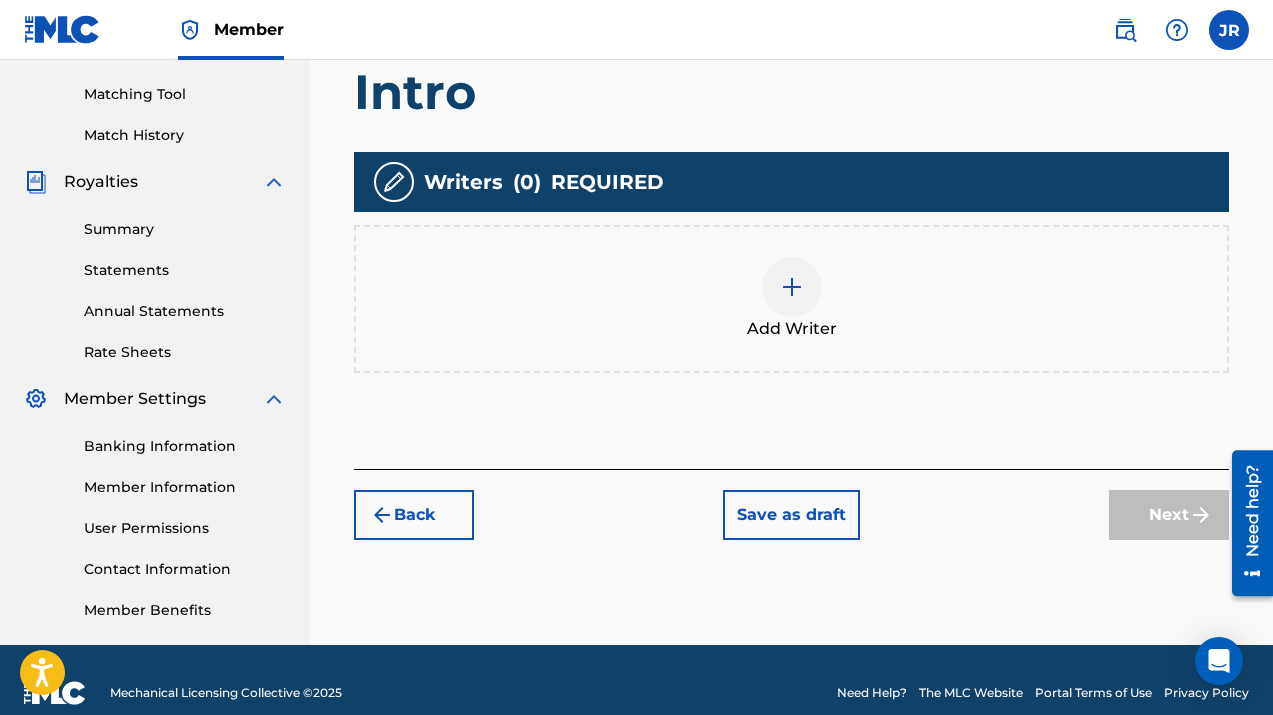 scroll, scrollTop: 0, scrollLeft: 0, axis: both 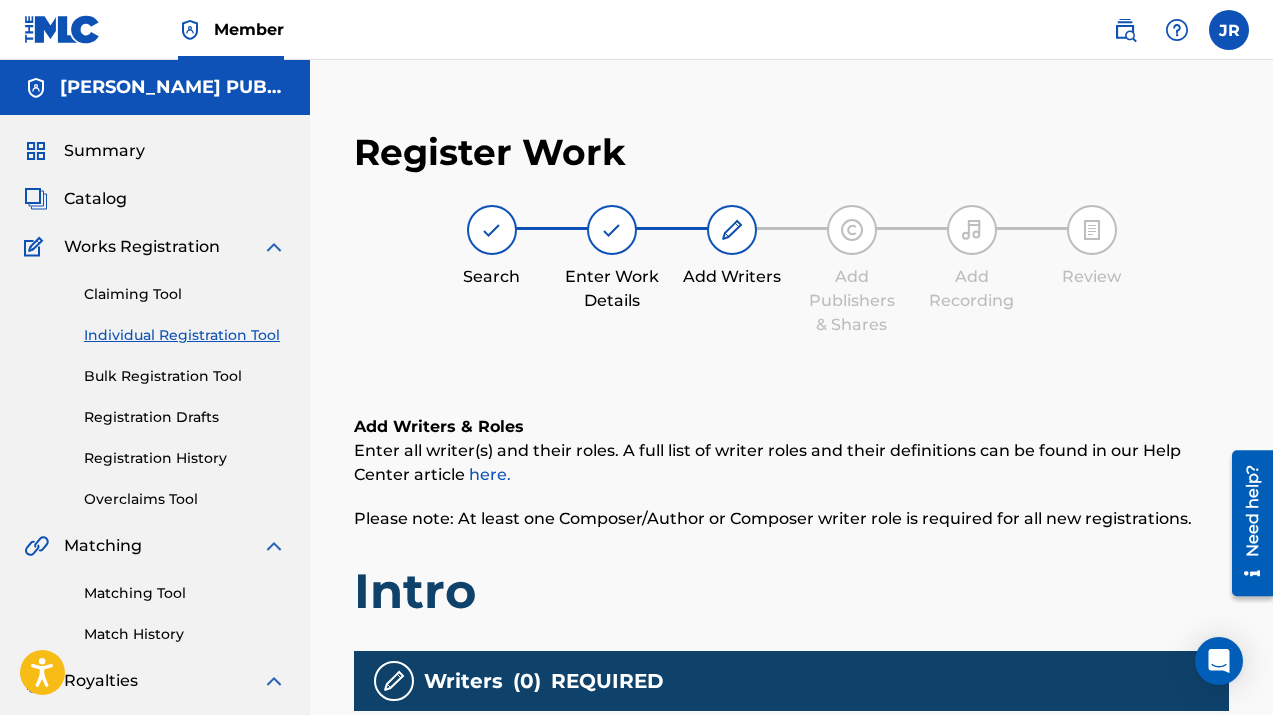 click on "Catalog" at bounding box center (95, 199) 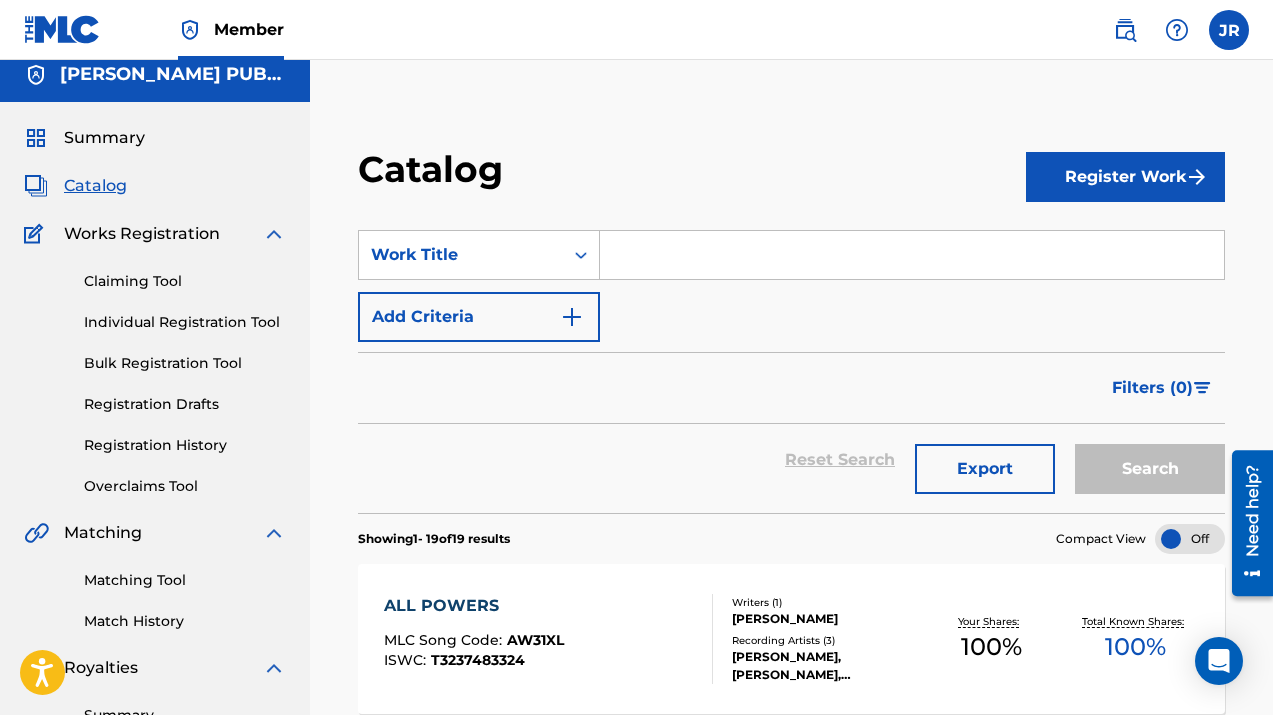 scroll, scrollTop: 0, scrollLeft: 0, axis: both 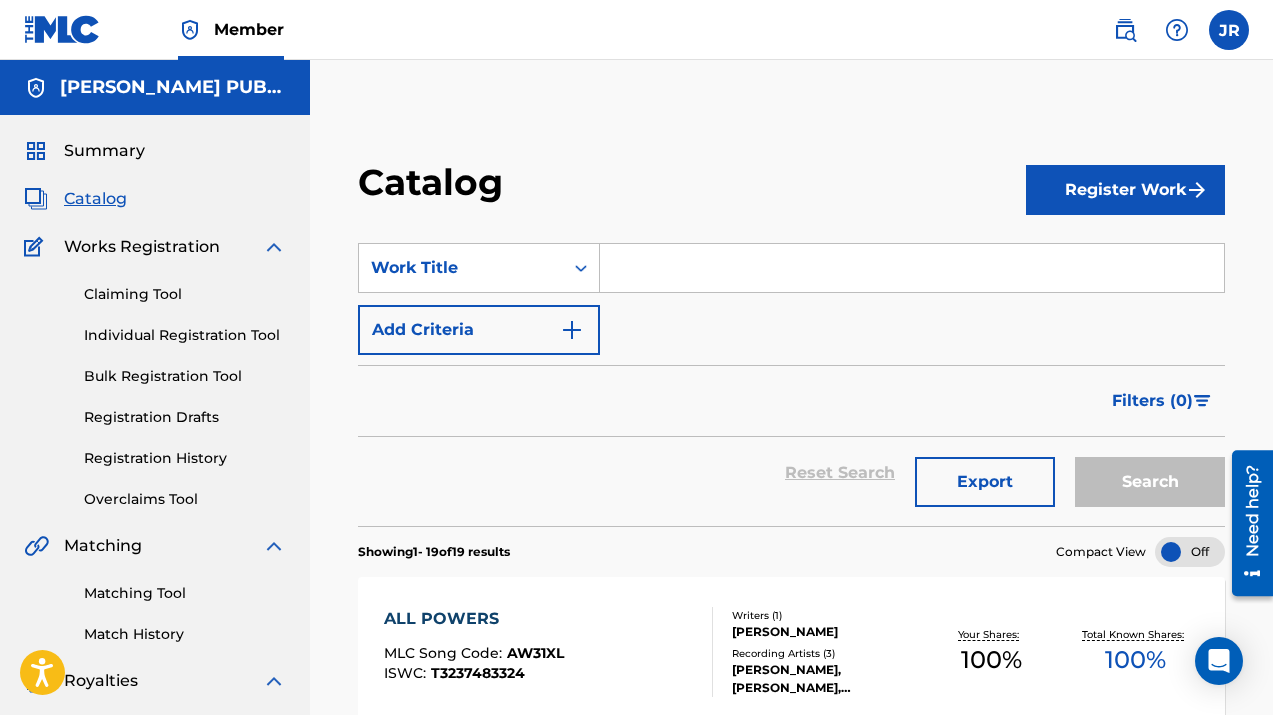 click on "Register Work" at bounding box center [1125, 190] 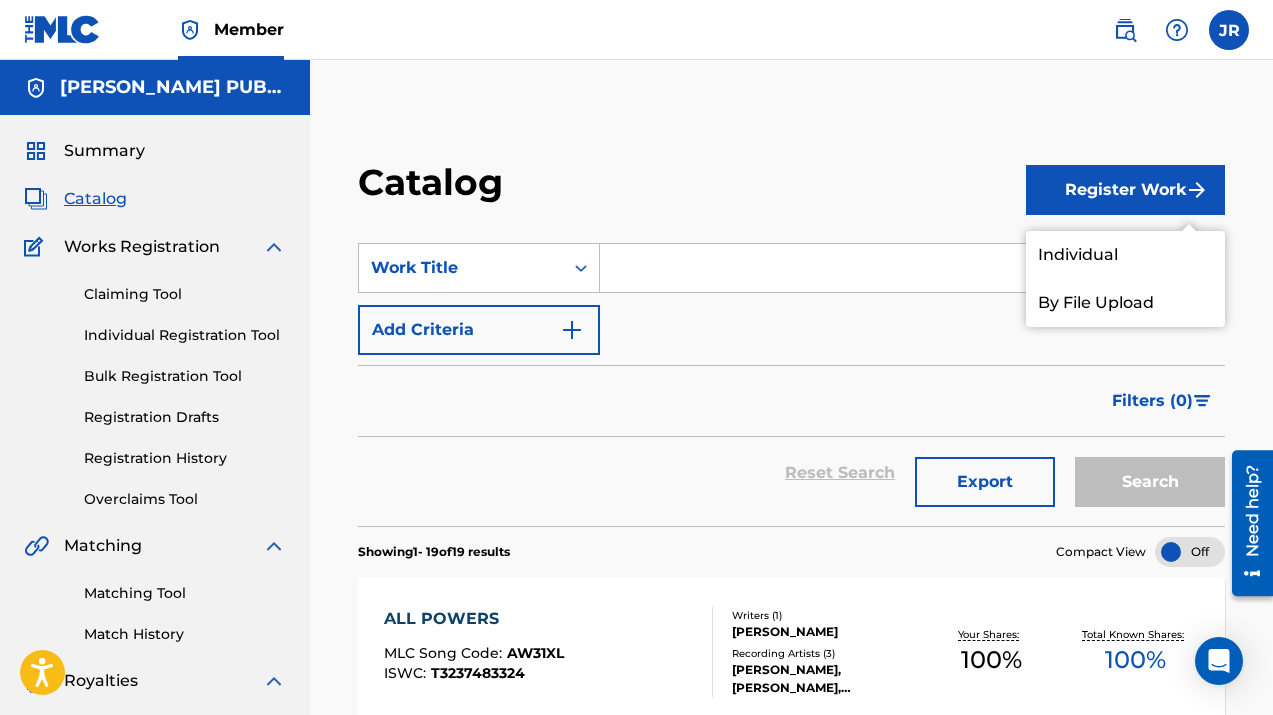 click on "Individual" at bounding box center [1125, 255] 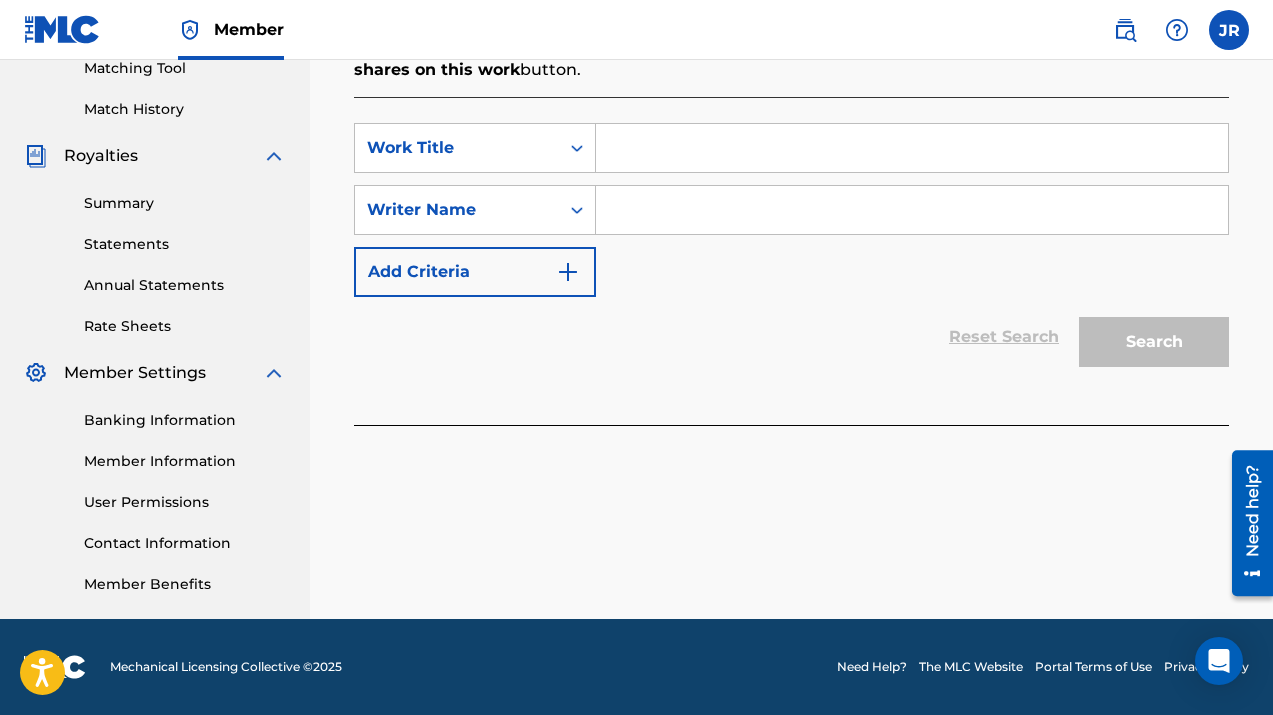 scroll, scrollTop: 332, scrollLeft: 0, axis: vertical 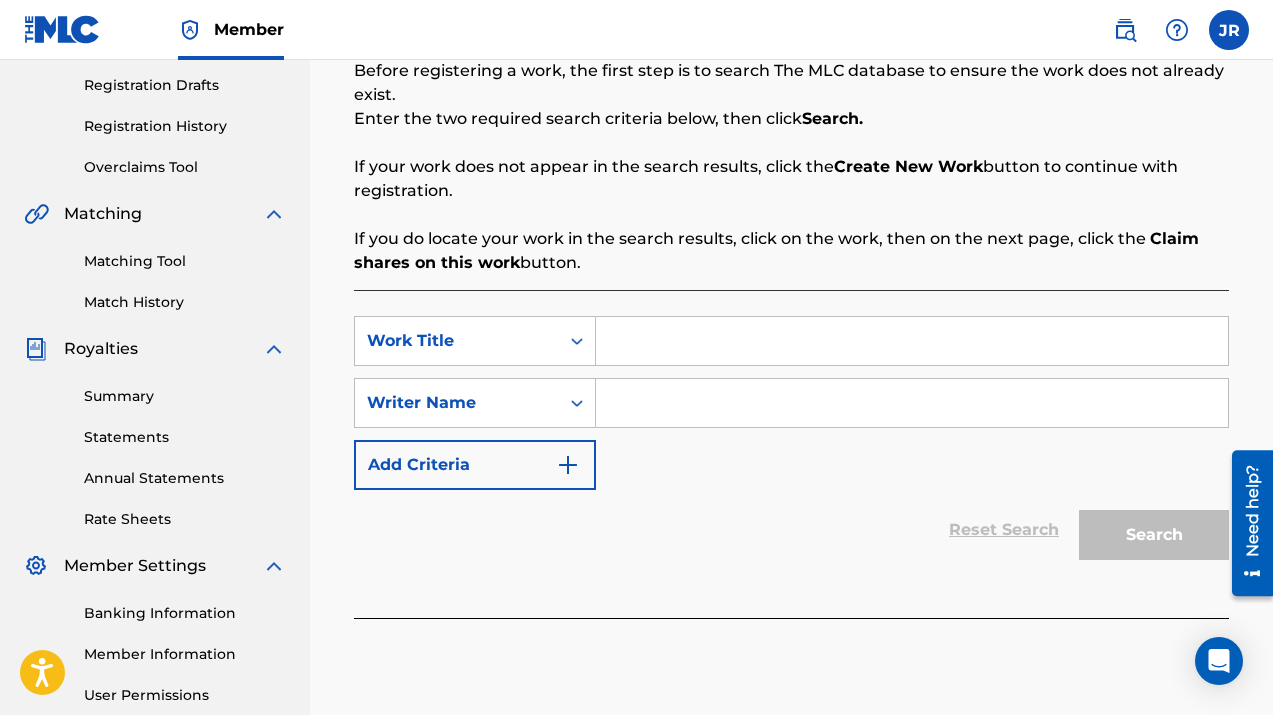 click at bounding box center [912, 341] 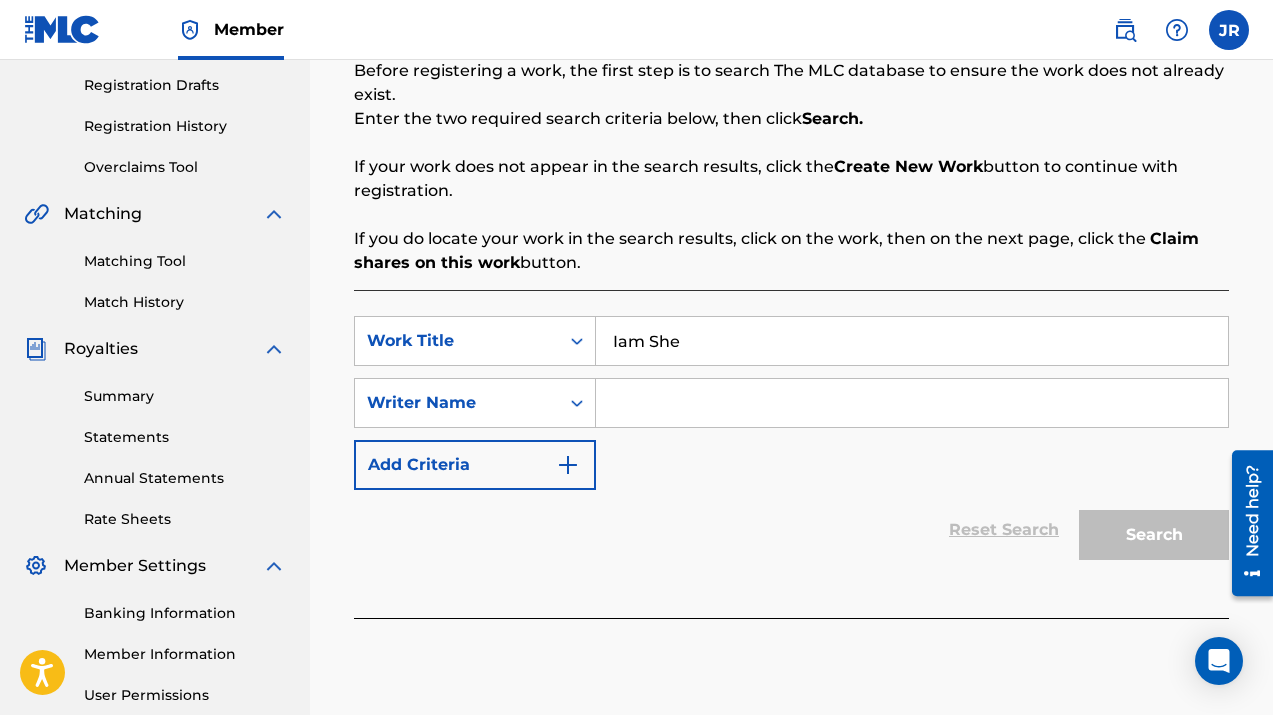 type on "Iam She" 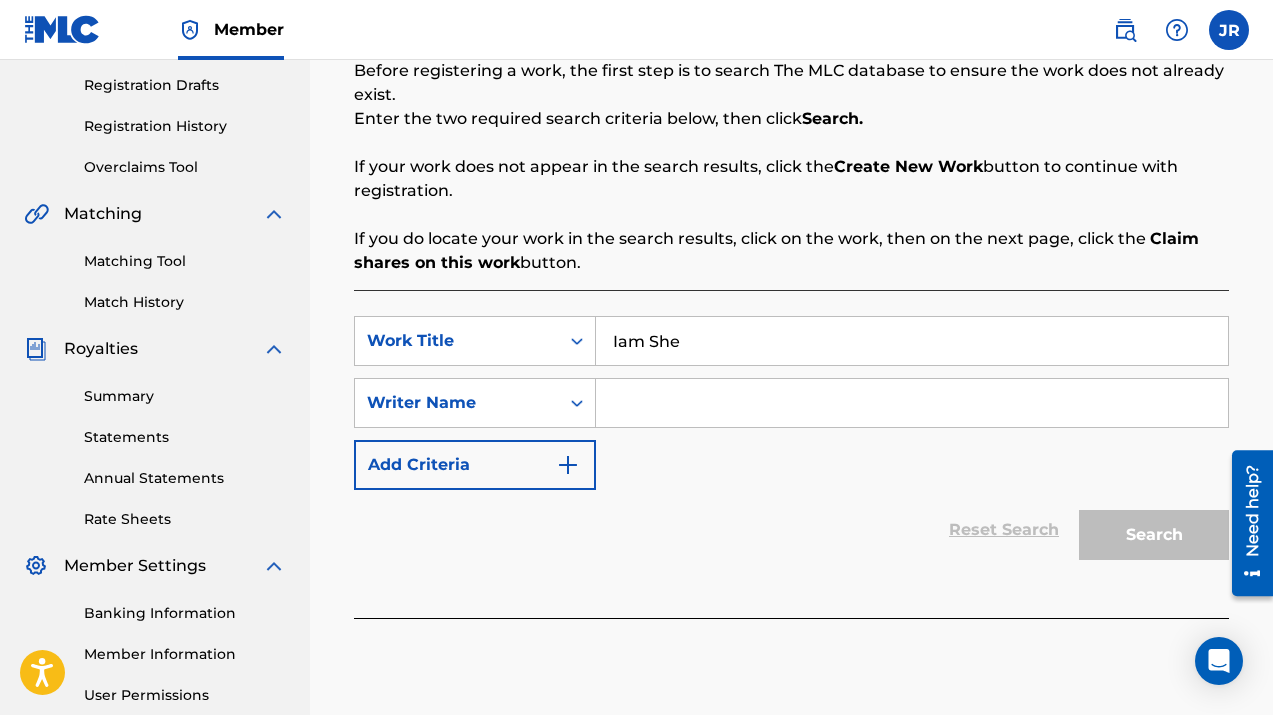 click at bounding box center (912, 403) 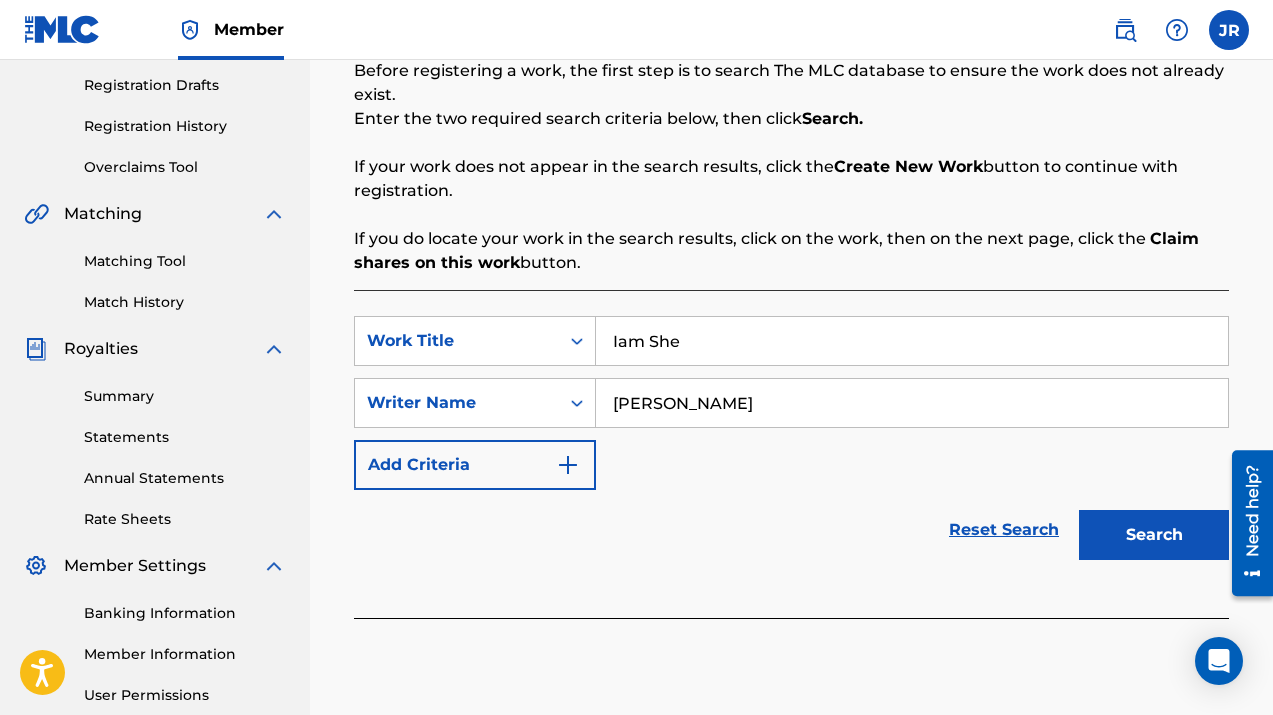 type on "[PERSON_NAME]" 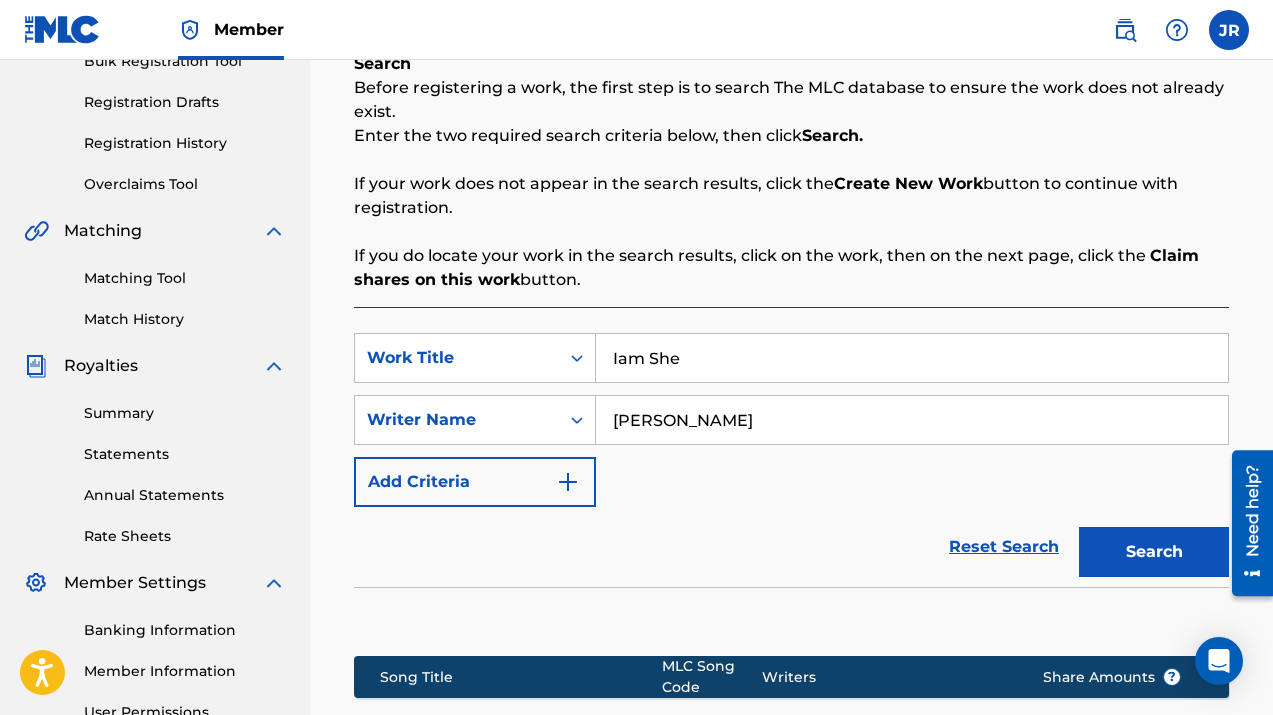 scroll, scrollTop: 249, scrollLeft: 0, axis: vertical 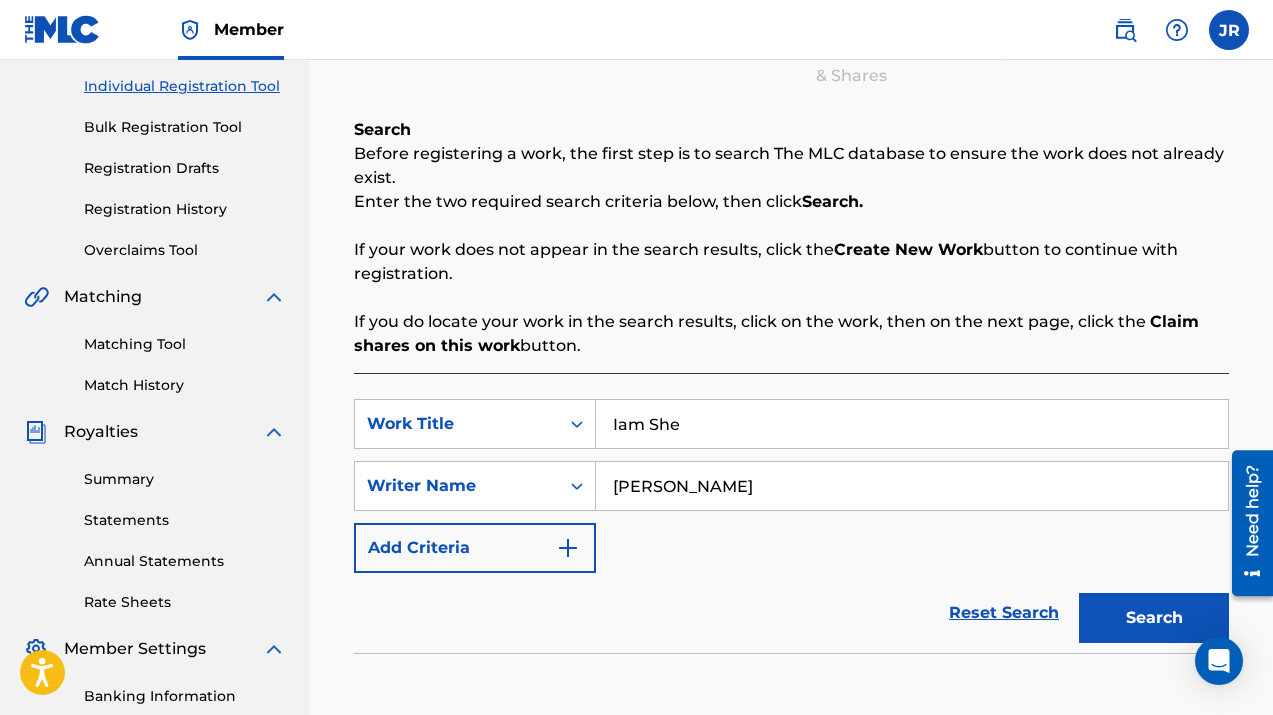 click on "Registration Drafts" at bounding box center (185, 168) 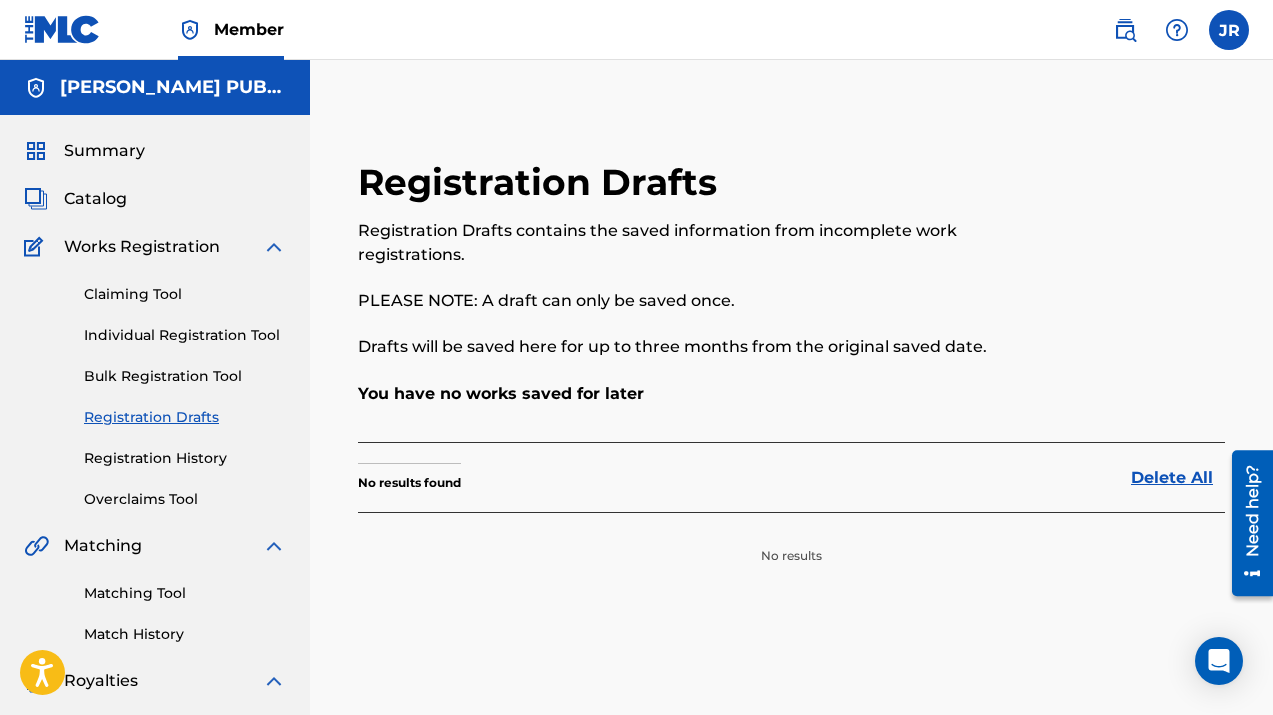 scroll, scrollTop: 33, scrollLeft: 0, axis: vertical 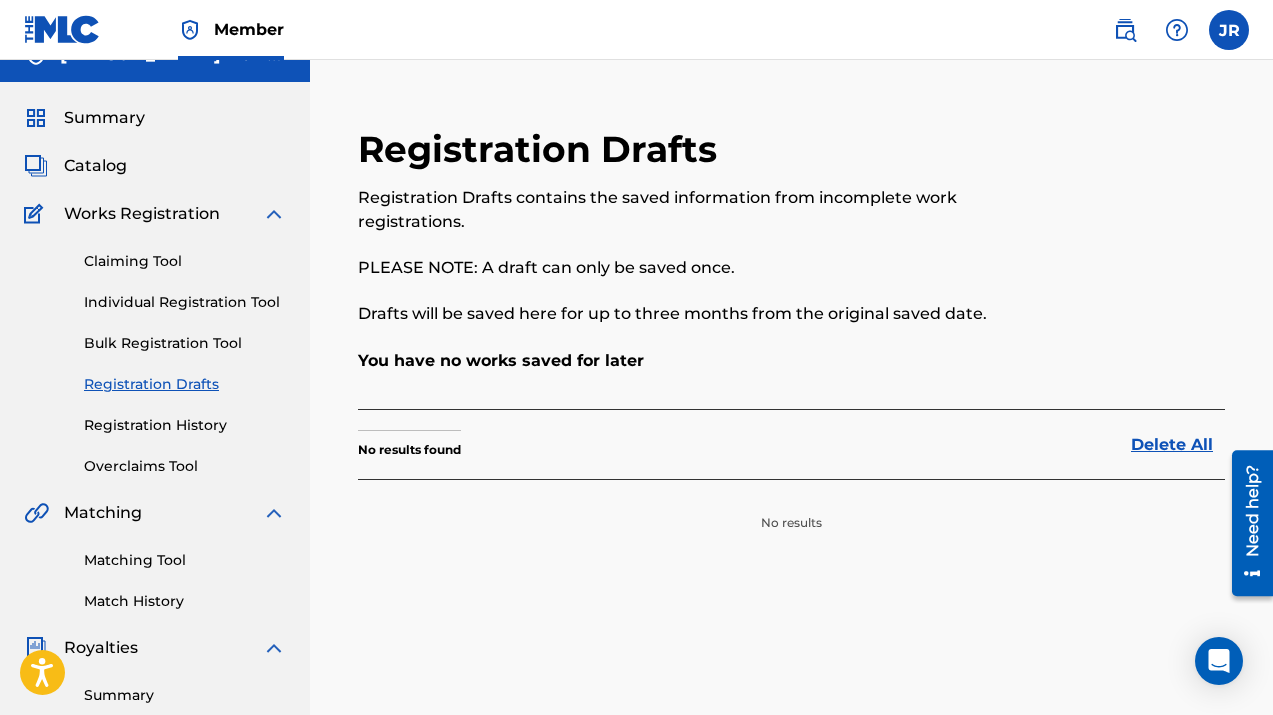 click on "Registration History" at bounding box center (185, 425) 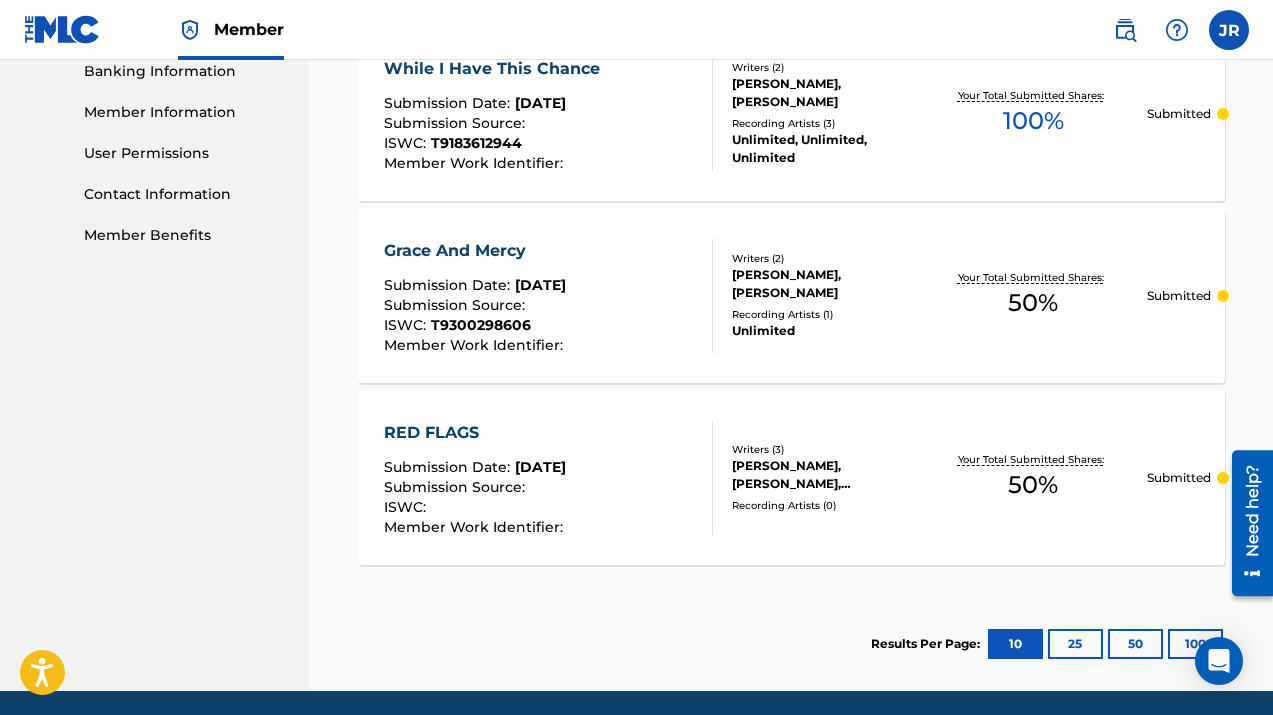 scroll, scrollTop: 875, scrollLeft: 0, axis: vertical 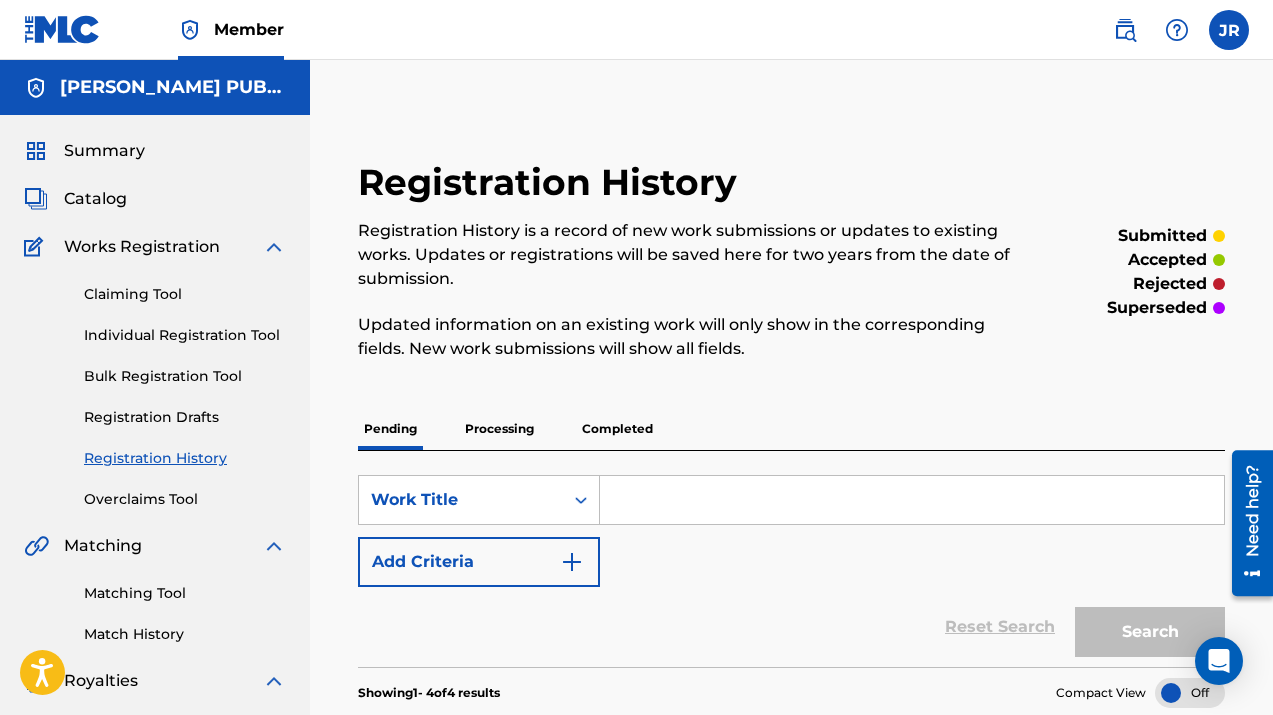 click on "Claiming Tool Individual Registration Tool Bulk Registration Tool Registration Drafts Registration History Overclaims Tool" at bounding box center (155, 384) 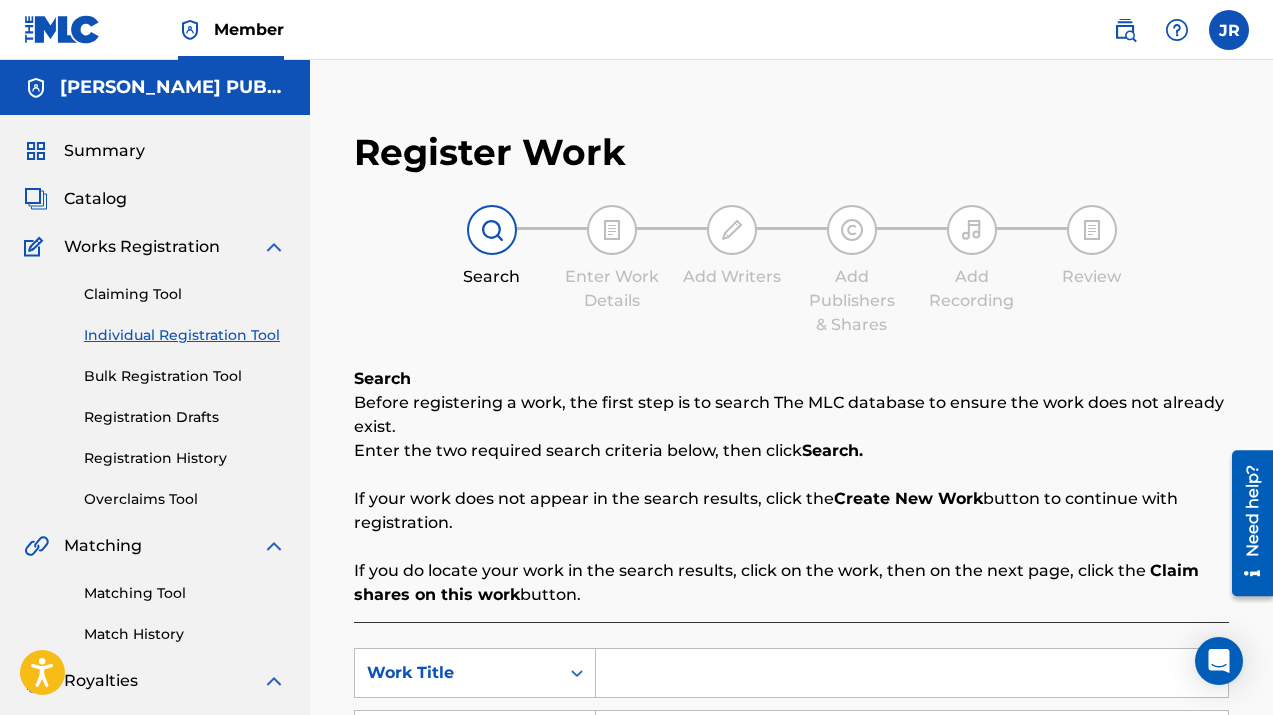 scroll, scrollTop: 369, scrollLeft: 0, axis: vertical 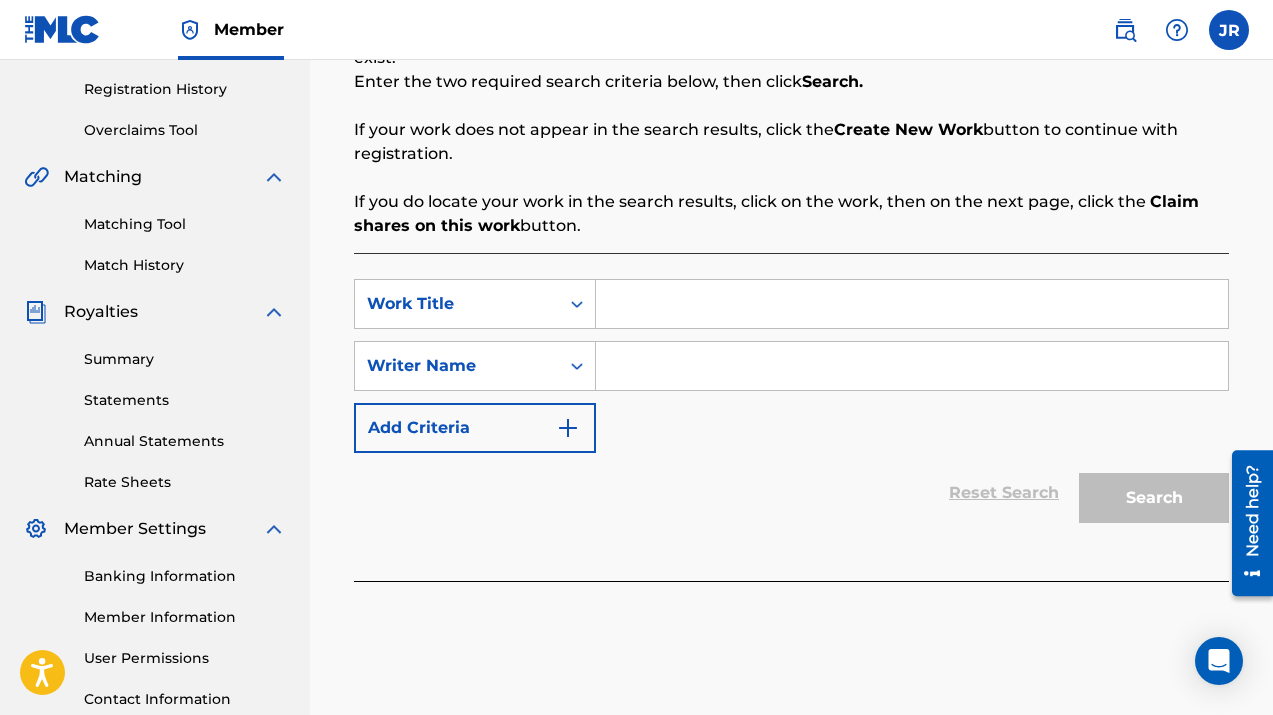 click at bounding box center (912, 304) 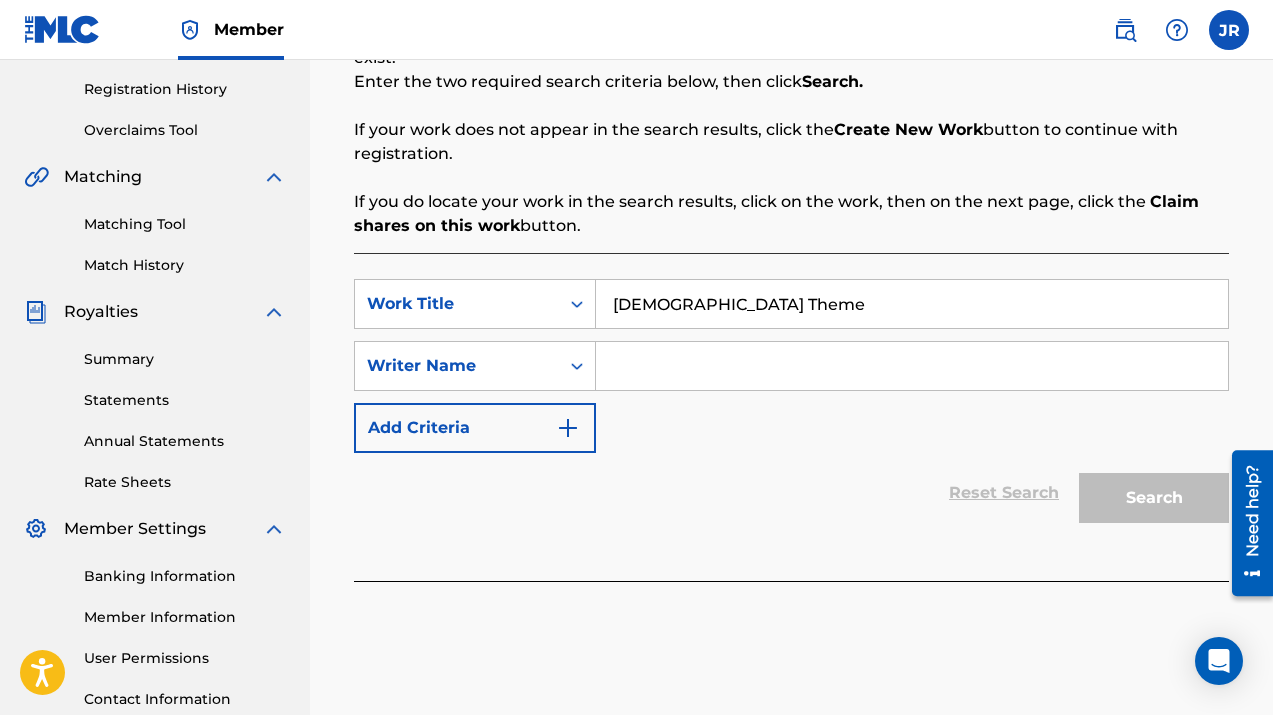 type on "[DEMOGRAPHIC_DATA] Theme" 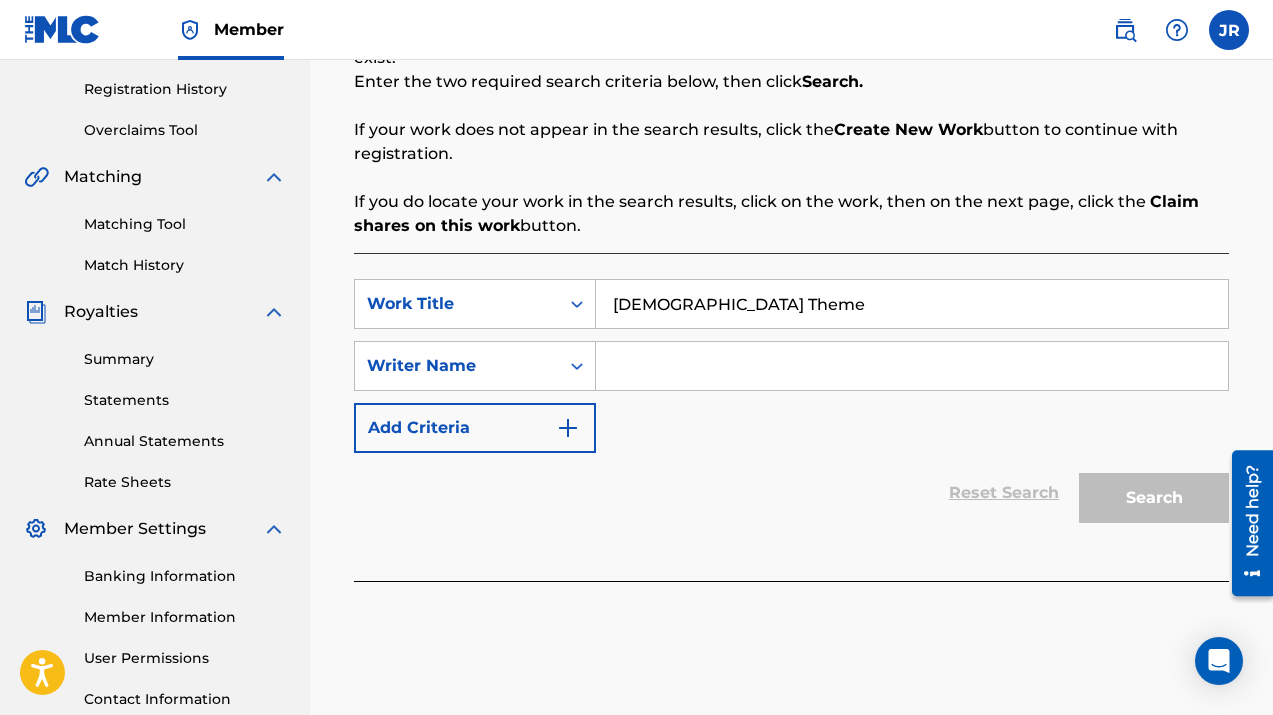 click at bounding box center (912, 366) 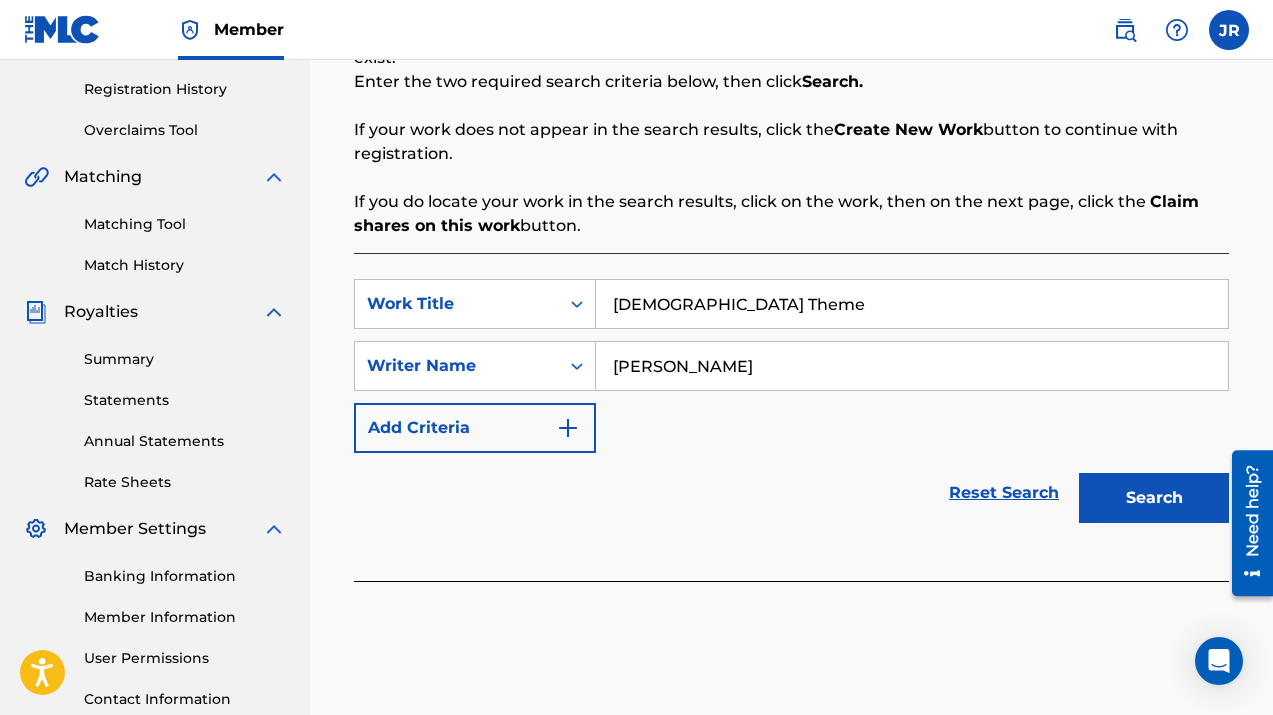 click on "Search" at bounding box center [1154, 498] 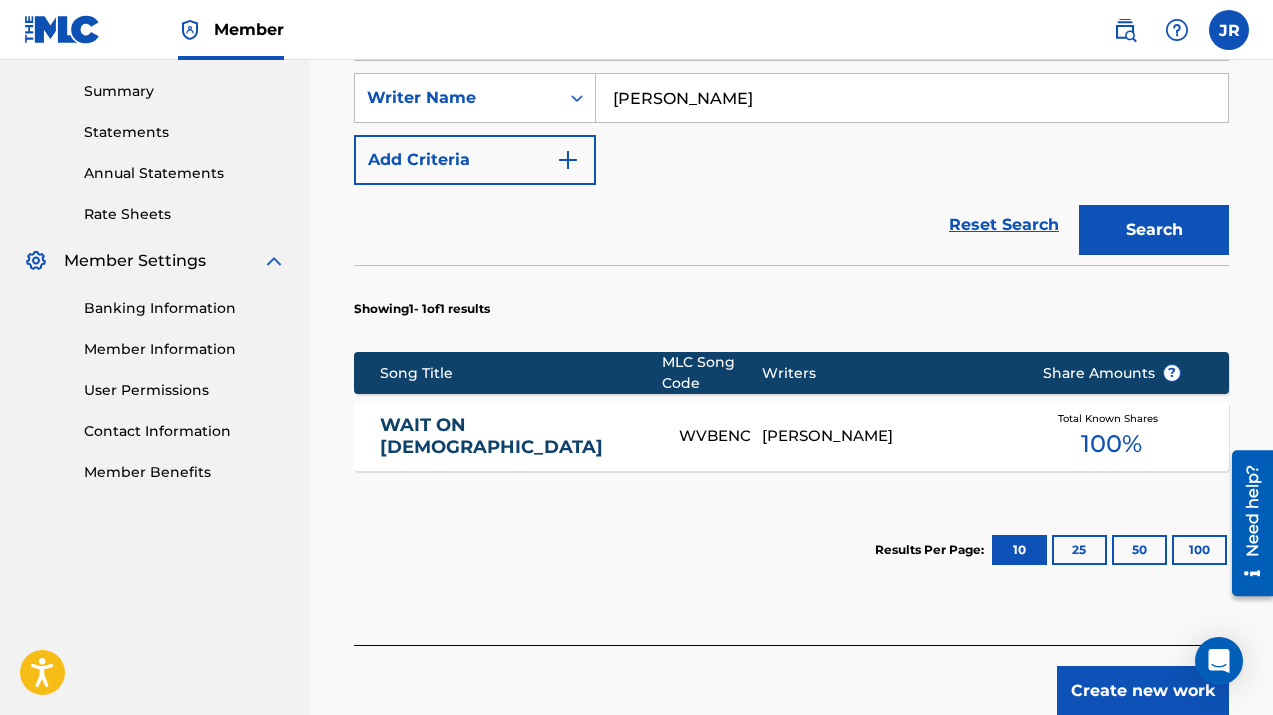 scroll, scrollTop: 638, scrollLeft: 0, axis: vertical 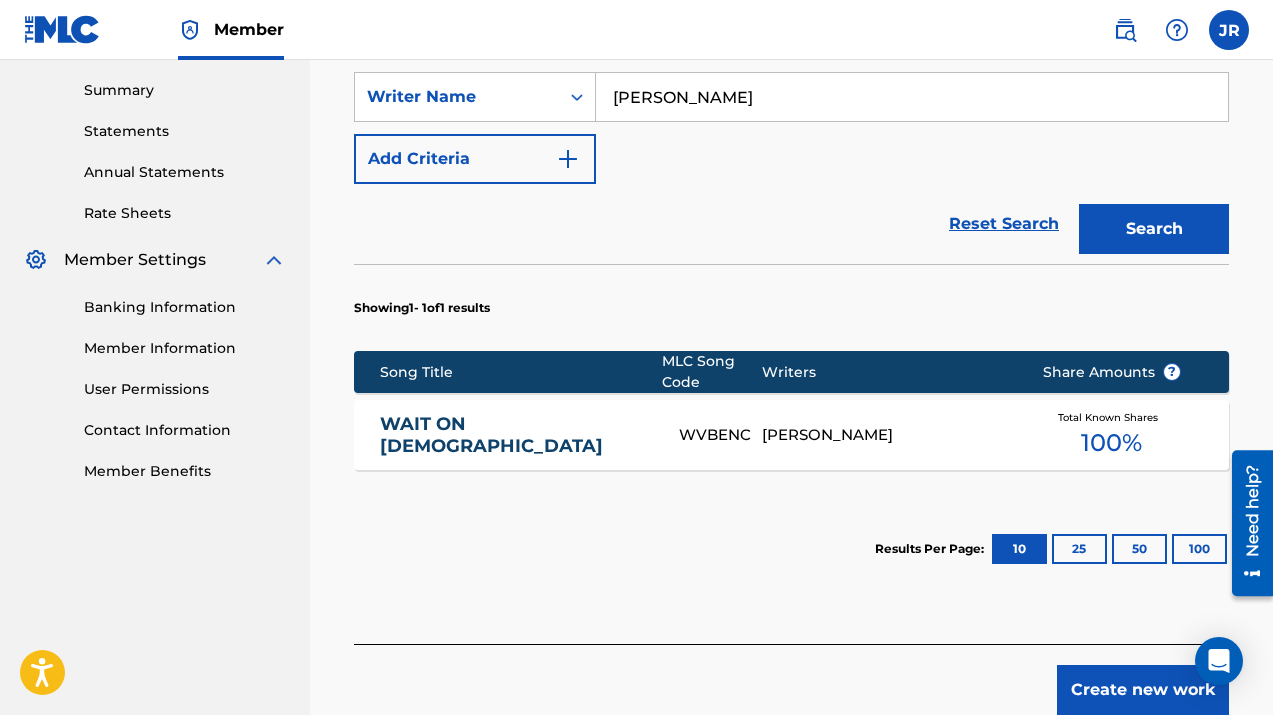 click on "WAIT ON [DEMOGRAPHIC_DATA]" at bounding box center [516, 435] 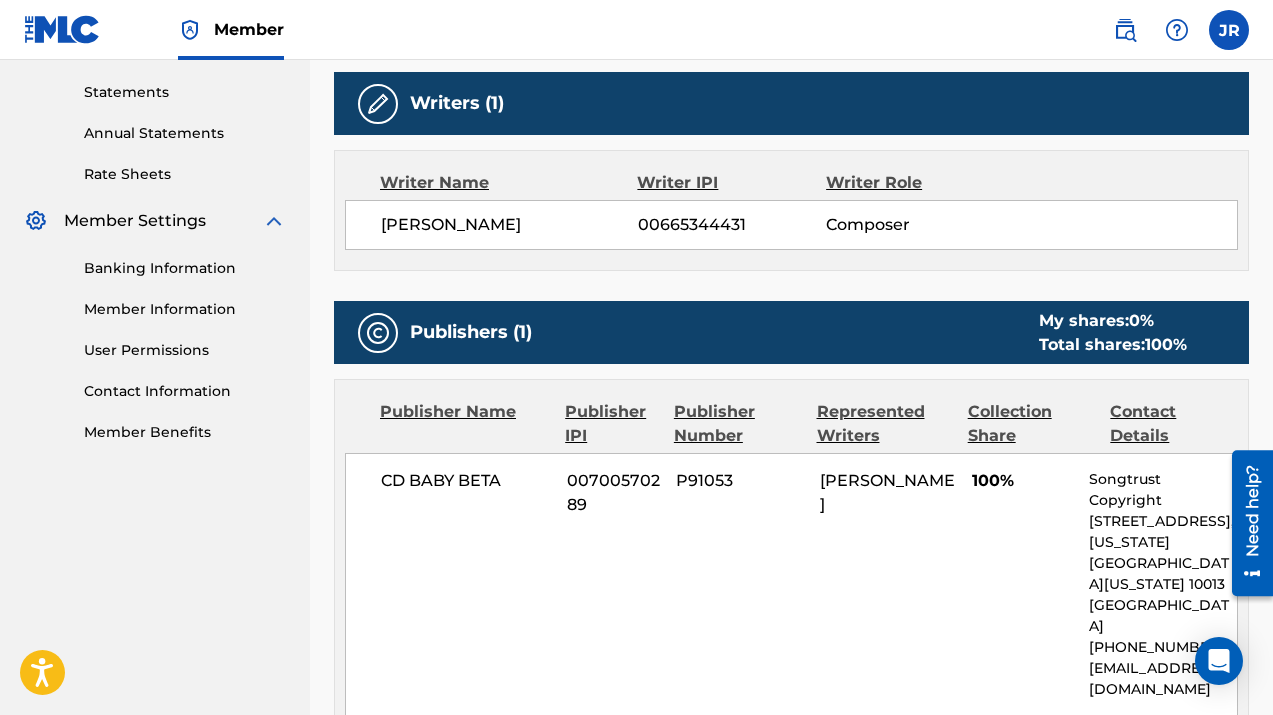 scroll, scrollTop: 679, scrollLeft: 0, axis: vertical 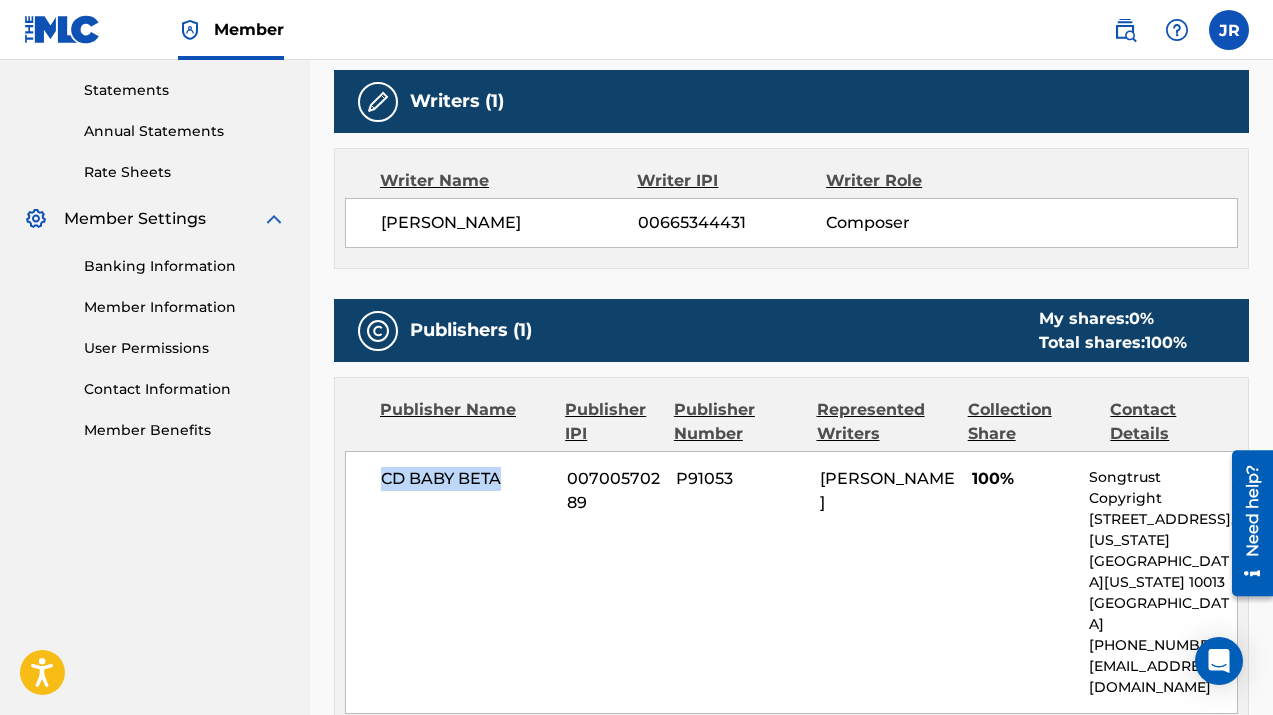 drag, startPoint x: 510, startPoint y: 433, endPoint x: 377, endPoint y: 432, distance: 133.00375 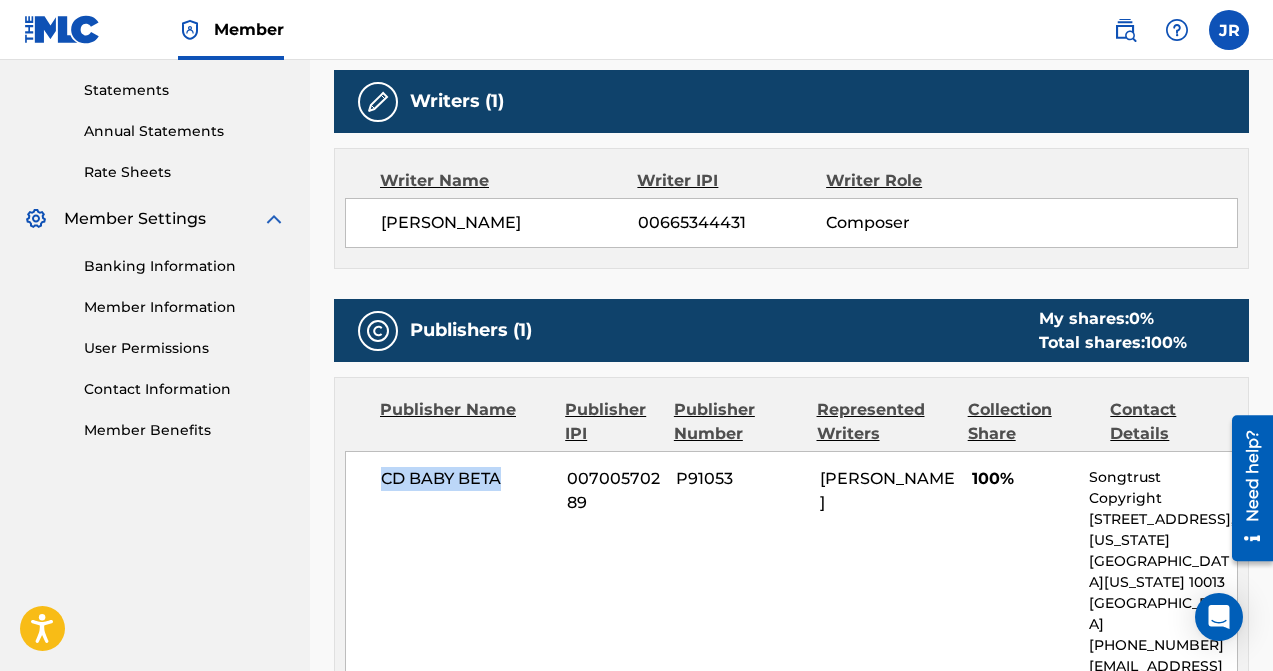 copy on "CD BABY BETA" 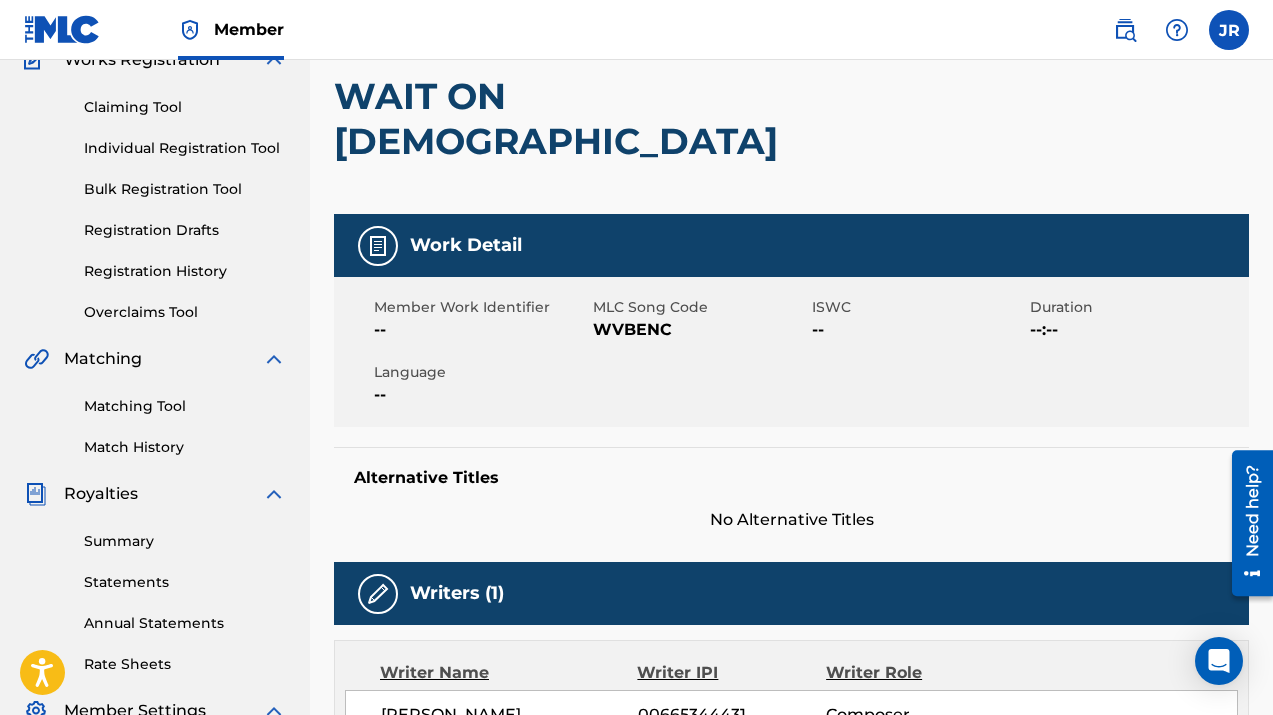 scroll, scrollTop: 103, scrollLeft: 0, axis: vertical 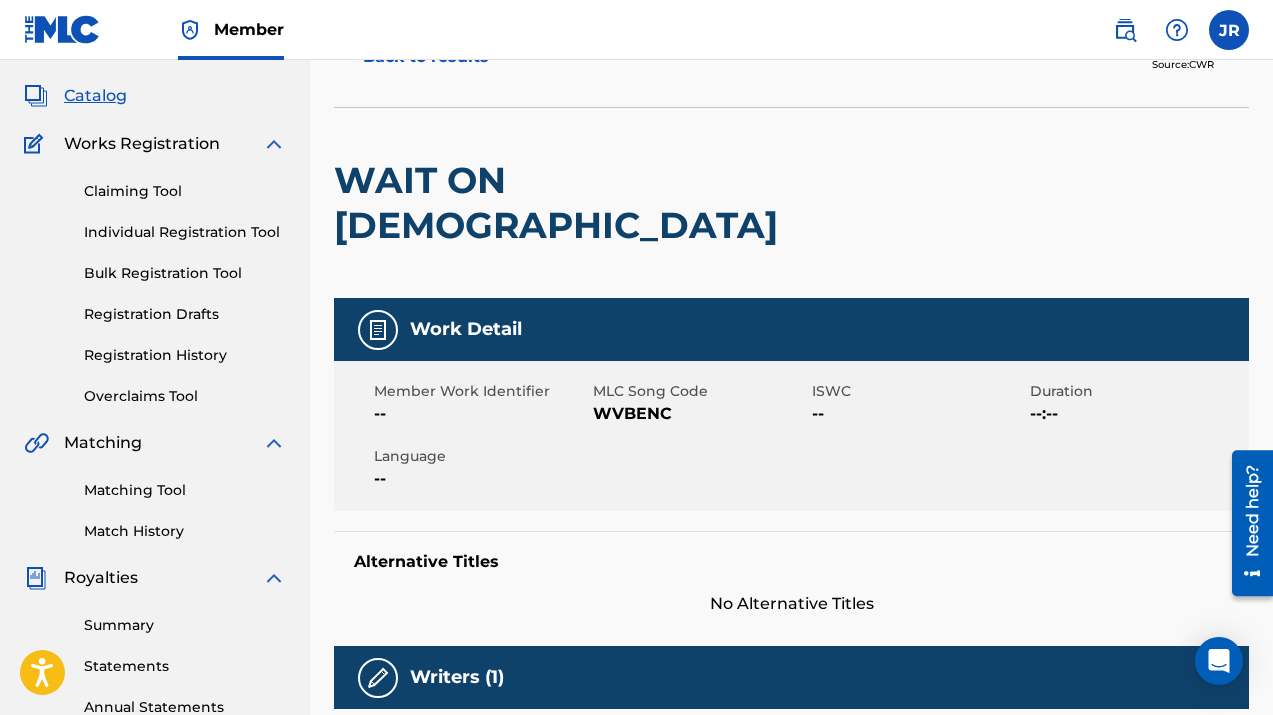 click on "Claiming Tool Individual Registration Tool Bulk Registration Tool Registration Drafts Registration History Overclaims Tool" at bounding box center (155, 281) 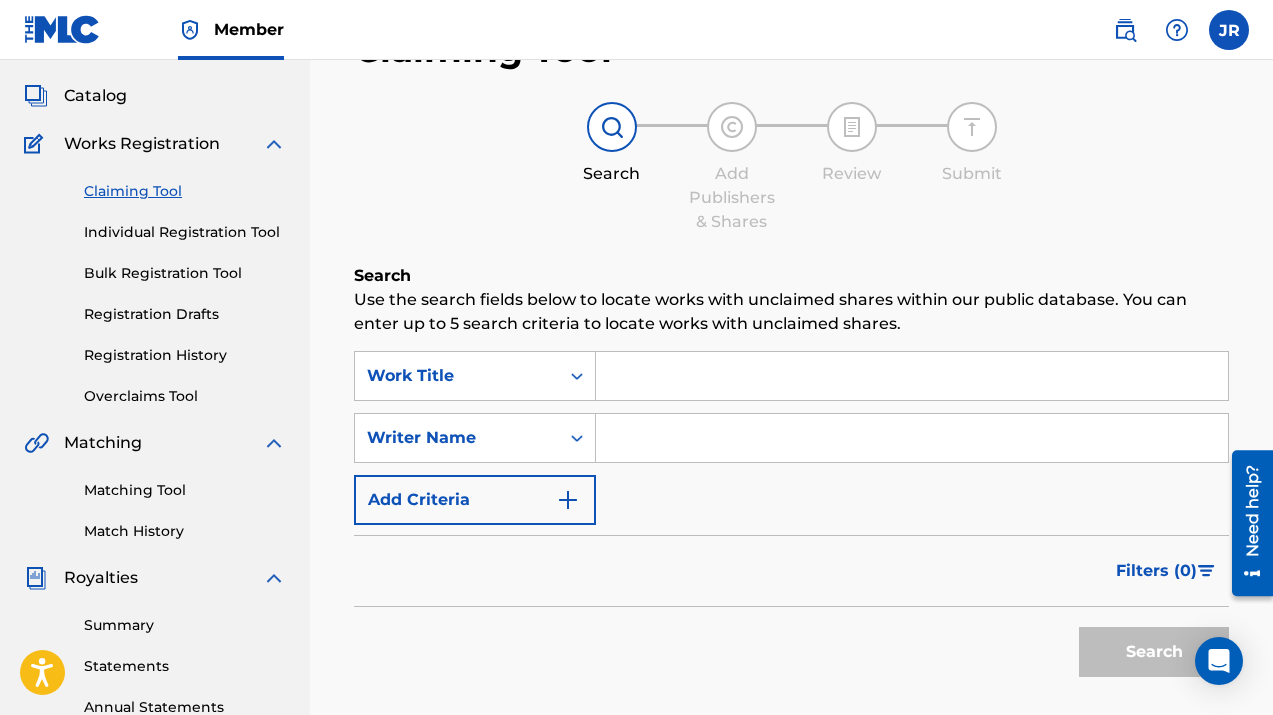scroll, scrollTop: 0, scrollLeft: 0, axis: both 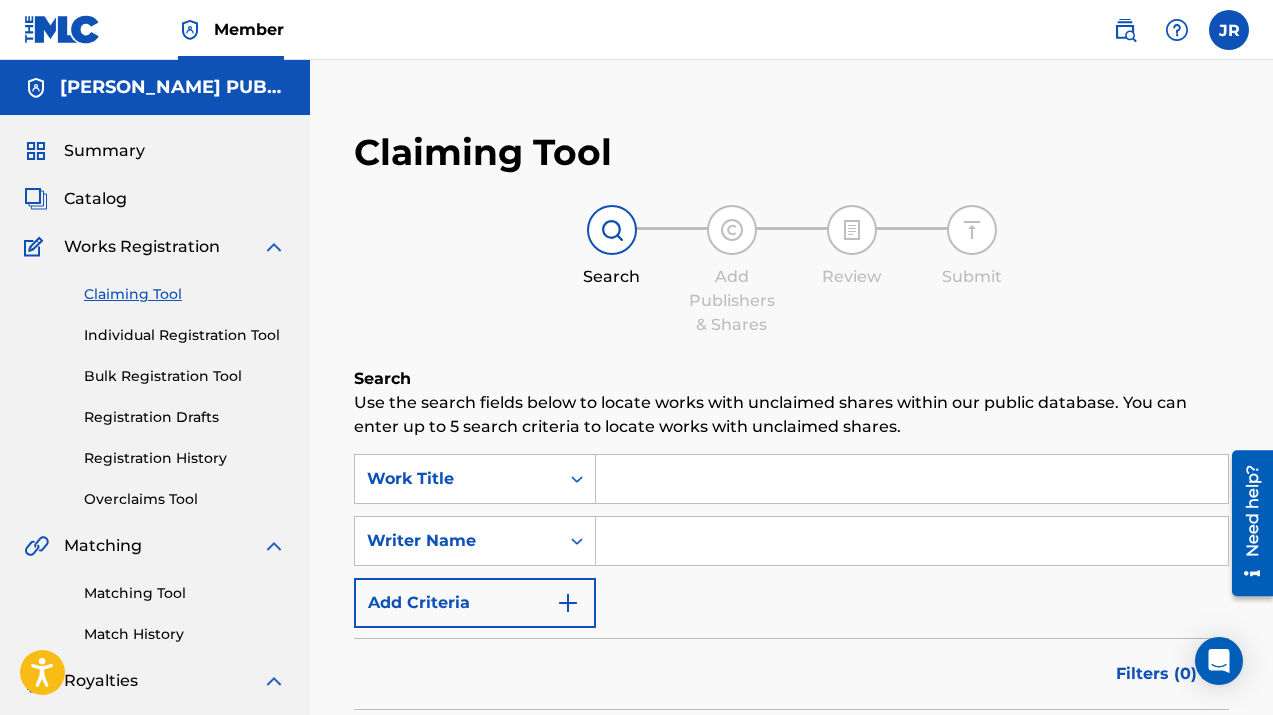 click on "Individual Registration Tool" at bounding box center (185, 335) 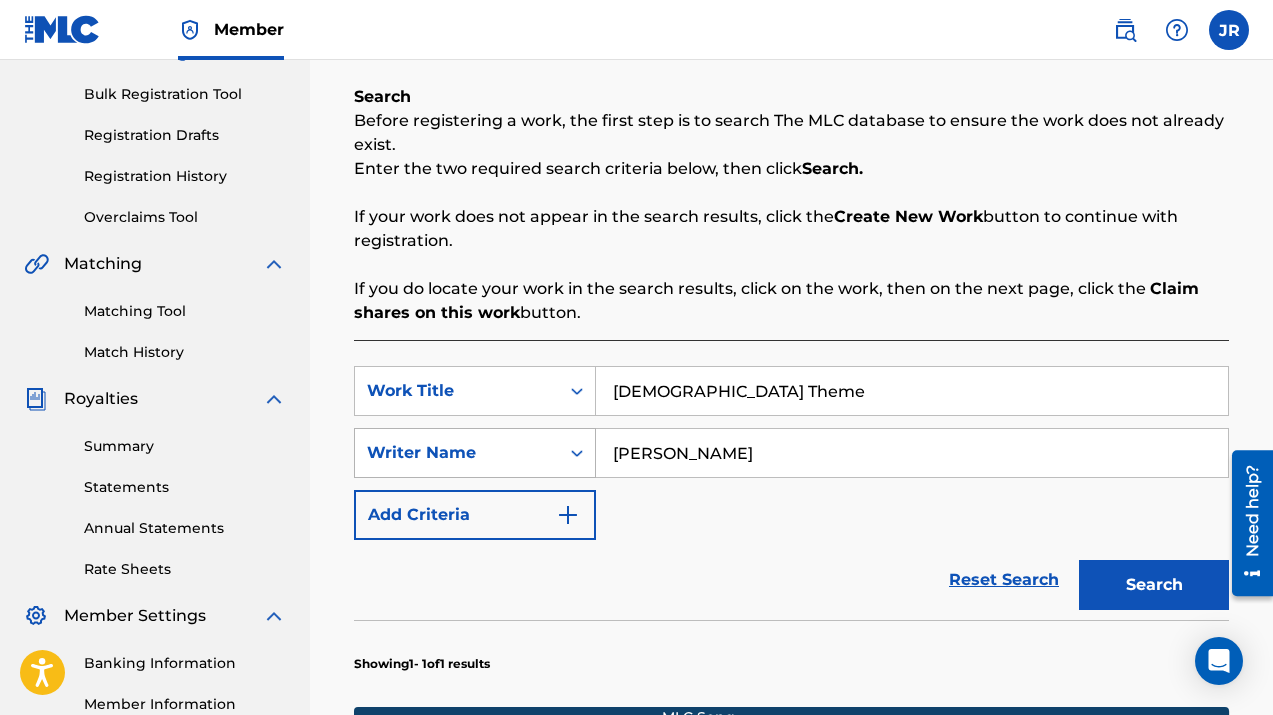 scroll, scrollTop: 320, scrollLeft: 0, axis: vertical 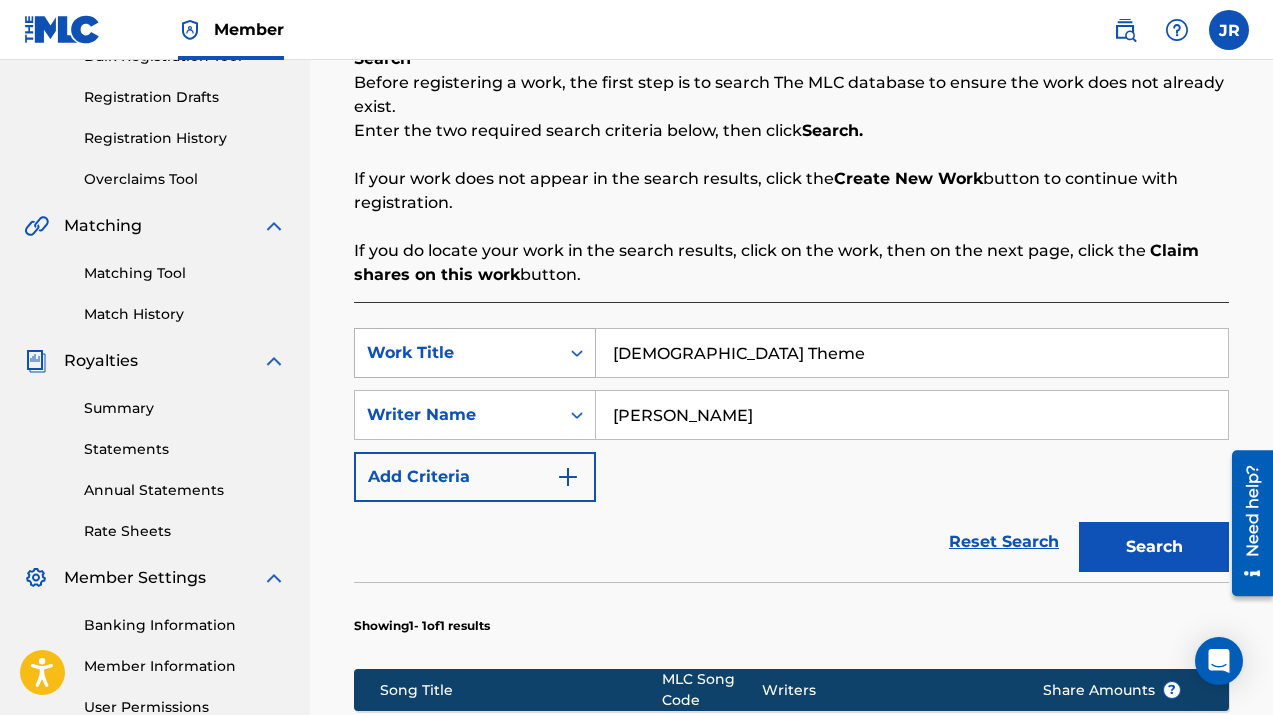 drag, startPoint x: 754, startPoint y: 359, endPoint x: 563, endPoint y: 343, distance: 191.66899 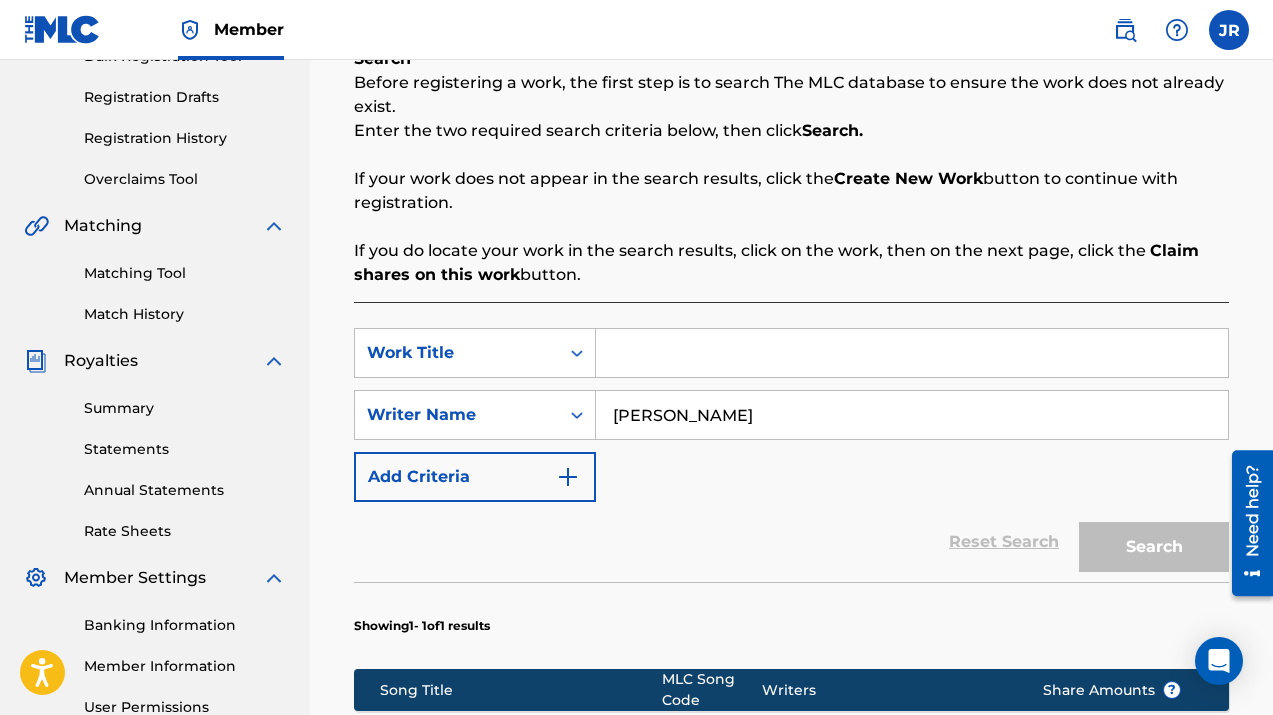 type 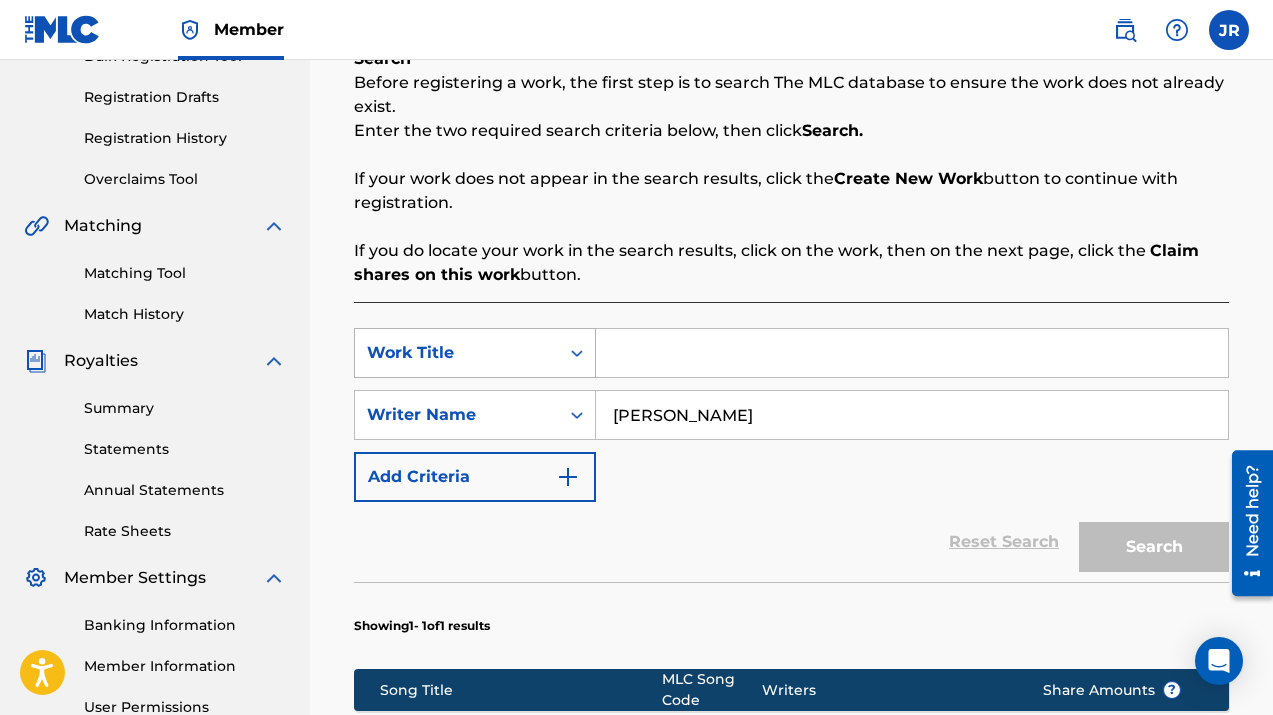 drag, startPoint x: 816, startPoint y: 424, endPoint x: 506, endPoint y: 368, distance: 315.01746 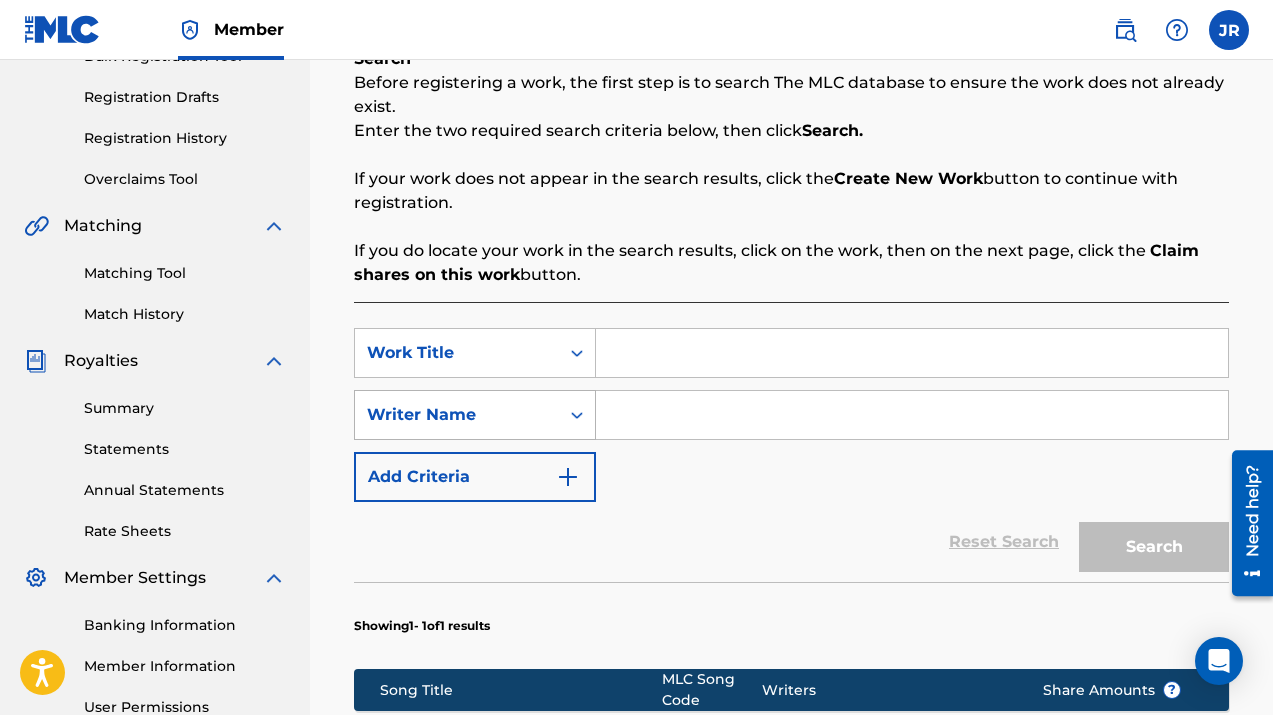 type 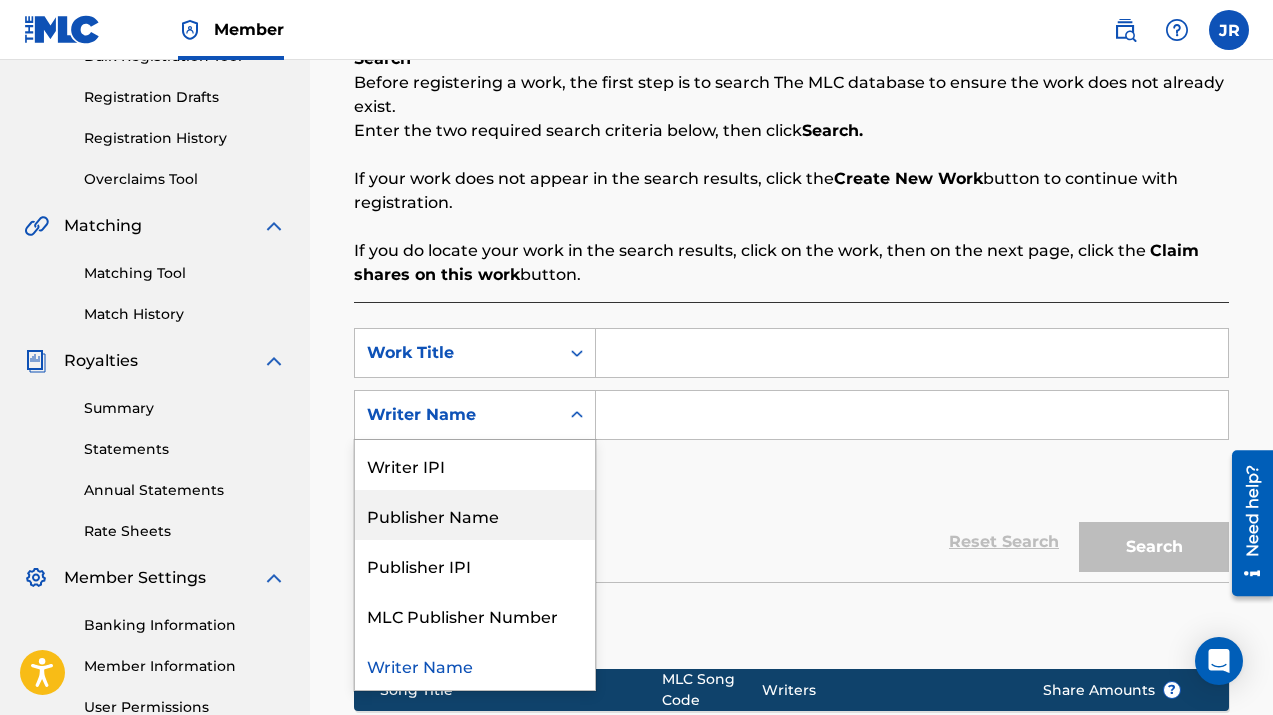 click on "Publisher Name" at bounding box center (475, 515) 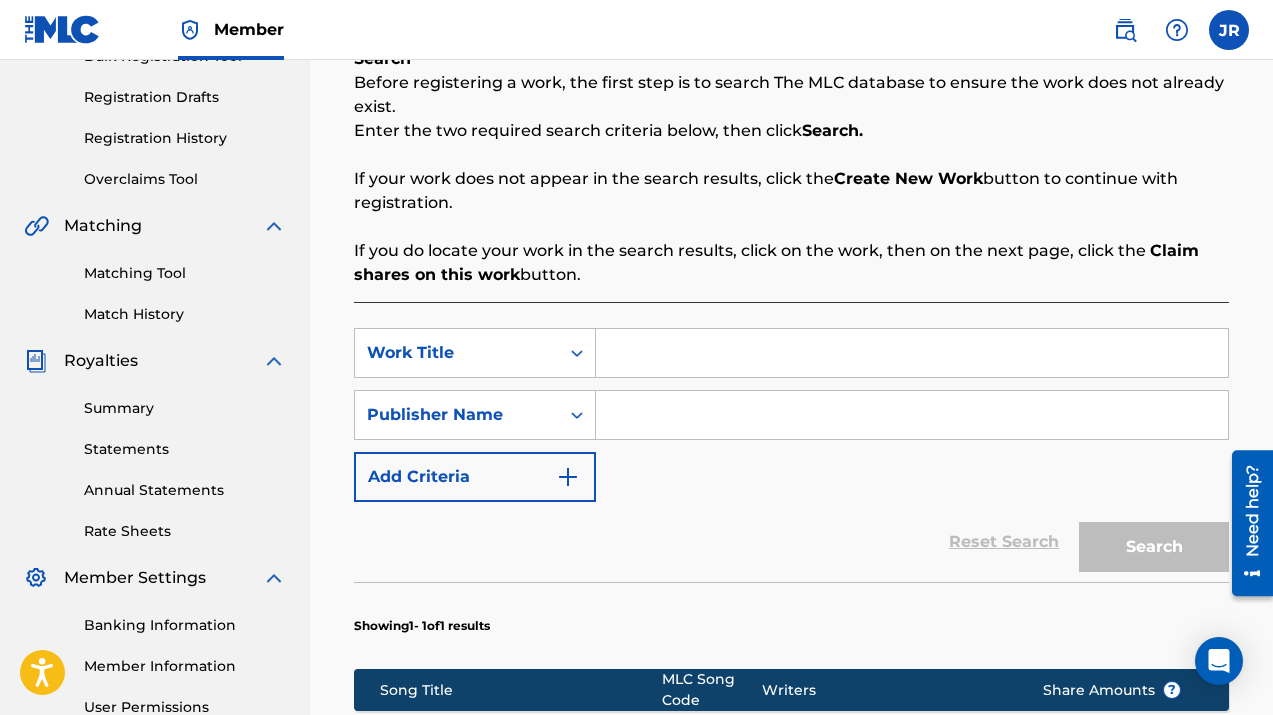 click at bounding box center [912, 415] 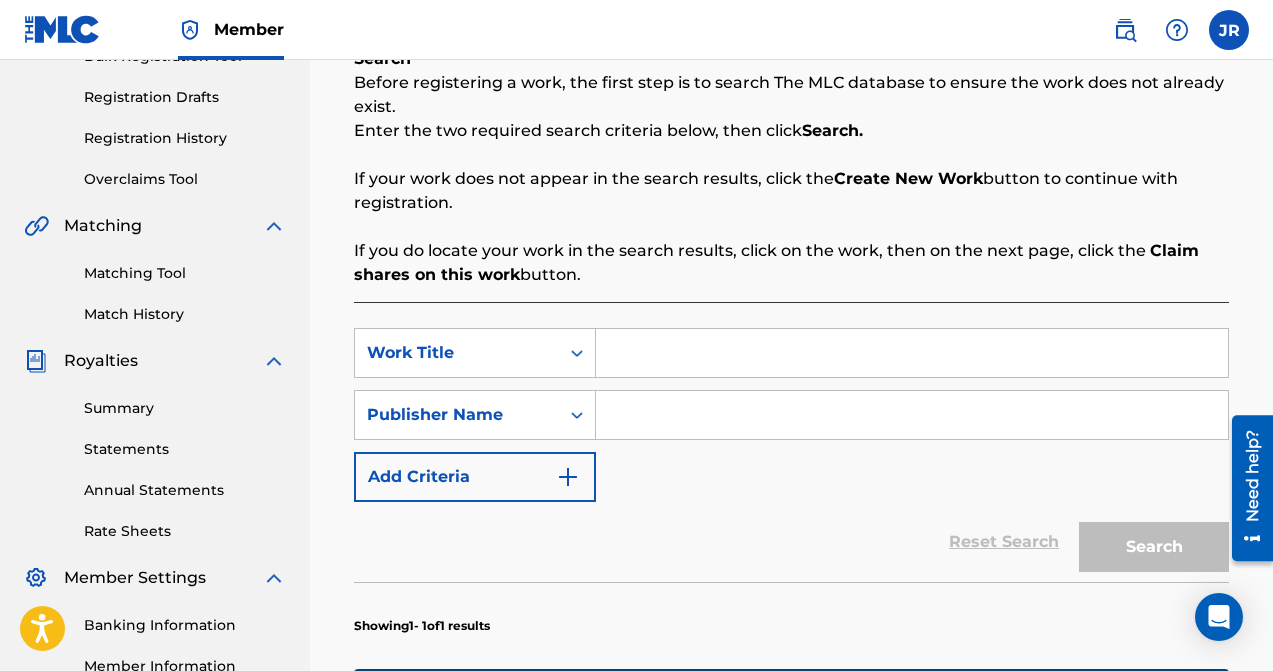 paste on "CD BABY BETA" 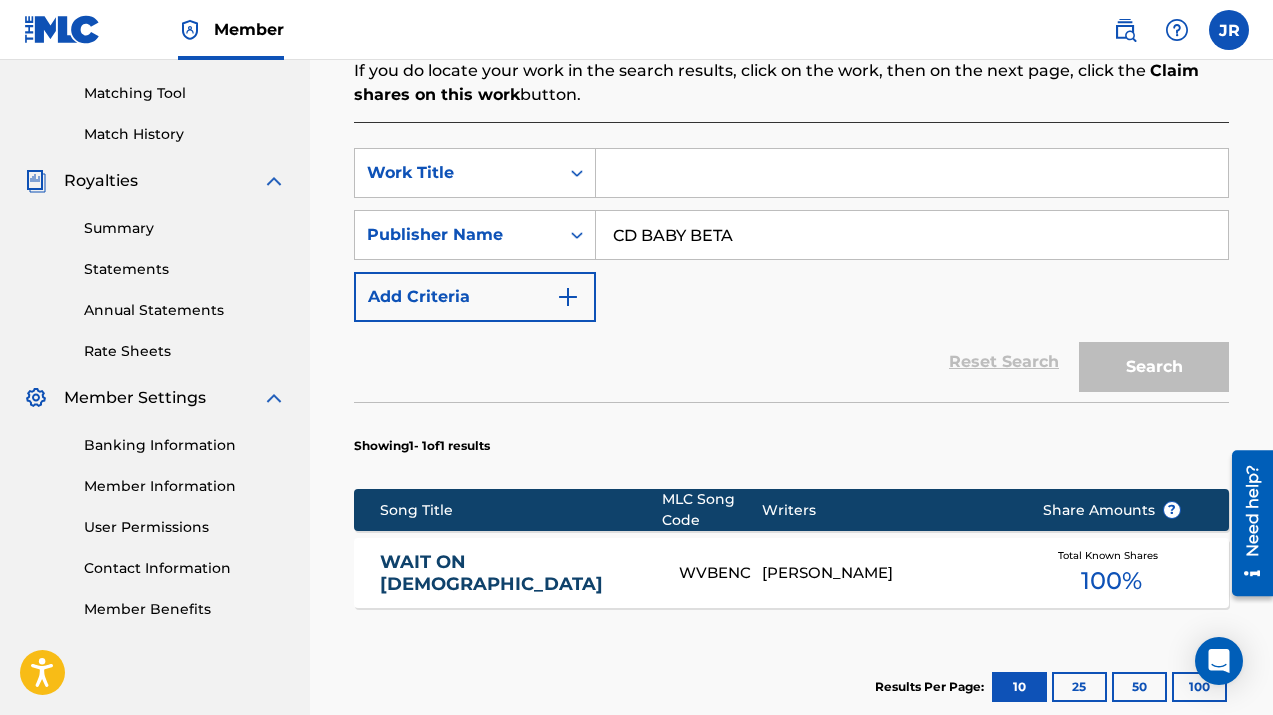 scroll, scrollTop: 525, scrollLeft: 0, axis: vertical 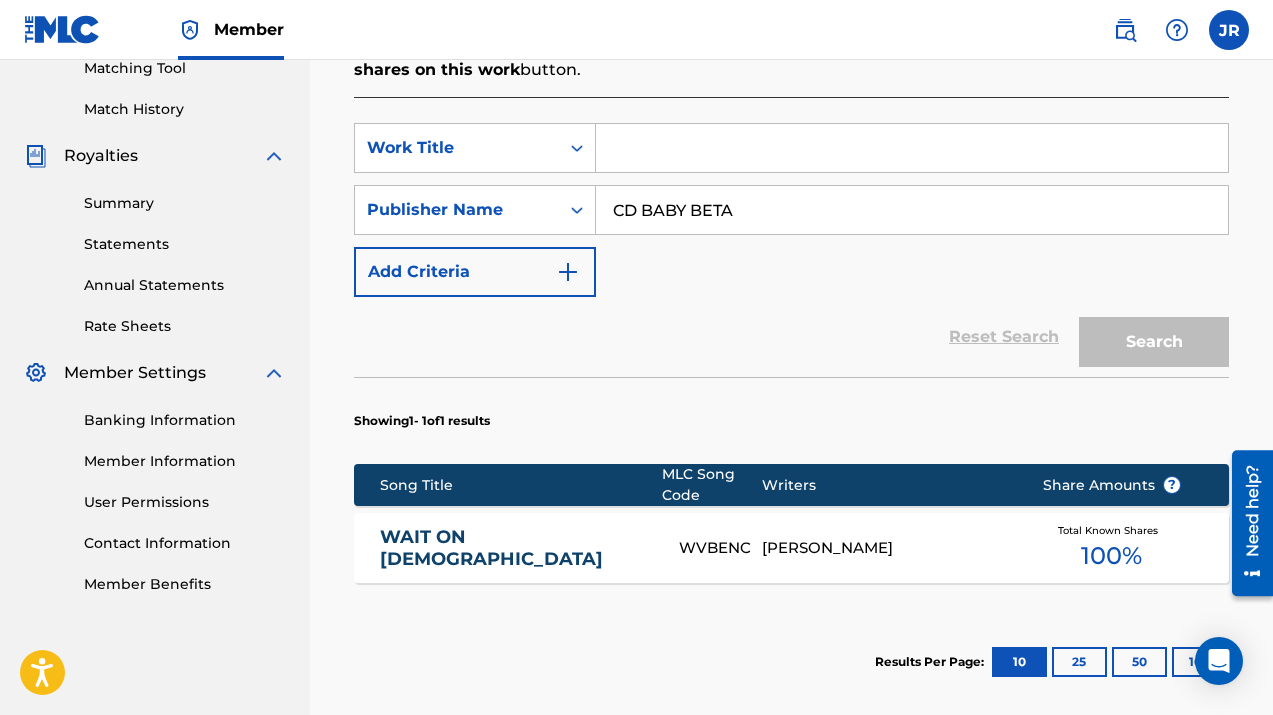 type on "CD BABY BETA" 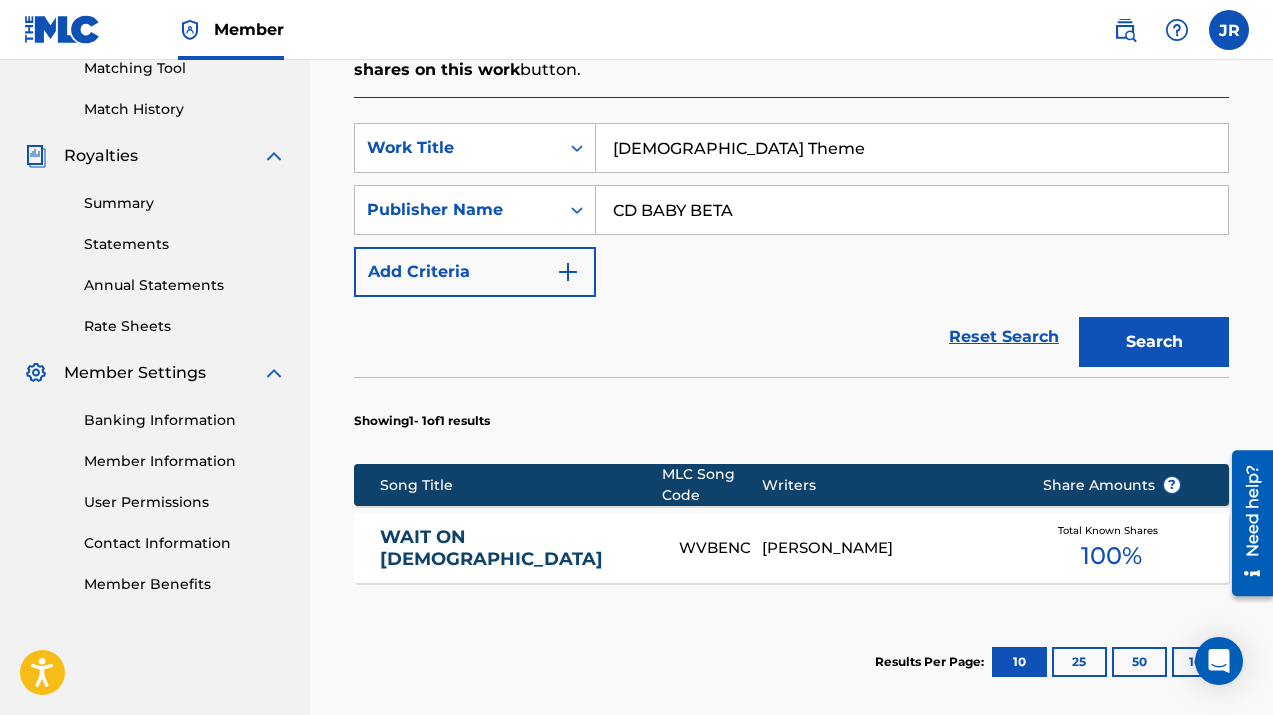 type on "[DEMOGRAPHIC_DATA] Theme" 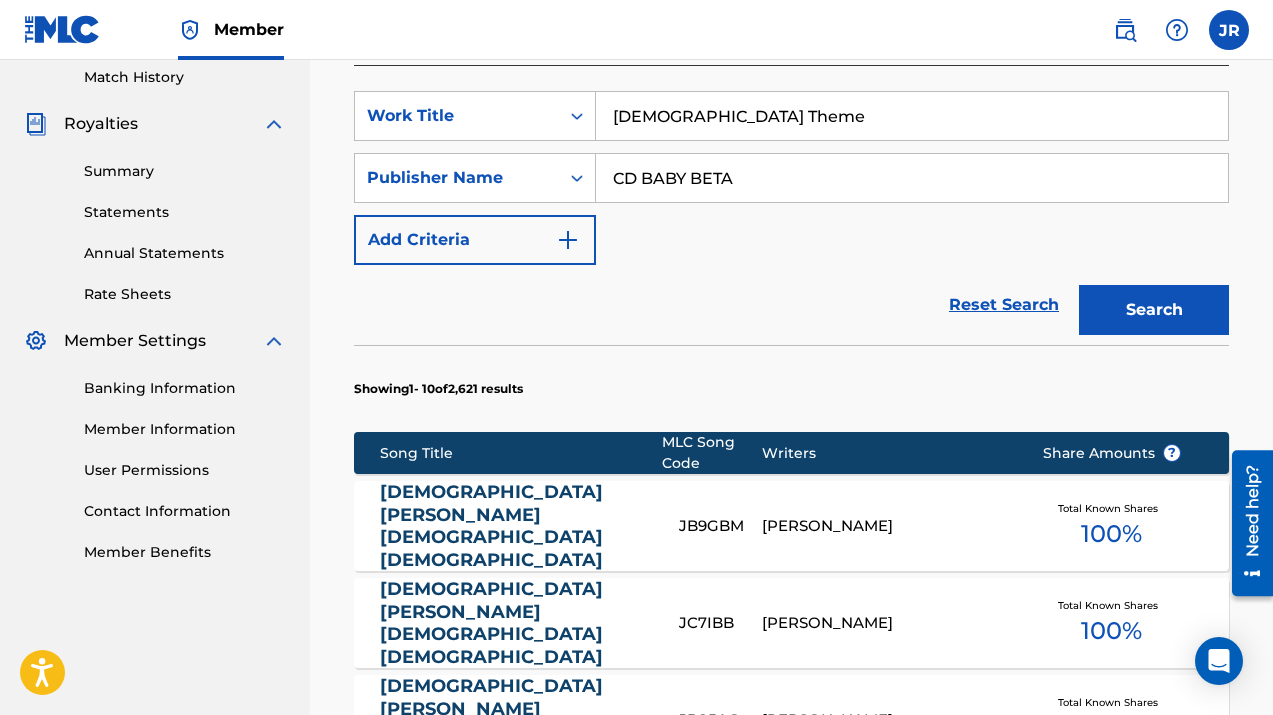 scroll, scrollTop: 538, scrollLeft: 0, axis: vertical 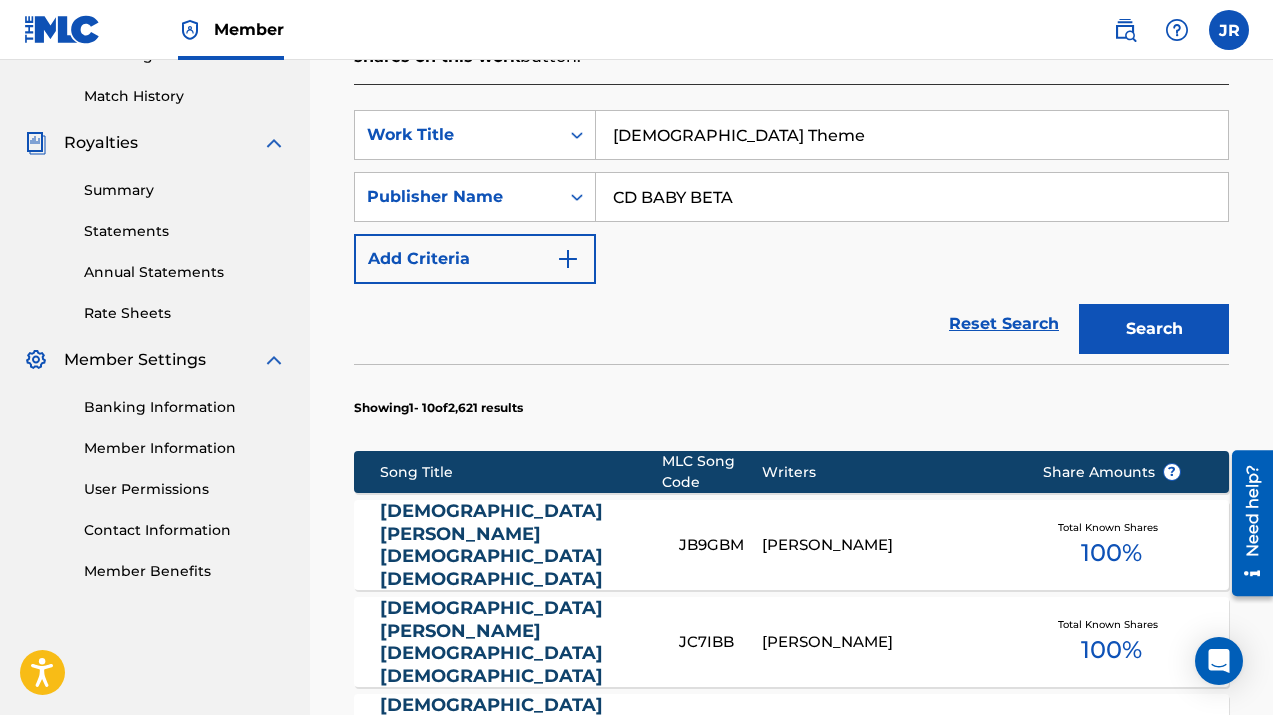 click on "Add Criteria" at bounding box center [475, 259] 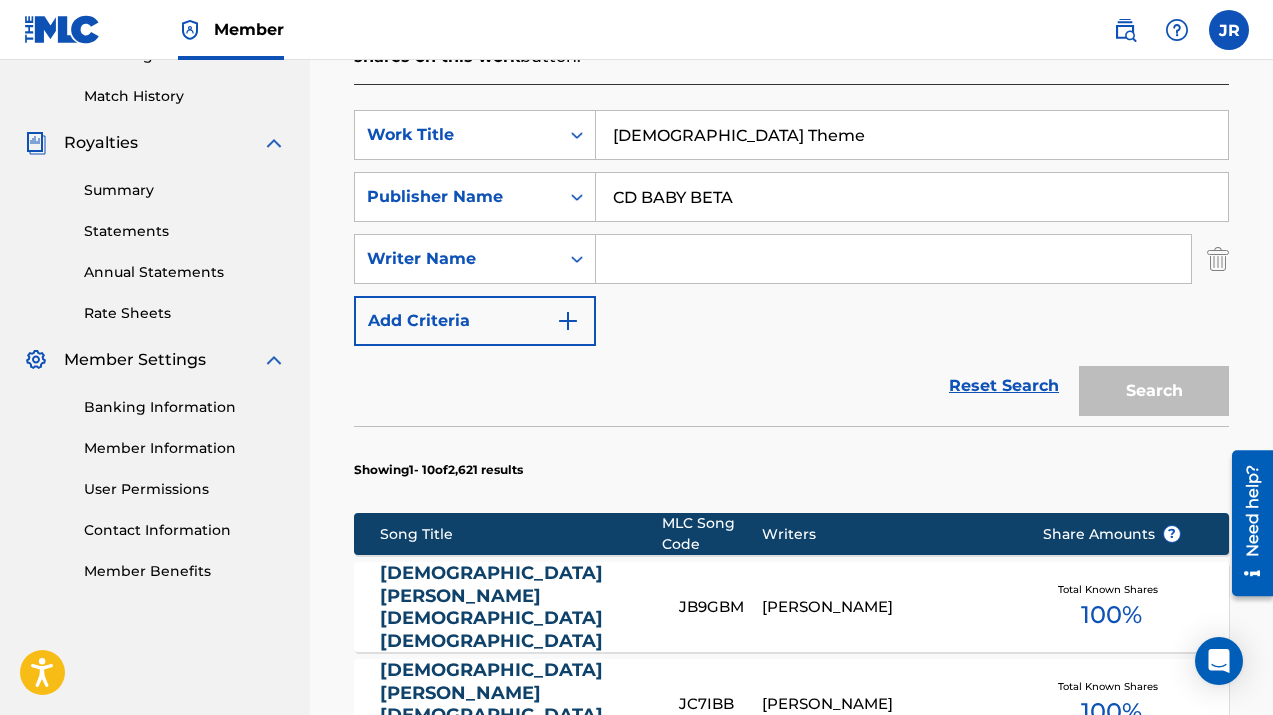 click at bounding box center (893, 259) 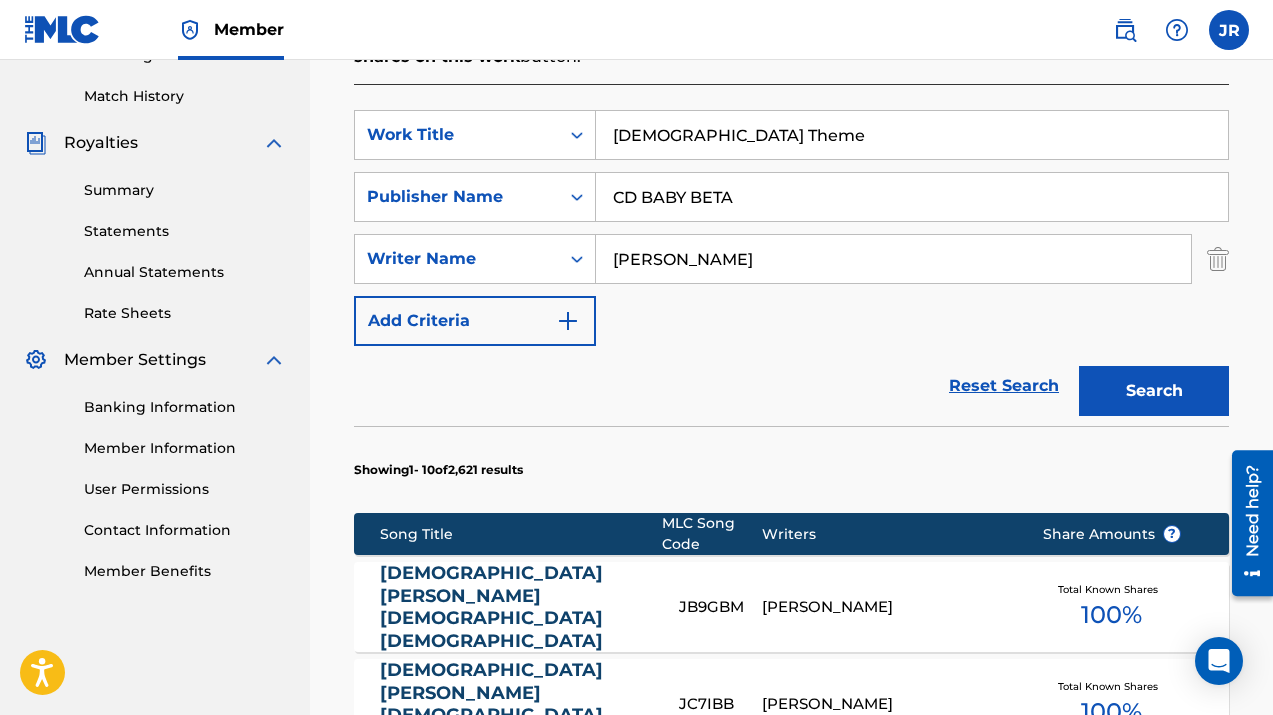 click on "Search" at bounding box center [1154, 391] 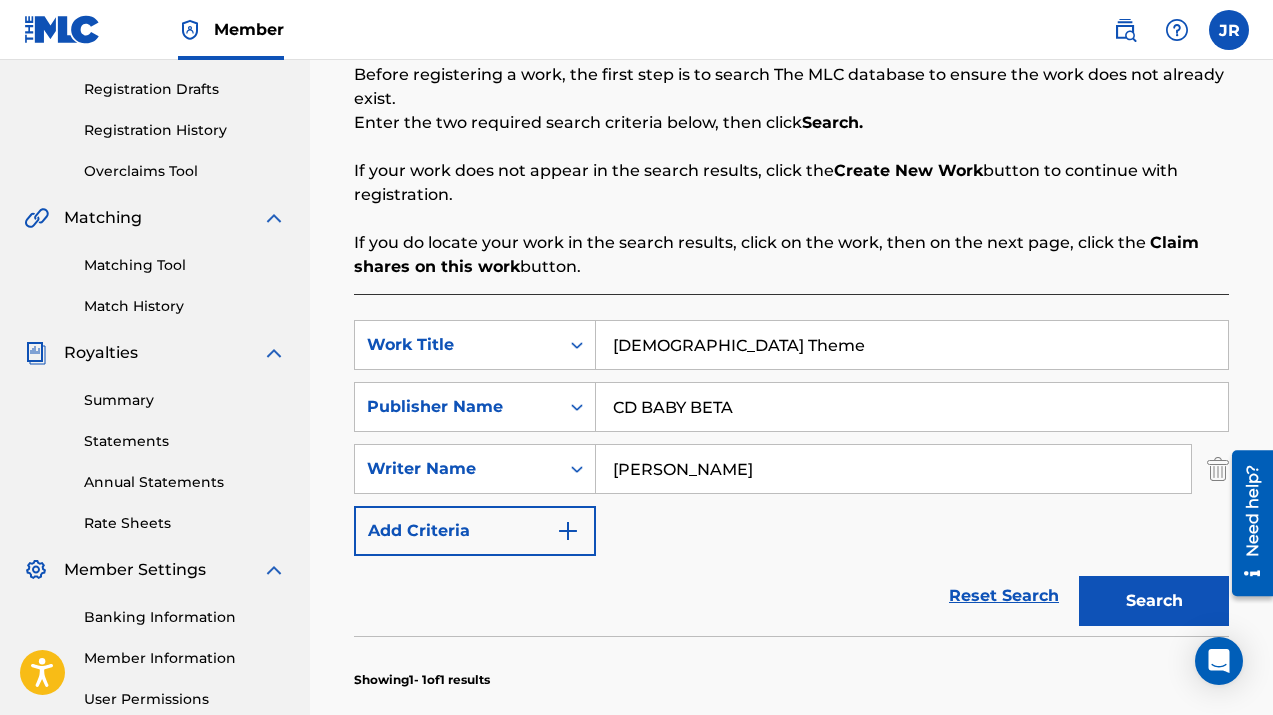 scroll, scrollTop: 348, scrollLeft: 0, axis: vertical 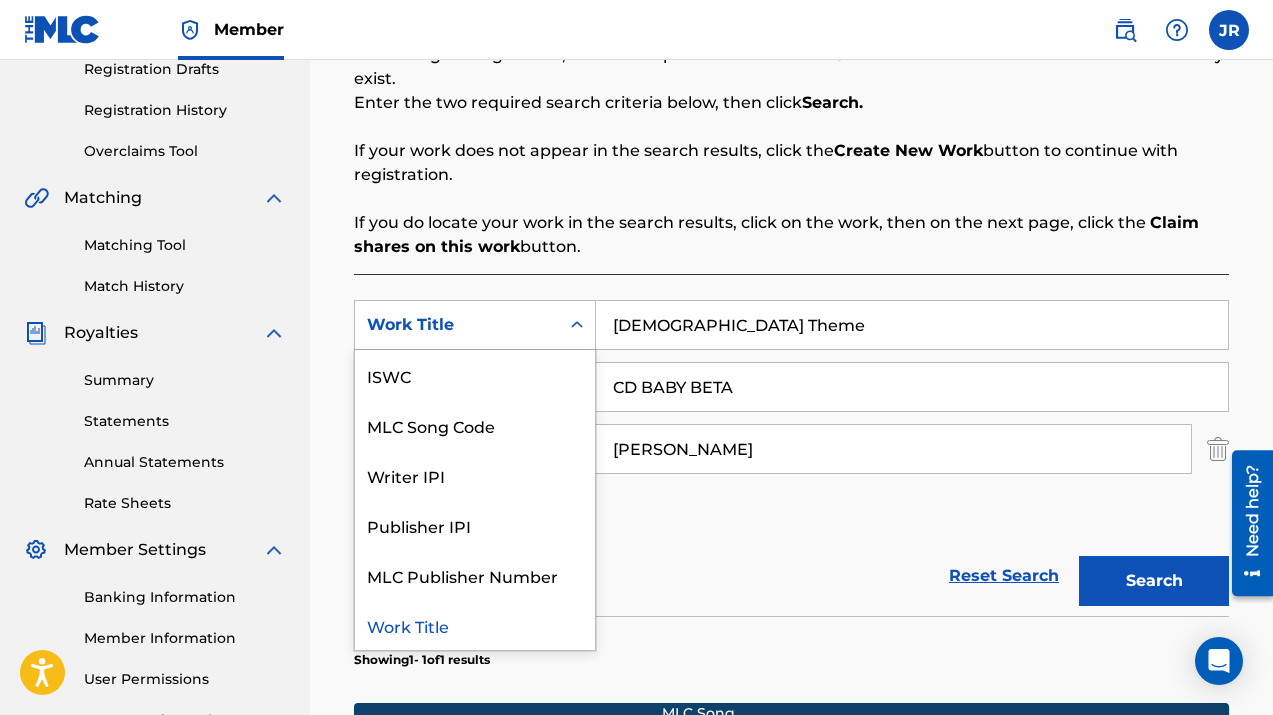 click on "Work Title" at bounding box center [457, 325] 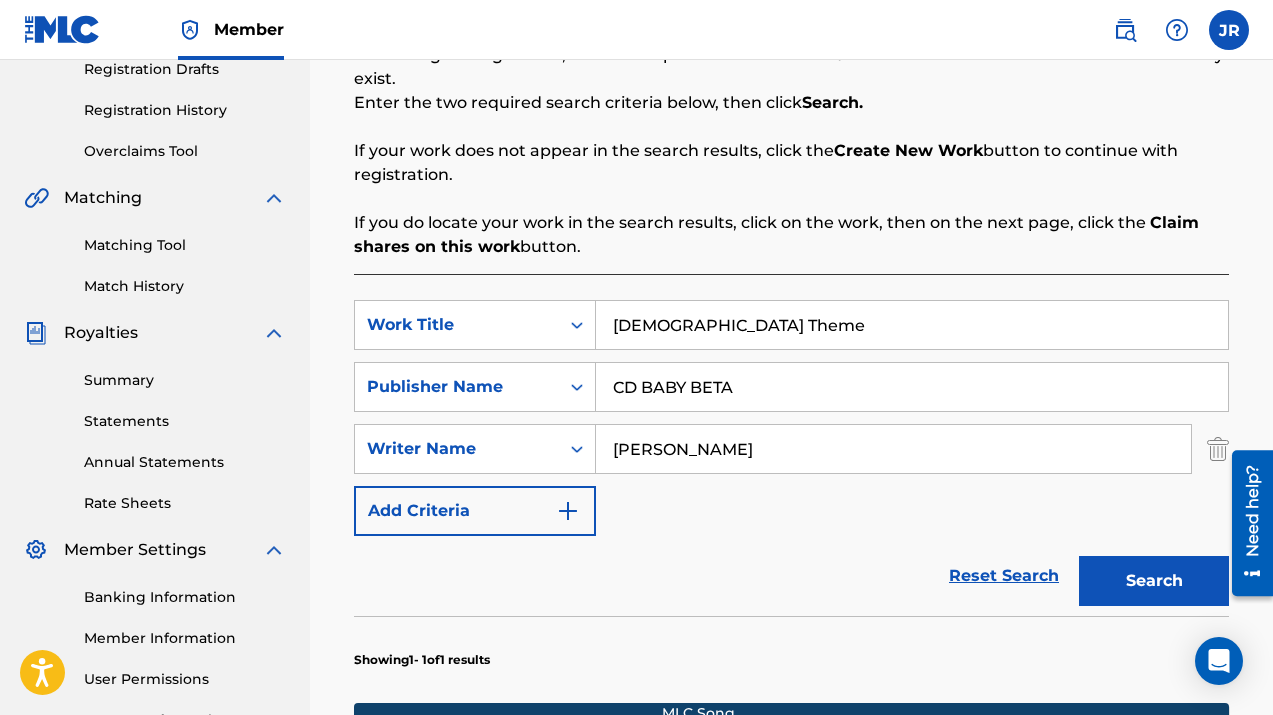click on "SearchWithCriteria6e8d3273-9651-4e78-9968-707a05c13034 Work Title [PERSON_NAME] Theme SearchWithCriteria1e2eeb26-05e0-4388-a5da-d42e5df05a7e Publisher Name CD BABY BETA SearchWithCriteriaaee6421d-399d-4f4d-b6e7-bd6c8553d34b Writer Name [PERSON_NAME] Add Criteria Reset Search Search Showing  1  -   1  of  1   results   Song Title MLC Song Code Writers Share Amounts ? WAIT ON [DEMOGRAPHIC_DATA] WVBENC [PERSON_NAME] Total Known Shares 100 % Results Per Page: 10 25 50 100" at bounding box center (791, 635) 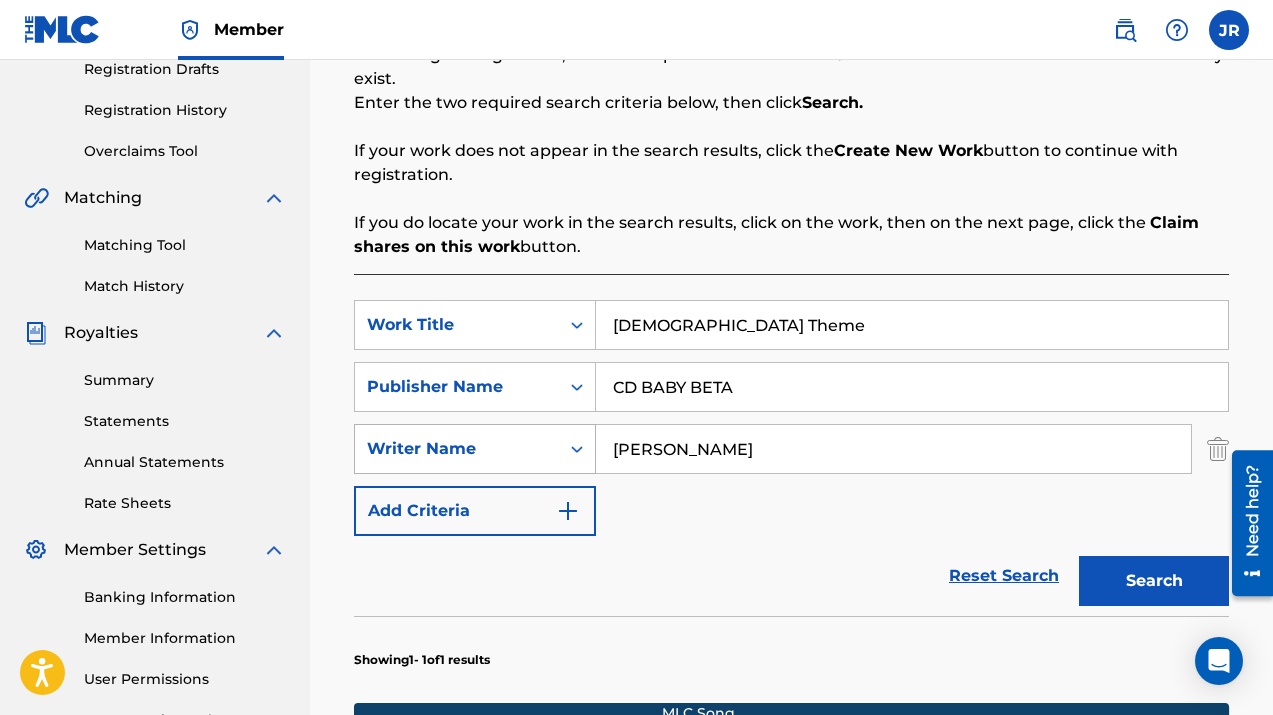 drag, startPoint x: 735, startPoint y: 455, endPoint x: 588, endPoint y: 445, distance: 147.33974 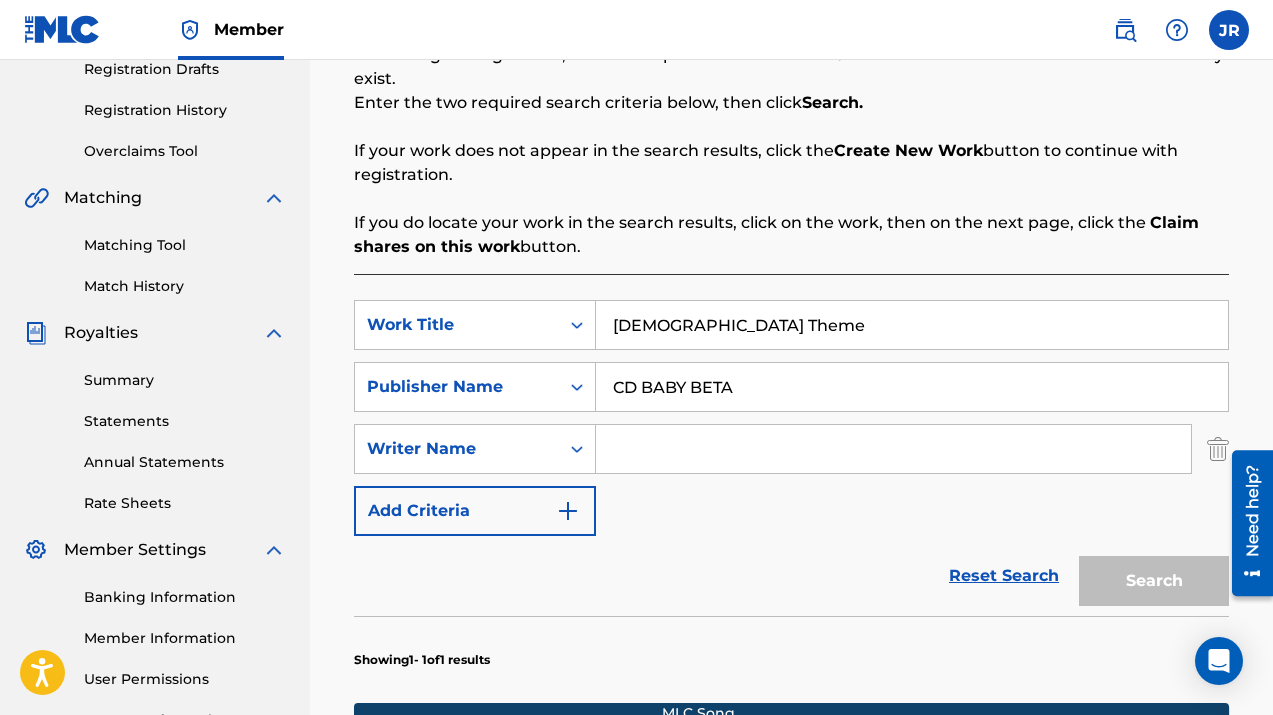 type 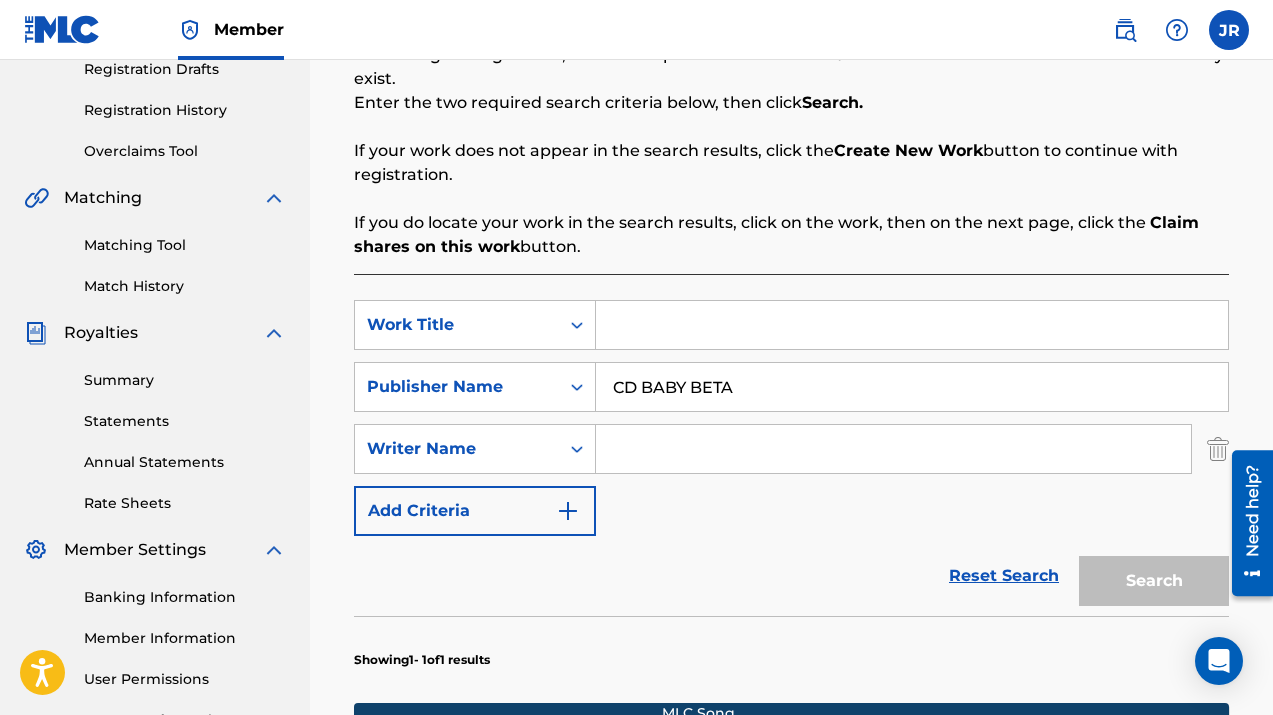 type 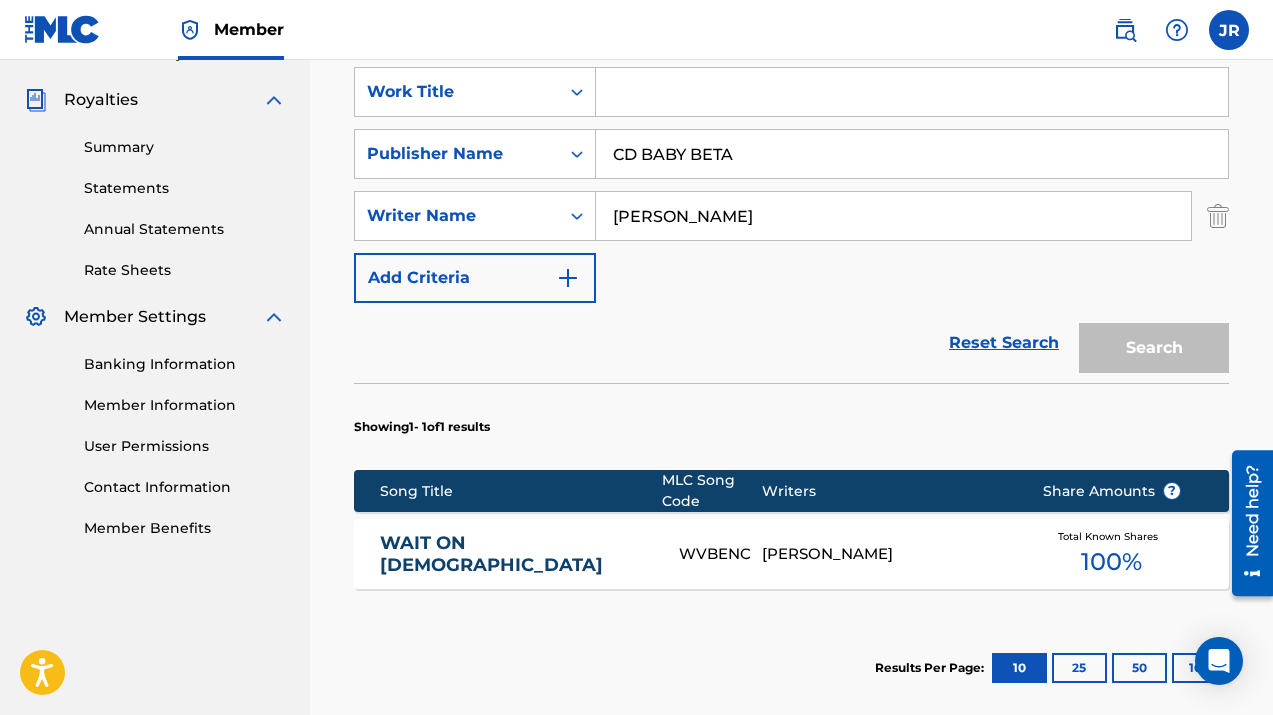 scroll, scrollTop: 609, scrollLeft: 0, axis: vertical 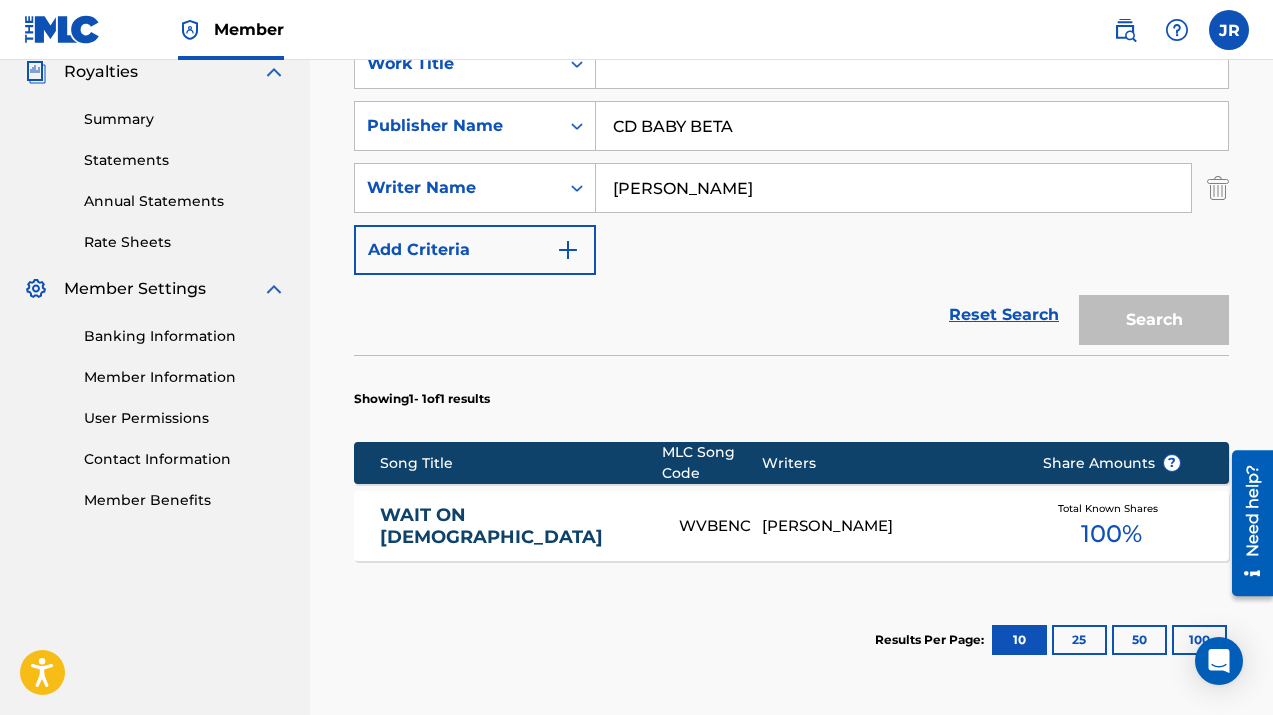 click on "Search" at bounding box center (1149, 315) 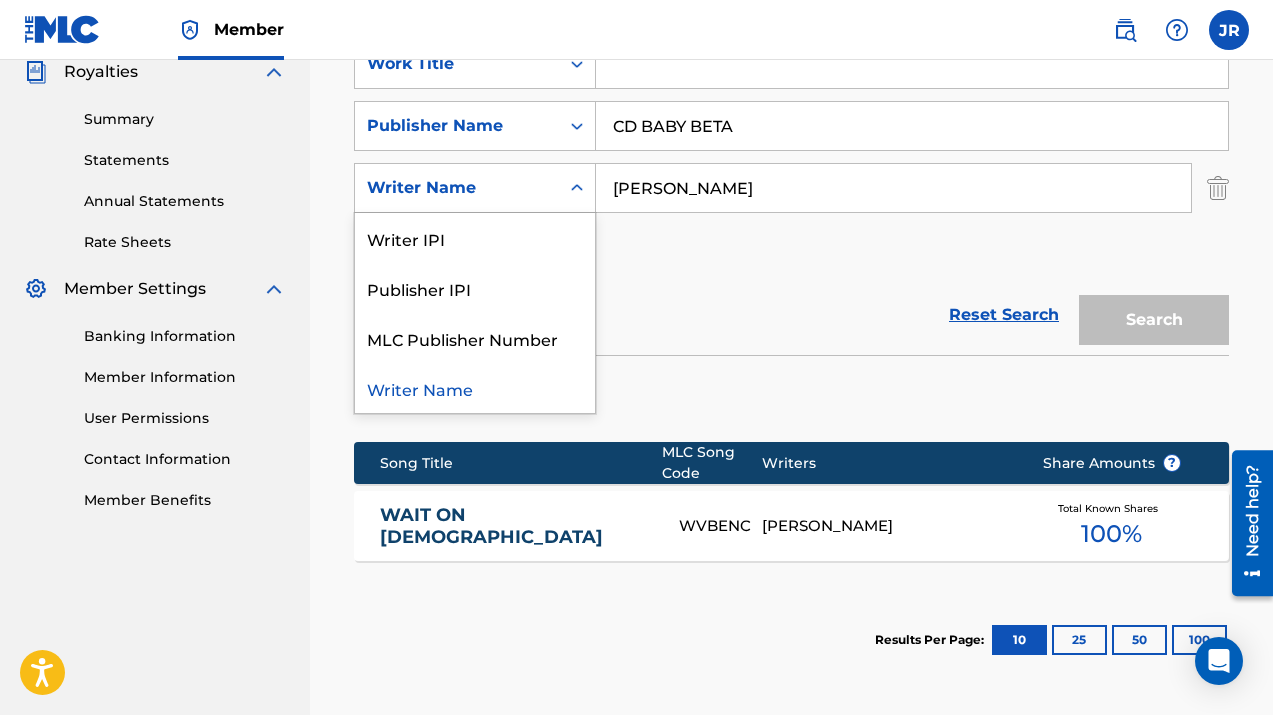 click on "Writer Name" at bounding box center (457, 188) 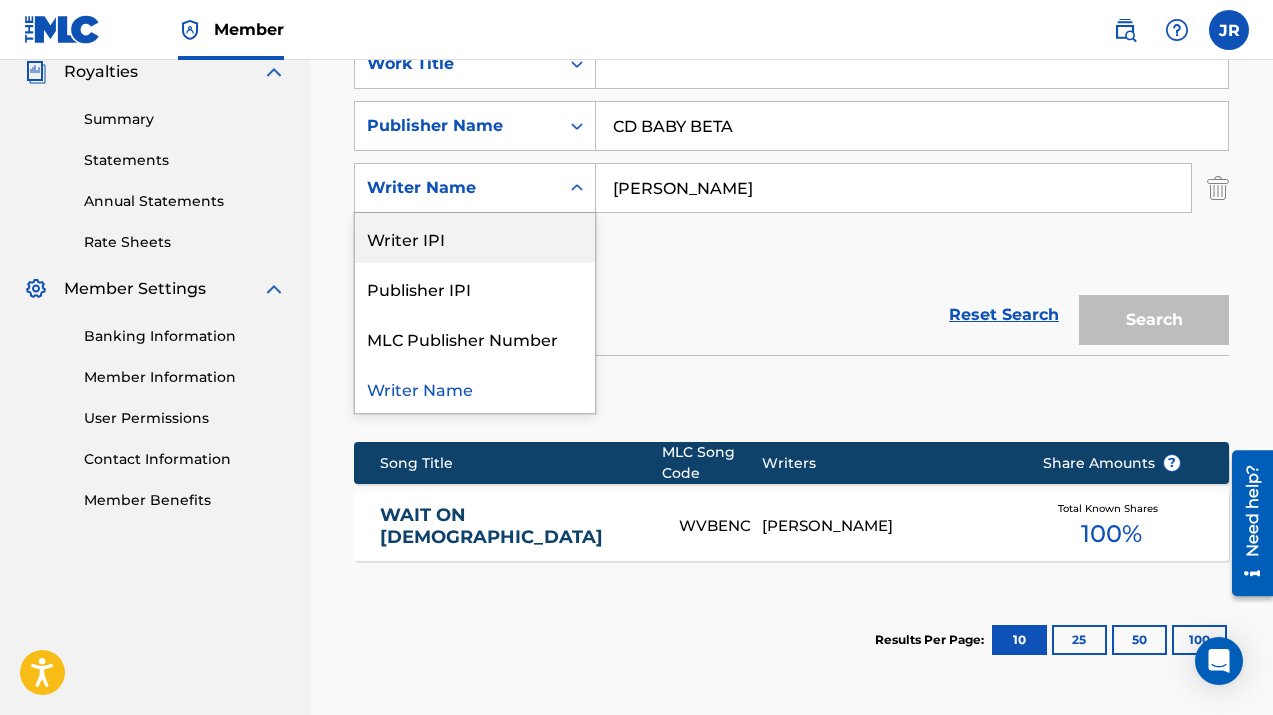 click on "Reset Search Search" at bounding box center (791, 315) 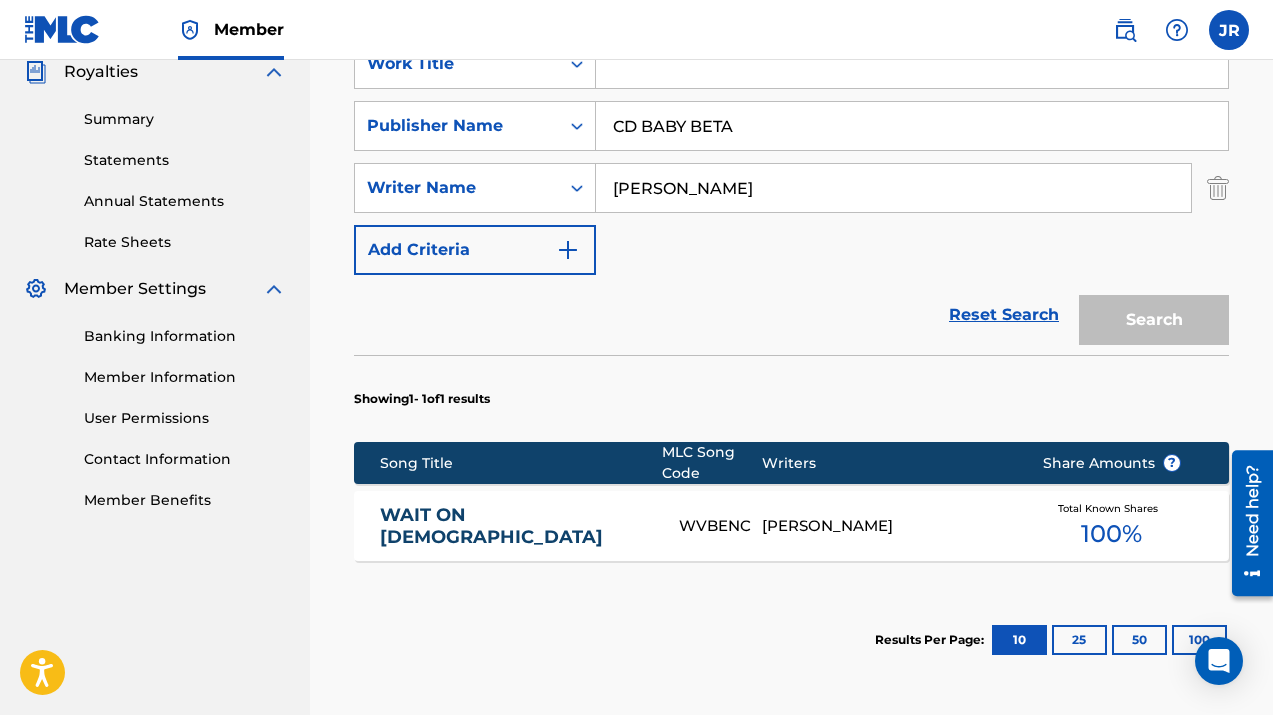 drag, startPoint x: 733, startPoint y: 194, endPoint x: 528, endPoint y: 161, distance: 207.63911 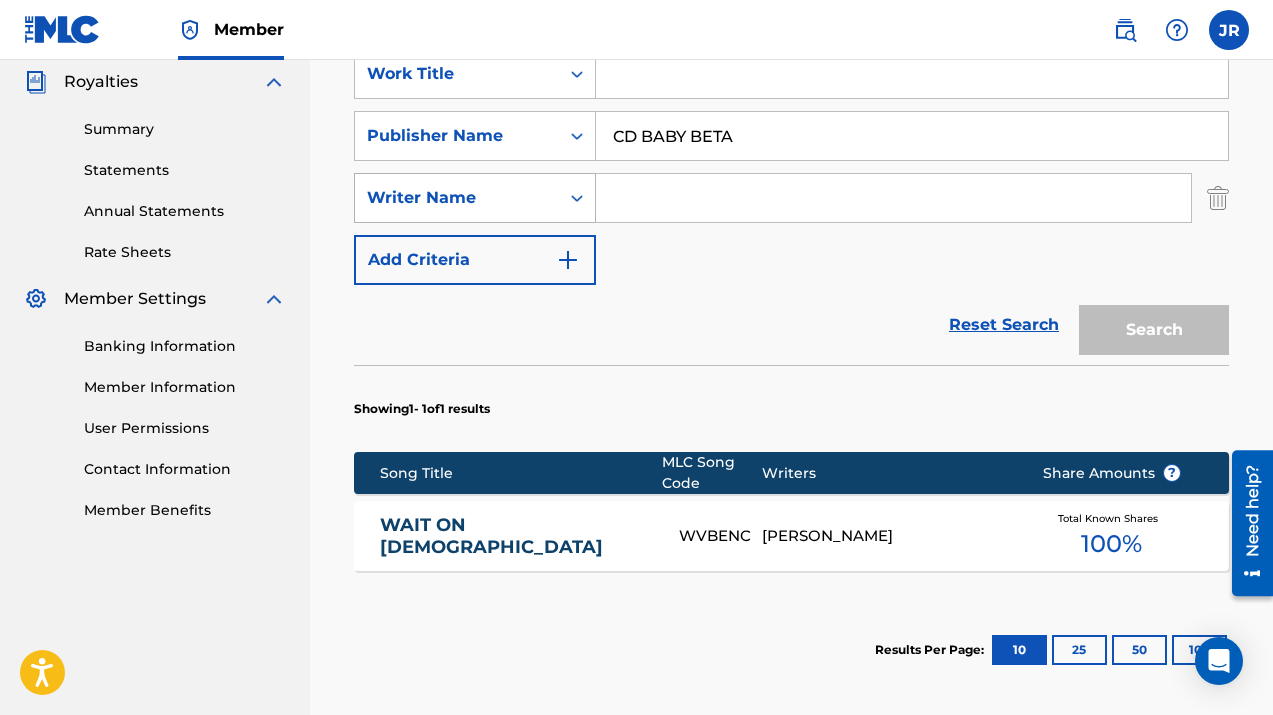 scroll, scrollTop: 415, scrollLeft: 0, axis: vertical 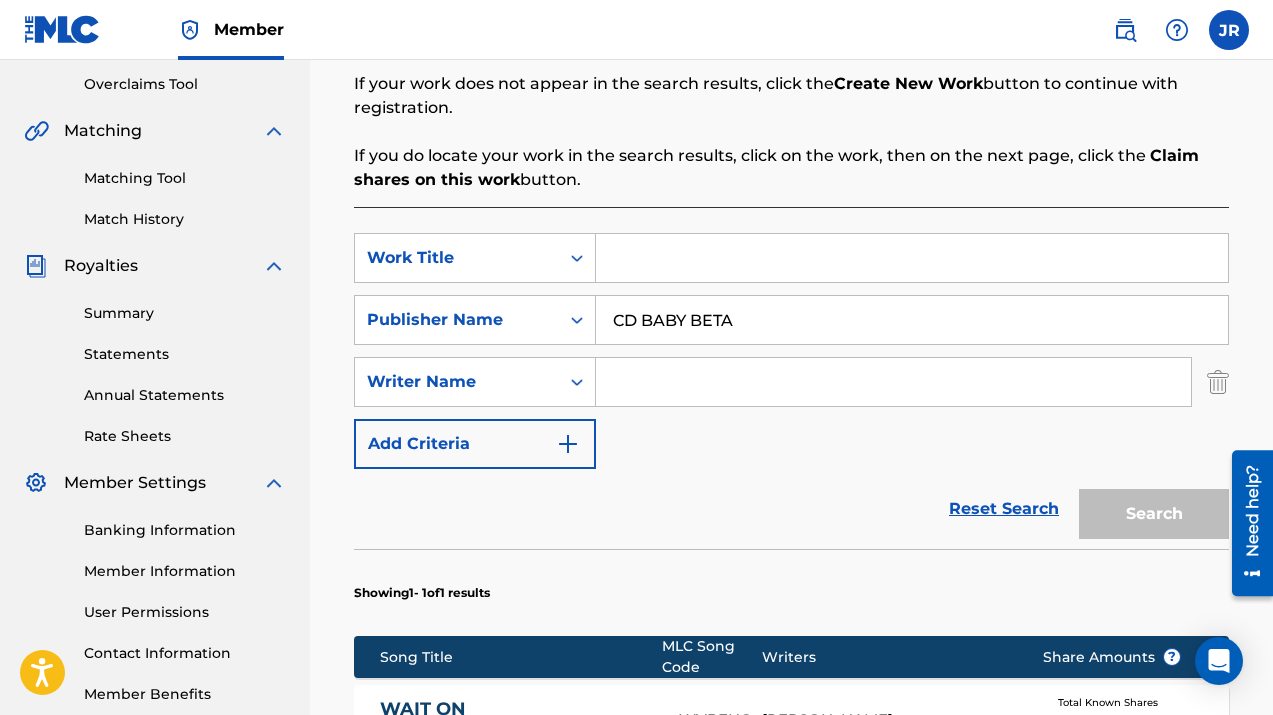 type 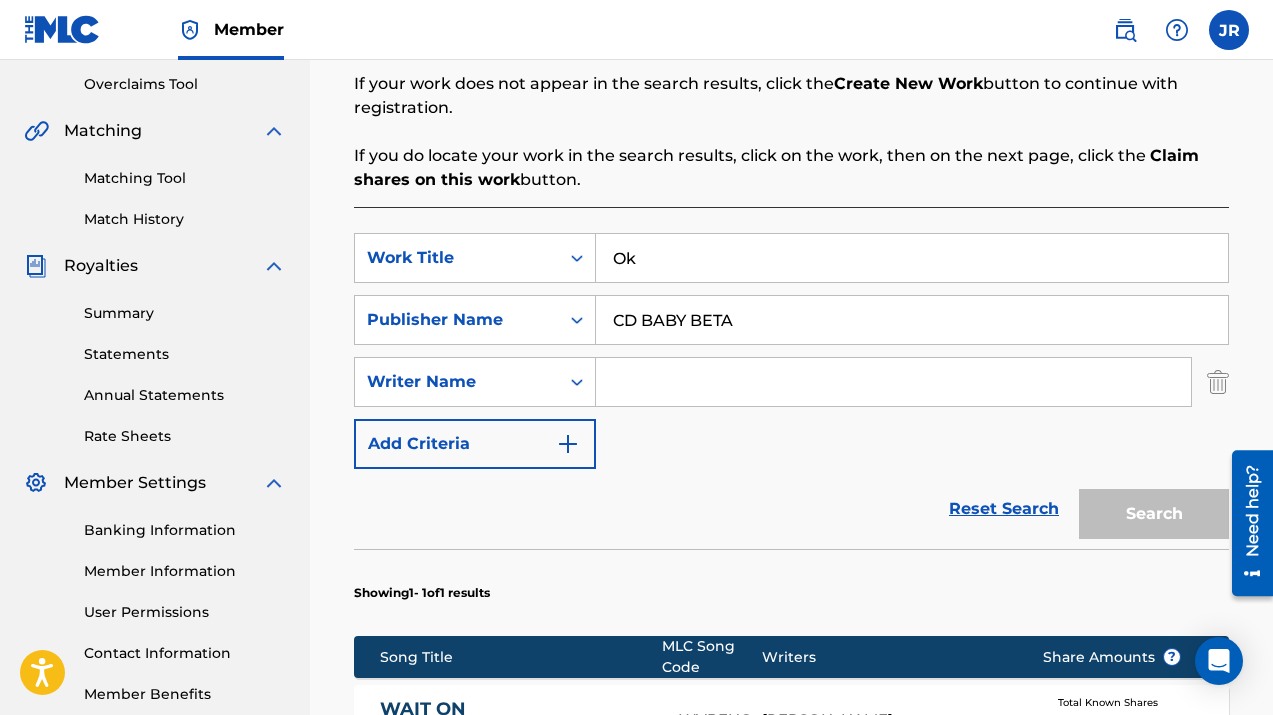 type on "Ok" 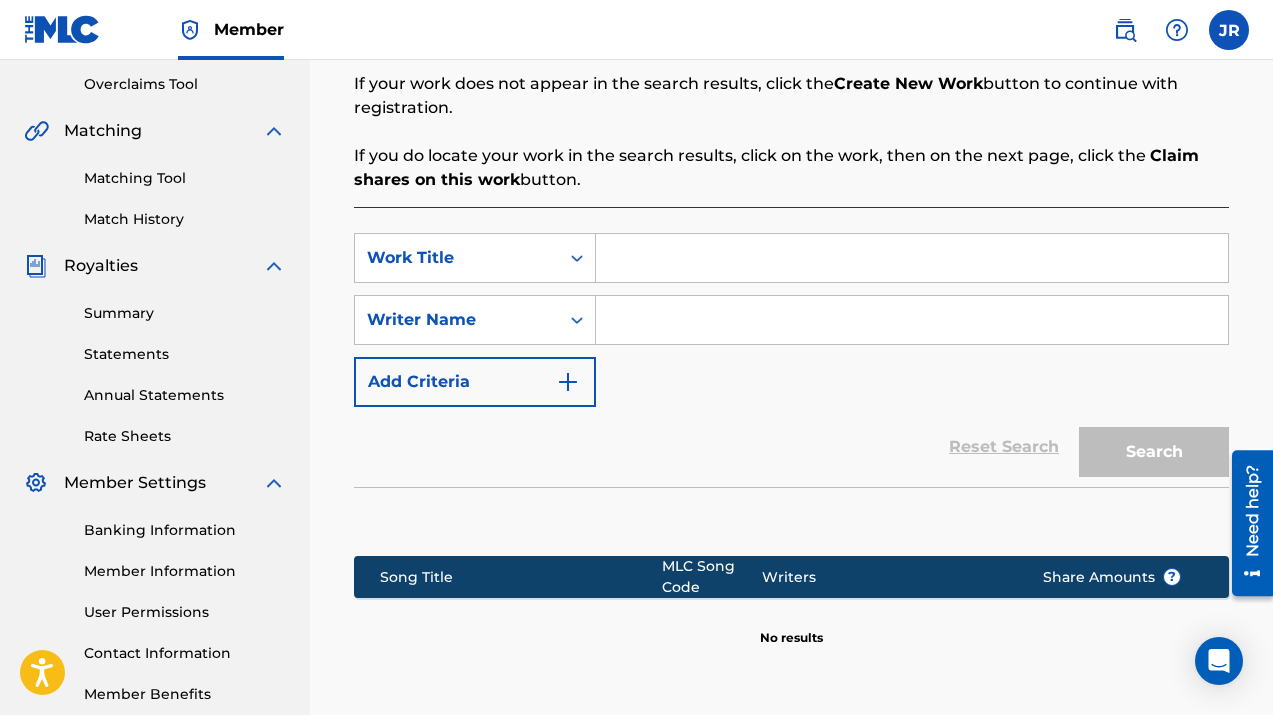 click at bounding box center [912, 320] 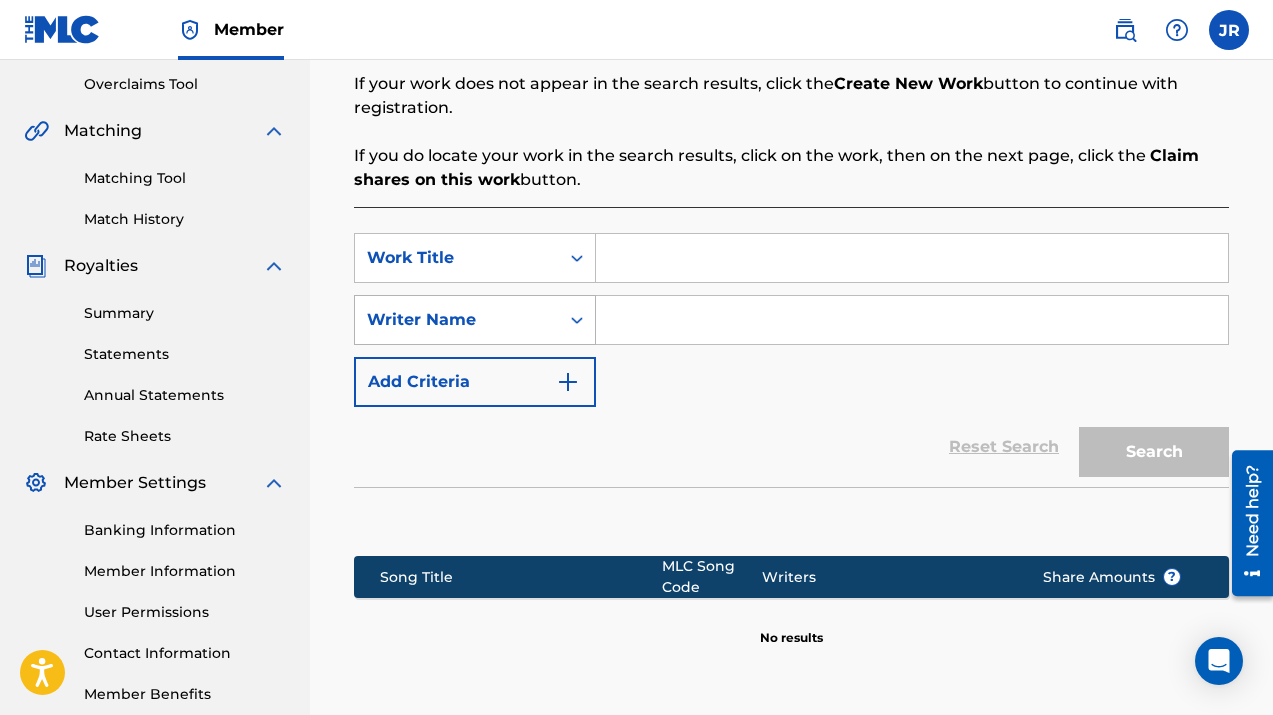 click on "Writer Name" at bounding box center [457, 320] 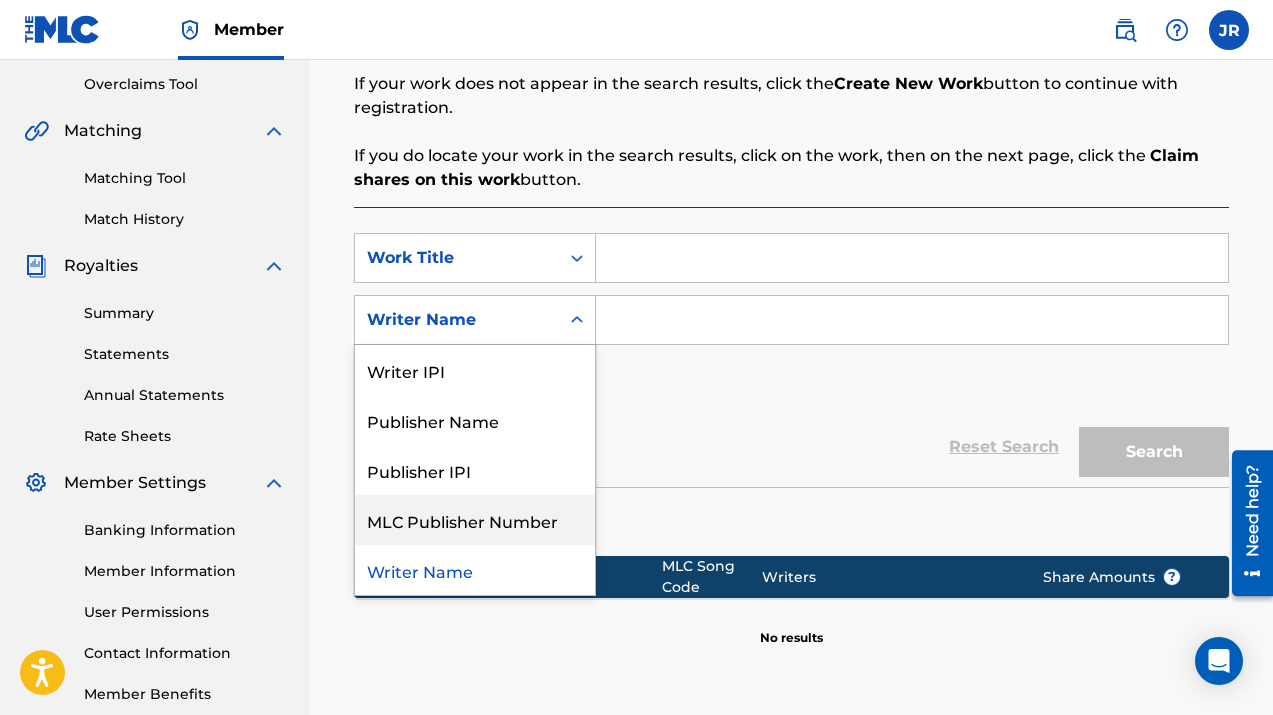 click on "MLC Publisher Number" at bounding box center [475, 520] 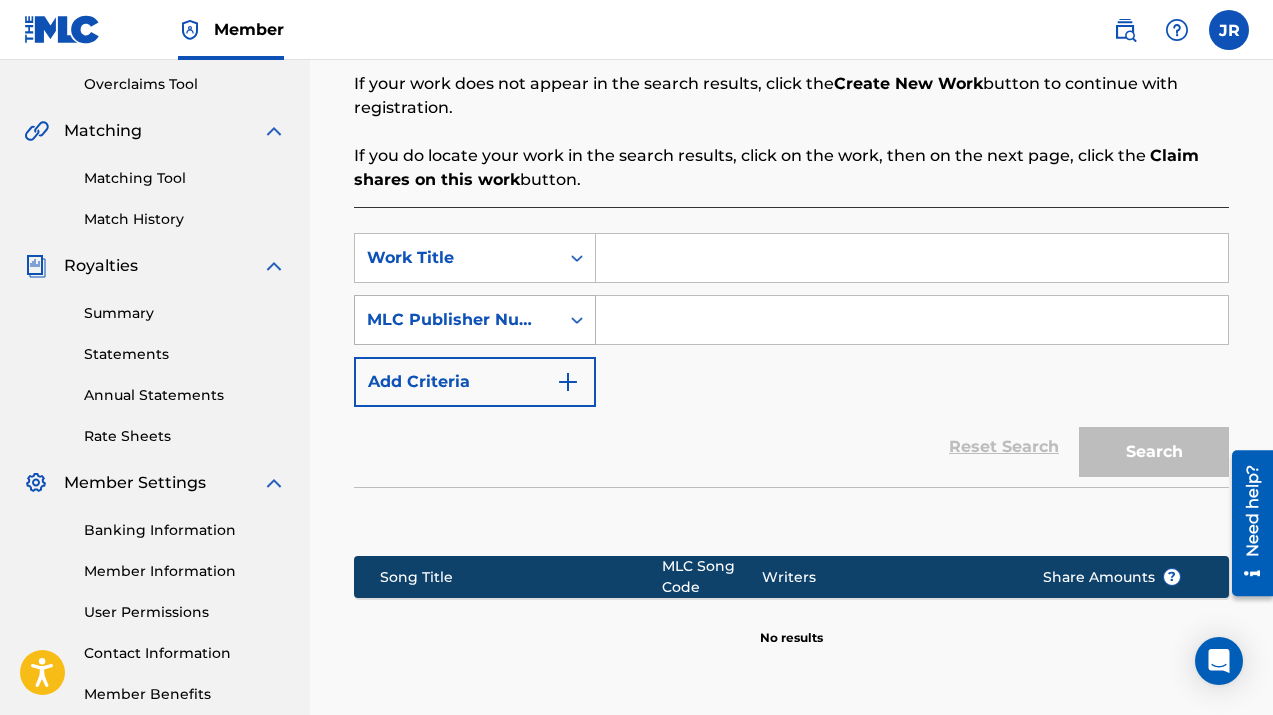 click on "MLC Publisher Number" at bounding box center [457, 320] 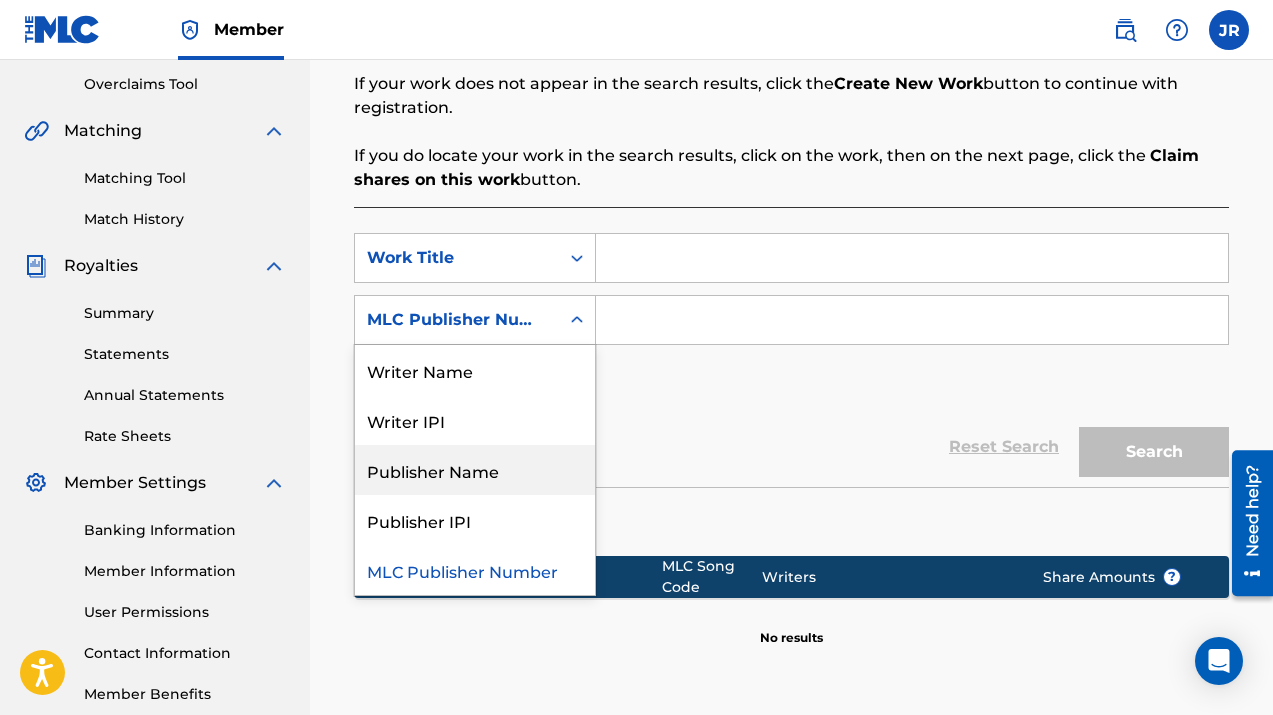 click on "Publisher Name" at bounding box center (475, 470) 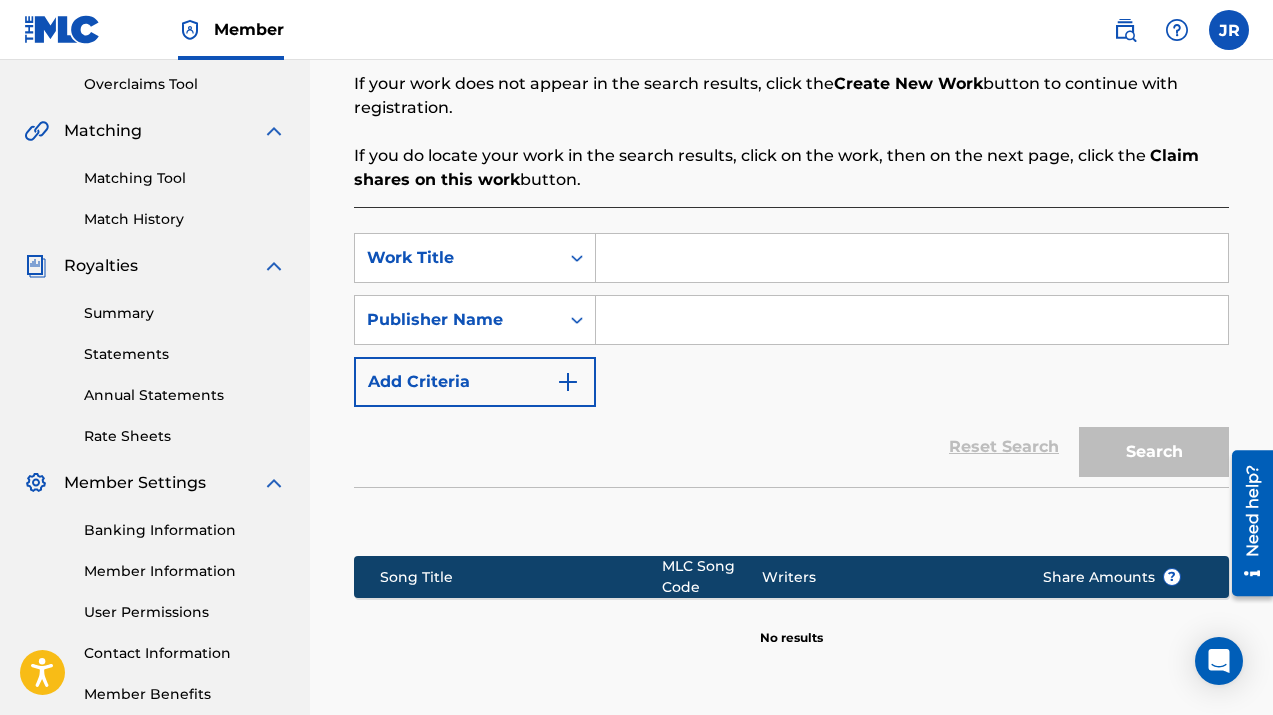 click at bounding box center [912, 320] 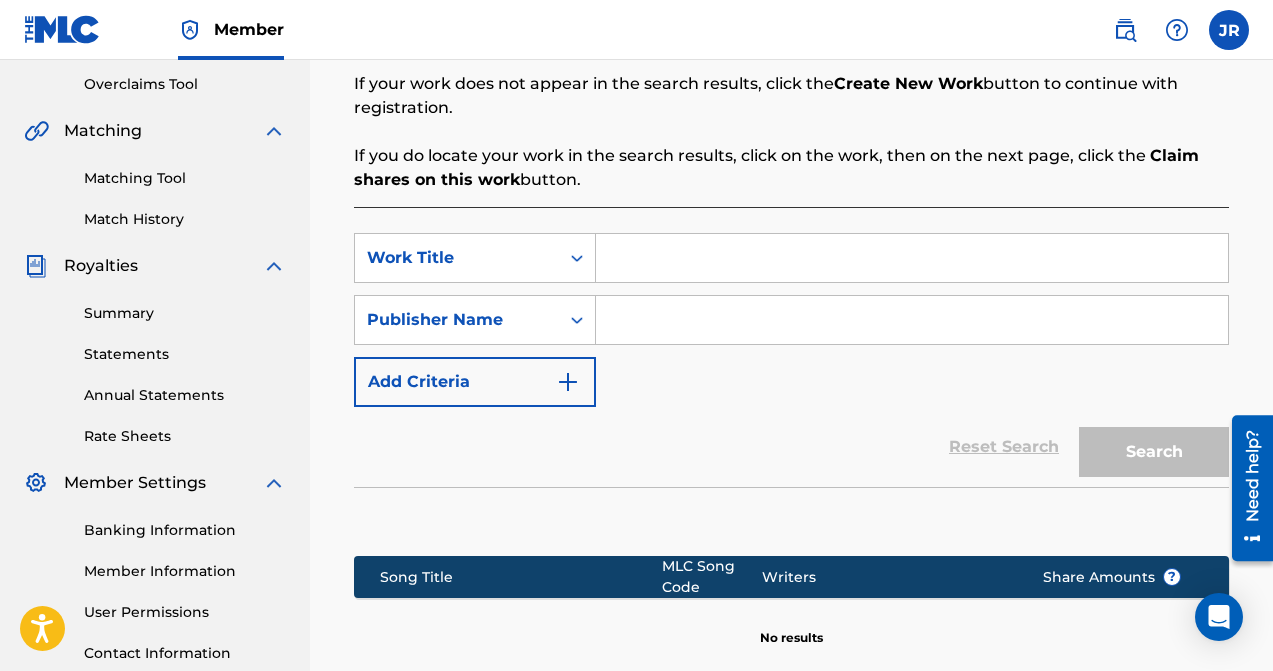 paste on "CD BABY BETA" 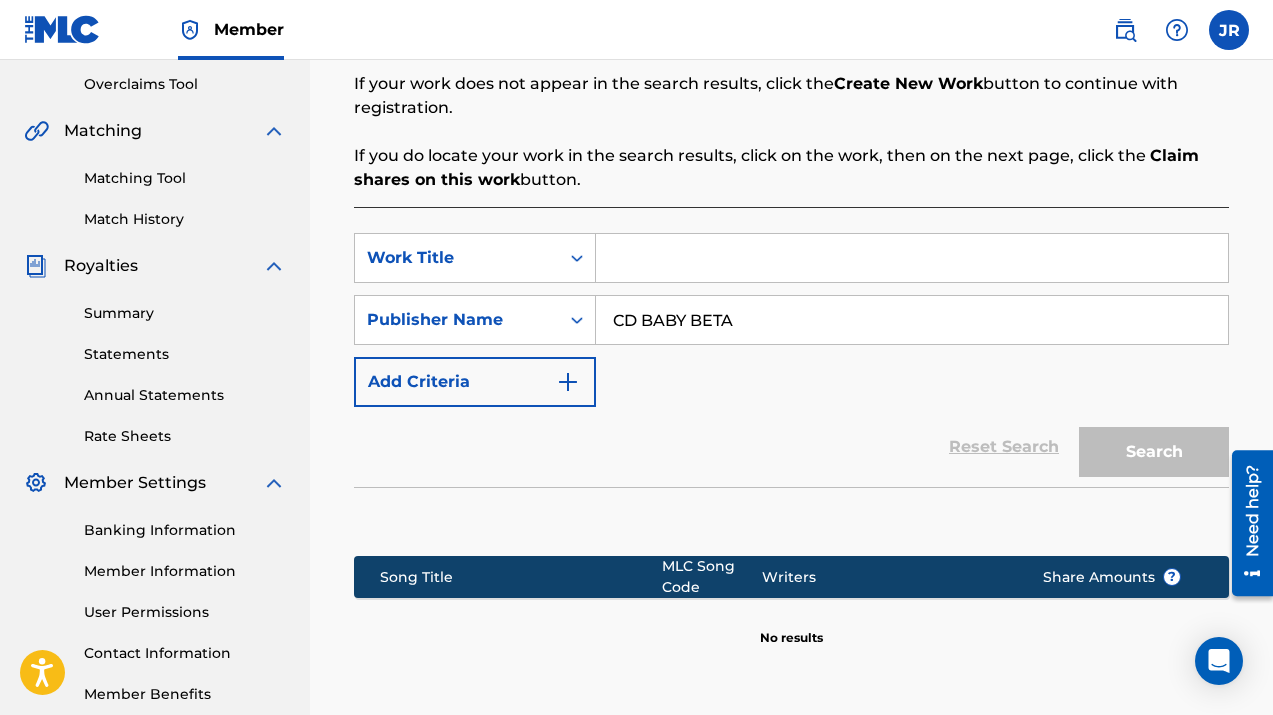 type on "CD BABY BETA" 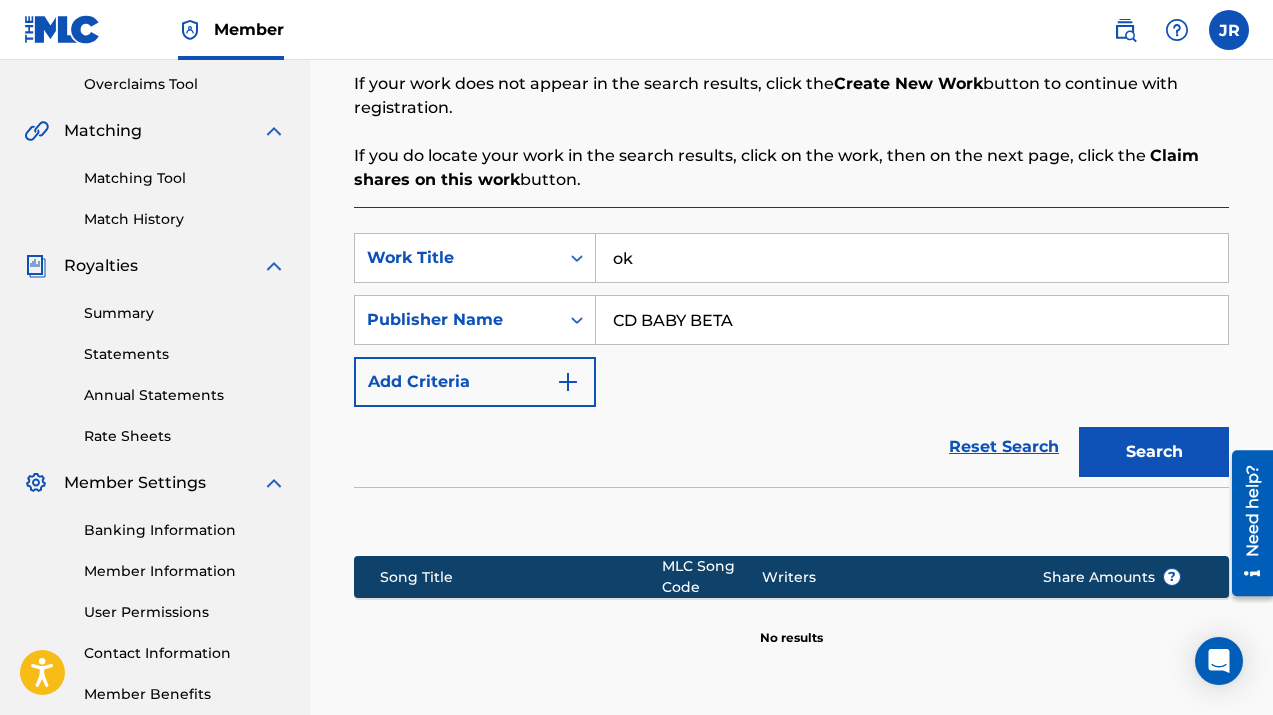 type on "ok" 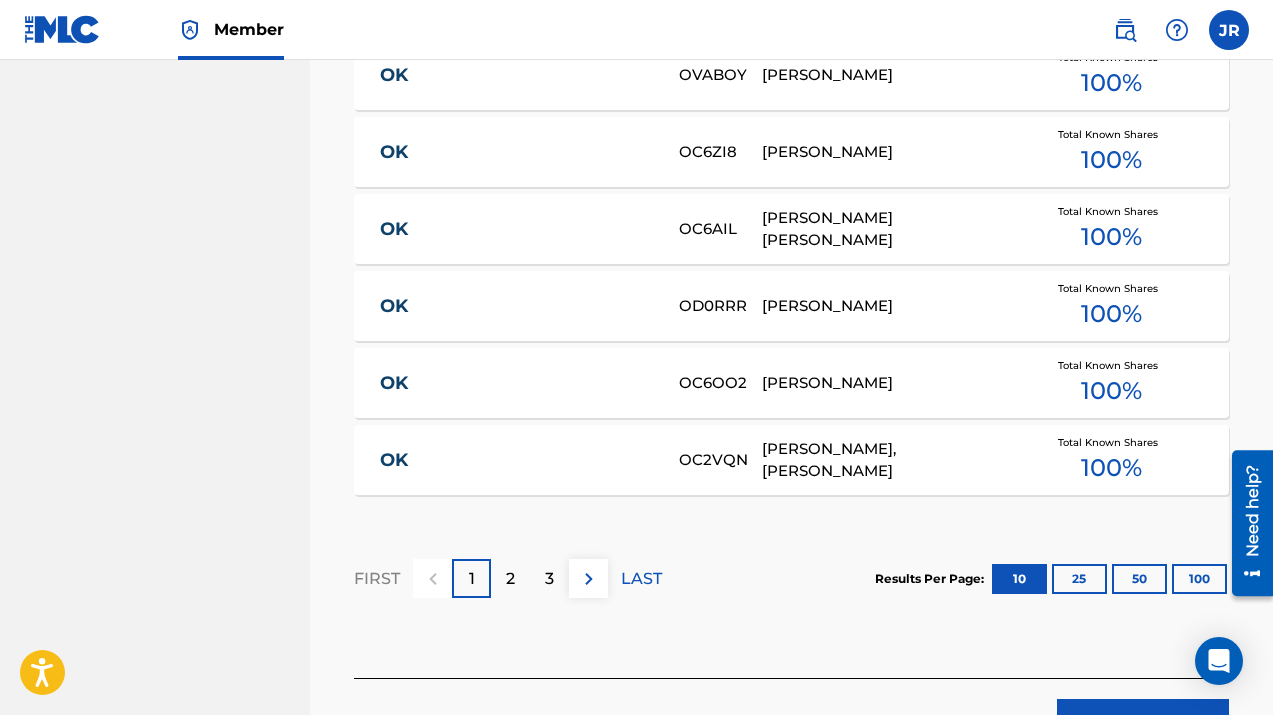 scroll, scrollTop: 1389, scrollLeft: 0, axis: vertical 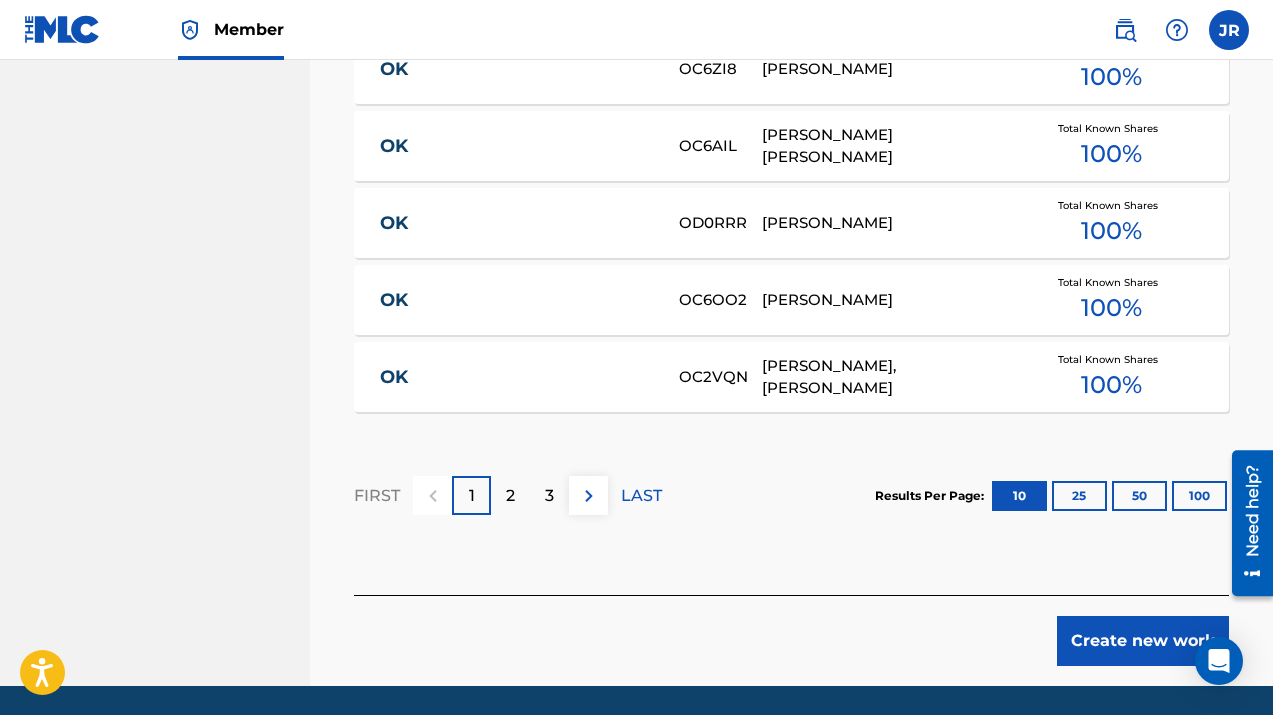 click on "25" at bounding box center (1079, 496) 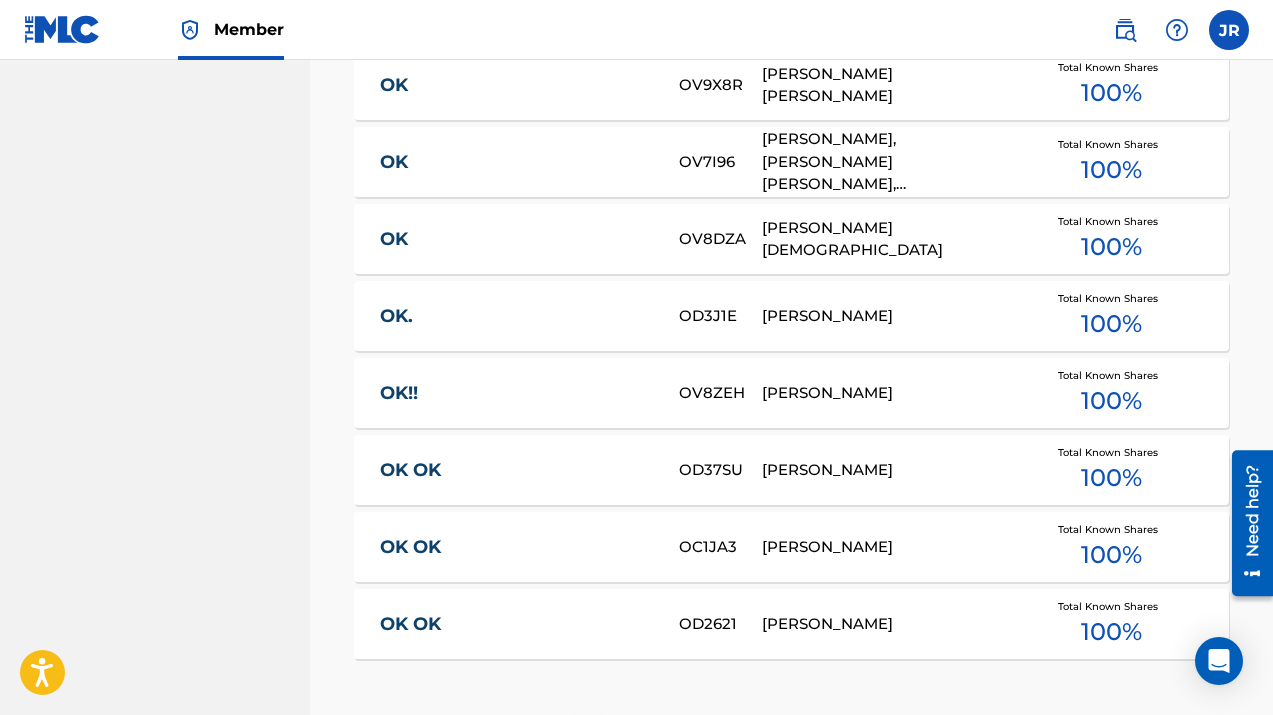 scroll, scrollTop: 2611, scrollLeft: 0, axis: vertical 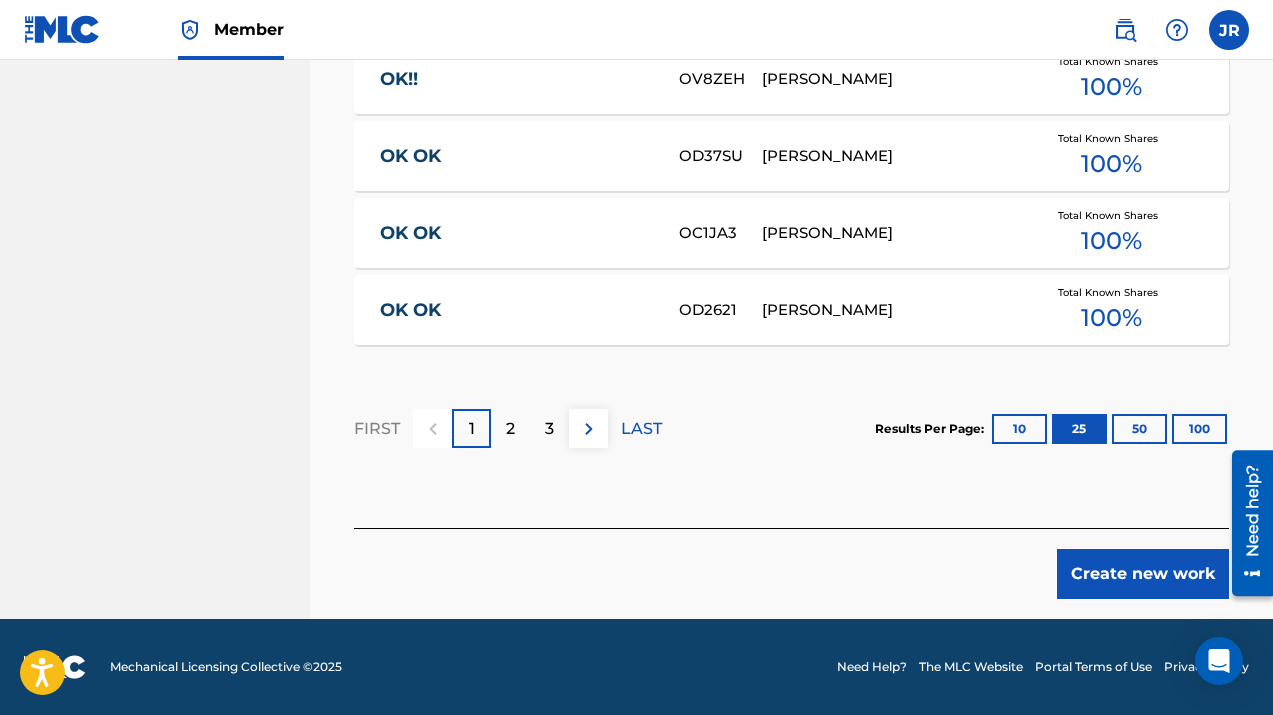 click on "50" at bounding box center (1139, 429) 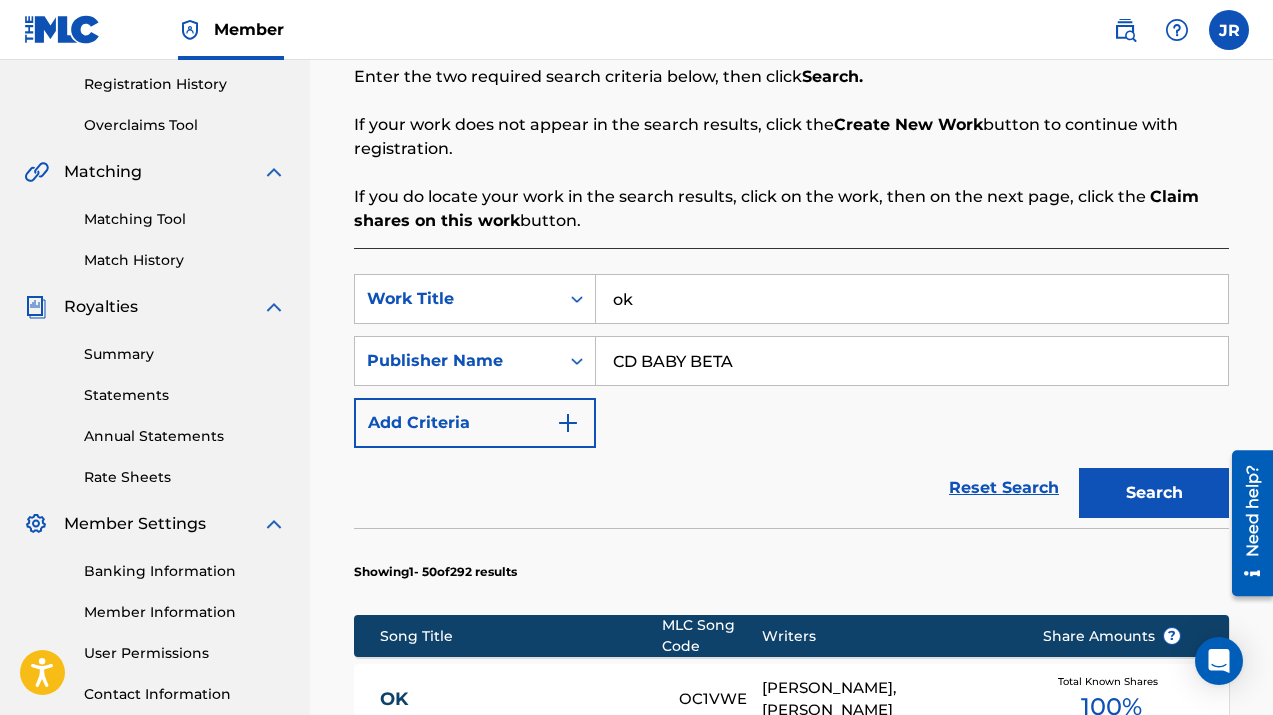 scroll, scrollTop: 445, scrollLeft: 0, axis: vertical 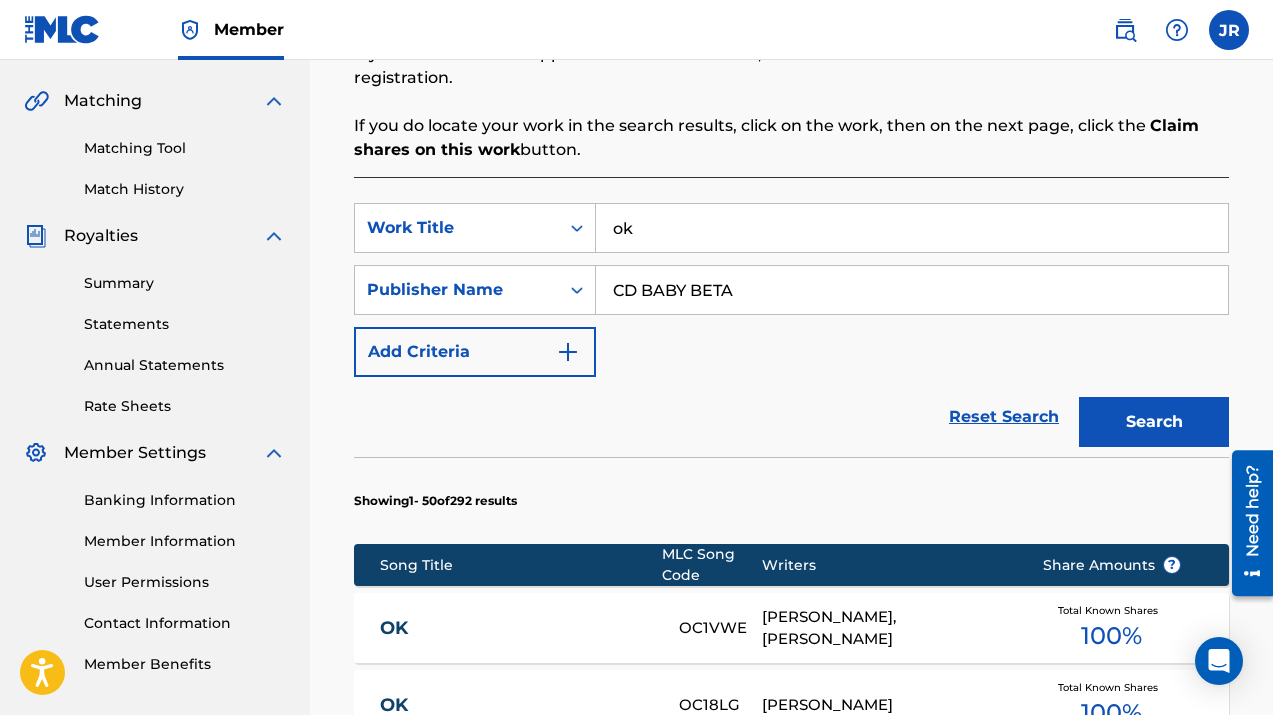 click on "Add Criteria" at bounding box center [475, 352] 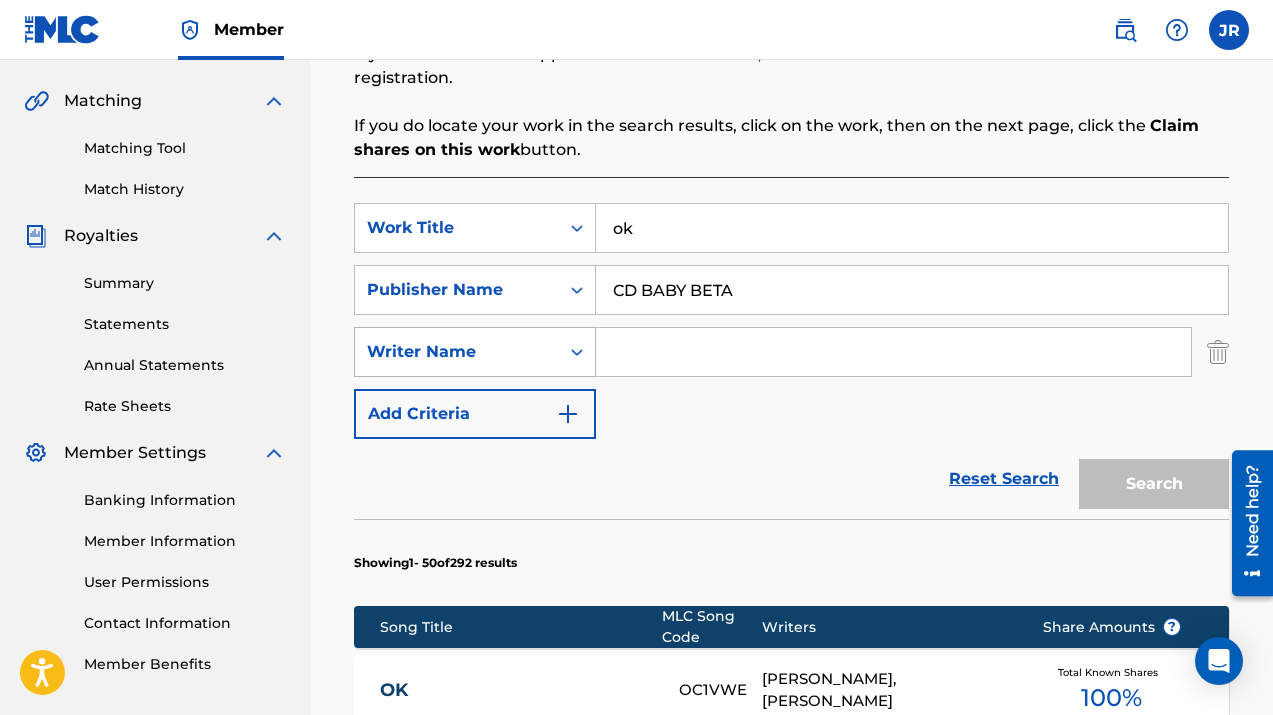 click on "Writer Name" at bounding box center [457, 352] 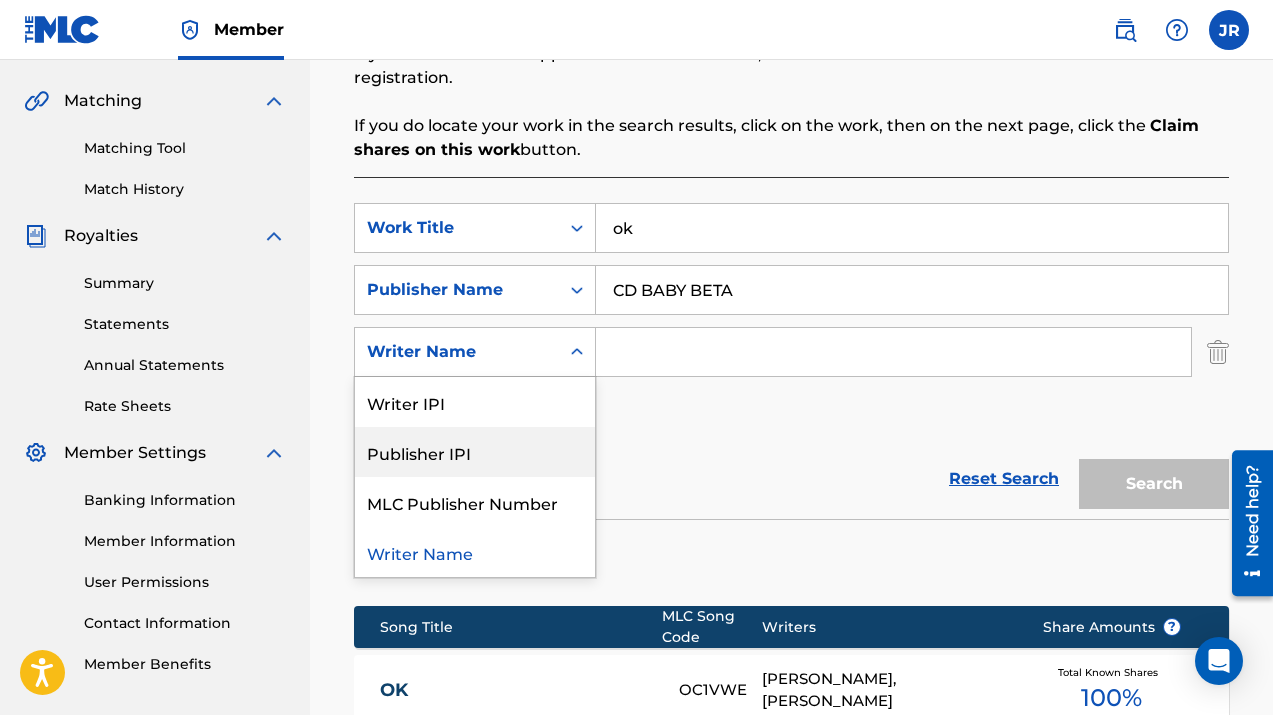 click on "Publisher IPI" at bounding box center (475, 452) 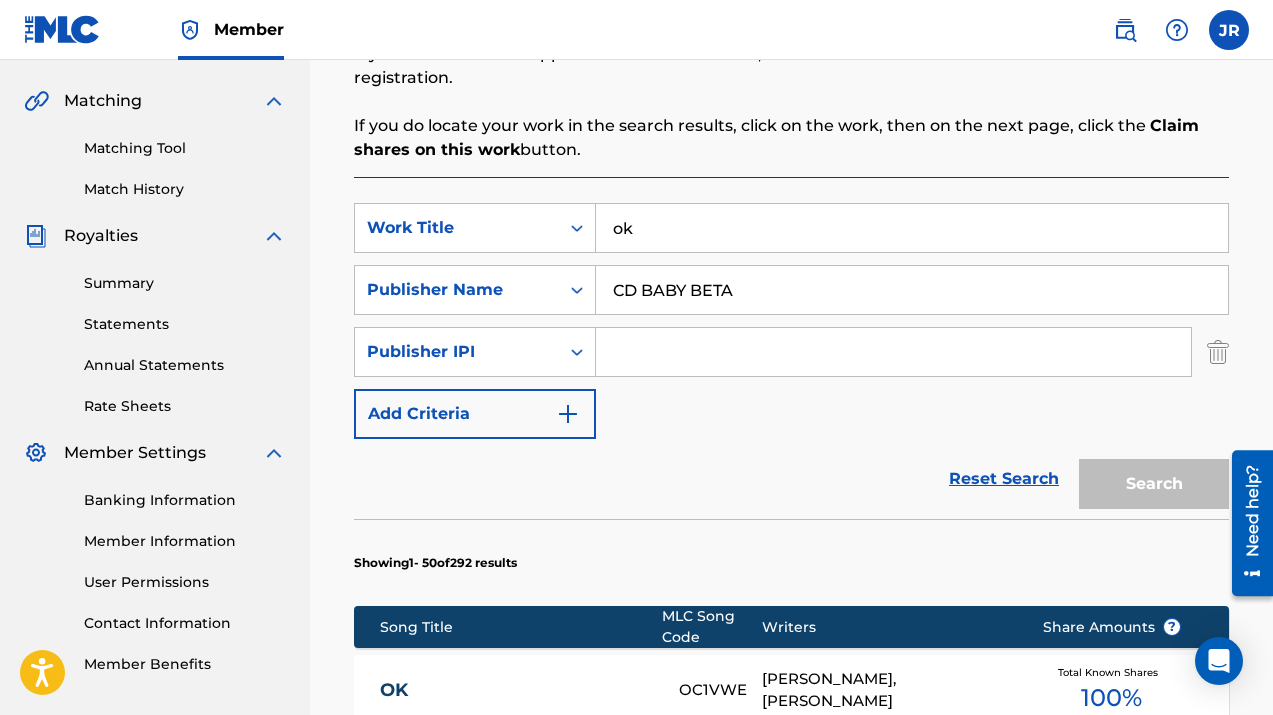 click at bounding box center (893, 352) 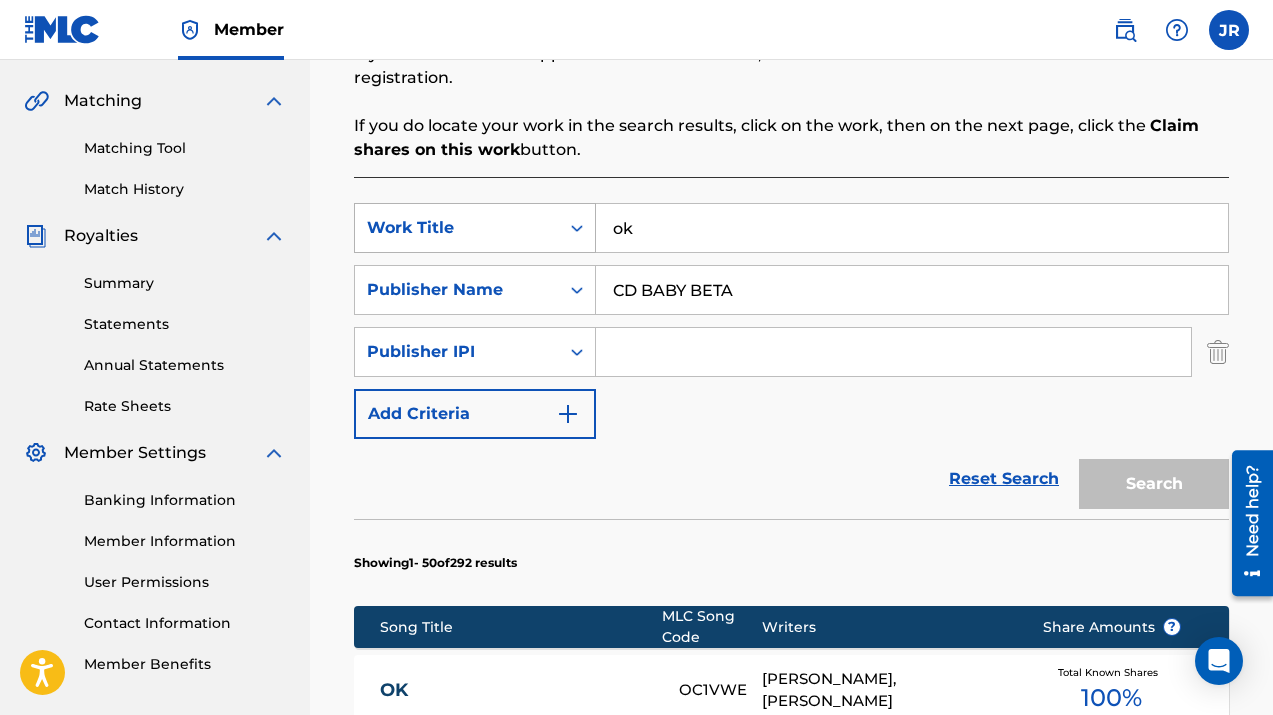 drag, startPoint x: 640, startPoint y: 235, endPoint x: 529, endPoint y: 222, distance: 111.75867 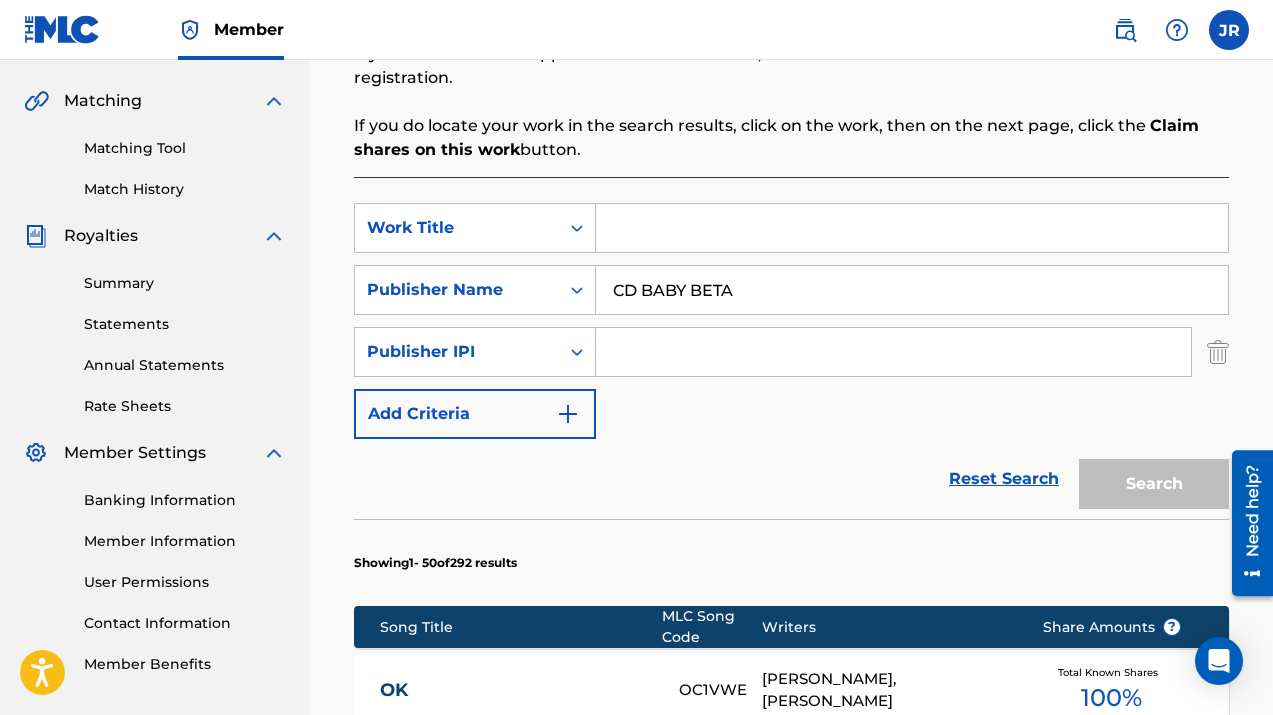 type 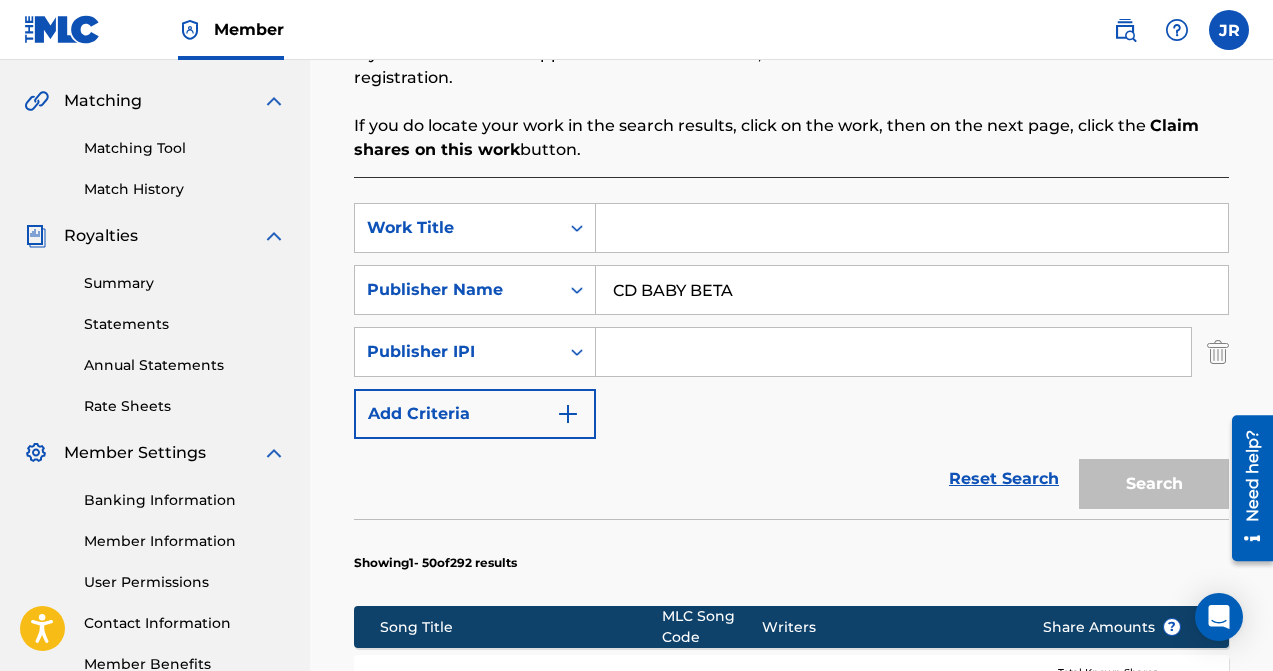 paste on "00367350059" 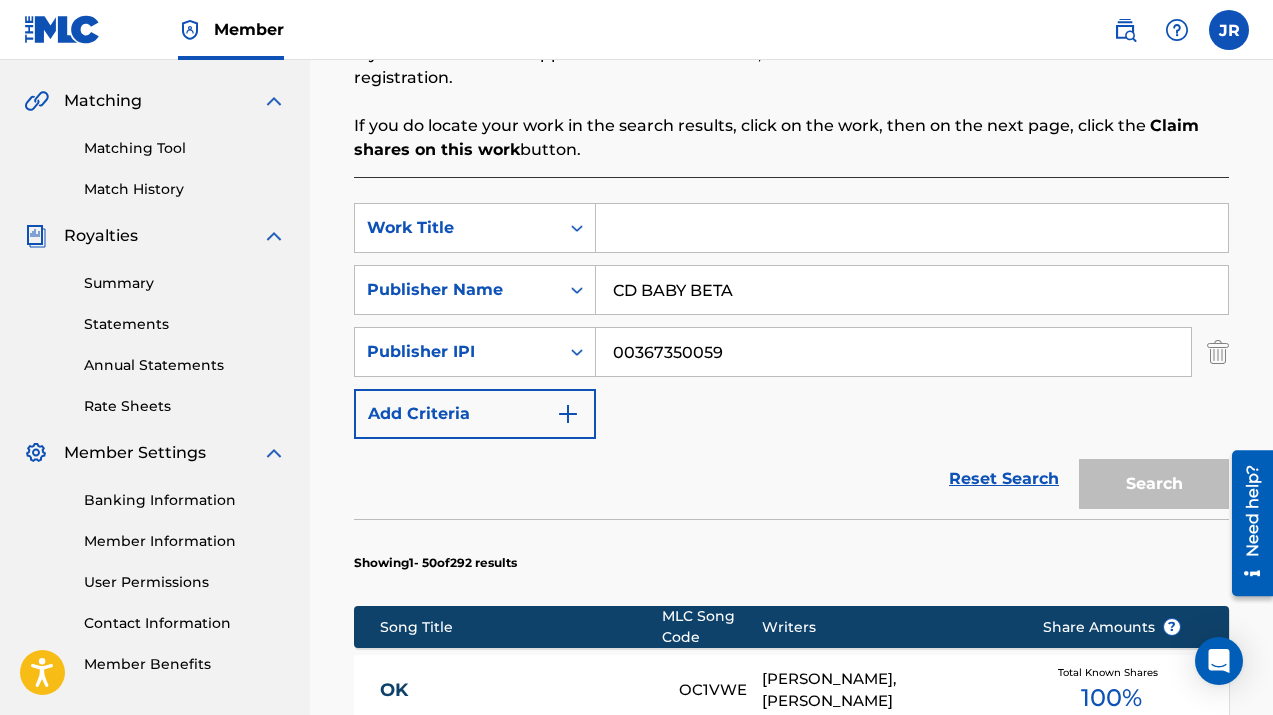 type on "00367350059" 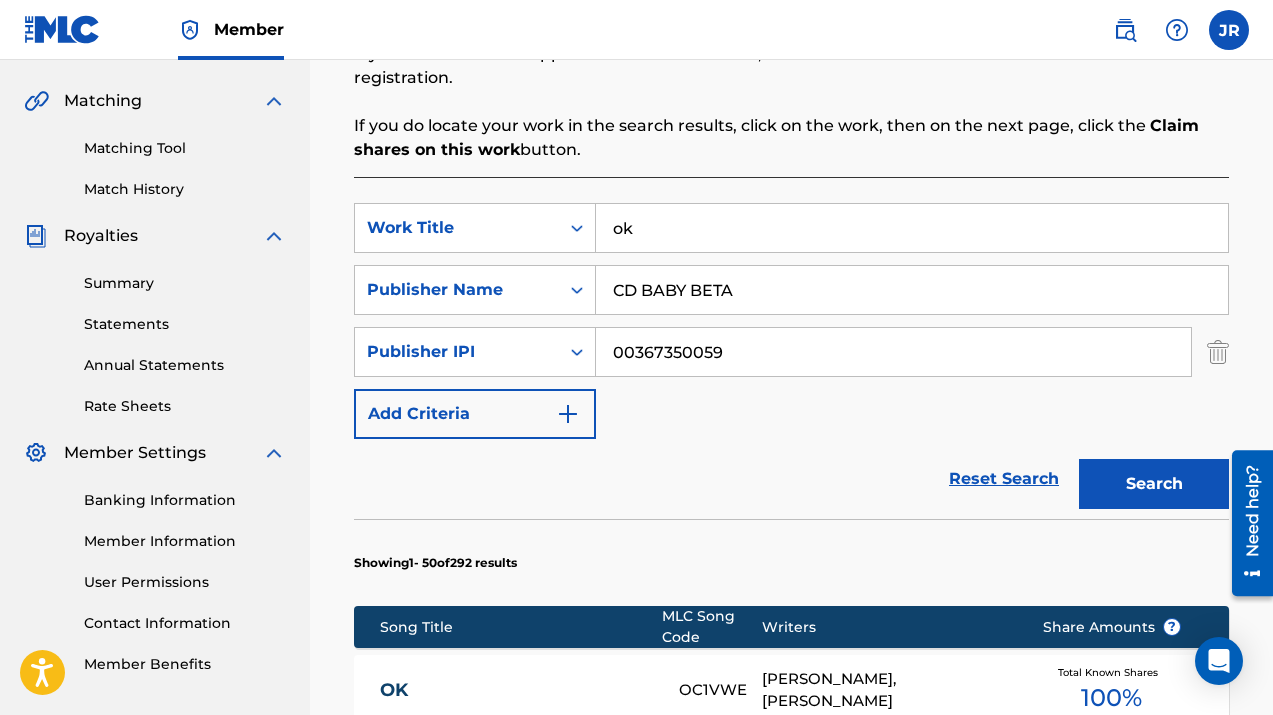 type on "ok" 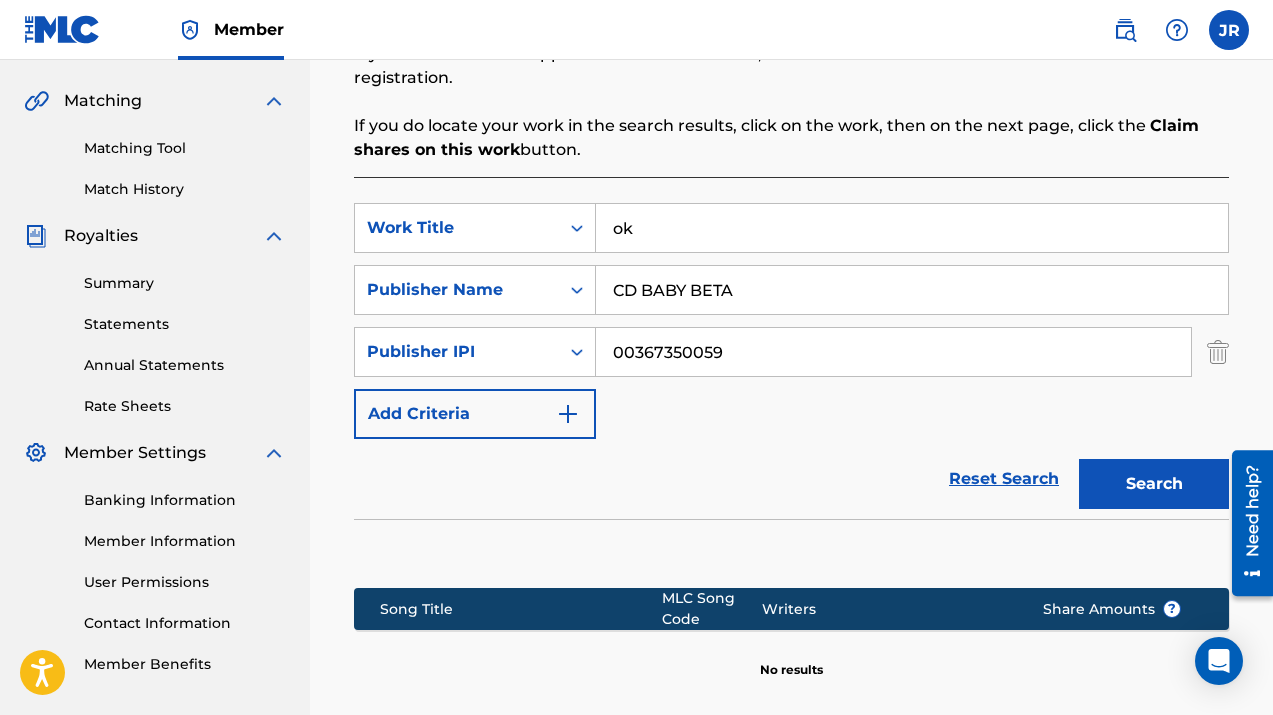 click on "00367350059" at bounding box center [893, 352] 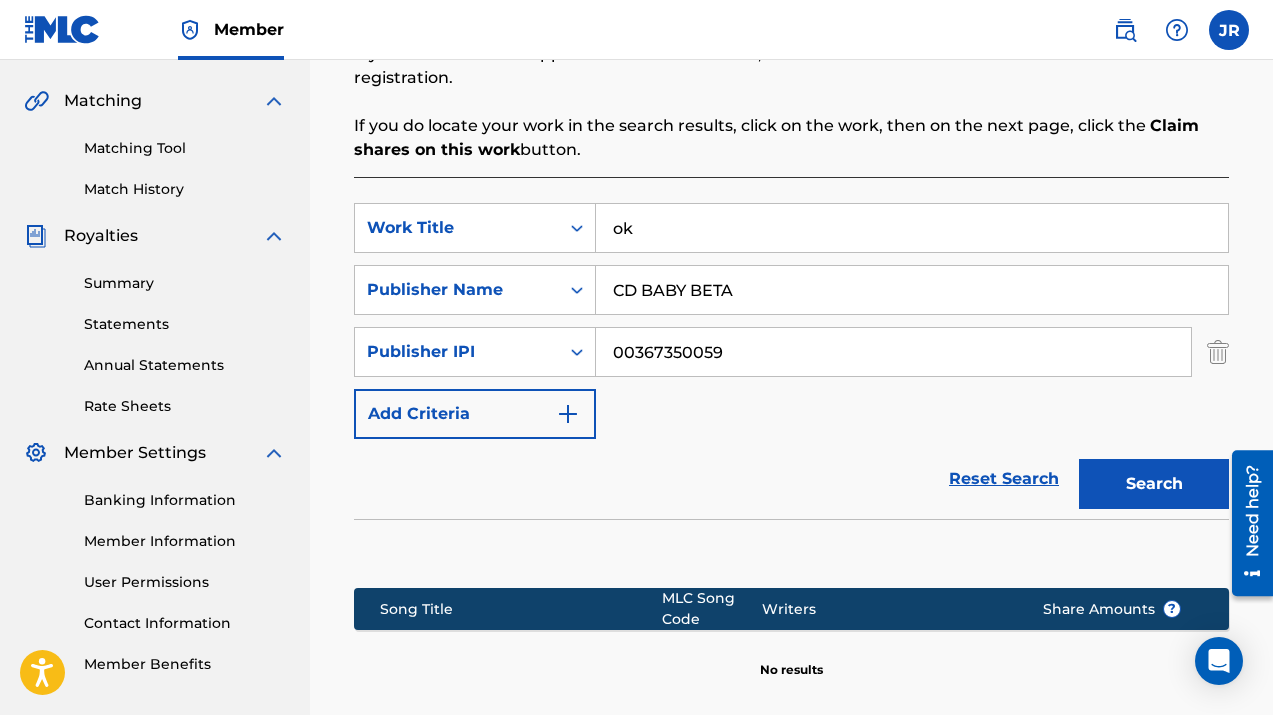 click on "Search" at bounding box center [1154, 484] 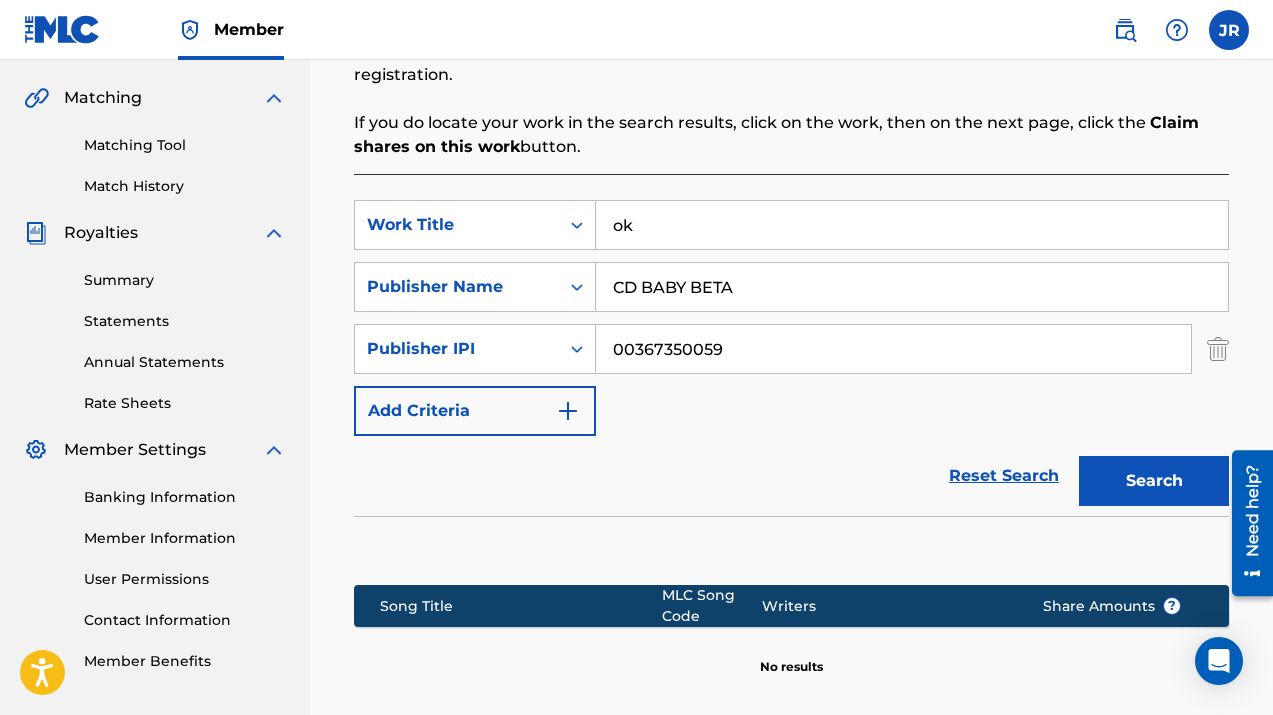 scroll, scrollTop: 391, scrollLeft: 0, axis: vertical 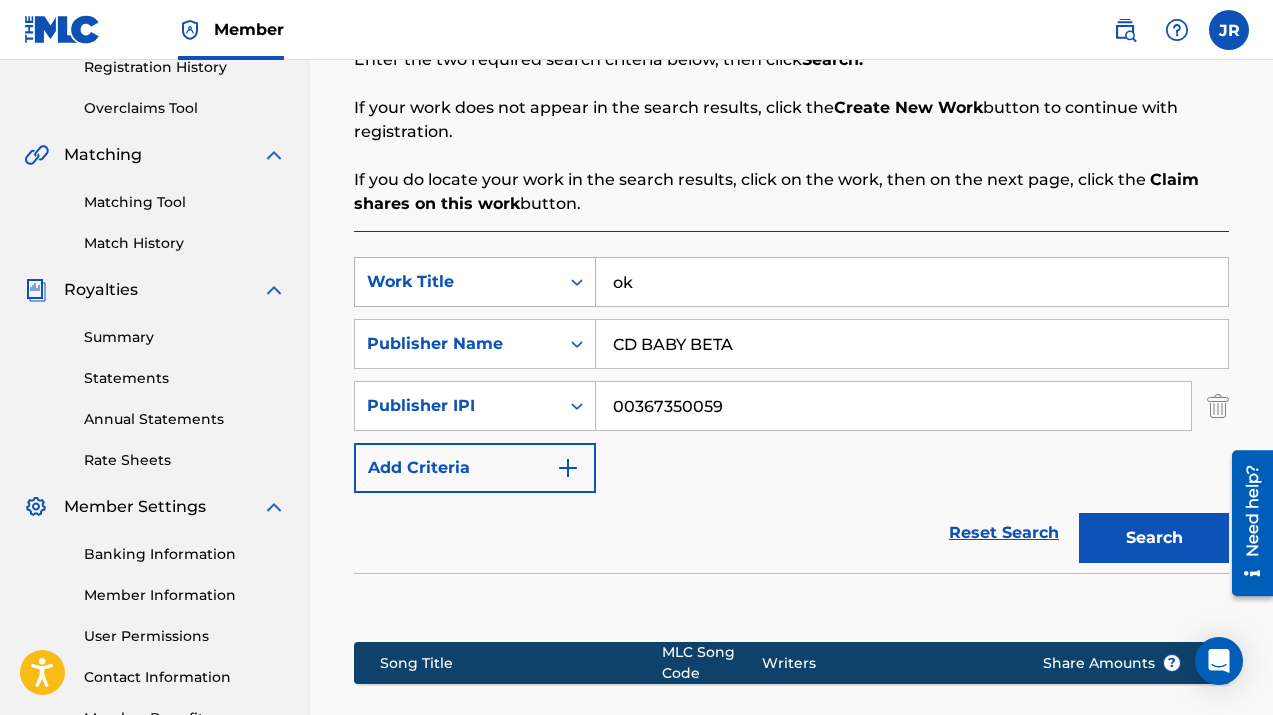 click 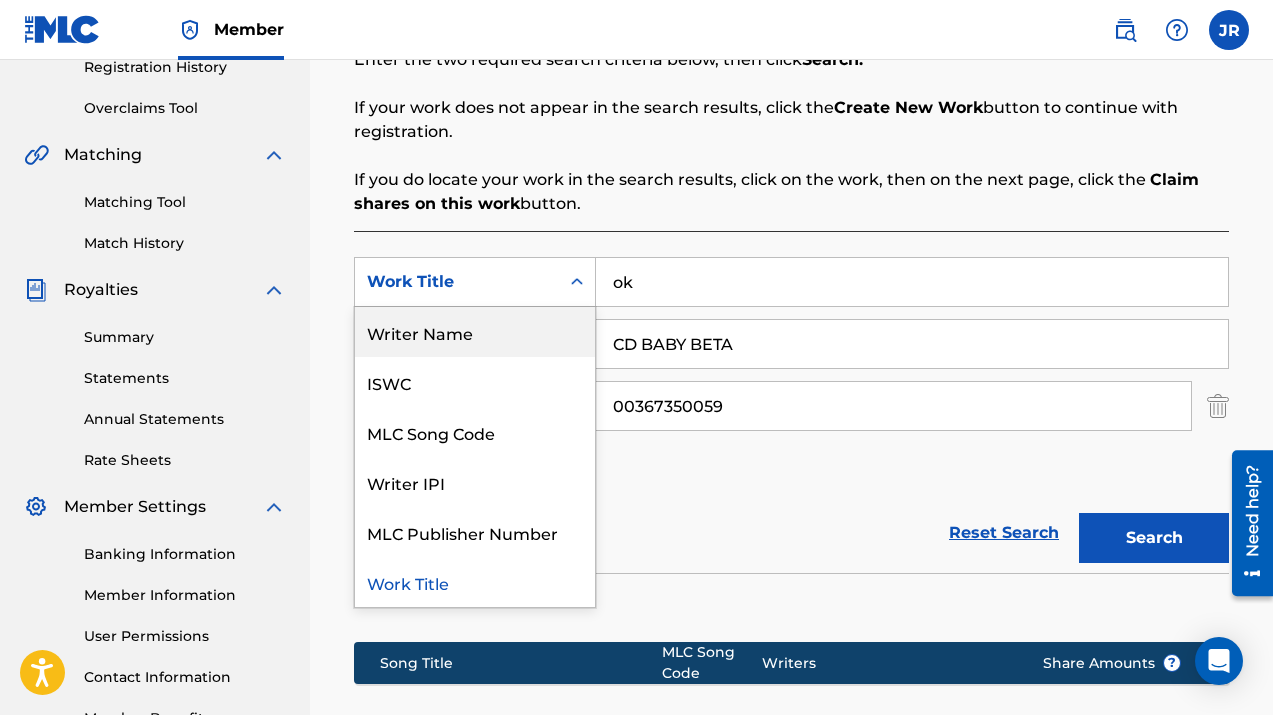 click on "Writer Name" at bounding box center (475, 332) 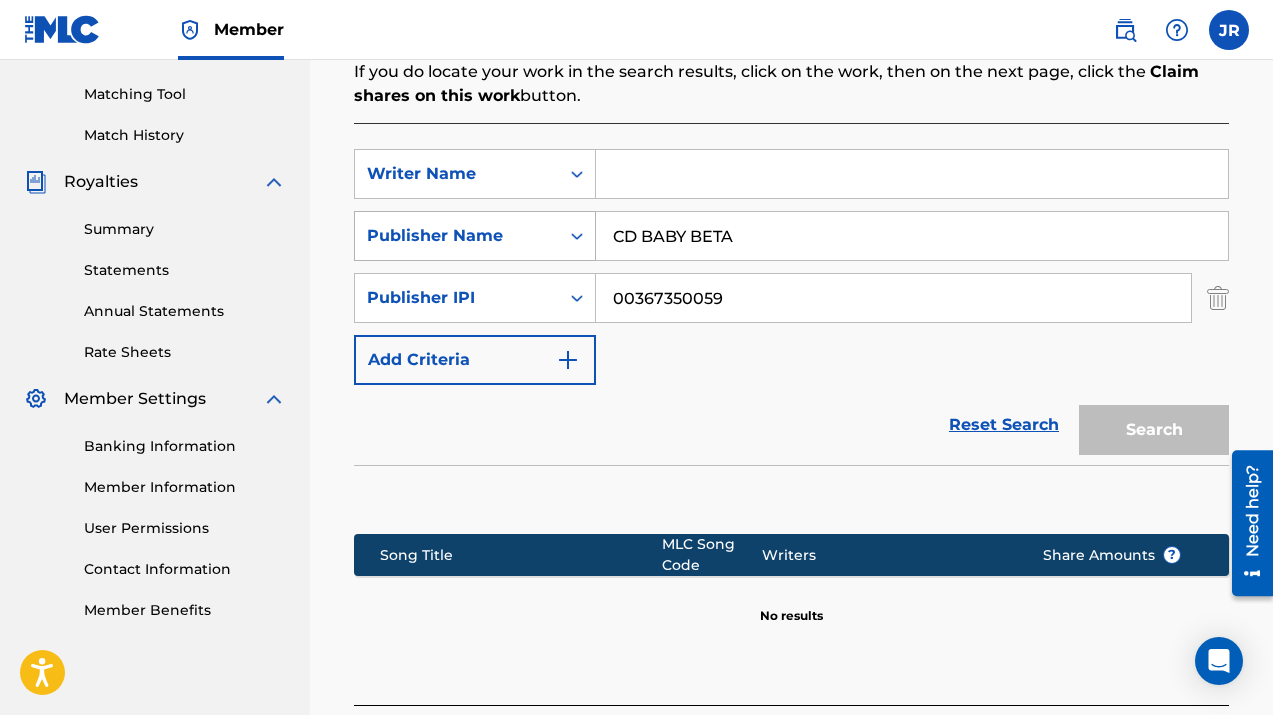 scroll, scrollTop: 510, scrollLeft: 0, axis: vertical 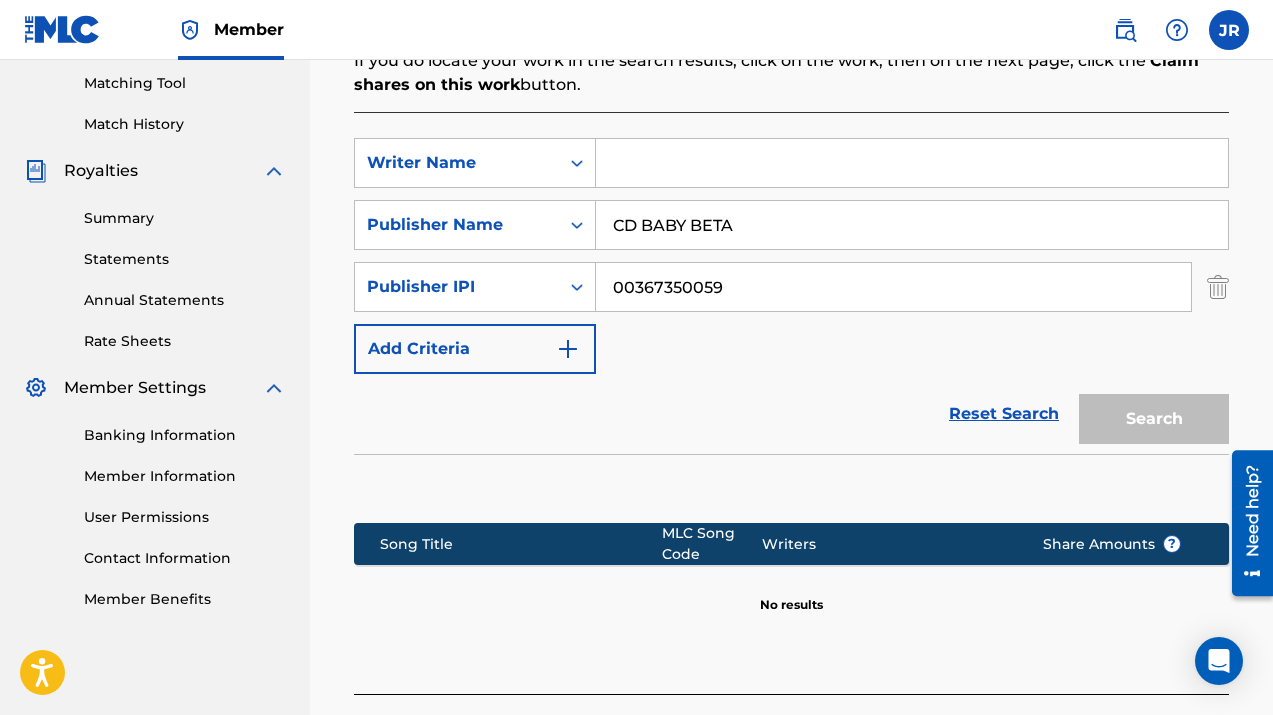 click on "Summary" at bounding box center (185, 218) 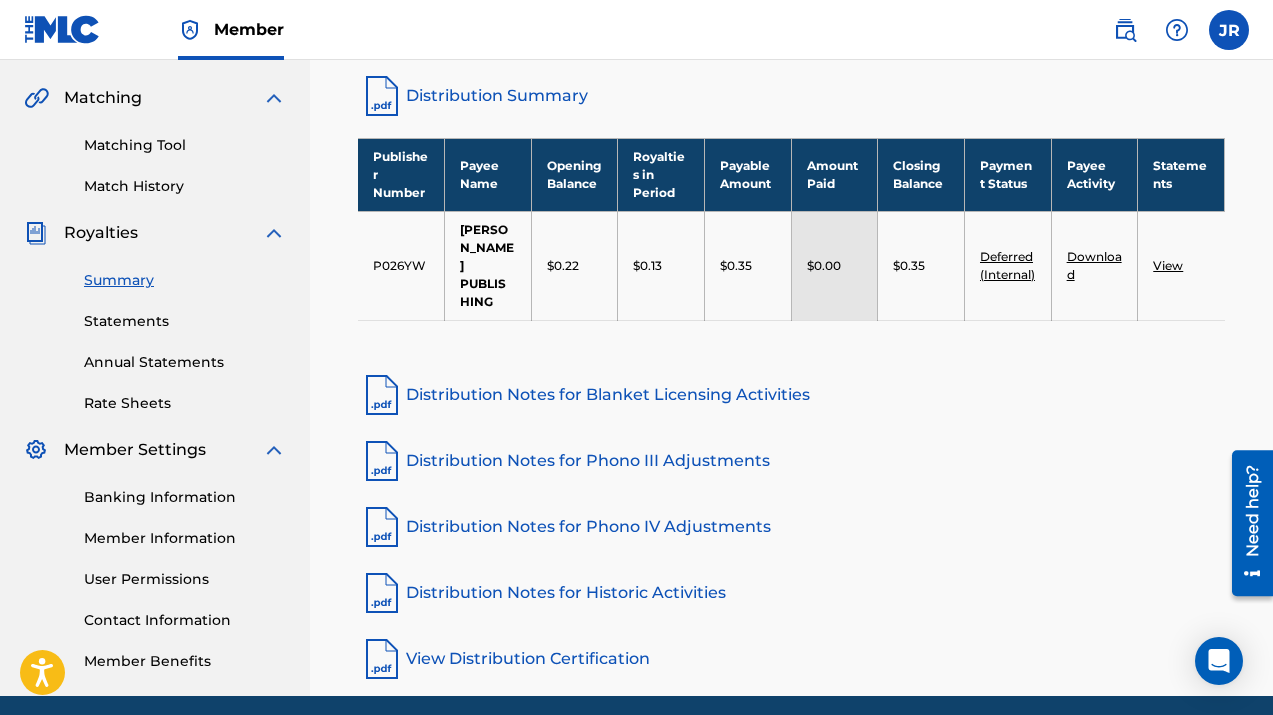scroll, scrollTop: 460, scrollLeft: 0, axis: vertical 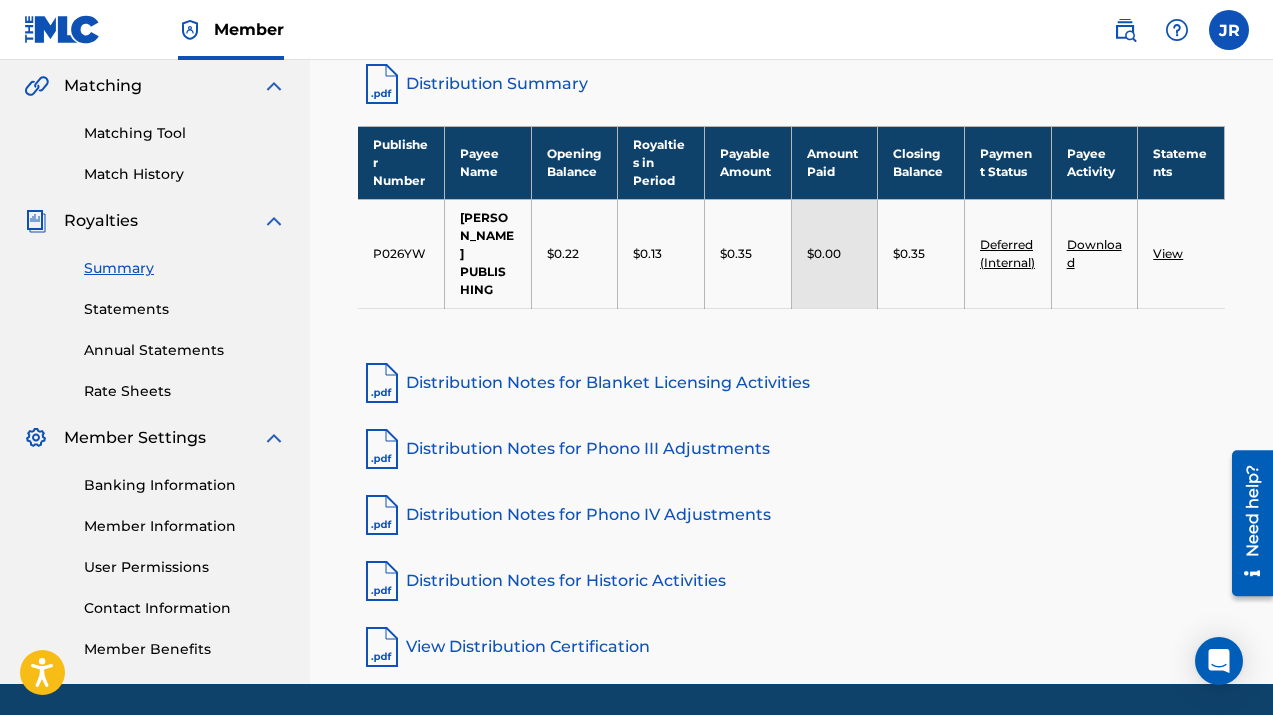 click on "Match History" at bounding box center [185, 174] 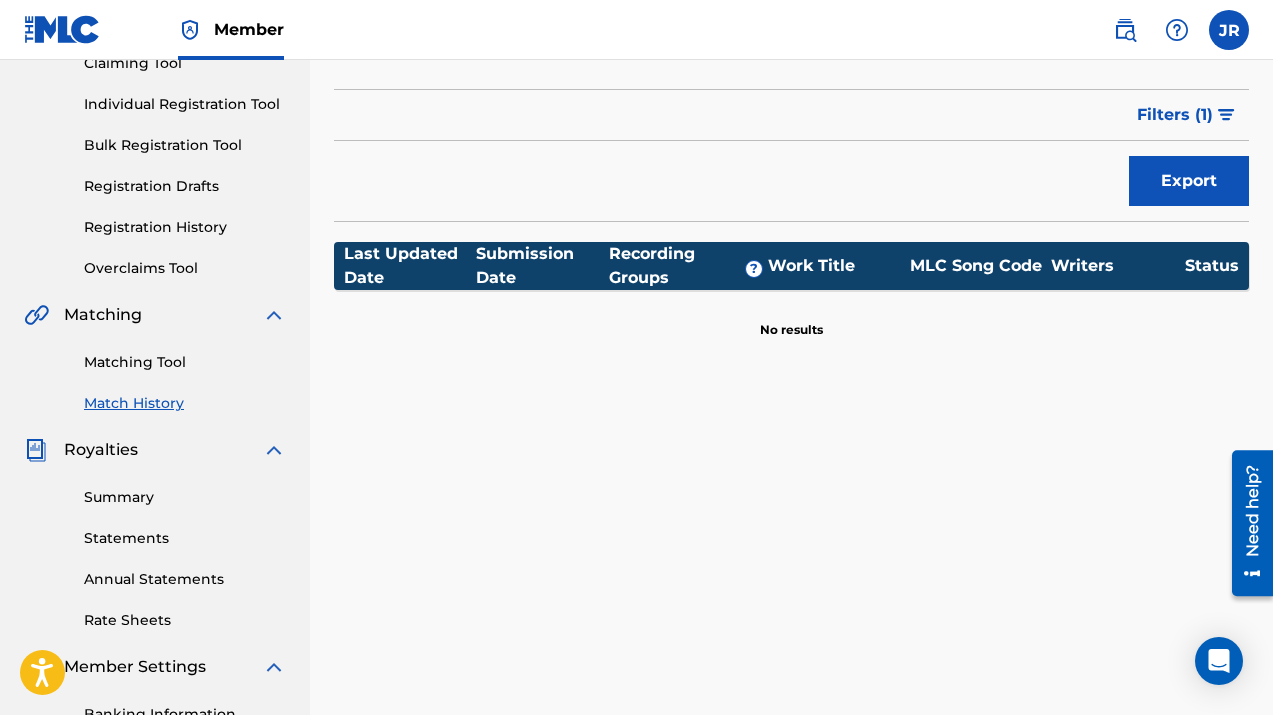 scroll, scrollTop: 230, scrollLeft: 0, axis: vertical 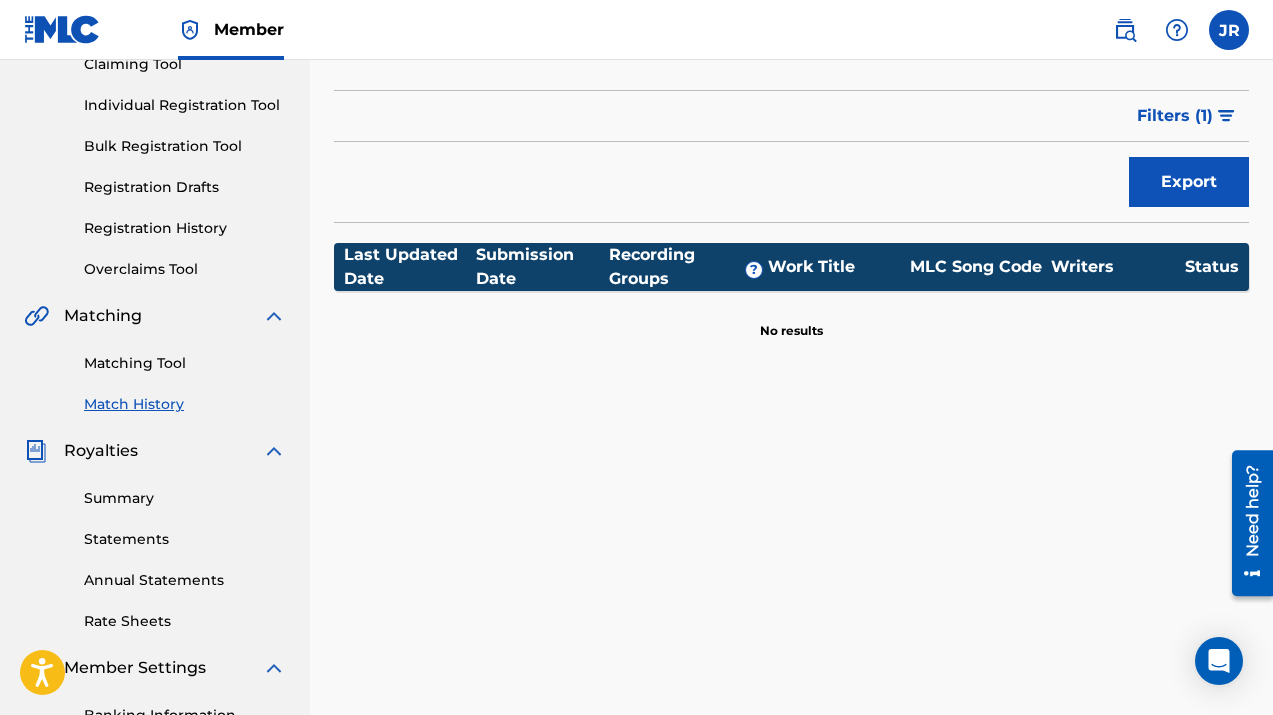 click on "Bulk Registration Tool" at bounding box center [185, 146] 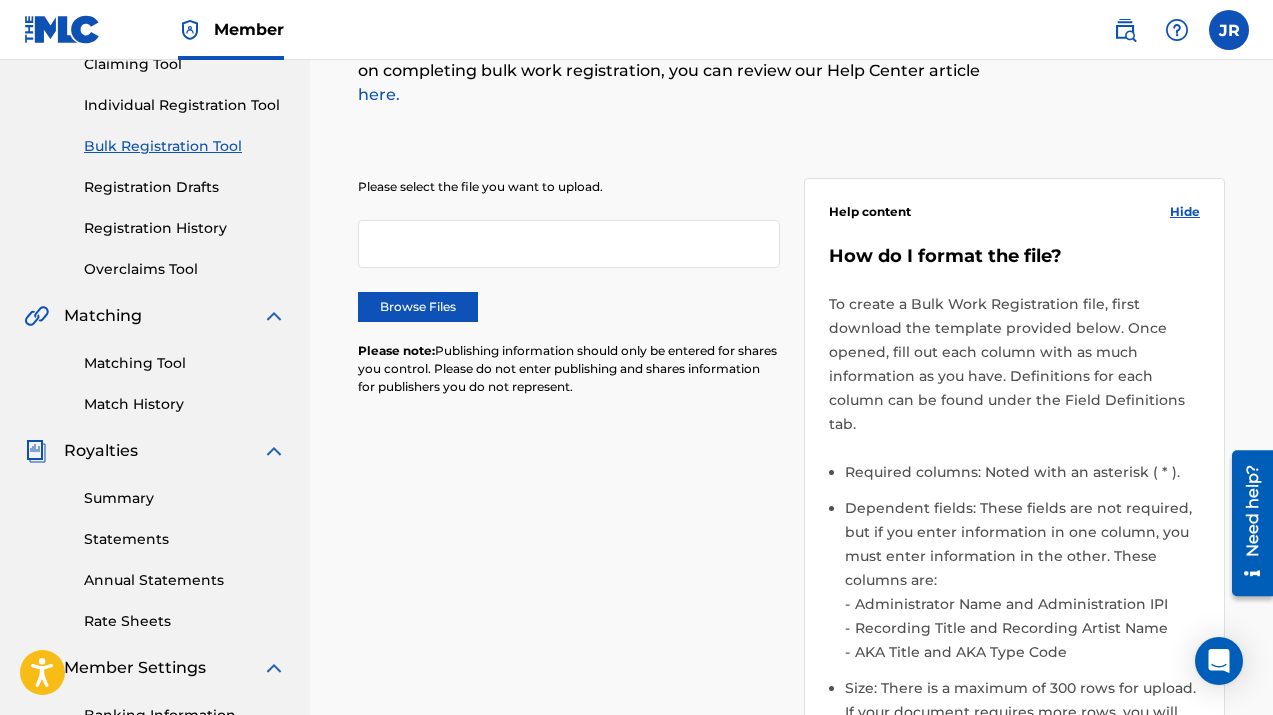 scroll, scrollTop: 0, scrollLeft: 0, axis: both 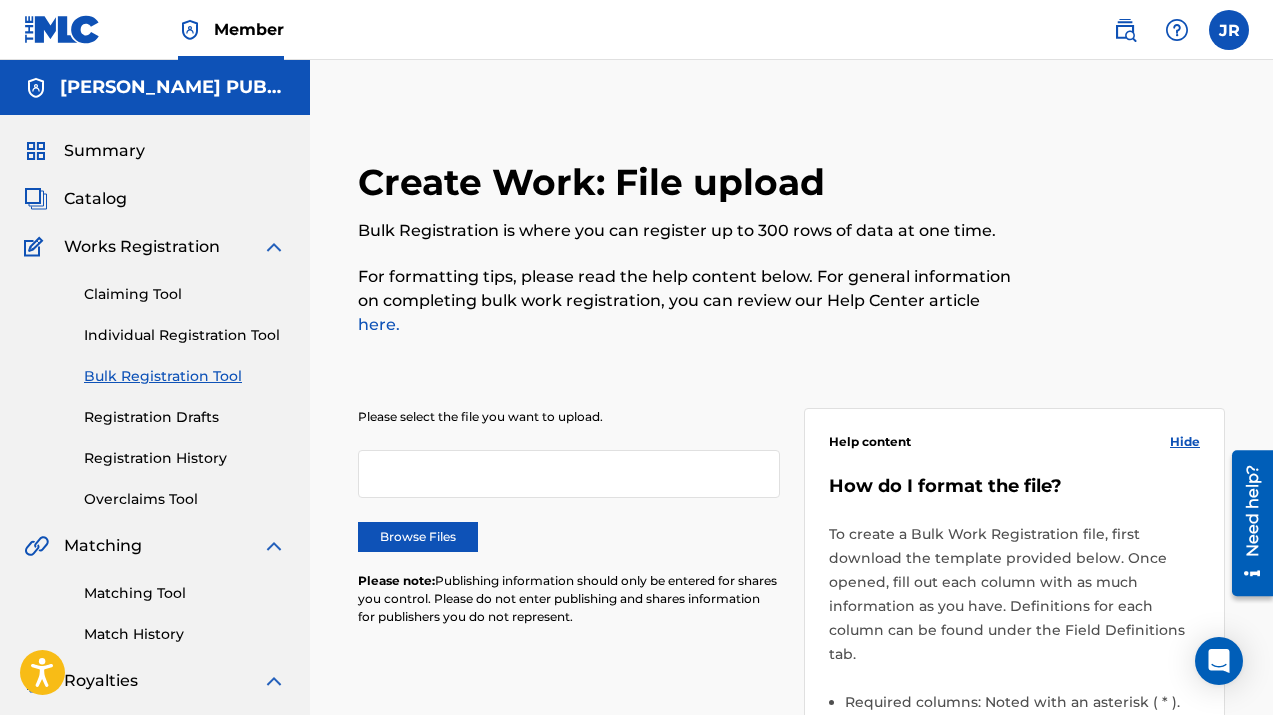 click on "Claiming Tool" at bounding box center [185, 294] 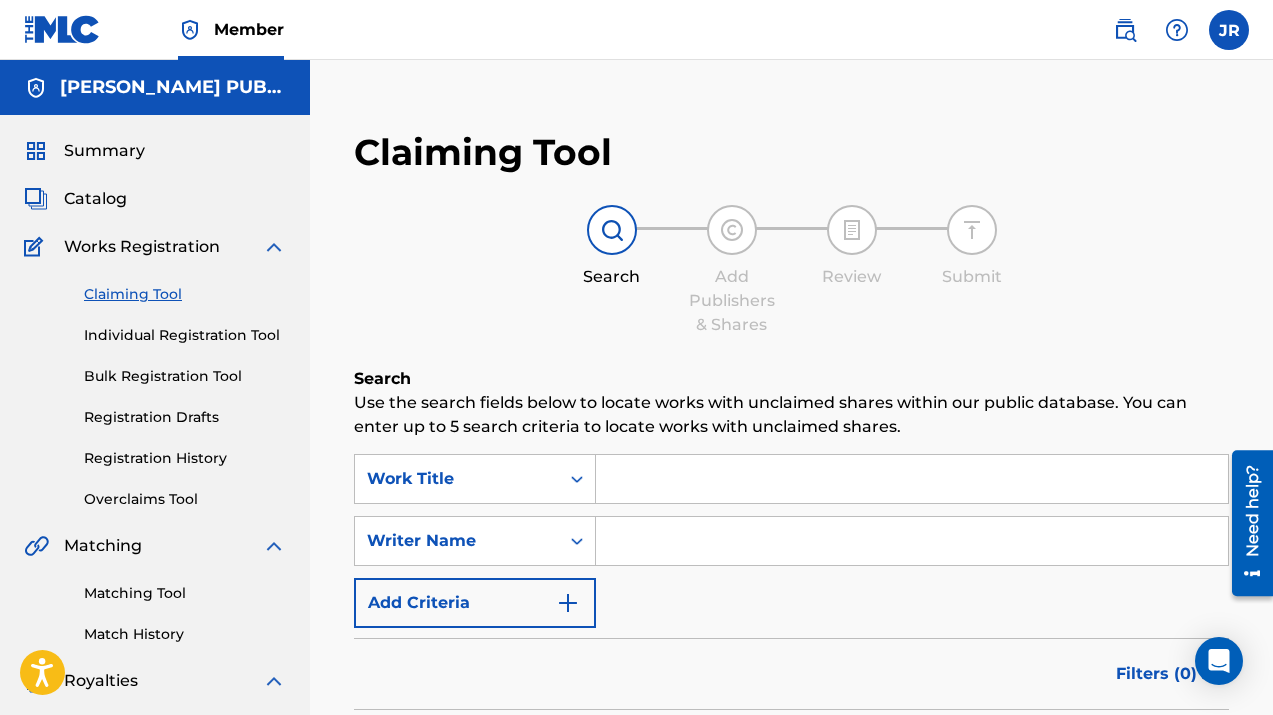 click on "Individual Registration Tool" at bounding box center (185, 335) 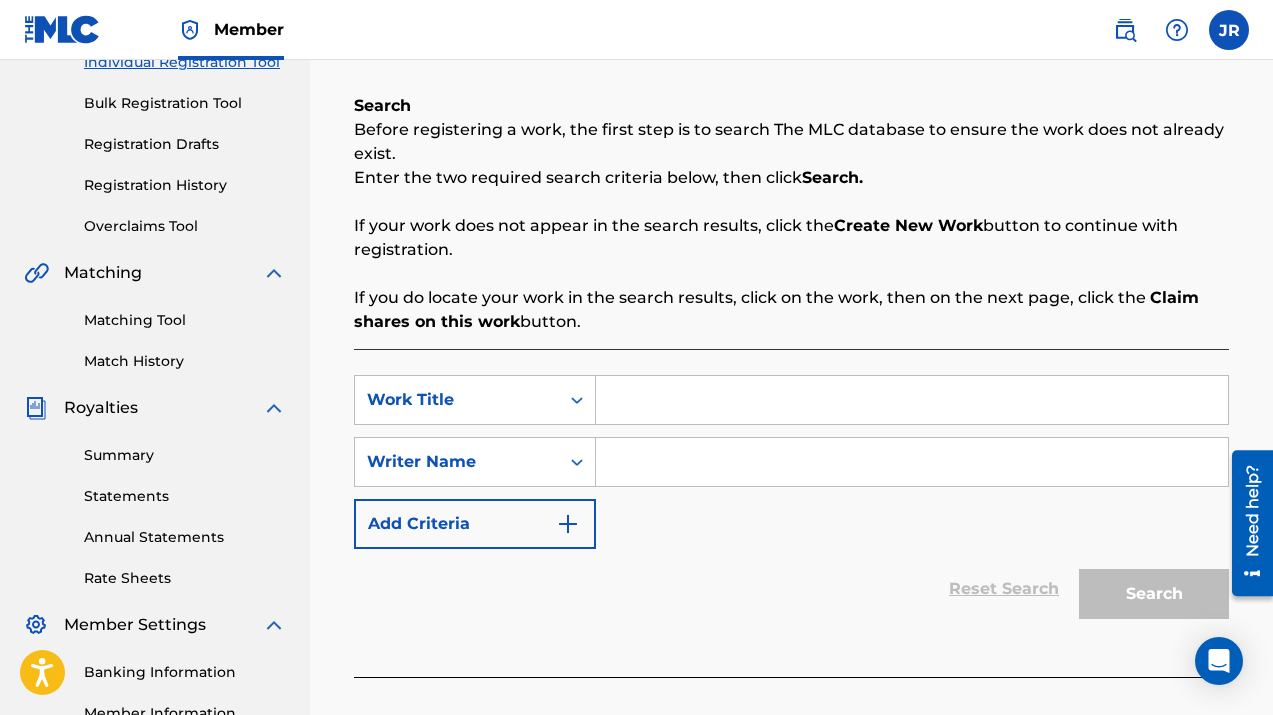 scroll, scrollTop: 322, scrollLeft: 0, axis: vertical 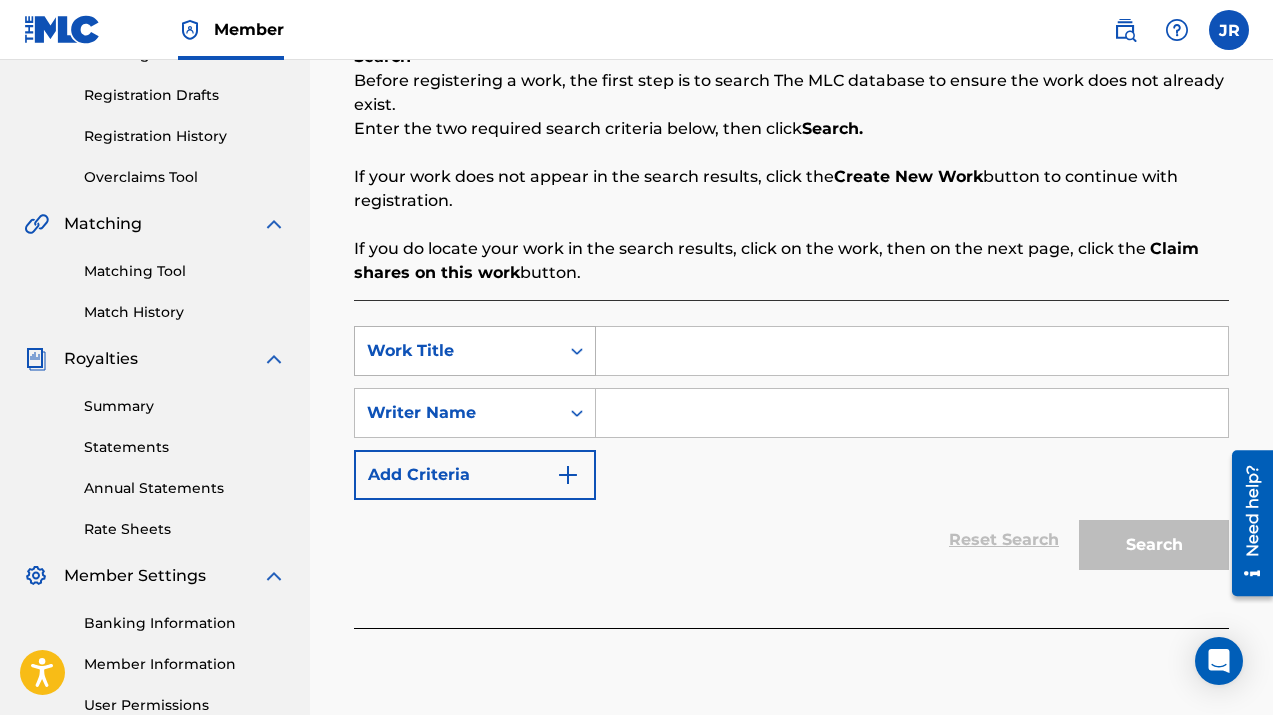 click on "Work Title" at bounding box center (457, 351) 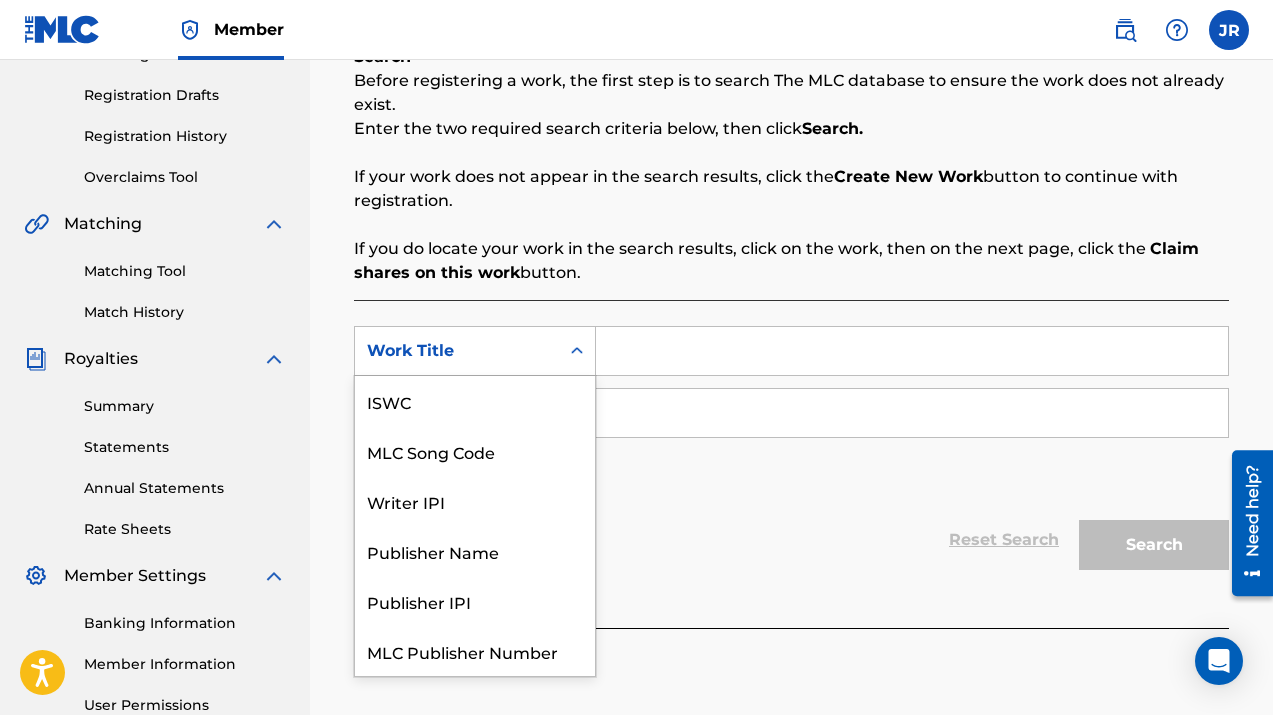 scroll, scrollTop: 50, scrollLeft: 0, axis: vertical 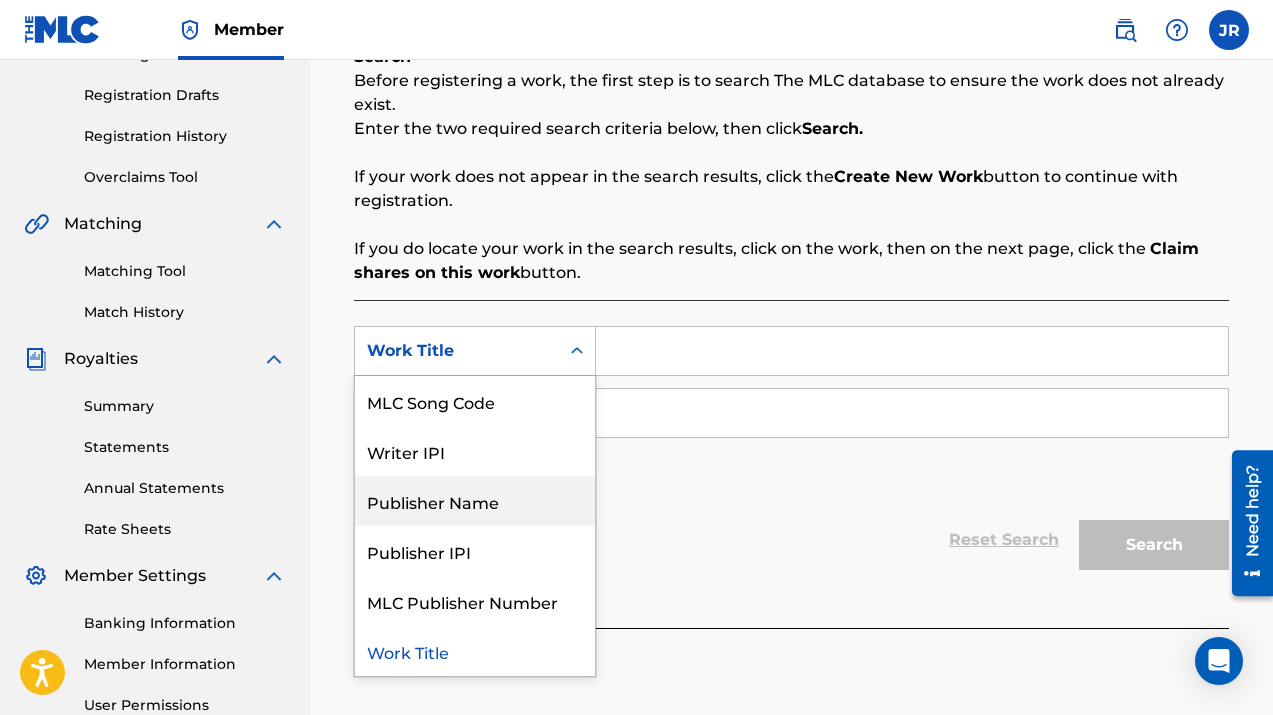 click on "Reset Search Search" at bounding box center (791, 540) 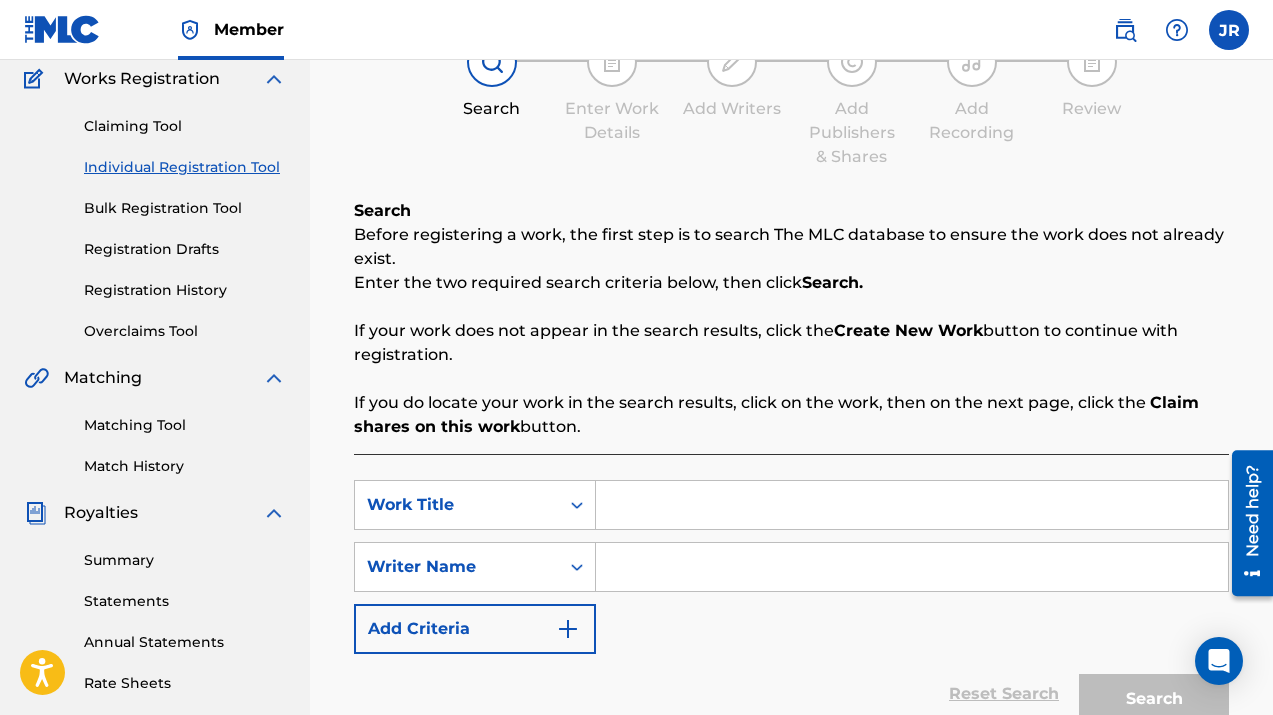 scroll, scrollTop: 271, scrollLeft: 0, axis: vertical 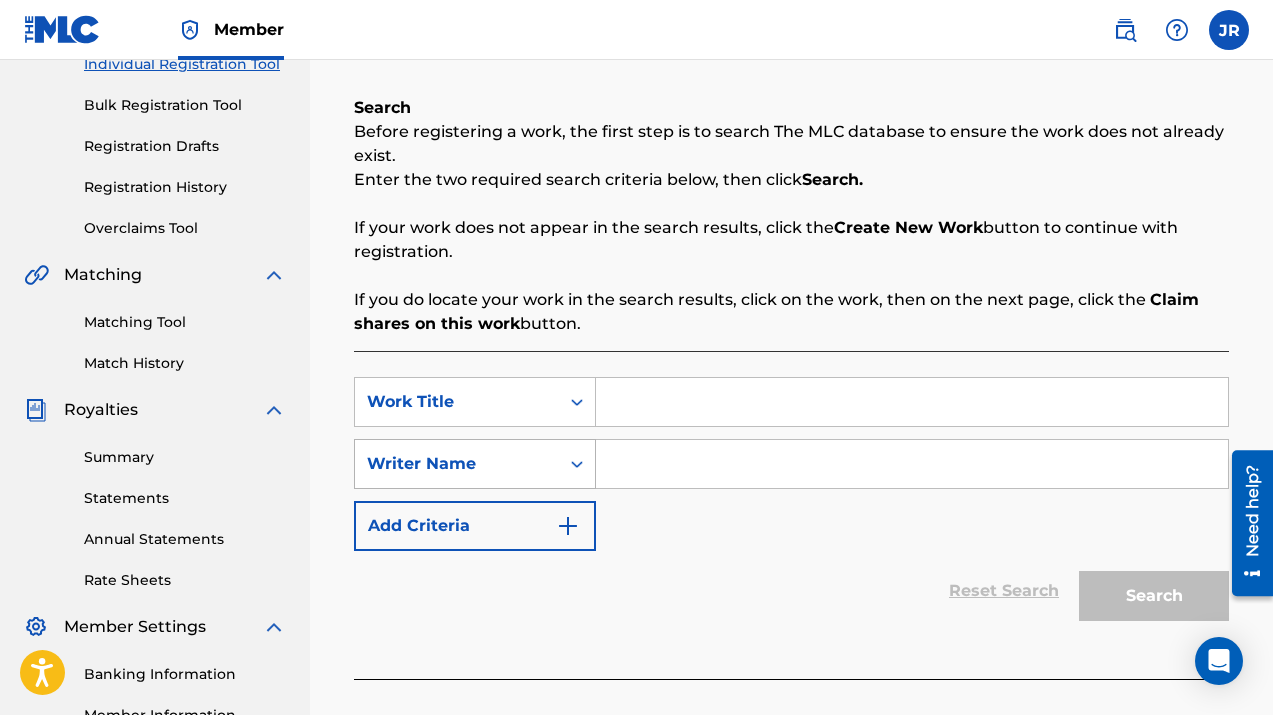 click on "Writer Name" at bounding box center (457, 464) 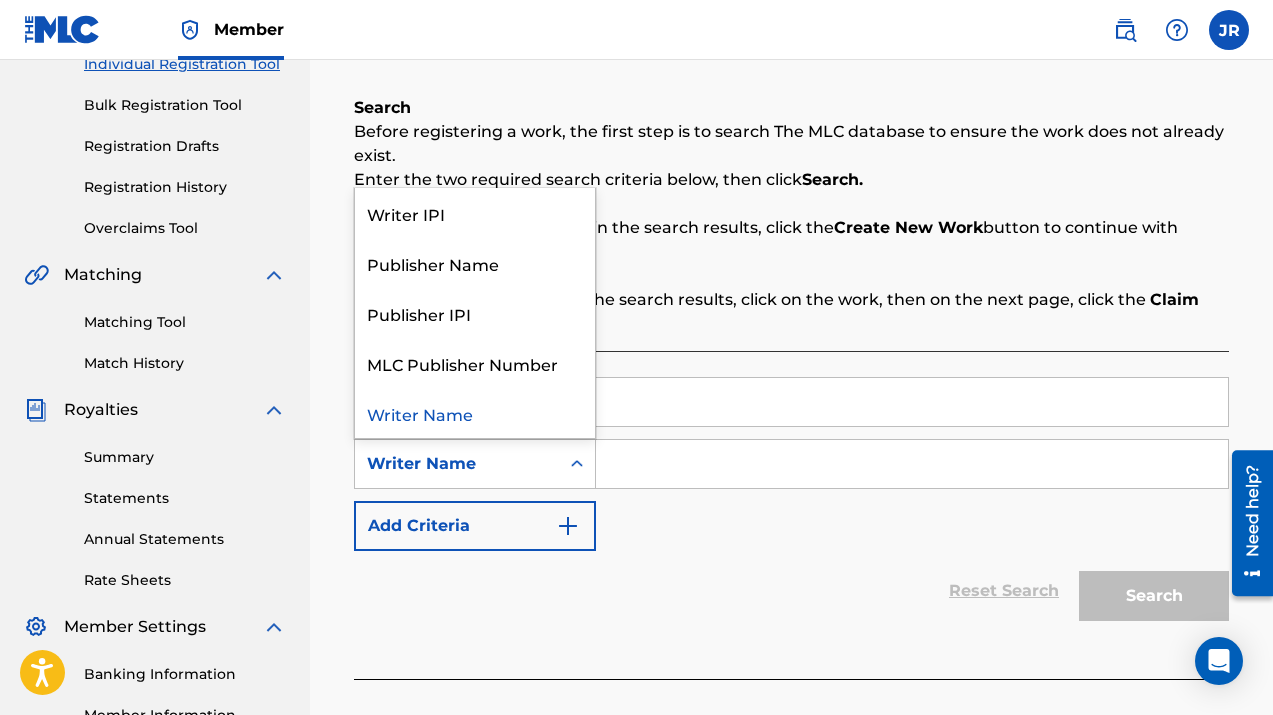 click on "SearchWithCriteria6e8d3273-9651-4e78-9968-707a05c13034 Work Title SearchWithCriteriaaee6421d-399d-4f4d-b6e7-bd6c8553d34b Writer Name selected, 5 of 5. 5 results available. Use Up and Down to choose options, press Enter to select the currently focused option, press Escape to exit the menu, press Tab to select the option and exit the menu. Writer Name Writer IPI Publisher Name Publisher IPI MLC Publisher Number Writer Name Add Criteria" at bounding box center (791, 464) 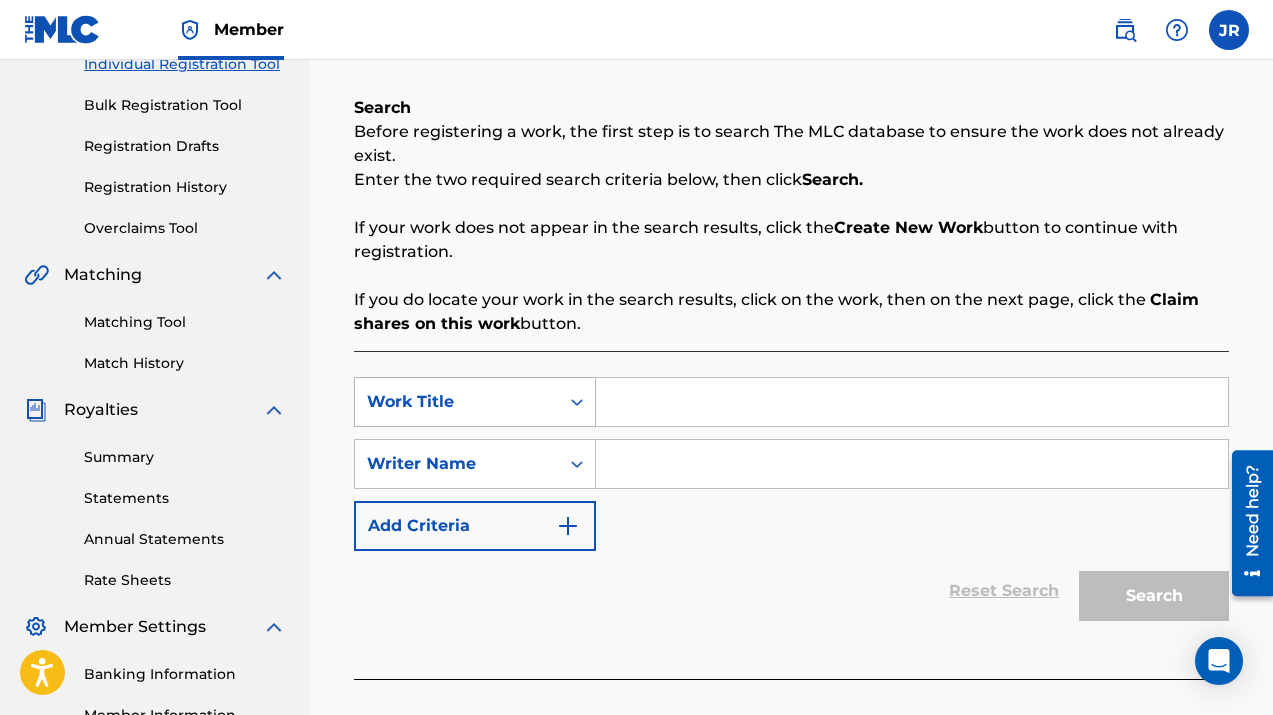 click on "Work Title" at bounding box center (457, 402) 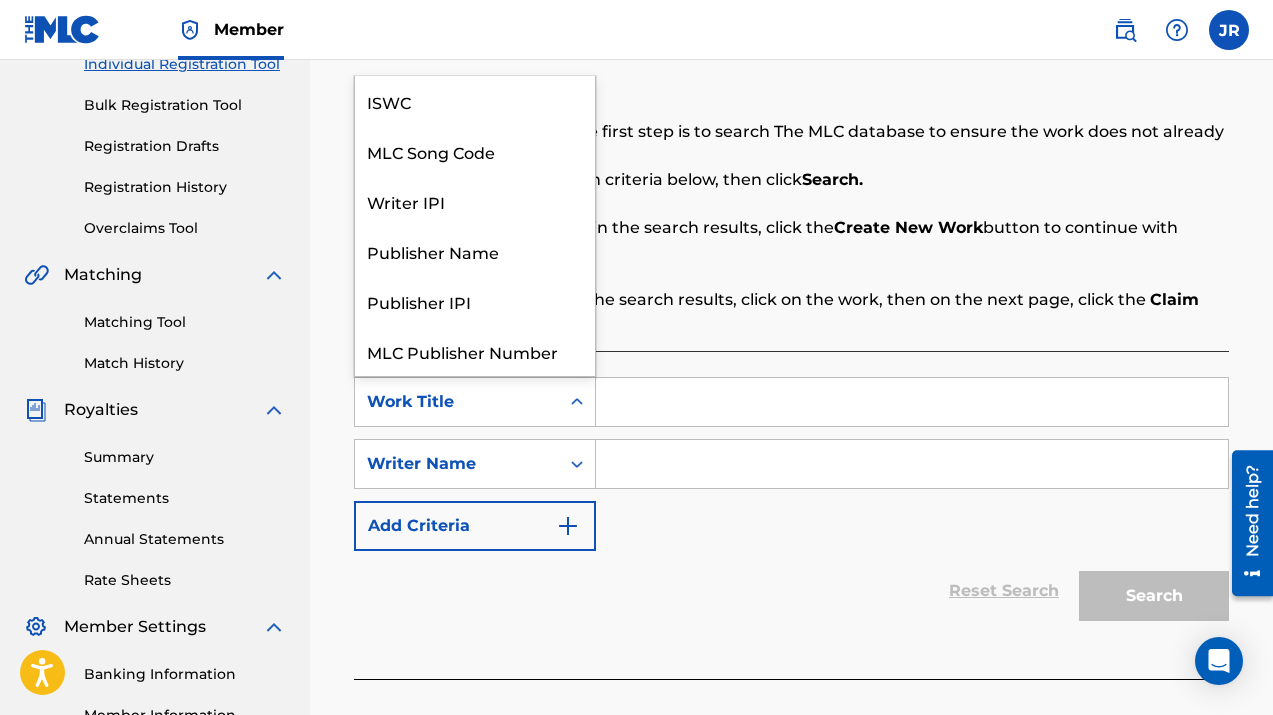 scroll, scrollTop: 50, scrollLeft: 0, axis: vertical 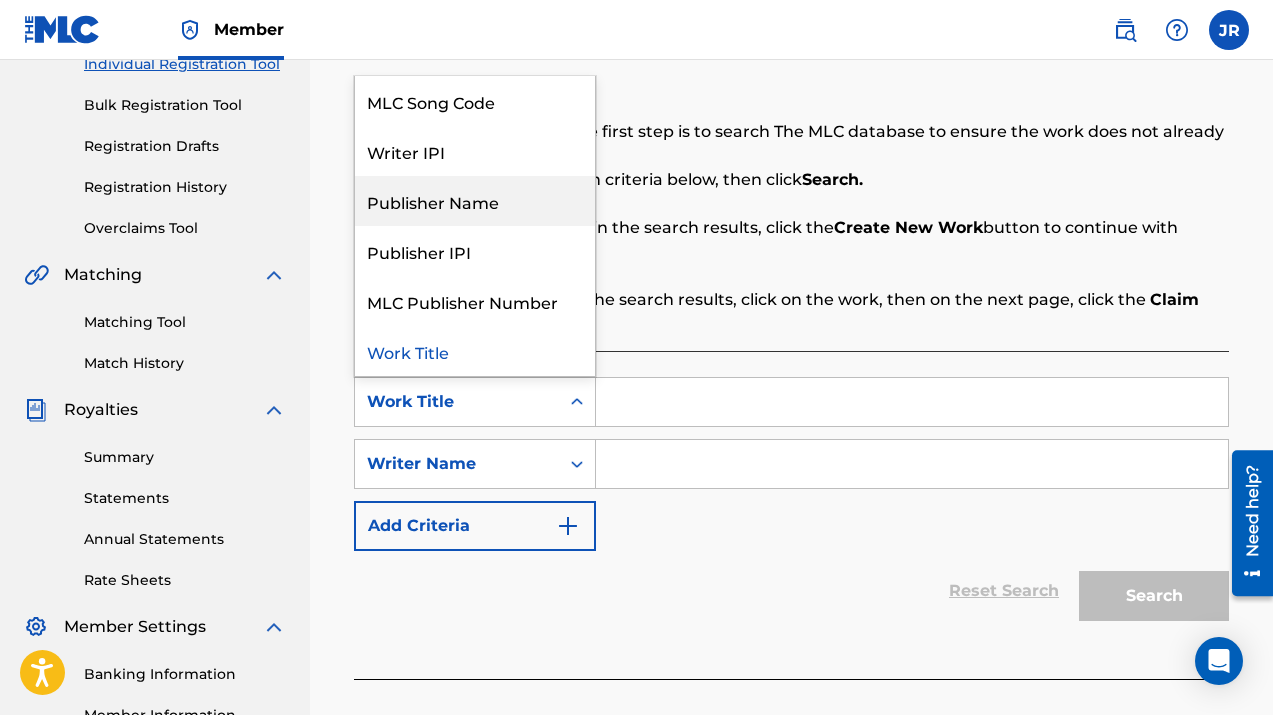 click on "Publisher Name" at bounding box center (475, 201) 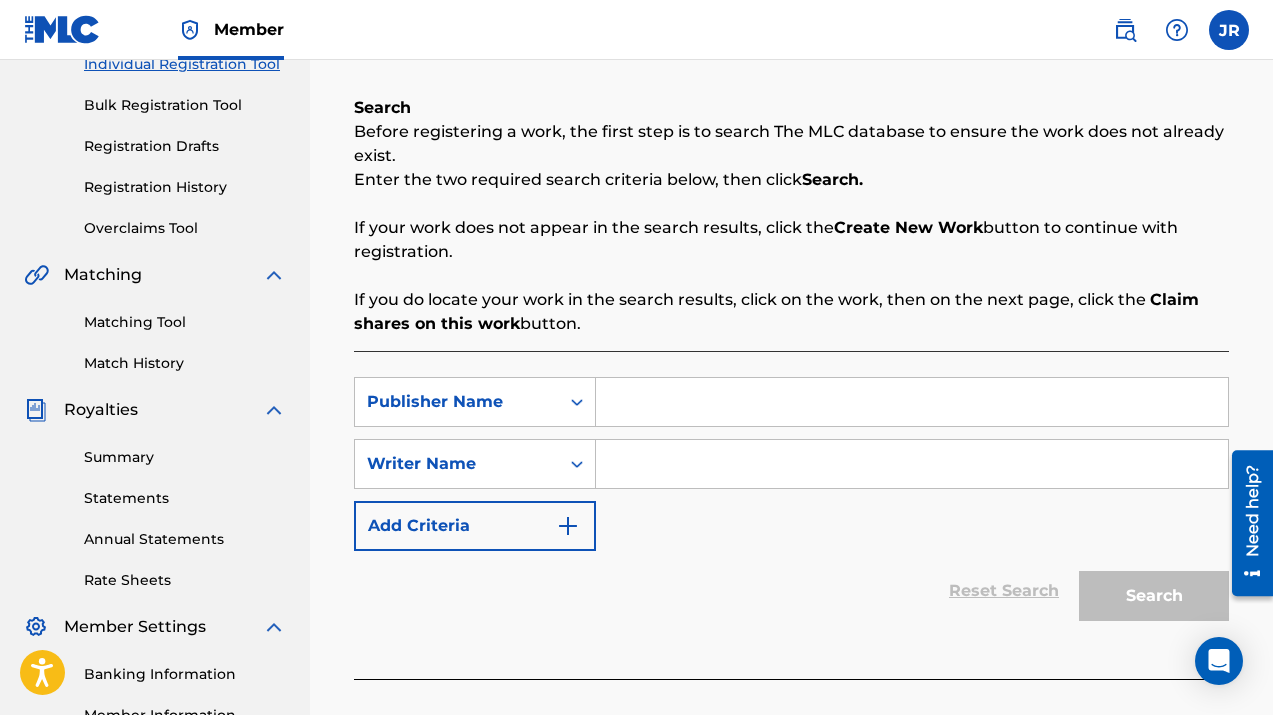 click at bounding box center (912, 402) 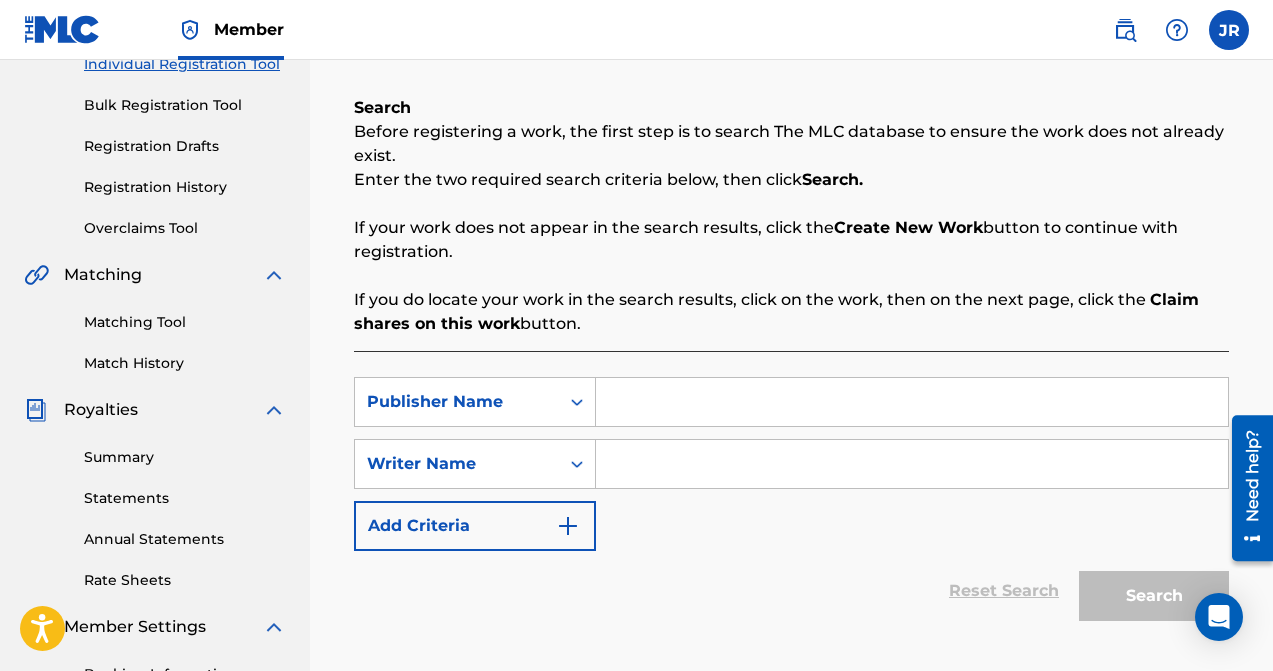 paste on "00367350059" 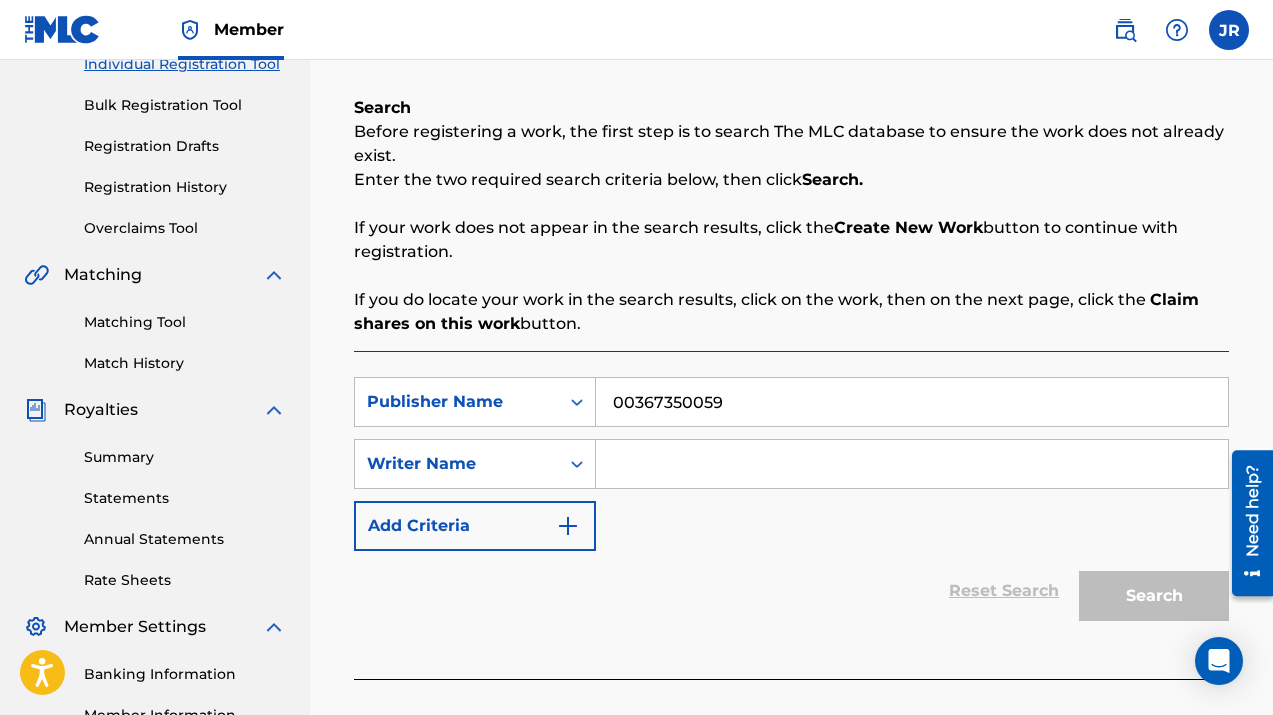 click on "00367350059" at bounding box center [912, 402] 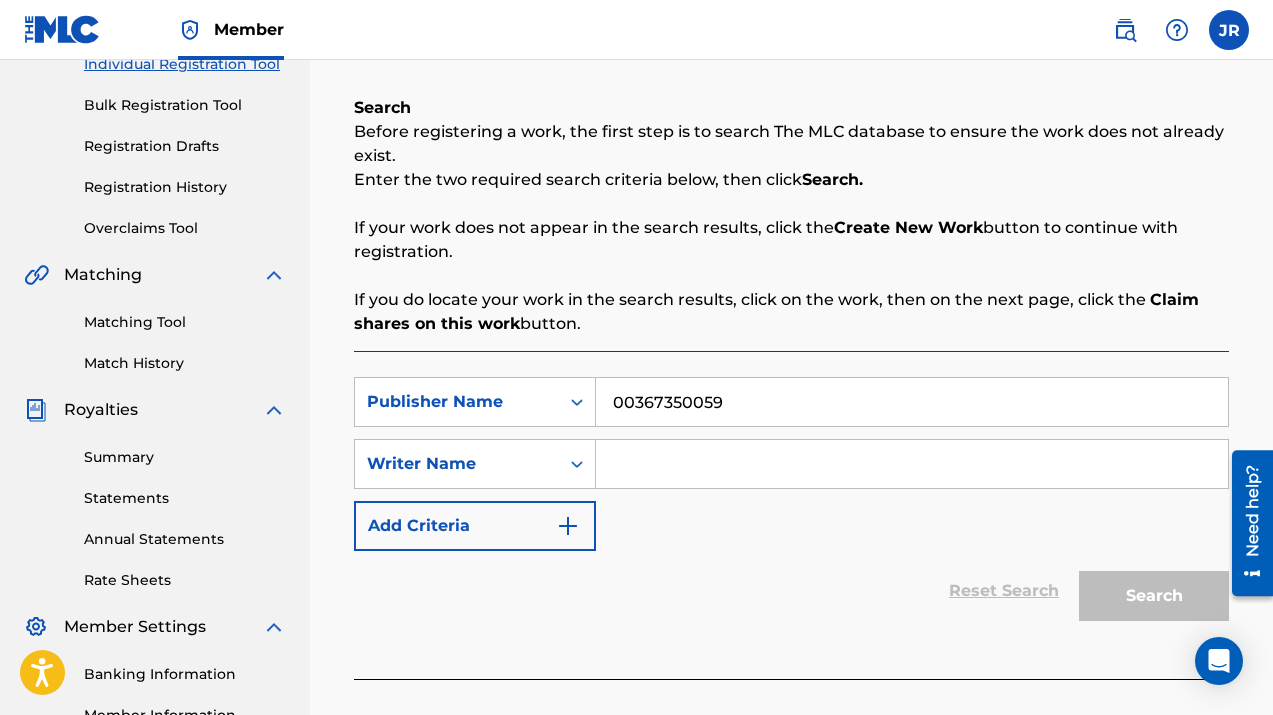 drag, startPoint x: 755, startPoint y: 399, endPoint x: 497, endPoint y: 361, distance: 260.78345 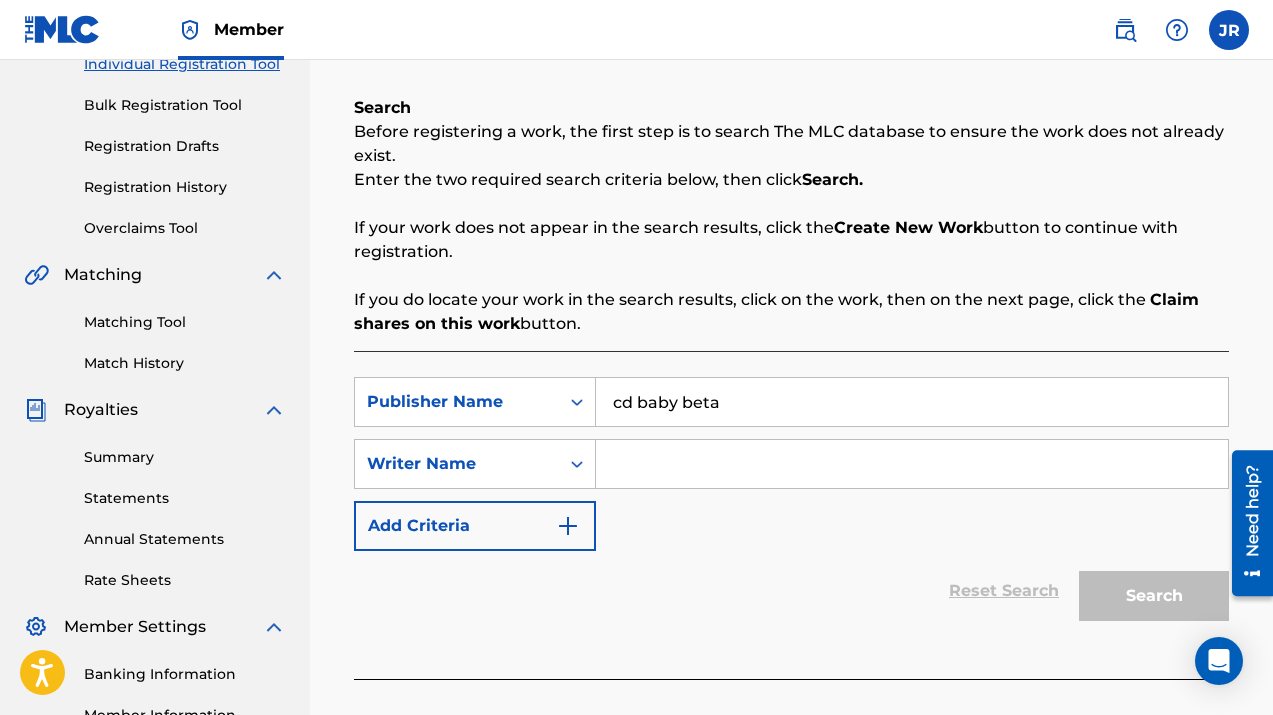 type on "cd baby beta" 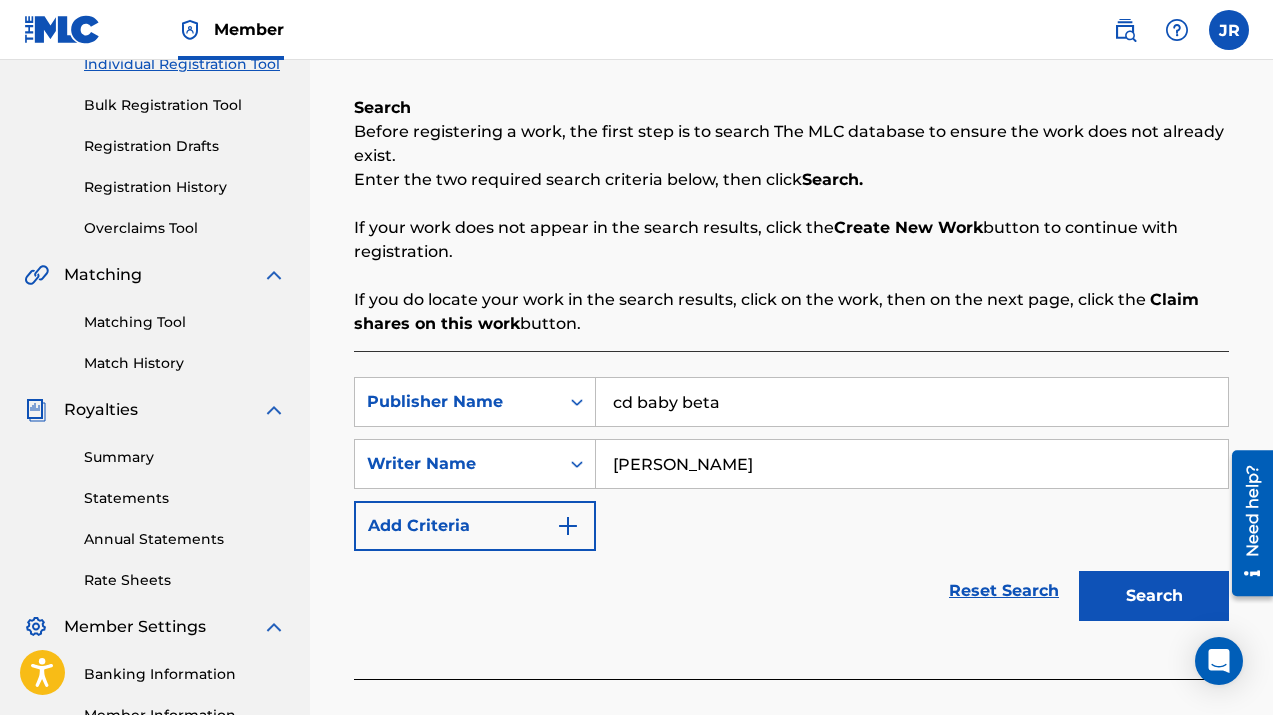 click on "Search" at bounding box center [1154, 596] 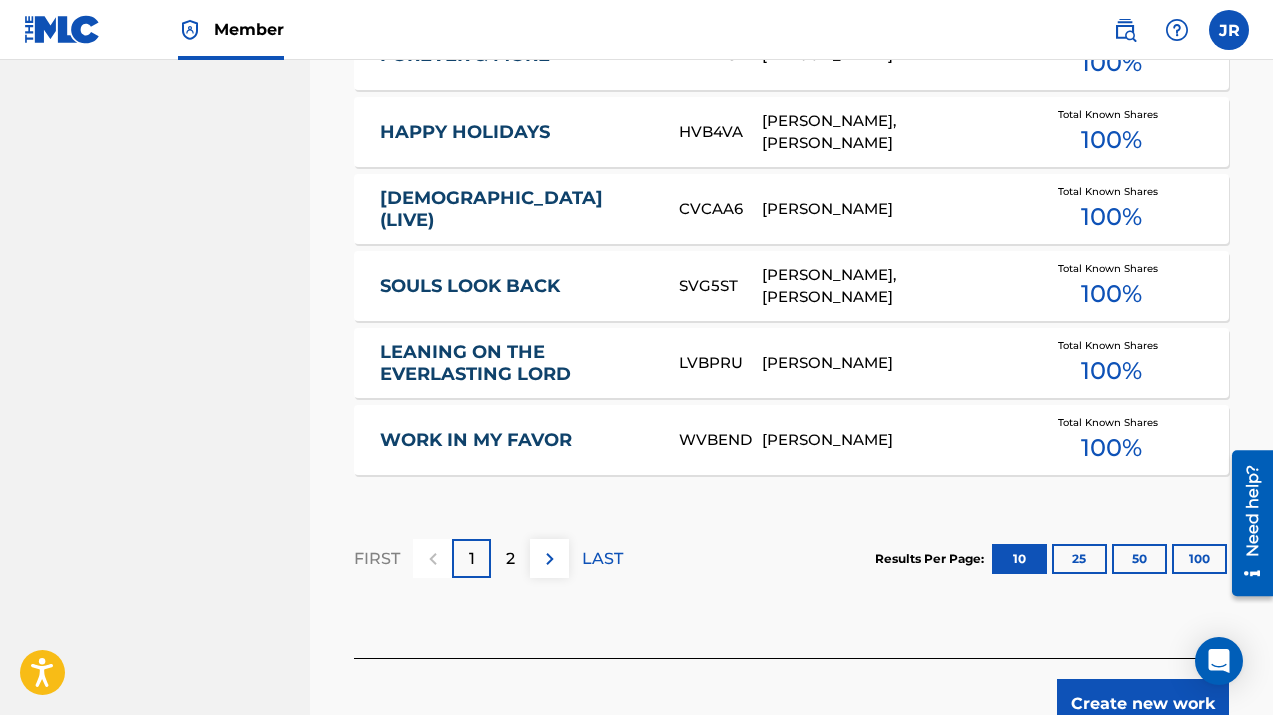 click on "2" at bounding box center (510, 559) 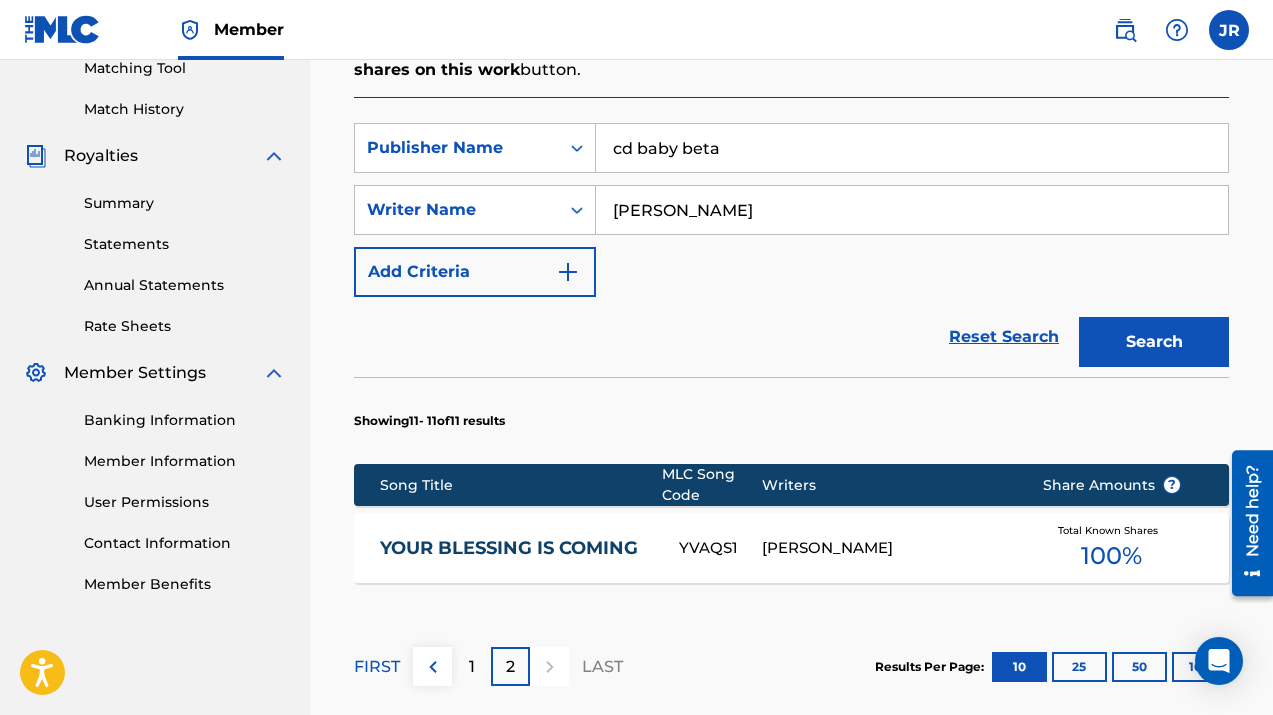 scroll, scrollTop: 763, scrollLeft: 0, axis: vertical 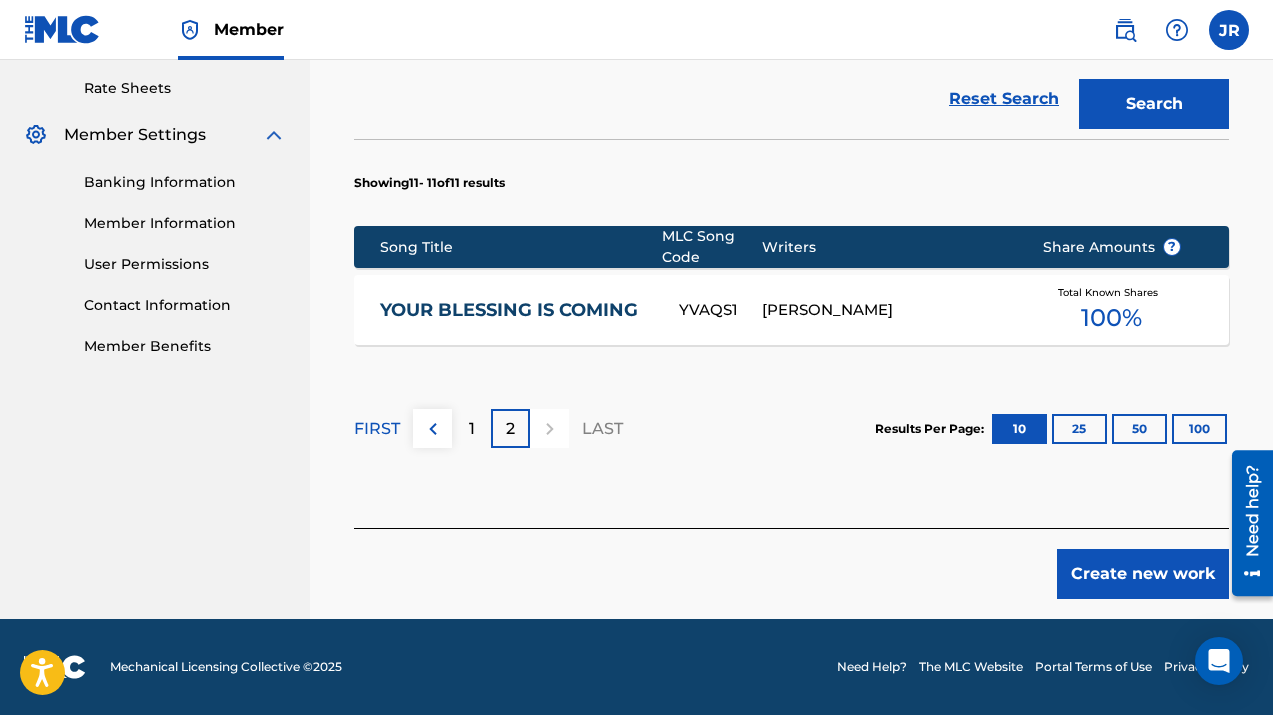 click on "1" at bounding box center (471, 428) 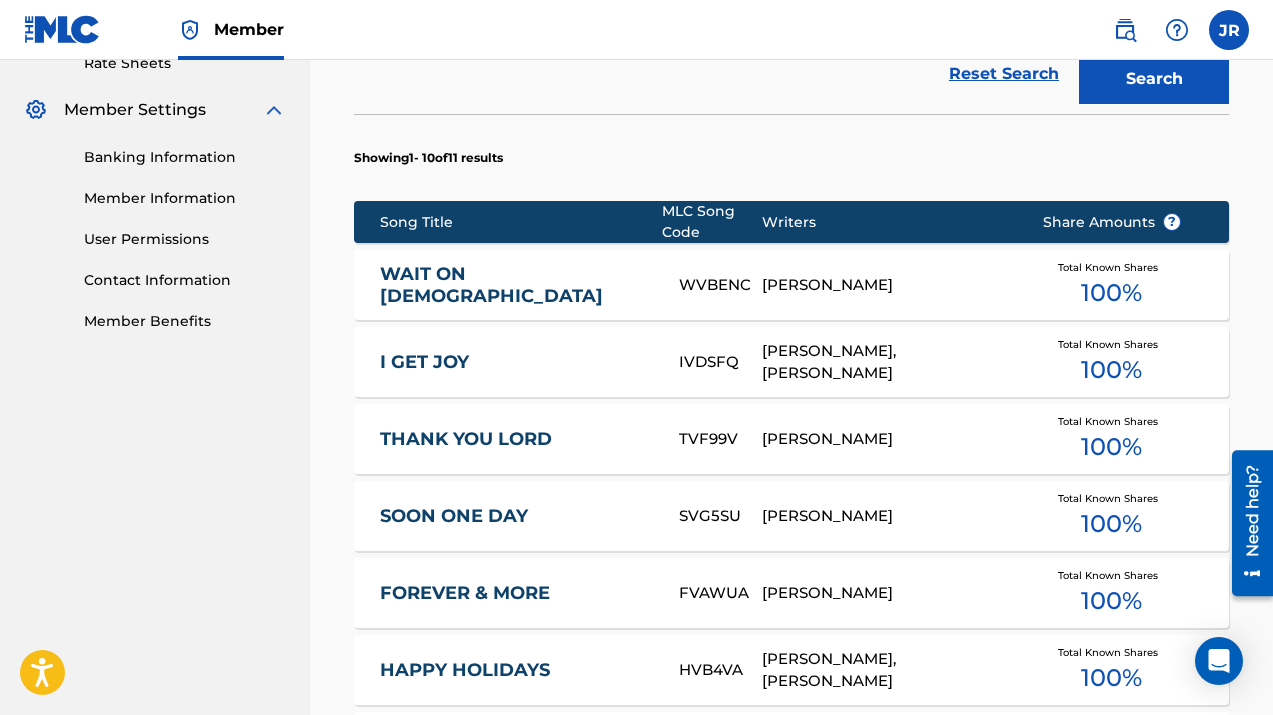 scroll, scrollTop: 784, scrollLeft: 0, axis: vertical 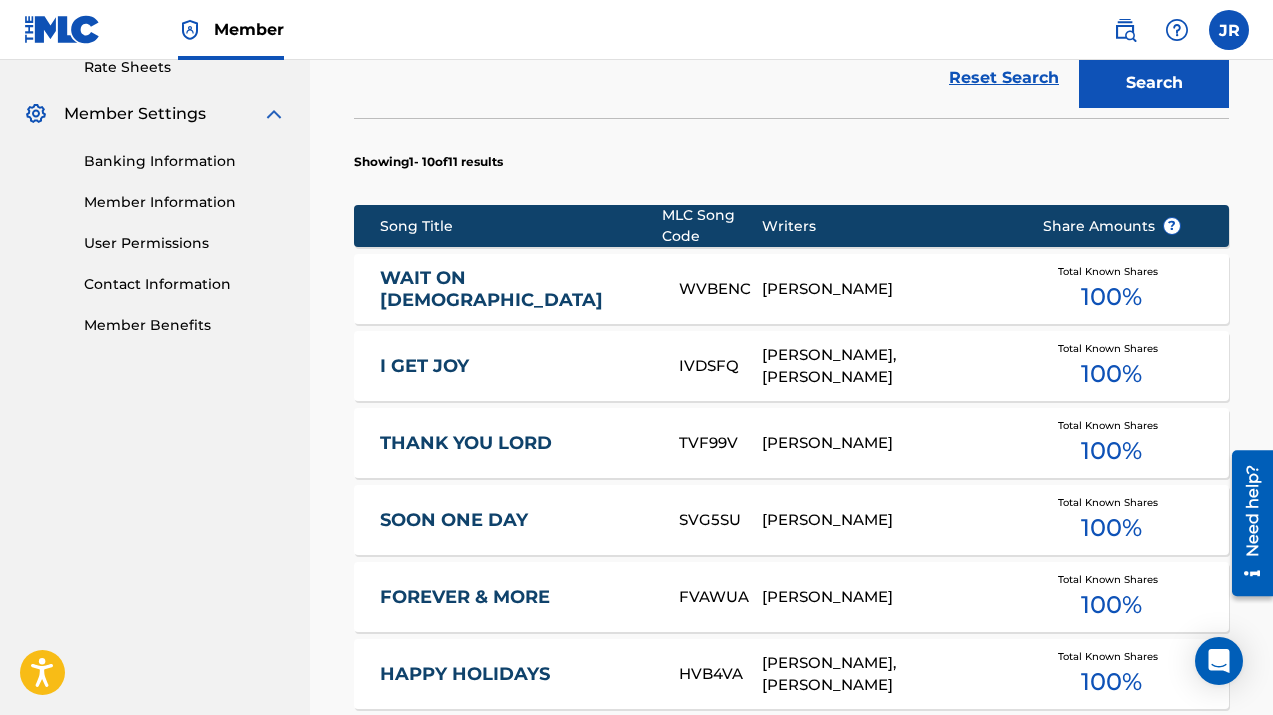 click on "I GET JOY" at bounding box center [516, 366] 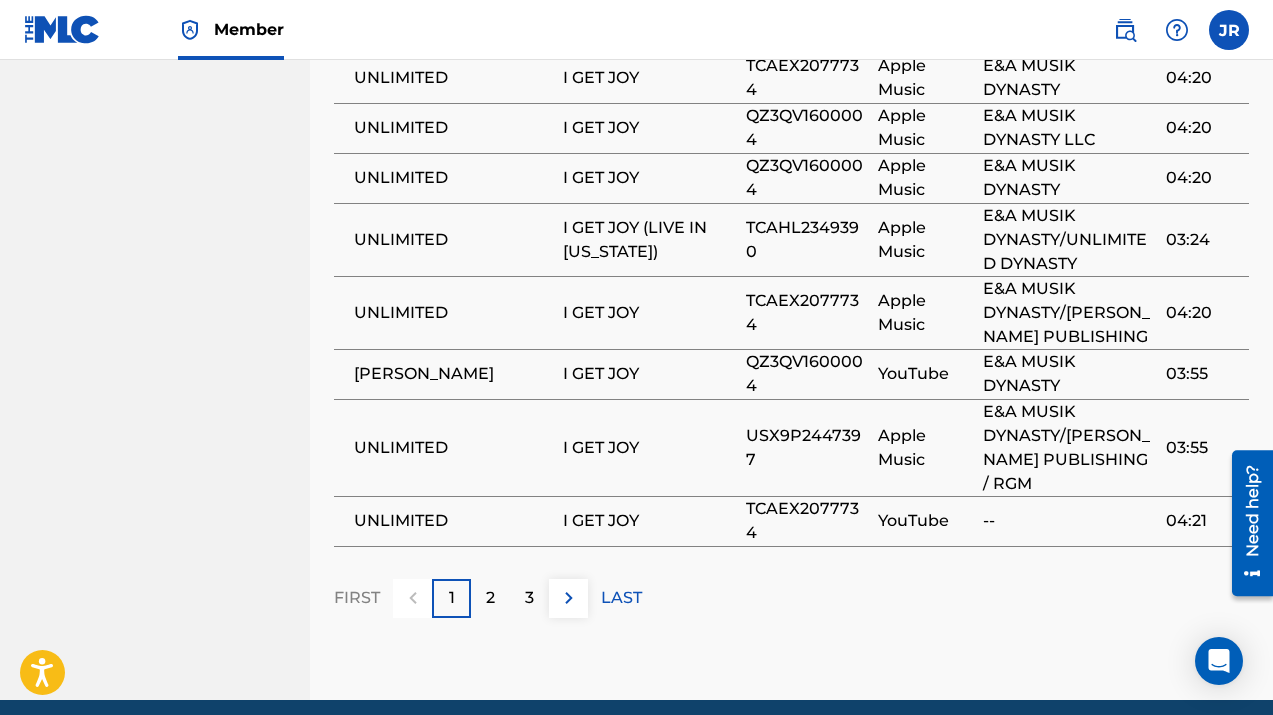 scroll, scrollTop: 1963, scrollLeft: 0, axis: vertical 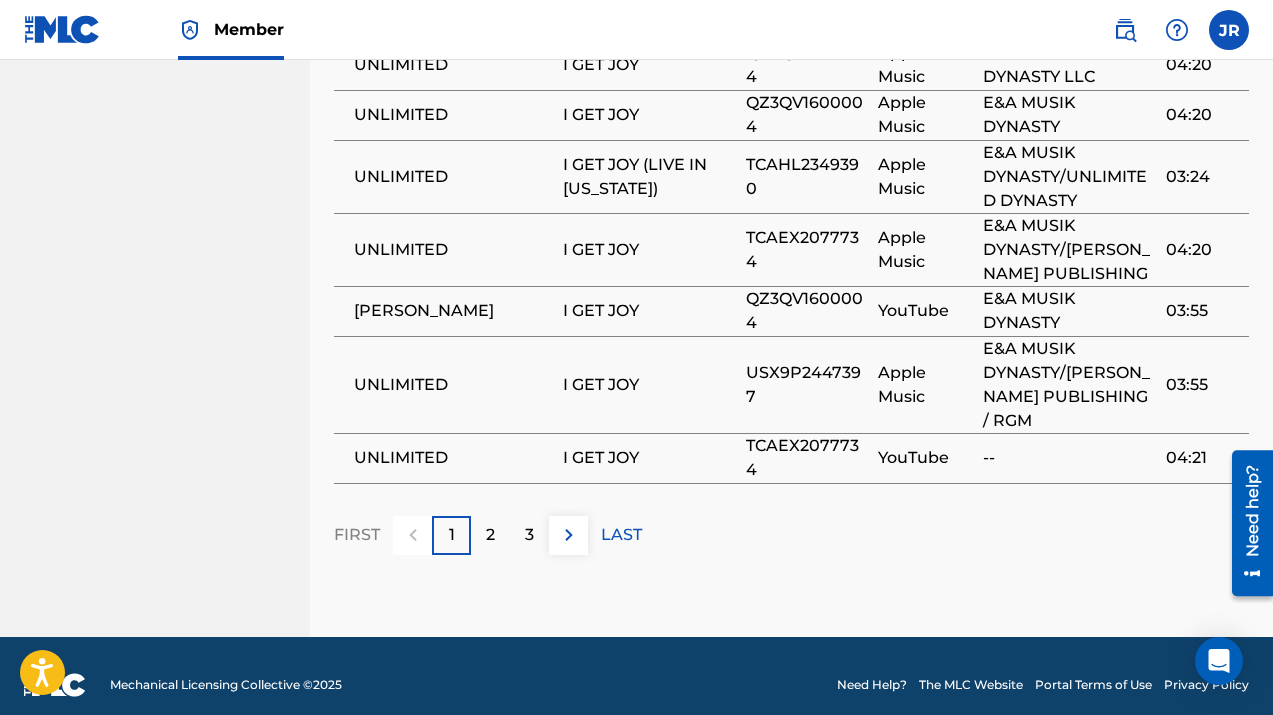 click on "2" at bounding box center (490, 535) 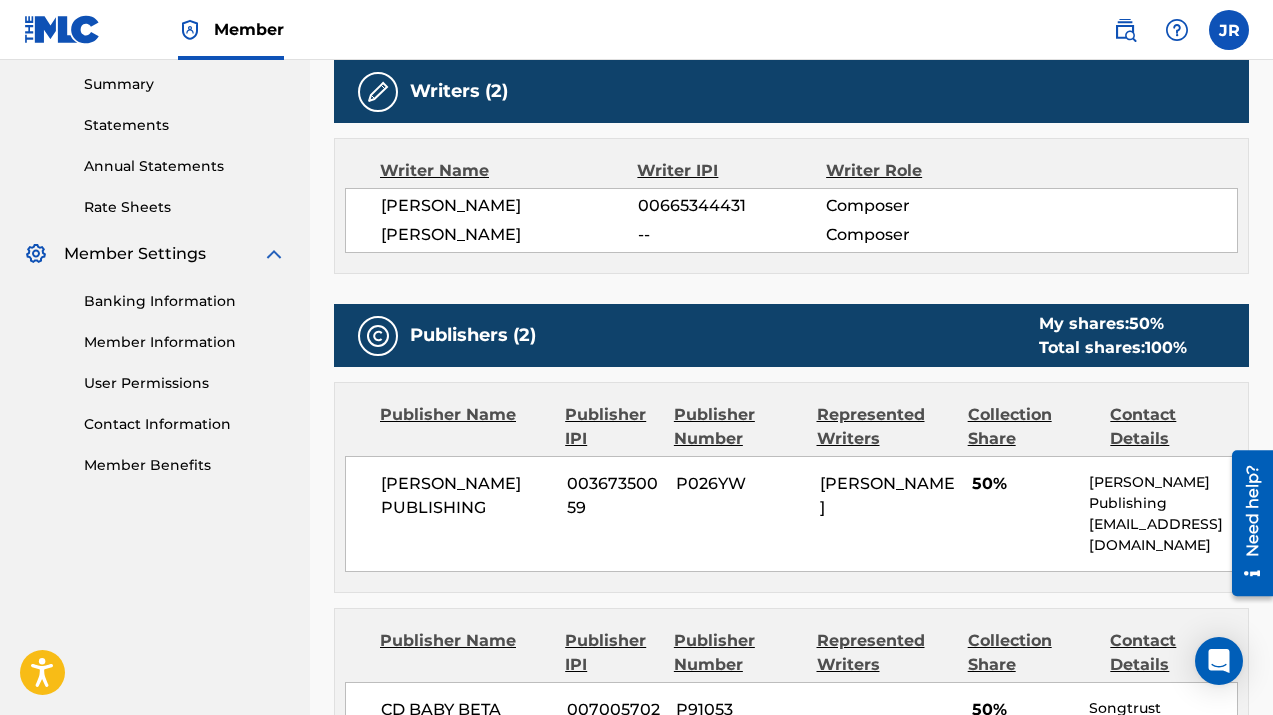 scroll, scrollTop: 0, scrollLeft: 0, axis: both 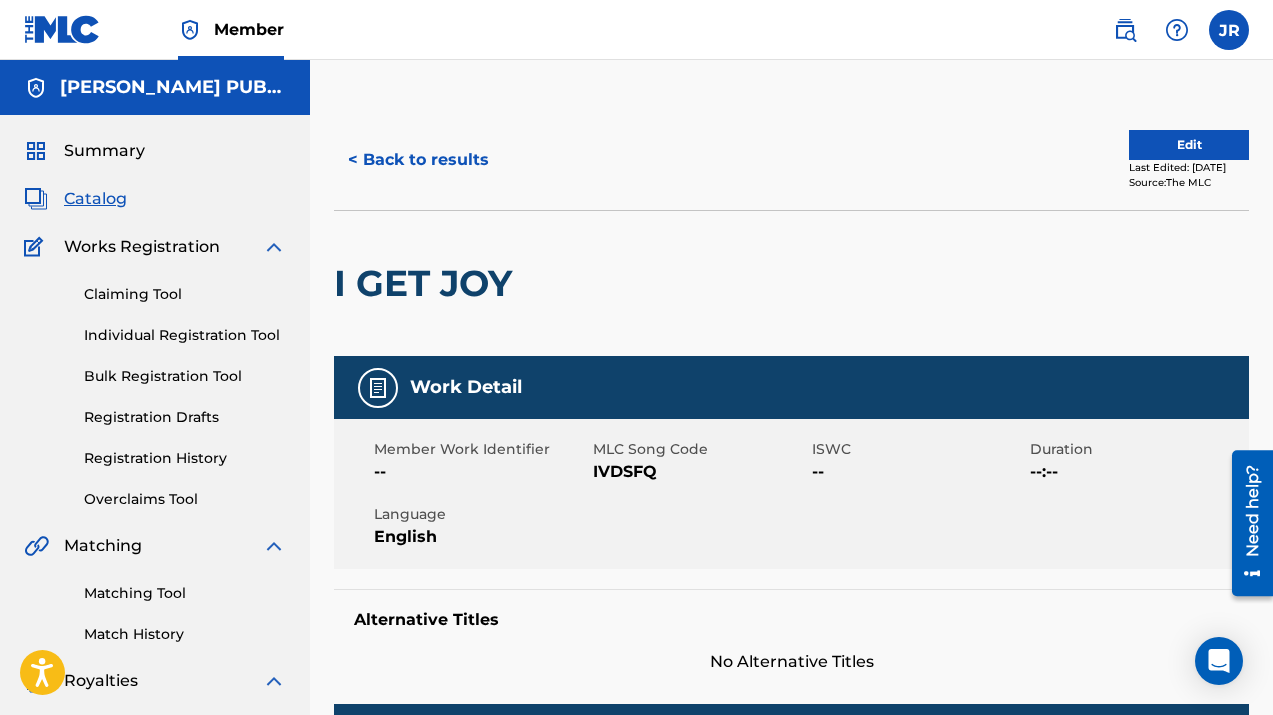 click on "< Back to results" at bounding box center (418, 160) 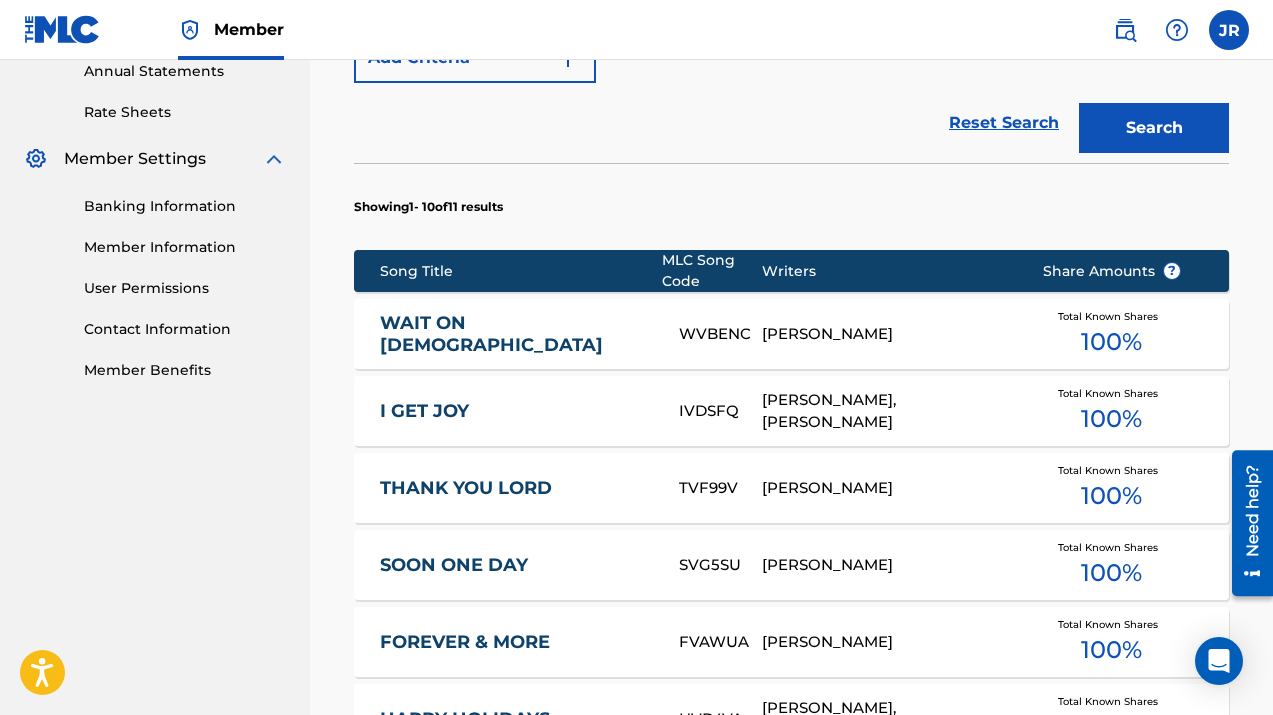 scroll, scrollTop: 793, scrollLeft: 0, axis: vertical 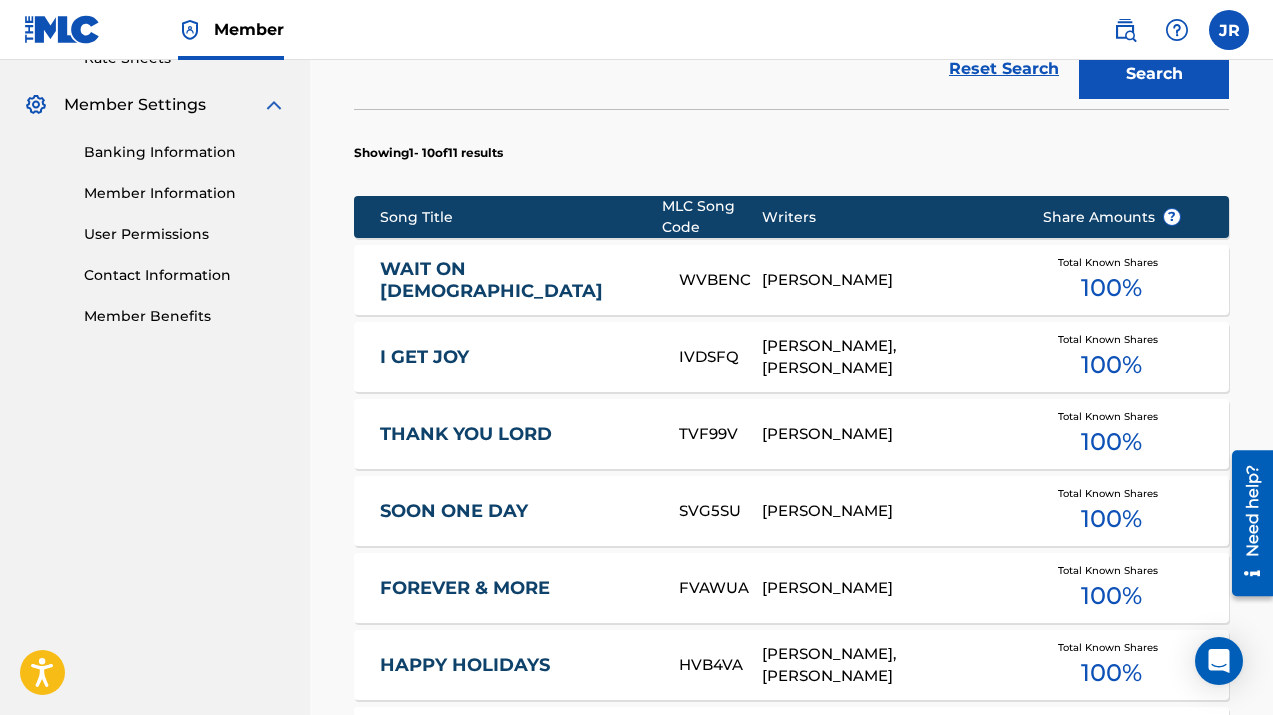 click on "THANK YOU LORD" at bounding box center [516, 434] 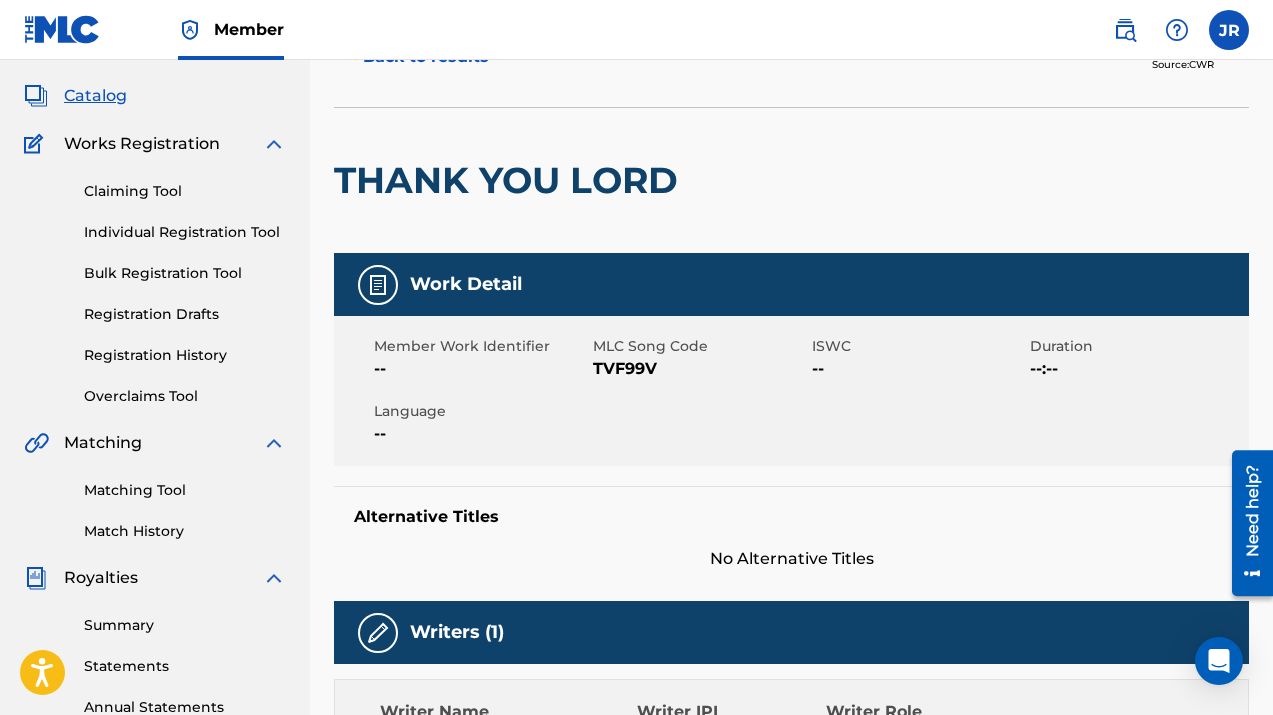 scroll, scrollTop: 0, scrollLeft: 0, axis: both 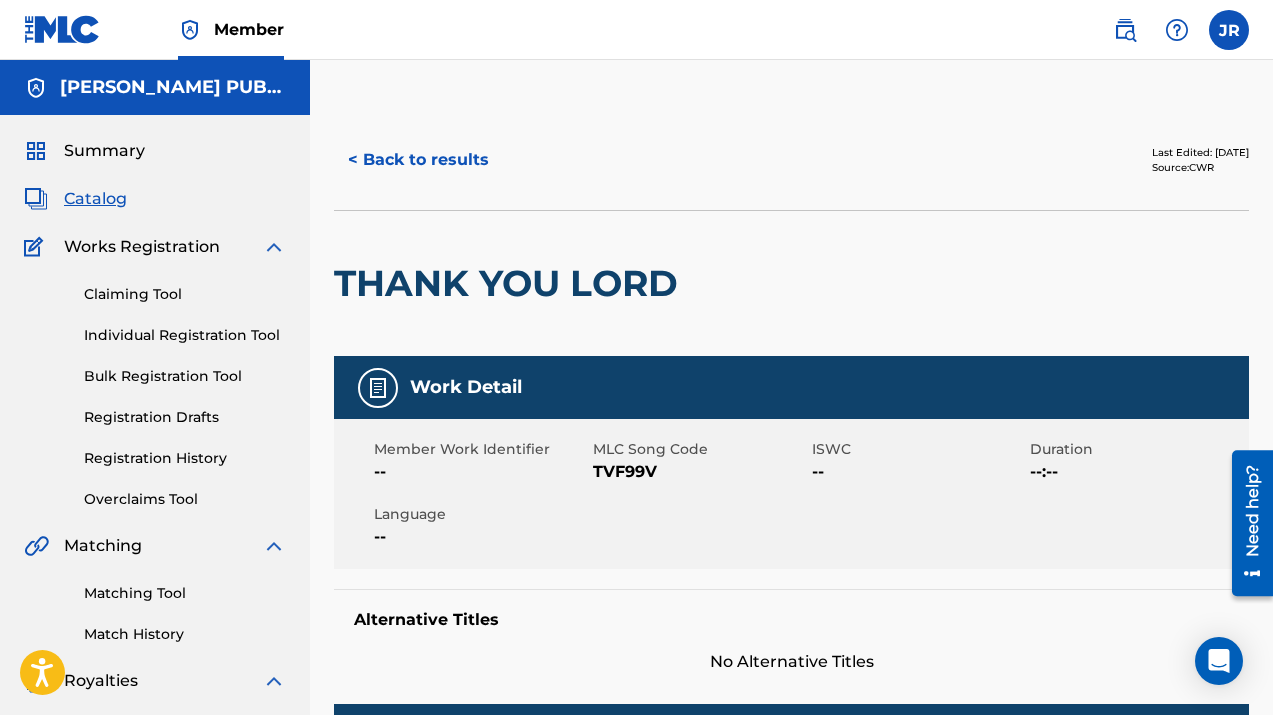 click on "< Back to results" at bounding box center [418, 160] 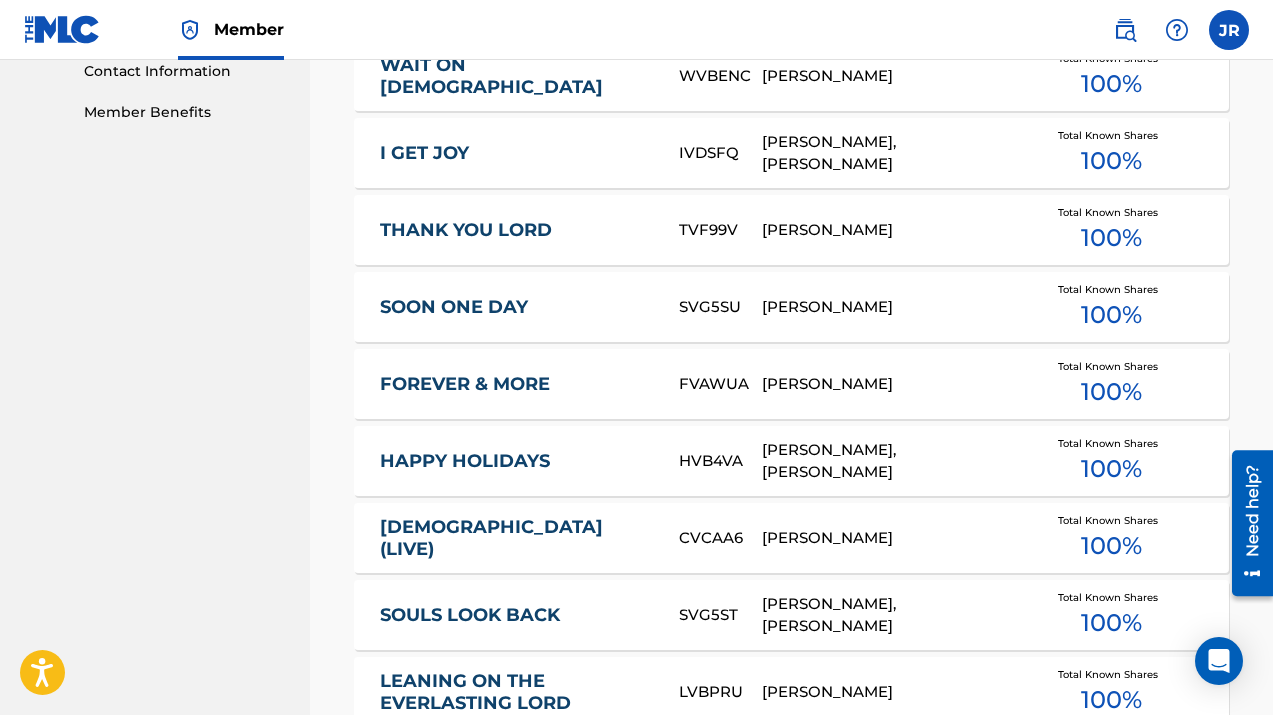 scroll, scrollTop: 1026, scrollLeft: 0, axis: vertical 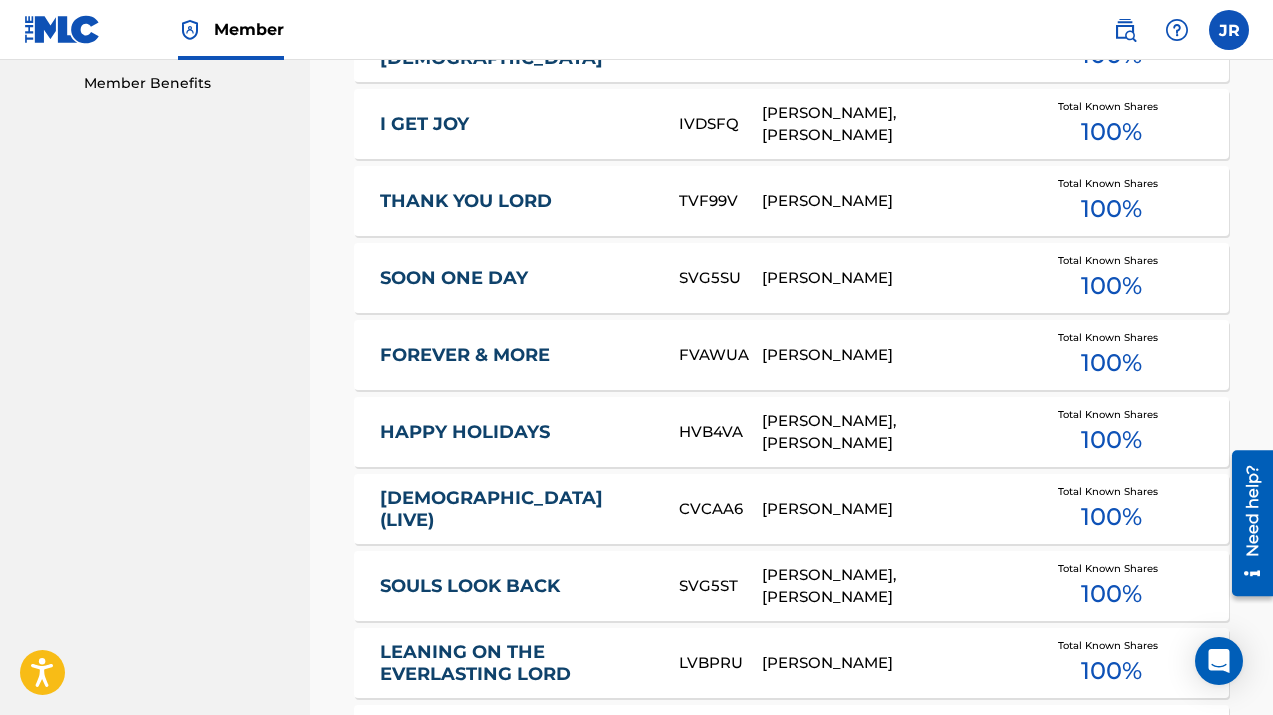 click on "[PERSON_NAME]" at bounding box center [886, 509] 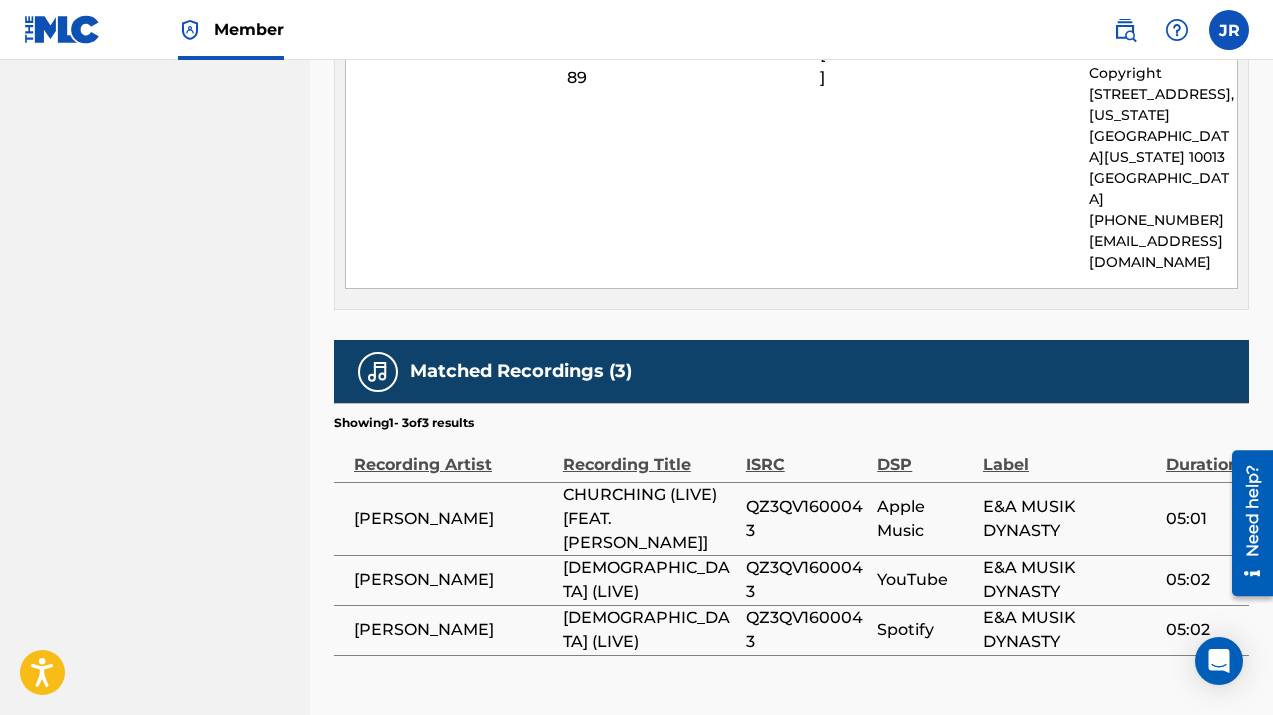 scroll, scrollTop: 0, scrollLeft: 0, axis: both 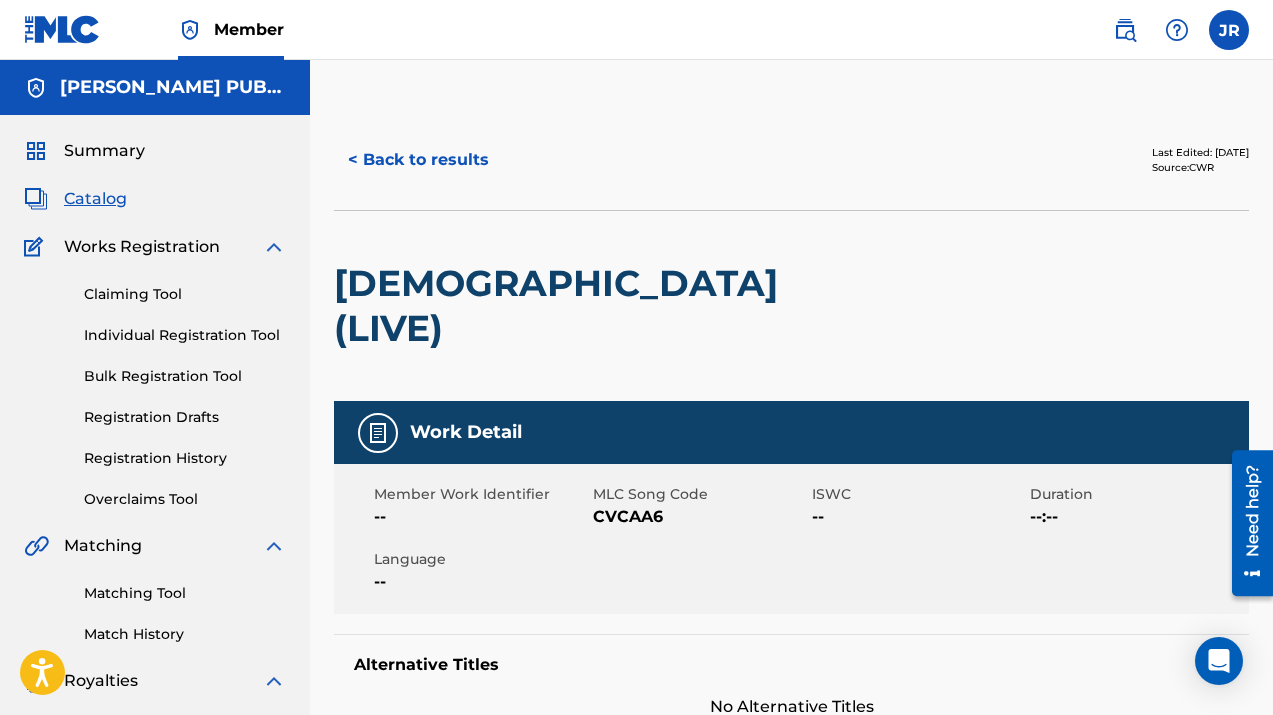 click on "< Back to results" at bounding box center (418, 160) 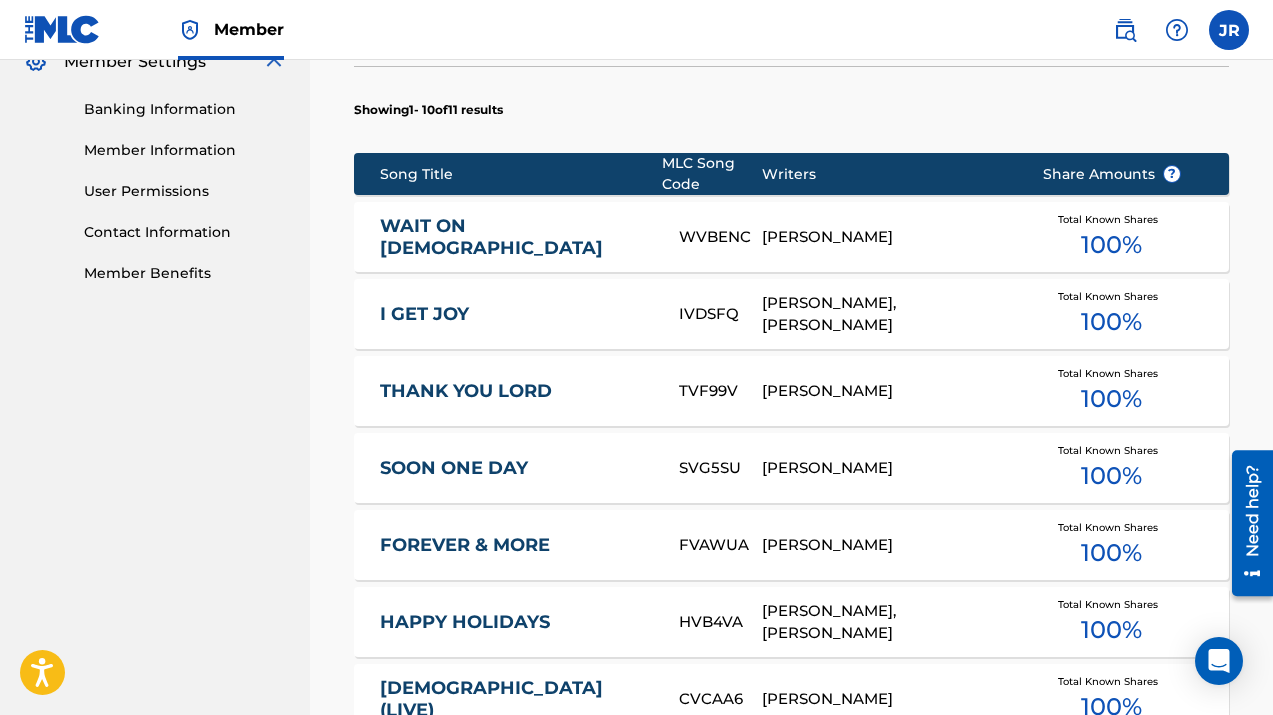 scroll, scrollTop: 1456, scrollLeft: 0, axis: vertical 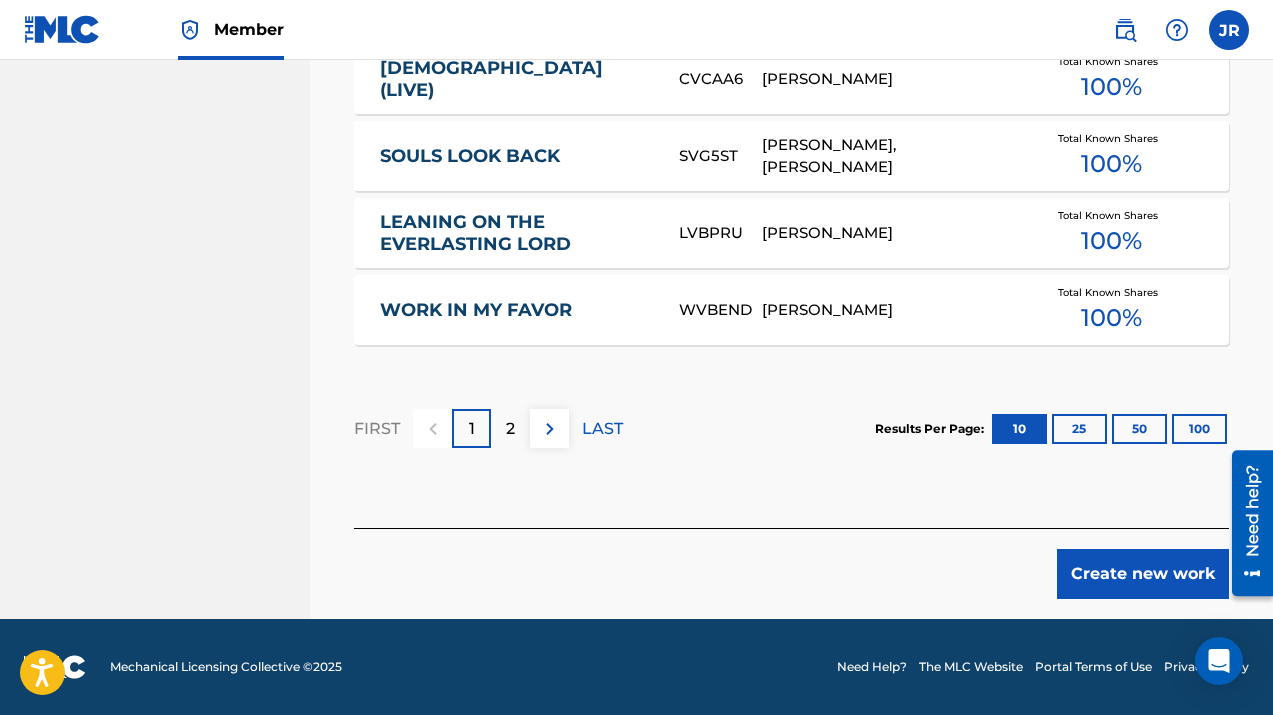 click on "2" at bounding box center [510, 428] 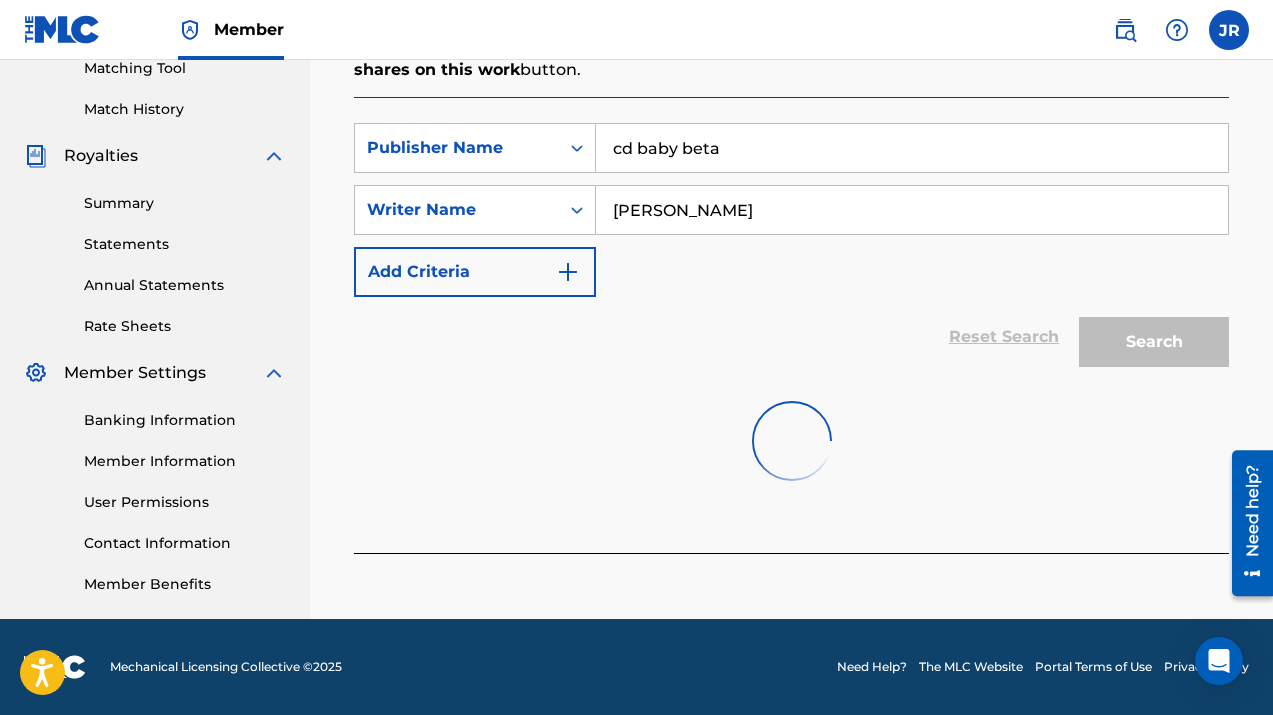 scroll, scrollTop: 763, scrollLeft: 0, axis: vertical 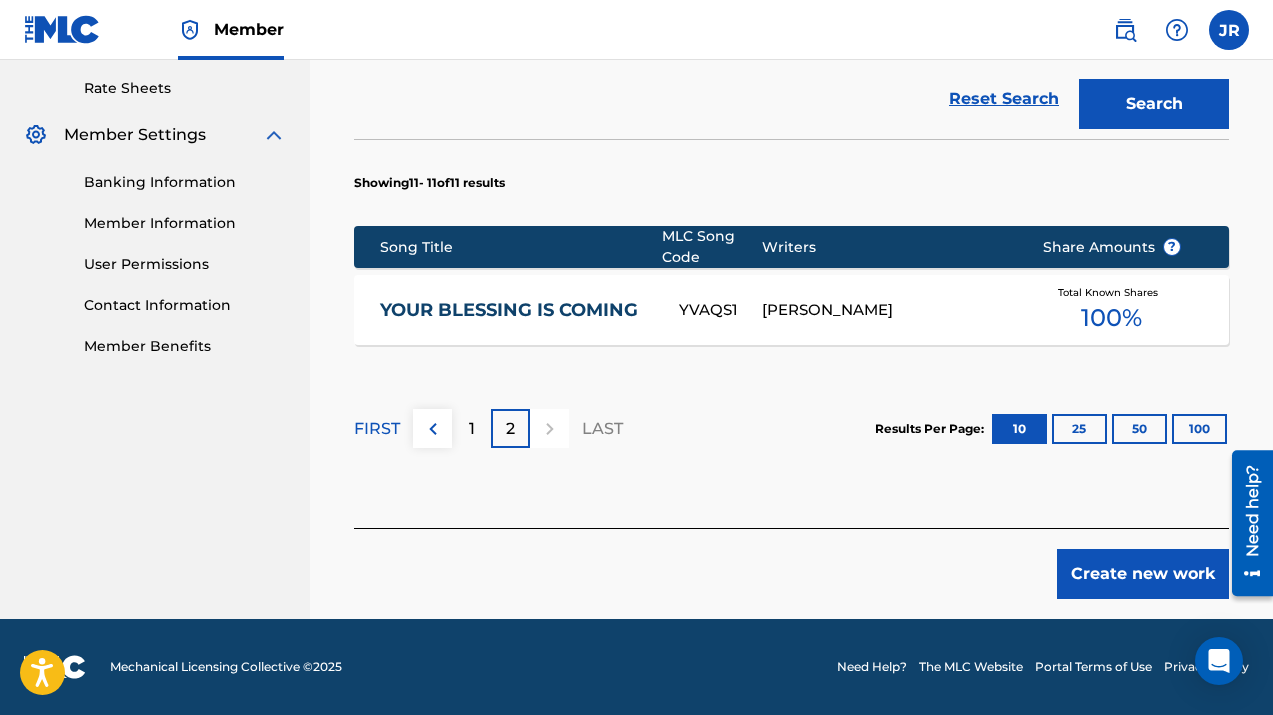 click on "1" at bounding box center (471, 428) 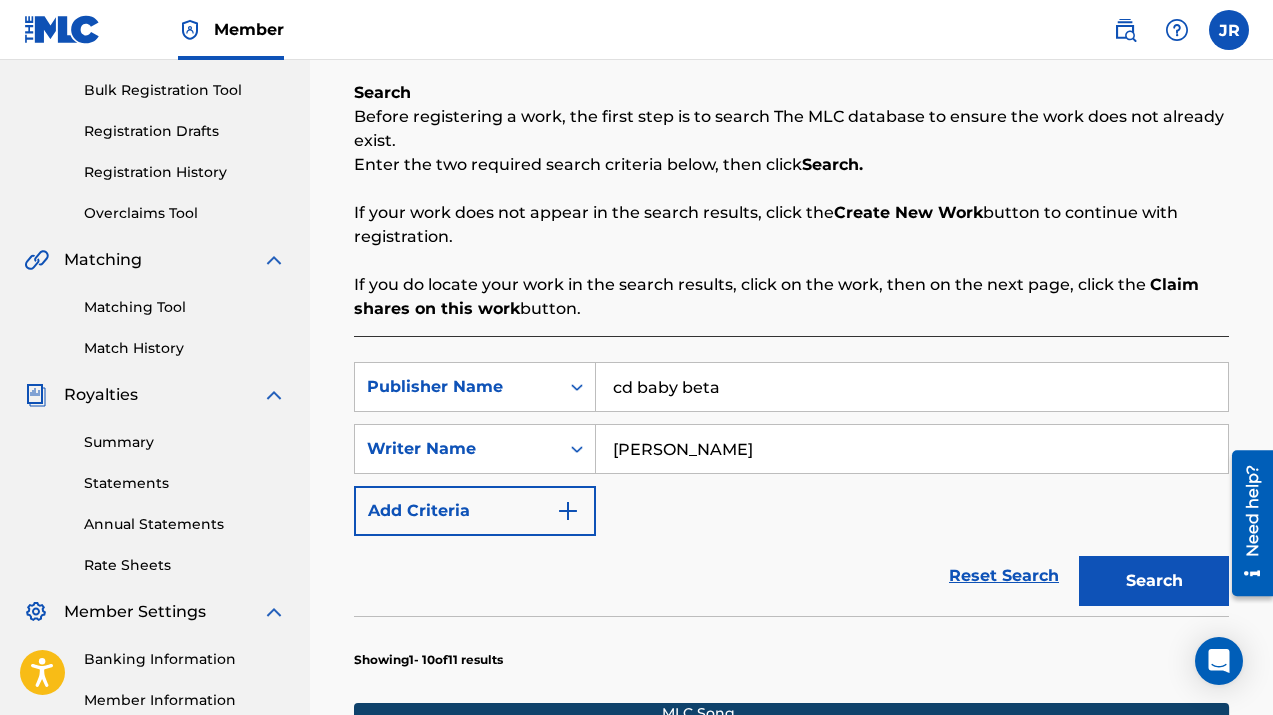 scroll, scrollTop: 283, scrollLeft: 0, axis: vertical 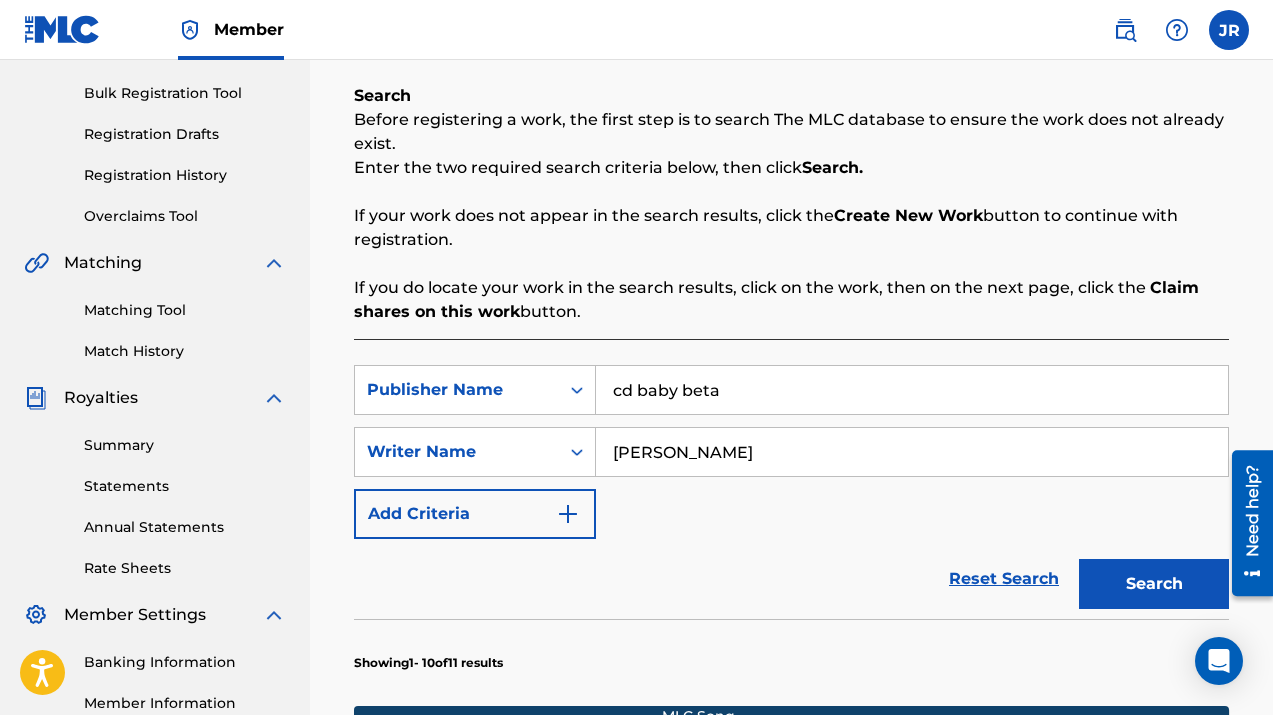 click on "Search" at bounding box center [1154, 584] 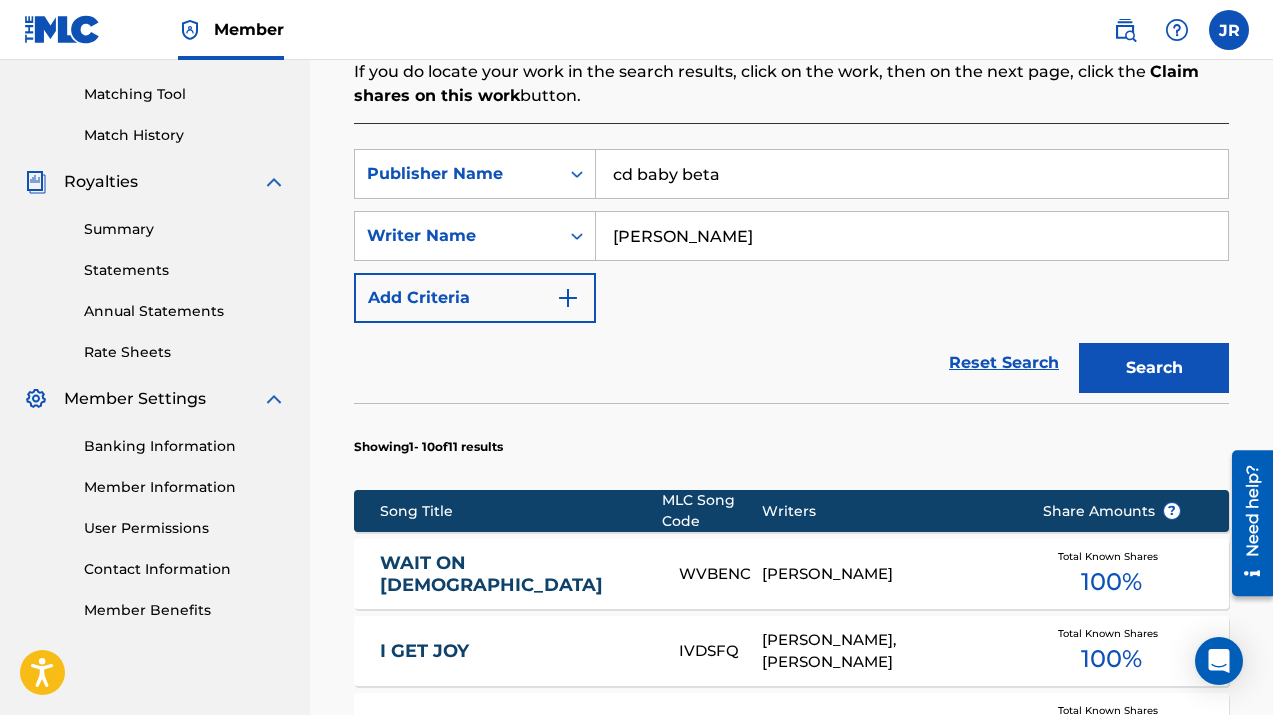 scroll, scrollTop: 534, scrollLeft: 0, axis: vertical 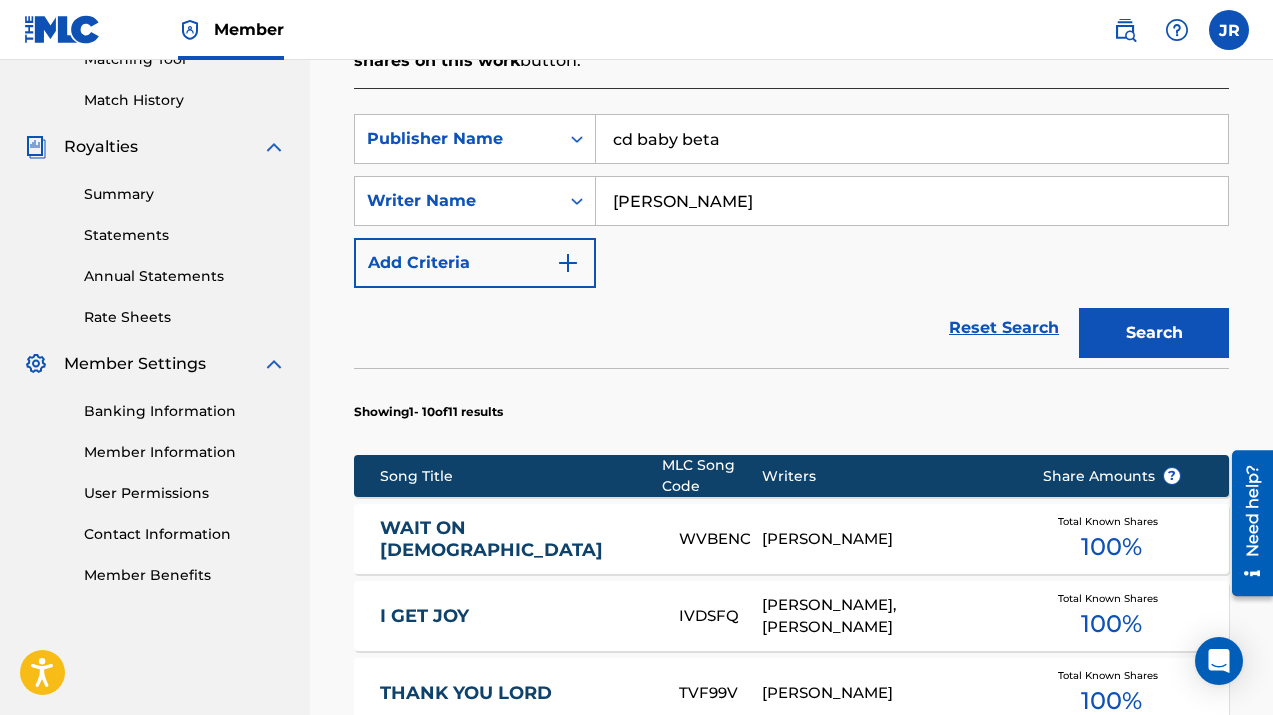 click on "100 %" at bounding box center [1111, 547] 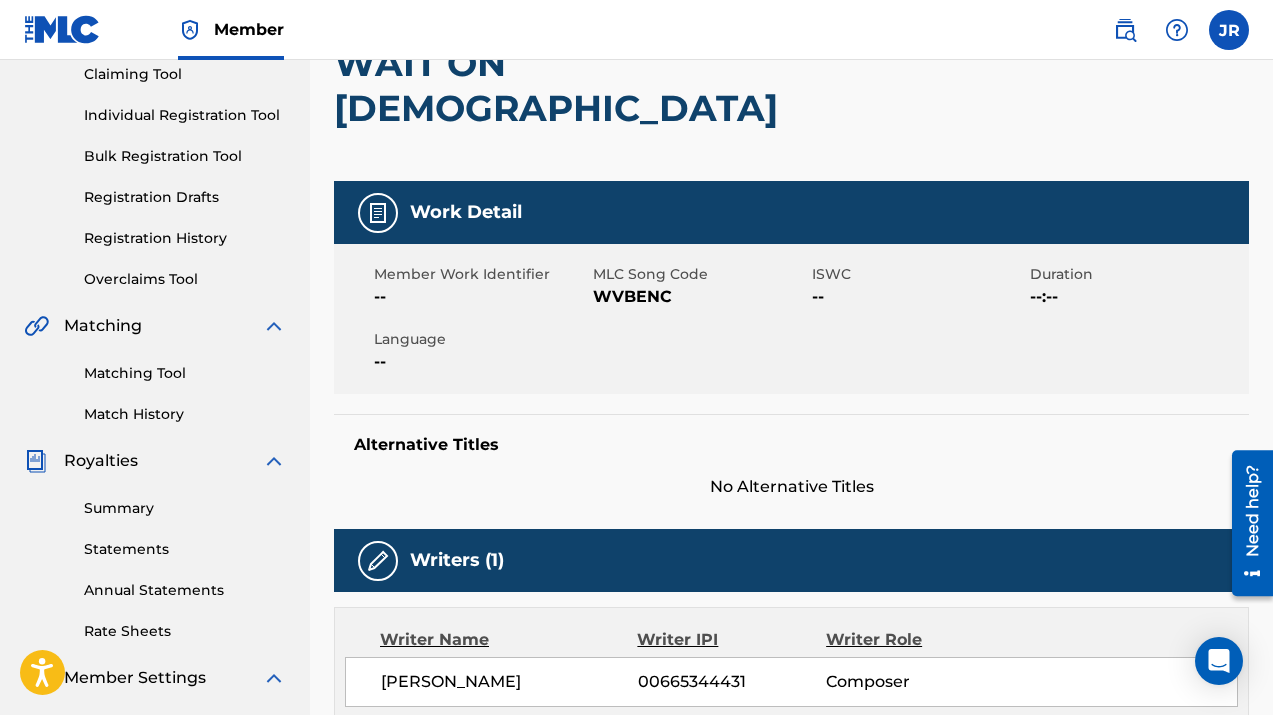 scroll, scrollTop: 111, scrollLeft: 0, axis: vertical 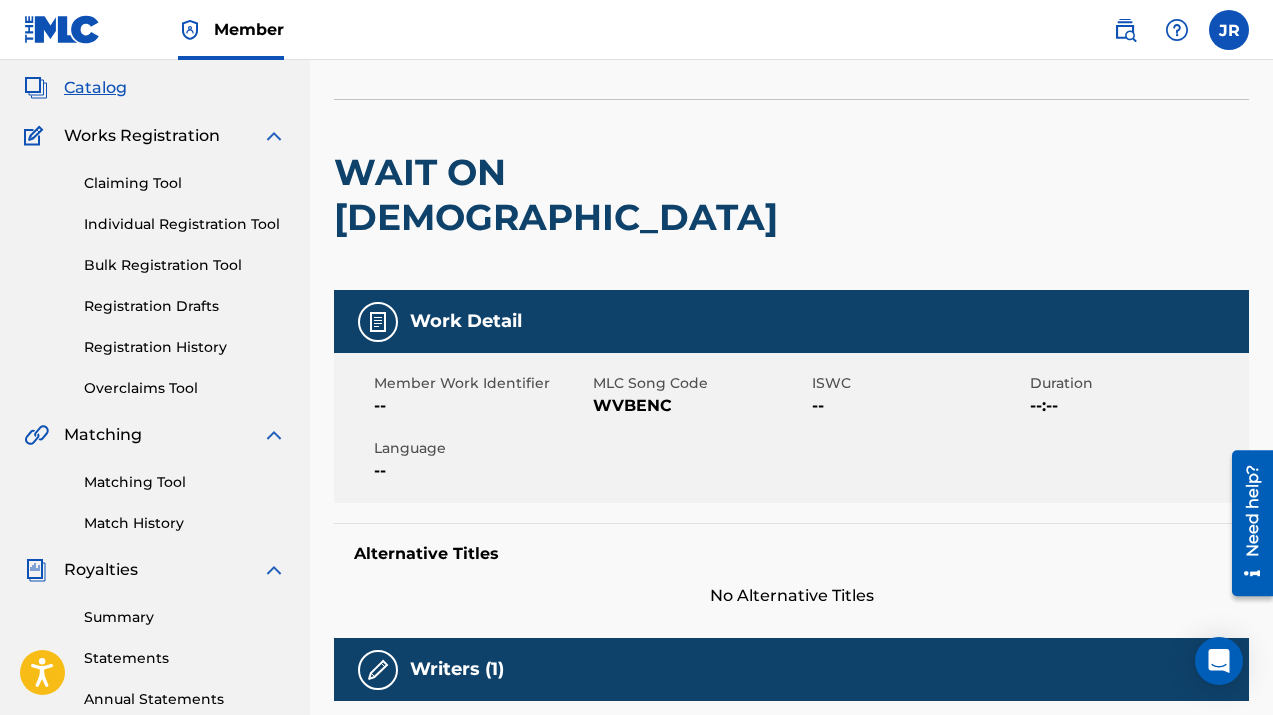 click on "Catalog" at bounding box center [95, 88] 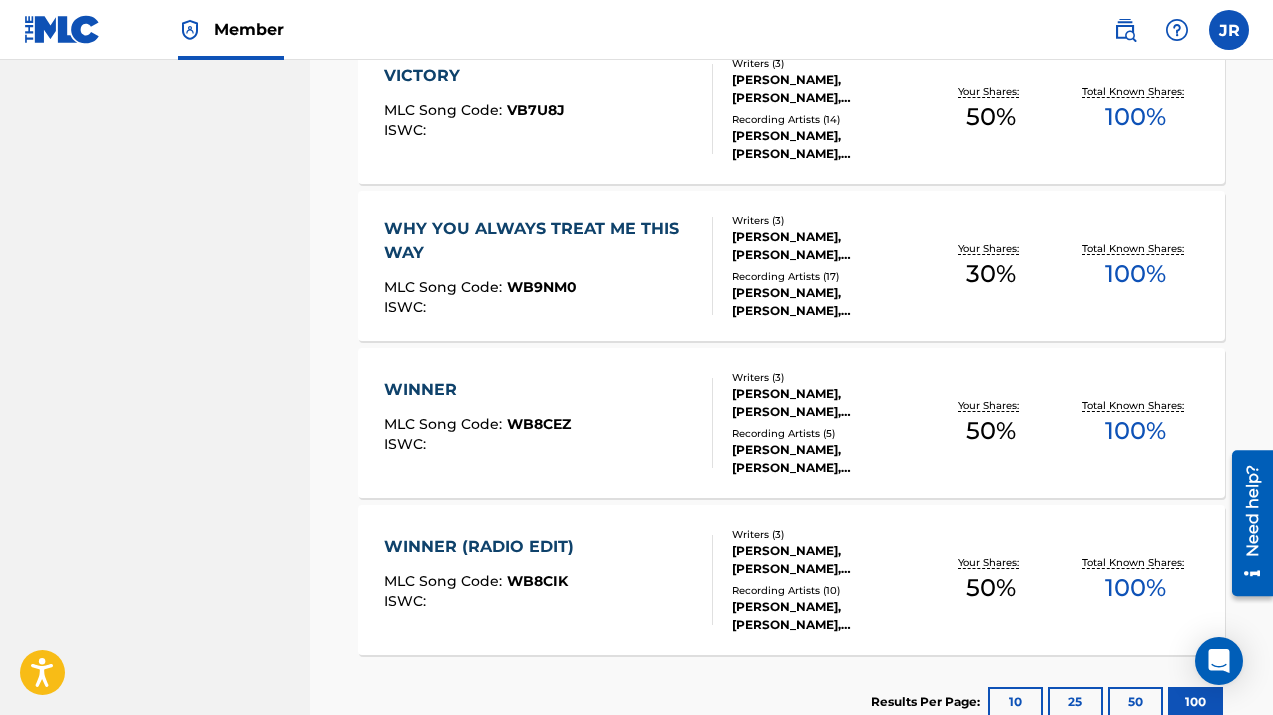 scroll, scrollTop: 3028, scrollLeft: 0, axis: vertical 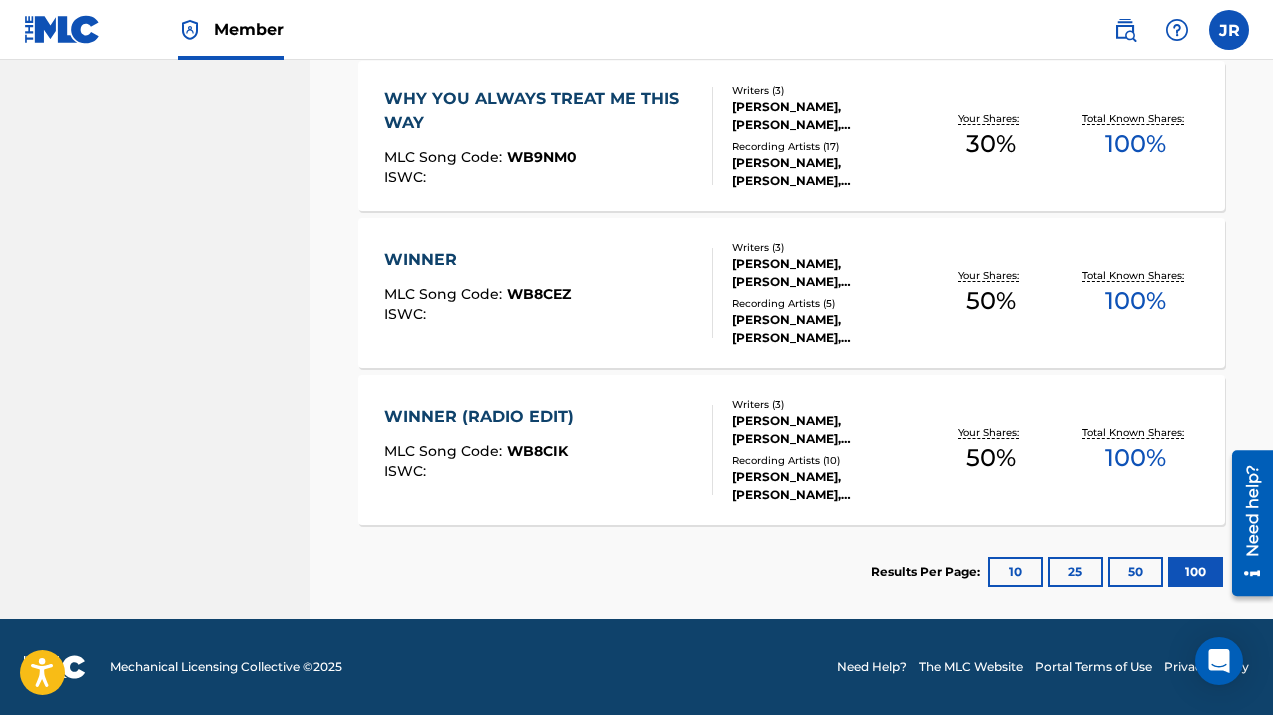 click on "10" at bounding box center [1015, 572] 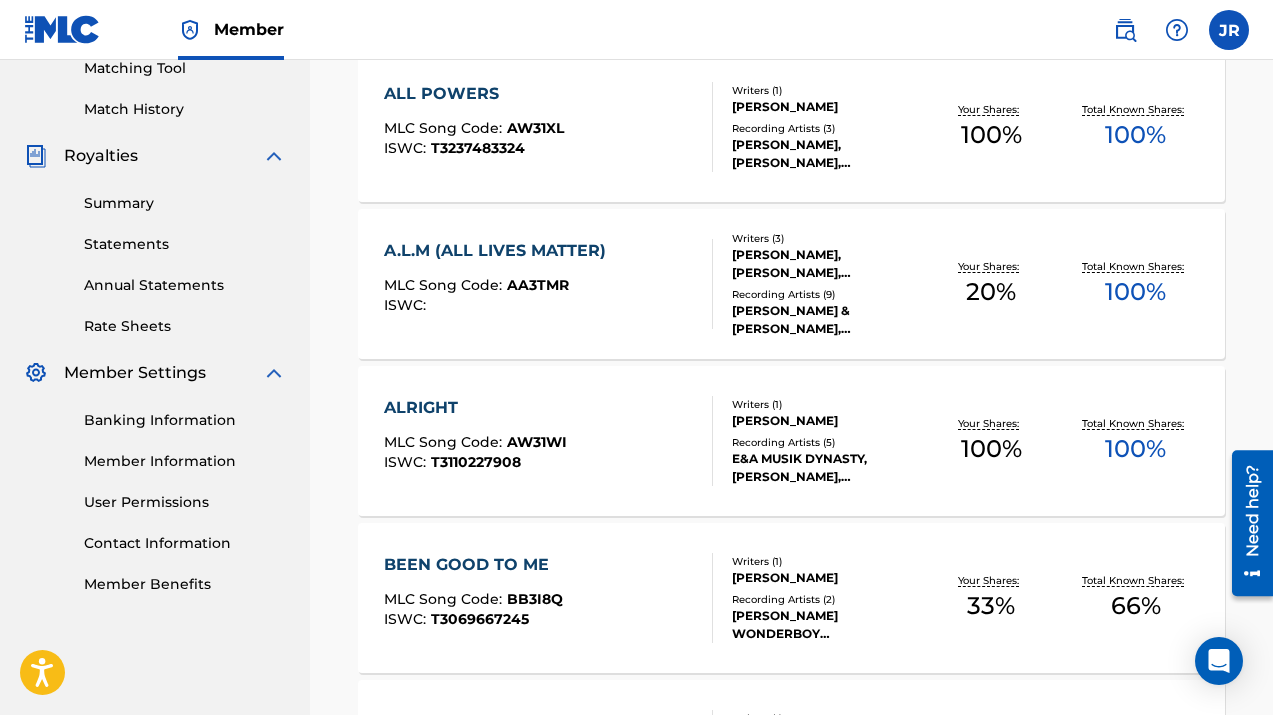 scroll, scrollTop: 1624, scrollLeft: 0, axis: vertical 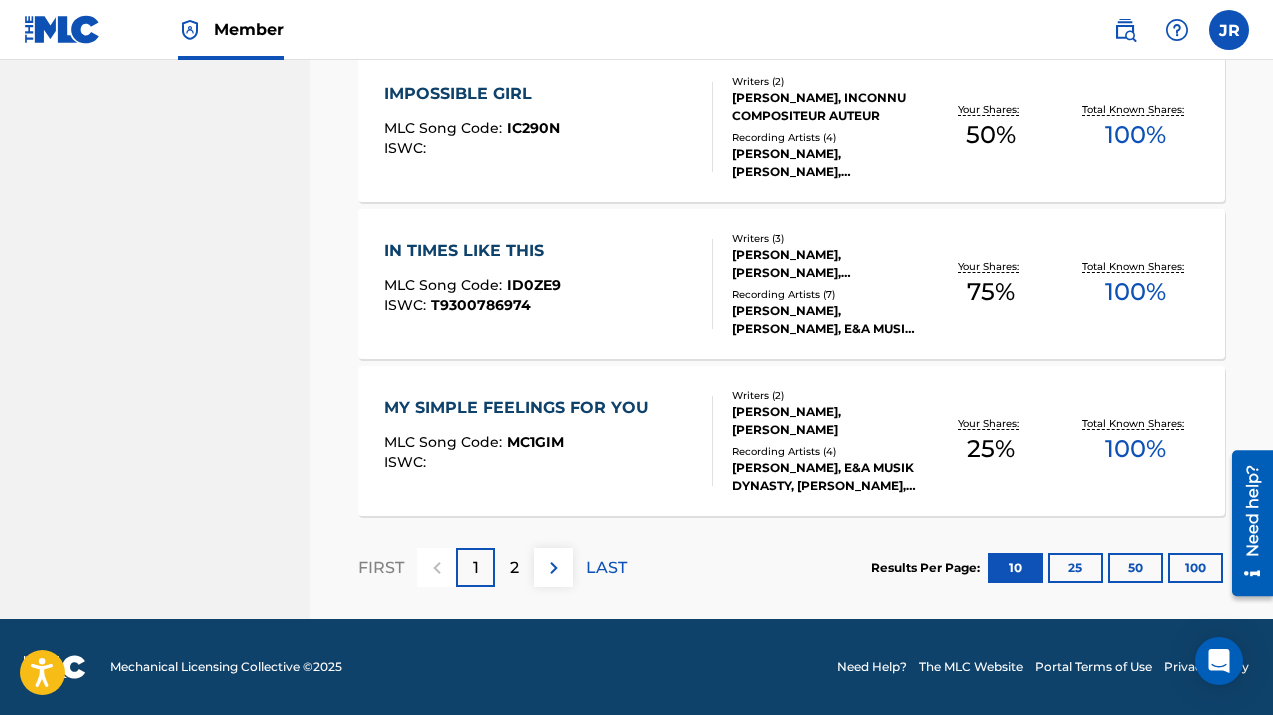 click on "25" at bounding box center [1075, 568] 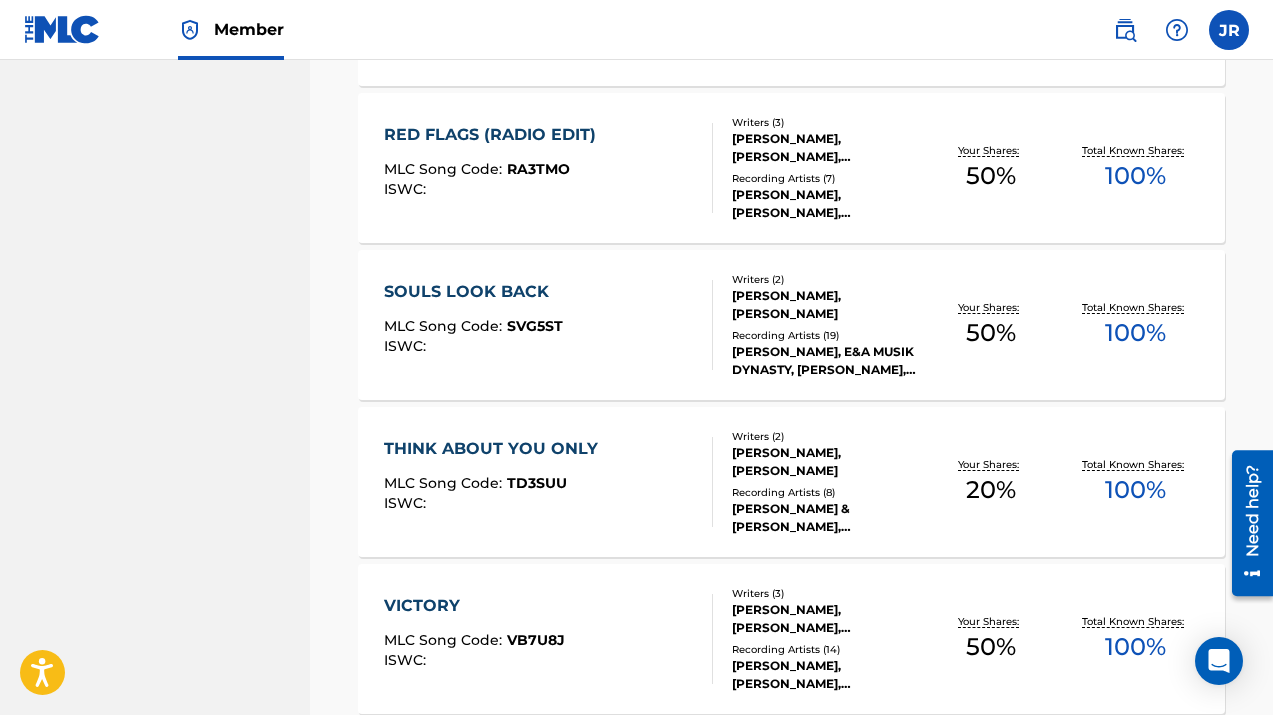 scroll, scrollTop: 3028, scrollLeft: 0, axis: vertical 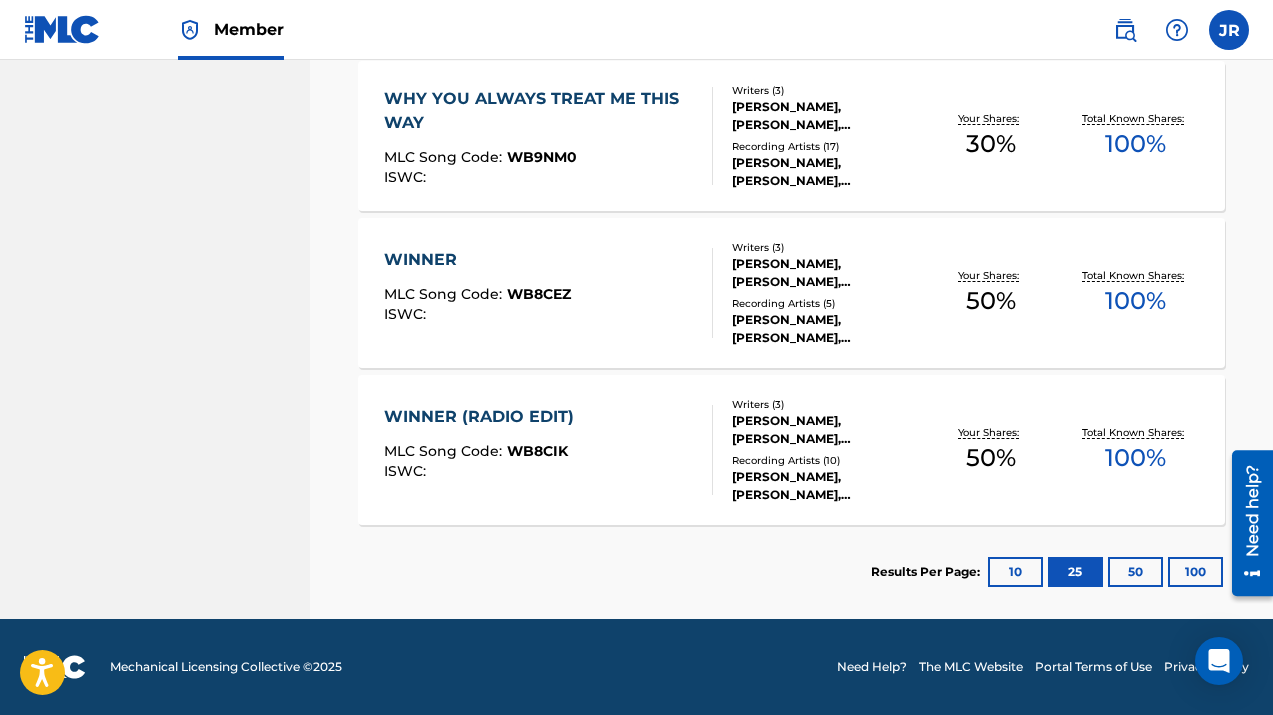 click on "50" at bounding box center [1135, 572] 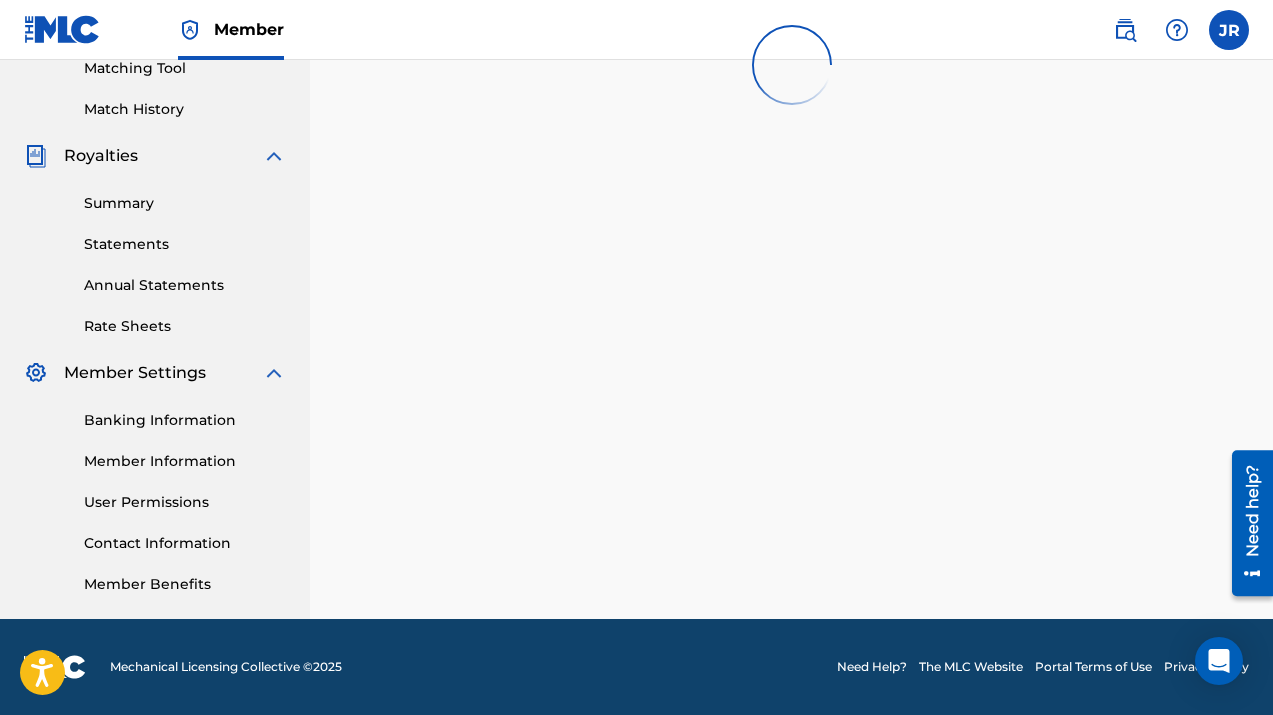 scroll, scrollTop: 3028, scrollLeft: 0, axis: vertical 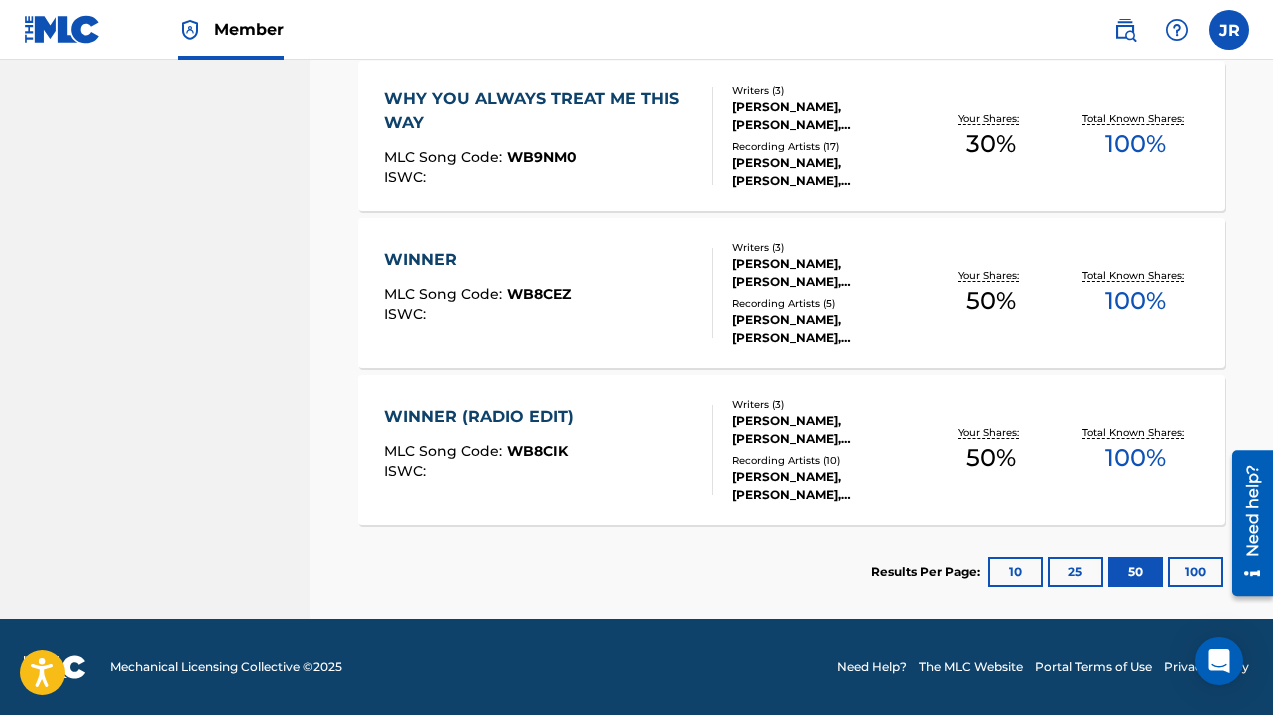click on "100" at bounding box center [1195, 572] 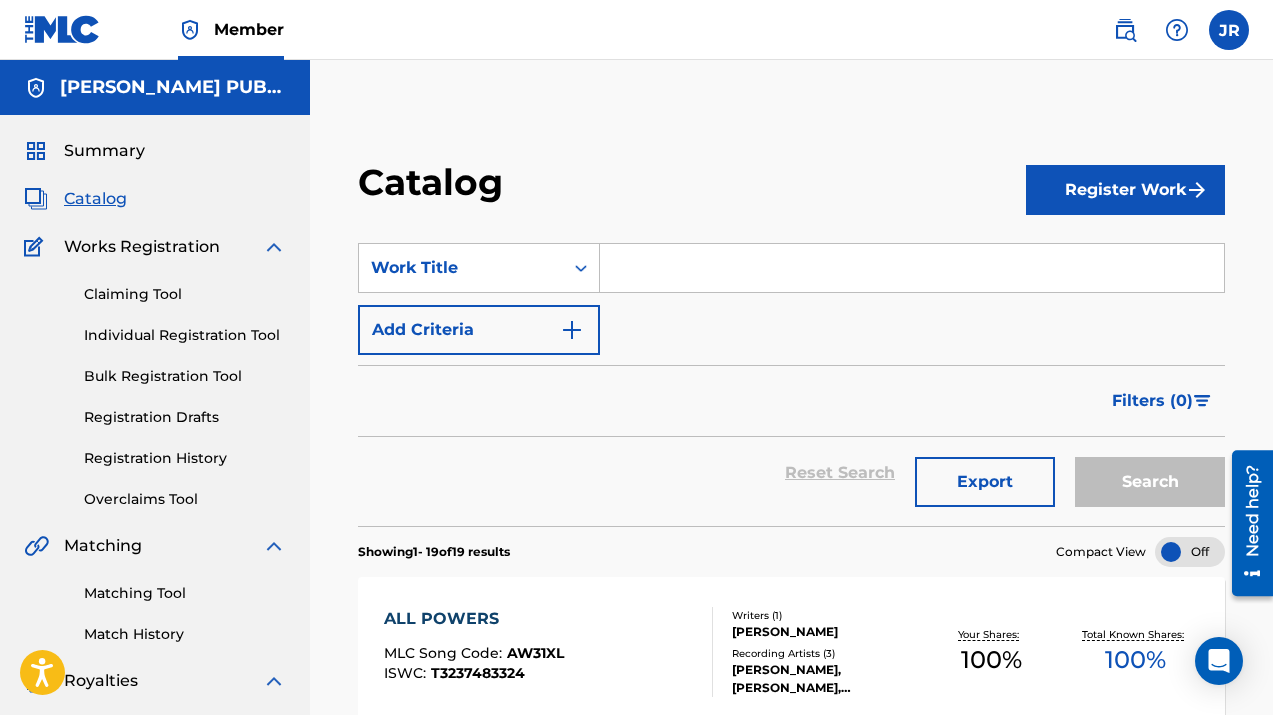 scroll, scrollTop: 120, scrollLeft: 0, axis: vertical 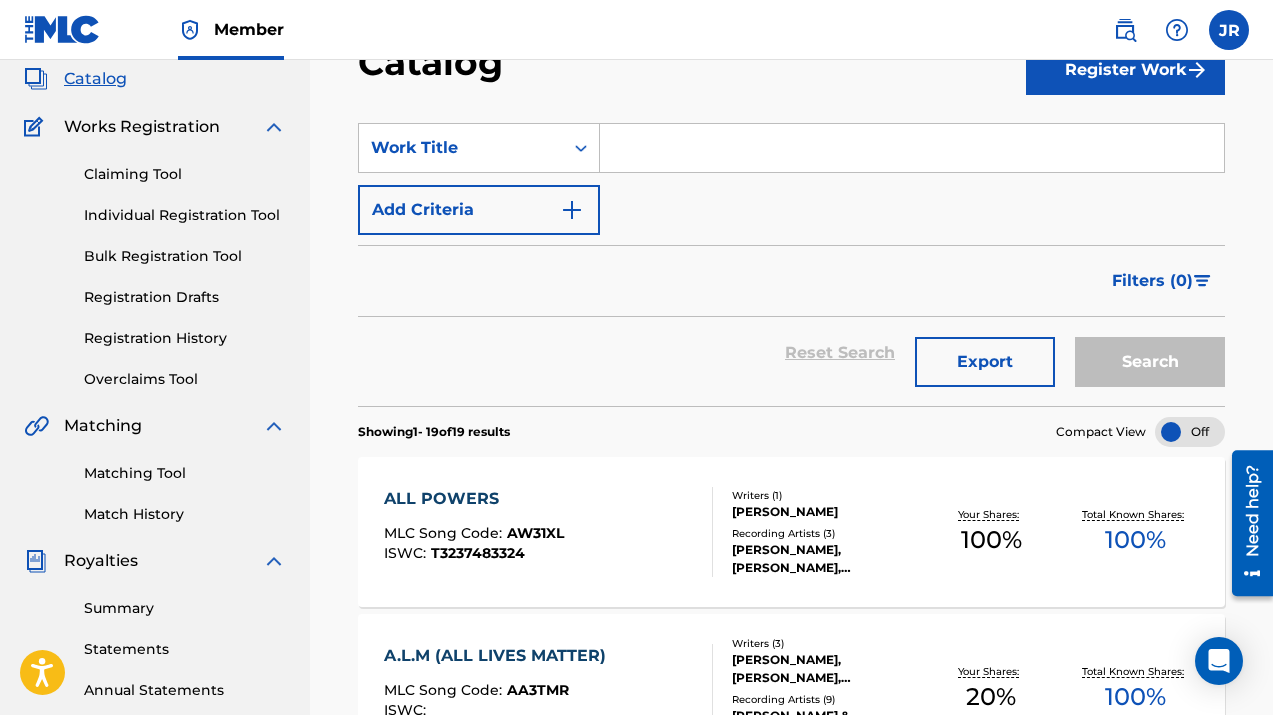 click on "Claiming Tool" at bounding box center (185, 174) 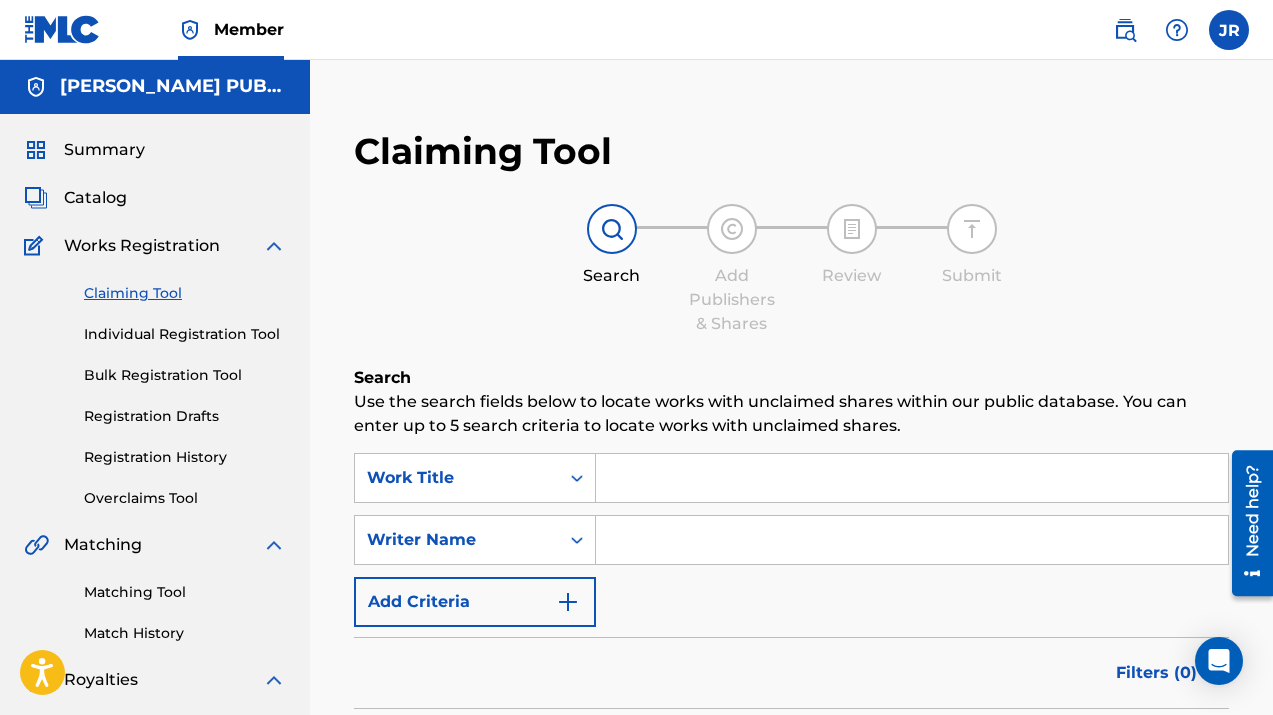 scroll, scrollTop: 250, scrollLeft: 0, axis: vertical 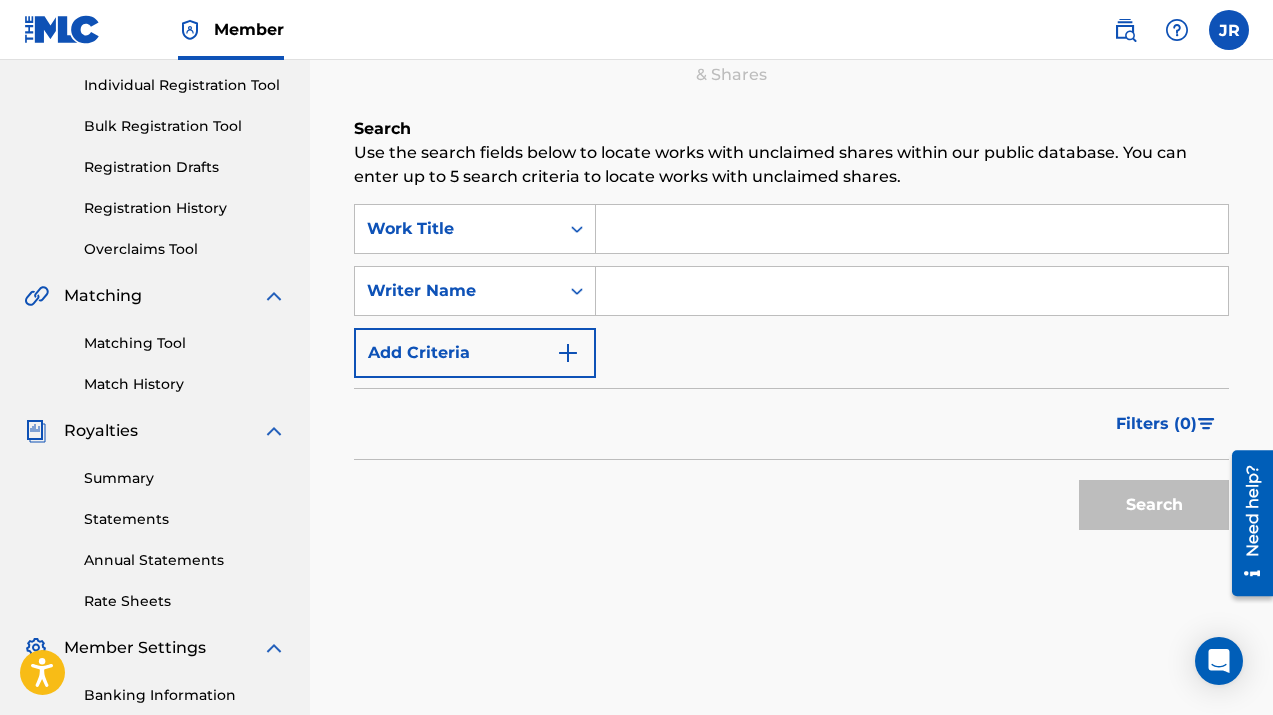 click at bounding box center (912, 229) 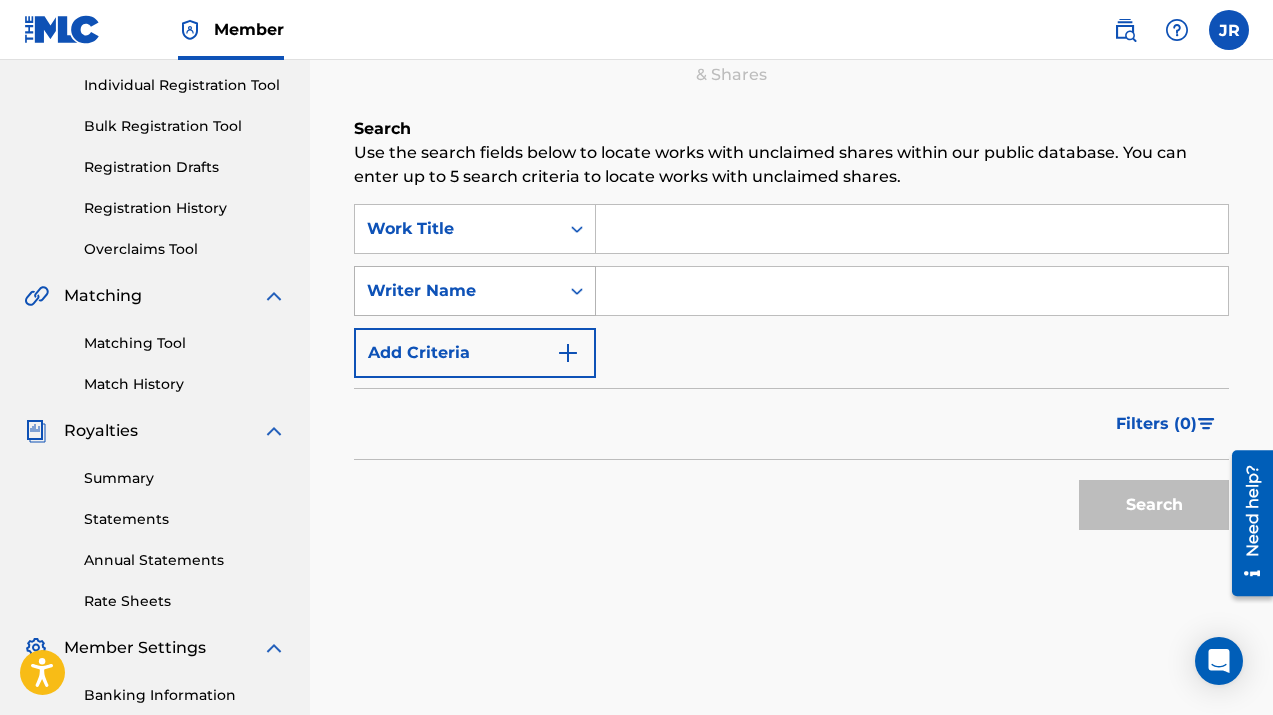 click on "Writer Name" at bounding box center [457, 291] 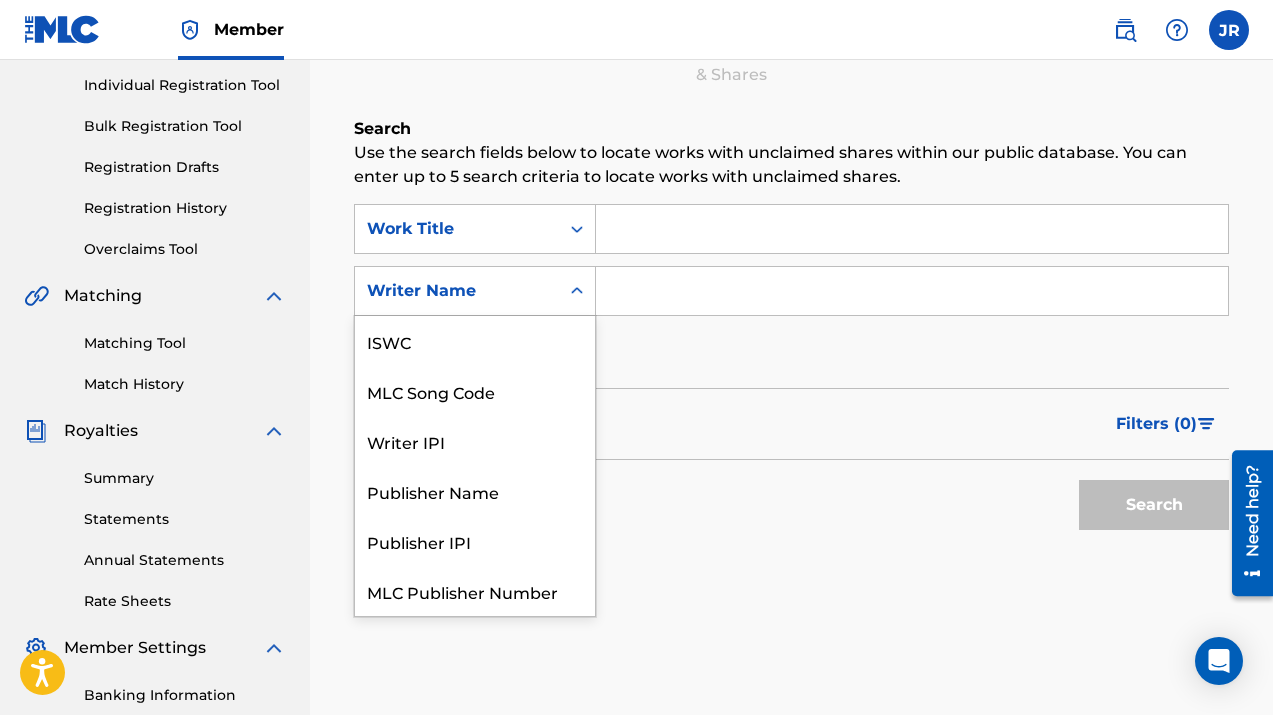 scroll, scrollTop: 50, scrollLeft: 0, axis: vertical 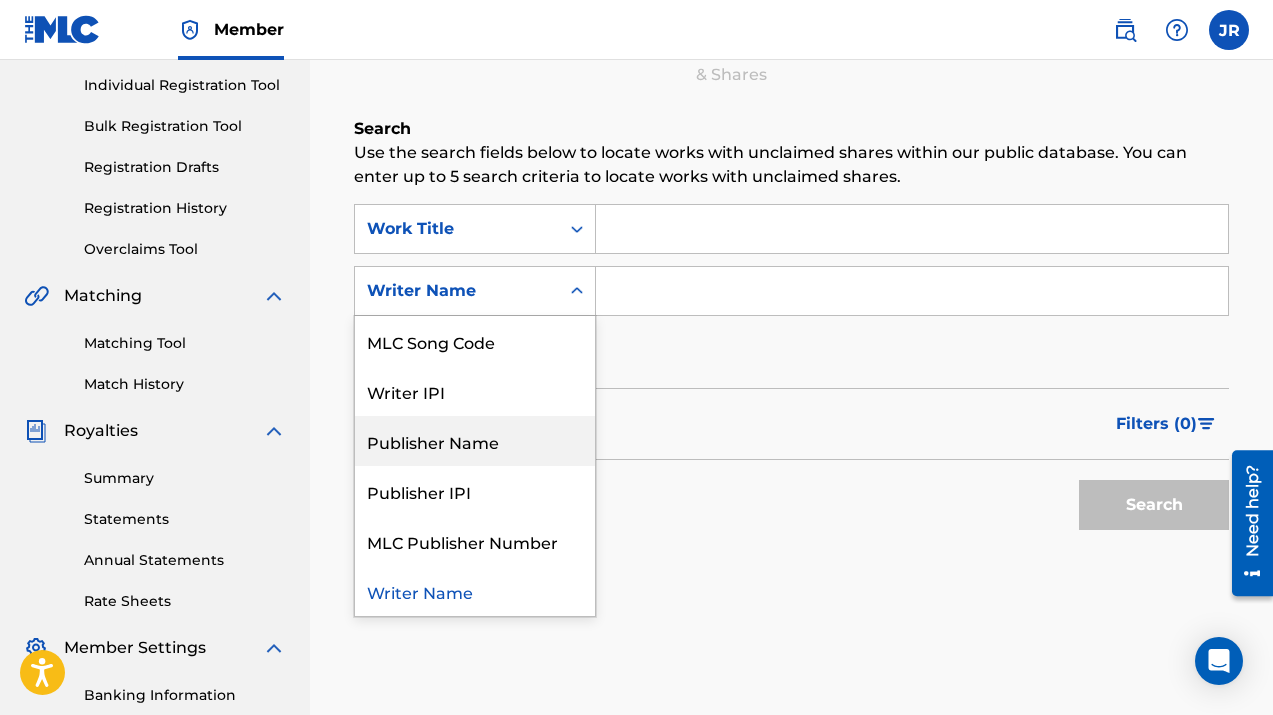 click on "Publisher Name" at bounding box center [475, 441] 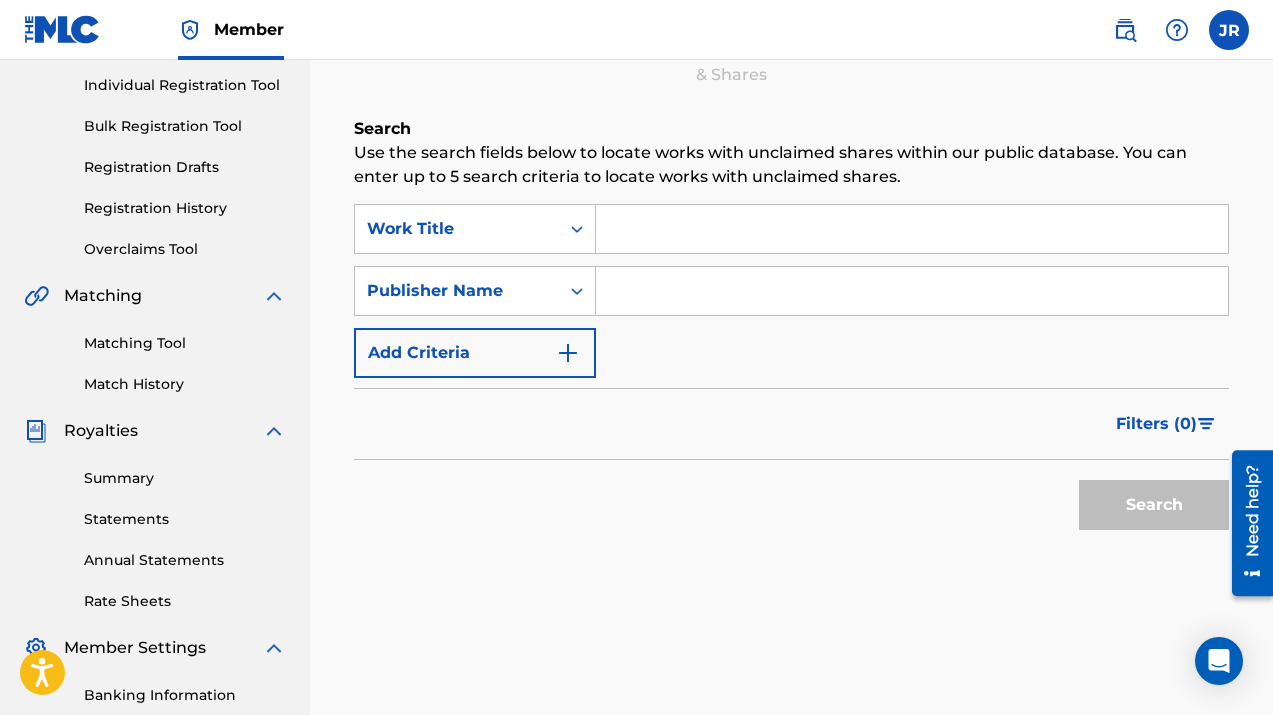 click at bounding box center (912, 291) 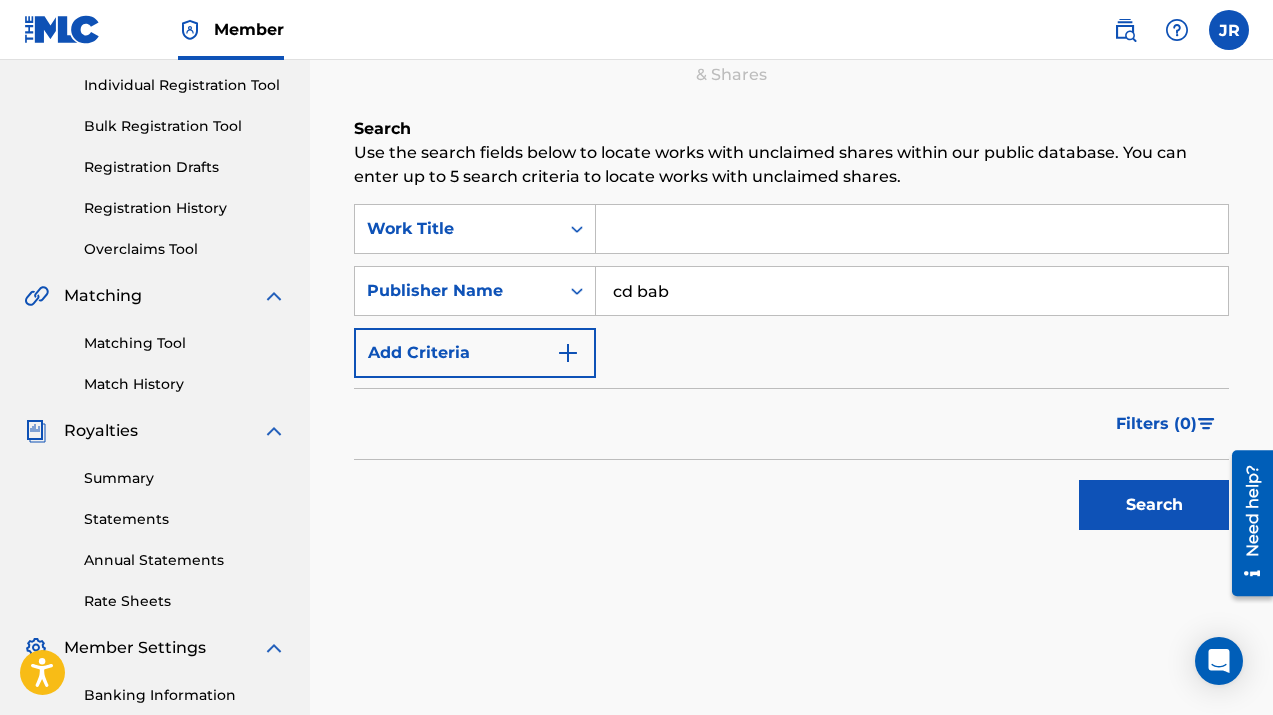 type on "CD BABY BETA" 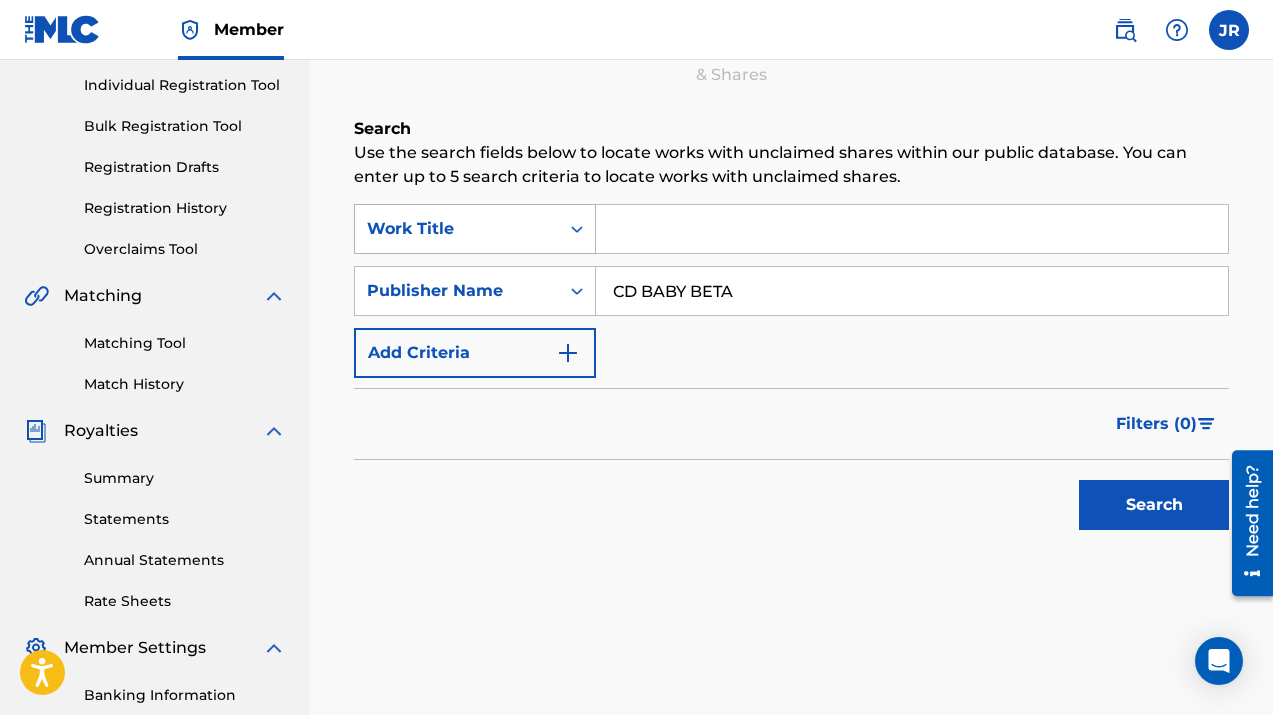 click on "Work Title" at bounding box center (457, 229) 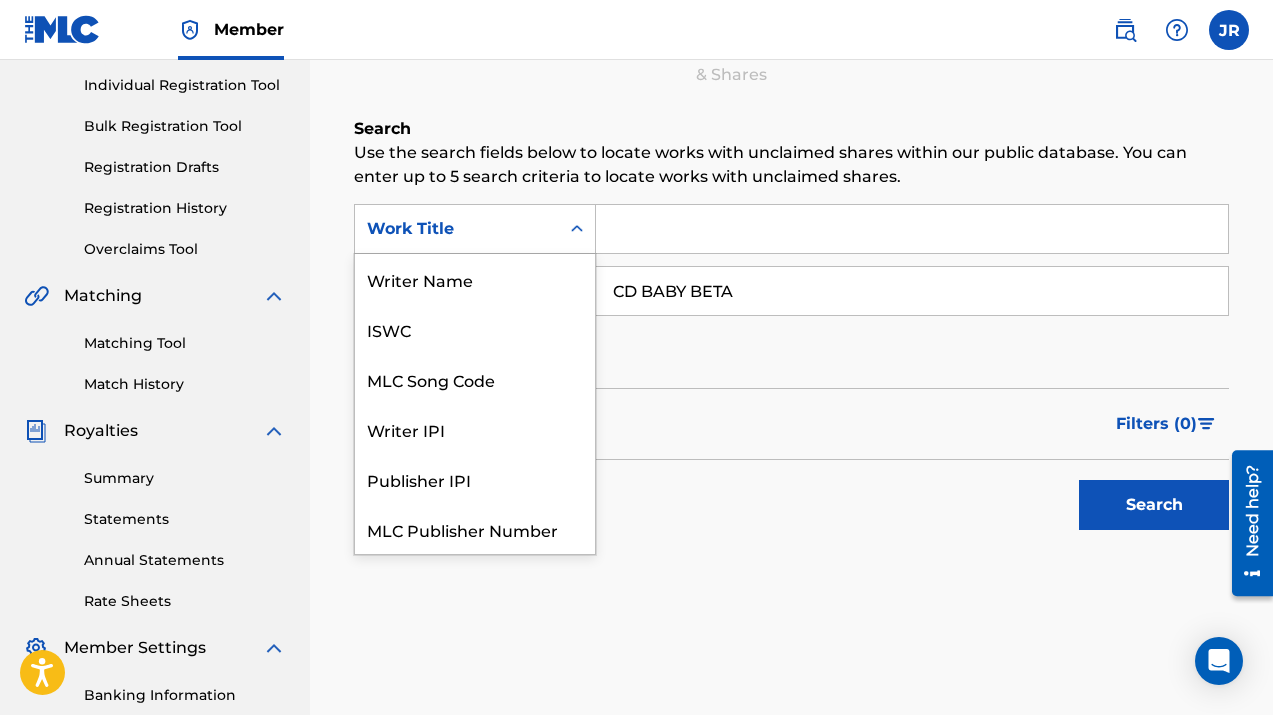 scroll, scrollTop: 50, scrollLeft: 0, axis: vertical 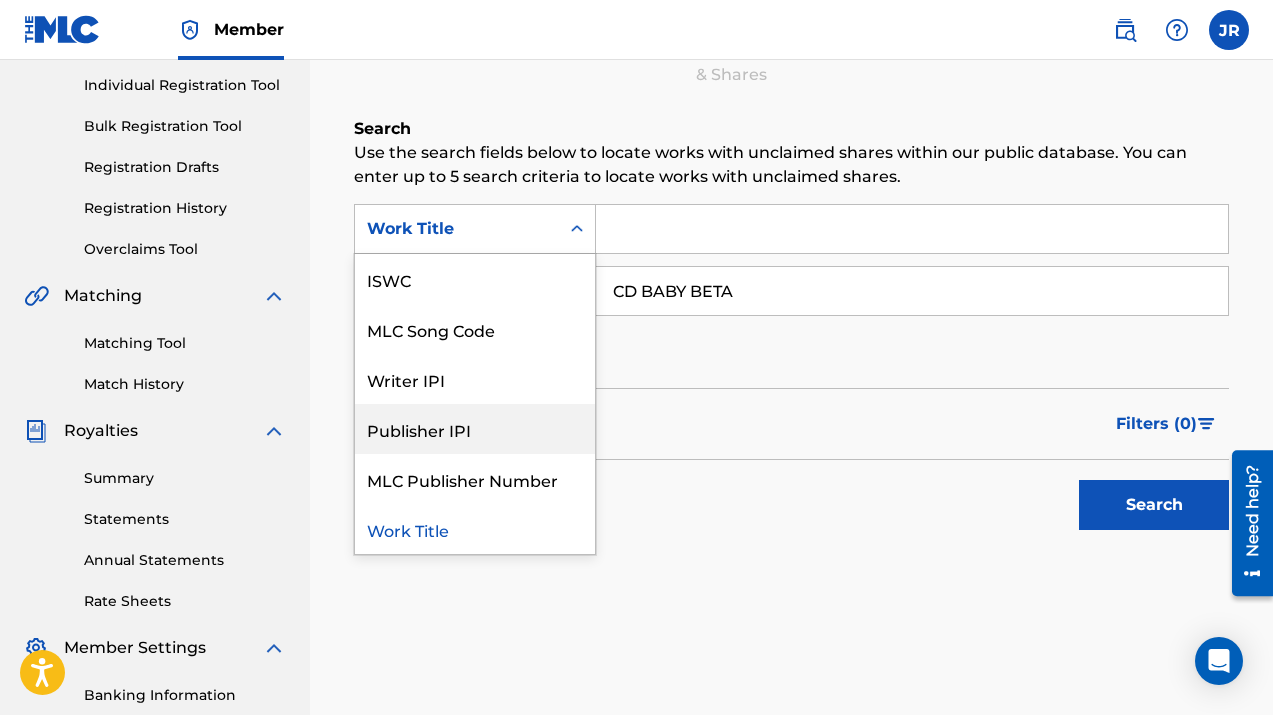 click on "Search" at bounding box center [791, 500] 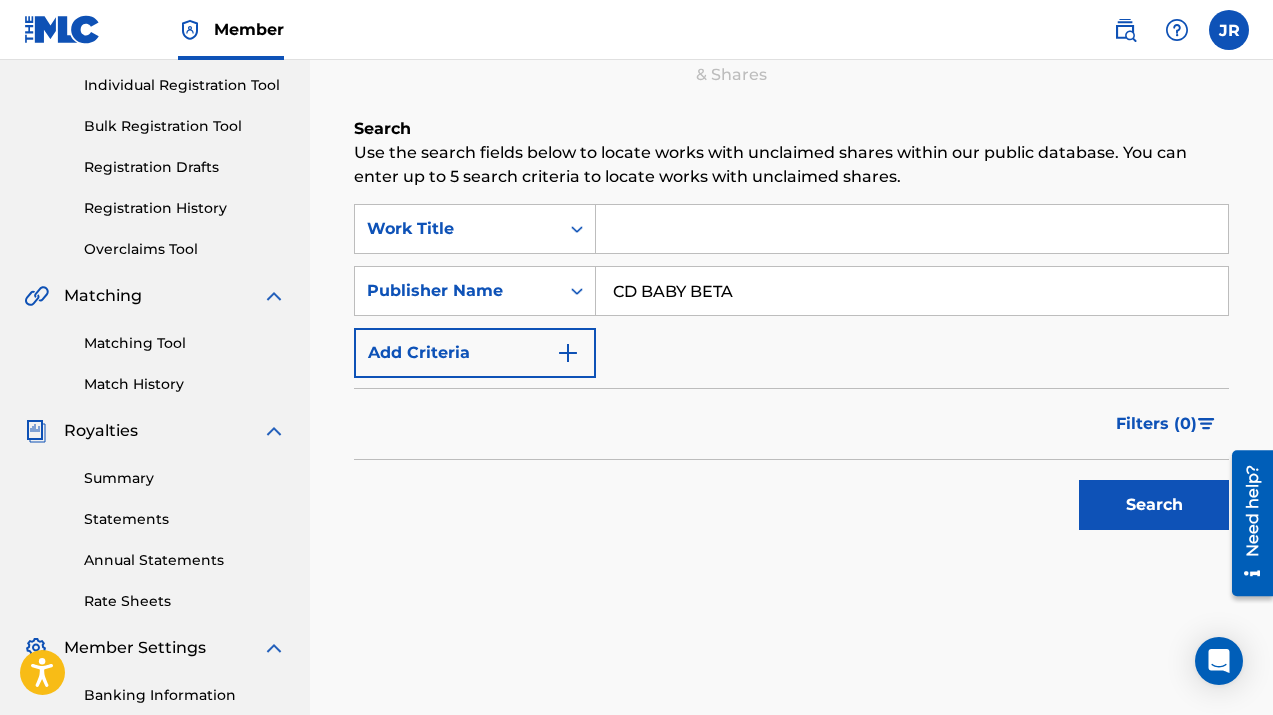 click on "Add Criteria" at bounding box center (475, 353) 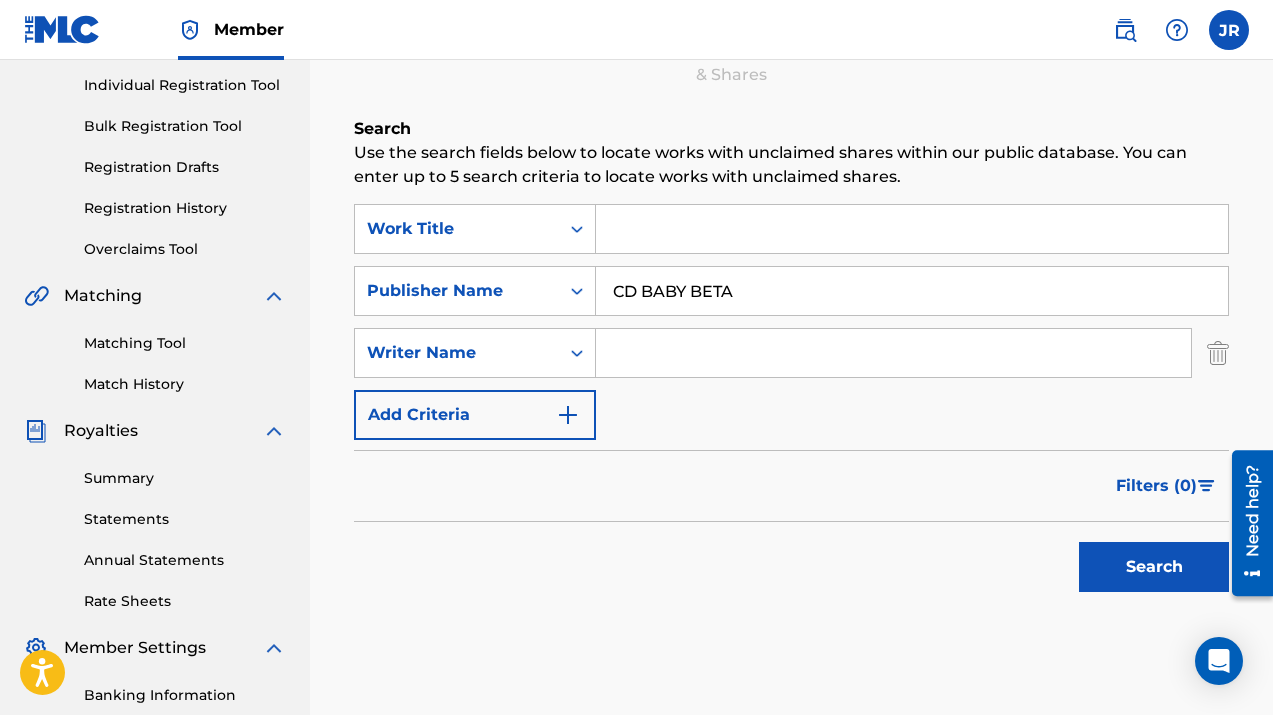 click at bounding box center [893, 353] 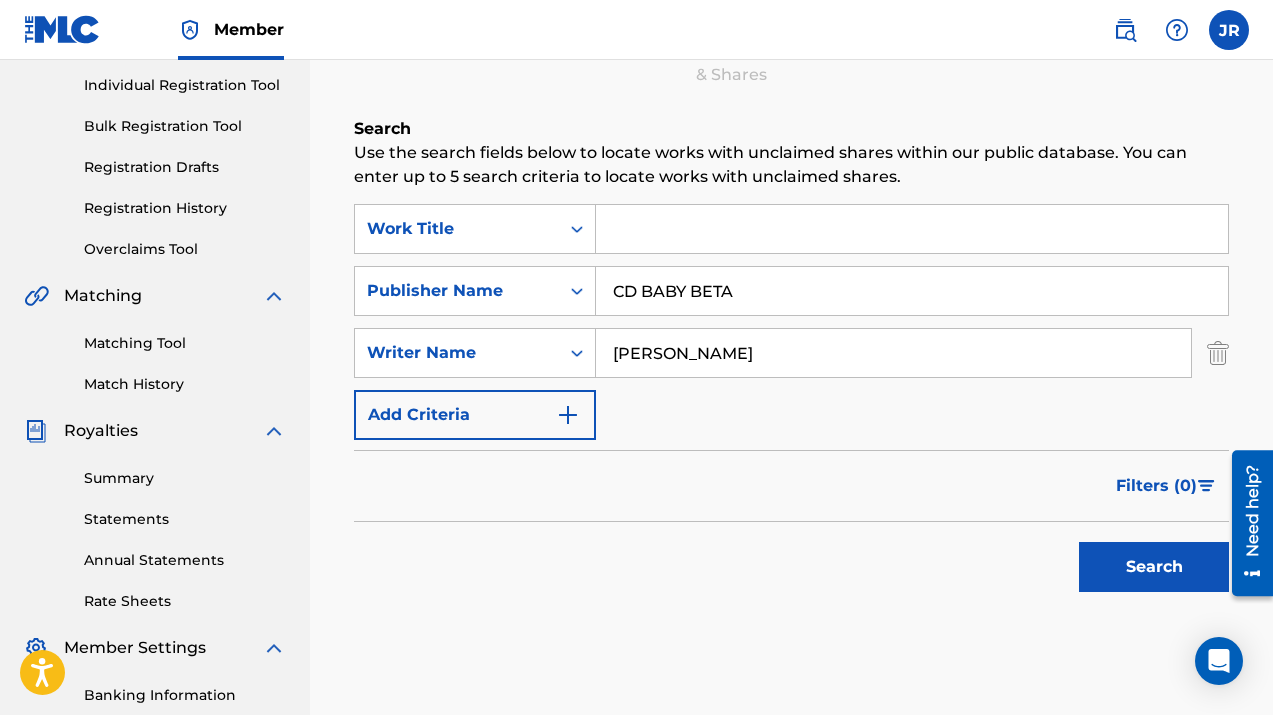 click on "Search" at bounding box center [1154, 567] 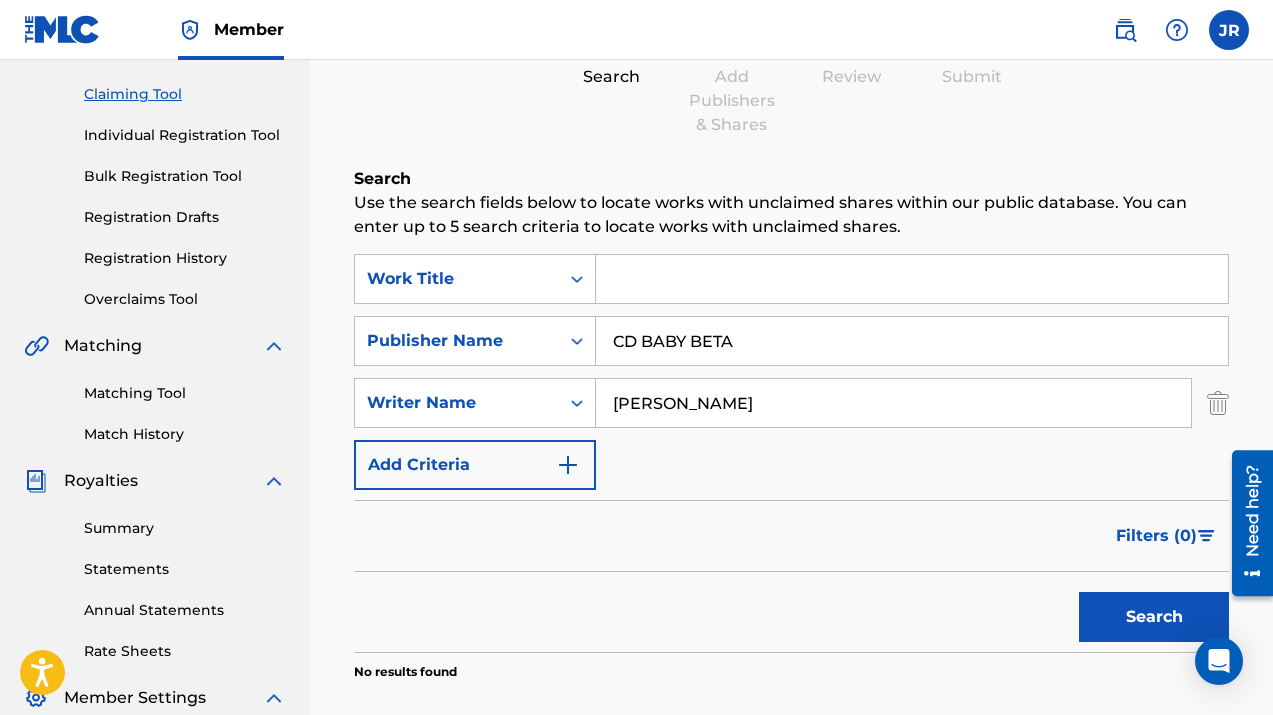 scroll, scrollTop: 193, scrollLeft: 0, axis: vertical 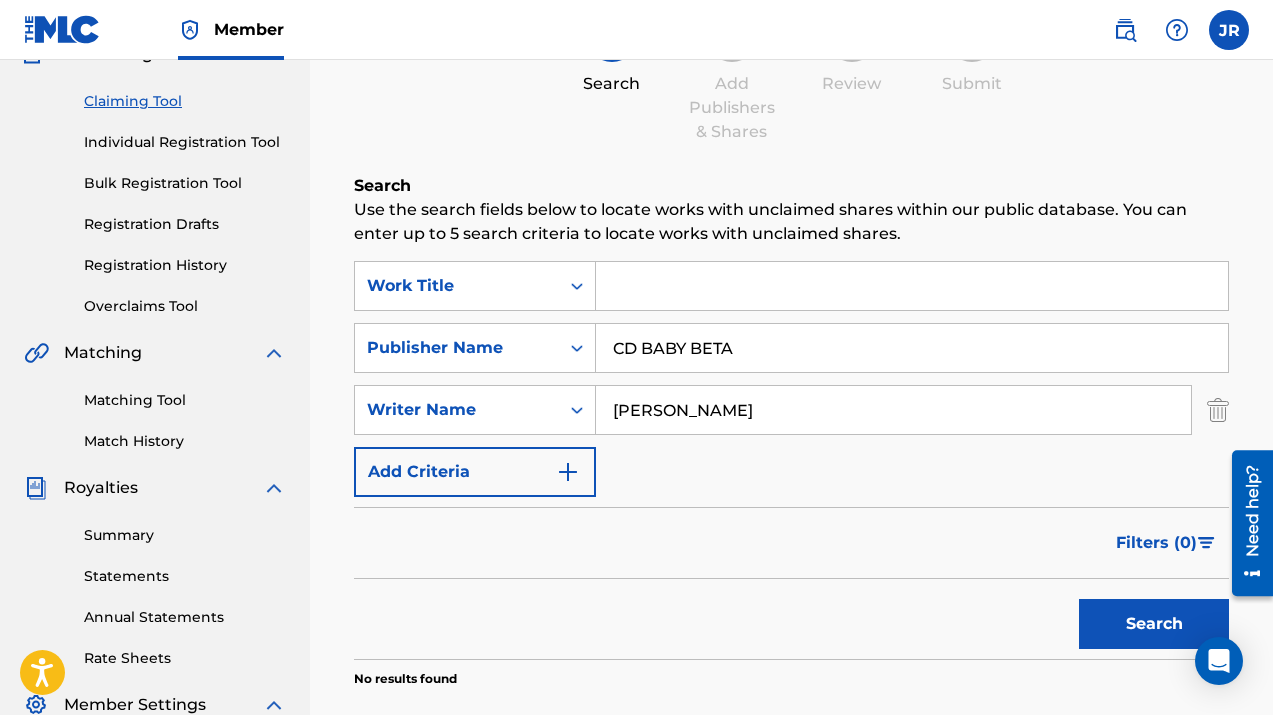 click at bounding box center (912, 286) 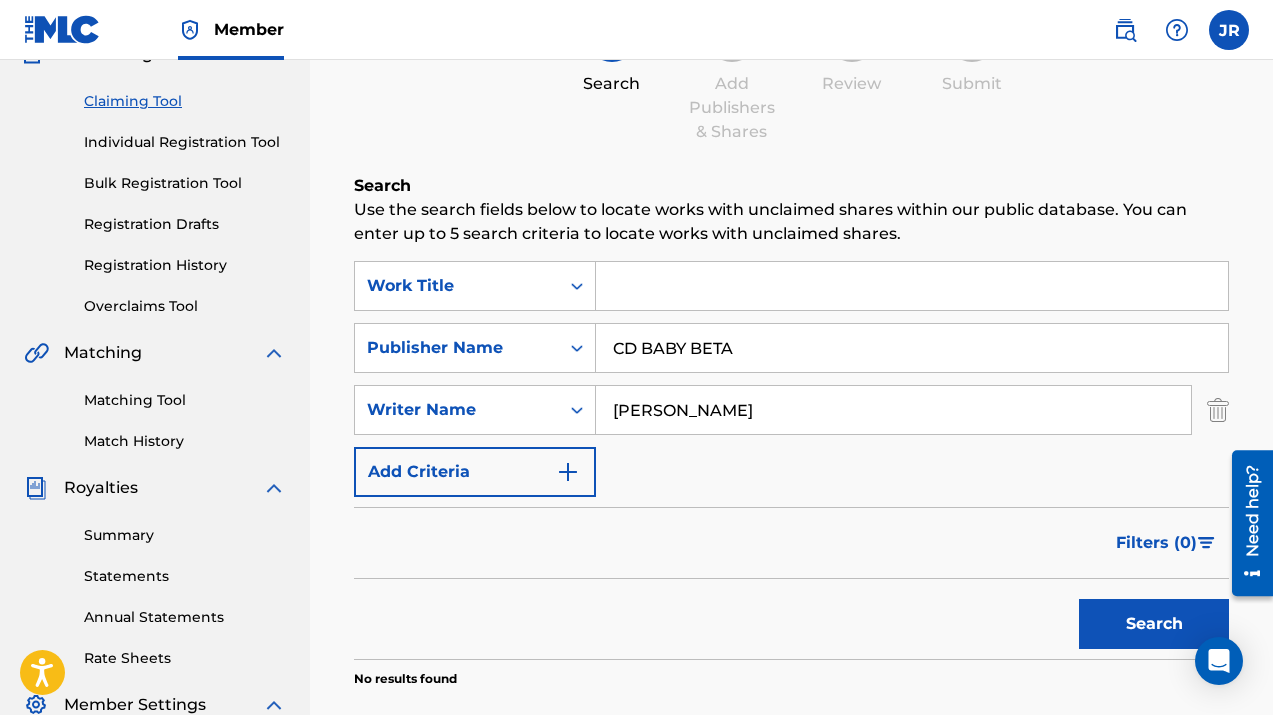 click on "Summary" at bounding box center (185, 535) 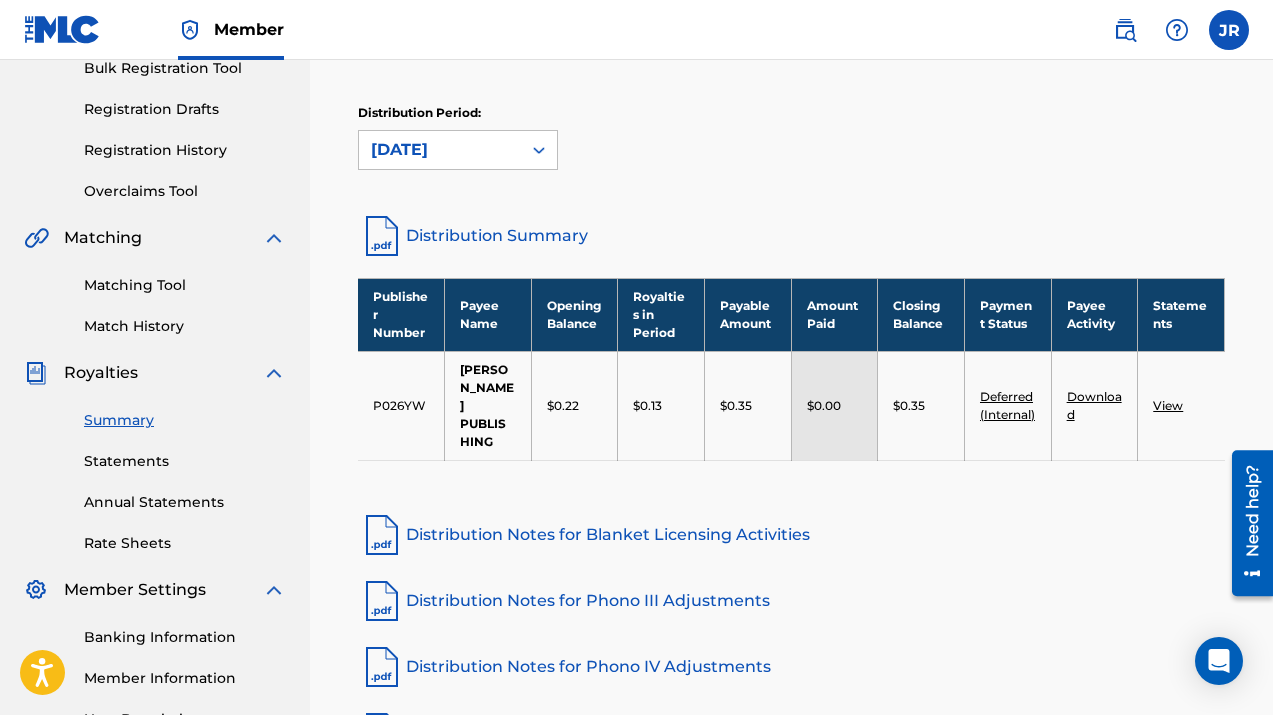 scroll, scrollTop: 176, scrollLeft: 0, axis: vertical 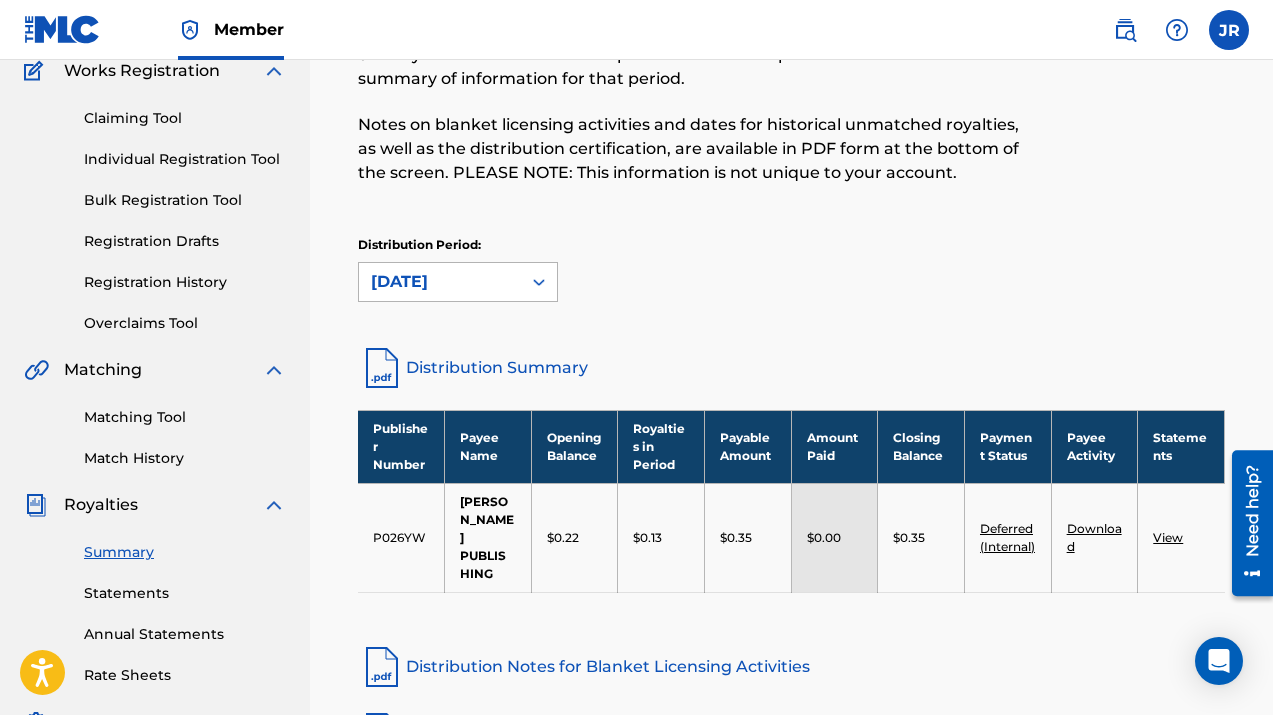 click on "[DATE]" at bounding box center (440, 282) 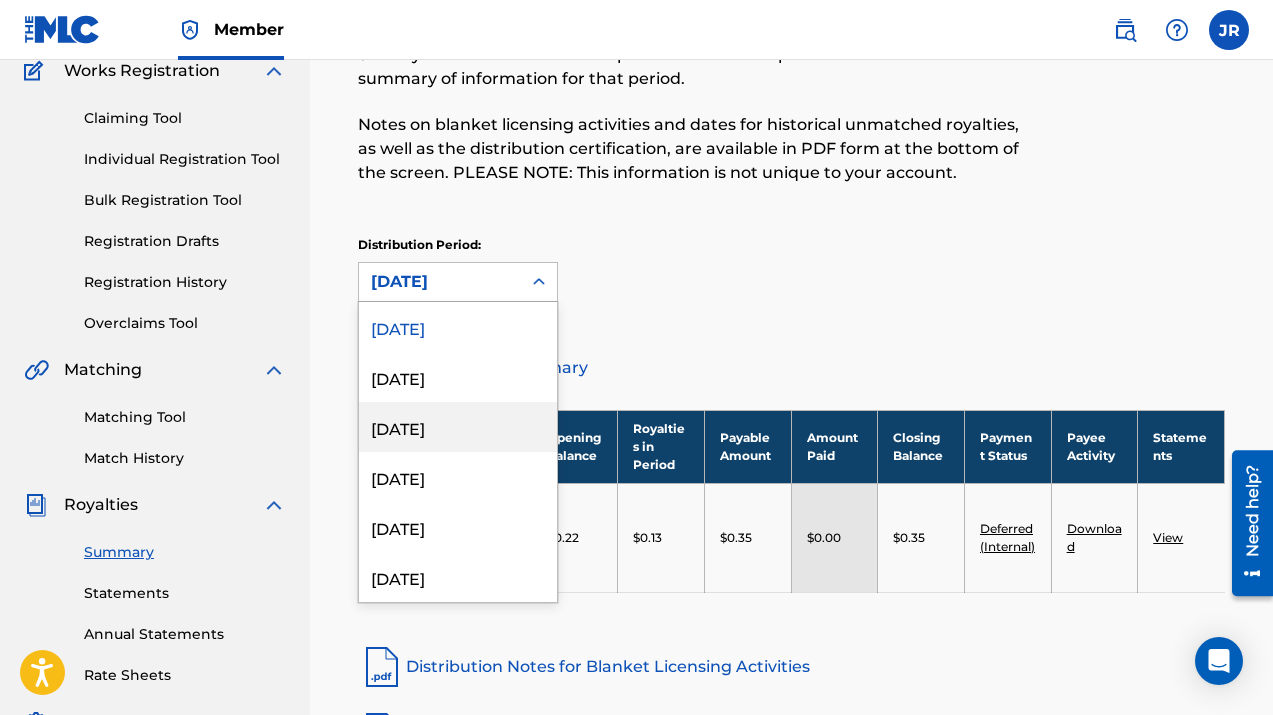 click on "[DATE]" at bounding box center (458, 427) 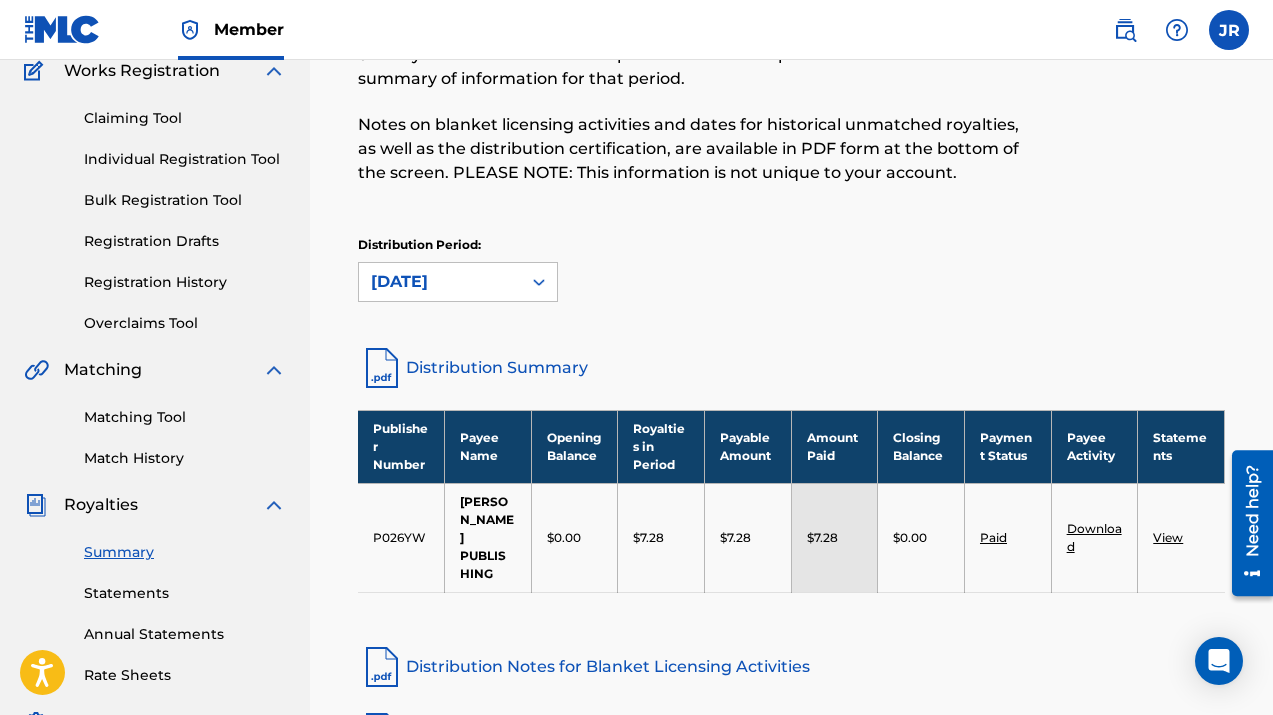 click on "View" at bounding box center (1168, 537) 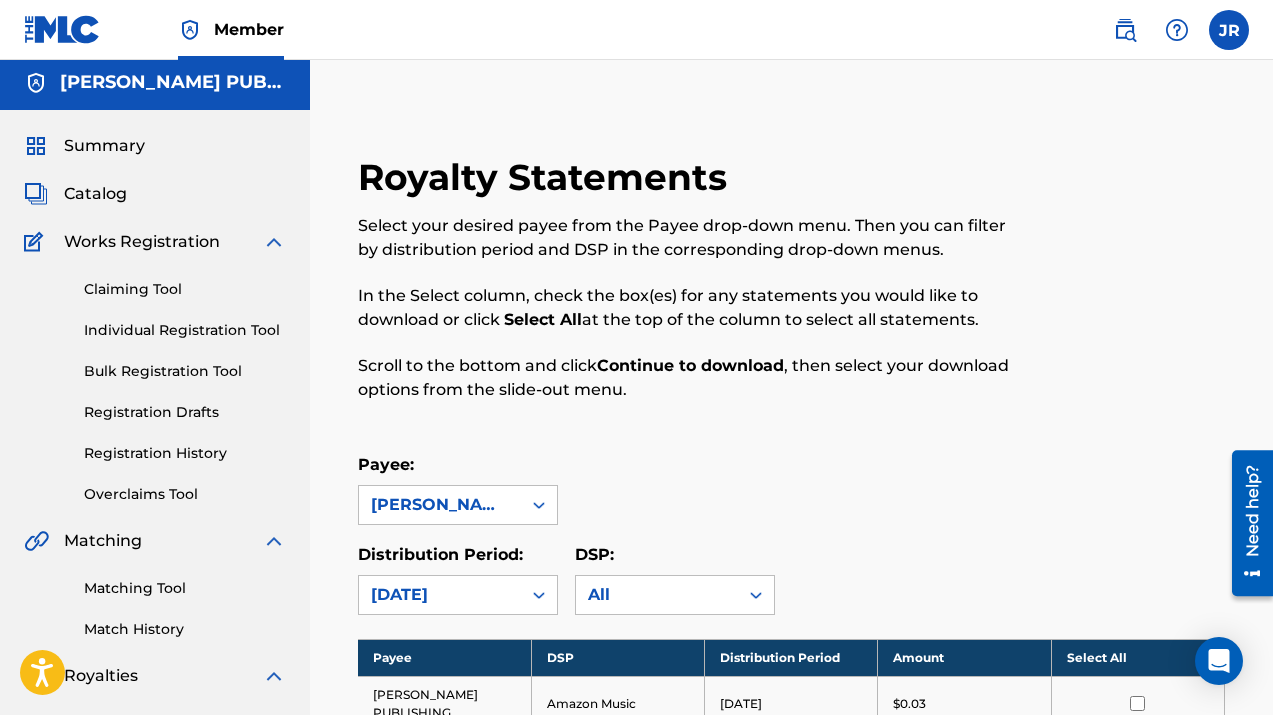 scroll, scrollTop: 0, scrollLeft: 0, axis: both 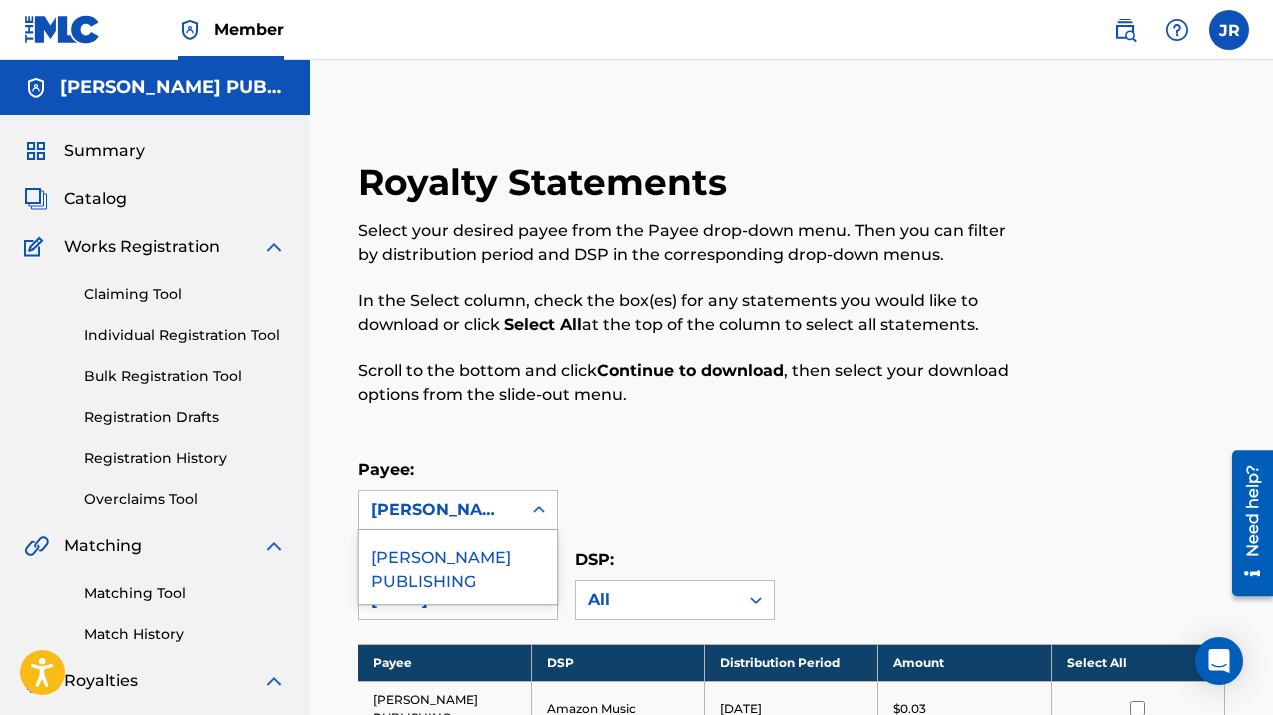 click on "[PERSON_NAME] PUBLISHING" at bounding box center [440, 510] 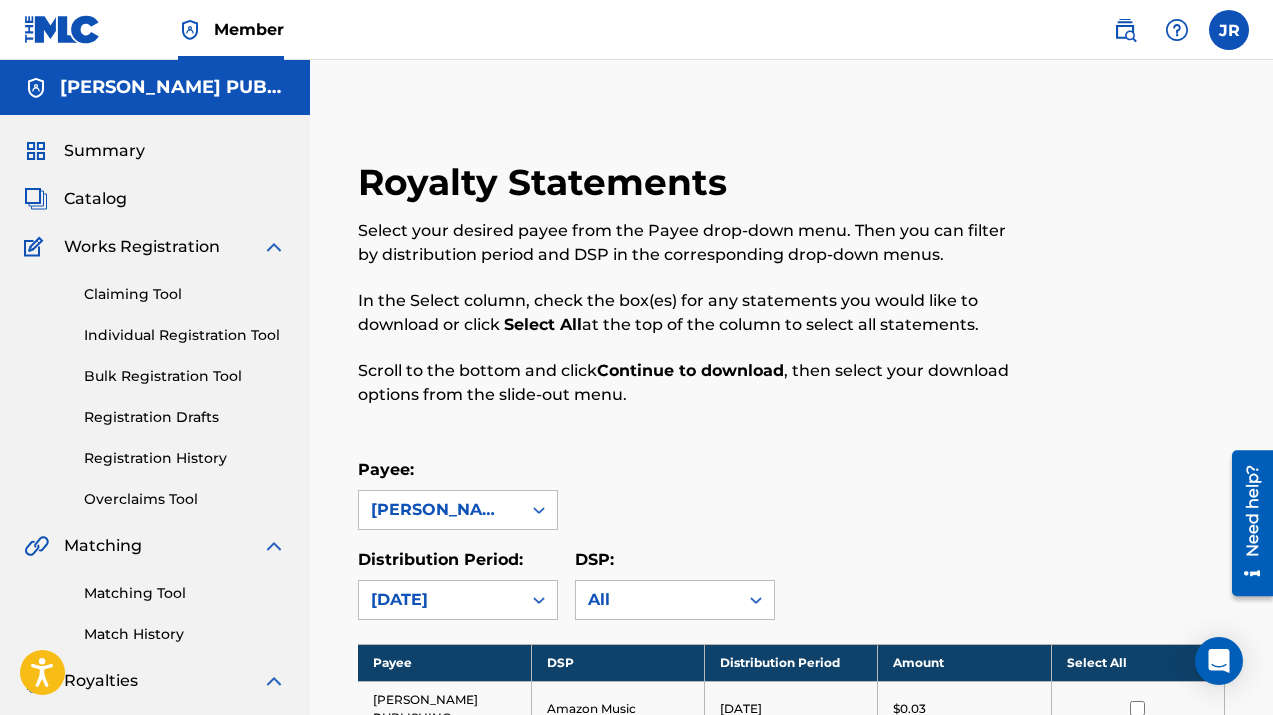 click on "Royalty Statements Select your desired payee from the Payee drop-down menu. Then you can filter by distribution period and DSP in the corresponding drop-down menus. In the Select column, check the box(es) for any statements you would like to download or click    Select All   at the top of the column to select all statements. Scroll to the bottom and click  Continue to download , then select your download options from the slide-out menu." at bounding box center [692, 295] 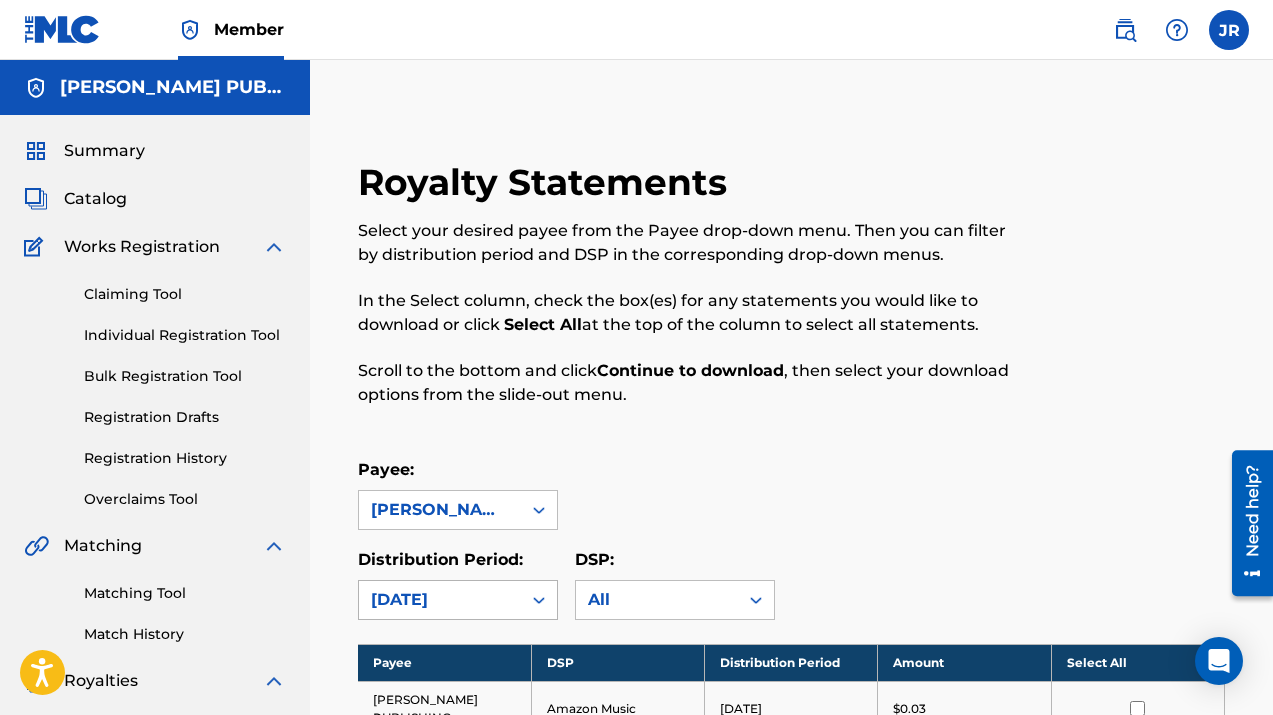 click on "[DATE]" at bounding box center [440, 600] 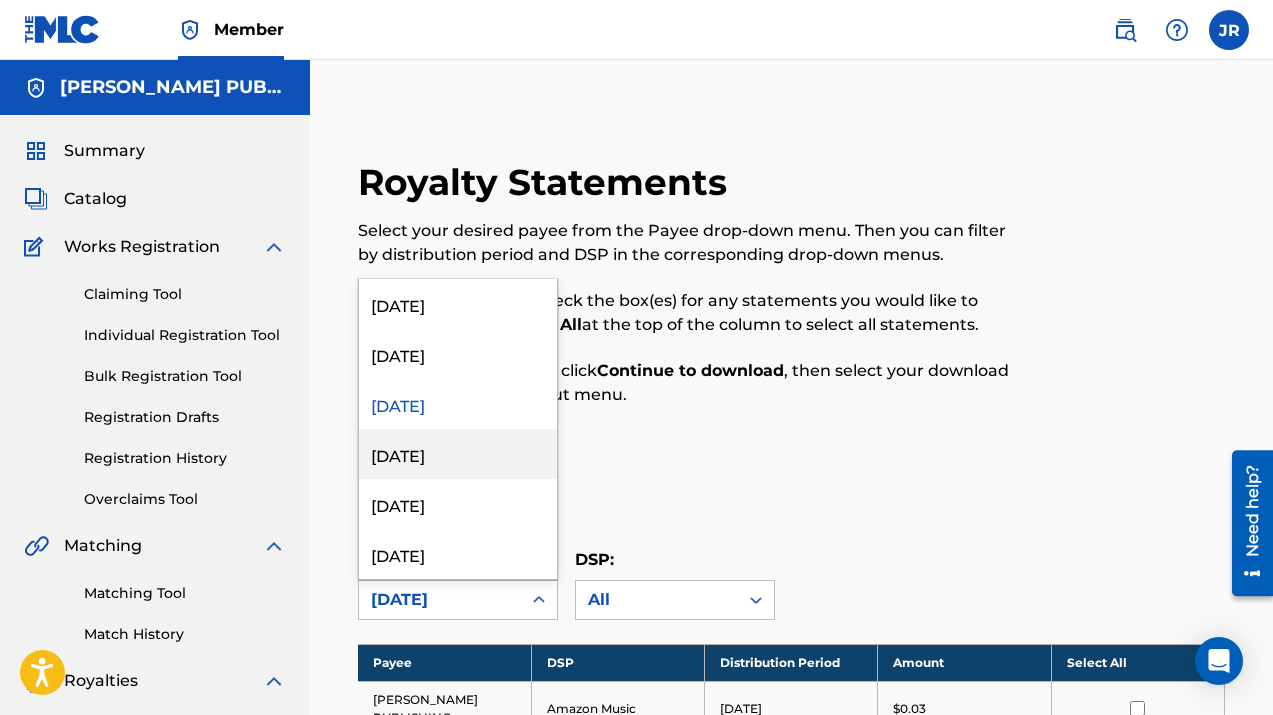 click on "[DATE]" at bounding box center (458, 454) 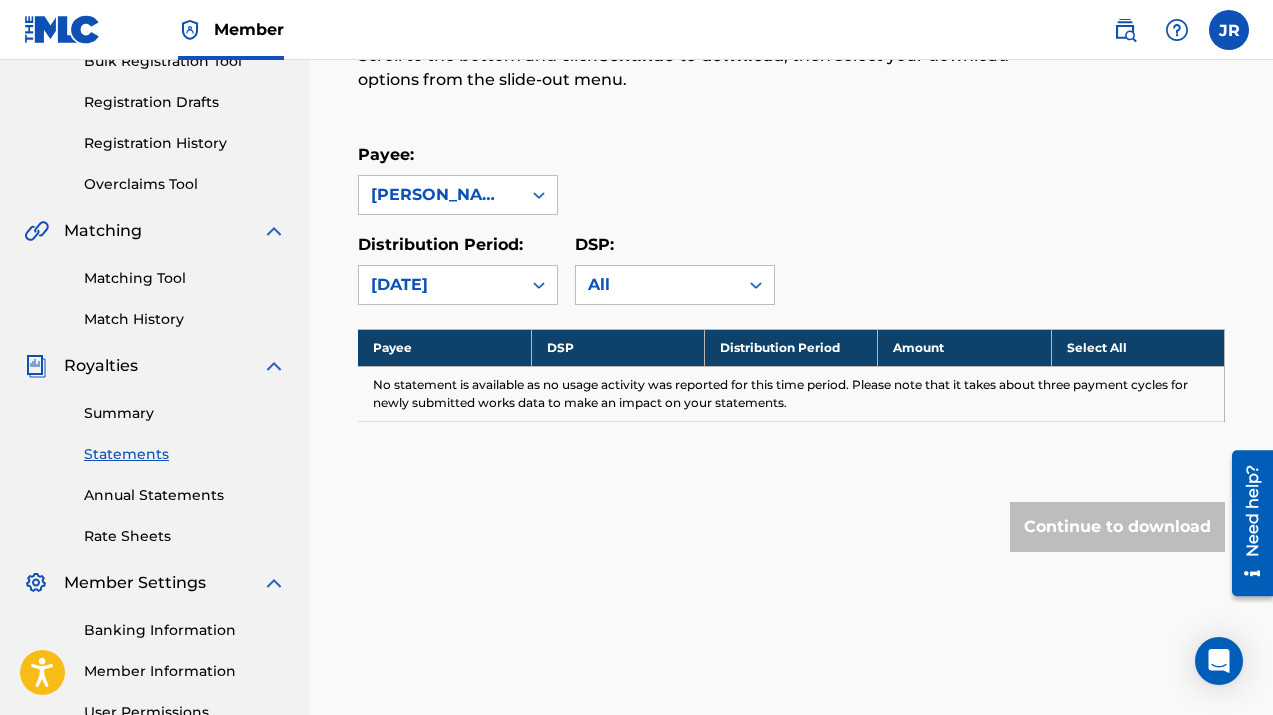 scroll, scrollTop: 117, scrollLeft: 0, axis: vertical 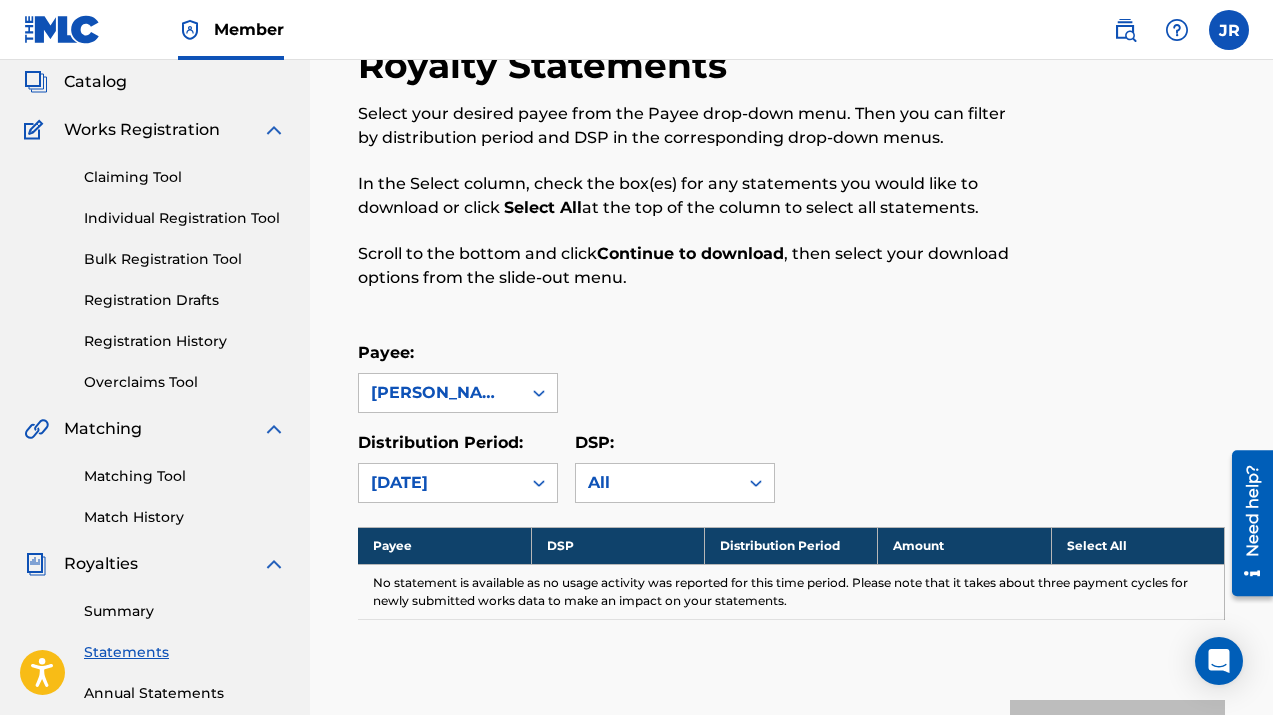 click on "Match History" at bounding box center [185, 517] 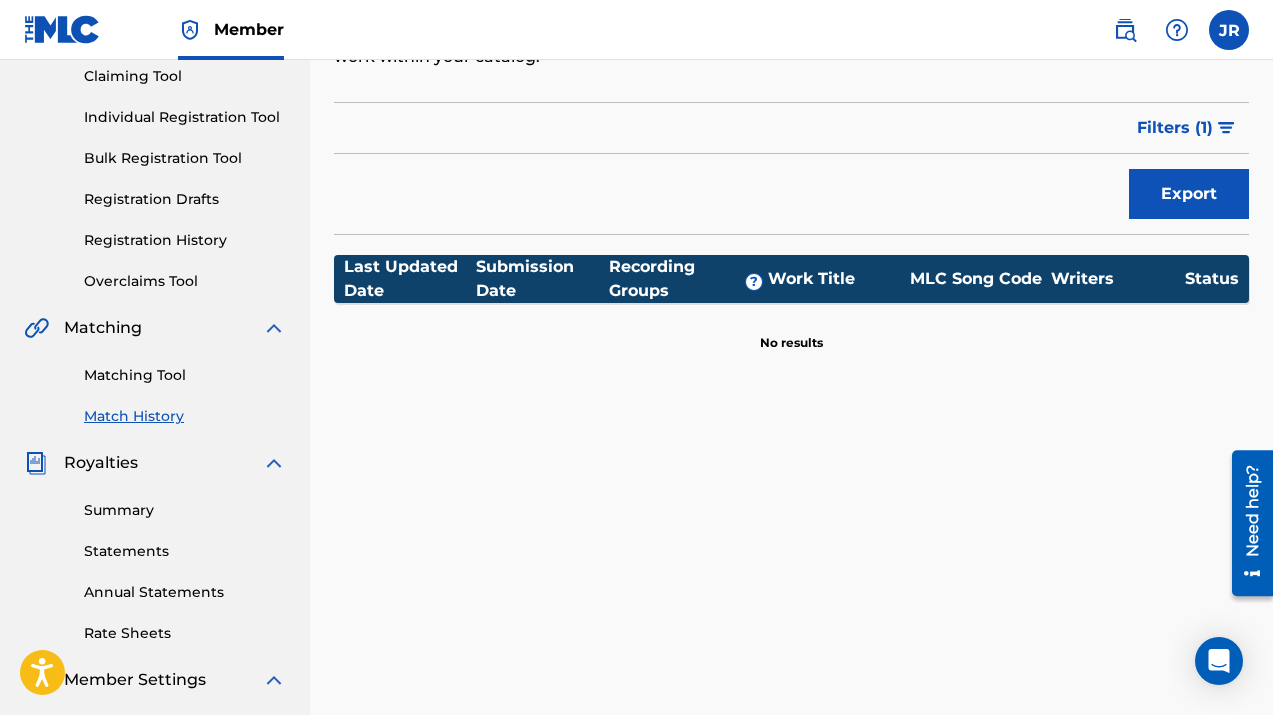 scroll, scrollTop: 0, scrollLeft: 0, axis: both 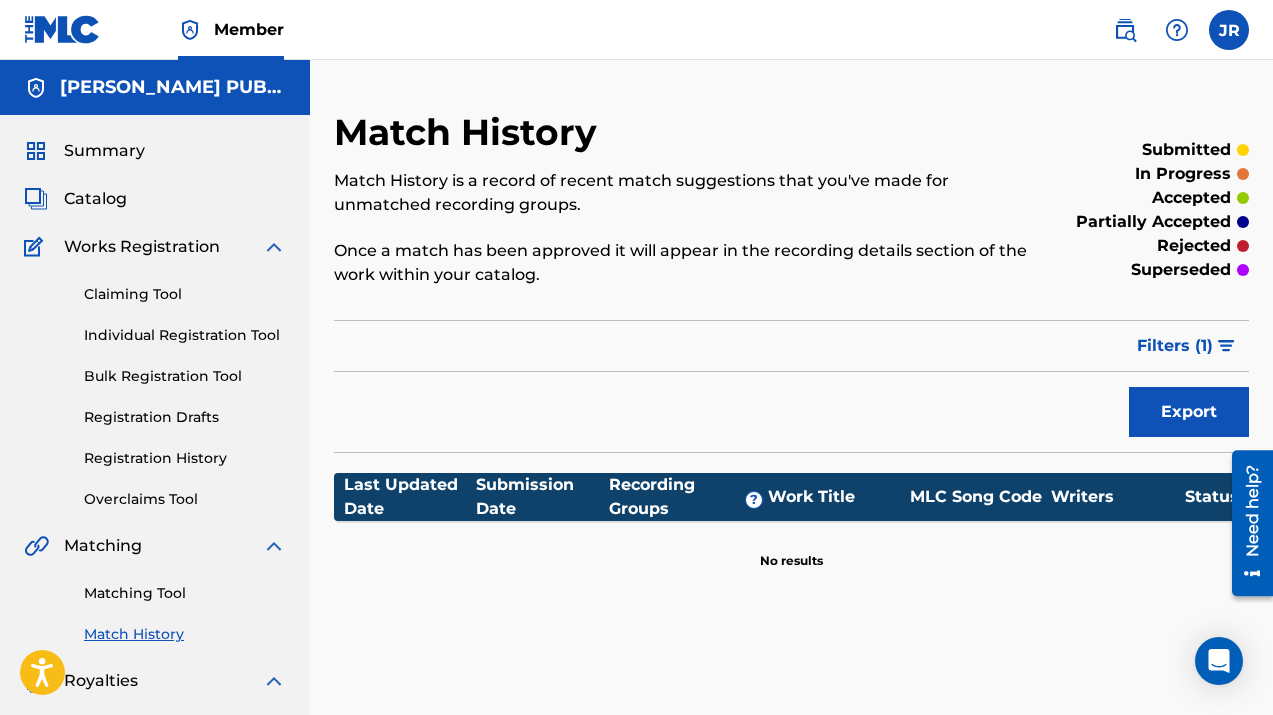 click on "Registration History" at bounding box center (185, 458) 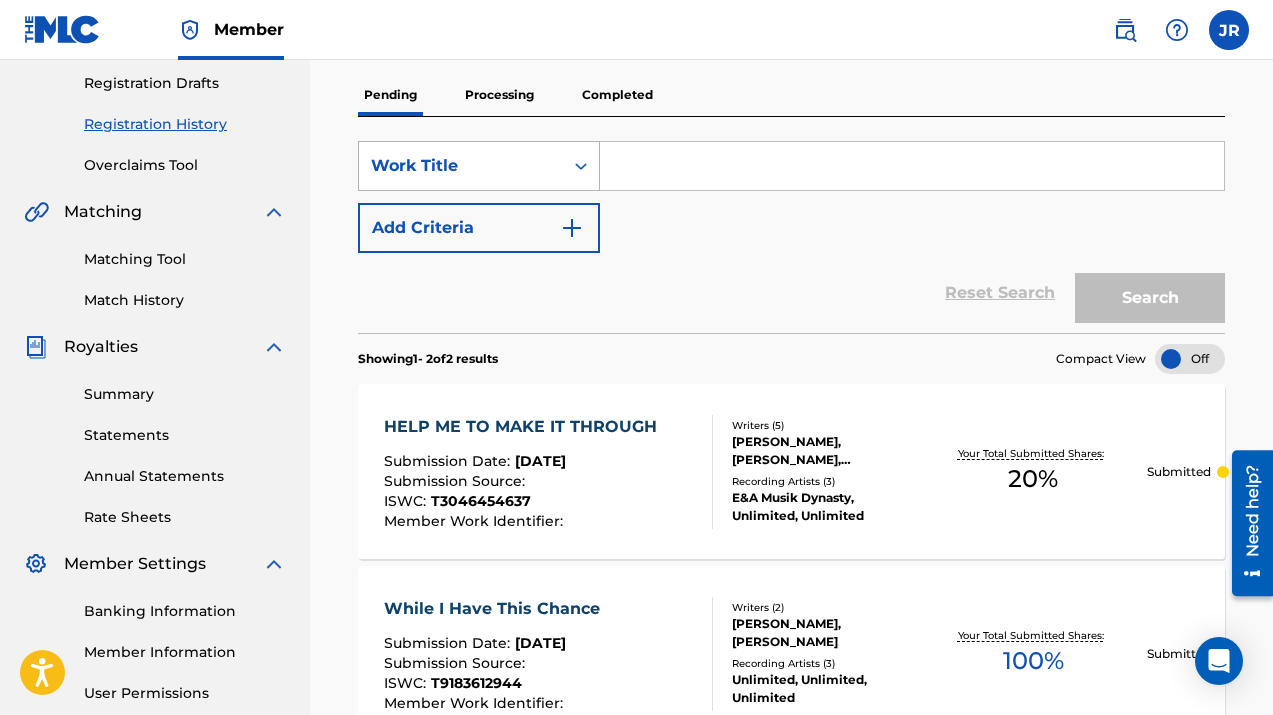 scroll, scrollTop: 302, scrollLeft: 0, axis: vertical 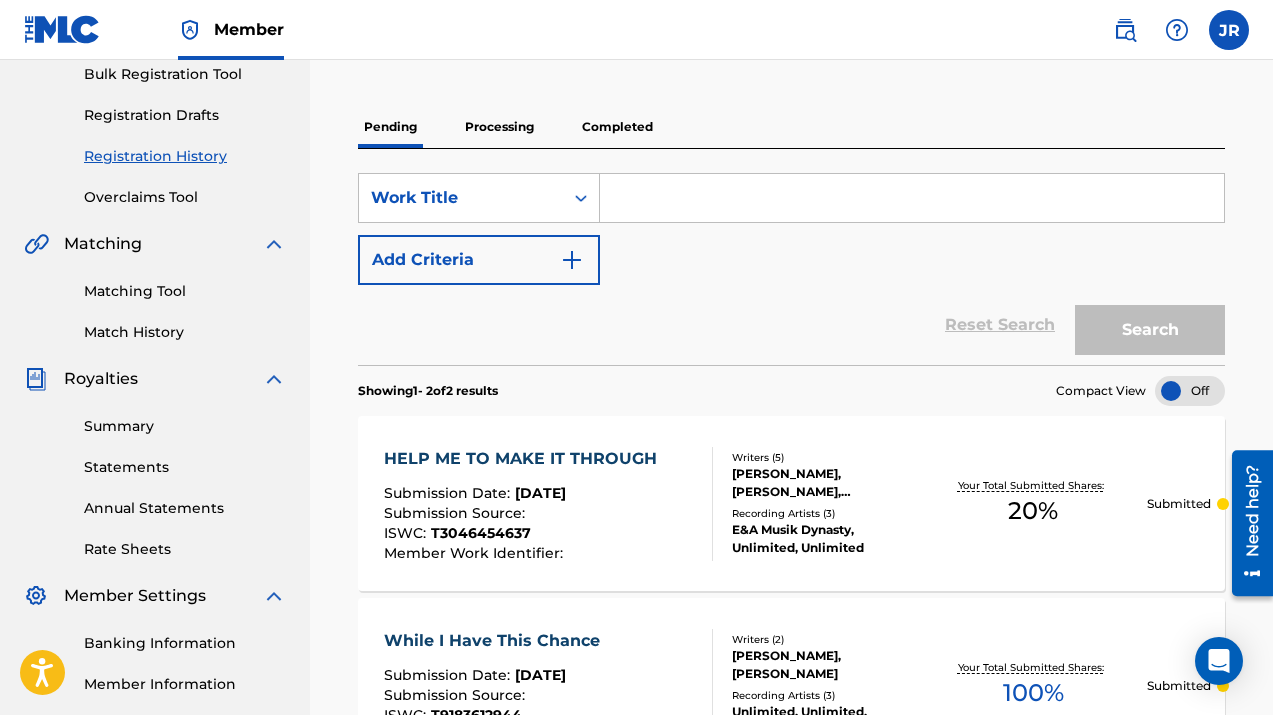 click on "Processing" at bounding box center (499, 127) 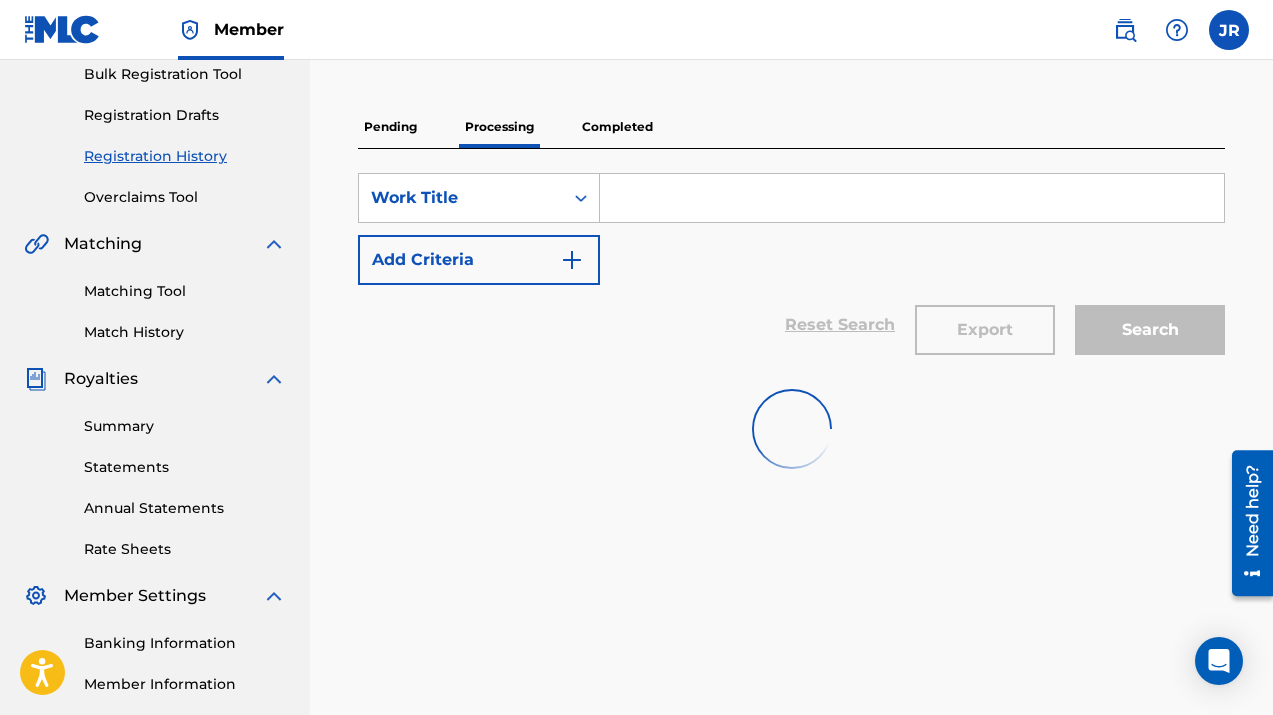 scroll, scrollTop: 0, scrollLeft: 0, axis: both 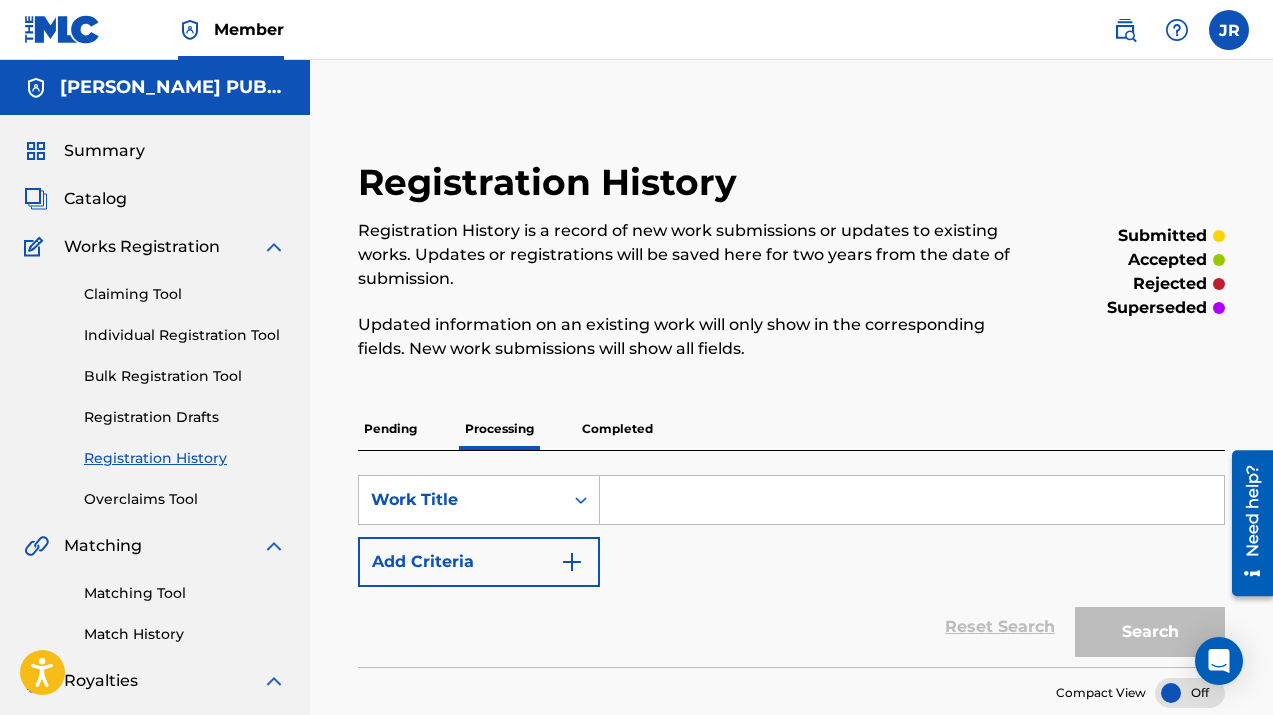 click on "Completed" at bounding box center [617, 429] 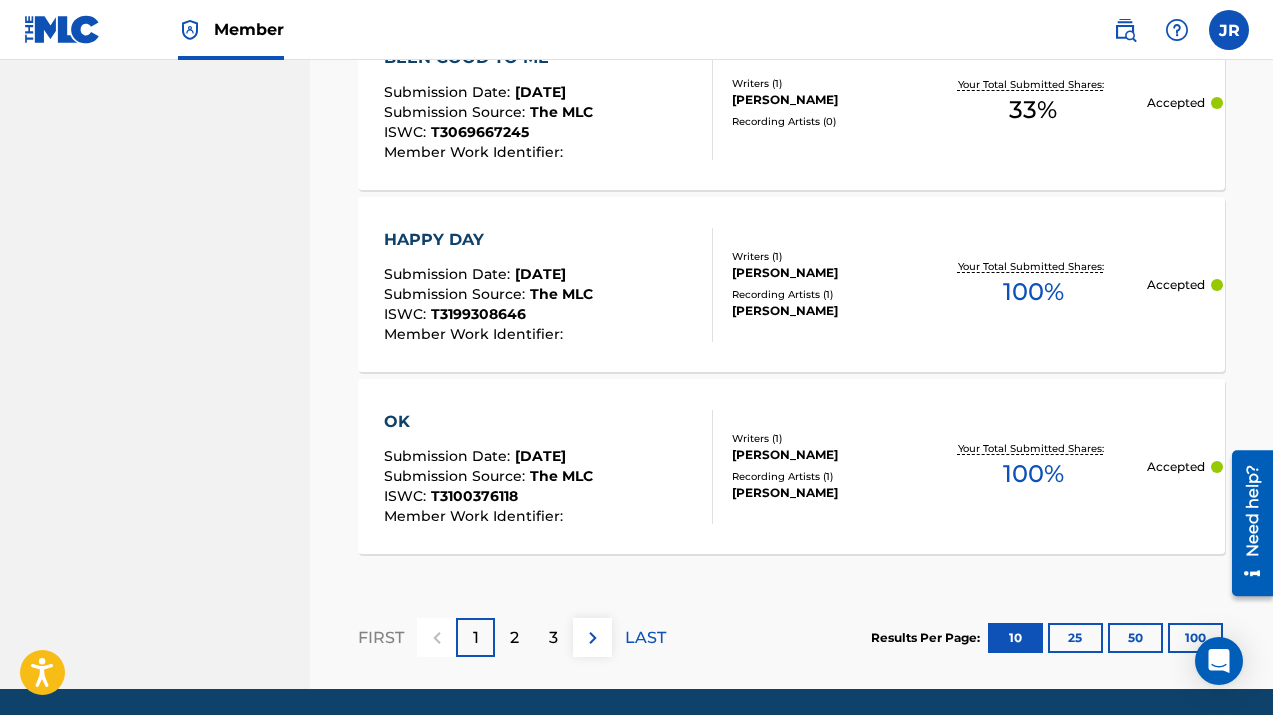scroll, scrollTop: 2184, scrollLeft: 0, axis: vertical 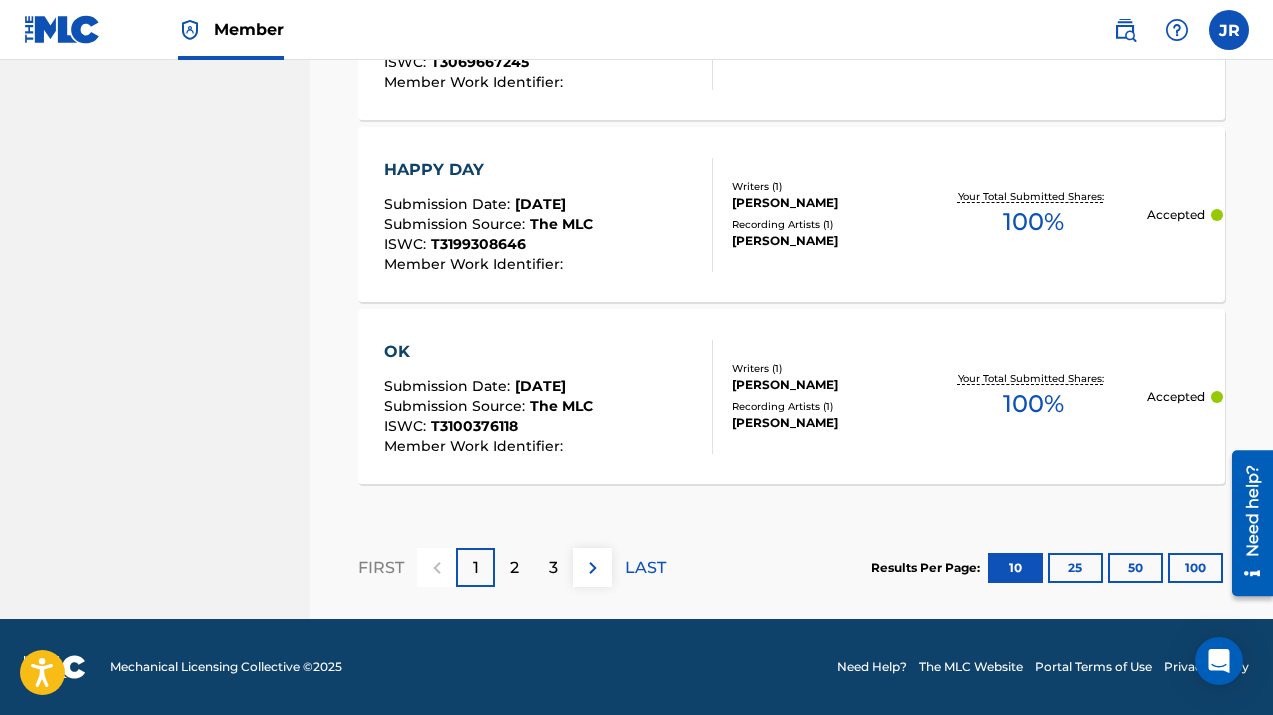 click on "2" at bounding box center (514, 567) 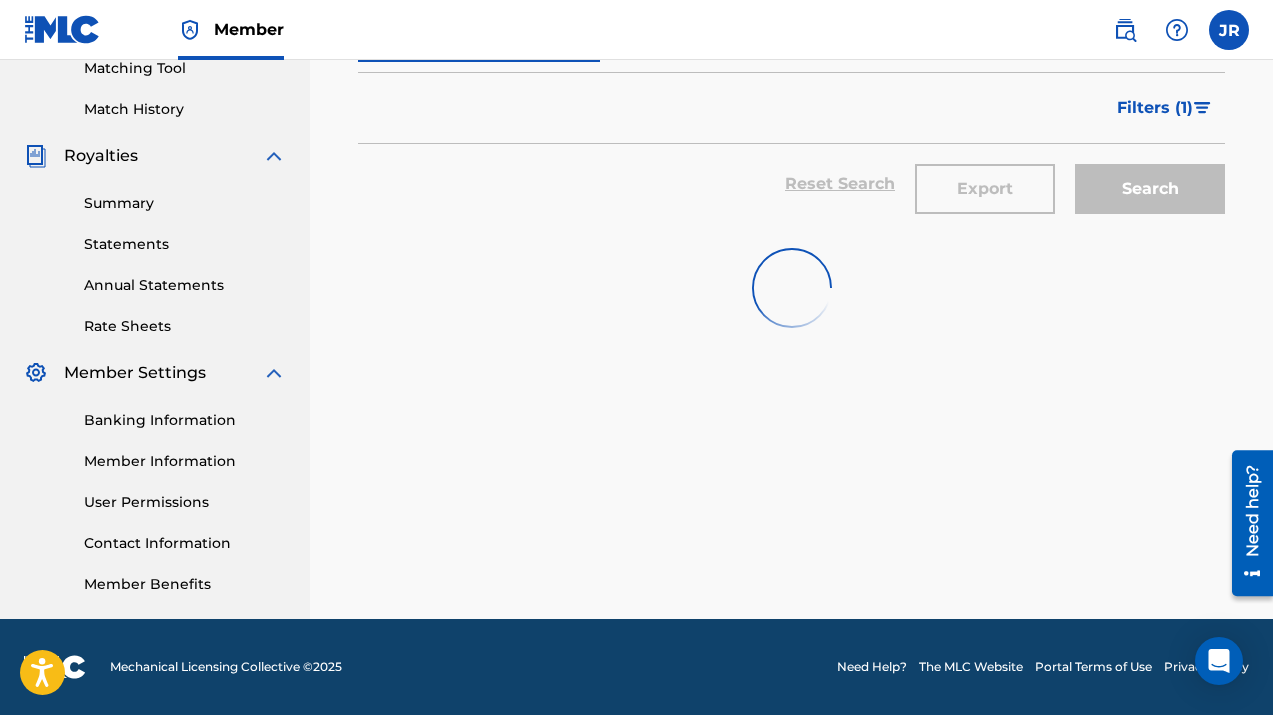 scroll, scrollTop: 2129, scrollLeft: 0, axis: vertical 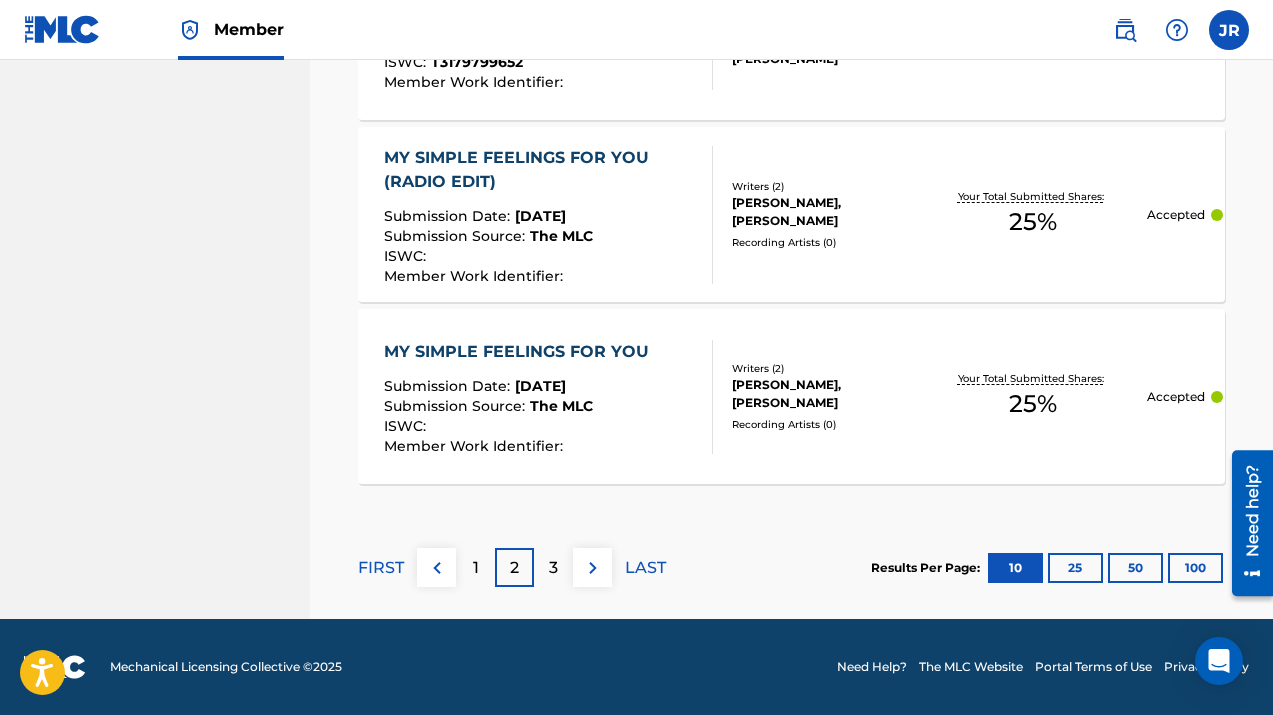 click on "3" at bounding box center (553, 568) 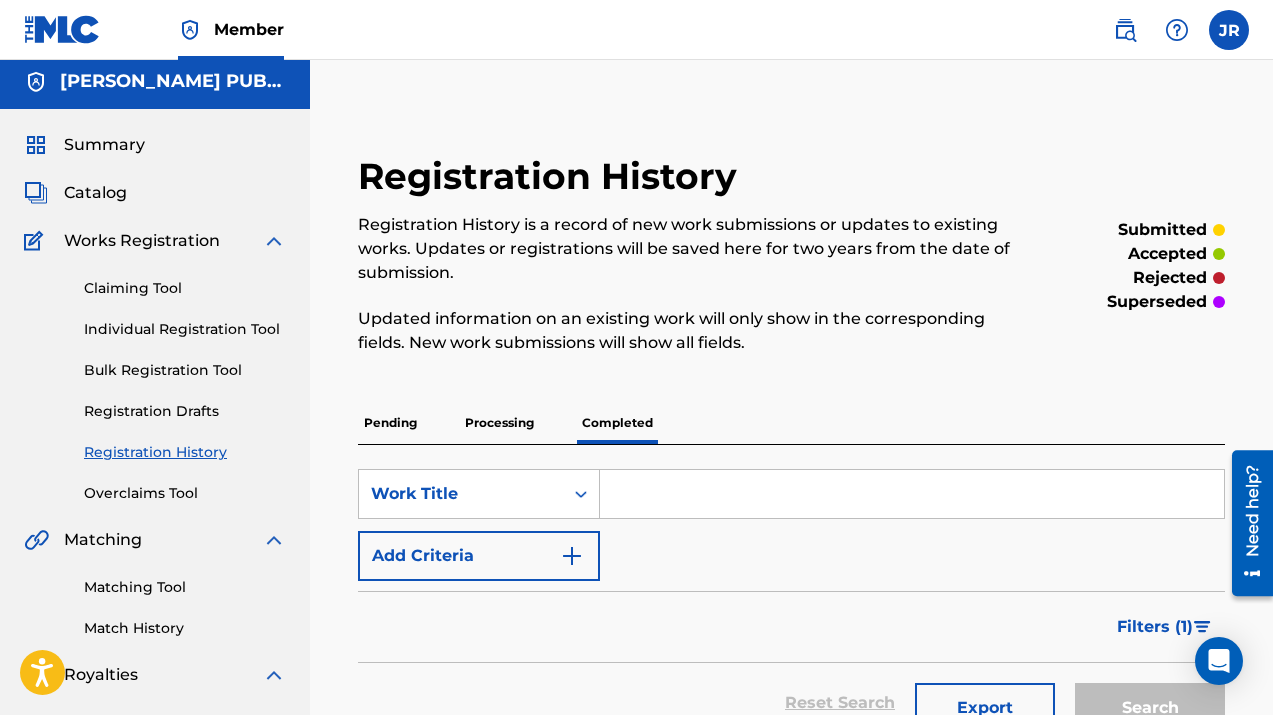 scroll, scrollTop: 0, scrollLeft: 0, axis: both 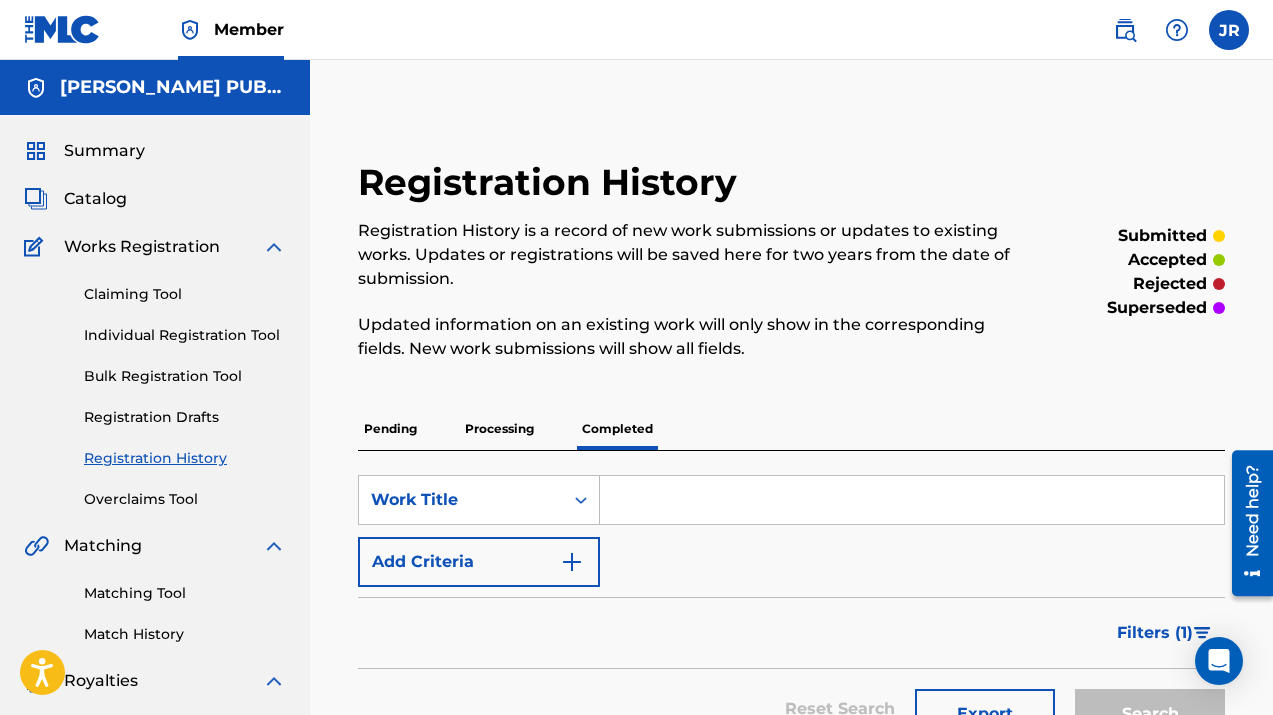 click on "Overclaims Tool" at bounding box center (185, 499) 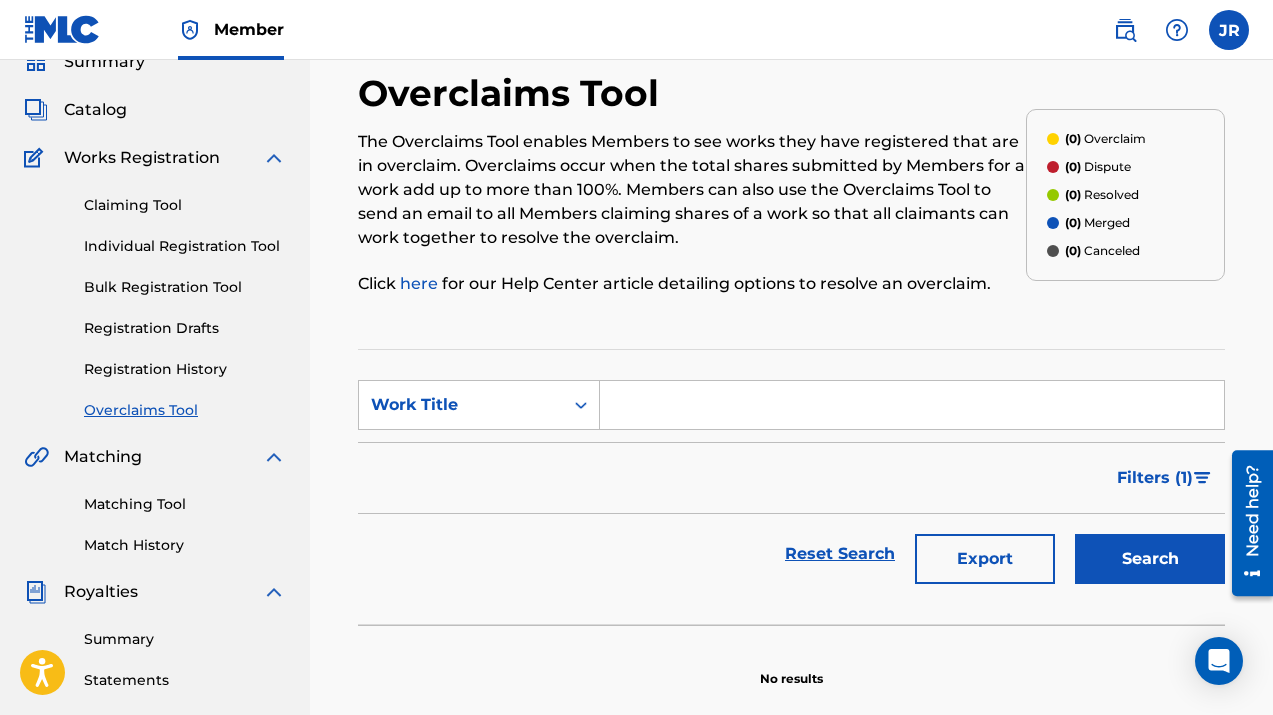 scroll, scrollTop: 94, scrollLeft: 0, axis: vertical 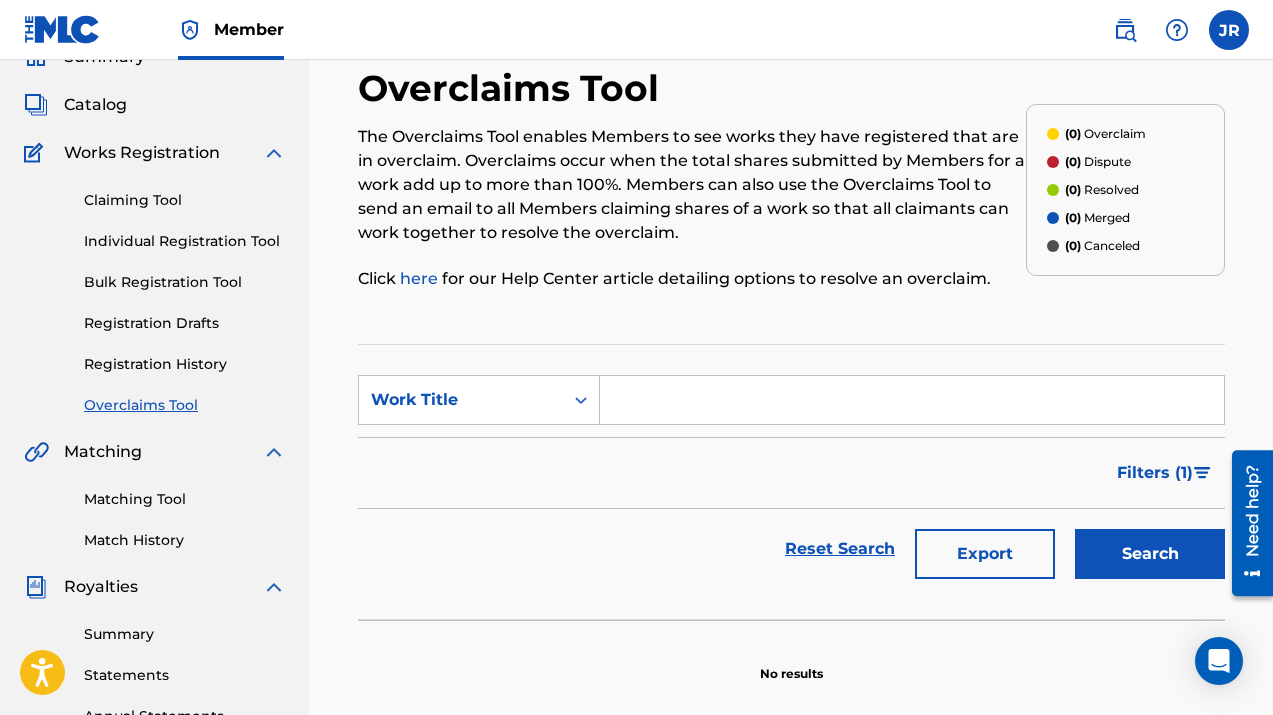 click at bounding box center [912, 400] 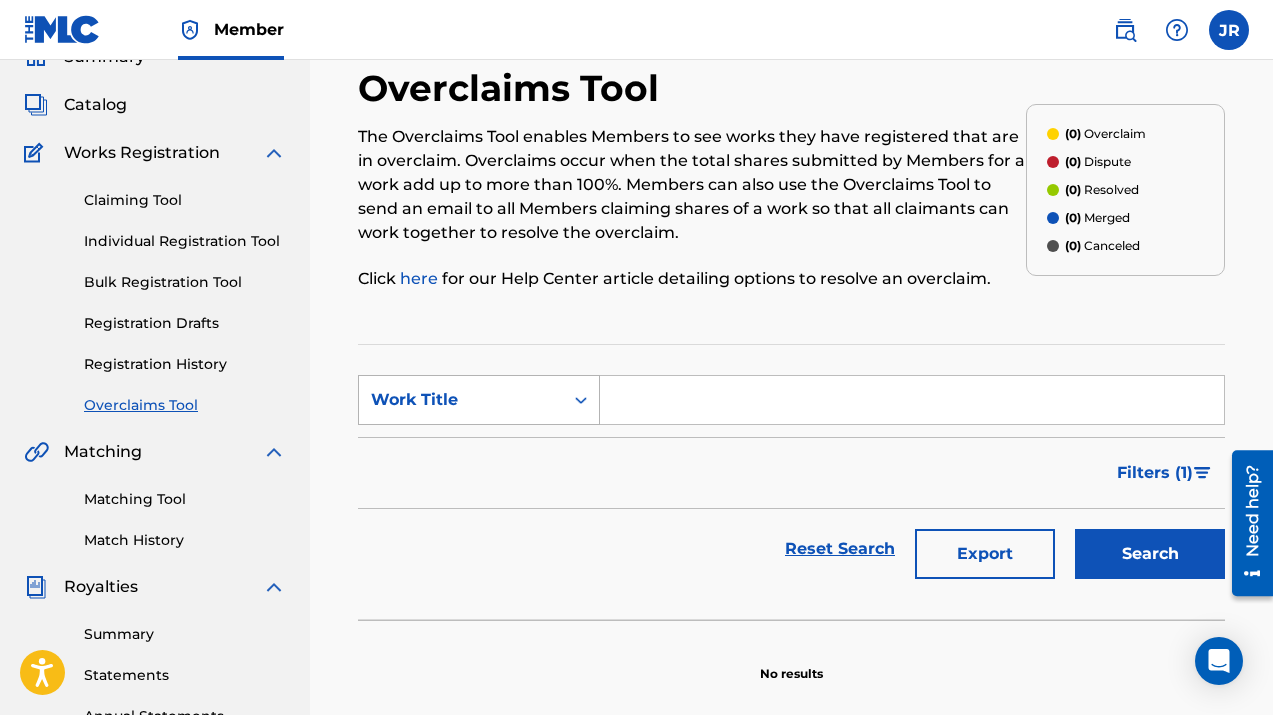click on "Work Title" at bounding box center [461, 400] 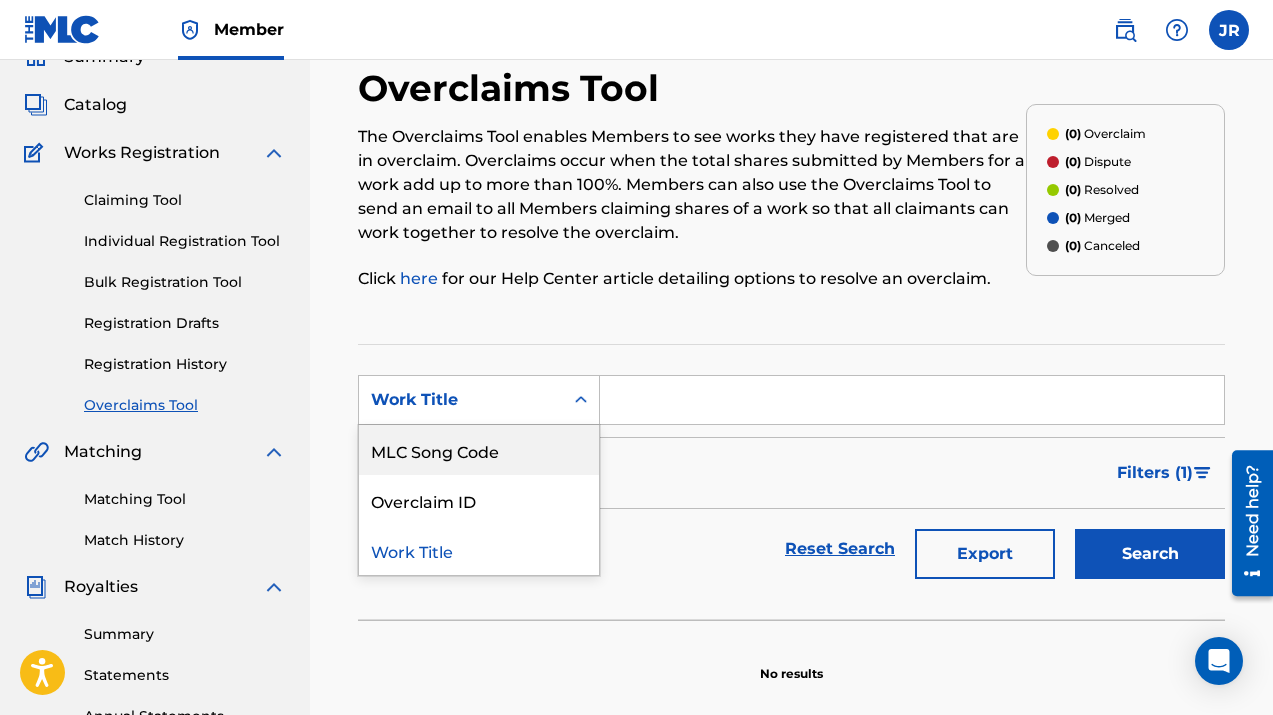 click at bounding box center (912, 400) 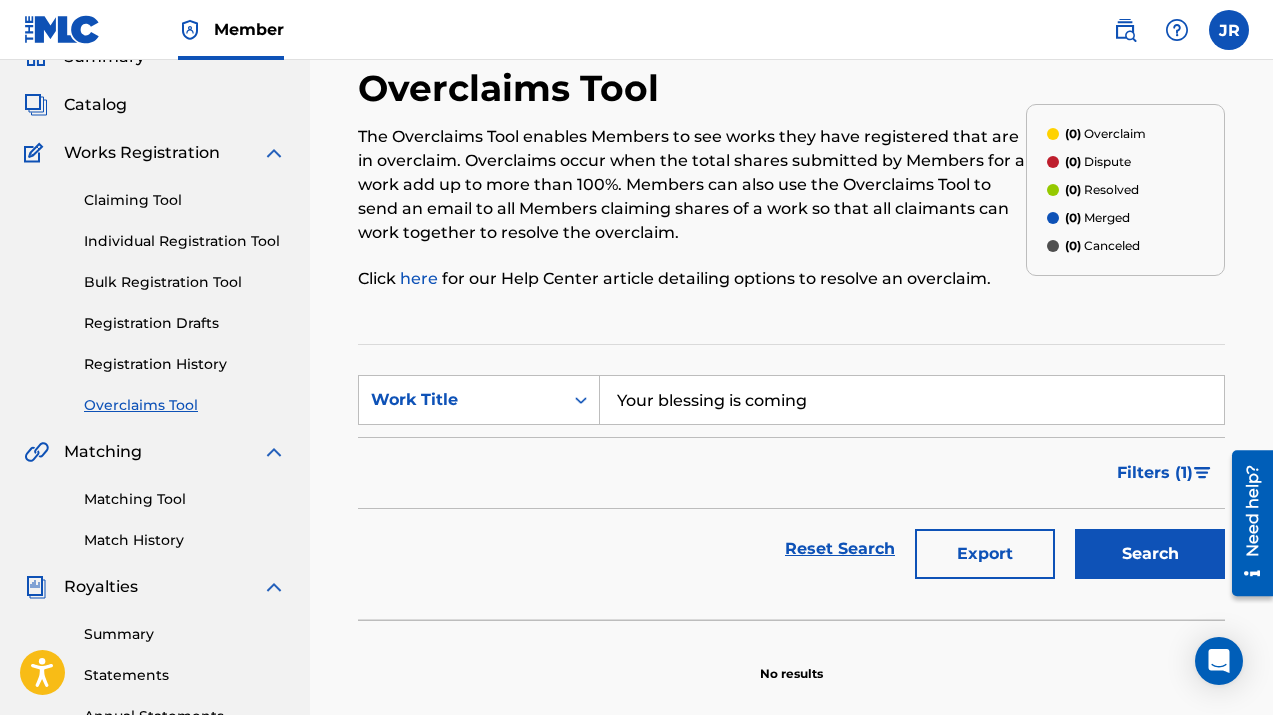 type on "Your blessing is coming" 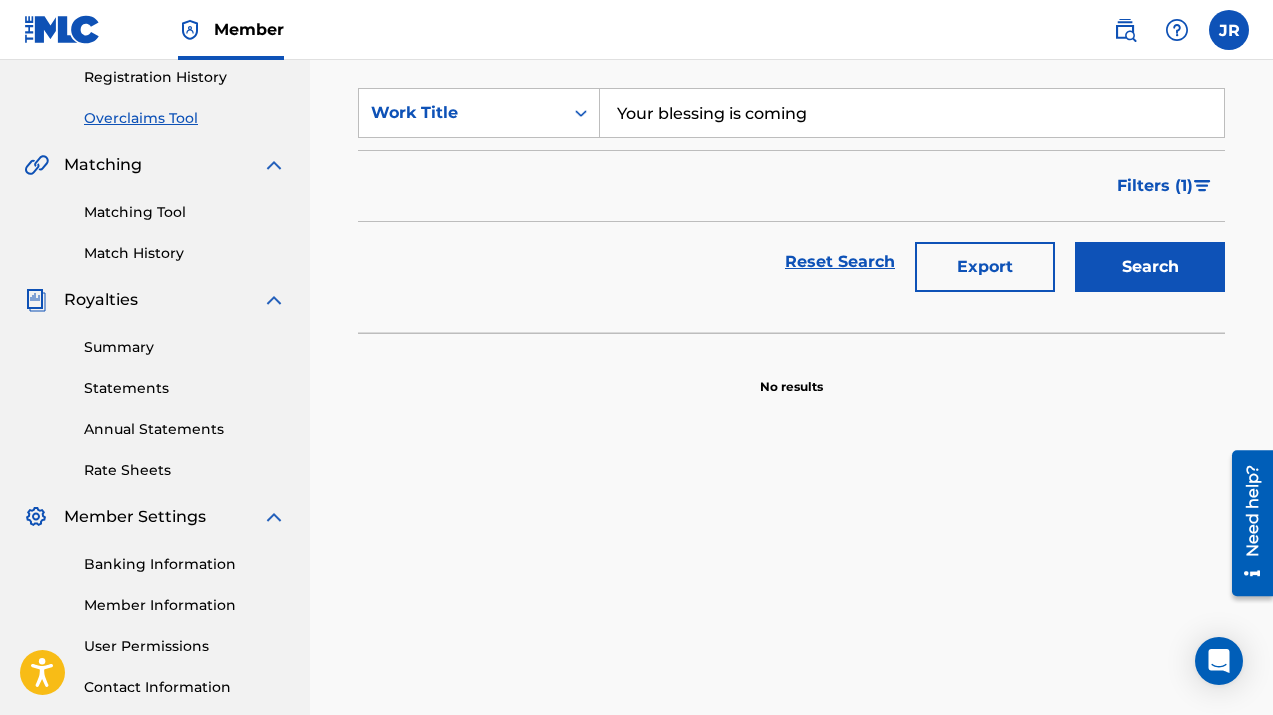 click on "Search" at bounding box center [1150, 267] 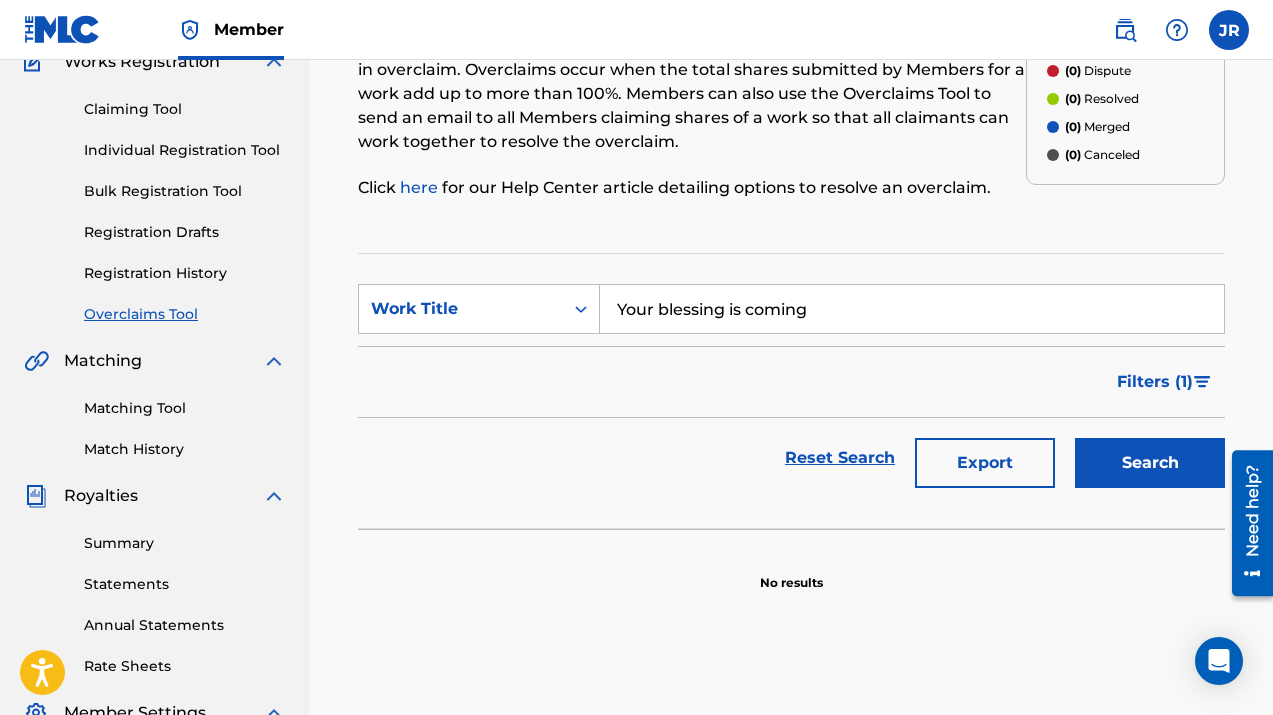 scroll, scrollTop: 0, scrollLeft: 0, axis: both 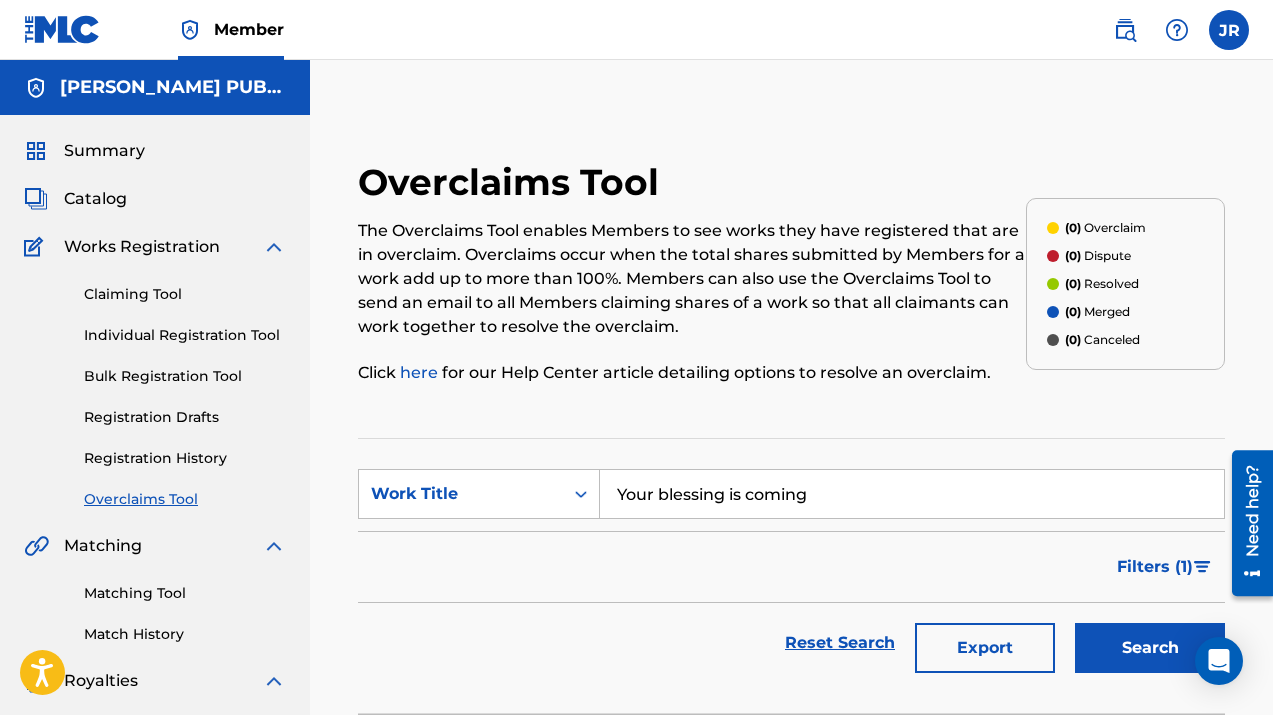 click on "here" at bounding box center (419, 372) 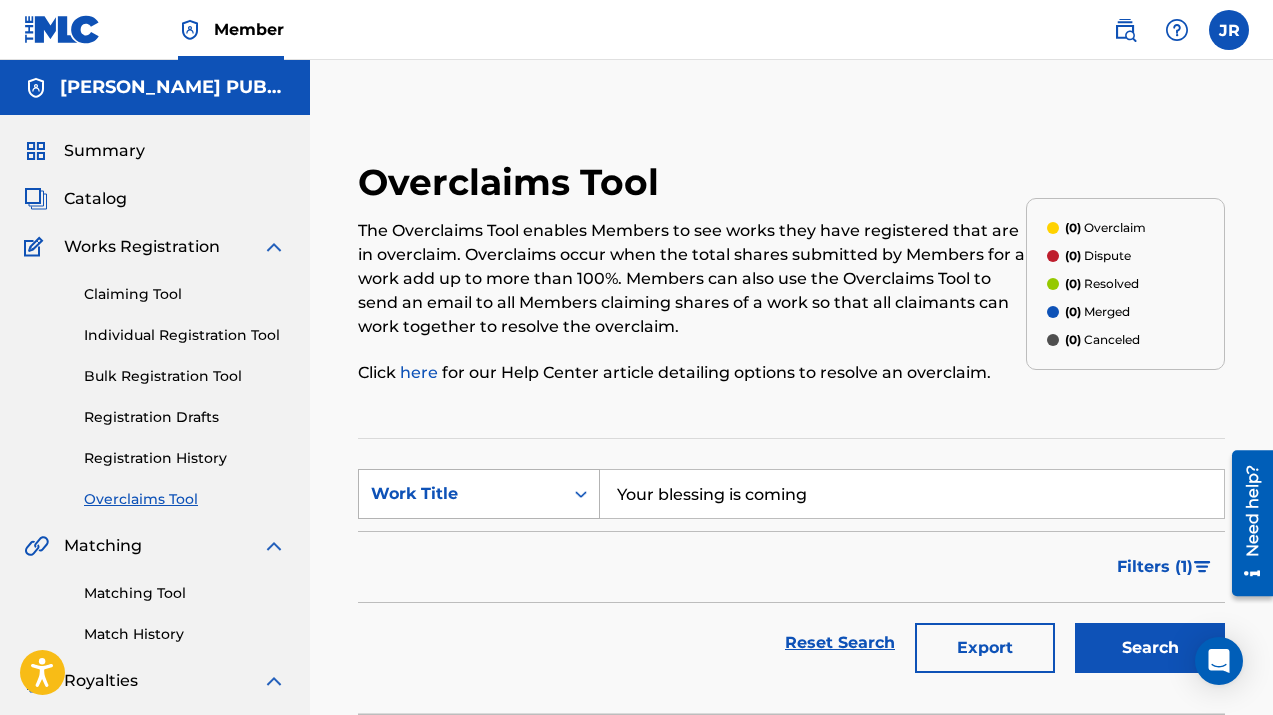 click on "Work Title" at bounding box center [461, 494] 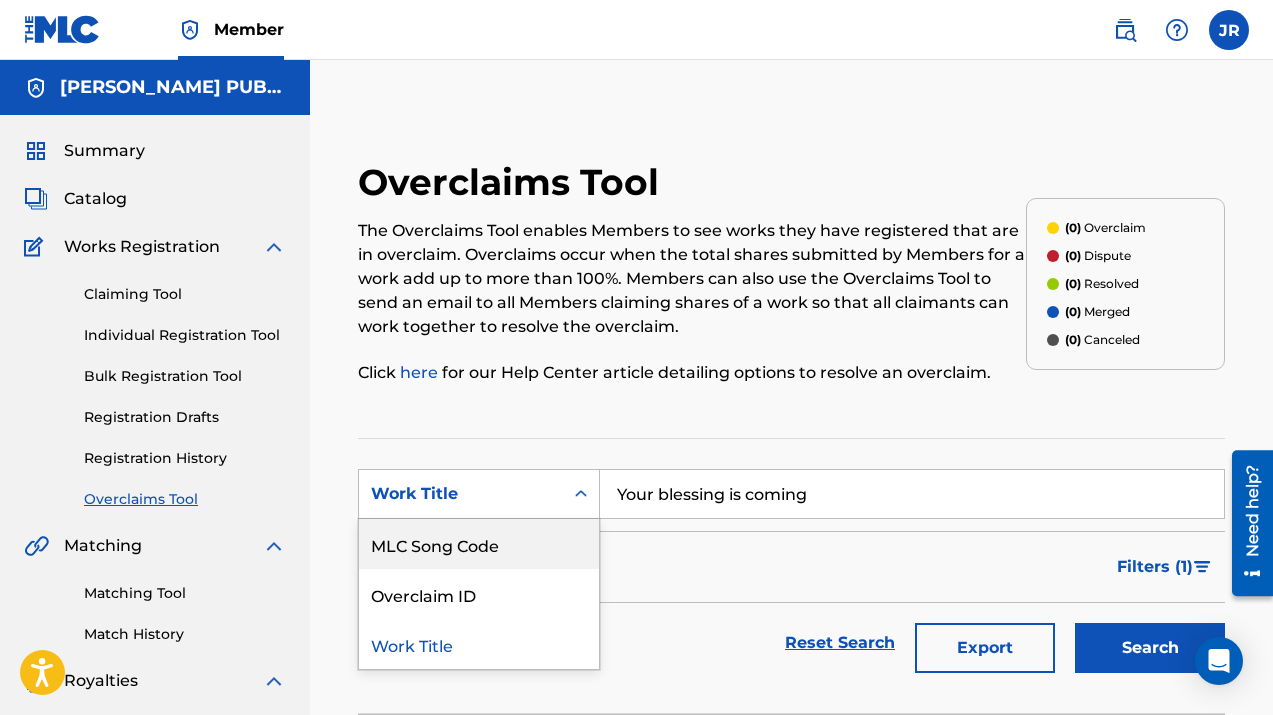 click on "MLC Song Code" at bounding box center [479, 544] 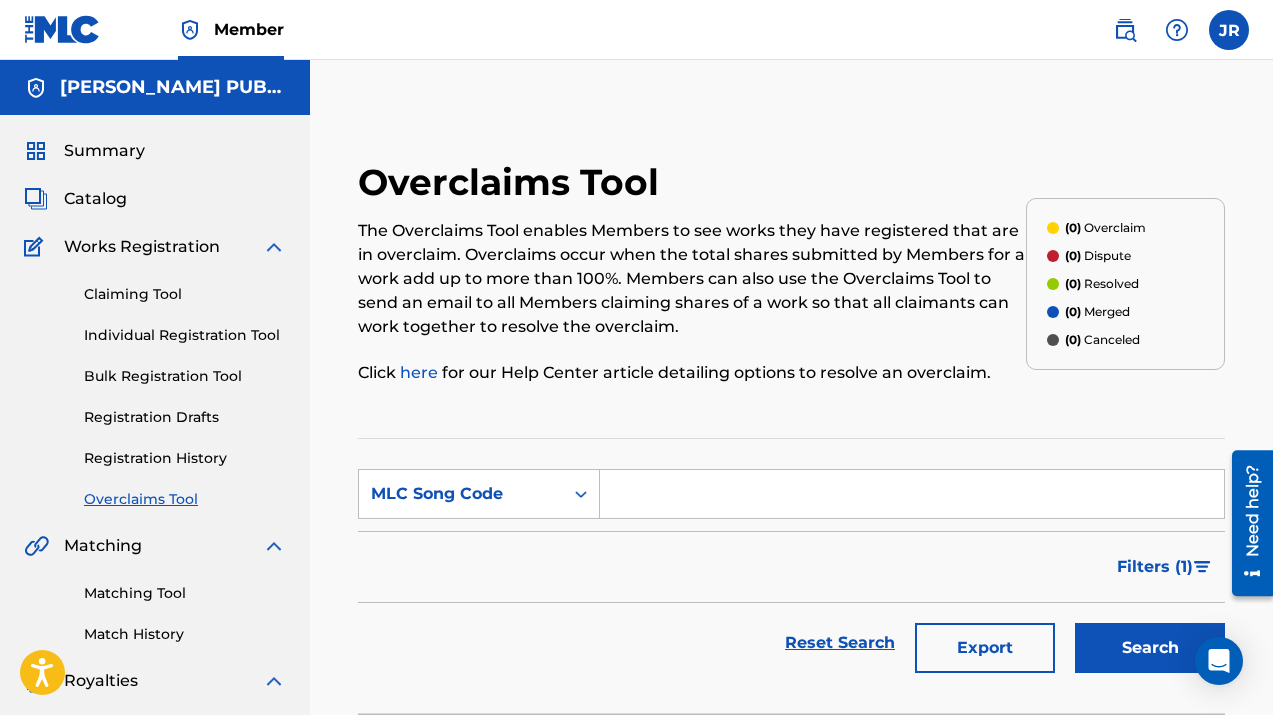 click at bounding box center [912, 494] 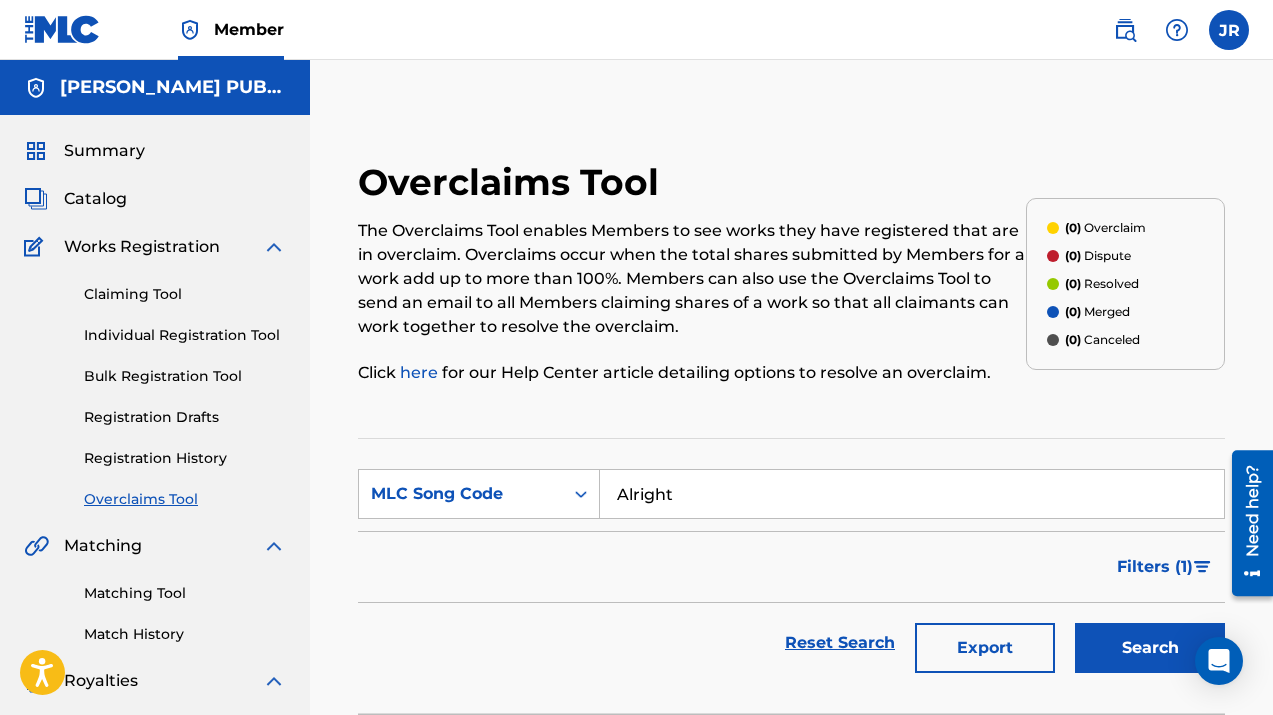click on "Search" at bounding box center [1150, 648] 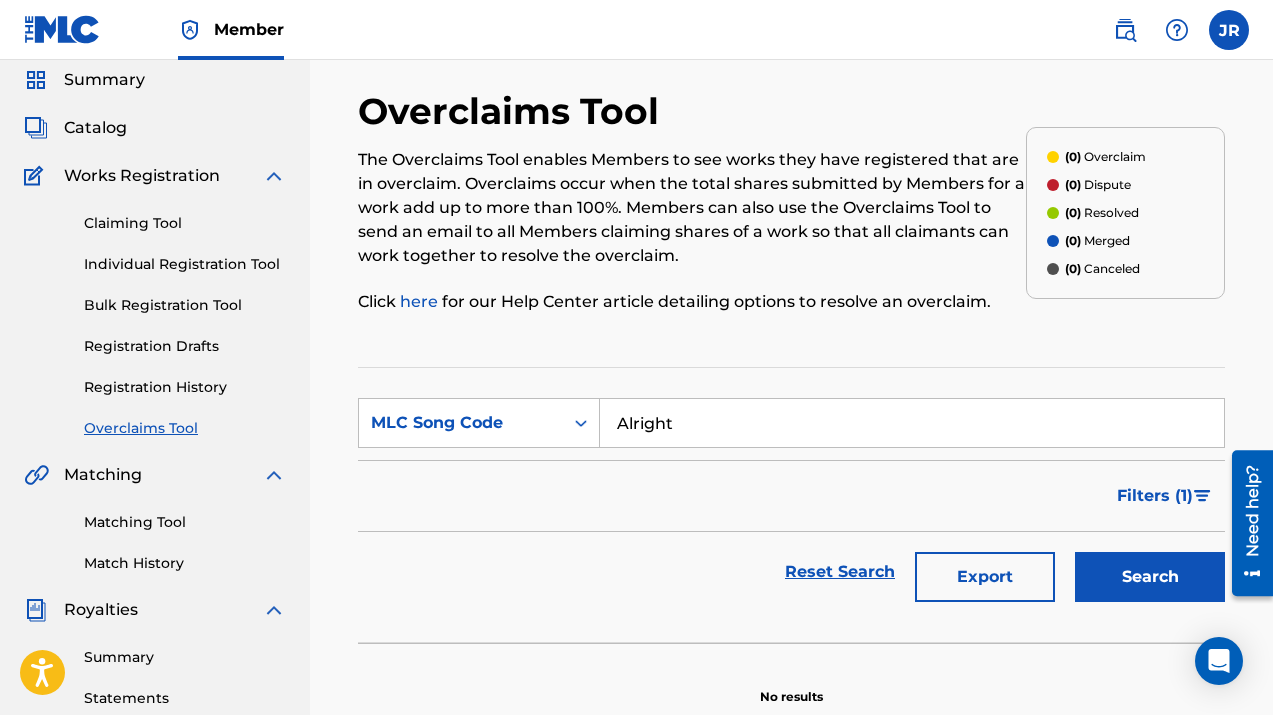 click on "Registration Drafts" at bounding box center [185, 346] 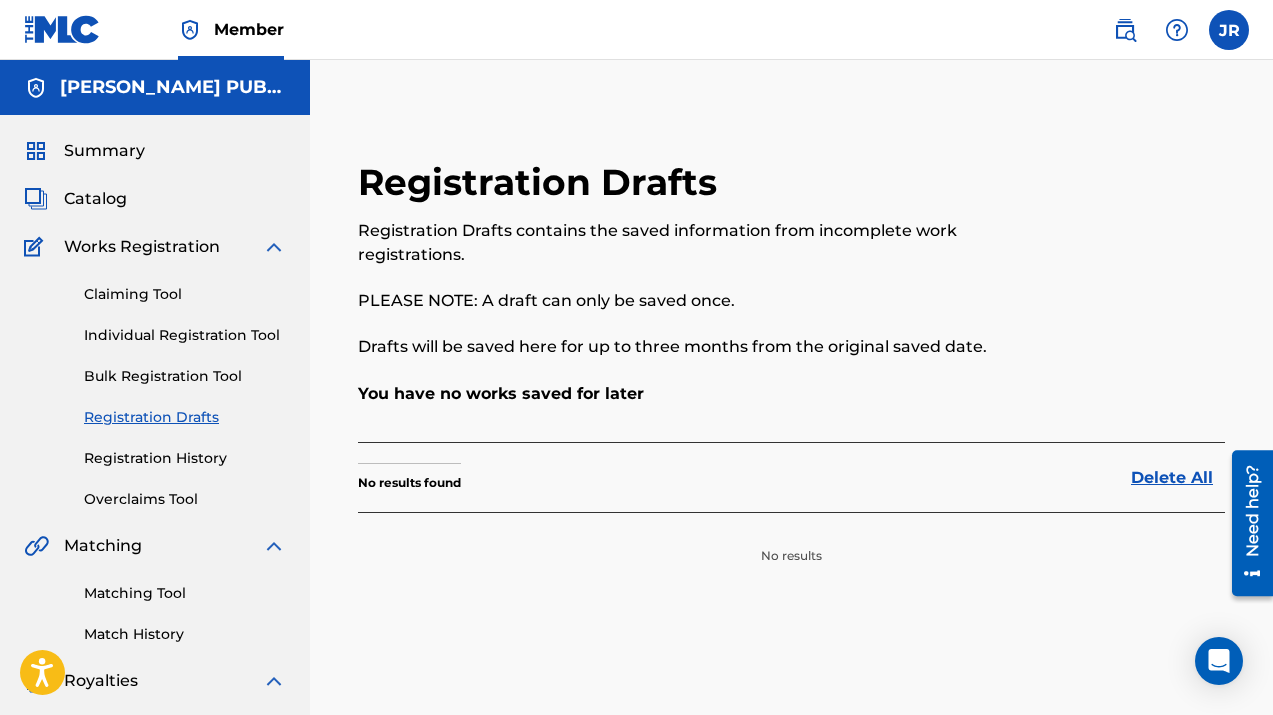 click on "Individual Registration Tool" at bounding box center [185, 335] 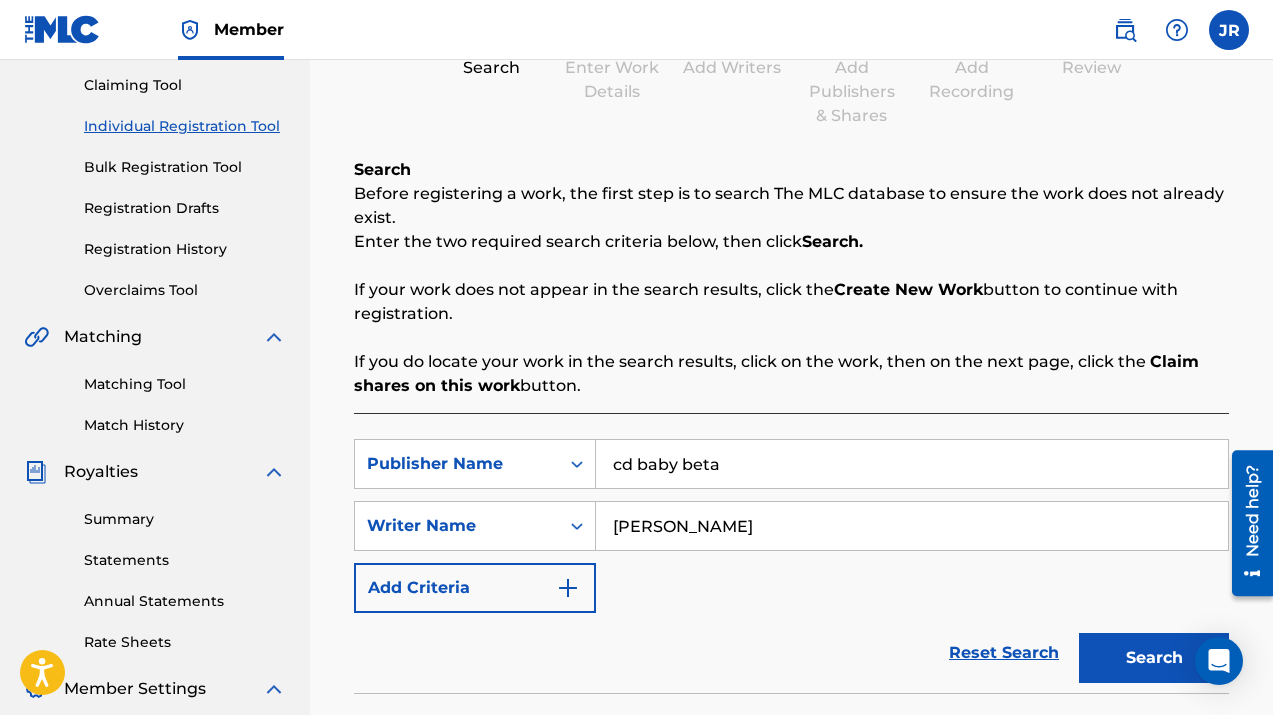 scroll, scrollTop: 224, scrollLeft: 0, axis: vertical 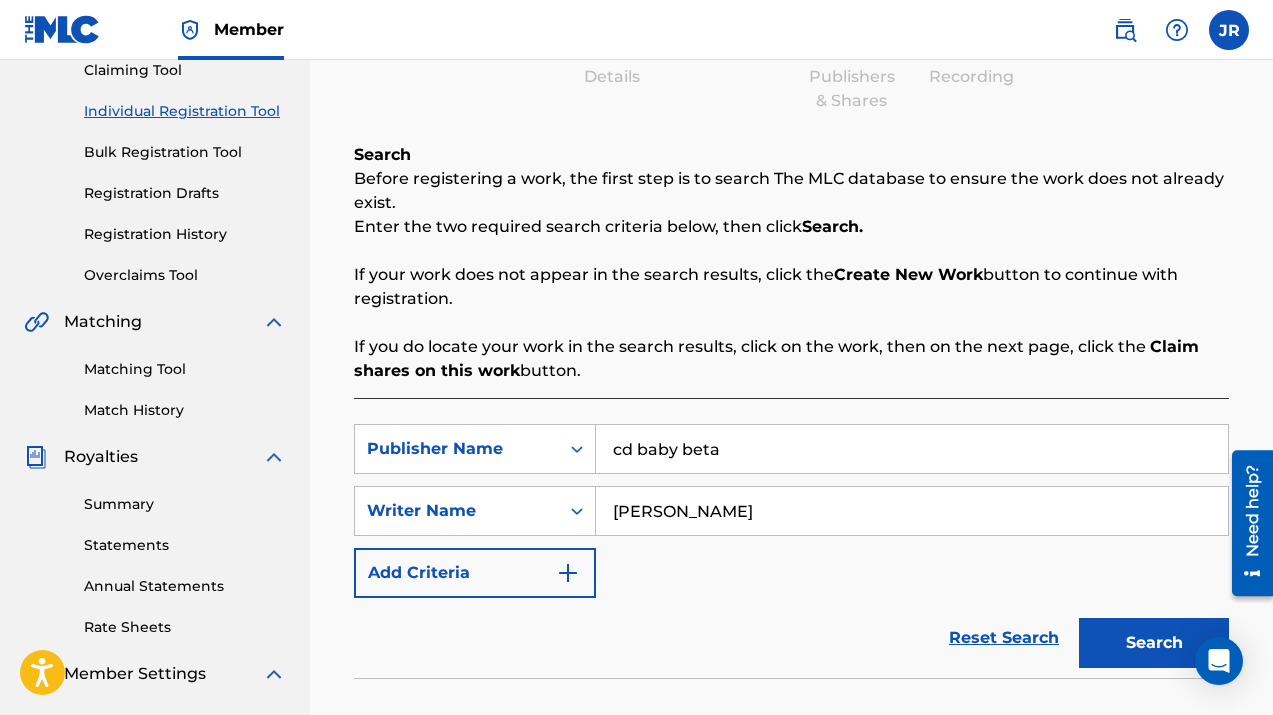 click on "Search" at bounding box center [1154, 643] 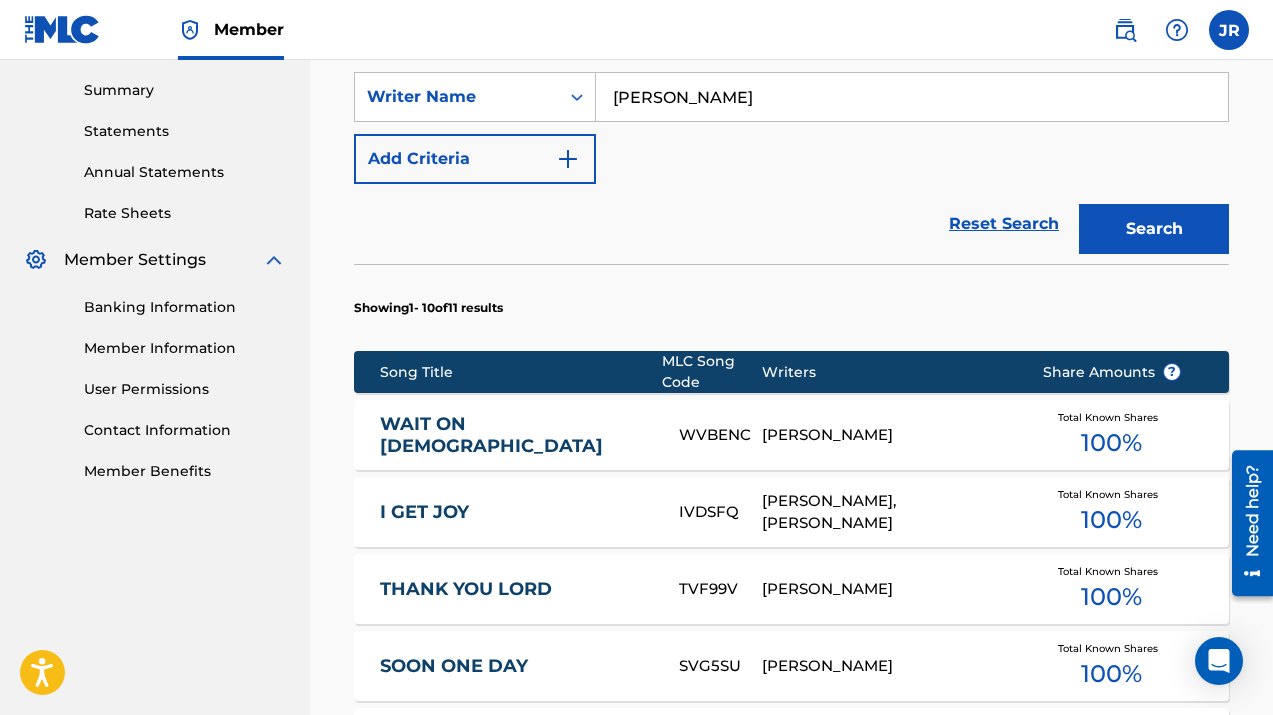scroll, scrollTop: 688, scrollLeft: 0, axis: vertical 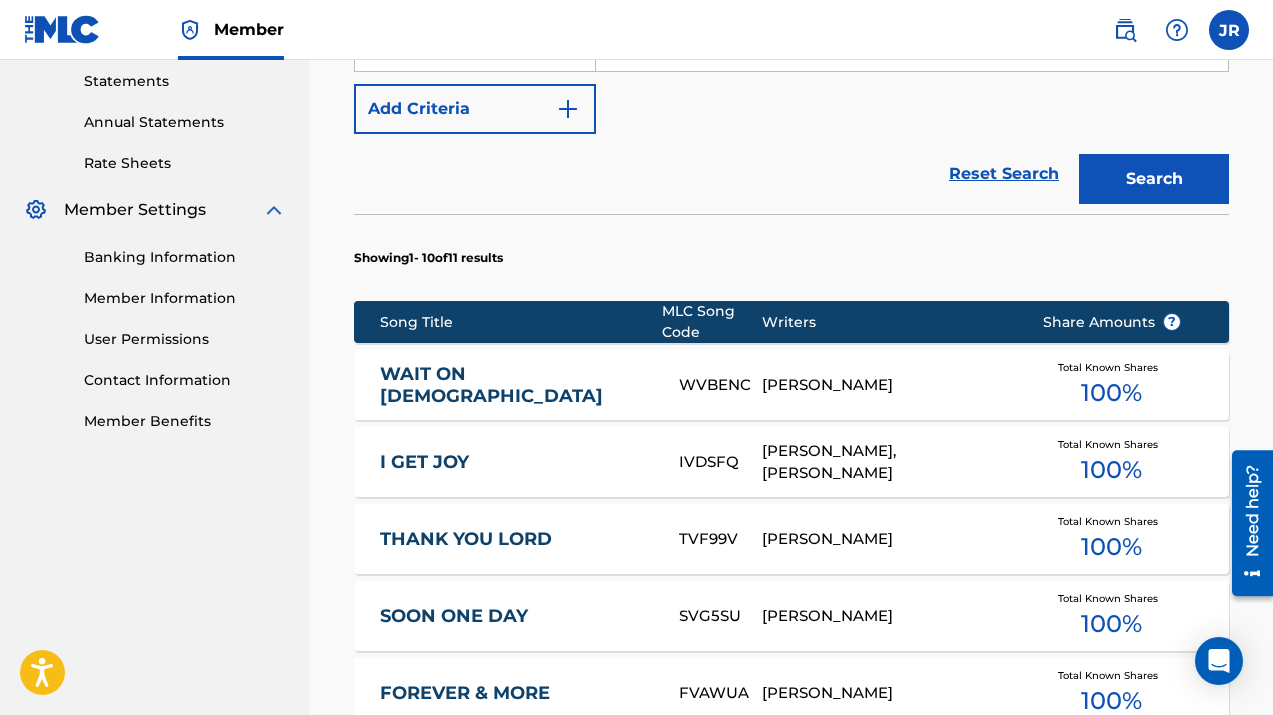 click on "I GET JOY" at bounding box center (516, 462) 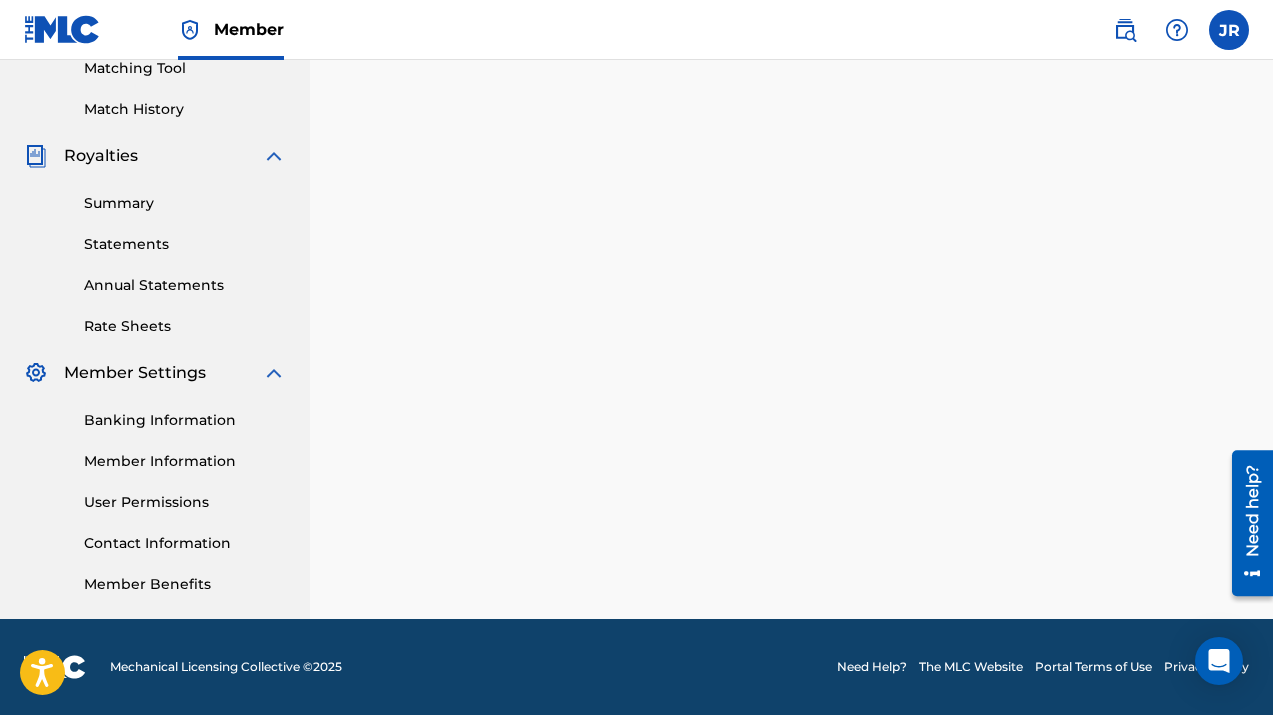 scroll, scrollTop: 0, scrollLeft: 0, axis: both 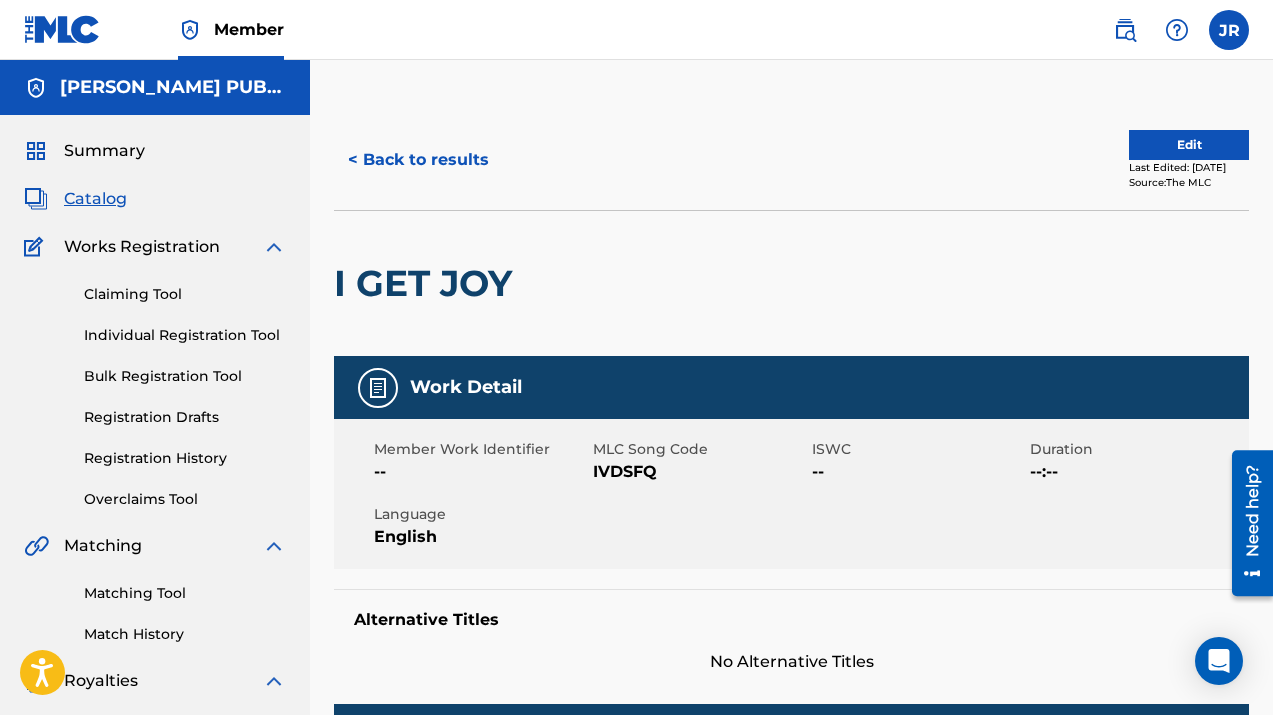 click on "Edit" at bounding box center (1189, 145) 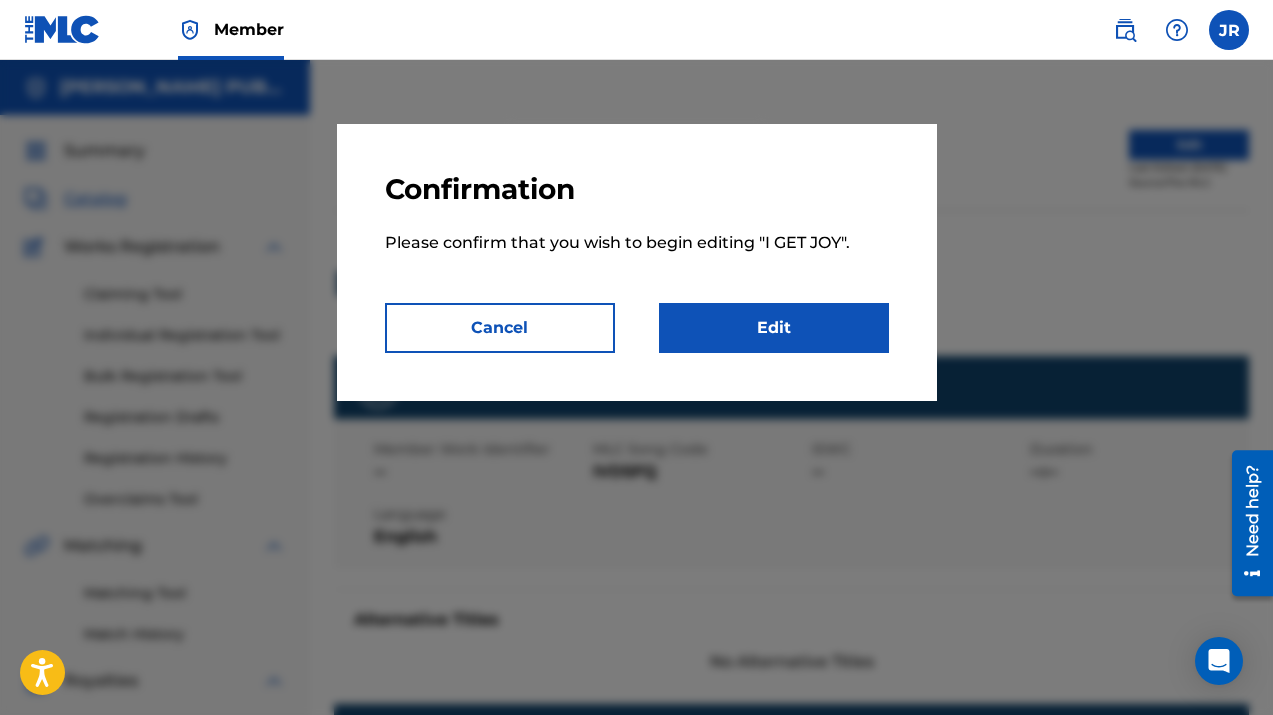 click on "Edit" at bounding box center (774, 328) 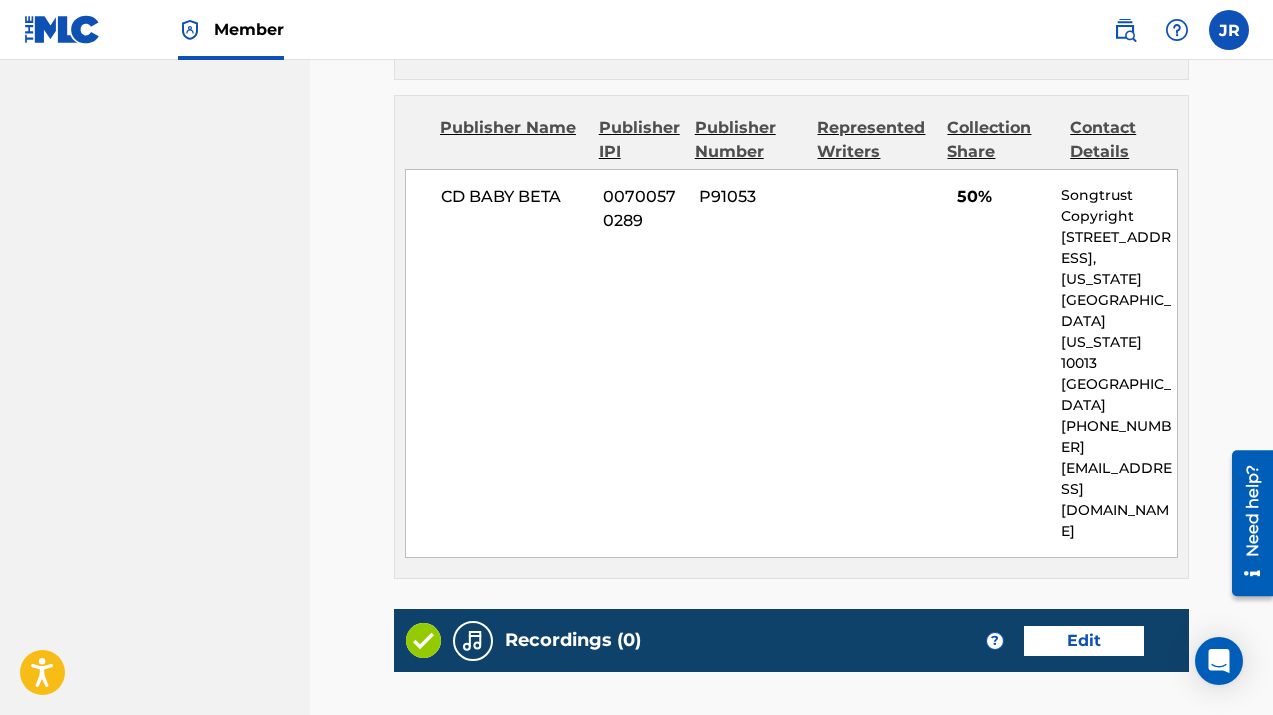 scroll, scrollTop: 1186, scrollLeft: 0, axis: vertical 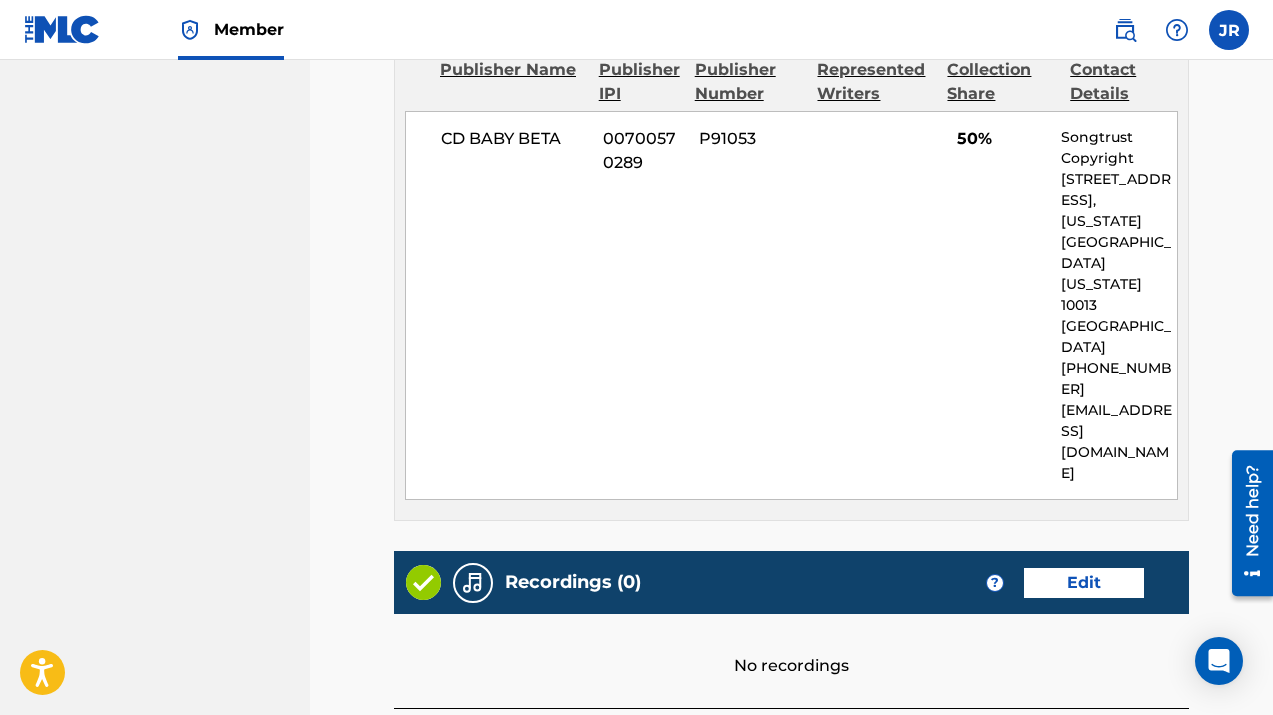 click on "Edit" at bounding box center (1084, 583) 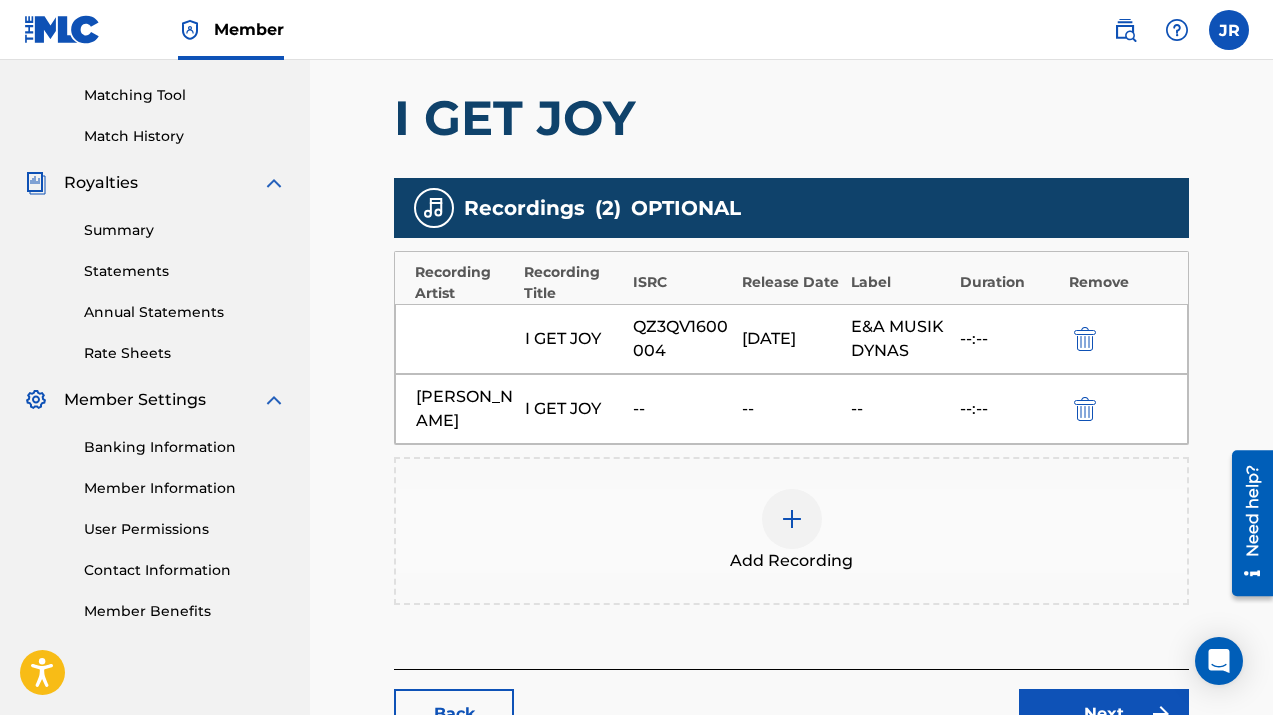 scroll, scrollTop: 536, scrollLeft: 0, axis: vertical 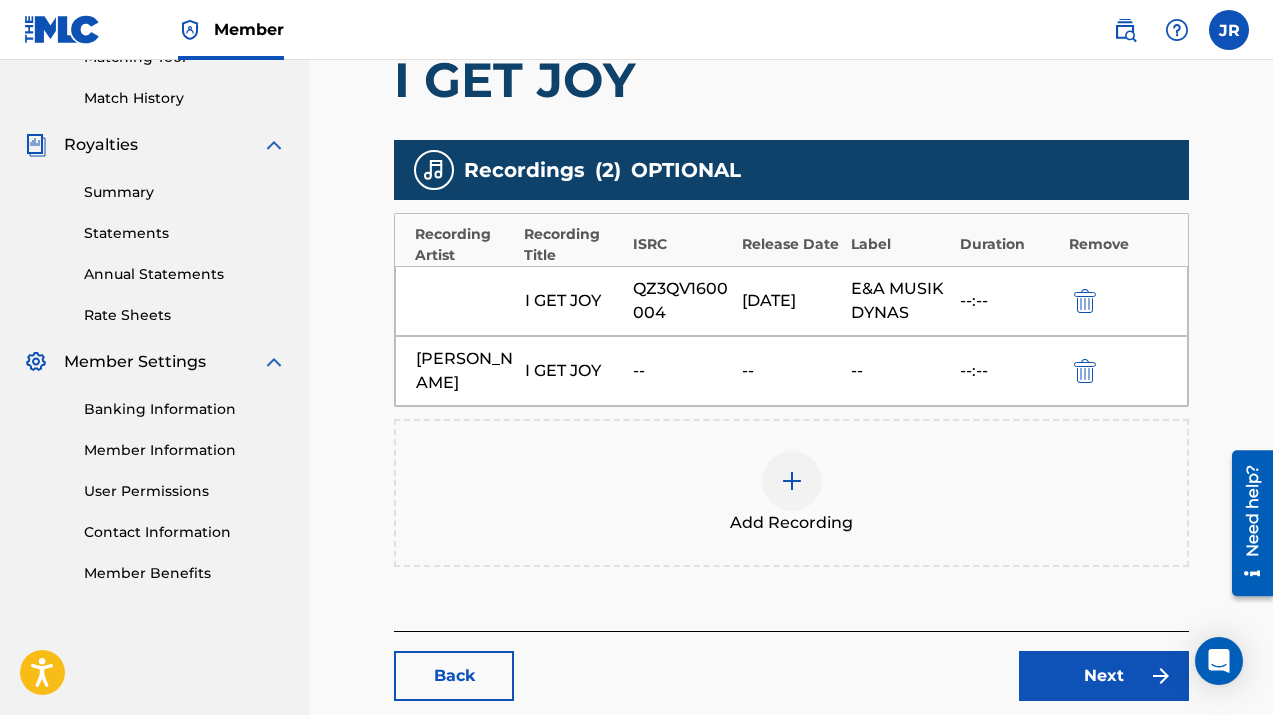 click on "Next" at bounding box center [1104, 676] 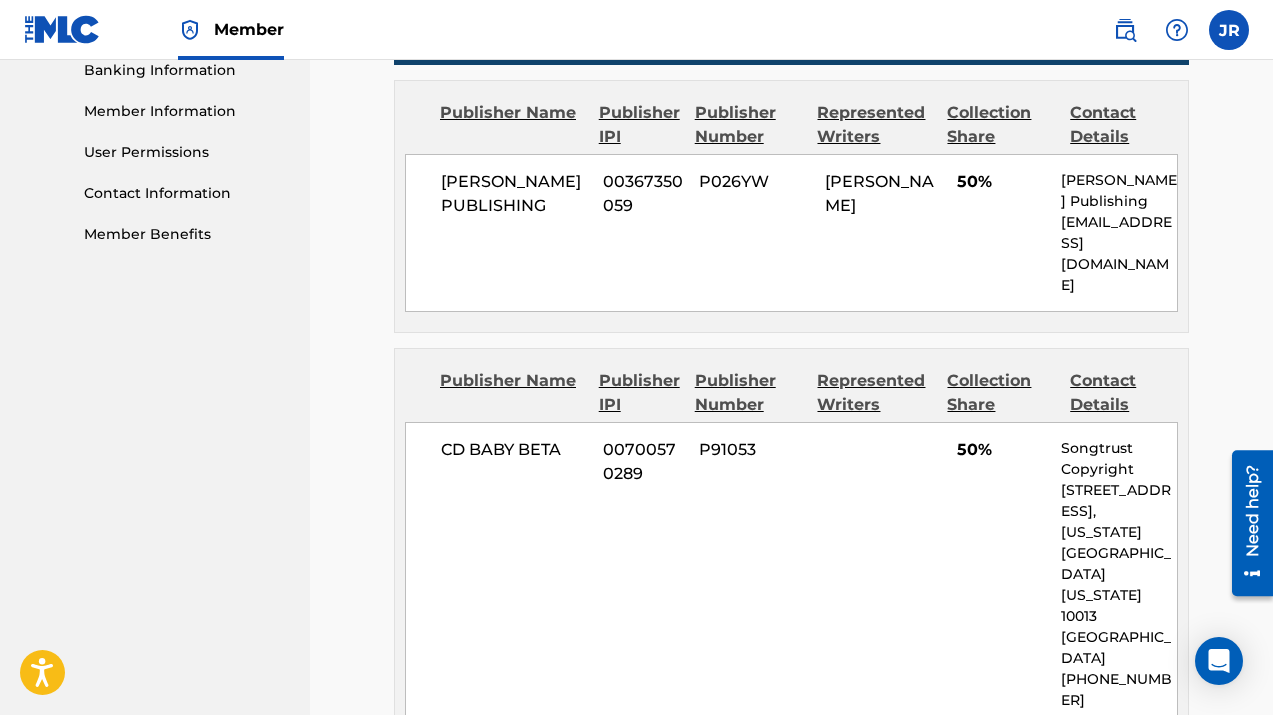 scroll, scrollTop: 1302, scrollLeft: 0, axis: vertical 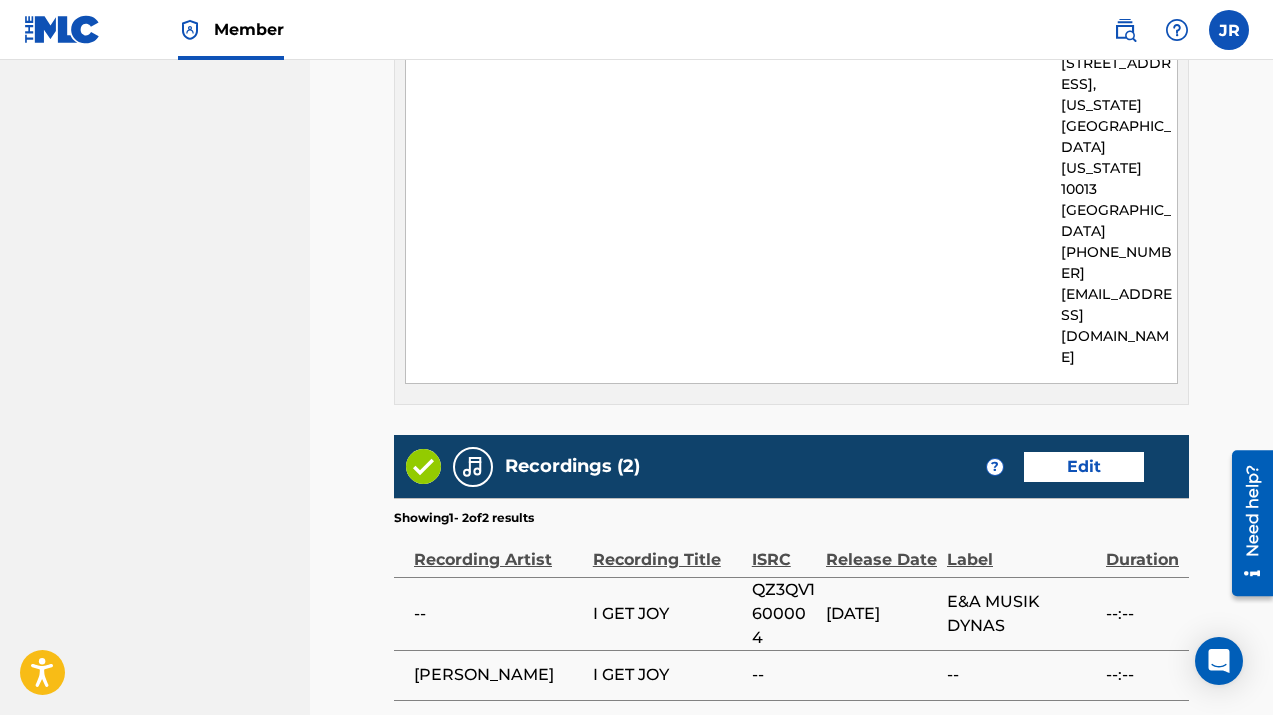 click on "Submit" at bounding box center (1104, 776) 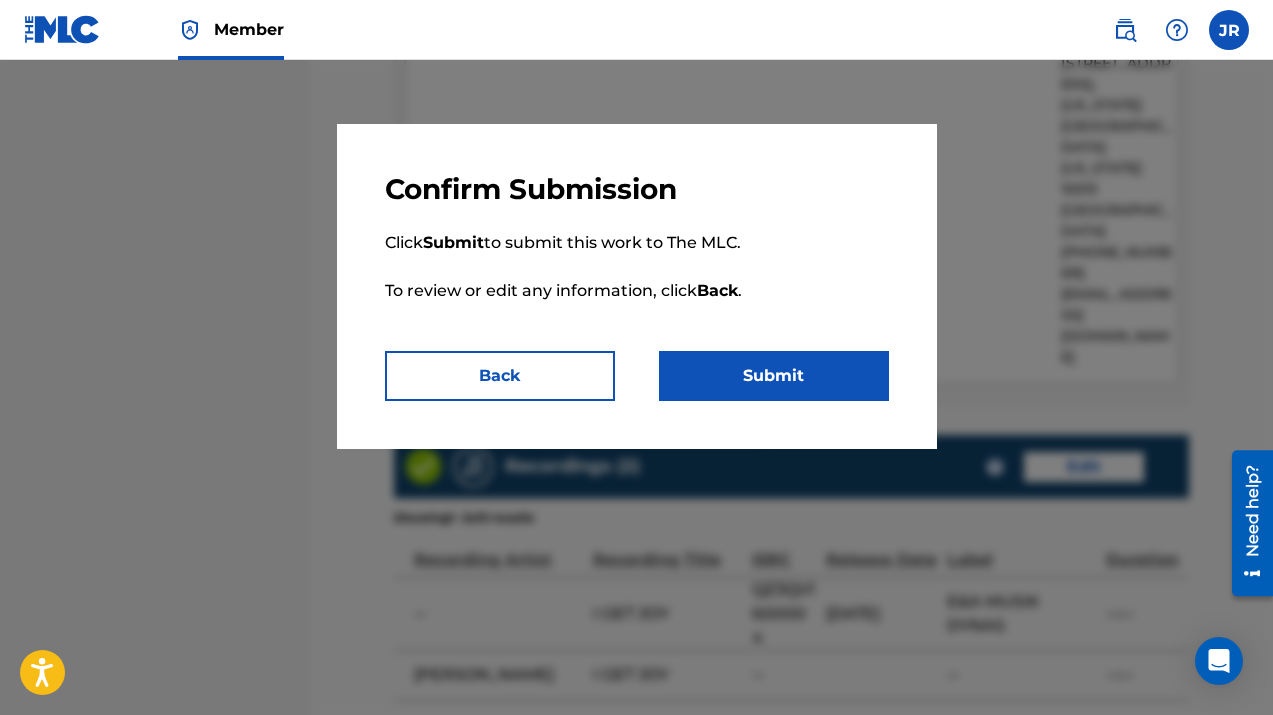 click on "Submit" at bounding box center (774, 376) 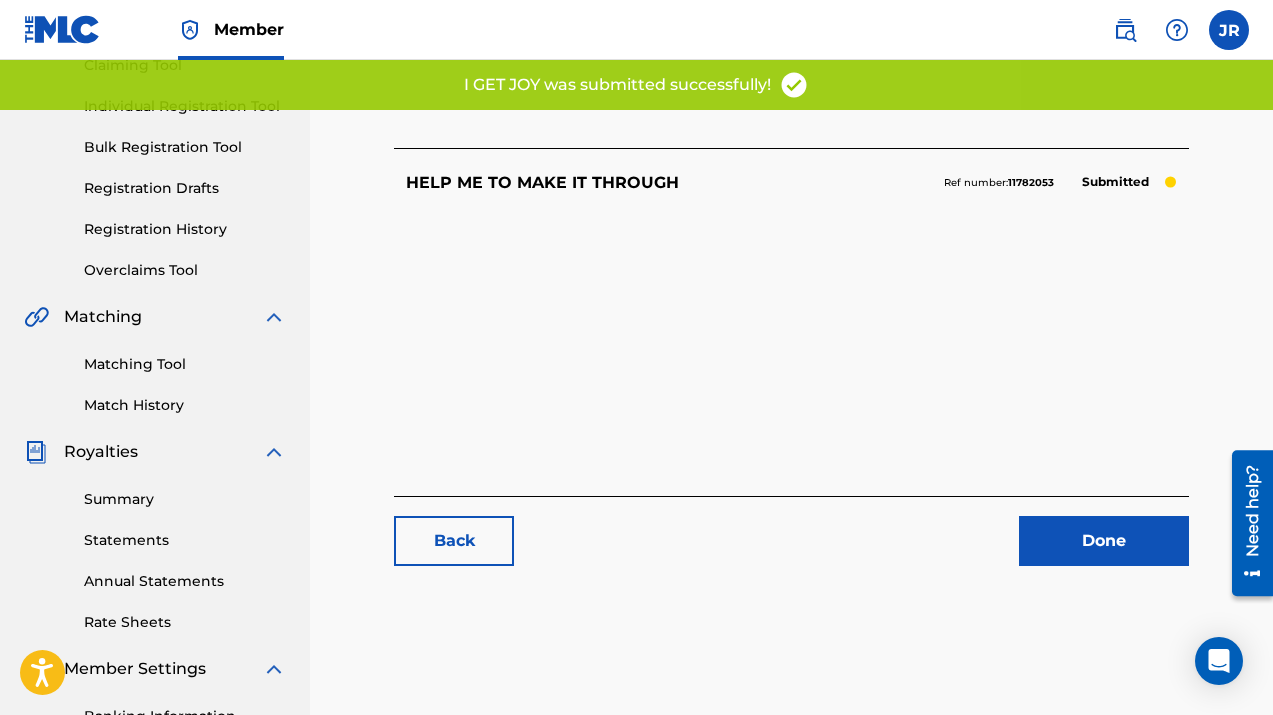 scroll, scrollTop: 271, scrollLeft: 0, axis: vertical 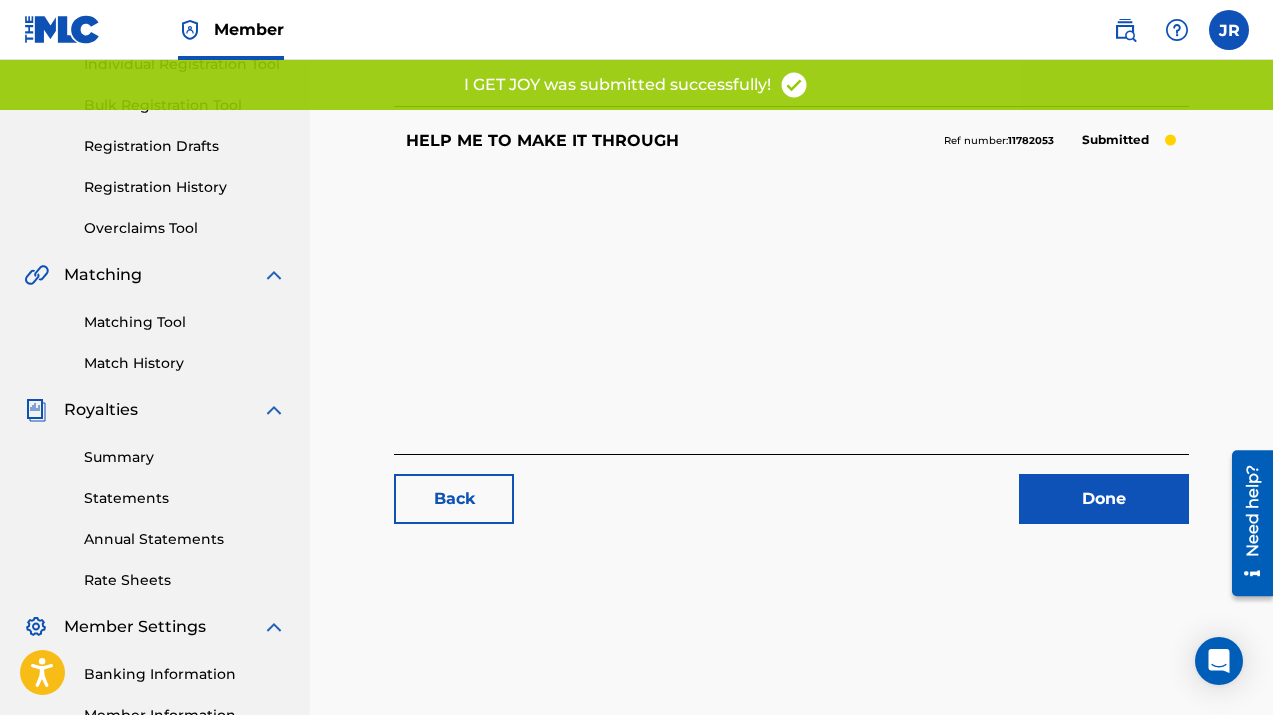 click on "Done" at bounding box center (1104, 499) 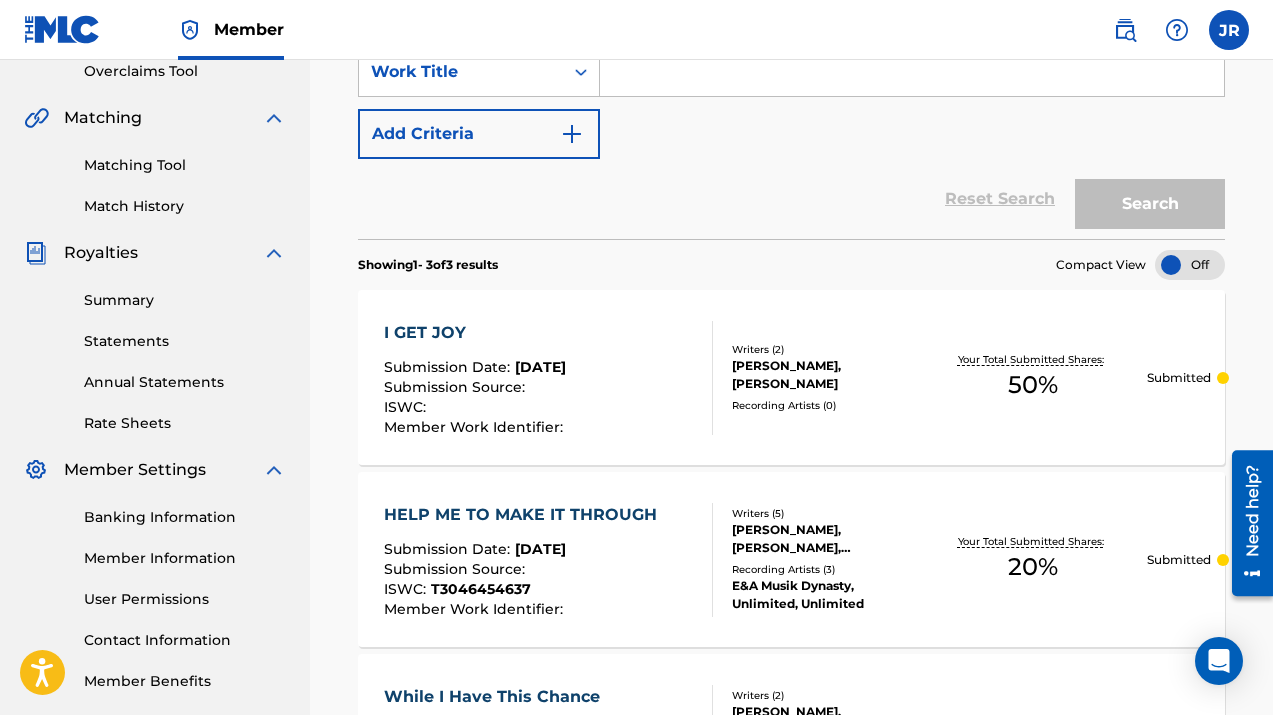 scroll, scrollTop: 0, scrollLeft: 0, axis: both 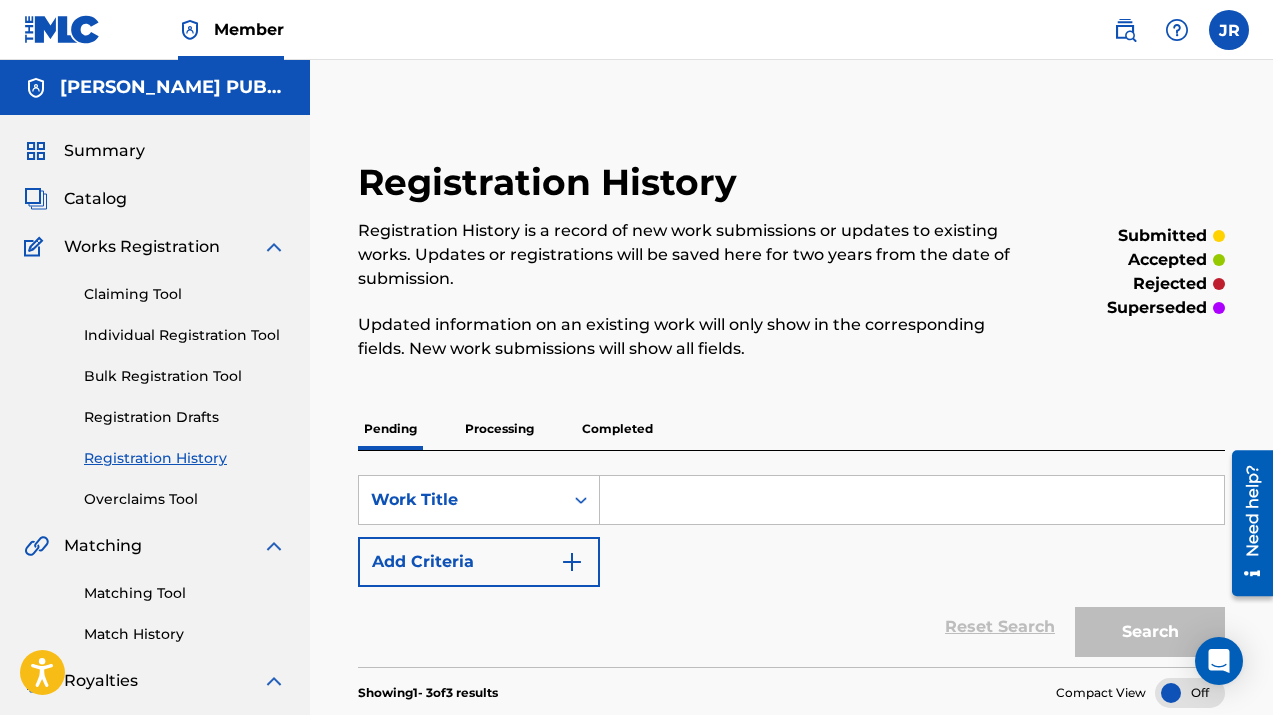 click on "Registration Drafts" at bounding box center (185, 417) 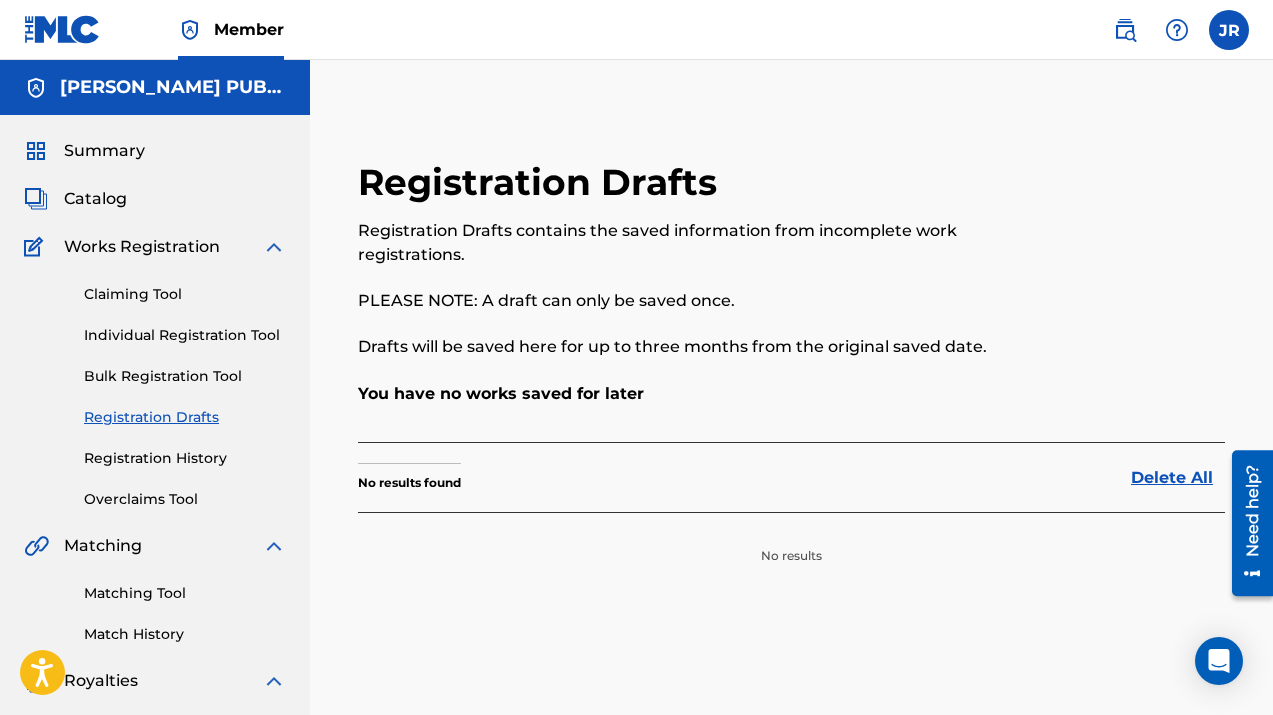 click on "Individual Registration Tool" at bounding box center [185, 335] 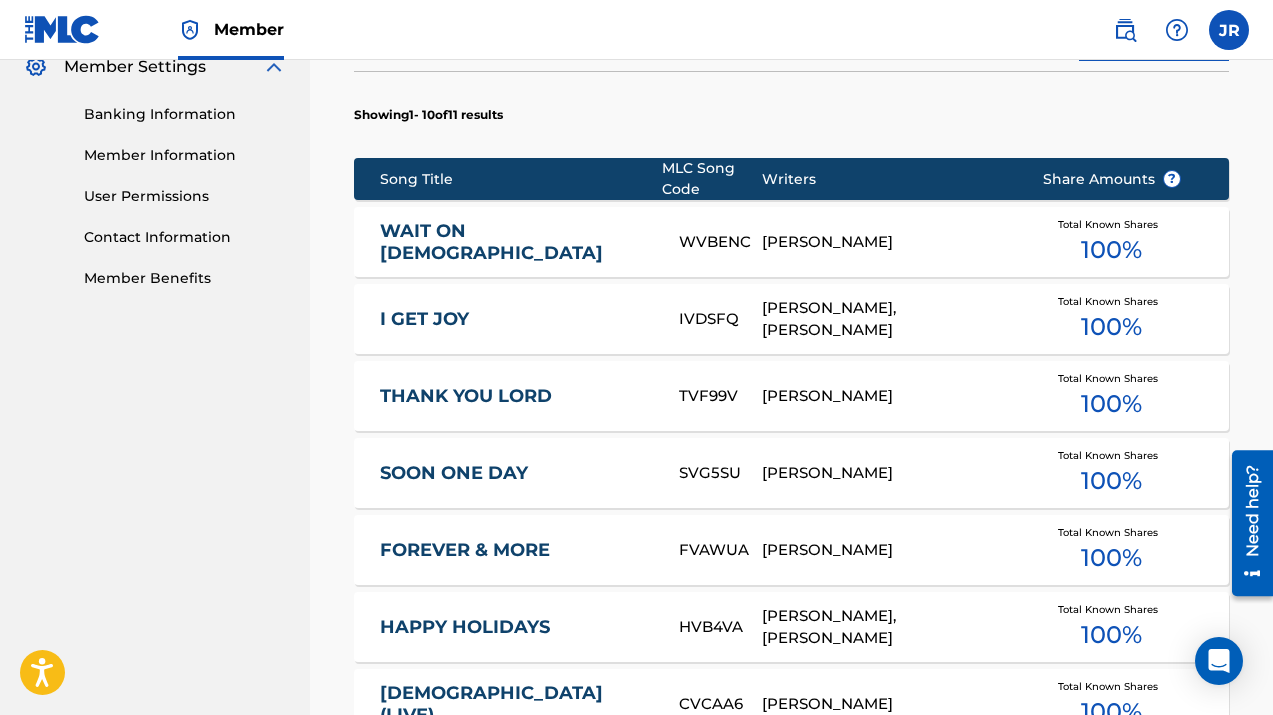 scroll, scrollTop: 829, scrollLeft: 0, axis: vertical 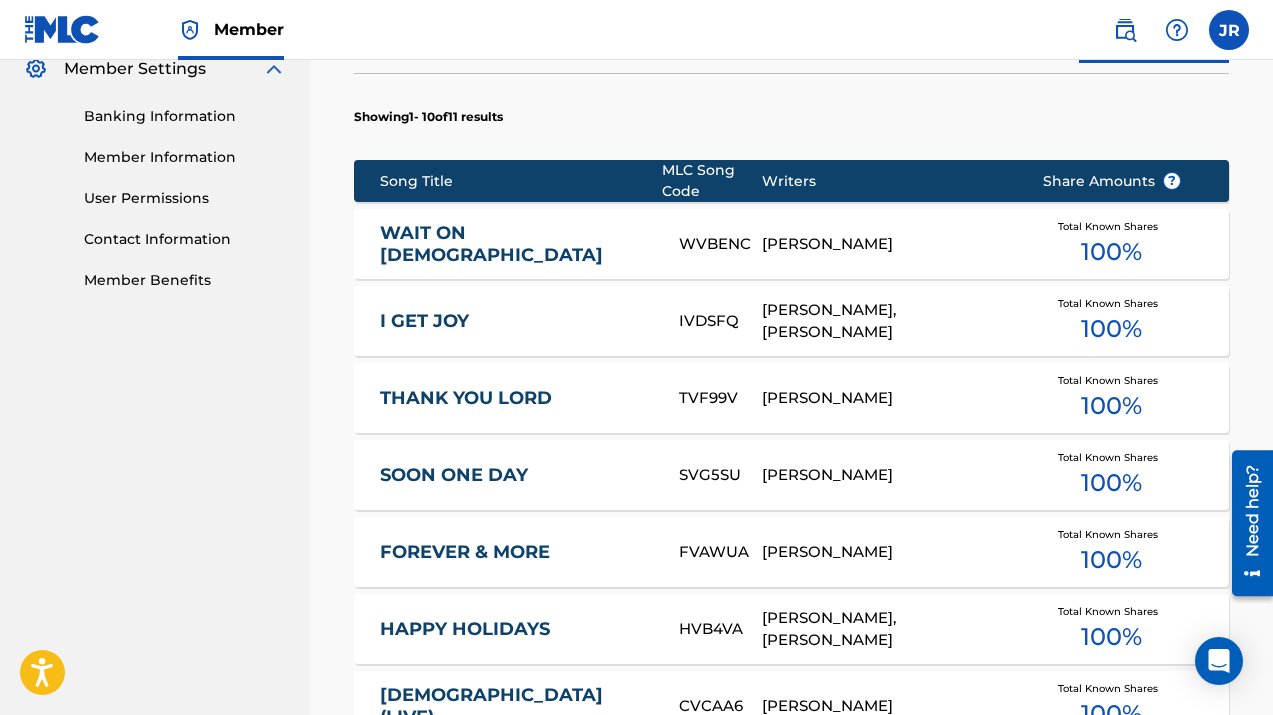 click on "WAIT ON [DEMOGRAPHIC_DATA]" at bounding box center (516, 244) 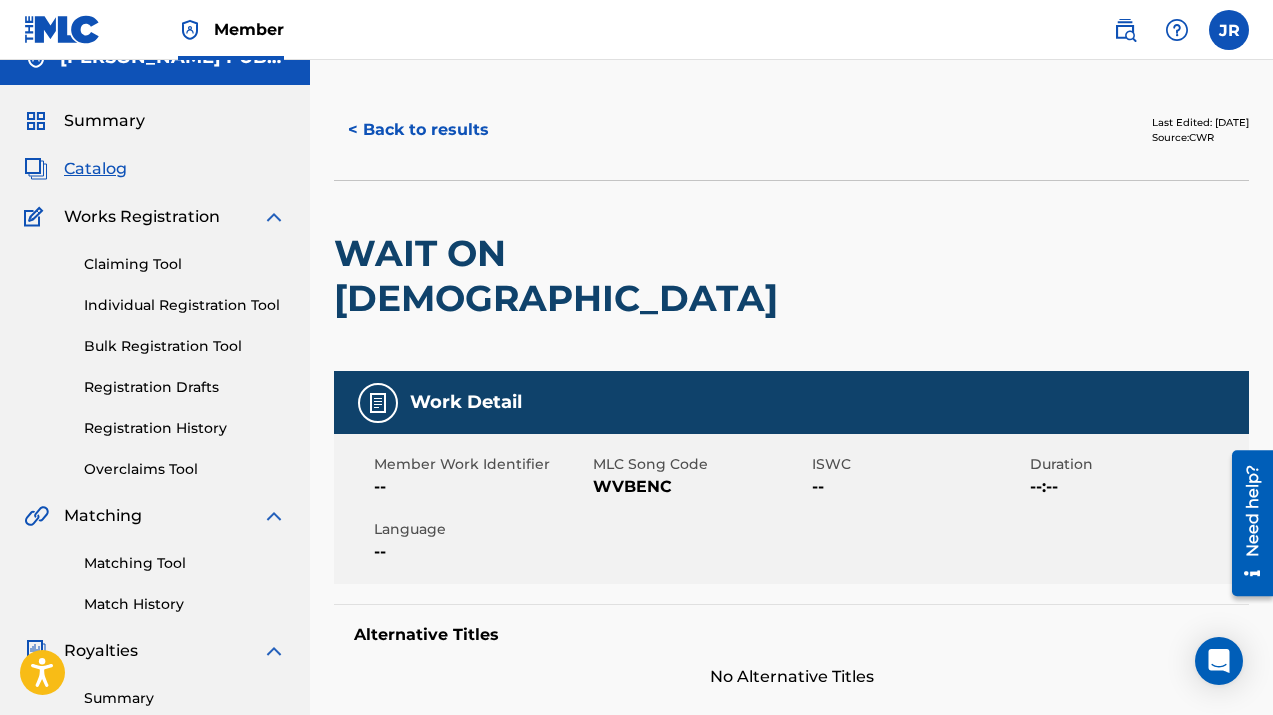 scroll, scrollTop: 0, scrollLeft: 0, axis: both 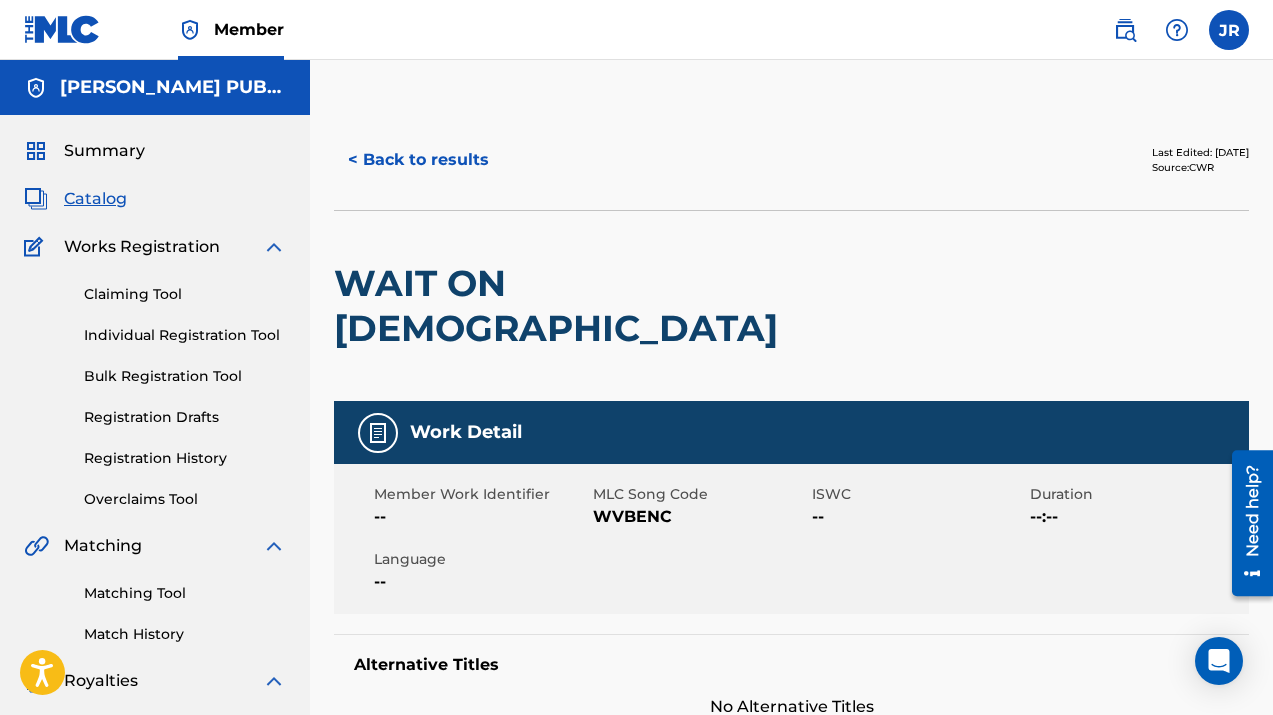 click on "< Back to results" at bounding box center (418, 160) 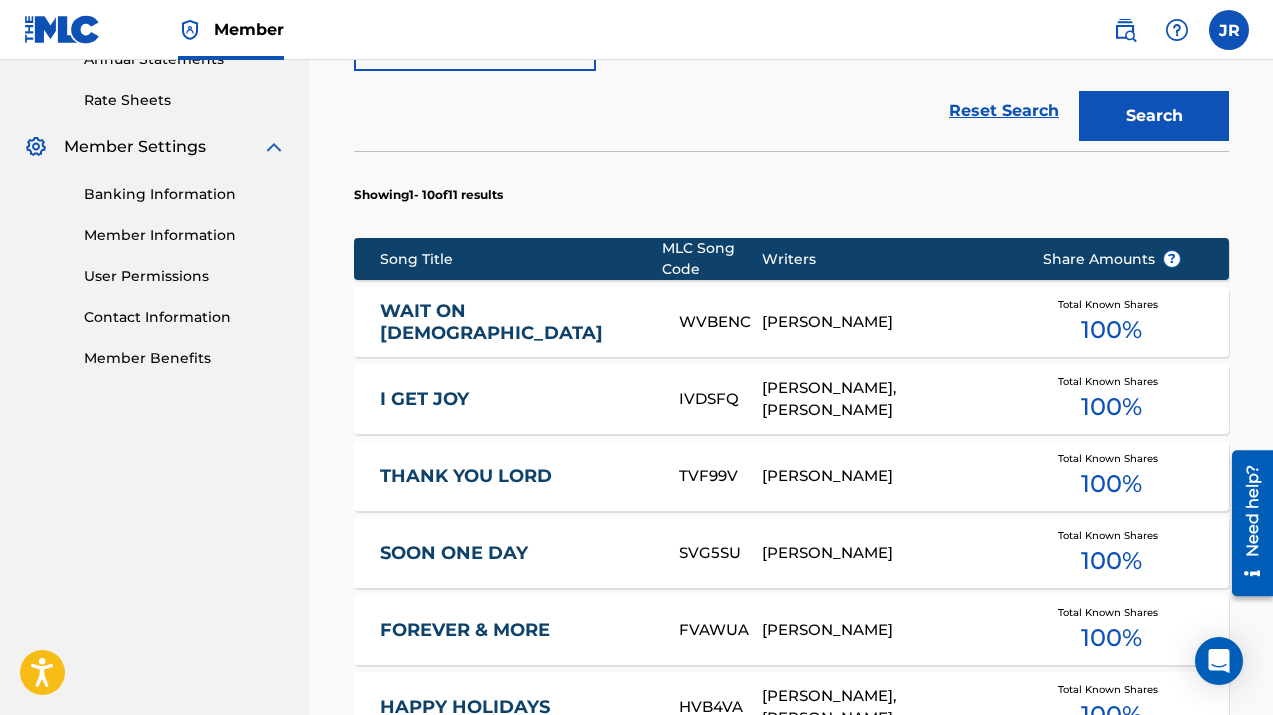 scroll, scrollTop: 779, scrollLeft: 0, axis: vertical 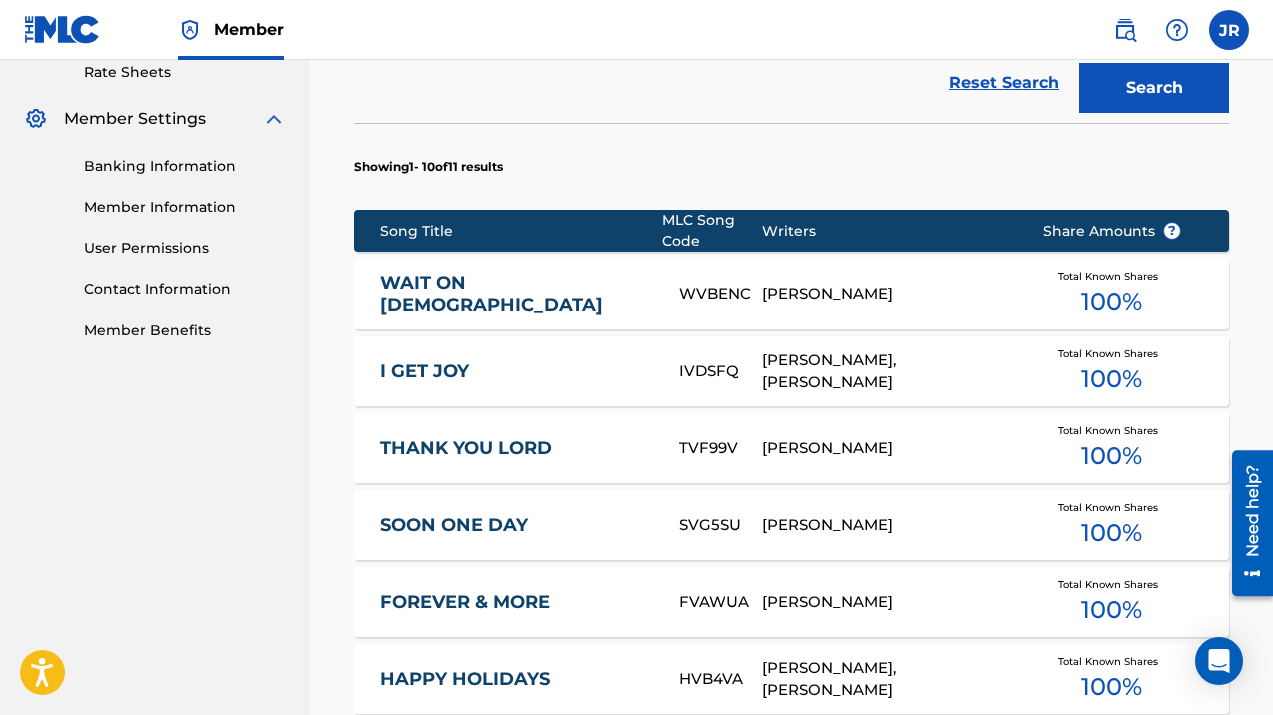 click on "THANK YOU LORD" at bounding box center (516, 448) 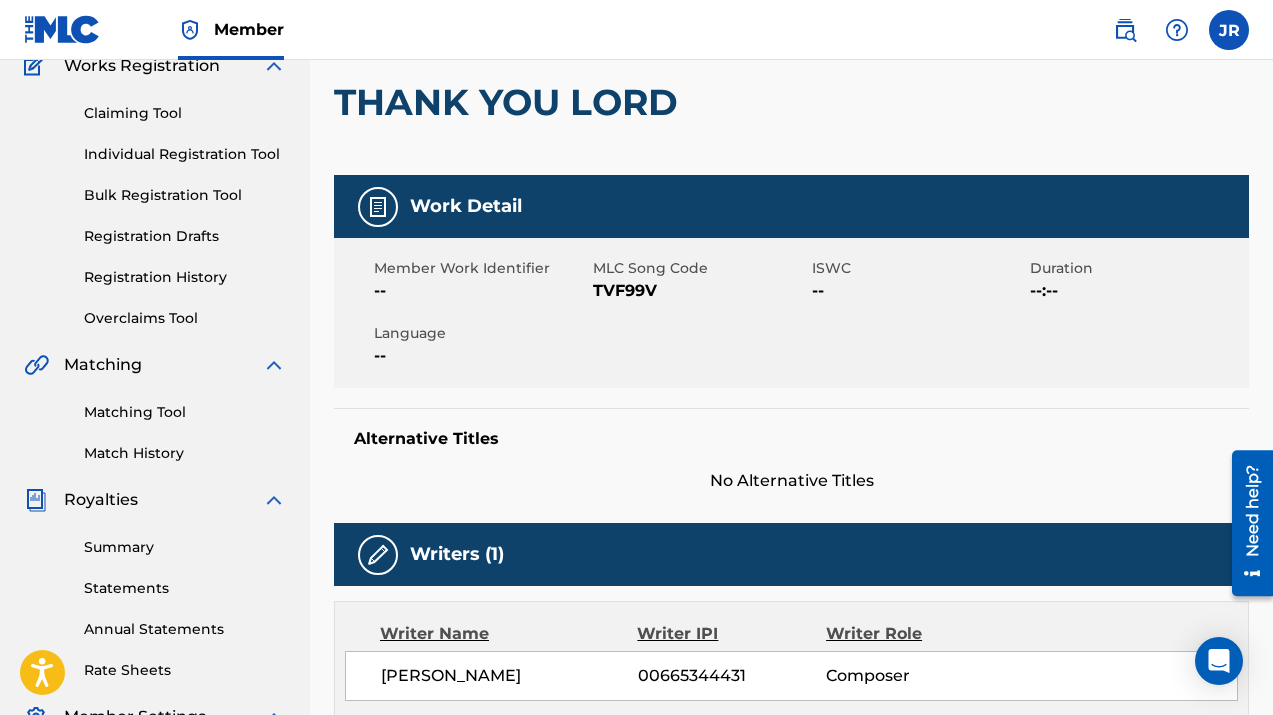 scroll, scrollTop: 236, scrollLeft: 0, axis: vertical 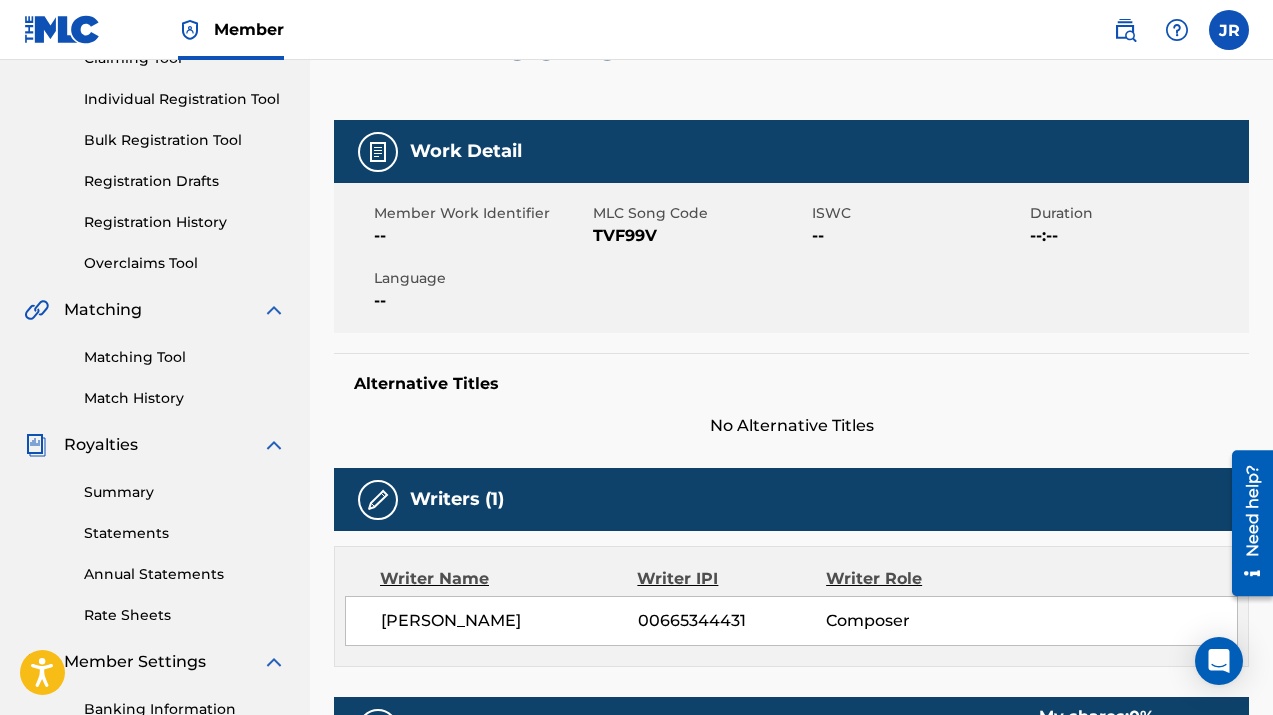 click on "Work Detail" at bounding box center [466, 151] 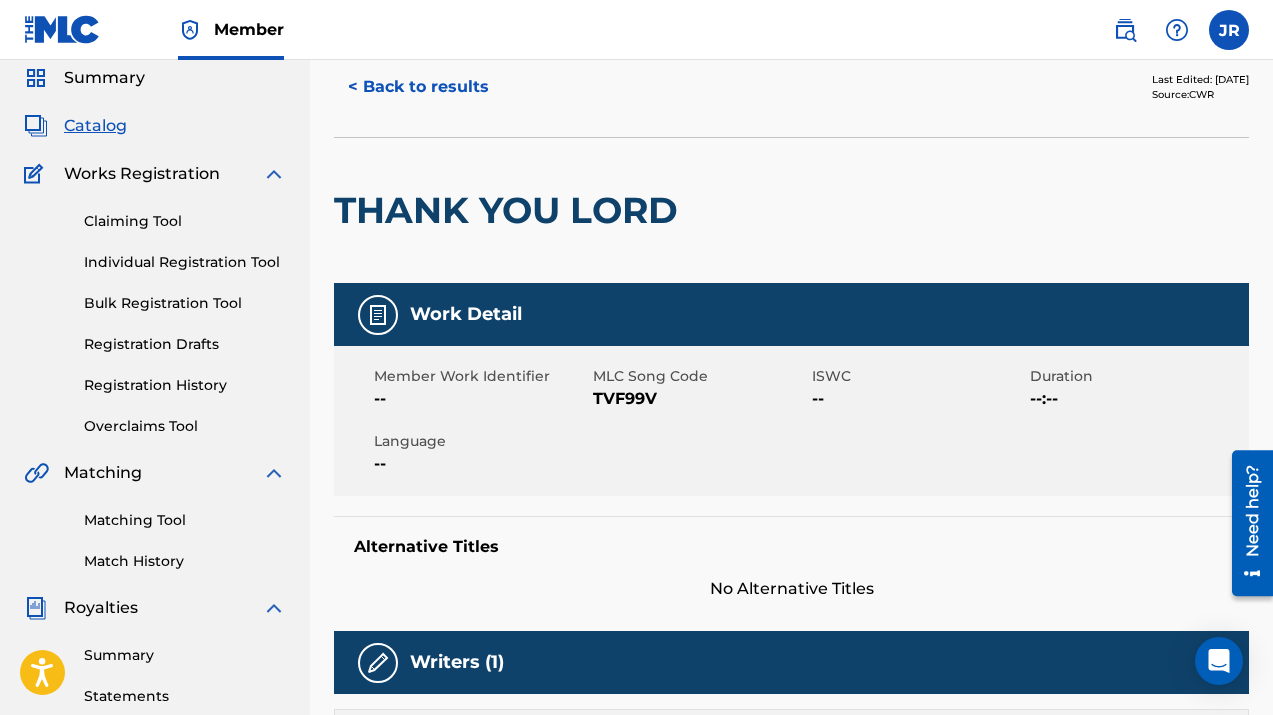 scroll, scrollTop: 0, scrollLeft: 0, axis: both 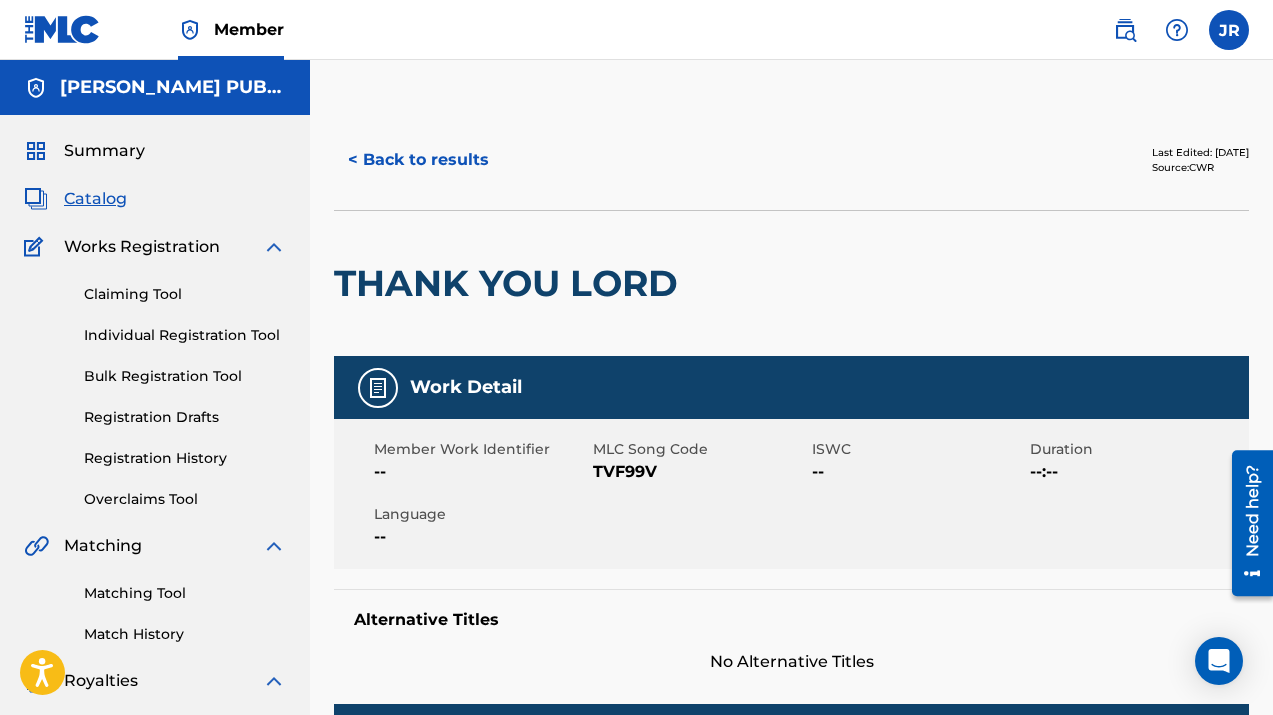 click on "Catalog" at bounding box center (95, 199) 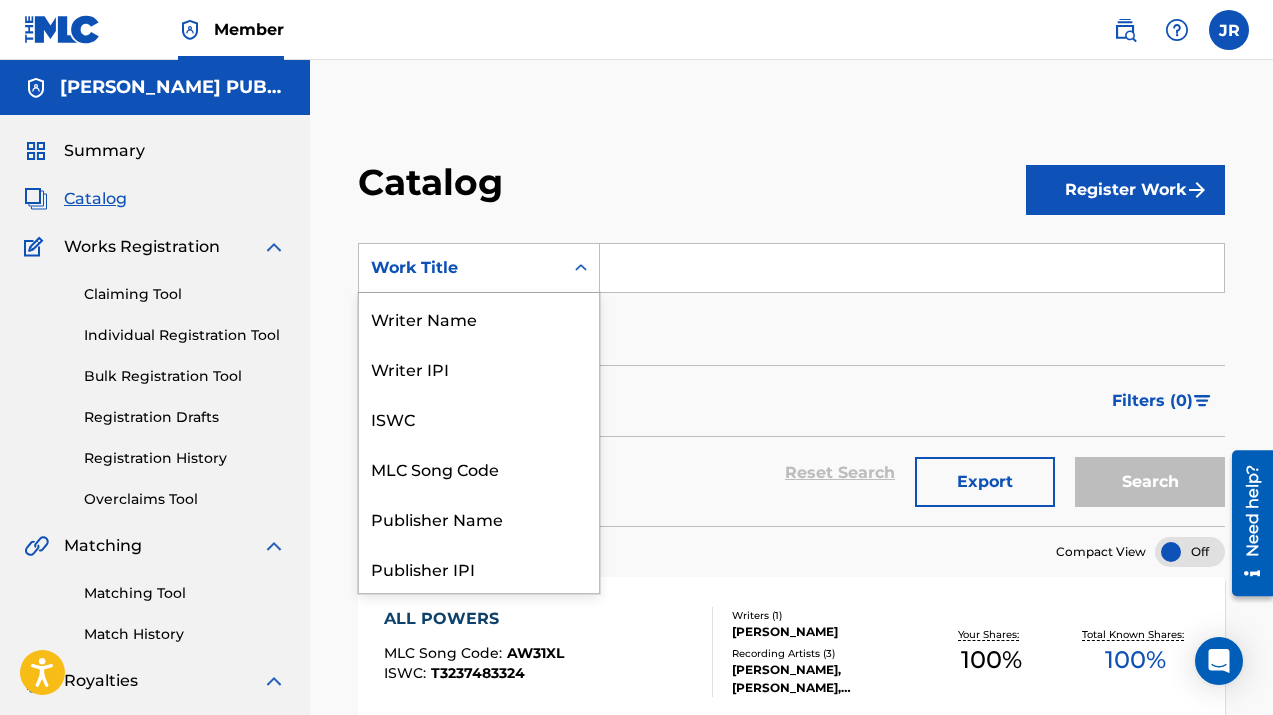 click on "Work Title" at bounding box center (461, 268) 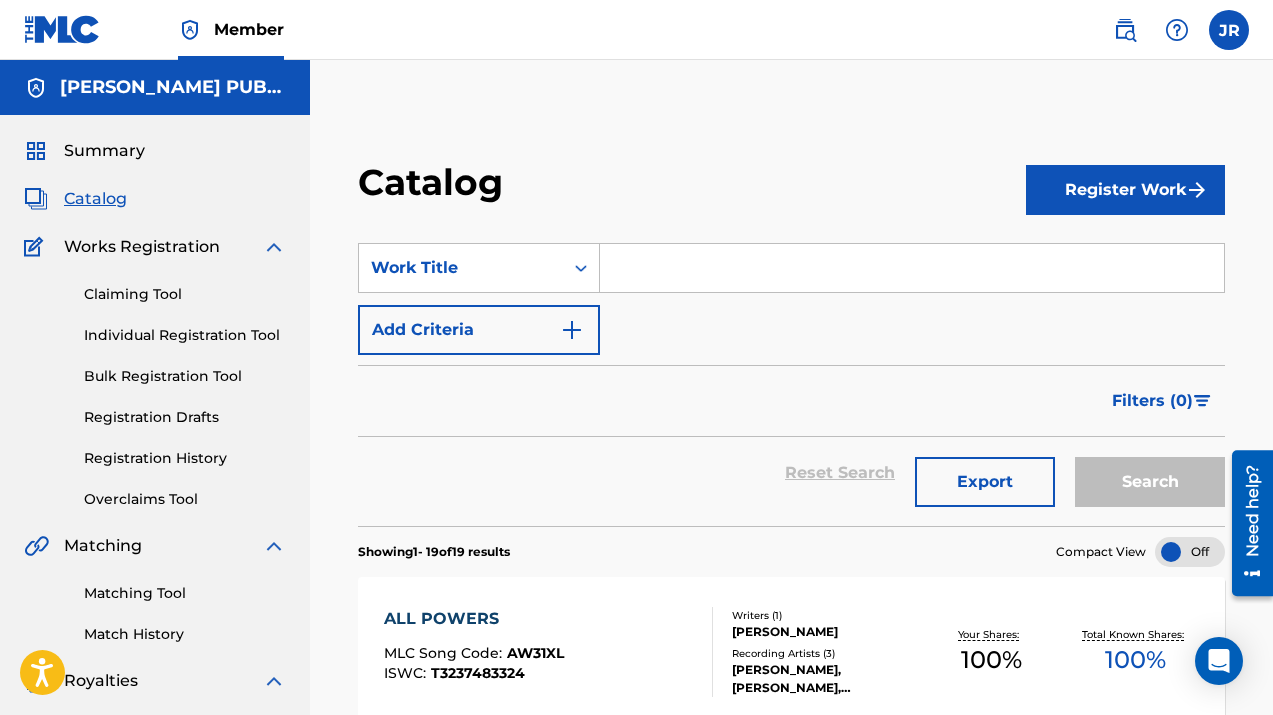 click on "Catalog" at bounding box center (692, 189) 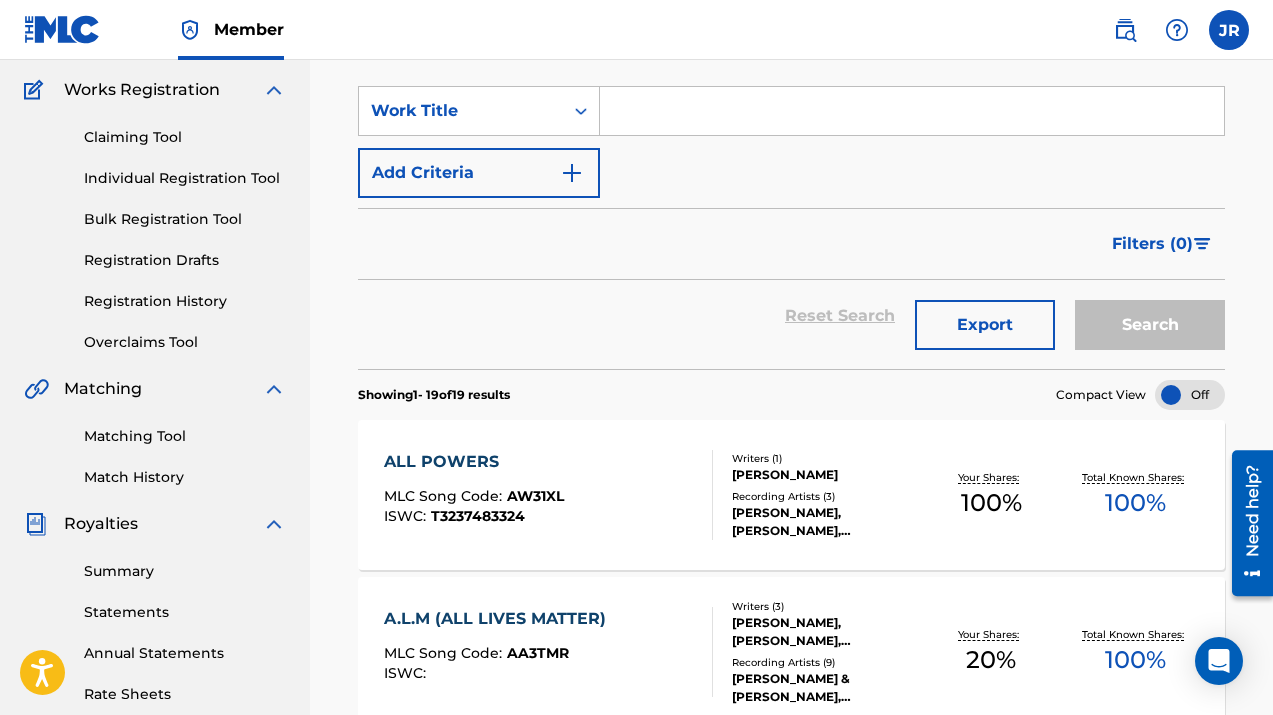 scroll, scrollTop: 158, scrollLeft: 0, axis: vertical 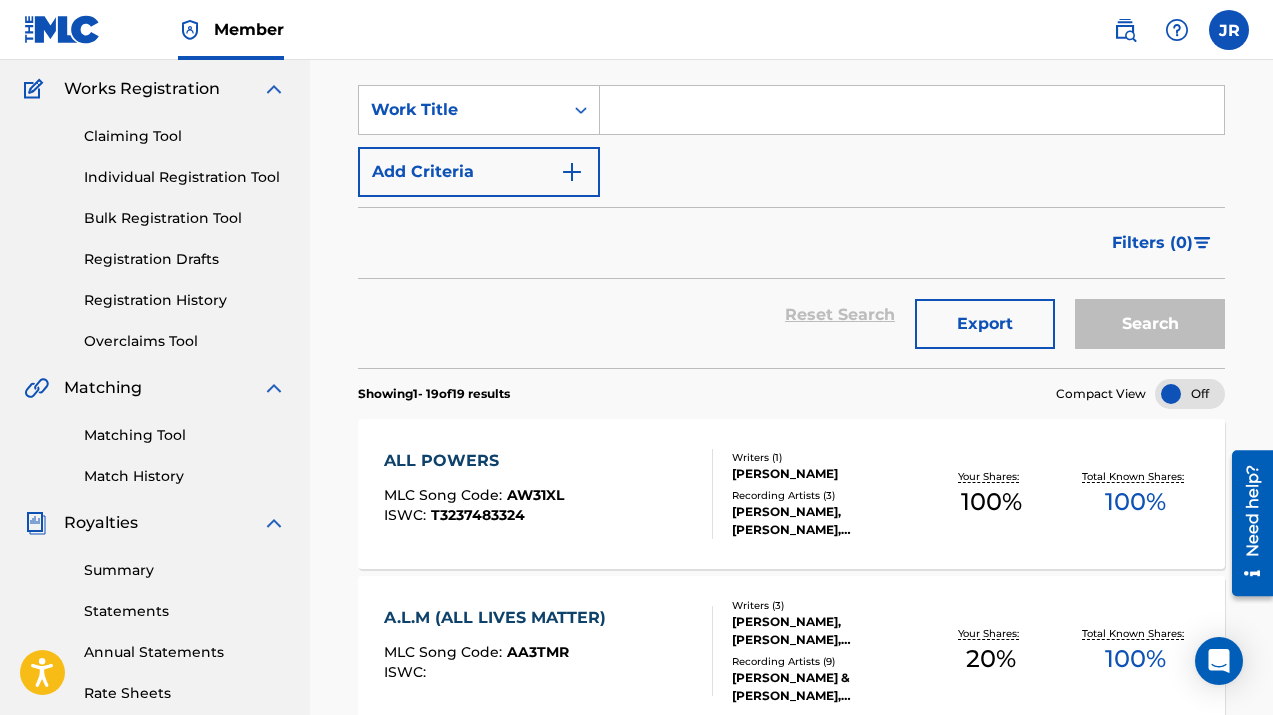 click at bounding box center [1202, 243] 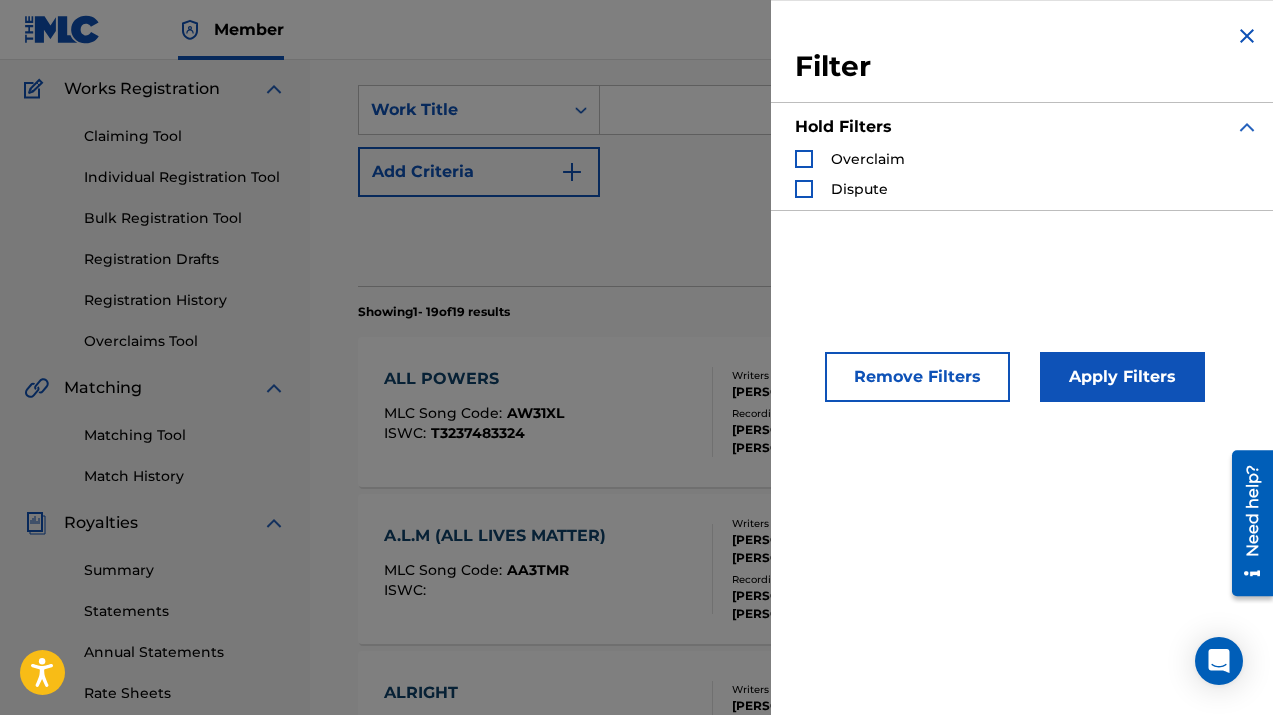 click at bounding box center (804, 159) 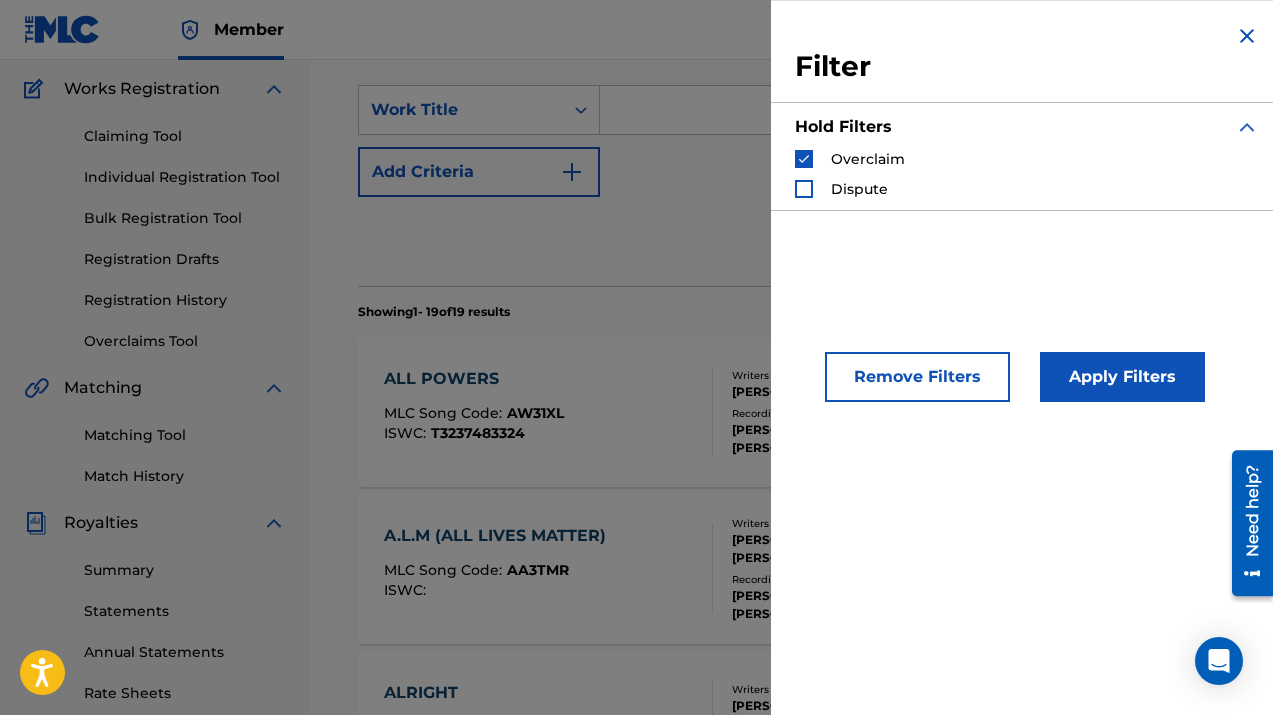 click on "Apply Filters" at bounding box center (1122, 377) 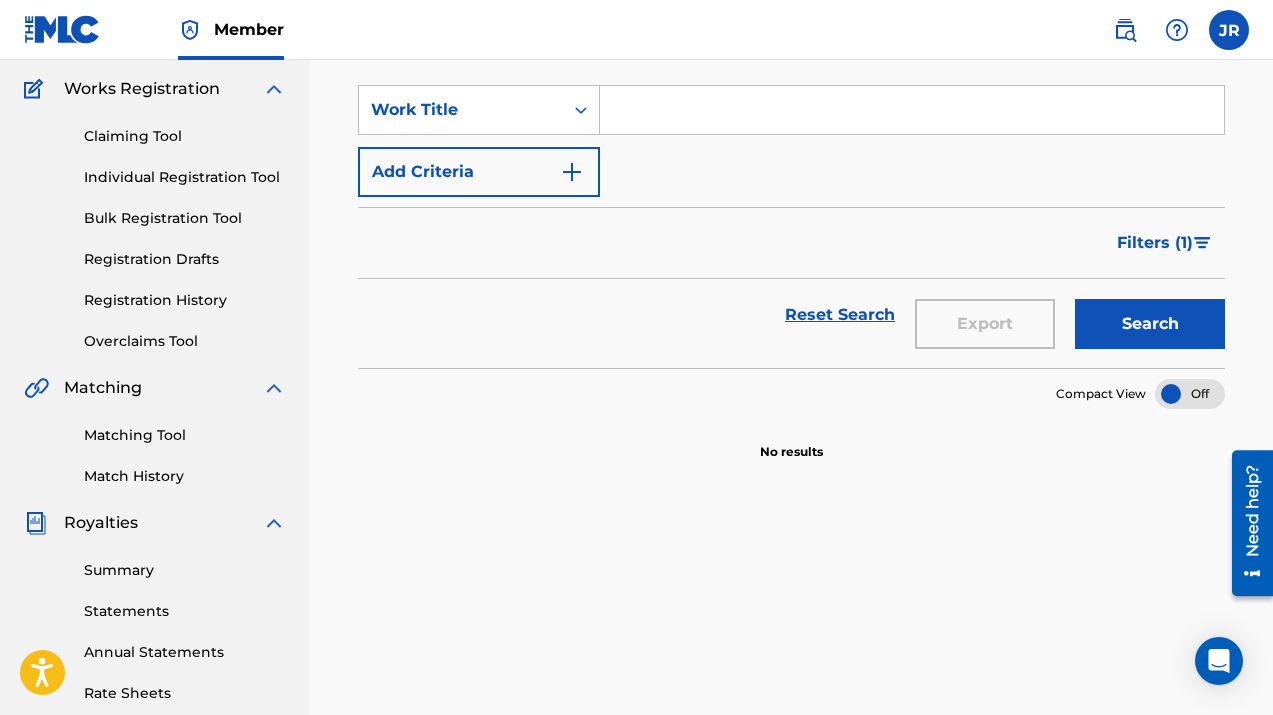 click on "Search" at bounding box center [1150, 324] 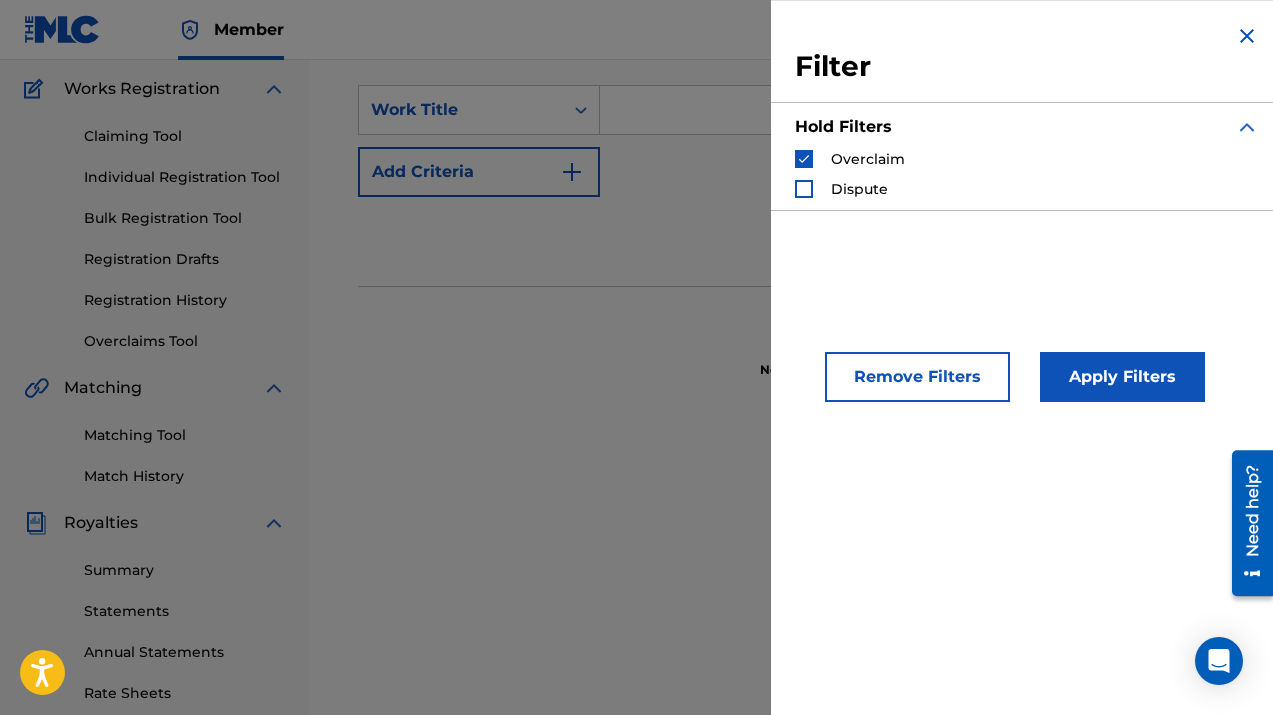 click at bounding box center (804, 159) 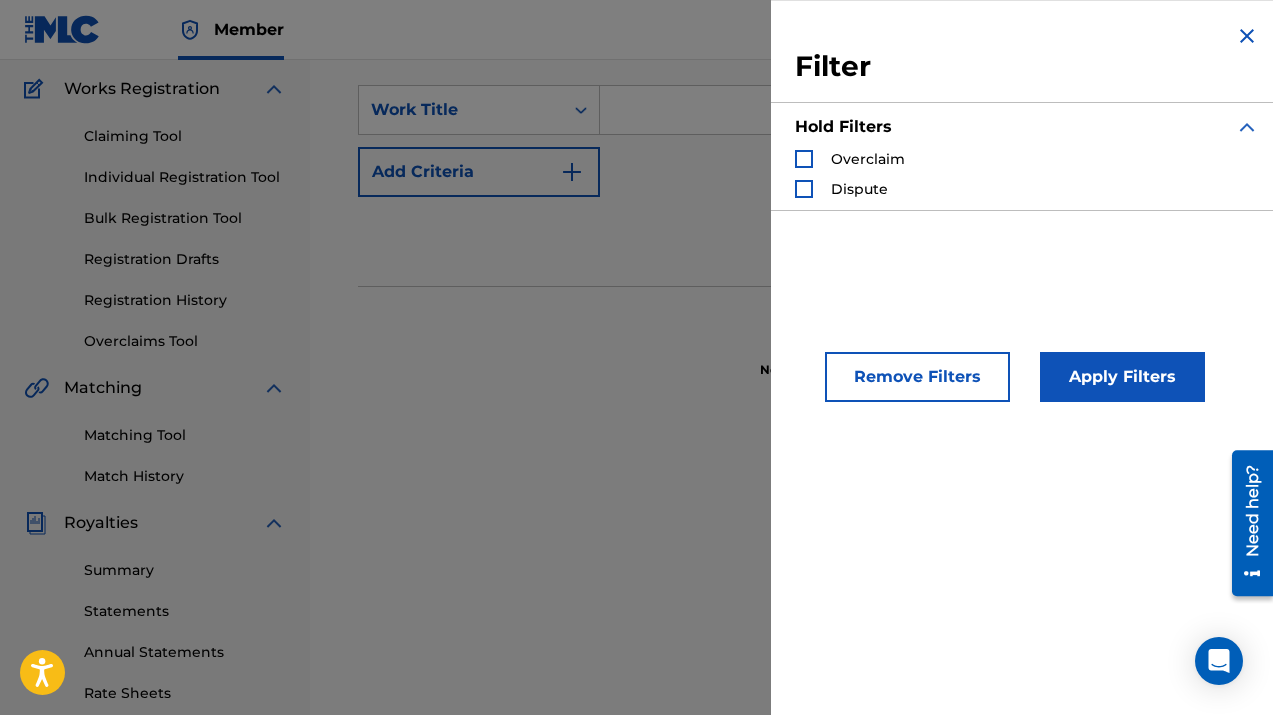 click on "Apply Filters" at bounding box center [1122, 377] 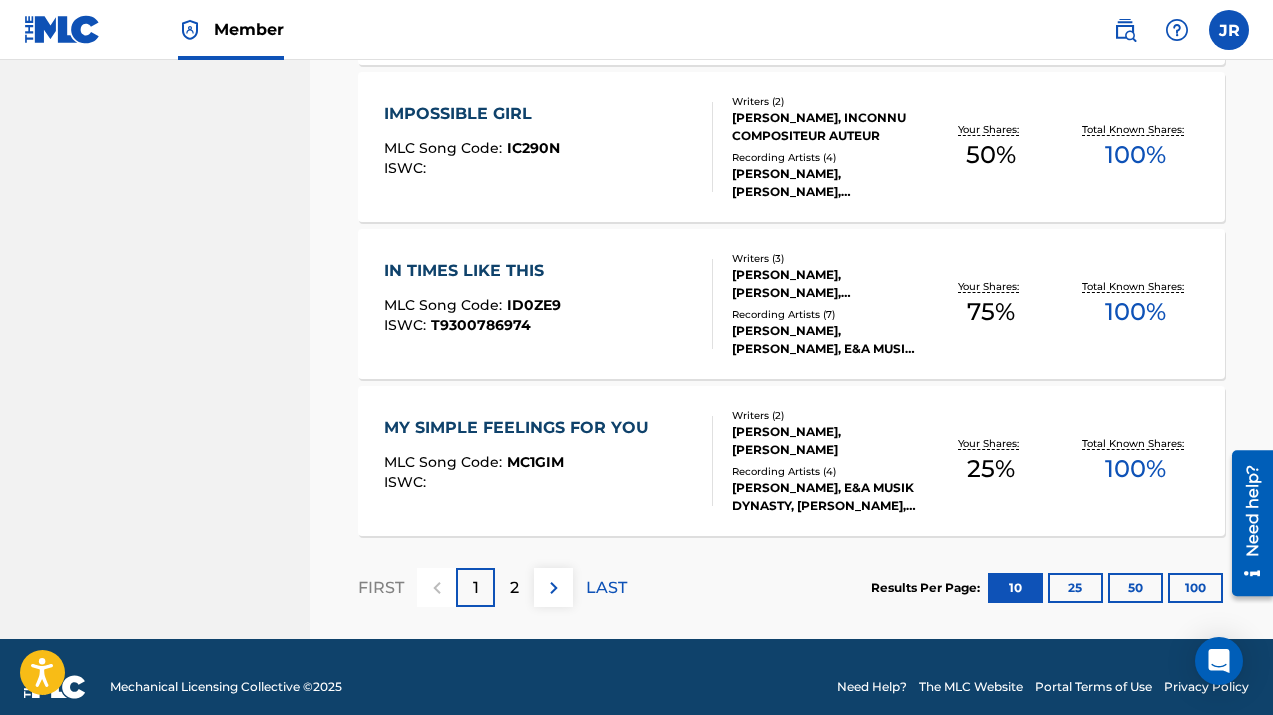 scroll, scrollTop: 1624, scrollLeft: 0, axis: vertical 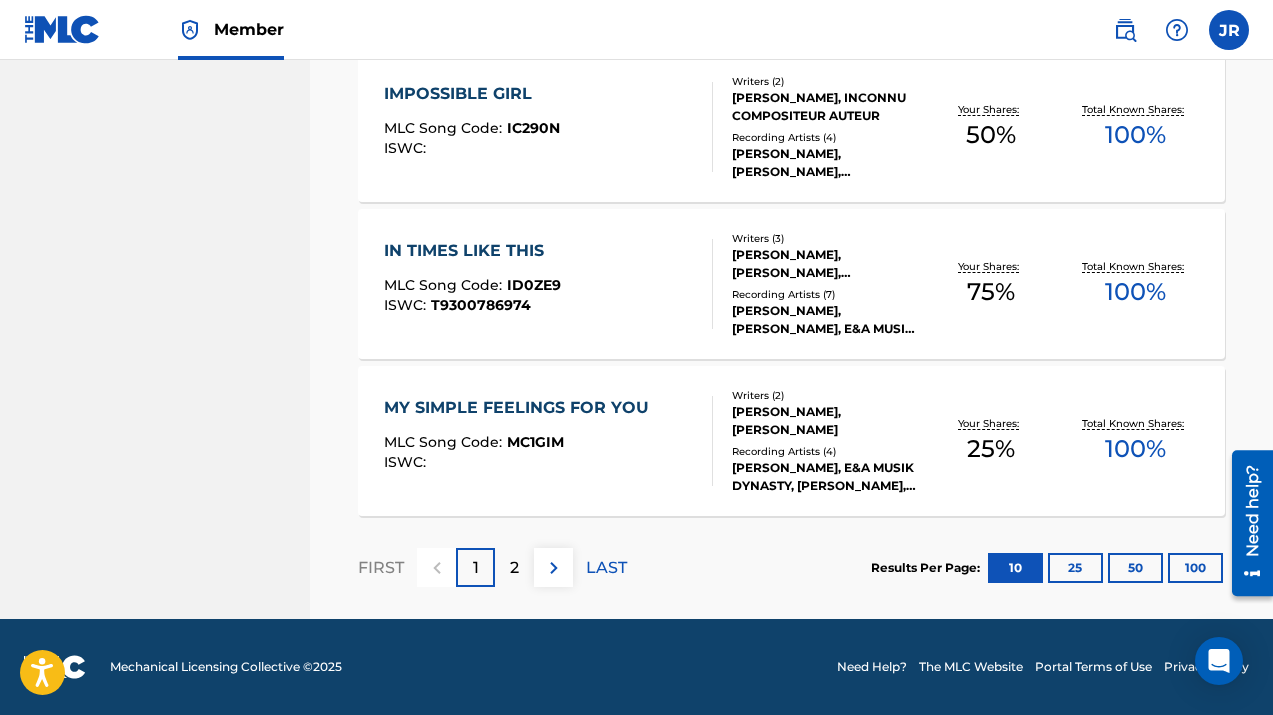 click on "2" at bounding box center (514, 568) 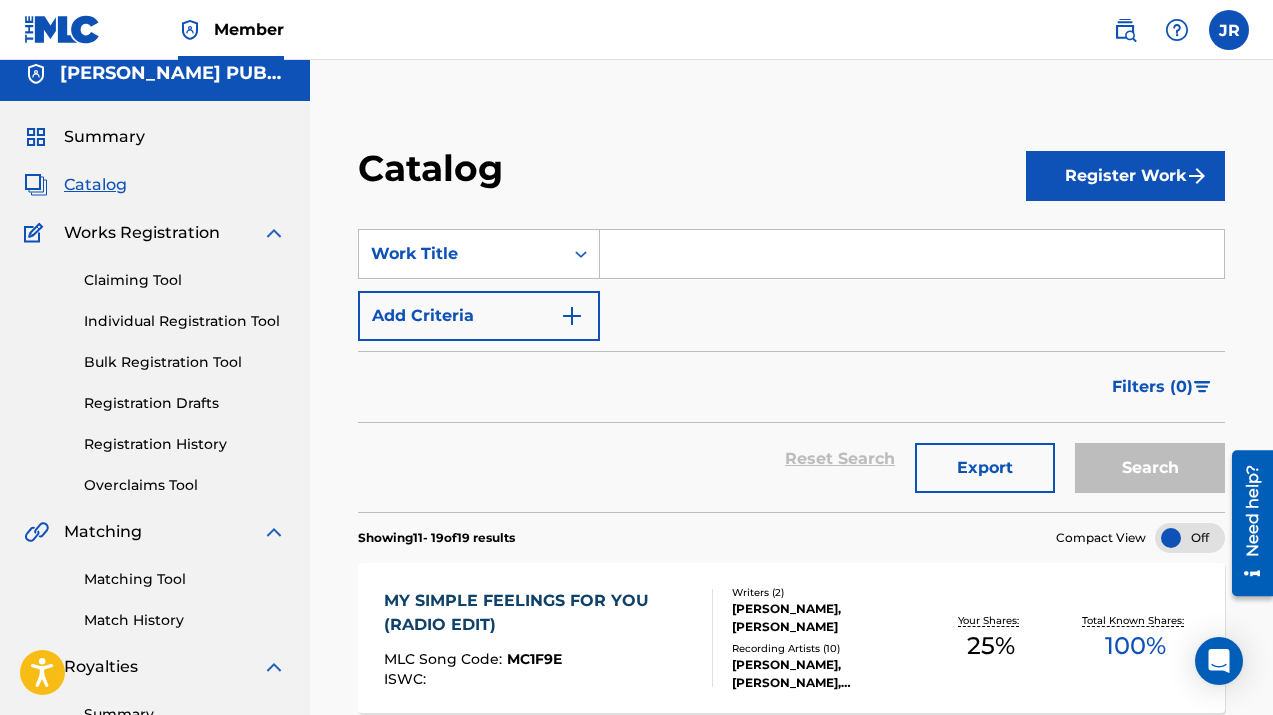 scroll, scrollTop: 0, scrollLeft: 0, axis: both 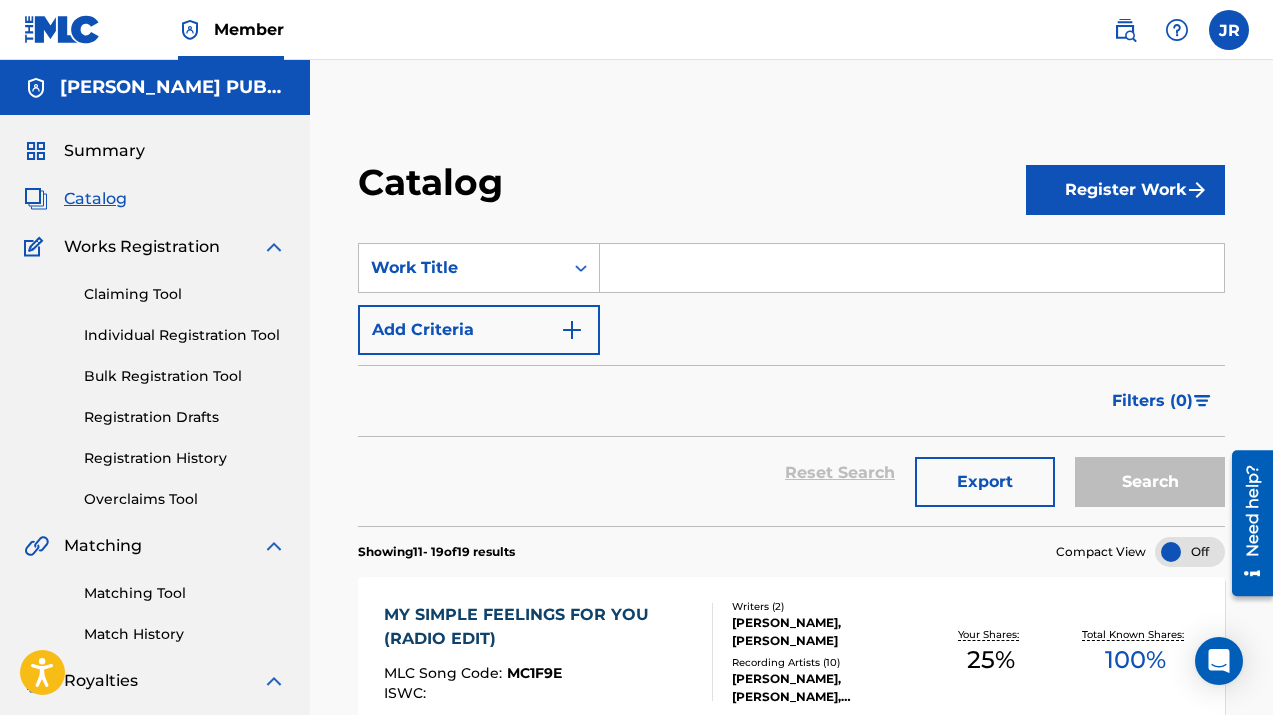 click on "Claiming Tool" at bounding box center (185, 294) 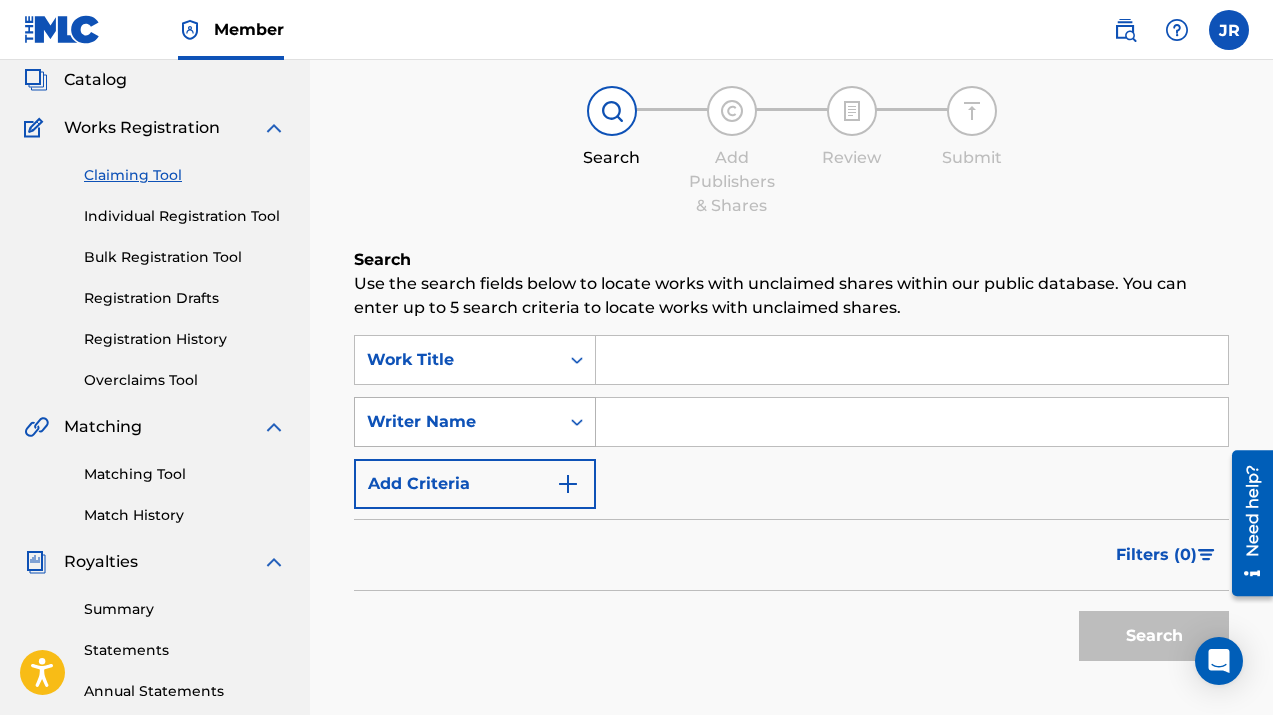 scroll, scrollTop: 231, scrollLeft: 0, axis: vertical 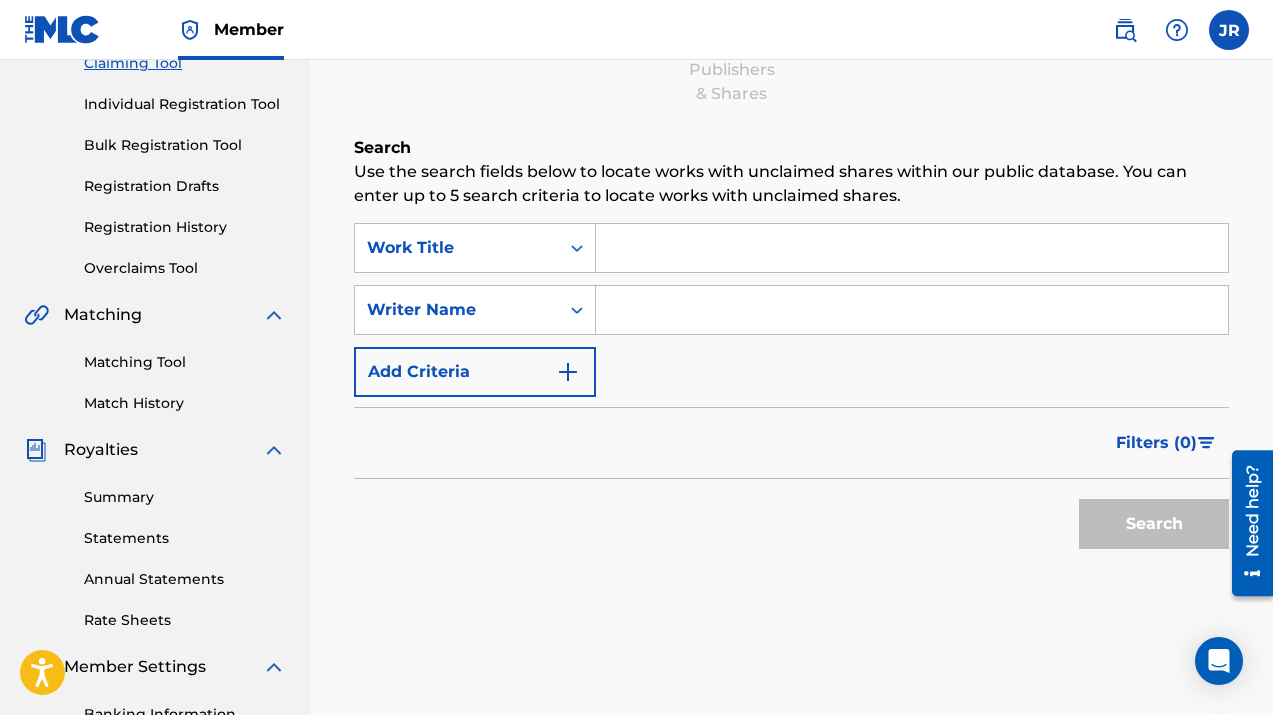 click at bounding box center [912, 248] 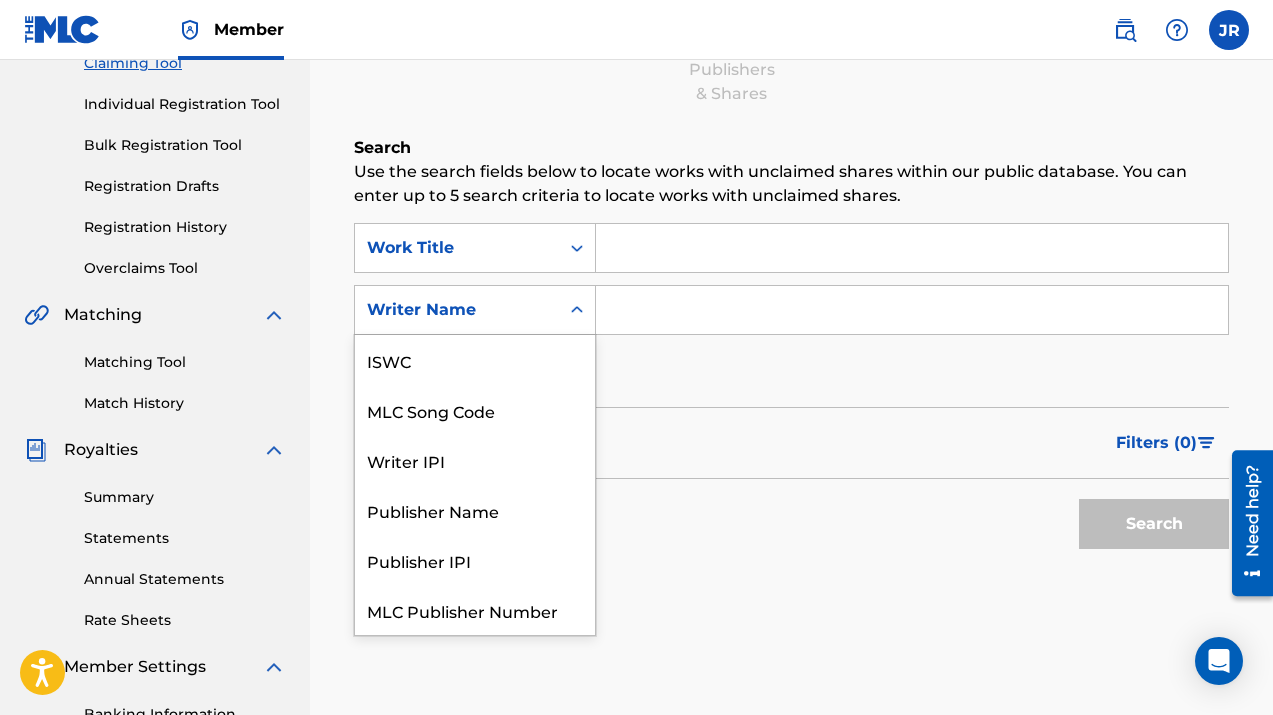 click 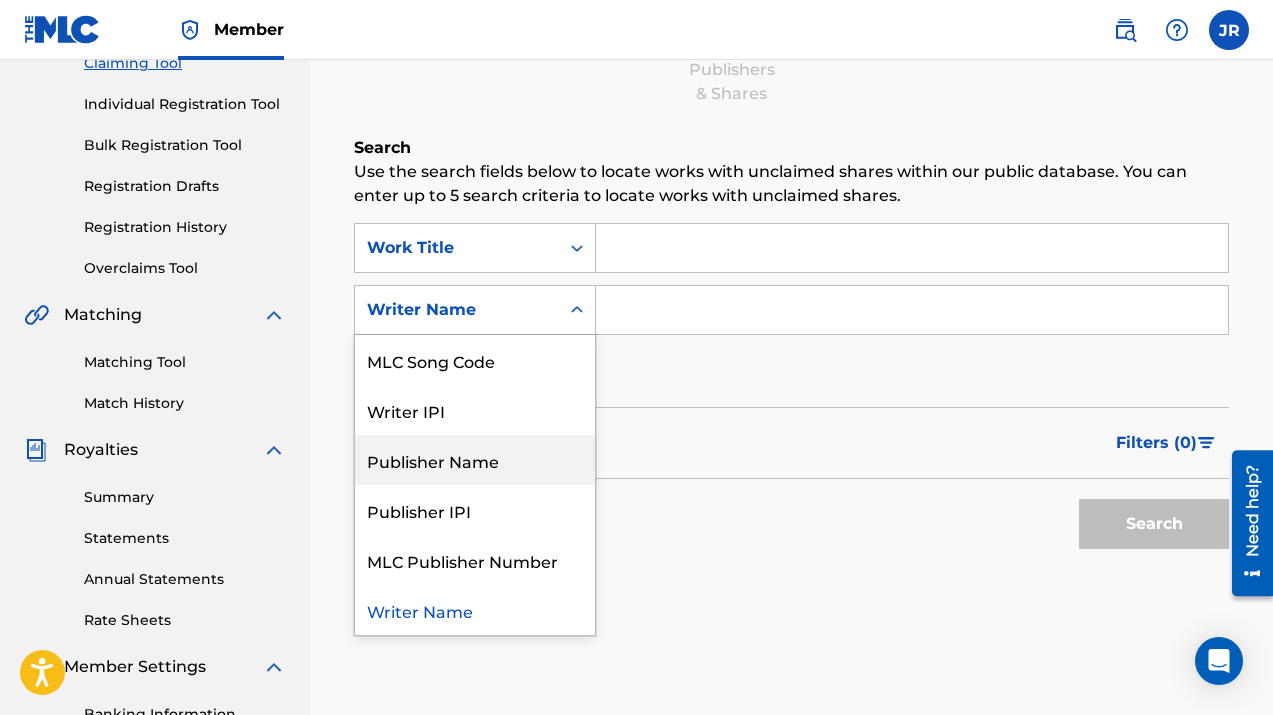click on "Publisher Name" at bounding box center [475, 460] 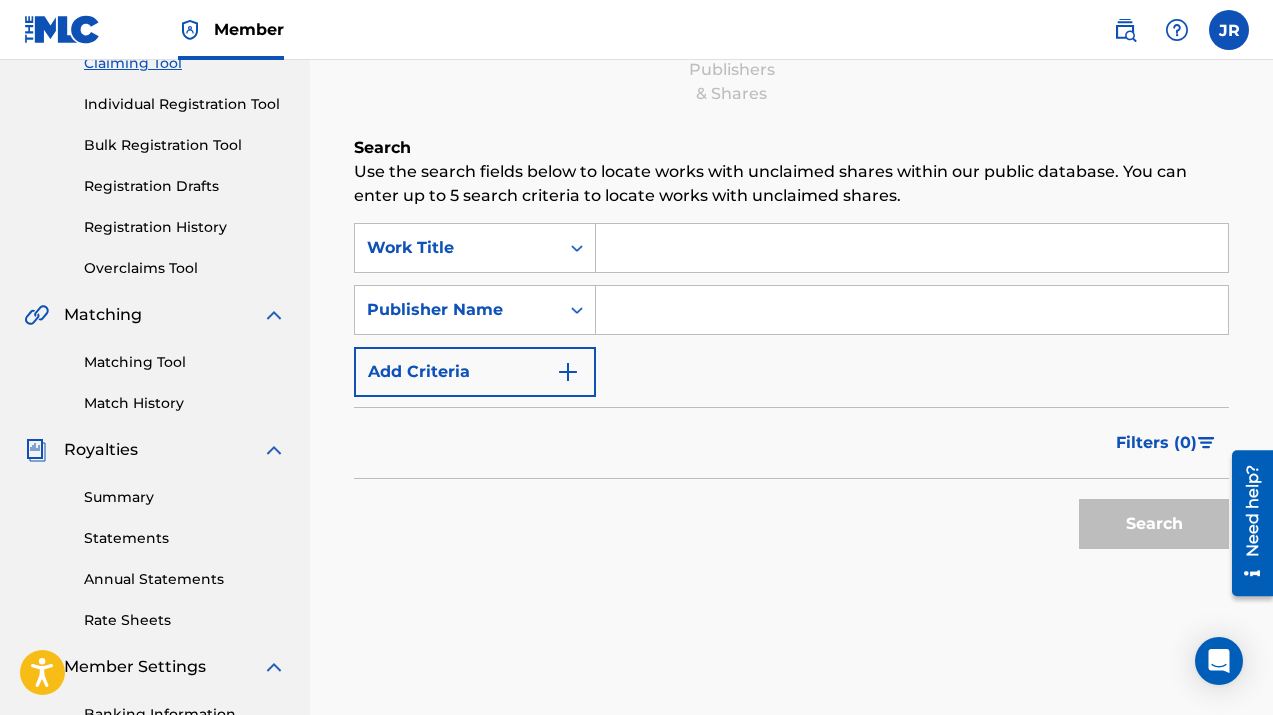 click at bounding box center [912, 310] 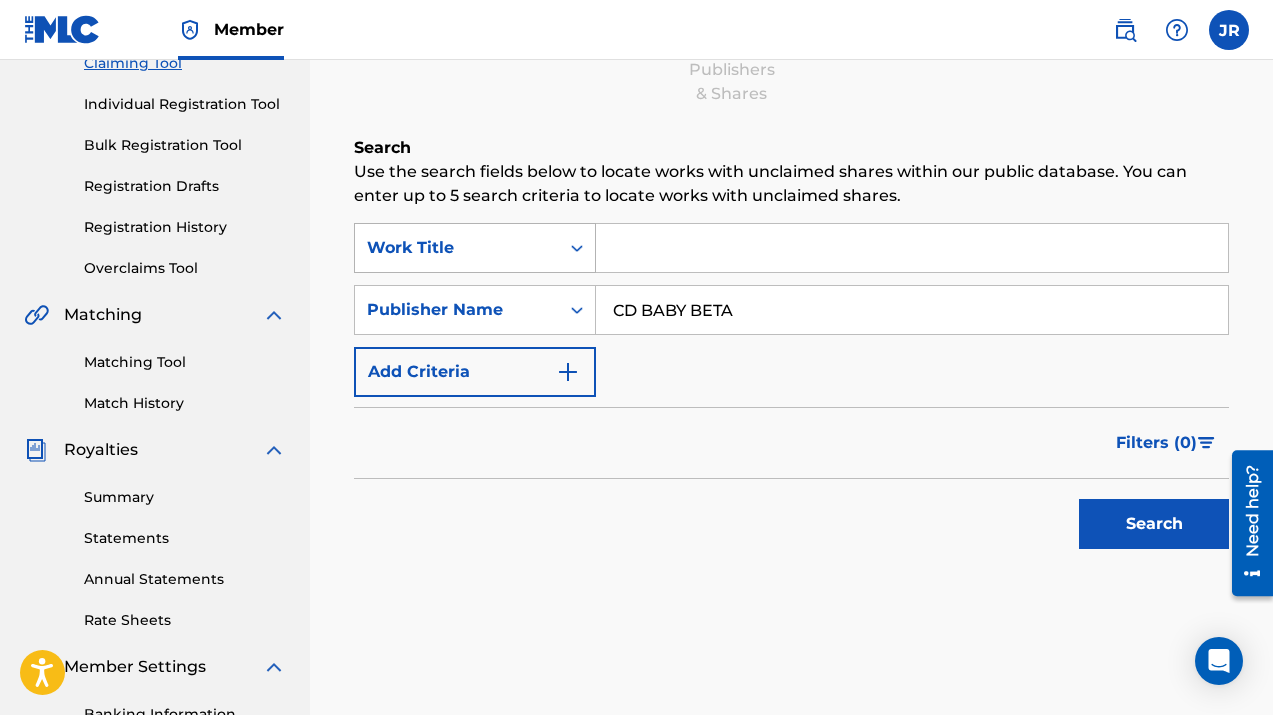 click on "Work Title" at bounding box center (457, 248) 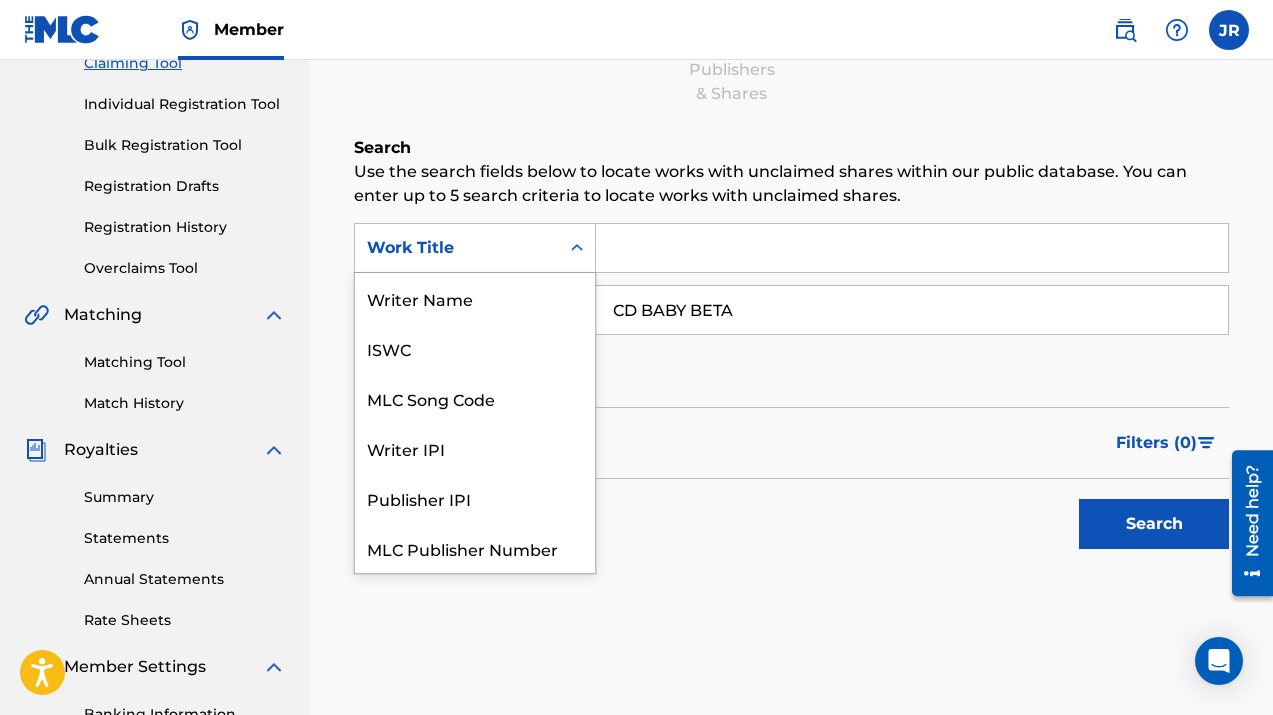 scroll, scrollTop: 50, scrollLeft: 0, axis: vertical 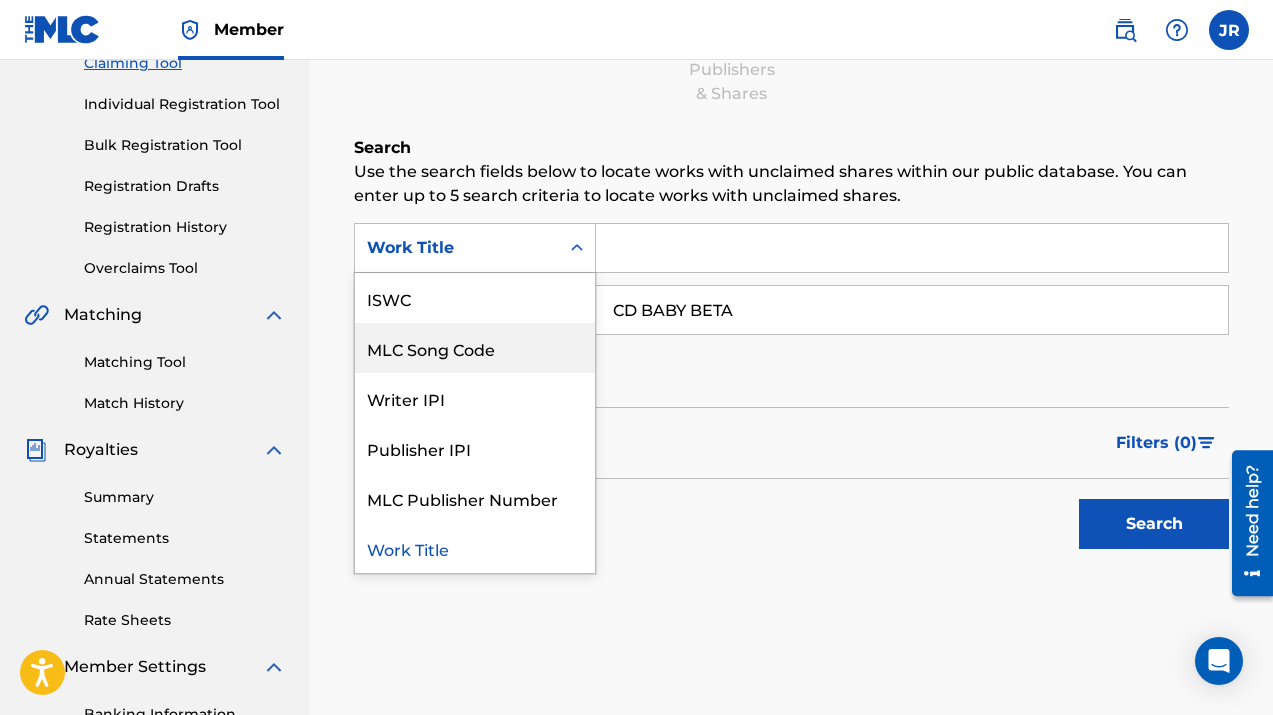 click at bounding box center [912, 248] 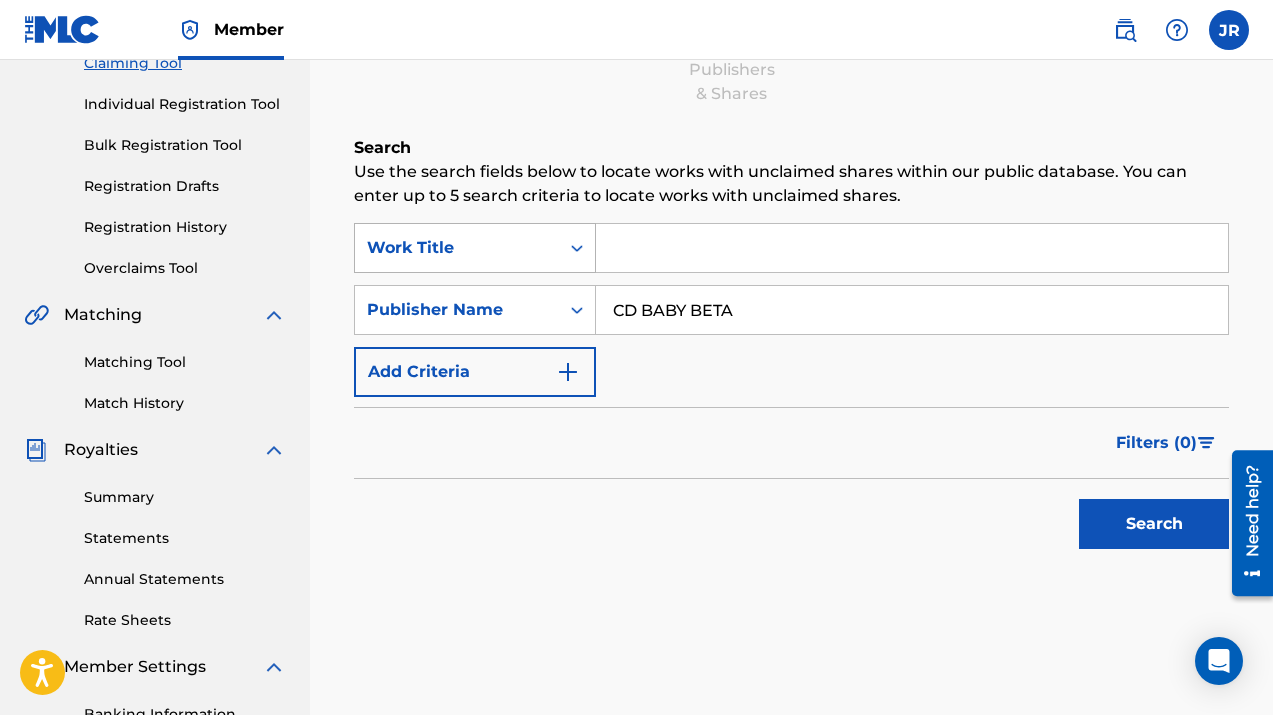 click on "Work Title" at bounding box center (457, 248) 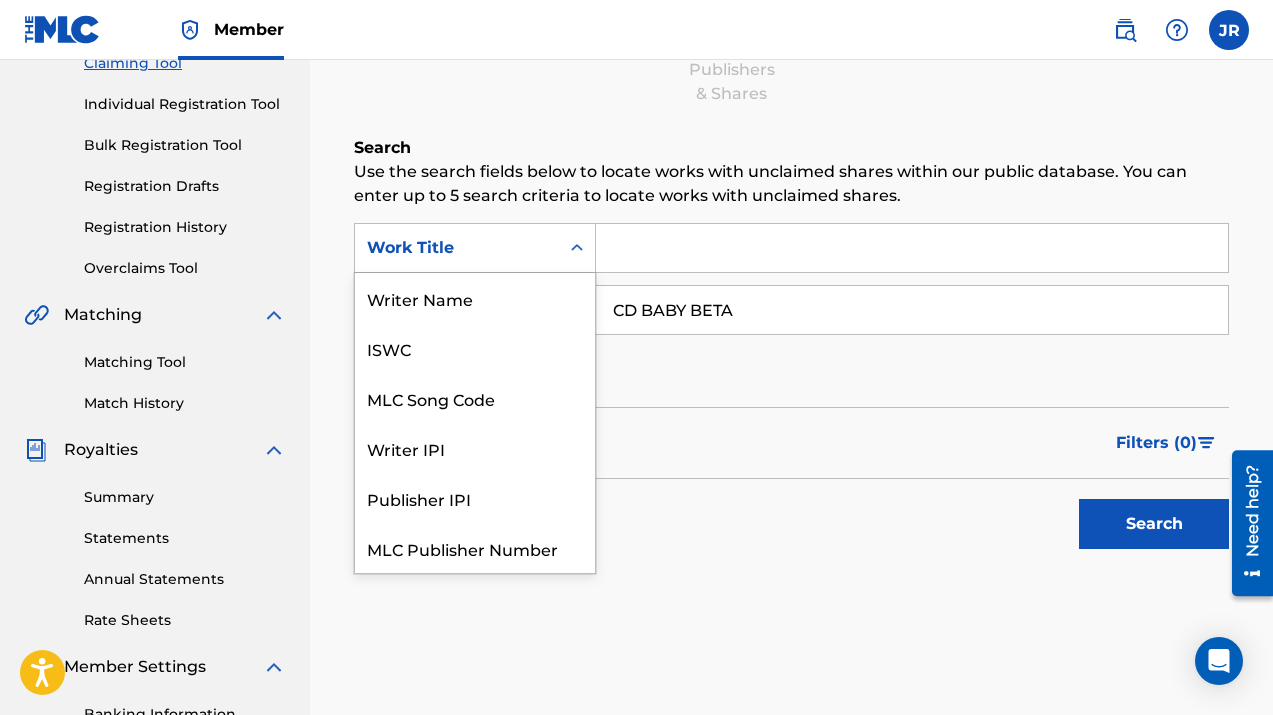 scroll, scrollTop: 50, scrollLeft: 0, axis: vertical 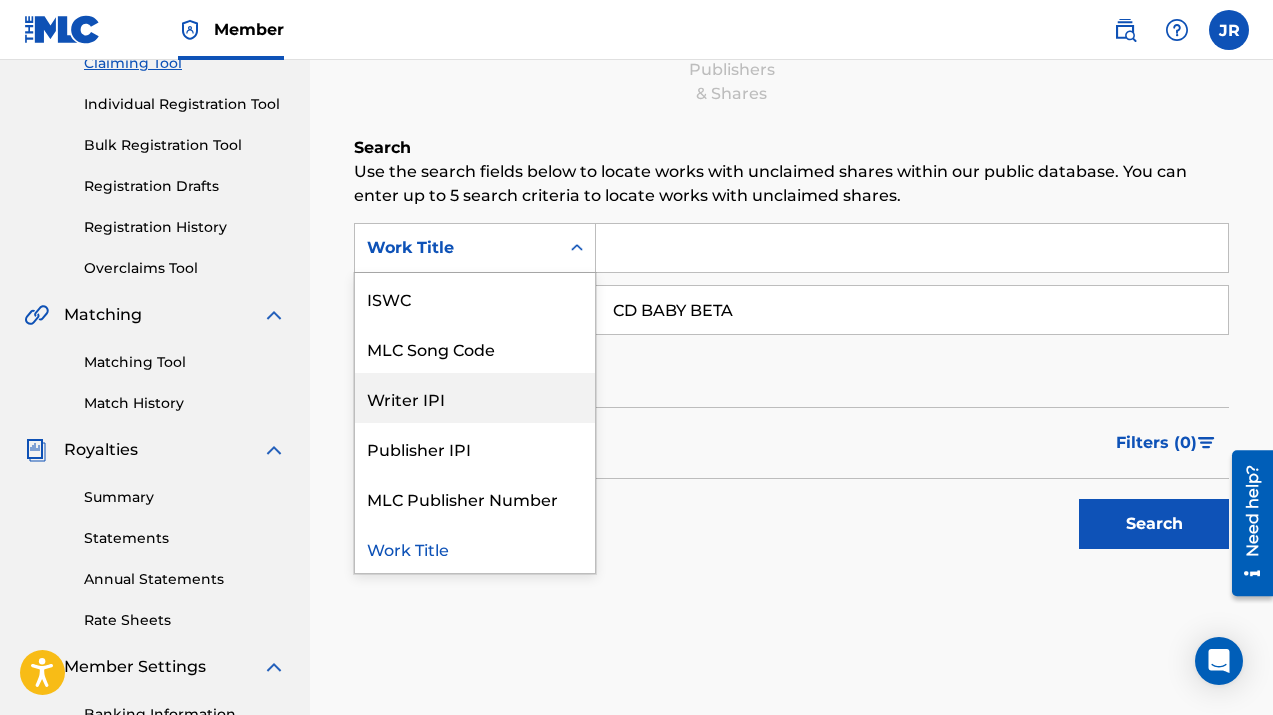 click on "Filters ( 0 )" at bounding box center [791, 443] 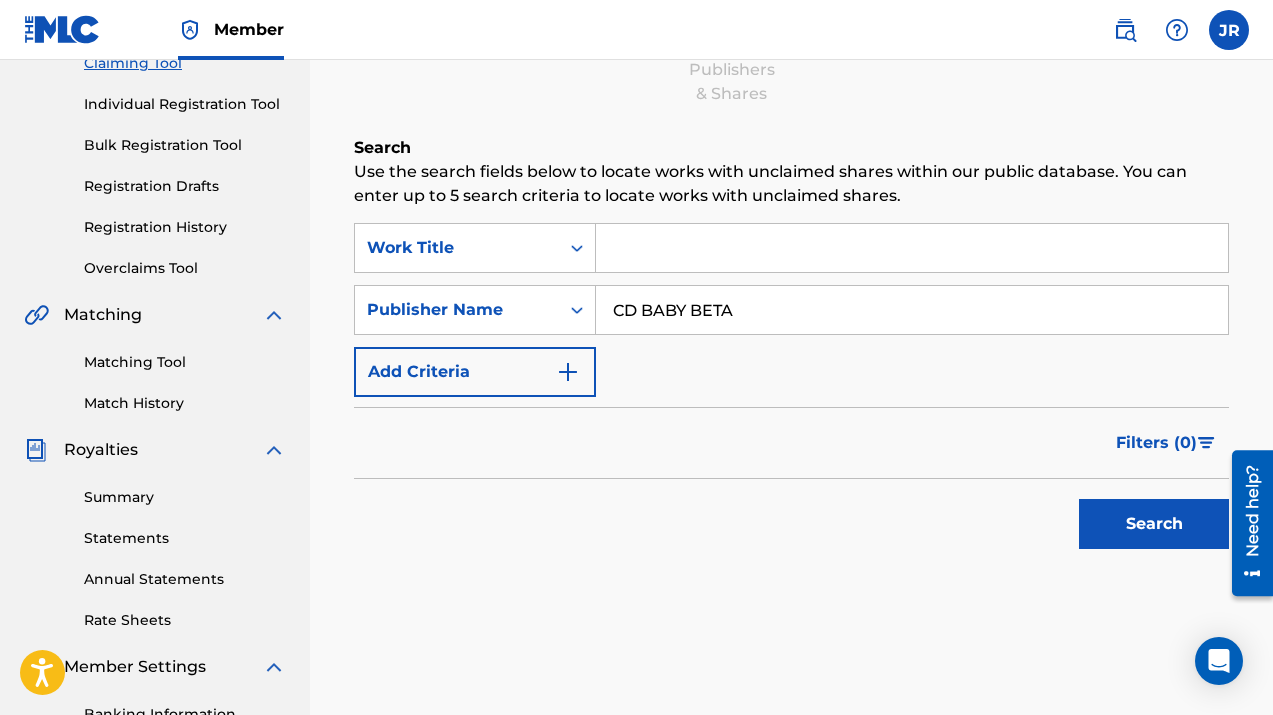 click on "Add Criteria" at bounding box center [475, 372] 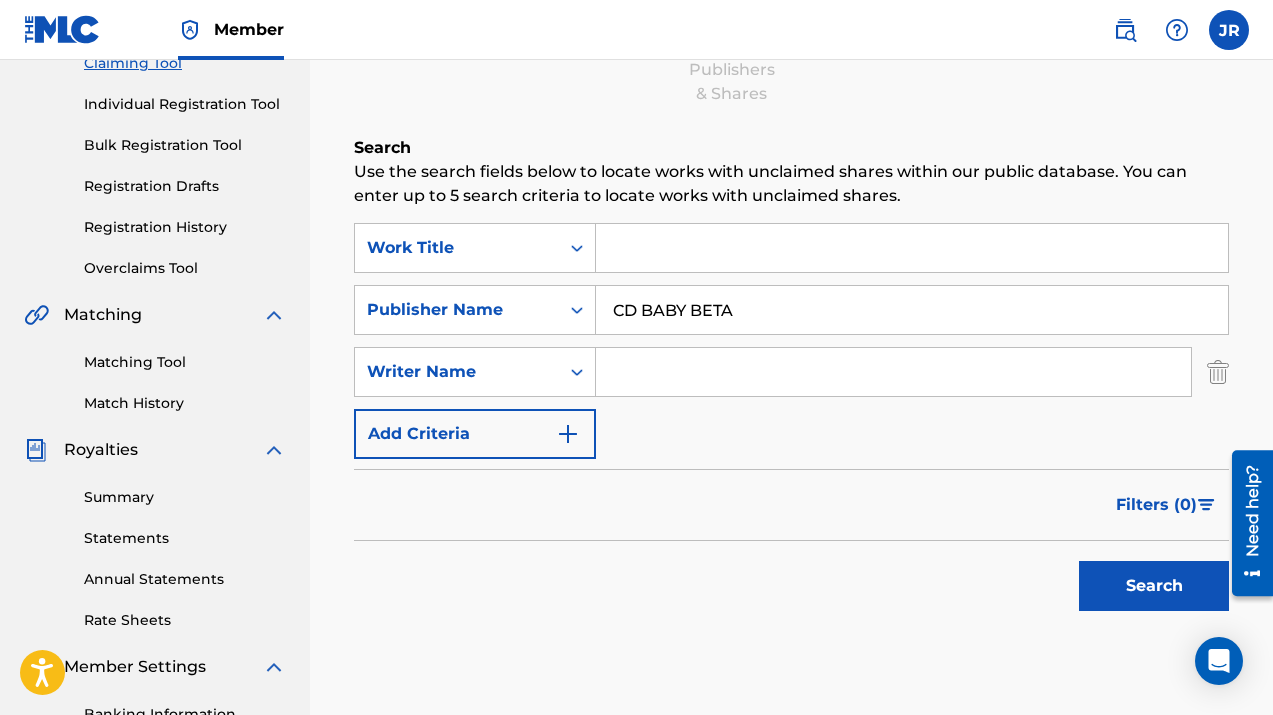 click at bounding box center (893, 372) 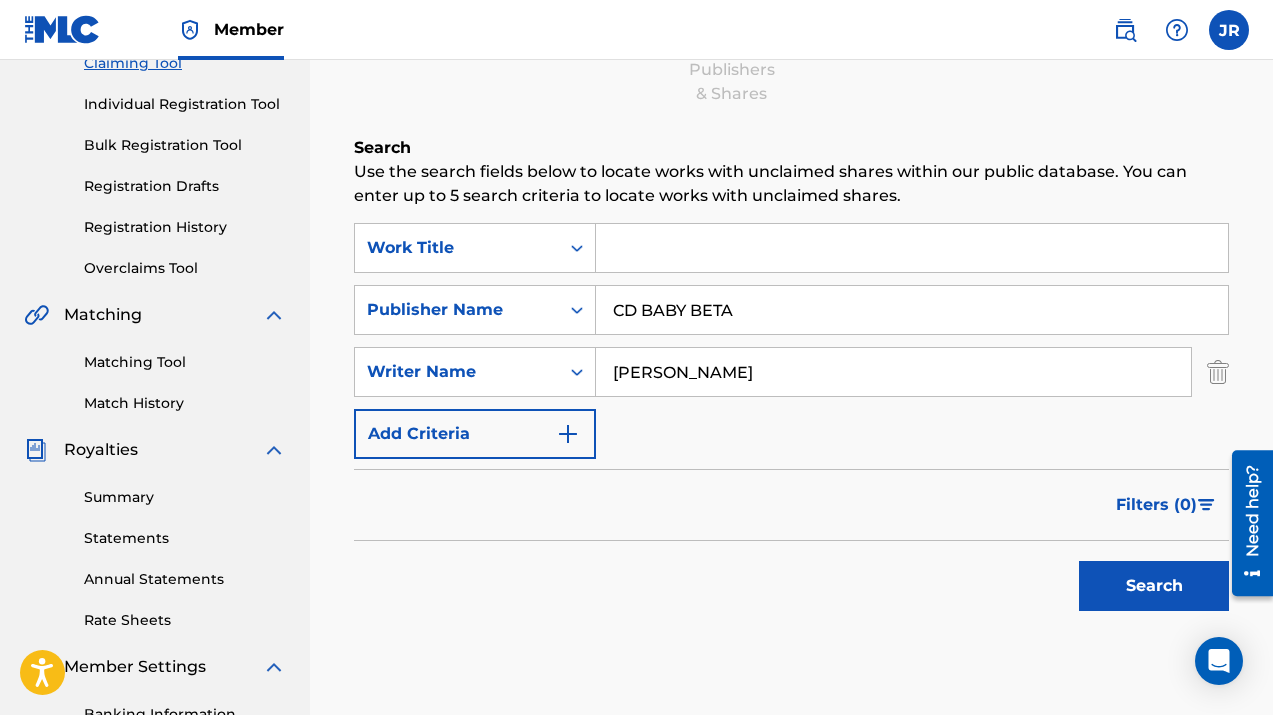 click on "Search" at bounding box center (1154, 586) 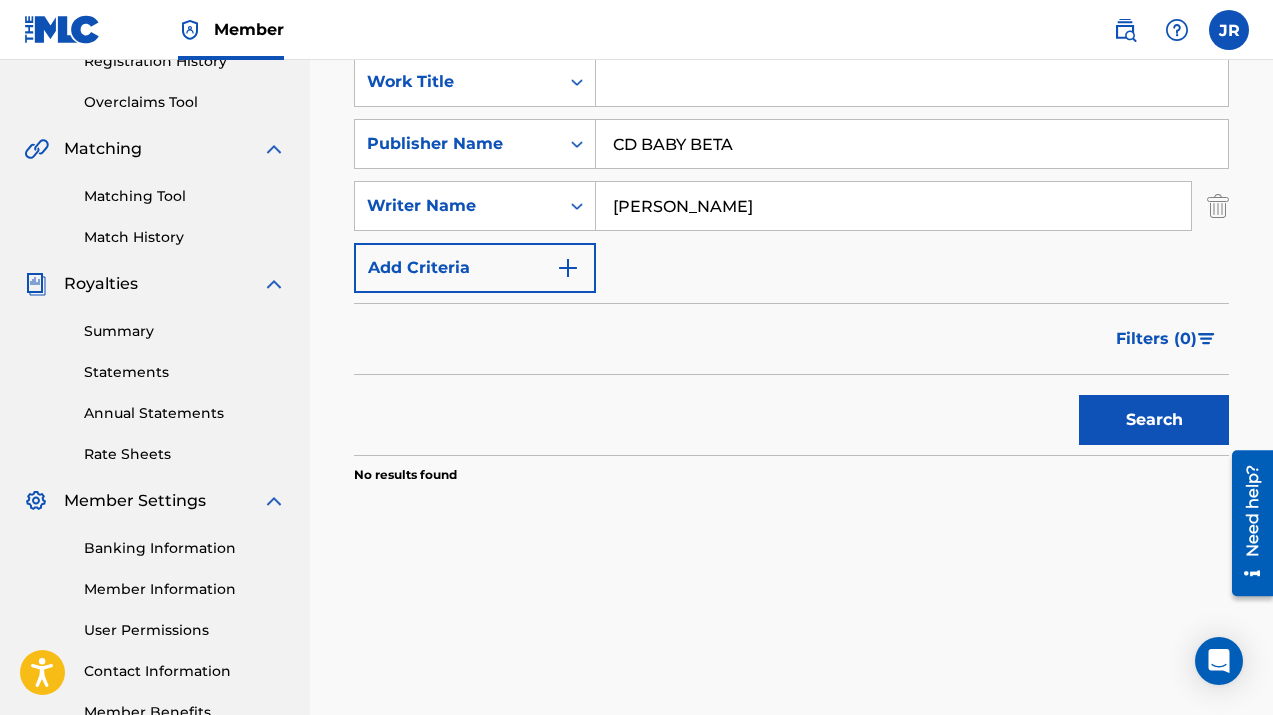 scroll, scrollTop: 415, scrollLeft: 0, axis: vertical 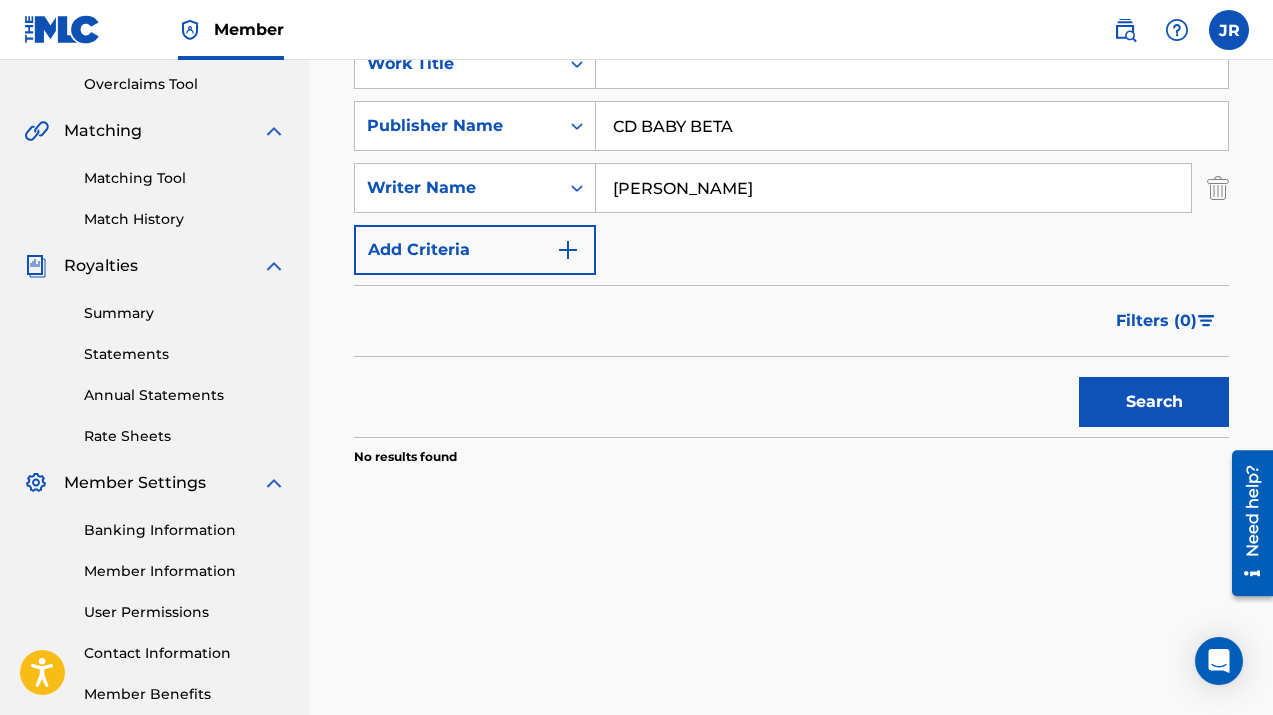 click on "[PERSON_NAME]" at bounding box center (893, 188) 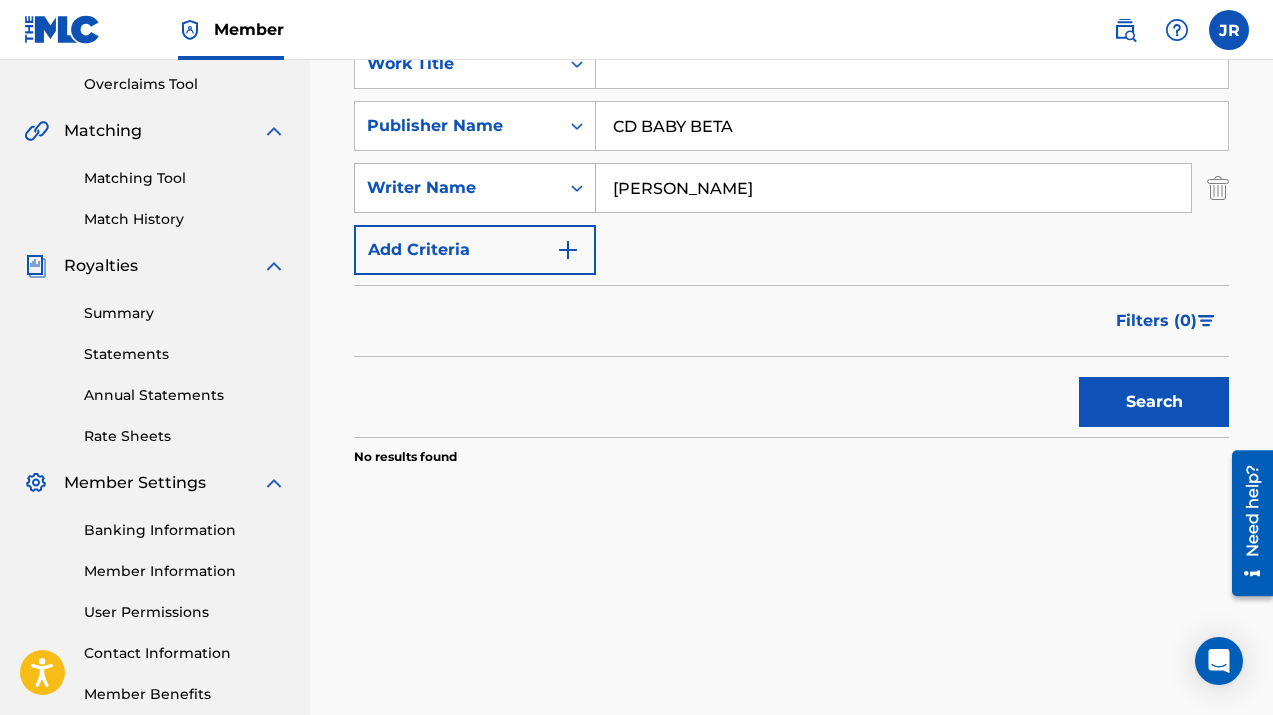 drag, startPoint x: 791, startPoint y: 193, endPoint x: 593, endPoint y: 185, distance: 198.16154 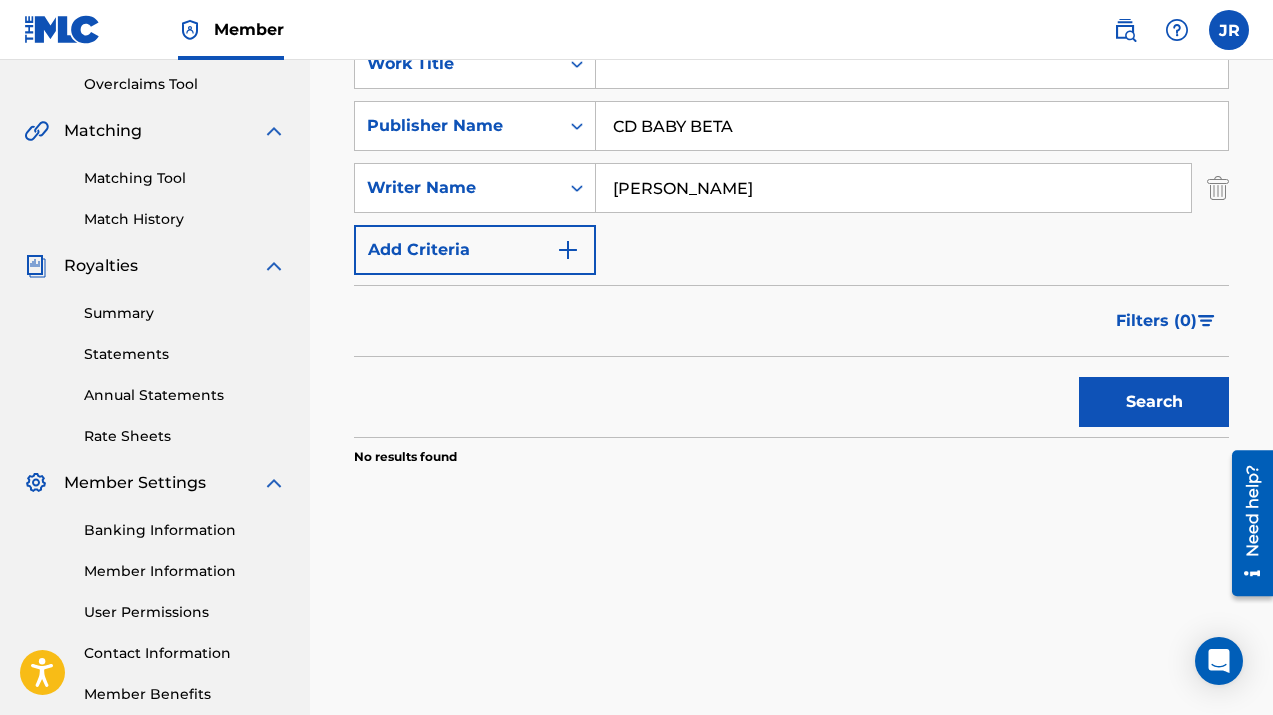 drag, startPoint x: 783, startPoint y: 197, endPoint x: 589, endPoint y: 153, distance: 198.92712 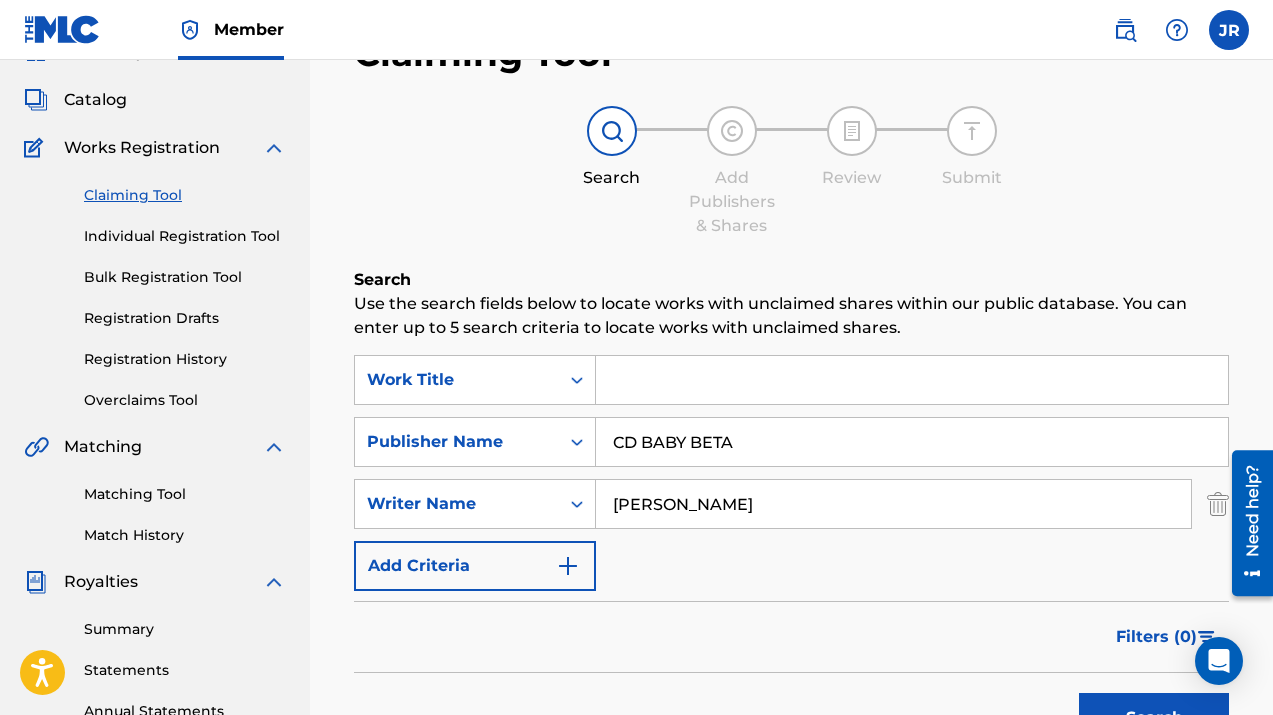scroll, scrollTop: 0, scrollLeft: 0, axis: both 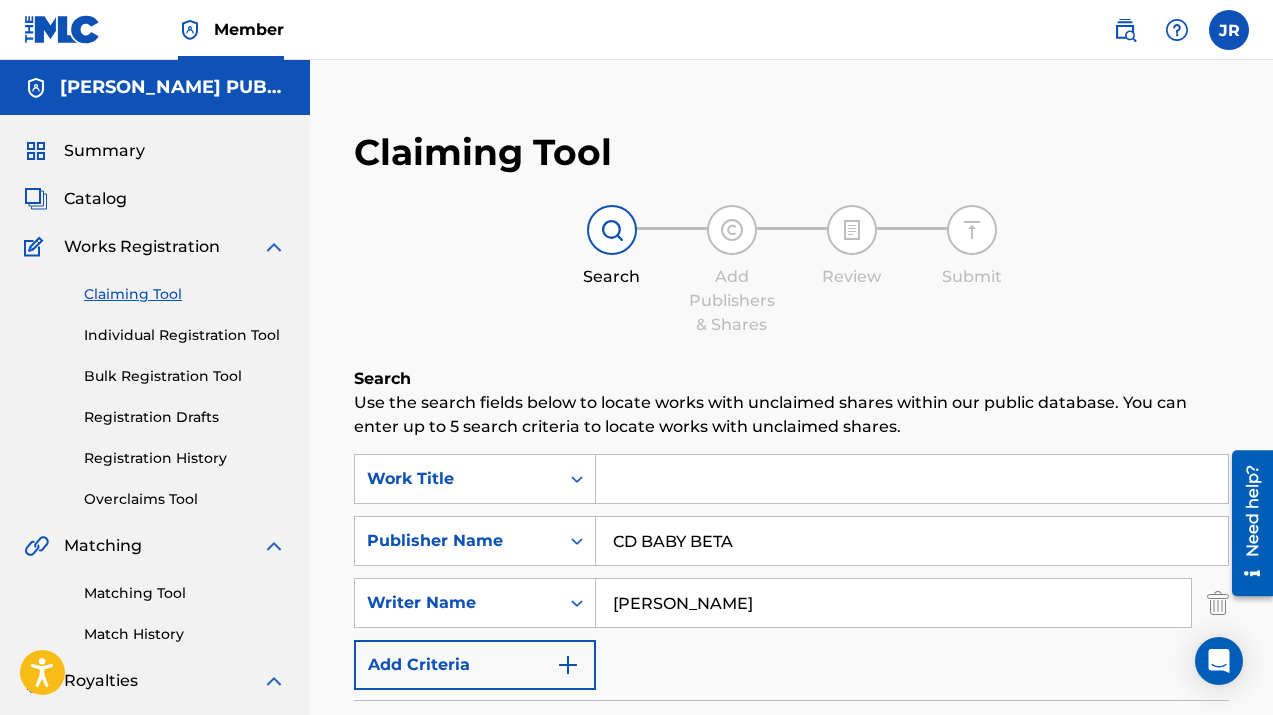 click at bounding box center [1229, 30] 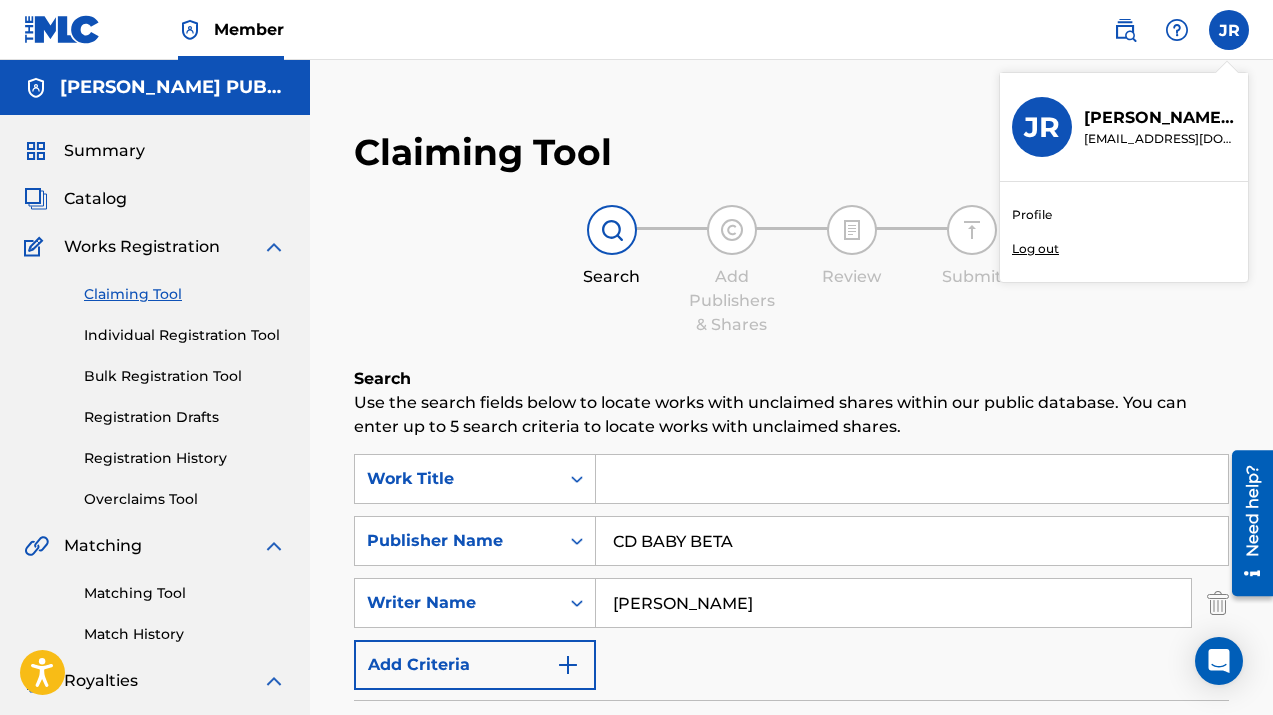 click on "Profile" at bounding box center [1032, 215] 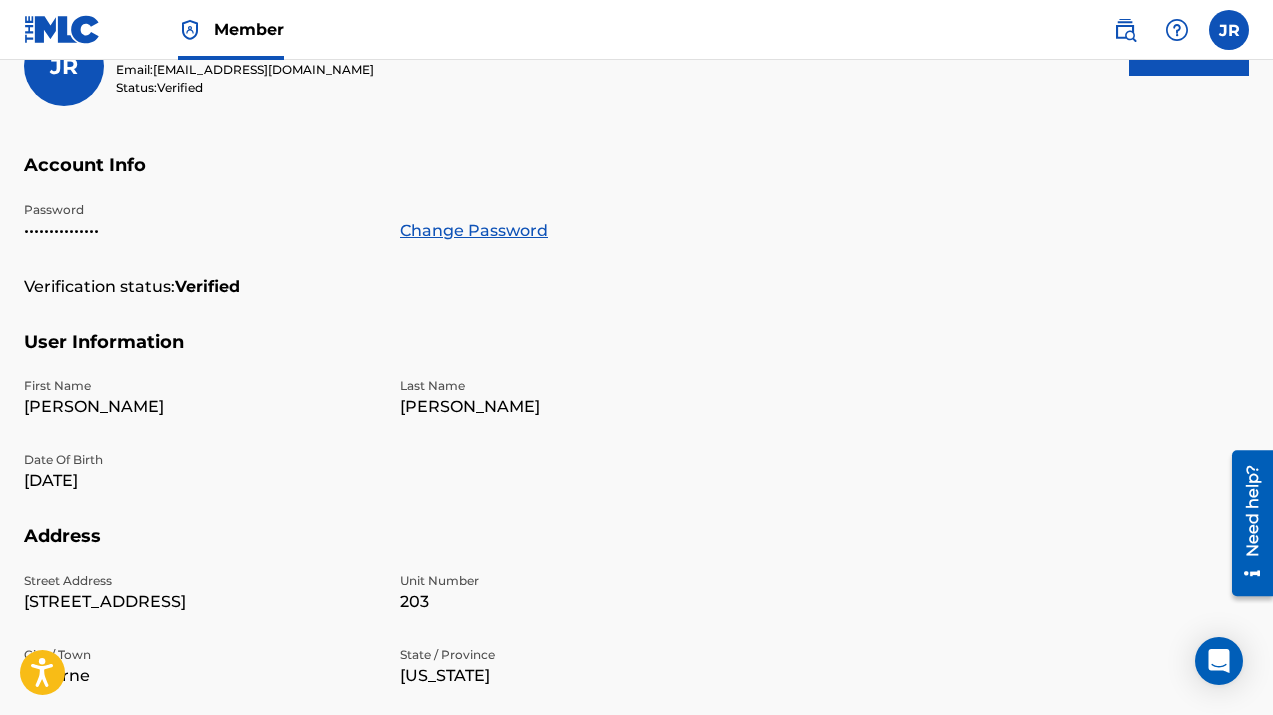 scroll, scrollTop: 0, scrollLeft: 0, axis: both 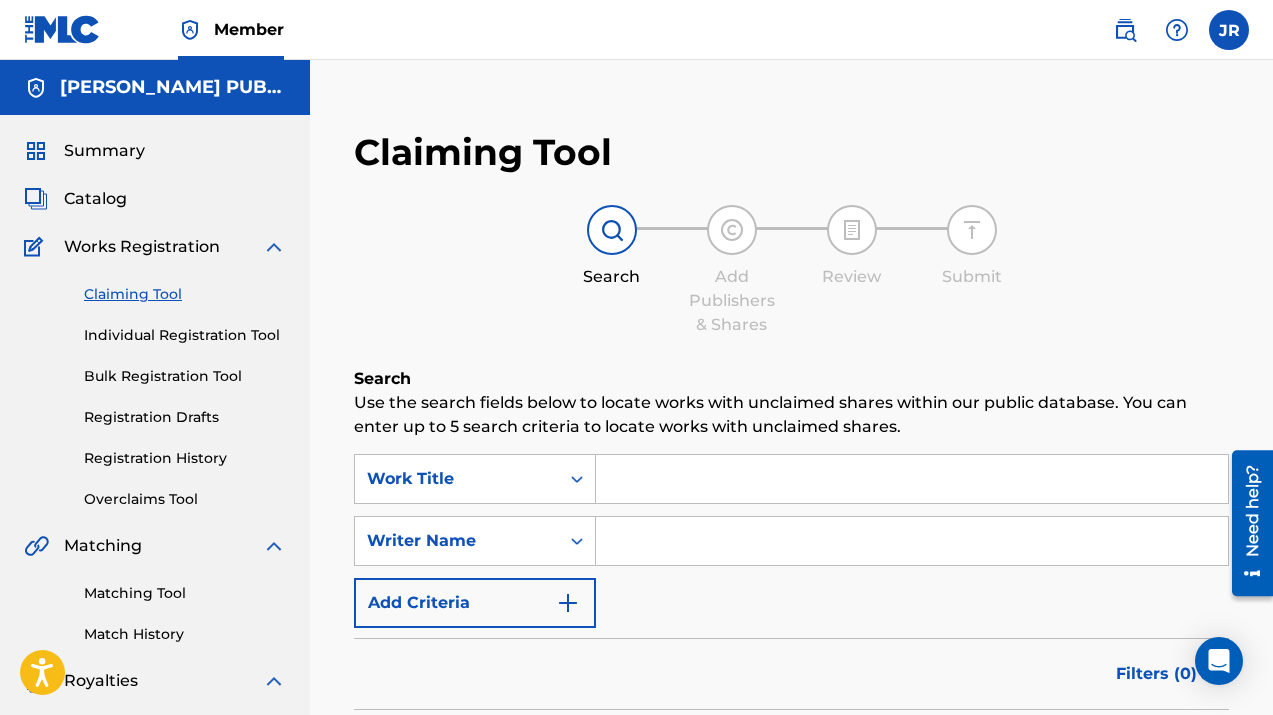 click on "Summary" at bounding box center (104, 151) 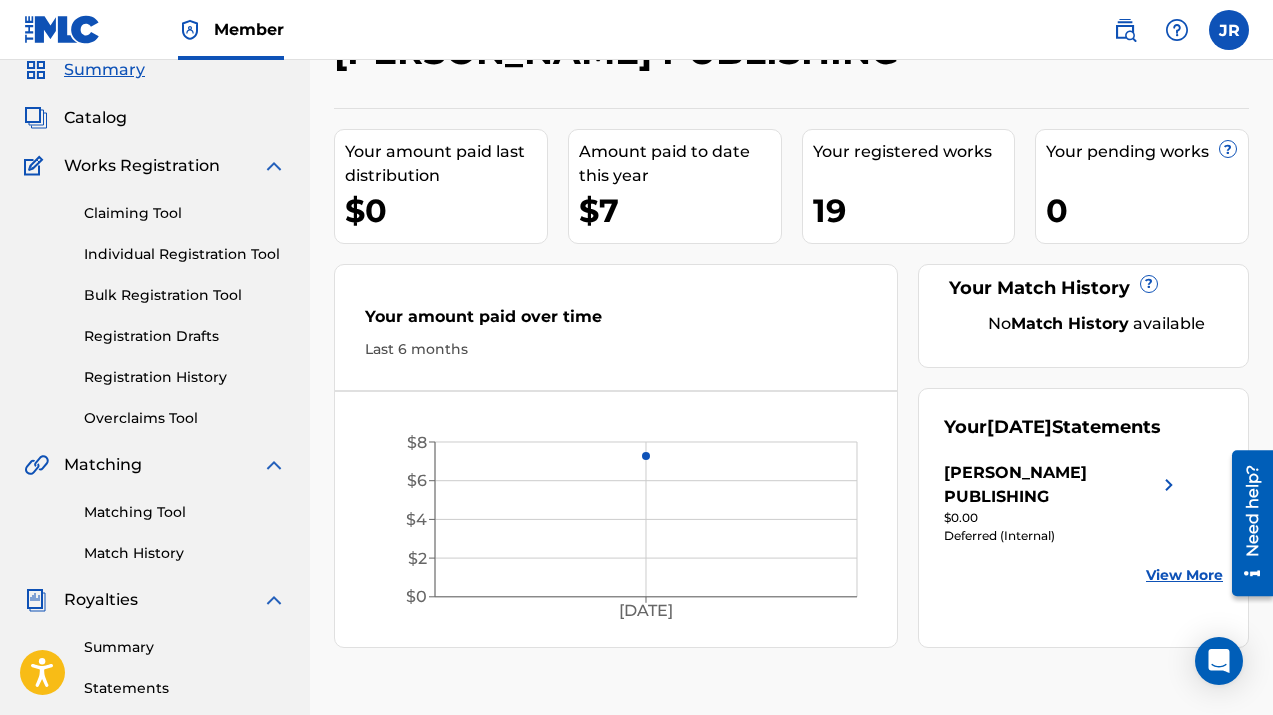 scroll, scrollTop: 68, scrollLeft: 0, axis: vertical 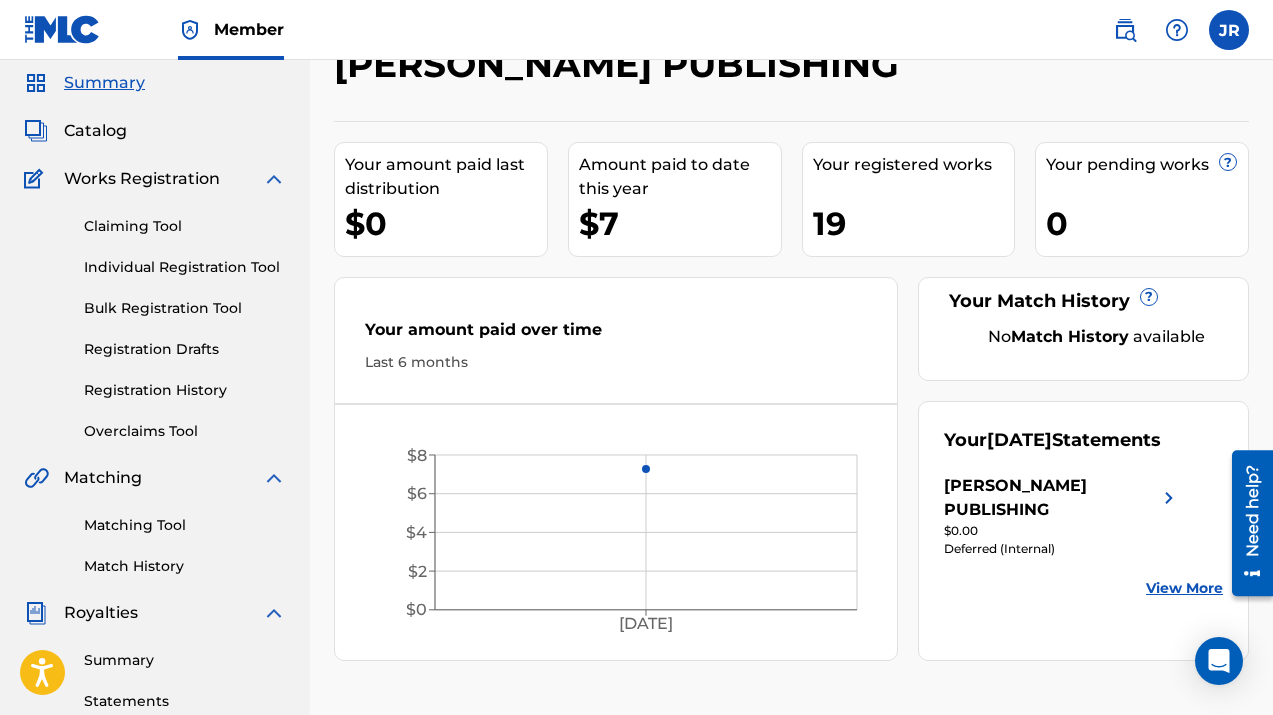 click on "Summary" at bounding box center (104, 83) 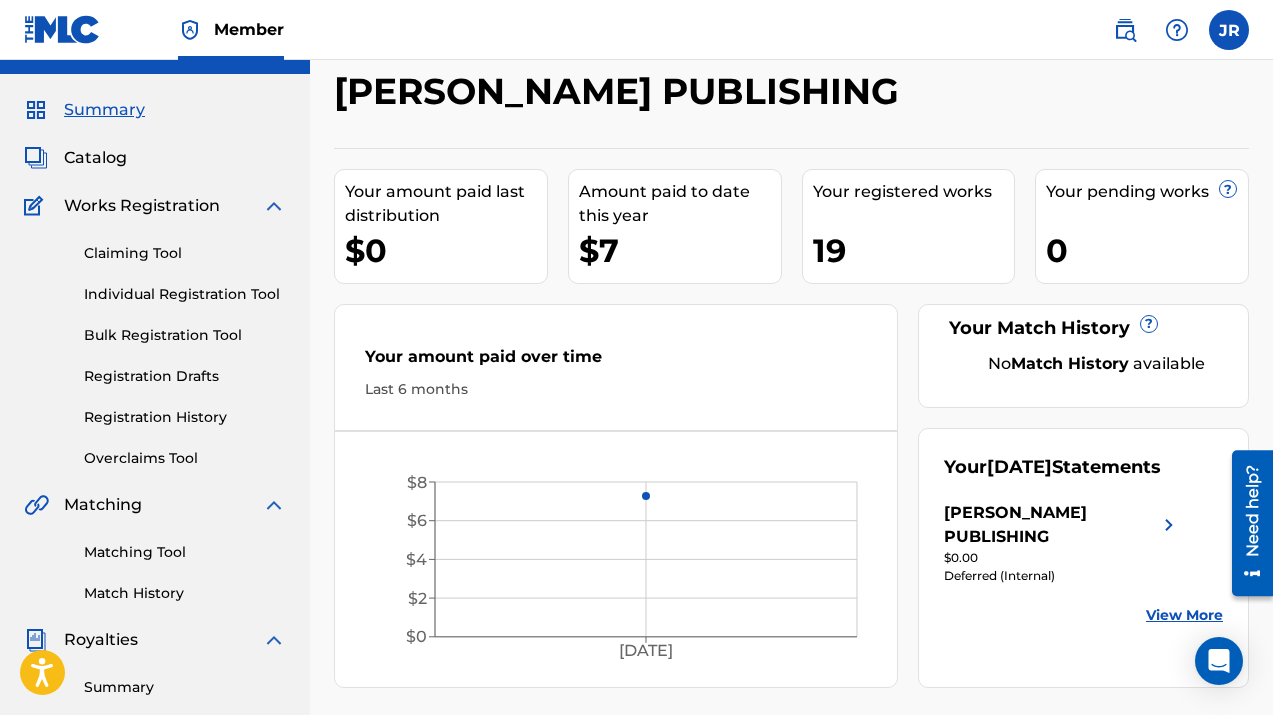 scroll, scrollTop: 0, scrollLeft: 0, axis: both 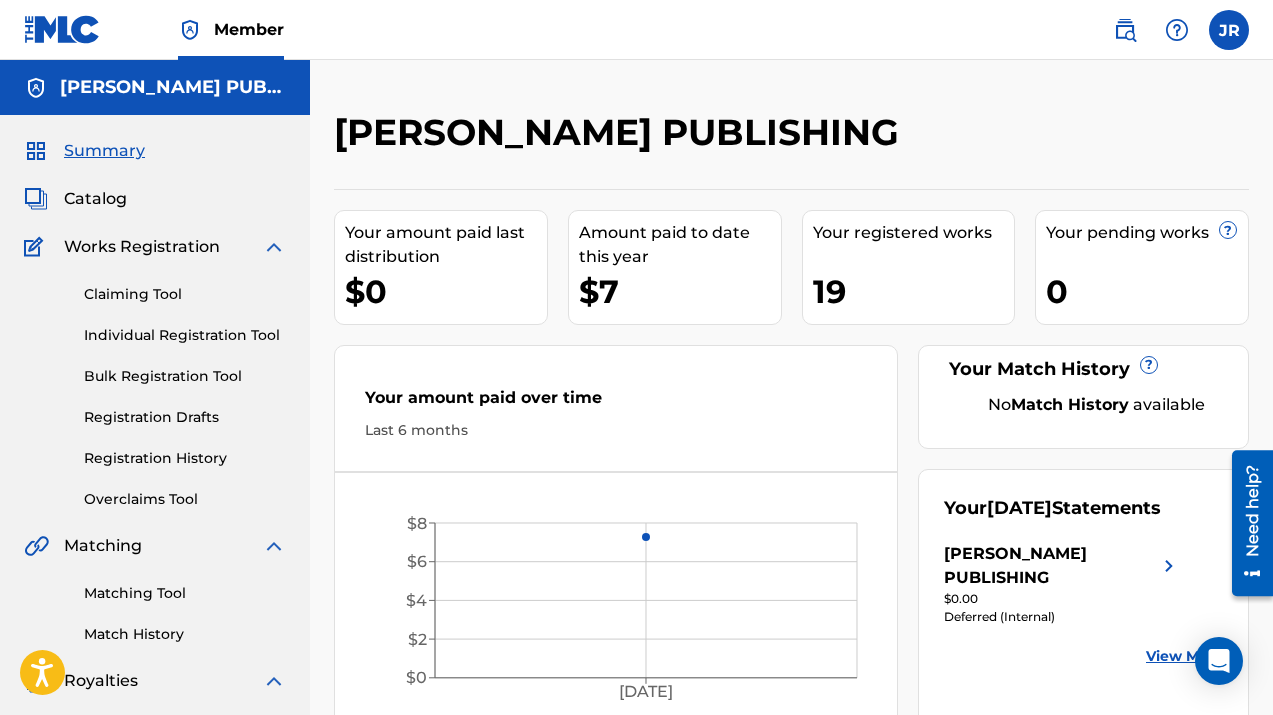 click on "Catalog" at bounding box center [95, 199] 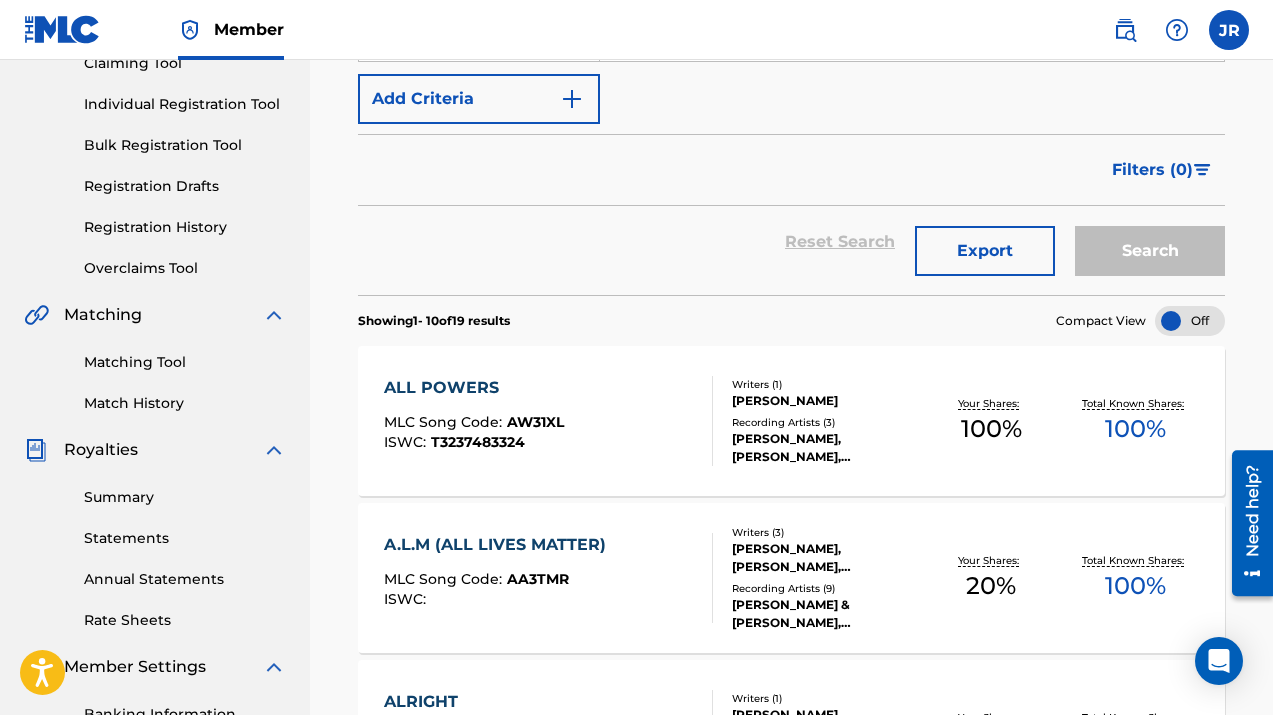 scroll, scrollTop: 235, scrollLeft: 0, axis: vertical 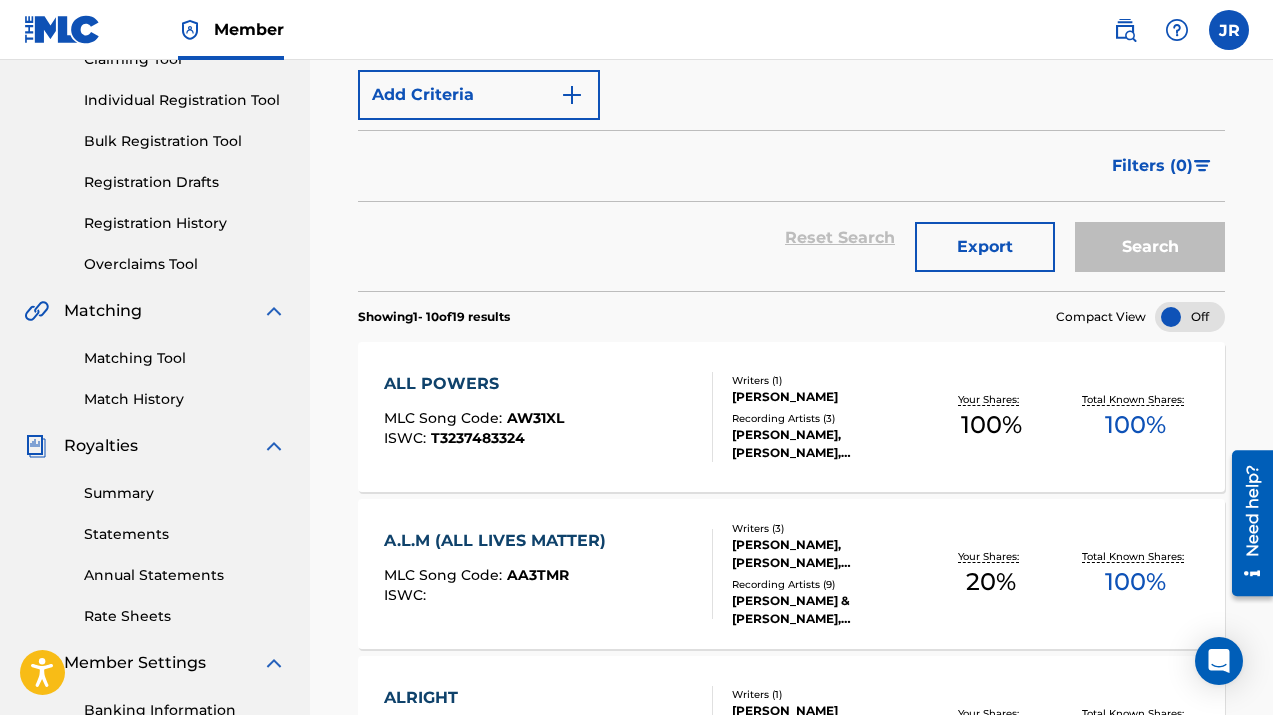 click at bounding box center [1190, 317] 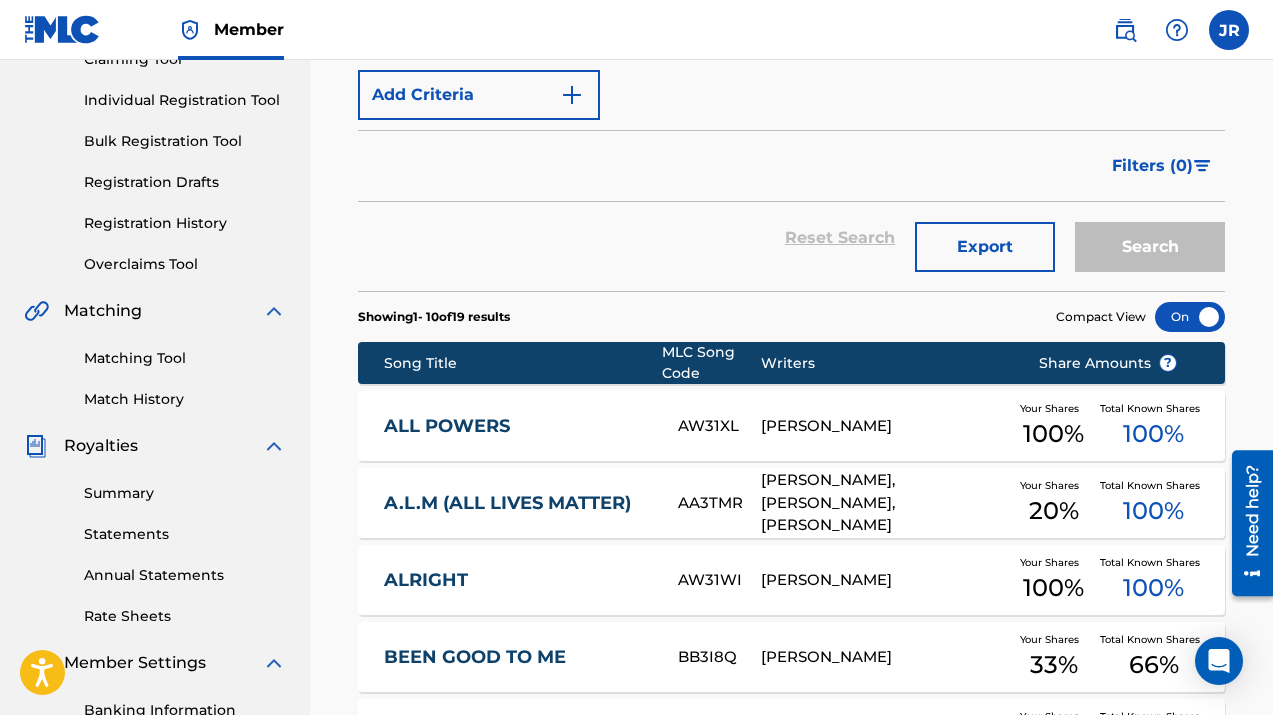 click at bounding box center (1190, 317) 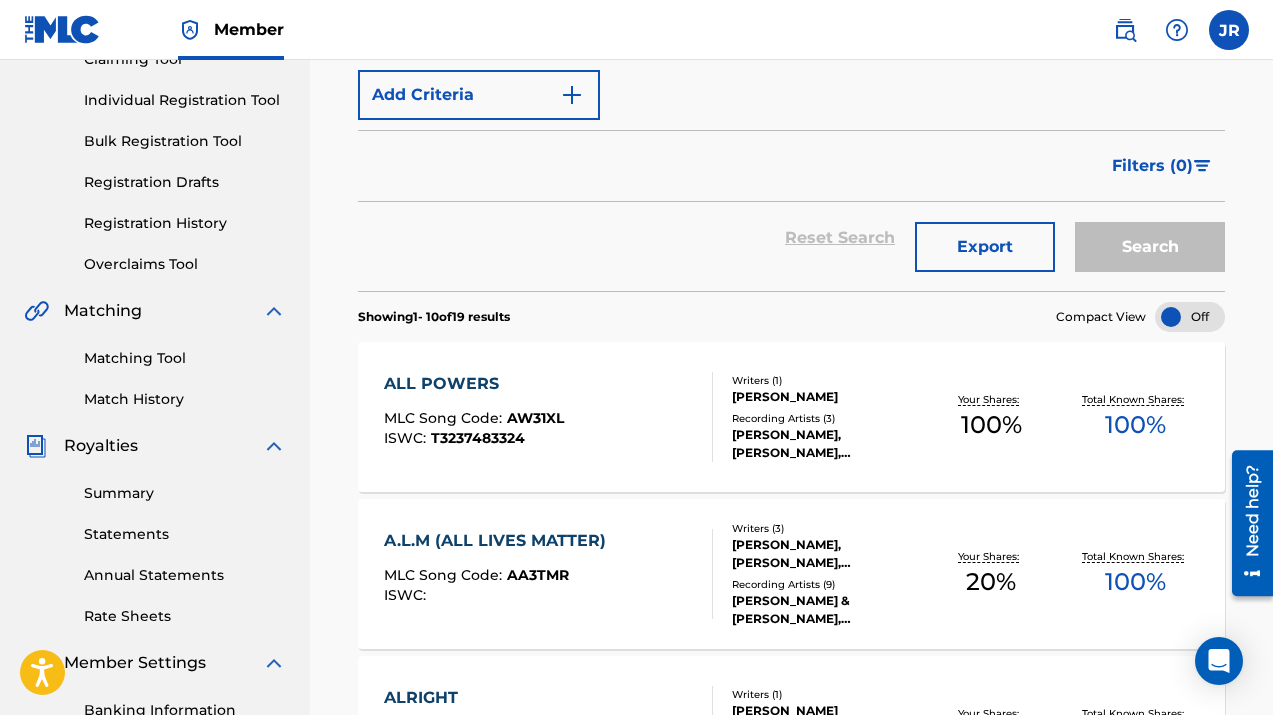 click at bounding box center (1190, 317) 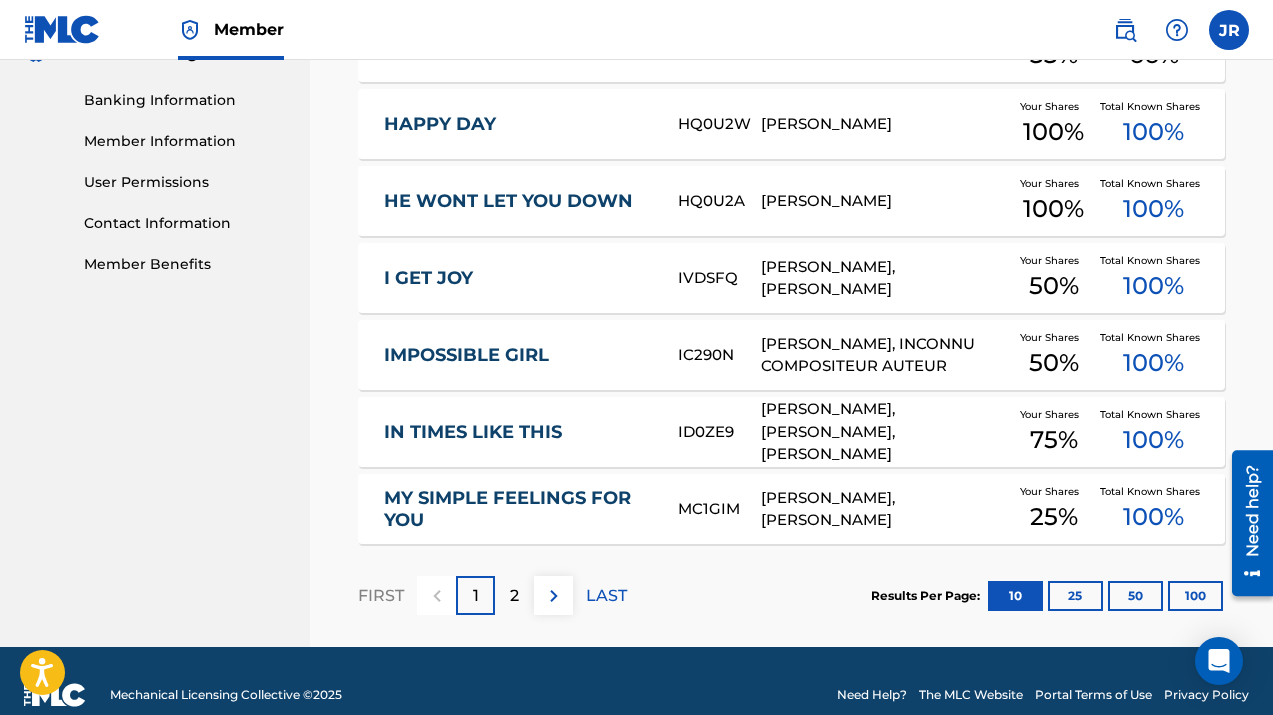 scroll, scrollTop: 873, scrollLeft: 0, axis: vertical 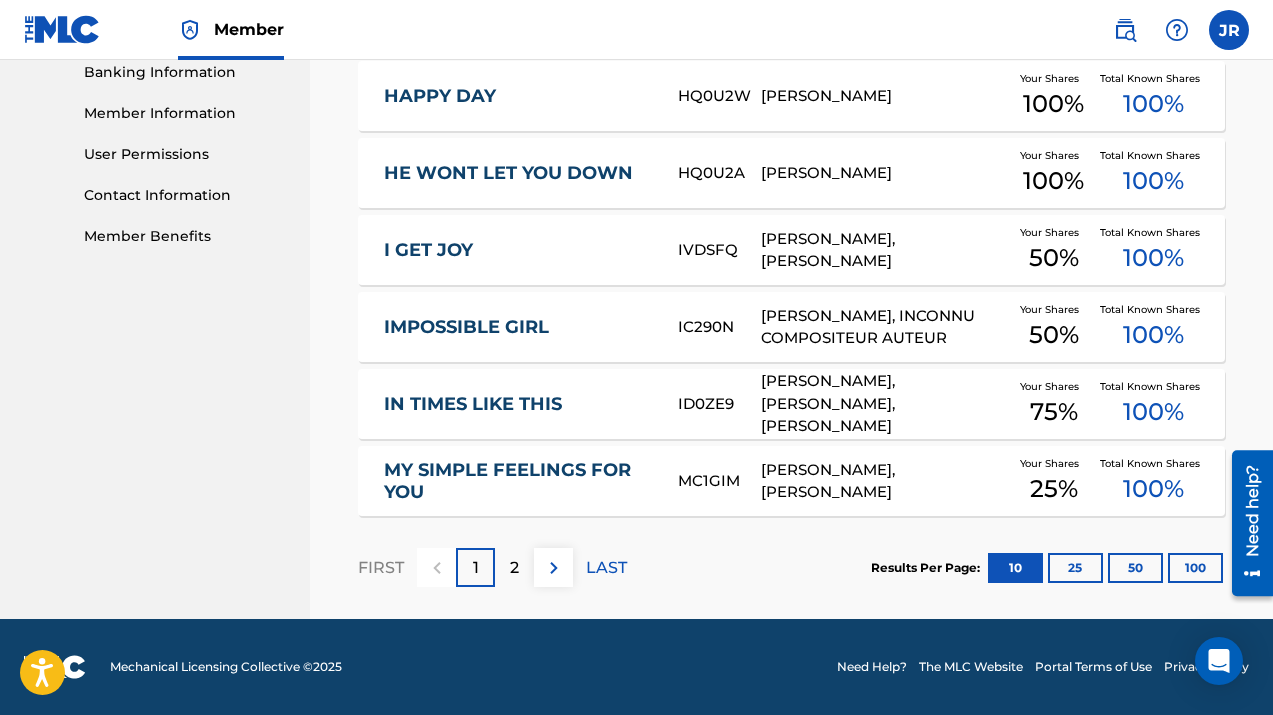 click on "2" at bounding box center [514, 567] 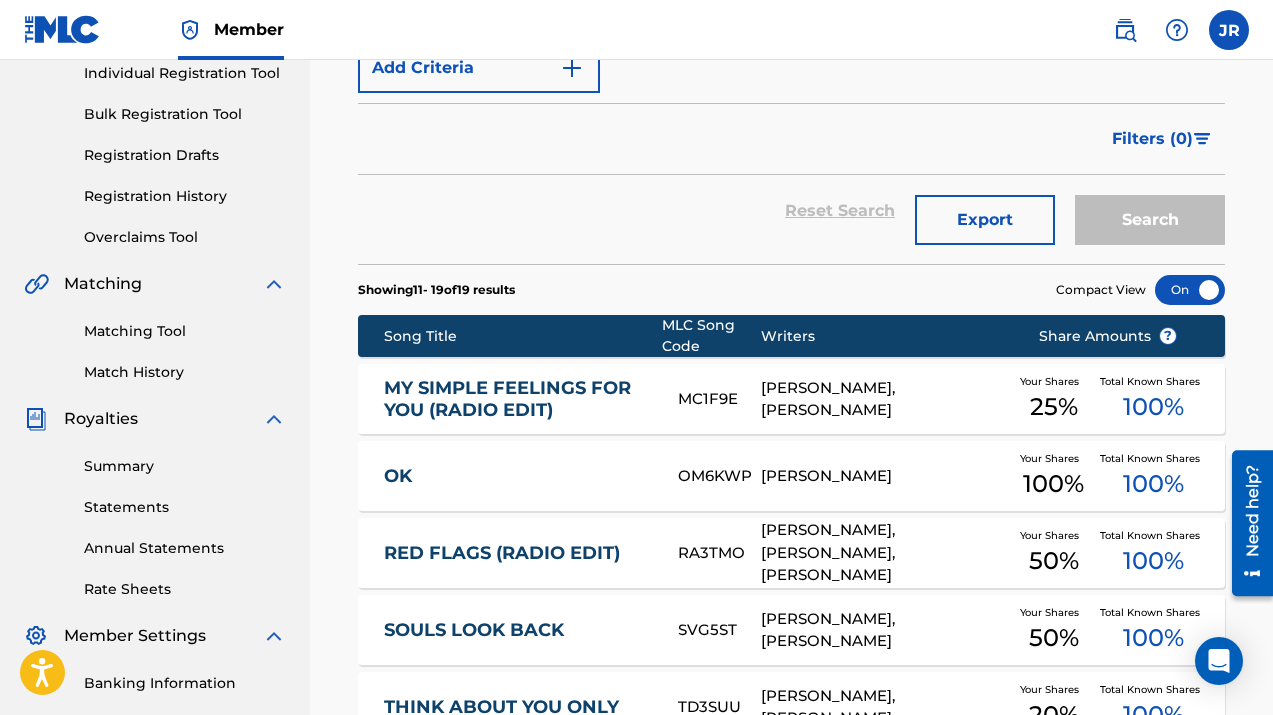 scroll, scrollTop: 0, scrollLeft: 0, axis: both 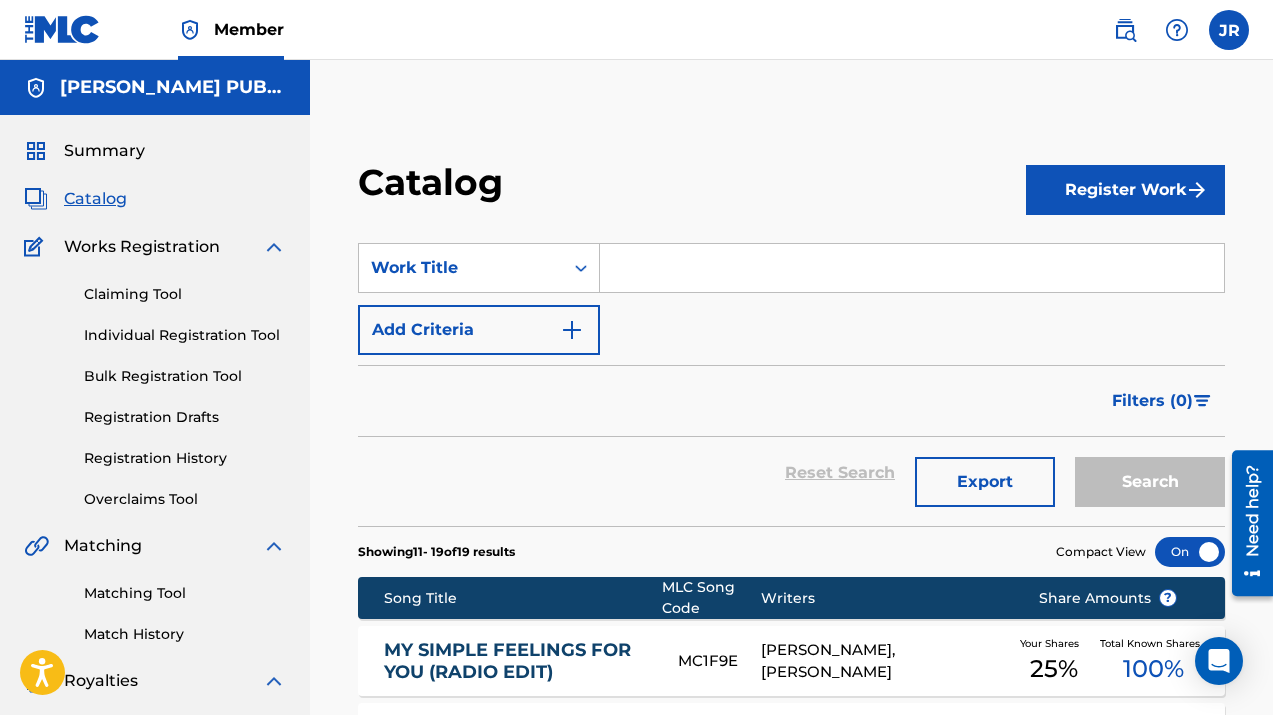 click on "Bulk Registration Tool" at bounding box center (185, 376) 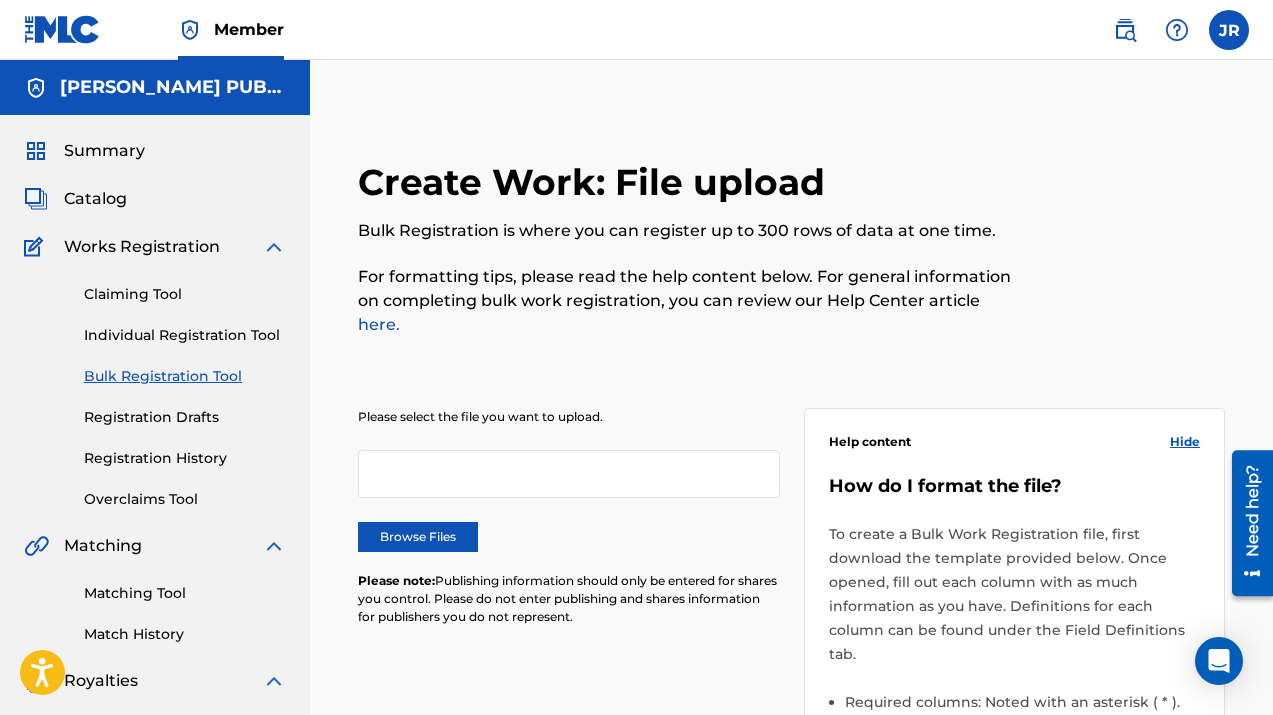 click on "Registration Drafts" at bounding box center [185, 417] 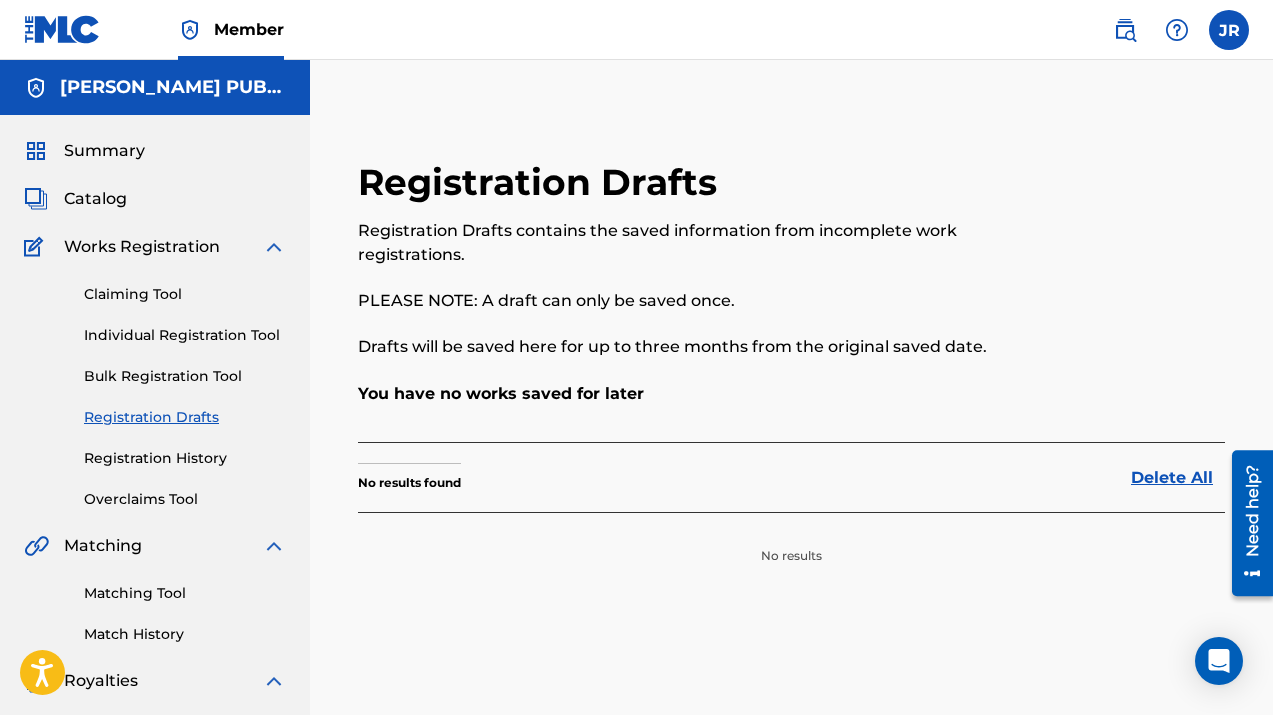 click on "Registration History" at bounding box center [185, 458] 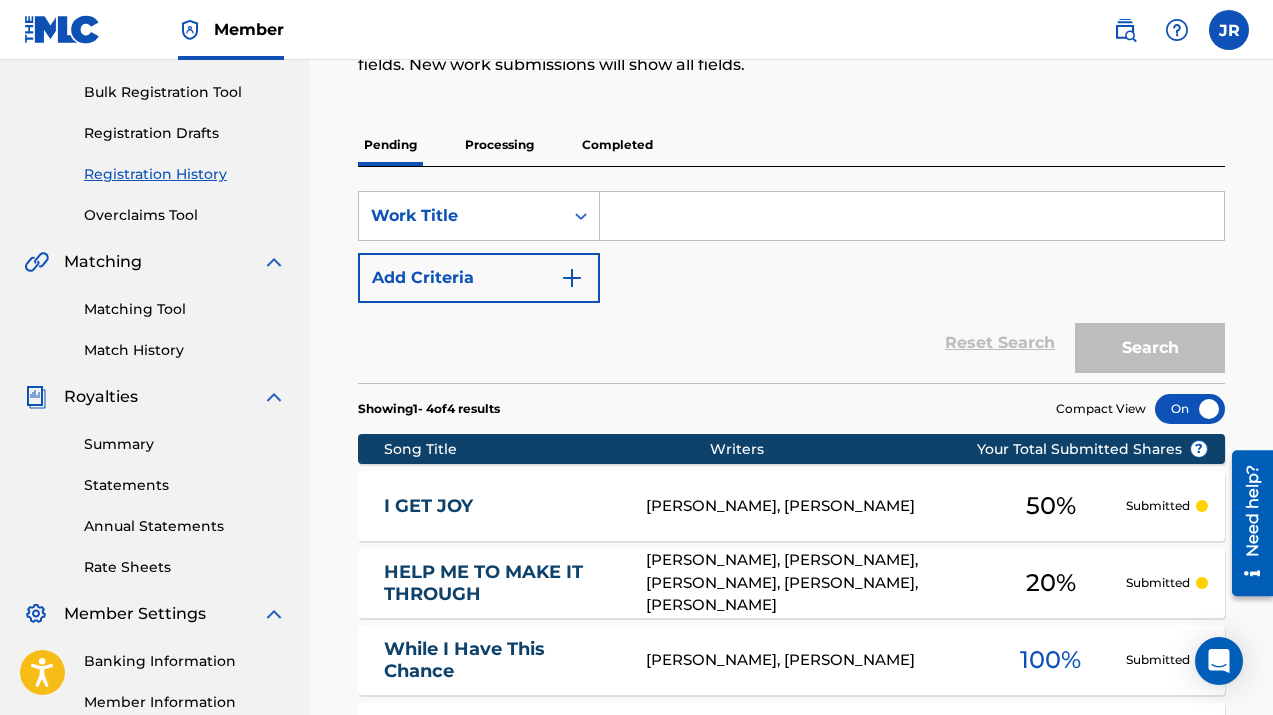 scroll, scrollTop: 235, scrollLeft: 0, axis: vertical 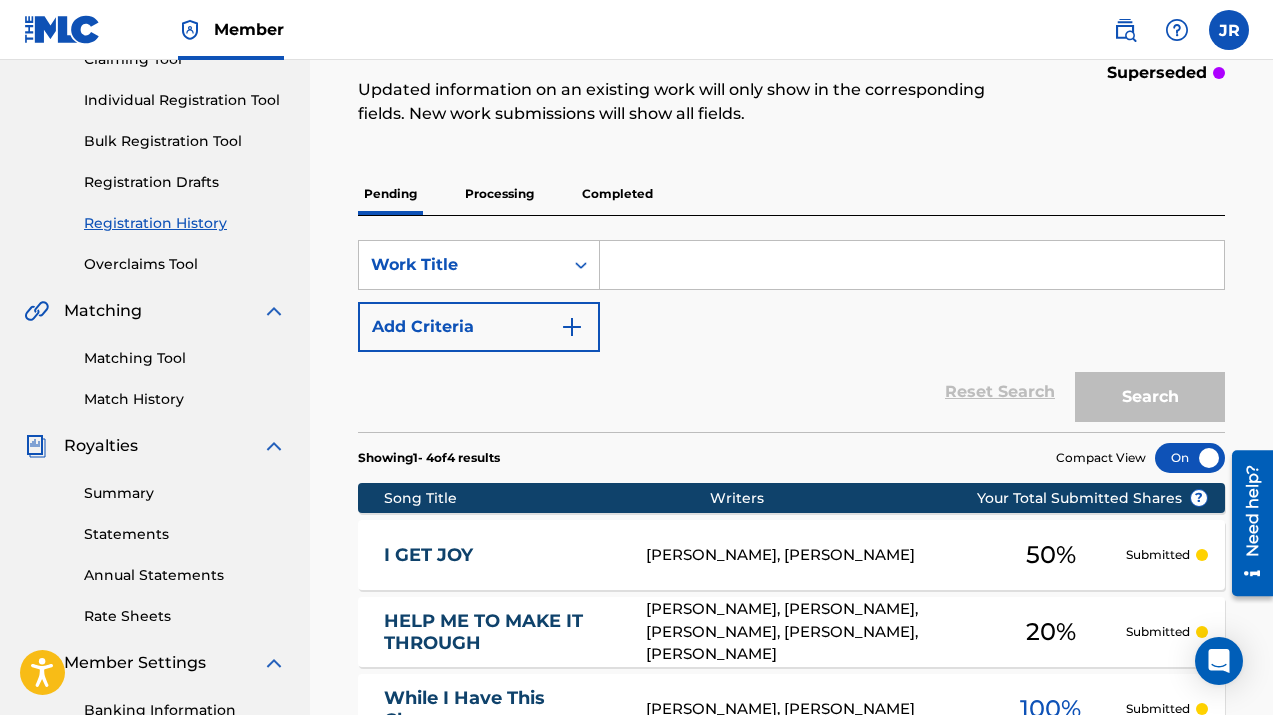 click on "Processing" at bounding box center [499, 194] 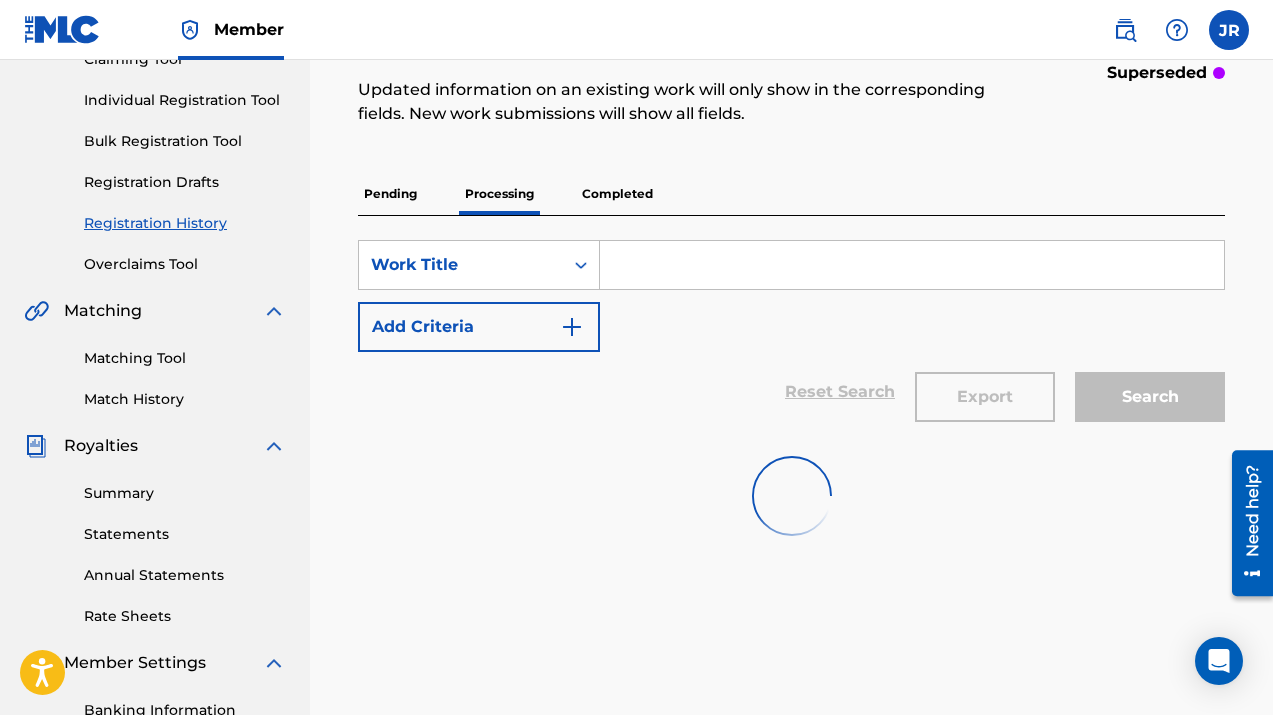 scroll, scrollTop: 0, scrollLeft: 0, axis: both 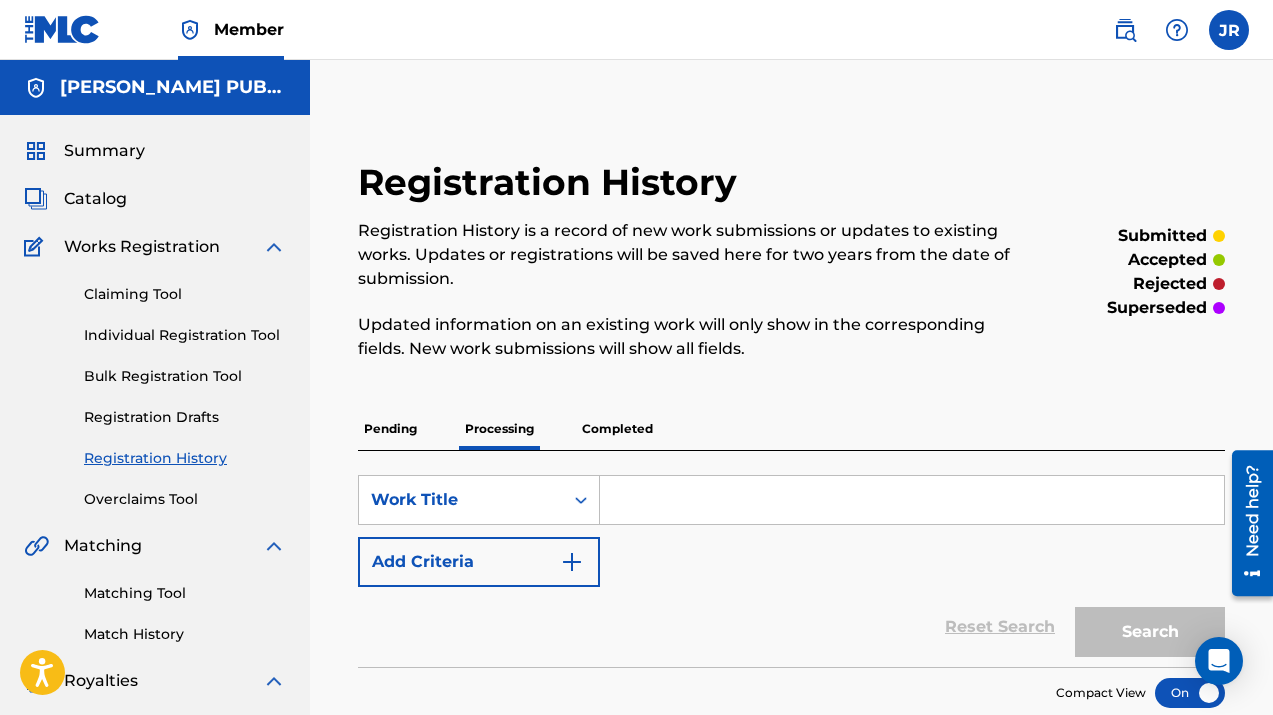 click on "Completed" at bounding box center (617, 429) 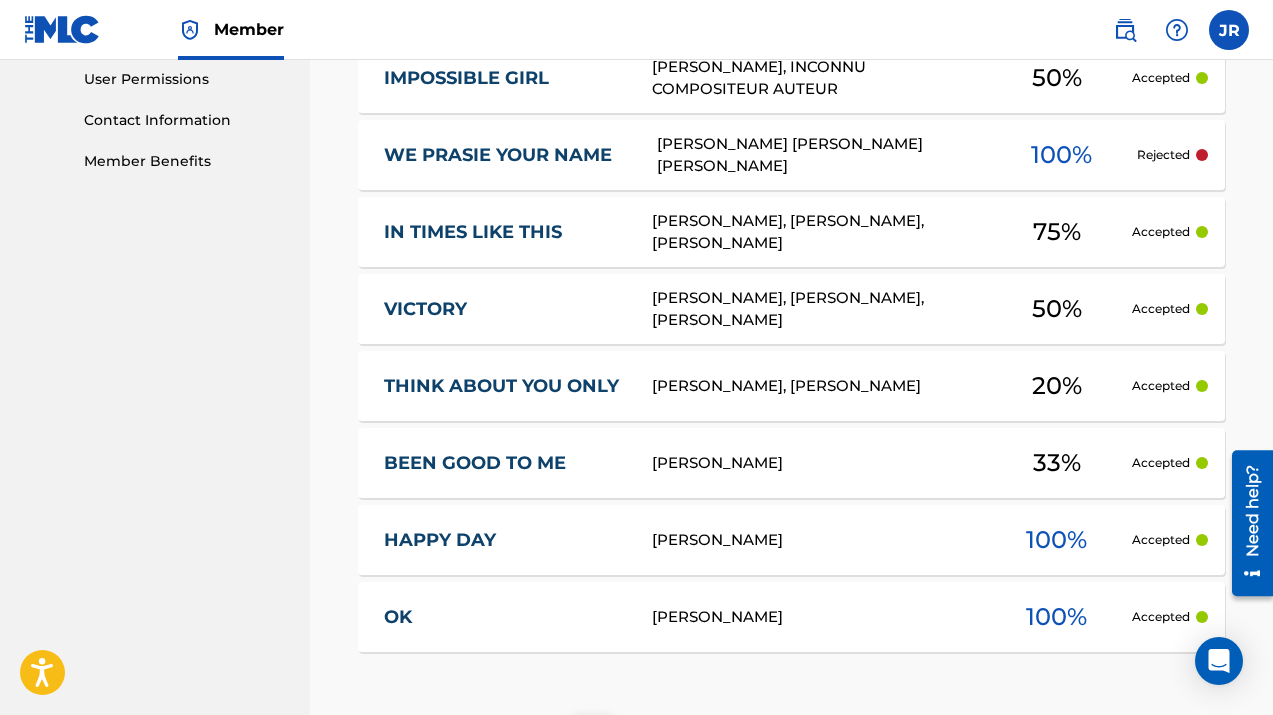 scroll, scrollTop: 910, scrollLeft: 0, axis: vertical 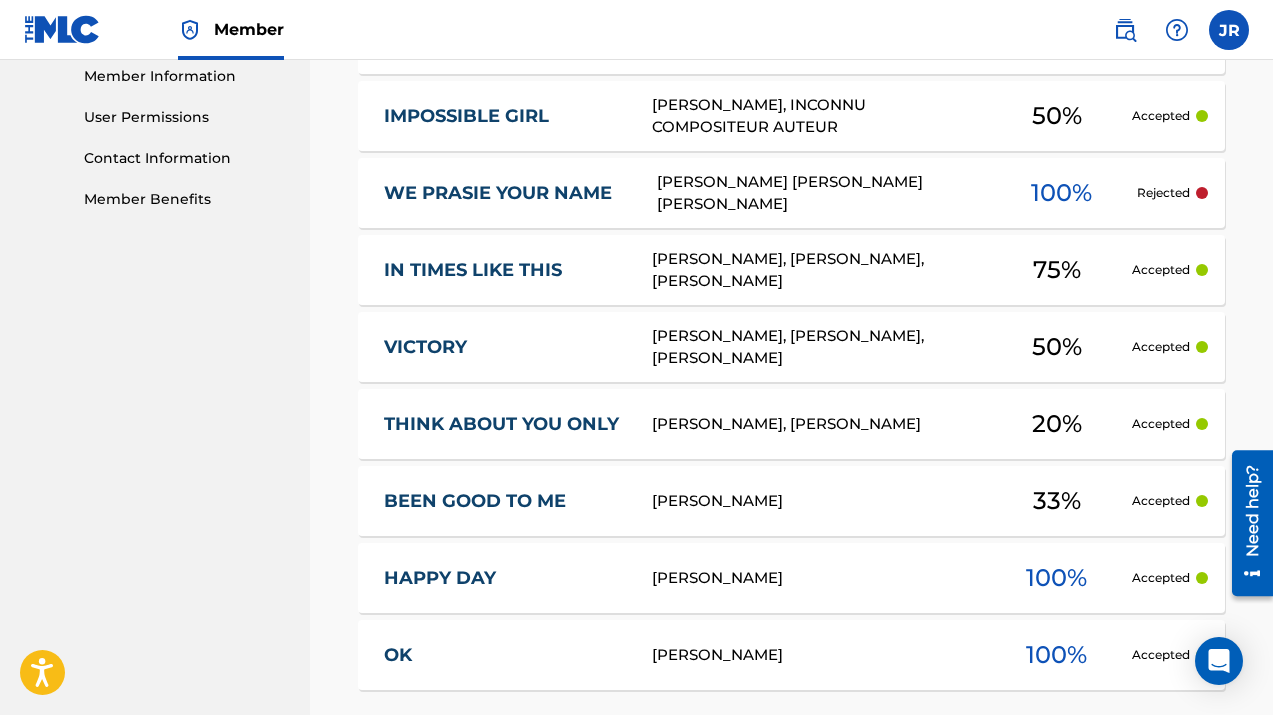 click on "WE PRASIE YOUR NAME" at bounding box center [507, 193] 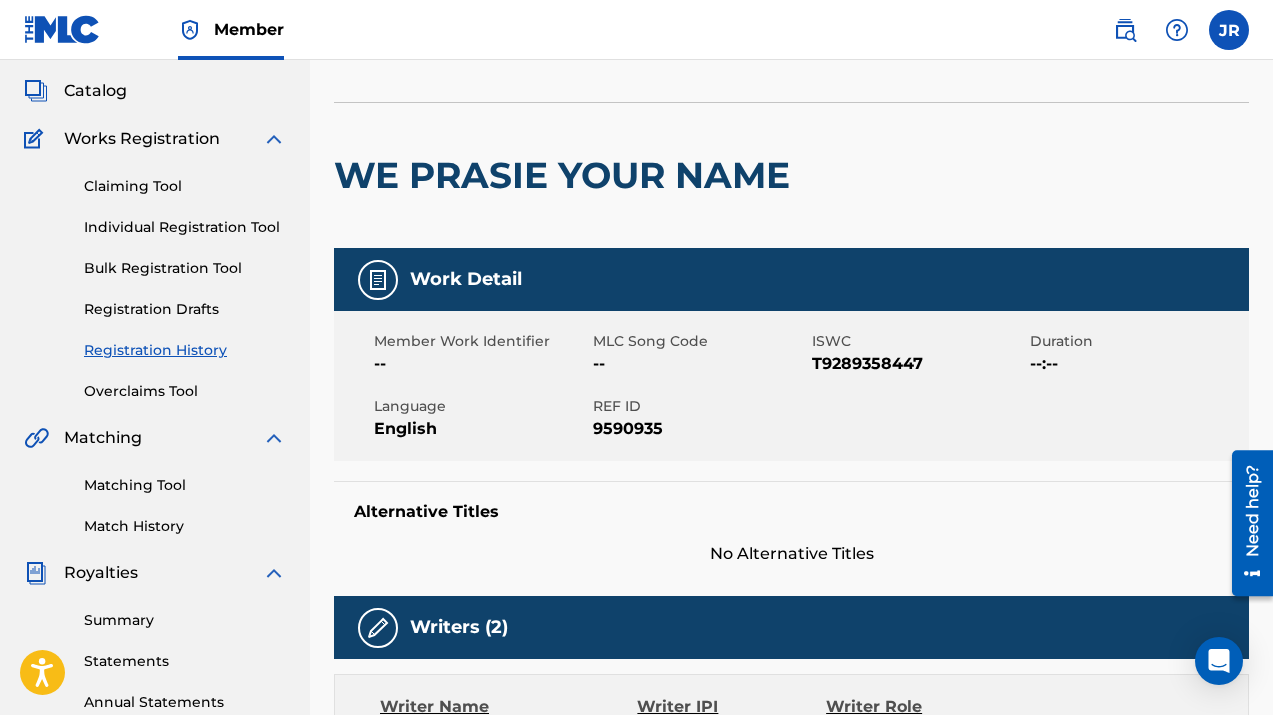 scroll, scrollTop: 38, scrollLeft: 0, axis: vertical 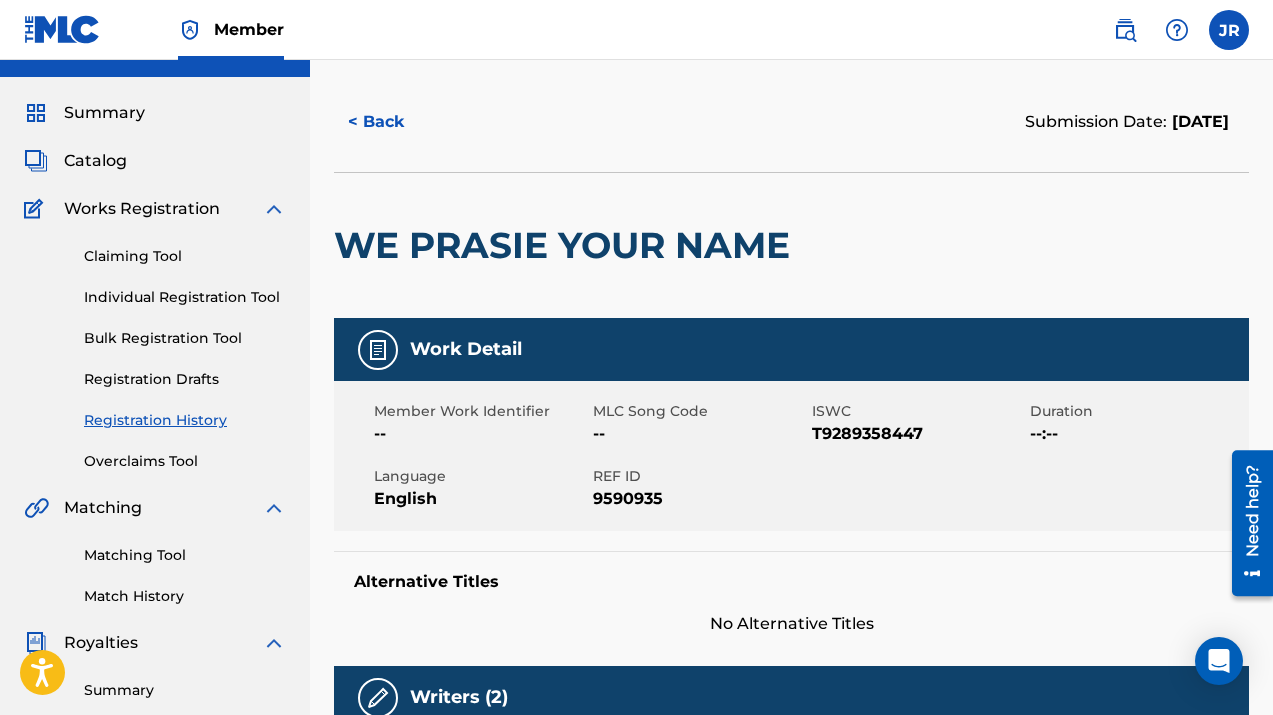 click on "< Back" at bounding box center [394, 122] 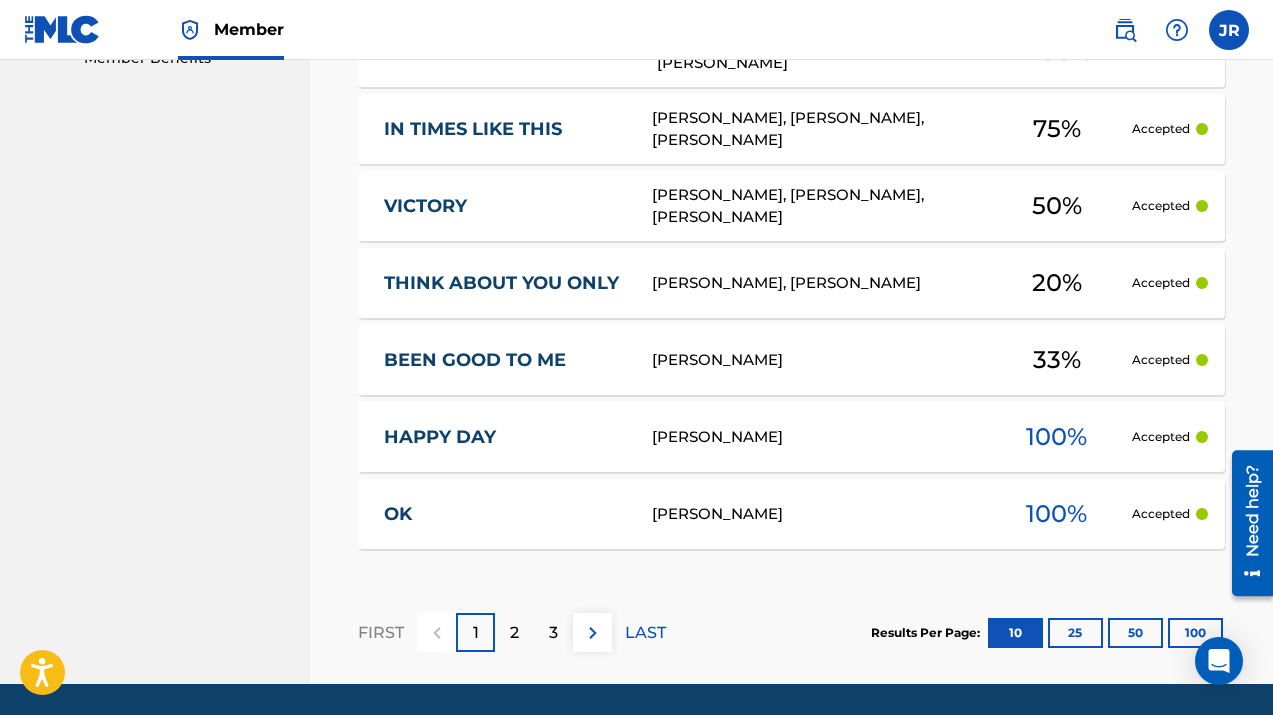 scroll, scrollTop: 1116, scrollLeft: 0, axis: vertical 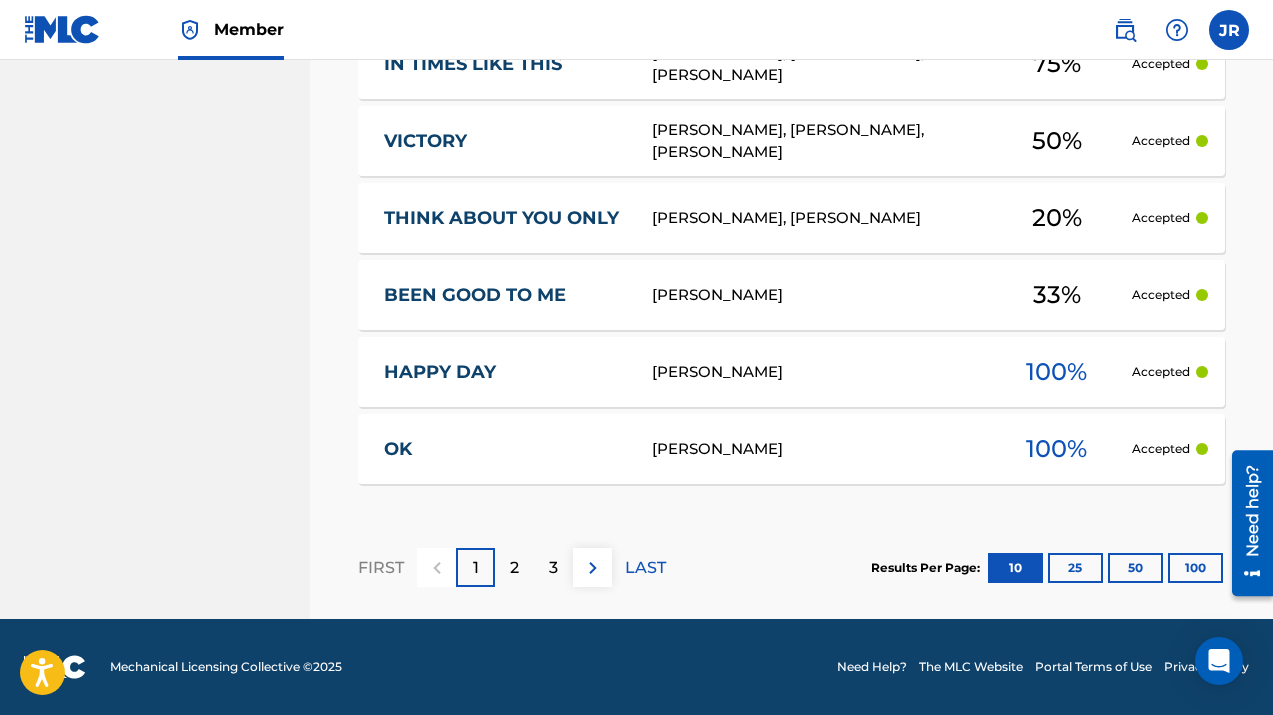 click on "2" at bounding box center [514, 568] 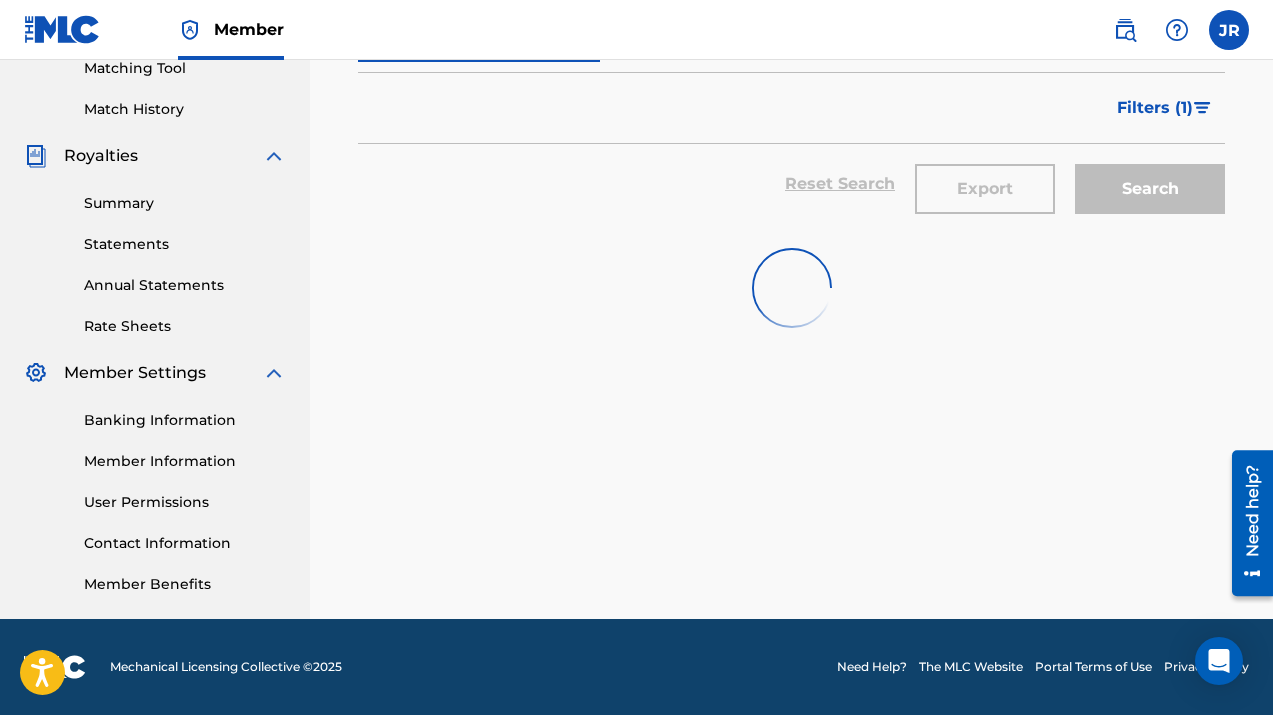 scroll, scrollTop: 1116, scrollLeft: 0, axis: vertical 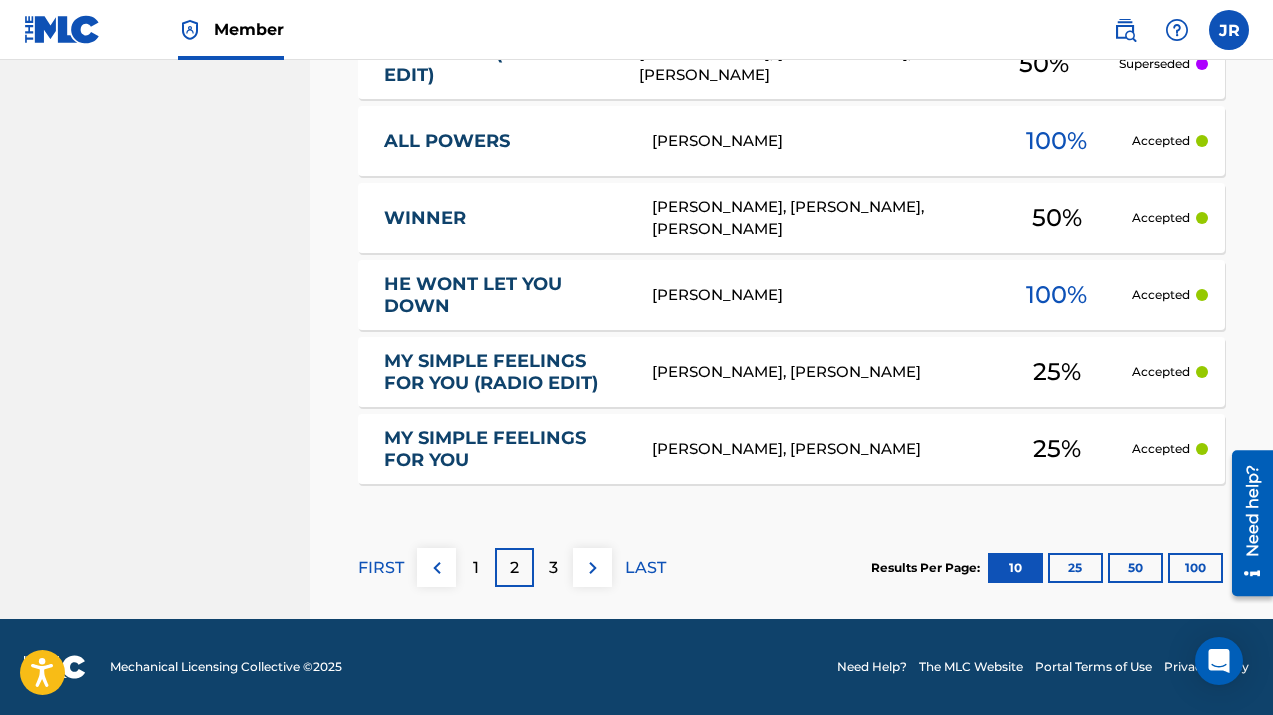 click on "3" at bounding box center [553, 567] 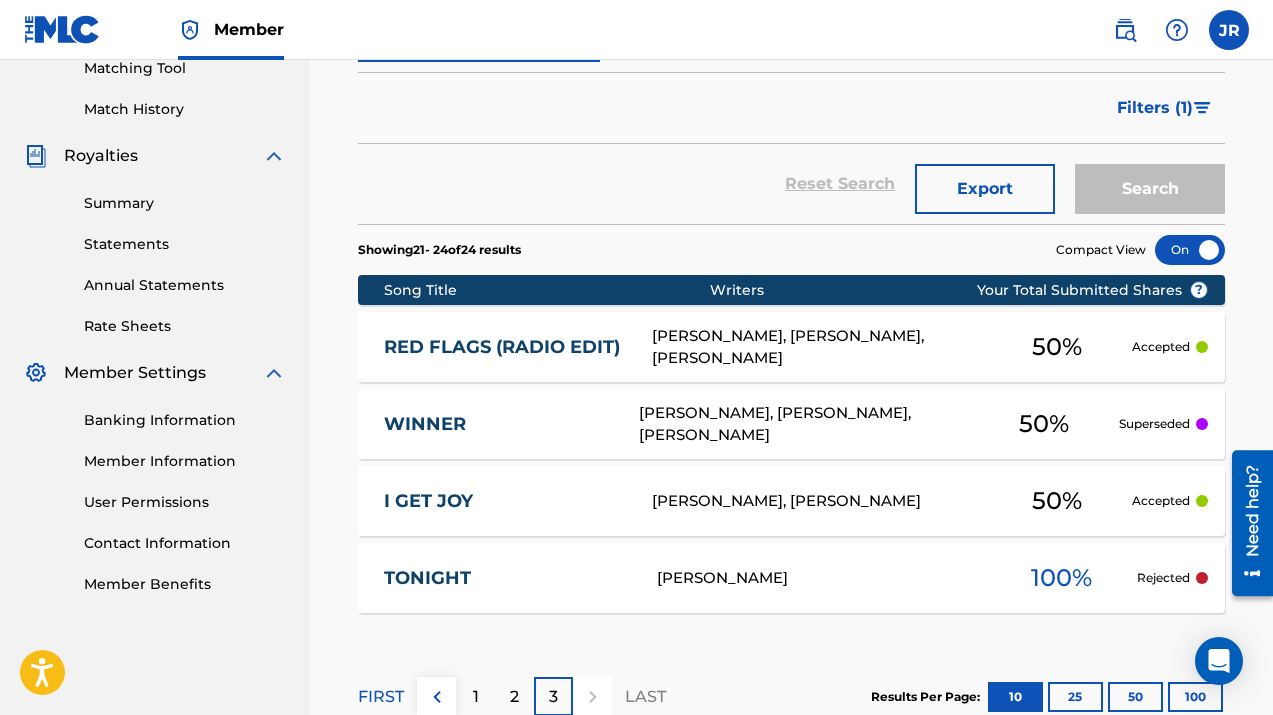 scroll, scrollTop: 654, scrollLeft: 0, axis: vertical 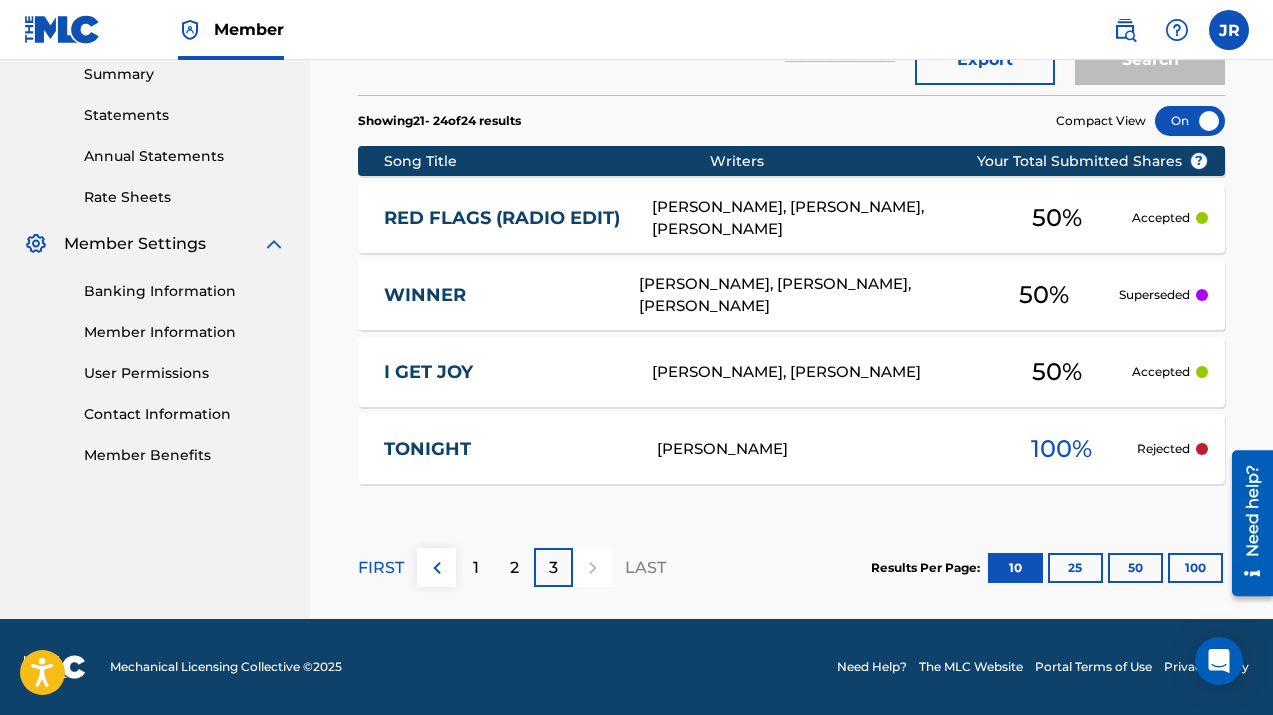 click on "TONIGHT" at bounding box center (507, 449) 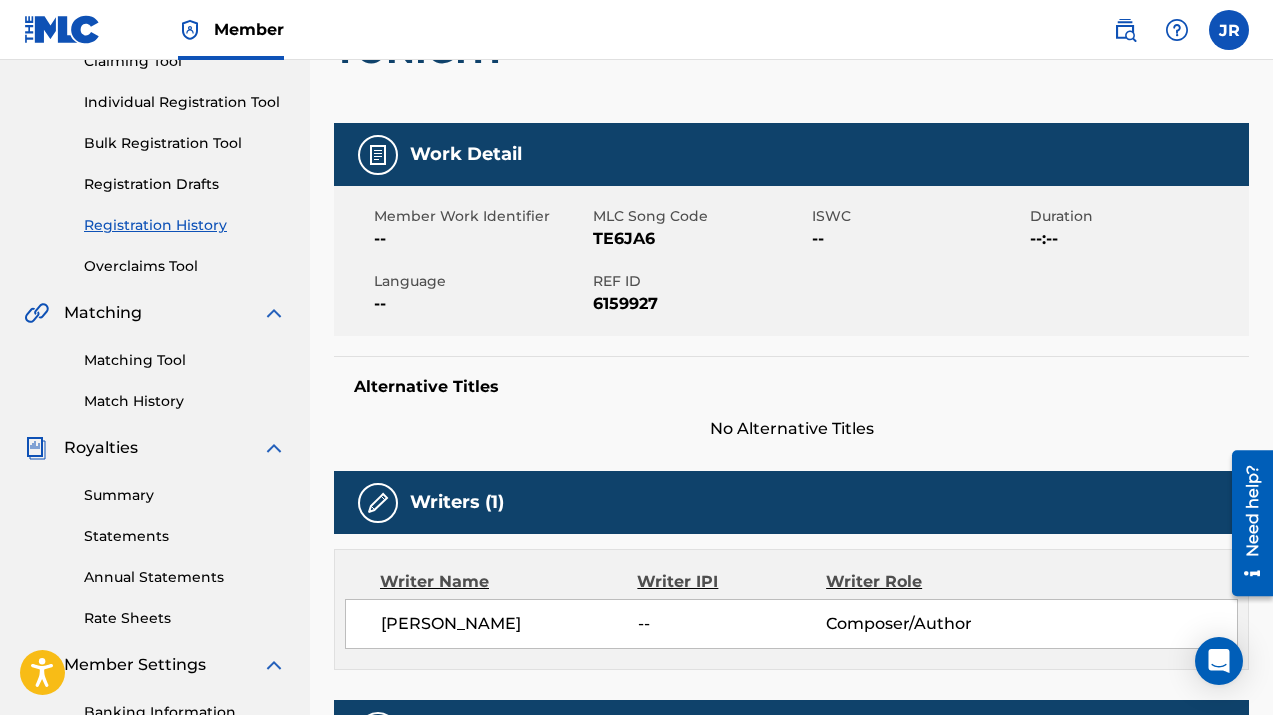 scroll, scrollTop: 200, scrollLeft: 0, axis: vertical 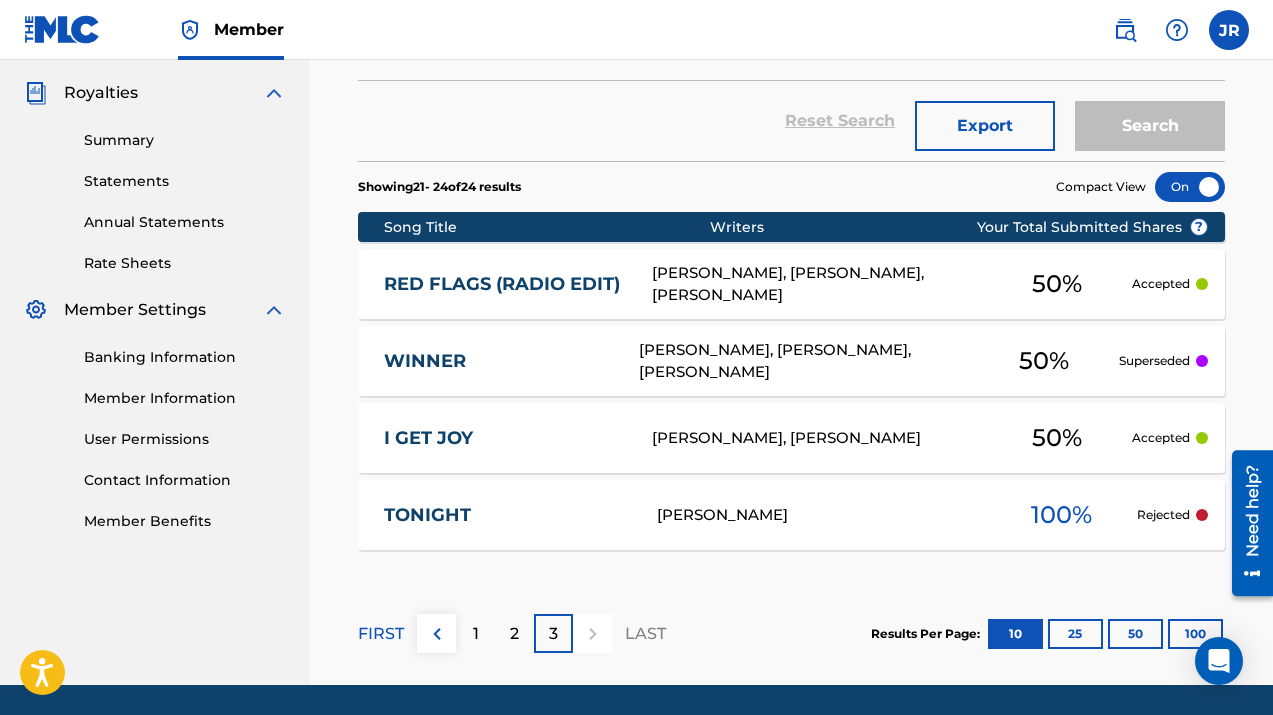 click on "1" at bounding box center (475, 633) 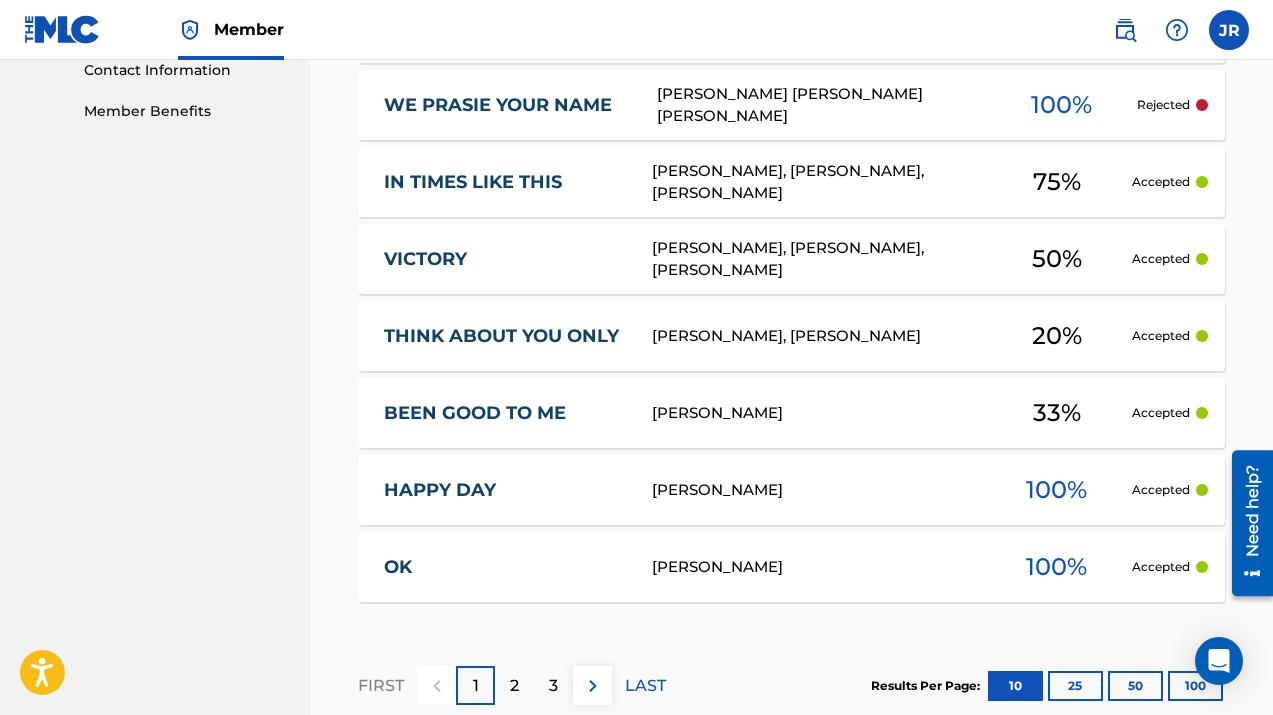 scroll, scrollTop: 0, scrollLeft: 0, axis: both 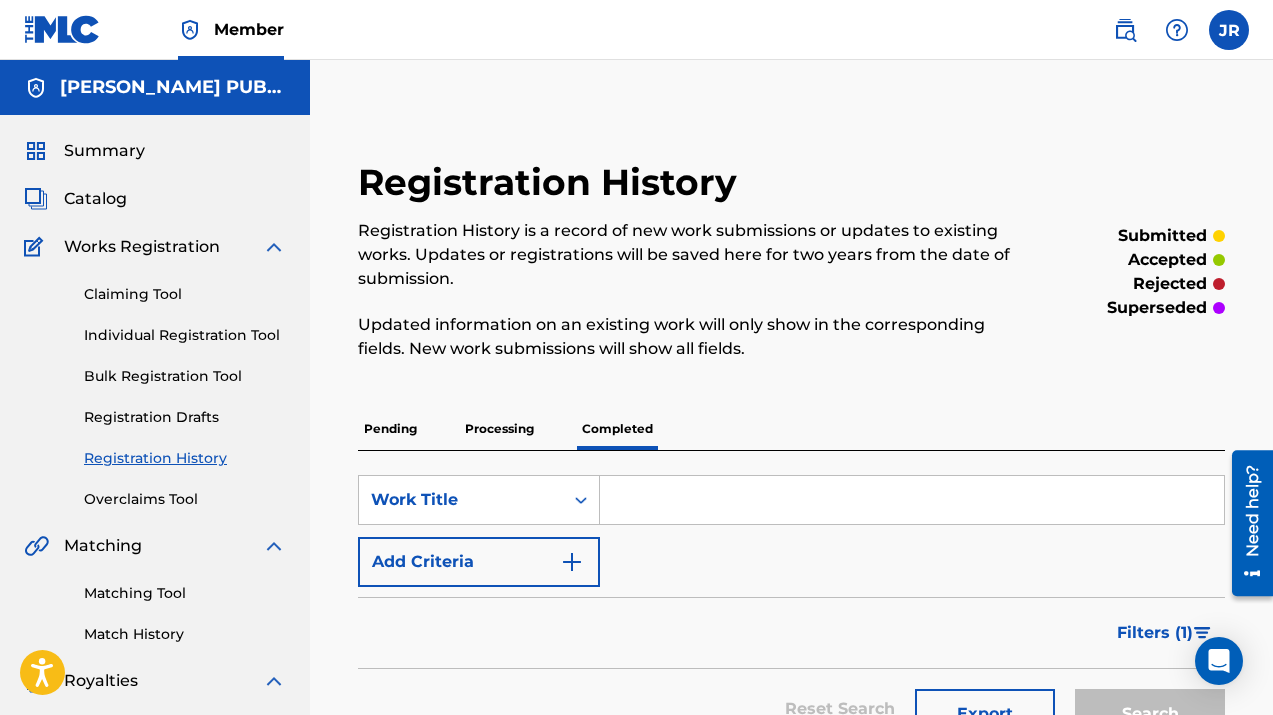 click on "Pending" at bounding box center (390, 429) 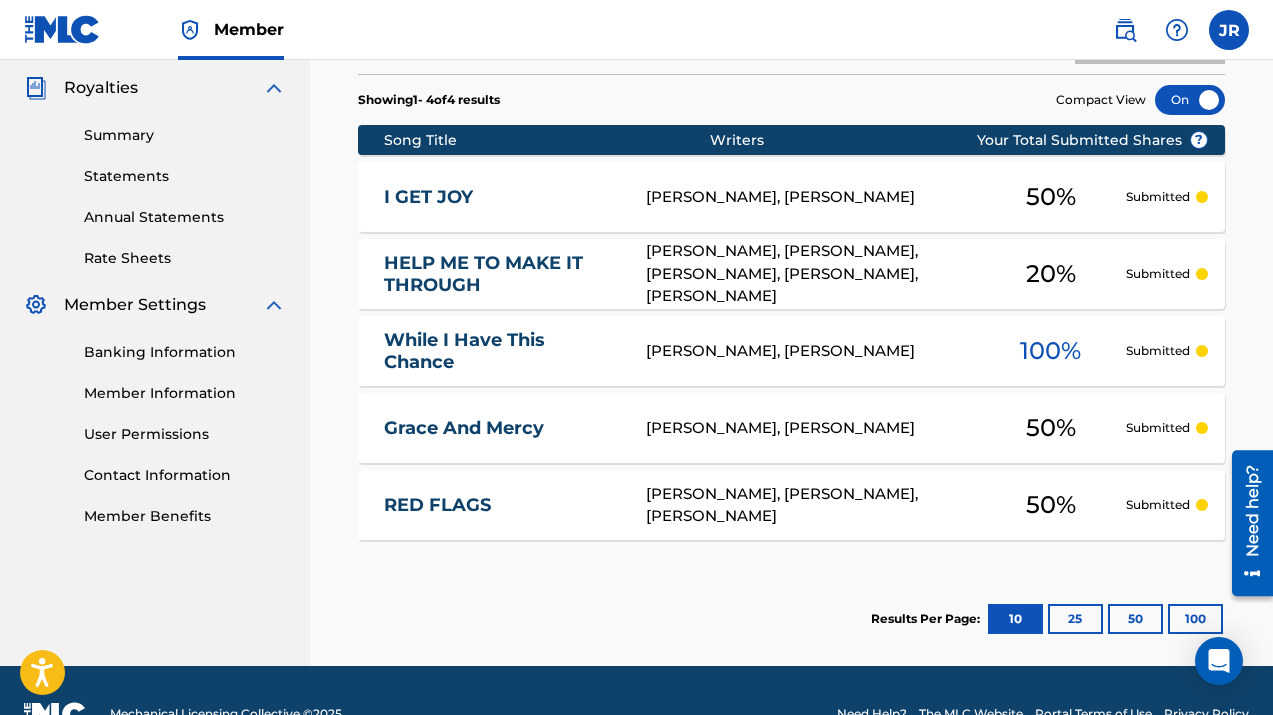 scroll, scrollTop: 640, scrollLeft: 0, axis: vertical 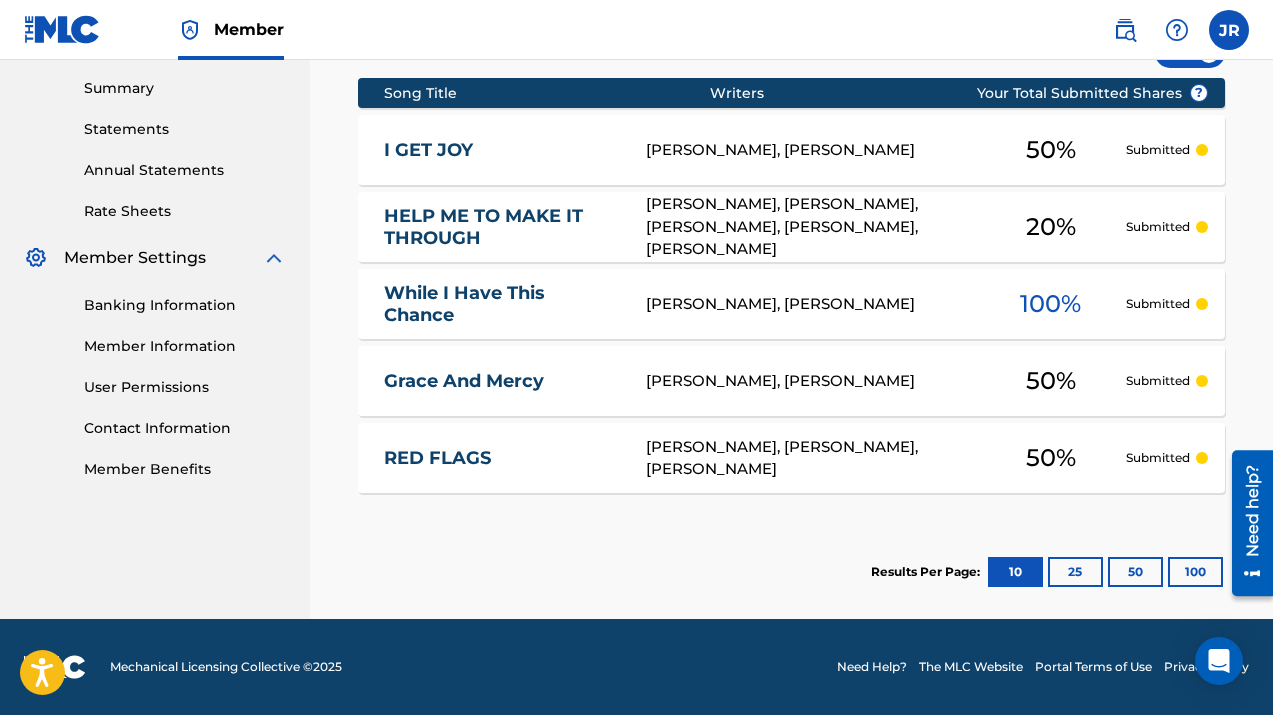 click on "25" at bounding box center (1075, 572) 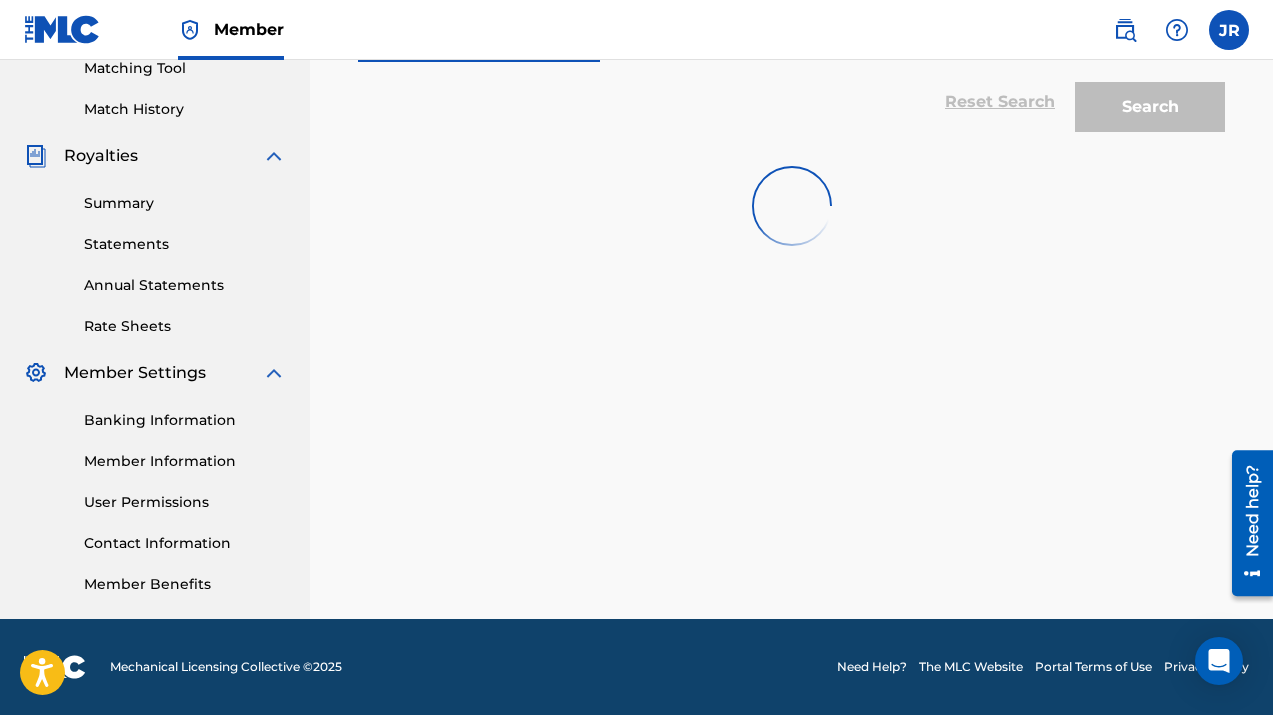 scroll, scrollTop: 640, scrollLeft: 0, axis: vertical 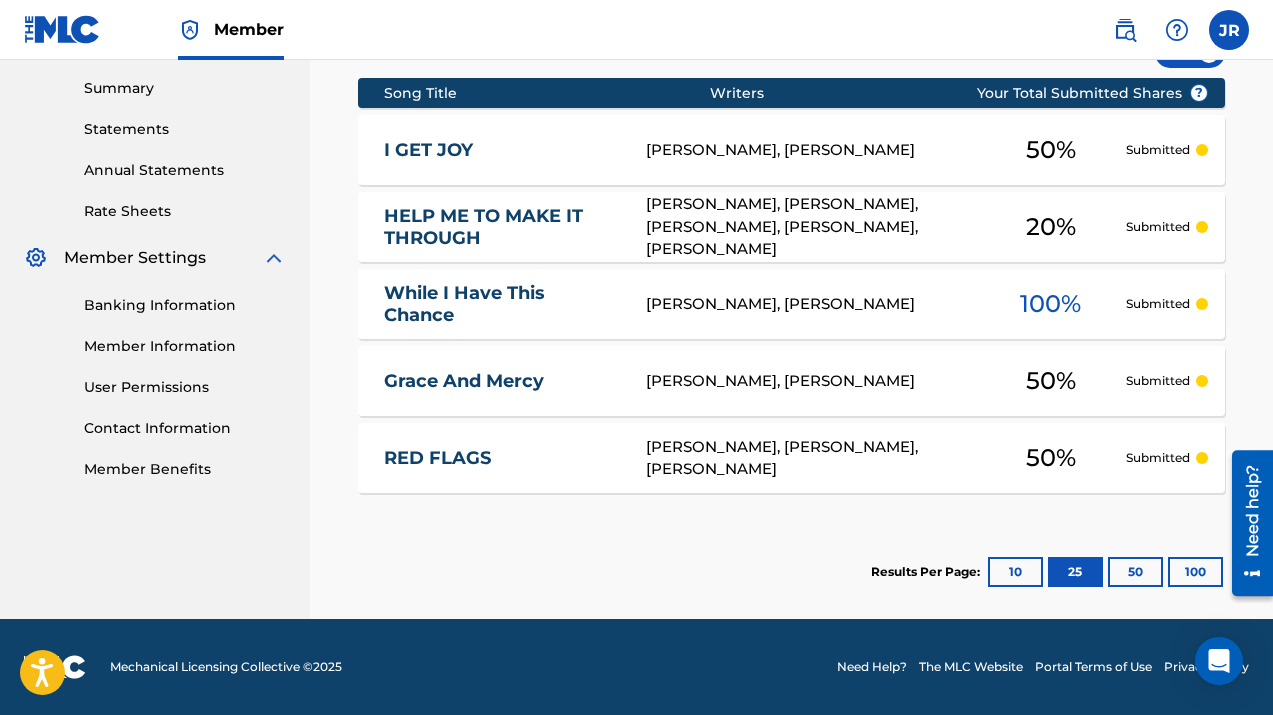 click on "50" at bounding box center (1135, 572) 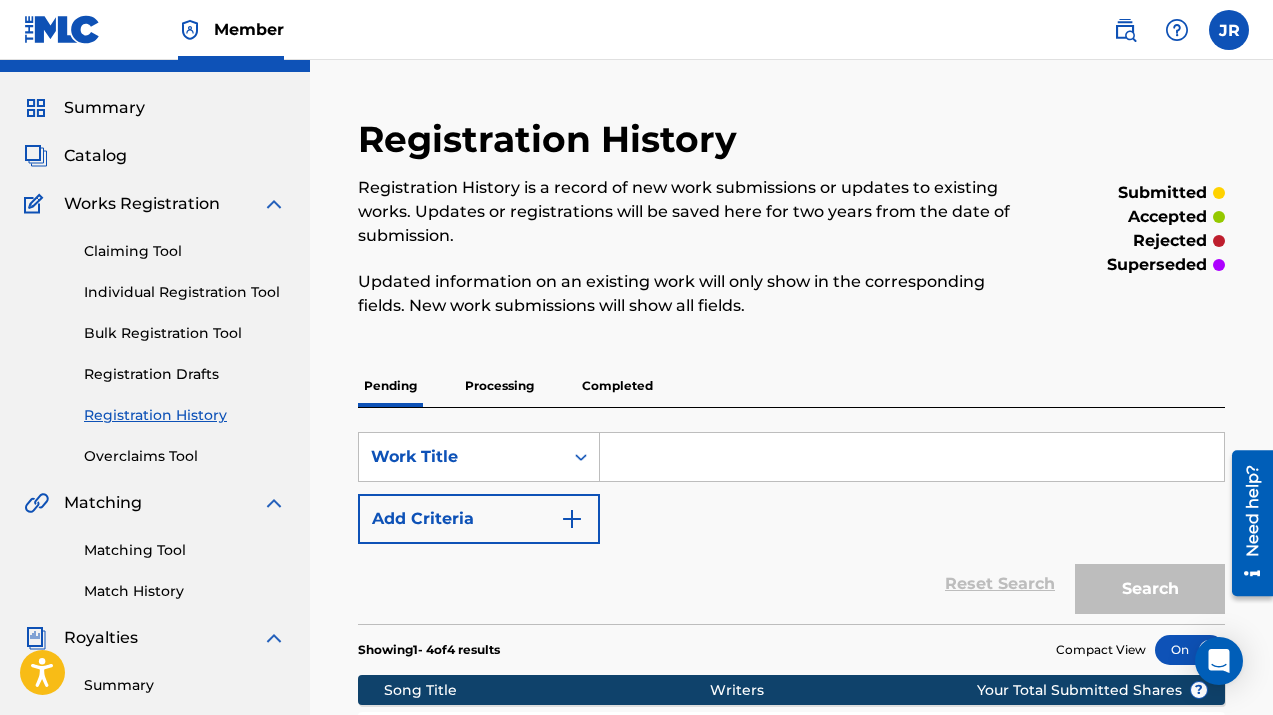 scroll, scrollTop: 0, scrollLeft: 0, axis: both 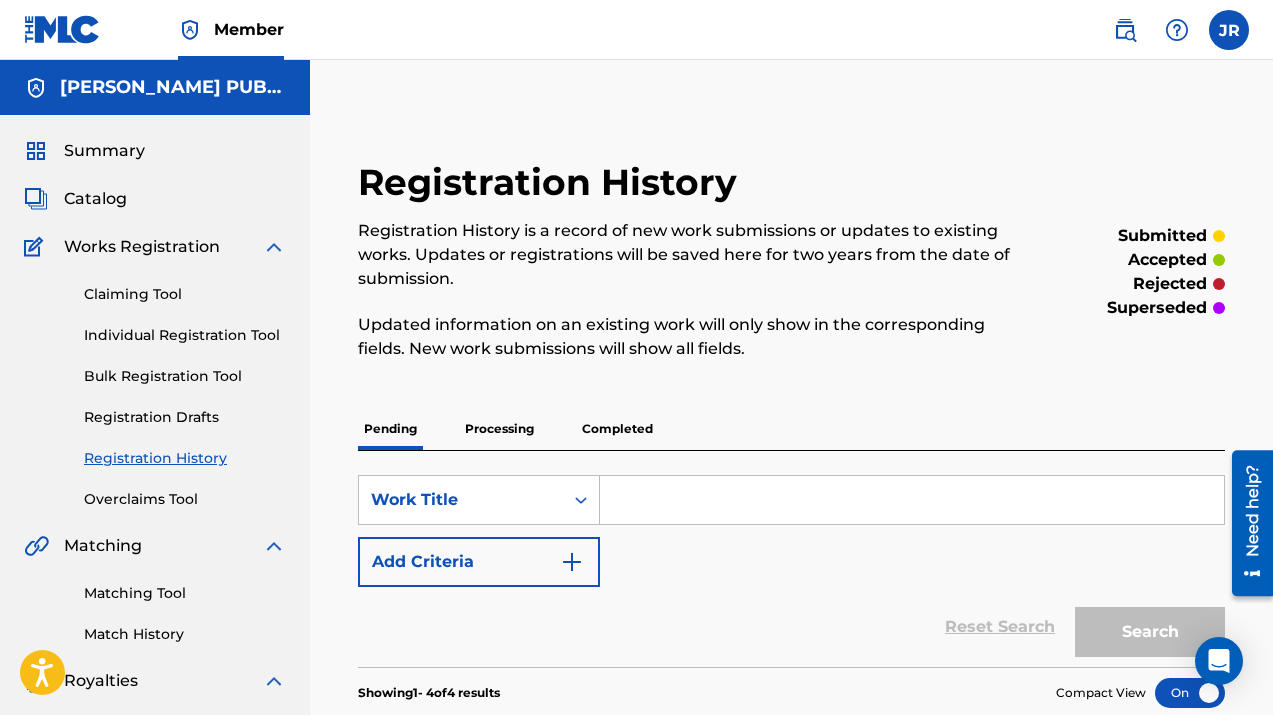 click on "Completed" at bounding box center [617, 429] 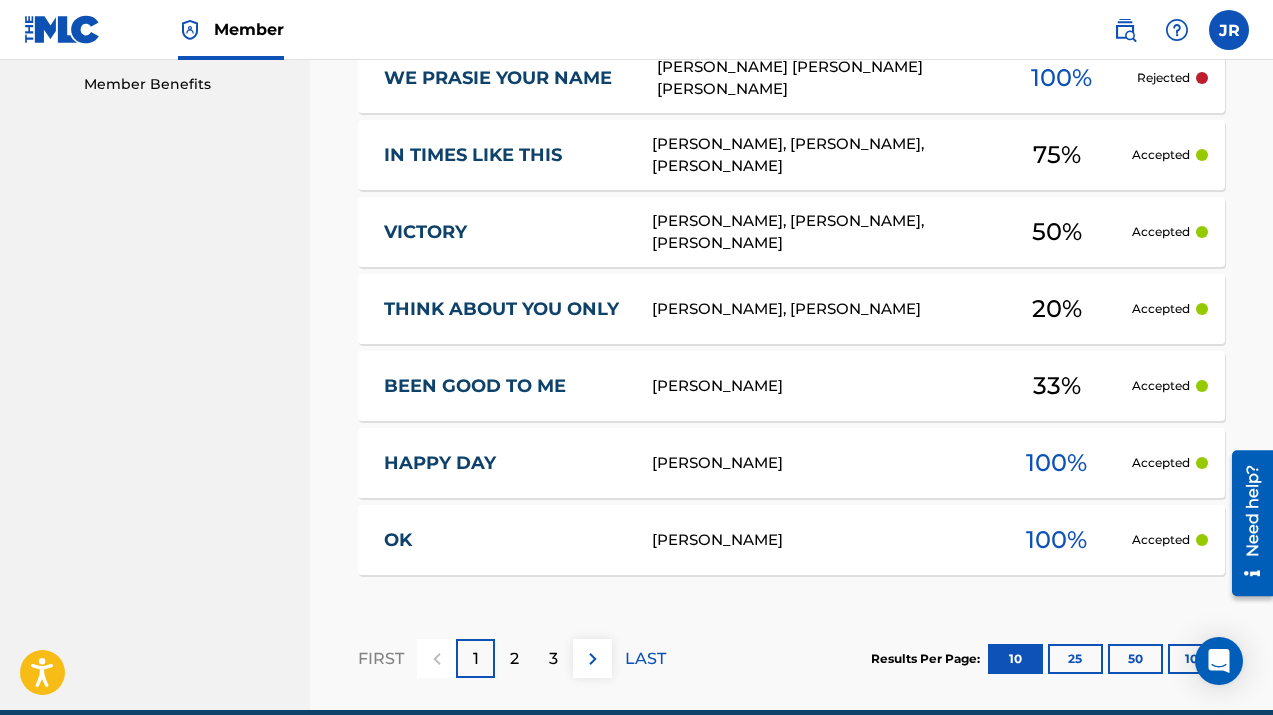 scroll, scrollTop: 1025, scrollLeft: 0, axis: vertical 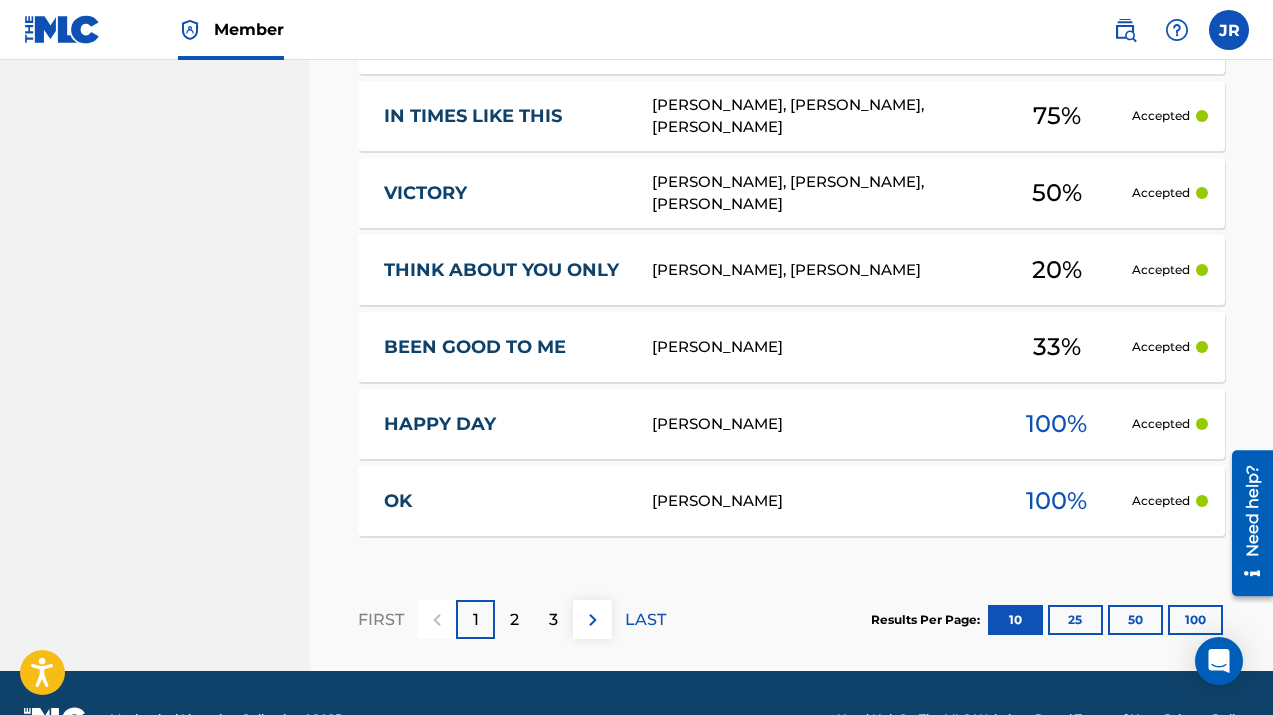 click at bounding box center (593, 620) 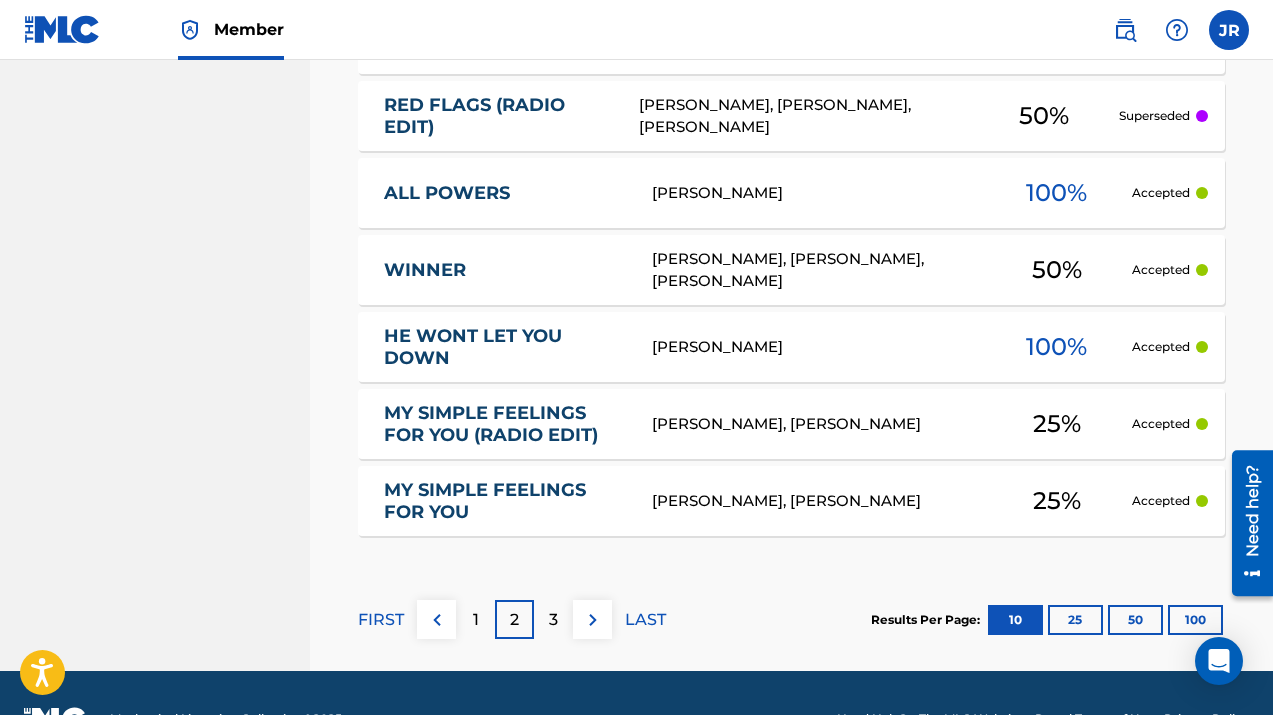 click on "LAST" at bounding box center (645, 620) 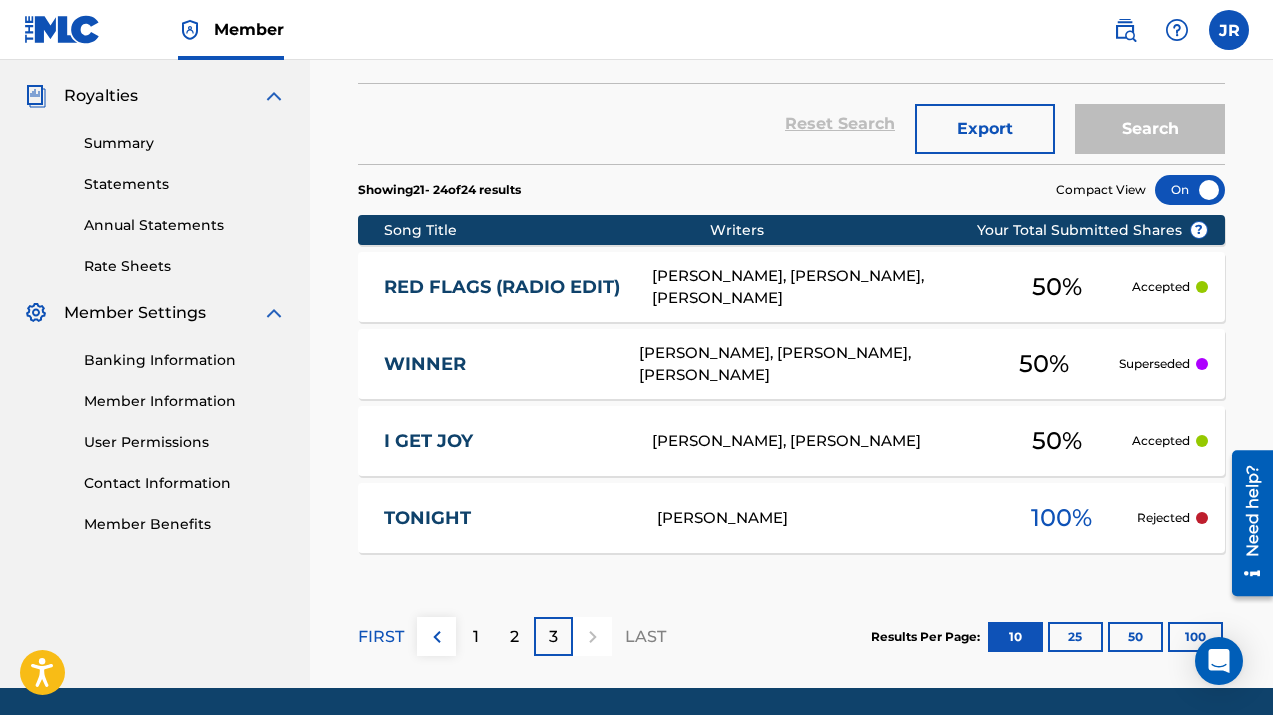 scroll, scrollTop: 586, scrollLeft: 0, axis: vertical 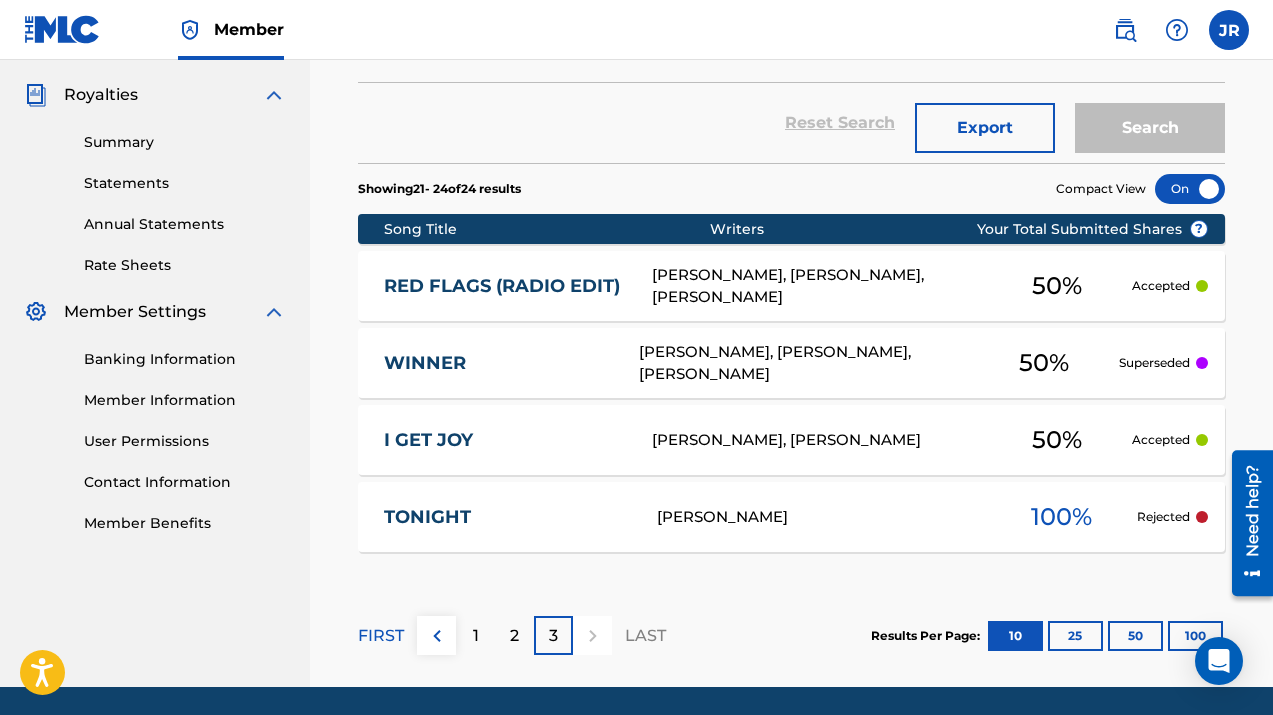 click on "2" at bounding box center [514, 635] 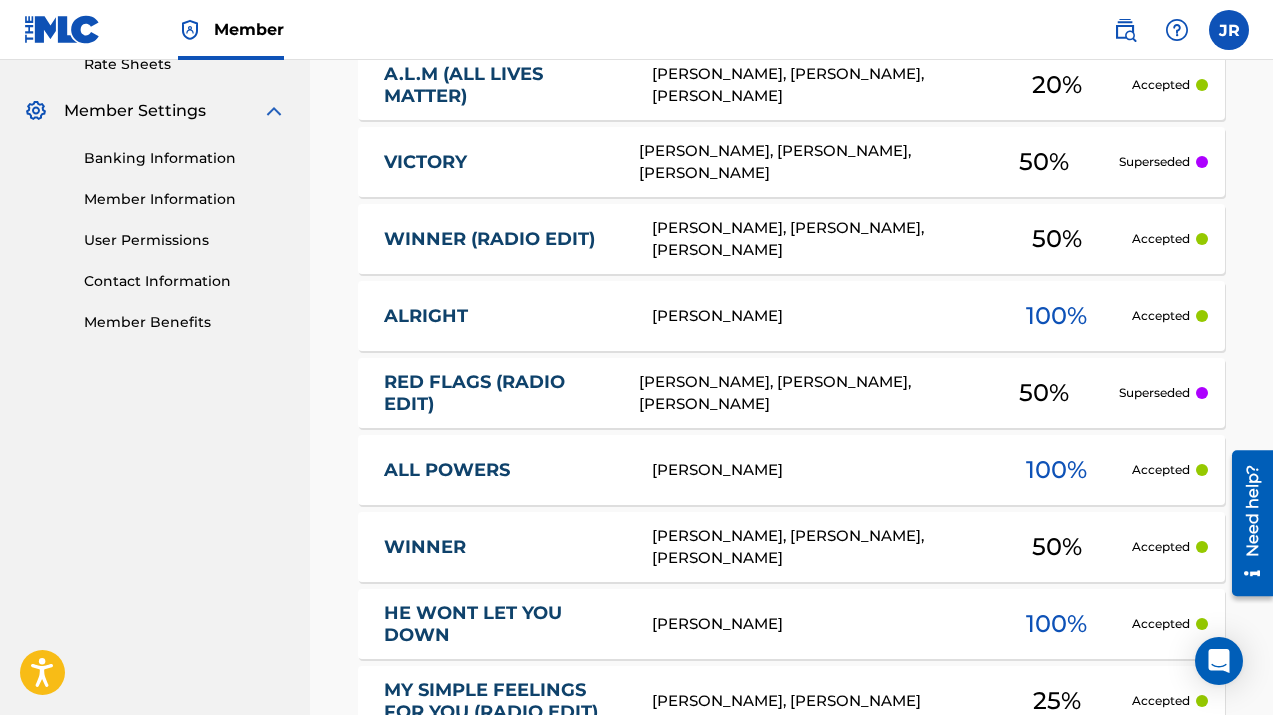 scroll, scrollTop: 1029, scrollLeft: 0, axis: vertical 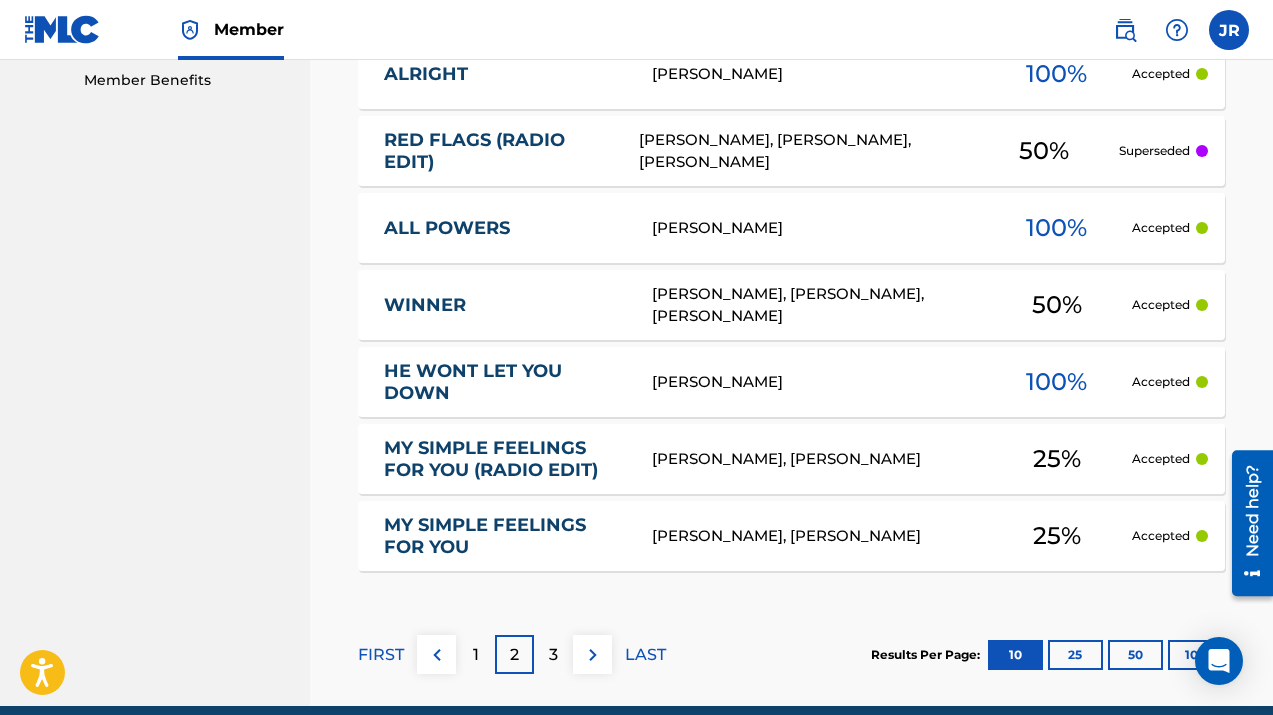 click on "1" at bounding box center (475, 654) 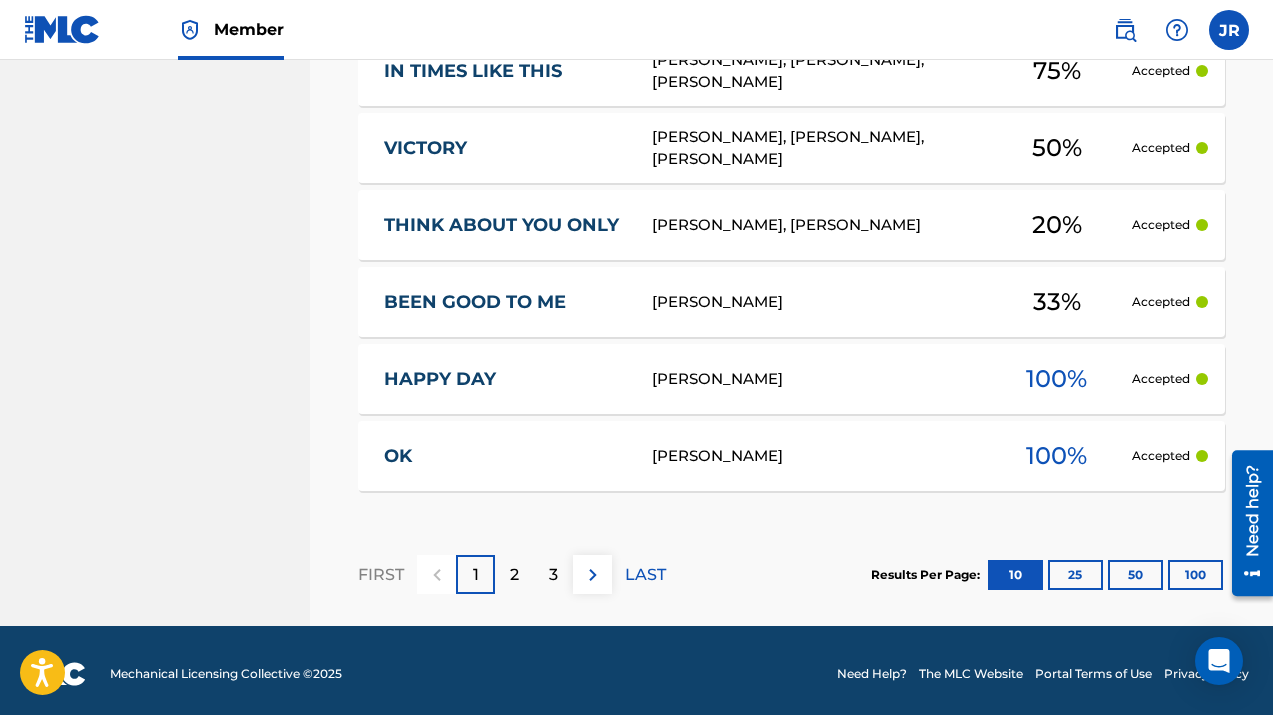 scroll, scrollTop: 1112, scrollLeft: 0, axis: vertical 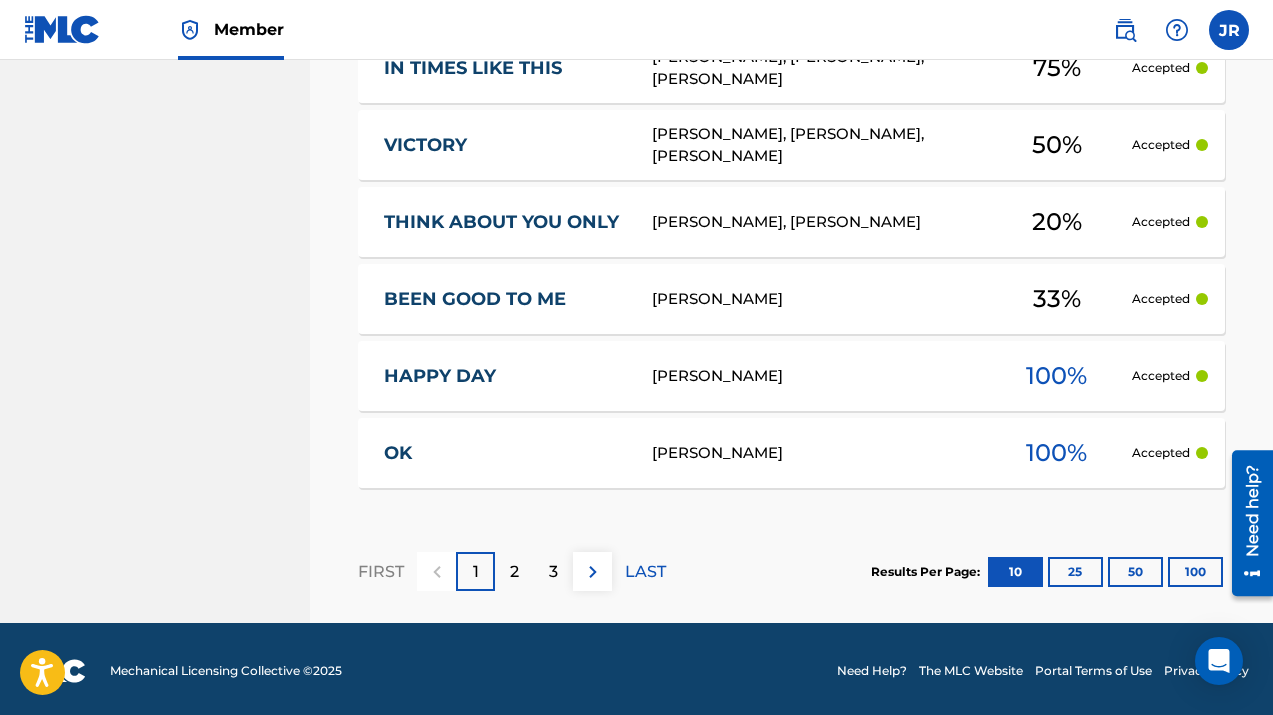 click on "2" at bounding box center (514, 571) 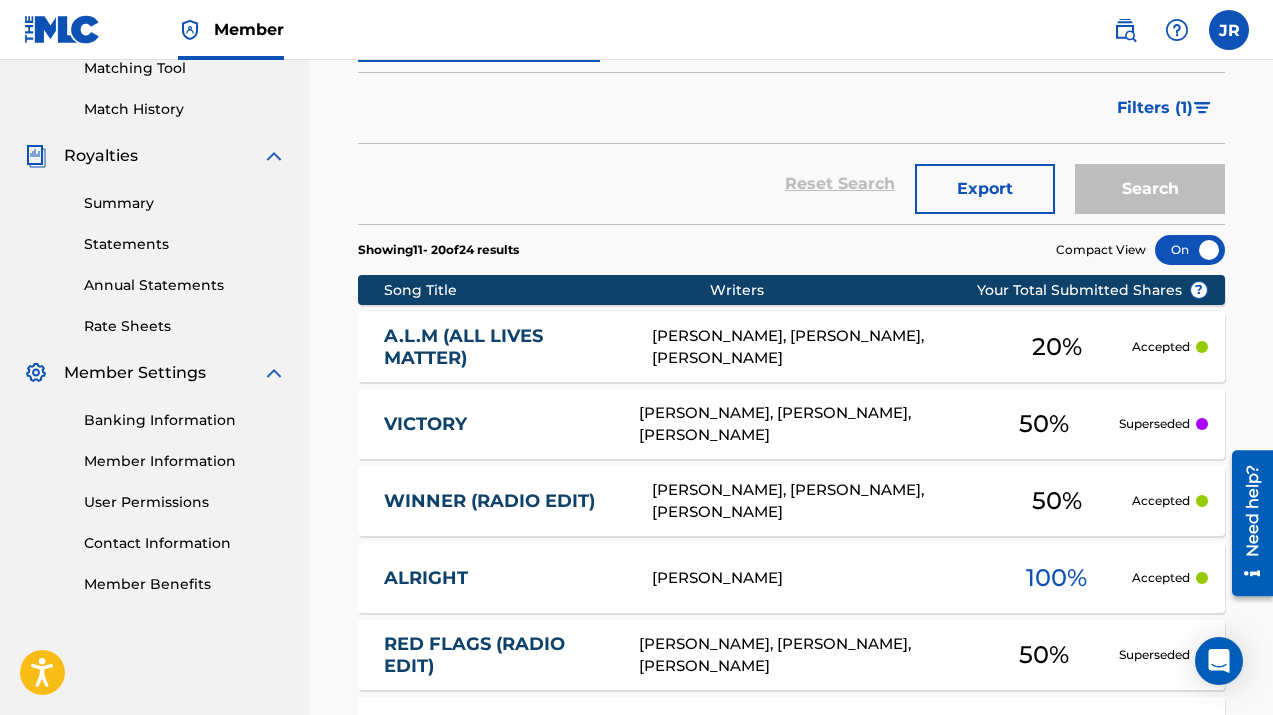 scroll, scrollTop: 1112, scrollLeft: 0, axis: vertical 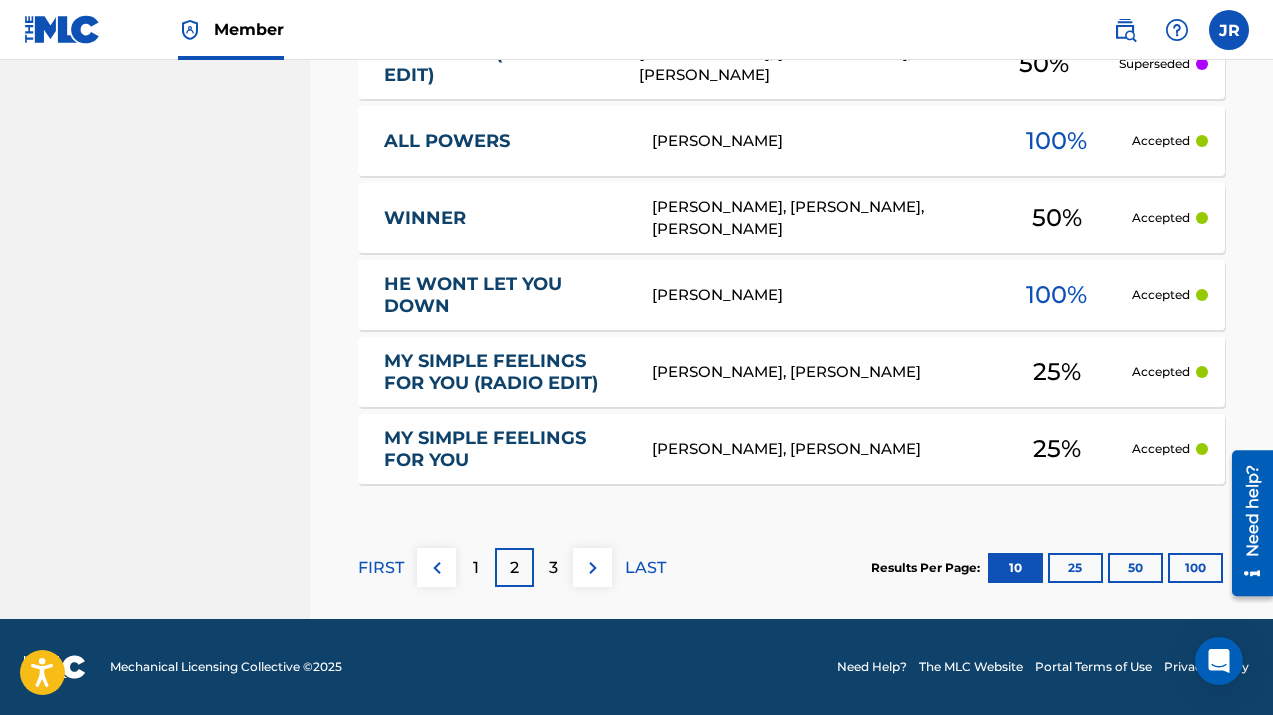 click on "3" at bounding box center [553, 568] 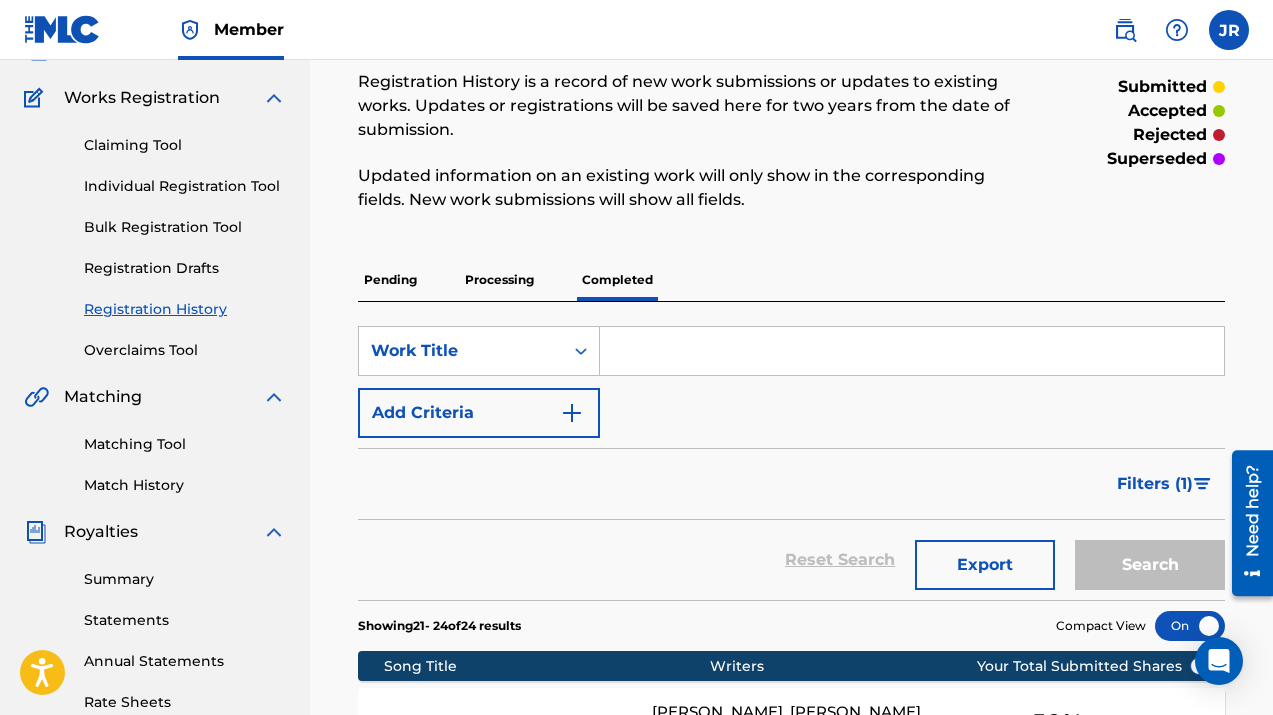 scroll, scrollTop: 143, scrollLeft: 0, axis: vertical 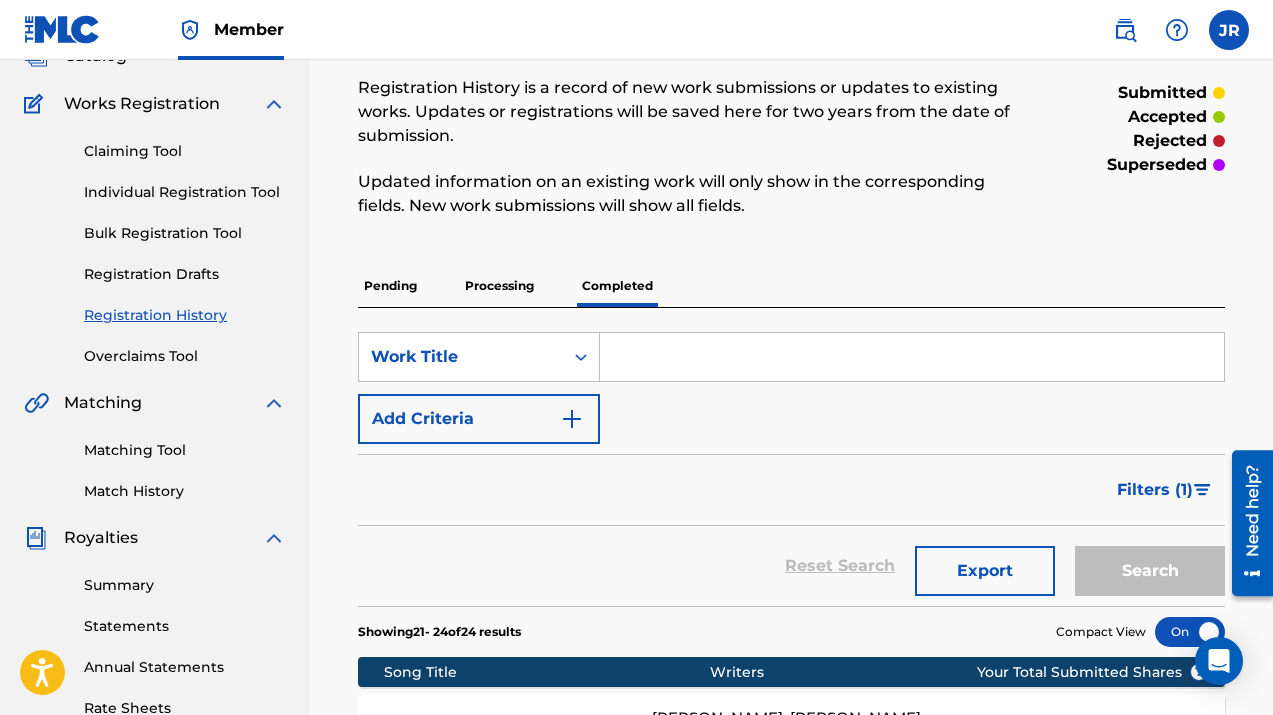 click on "Processing" at bounding box center (499, 286) 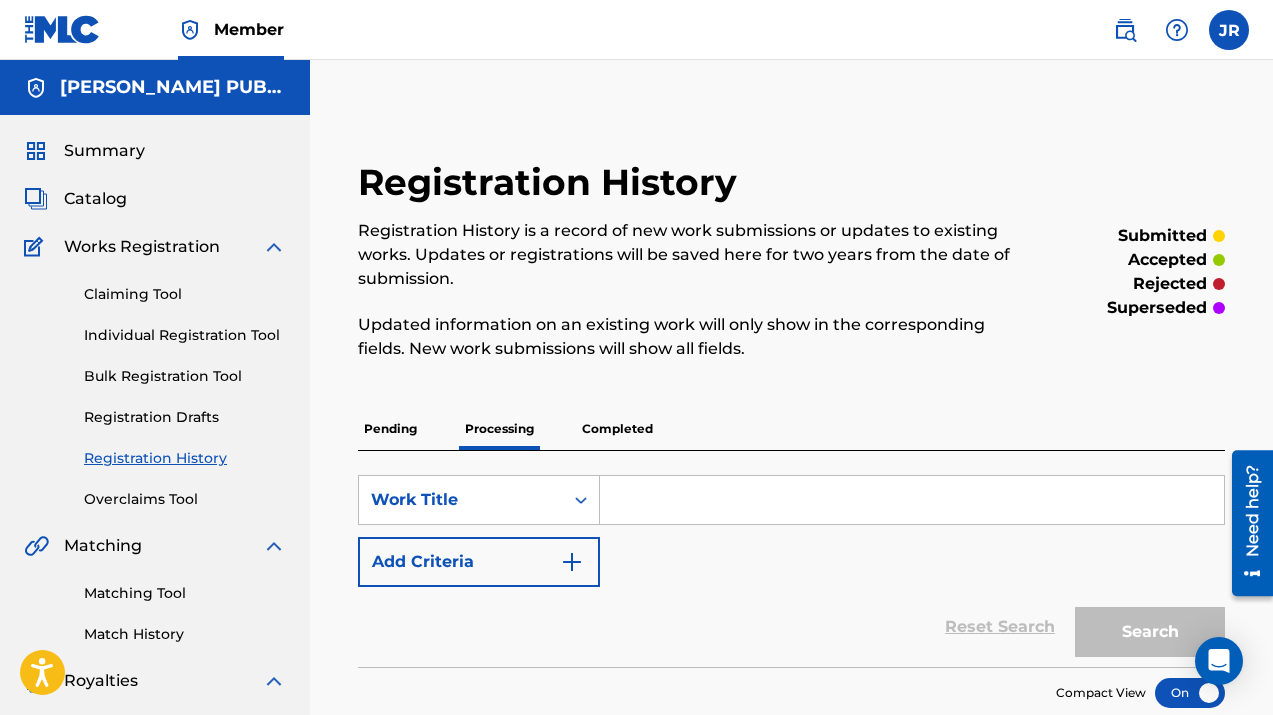 scroll, scrollTop: 125, scrollLeft: 0, axis: vertical 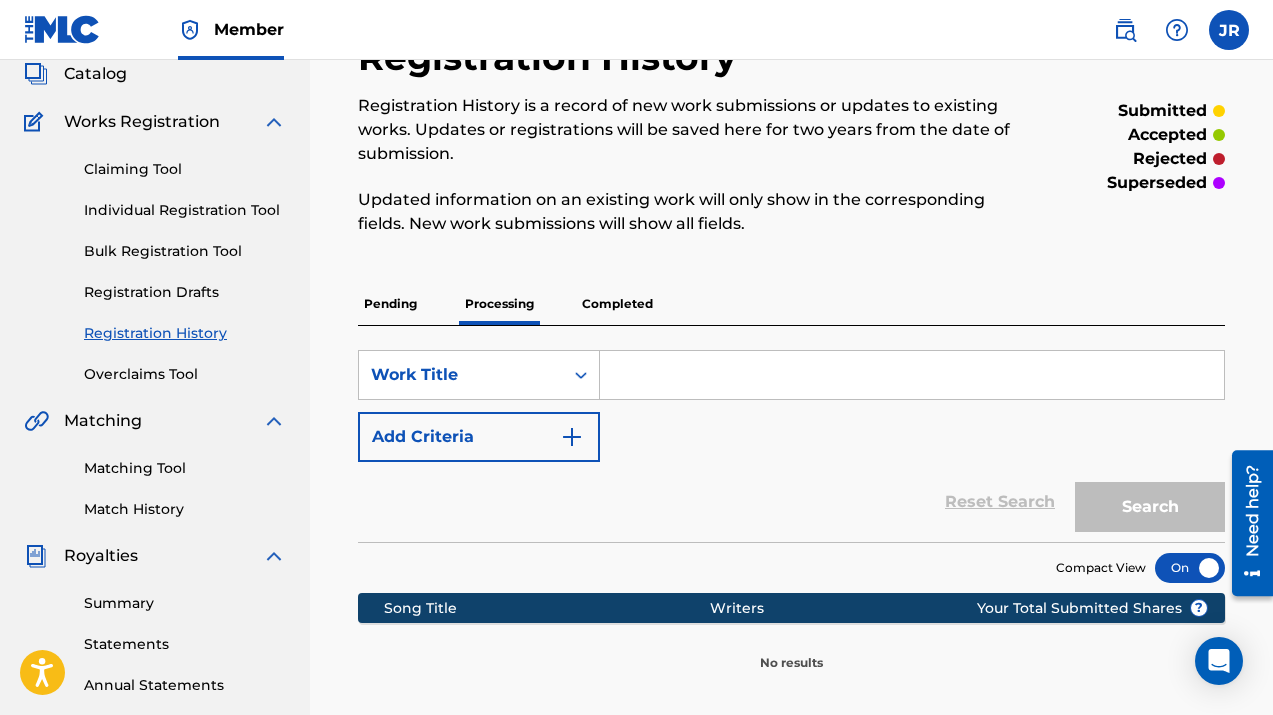 click on "Pending" at bounding box center (390, 304) 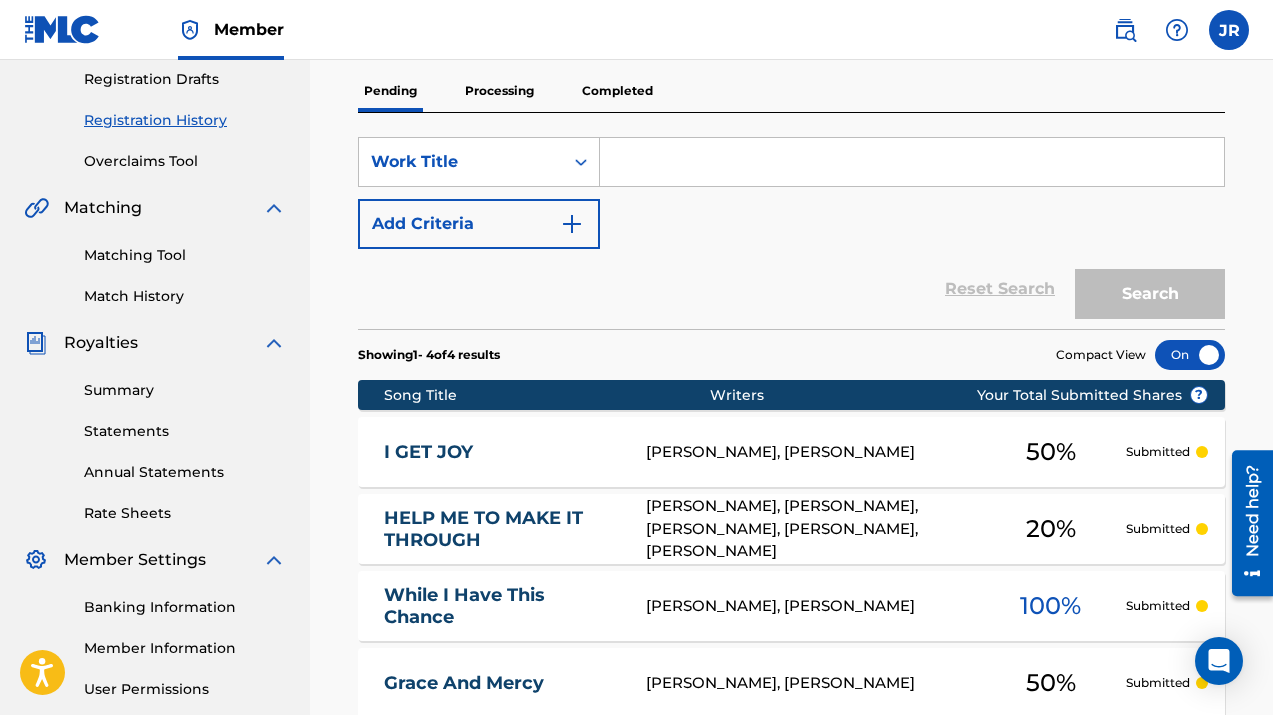 scroll, scrollTop: 0, scrollLeft: 0, axis: both 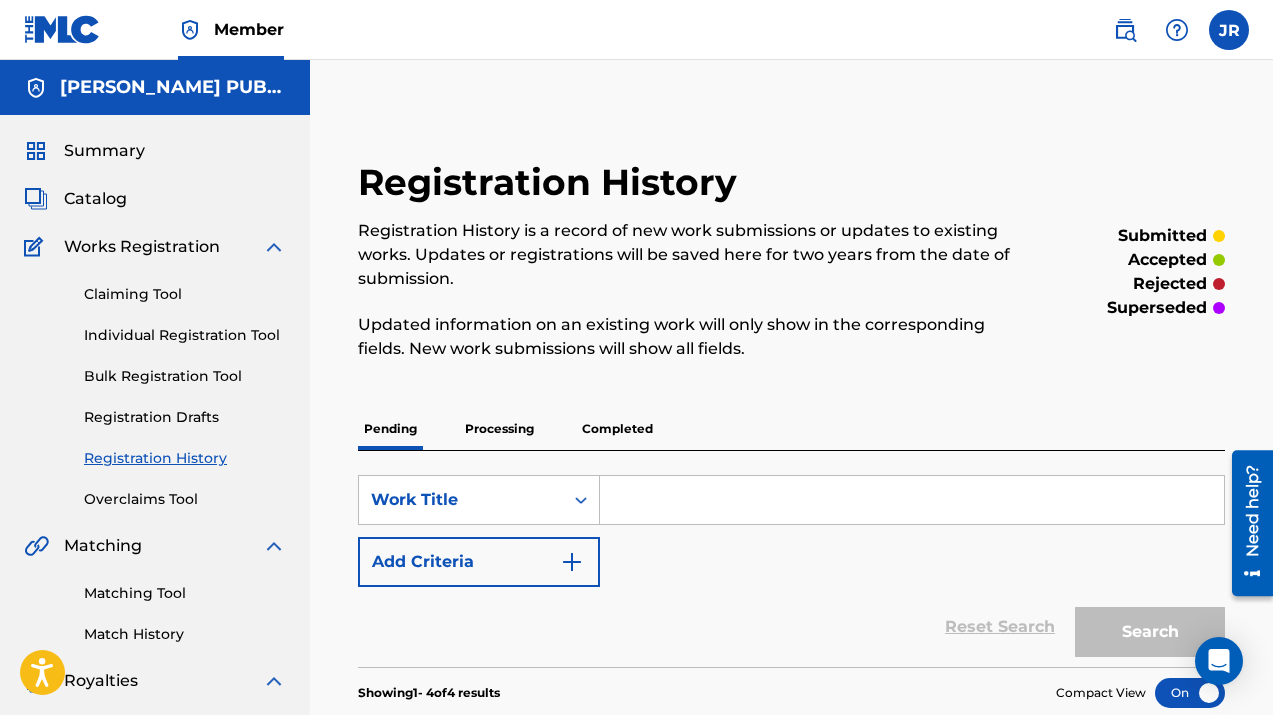 click at bounding box center [1229, 30] 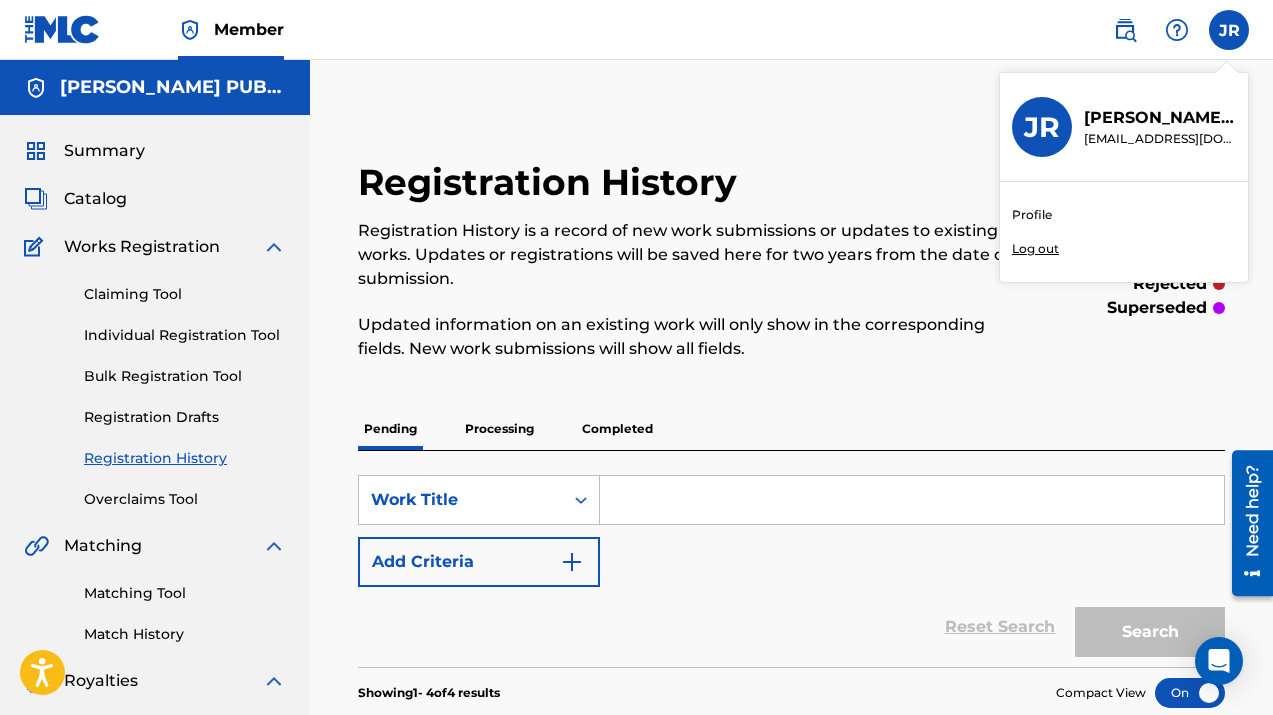click on "Log out" at bounding box center [1035, 249] 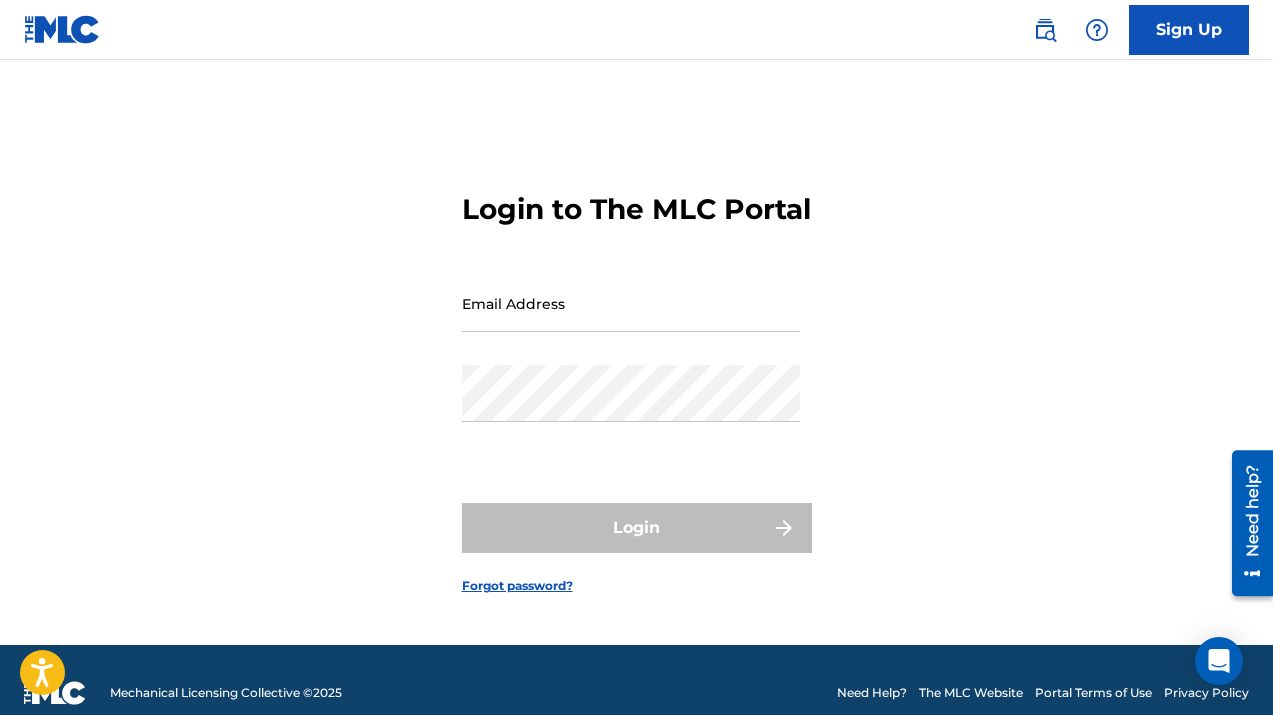 type 